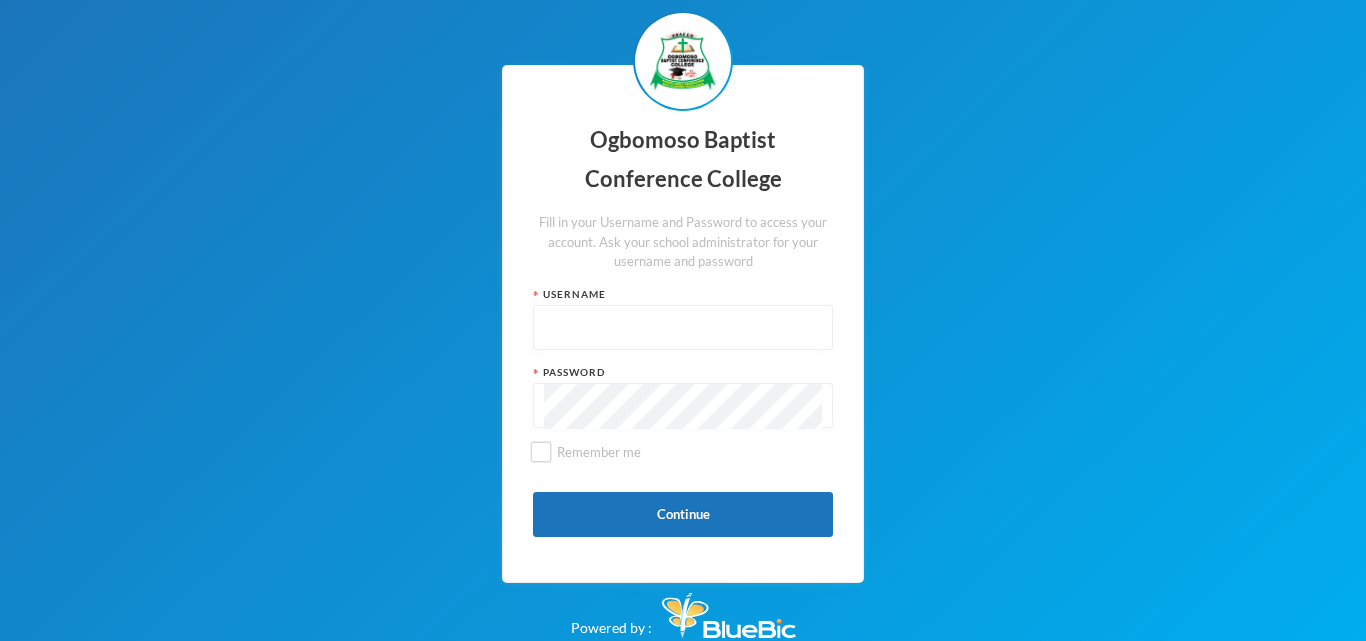 scroll, scrollTop: 0, scrollLeft: 0, axis: both 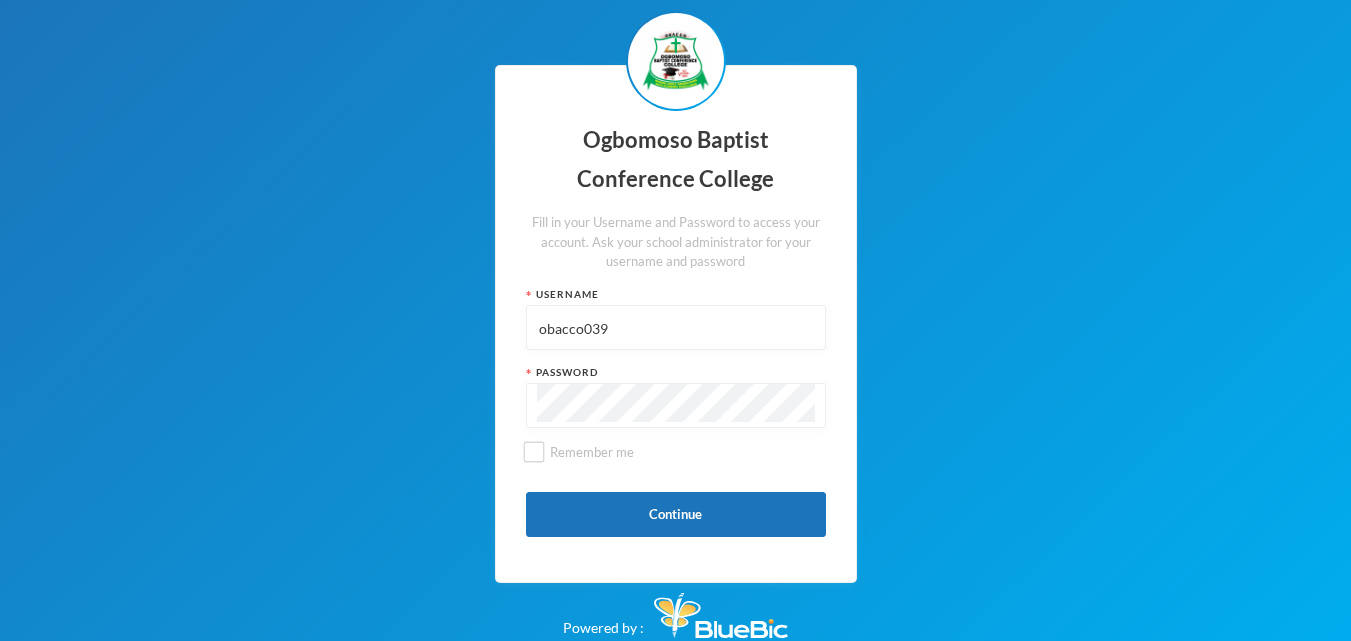 click on "obacco039" at bounding box center (676, 328) 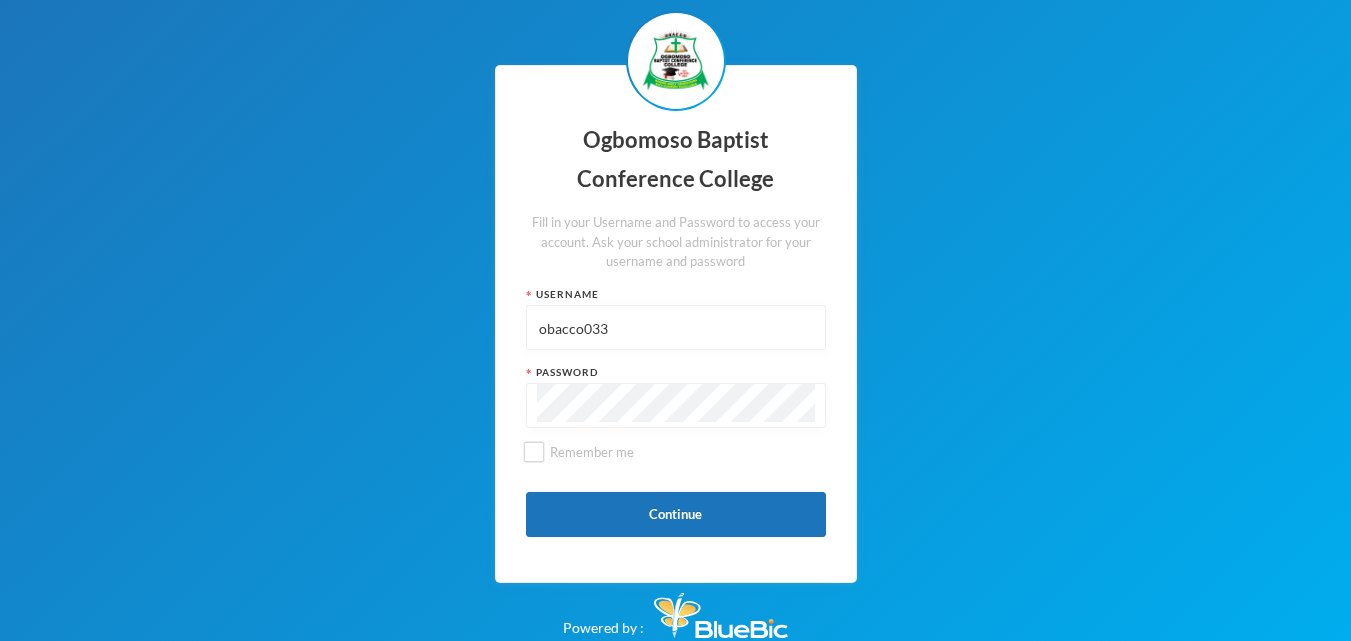 type on "obacco033" 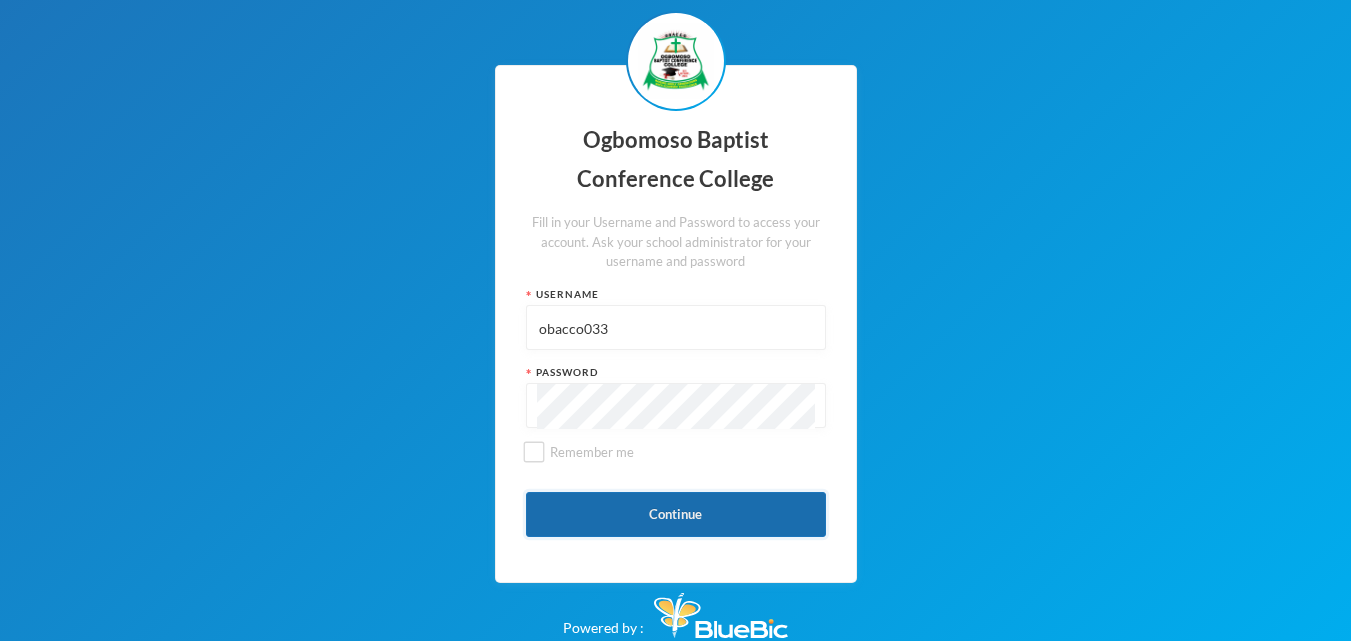 click on "Continue" at bounding box center [676, 514] 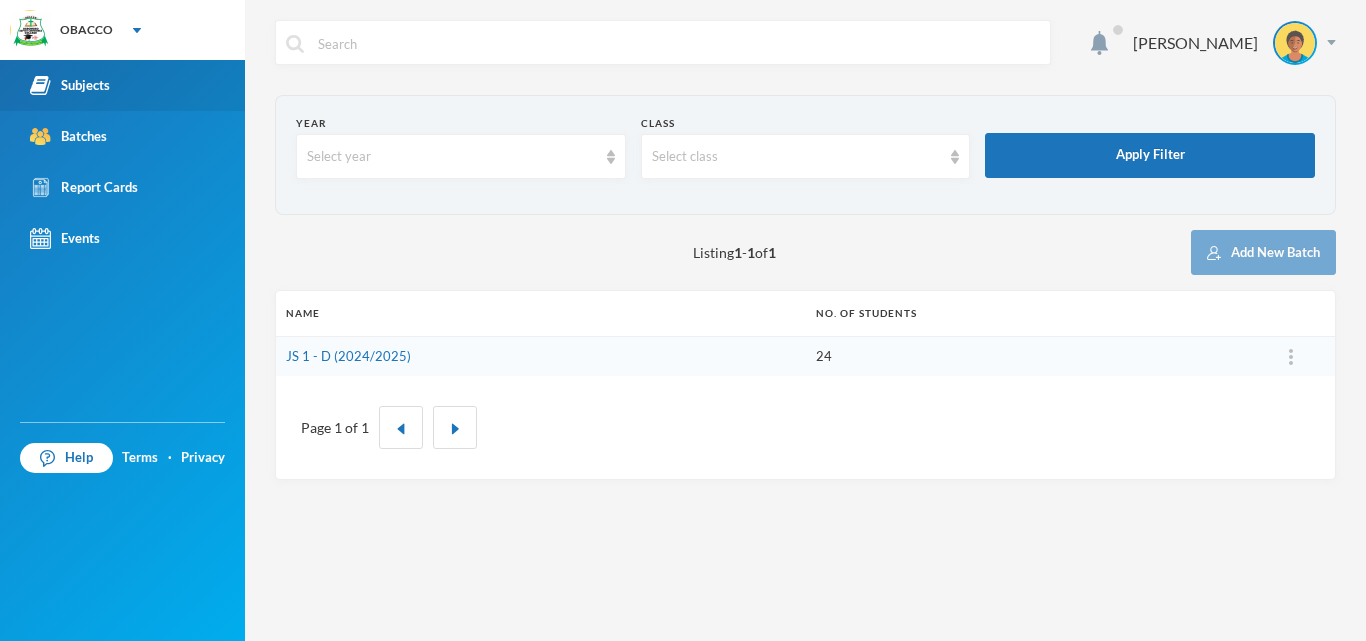 click on "Subjects" at bounding box center (70, 85) 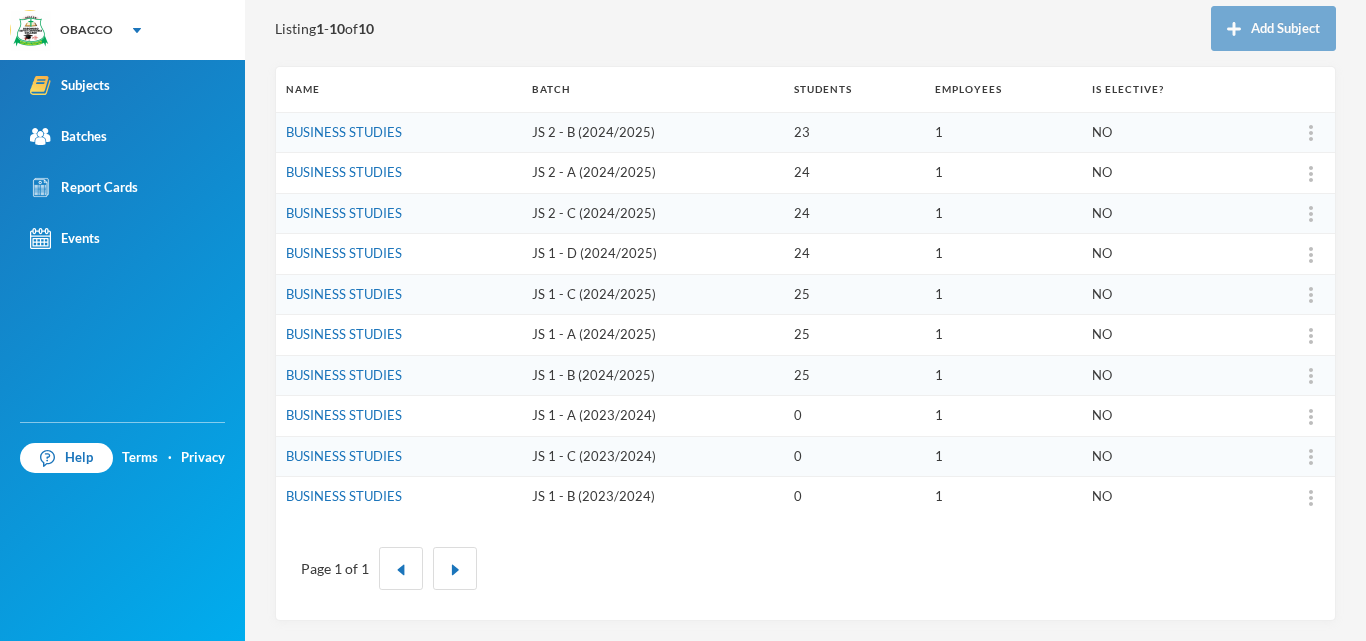 scroll, scrollTop: 124, scrollLeft: 0, axis: vertical 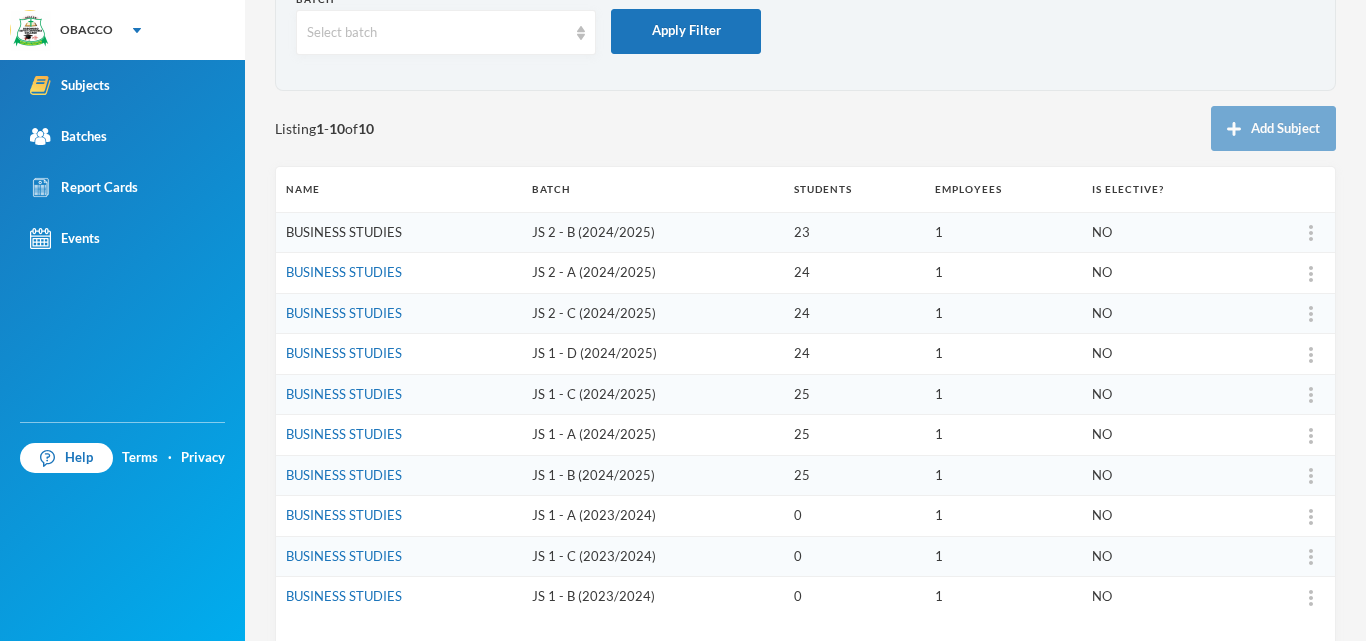 click on "BUSINESS STUDIES" at bounding box center [344, 232] 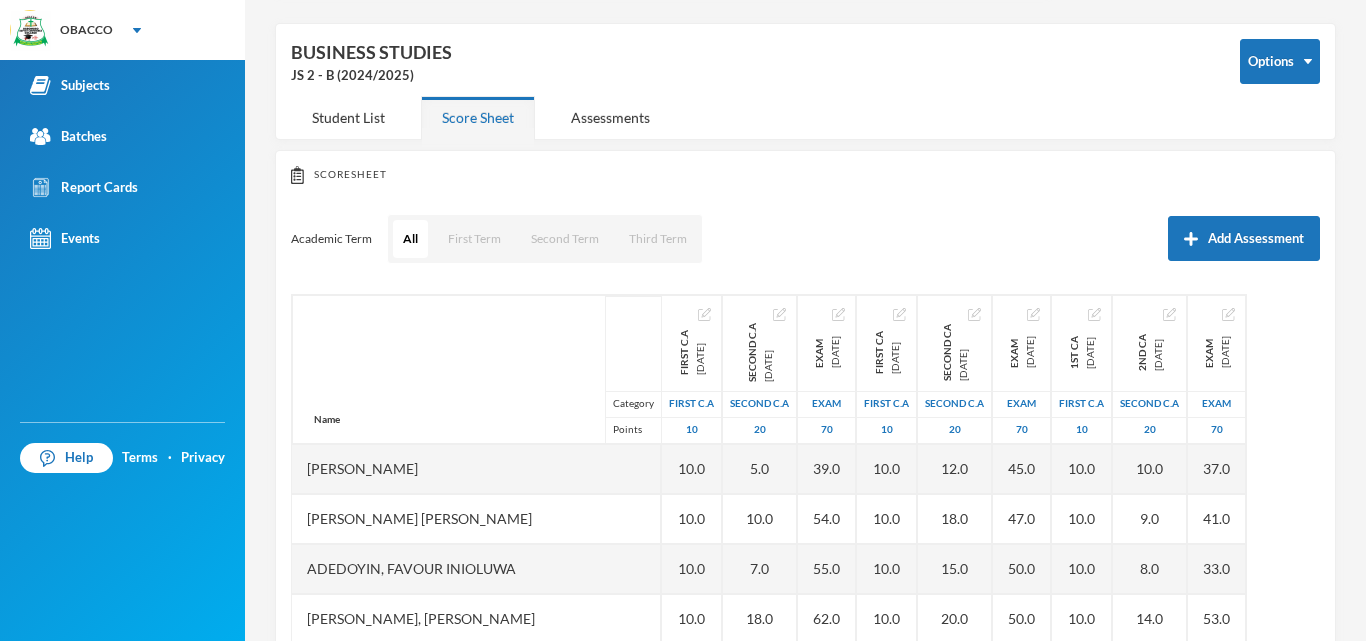 scroll, scrollTop: 124, scrollLeft: 0, axis: vertical 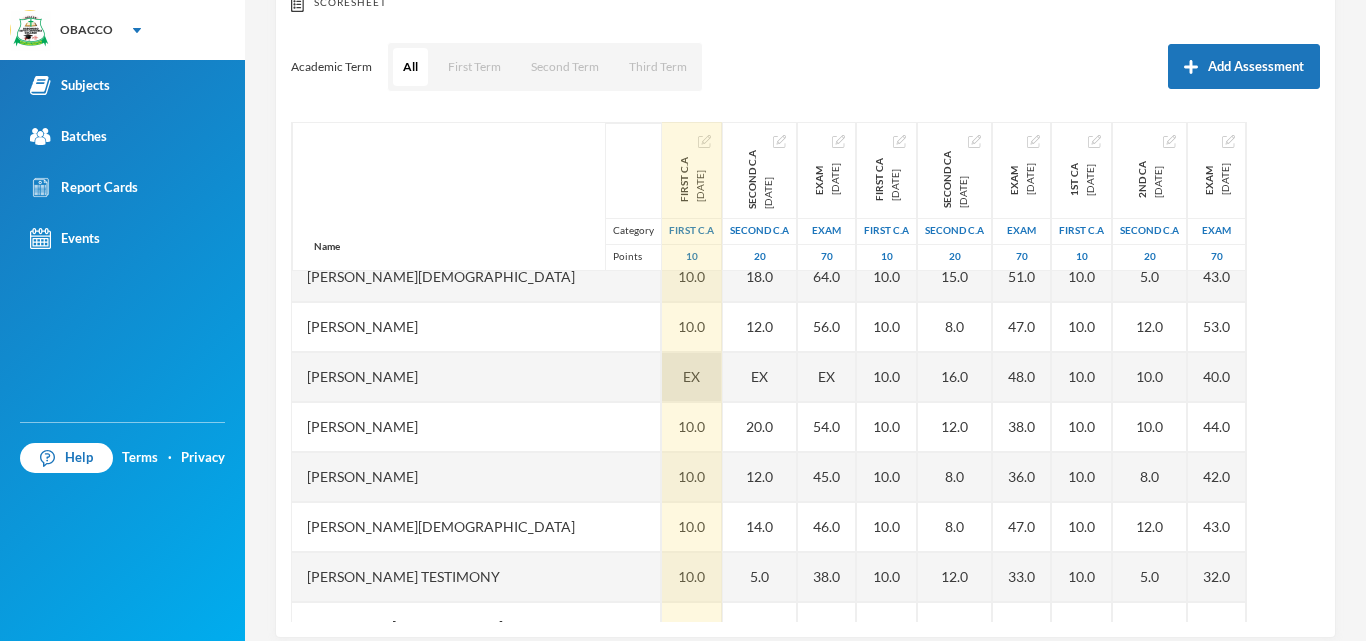 click on "EX" at bounding box center (691, 376) 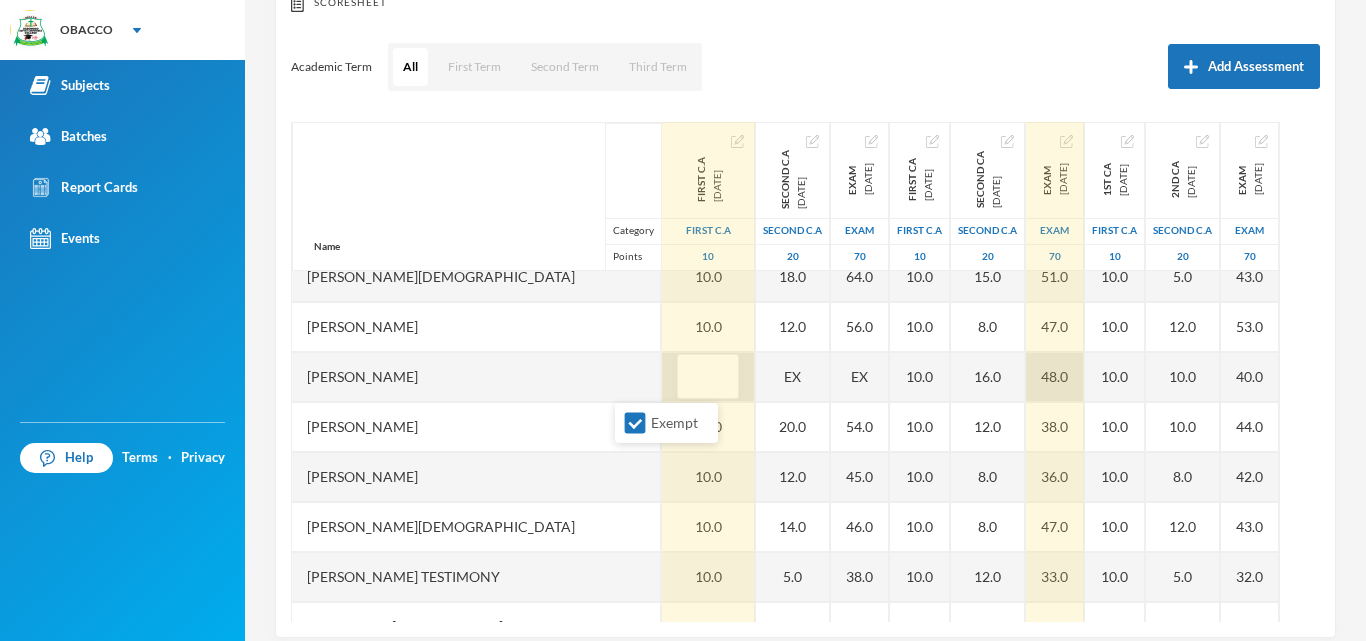 click on "48.0" at bounding box center [1055, 377] 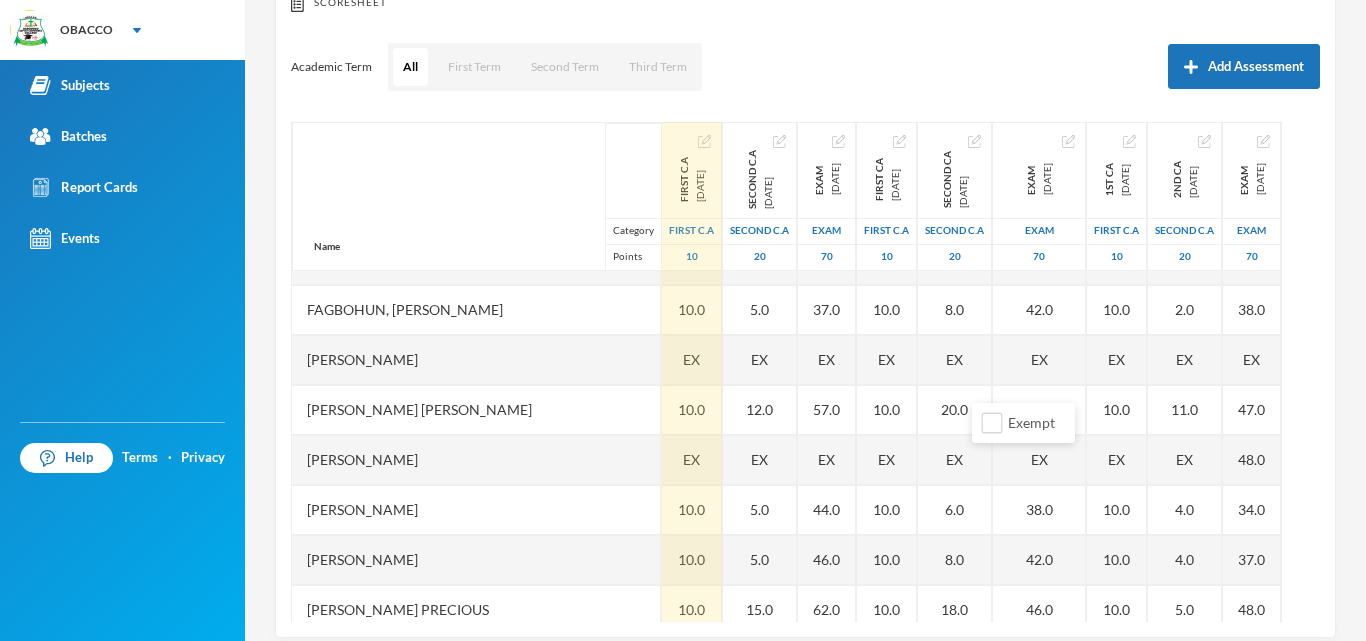 scroll, scrollTop: 640, scrollLeft: 0, axis: vertical 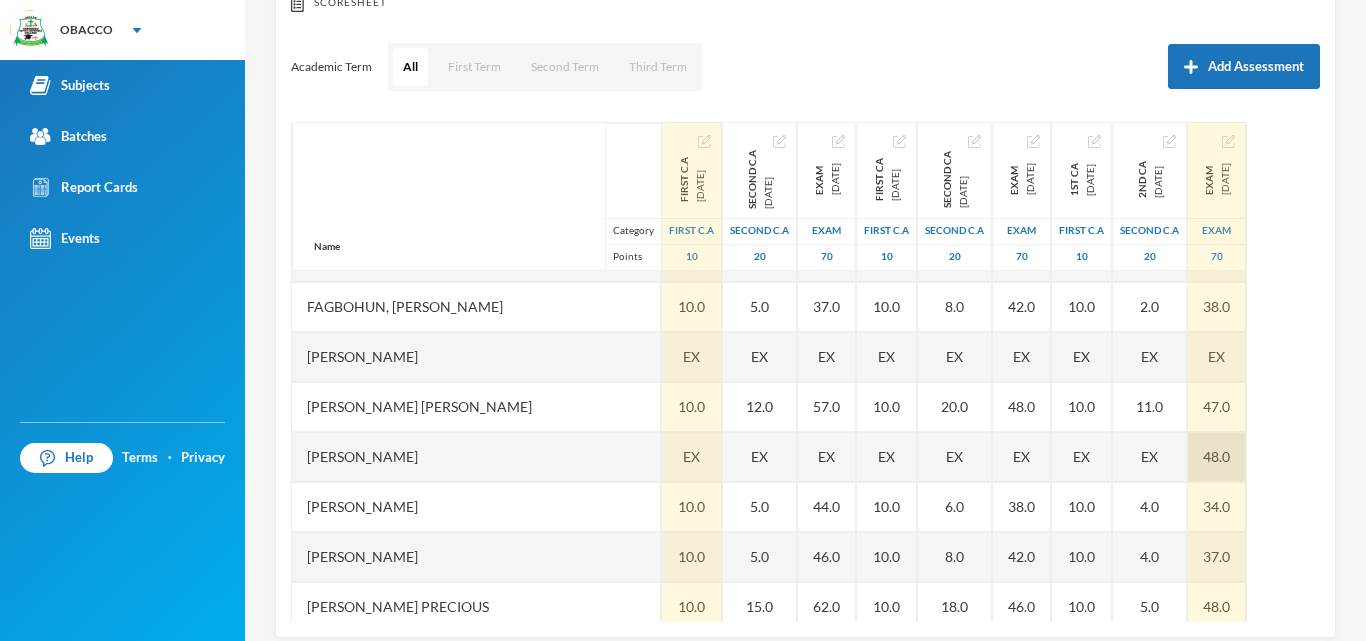 click on "48.0" at bounding box center [1217, 457] 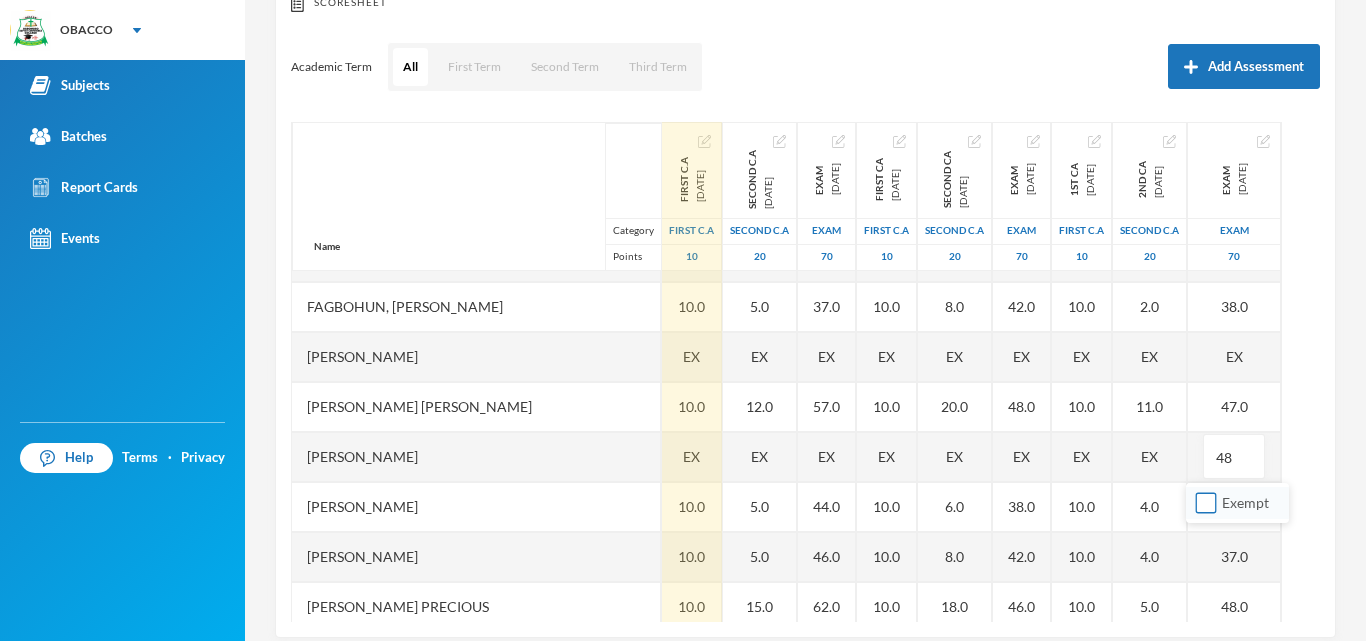 type on "4" 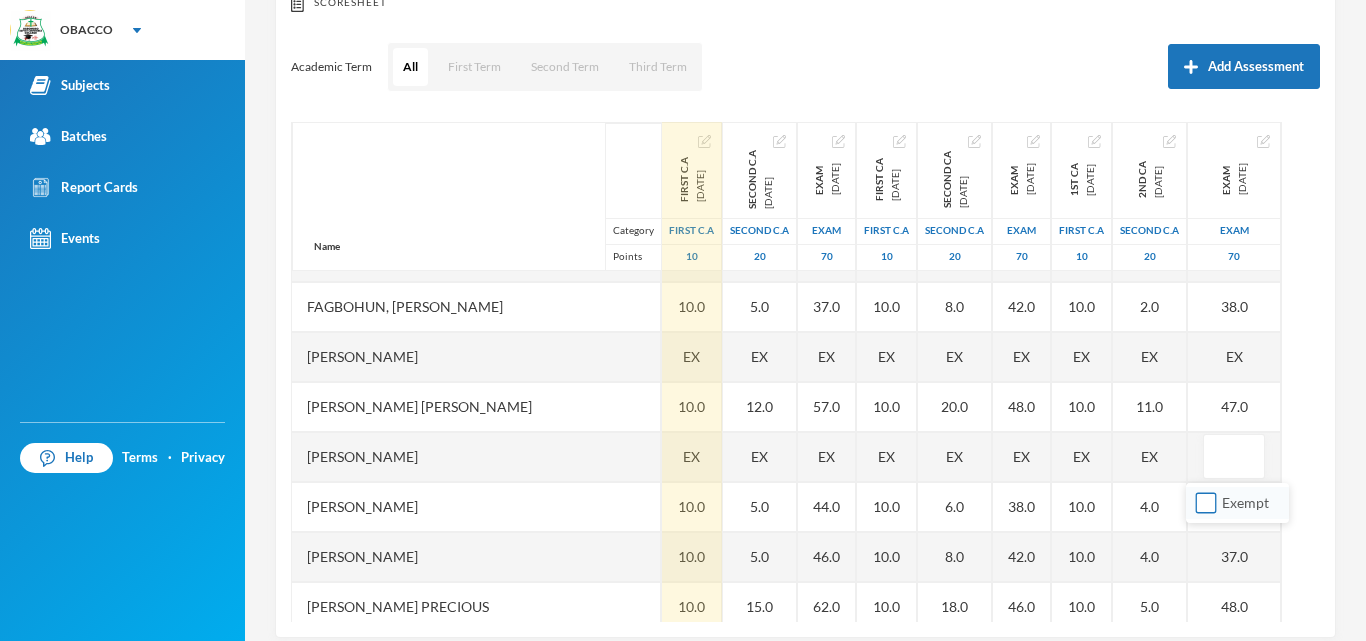 type 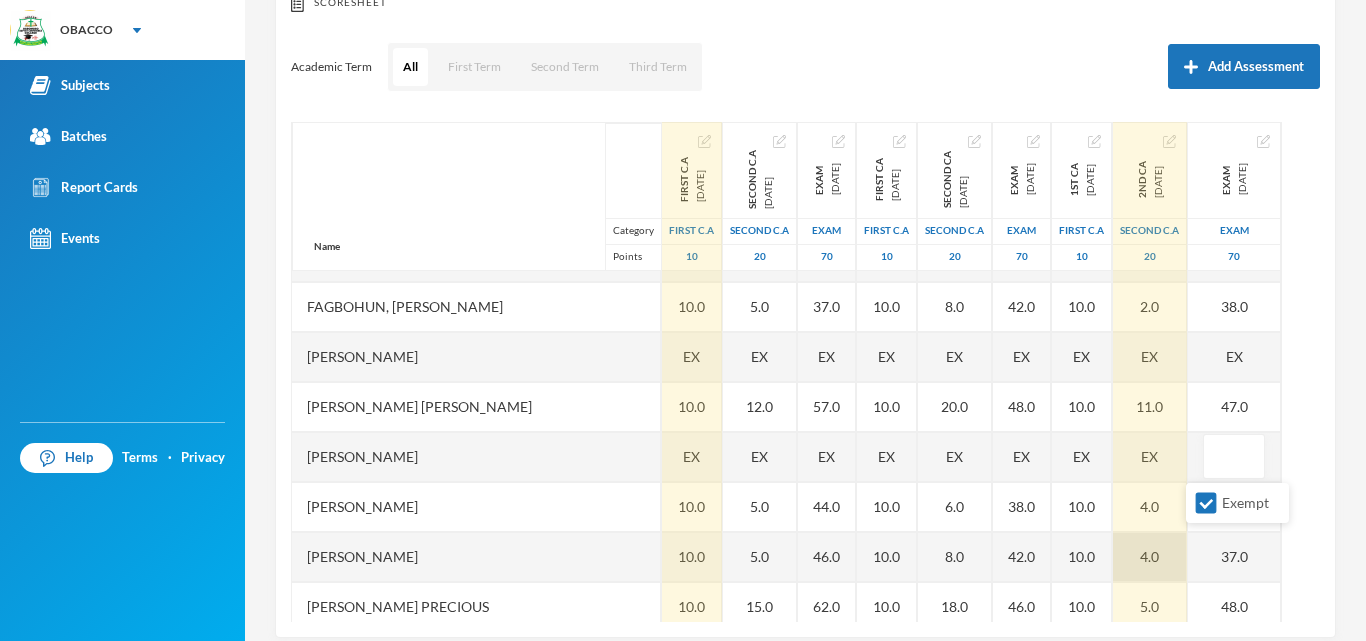 click on "4.0" at bounding box center (1150, 557) 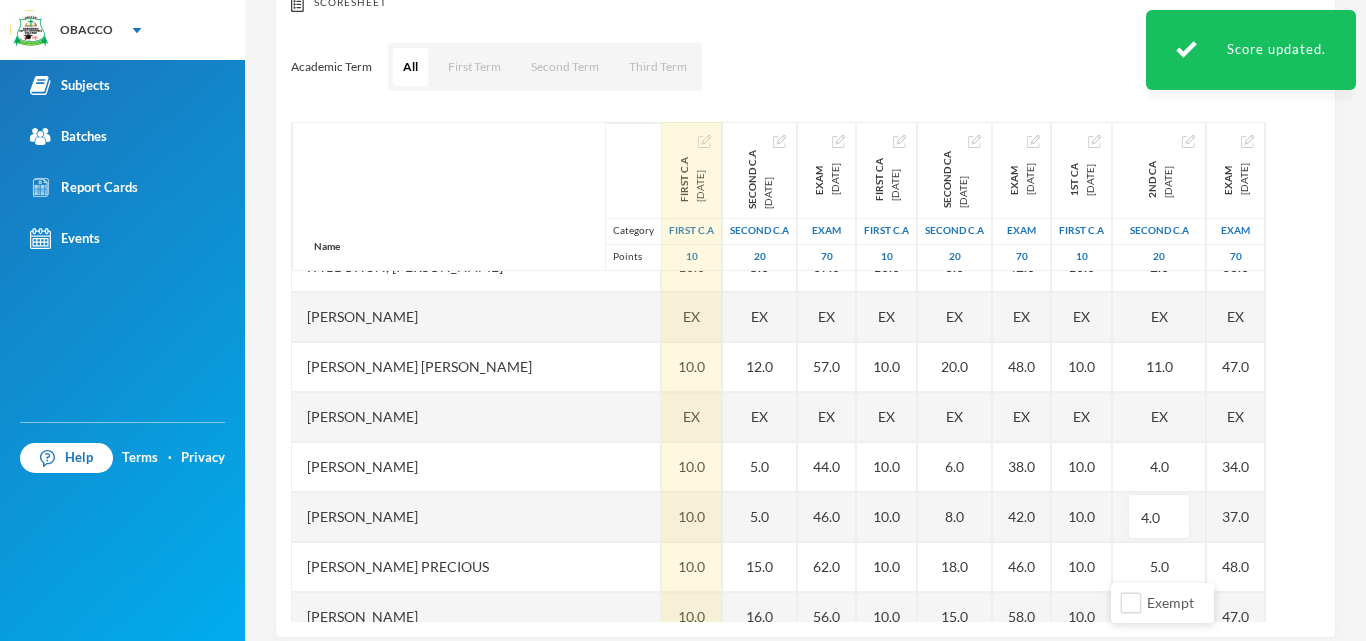 scroll, scrollTop: 720, scrollLeft: 0, axis: vertical 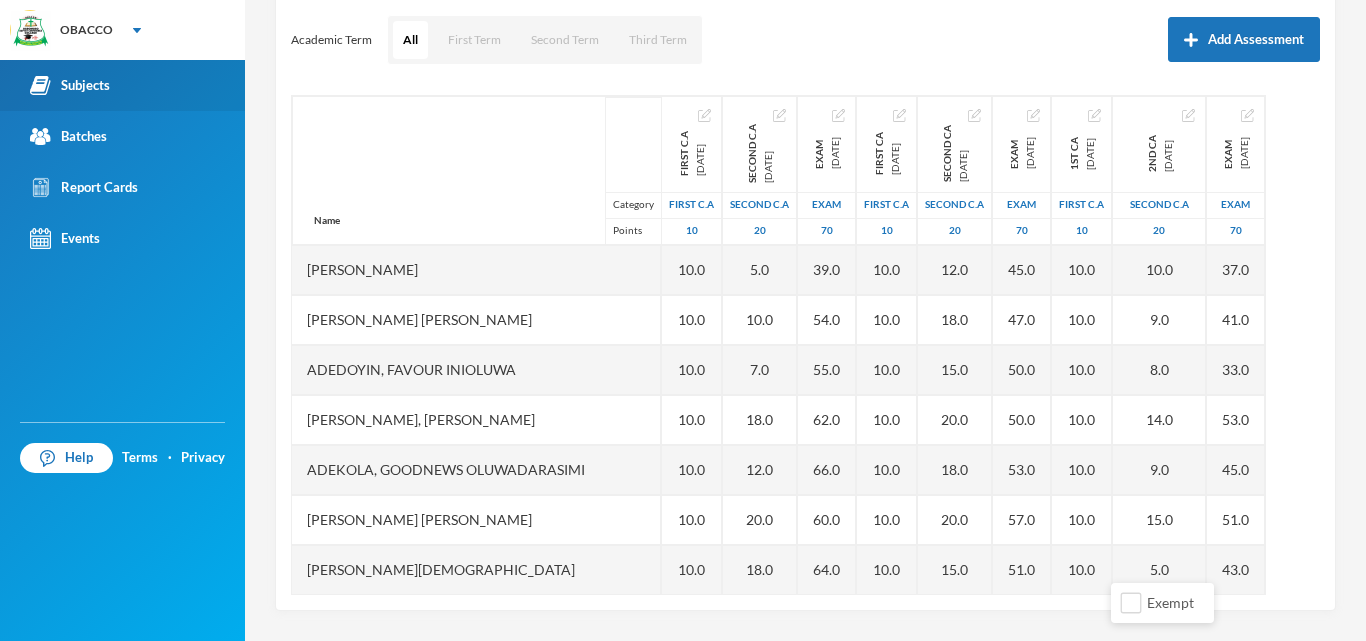 click on "Subjects" at bounding box center [70, 85] 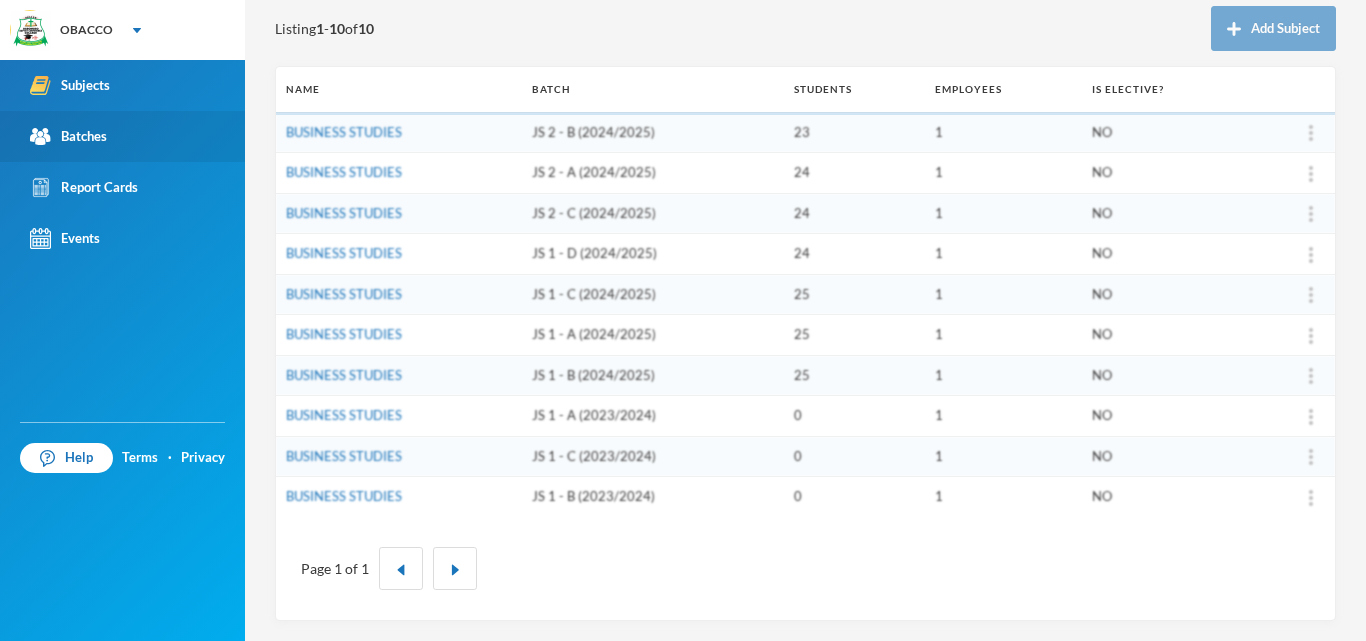 scroll, scrollTop: 224, scrollLeft: 0, axis: vertical 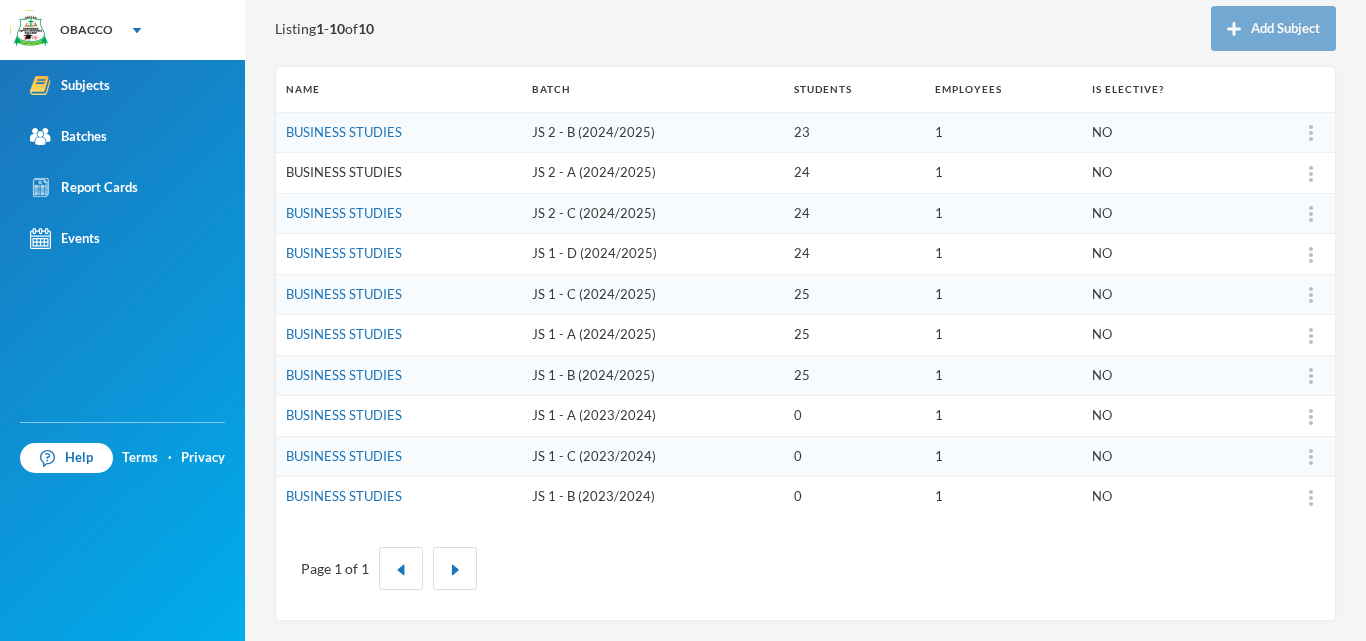 click on "BUSINESS STUDIES" at bounding box center [344, 172] 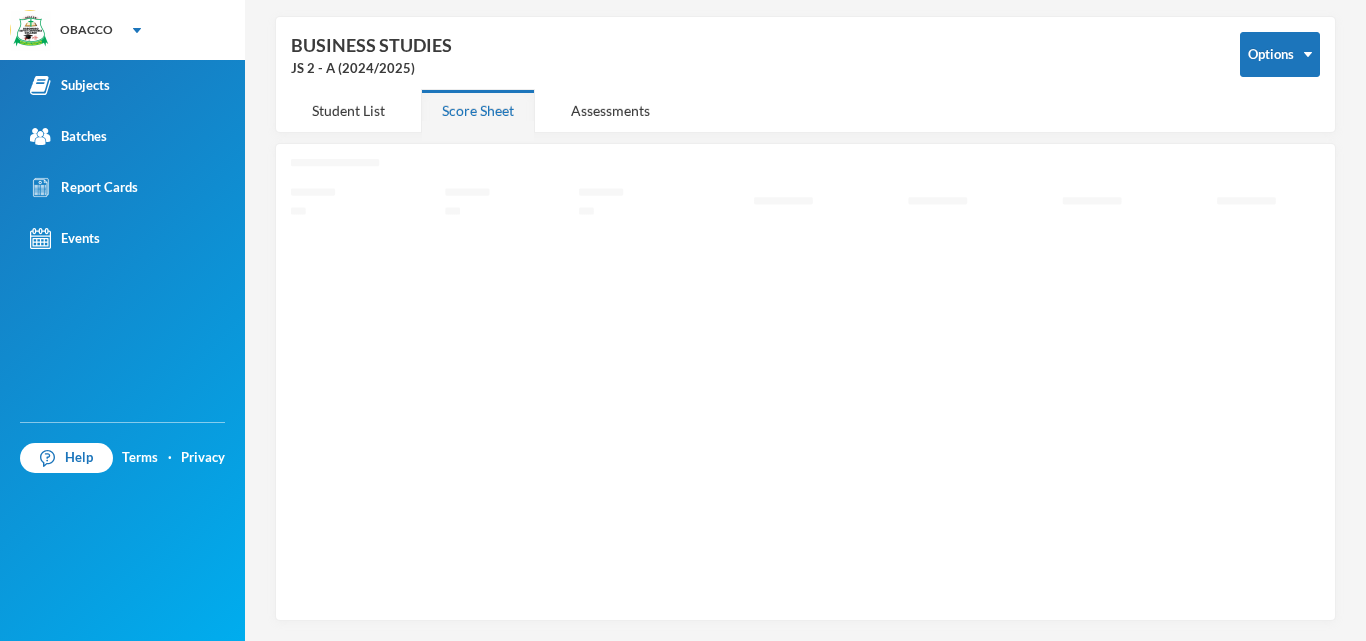 scroll, scrollTop: 72, scrollLeft: 0, axis: vertical 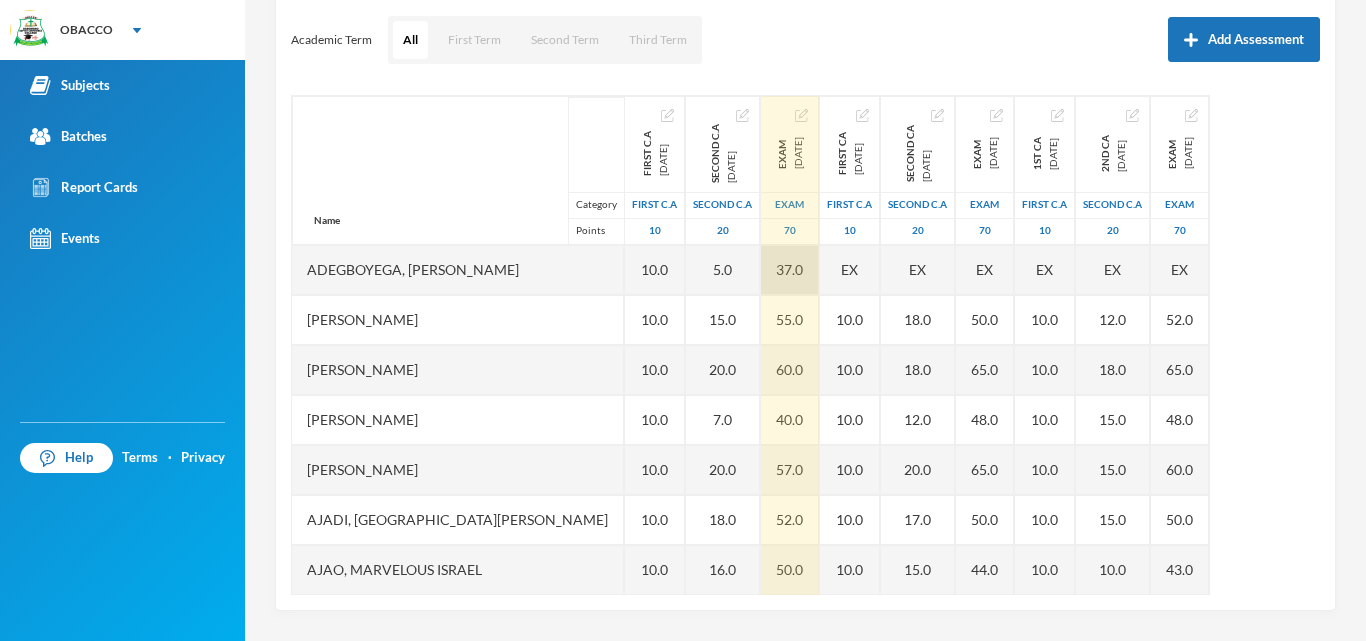 click on "37.0" at bounding box center [790, 270] 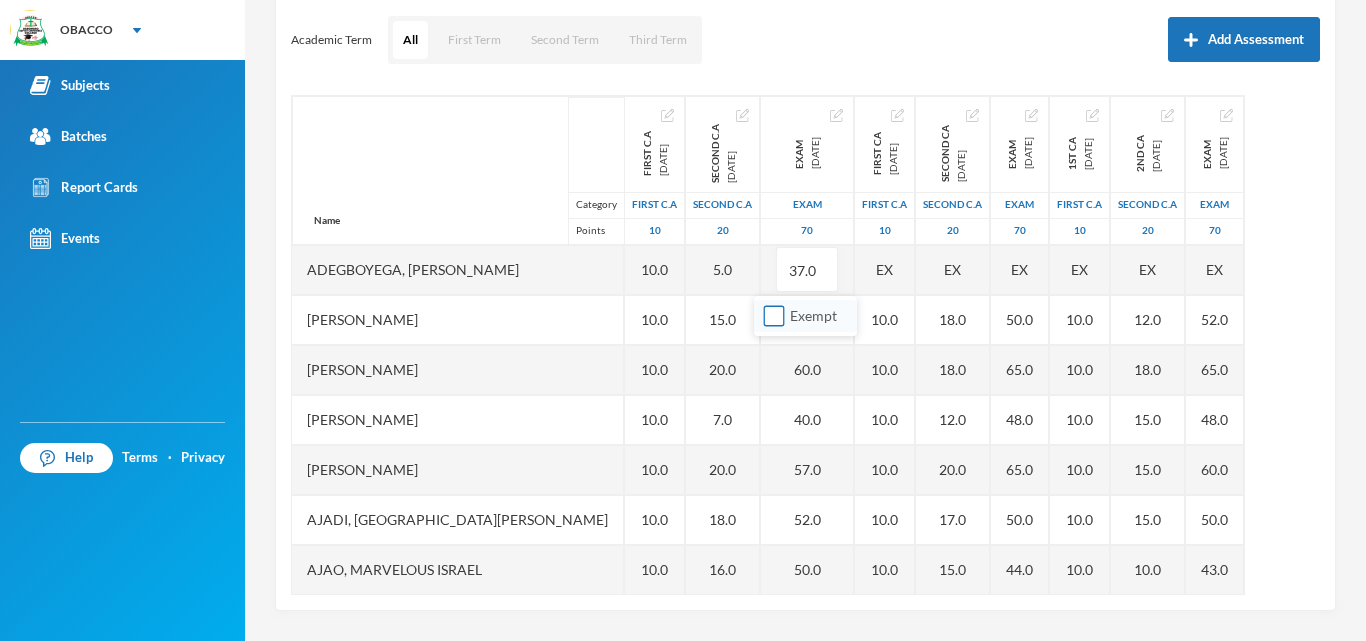 click on "Exempt" at bounding box center [774, 316] 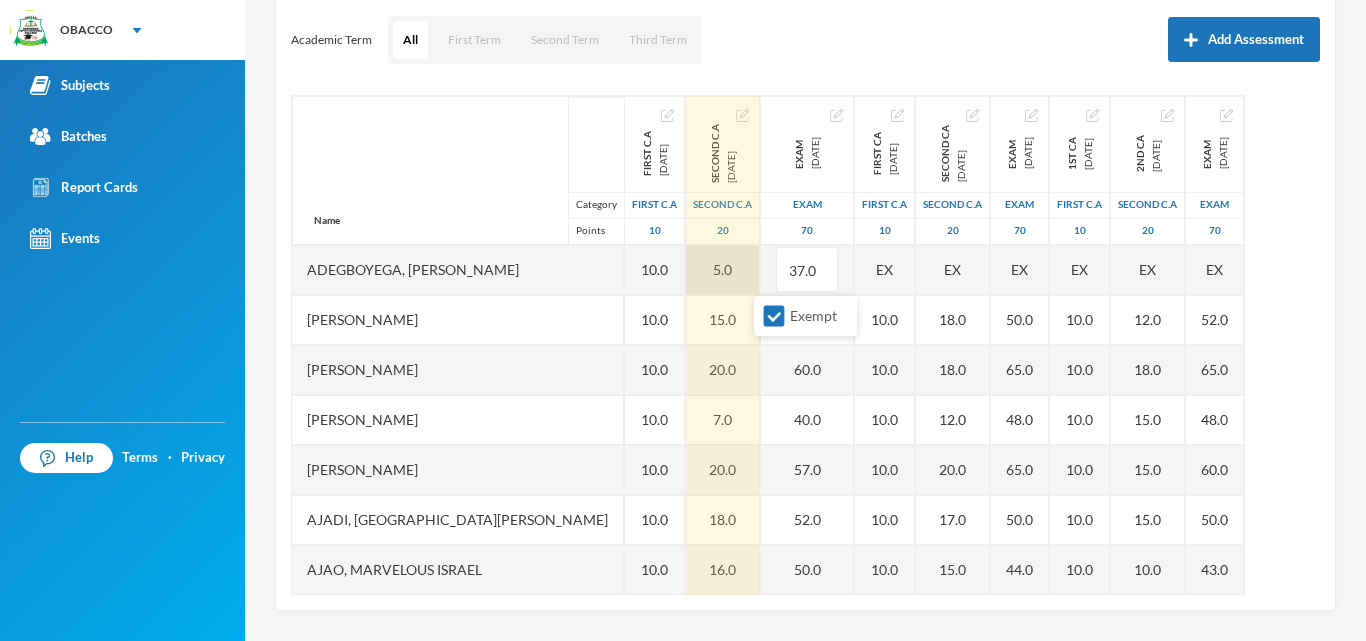click on "5.0" at bounding box center (723, 270) 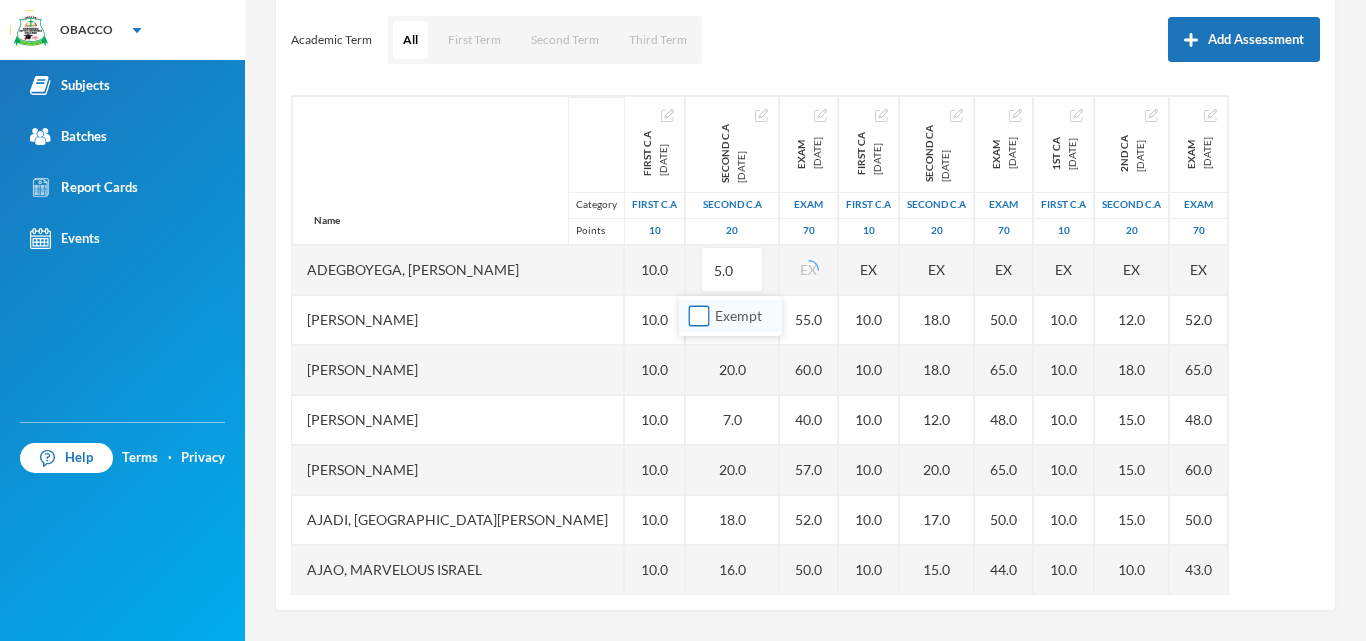 click on "Exempt" at bounding box center [699, 316] 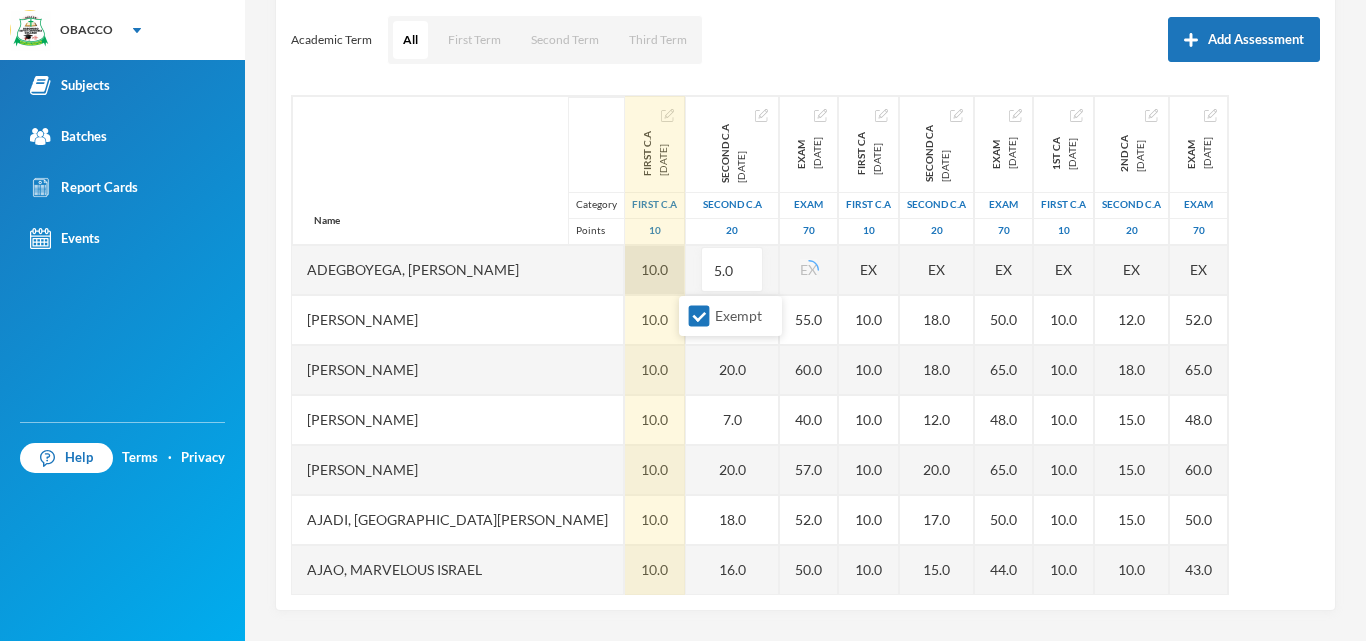 click on "10.0" at bounding box center (655, 270) 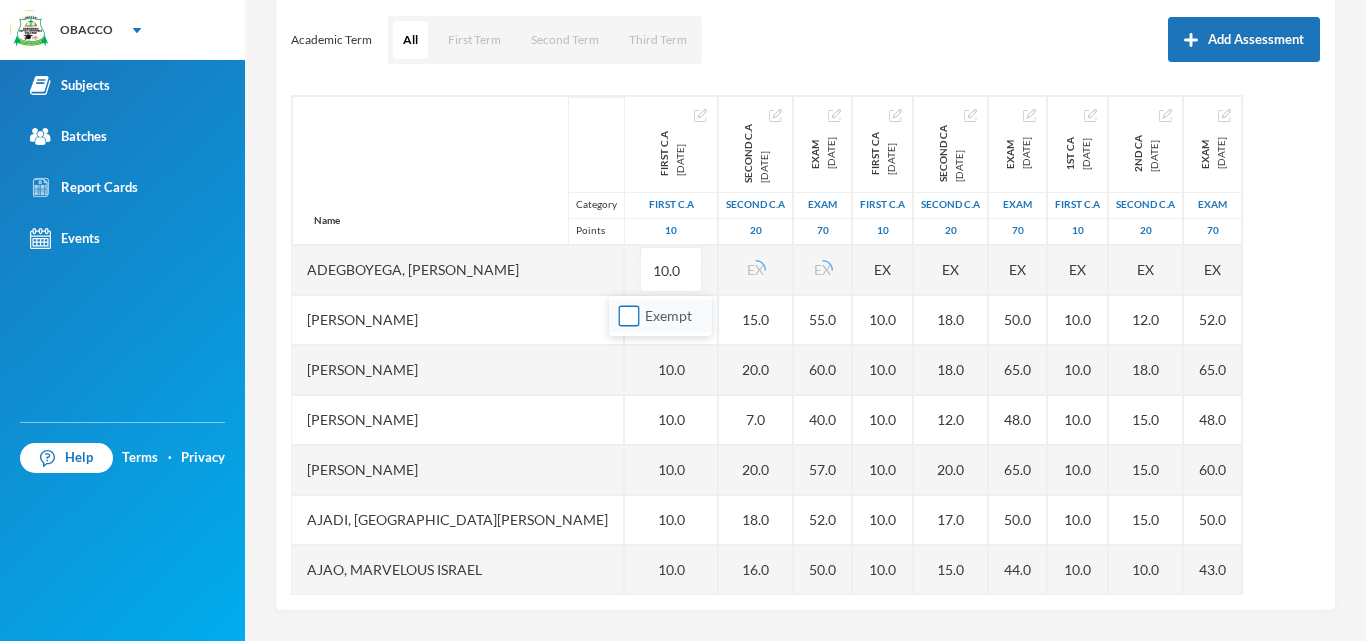 click on "Exempt" at bounding box center [629, 316] 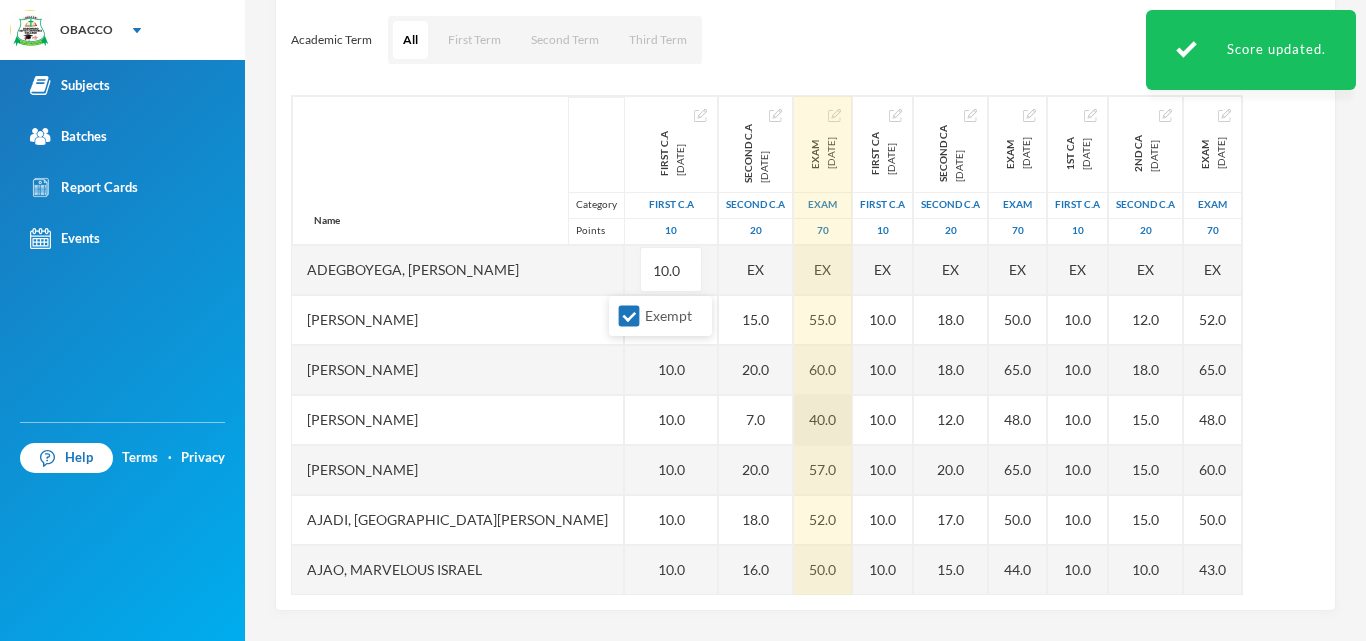 click on "40.0" at bounding box center [823, 420] 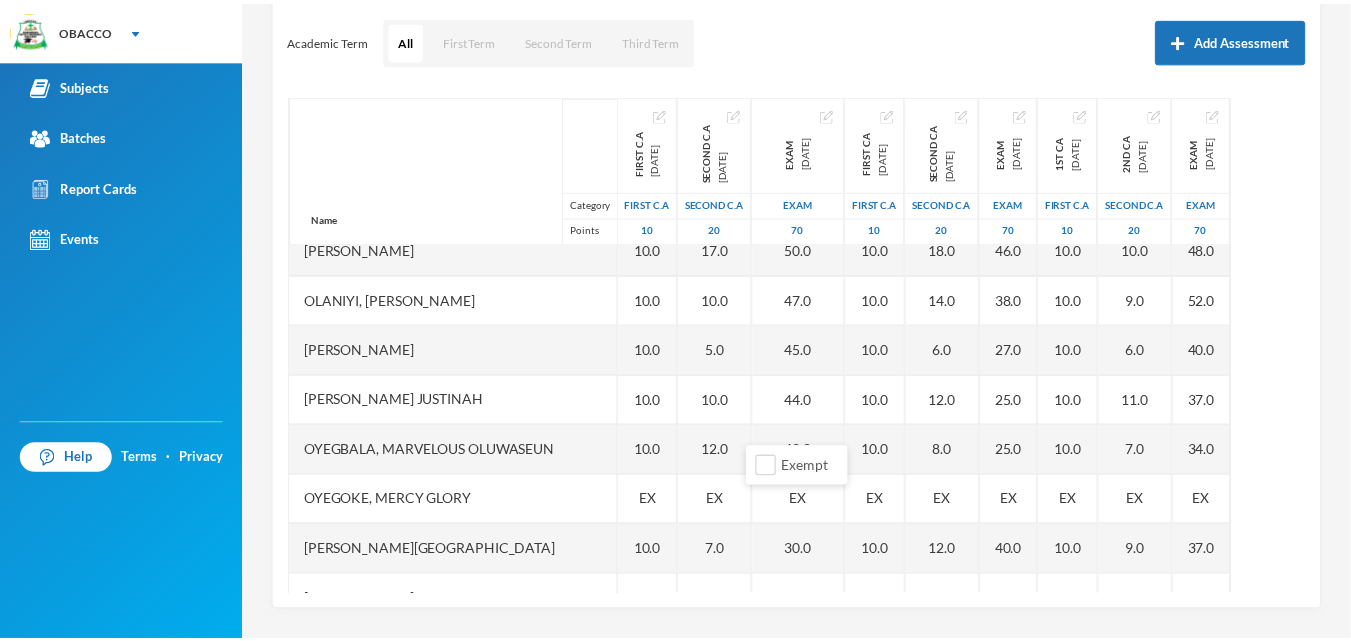 scroll, scrollTop: 951, scrollLeft: 0, axis: vertical 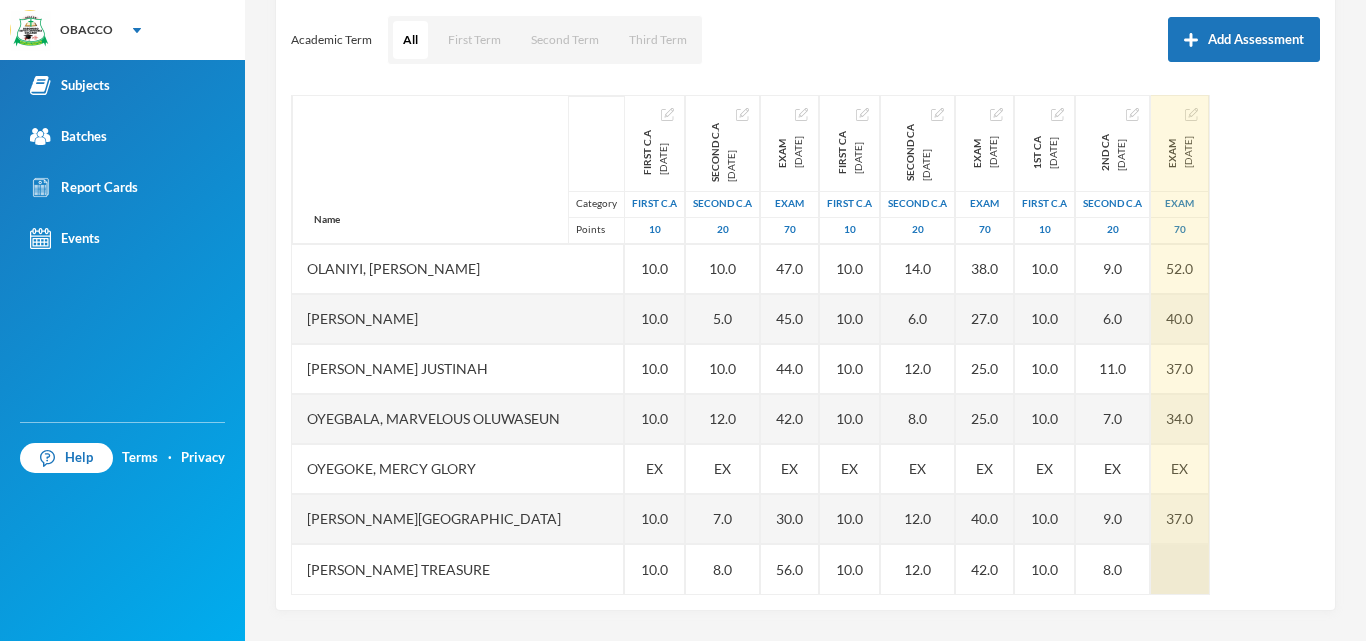 drag, startPoint x: 1154, startPoint y: 581, endPoint x: 1197, endPoint y: 575, distance: 43.416588 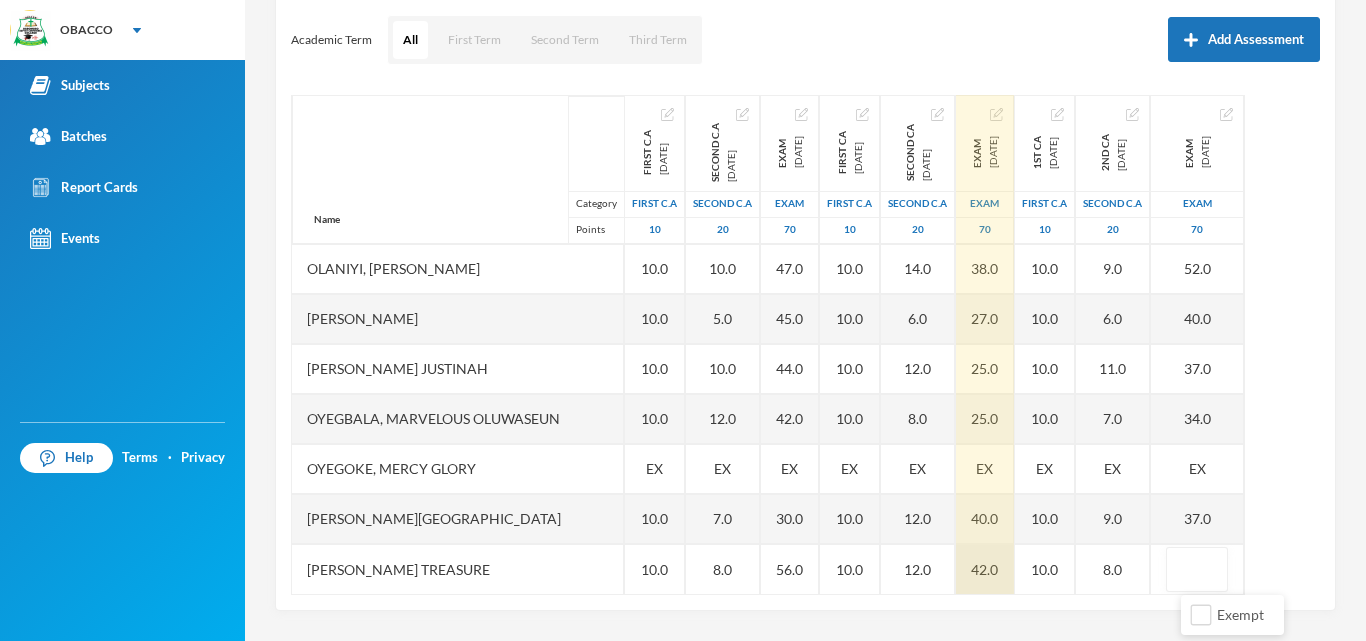 click on "42.0" at bounding box center [985, 569] 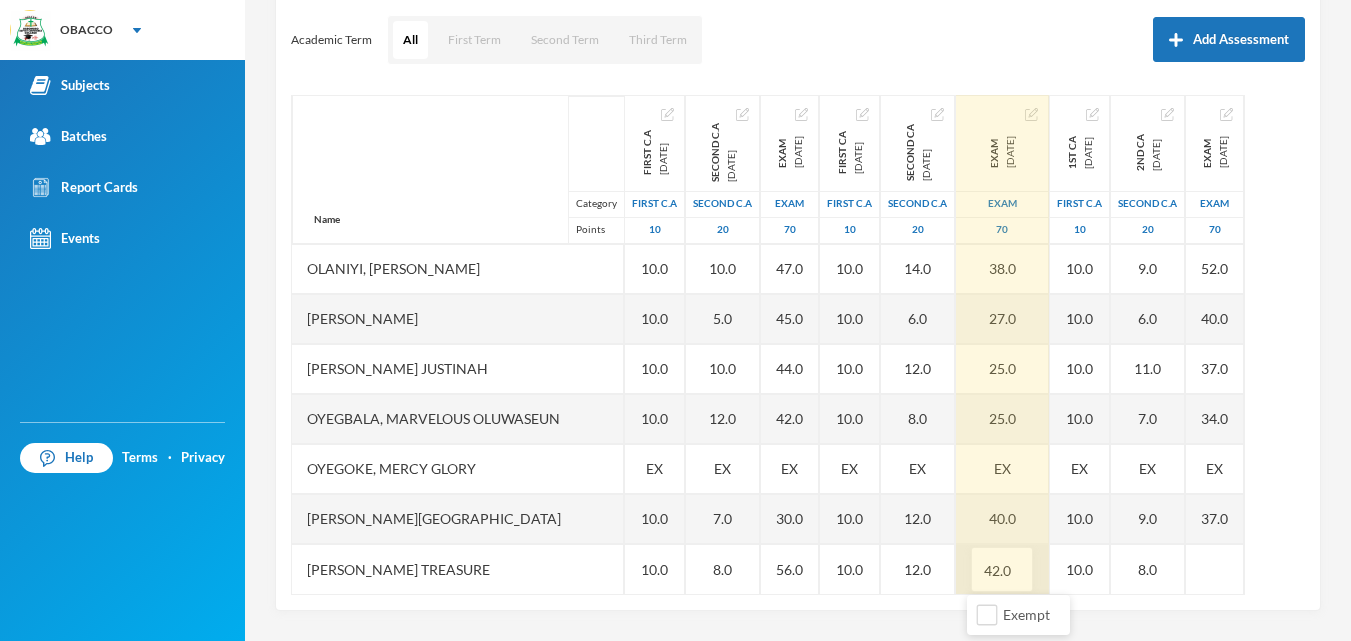 scroll, scrollTop: 1, scrollLeft: 0, axis: vertical 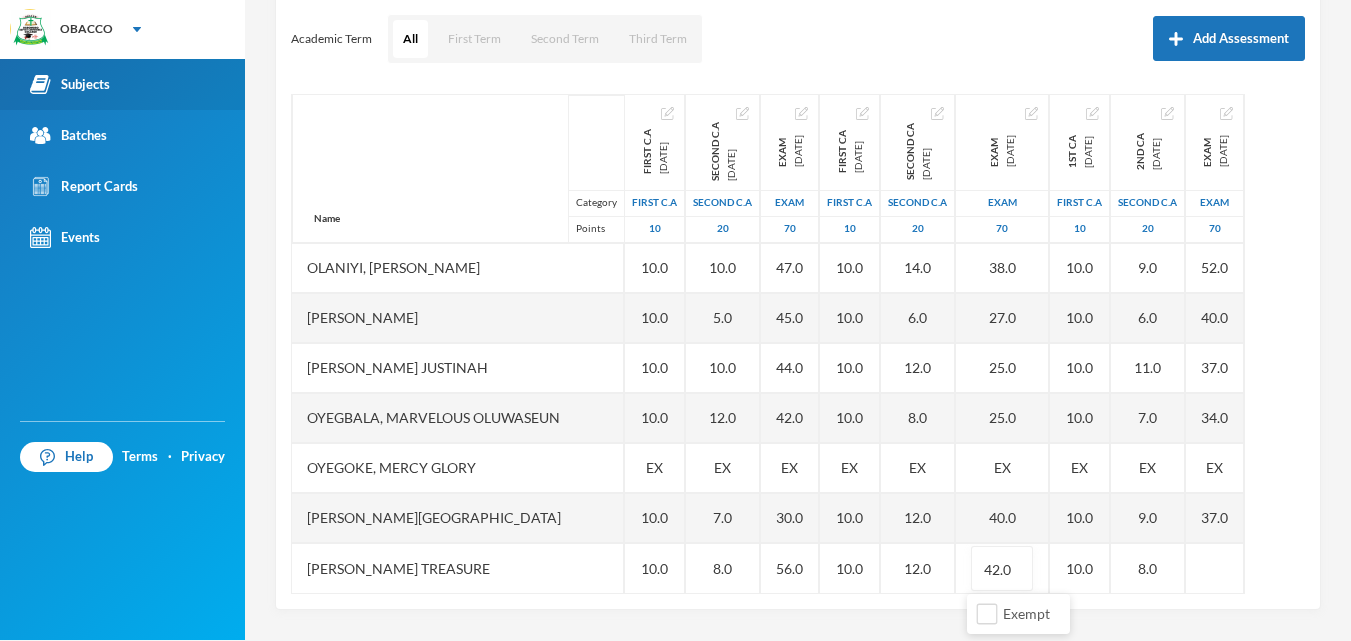 click on "Subjects" at bounding box center (70, 84) 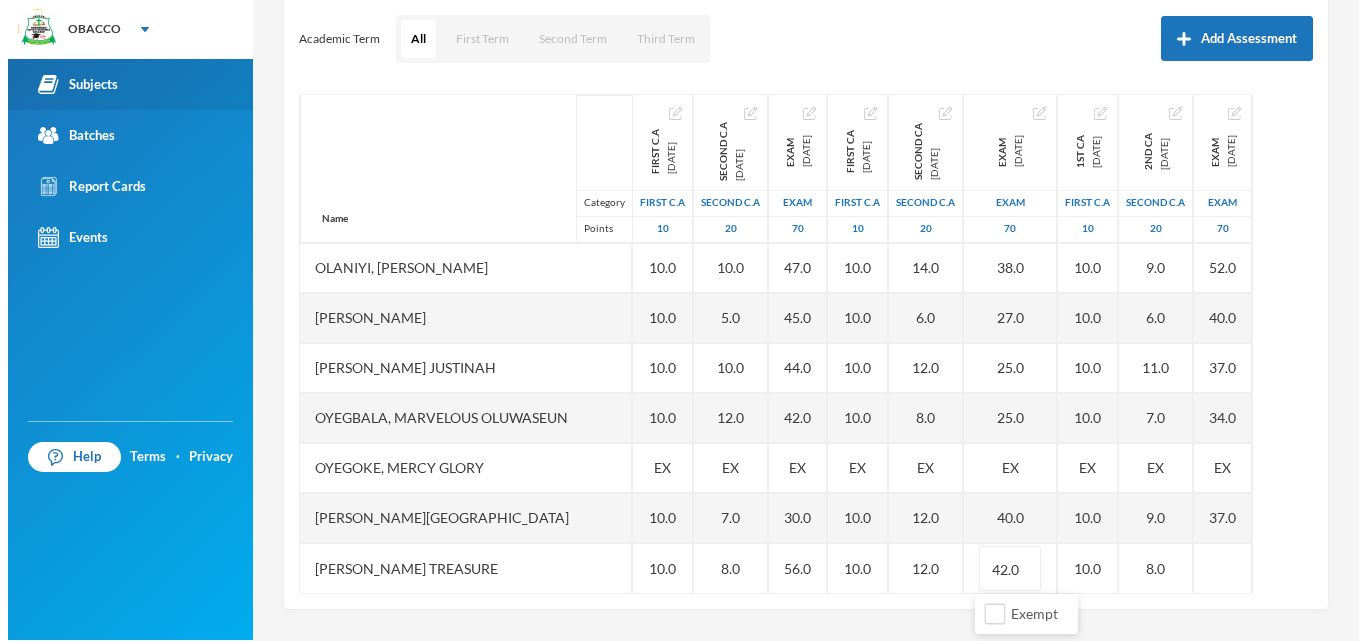 scroll, scrollTop: 0, scrollLeft: 0, axis: both 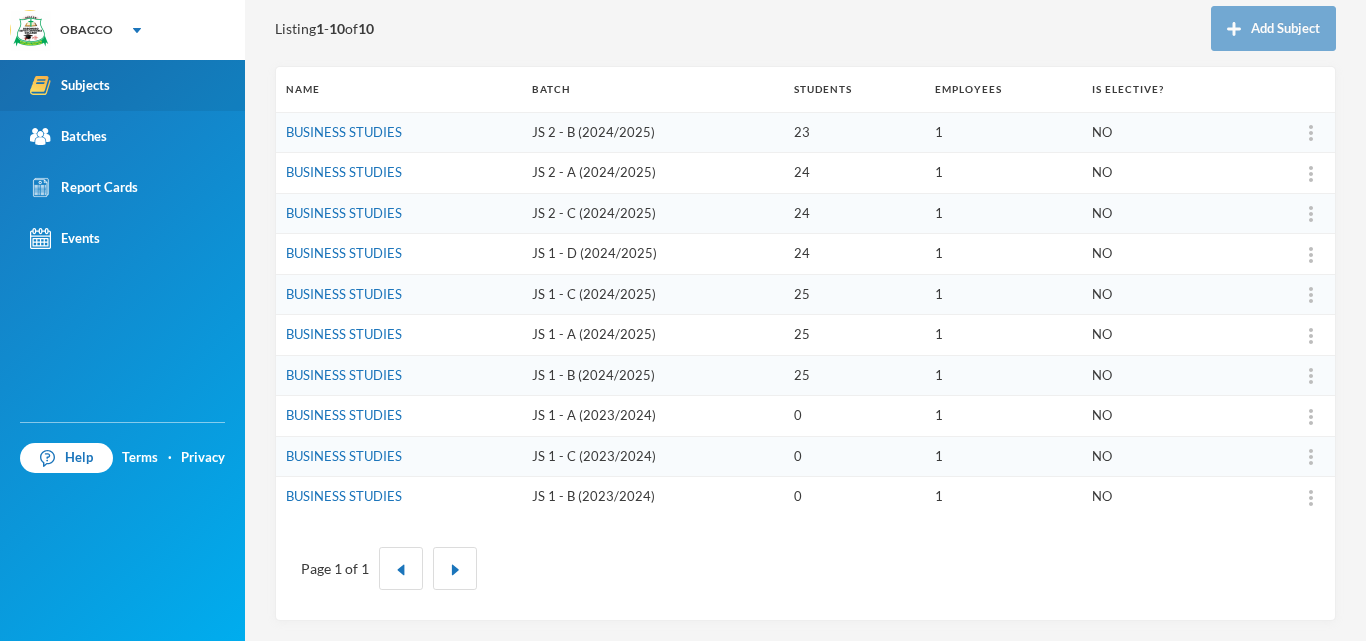 click on "BUSINESS STUDIES" at bounding box center [344, 213] 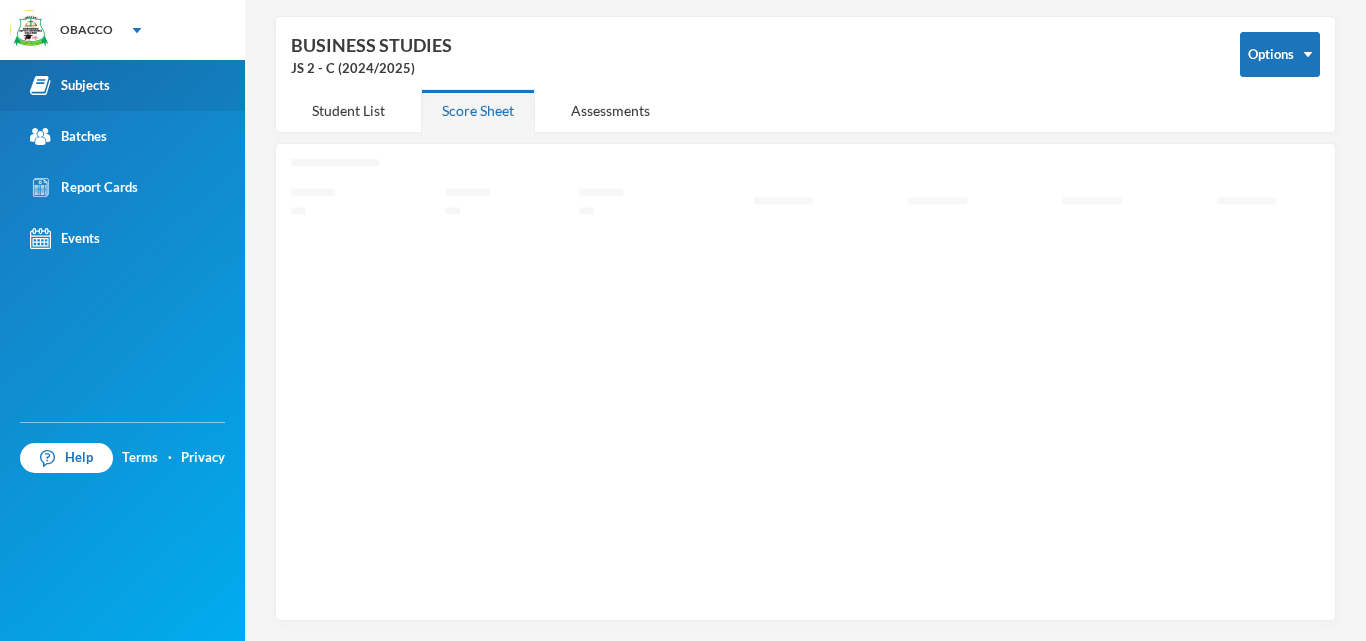 scroll, scrollTop: 72, scrollLeft: 0, axis: vertical 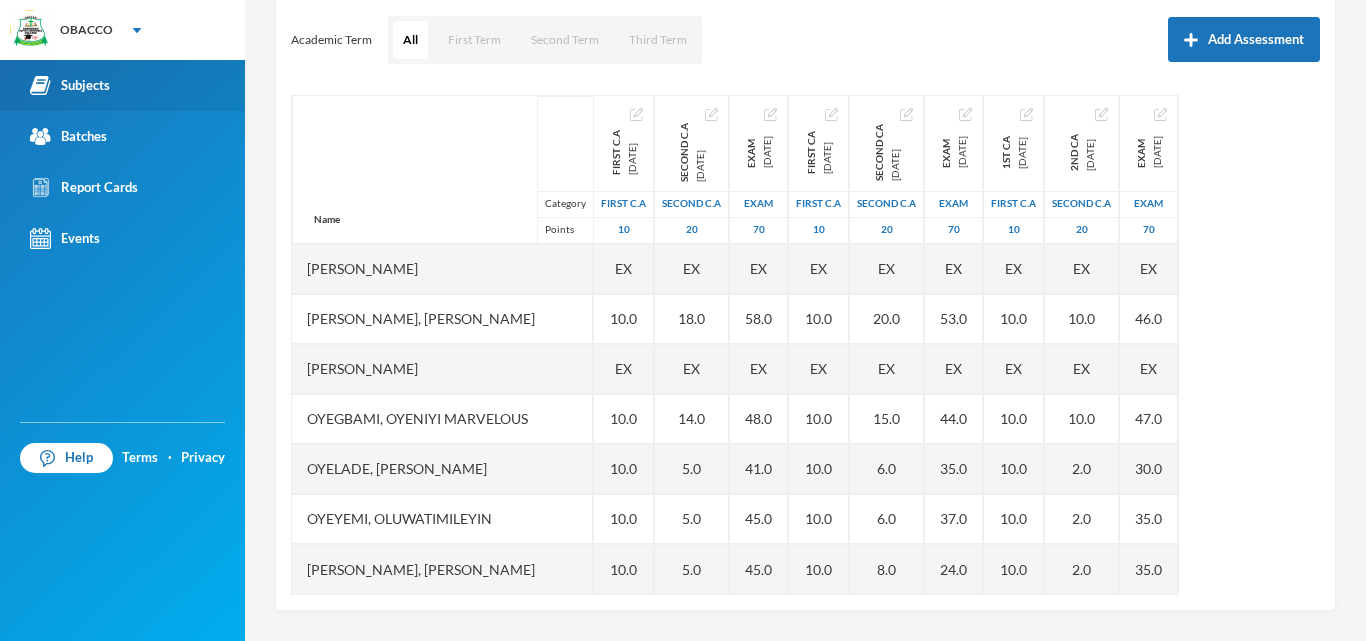 click on "Subjects" at bounding box center [70, 85] 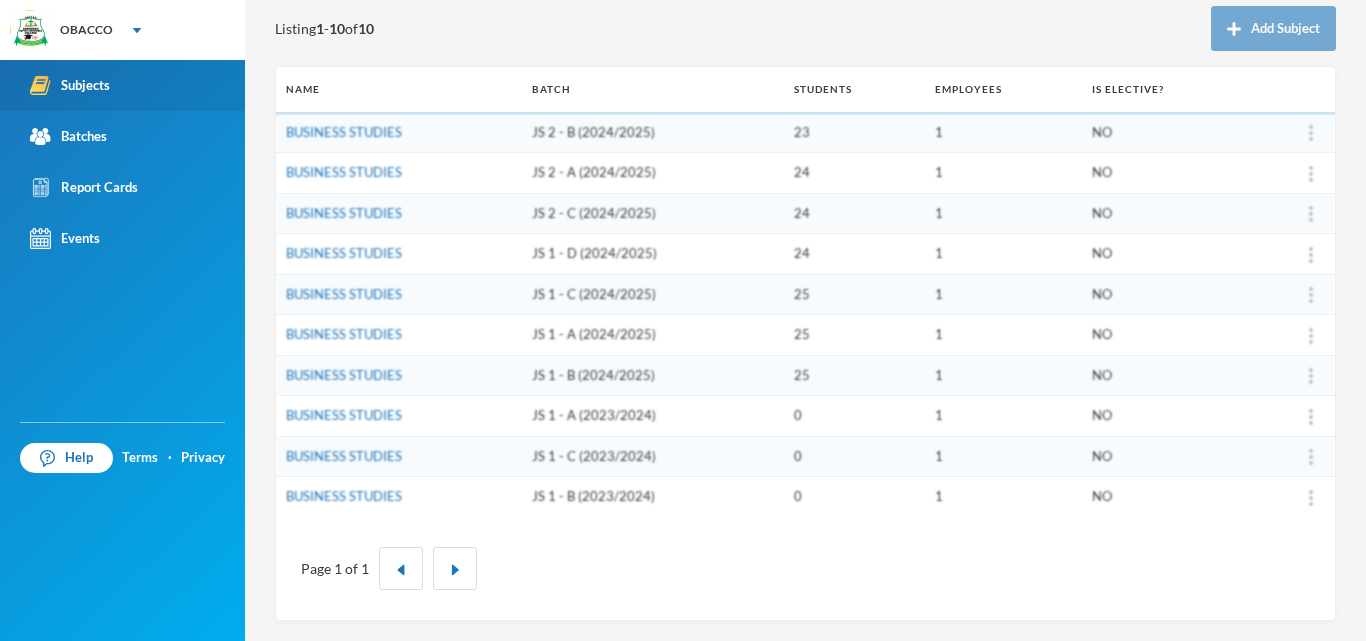 scroll, scrollTop: 224, scrollLeft: 0, axis: vertical 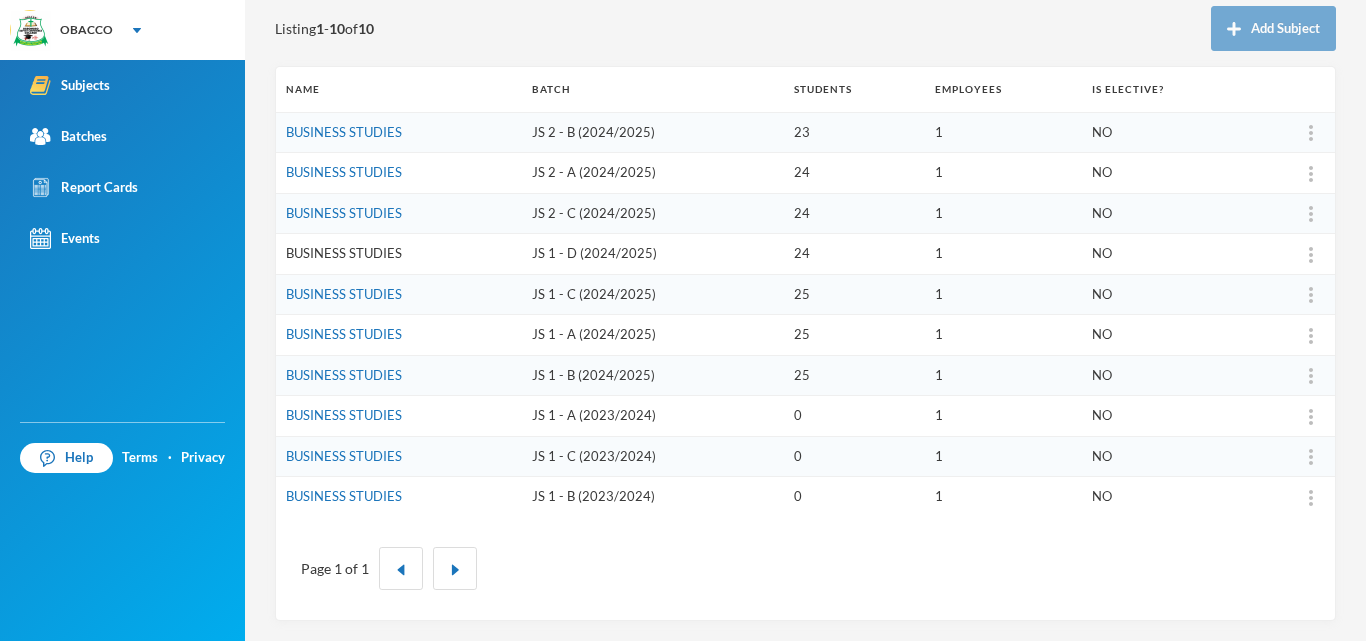 click on "BUSINESS STUDIES" at bounding box center (344, 253) 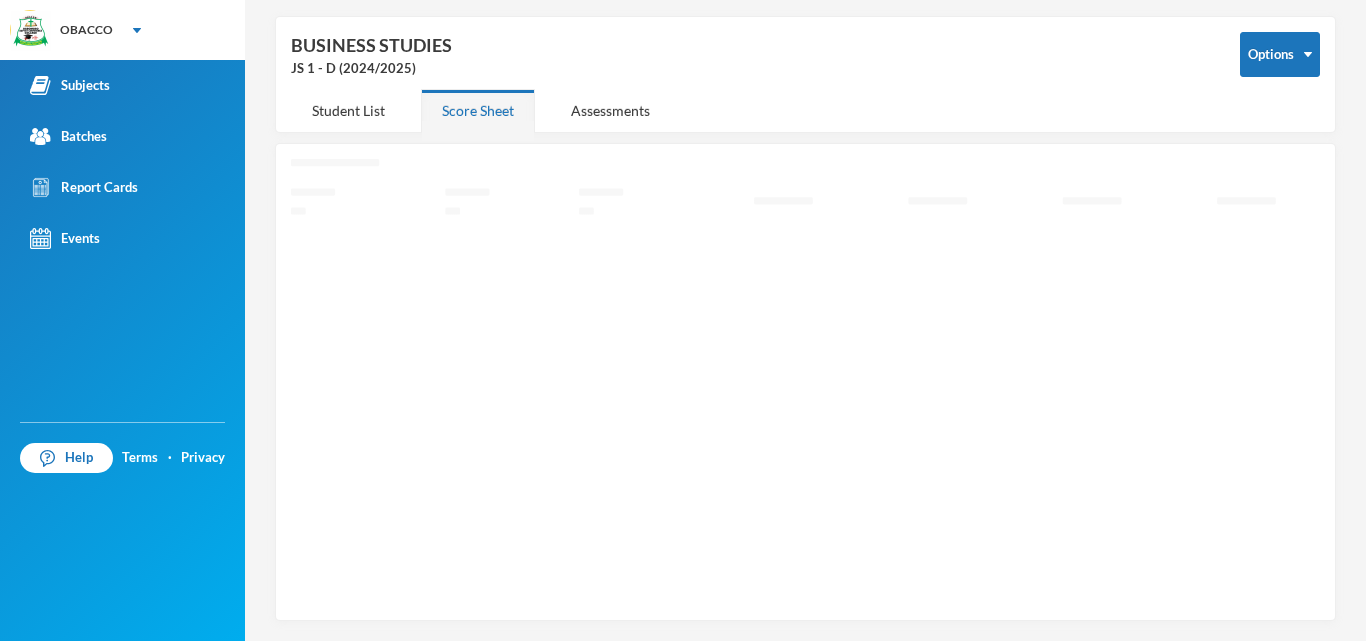 scroll, scrollTop: 72, scrollLeft: 0, axis: vertical 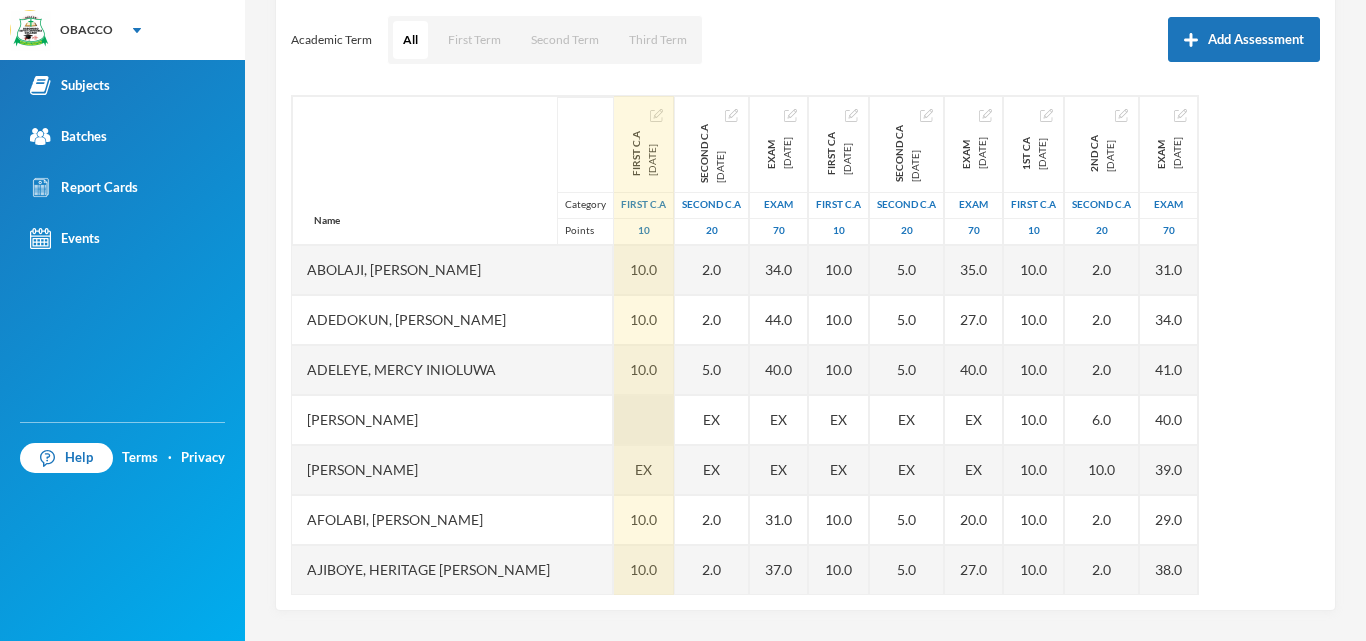click at bounding box center [644, 420] 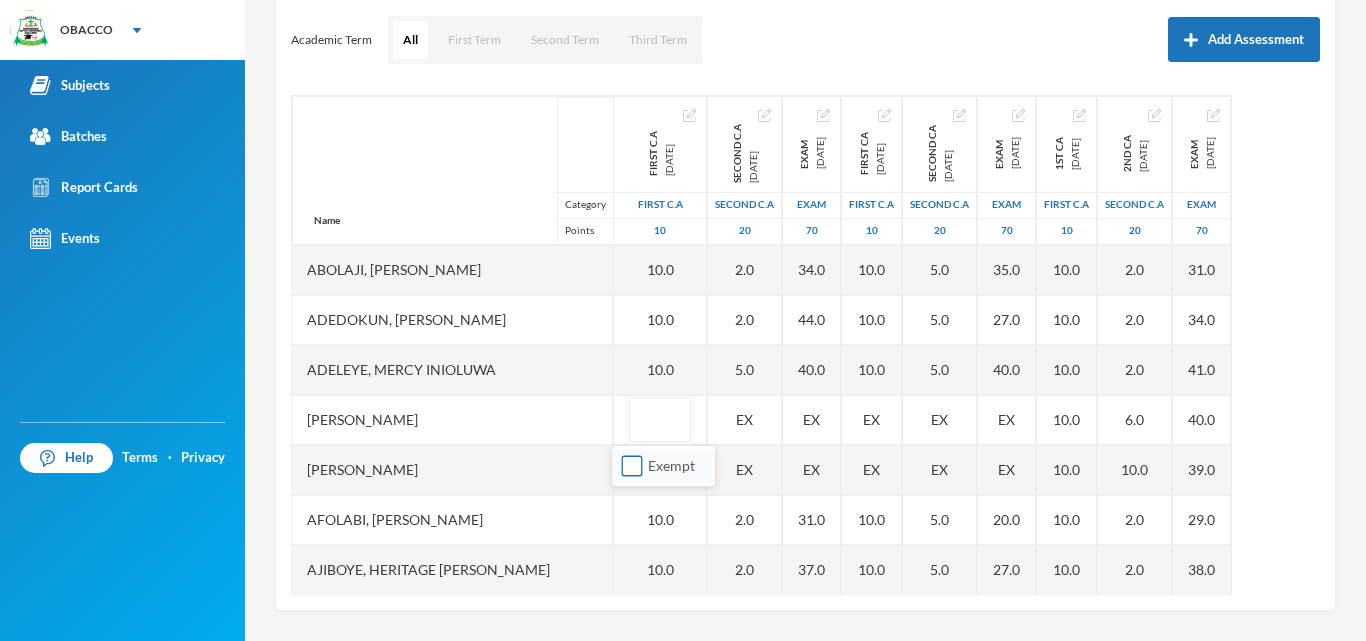 click on "Exempt" at bounding box center [632, 466] 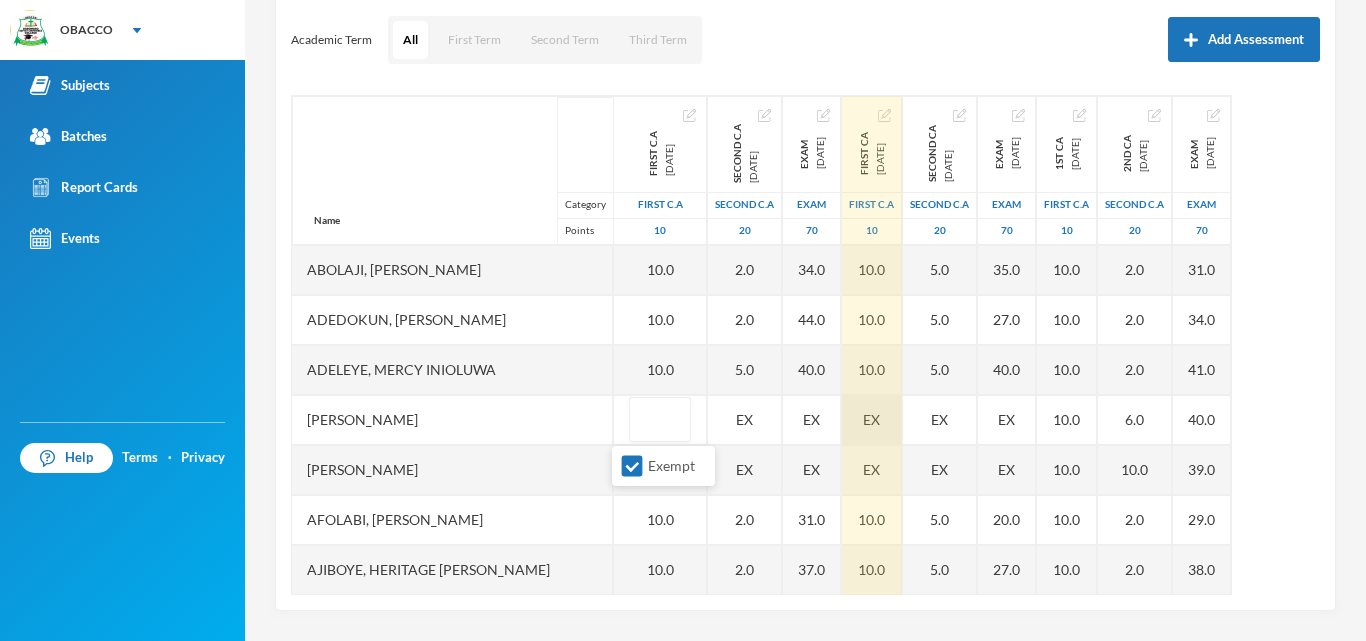 click on "Name   Category Points Abolaji, Olawale Philip Adedokun, Oluwatomiwa Mathew Adeleye, Mercy Inioluwa Adeniji, John Hallelujah Adesola, Opeyemi Afolabi, Oluwapelumi Samuel Ajiboye, Heritage John David, Temitayo Joseph Kofoworola, Olanrewaju Precious Ojo, Okikiola Mary Ojo, Seyifunmi Oladayo, Oluwadara Testimony Oladipupo, Mercy Ruth Olaosebikan, Peter Kehinde Olaoye, Morianugba Peace Olayiwola, Damilola Peter Omole, Tobilola Emmanuel Oyedele, Oyesola Philip Oyedokun, Dasola Dorcas Oyelakin, Victor Isaiah Oyeleke, Damilare Victor Paul, Samuel Goodluck Sijuade, James Toluwalope Taiwo, Olabamiji Emmanuel First C.A 2024-11-28 First C.A 10 10.0 10.0 10.0 EX 10.0 10.0 10.0 10.0 10.0 10.0 10.0 10.0 10.0 10.0 10.0 10.0 10.0 10.0 10.0 10.0 10.0 EX 10.0 Second C.A 2024-12-04 Second C.A 20 2.0 2.0 5.0 EX EX 2.0 2.0 3.0 2.0 7.0 3.0 5.0 8.0 3.0 8.0 10.0 4.0 10.0 2.0 5.0 2.0 3.0 EX 5.0 Exam 2024-12-11 Exam 70 34.0 44.0 40.0 EX EX 31.0 37.0 27.0 24.0 44.0 37.0 32.0 38.0 37.0 43.0 55.0 36.0 56.0 44.0 37.0 34.0 27.0 EX 50.0 10" at bounding box center (805, 345) 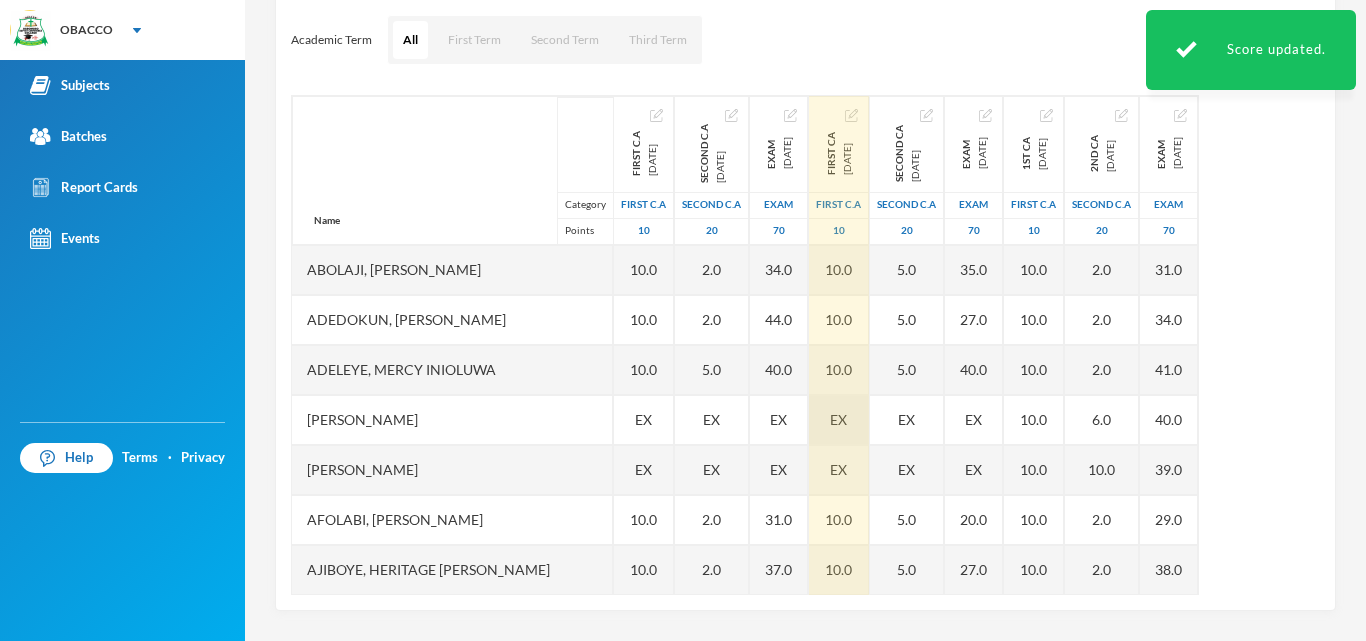 click on "EX" at bounding box center [839, 420] 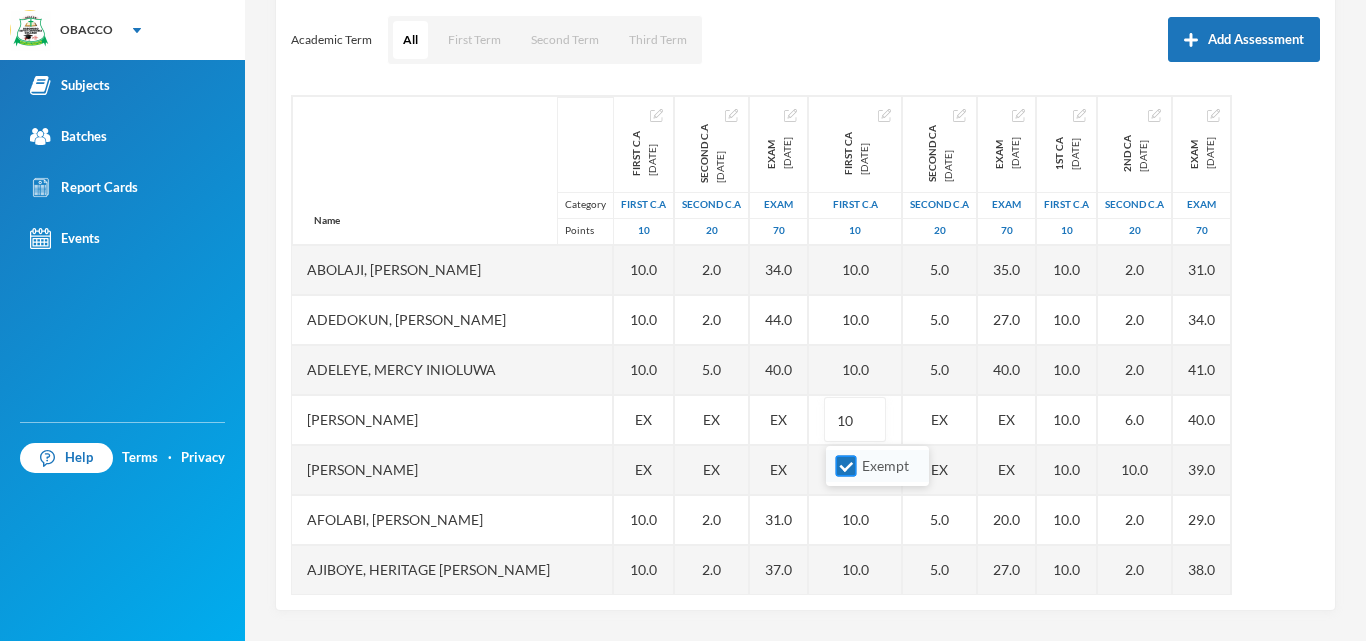 type on "10" 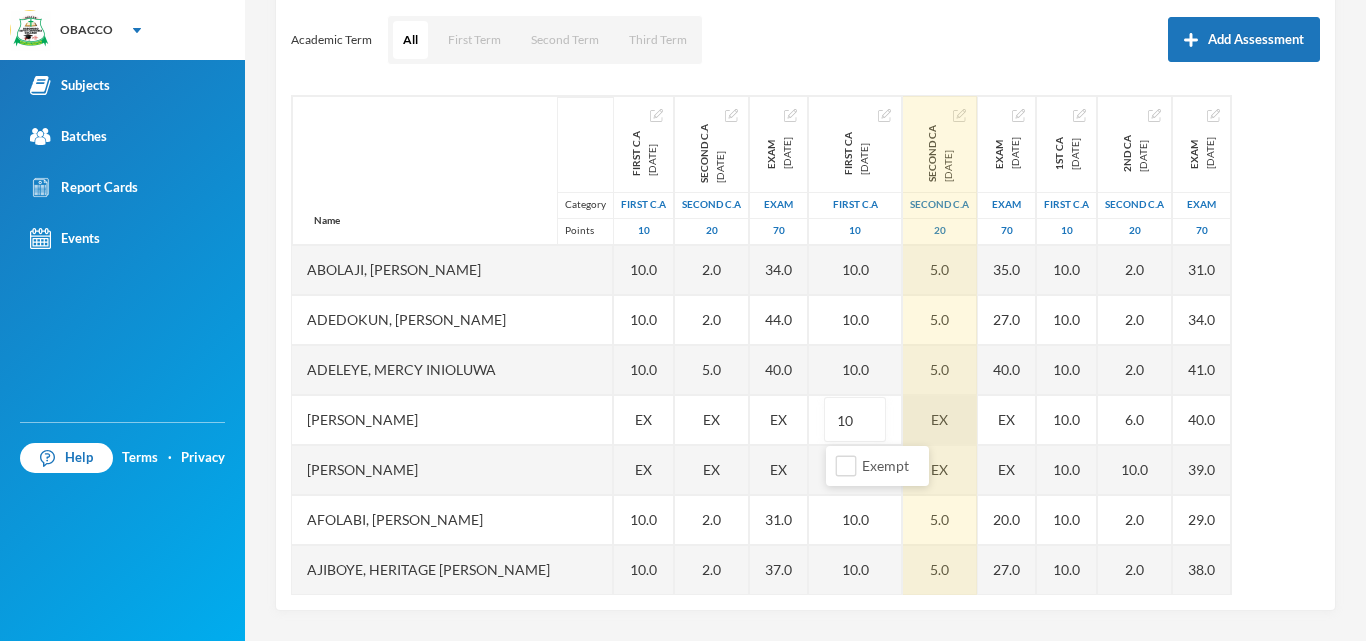 click on "EX" at bounding box center [940, 420] 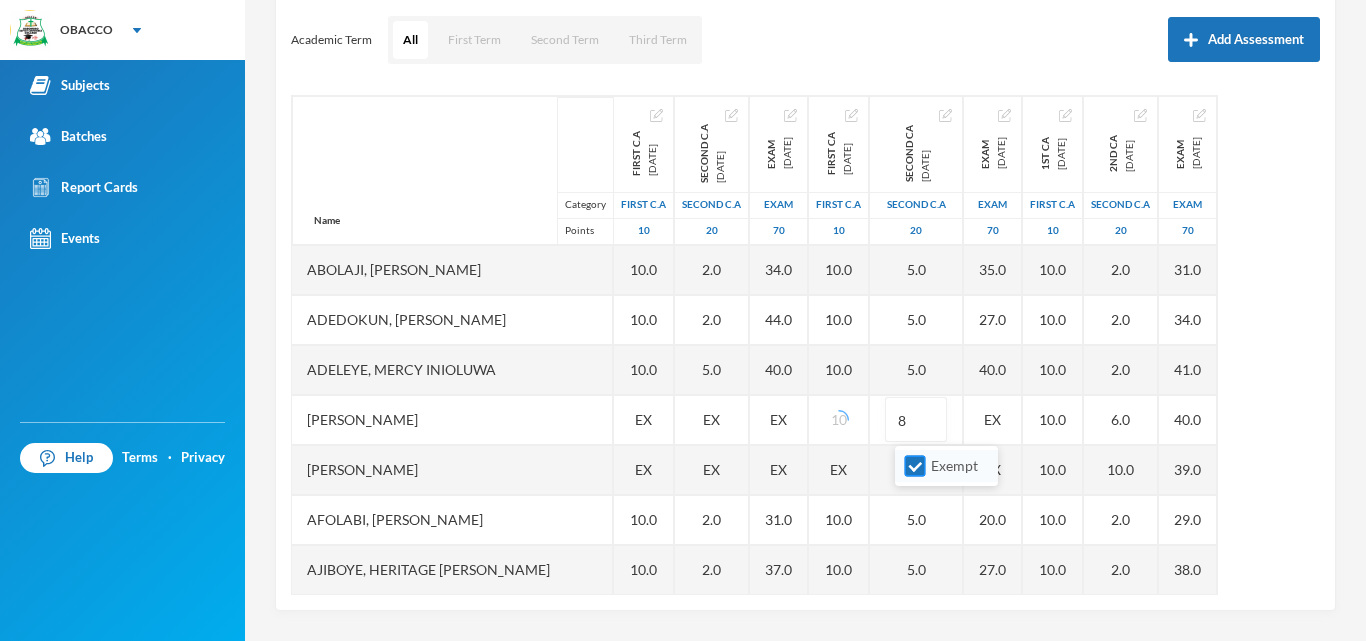 type on "8" 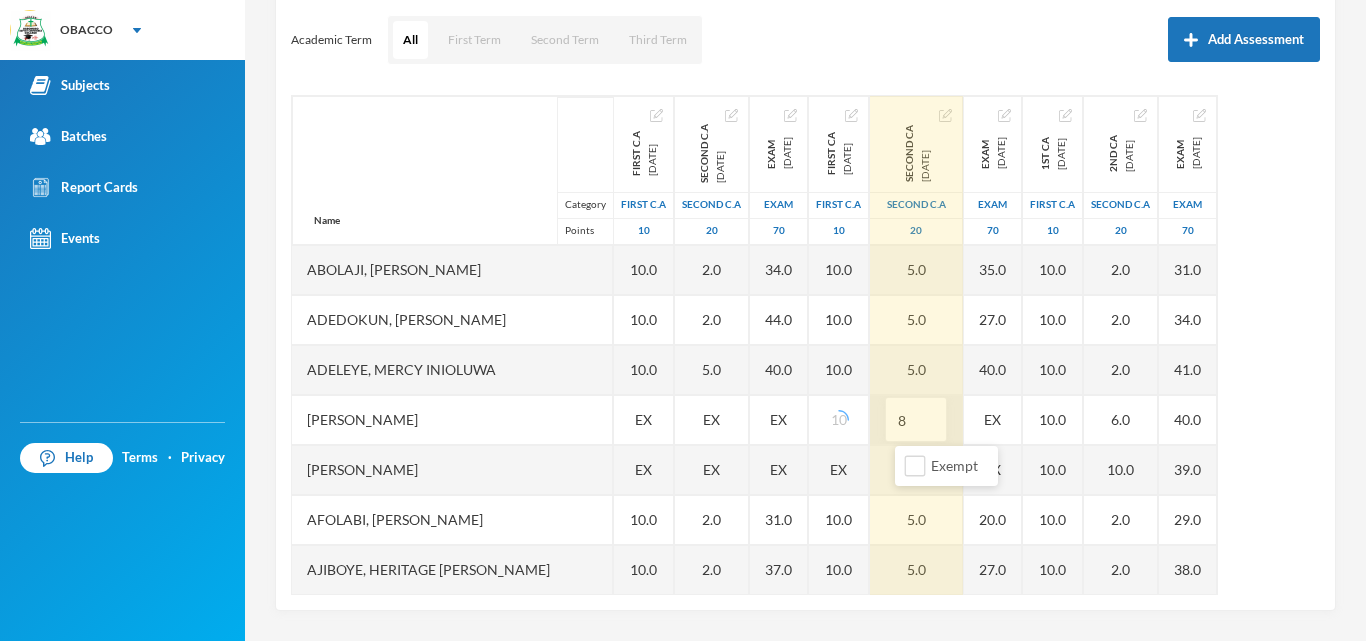 click on "8" at bounding box center [916, 420] 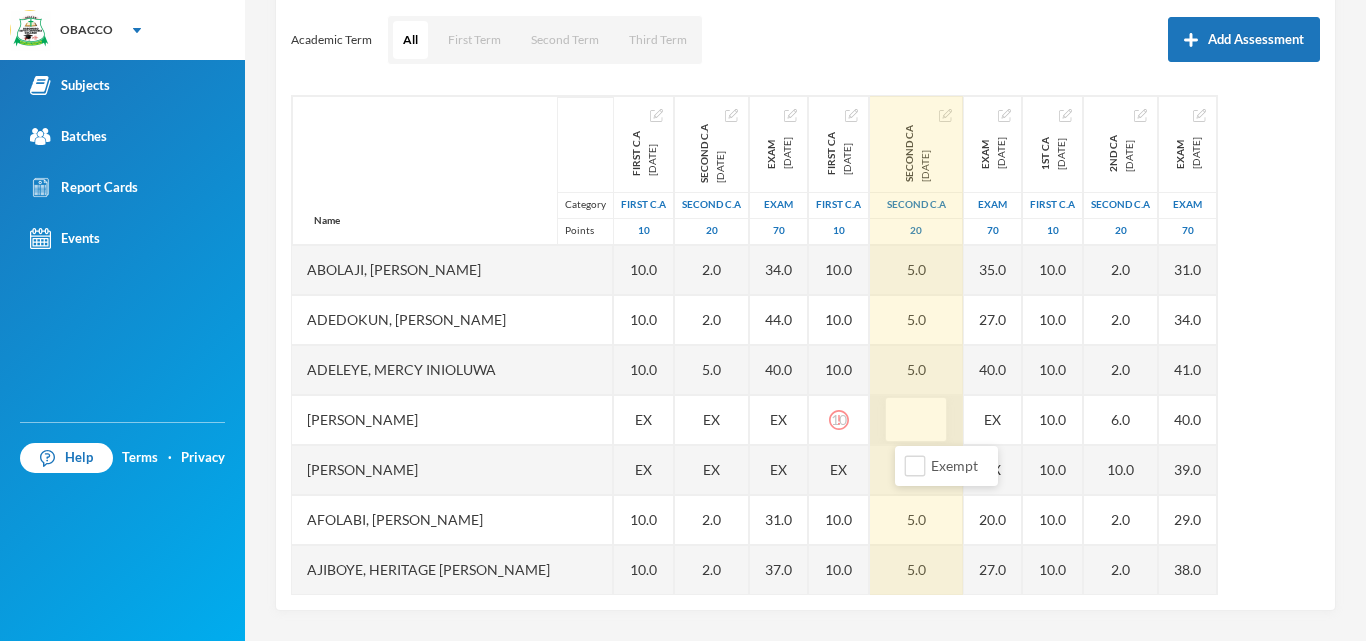 type on "5" 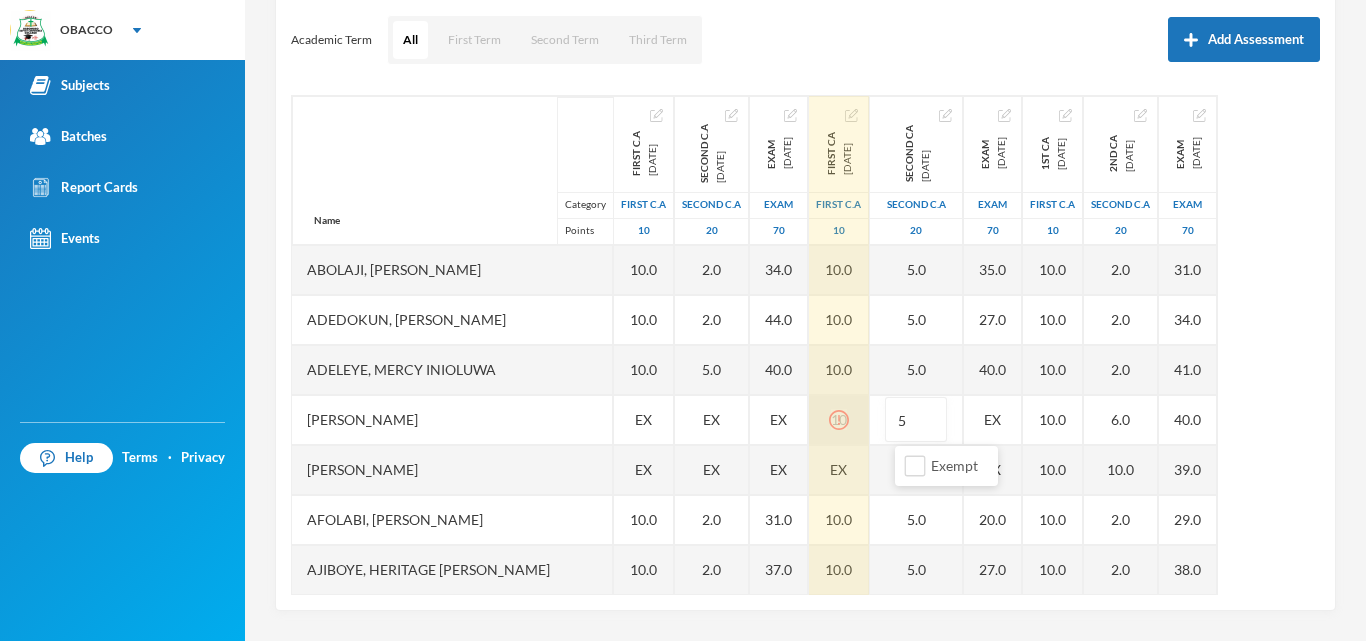 click 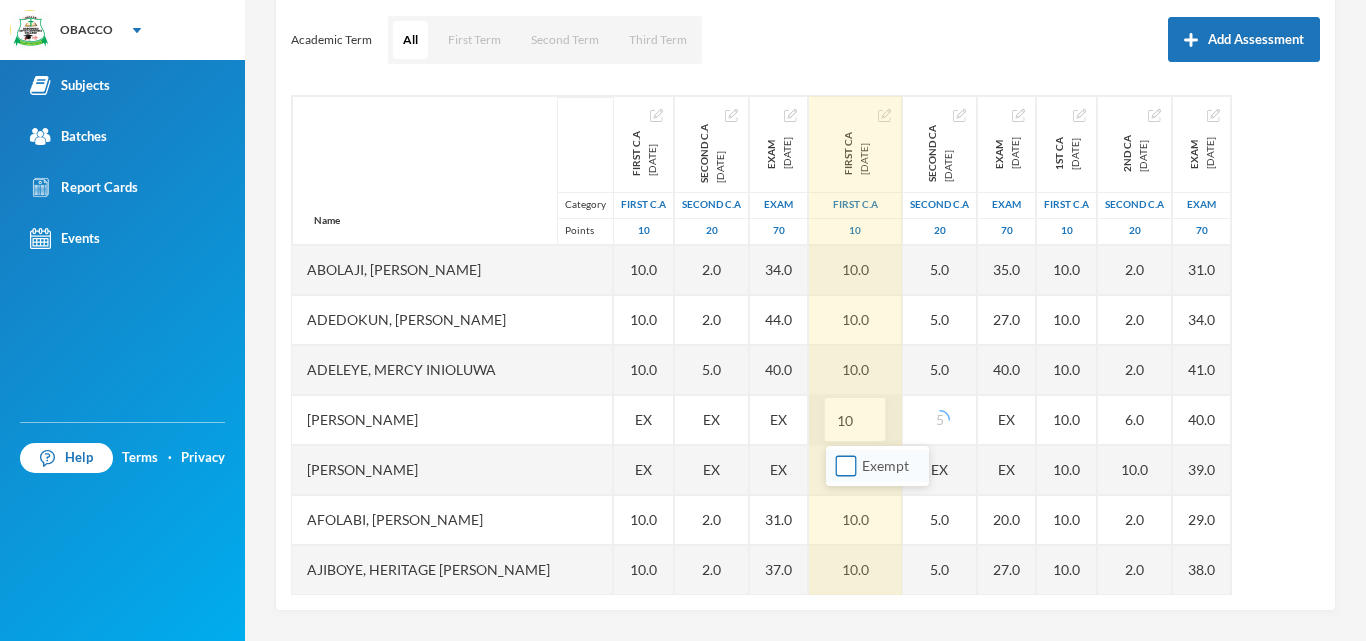 click on "Exempt" at bounding box center (846, 466) 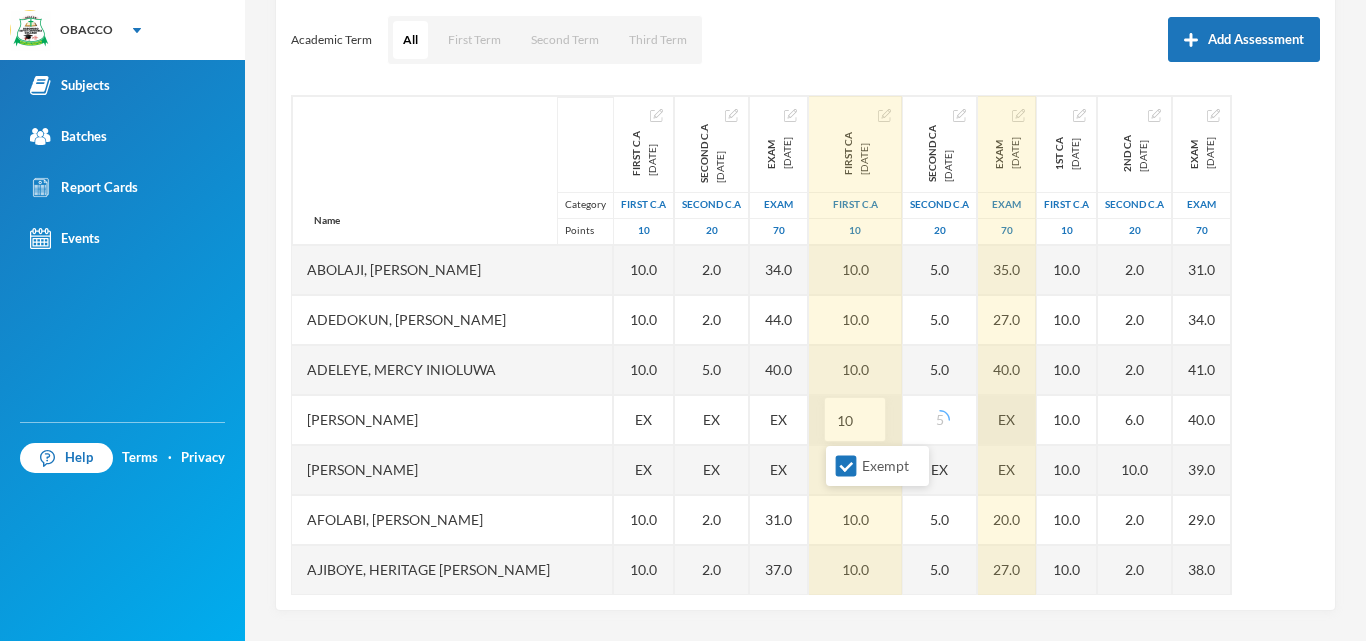 click on "EX" at bounding box center (1007, 420) 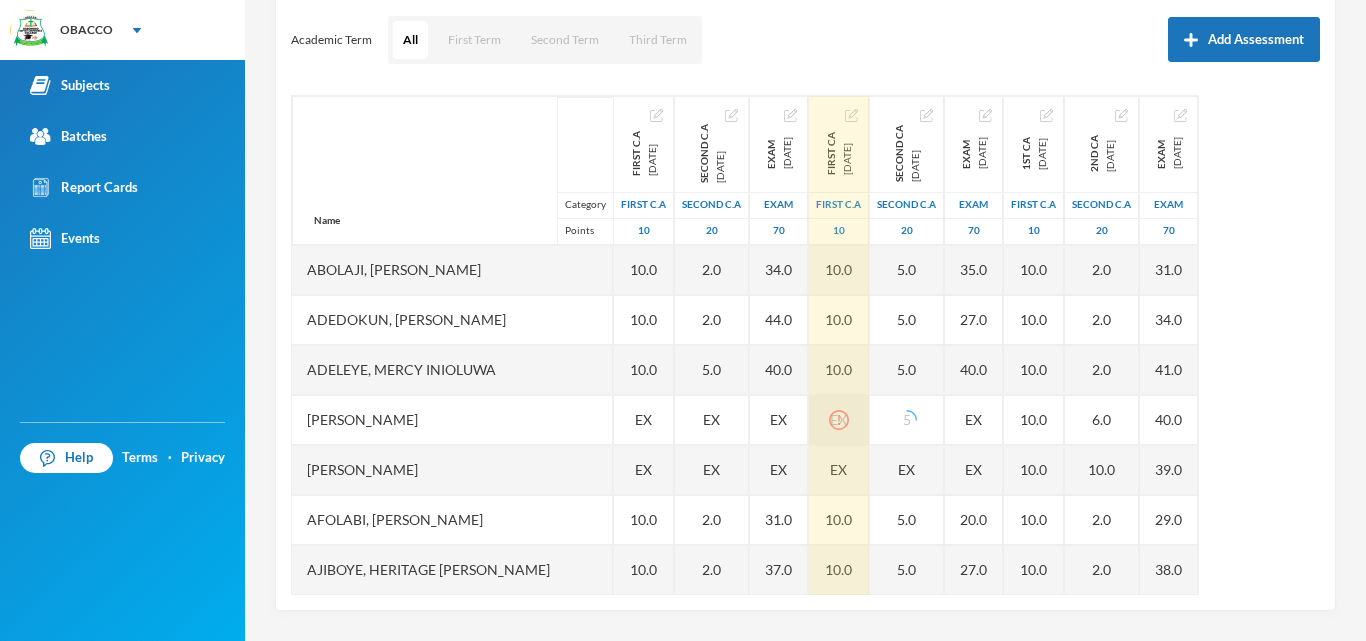 click 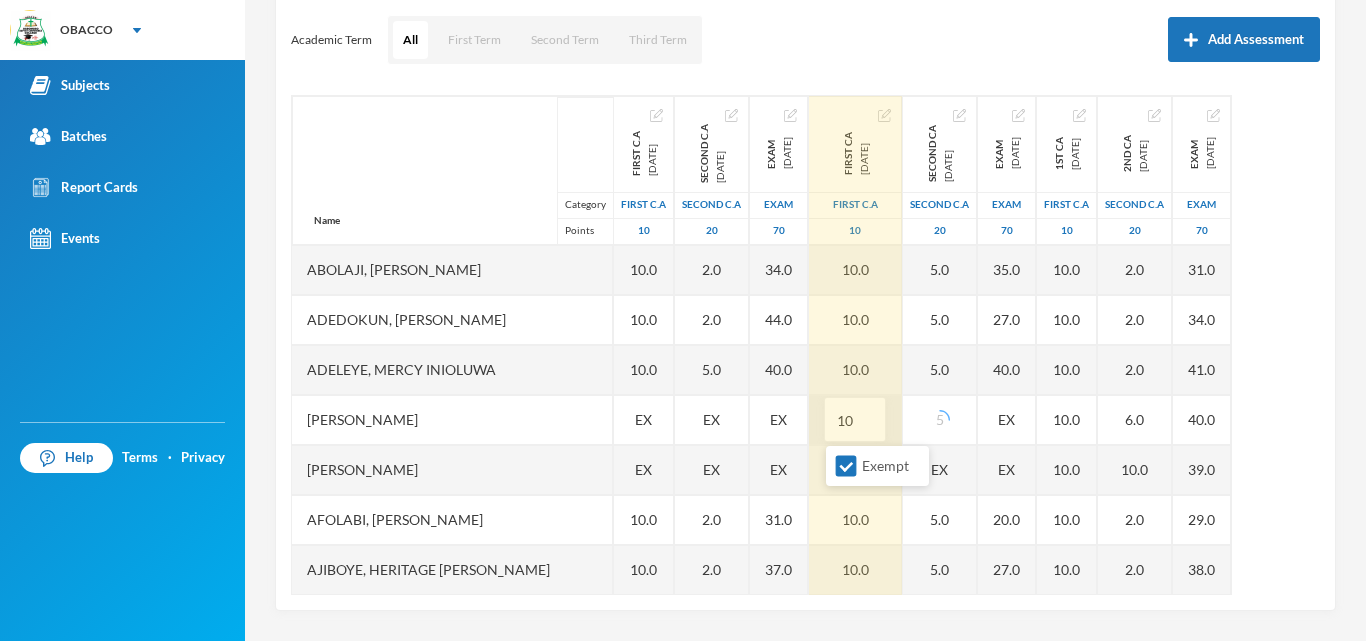 type on "1" 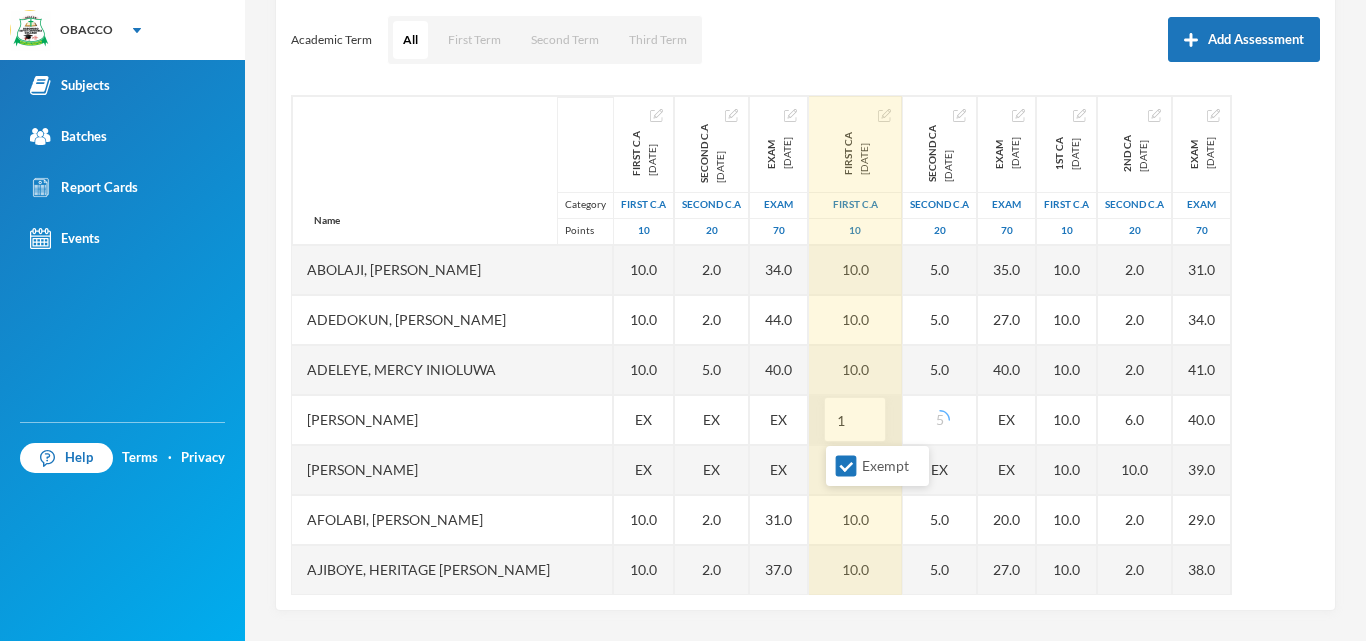 type on "10" 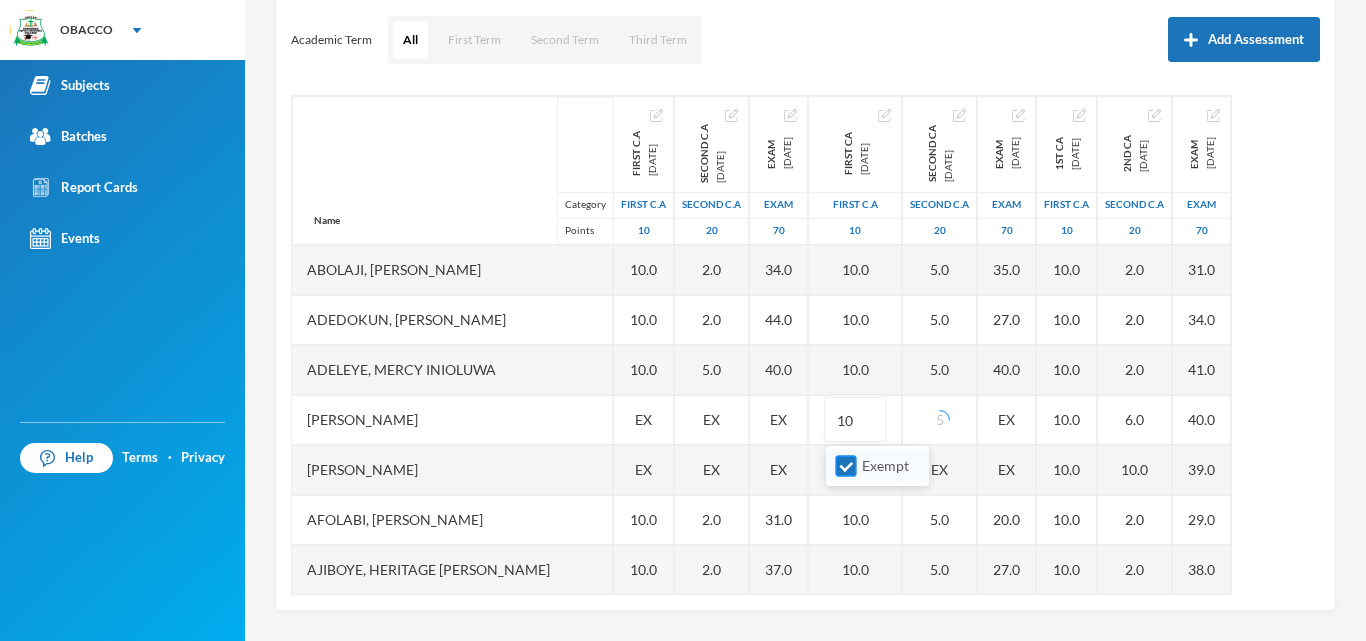 click on "Exempt" at bounding box center (846, 466) 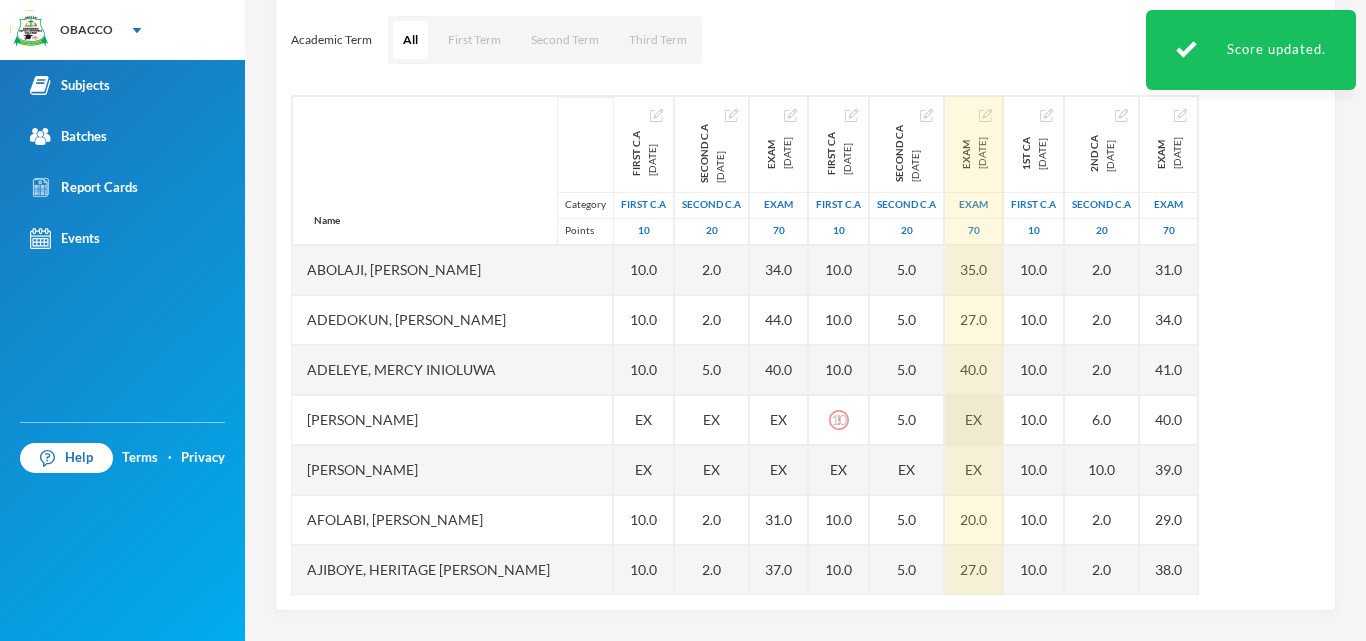 click on "Name   Category Points [PERSON_NAME] [PERSON_NAME], [PERSON_NAME], [PERSON_NAME] [PERSON_NAME], [PERSON_NAME], Oluwapelumi [PERSON_NAME], Heritage [PERSON_NAME], [PERSON_NAME] [PERSON_NAME], [PERSON_NAME], [PERSON_NAME] [PERSON_NAME], [PERSON_NAME], [PERSON_NAME] [PERSON_NAME], [PERSON_NAME], [PERSON_NAME] [PERSON_NAME], [PERSON_NAME], Oyesola [PERSON_NAME], [PERSON_NAME] [PERSON_NAME] [PERSON_NAME], Damilare [PERSON_NAME], [PERSON_NAME] Goodluck [PERSON_NAME] [PERSON_NAME], [DEMOGRAPHIC_DATA][PERSON_NAME] First C.A [DATE] First C.A 10 10.0 10.0 10.0 EX EX 10.0 10.0 10.0 10.0 10.0 10.0 10.0 10.0 10.0 10.0 10.0 10.0 10.0 10.0 10.0 10.0 10.0 EX 10.0 Second C.A [DATE] Second C.A 20 2.0 2.0 5.0 EX EX 2.0 2.0 3.0 2.0 7.0 3.0 5.0 8.0 3.0 8.0 10.0 4.0 10.0 2.0 5.0 2.0 3.0 EX 5.0 Exam [DATE] Exam 70 34.0 44.0 40.0 EX EX 31.0 37.0 27.0 24.0 44.0 37.0 32.0 38.0 37.0 43.0 55.0 36.0 56.0 44.0 37.0 34.0 27.0 EX 50.0" at bounding box center [805, 345] 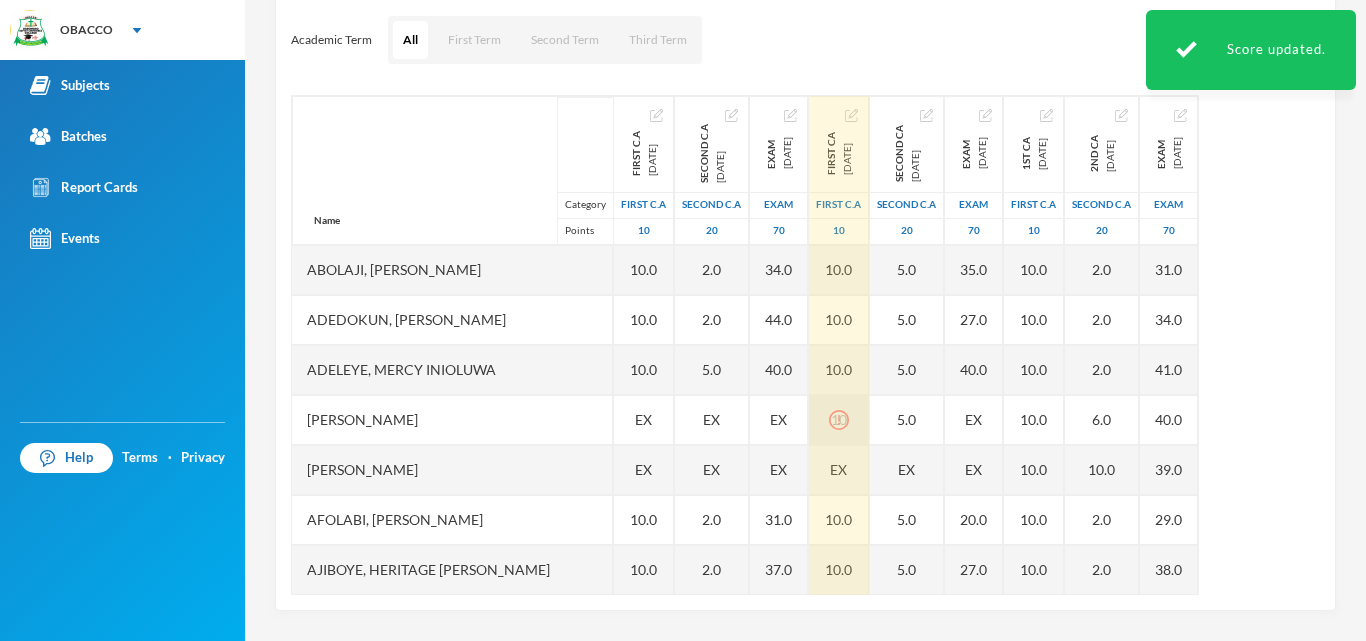 click 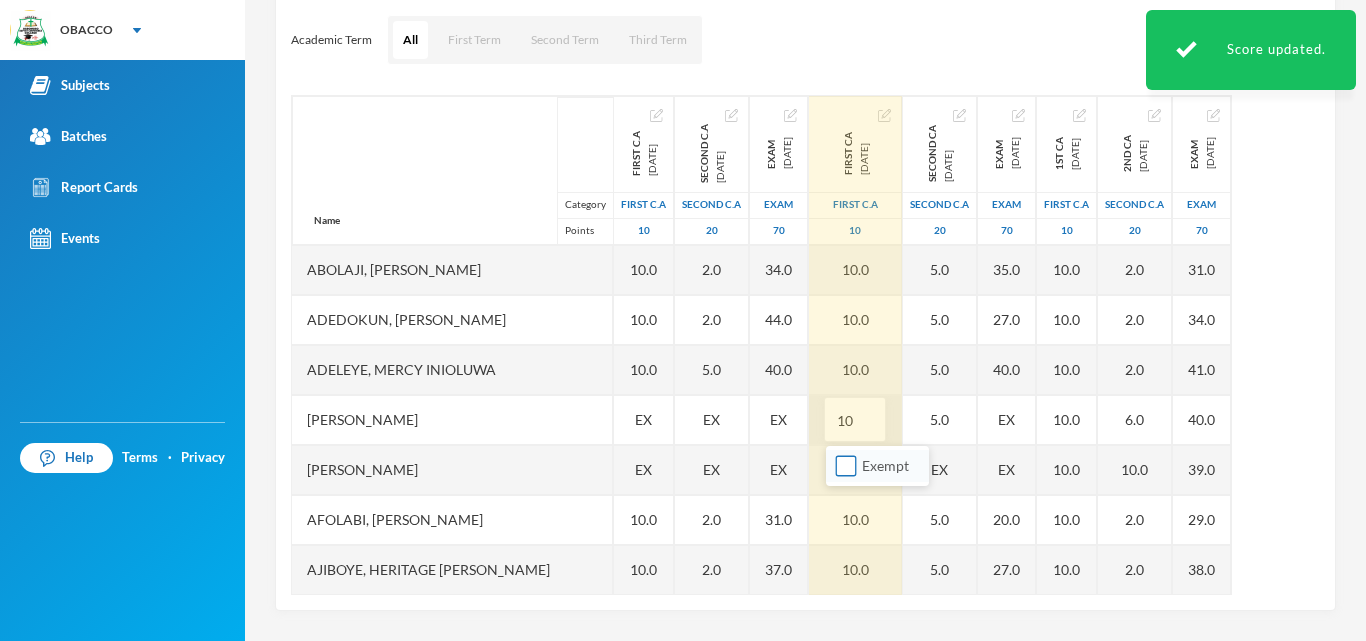 click on "Exempt" at bounding box center (846, 466) 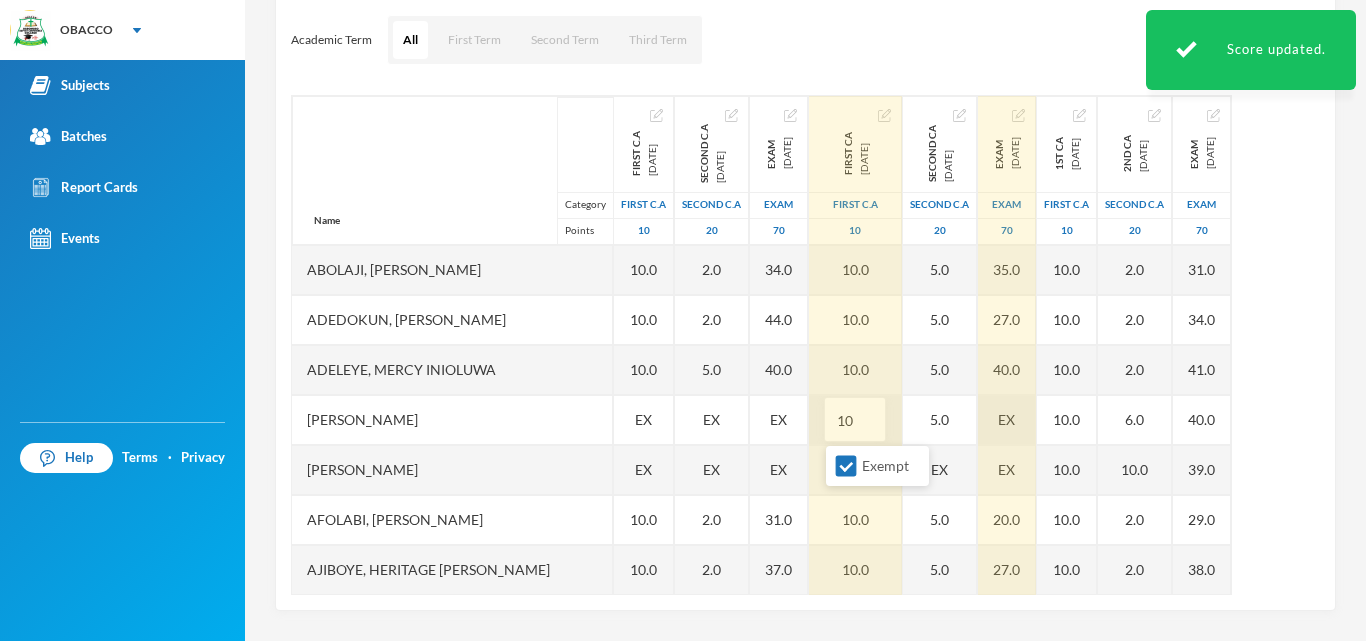 click on "EX" at bounding box center (1007, 420) 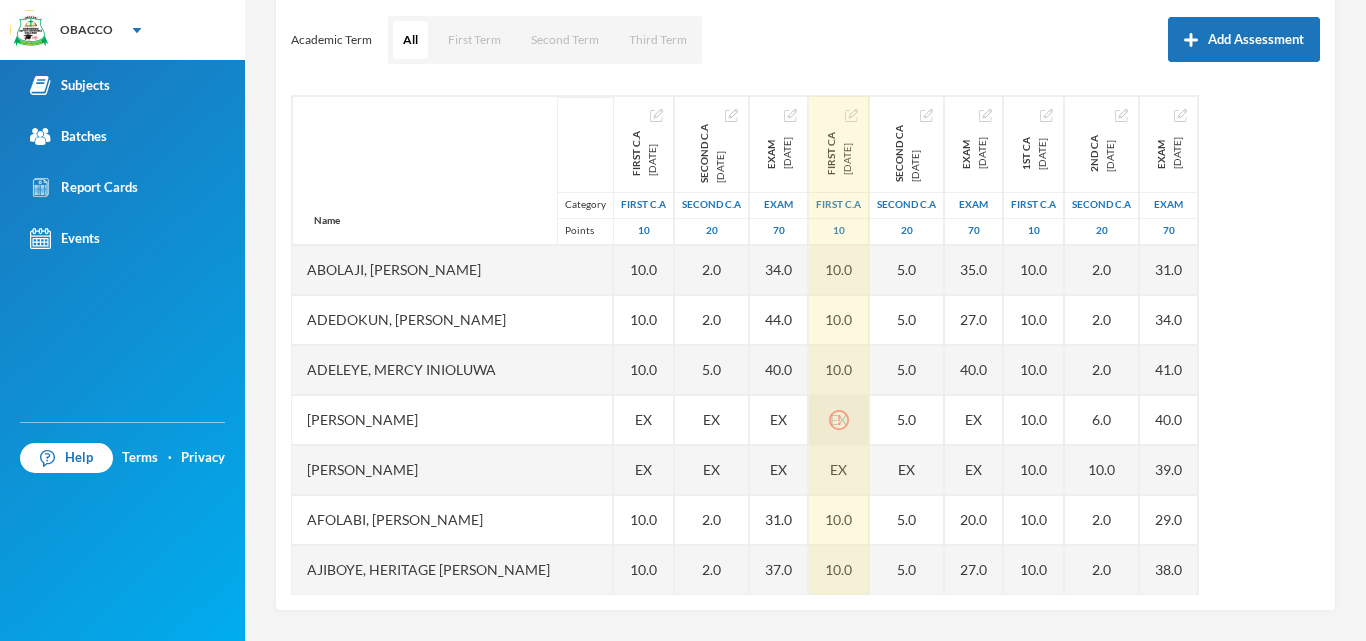 click 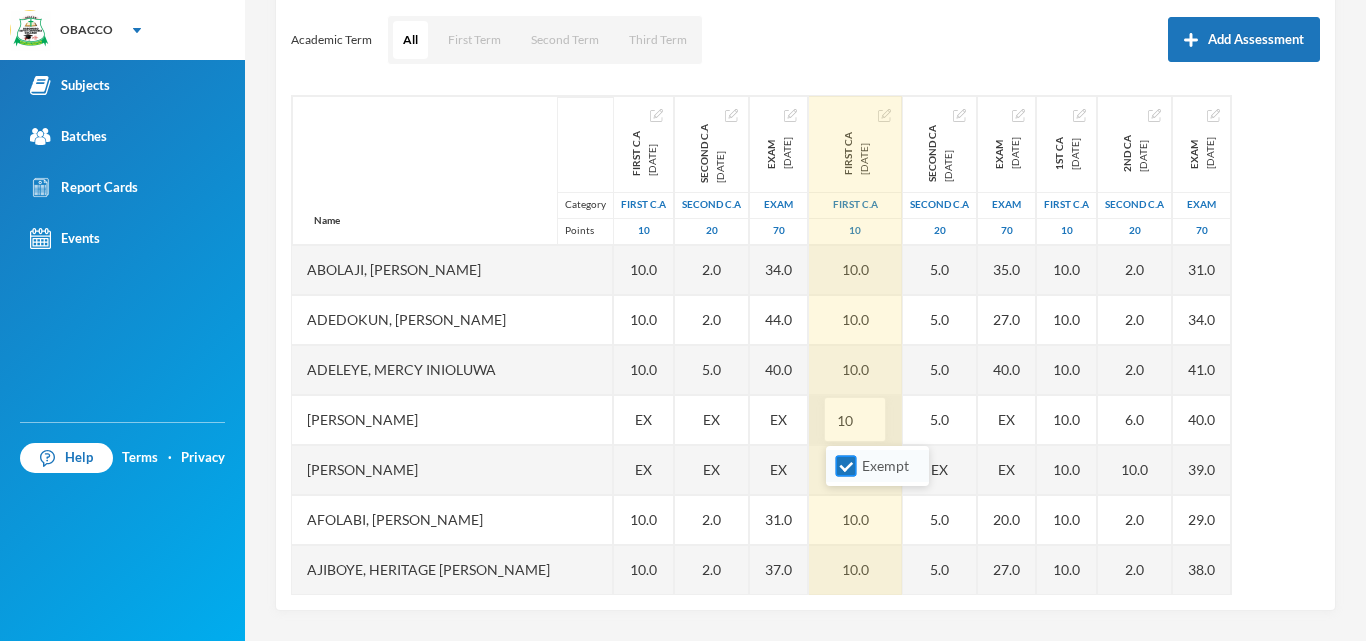 click on "Exempt" at bounding box center [846, 466] 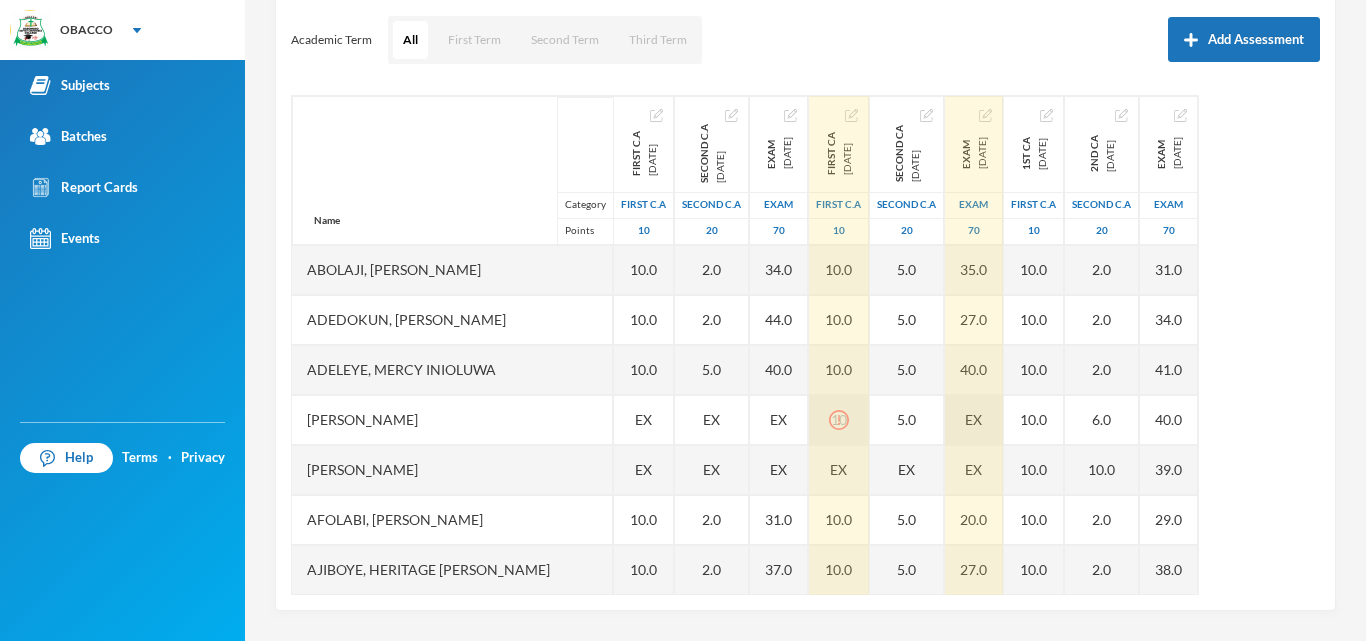 click on "EX" at bounding box center [974, 420] 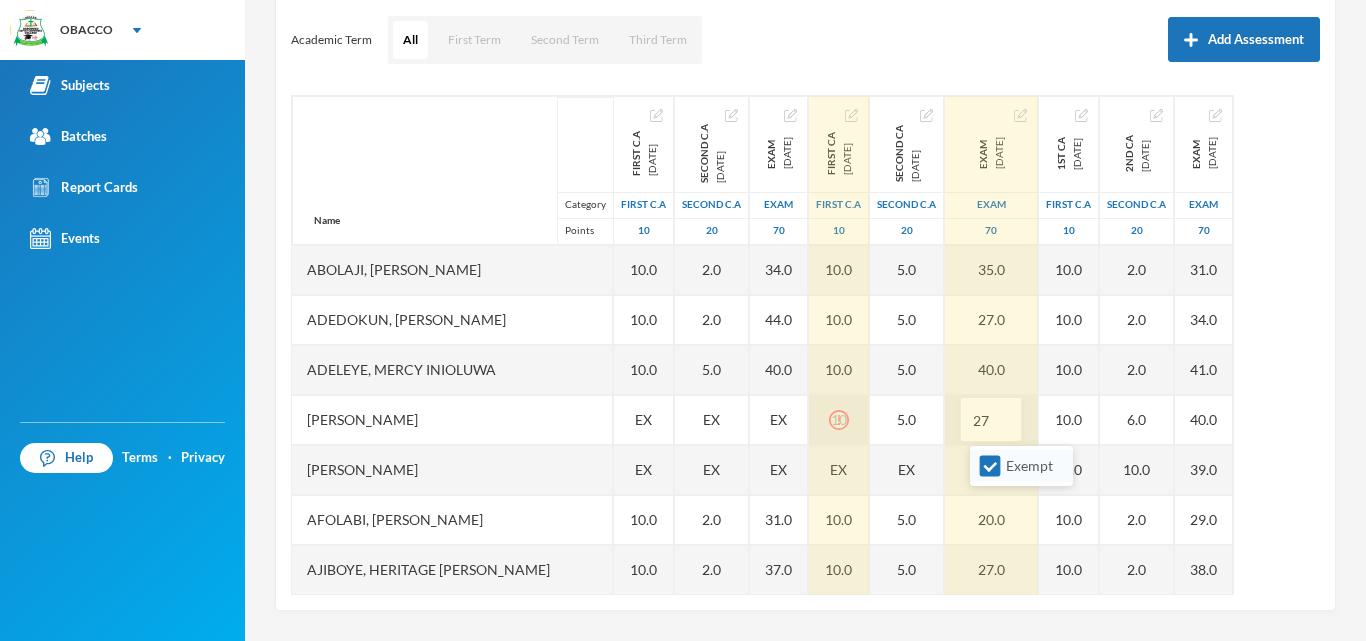 type on "27" 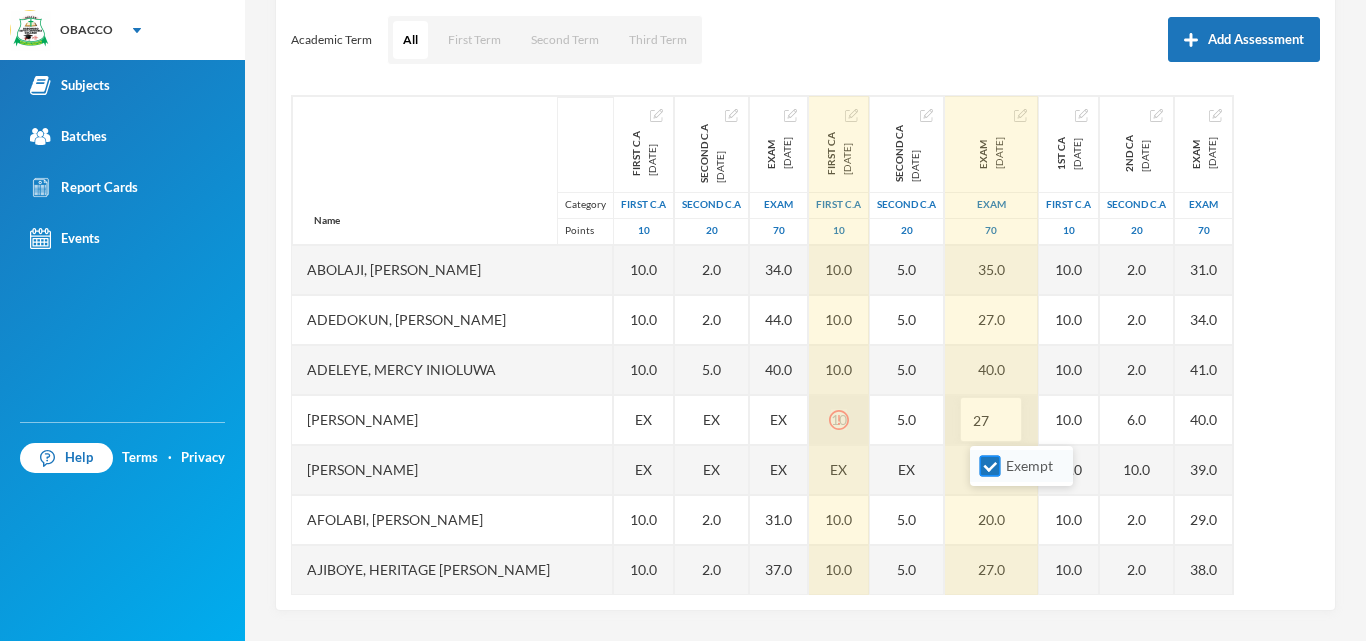 click on "Exempt" at bounding box center (990, 466) 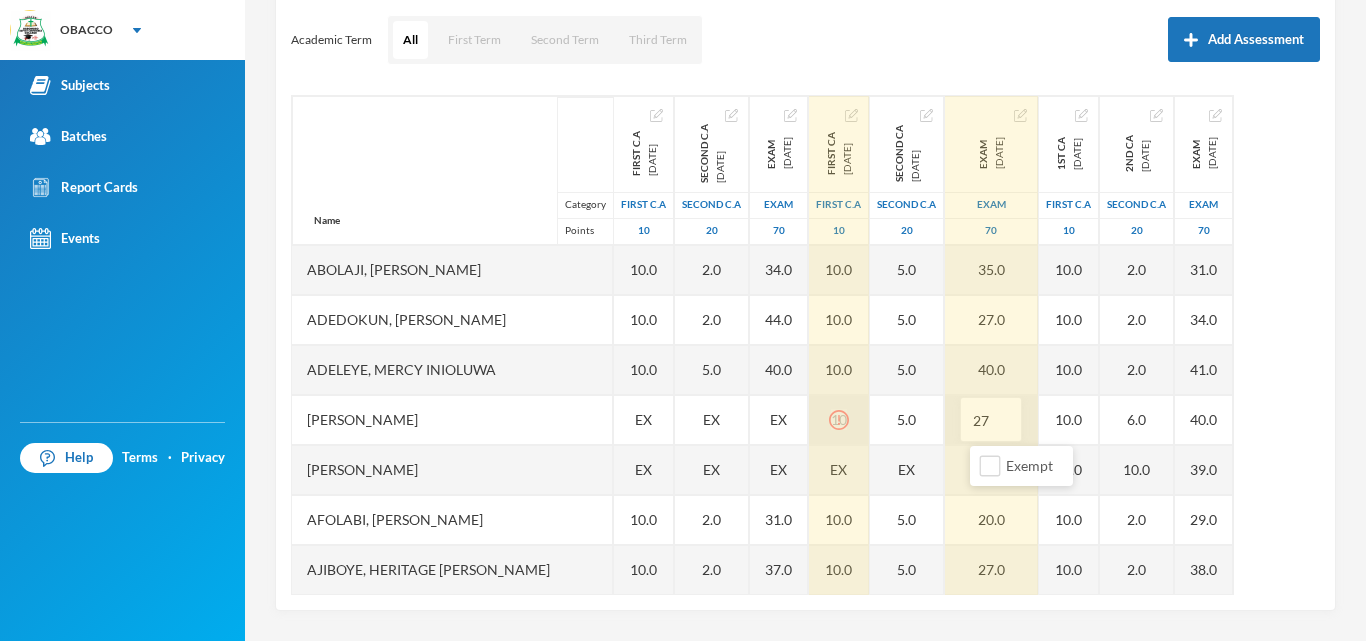 click 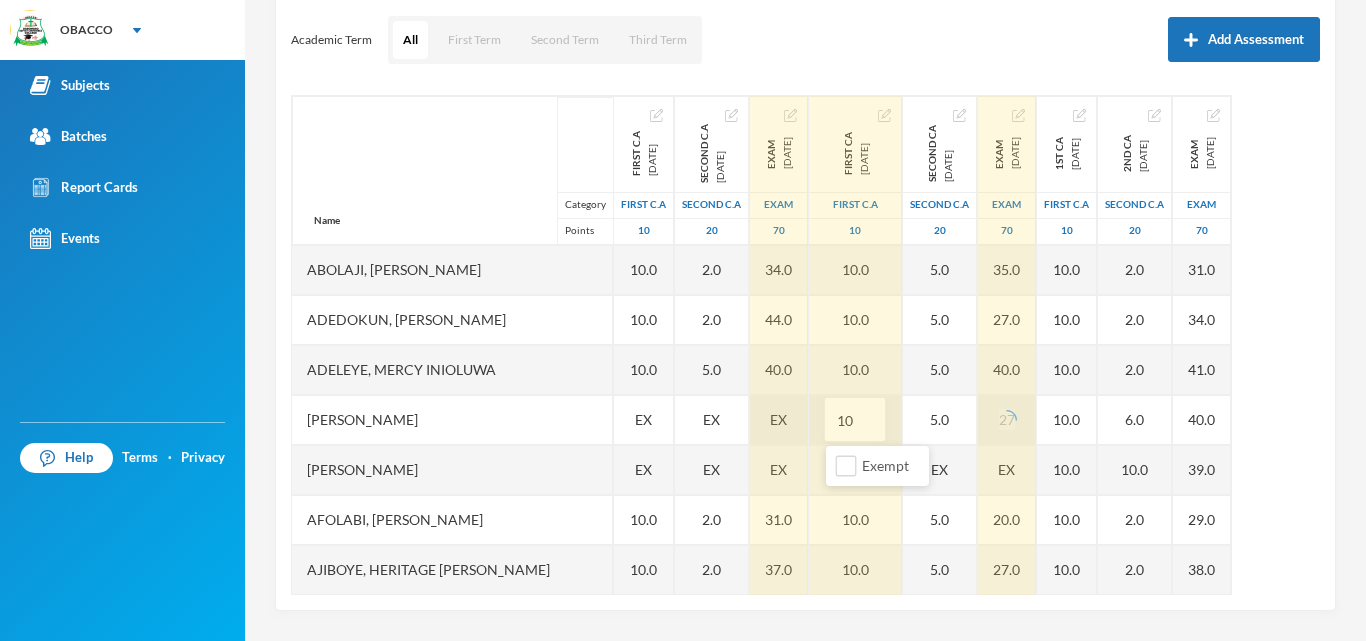 click on "EX" at bounding box center [778, 419] 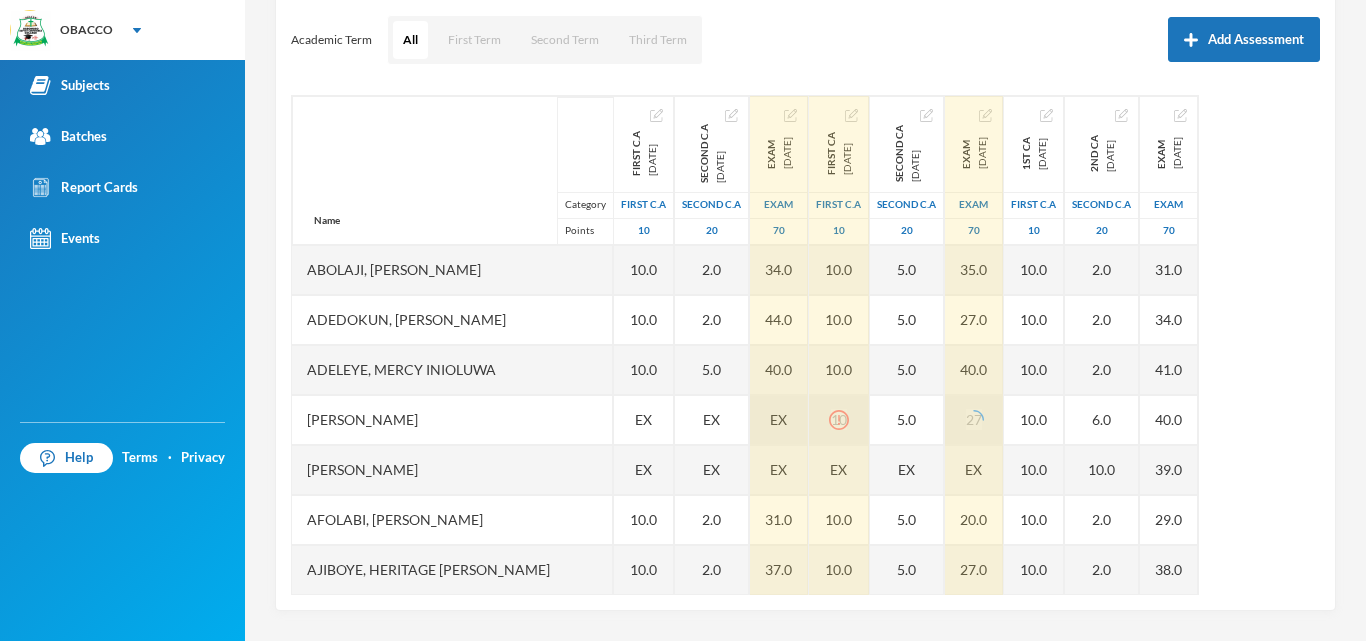 click on "10" at bounding box center (839, 420) 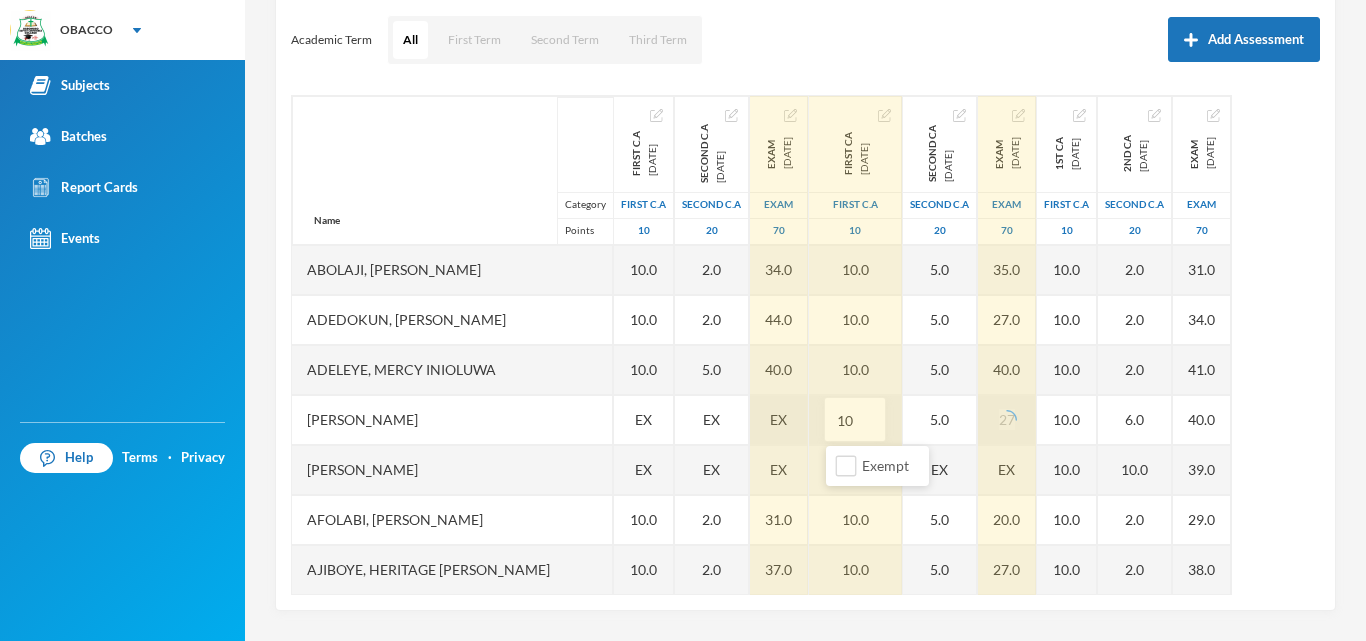 type on "1" 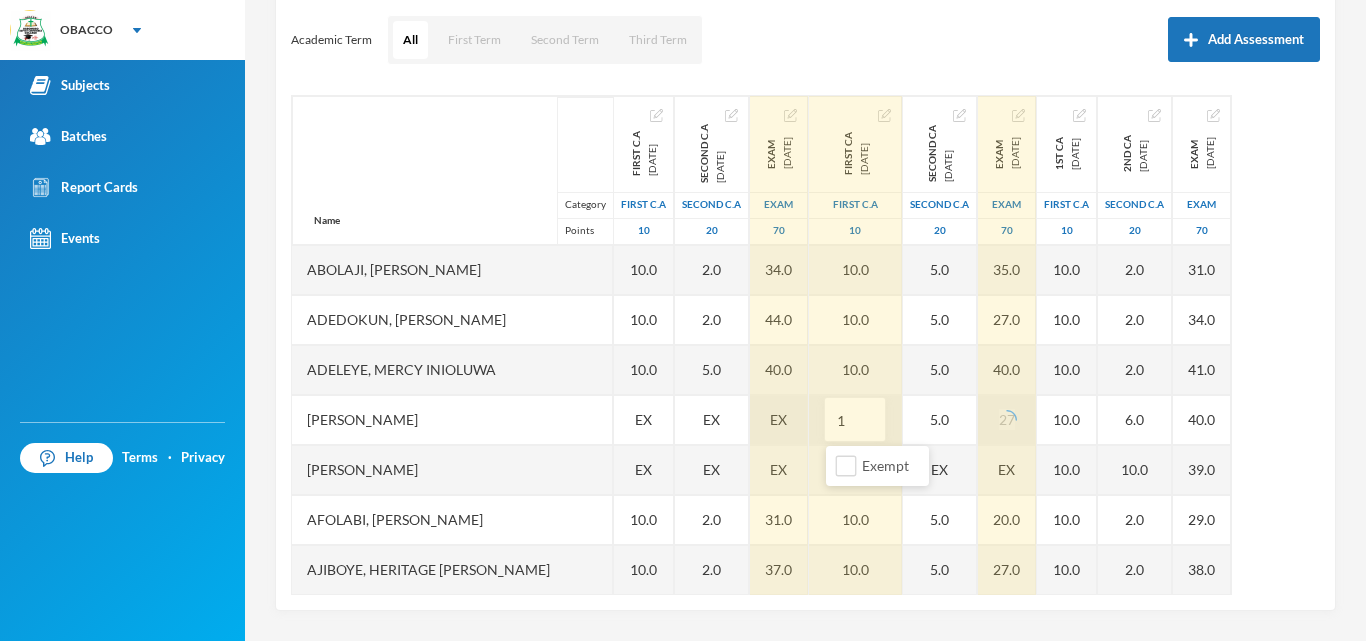 type on "10" 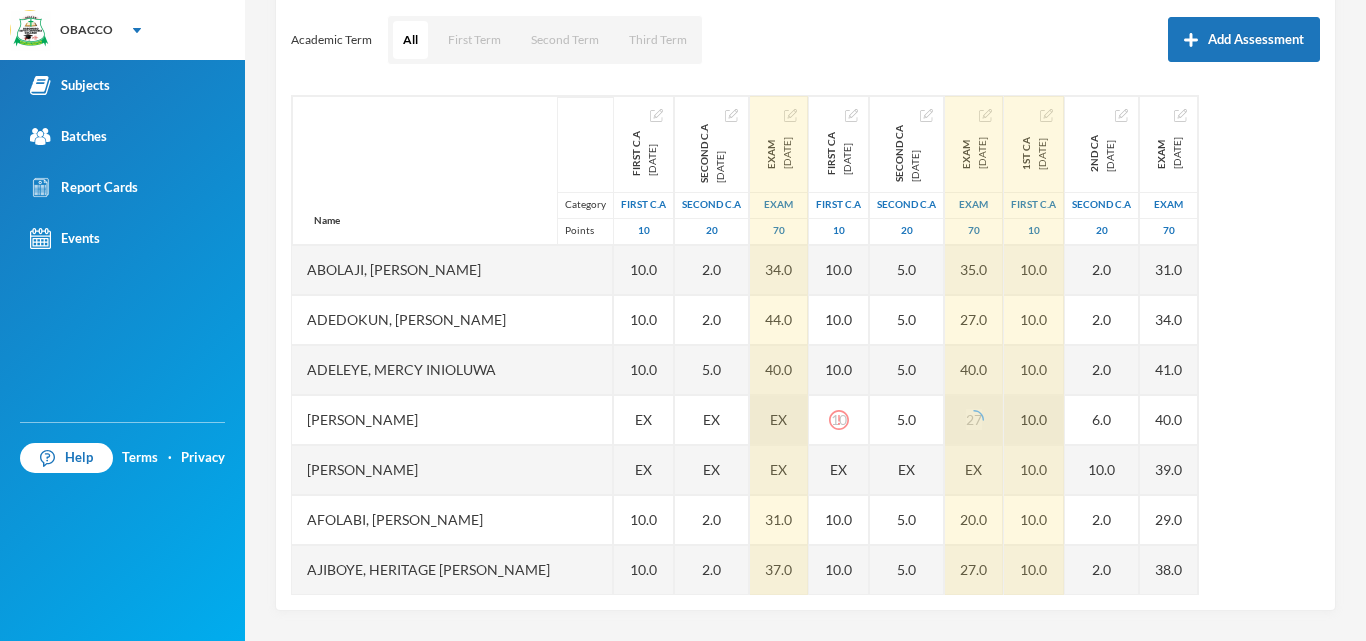 click on "10.0" at bounding box center [1034, 420] 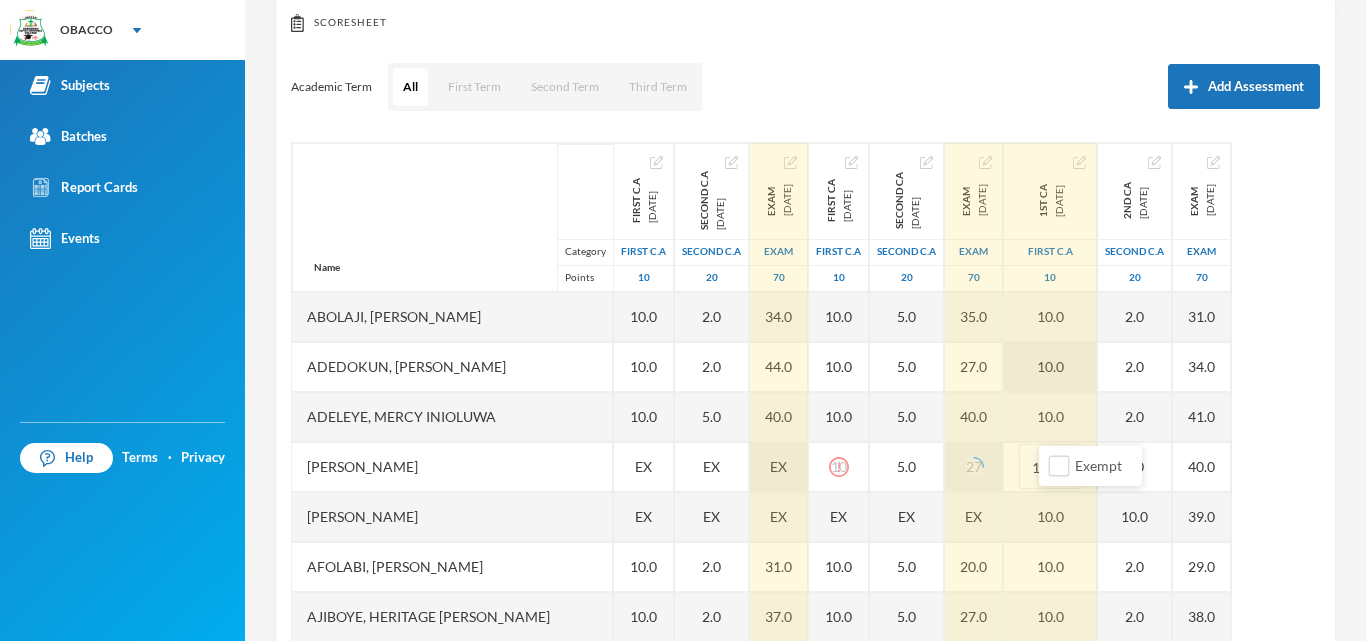scroll, scrollTop: 271, scrollLeft: 0, axis: vertical 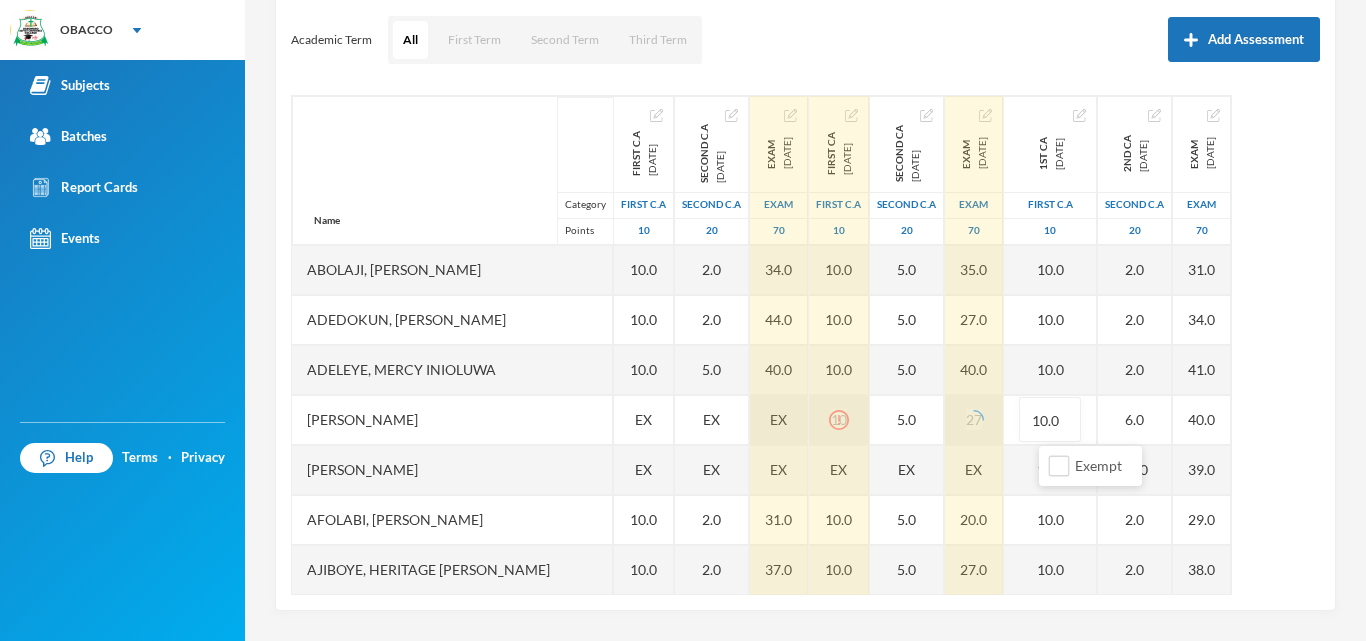 click 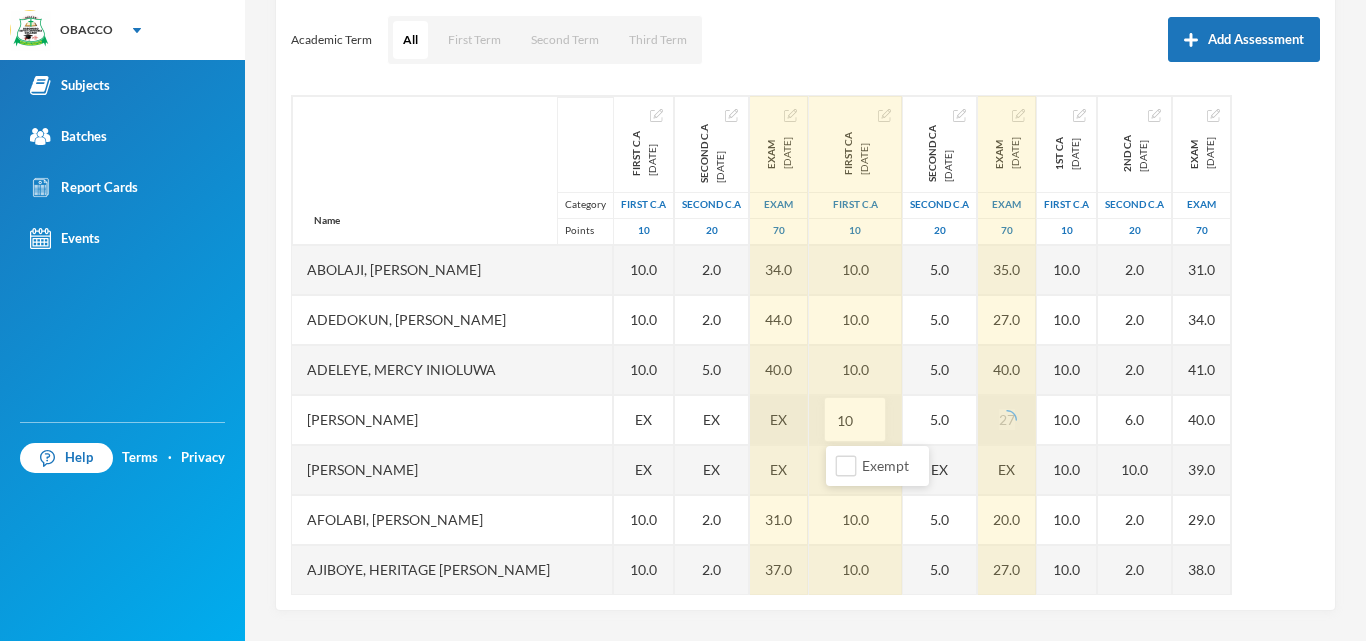 type on "1" 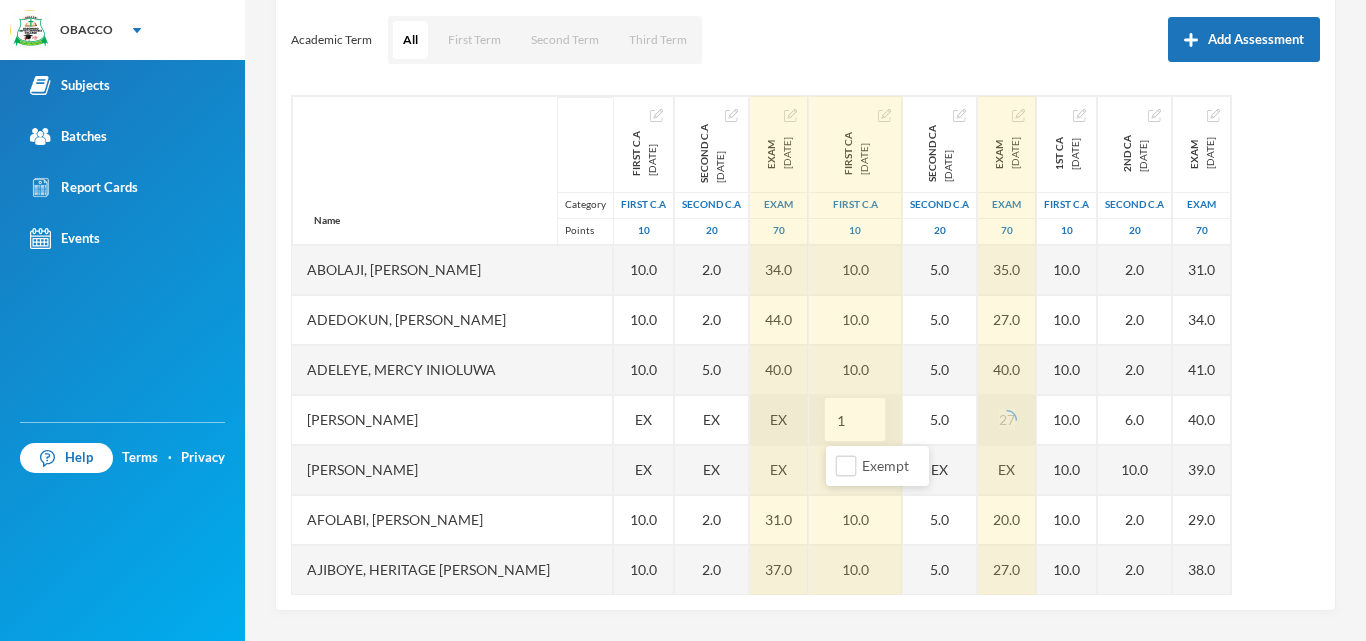 type on "10" 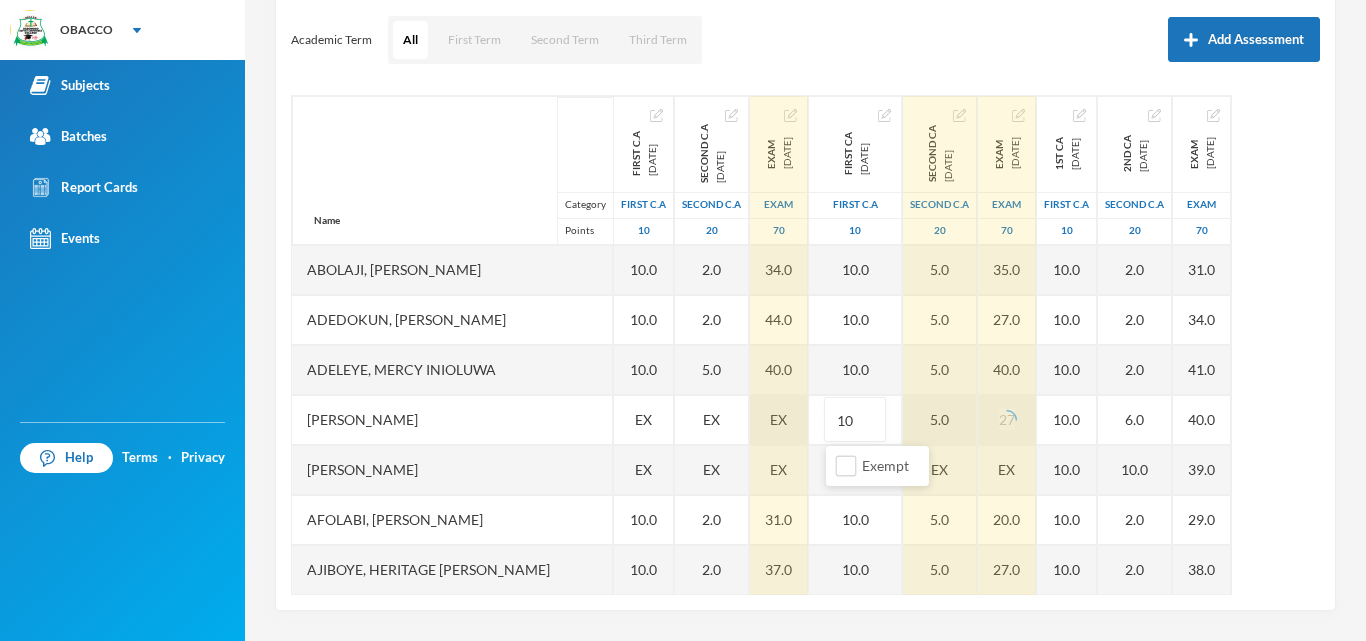 click on "Name   Category Points [PERSON_NAME] [PERSON_NAME], [PERSON_NAME], [PERSON_NAME] [PERSON_NAME], [PERSON_NAME], Oluwapelumi [PERSON_NAME], Heritage [PERSON_NAME], [PERSON_NAME] [PERSON_NAME], [PERSON_NAME], [PERSON_NAME] [PERSON_NAME], [PERSON_NAME], [PERSON_NAME] [PERSON_NAME], [PERSON_NAME], [PERSON_NAME] [PERSON_NAME], [PERSON_NAME], Oyesola [PERSON_NAME], [PERSON_NAME] [PERSON_NAME] [PERSON_NAME], Damilare [PERSON_NAME], [PERSON_NAME] Goodluck [PERSON_NAME] [PERSON_NAME], [DEMOGRAPHIC_DATA][PERSON_NAME] First C.A [DATE] First C.A 10 10.0 10.0 10.0 EX EX 10.0 10.0 10.0 10.0 10.0 10.0 10.0 10.0 10.0 10.0 10.0 10.0 10.0 10.0 10.0 10.0 10.0 EX 10.0 Second C.A [DATE] Second C.A 20 2.0 2.0 5.0 EX EX 2.0 2.0 3.0 2.0 7.0 3.0 5.0 8.0 3.0 8.0 10.0 4.0 10.0 2.0 5.0 2.0 3.0 EX 5.0 Exam [DATE] Exam 70 34.0 44.0 40.0 EX EX 31.0 37.0 27.0 24.0 44.0 37.0 32.0 38.0 37.0 43.0 55.0 36.0 56.0 44.0 37.0 34.0 27.0 EX 50.0" at bounding box center [805, 345] 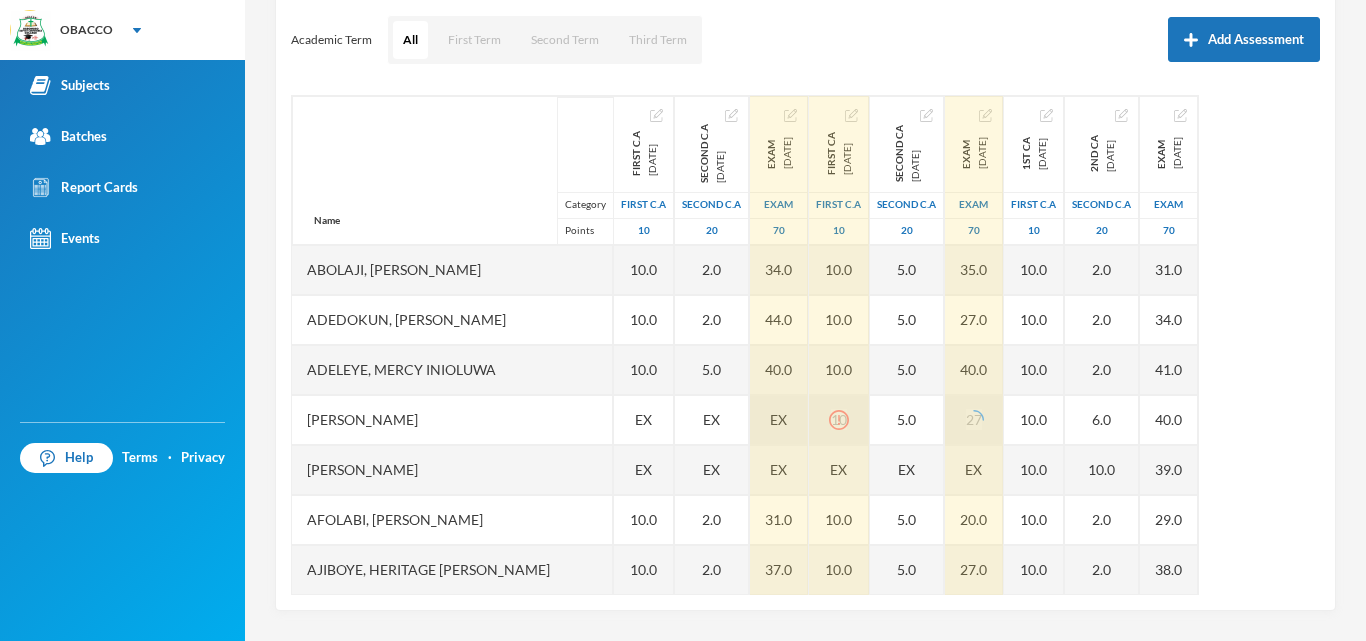 scroll, scrollTop: 0, scrollLeft: 0, axis: both 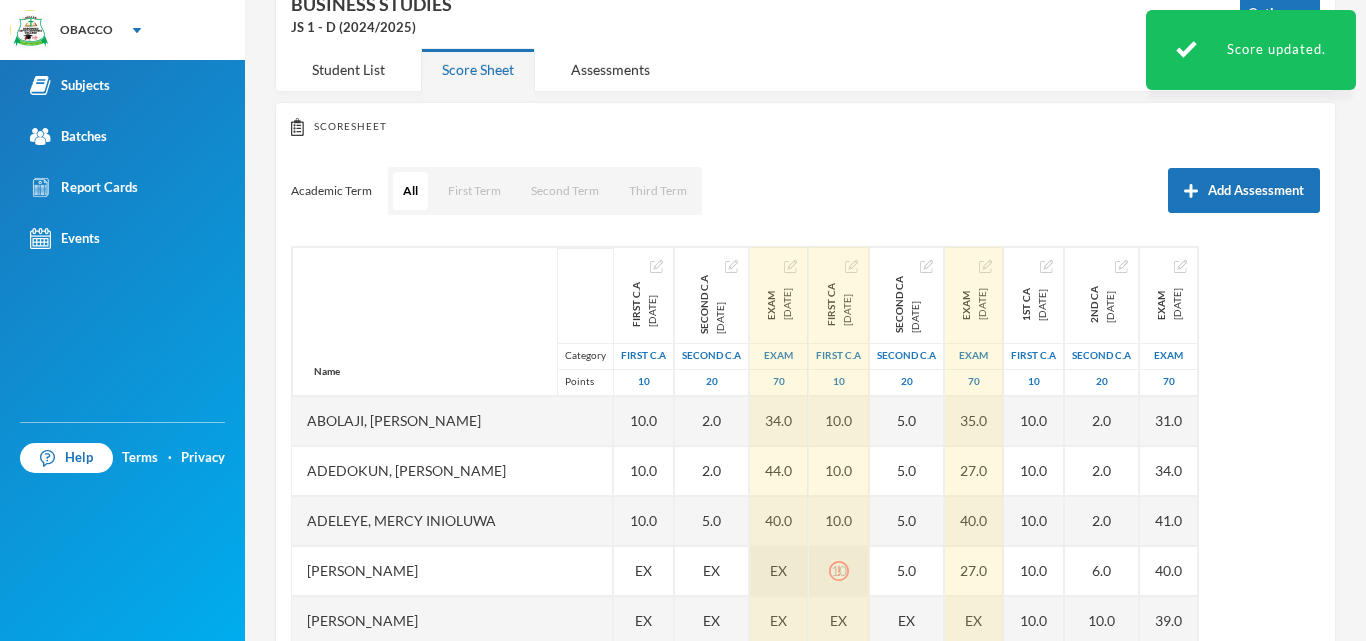 click 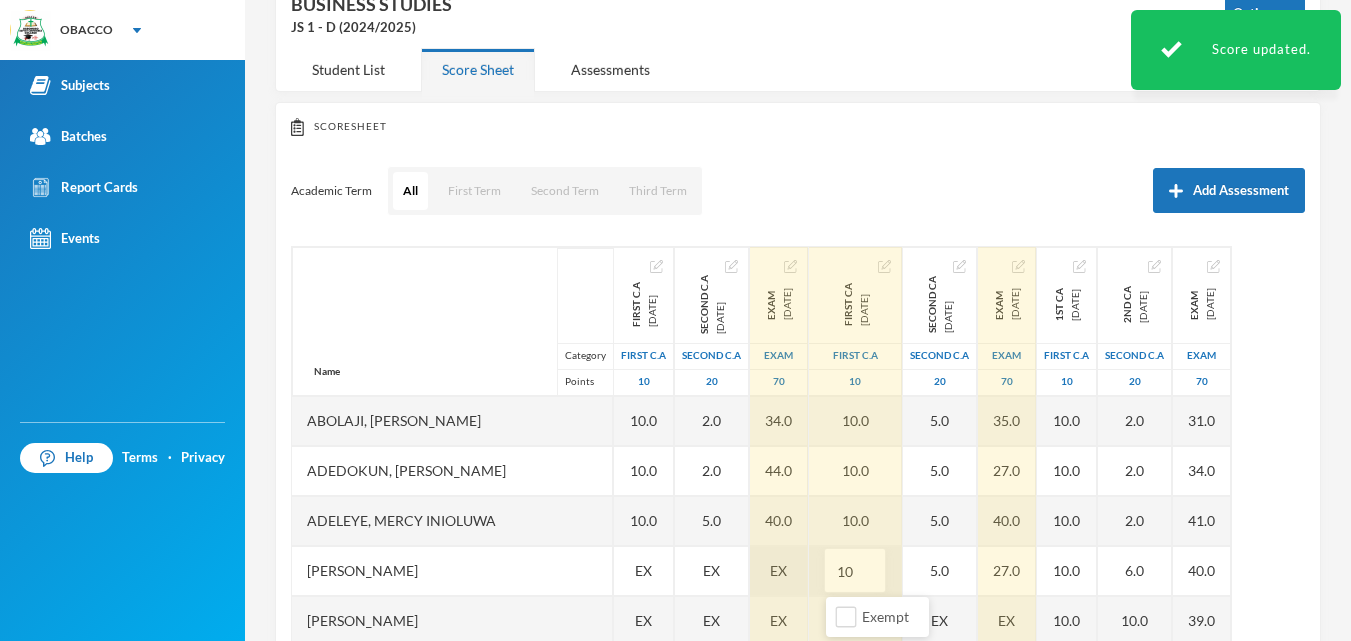 type on "1" 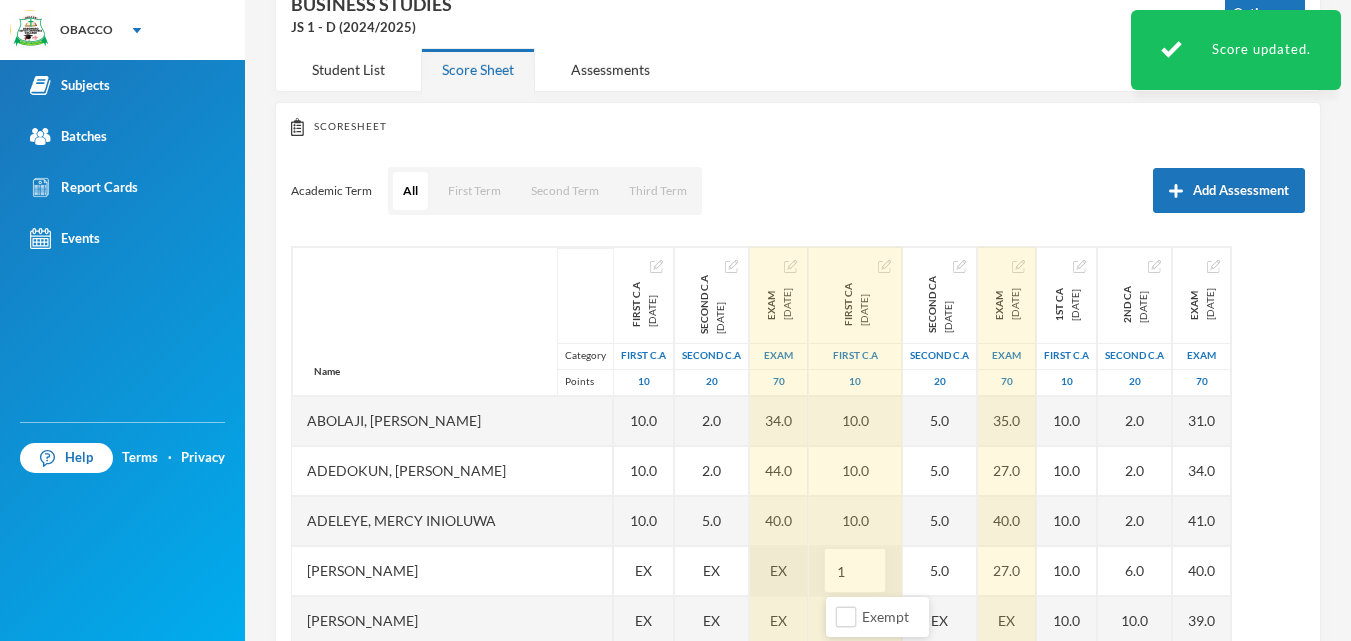 type on "10" 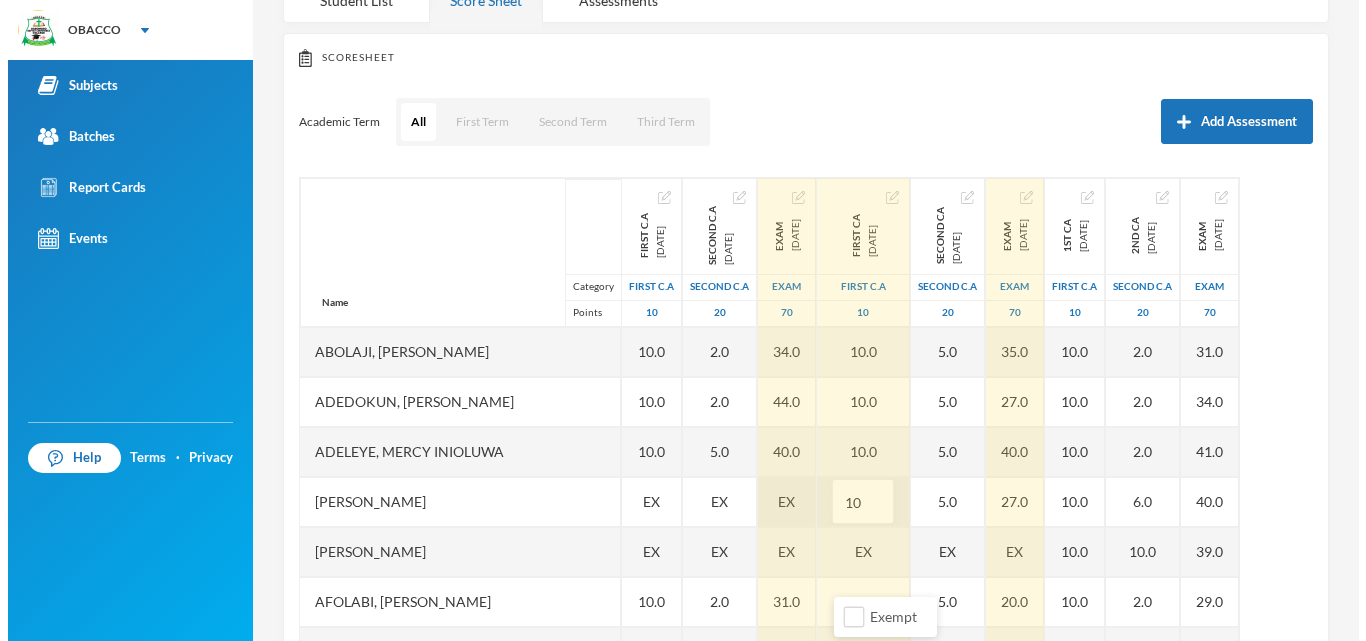 scroll, scrollTop: 200, scrollLeft: 0, axis: vertical 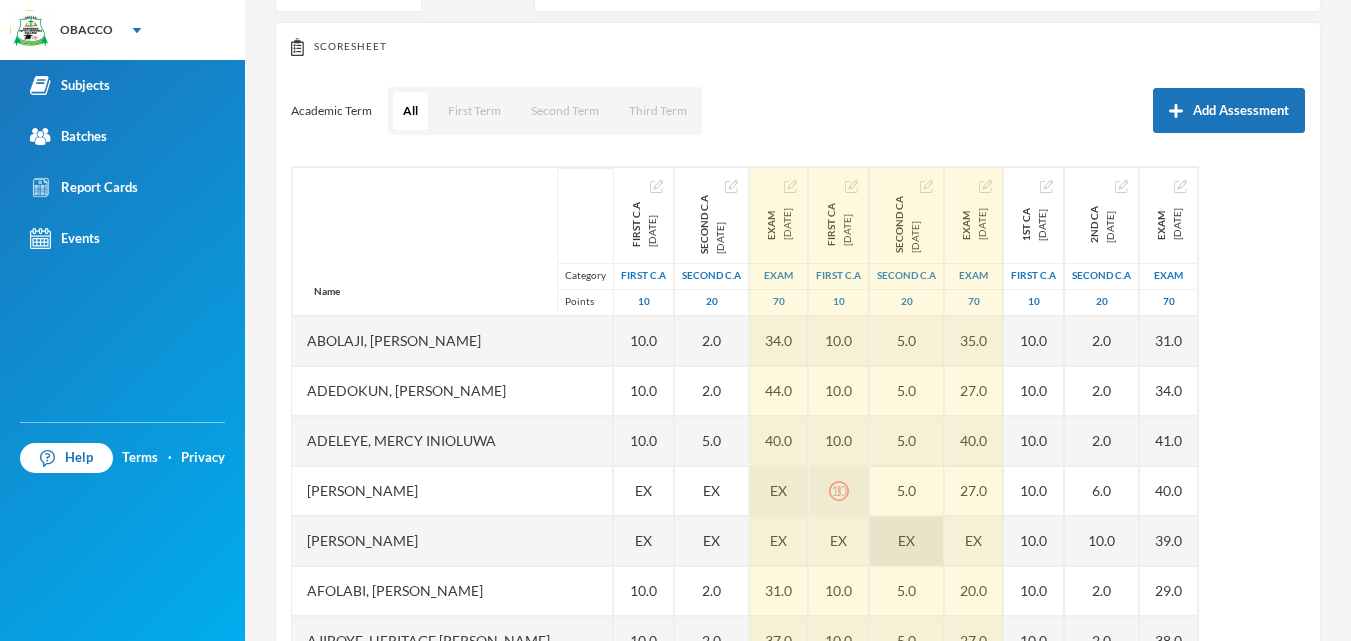click on "EX" at bounding box center [907, 541] 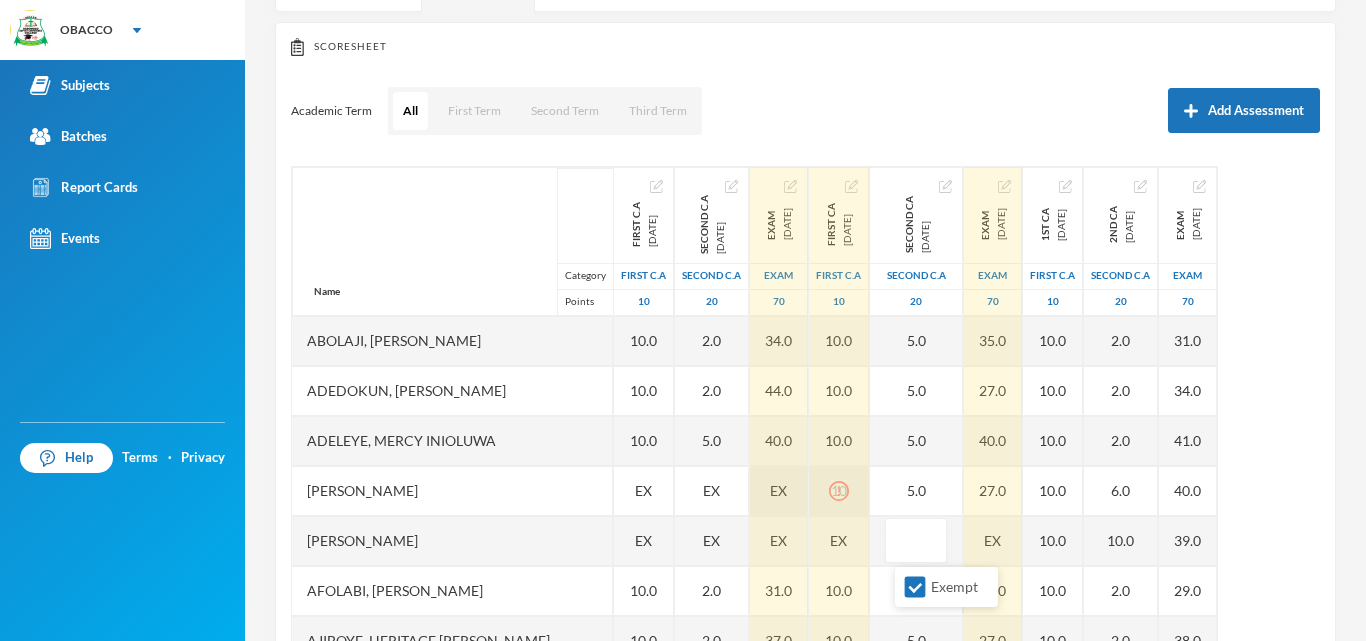 click on "10" at bounding box center [839, 491] 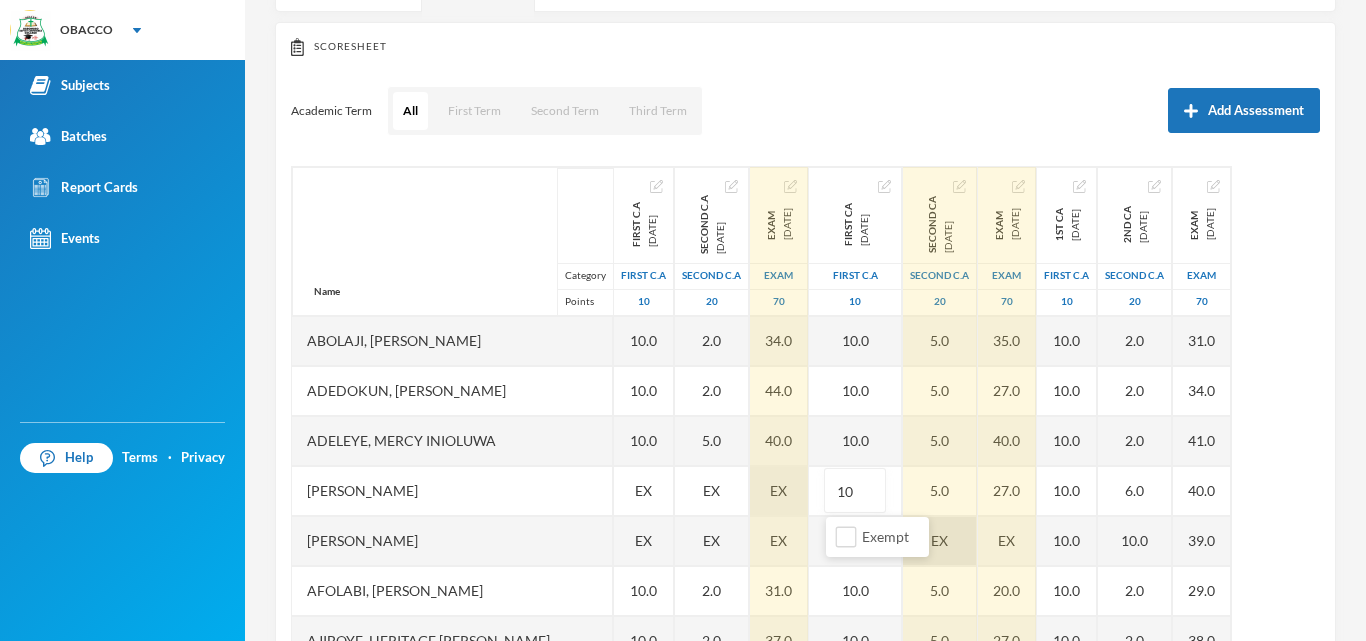 type on "1" 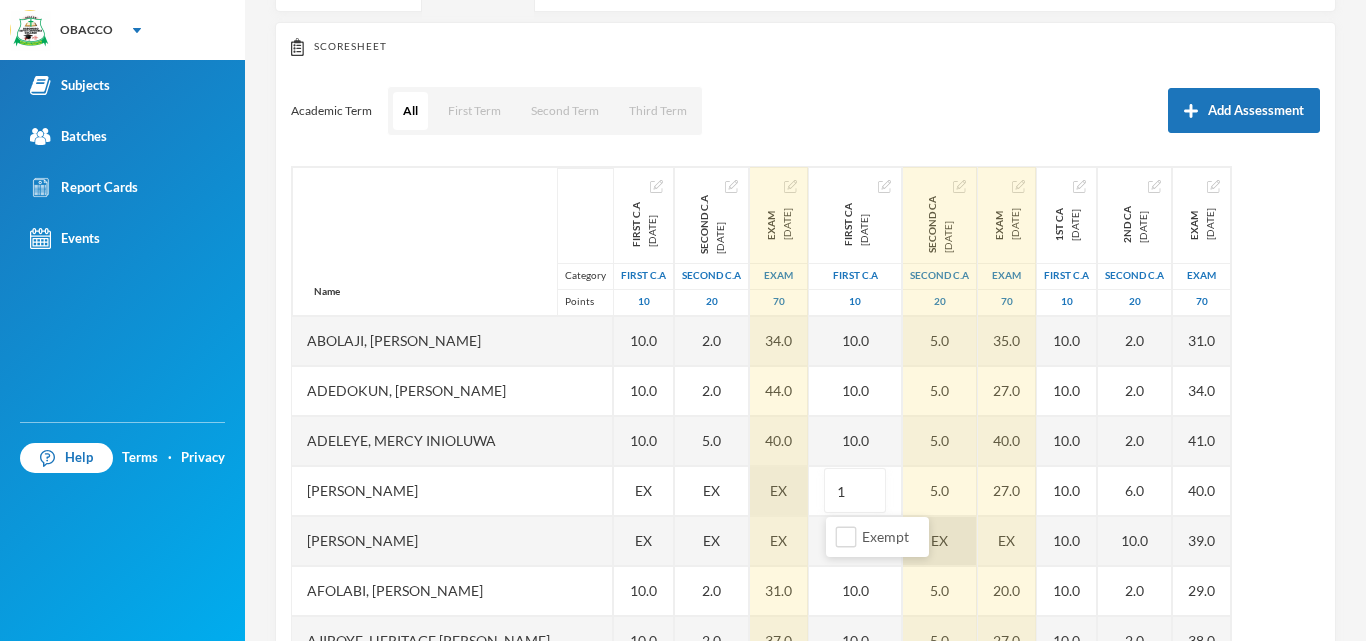 type on "10" 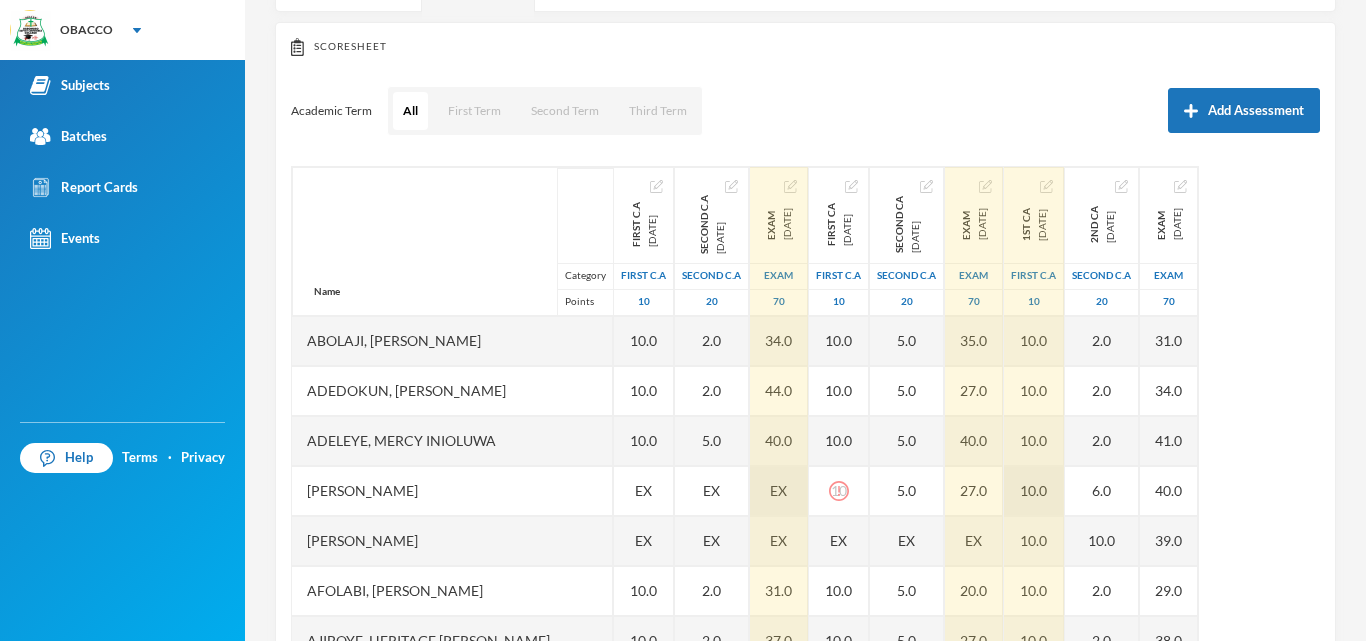 click on "10.0" at bounding box center (1034, 491) 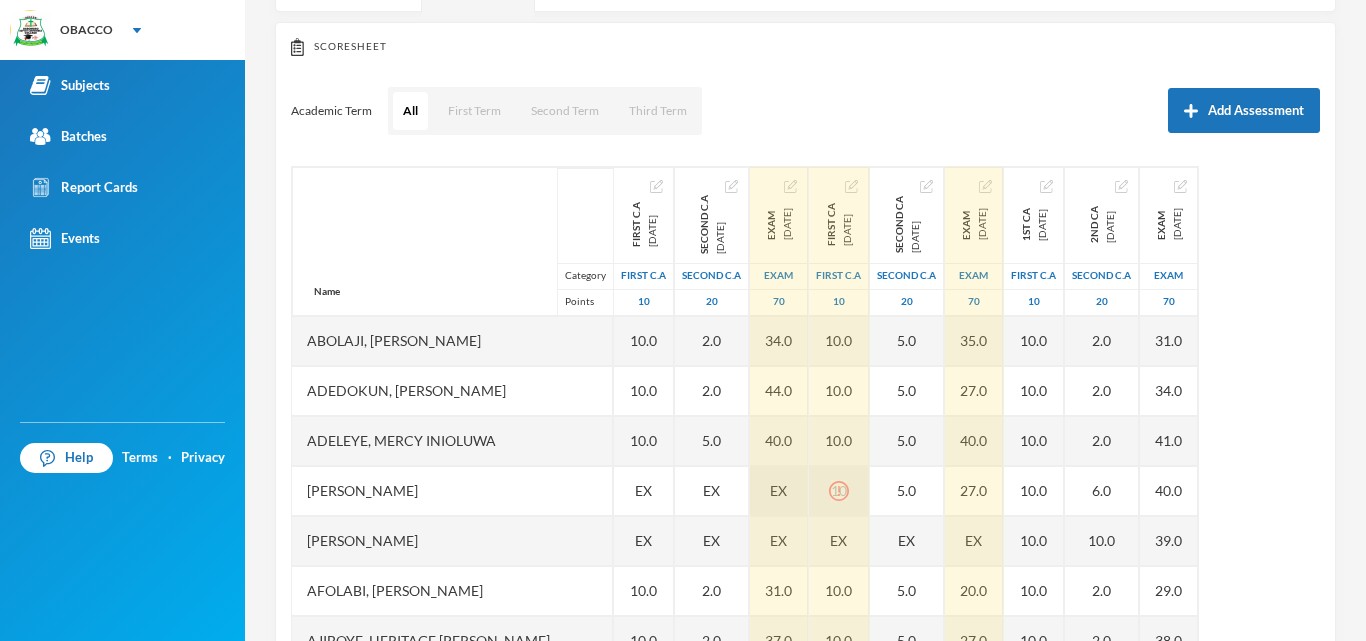 click on "10" at bounding box center [839, 491] 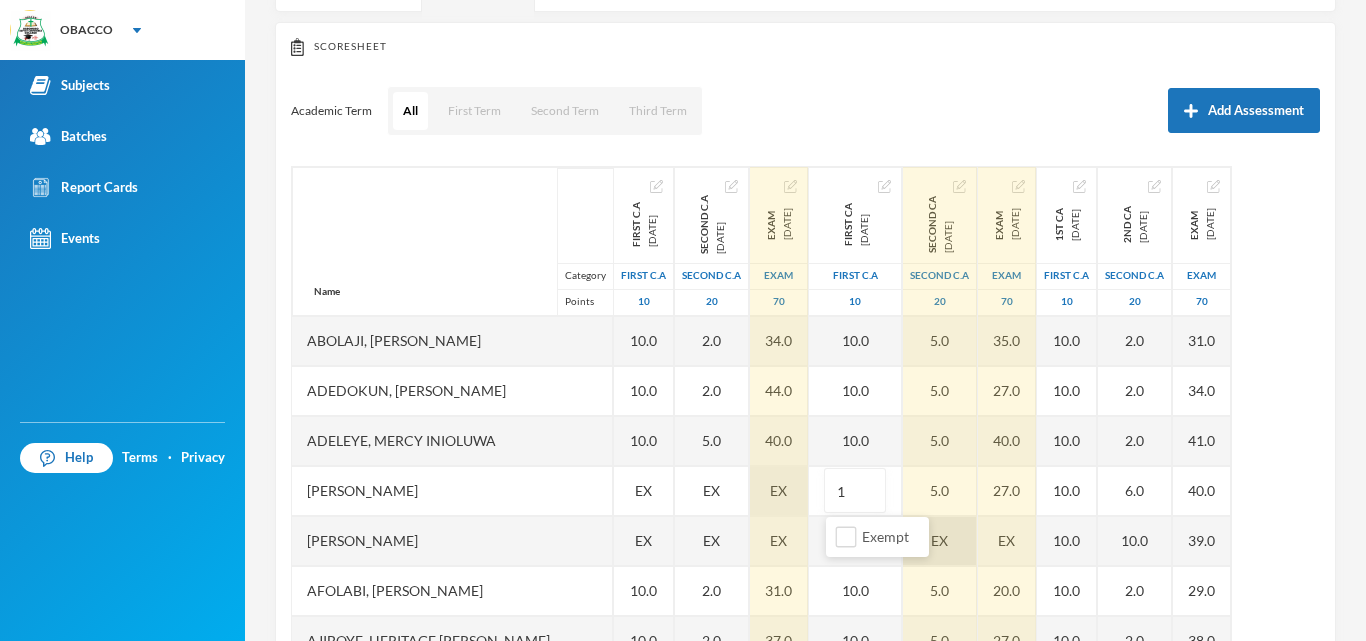 type on "1" 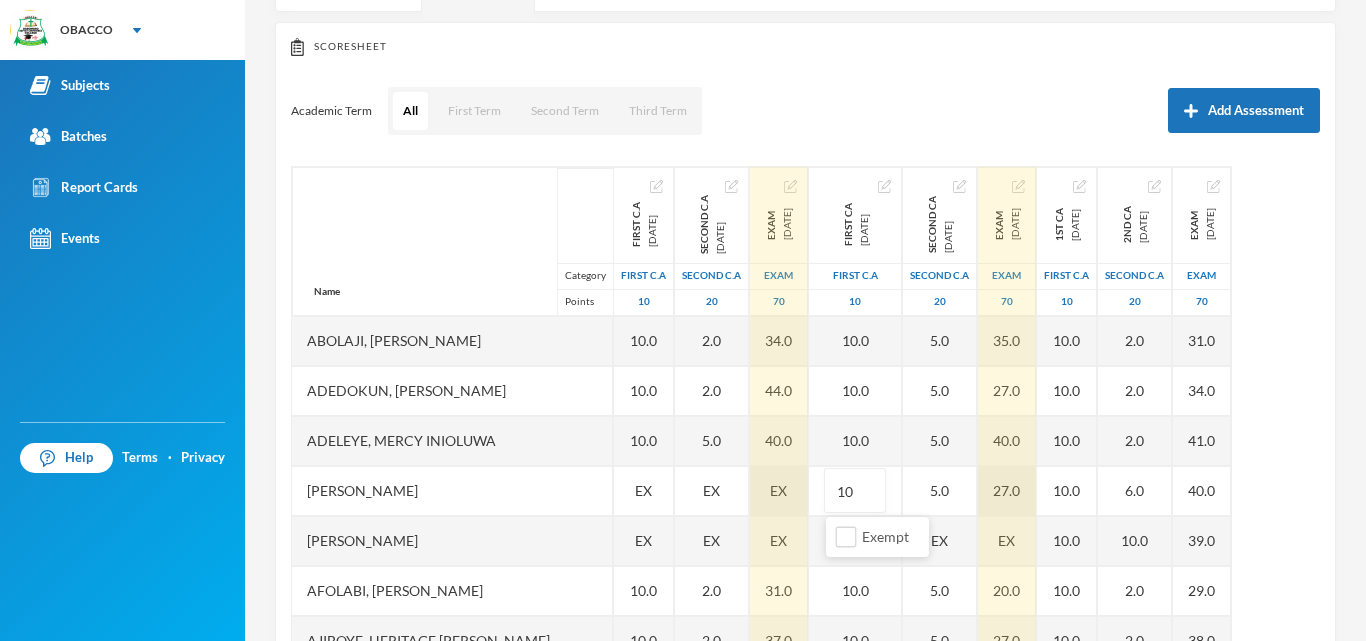 click on "Name   Category Points [PERSON_NAME] [PERSON_NAME], [PERSON_NAME], [PERSON_NAME] [PERSON_NAME], [PERSON_NAME], Oluwapelumi [PERSON_NAME], Heritage [PERSON_NAME], [PERSON_NAME] [PERSON_NAME], [PERSON_NAME], [PERSON_NAME] [PERSON_NAME], [PERSON_NAME], [PERSON_NAME] [PERSON_NAME], [PERSON_NAME], [PERSON_NAME] [PERSON_NAME], [PERSON_NAME], Oyesola [PERSON_NAME], [PERSON_NAME] [PERSON_NAME] [PERSON_NAME], Damilare [PERSON_NAME], [PERSON_NAME] Goodluck [PERSON_NAME] [PERSON_NAME], [DEMOGRAPHIC_DATA][PERSON_NAME] First C.A [DATE] First C.A 10 10.0 10.0 10.0 EX EX 10.0 10.0 10.0 10.0 10.0 10.0 10.0 10.0 10.0 10.0 10.0 10.0 10.0 10.0 10.0 10.0 10.0 EX 10.0 Second C.A [DATE] Second C.A 20 2.0 2.0 5.0 EX EX 2.0 2.0 3.0 2.0 7.0 3.0 5.0 8.0 3.0 8.0 10.0 4.0 10.0 2.0 5.0 2.0 3.0 EX 5.0 Exam [DATE] Exam 70 34.0 44.0 40.0 EX EX 31.0 37.0 27.0 24.0 44.0 37.0 32.0 38.0 37.0 43.0 55.0 36.0 56.0 44.0 37.0 34.0 27.0 EX 50.0" at bounding box center (805, 416) 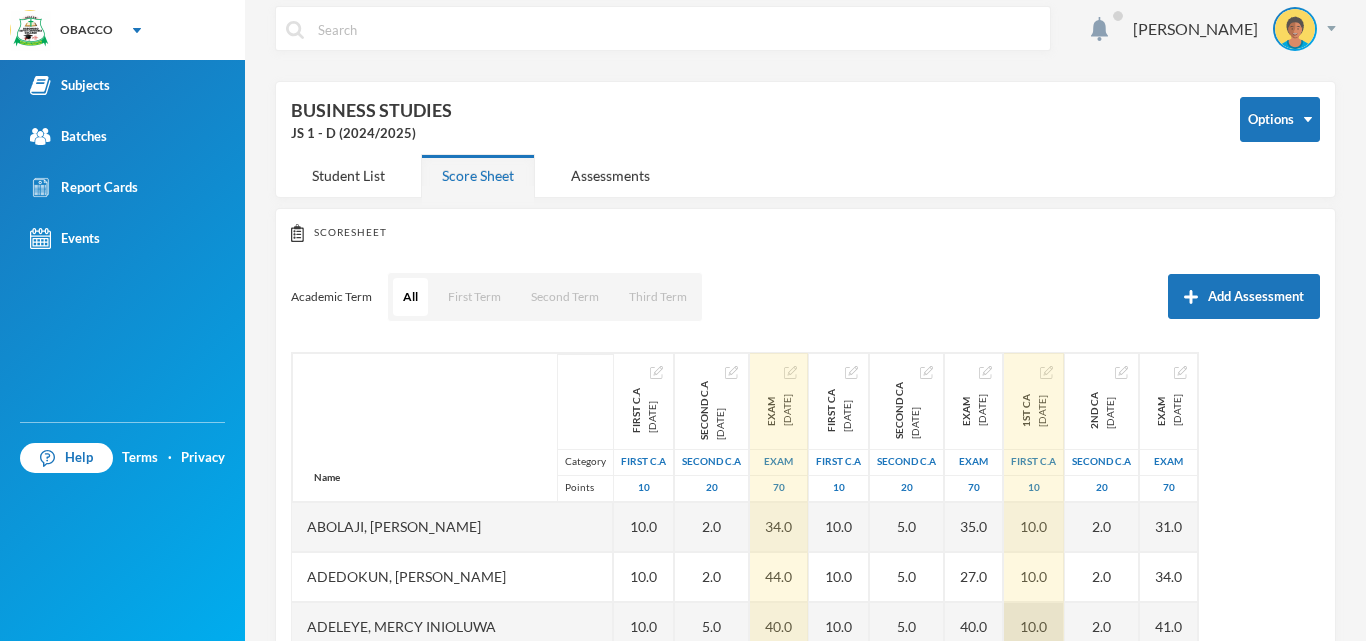 scroll, scrollTop: 0, scrollLeft: 0, axis: both 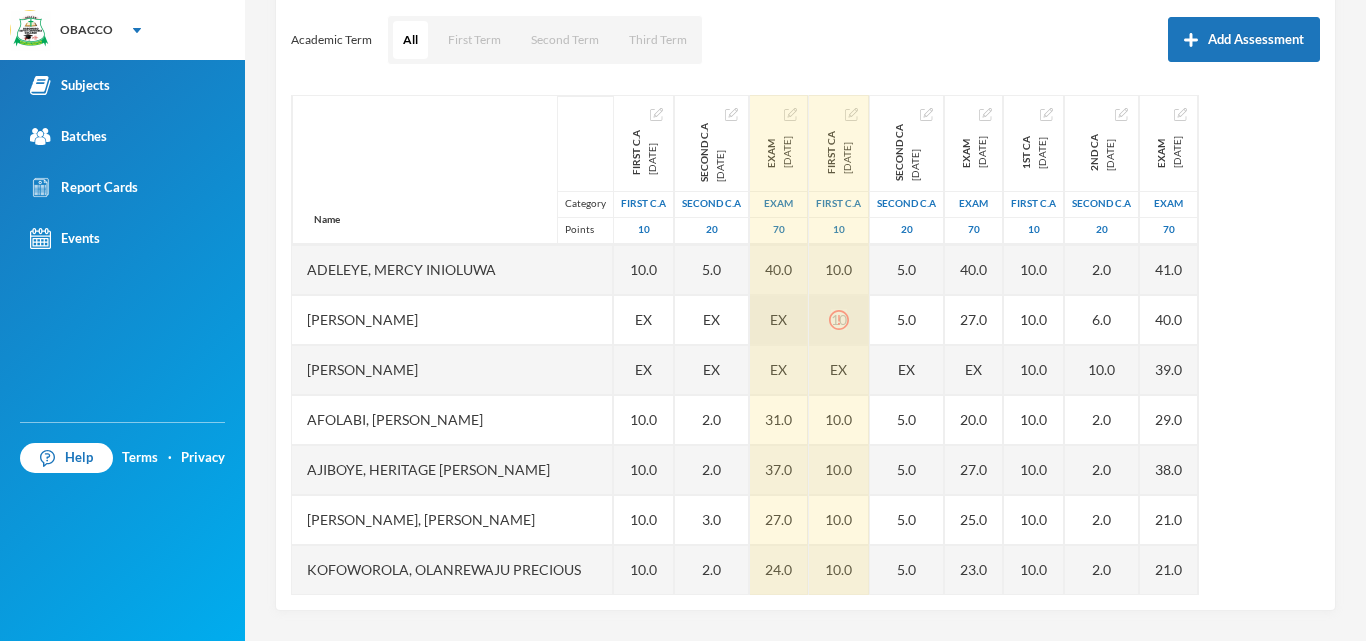 click 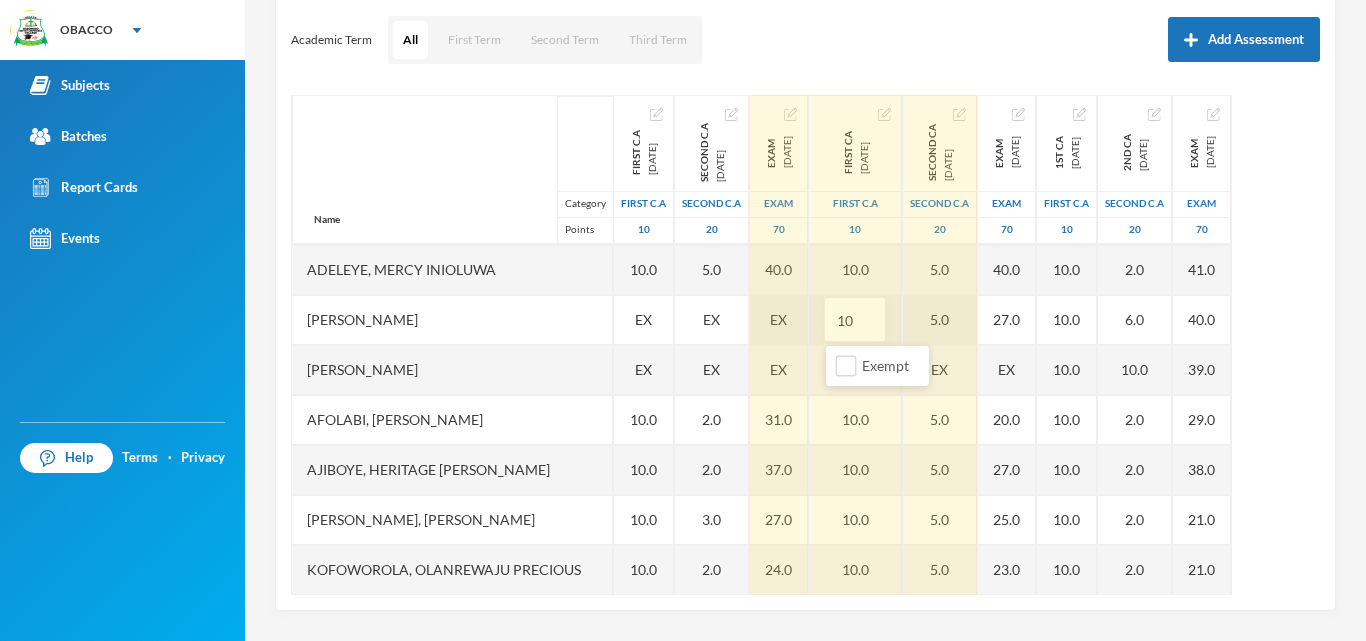type on "1" 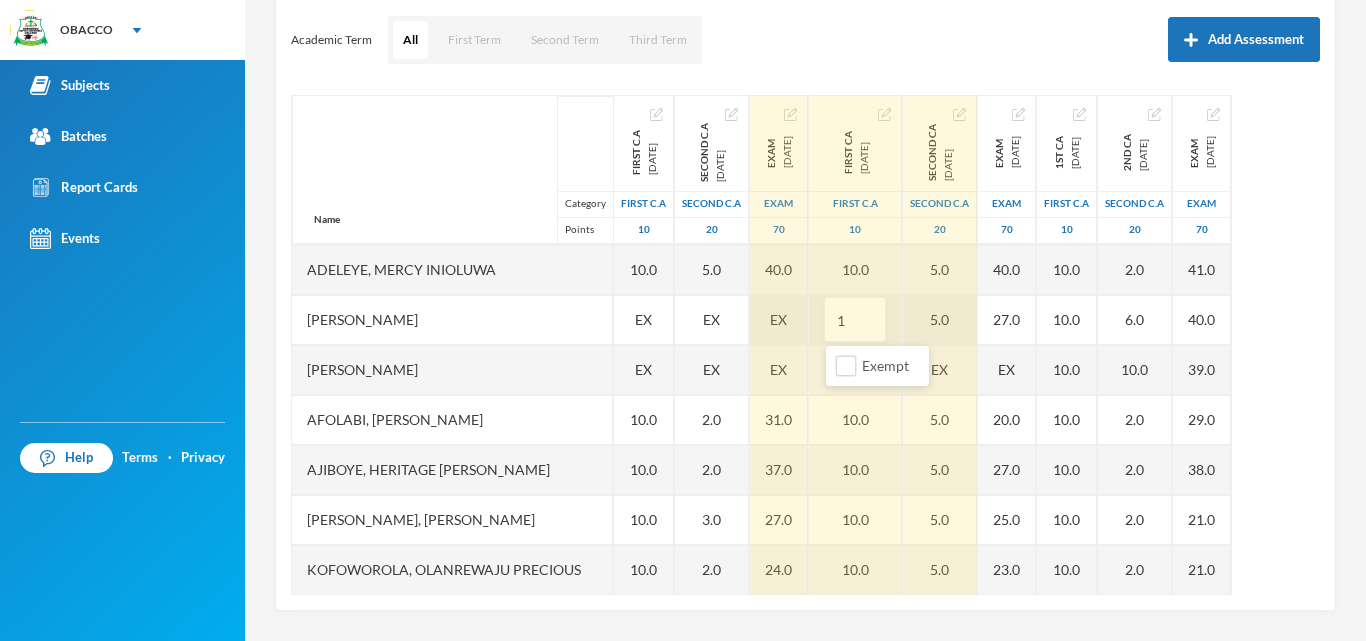type on "10" 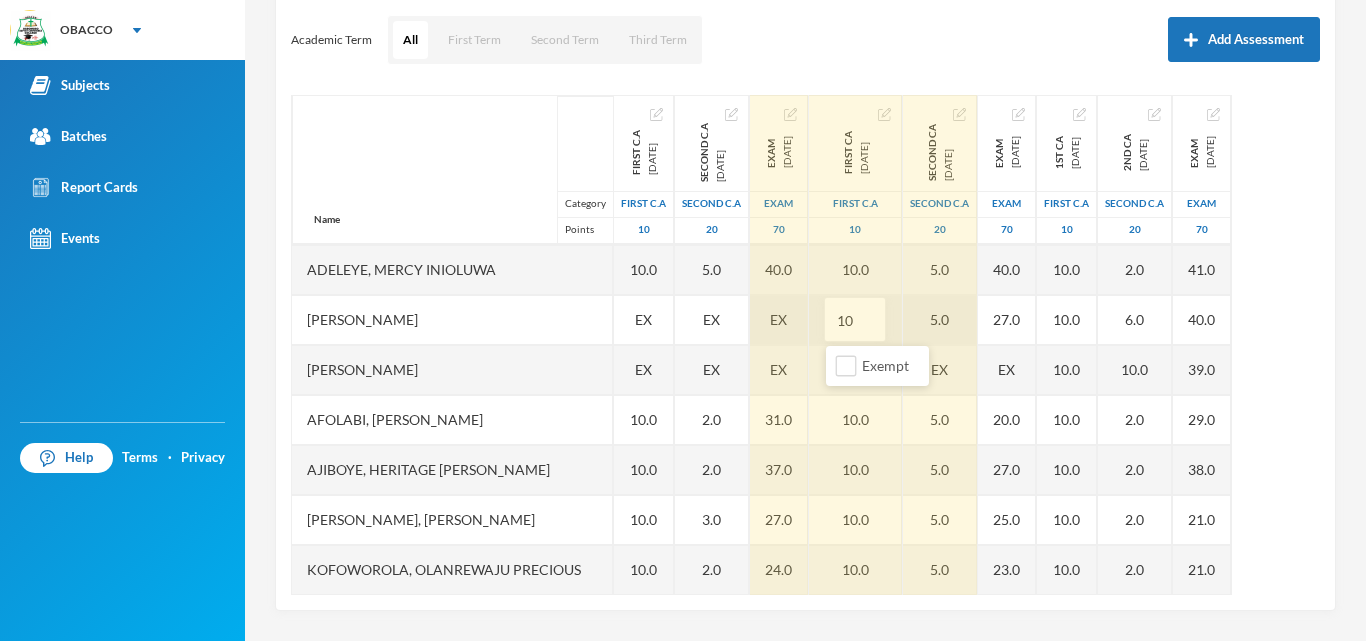 click on "Name   Category Points [PERSON_NAME] [PERSON_NAME], [PERSON_NAME], [PERSON_NAME] [PERSON_NAME], [PERSON_NAME], Oluwapelumi [PERSON_NAME], Heritage [PERSON_NAME], [PERSON_NAME] [PERSON_NAME], [PERSON_NAME], [PERSON_NAME] [PERSON_NAME], [PERSON_NAME], [PERSON_NAME] [PERSON_NAME], [PERSON_NAME], [PERSON_NAME] [PERSON_NAME], [PERSON_NAME], Oyesola [PERSON_NAME], [PERSON_NAME] [PERSON_NAME] [PERSON_NAME], Damilare [PERSON_NAME], [PERSON_NAME] Goodluck [PERSON_NAME] [PERSON_NAME], [DEMOGRAPHIC_DATA][PERSON_NAME] First C.A [DATE] First C.A 10 10.0 10.0 10.0 EX EX 10.0 10.0 10.0 10.0 10.0 10.0 10.0 10.0 10.0 10.0 10.0 10.0 10.0 10.0 10.0 10.0 10.0 EX 10.0 Second C.A [DATE] Second C.A 20 2.0 2.0 5.0 EX EX 2.0 2.0 3.0 2.0 7.0 3.0 5.0 8.0 3.0 8.0 10.0 4.0 10.0 2.0 5.0 2.0 3.0 EX 5.0 Exam [DATE] Exam 70 34.0 44.0 40.0 EX EX 31.0 37.0 27.0 24.0 44.0 37.0 32.0 38.0 37.0 43.0 55.0 36.0 56.0 44.0 37.0 34.0 27.0 EX 50.0" at bounding box center (805, 345) 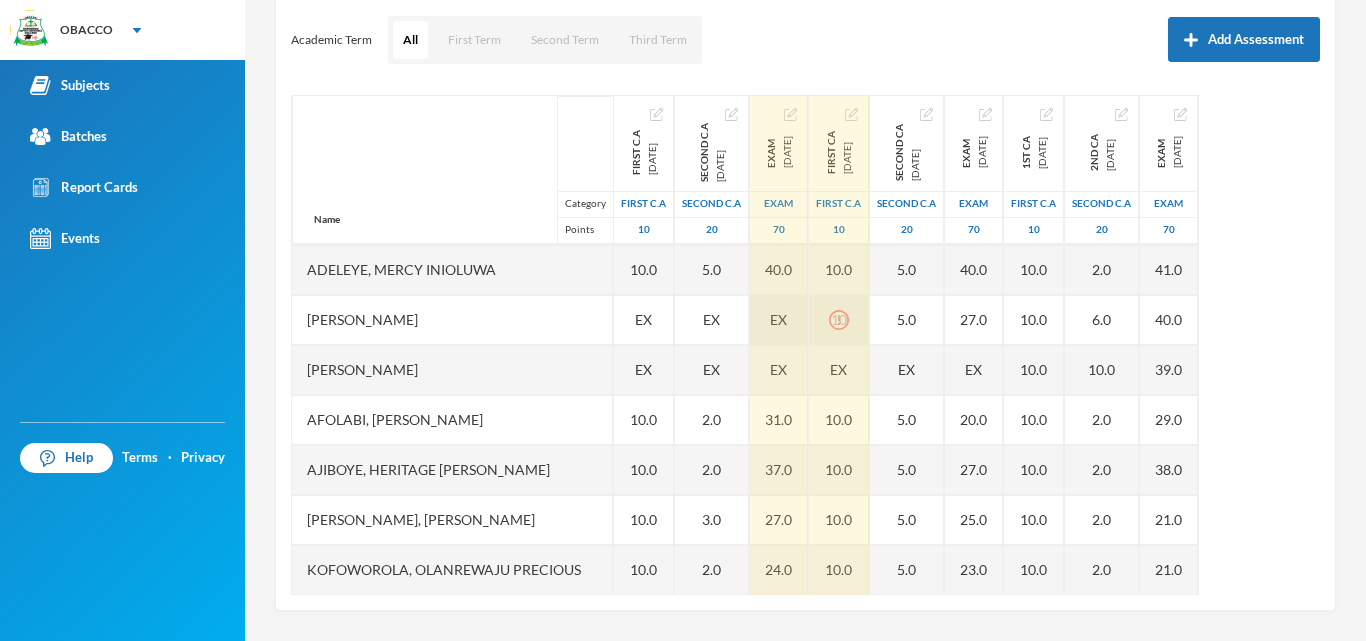 click 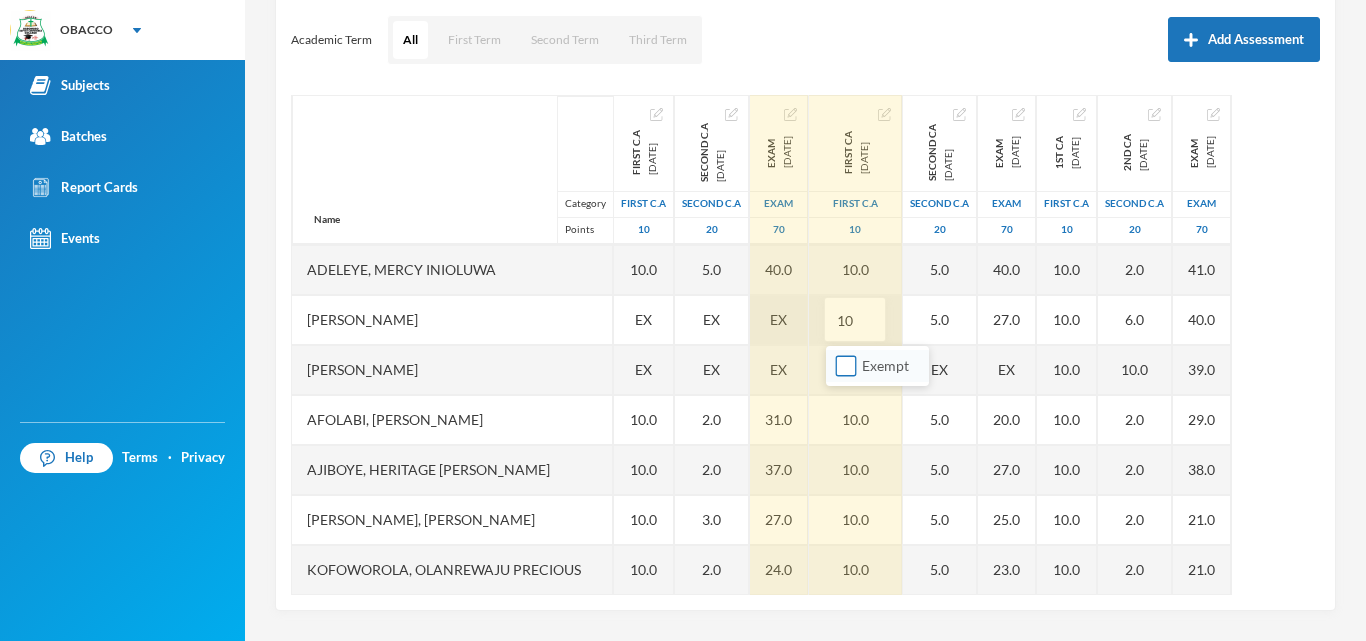 click on "Exempt" at bounding box center [846, 366] 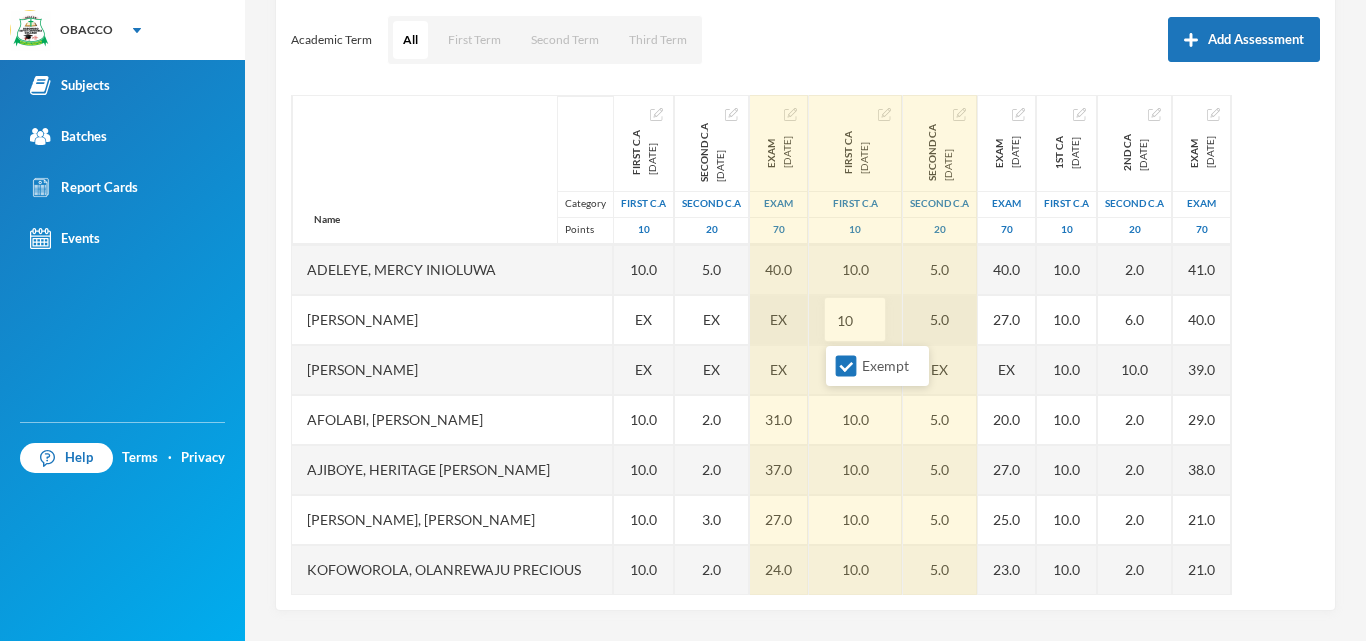 click on "Name   Category Points [PERSON_NAME] [PERSON_NAME], [PERSON_NAME], [PERSON_NAME] [PERSON_NAME], [PERSON_NAME], Oluwapelumi [PERSON_NAME], Heritage [PERSON_NAME], [PERSON_NAME] [PERSON_NAME], [PERSON_NAME], [PERSON_NAME] [PERSON_NAME], [PERSON_NAME], [PERSON_NAME] [PERSON_NAME], [PERSON_NAME], [PERSON_NAME] [PERSON_NAME], [PERSON_NAME], Oyesola [PERSON_NAME], [PERSON_NAME] [PERSON_NAME] [PERSON_NAME], Damilare [PERSON_NAME], [PERSON_NAME] Goodluck [PERSON_NAME] [PERSON_NAME], [DEMOGRAPHIC_DATA][PERSON_NAME] First C.A [DATE] First C.A 10 10.0 10.0 10.0 EX EX 10.0 10.0 10.0 10.0 10.0 10.0 10.0 10.0 10.0 10.0 10.0 10.0 10.0 10.0 10.0 10.0 10.0 EX 10.0 Second C.A [DATE] Second C.A 20 2.0 2.0 5.0 EX EX 2.0 2.0 3.0 2.0 7.0 3.0 5.0 8.0 3.0 8.0 10.0 4.0 10.0 2.0 5.0 2.0 3.0 EX 5.0 Exam [DATE] Exam 70 34.0 44.0 40.0 EX EX 31.0 37.0 27.0 24.0 44.0 37.0 32.0 38.0 37.0 43.0 55.0 36.0 56.0 44.0 37.0 34.0 27.0 EX 50.0" at bounding box center [805, 345] 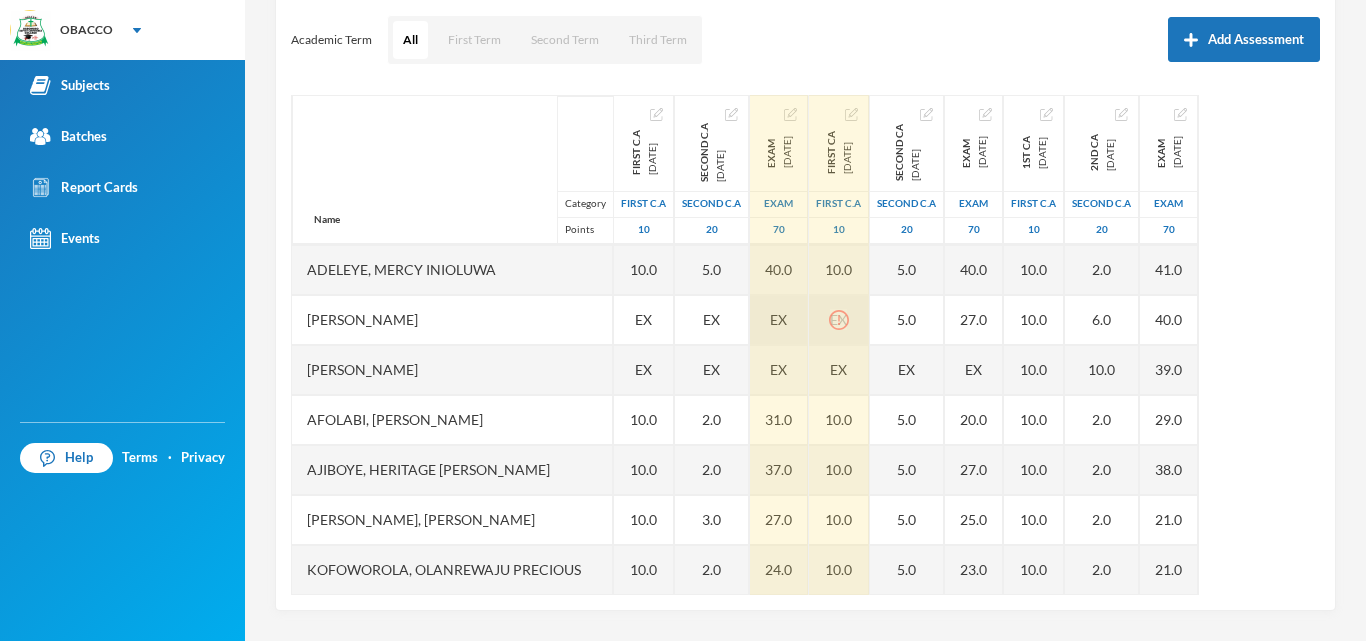 click on "EX" at bounding box center [839, 320] 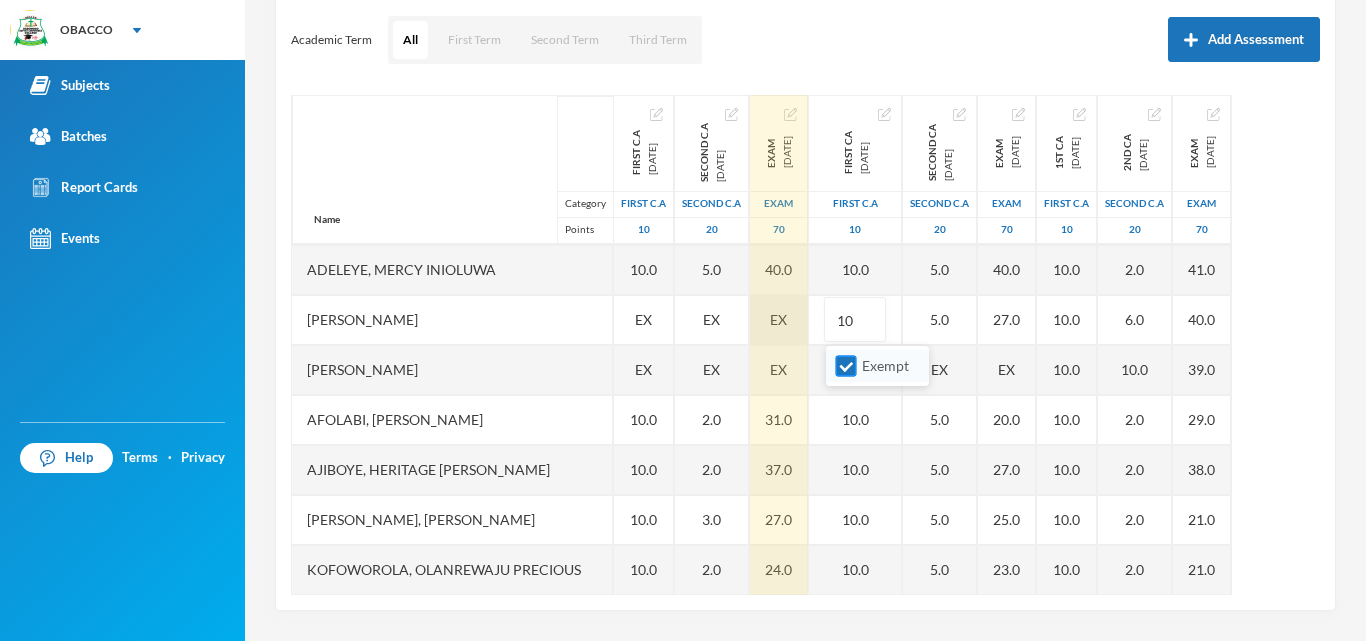 click on "Exempt" at bounding box center (846, 366) 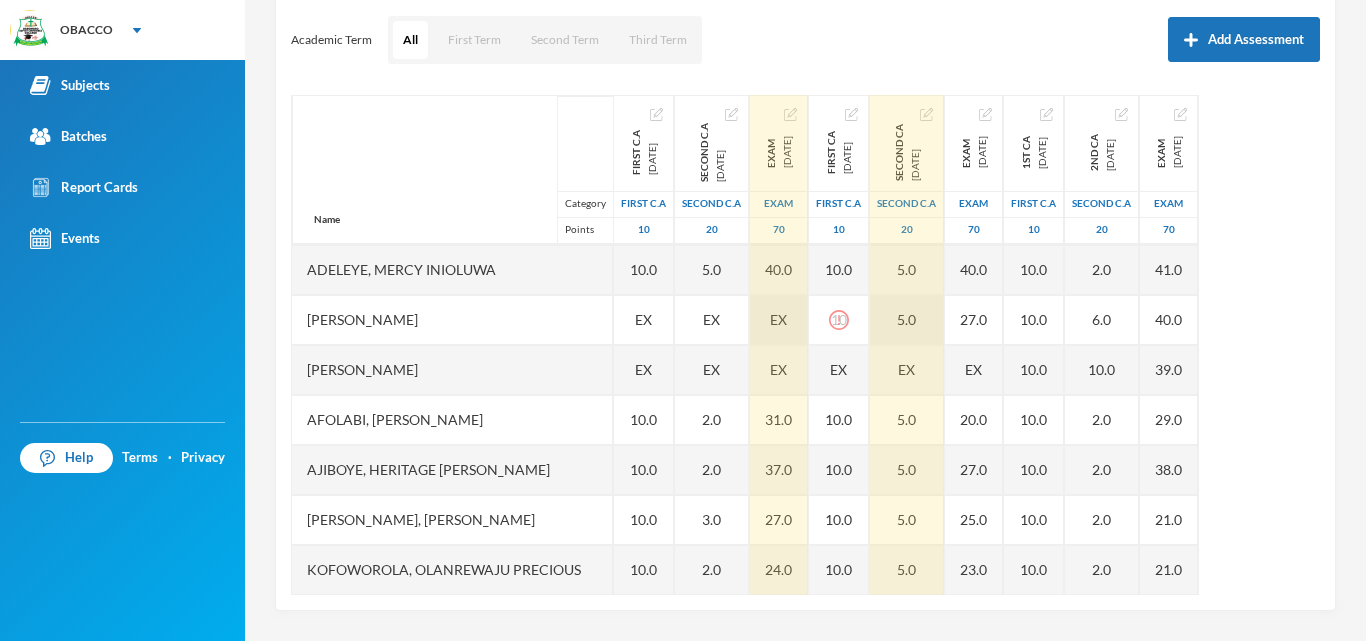 click on "5.0" at bounding box center [907, 320] 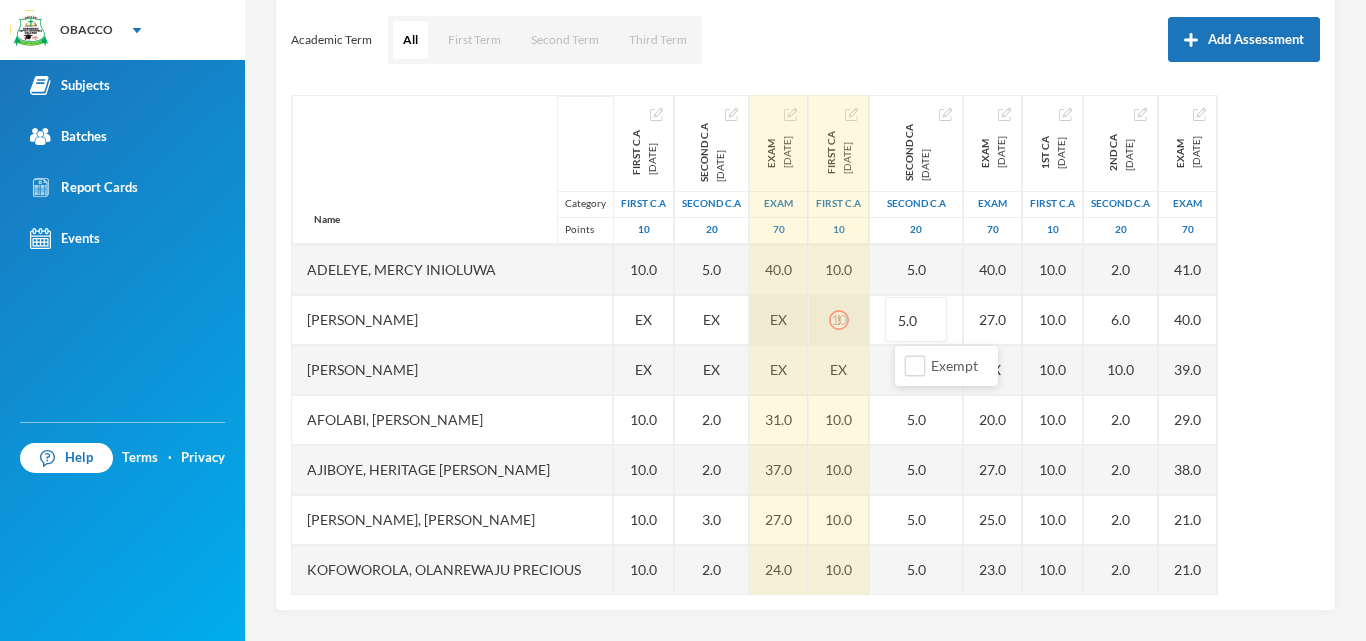 click on "10" at bounding box center [839, 320] 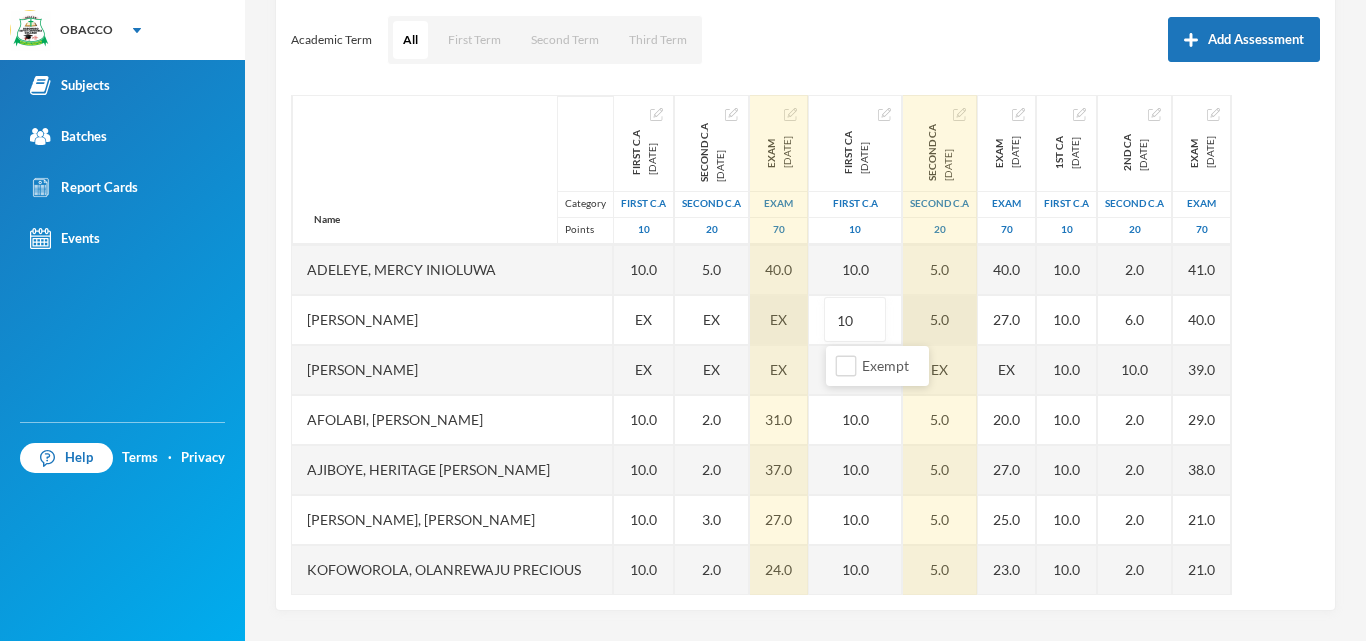 type on "1" 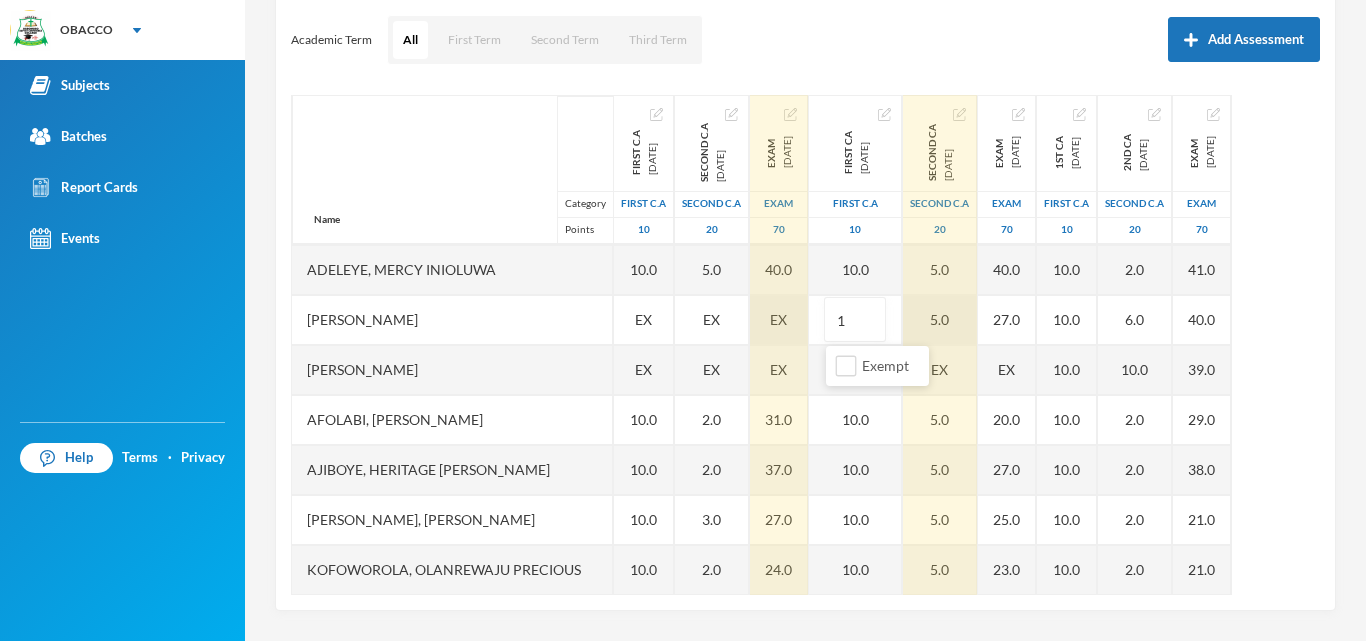 type on "10" 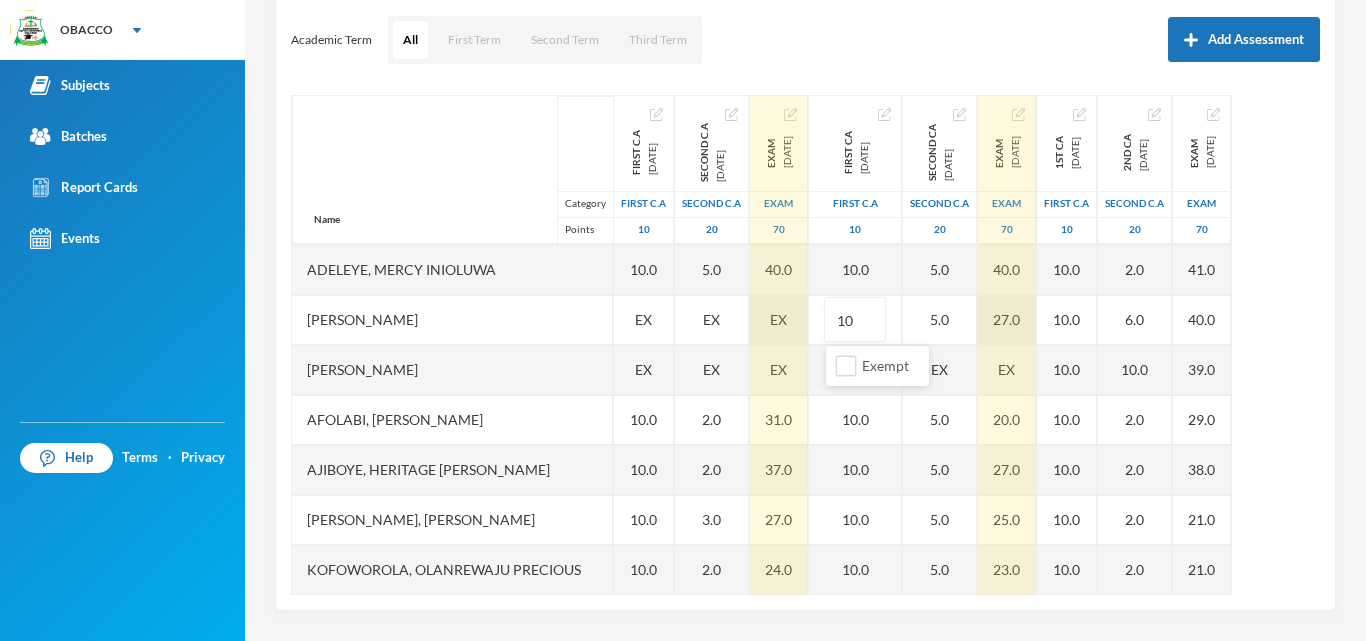 click on "Name   Category Points [PERSON_NAME] [PERSON_NAME], [PERSON_NAME], [PERSON_NAME] [PERSON_NAME], [PERSON_NAME], Oluwapelumi [PERSON_NAME], Heritage [PERSON_NAME], [PERSON_NAME] [PERSON_NAME], [PERSON_NAME], [PERSON_NAME] [PERSON_NAME], [PERSON_NAME], [PERSON_NAME] [PERSON_NAME], [PERSON_NAME], [PERSON_NAME] [PERSON_NAME], [PERSON_NAME], Oyesola [PERSON_NAME], [PERSON_NAME] [PERSON_NAME] [PERSON_NAME], Damilare [PERSON_NAME], [PERSON_NAME] Goodluck [PERSON_NAME] [PERSON_NAME], [DEMOGRAPHIC_DATA][PERSON_NAME] First C.A [DATE] First C.A 10 10.0 10.0 10.0 EX EX 10.0 10.0 10.0 10.0 10.0 10.0 10.0 10.0 10.0 10.0 10.0 10.0 10.0 10.0 10.0 10.0 10.0 EX 10.0 Second C.A [DATE] Second C.A 20 2.0 2.0 5.0 EX EX 2.0 2.0 3.0 2.0 7.0 3.0 5.0 8.0 3.0 8.0 10.0 4.0 10.0 2.0 5.0 2.0 3.0 EX 5.0 Exam [DATE] Exam 70 34.0 44.0 40.0 EX EX 31.0 37.0 27.0 24.0 44.0 37.0 32.0 38.0 37.0 43.0 55.0 36.0 56.0 44.0 37.0 34.0 27.0 EX 50.0" at bounding box center (805, 345) 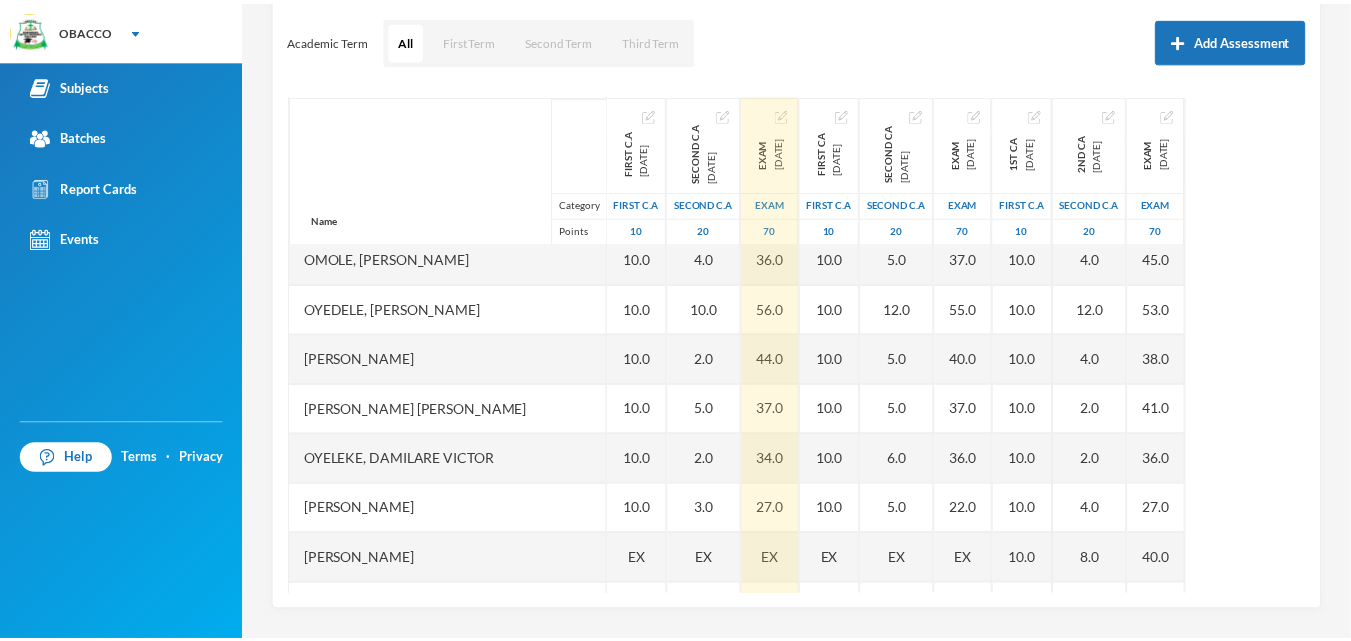 scroll, scrollTop: 851, scrollLeft: 0, axis: vertical 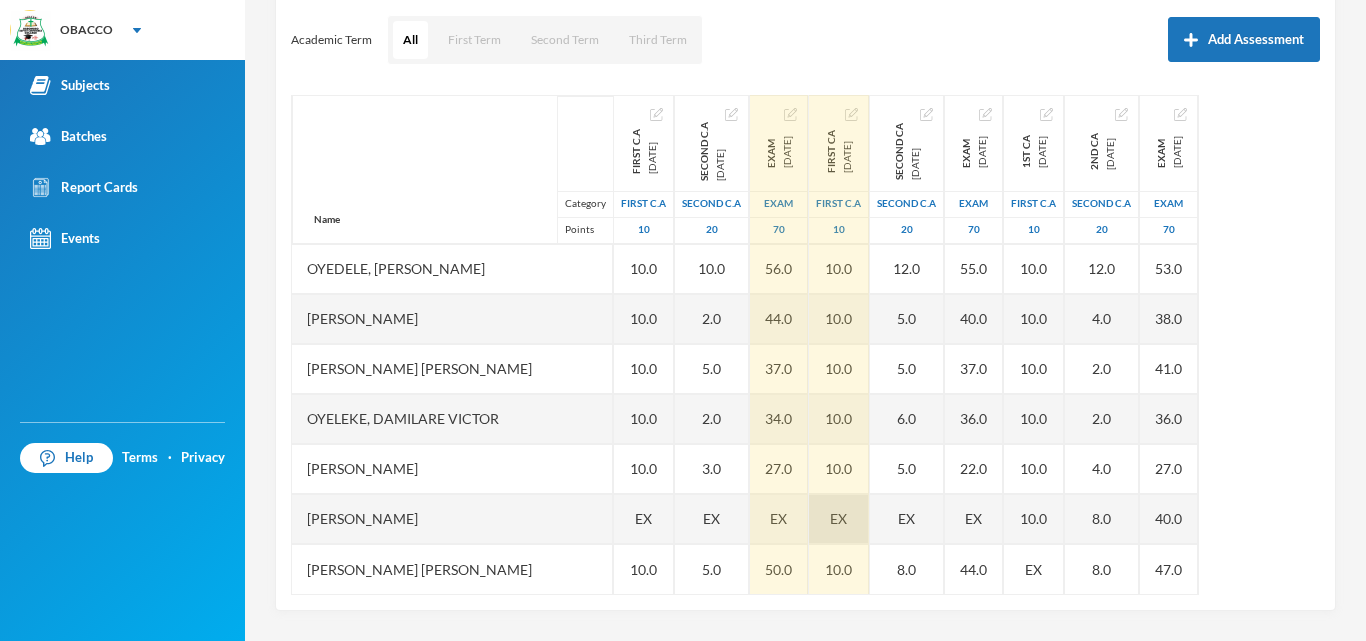 click on "EX" at bounding box center [838, 518] 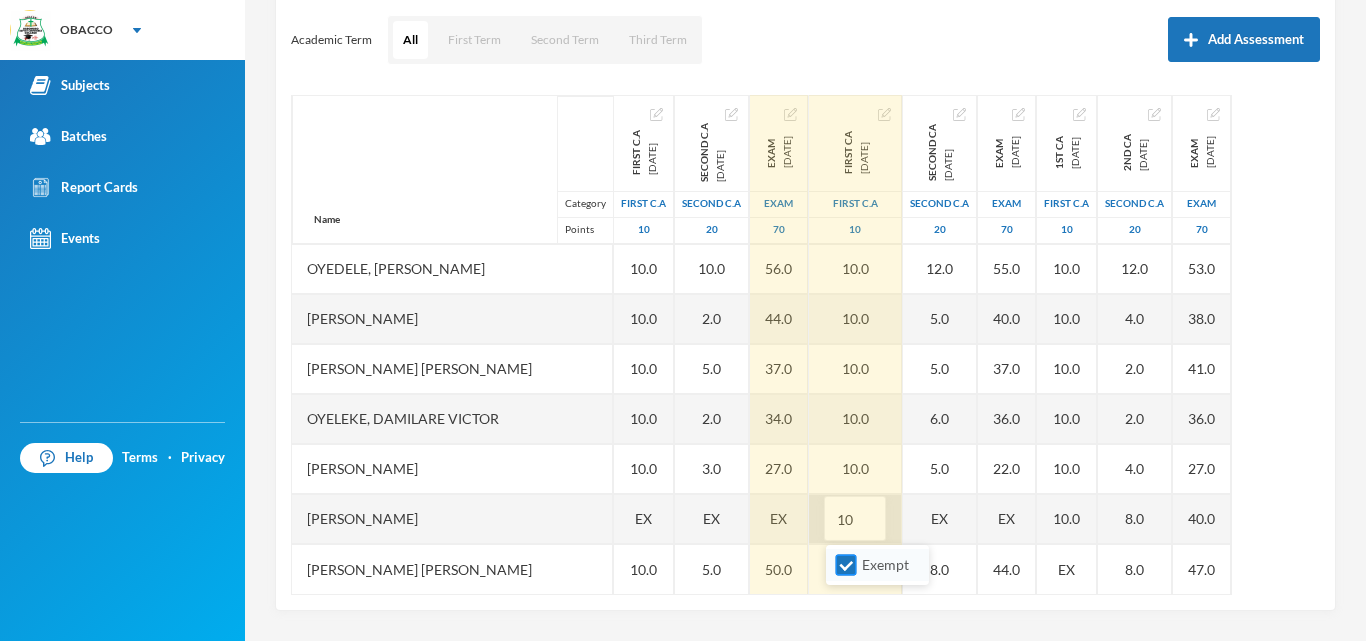 type on "10" 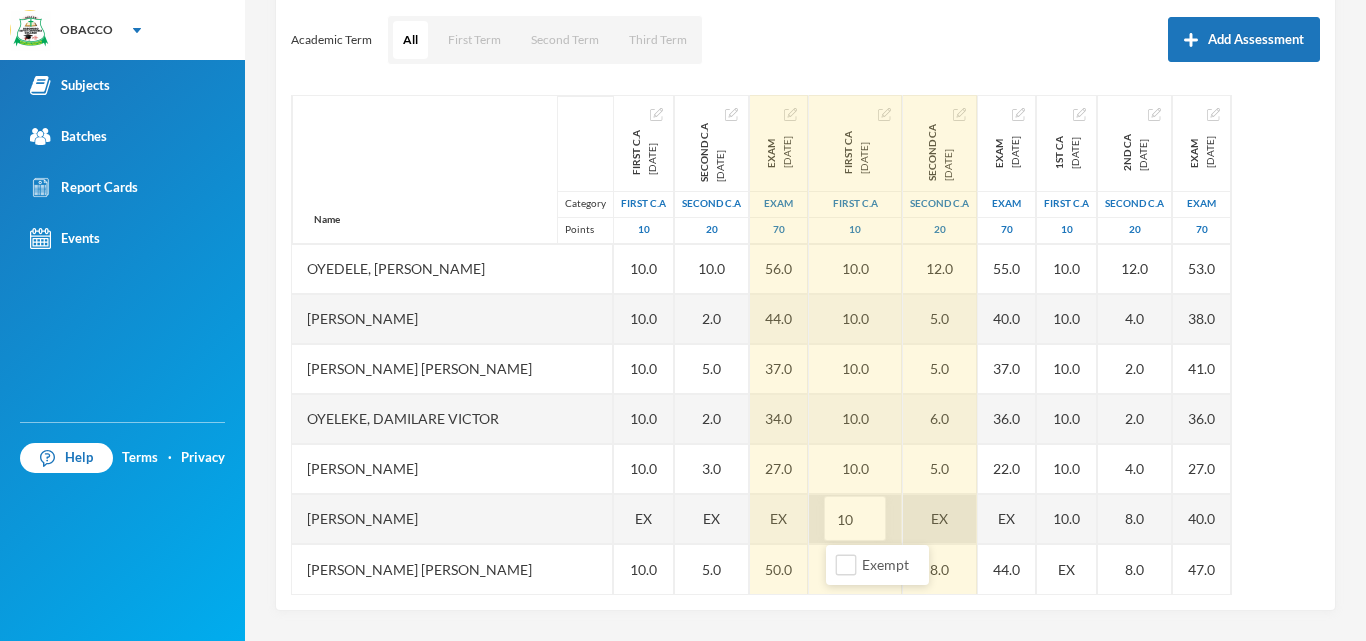 click on "EX" at bounding box center (940, 519) 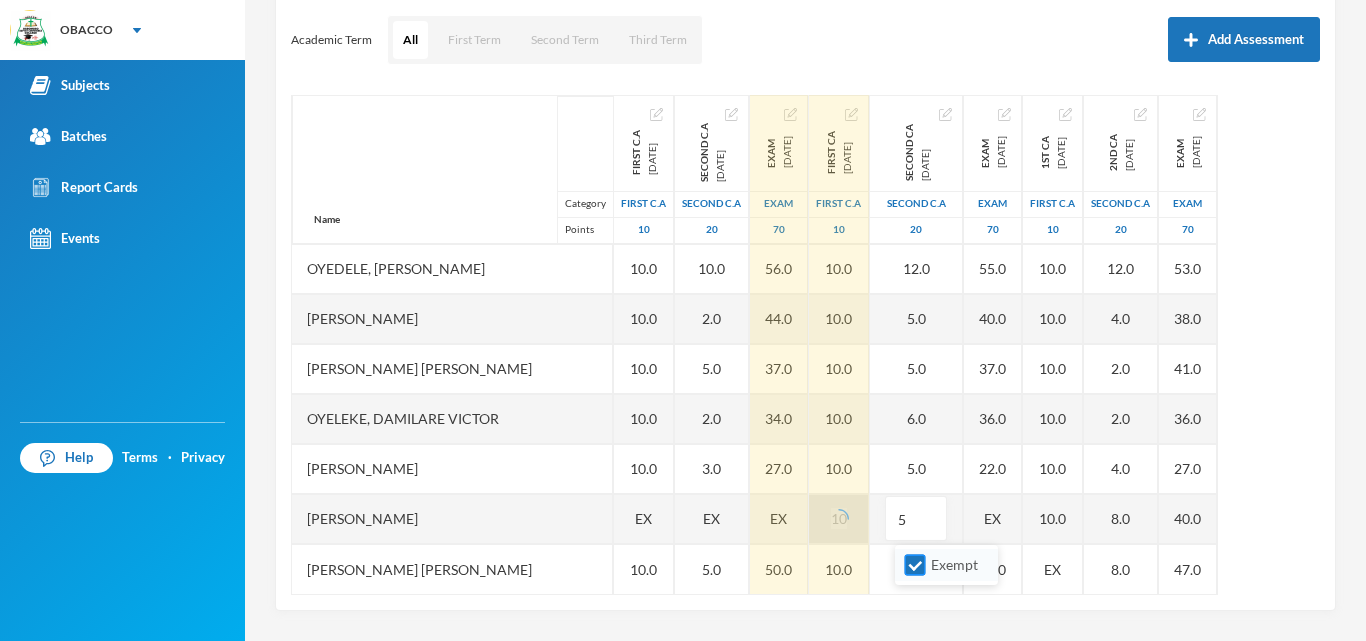 type on "5" 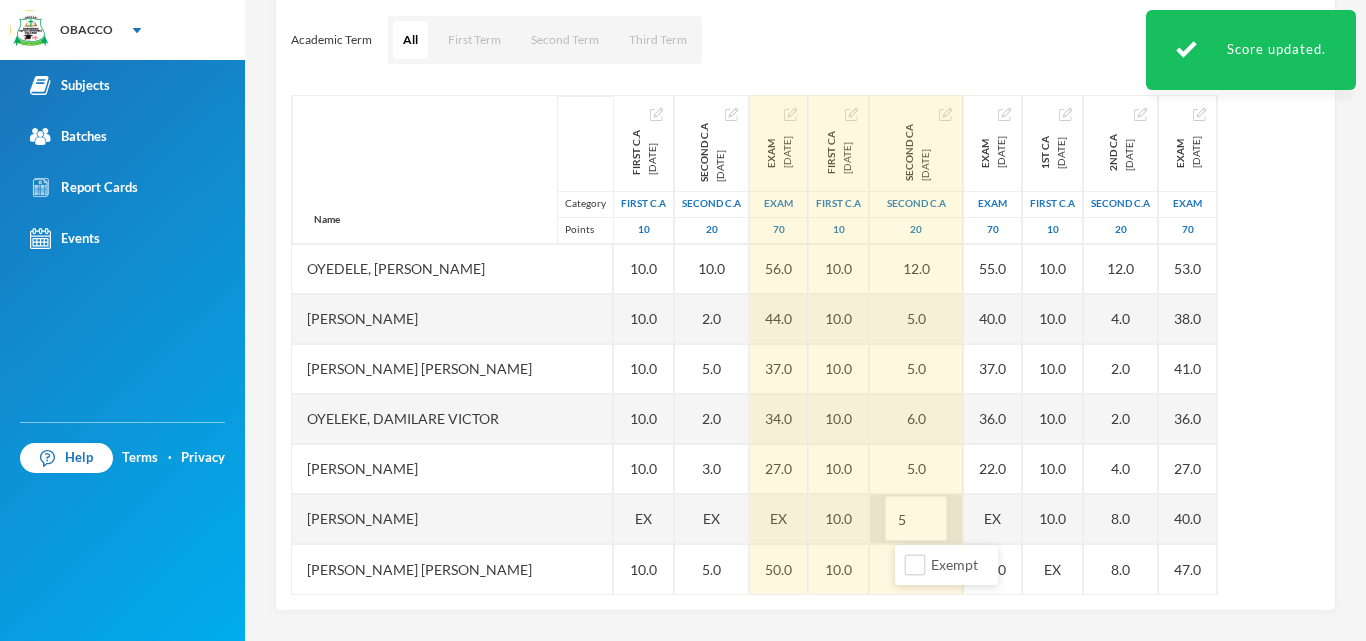 click on "5" at bounding box center [916, 519] 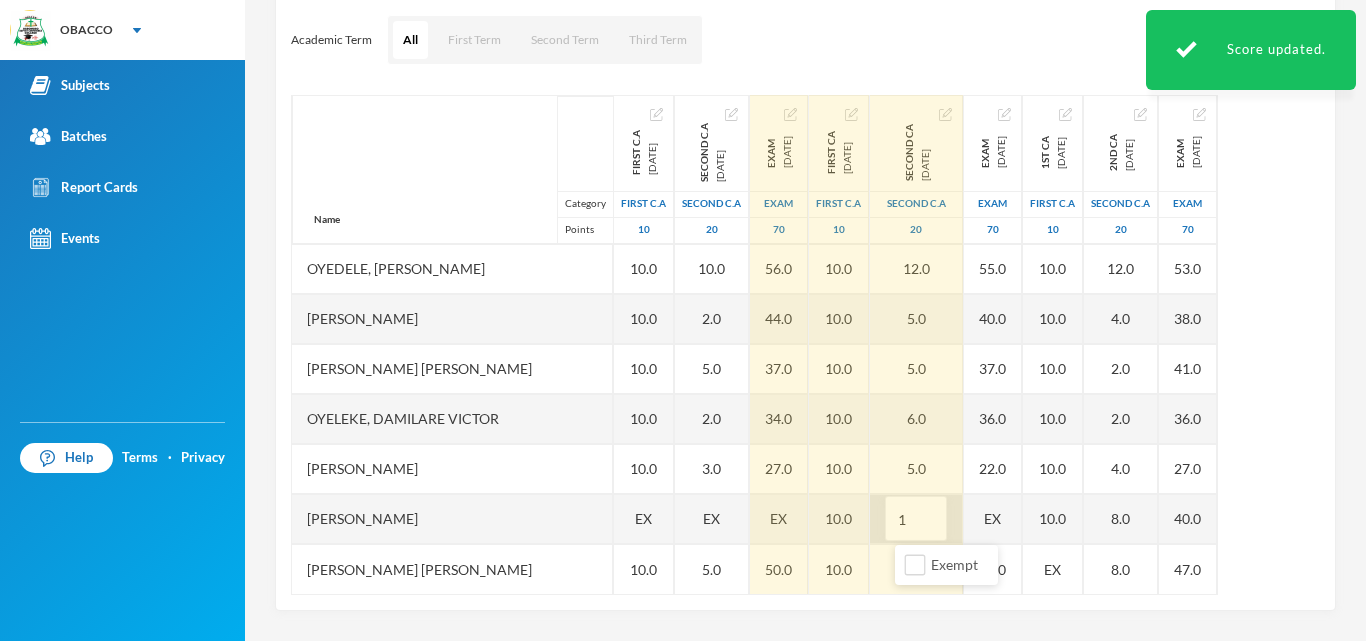 type on "12" 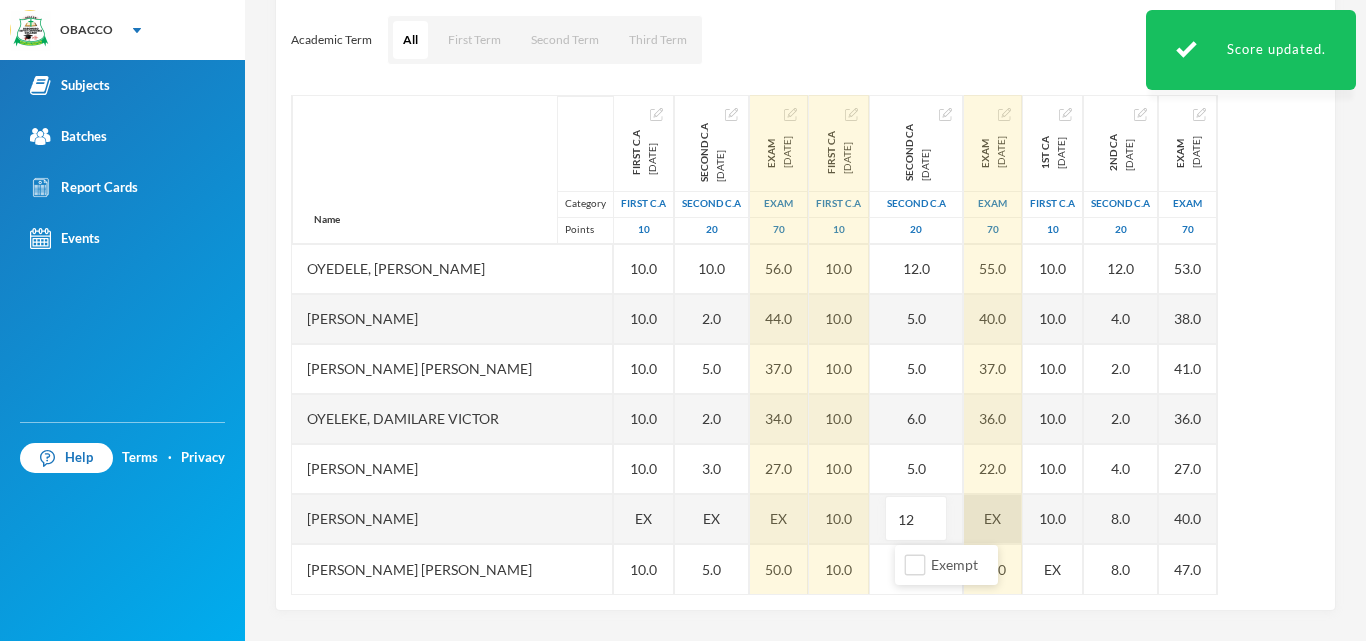 click on "EX" at bounding box center (993, 519) 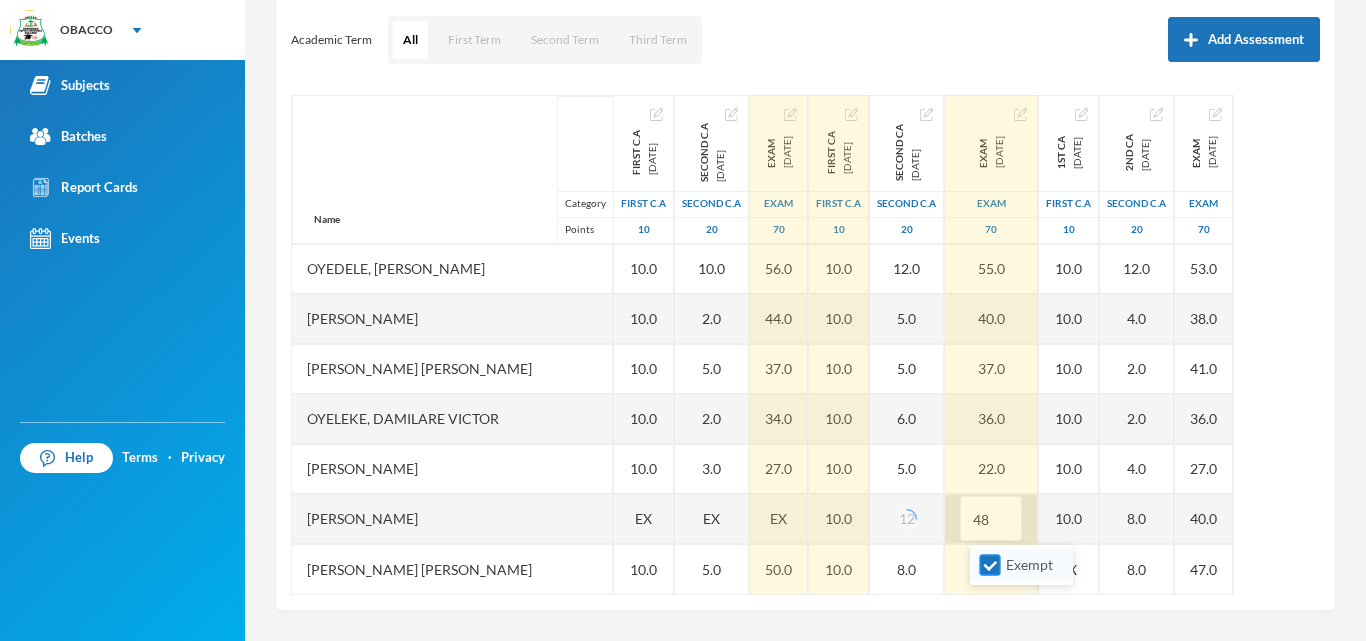 type on "48" 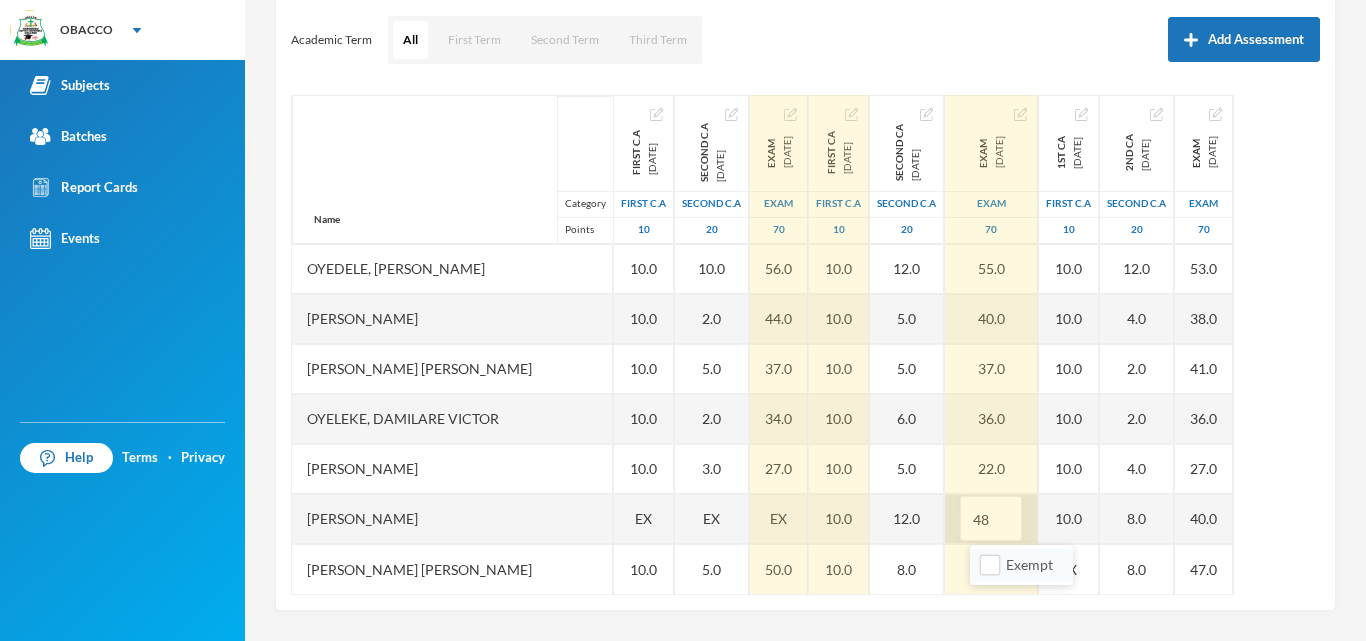 click on "Exempt" at bounding box center [1021, 565] 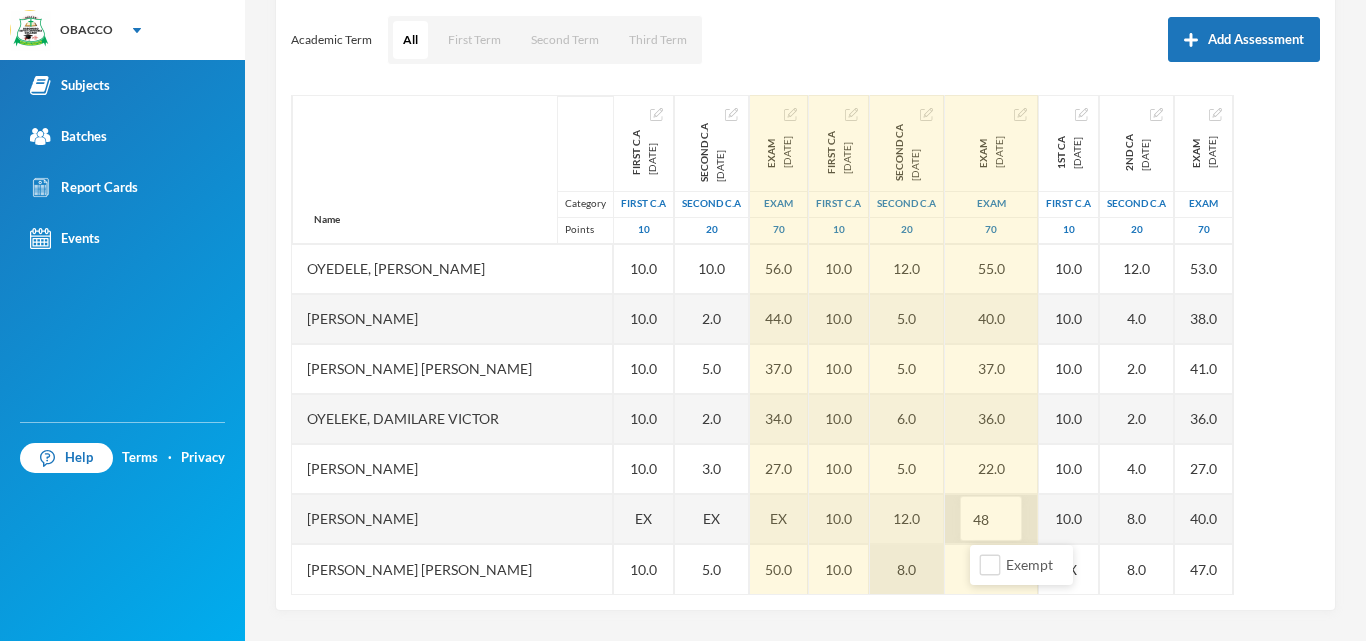 click on "EX" at bounding box center [1069, 569] 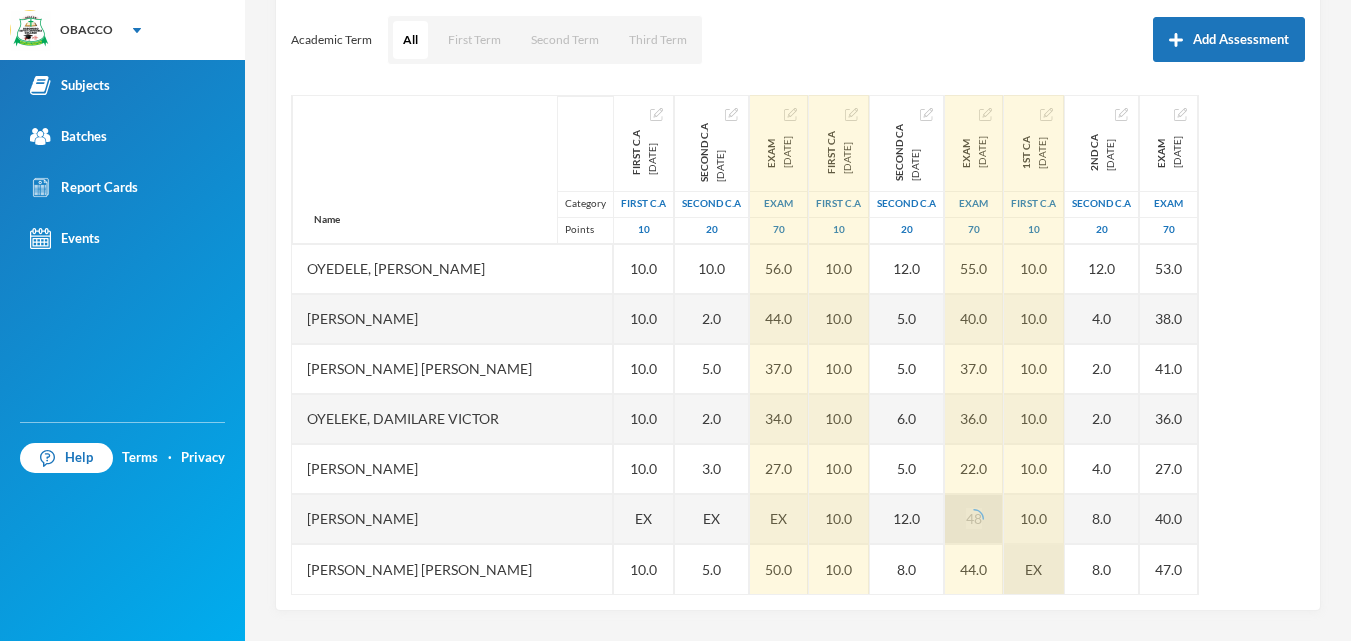 click on "EX" at bounding box center (1034, 569) 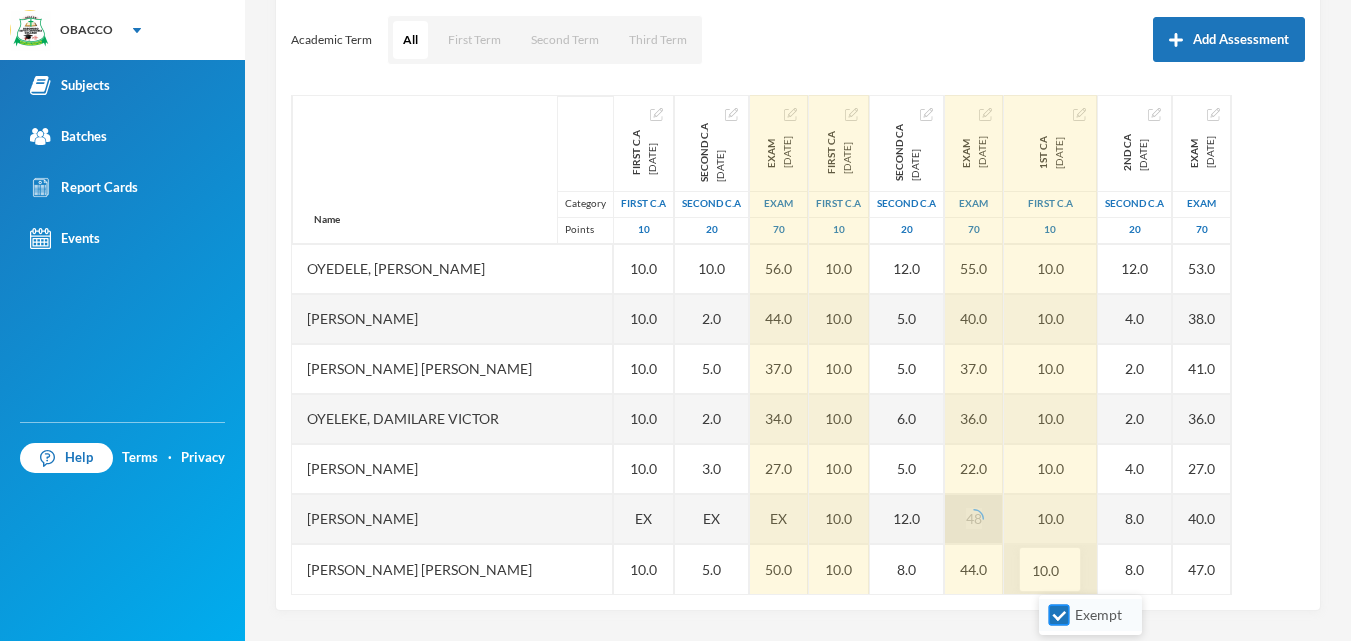 click on "Exempt" at bounding box center [1059, 615] 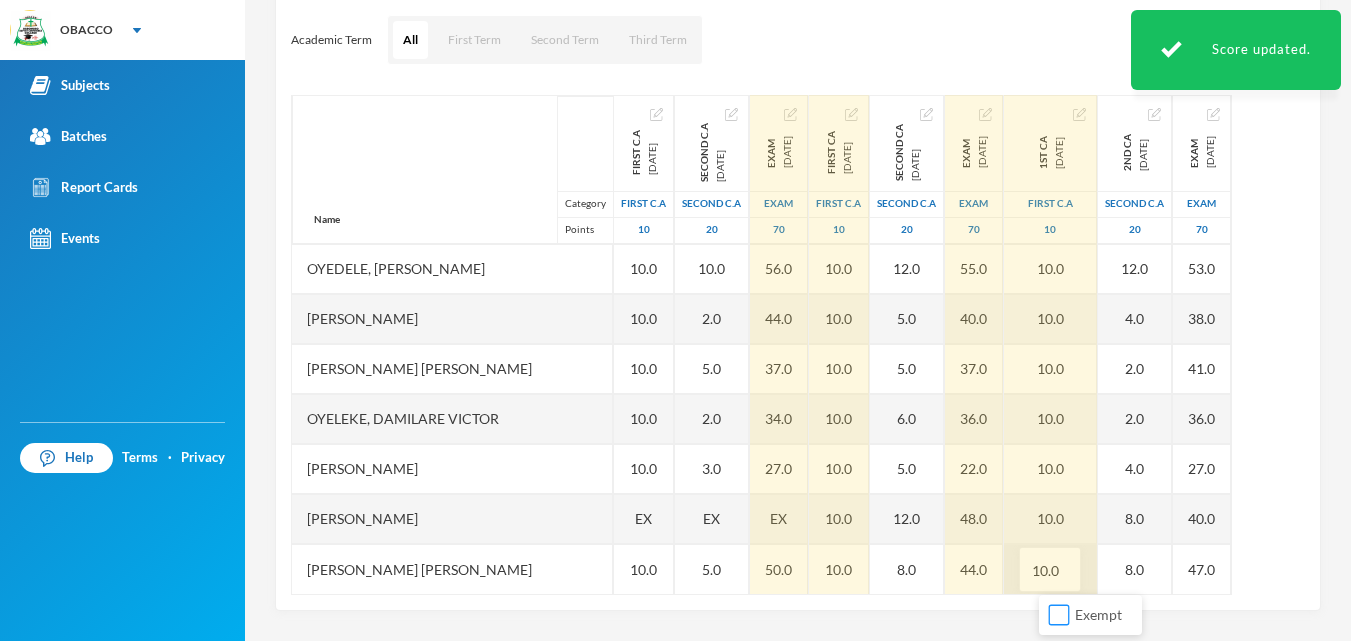 scroll, scrollTop: 1, scrollLeft: 0, axis: vertical 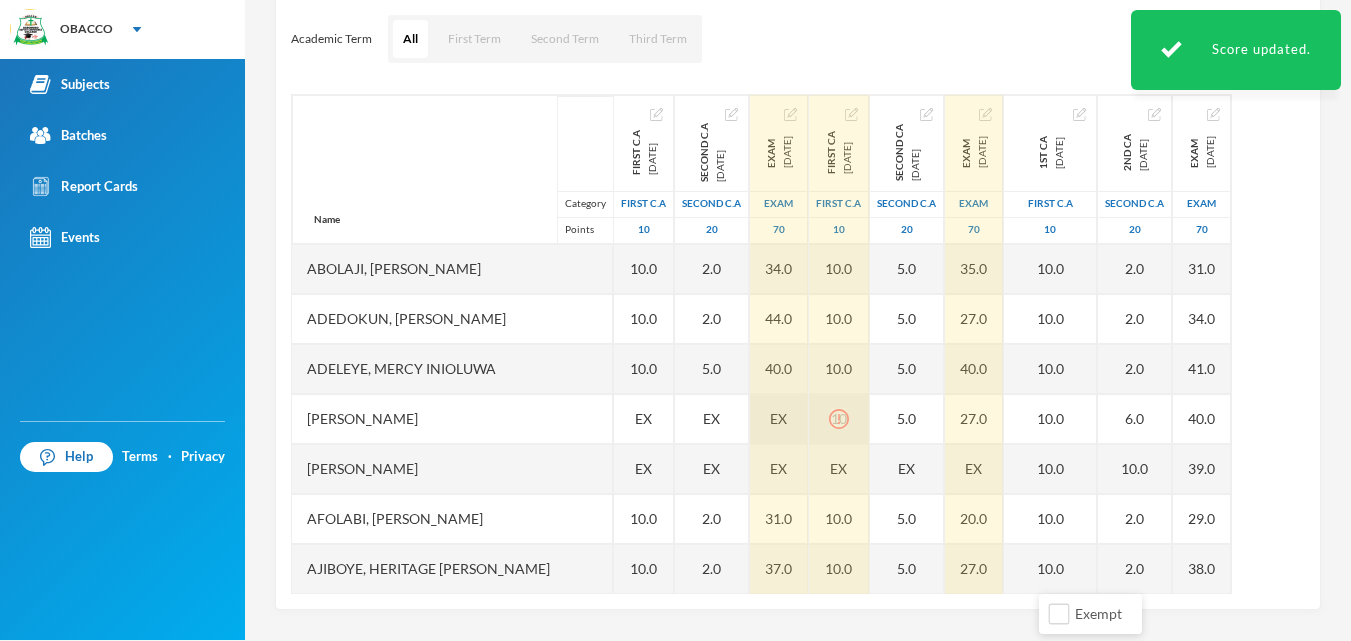 click 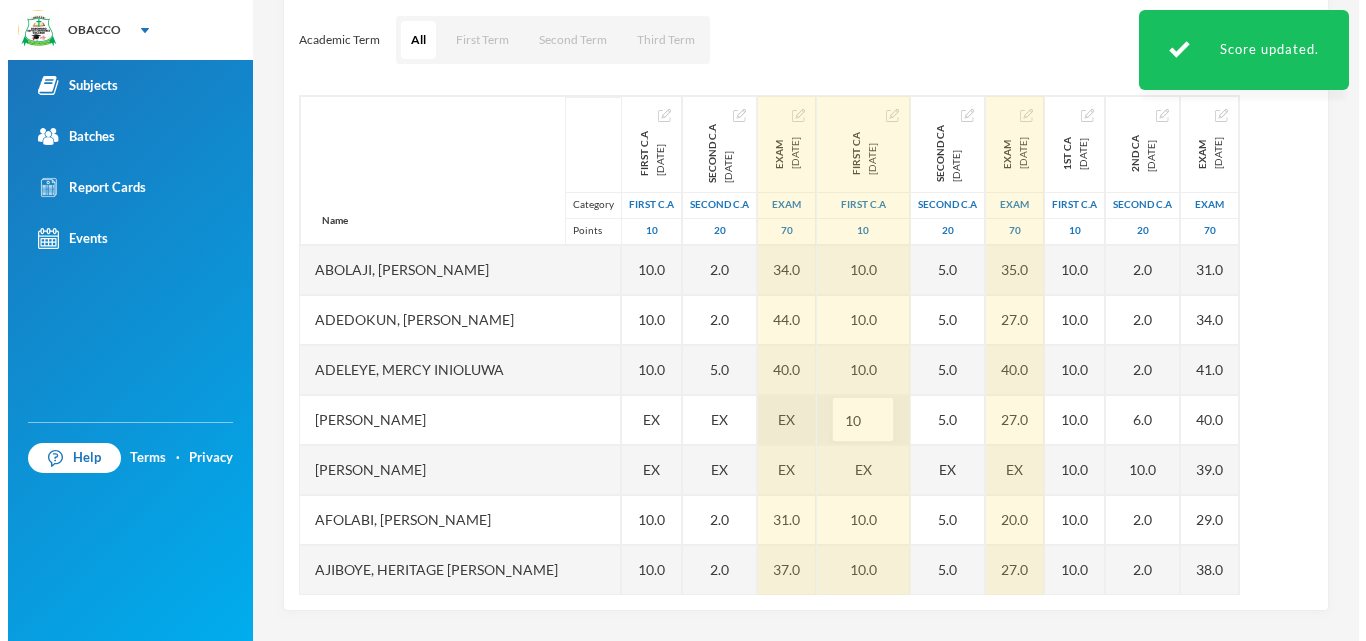 scroll, scrollTop: 0, scrollLeft: 0, axis: both 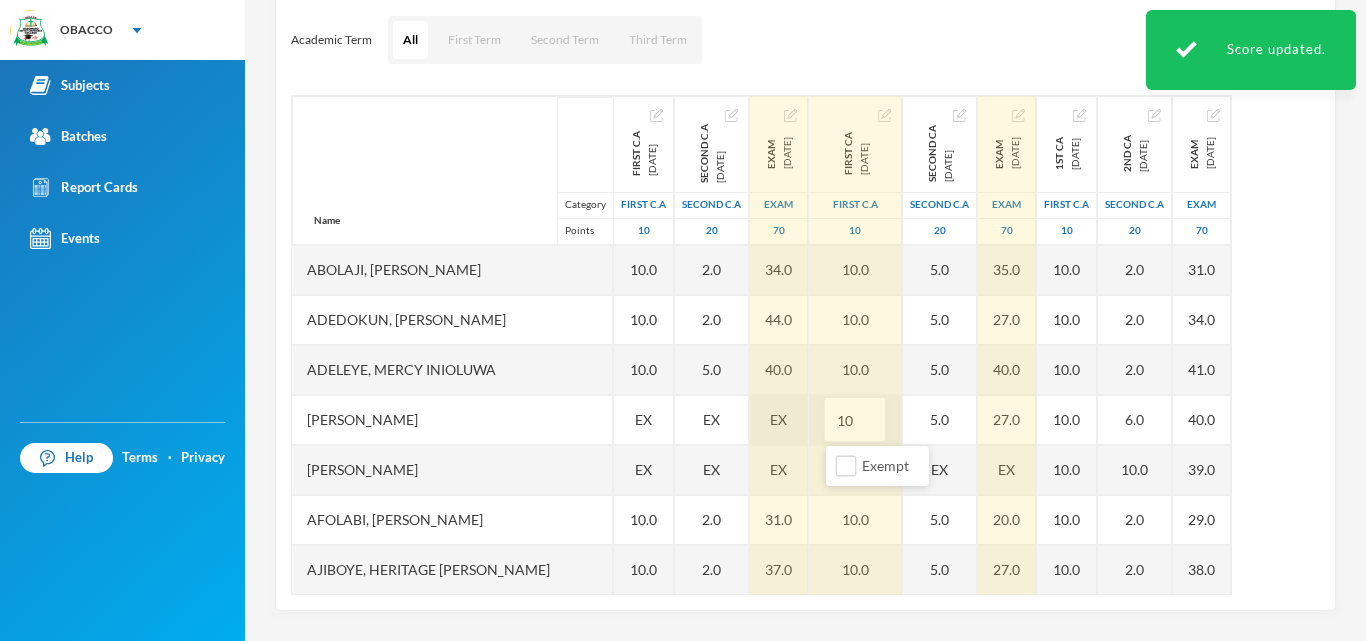 click on "10" at bounding box center (855, 420) 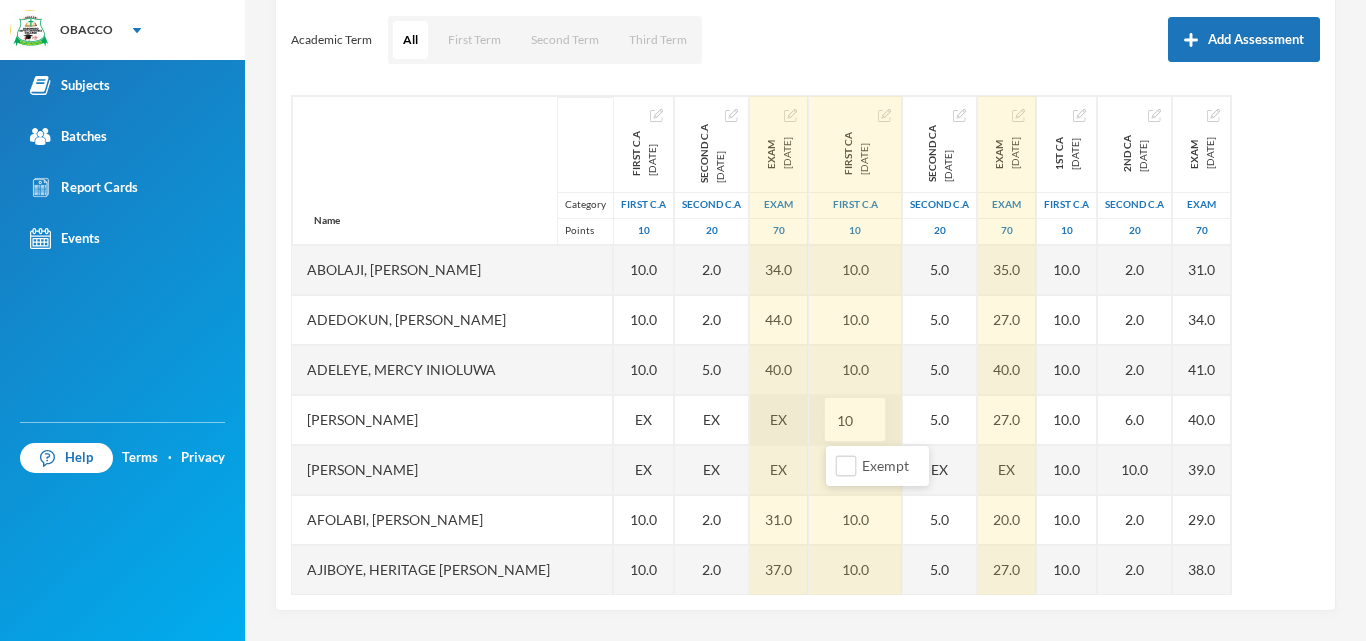 type on "1" 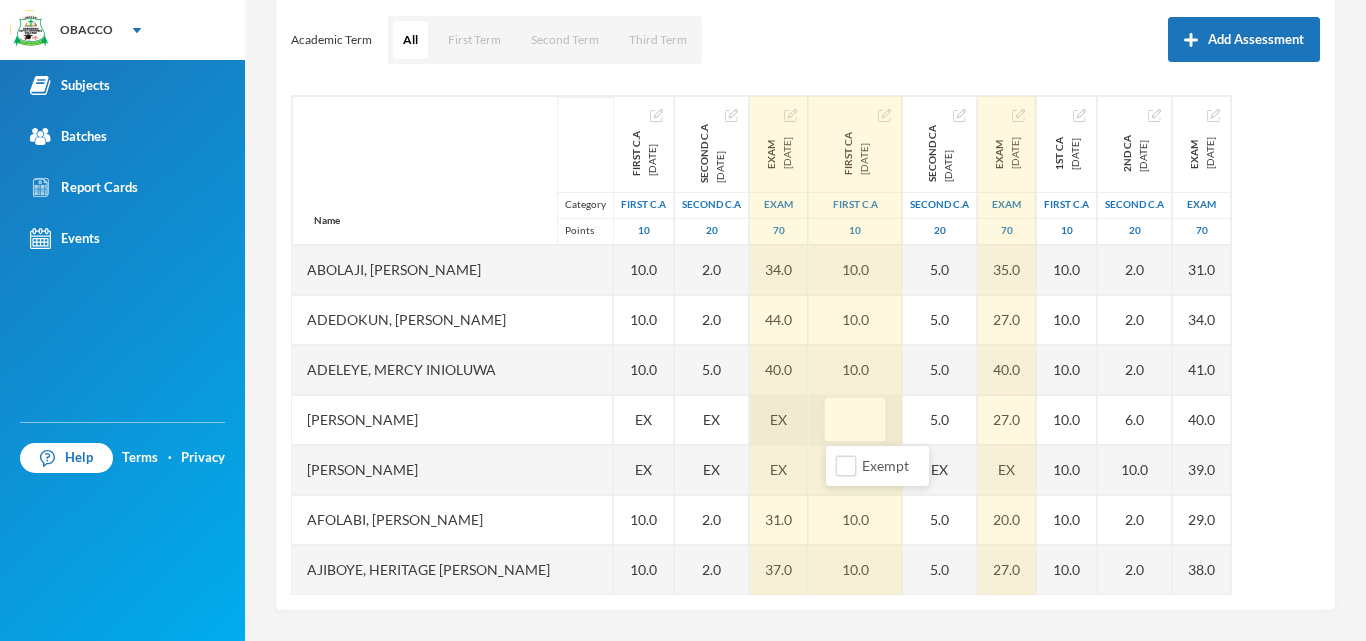 type on "1" 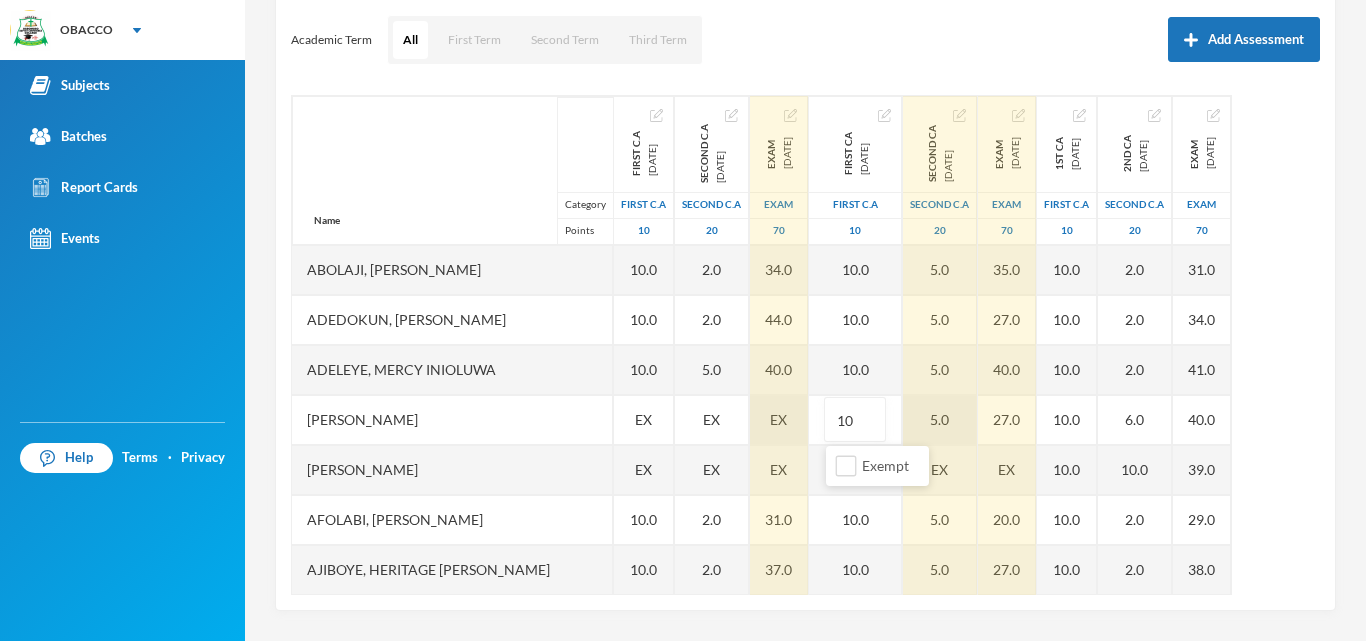 click on "5.0" at bounding box center [940, 420] 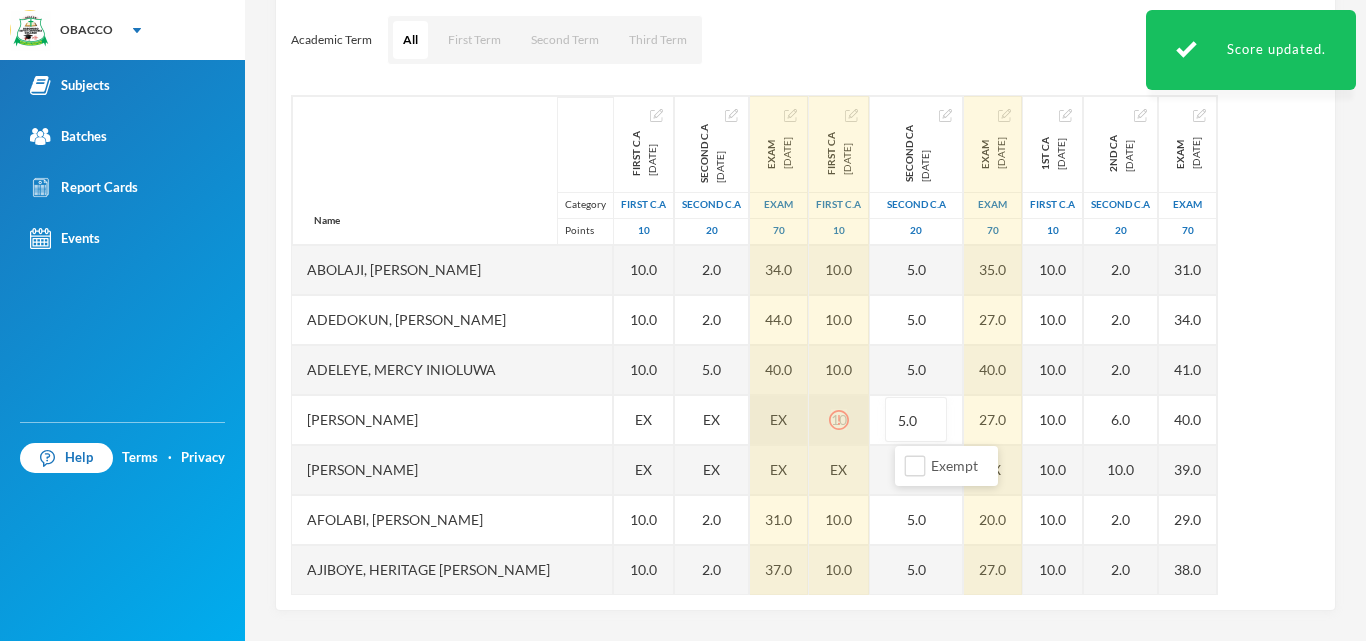 click 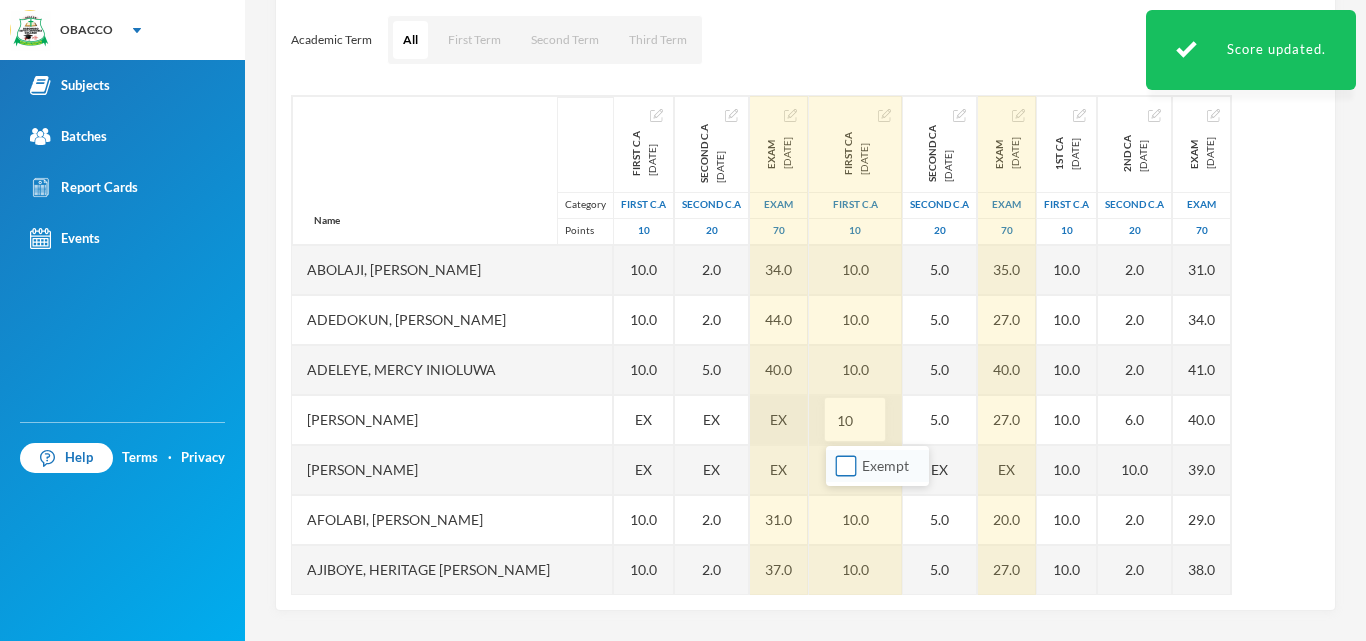 click on "Exempt" at bounding box center (846, 466) 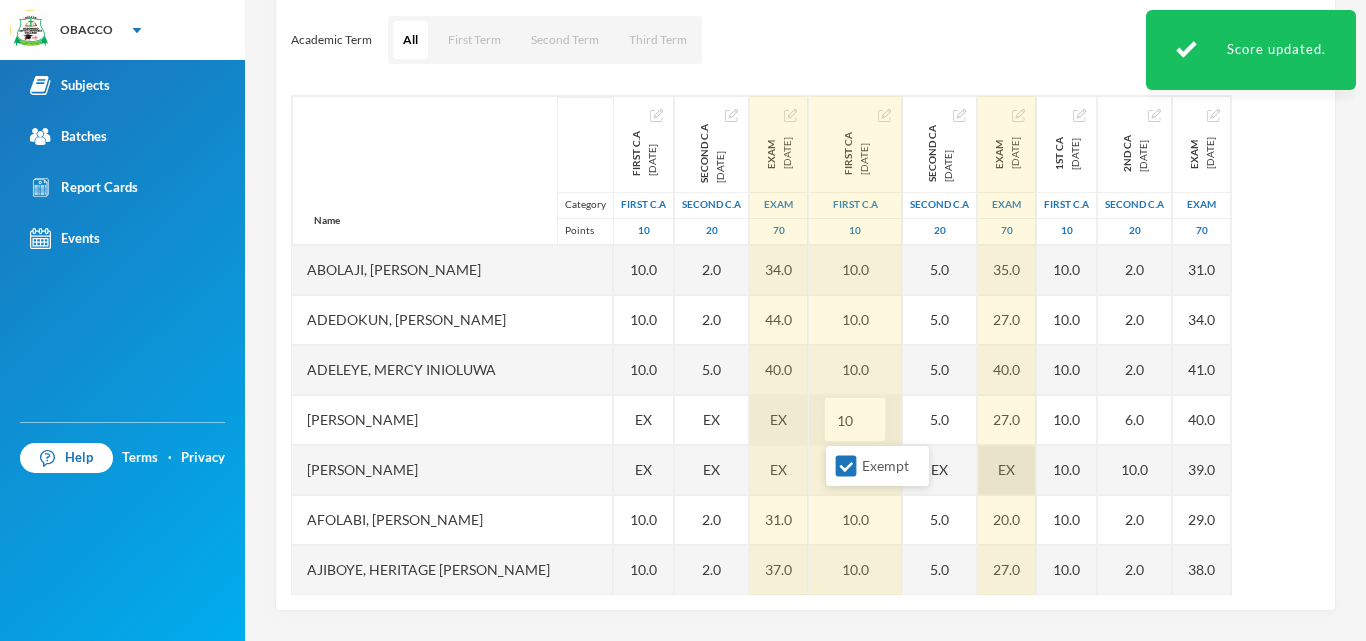 click on "EX" at bounding box center [1007, 470] 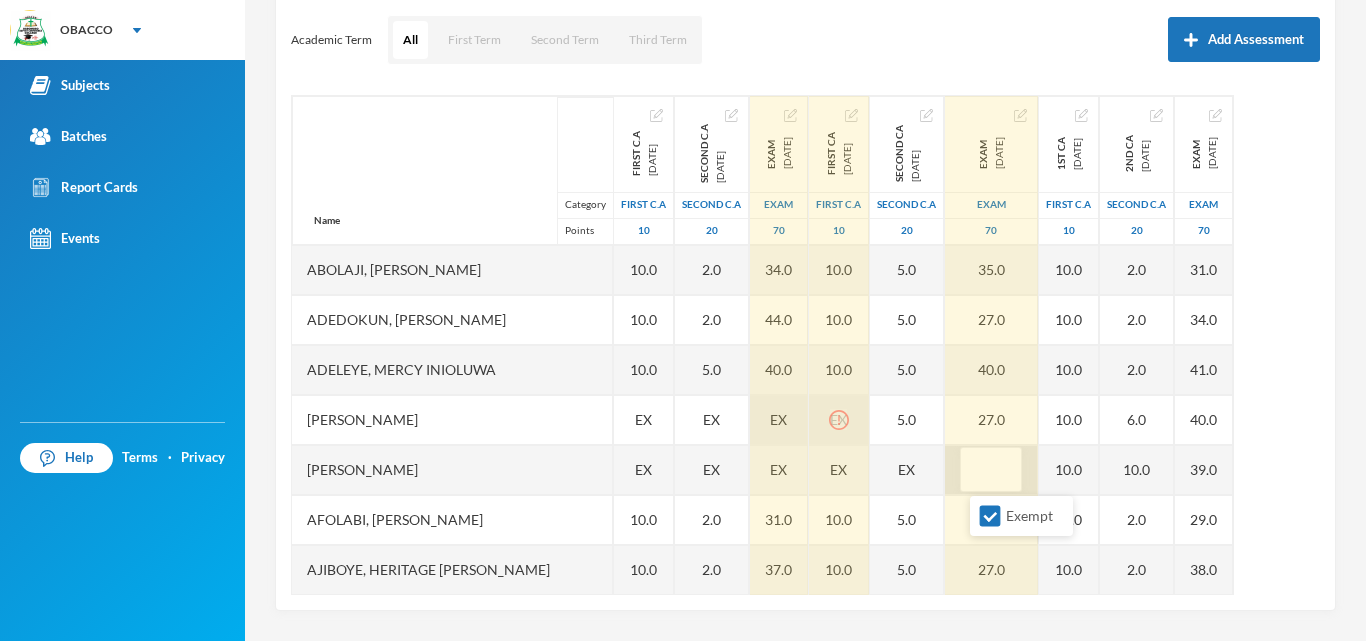 click 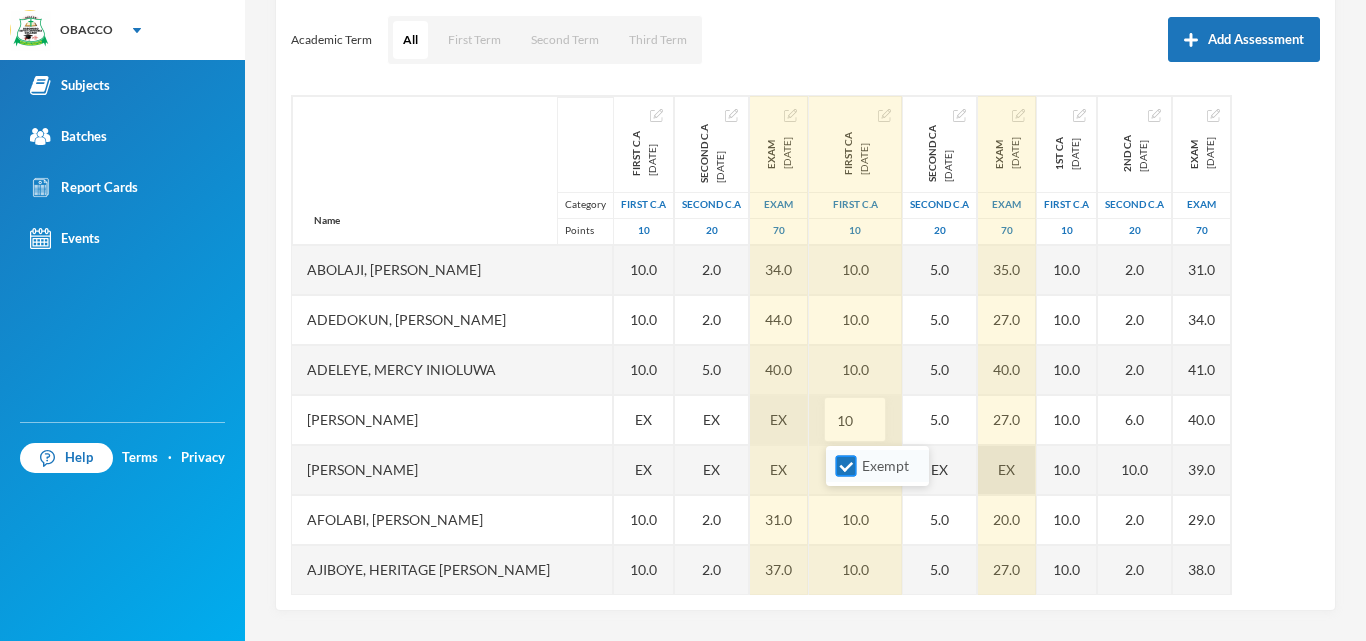 click on "Exempt" at bounding box center (846, 466) 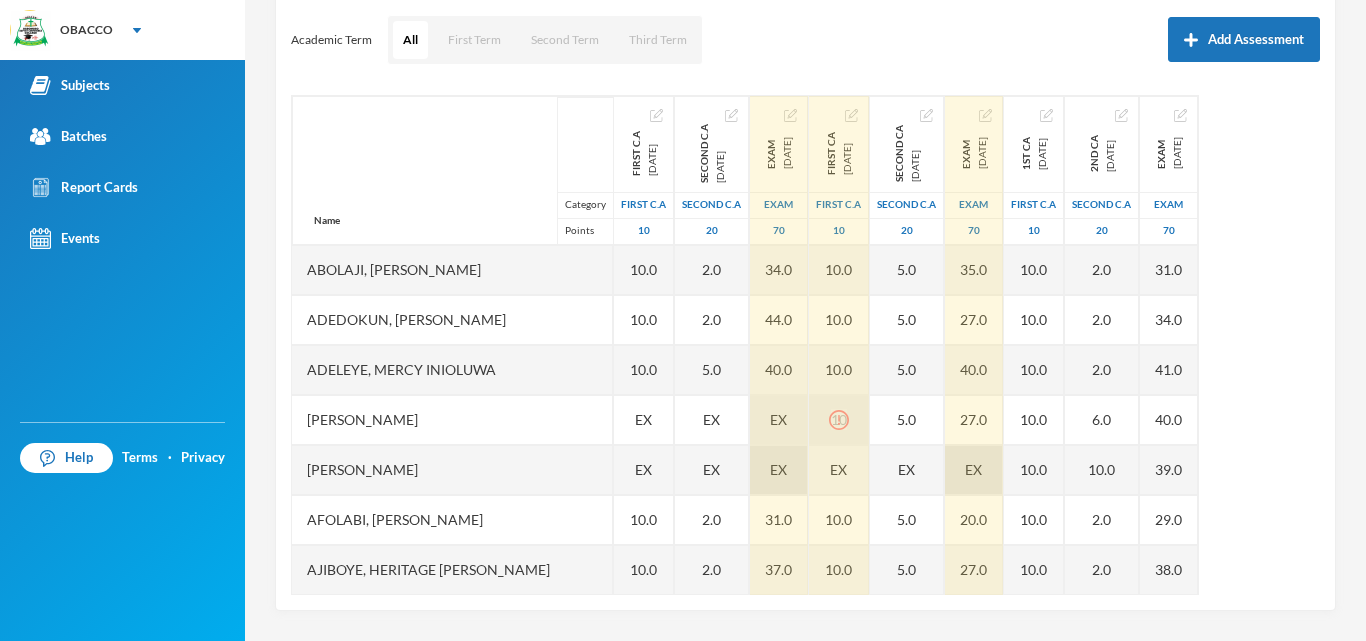 click on "EX" at bounding box center [779, 470] 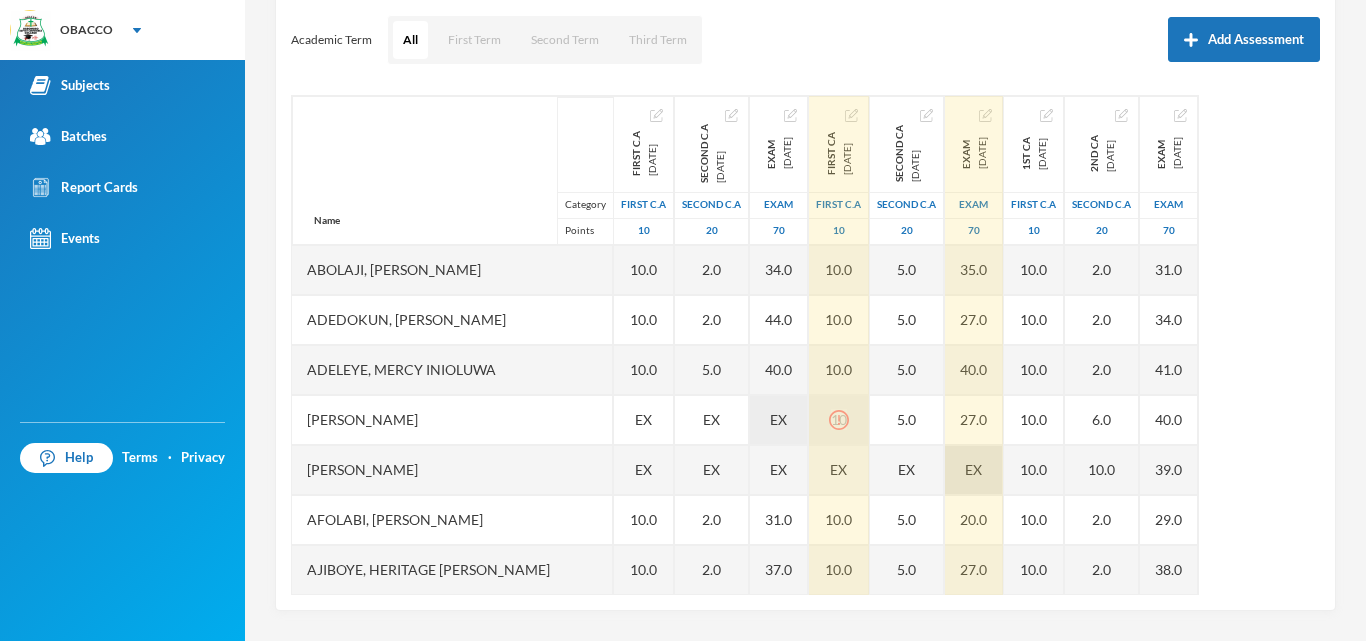 click on "10" at bounding box center [839, 420] 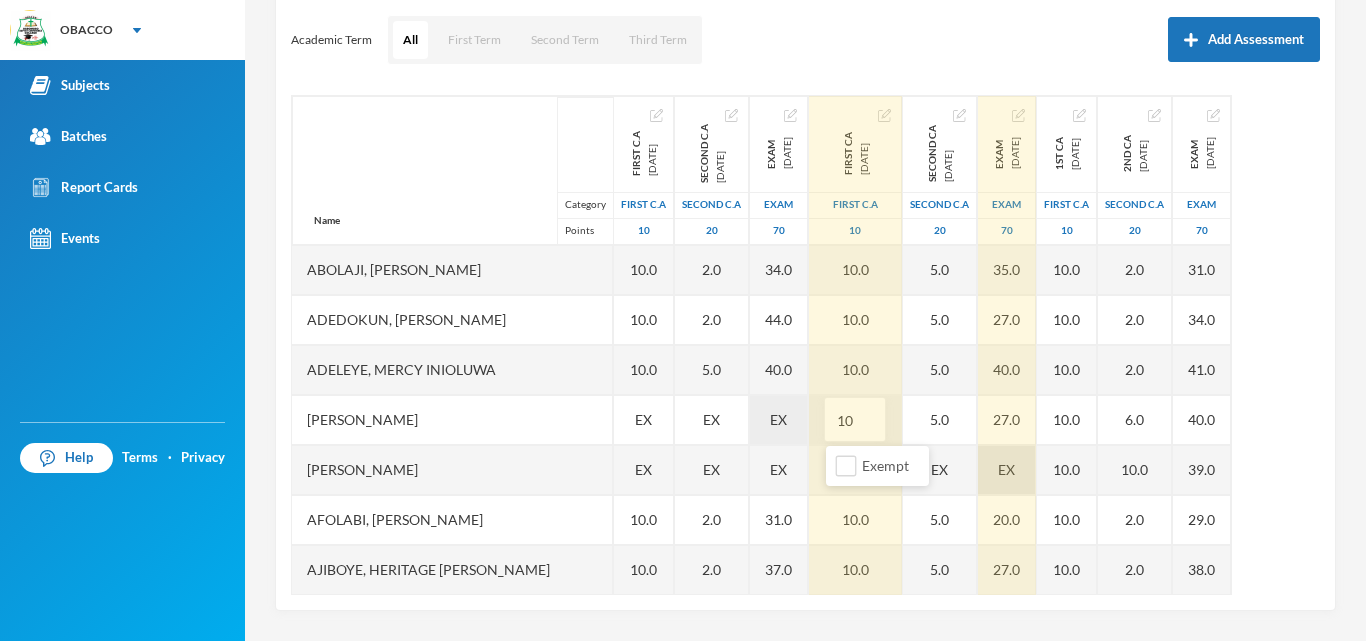 type on "1" 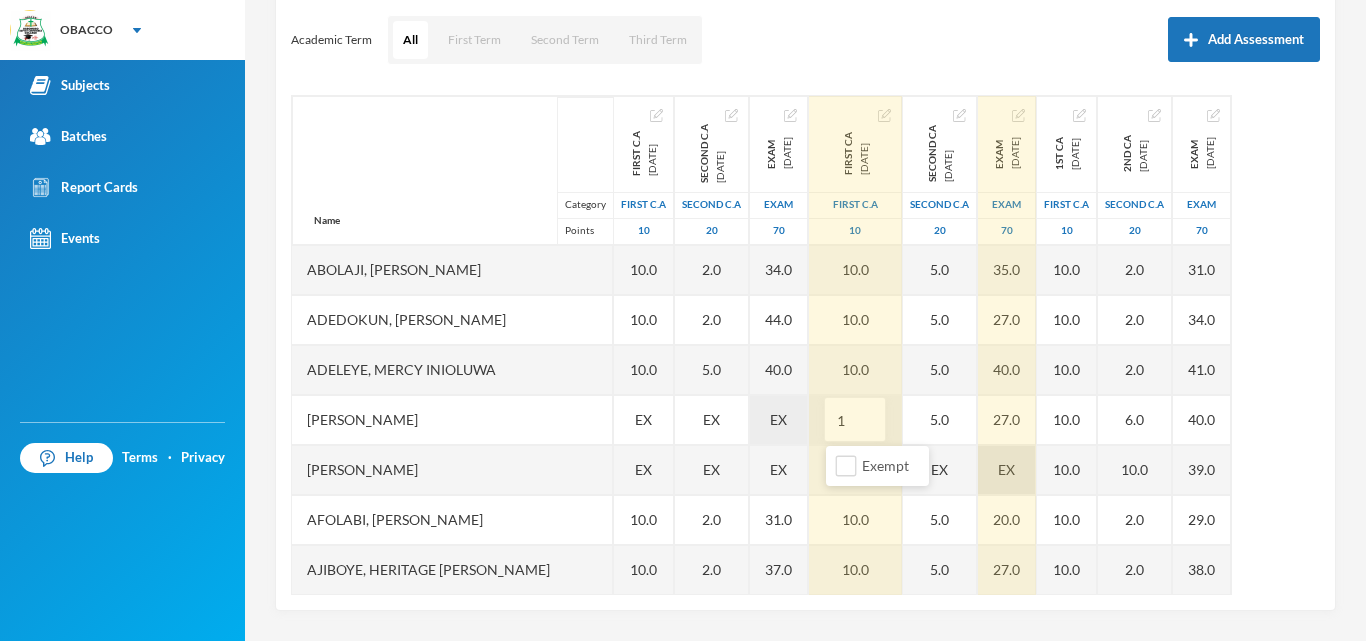 type on "10" 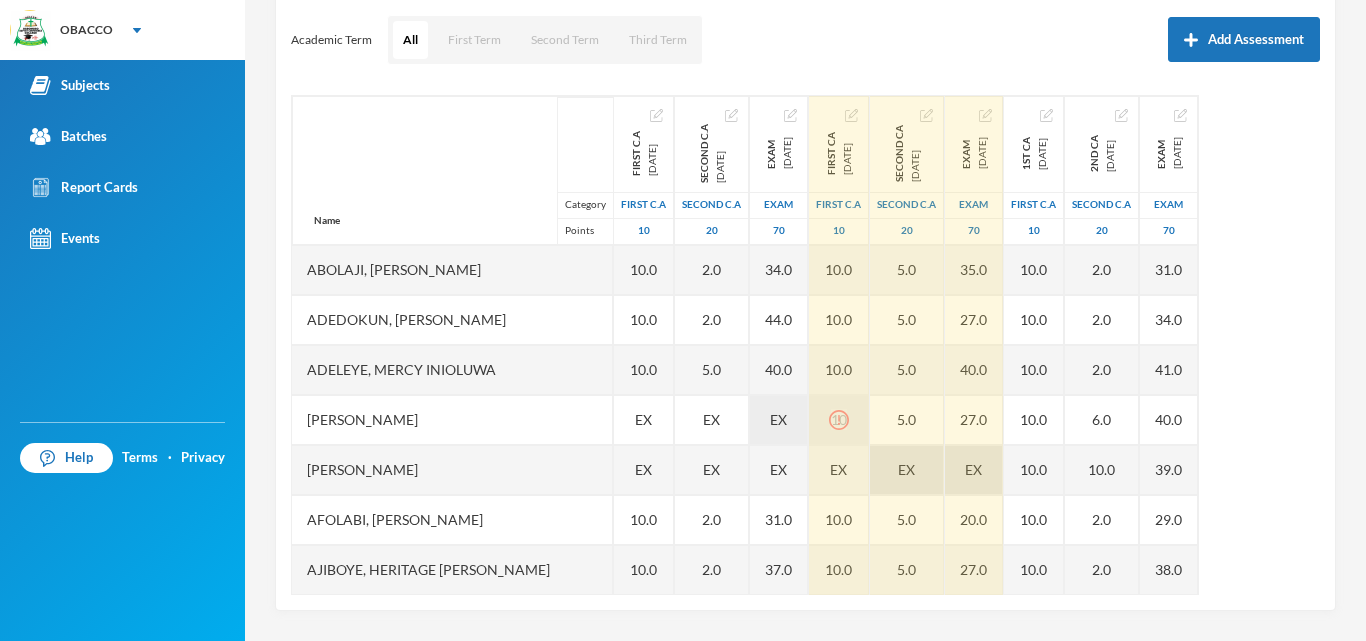 click on "Name   Category Points [PERSON_NAME] [PERSON_NAME], [PERSON_NAME], [PERSON_NAME] [PERSON_NAME], [PERSON_NAME], Oluwapelumi [PERSON_NAME], Heritage [PERSON_NAME], [PERSON_NAME] [PERSON_NAME], [PERSON_NAME], [PERSON_NAME] [PERSON_NAME], [PERSON_NAME], [PERSON_NAME] [PERSON_NAME], [PERSON_NAME], [PERSON_NAME] [PERSON_NAME], [PERSON_NAME], Oyesola [PERSON_NAME], [PERSON_NAME] [PERSON_NAME] [PERSON_NAME], Damilare [PERSON_NAME], [PERSON_NAME] Goodluck [PERSON_NAME] [PERSON_NAME], [DEMOGRAPHIC_DATA][PERSON_NAME] First C.A [DATE] First C.A 10 10.0 10.0 10.0 EX EX 10.0 10.0 10.0 10.0 10.0 10.0 10.0 10.0 10.0 10.0 10.0 10.0 10.0 10.0 10.0 10.0 10.0 EX 10.0 Second C.A [DATE] Second C.A 20 2.0 2.0 5.0 EX EX 2.0 2.0 3.0 2.0 7.0 3.0 5.0 8.0 3.0 8.0 10.0 4.0 10.0 2.0 5.0 2.0 3.0 EX 5.0 Exam [DATE] Exam 70 34.0 44.0 40.0 EX EX 31.0 37.0 27.0 24.0 44.0 37.0 32.0 38.0 37.0 43.0 55.0 36.0 56.0 44.0 37.0 34.0 27.0 EX 50.0" at bounding box center [805, 345] 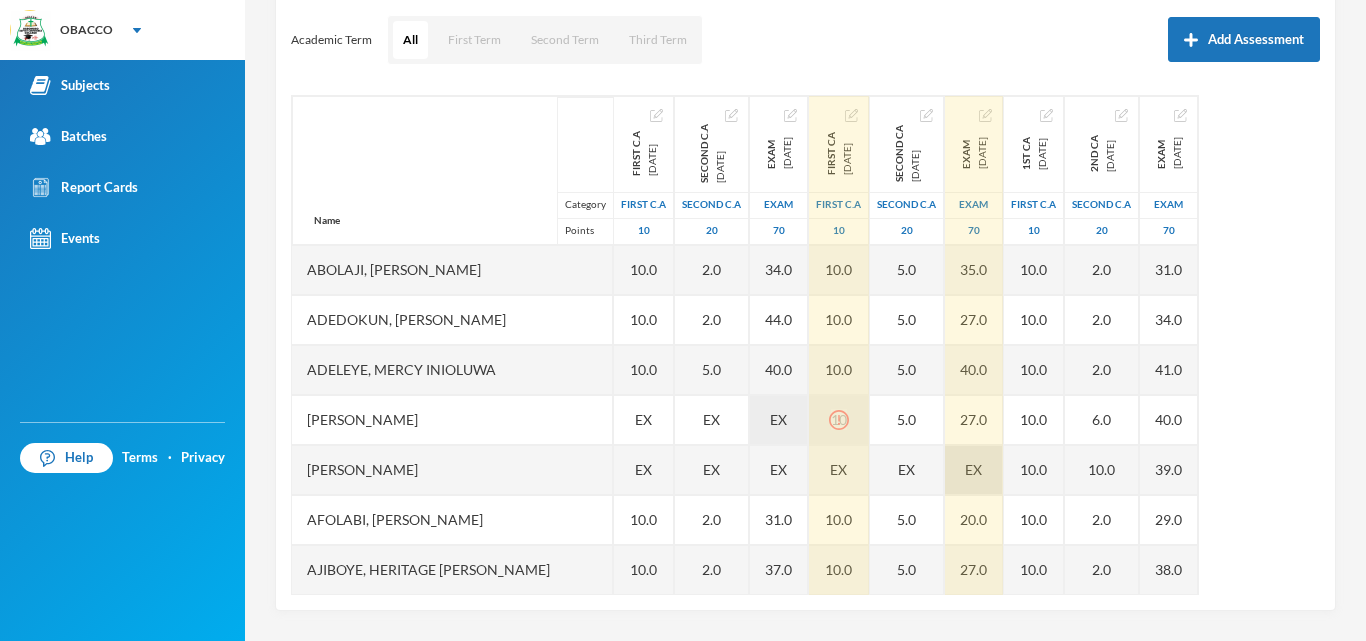 click 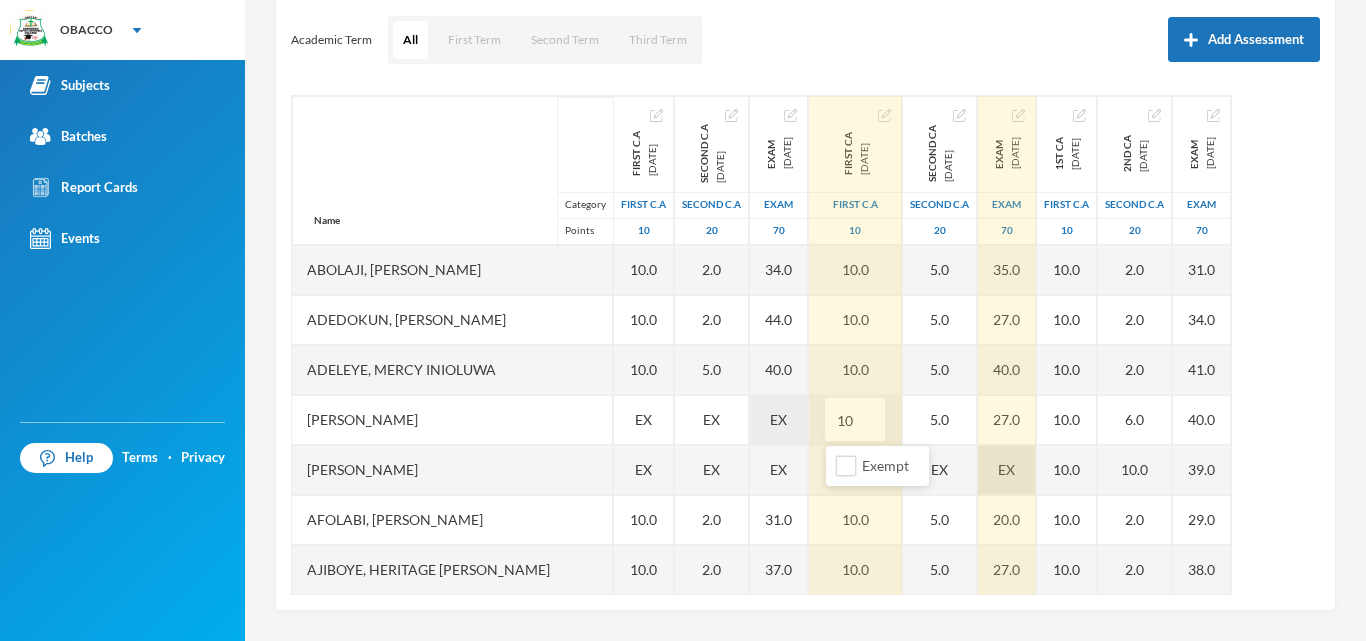 type on "1" 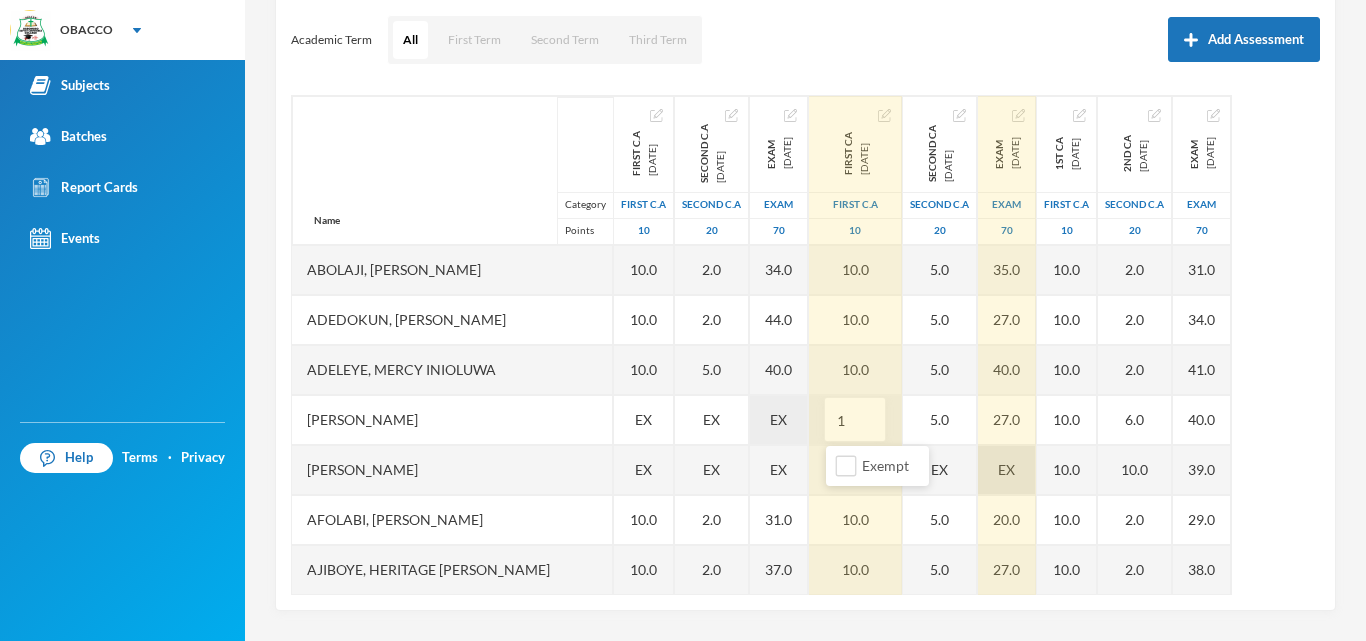 type on "10" 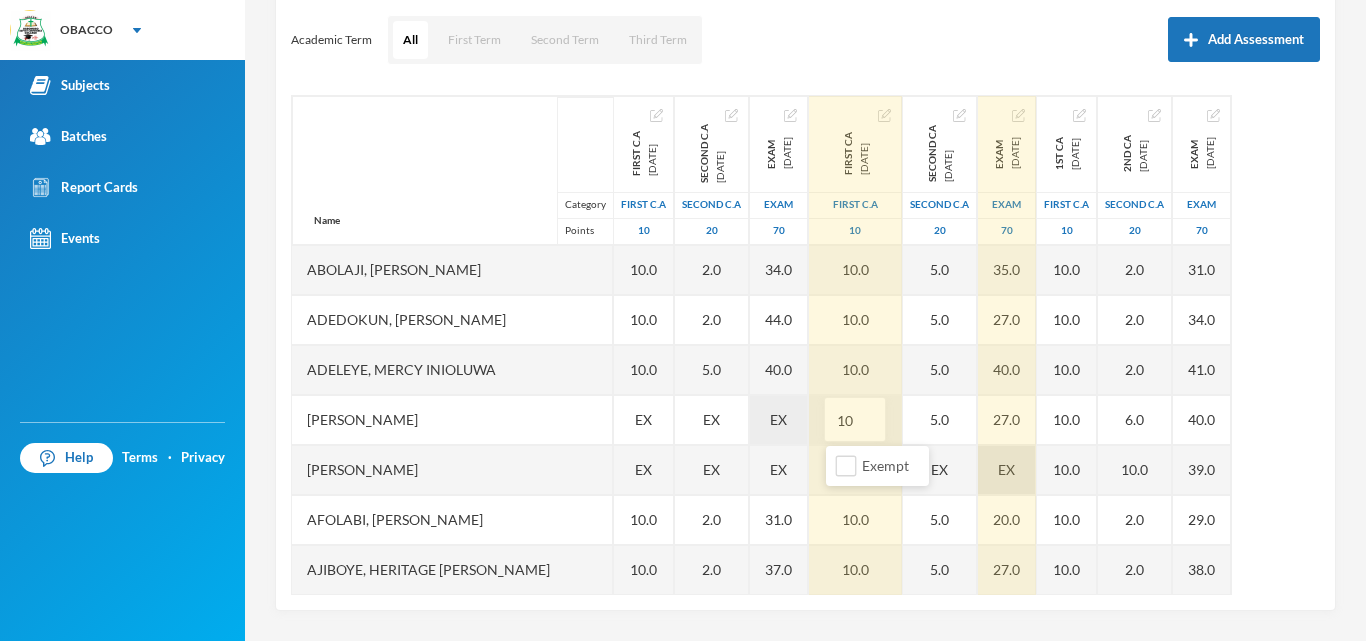 click on "EX" at bounding box center (1007, 470) 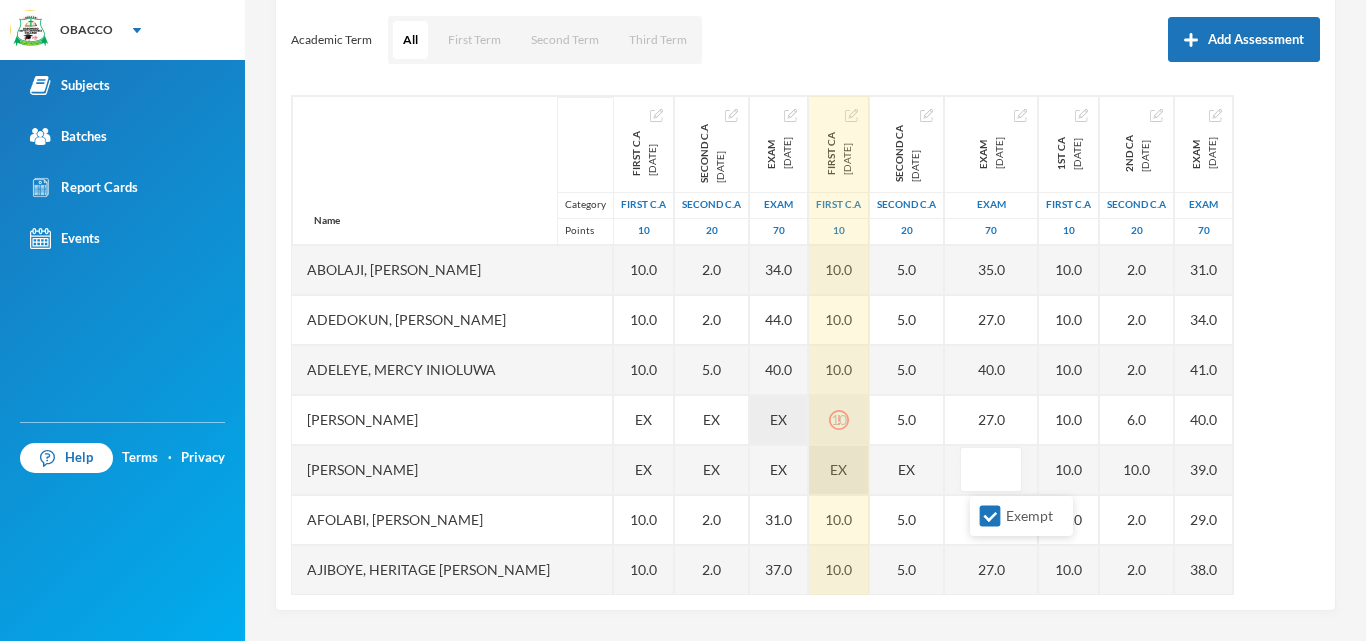 click on "EX" at bounding box center (838, 469) 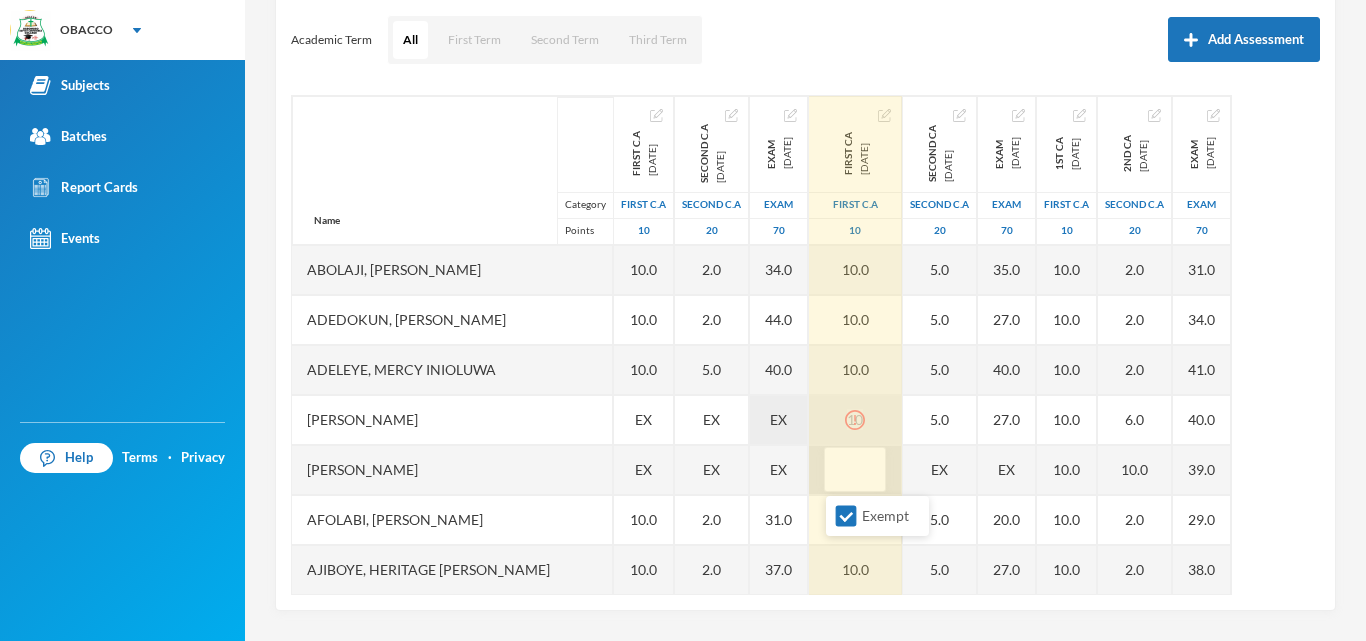 click on "Name   Category Points [PERSON_NAME] [PERSON_NAME], [PERSON_NAME], [PERSON_NAME] [PERSON_NAME], [PERSON_NAME], Oluwapelumi [PERSON_NAME], Heritage [PERSON_NAME], [PERSON_NAME] [PERSON_NAME], [PERSON_NAME], [PERSON_NAME] [PERSON_NAME], [PERSON_NAME], [PERSON_NAME] [PERSON_NAME], [PERSON_NAME], [PERSON_NAME] [PERSON_NAME], [PERSON_NAME], Oyesola [PERSON_NAME], [PERSON_NAME] [PERSON_NAME] [PERSON_NAME], Damilare [PERSON_NAME], [PERSON_NAME] Goodluck [PERSON_NAME] [PERSON_NAME], [DEMOGRAPHIC_DATA][PERSON_NAME] First C.A [DATE] First C.A 10 10.0 10.0 10.0 EX EX 10.0 10.0 10.0 10.0 10.0 10.0 10.0 10.0 10.0 10.0 10.0 10.0 10.0 10.0 10.0 10.0 10.0 EX 10.0 Second C.A [DATE] Second C.A 20 2.0 2.0 5.0 EX EX 2.0 2.0 3.0 2.0 7.0 3.0 5.0 8.0 3.0 8.0 10.0 4.0 10.0 2.0 5.0 2.0 3.0 EX 5.0 Exam [DATE] Exam 70 34.0 44.0 40.0 EX EX 31.0 37.0 27.0 24.0 44.0 37.0 32.0 38.0 37.0 43.0 55.0 36.0 56.0 44.0 37.0 34.0 27.0 EX 50.0" at bounding box center [805, 345] 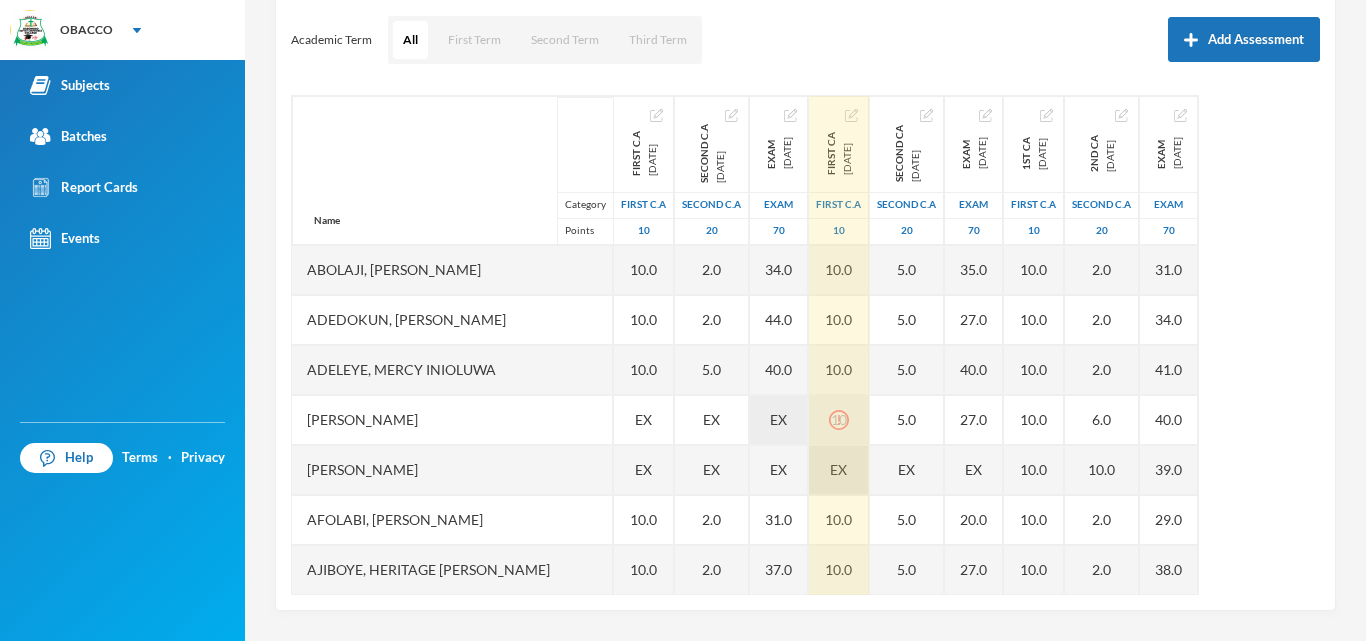 click 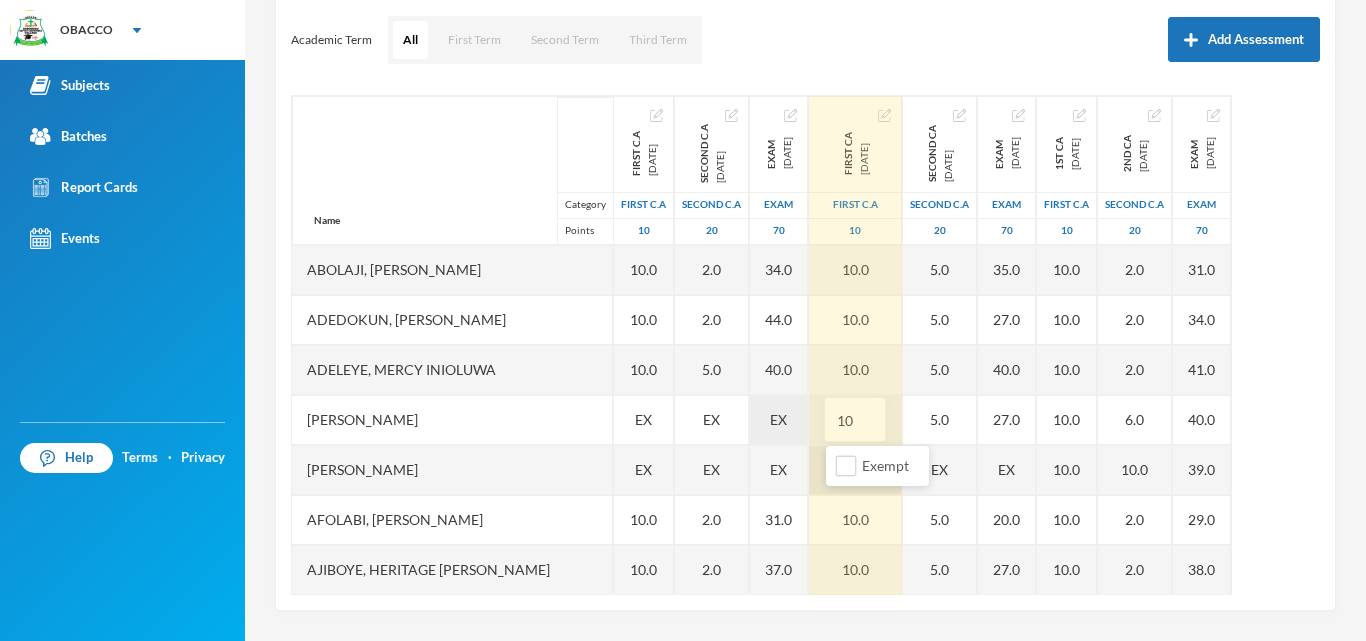 type on "1" 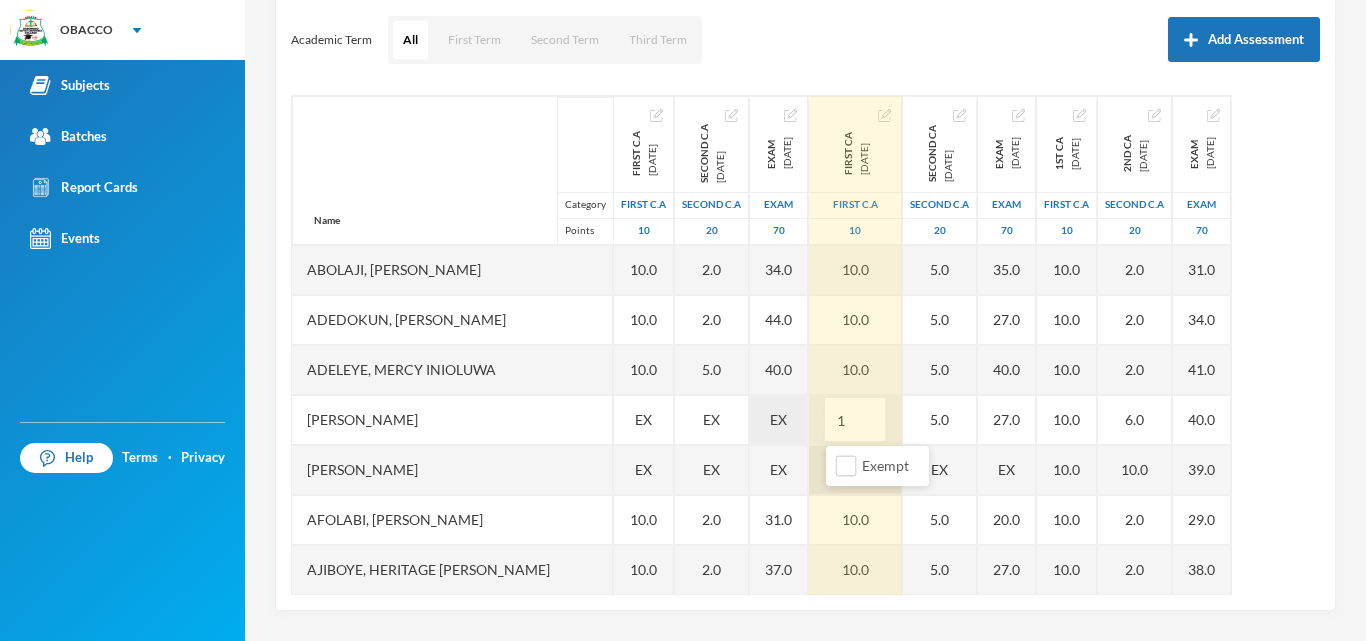 type on "10" 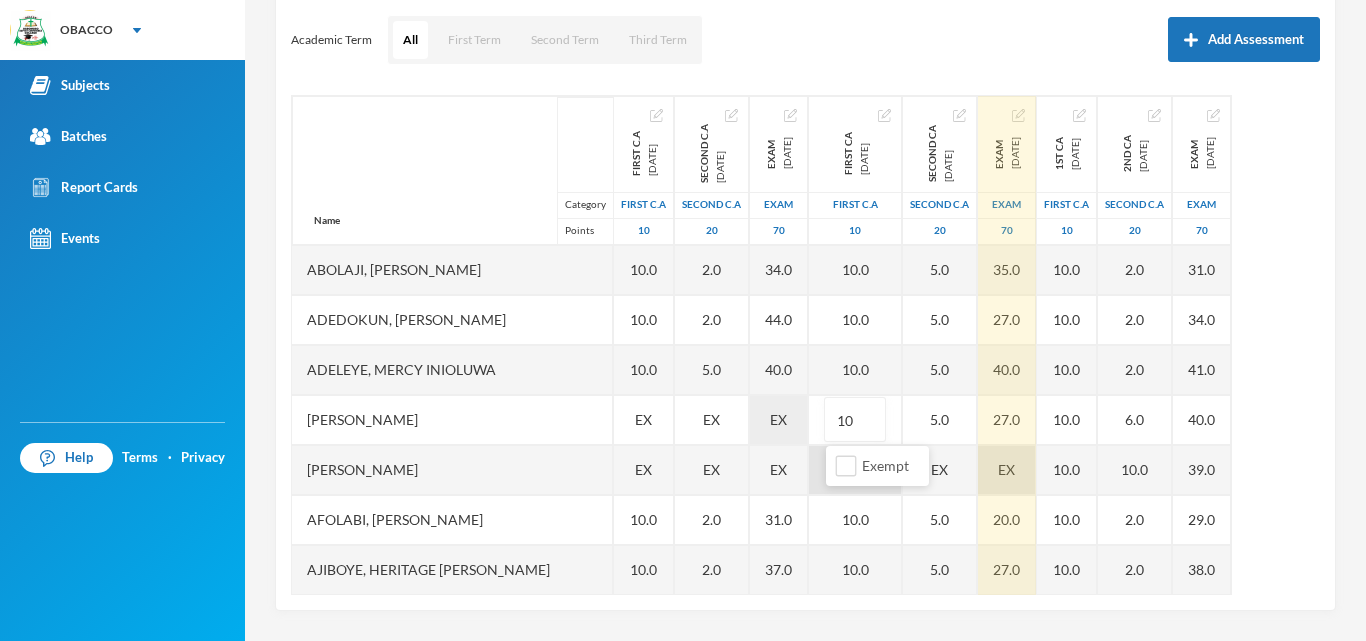 click on "EX" at bounding box center (1007, 470) 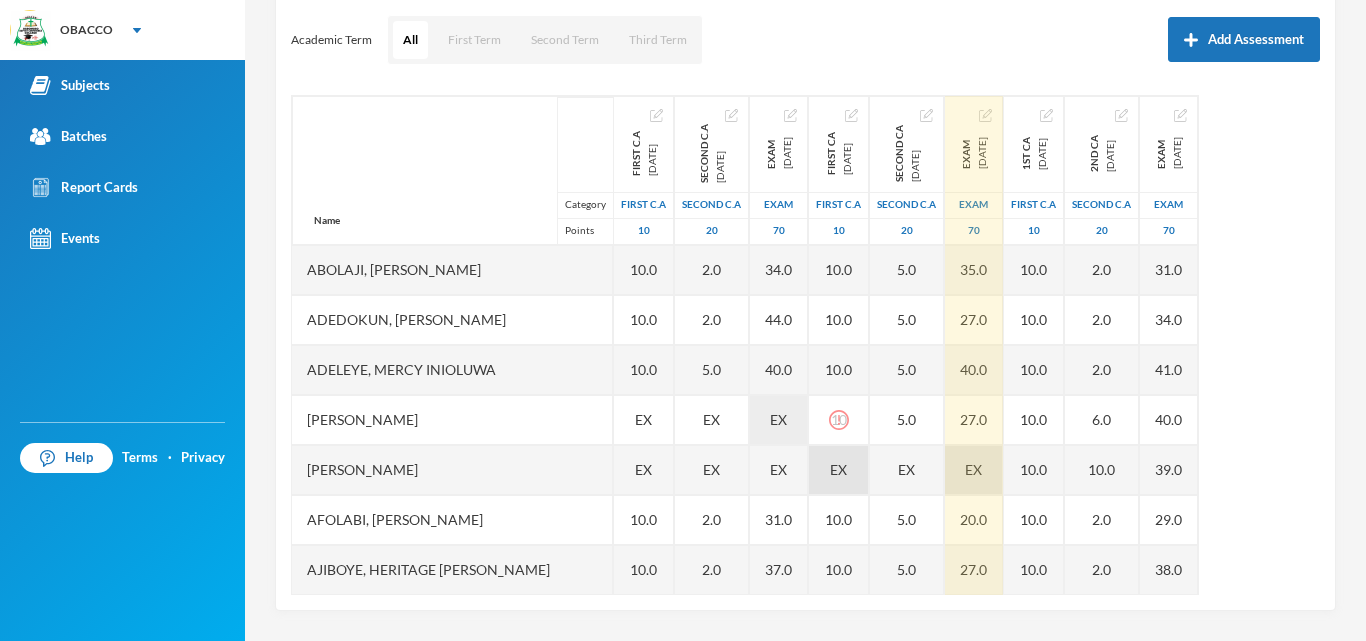 click on "EX" at bounding box center (839, 470) 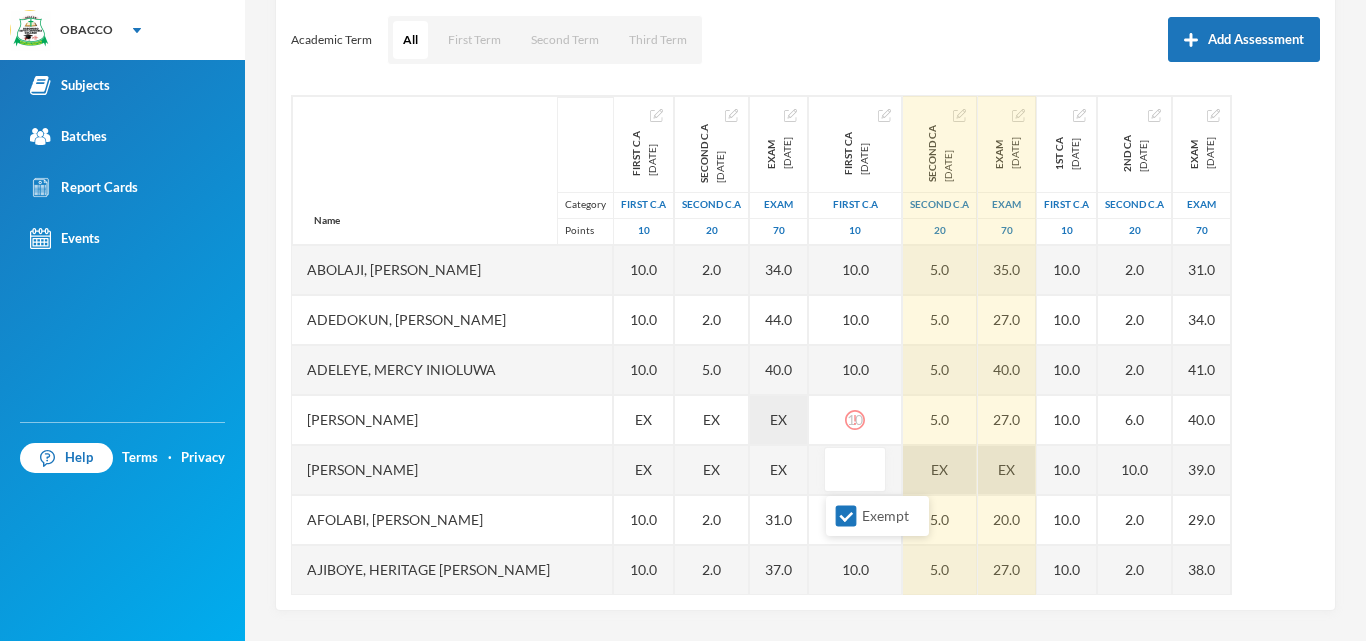 click on "EX" at bounding box center (940, 470) 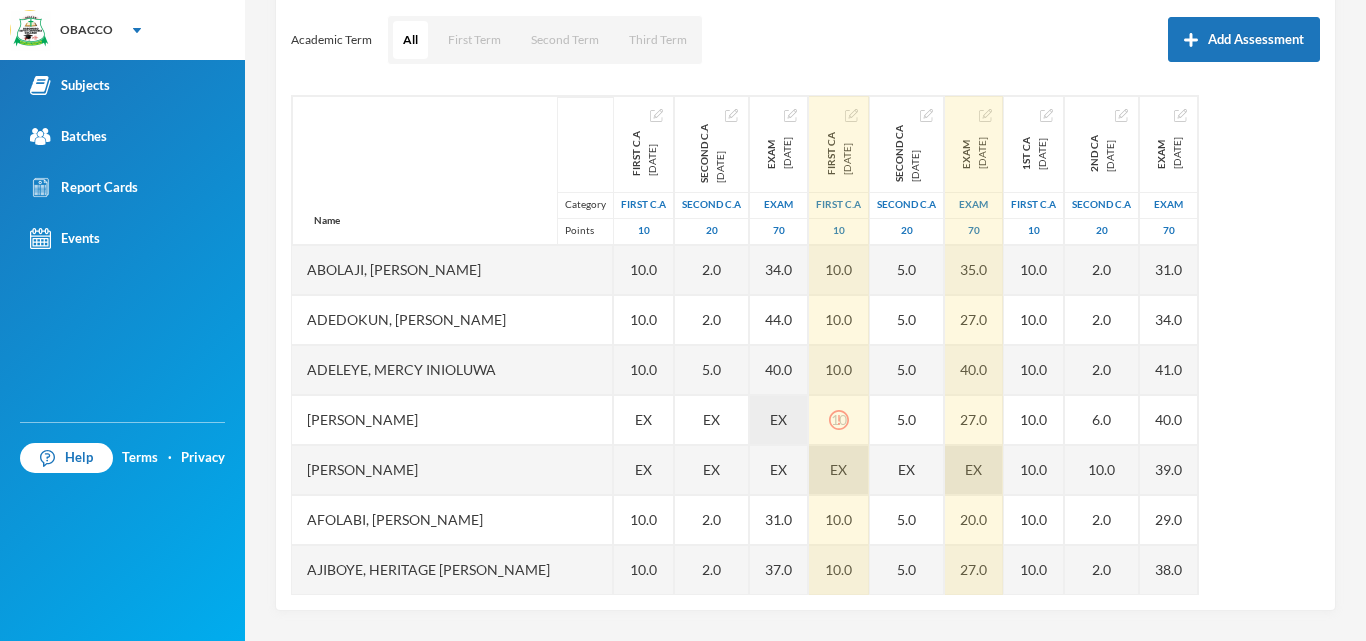 click on "EX" at bounding box center (838, 469) 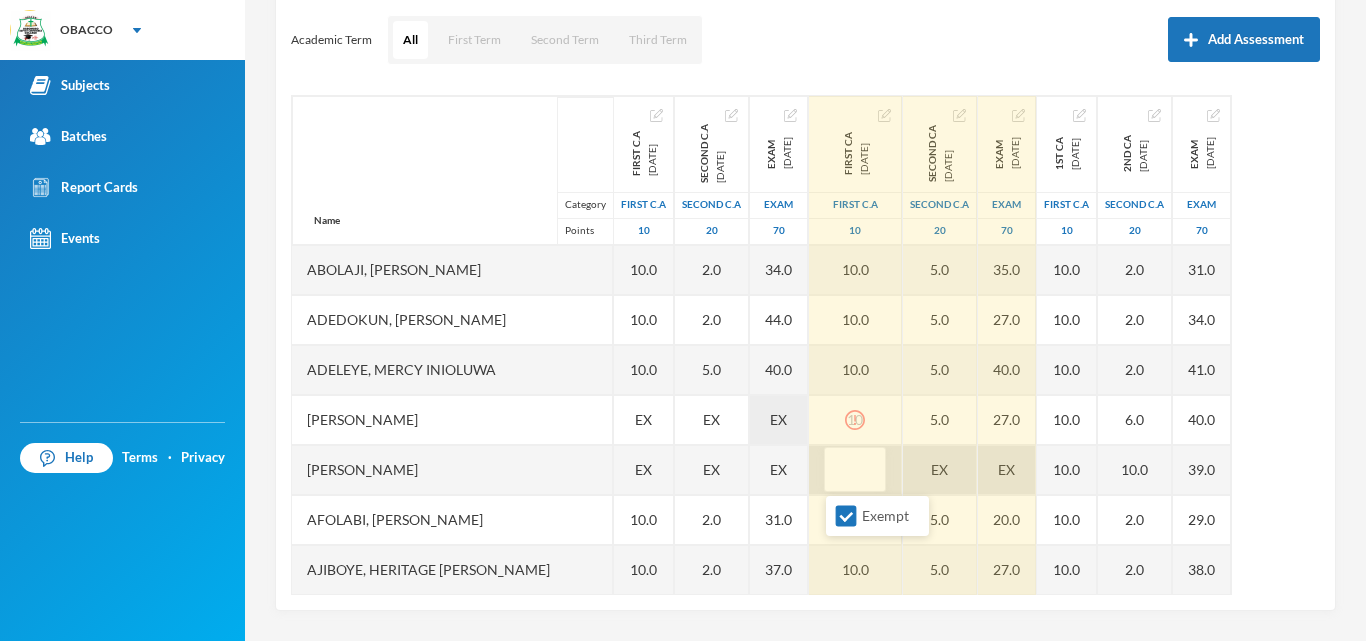 click on "EX" at bounding box center (940, 470) 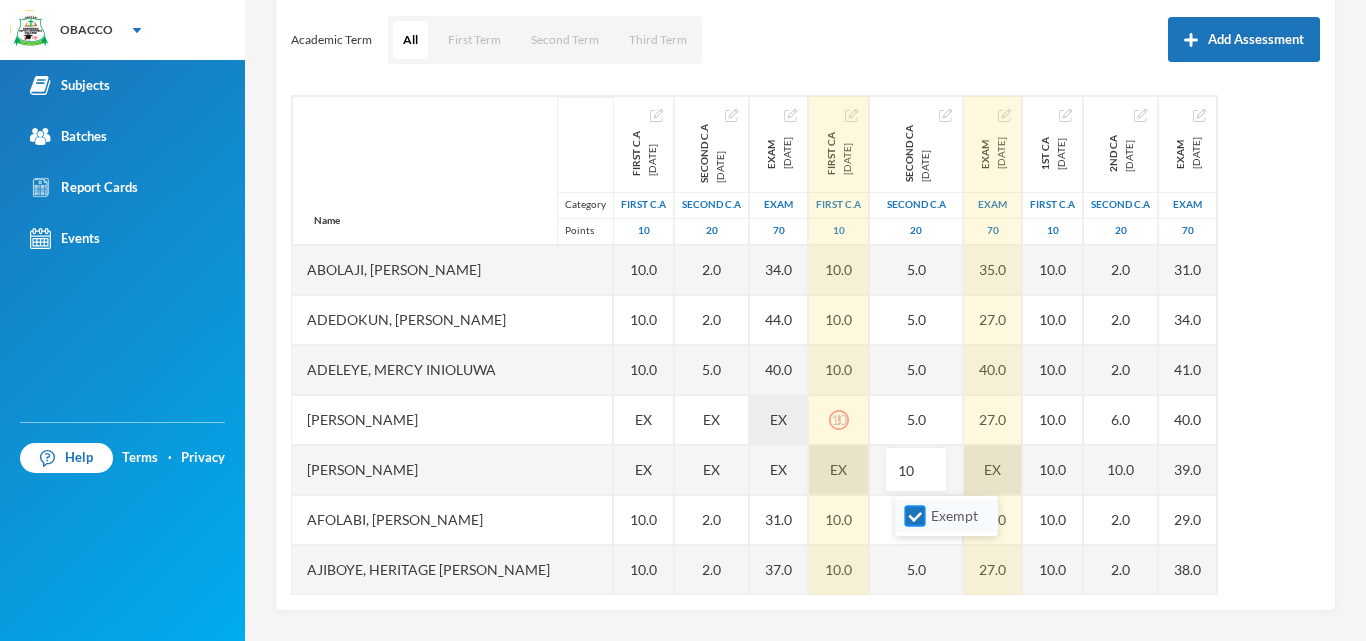 type on "10" 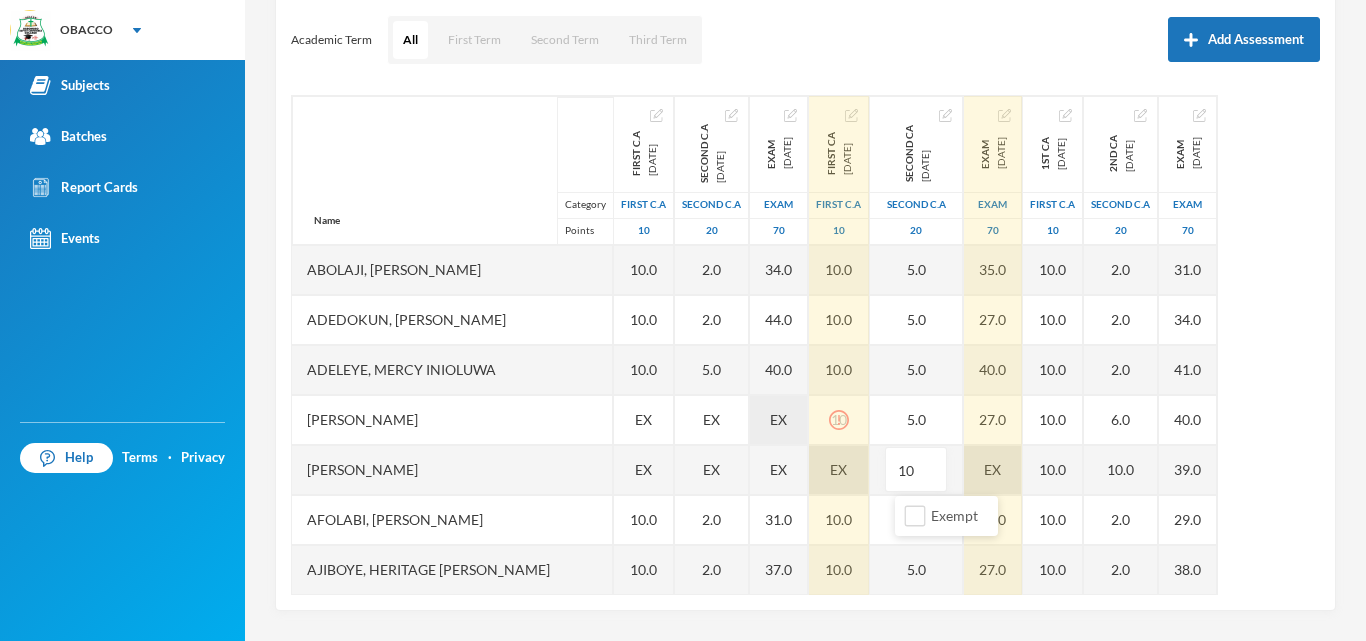 click on "EX" at bounding box center [993, 470] 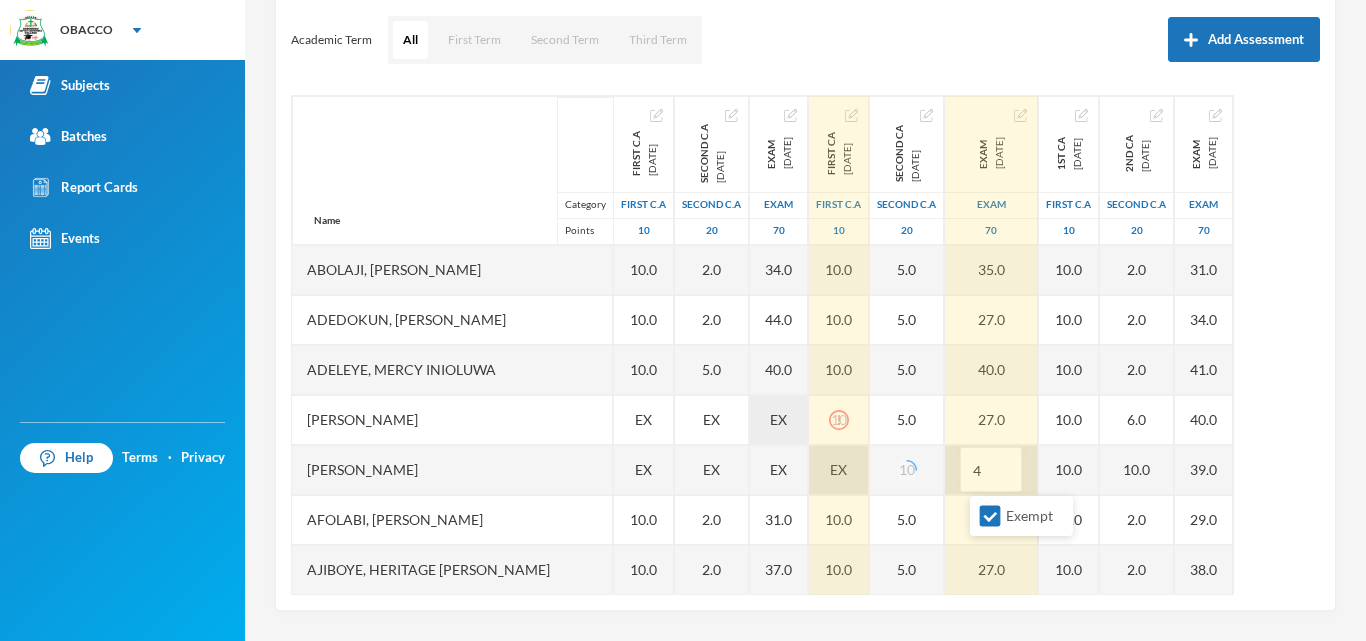 type on "48" 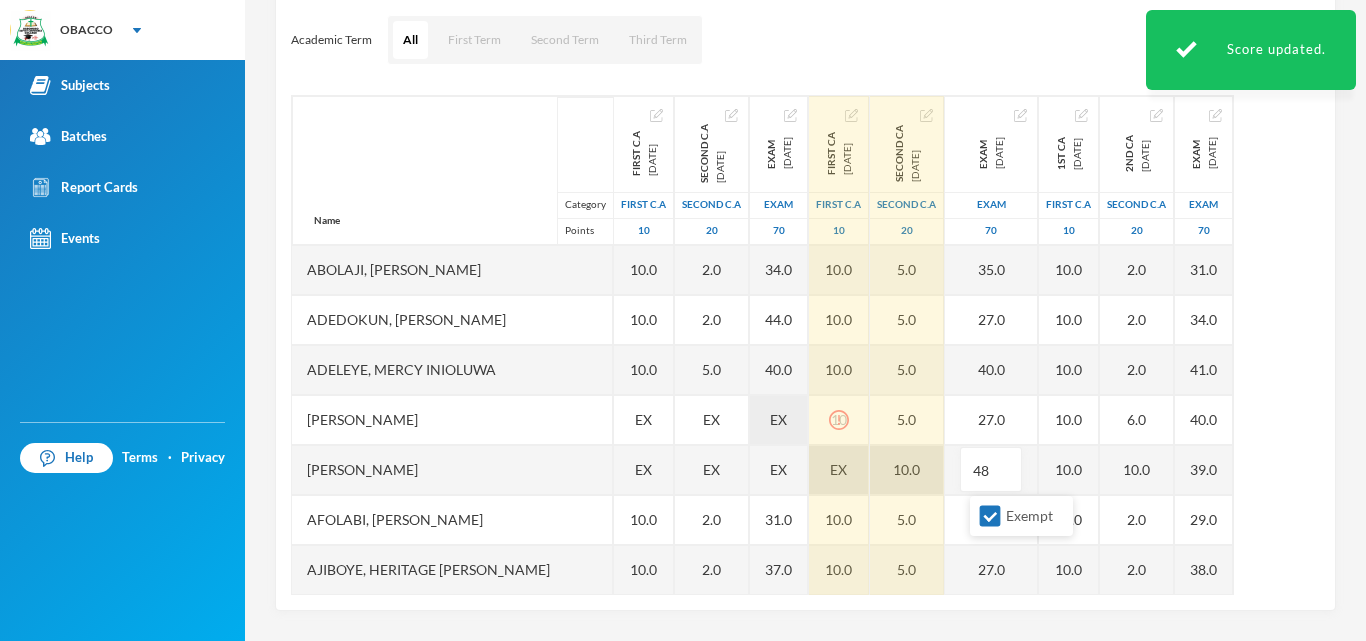 click on "10.0" at bounding box center (907, 470) 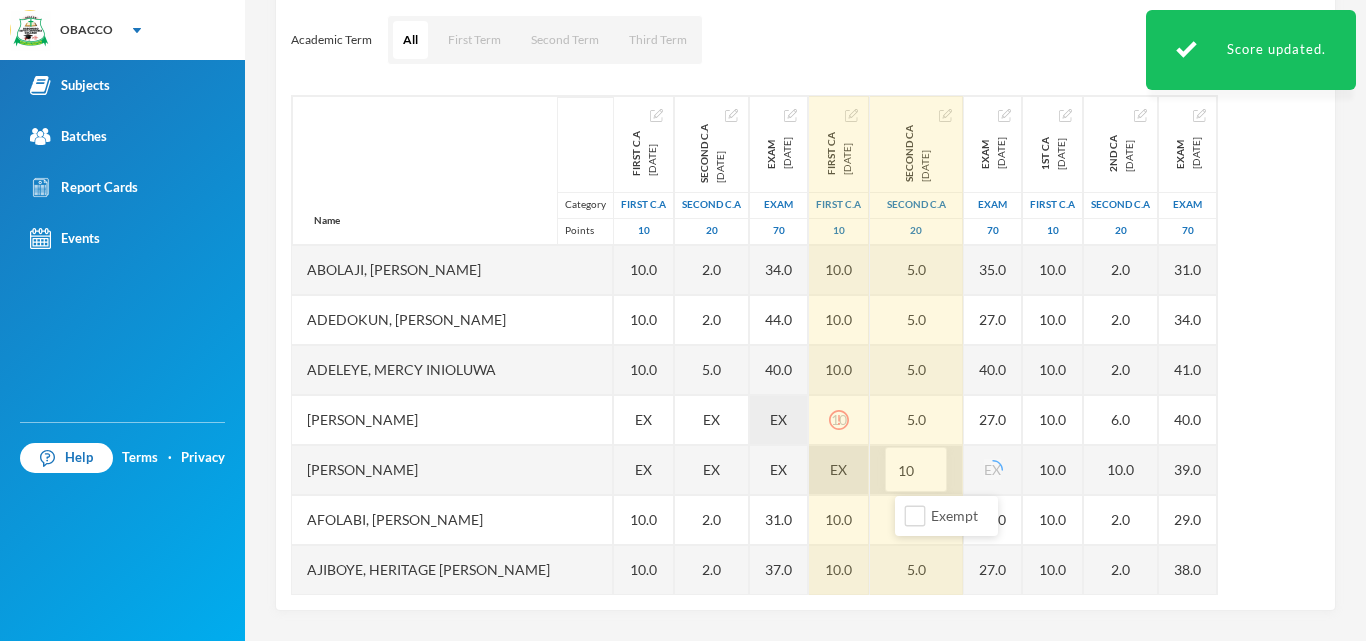 type on "1" 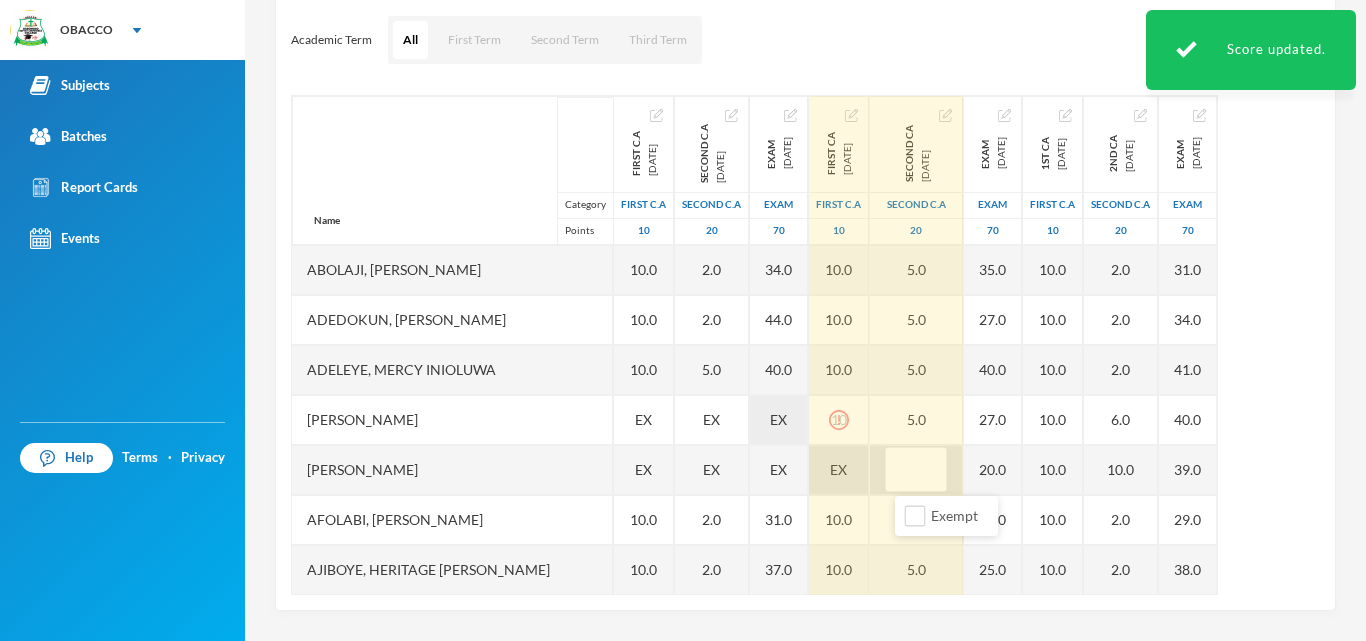 type on "5" 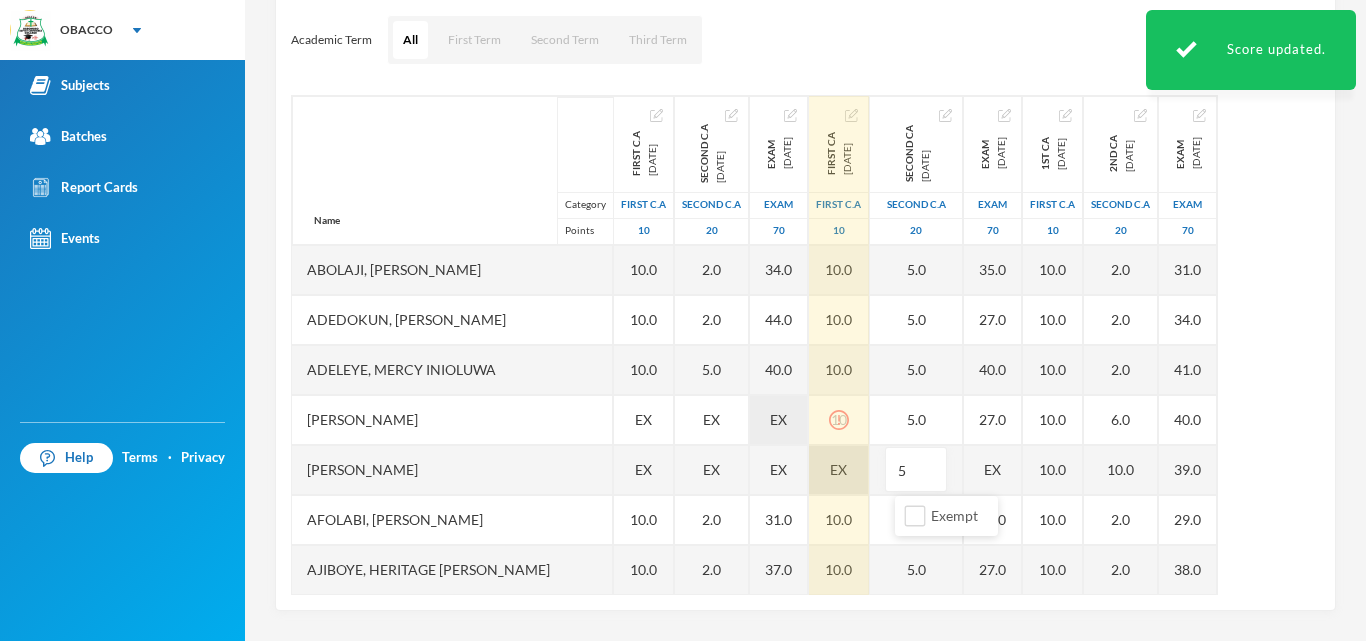 click on "EX" at bounding box center (838, 469) 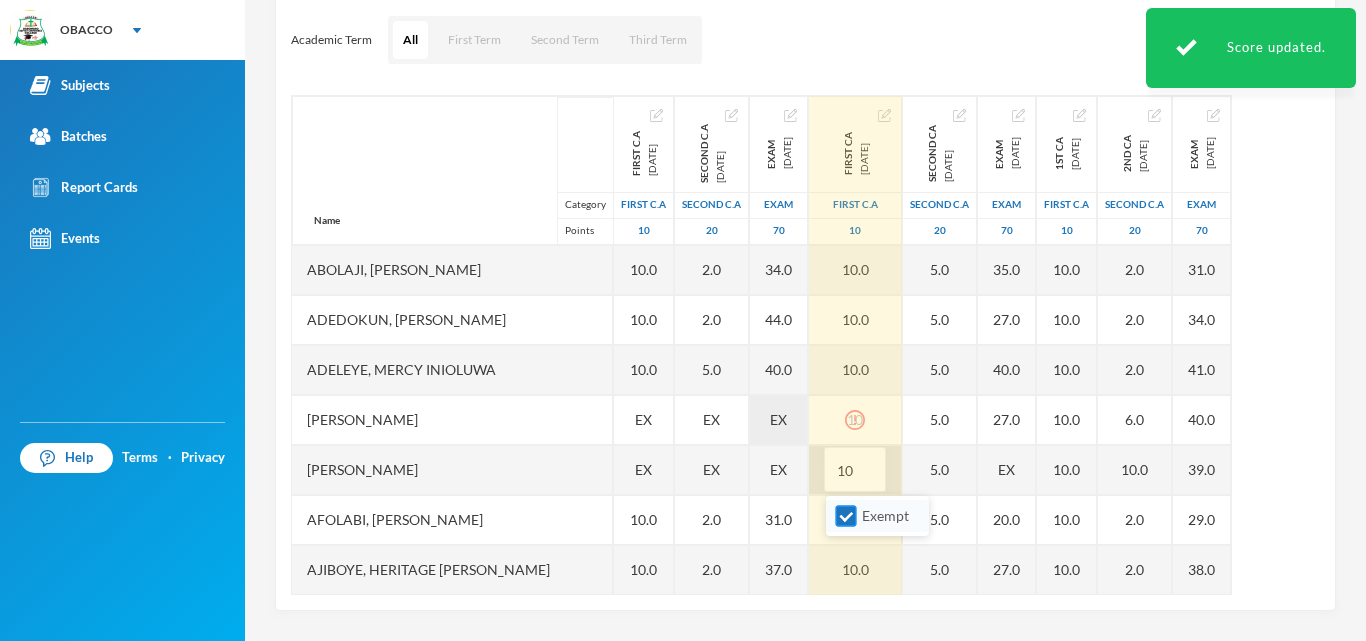 type on "10" 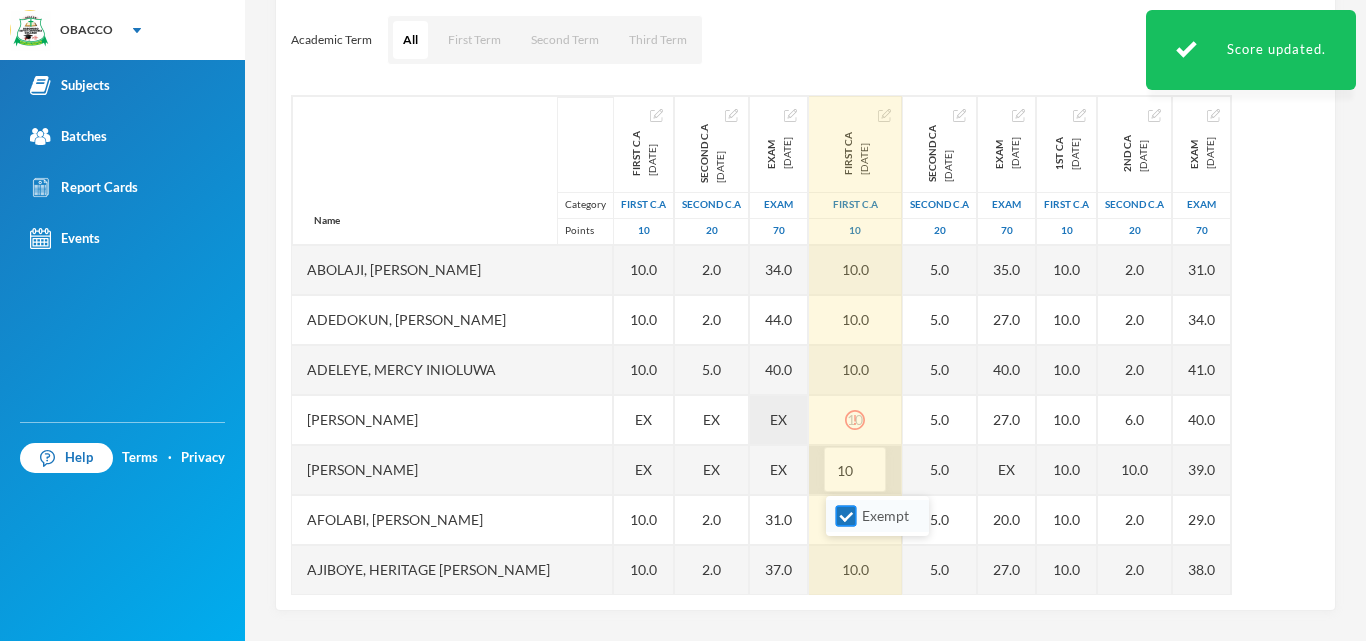 click on "Exempt" at bounding box center [846, 516] 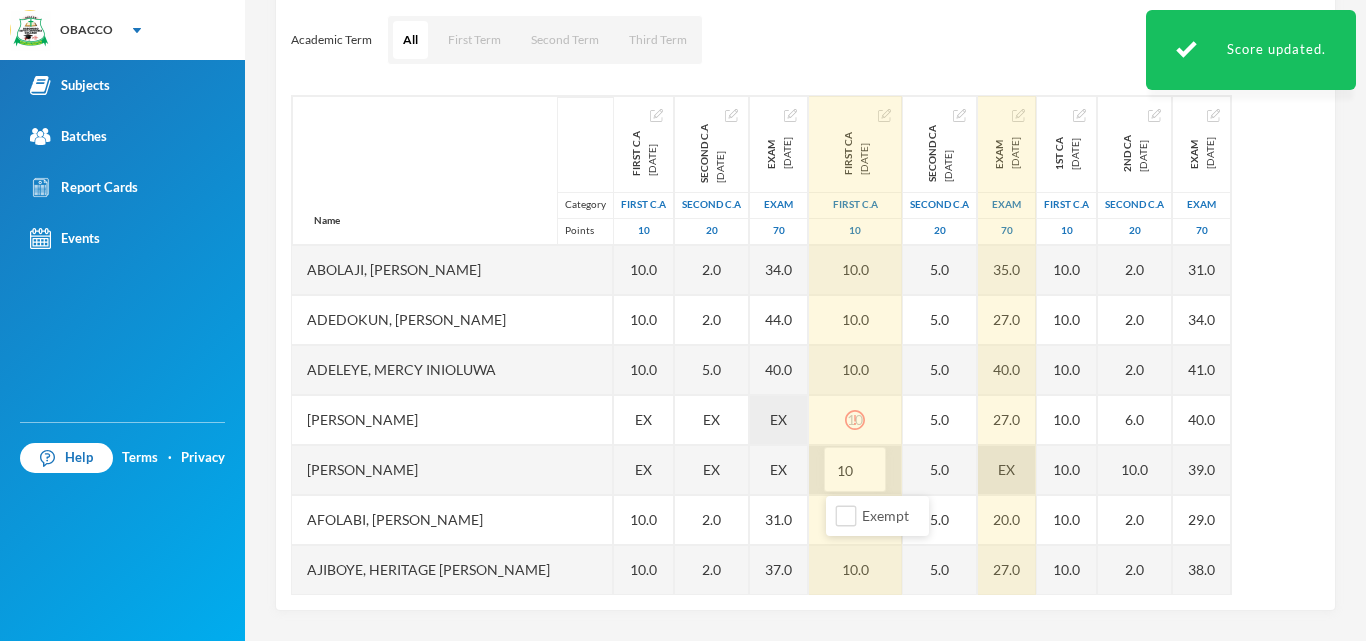 click on "EX" at bounding box center (1007, 470) 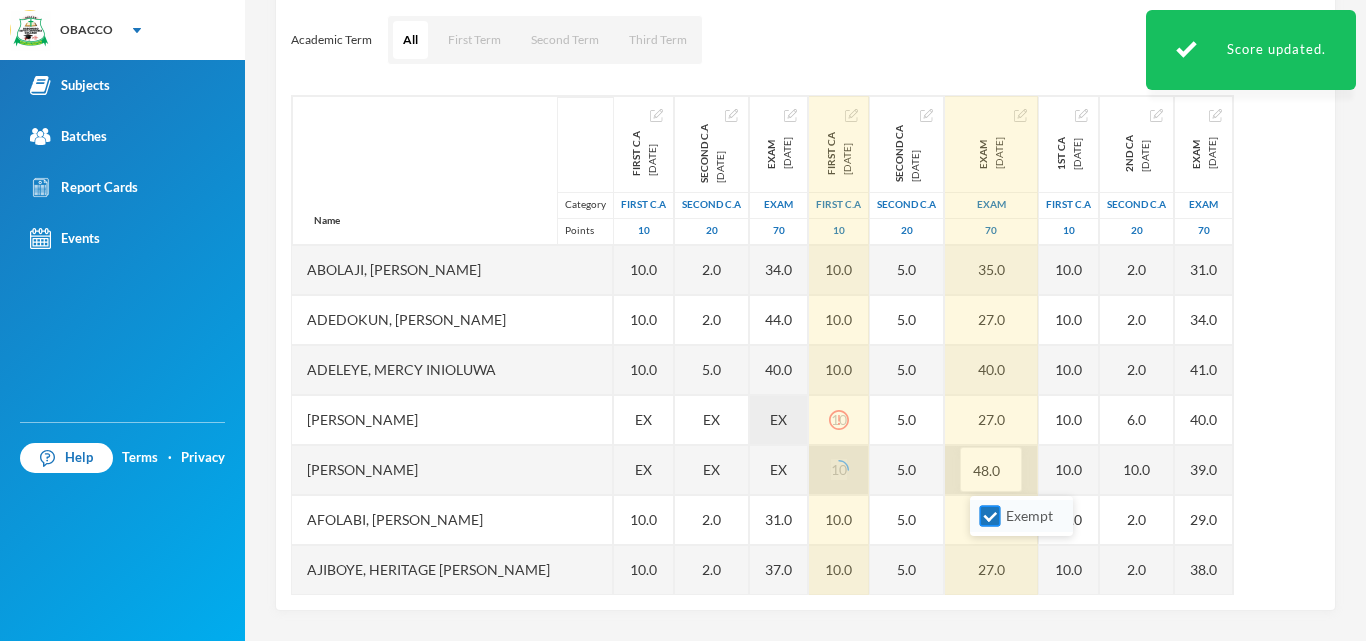 click on "Exempt" at bounding box center (990, 516) 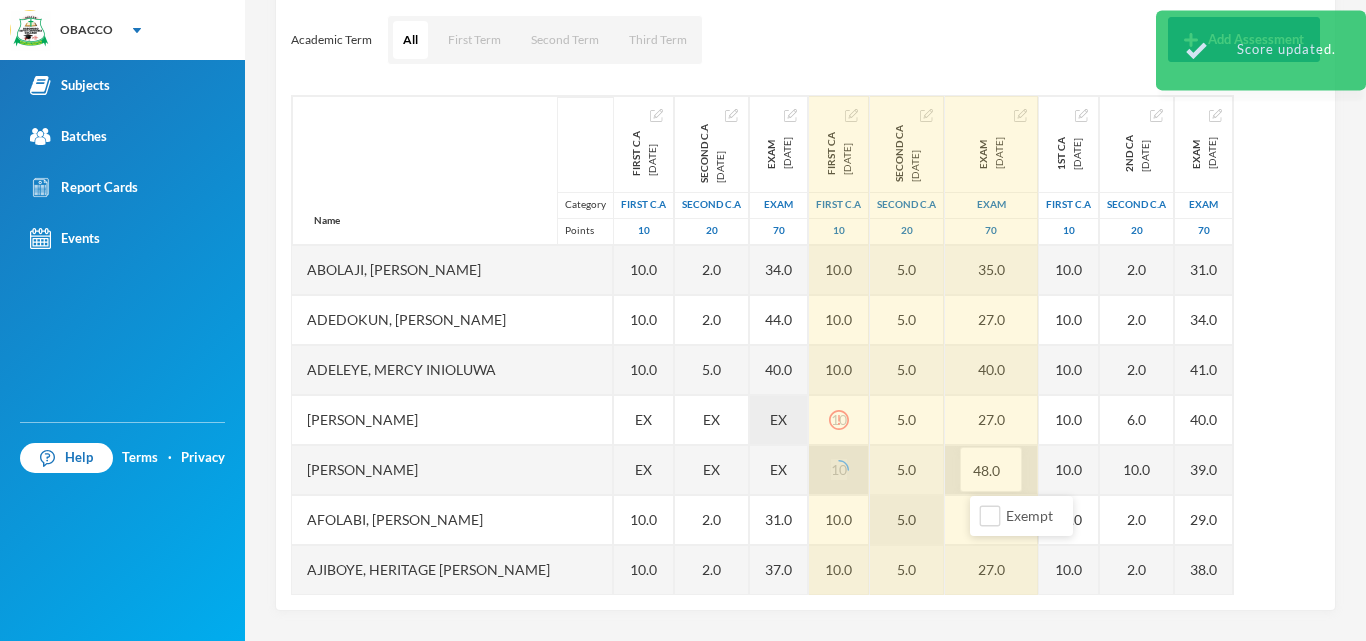 click on "5.0" at bounding box center (907, 520) 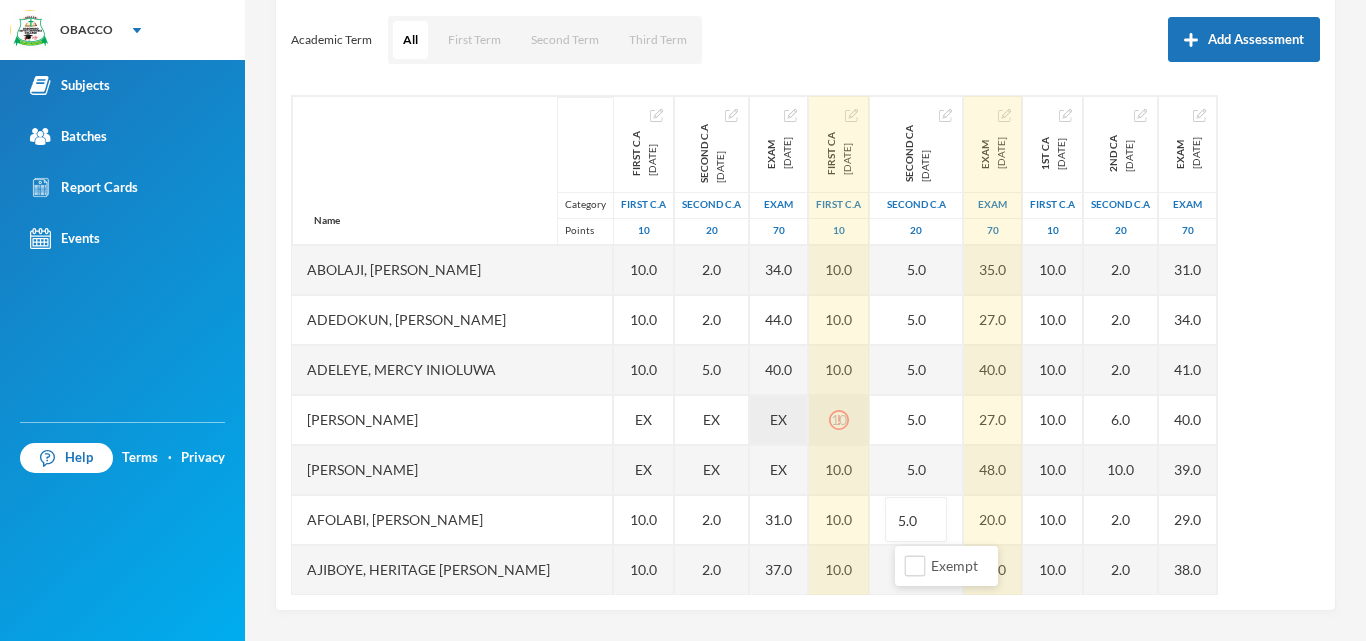click on "10" at bounding box center (839, 420) 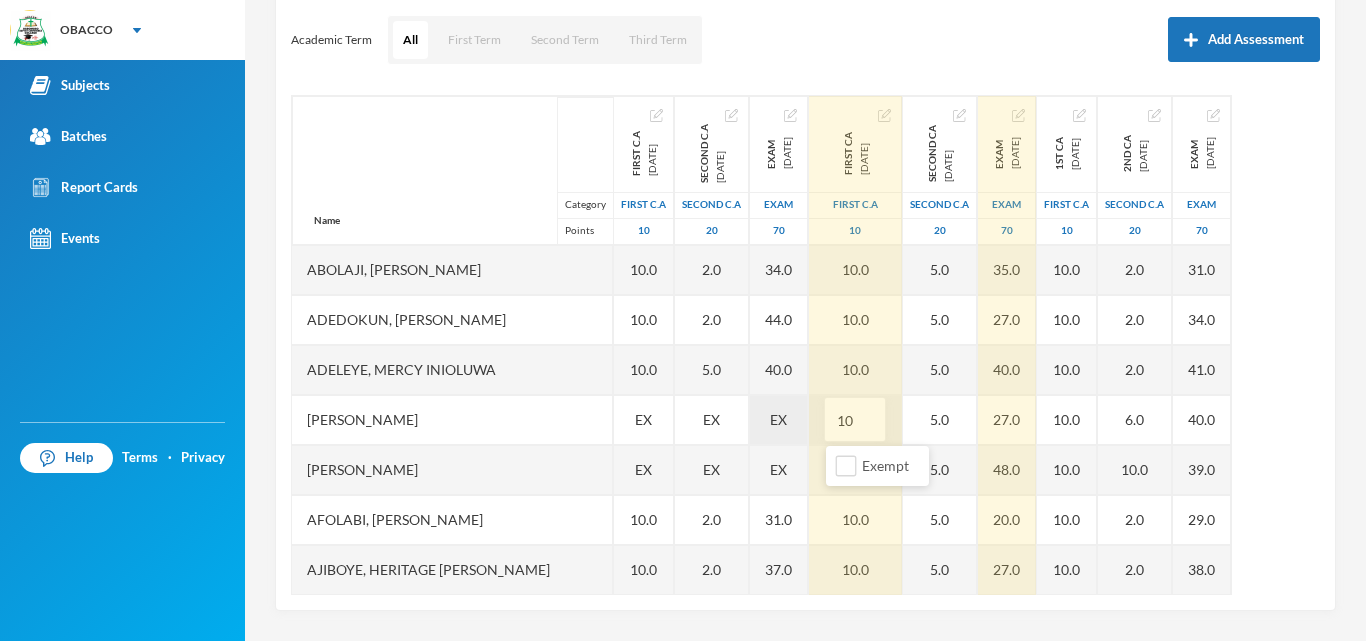 type on "1" 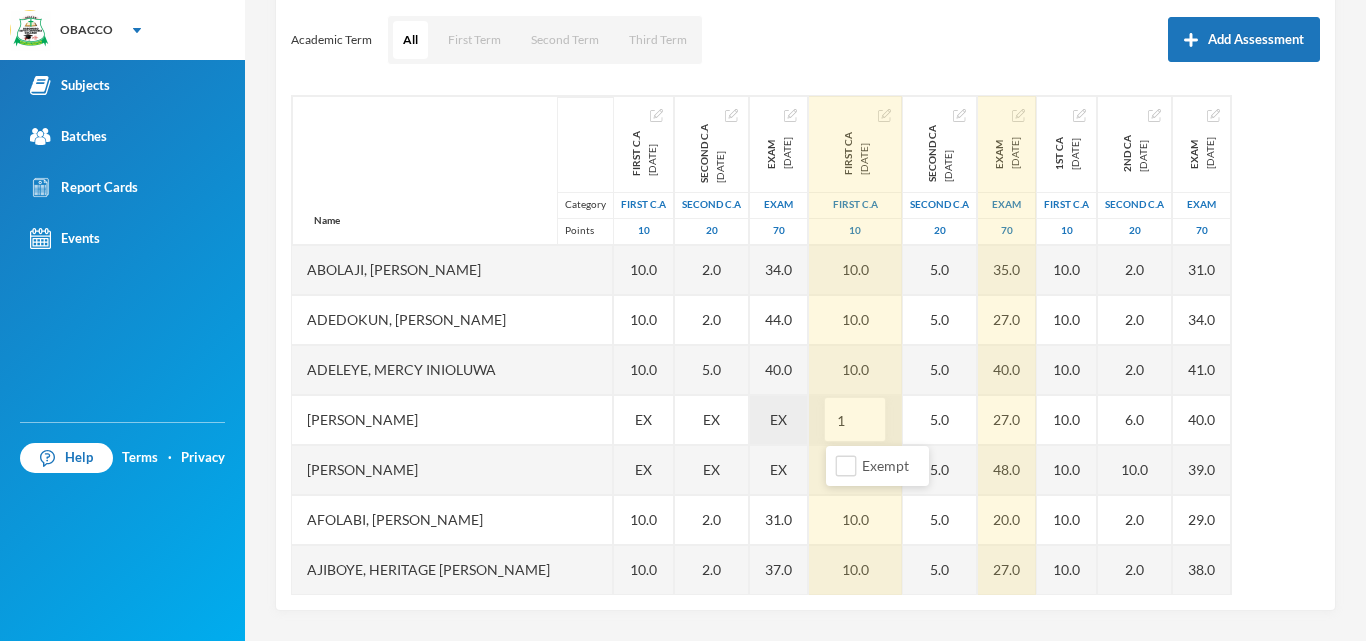 type on "10" 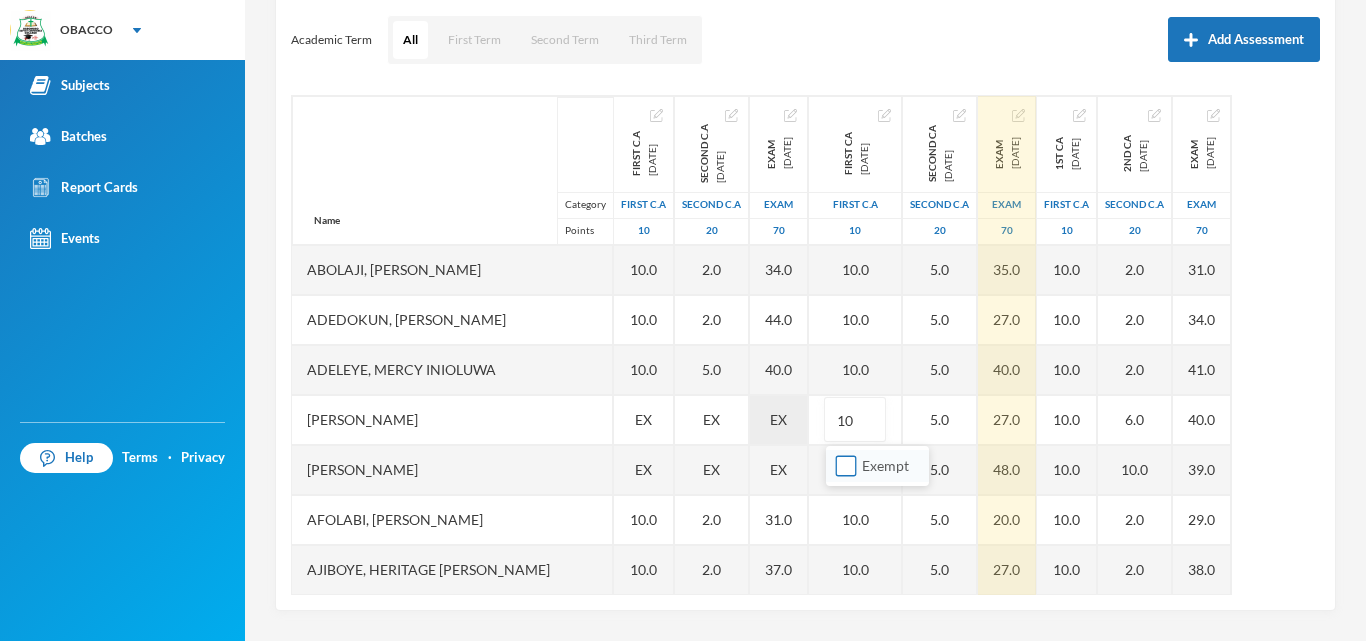 click on "Exempt" at bounding box center [846, 466] 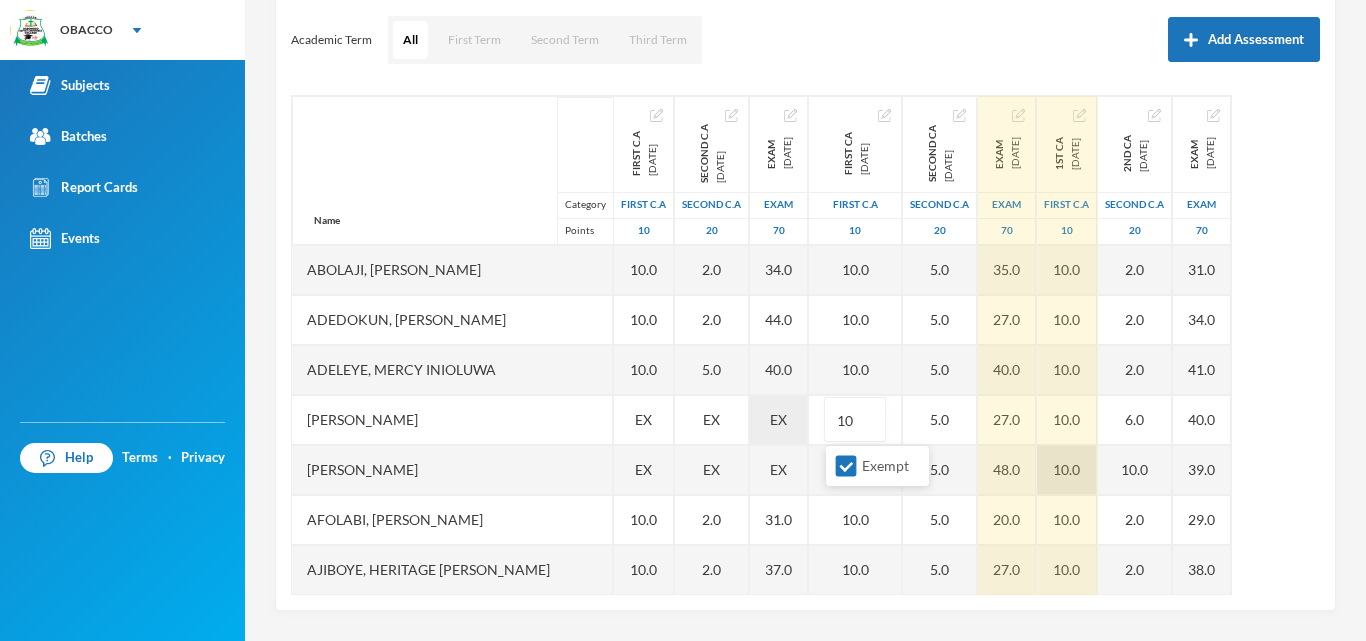 click on "10.0" at bounding box center [1067, 470] 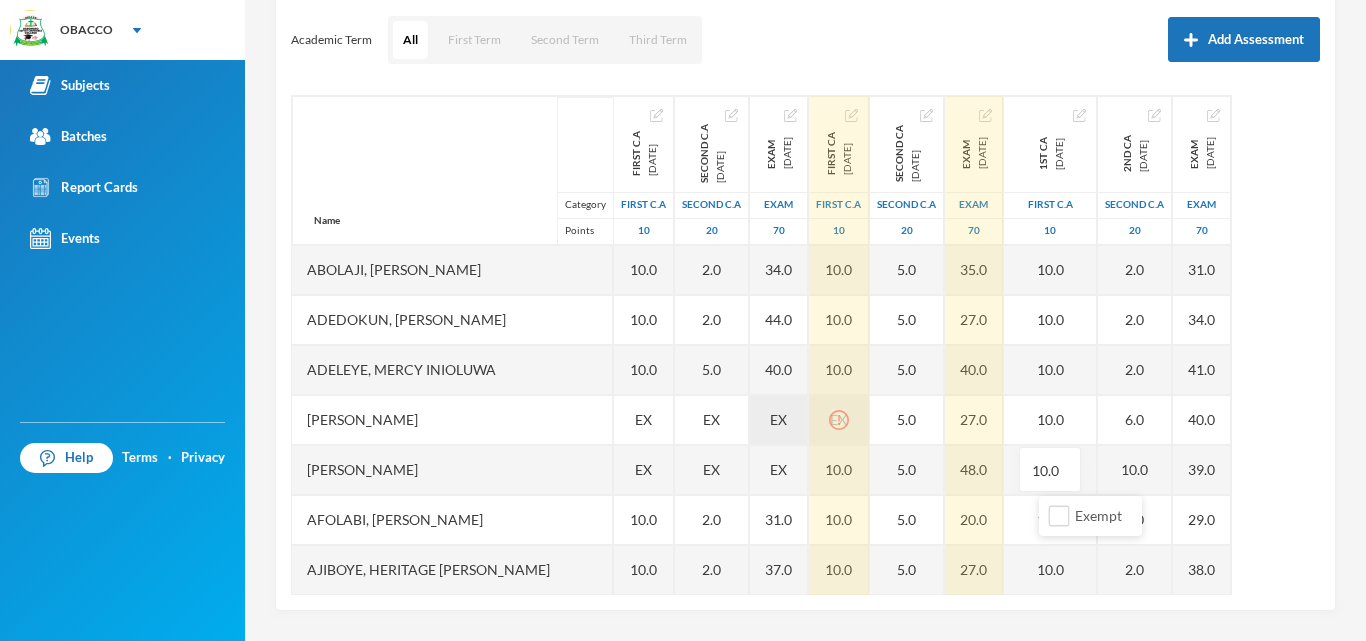 click 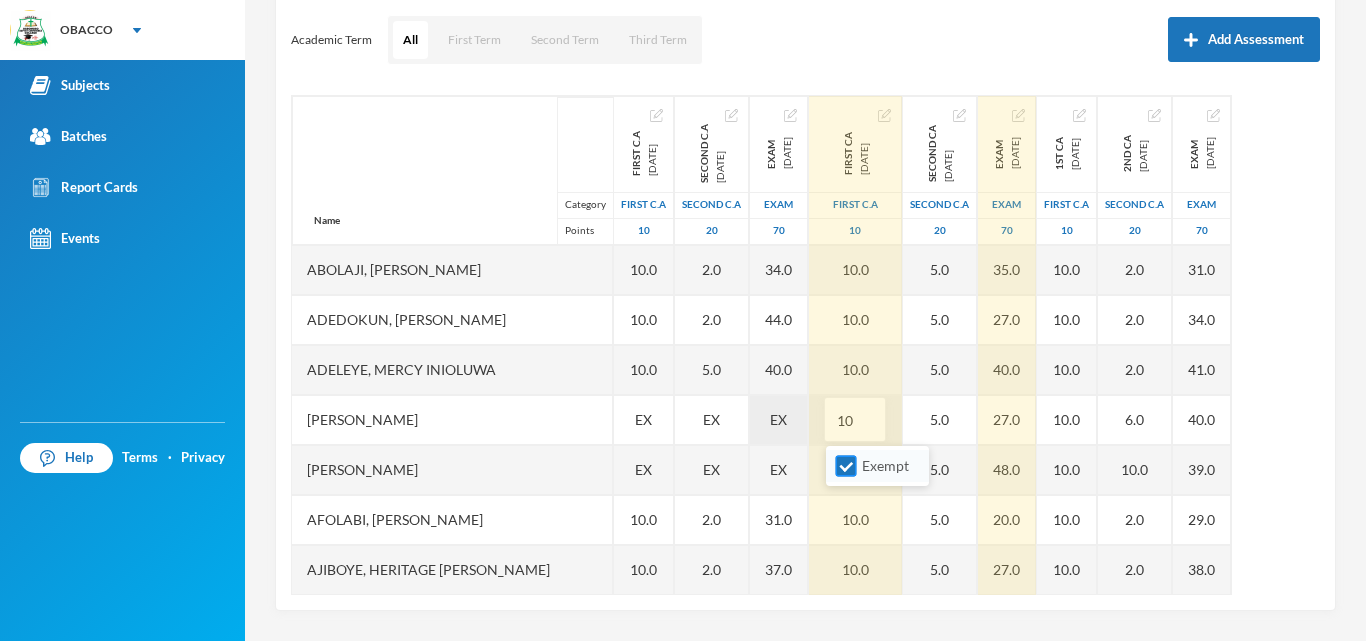 click on "Exempt" at bounding box center [846, 466] 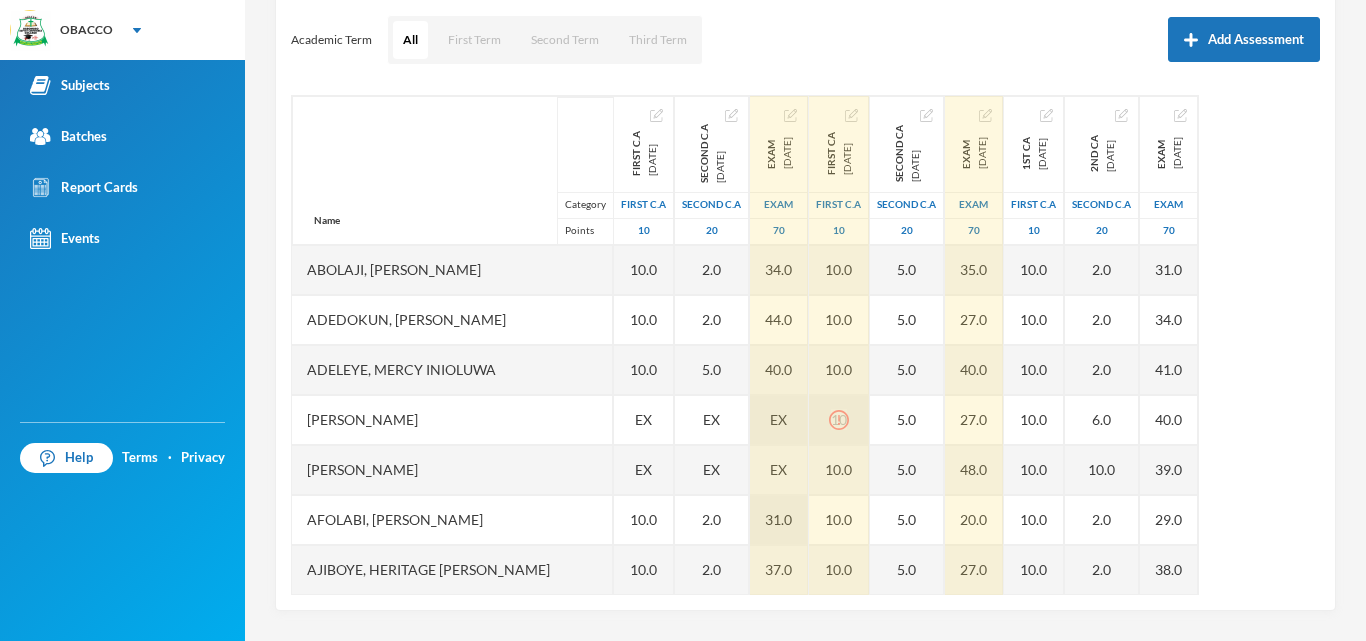 click on "31.0" at bounding box center [779, 520] 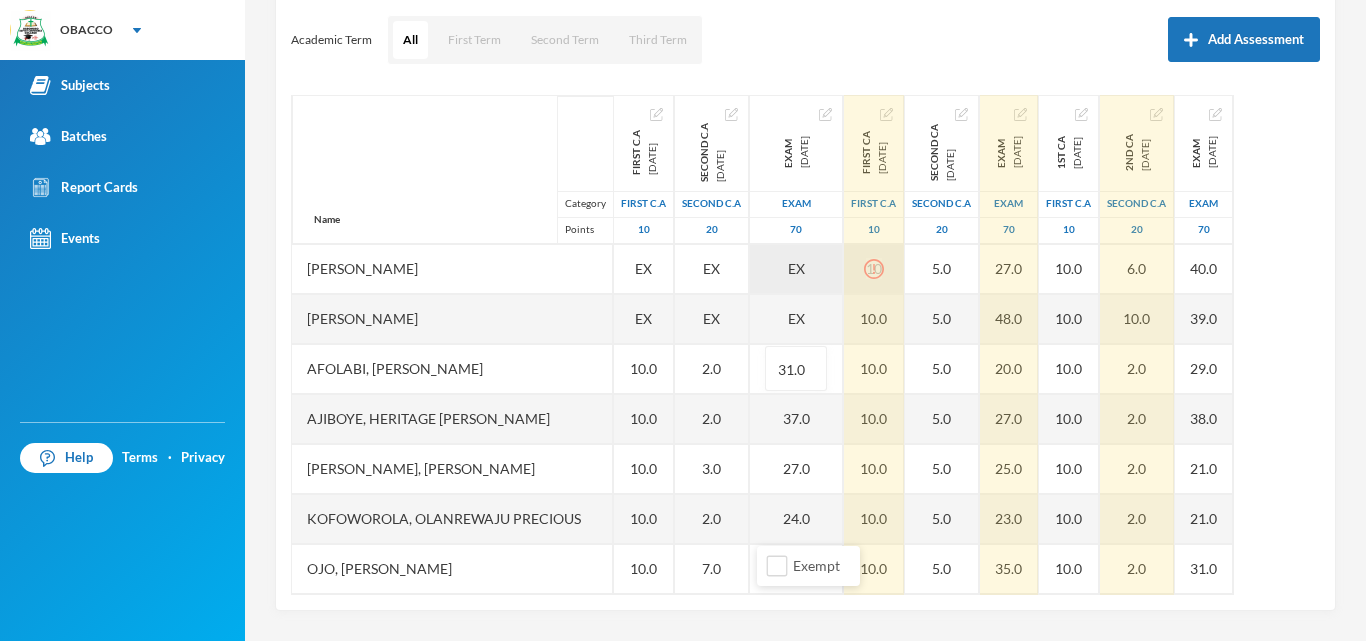 scroll, scrollTop: 0, scrollLeft: 0, axis: both 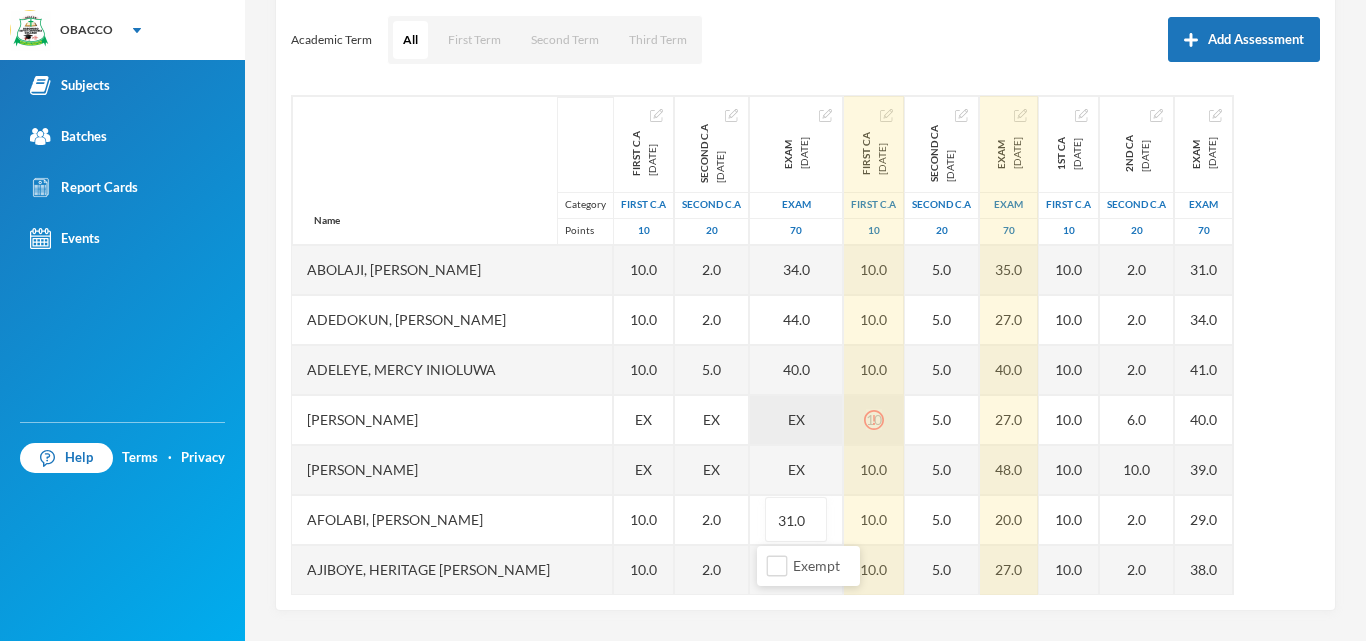 click on "10" at bounding box center (874, 420) 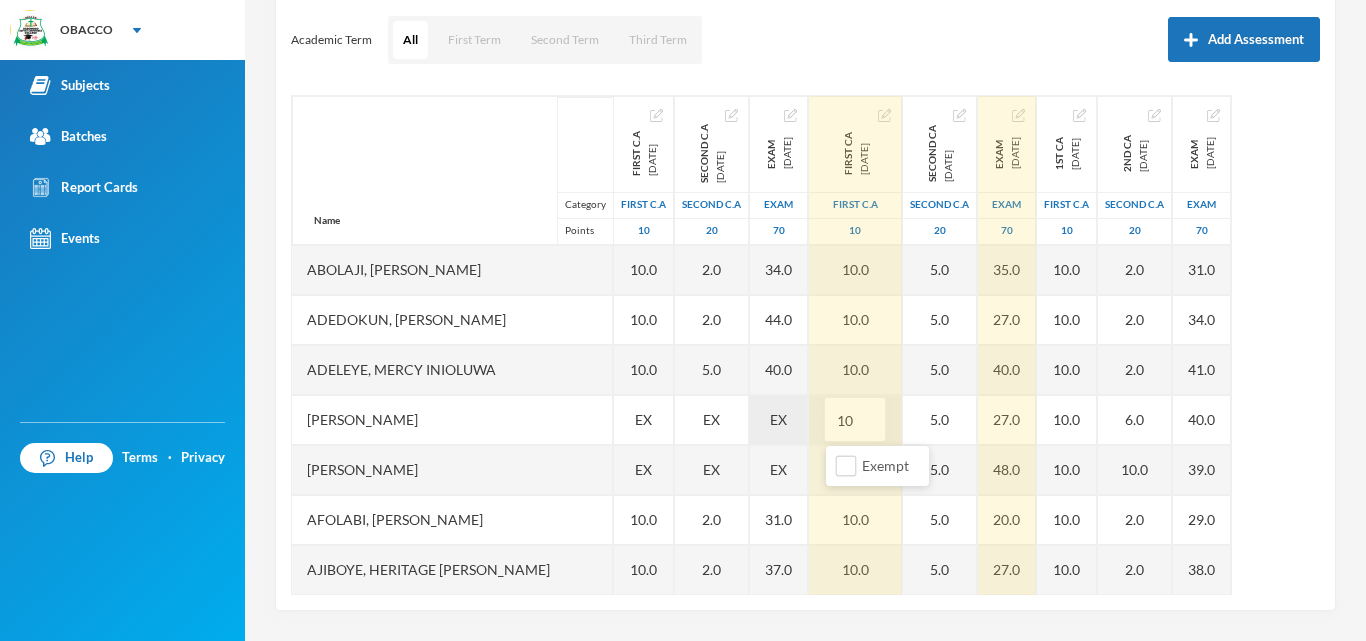 type on "1" 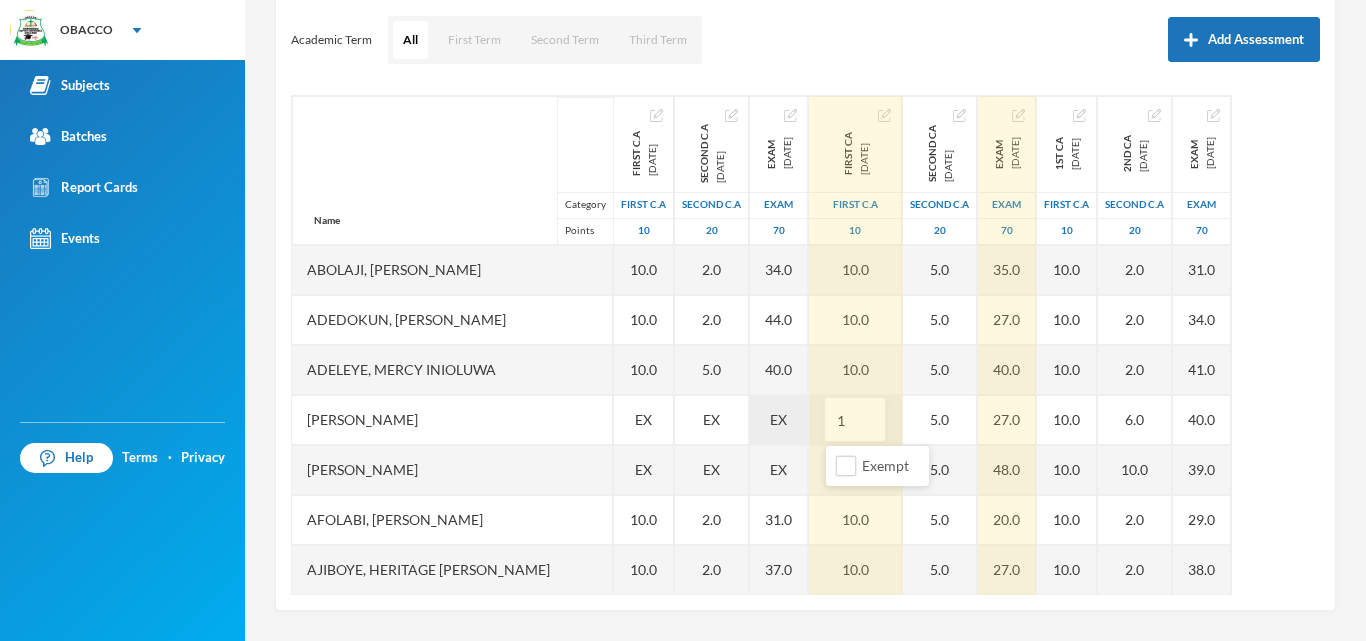 type on "10" 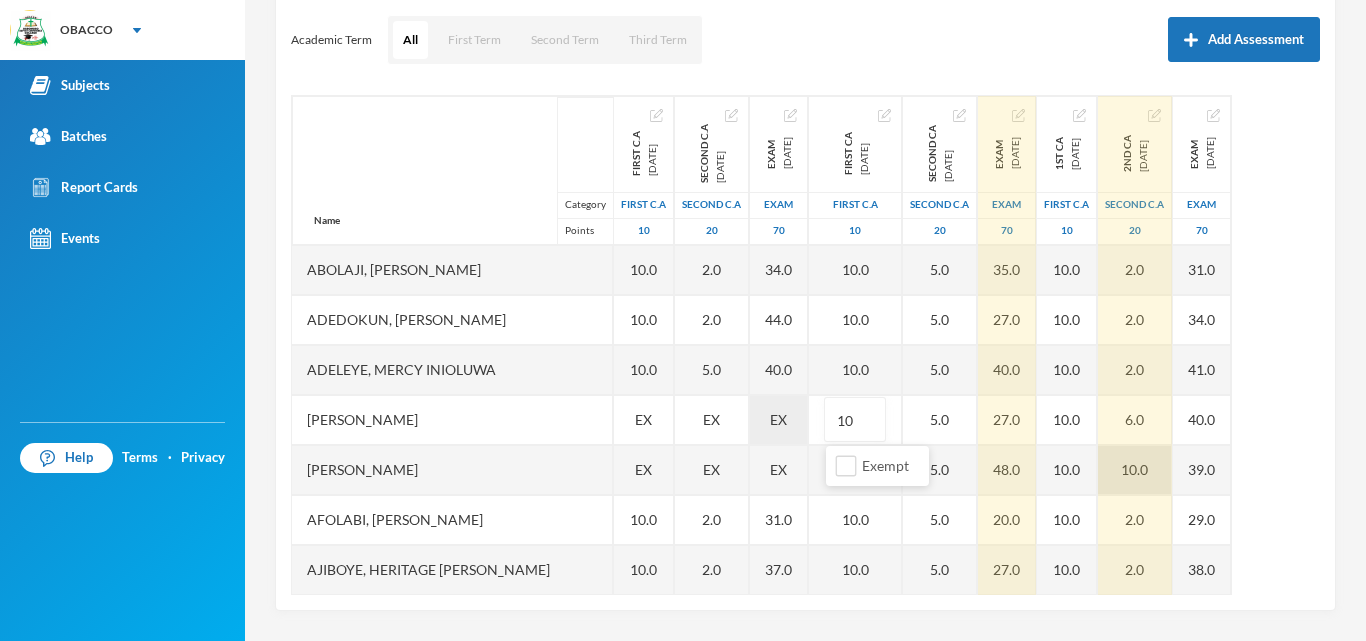 click on "10.0" at bounding box center (1135, 470) 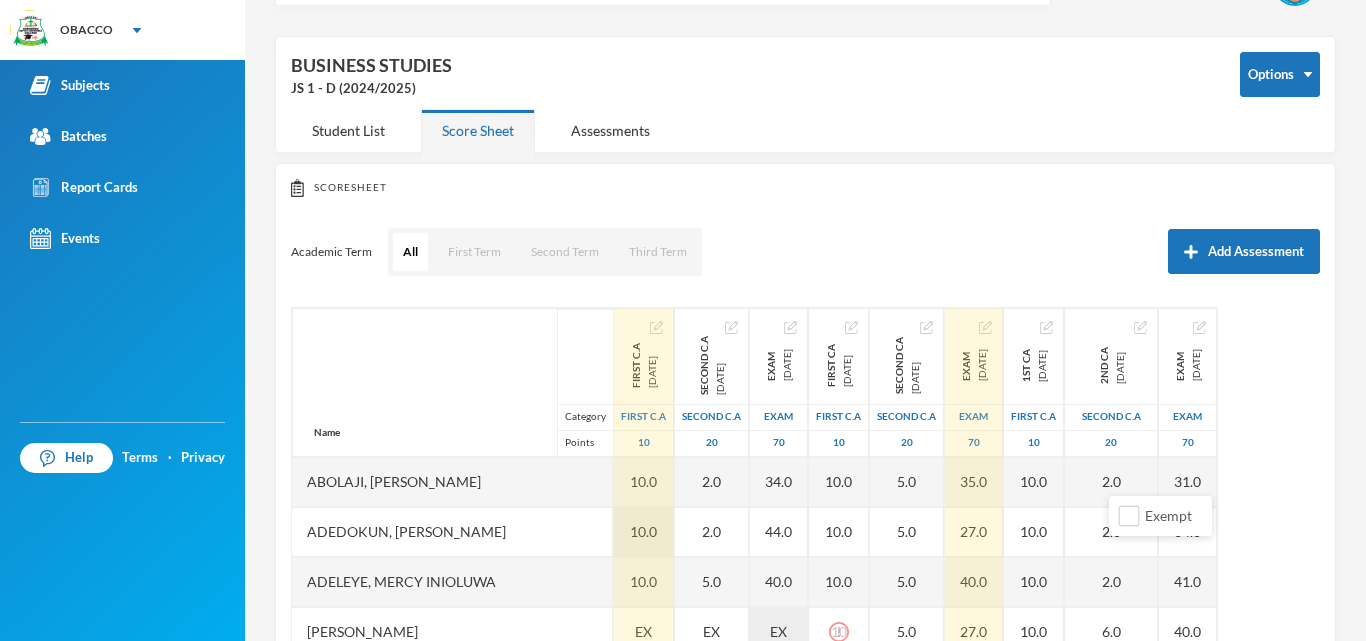 scroll, scrollTop: 0, scrollLeft: 0, axis: both 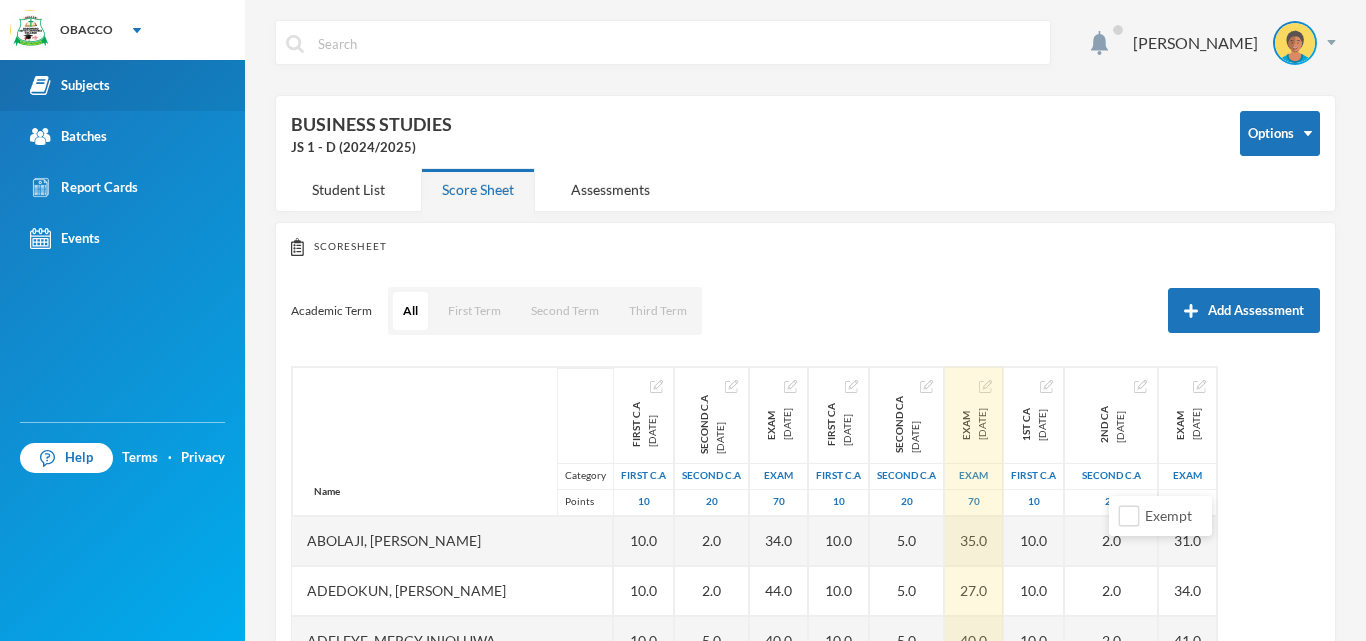 click on "Subjects" at bounding box center [70, 85] 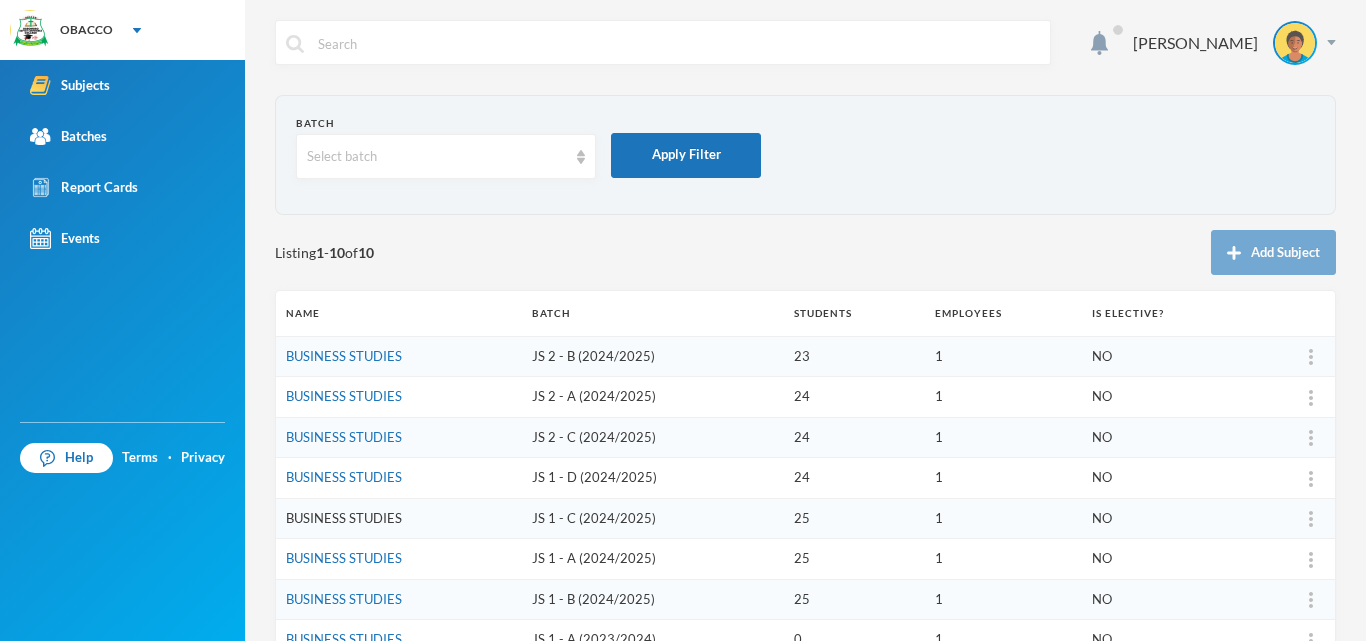 click on "BUSINESS STUDIES" at bounding box center (344, 518) 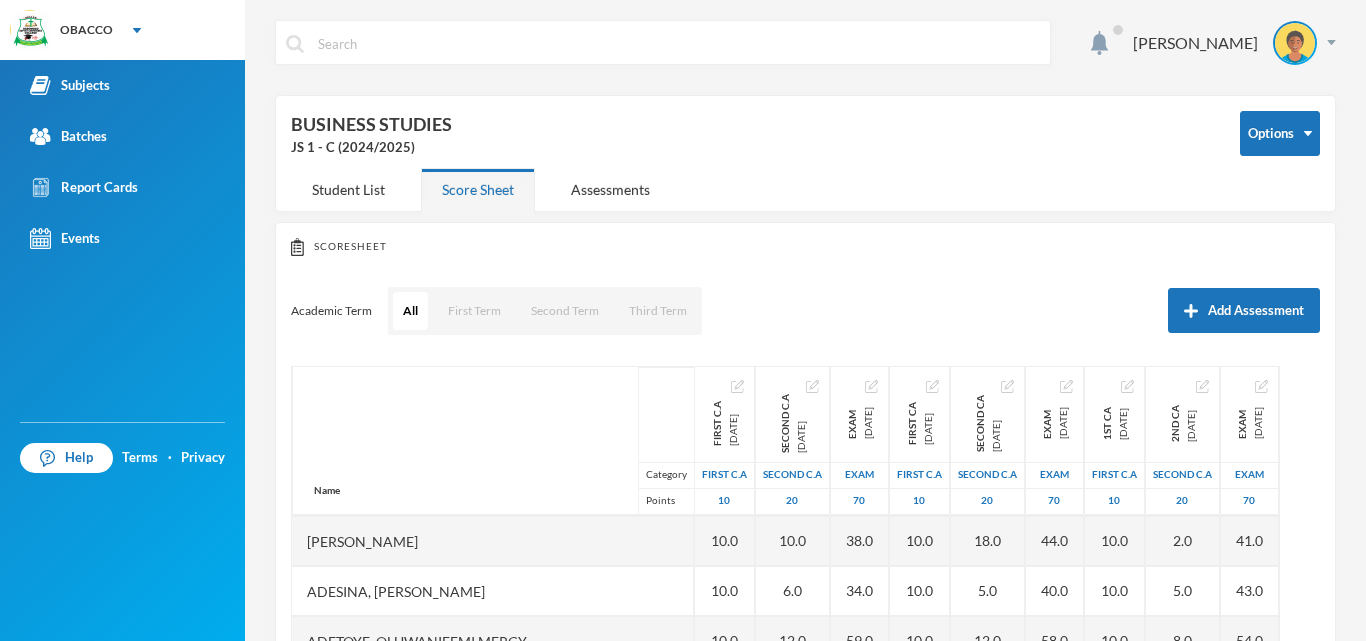 scroll, scrollTop: 0, scrollLeft: 0, axis: both 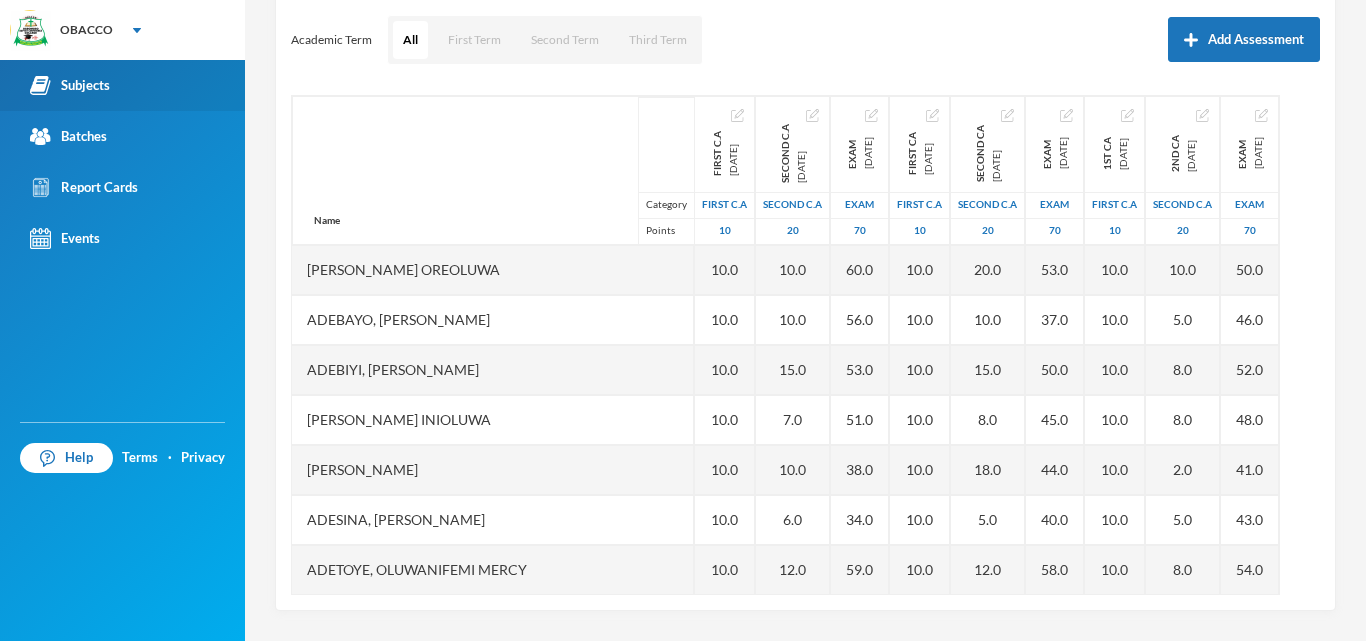 click on "Subjects" at bounding box center (70, 85) 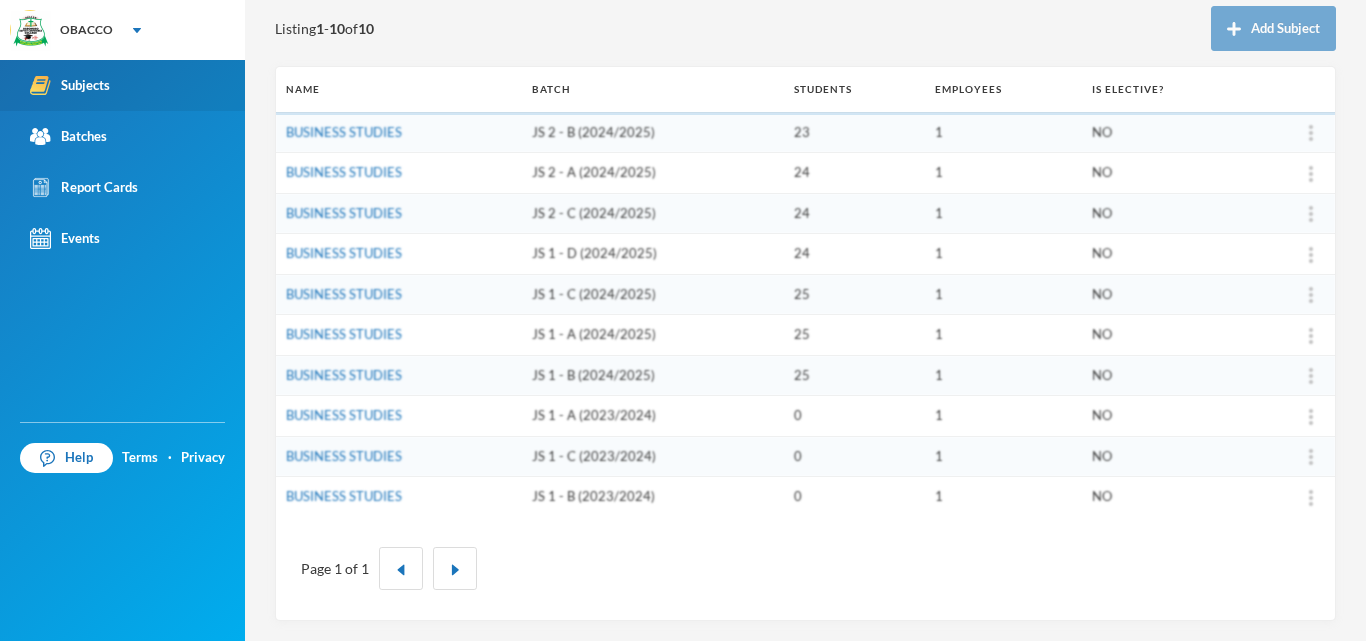 scroll, scrollTop: 224, scrollLeft: 0, axis: vertical 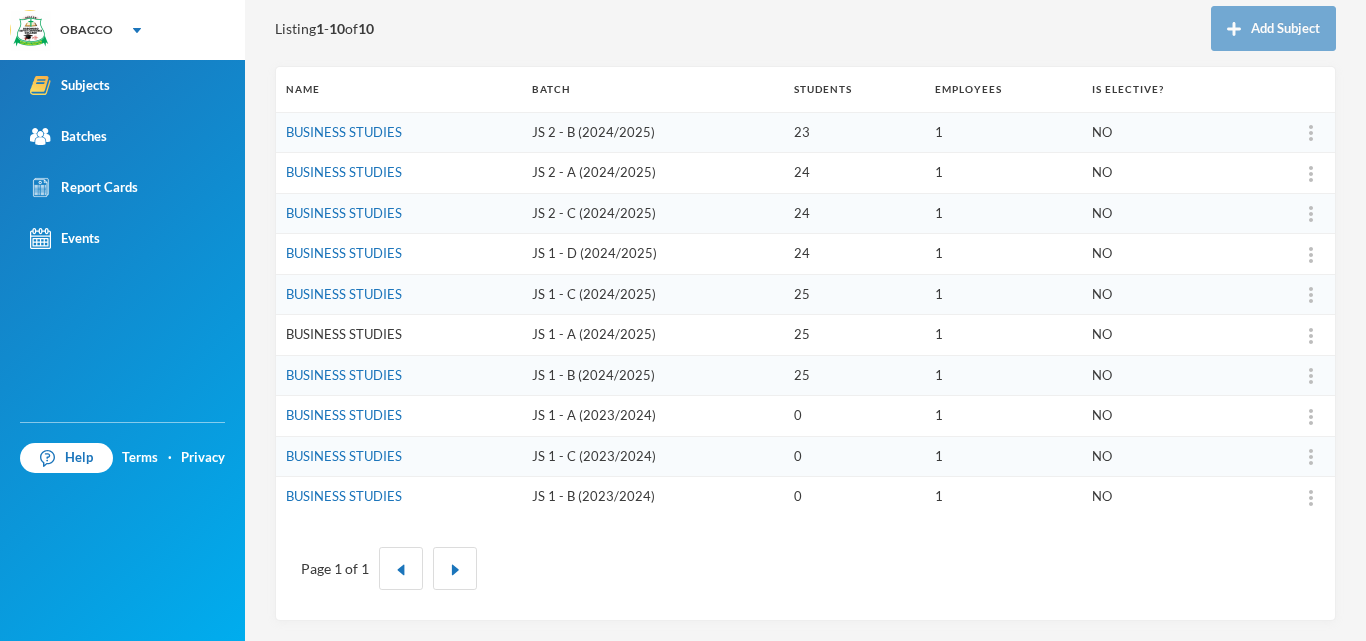 click on "BUSINESS STUDIES" at bounding box center (344, 334) 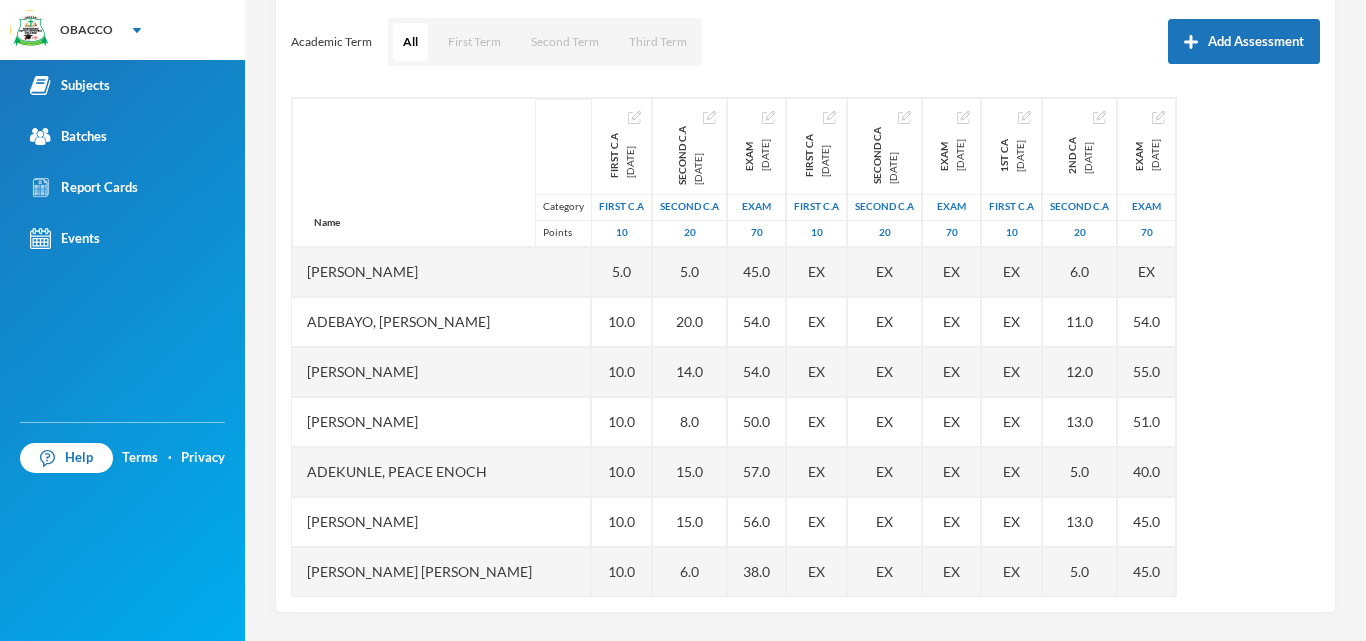 scroll, scrollTop: 271, scrollLeft: 0, axis: vertical 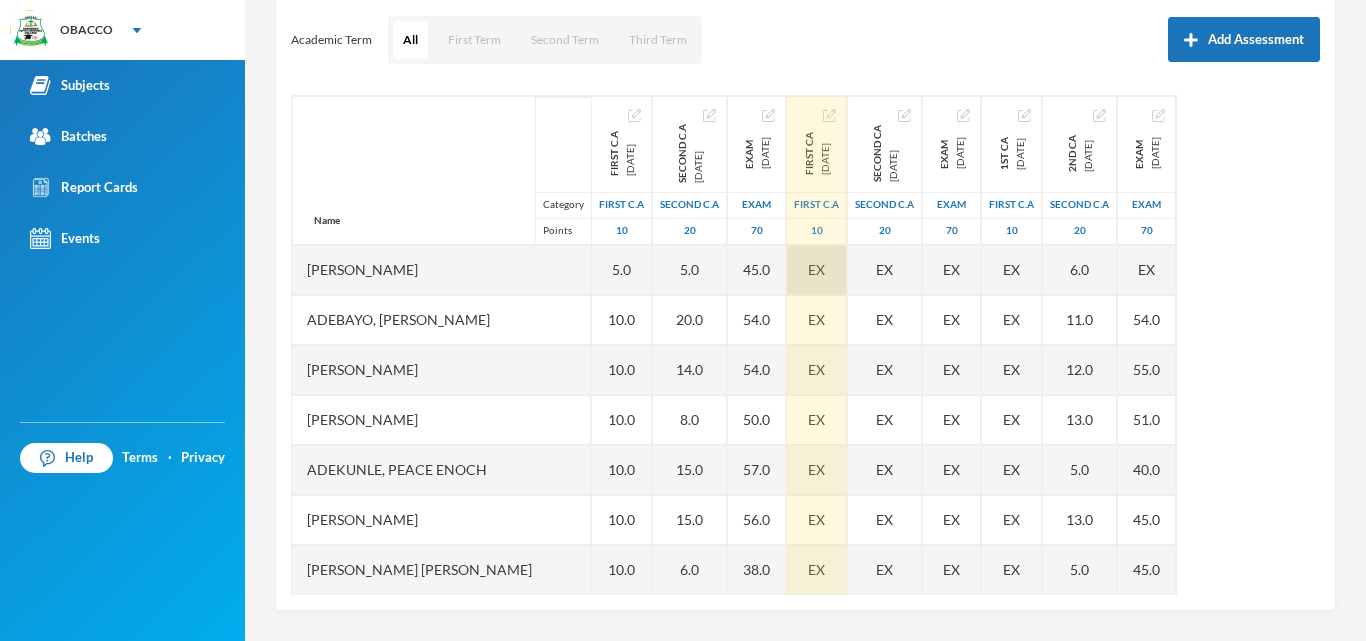 click on "EX" at bounding box center [816, 269] 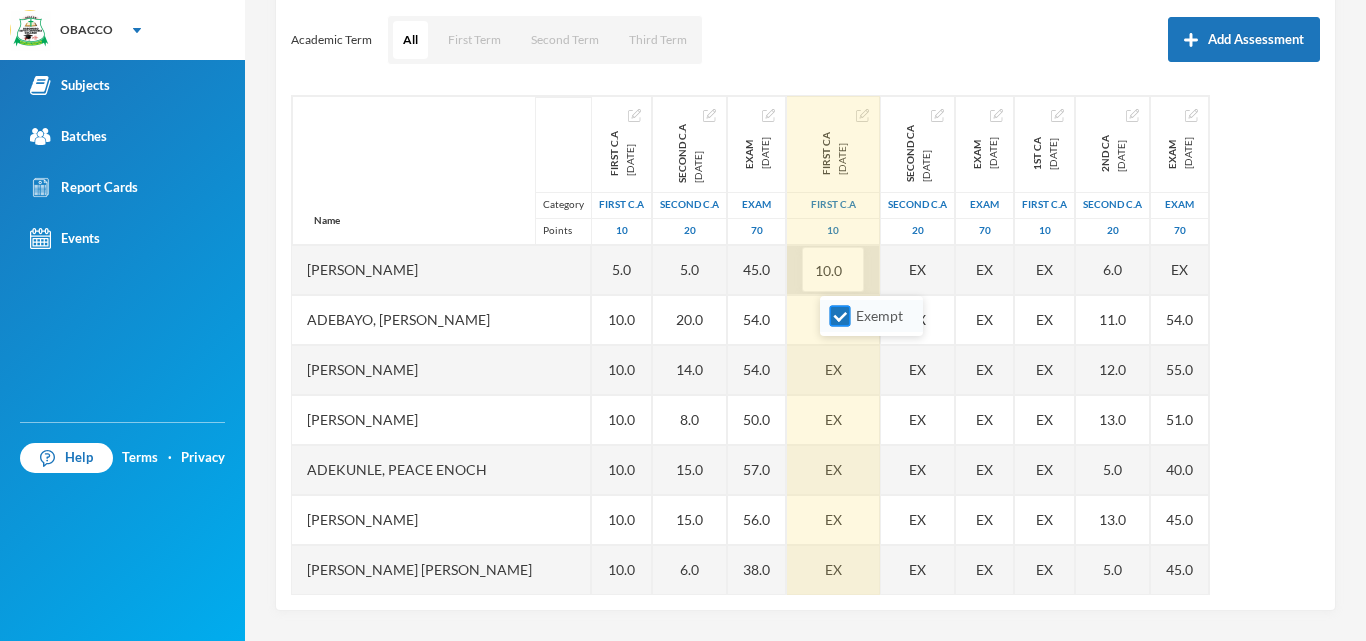 click on "Exempt" at bounding box center [840, 316] 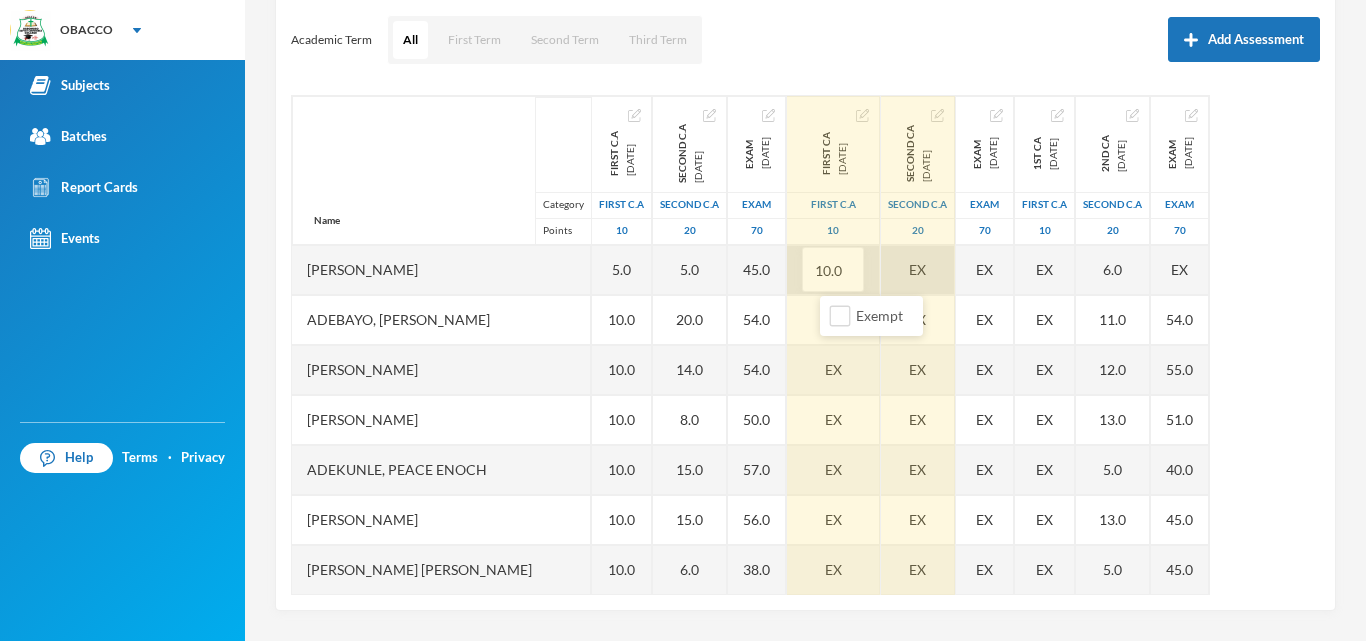 click on "EX" at bounding box center [918, 270] 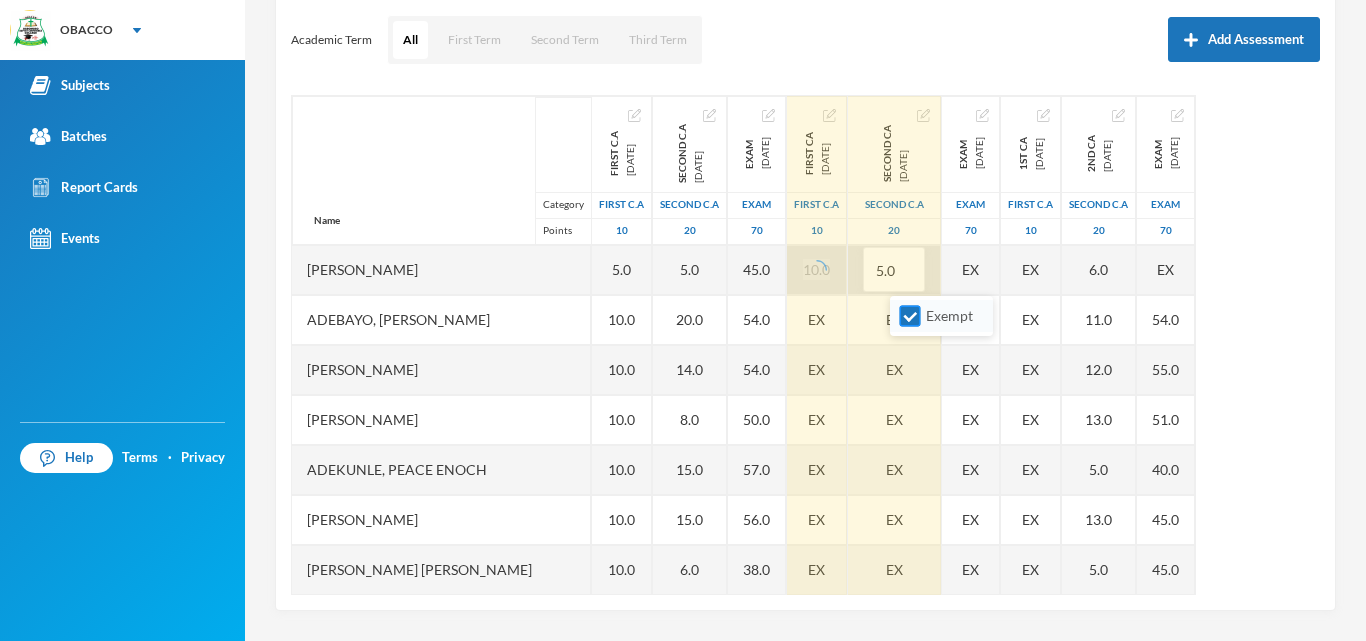 click on "Exempt" at bounding box center (910, 316) 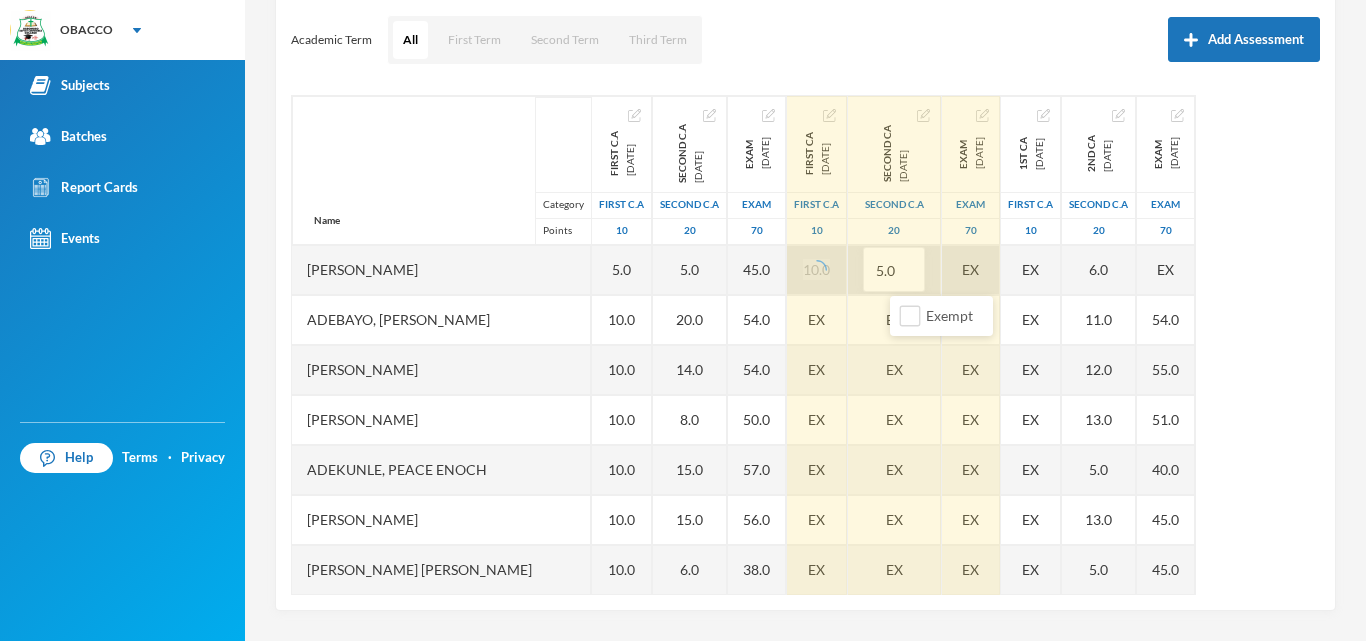 click on "EX" at bounding box center (971, 270) 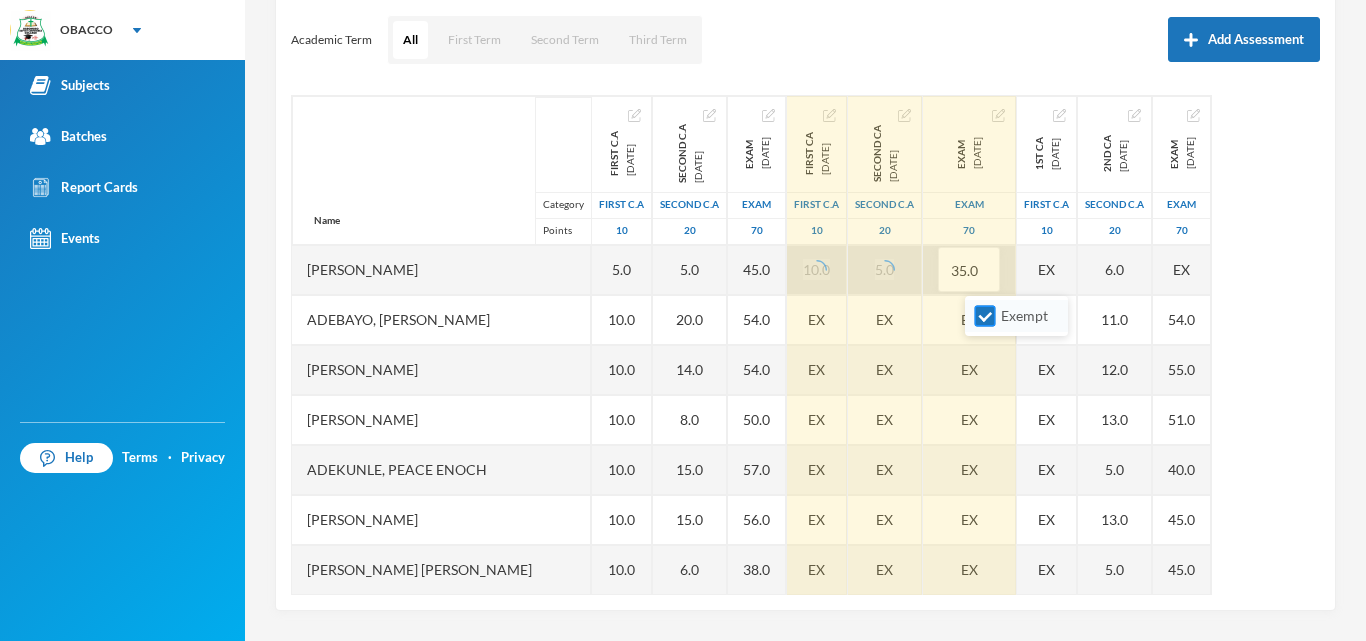 click on "Exempt" at bounding box center (985, 316) 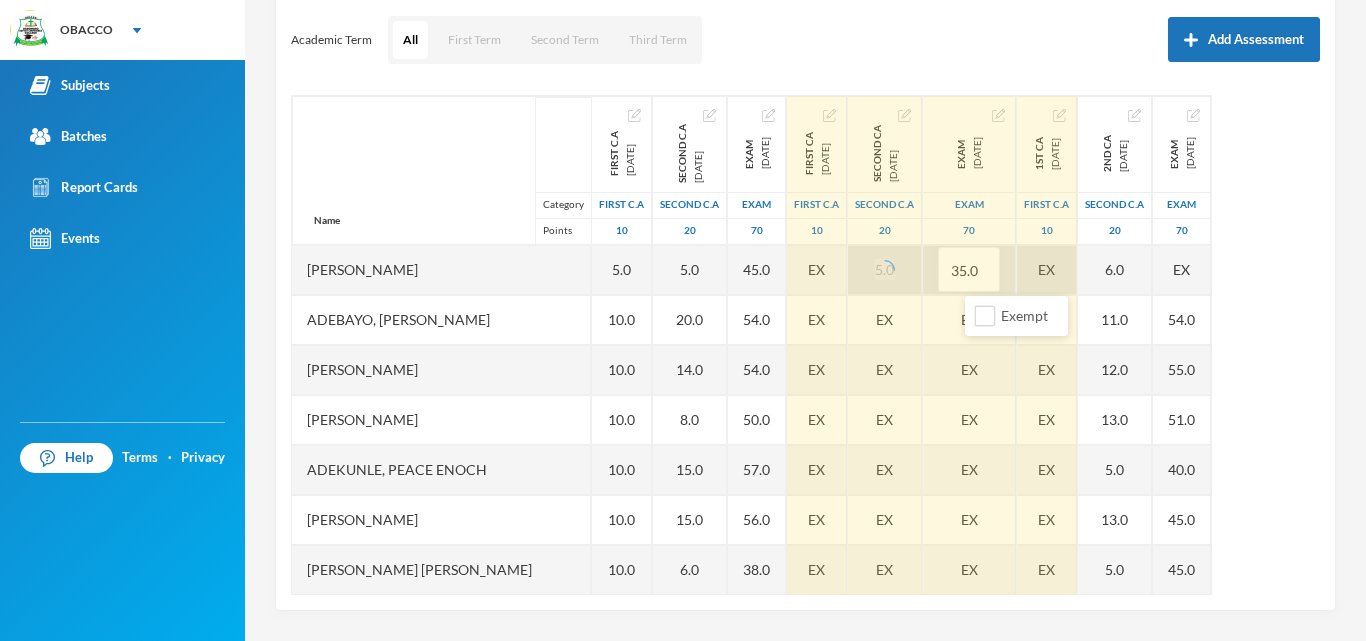 click on "EX" at bounding box center (1047, 270) 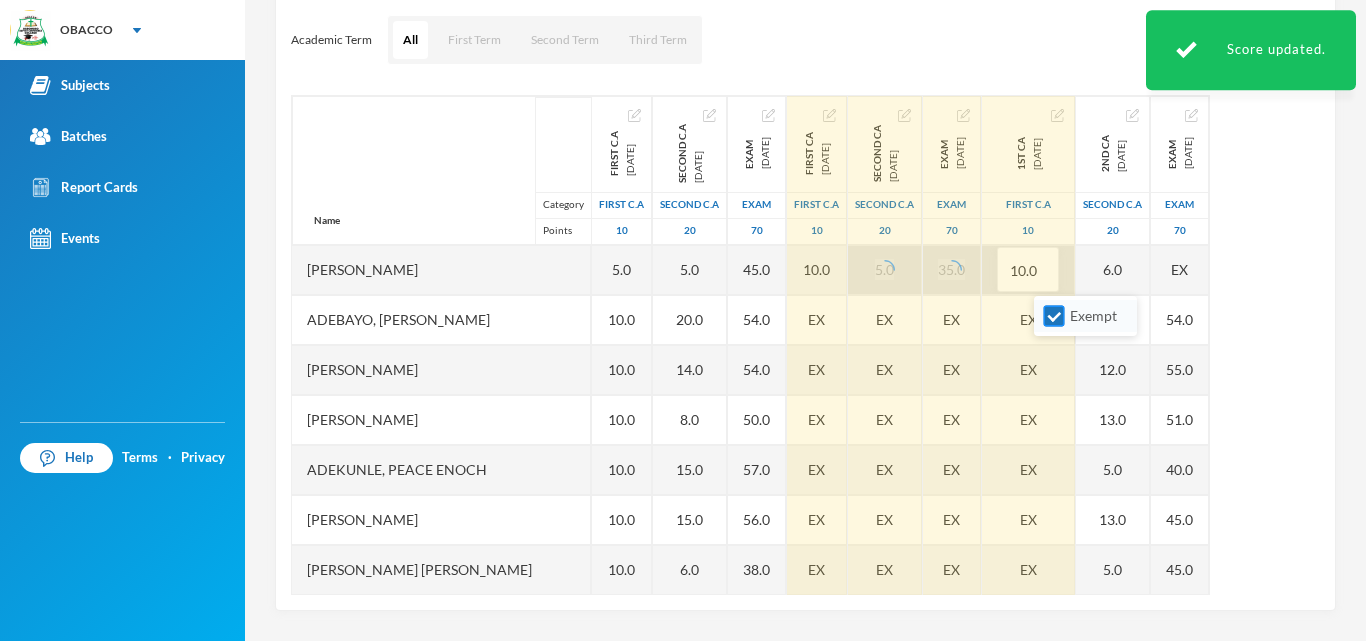 click on "Exempt" at bounding box center [1054, 316] 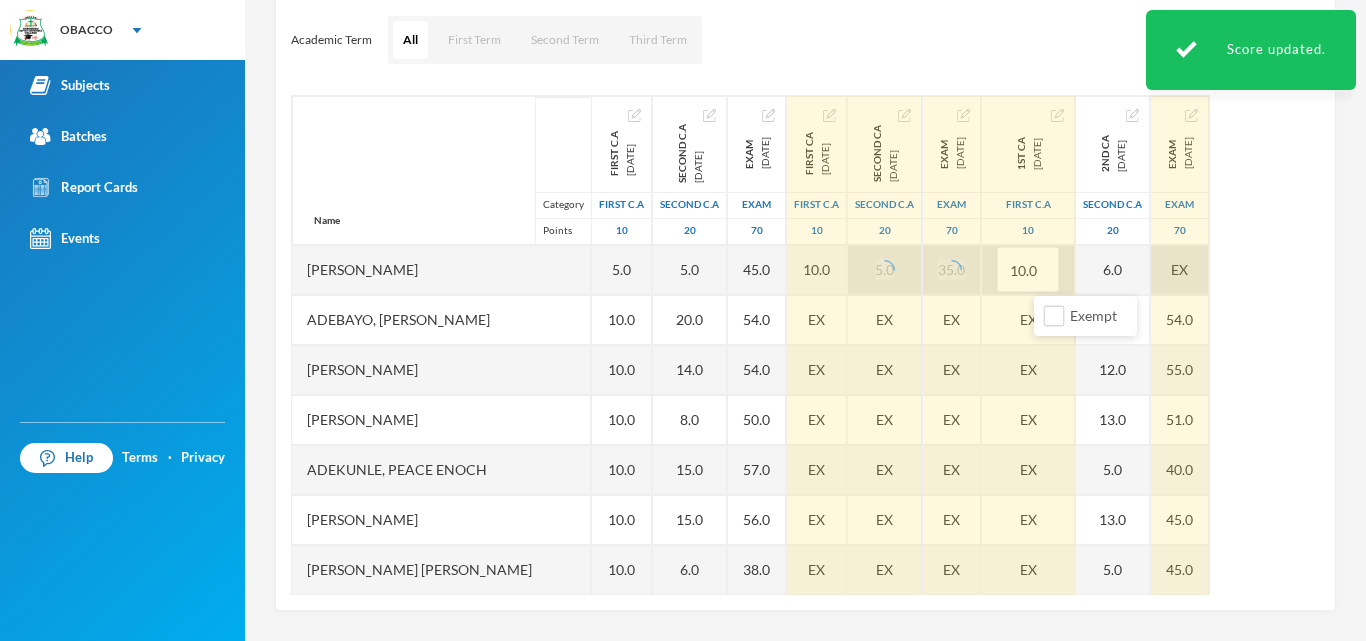 click on "EX" at bounding box center (1180, 270) 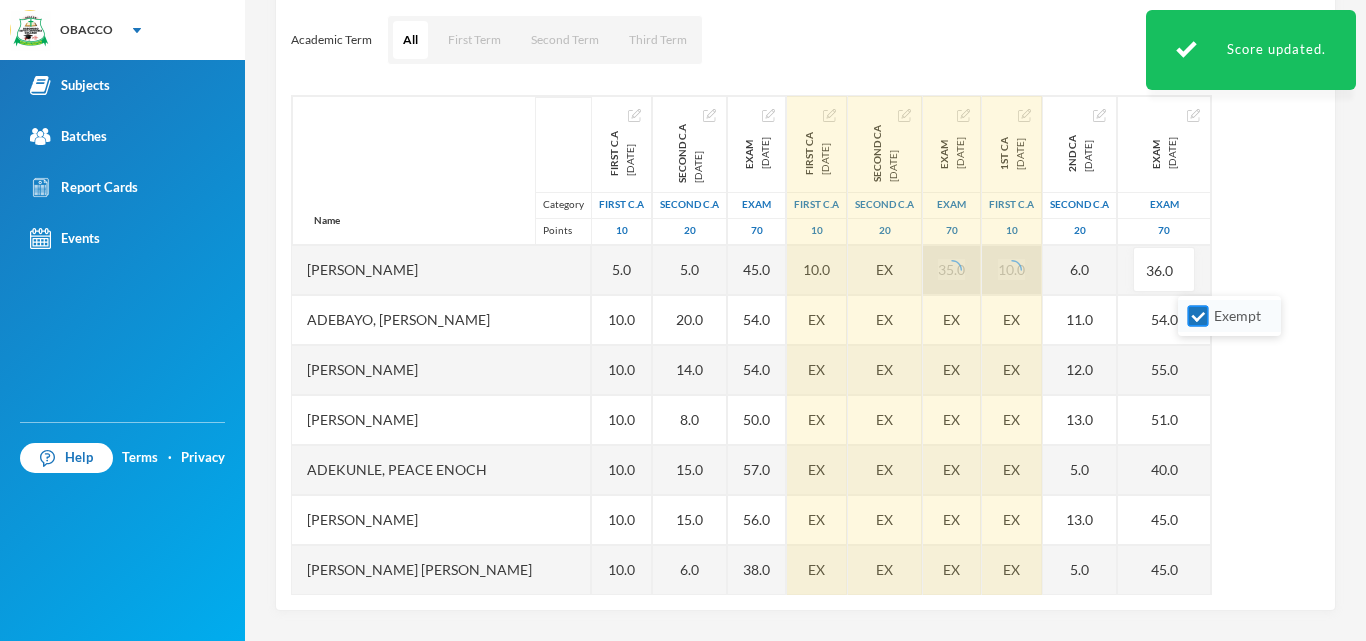click on "Exempt" at bounding box center [1198, 316] 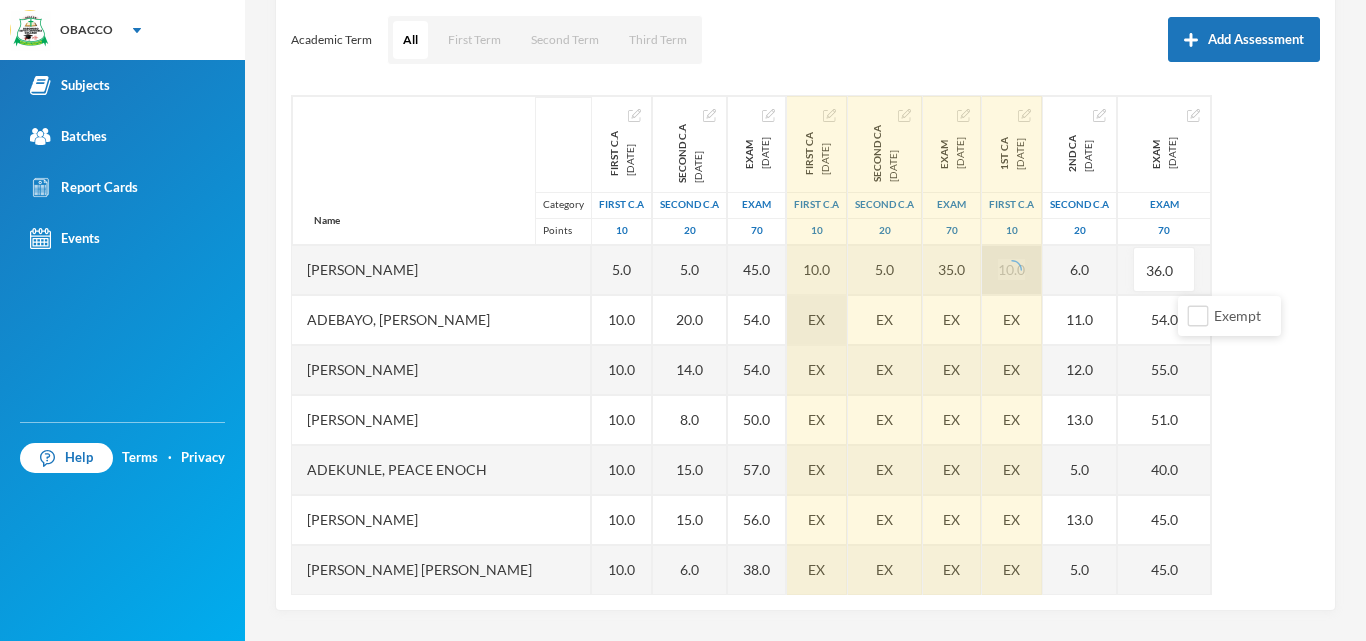 click on "EX" at bounding box center (817, 320) 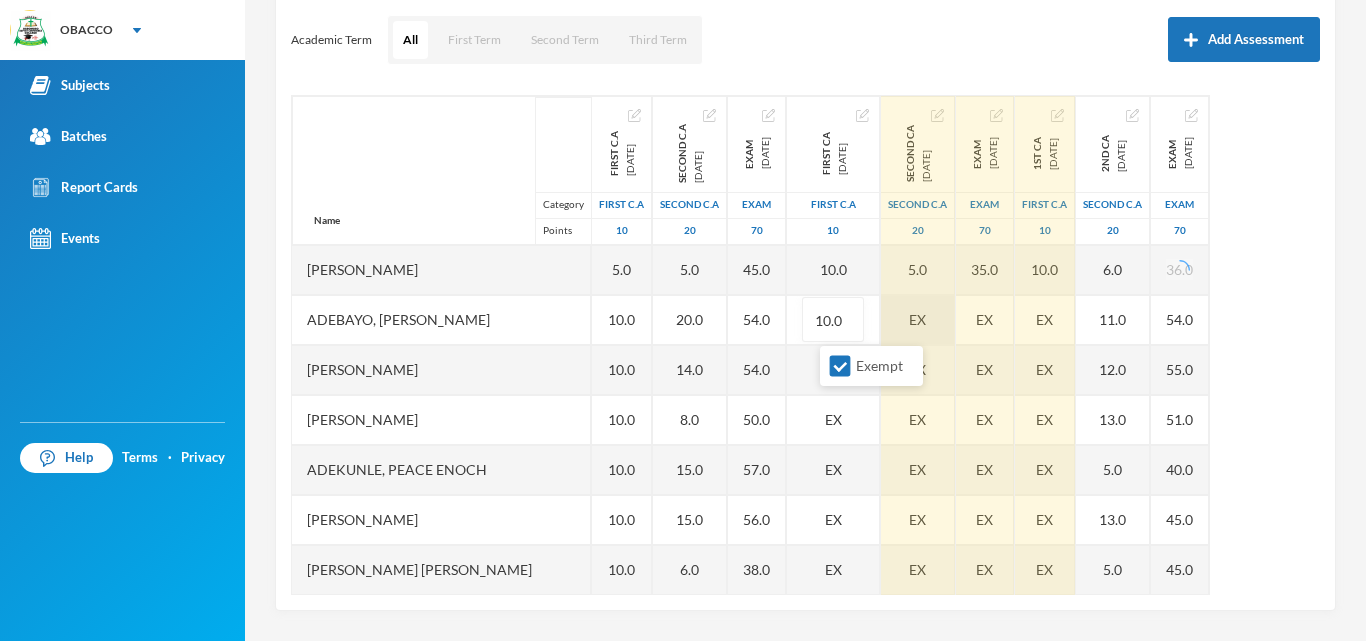 click on "Exempt" at bounding box center (840, 366) 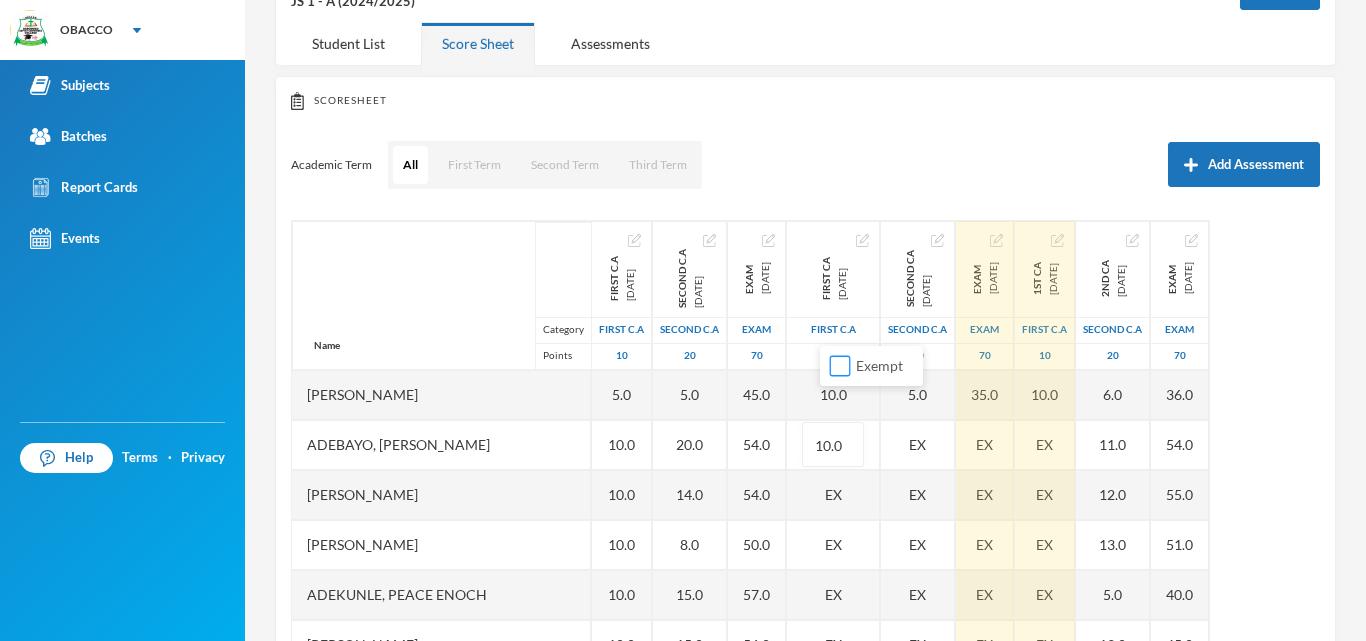 scroll, scrollTop: 44, scrollLeft: 0, axis: vertical 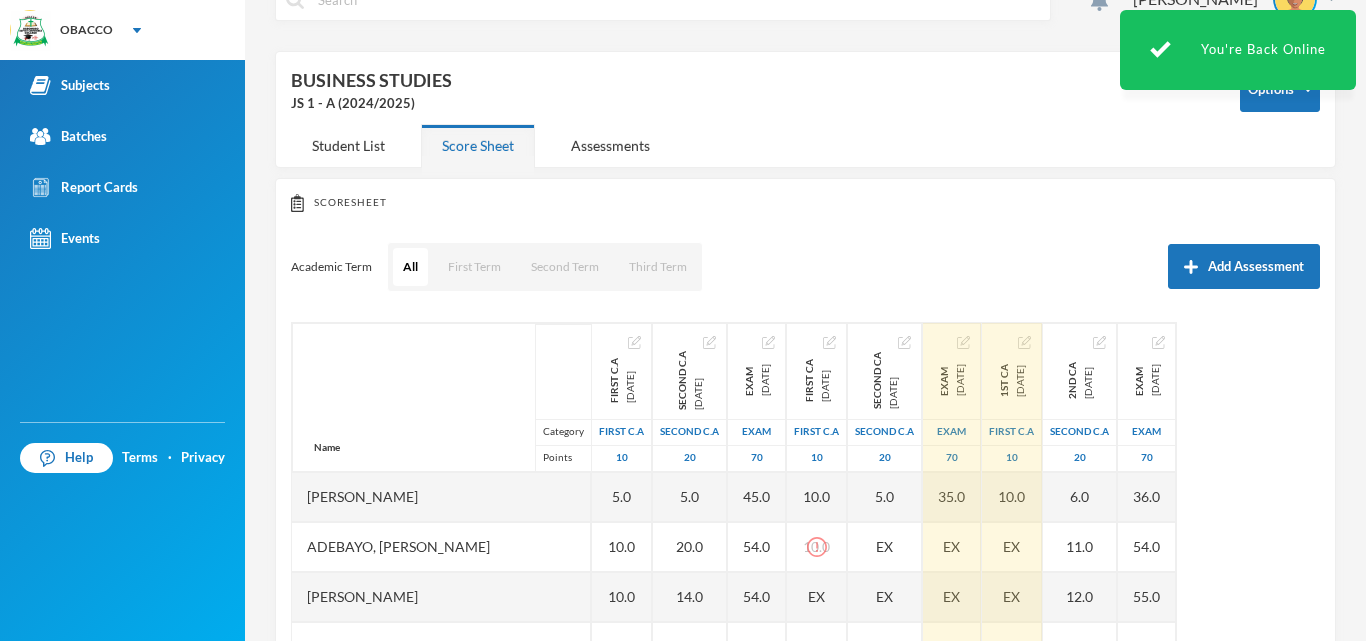 click on "Academic Term All First Term Second Term Third Term Add Assessment" at bounding box center (805, 267) 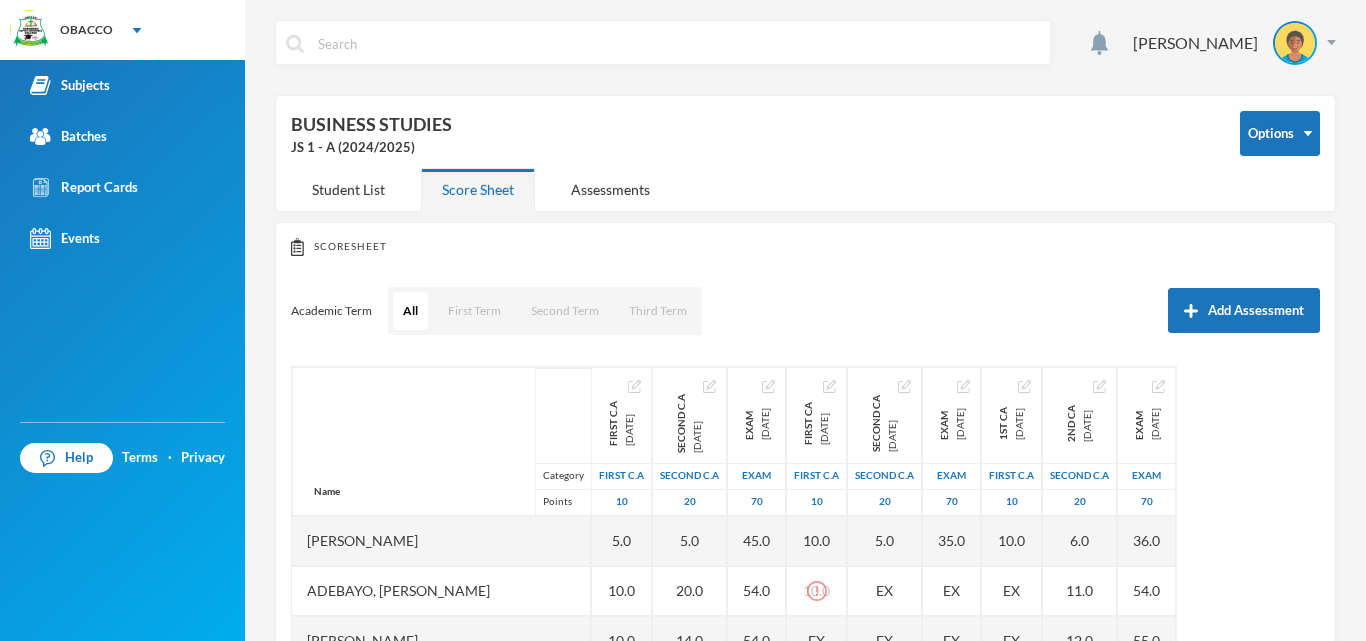 scroll, scrollTop: 0, scrollLeft: 0, axis: both 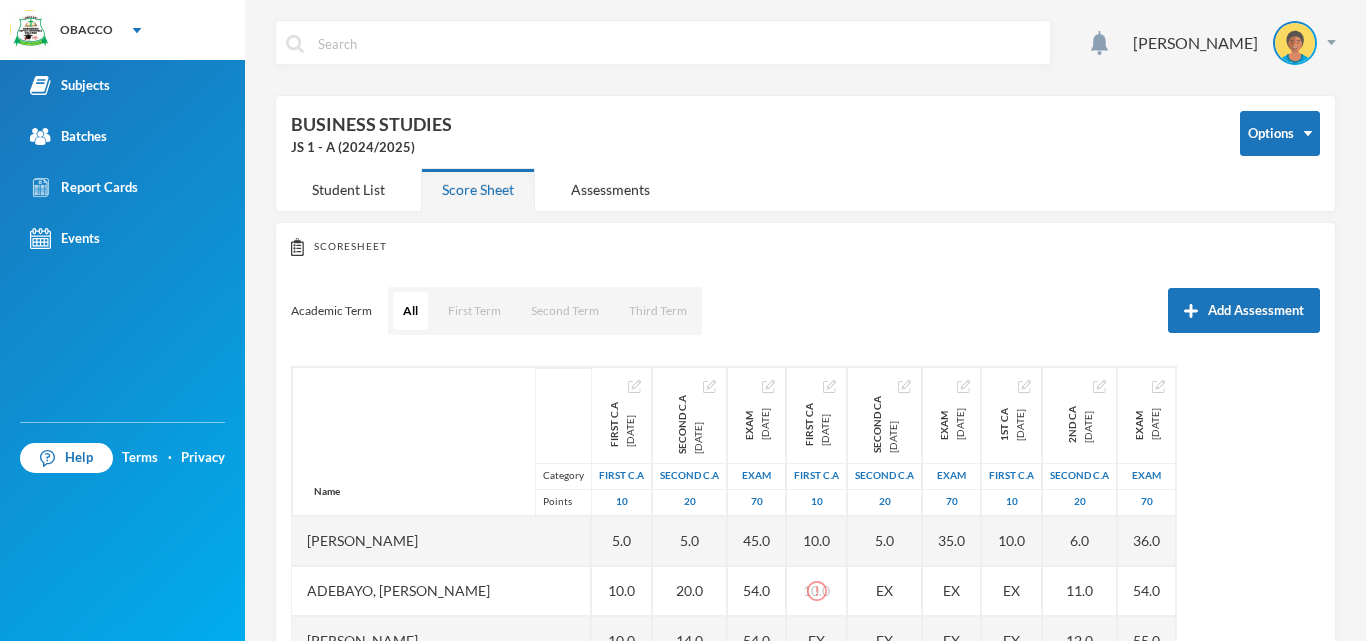 click on "Scoresheet Academic Term All First Term Second Term Third Term Add Assessment Name   Category Points [PERSON_NAME] [PERSON_NAME], [PERSON_NAME] [PERSON_NAME] [PERSON_NAME], [PERSON_NAME], Peace [PERSON_NAME], [PERSON_NAME] [PERSON_NAME] [PERSON_NAME], [PERSON_NAME] [PERSON_NAME] [PERSON_NAME], [PERSON_NAME], Rejoice [PERSON_NAME], Marvelous [DATE][PERSON_NAME], [PERSON_NAME], [PERSON_NAME], [PERSON_NAME], [PERSON_NAME] [PERSON_NAME], [PERSON_NAME] [PERSON_NAME] [PERSON_NAME], [PERSON_NAME] [PERSON_NAME], [PERSON_NAME], [PERSON_NAME], [PERSON_NAME], [PERSON_NAME], [PERSON_NAME] First C.A [DATE] First C.A 10 5.0 10.0 10.0 10.0 10.0 10.0 10.0 10.0 10.0 10.0 10.0 10.0 10.0 10.0 10.0 10.0 10.0 10.0 10.0 10.0 10.0 10.0 10.0 10.0 10.0 Second C.A [DATE] Second C.A 20 5.0 20.0 14.0 8.0 15.0 15.0 6.0 10.0 15.0 20.0 15.0 15.0 5.0 8.0 5.0" at bounding box center (805, 552) 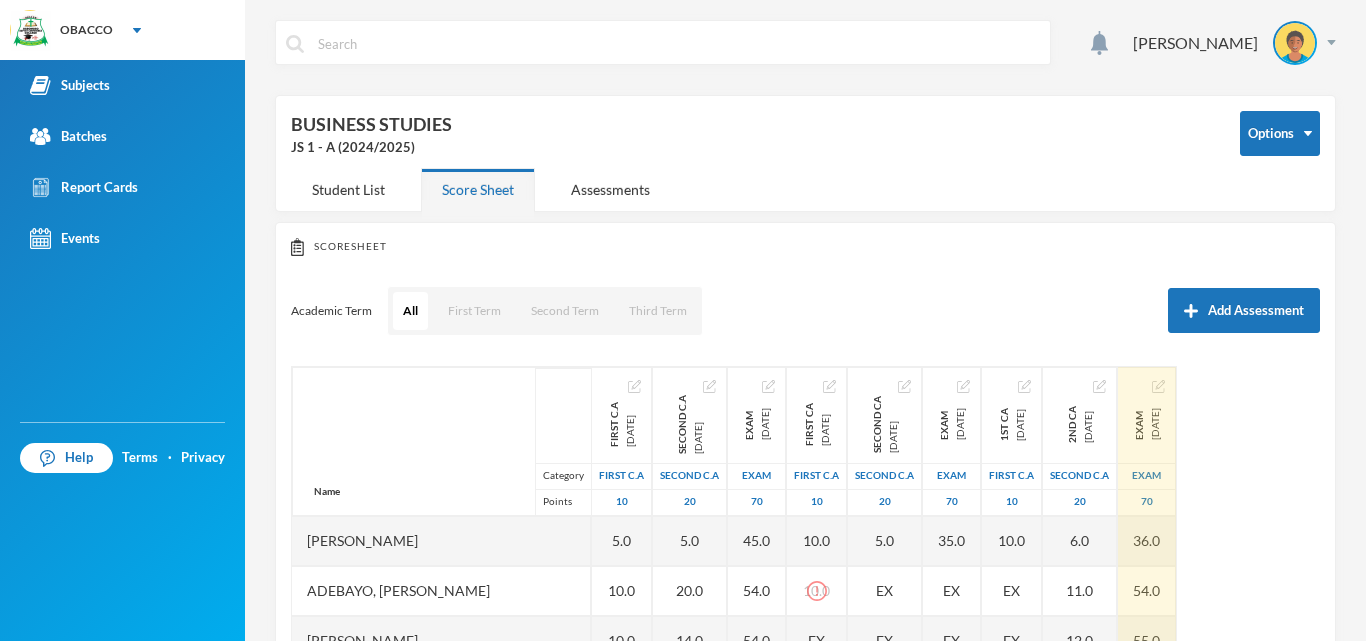 drag, startPoint x: 725, startPoint y: 277, endPoint x: 1224, endPoint y: 373, distance: 508.15057 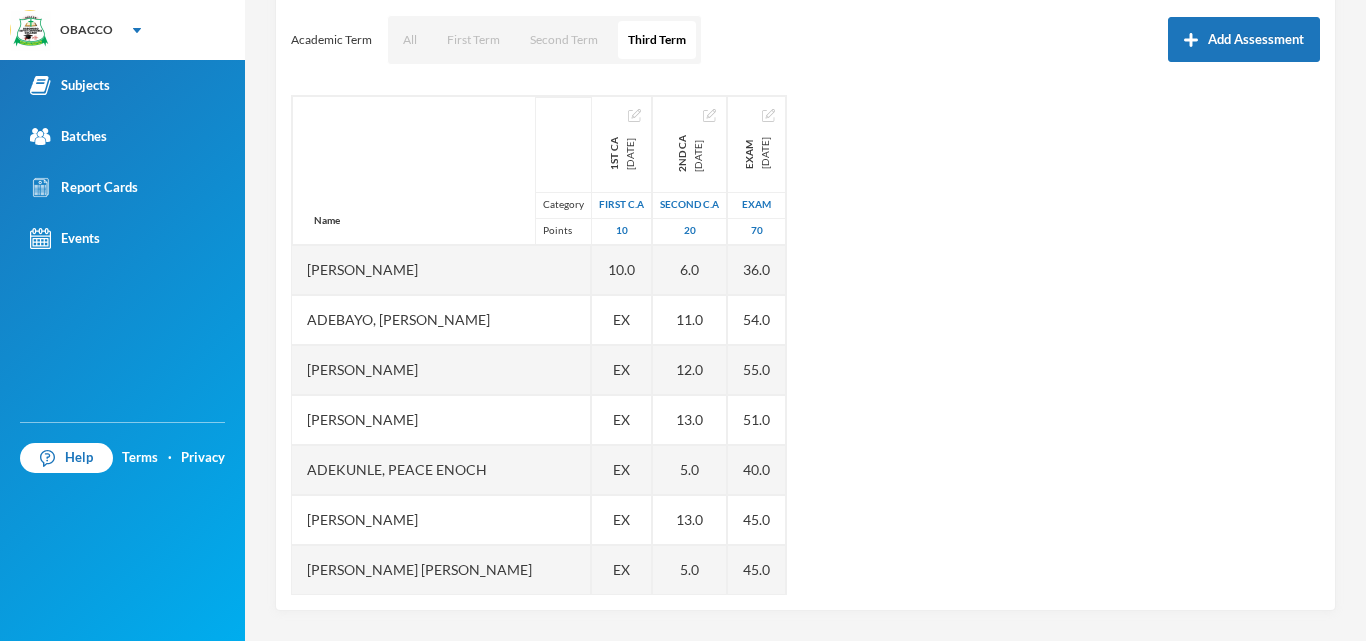 scroll, scrollTop: 0, scrollLeft: 0, axis: both 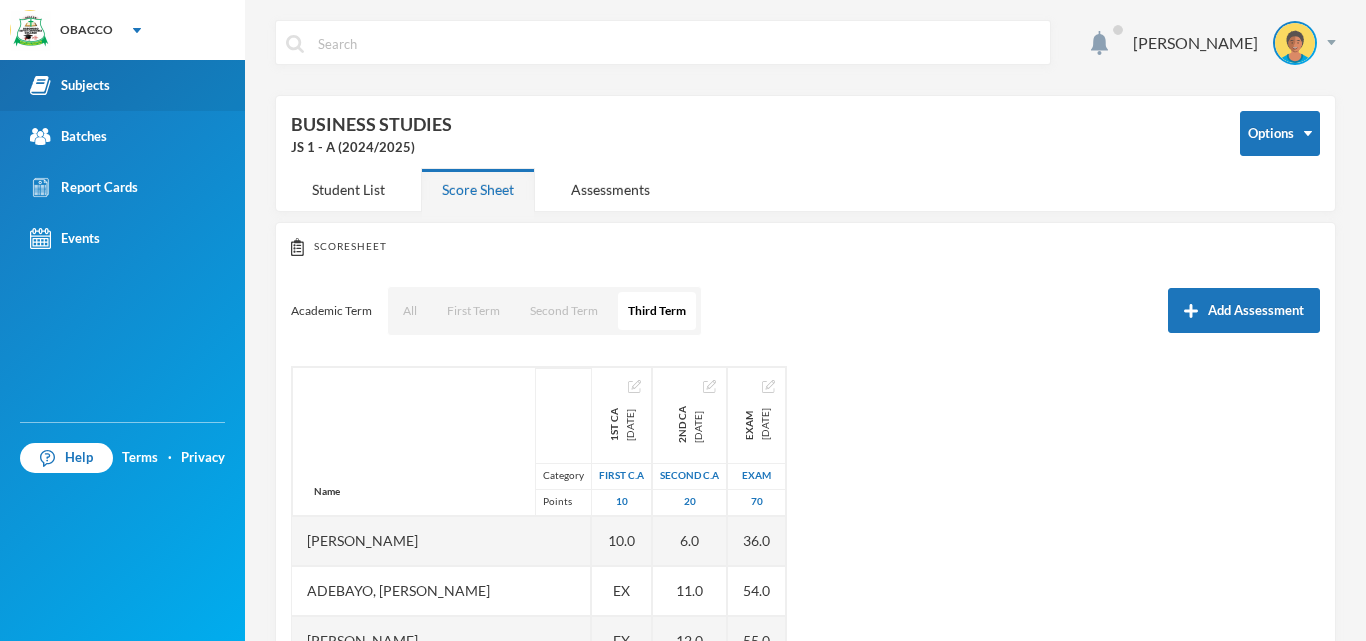 click on "Subjects" at bounding box center (70, 85) 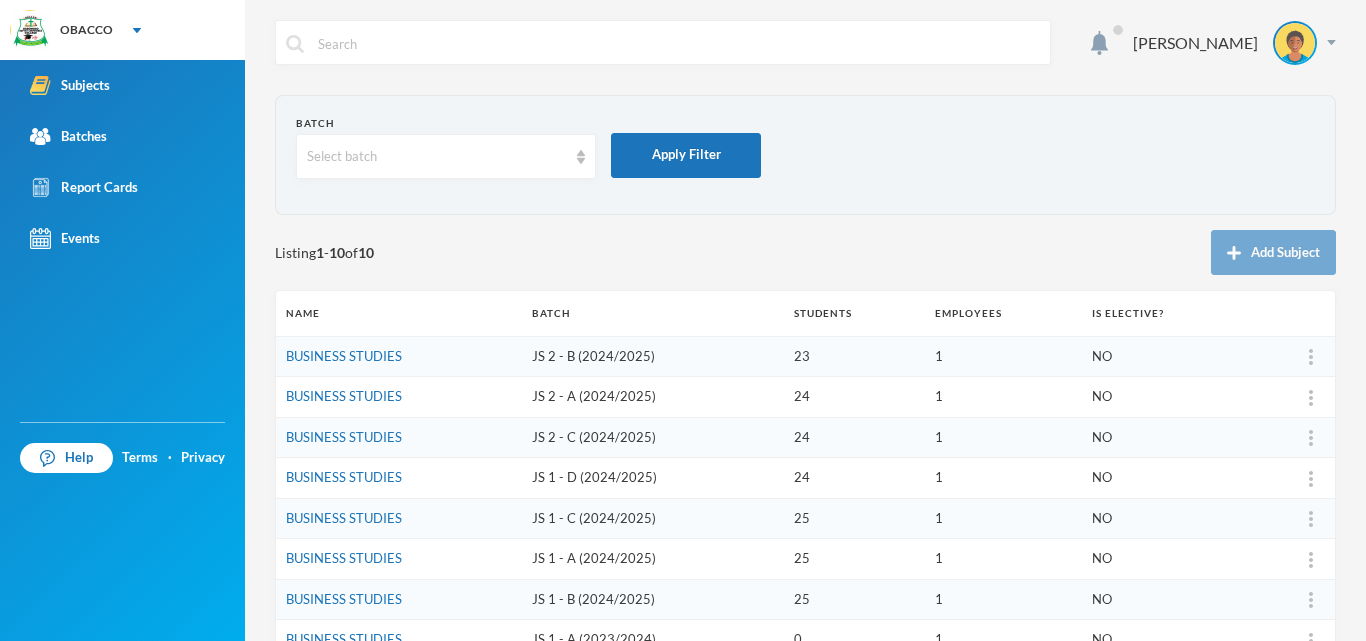 scroll, scrollTop: 100, scrollLeft: 0, axis: vertical 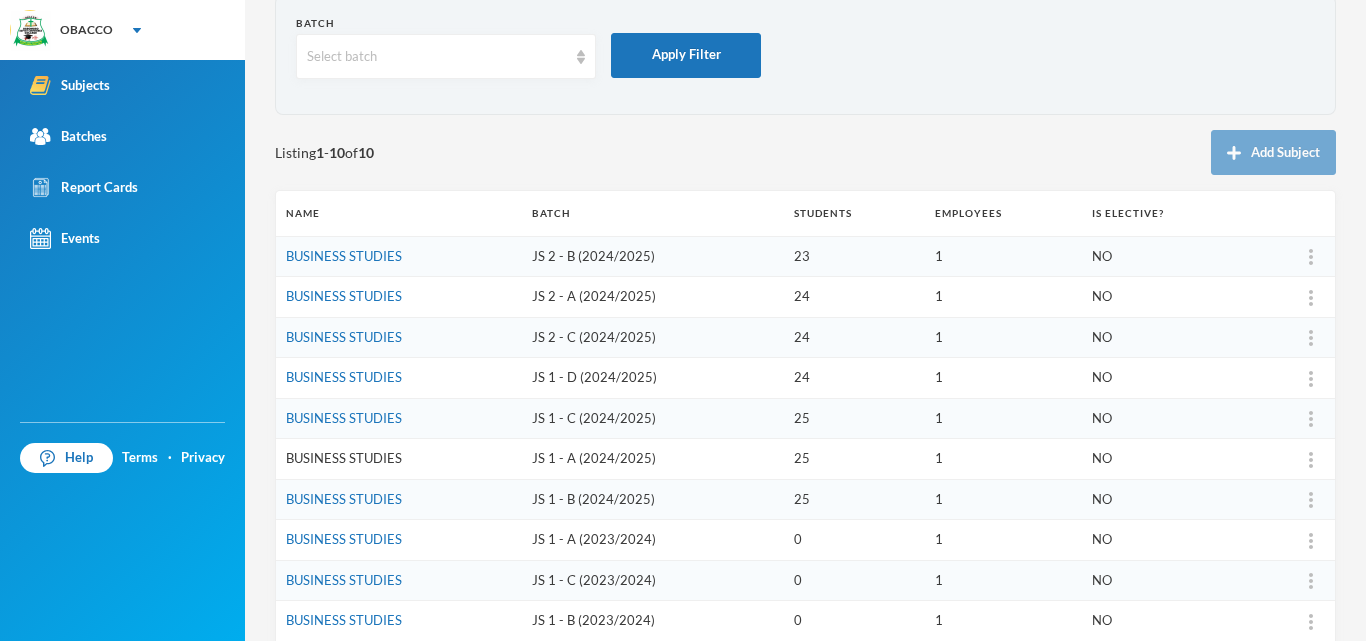 click on "BUSINESS STUDIES" at bounding box center (344, 458) 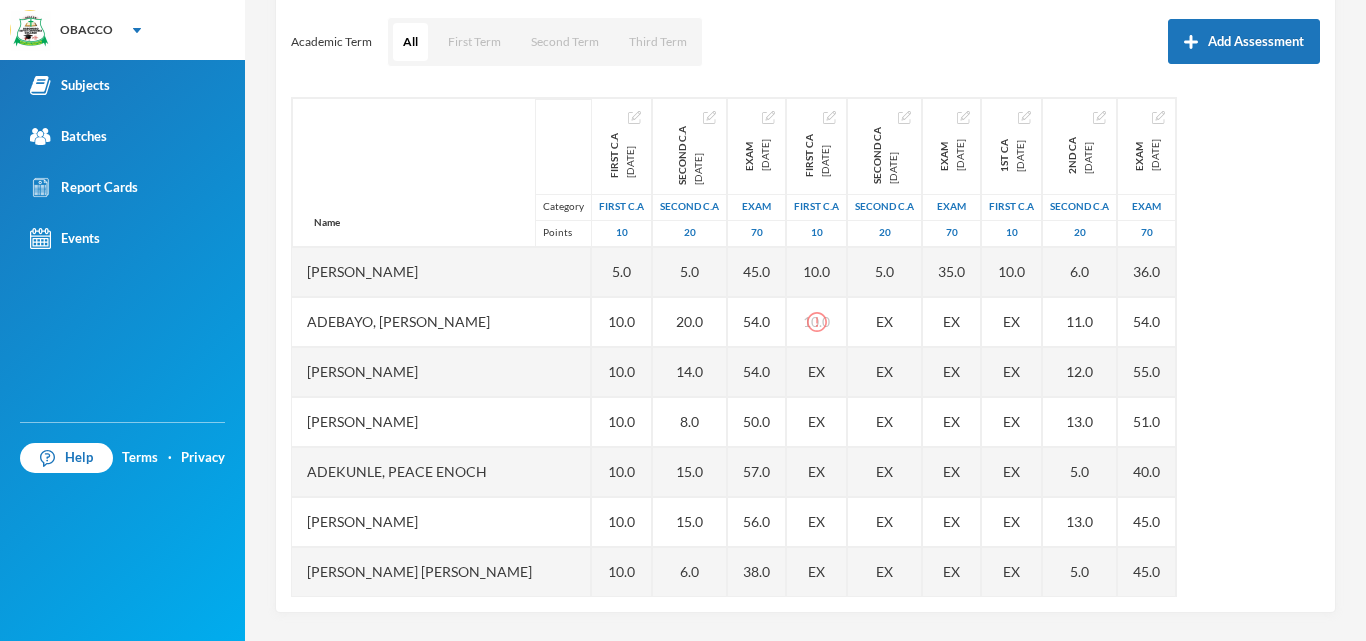 scroll, scrollTop: 271, scrollLeft: 0, axis: vertical 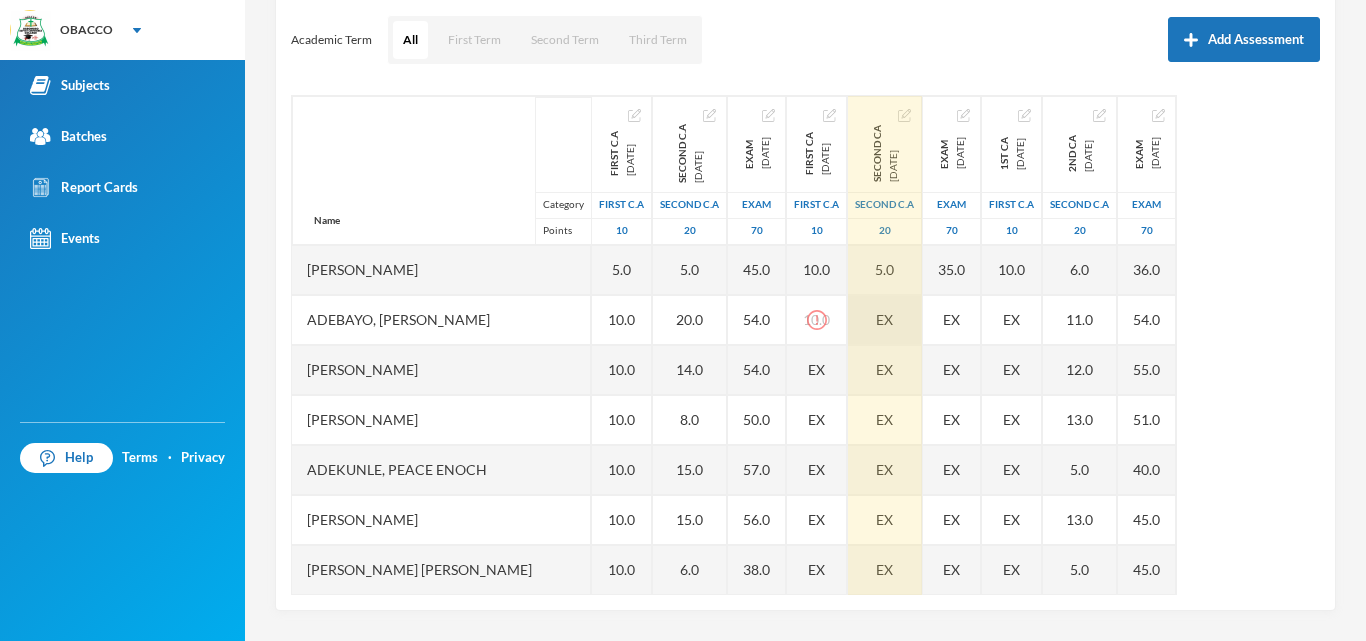 click on "EX" at bounding box center [884, 319] 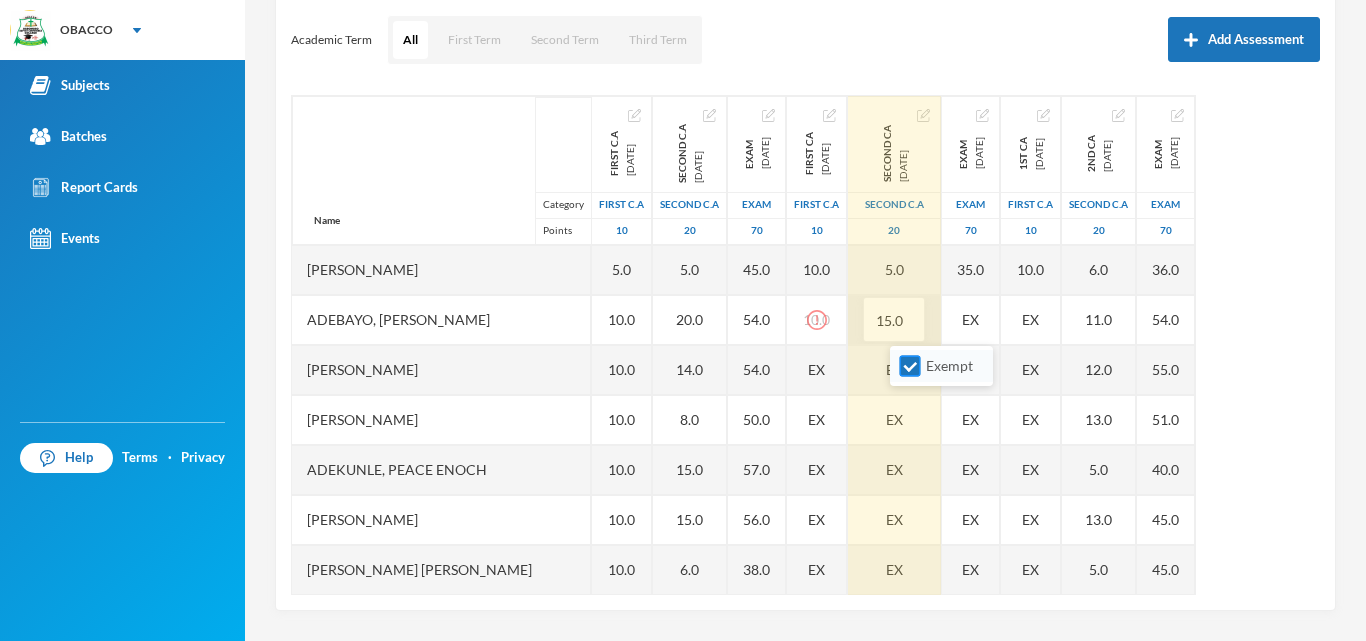 click on "Exempt" at bounding box center [910, 366] 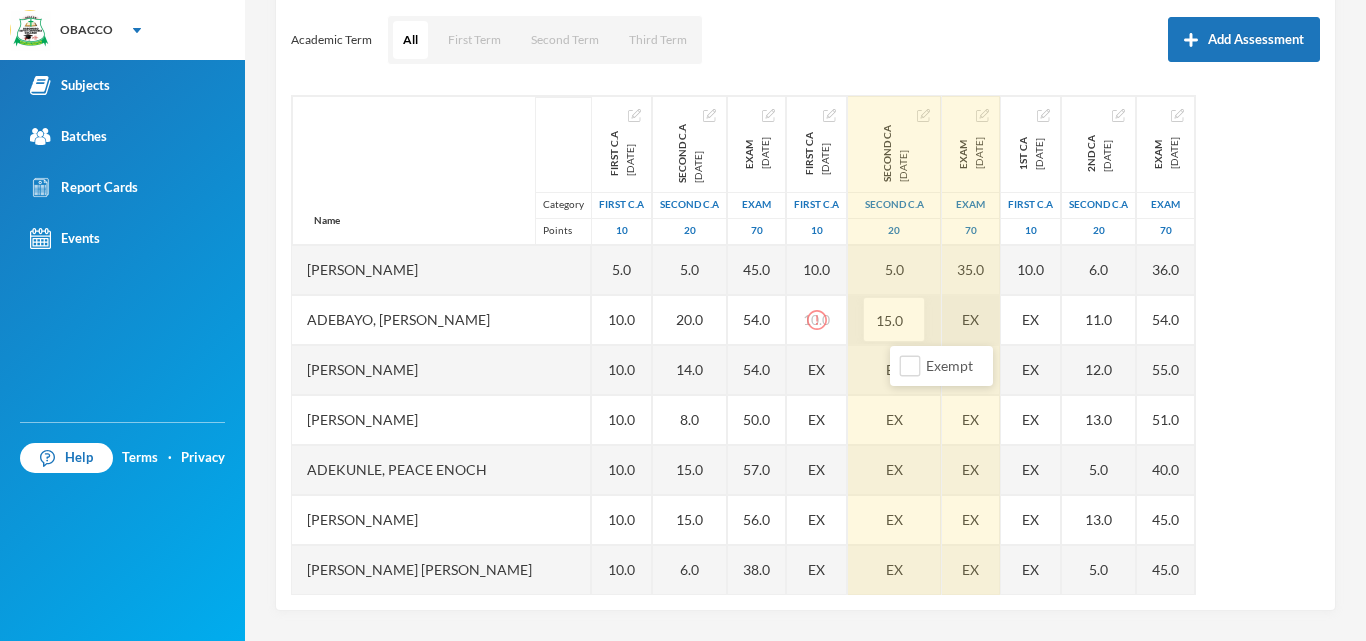 click on "EX" at bounding box center (971, 320) 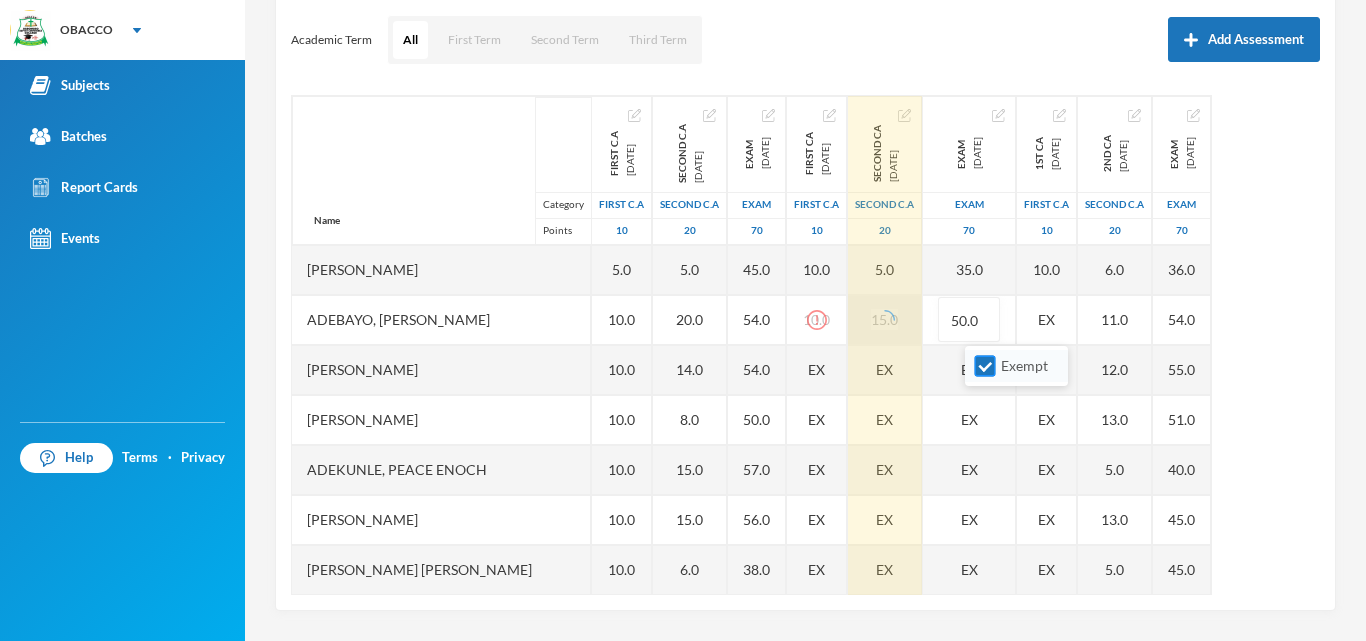 click on "Exempt" at bounding box center [985, 366] 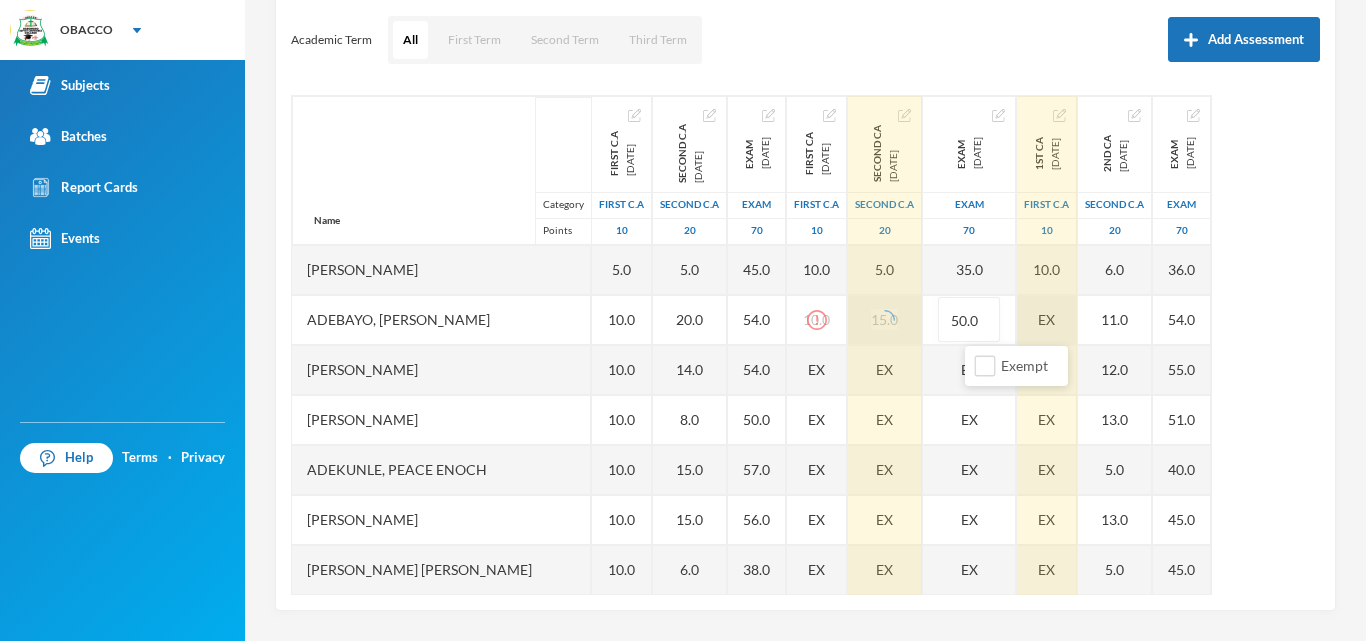 click on "Name   Category Points [PERSON_NAME] [PERSON_NAME], [PERSON_NAME] [PERSON_NAME] [PERSON_NAME], [PERSON_NAME], Peace [PERSON_NAME], [PERSON_NAME] [PERSON_NAME] [PERSON_NAME], [PERSON_NAME] [PERSON_NAME] [PERSON_NAME], [PERSON_NAME], [PERSON_NAME], Marvelous [DATE] Bamidele, [PERSON_NAME], [PERSON_NAME], [PERSON_NAME], [PERSON_NAME] [PERSON_NAME], [PERSON_NAME] [PERSON_NAME] [PERSON_NAME], [PERSON_NAME] [PERSON_NAME], [PERSON_NAME], [PERSON_NAME] [PERSON_NAME], [PERSON_NAME], [PERSON_NAME], [PERSON_NAME] First C.A [DATE] First C.A 10 5.0 10.0 10.0 10.0 10.0 10.0 10.0 10.0 10.0 10.0 10.0 10.0 10.0 10.0 10.0 10.0 10.0 10.0 10.0 10.0 10.0 10.0 10.0 10.0 10.0 Second C.A [DATE] Second C.A 20 5.0 20.0 14.0 8.0 15.0 15.0 6.0 10.0 15.0 20.0 15.0 15.0 5.0 8.0 5.0 15.0 5.0 5.0 8.0 14.0 5.0 5.0 8.0 10.0 12.0 Exam [DATE] Exam 70 45.0 54.0" at bounding box center (805, 345) 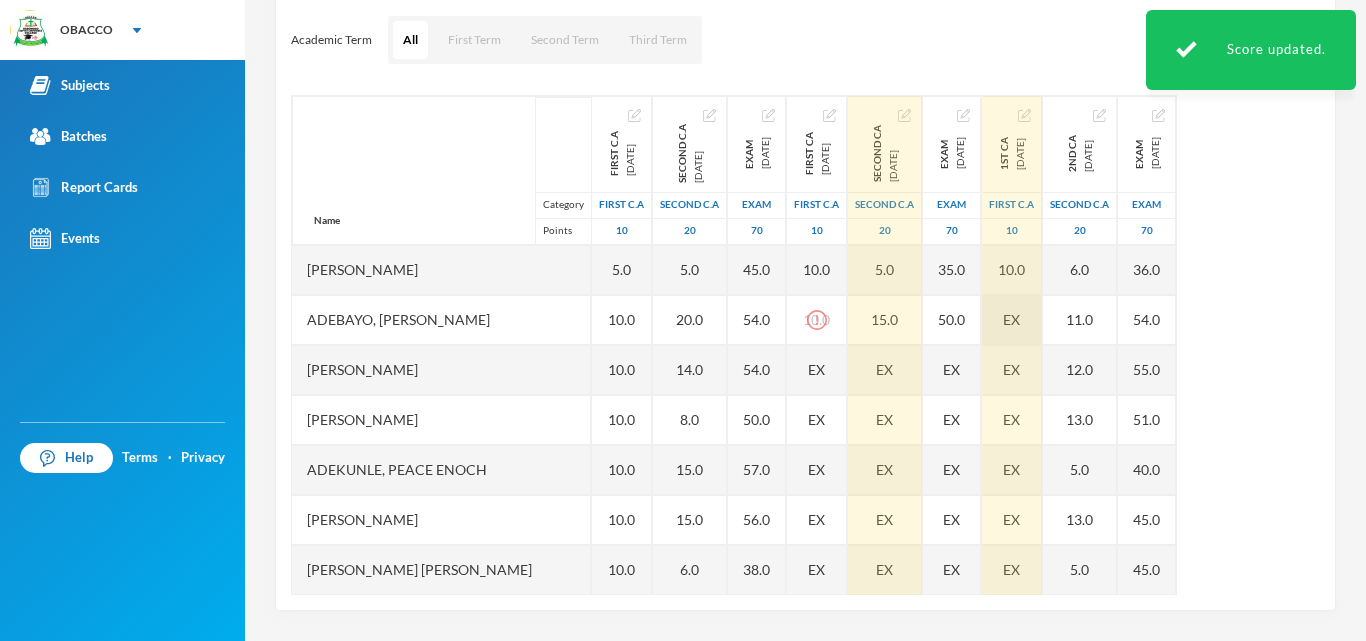 click on "EX" at bounding box center (1011, 319) 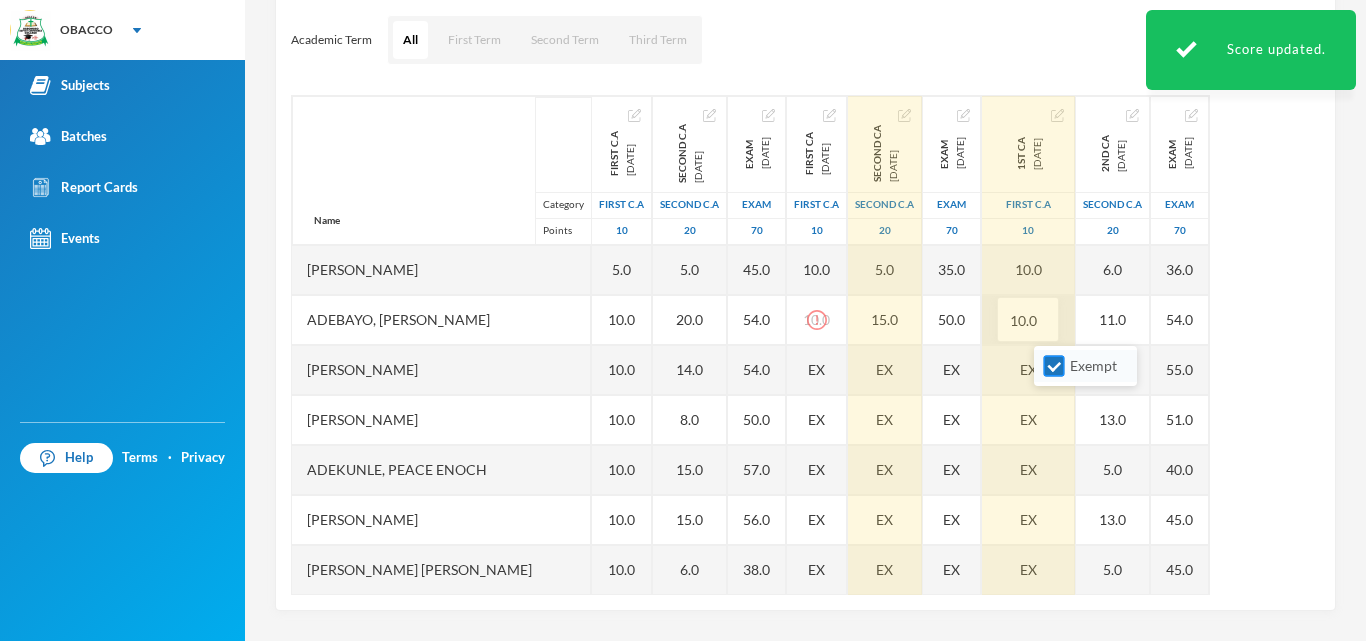 click on "Exempt" at bounding box center (1054, 366) 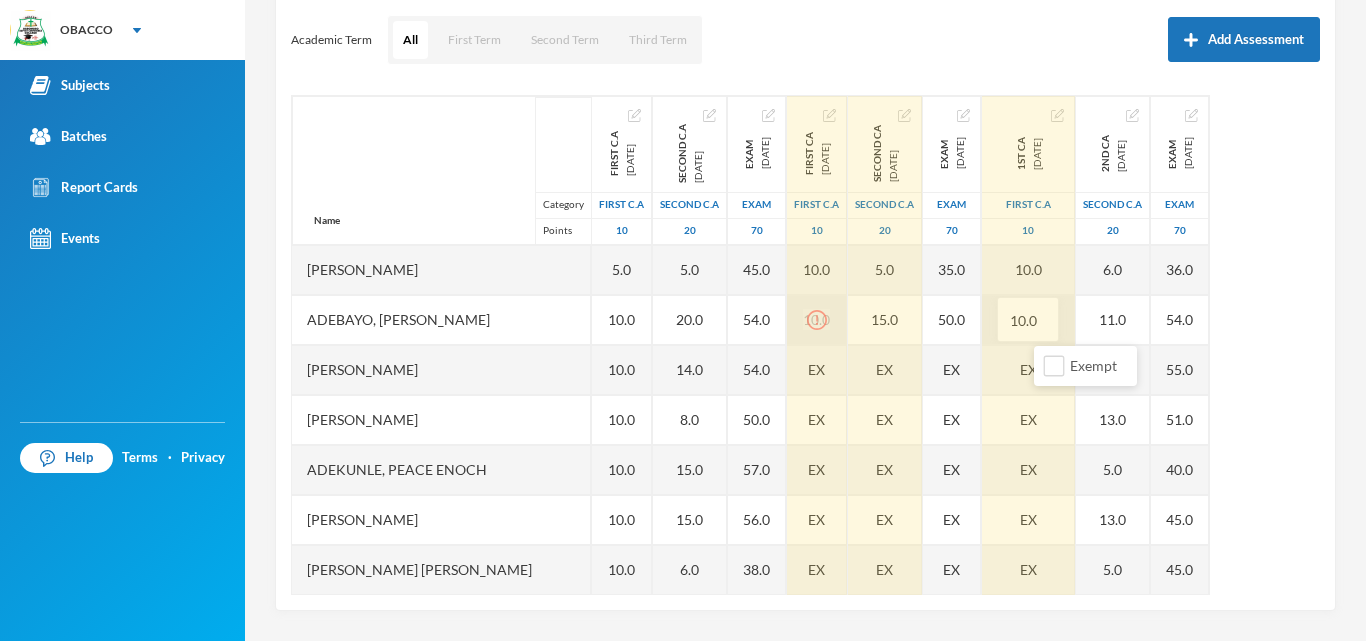 click 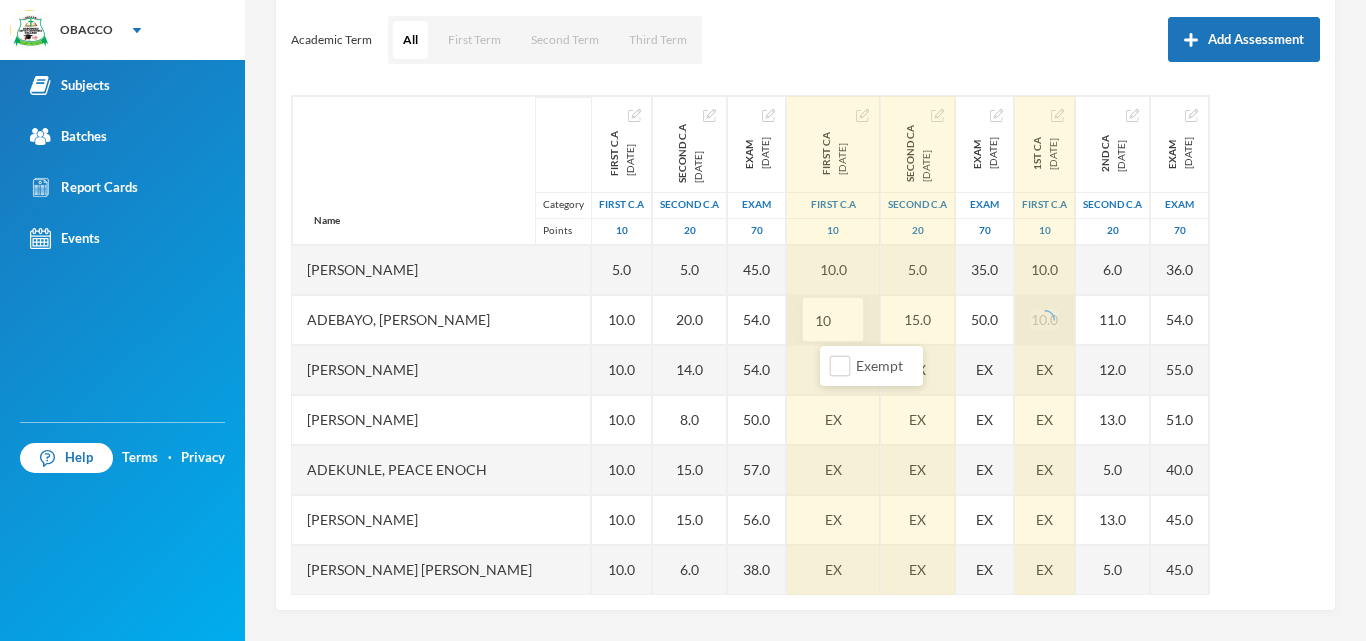 type on "1" 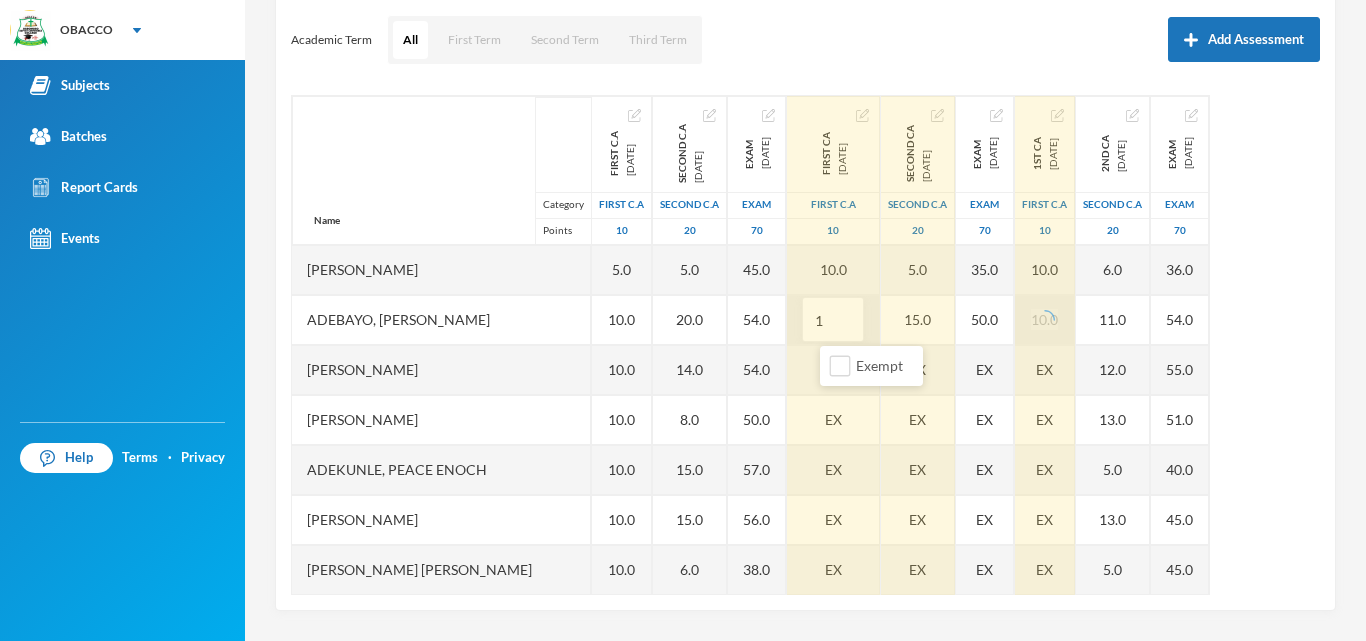 type on "10" 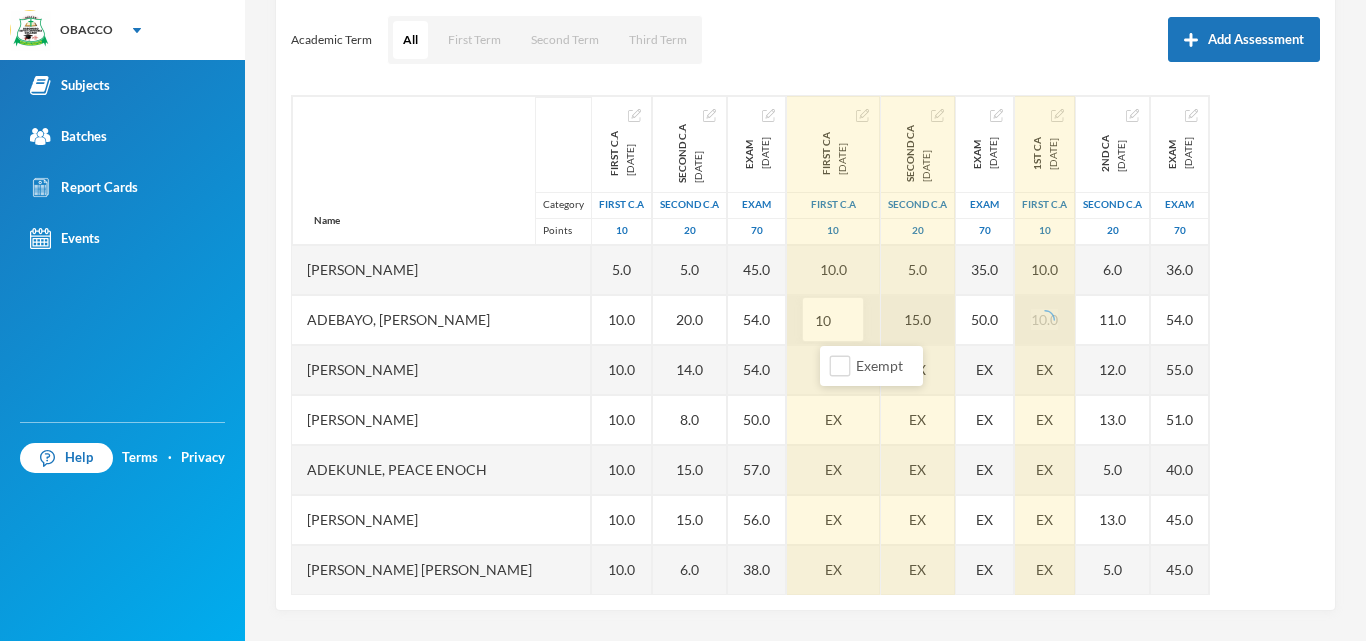 click on "15.0" at bounding box center [918, 320] 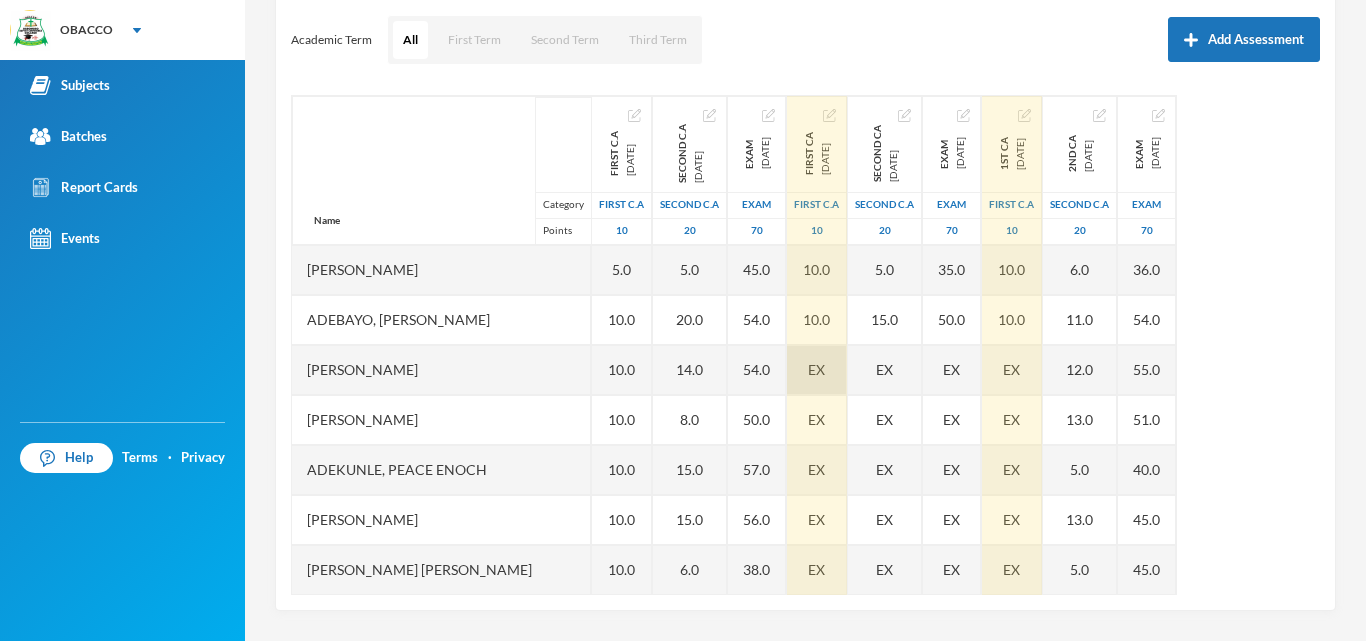 click on "EX" at bounding box center (816, 369) 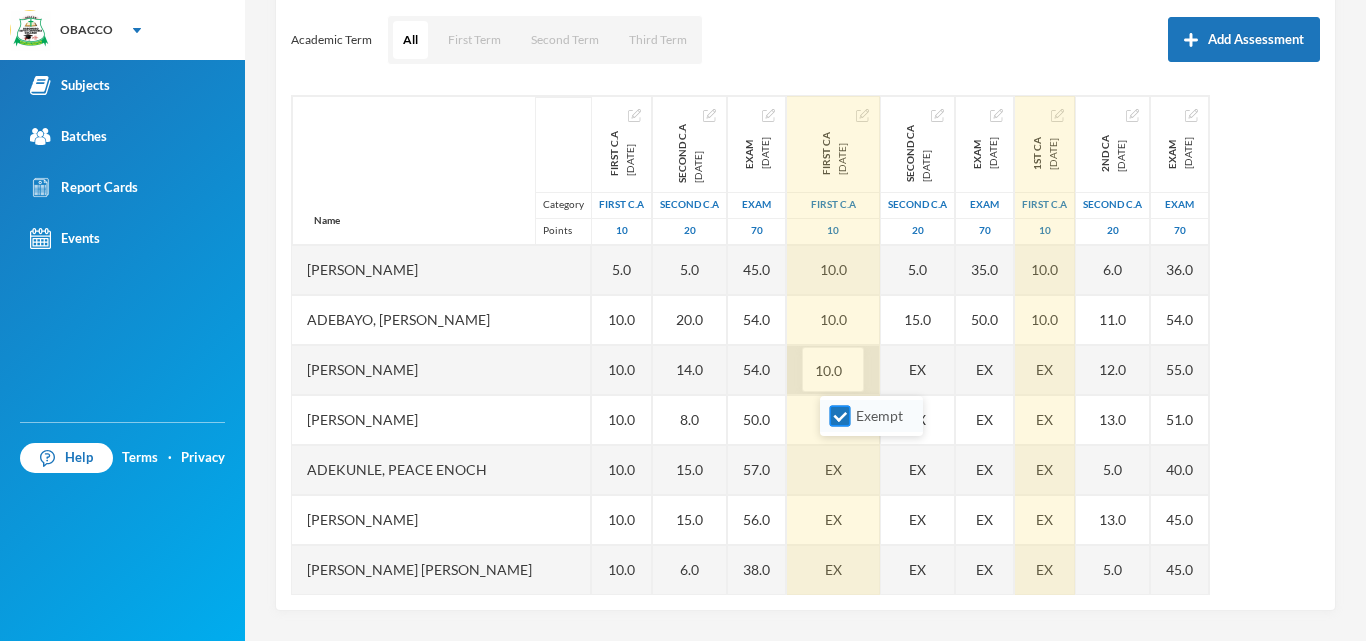 click on "Exempt" at bounding box center [840, 416] 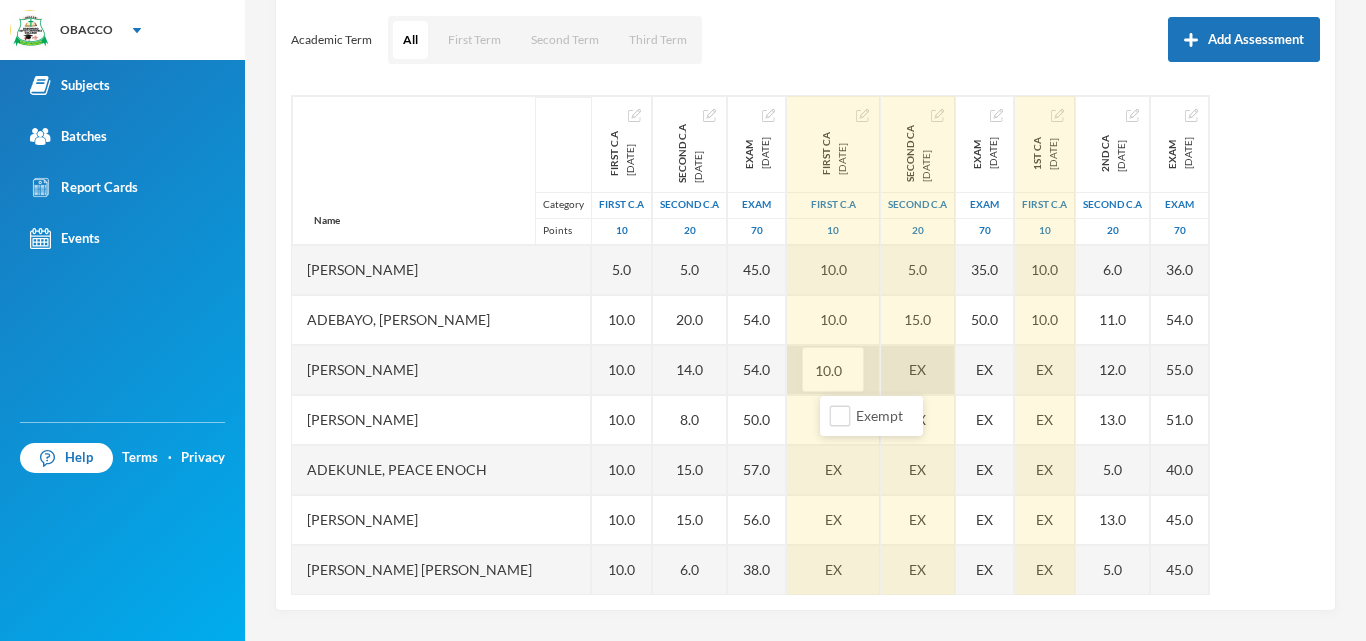 click on "EX" at bounding box center [918, 370] 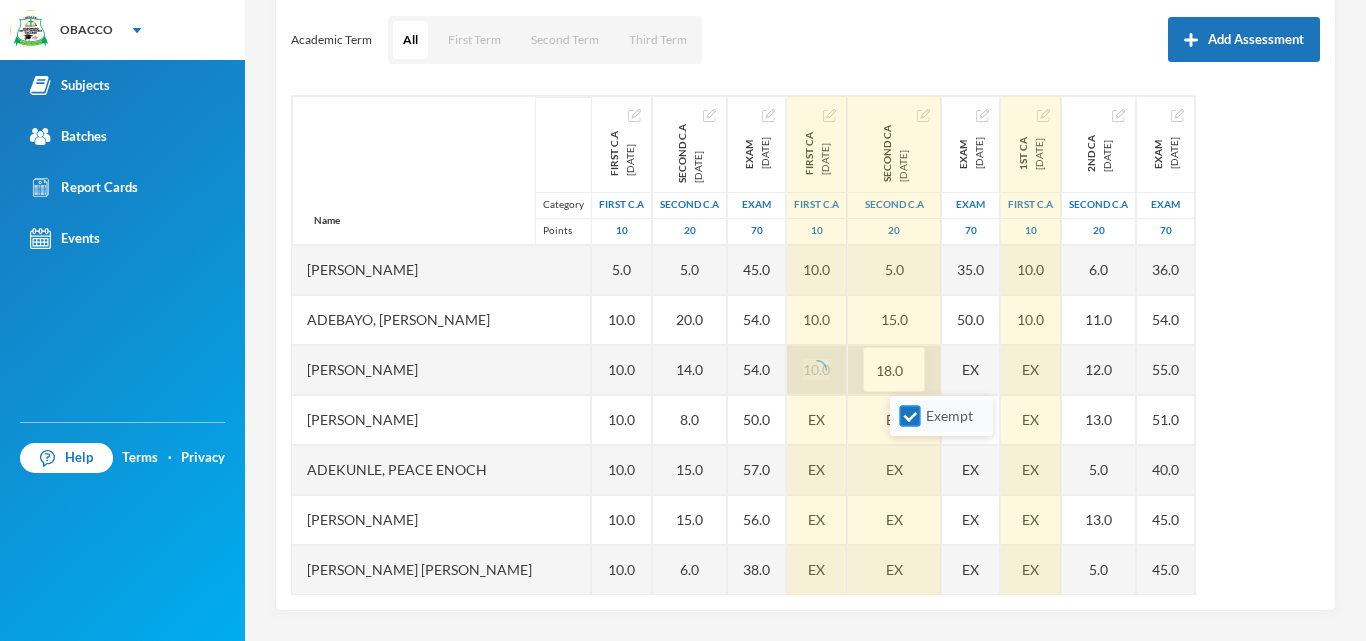 click on "Exempt" at bounding box center [910, 416] 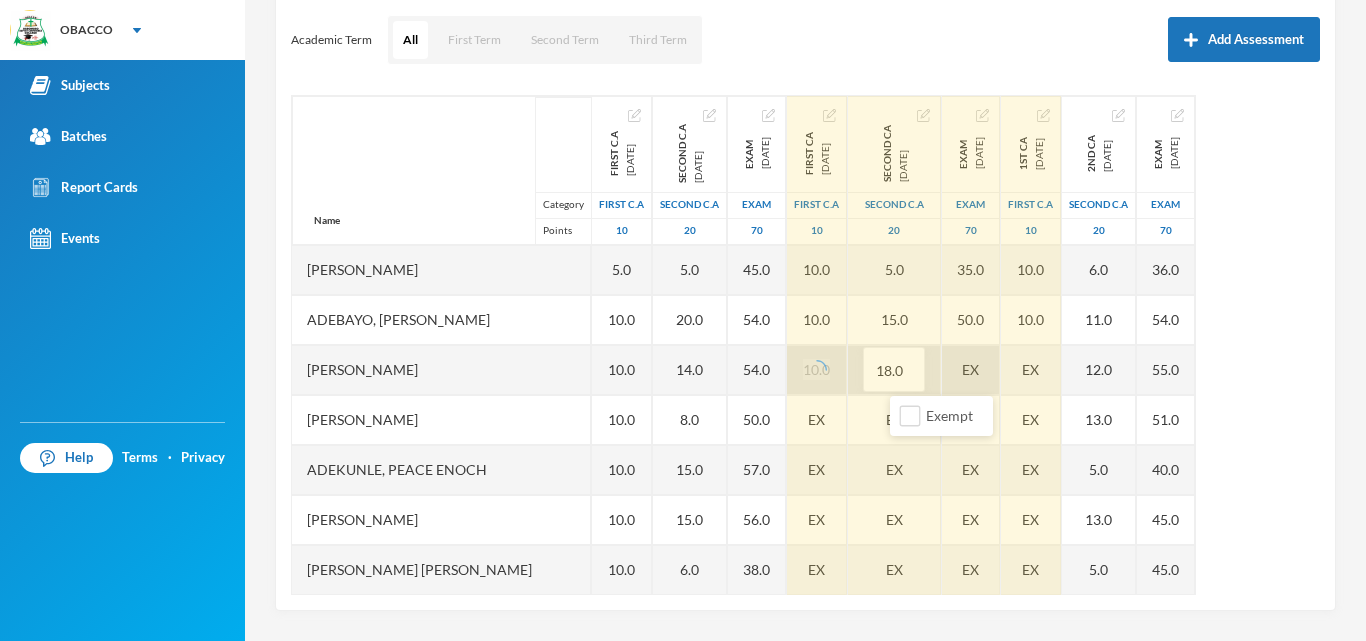 click on "EX" at bounding box center (971, 370) 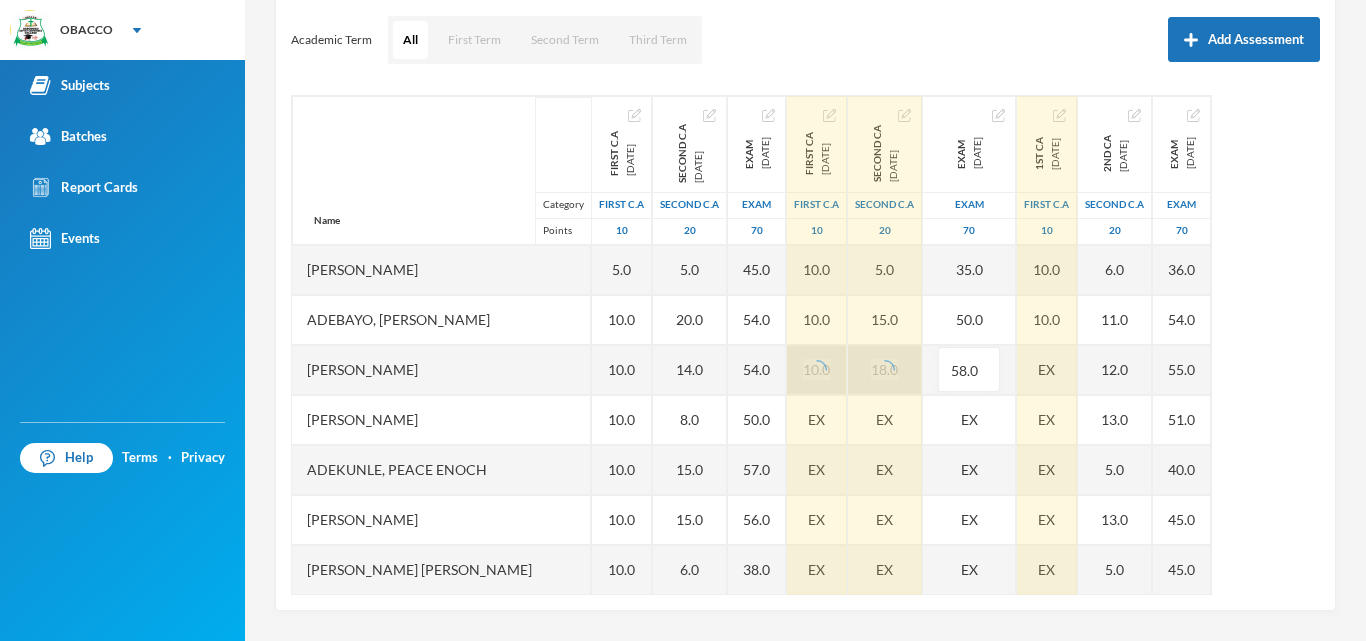 click on "Exempt" at bounding box center (985, 416) 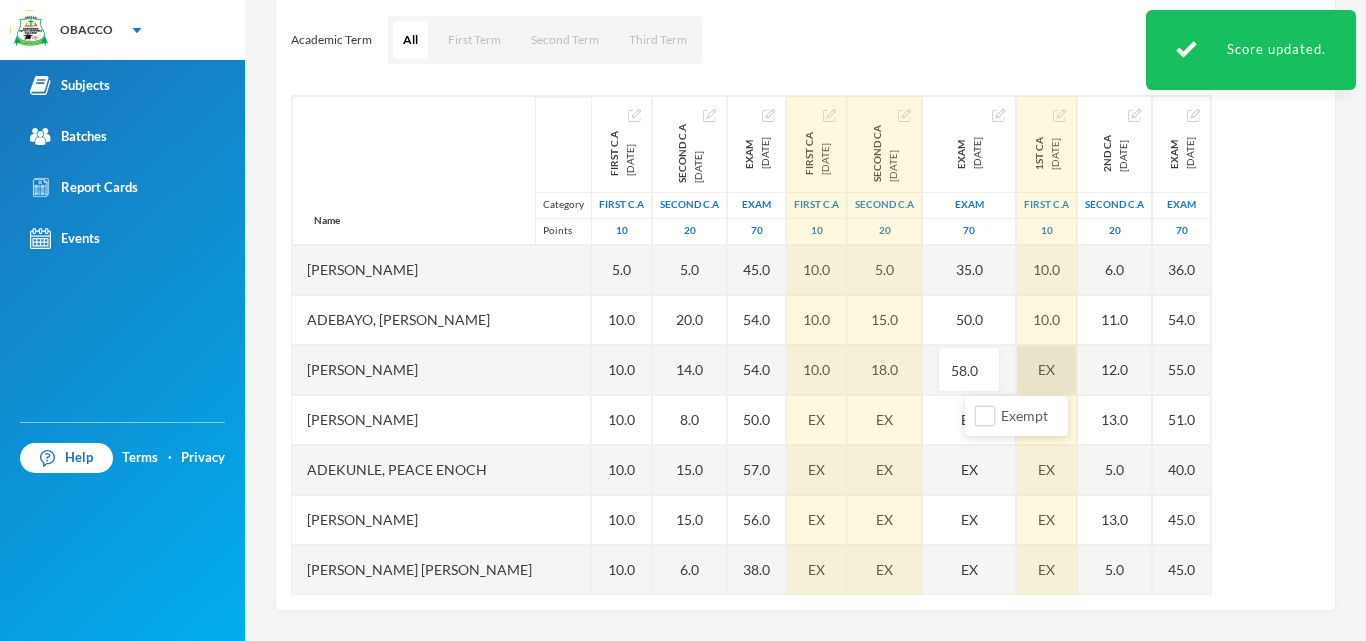 click on "EX" at bounding box center (1047, 370) 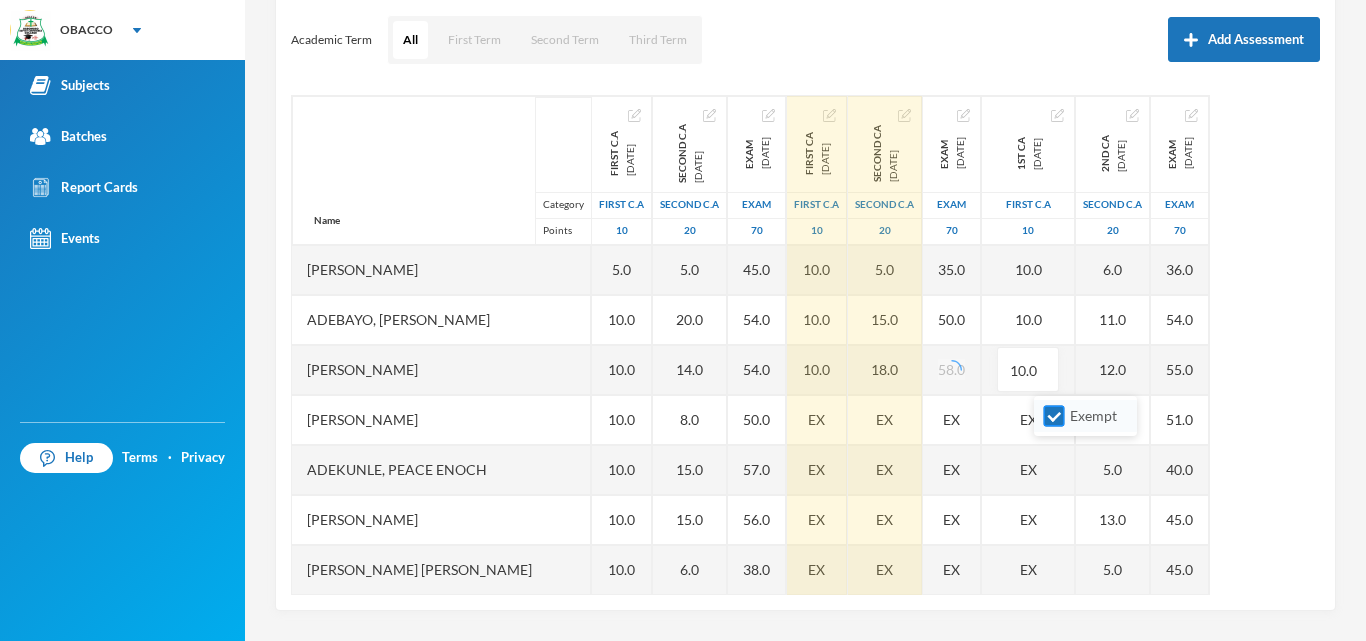 click on "Exempt" at bounding box center (1054, 416) 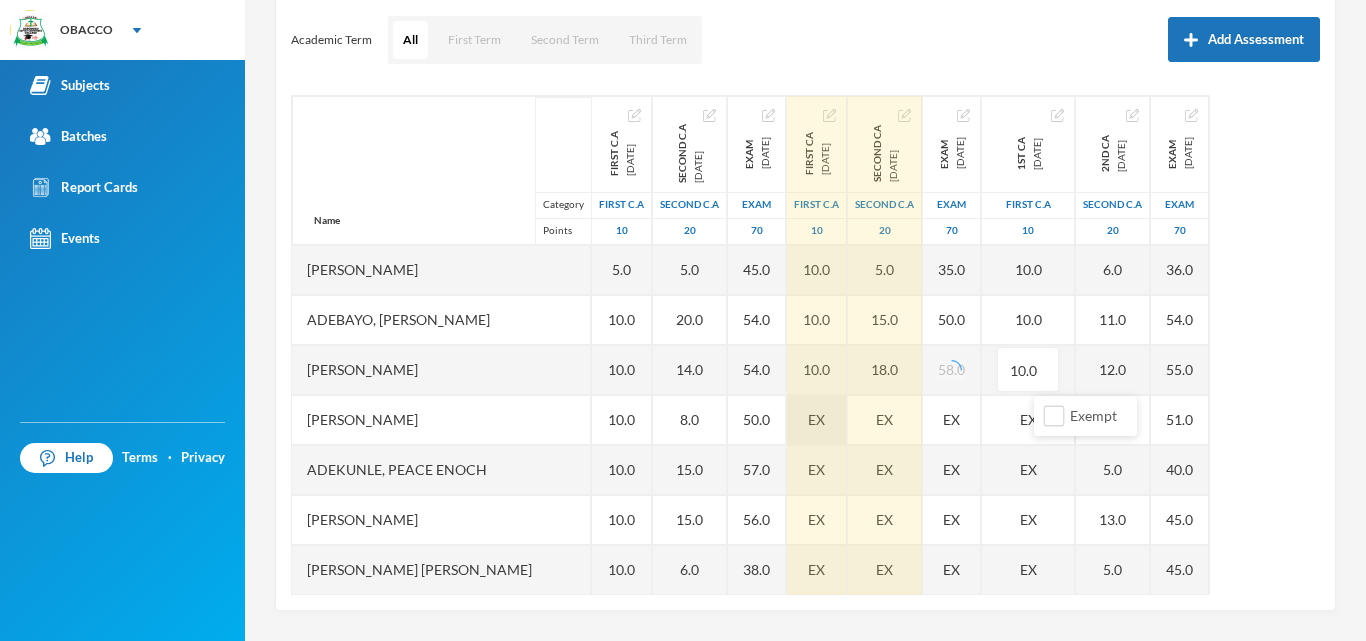 click on "EX" at bounding box center (816, 419) 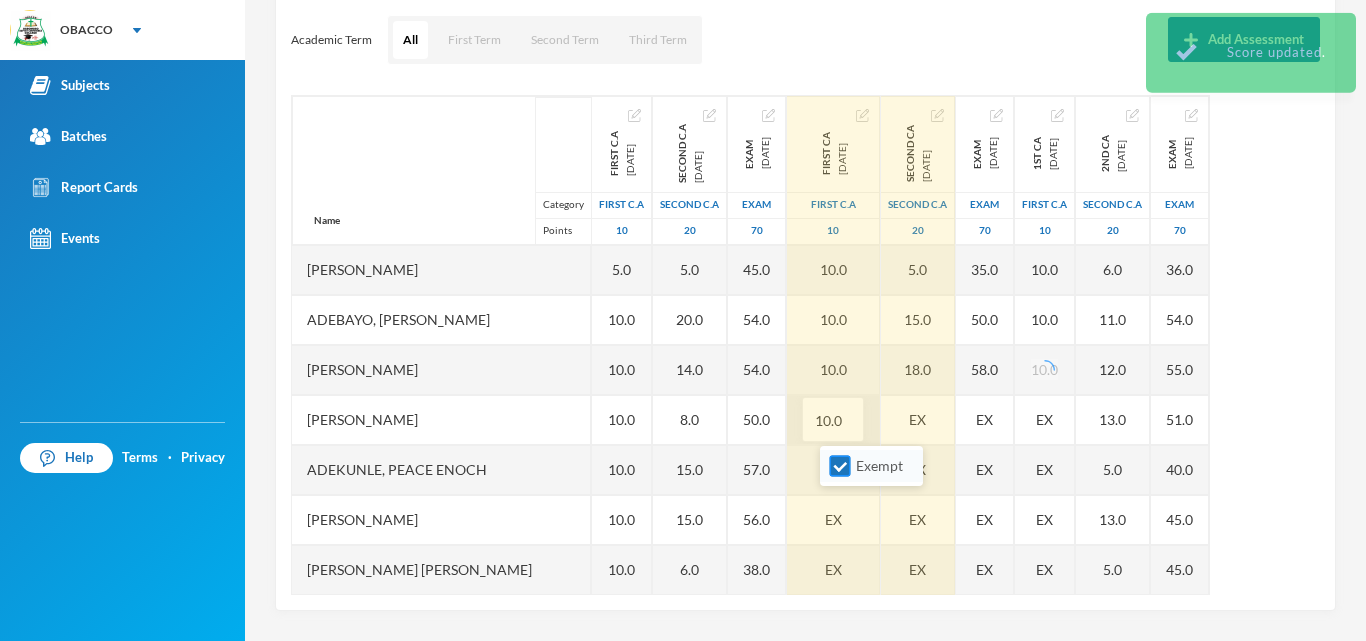 click on "Exempt" at bounding box center (840, 466) 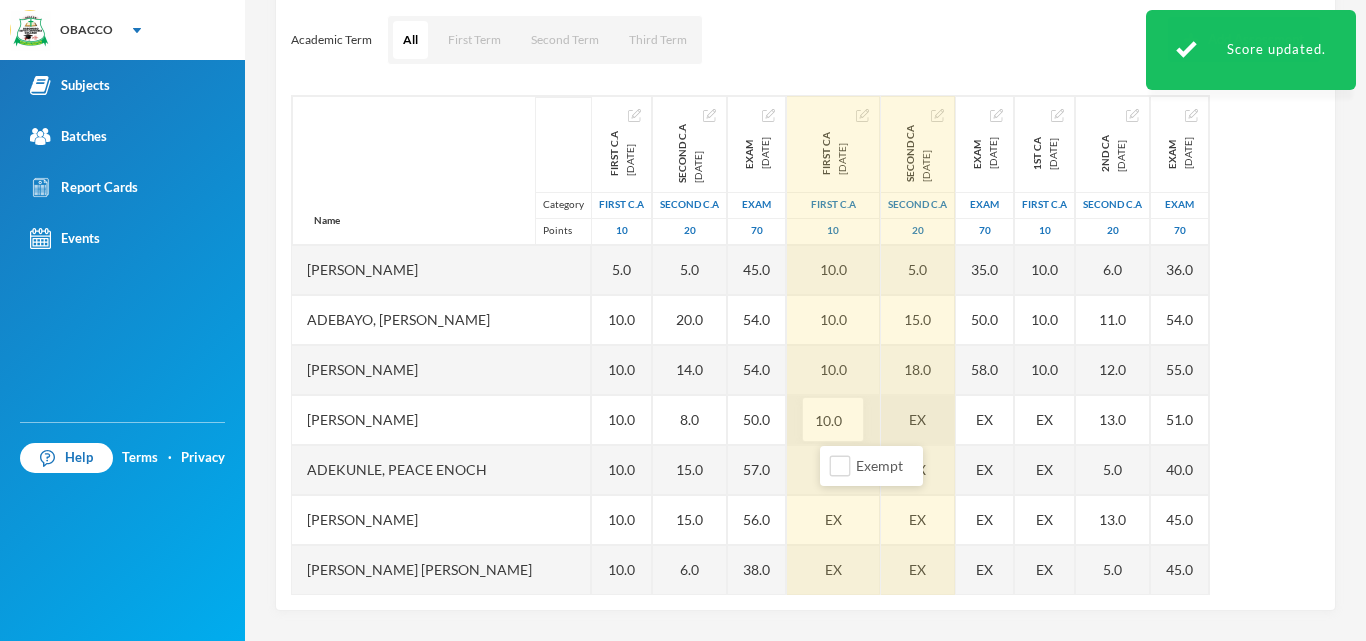 click on "EX" at bounding box center (918, 420) 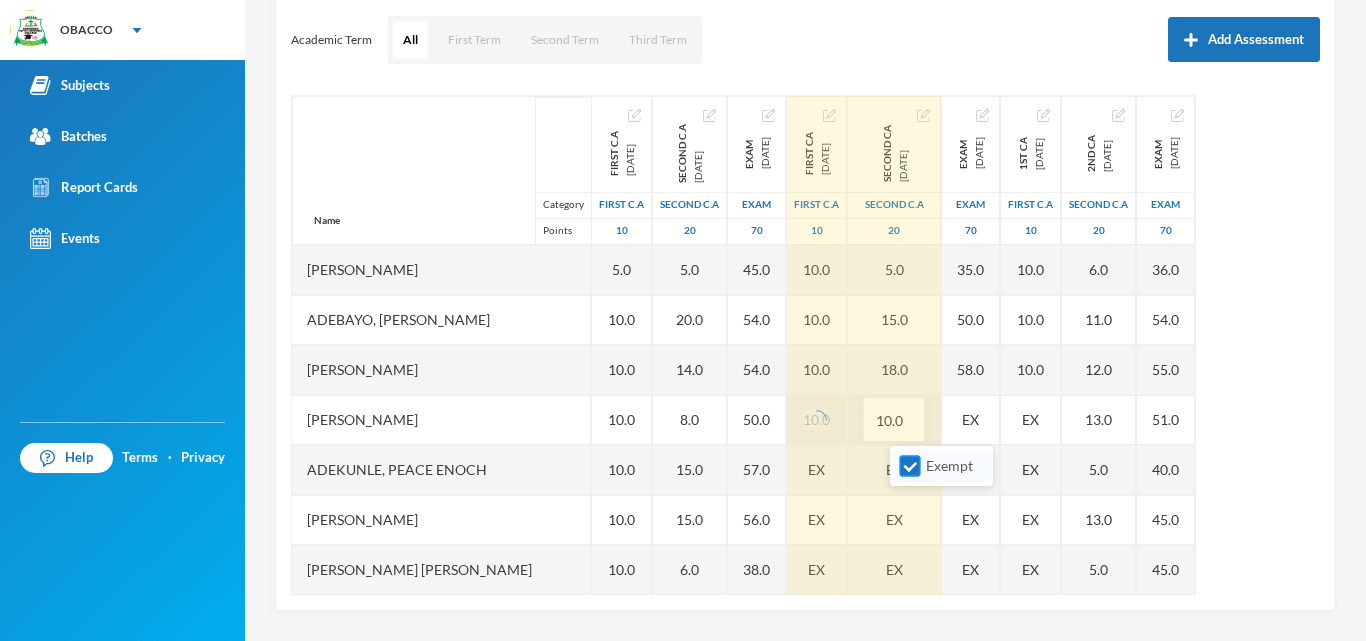 click on "Exempt" at bounding box center [910, 466] 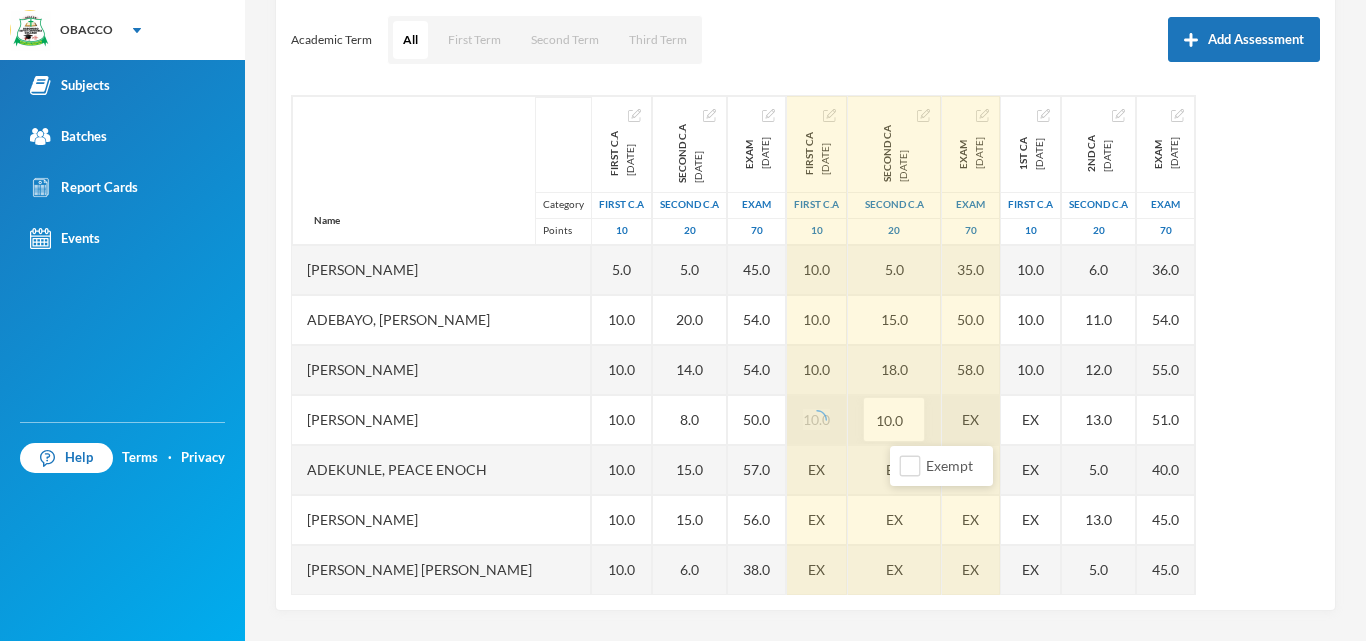 click on "EX" at bounding box center [971, 420] 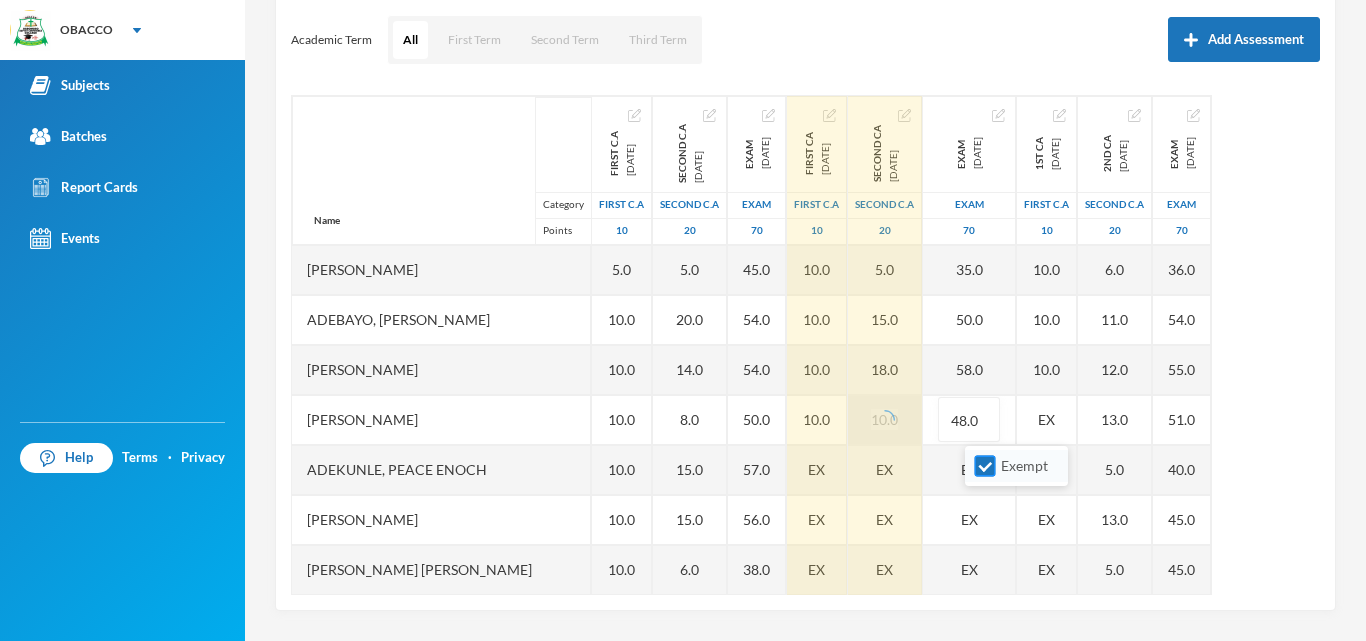 click on "Exempt" at bounding box center [985, 466] 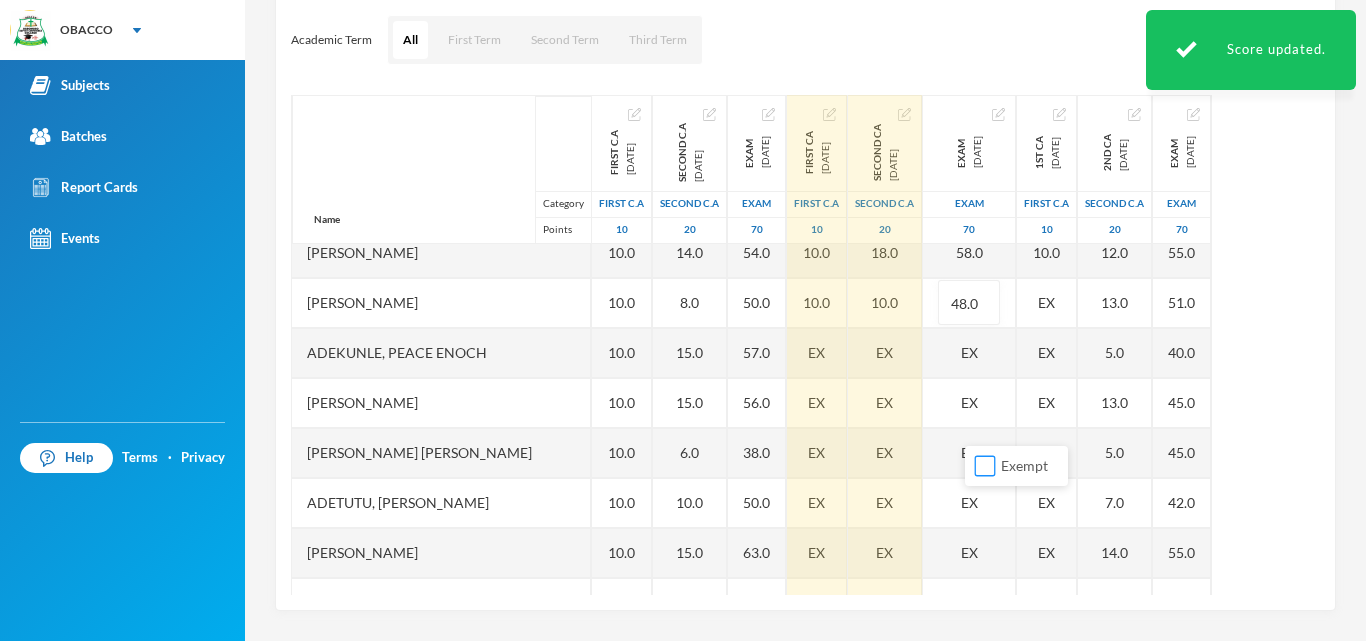 scroll, scrollTop: 120, scrollLeft: 0, axis: vertical 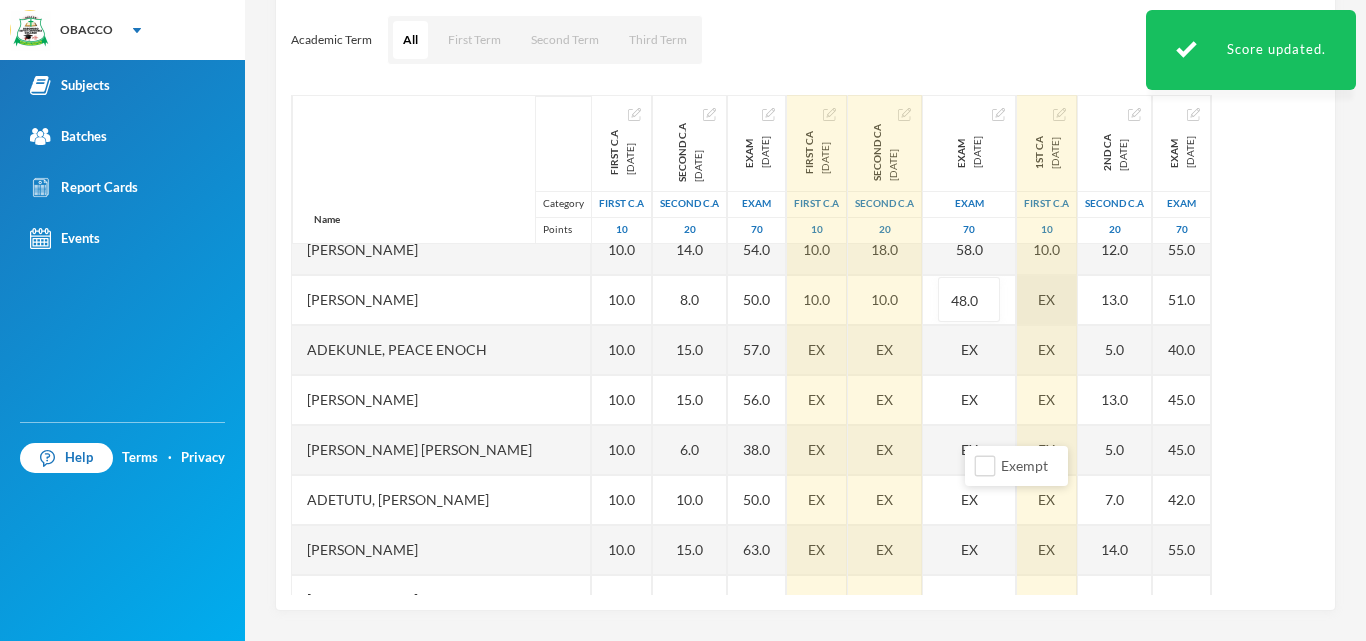click on "EX" at bounding box center (1047, 300) 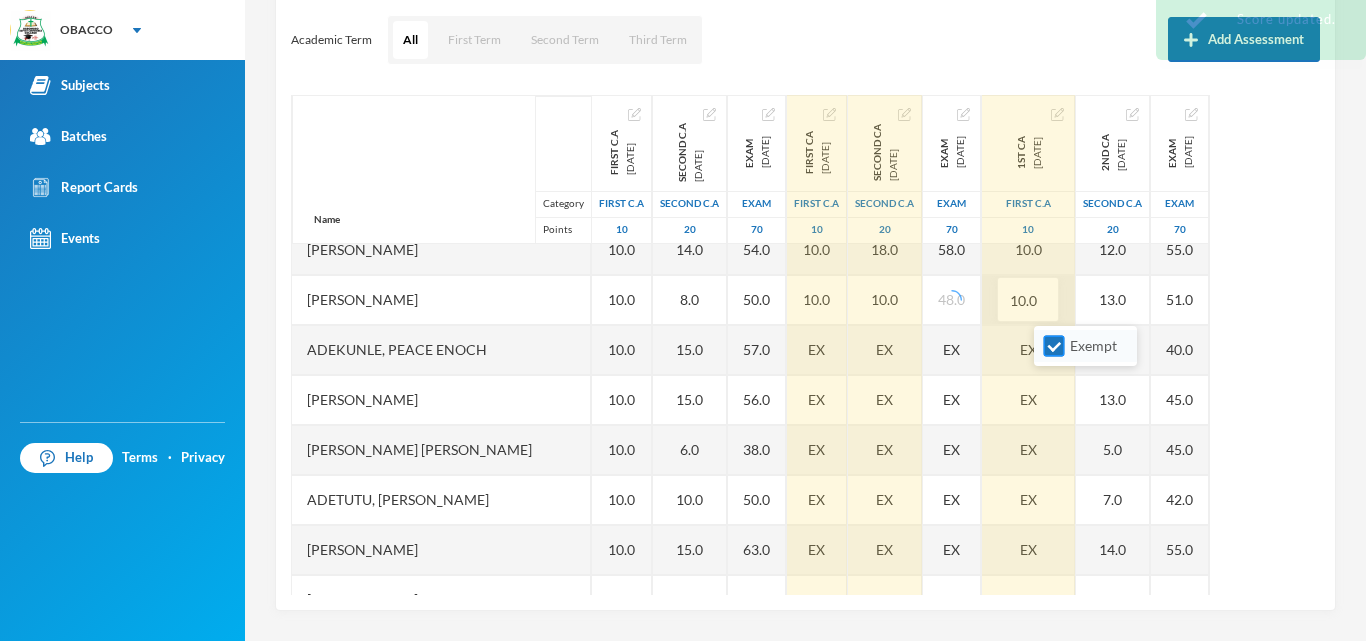 click on "Exempt" at bounding box center (1054, 346) 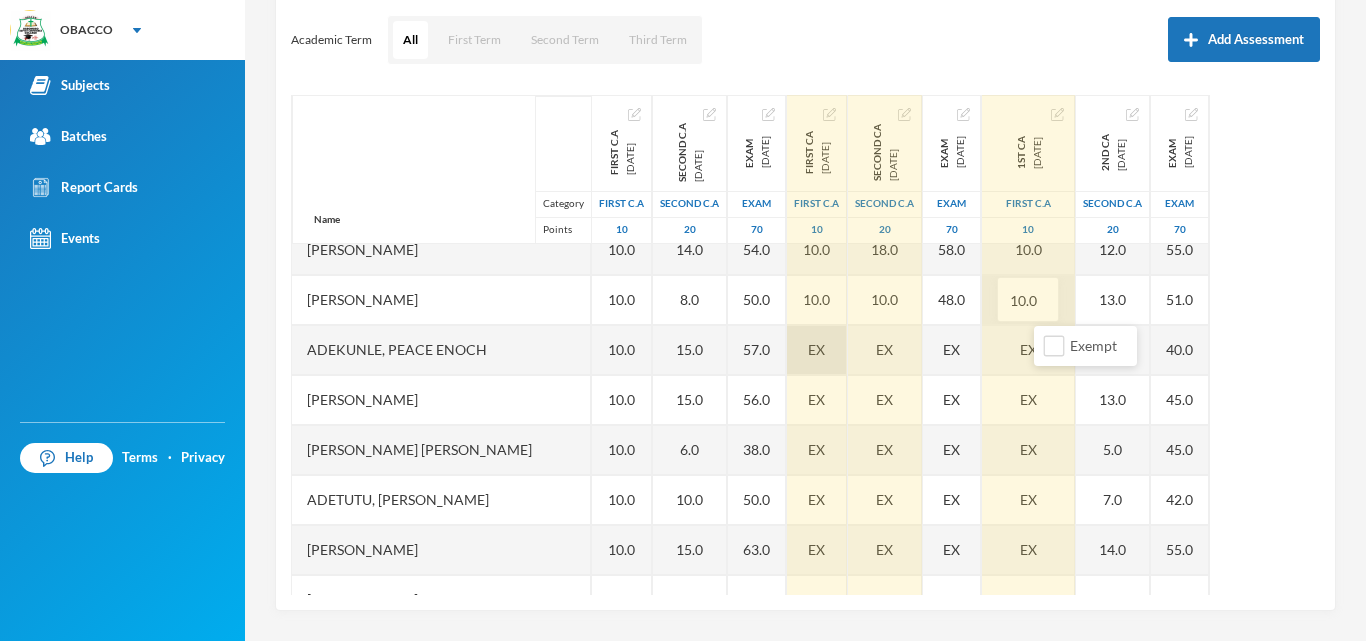 click on "EX" at bounding box center [816, 349] 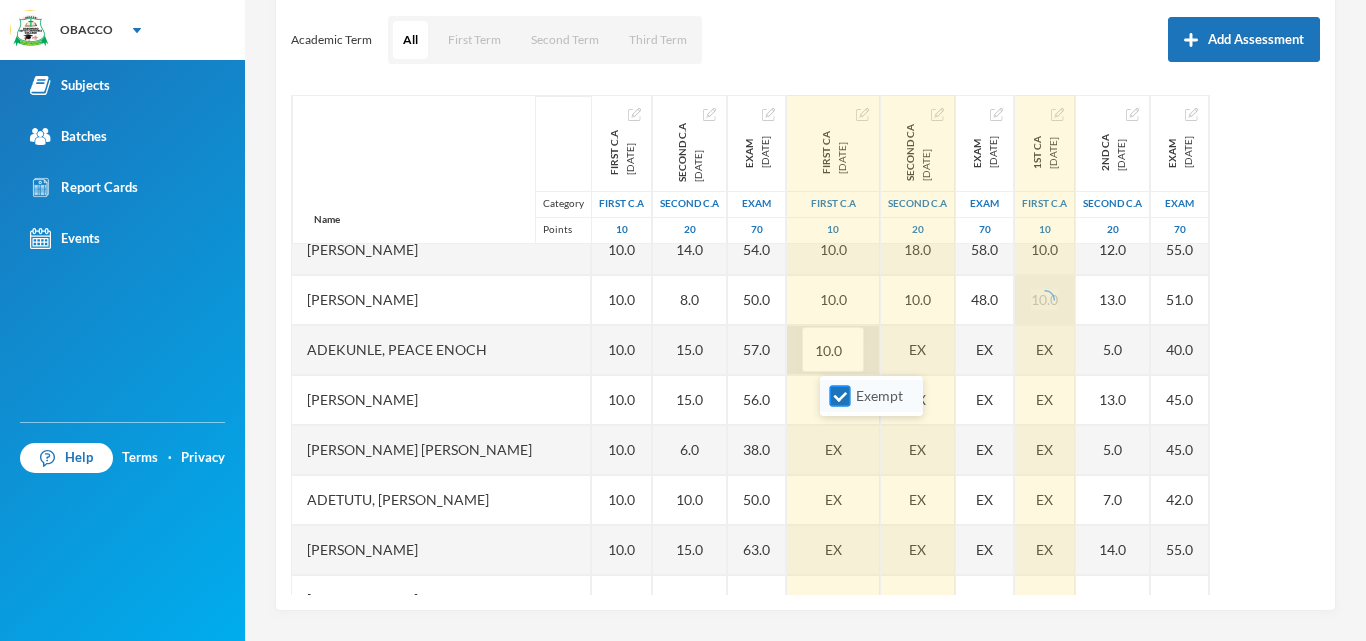 click on "Exempt" at bounding box center (840, 396) 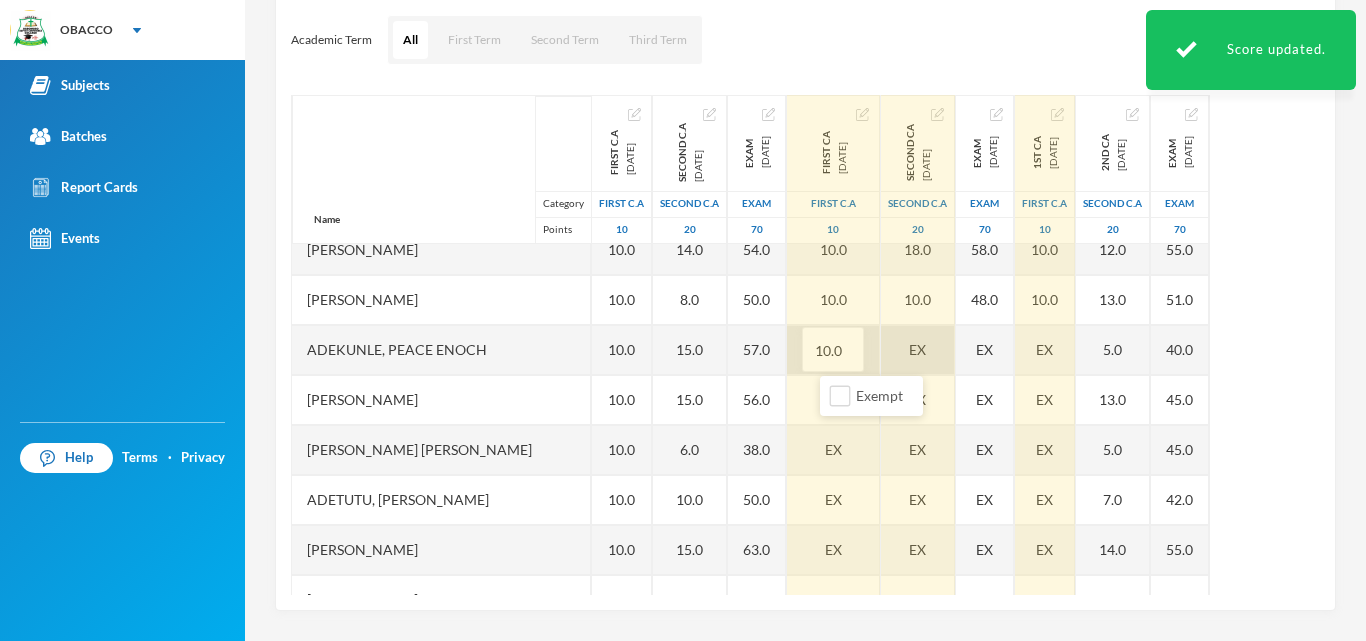 click on "EX" at bounding box center (918, 350) 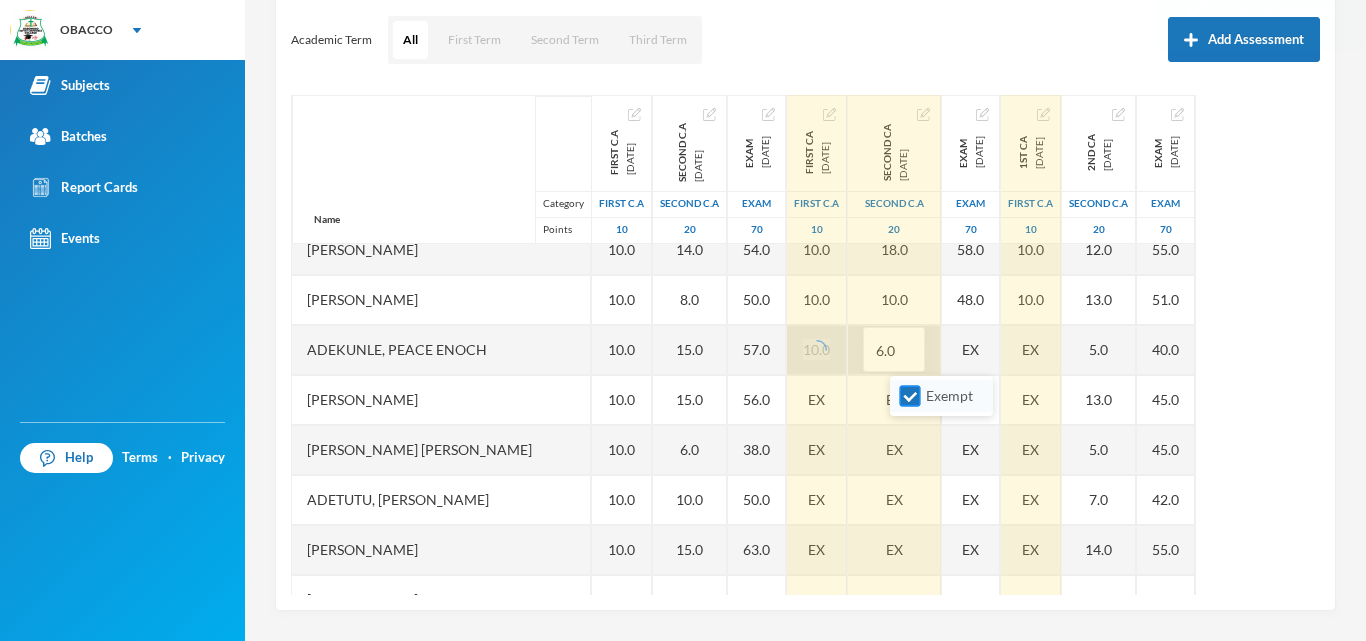 click on "Exempt" at bounding box center (910, 396) 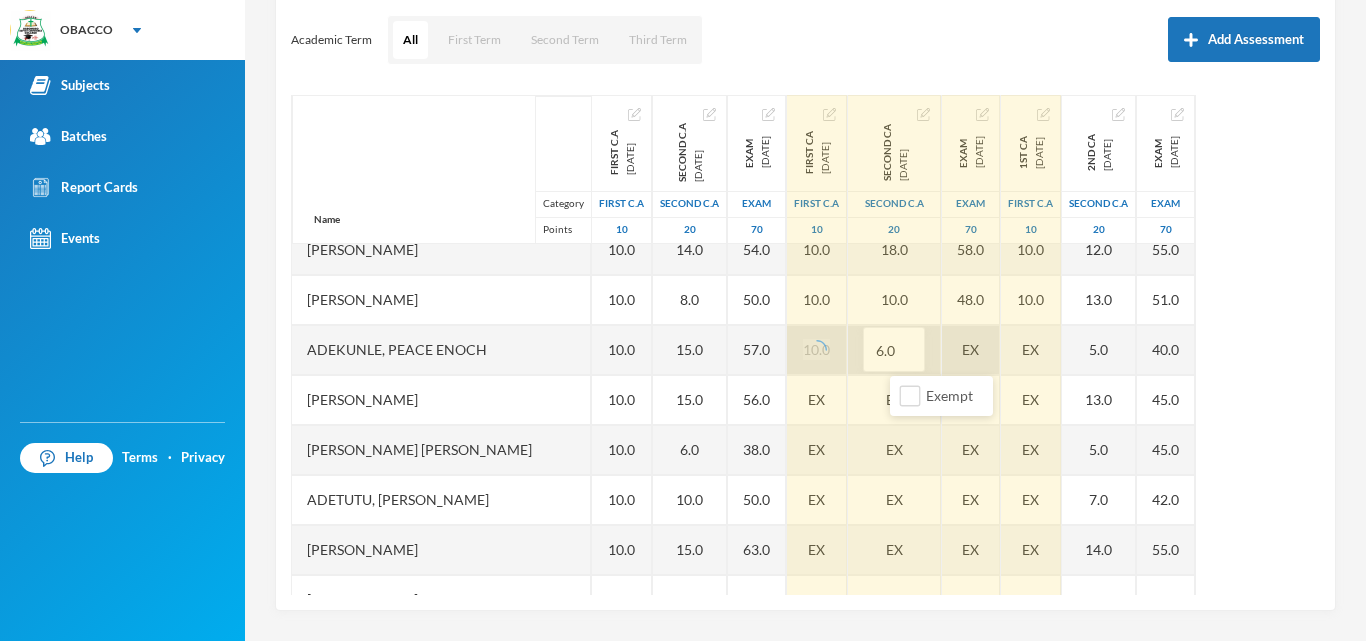 click on "EX" at bounding box center [971, 350] 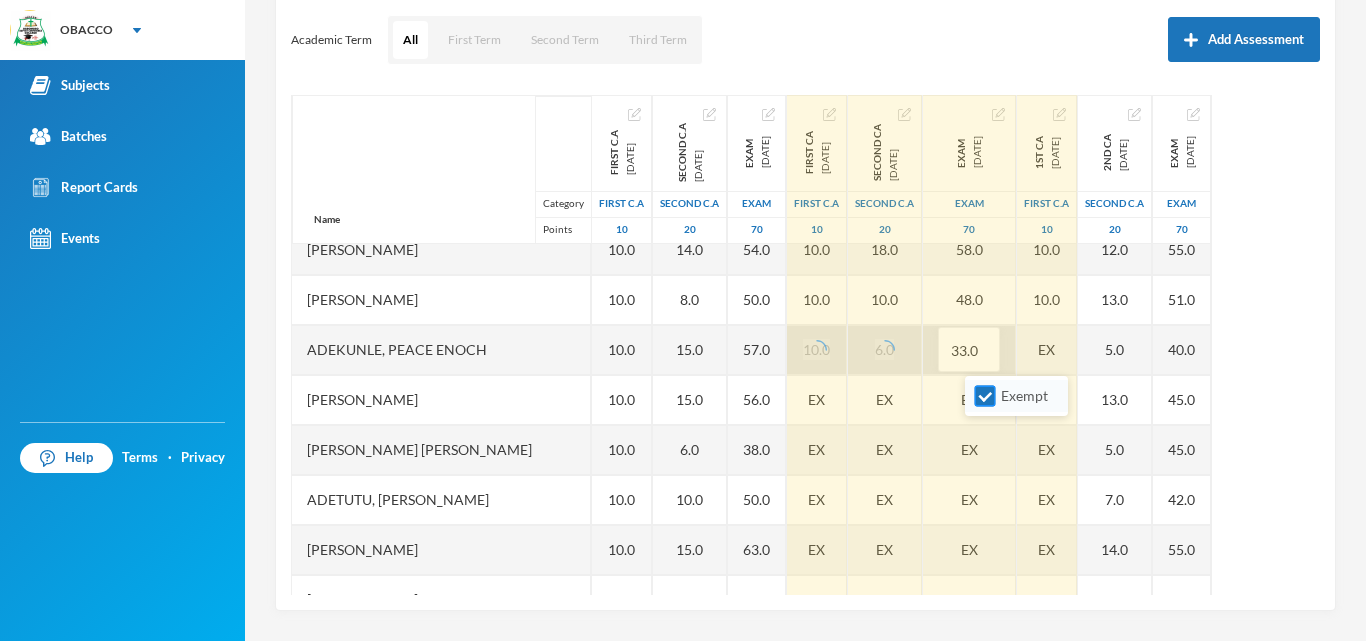 click on "Exempt" at bounding box center (985, 396) 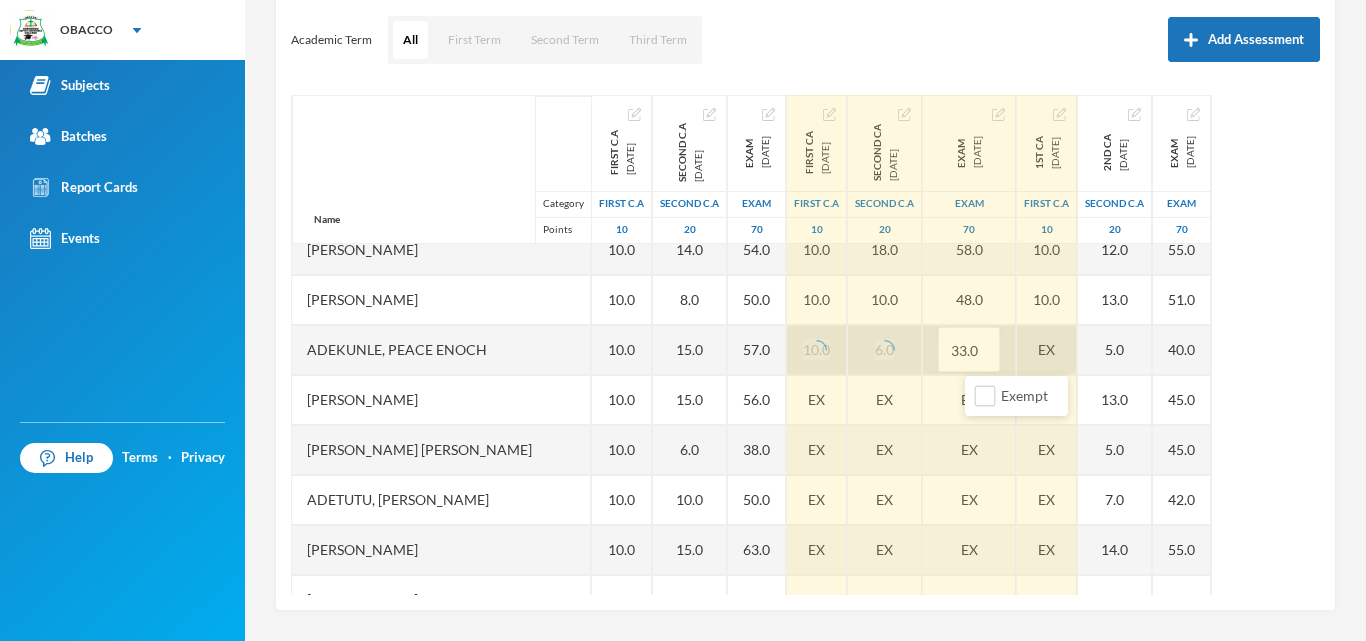 click on "EX" at bounding box center (1047, 350) 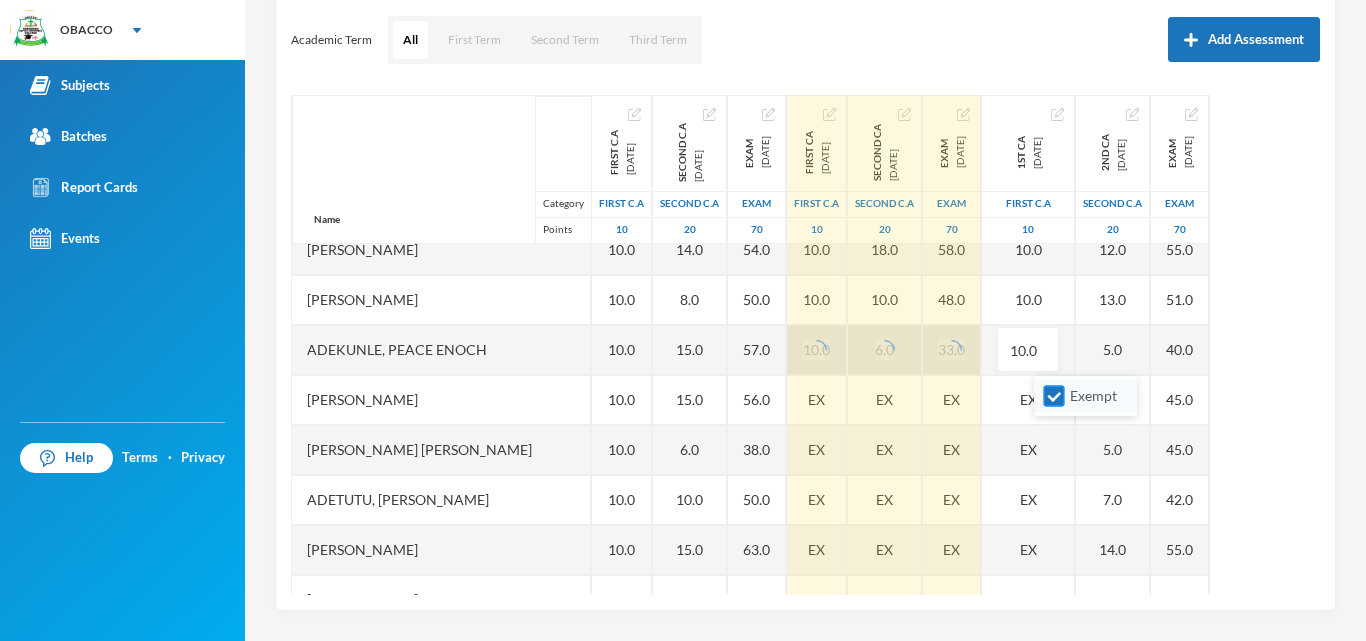 click on "Exempt" at bounding box center [1054, 396] 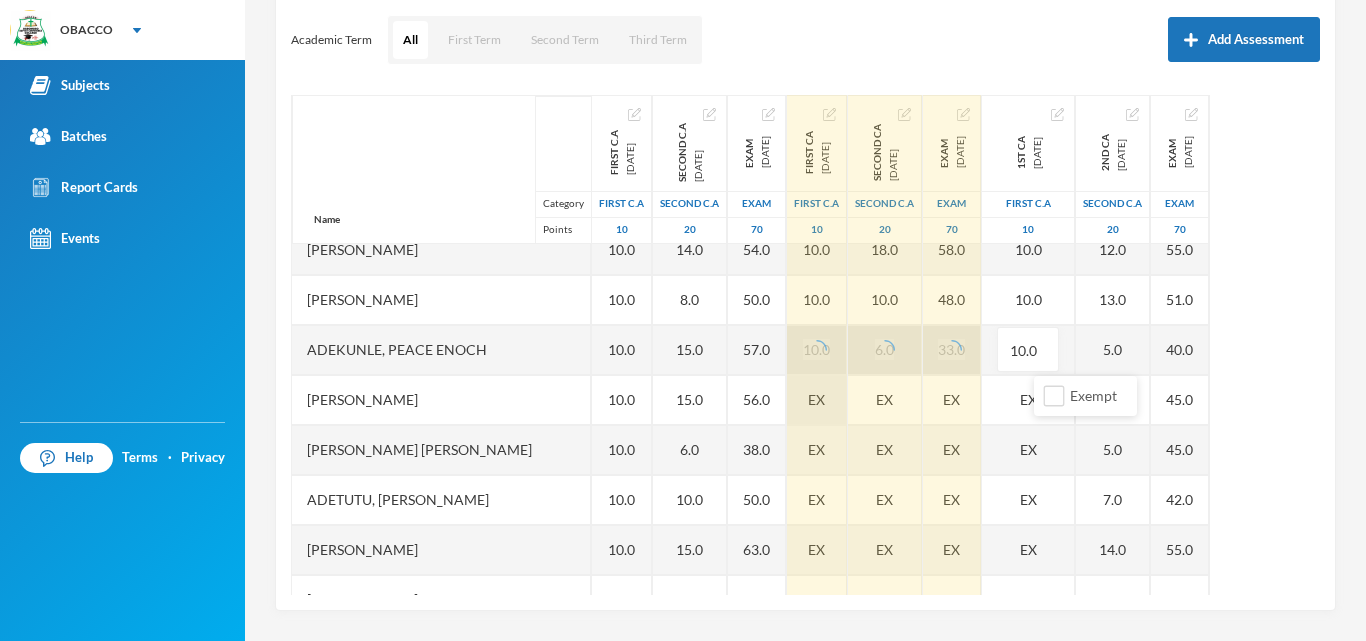 click on "EX" at bounding box center (816, 399) 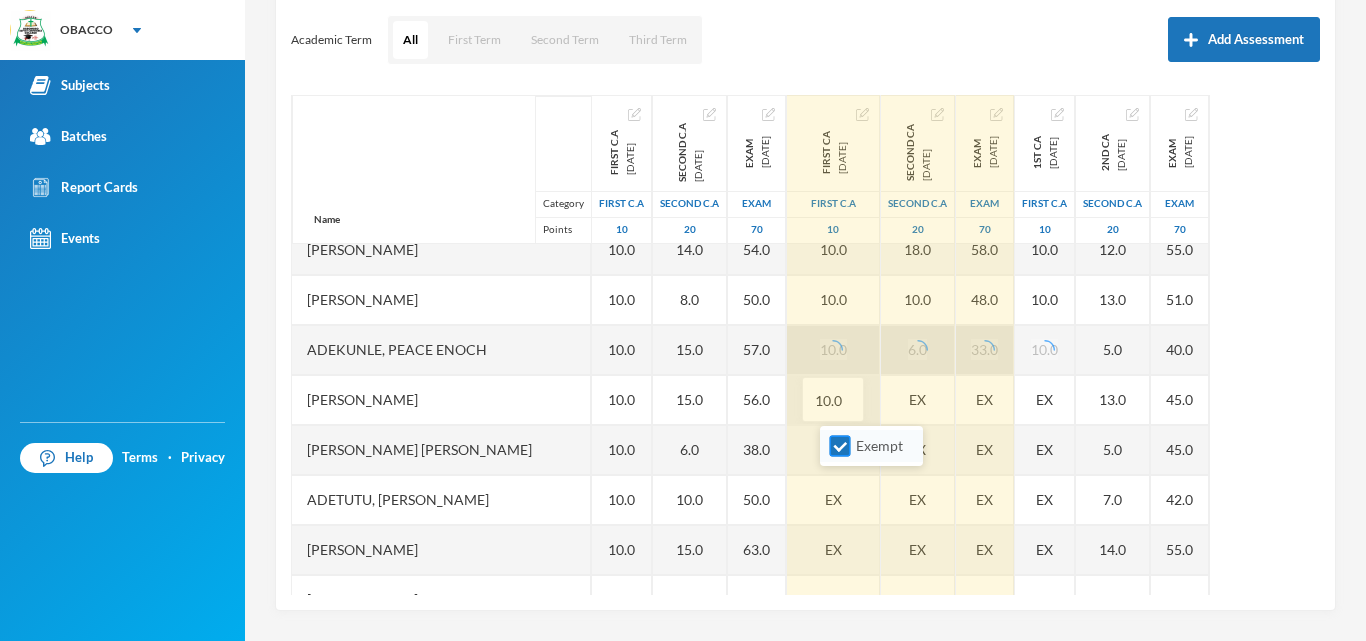 click on "Exempt" at bounding box center (840, 446) 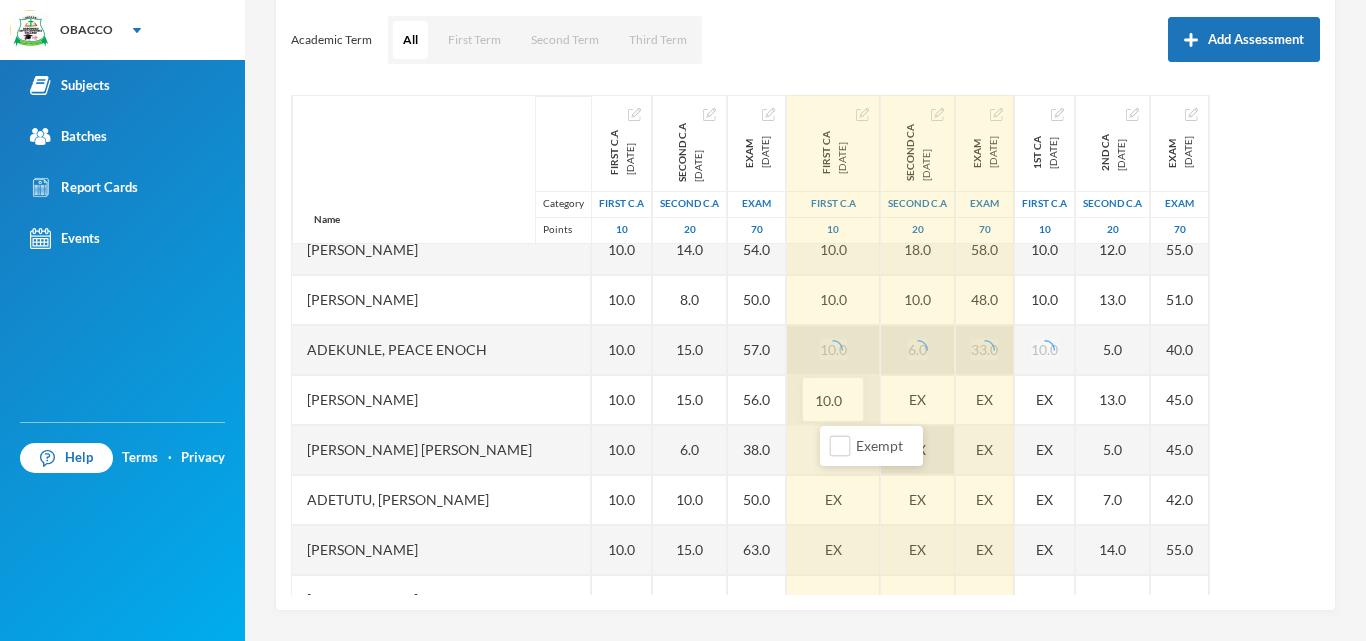 click on "EX" at bounding box center [918, 450] 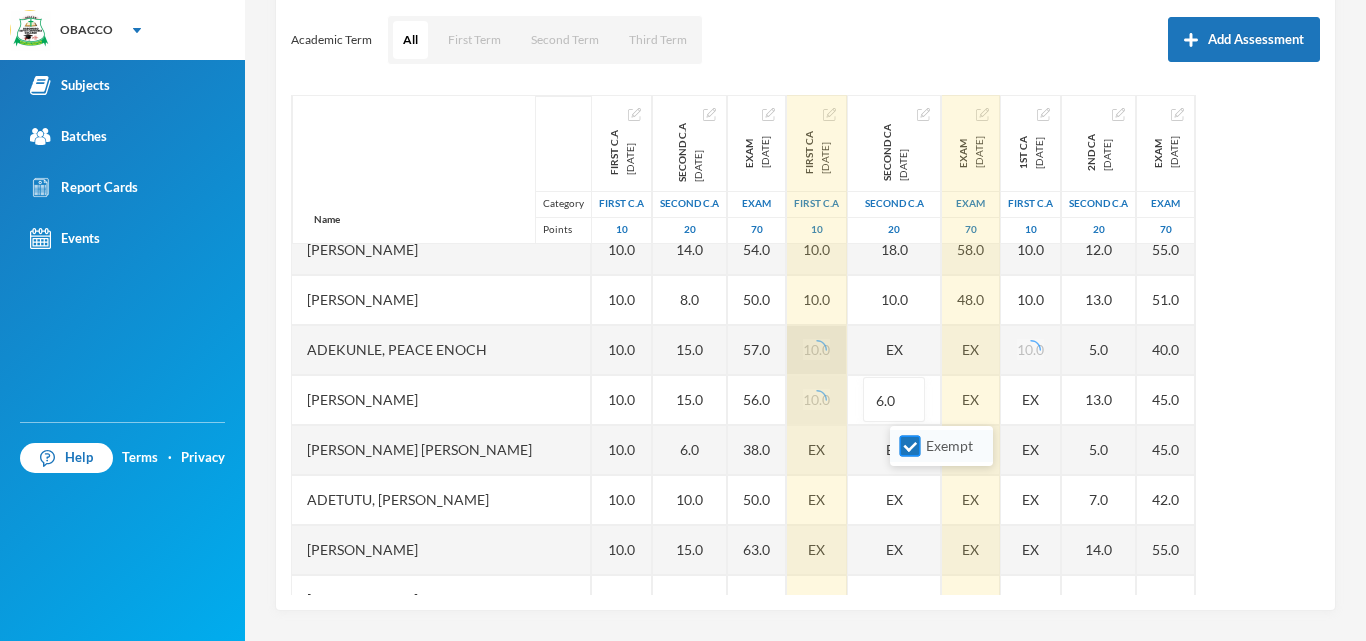 click on "Exempt" at bounding box center (910, 446) 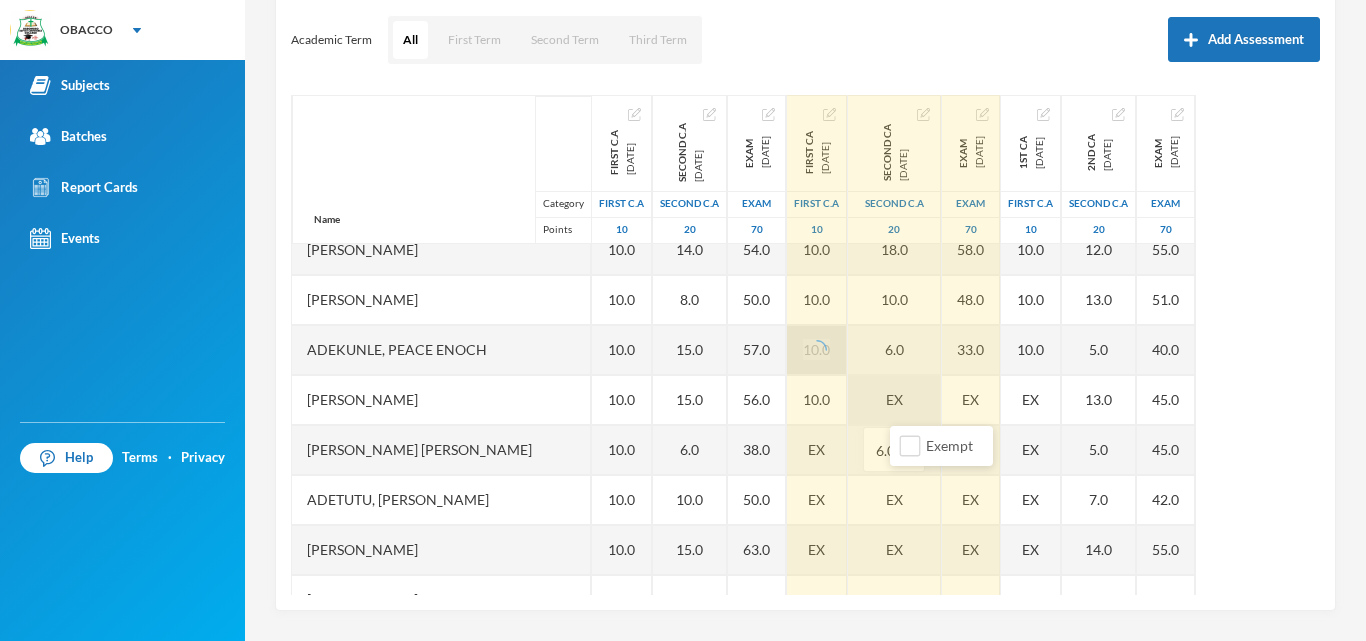 click on "EX" at bounding box center [894, 400] 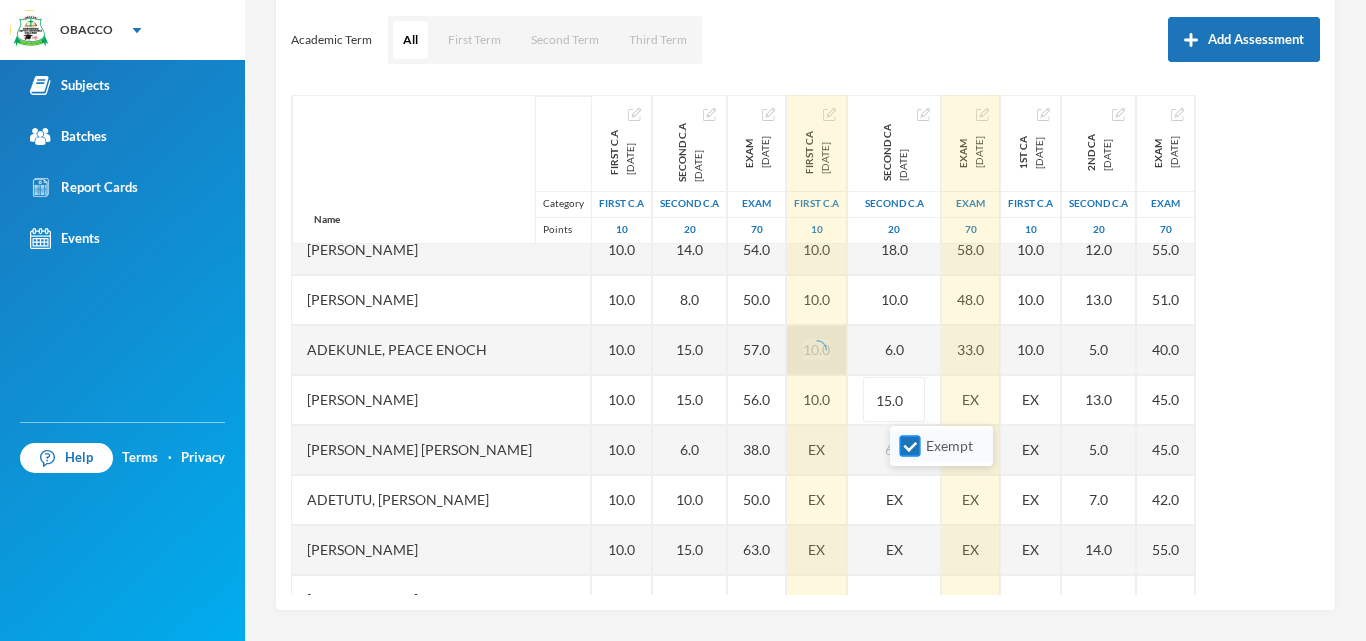 click on "Exempt" at bounding box center (910, 446) 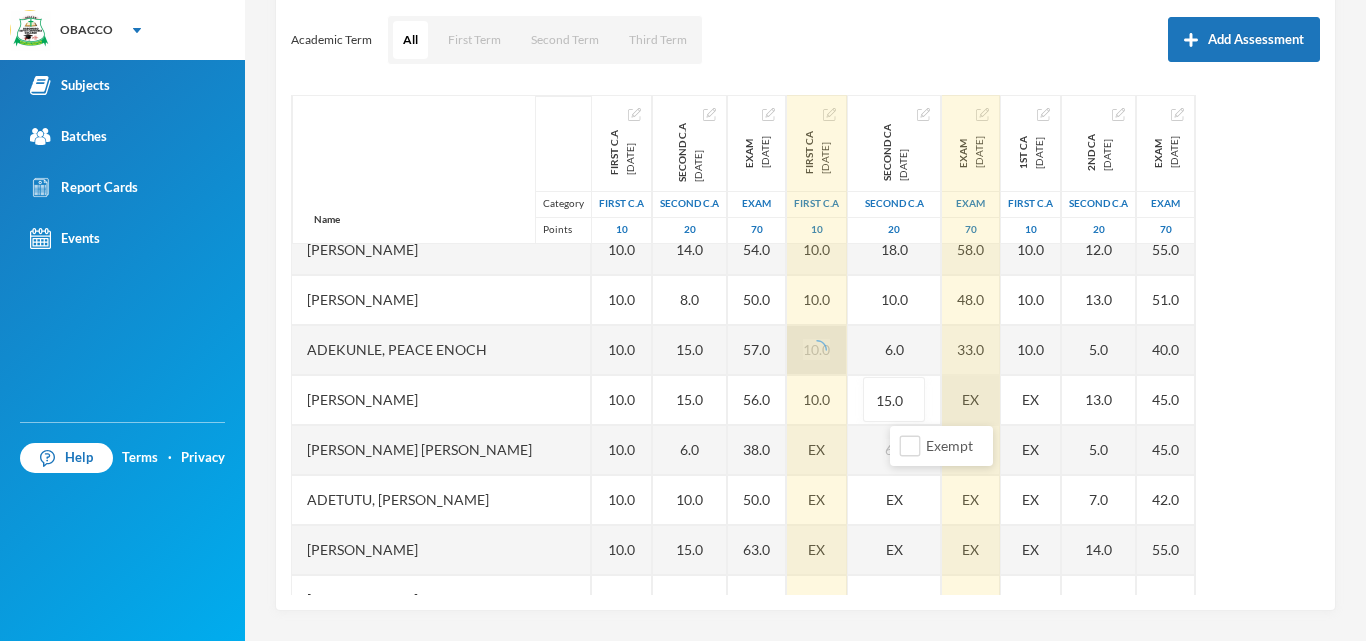 click on "EX" at bounding box center [971, 400] 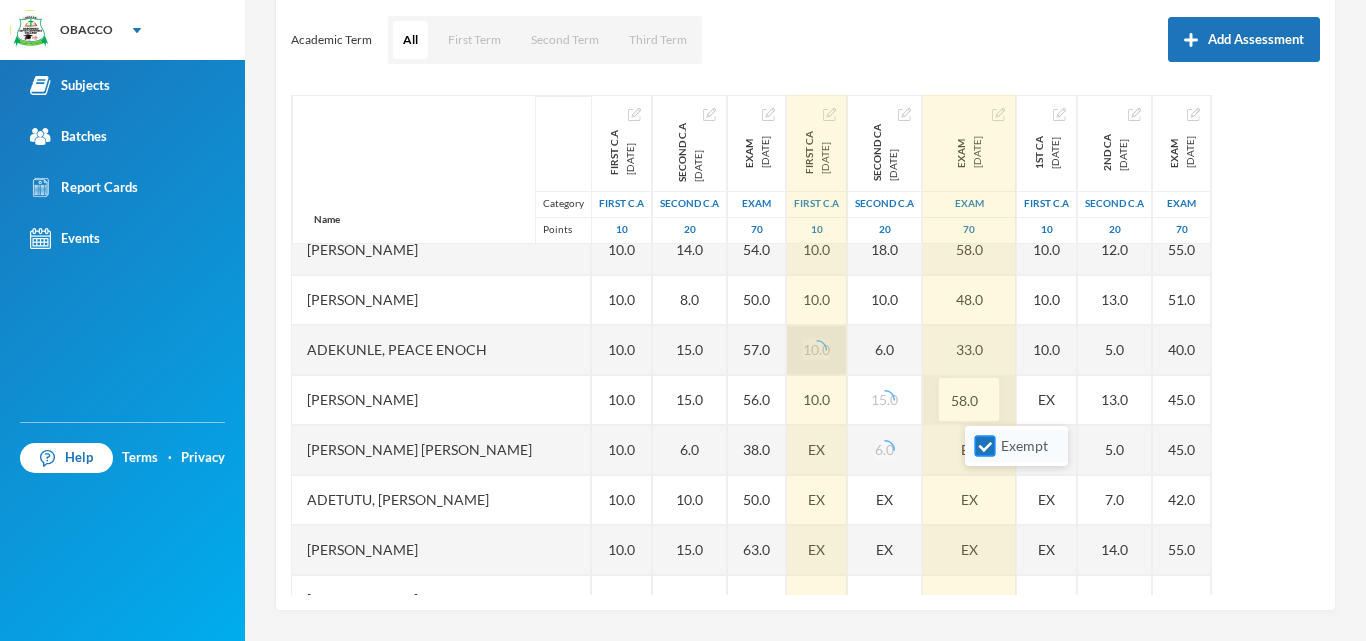 click on "Exempt" at bounding box center [985, 446] 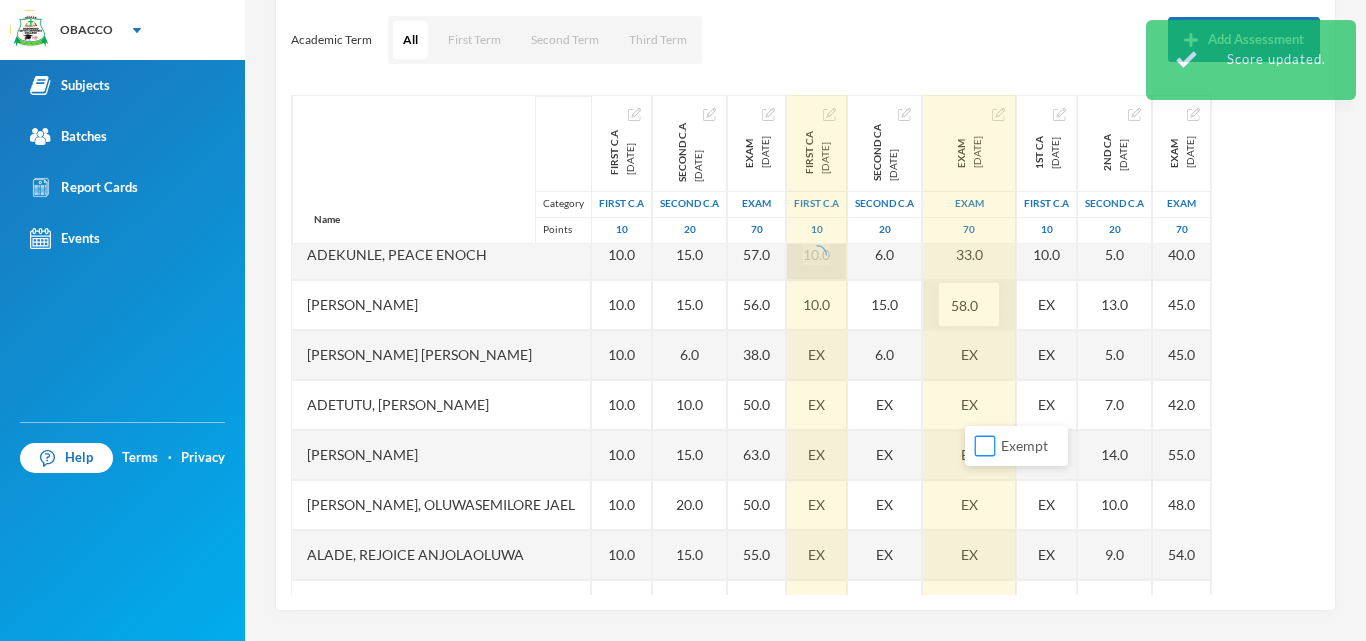 scroll, scrollTop: 240, scrollLeft: 0, axis: vertical 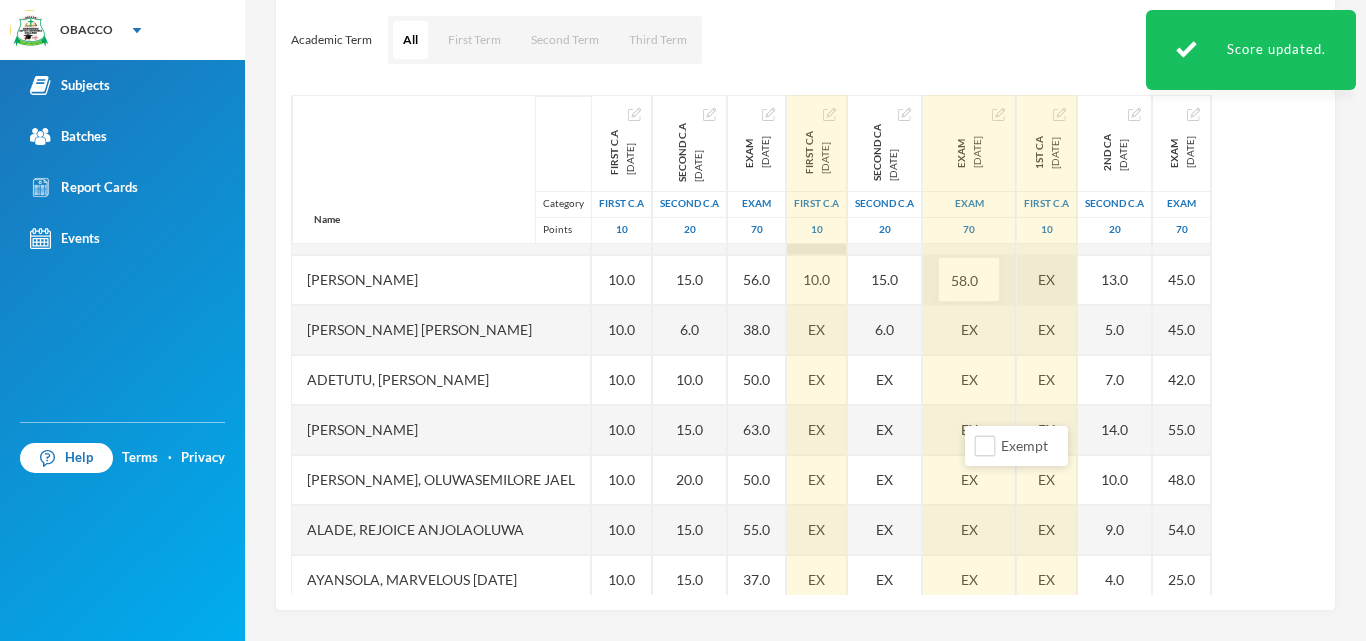 click on "EX" at bounding box center (1047, 280) 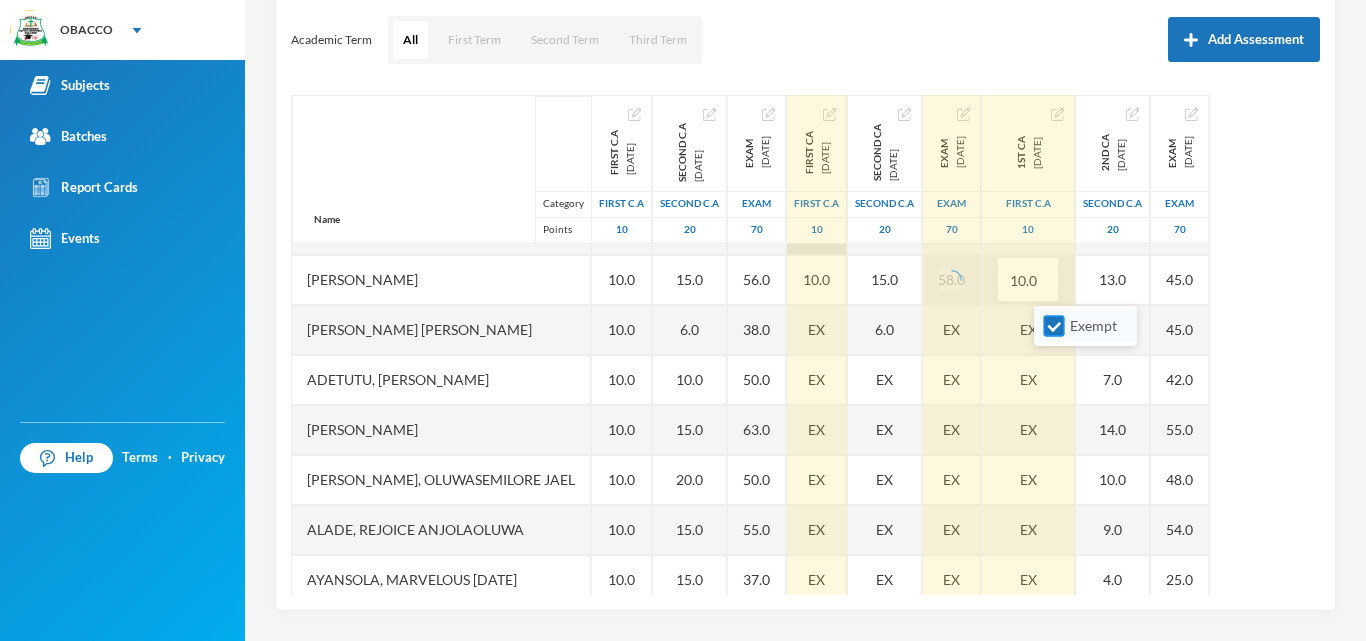 click on "Exempt" at bounding box center (1054, 326) 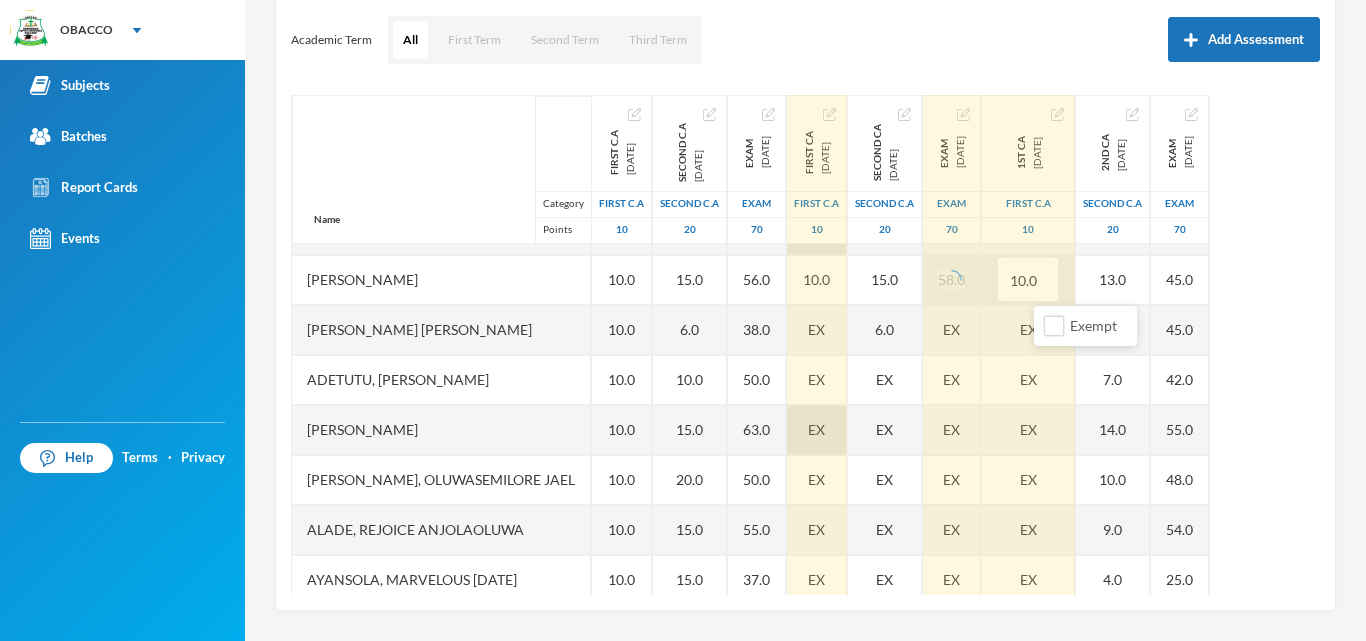 click on "EX" at bounding box center (816, 329) 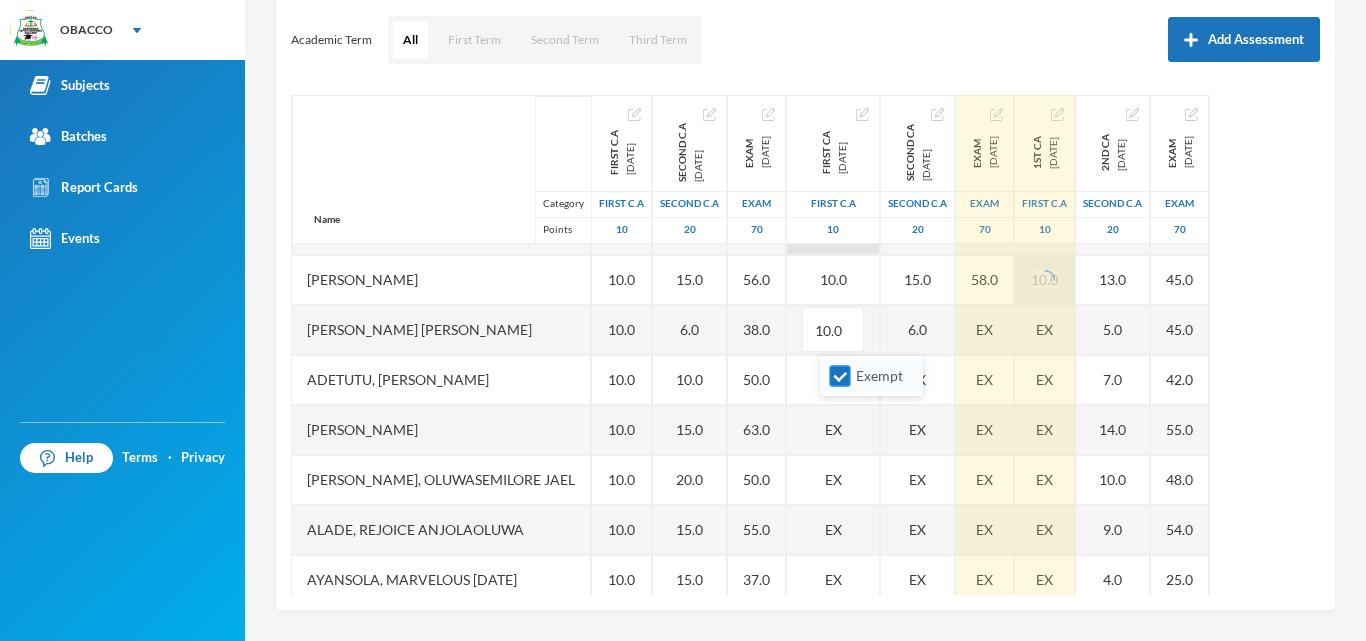 click on "Exempt" at bounding box center (840, 376) 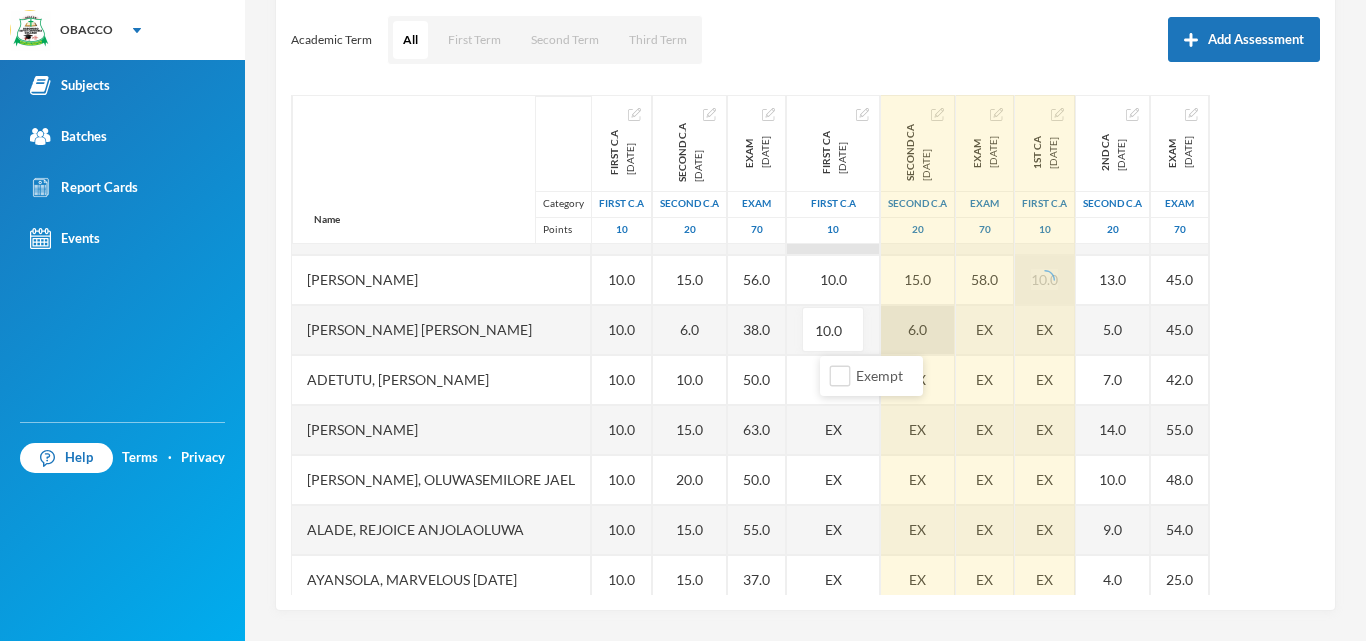 click on "6.0" at bounding box center [918, 330] 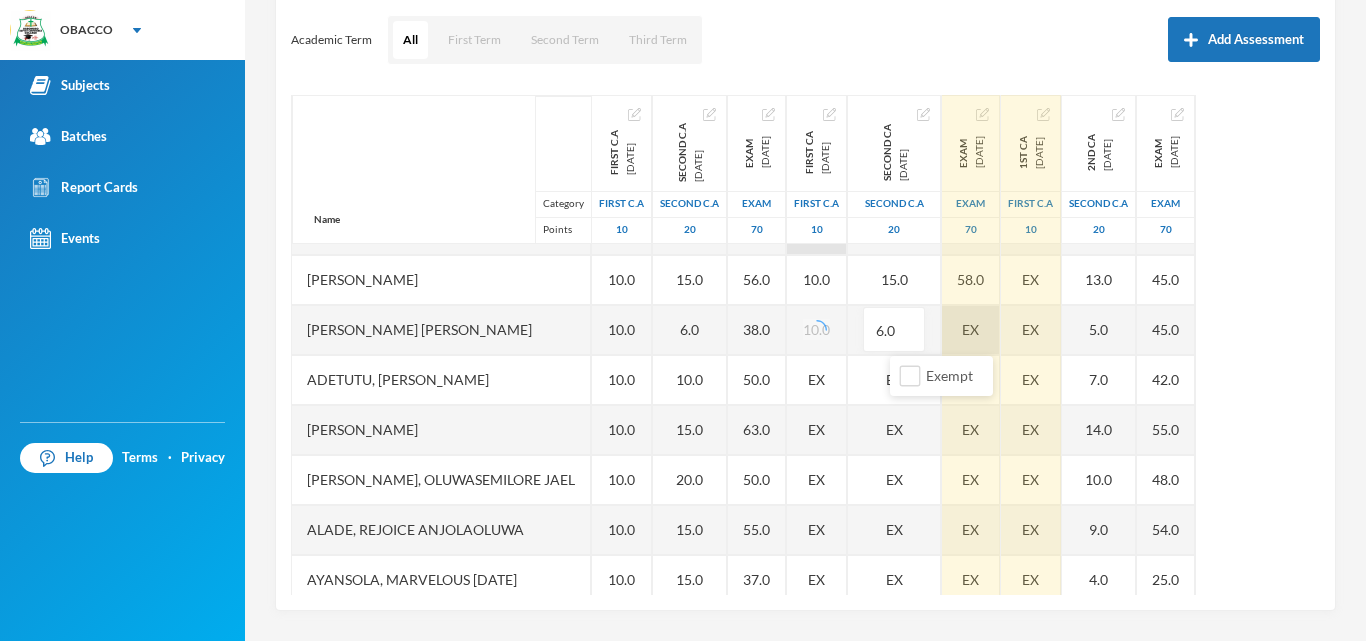 click on "EX" at bounding box center (971, 330) 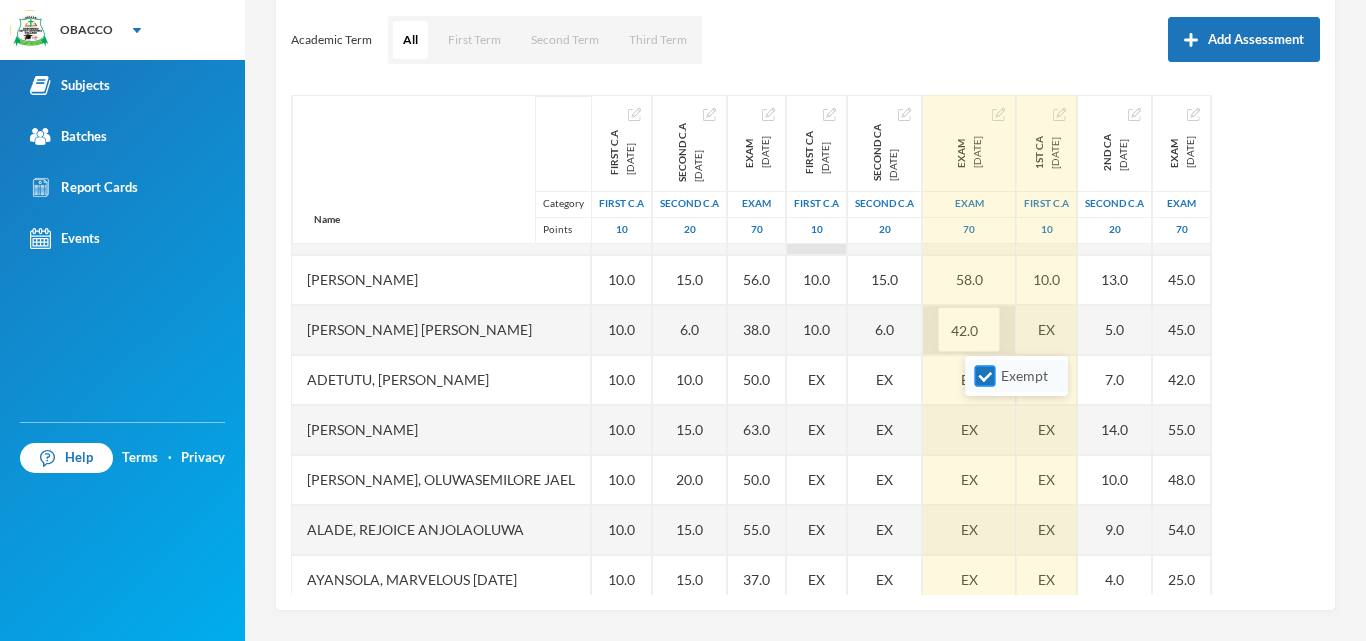 click on "Exempt" at bounding box center (985, 376) 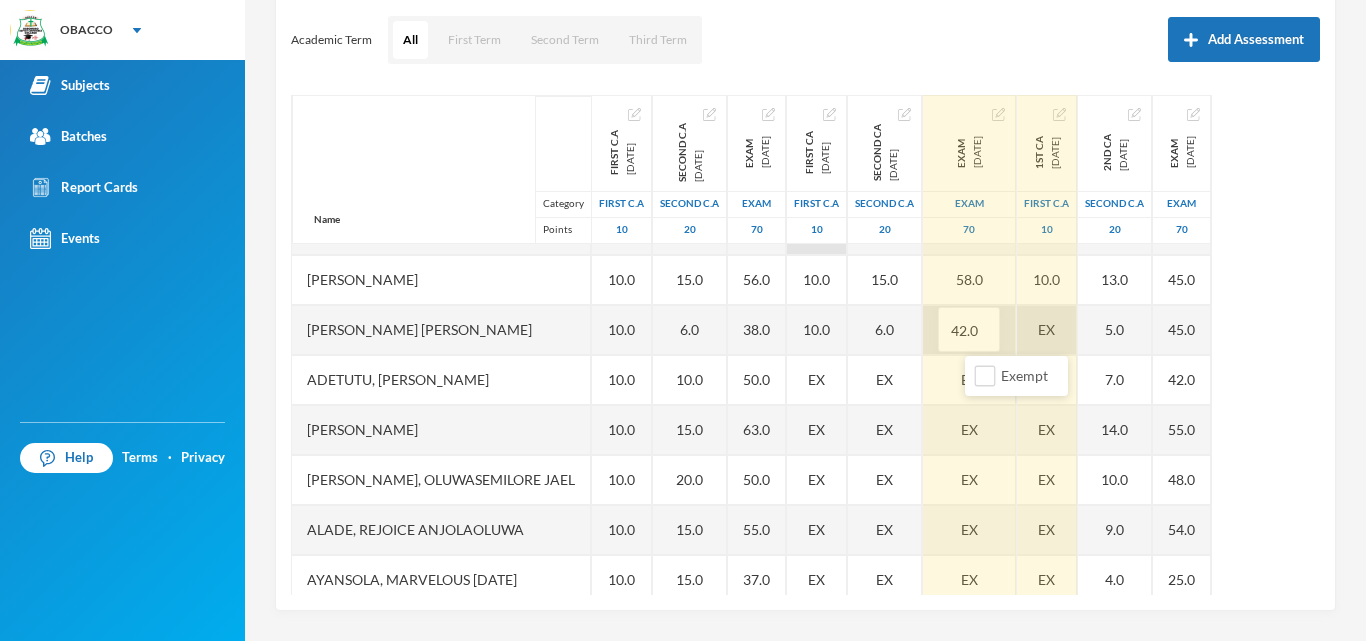 click on "EX" at bounding box center (1047, 330) 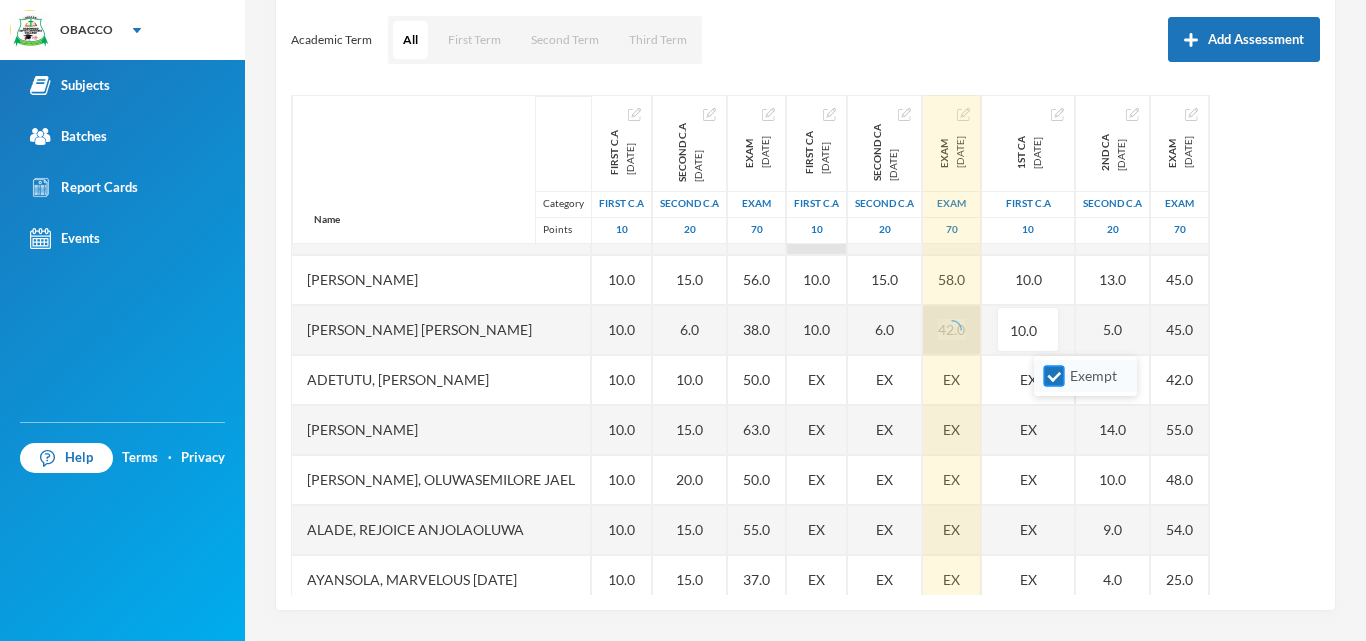 click on "Exempt" at bounding box center [1054, 376] 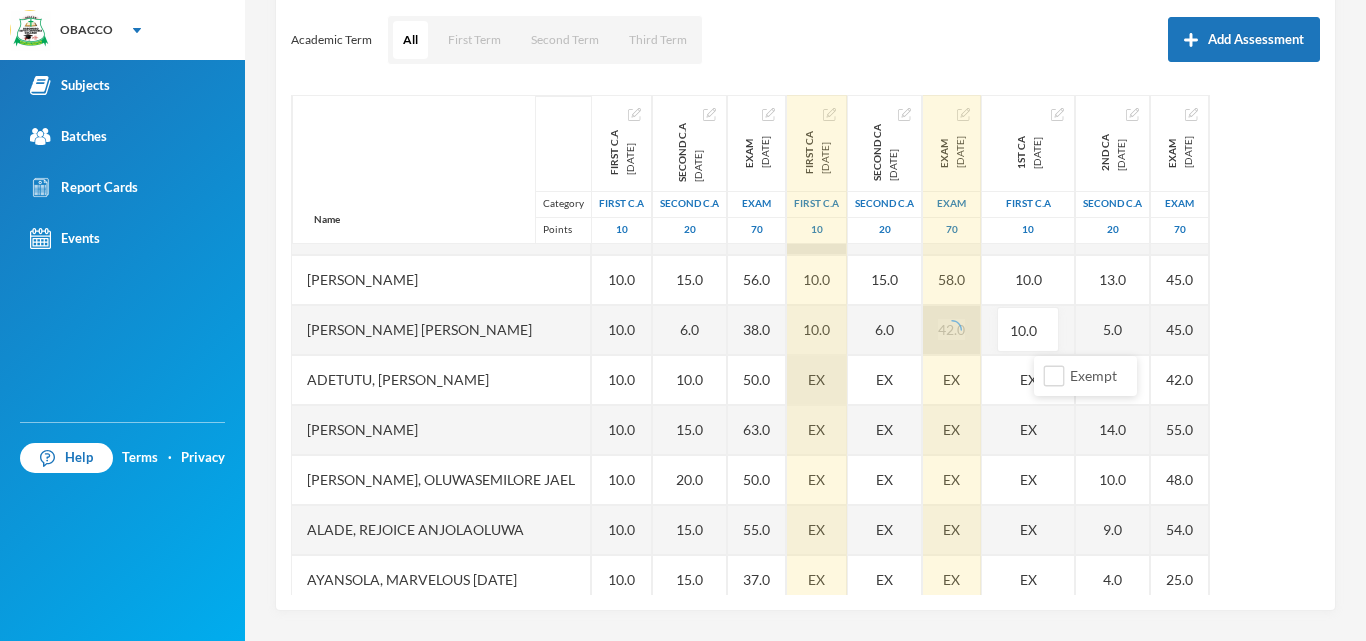 click on "EX" at bounding box center [816, 379] 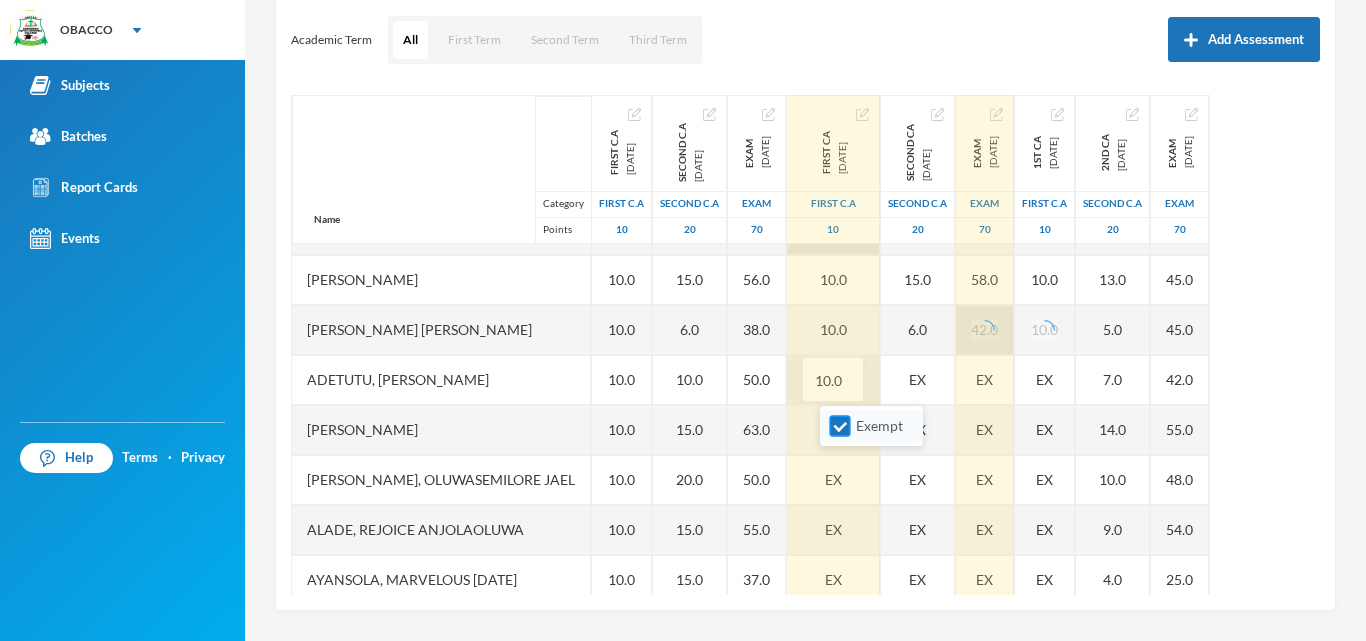 click on "Exempt" at bounding box center (840, 426) 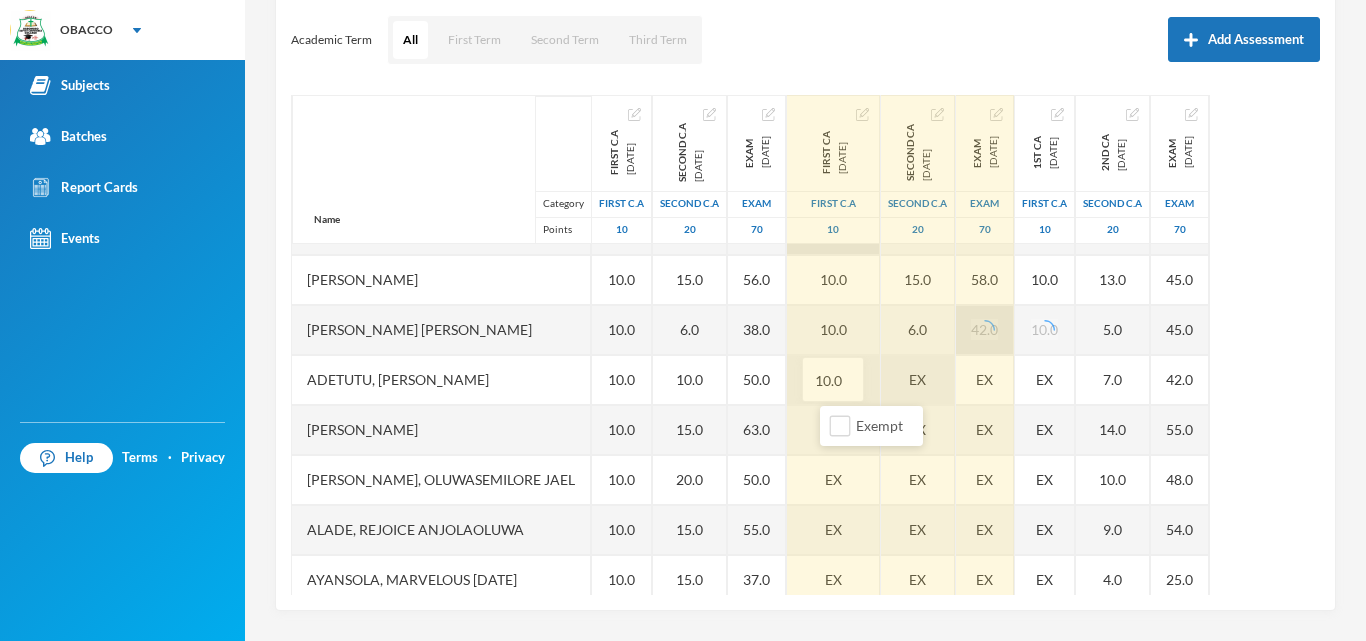 click on "EX" at bounding box center [918, 380] 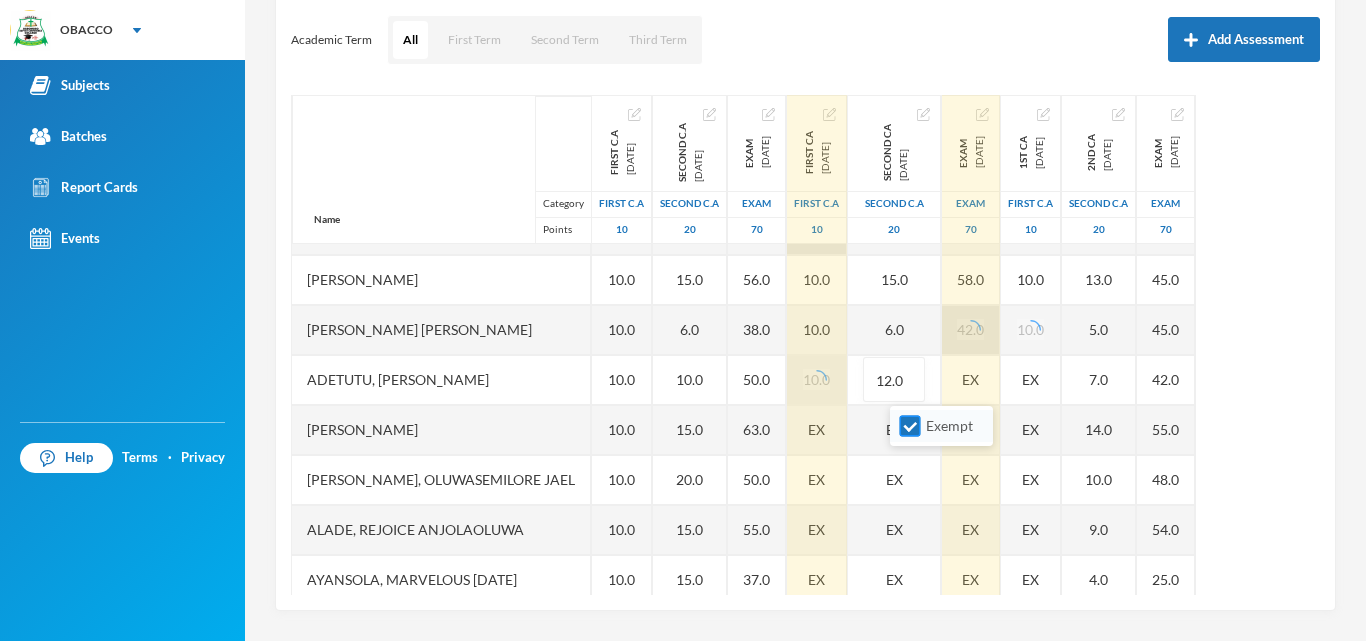 click on "Exempt" at bounding box center [910, 426] 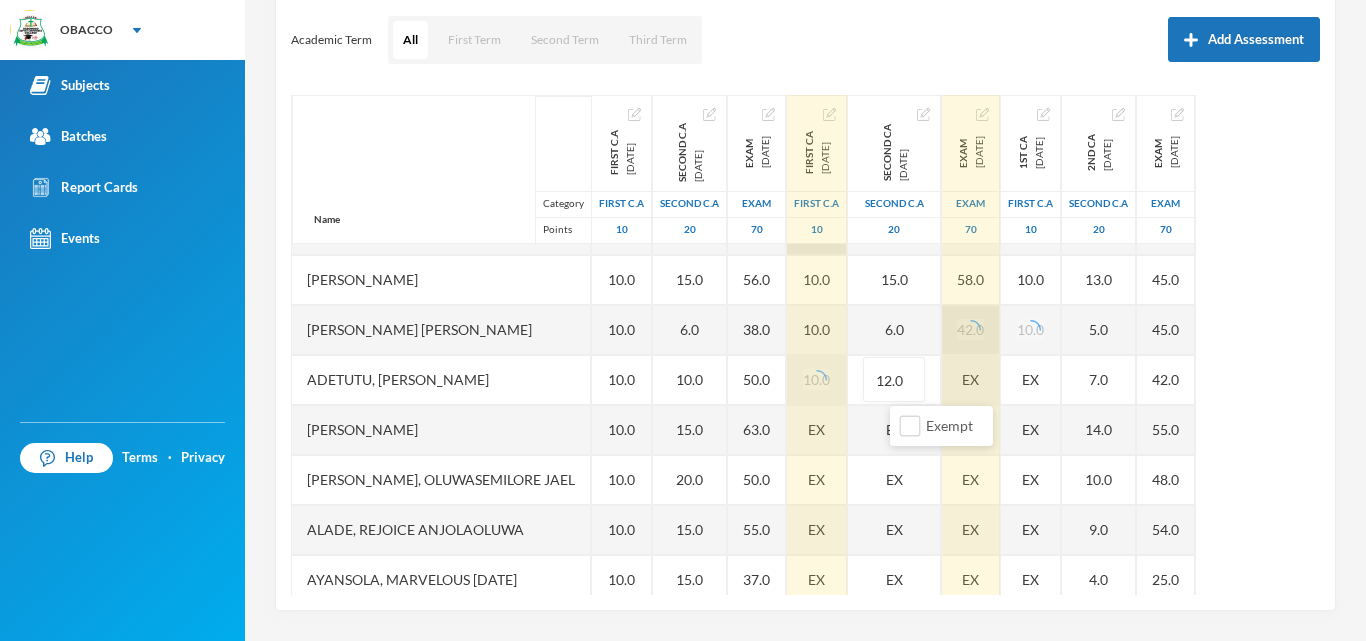 click on "EX" at bounding box center [971, 380] 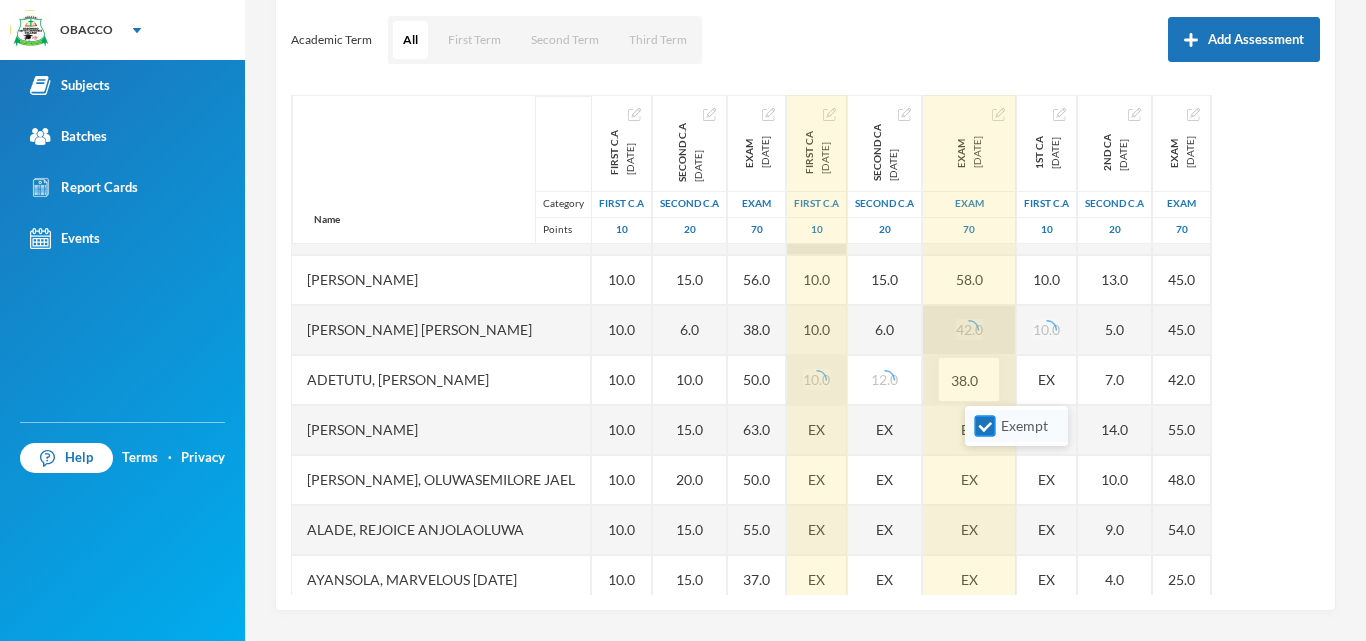 click on "Exempt" at bounding box center [985, 426] 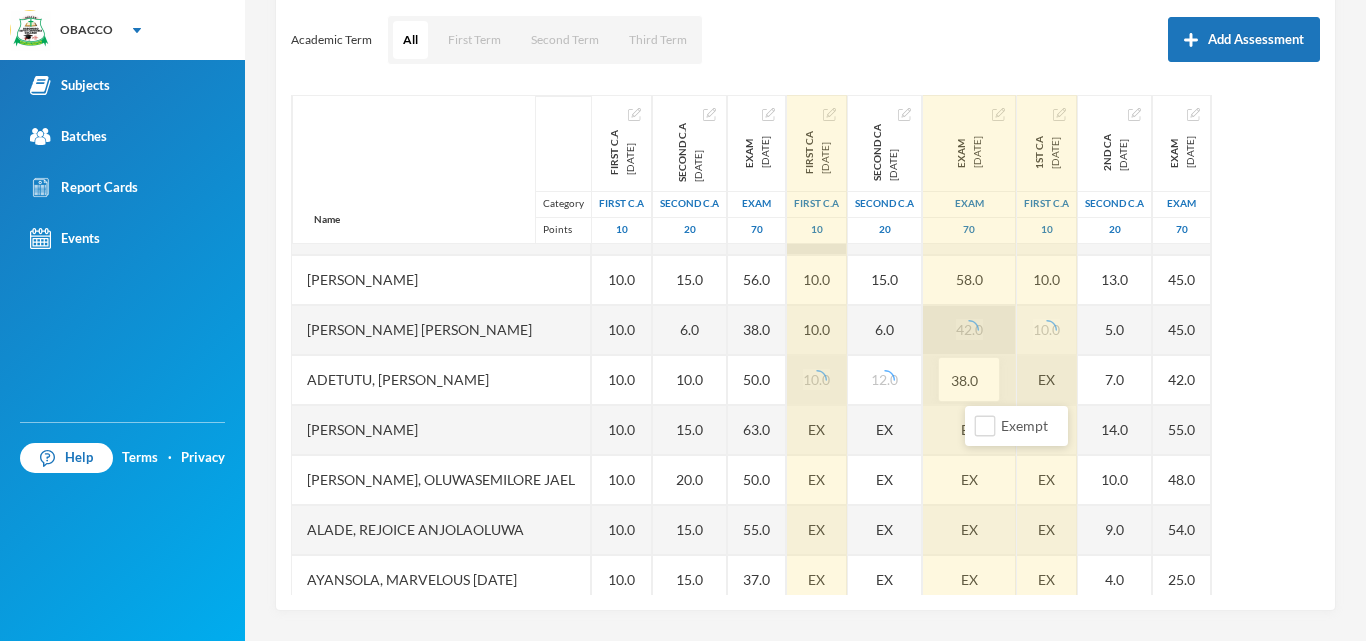 click on "EX" at bounding box center (1047, 380) 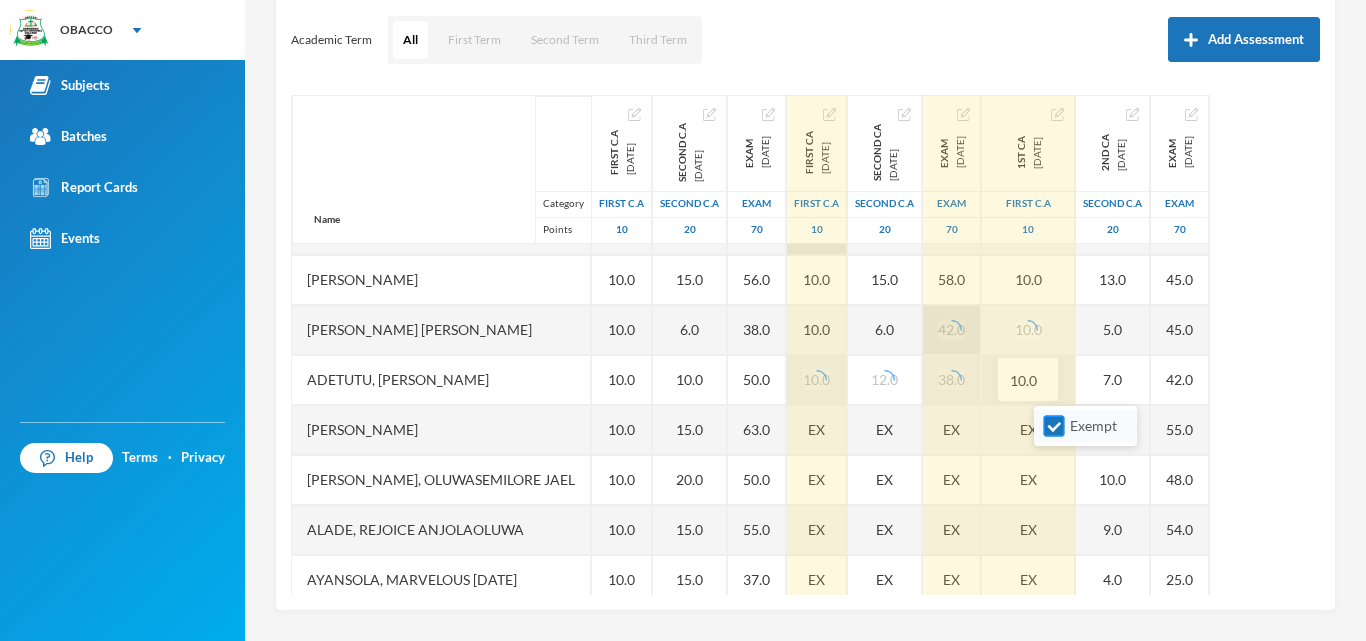click on "Exempt" at bounding box center (1054, 426) 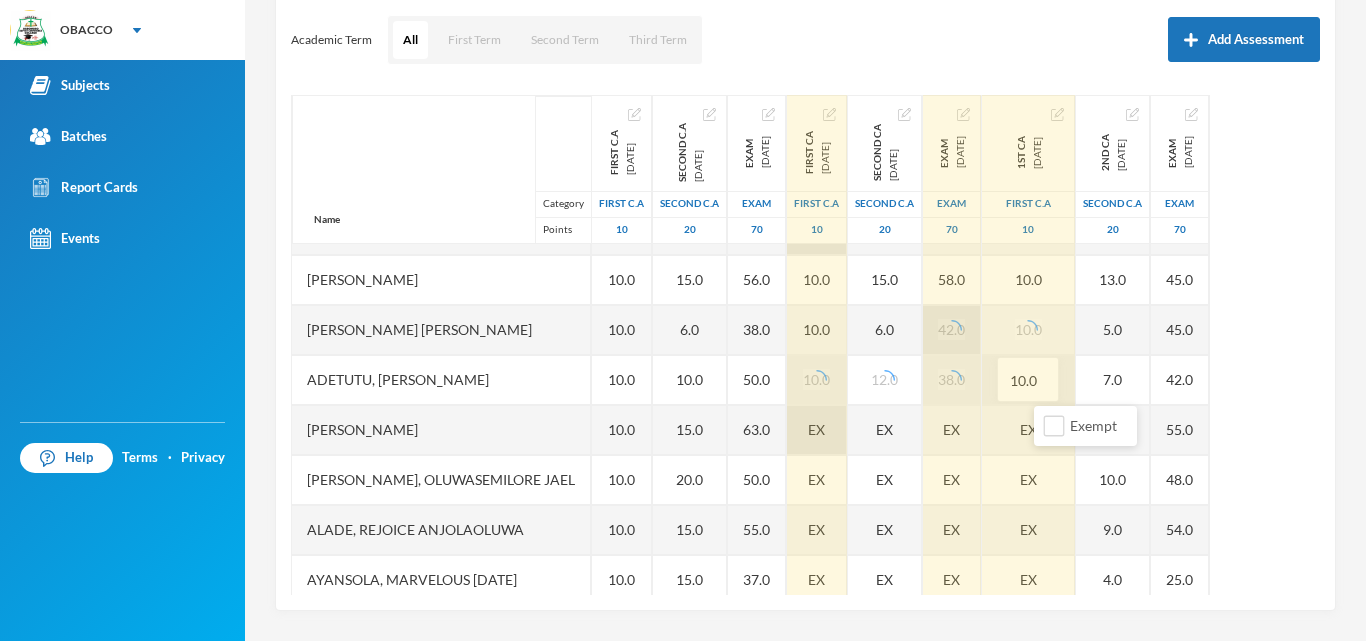 click on "EX" at bounding box center [816, 429] 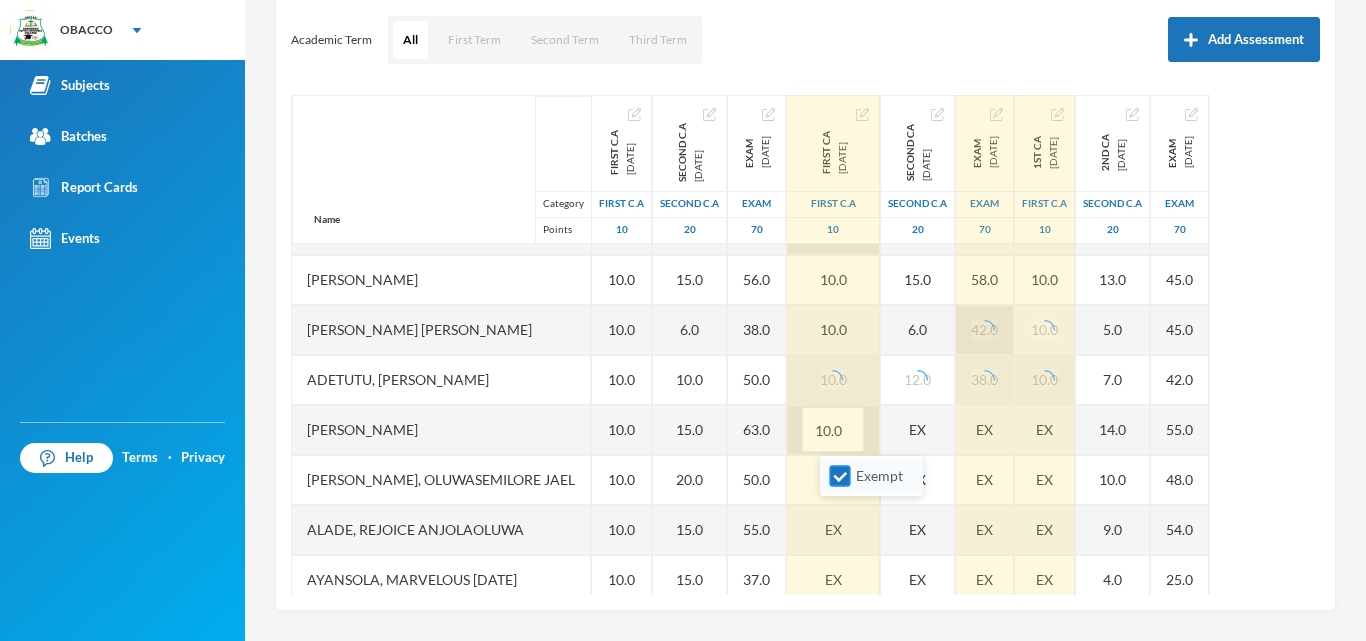 click on "Exempt" at bounding box center (840, 476) 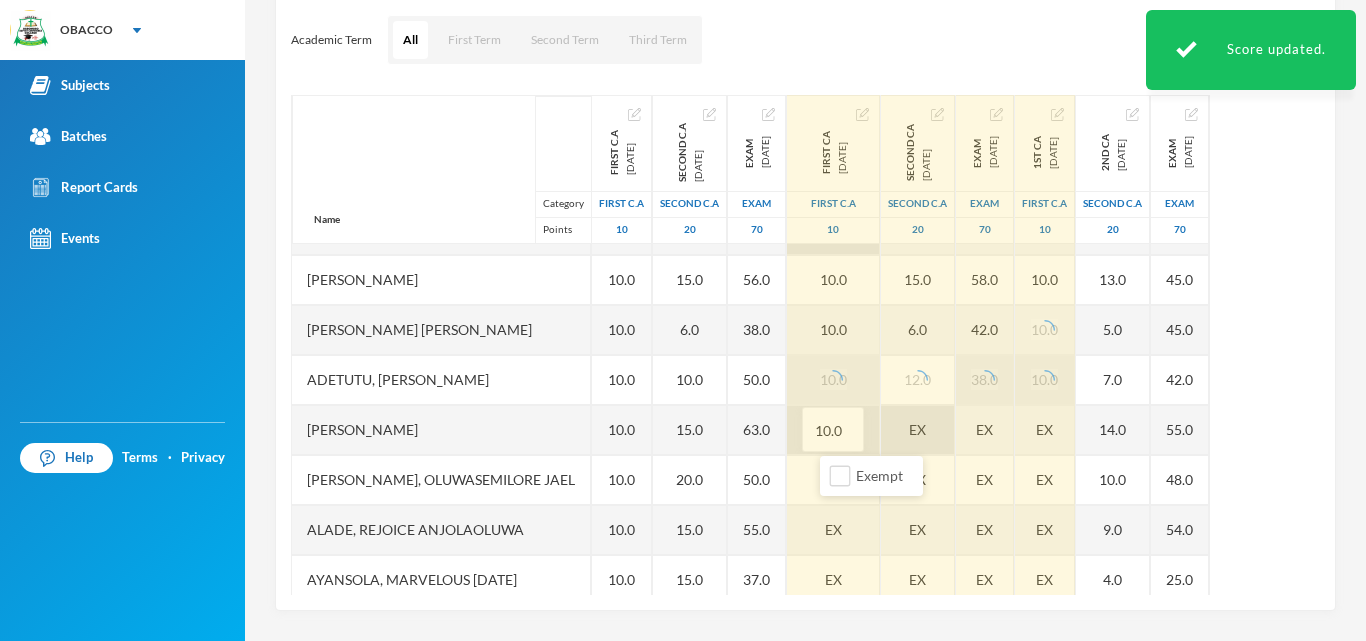 click on "EX" at bounding box center [918, 430] 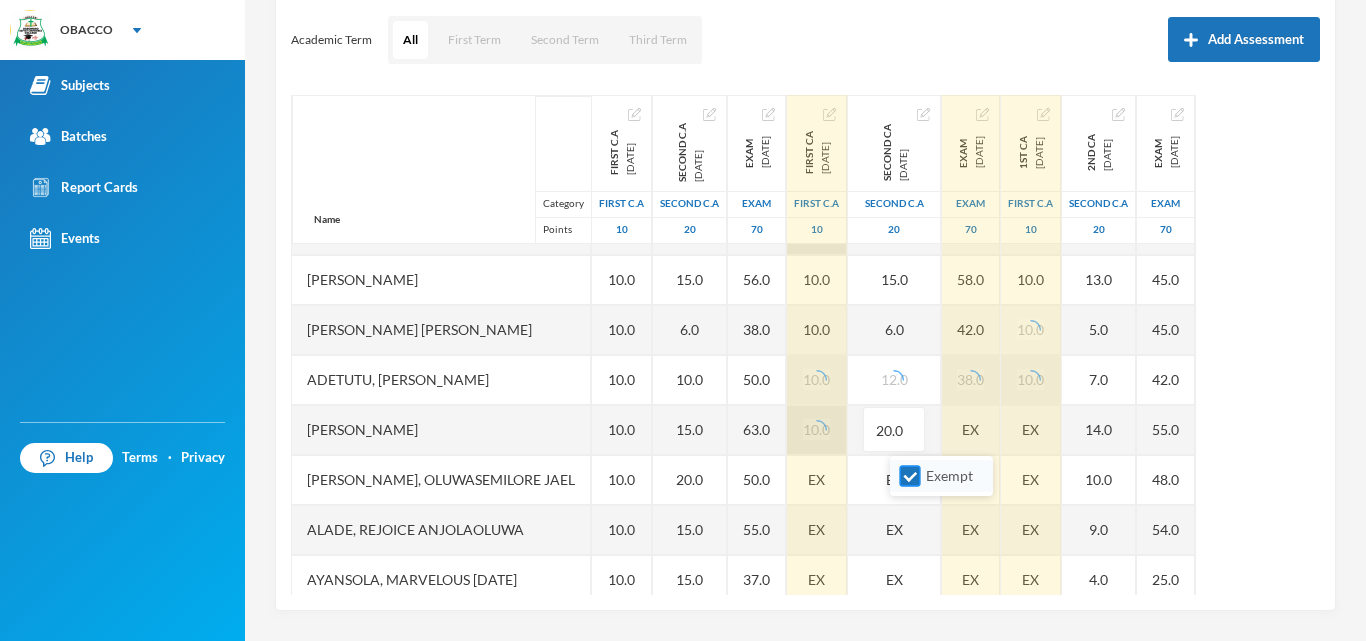 click on "Exempt" at bounding box center (910, 476) 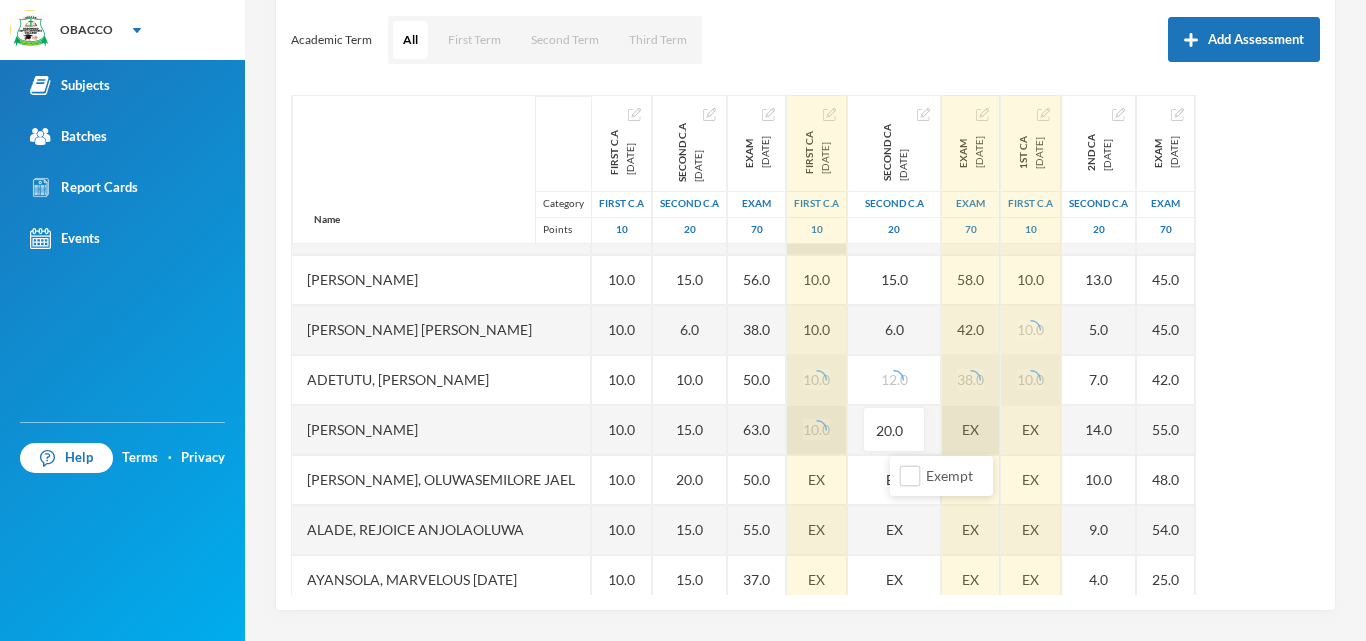 click on "EX" at bounding box center (971, 430) 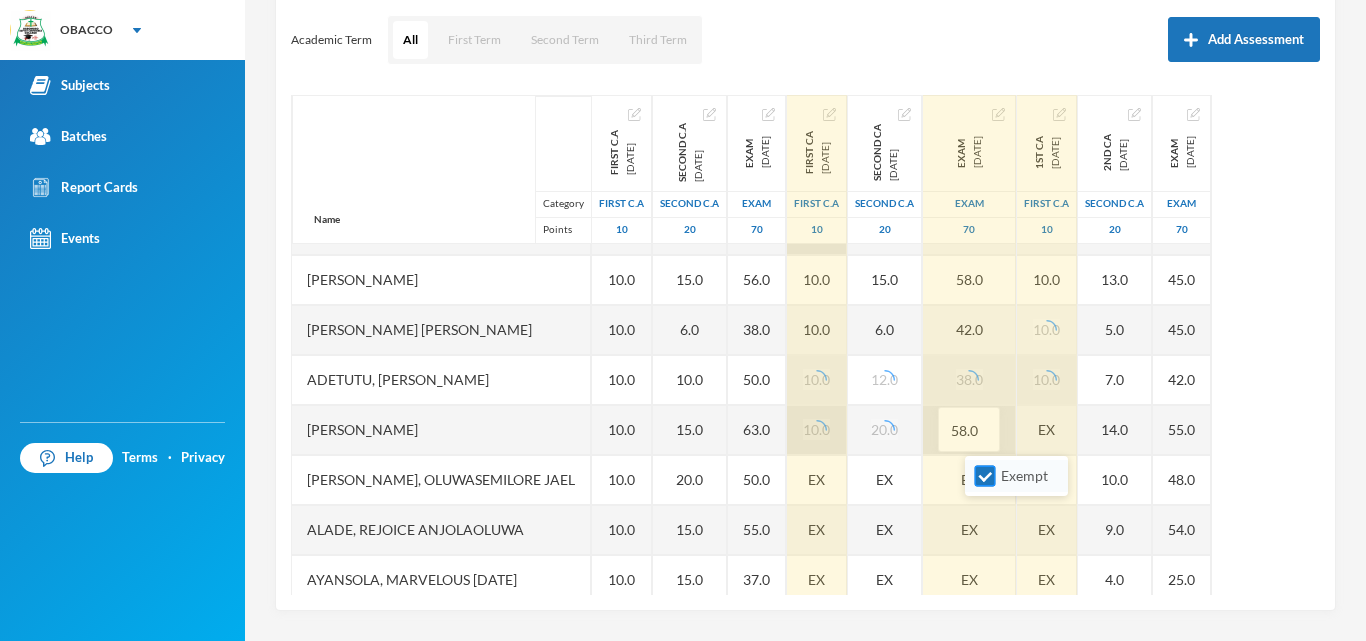 click on "Exempt" at bounding box center (985, 476) 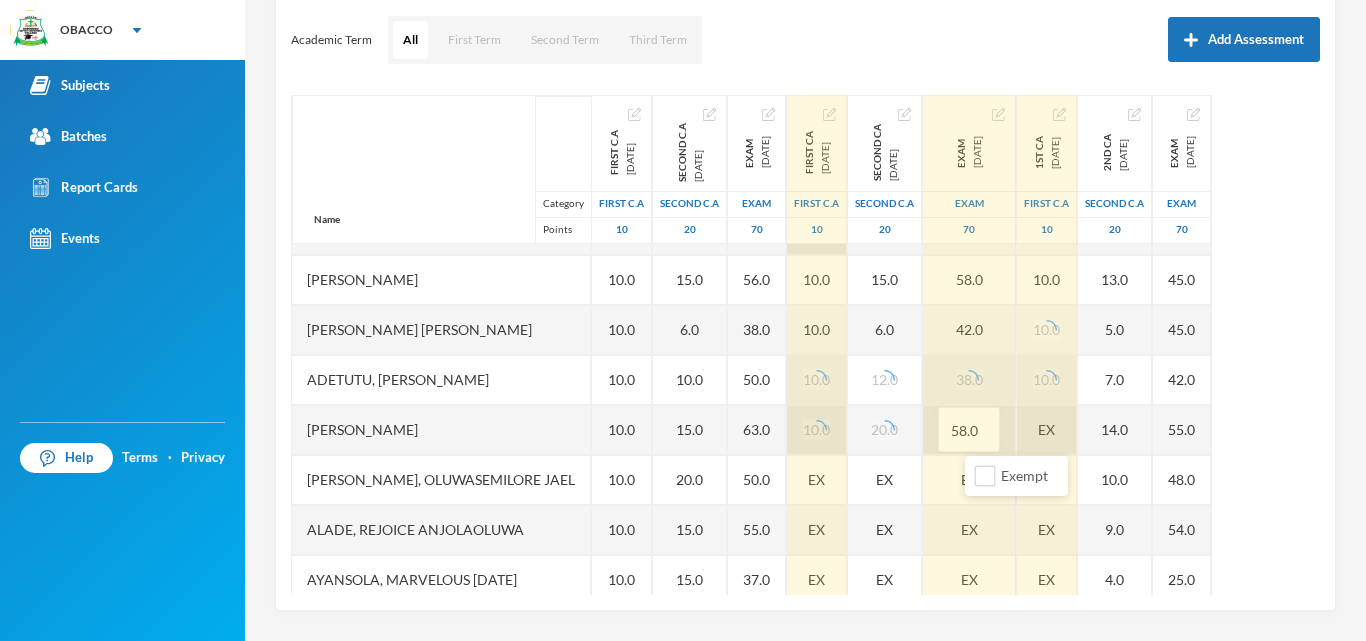 click on "EX" at bounding box center (1047, 430) 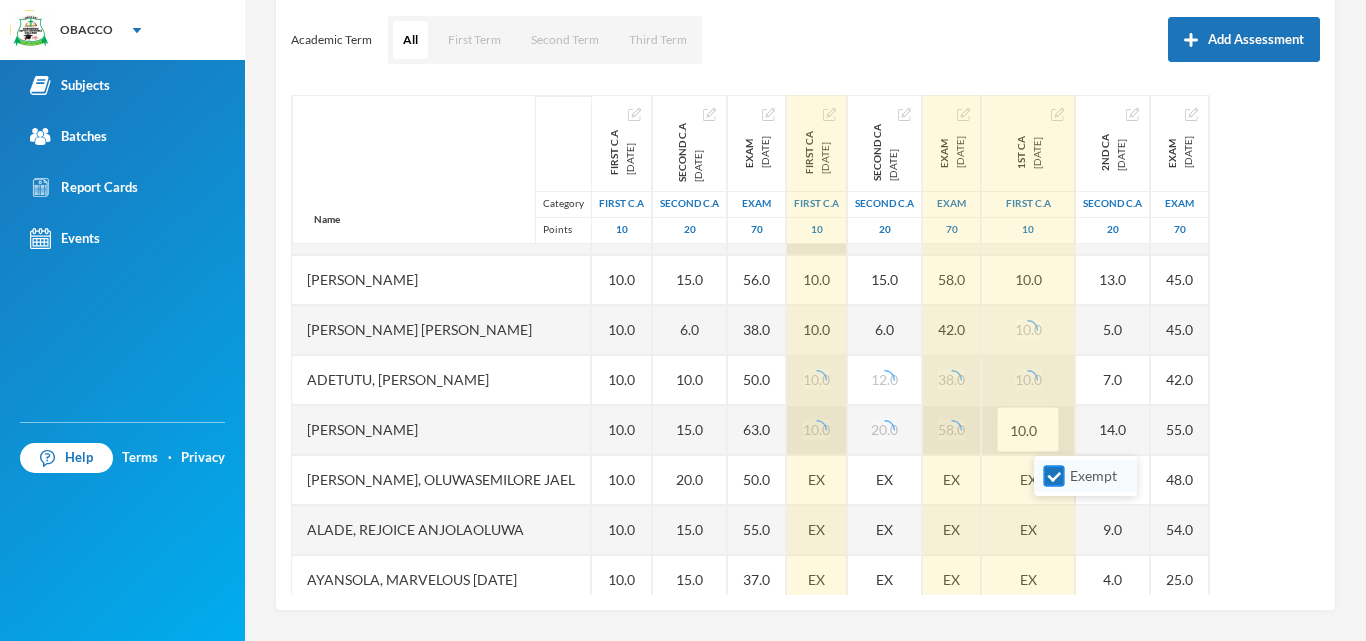 click on "Exempt" at bounding box center [1054, 476] 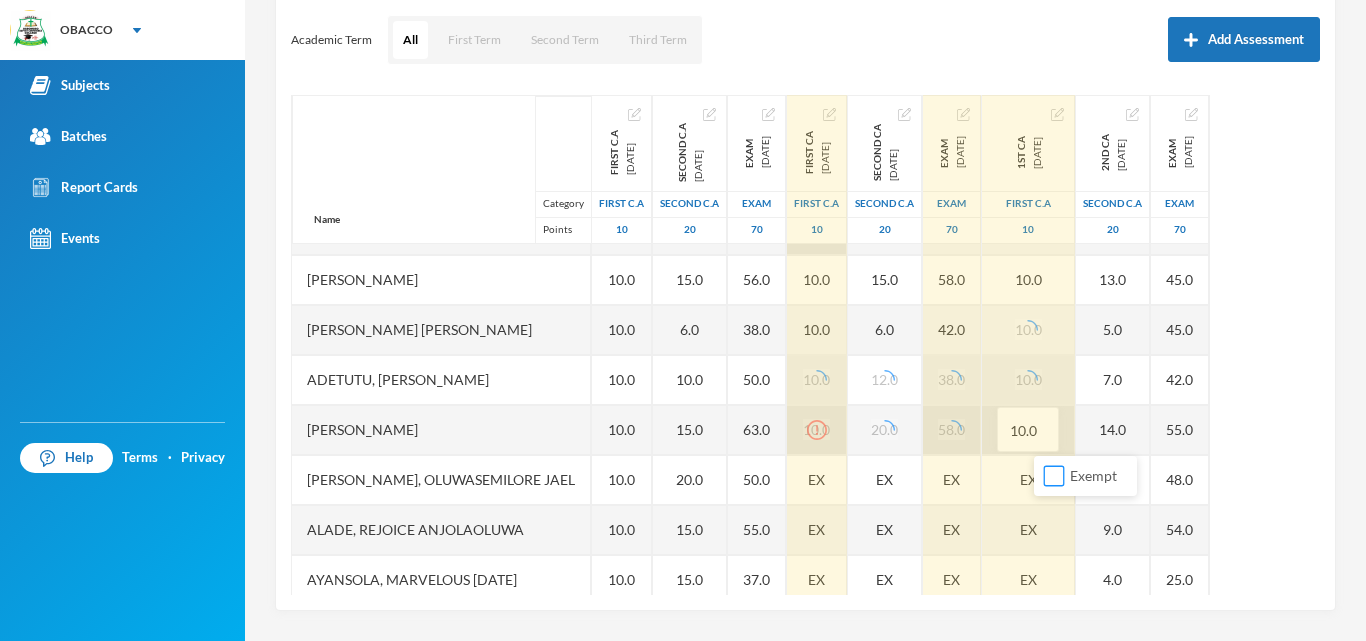 scroll, scrollTop: 320, scrollLeft: 0, axis: vertical 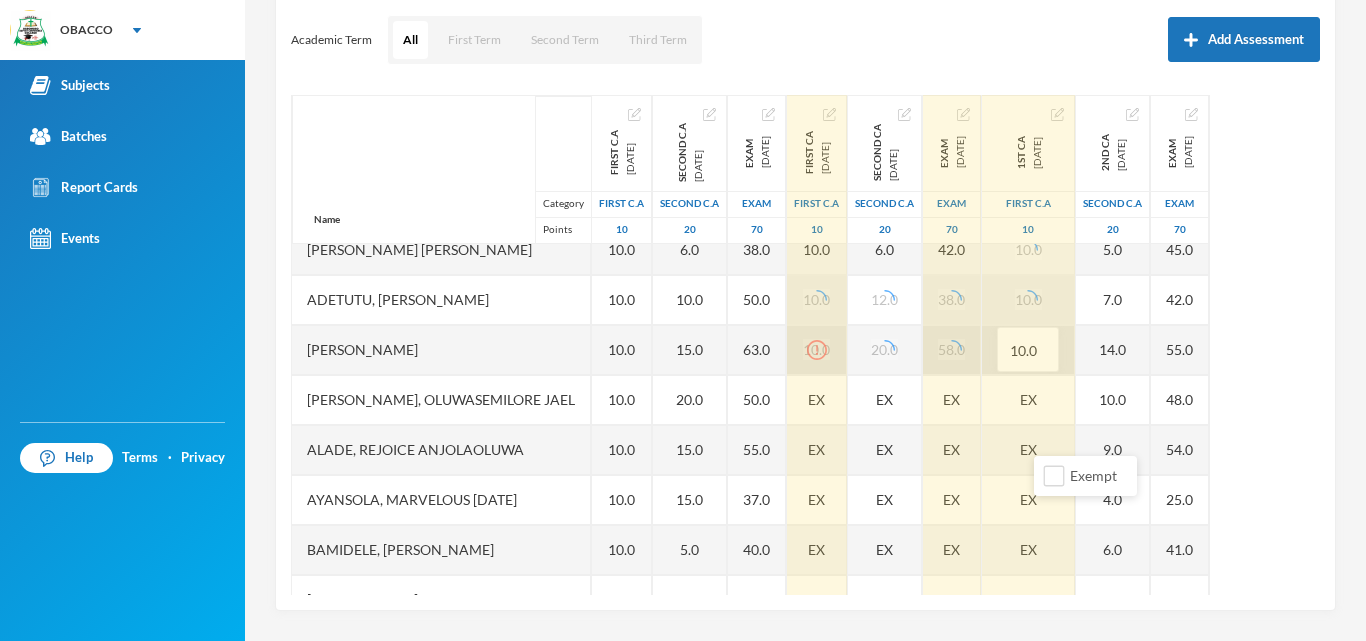 click 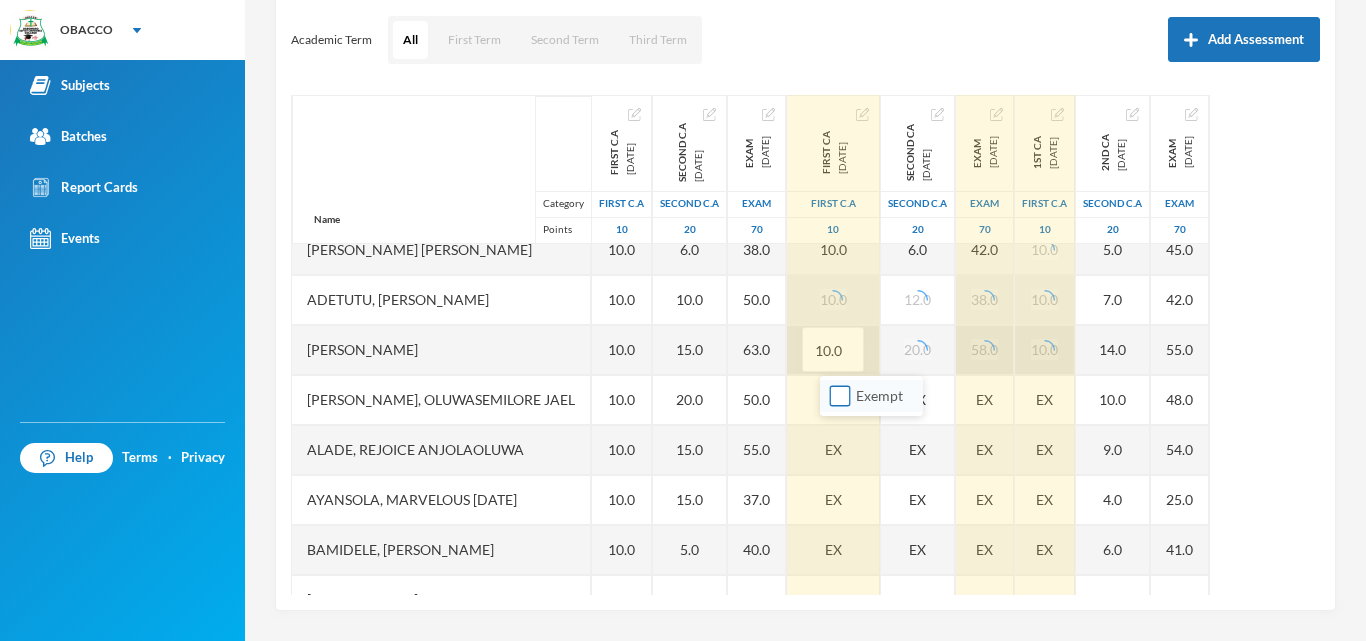 click on "Exempt" at bounding box center [840, 396] 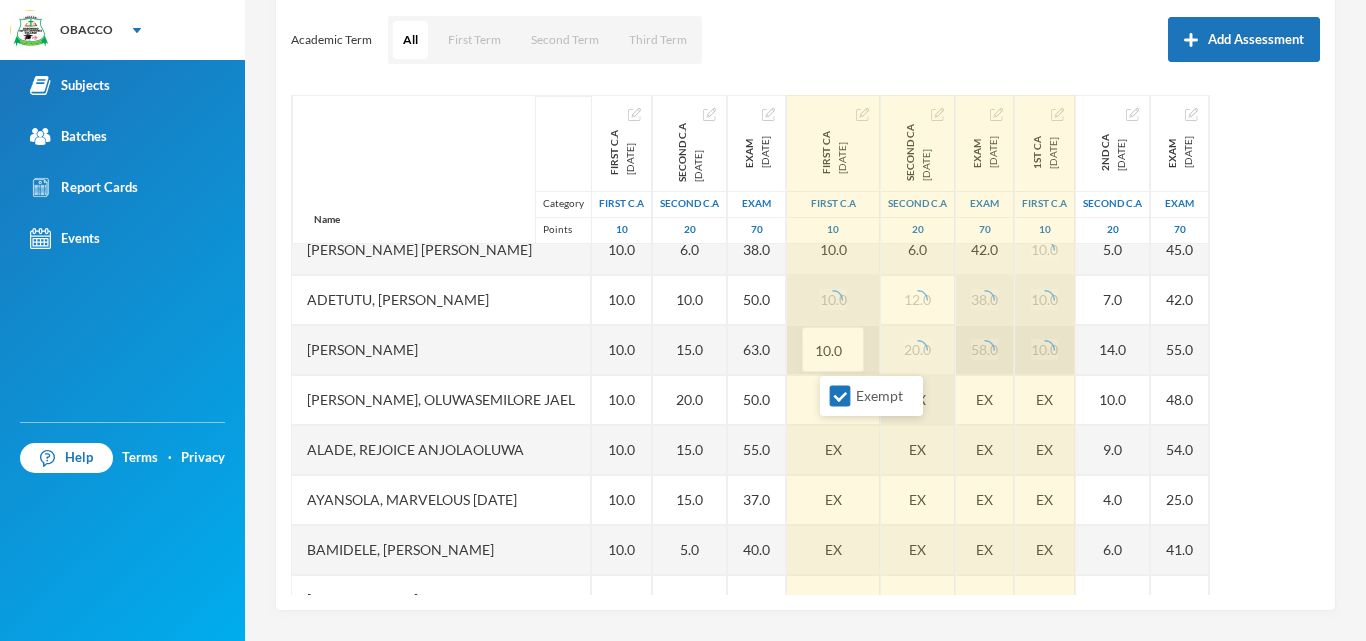 click on "EX" at bounding box center [918, 400] 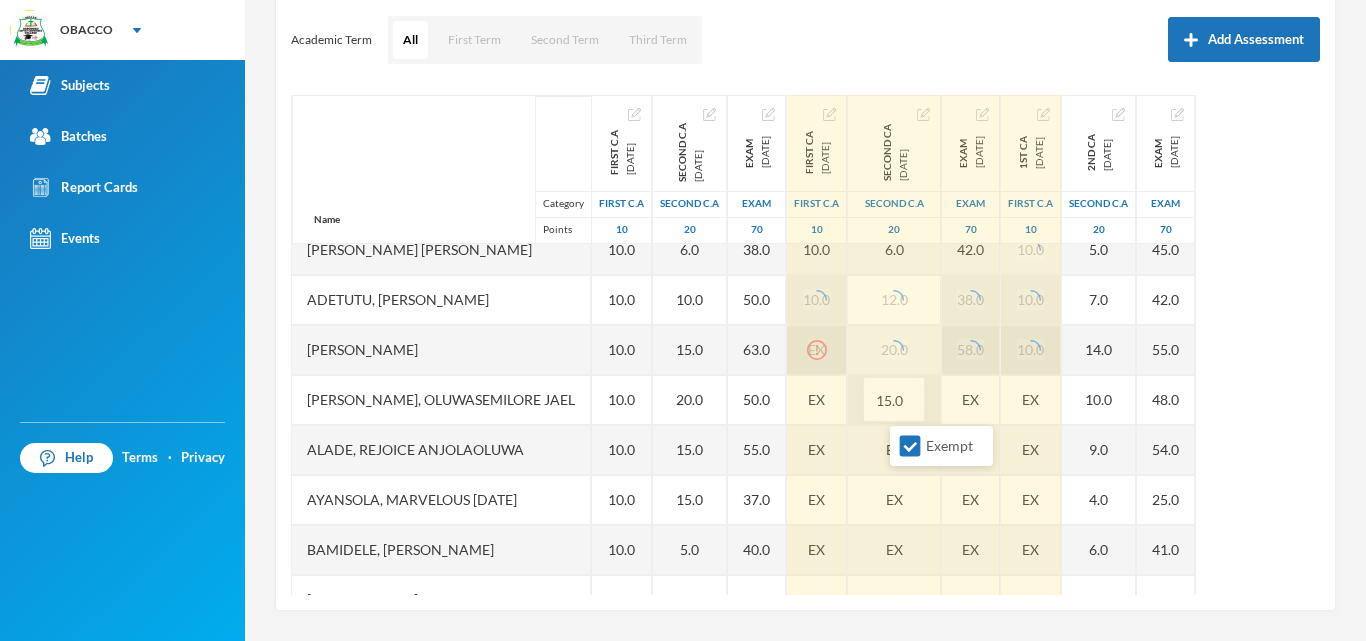 click on "EX" at bounding box center (817, 350) 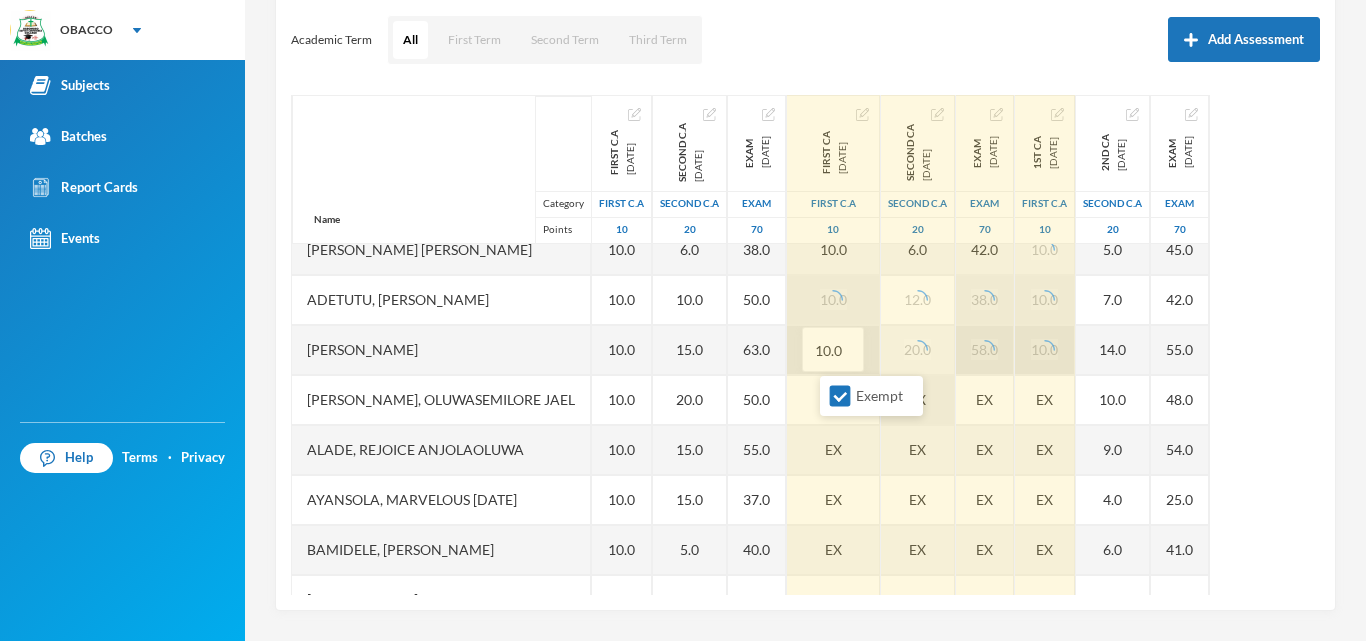 click on "10.0" at bounding box center (833, 350) 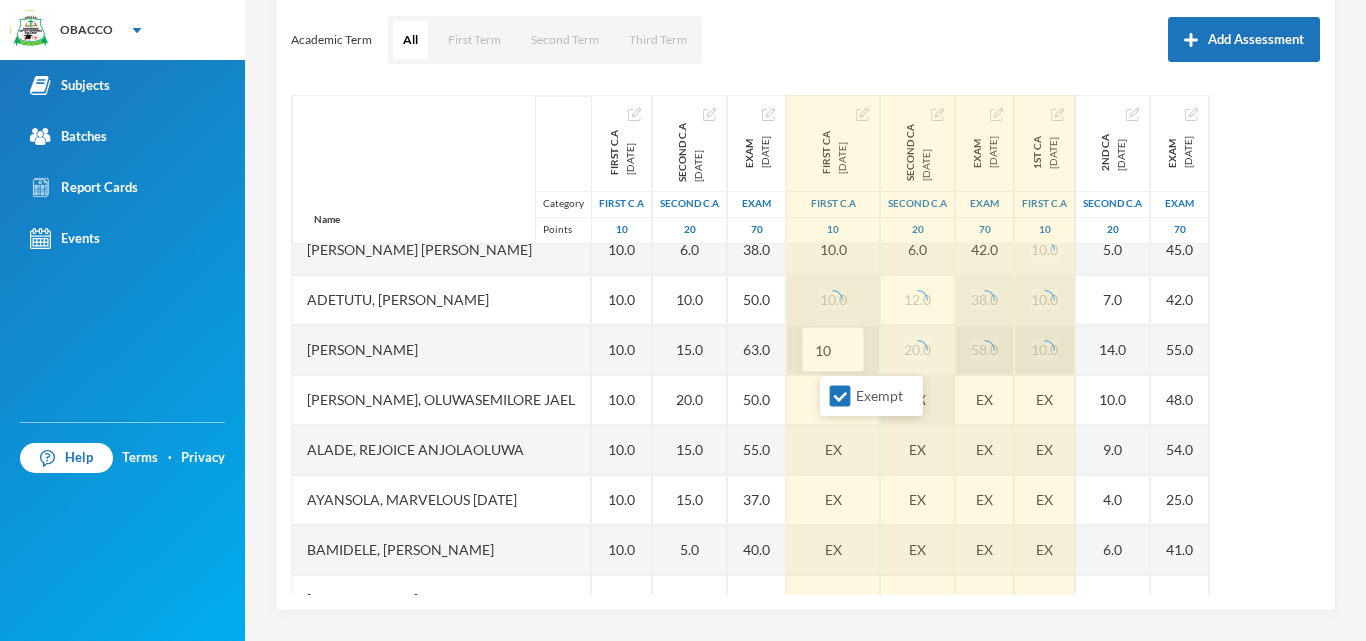 type on "1" 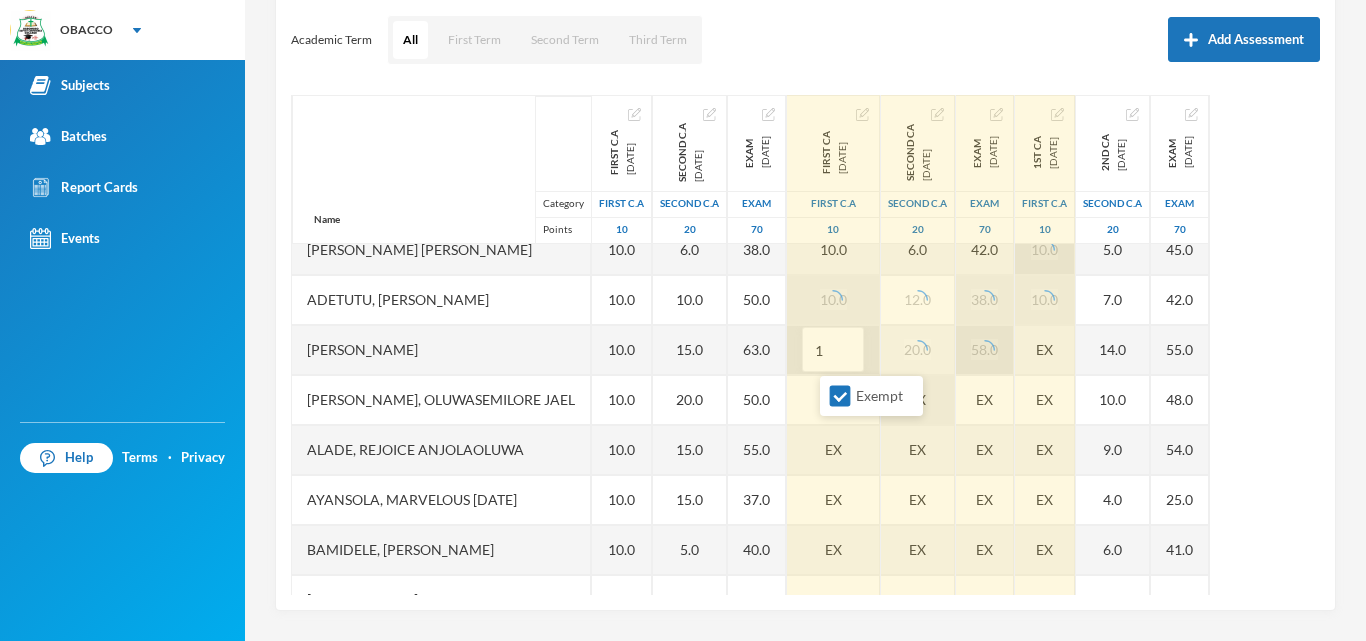 type on "10" 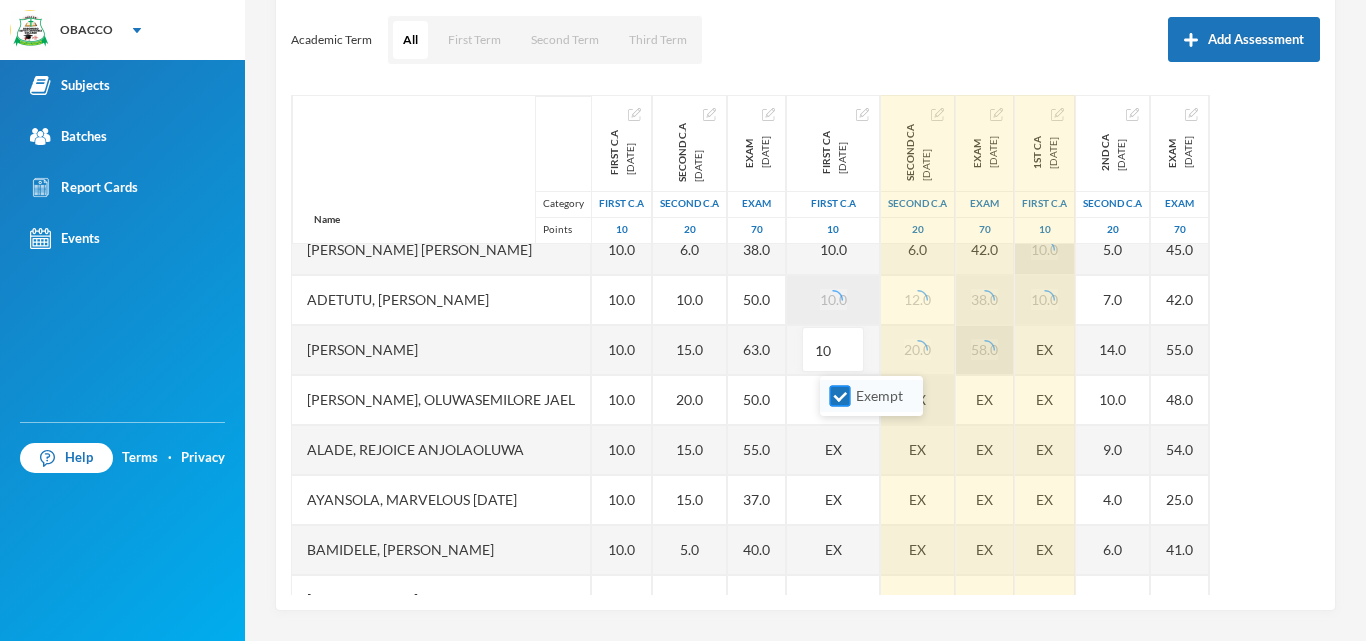 click on "Exempt" at bounding box center (840, 396) 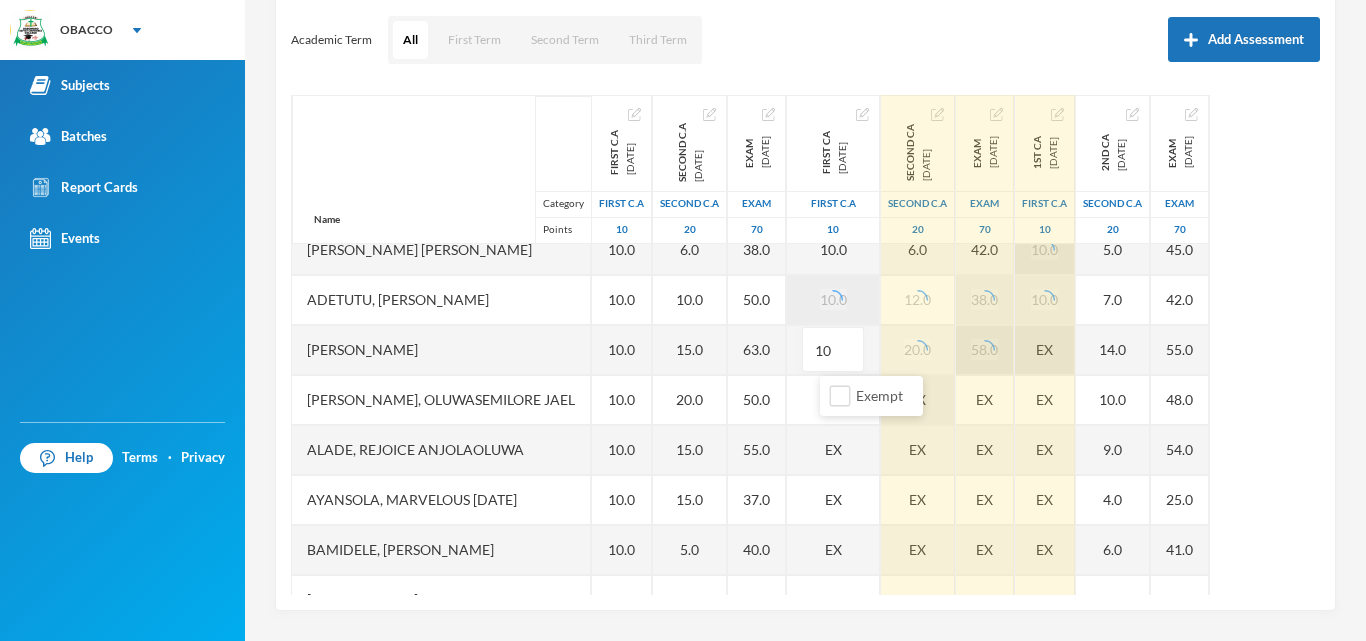 click on "EX" at bounding box center [1045, 350] 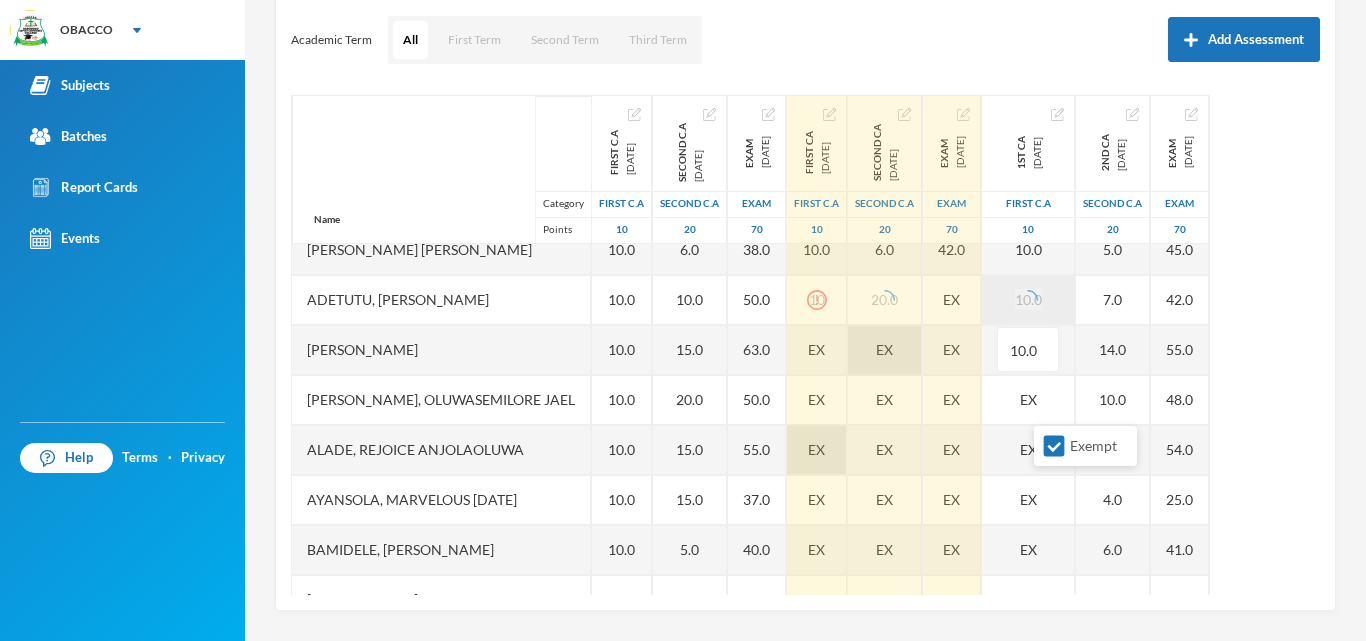 click on "Exempt" at bounding box center (1054, 446) 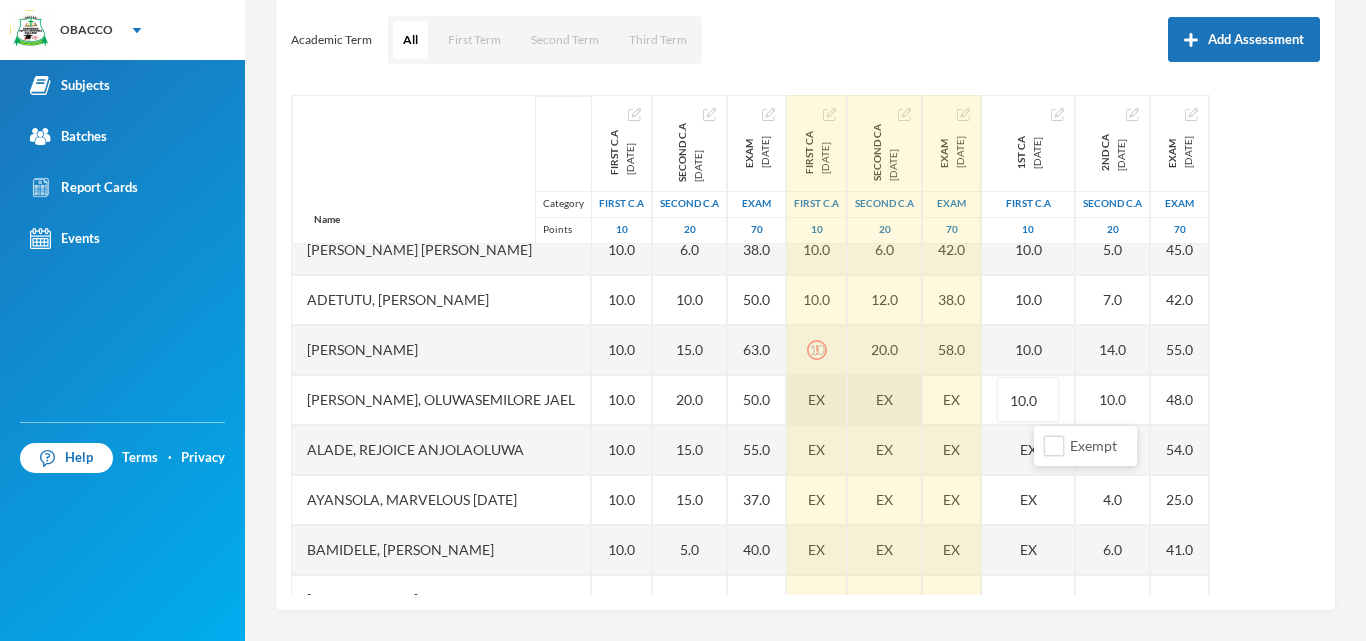 click on "EX" at bounding box center (816, 399) 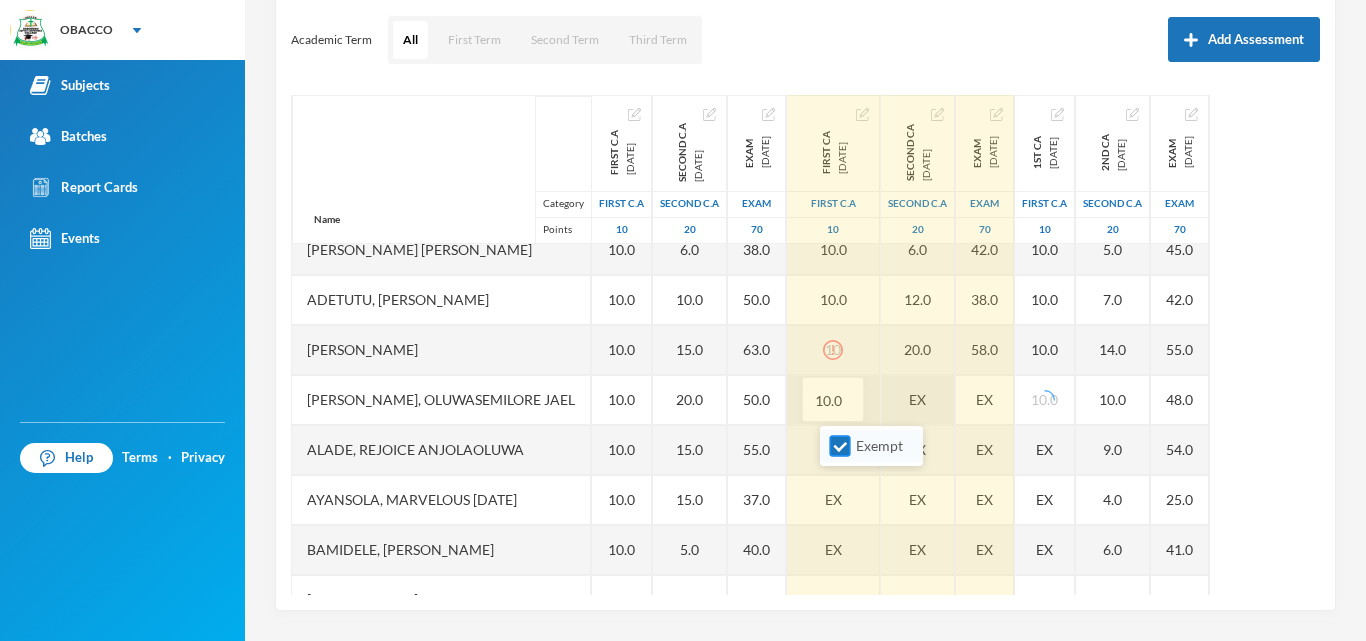 click on "Exempt" at bounding box center [840, 446] 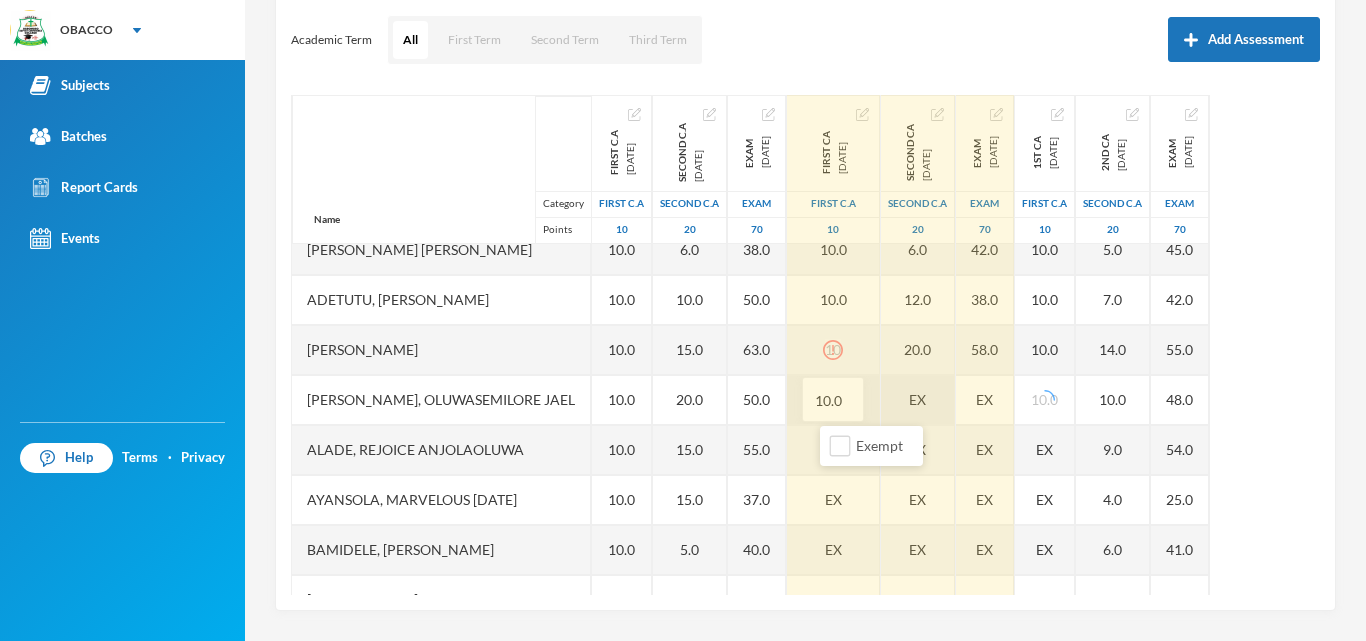 click on "EX" at bounding box center [918, 400] 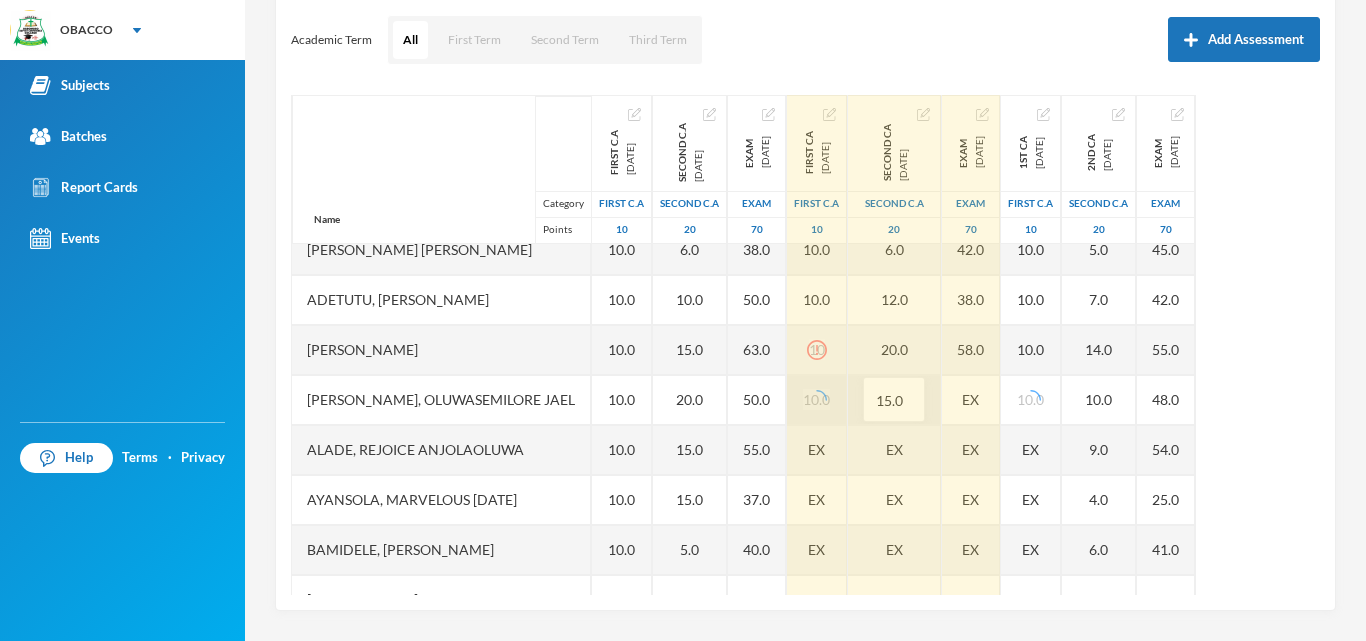 click on "Exempt" at bounding box center [910, 446] 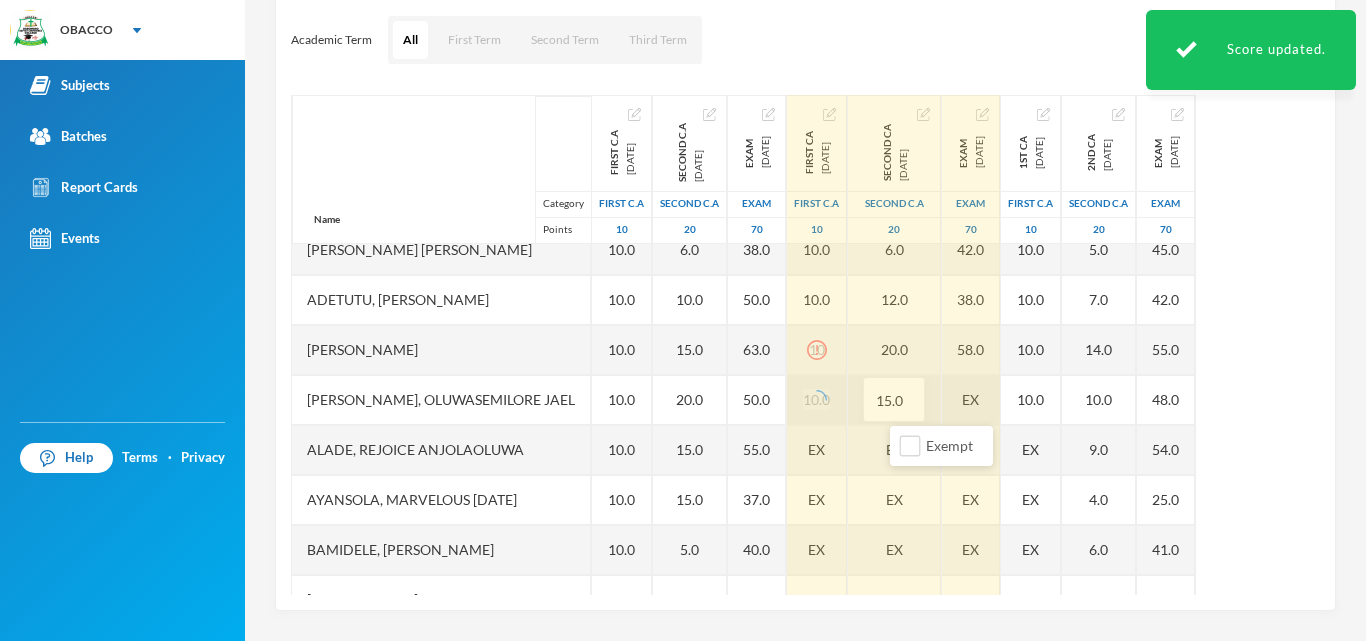 click on "EX" at bounding box center (971, 400) 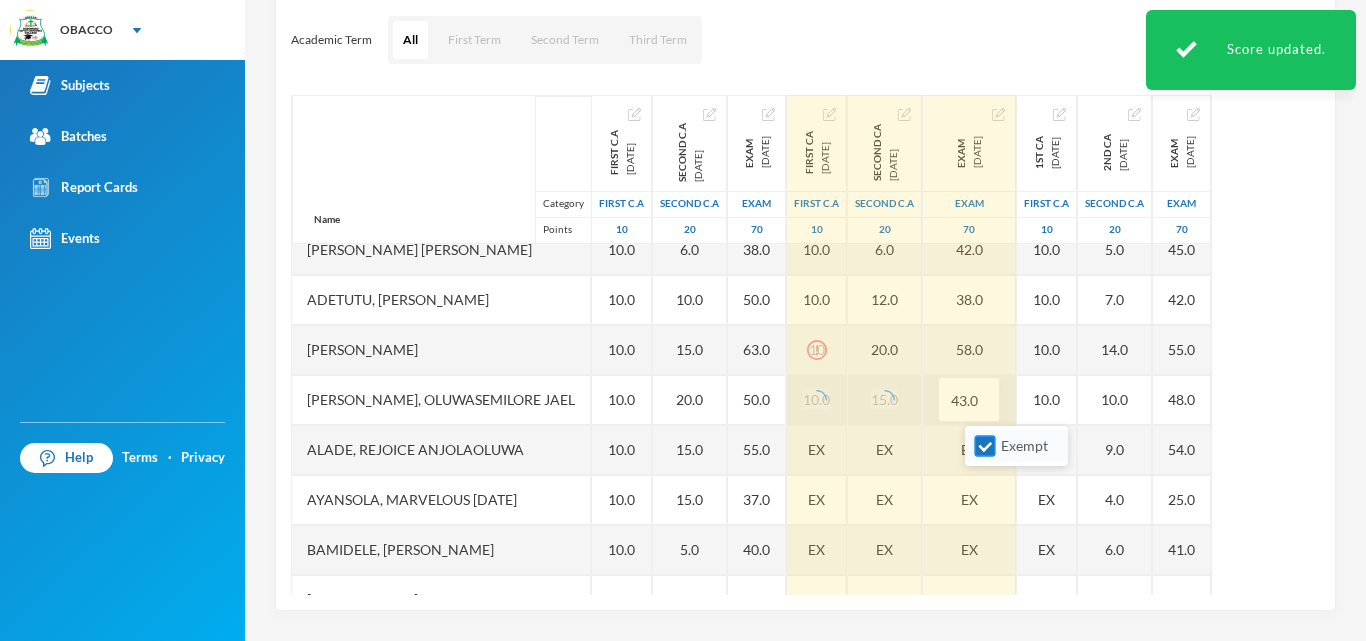 click on "Exempt" at bounding box center [985, 446] 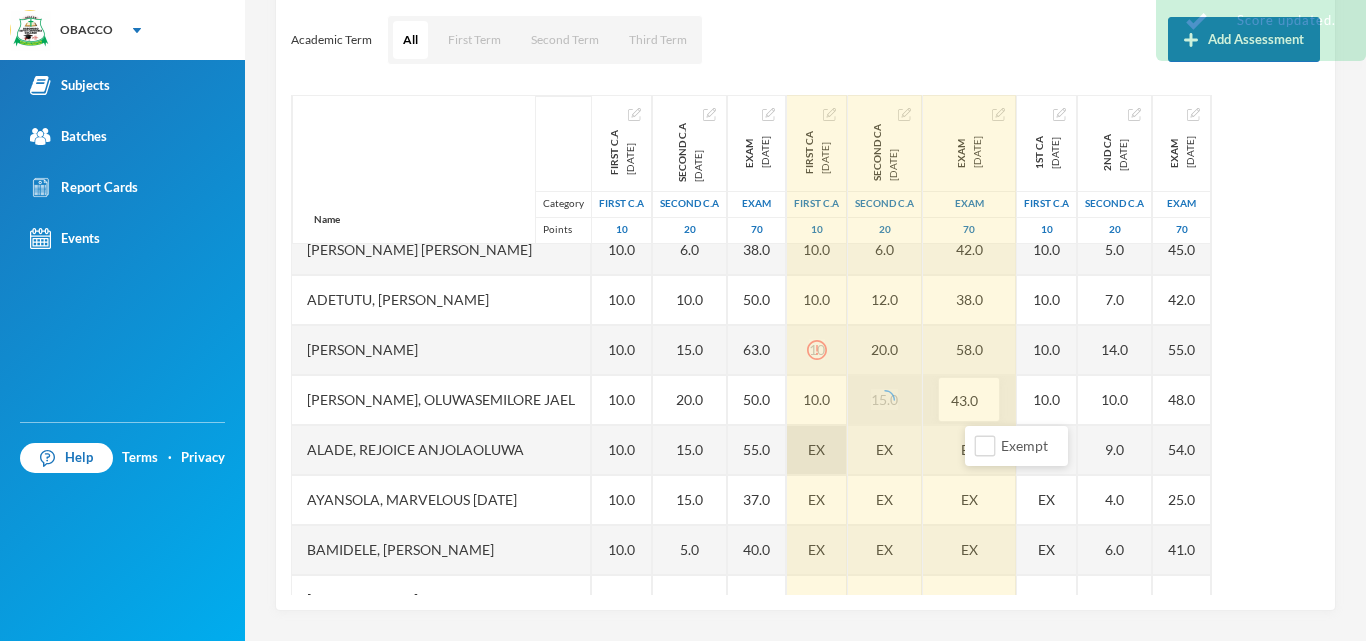 click on "EX" at bounding box center (816, 449) 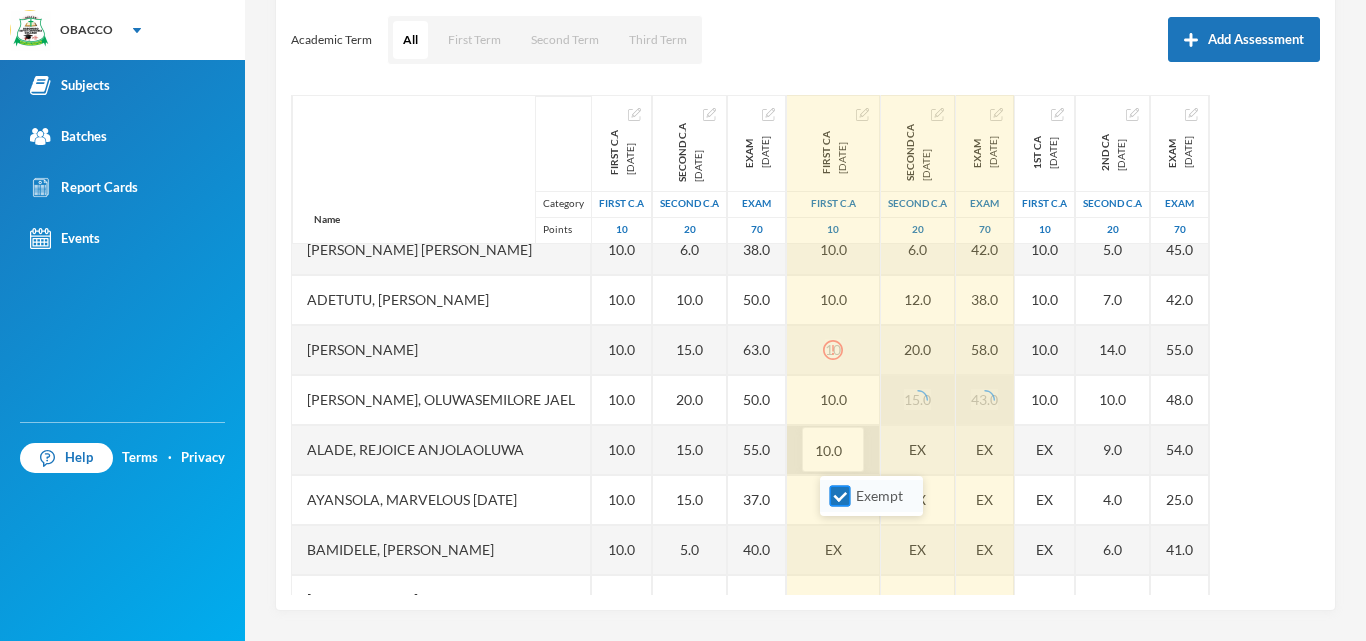 click on "Exempt" at bounding box center [840, 496] 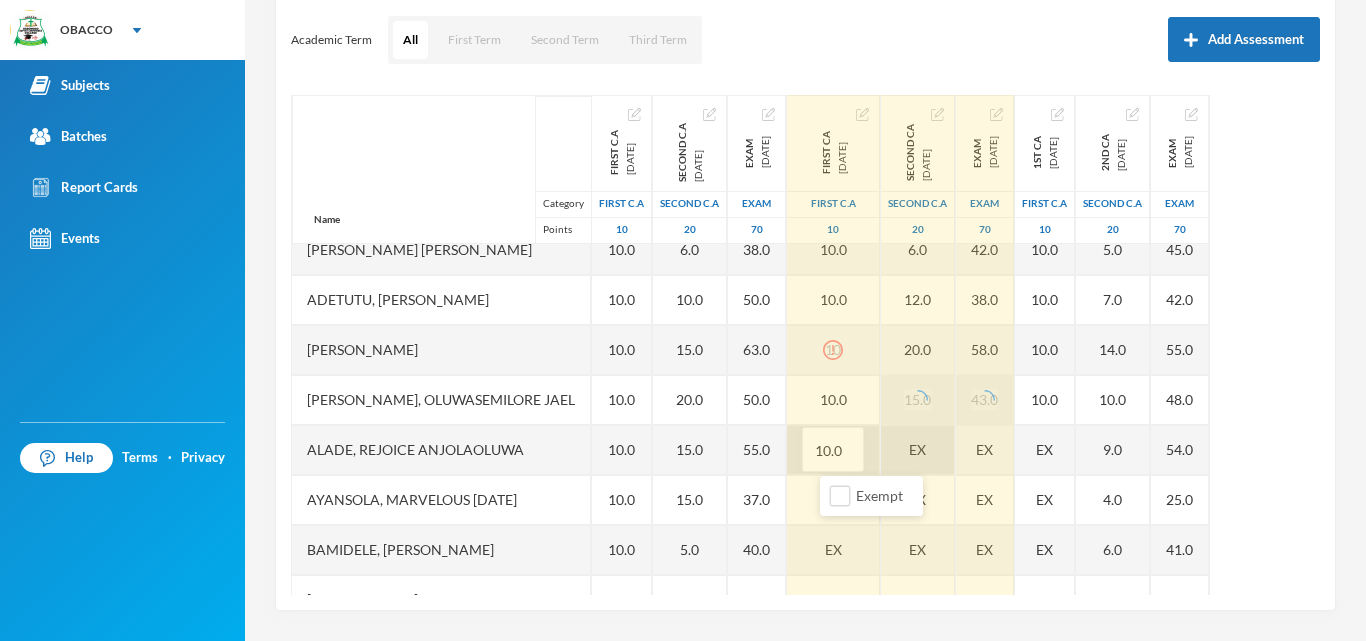 click on "EX" at bounding box center [918, 450] 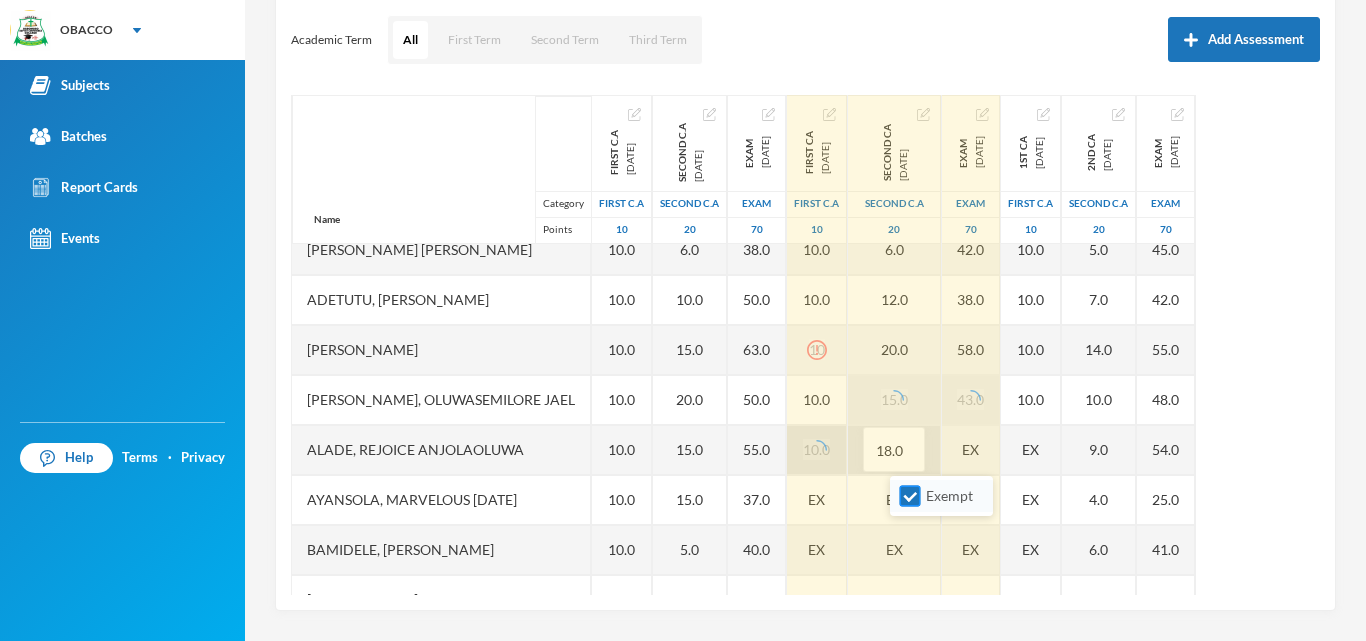 click on "Exempt" at bounding box center [910, 496] 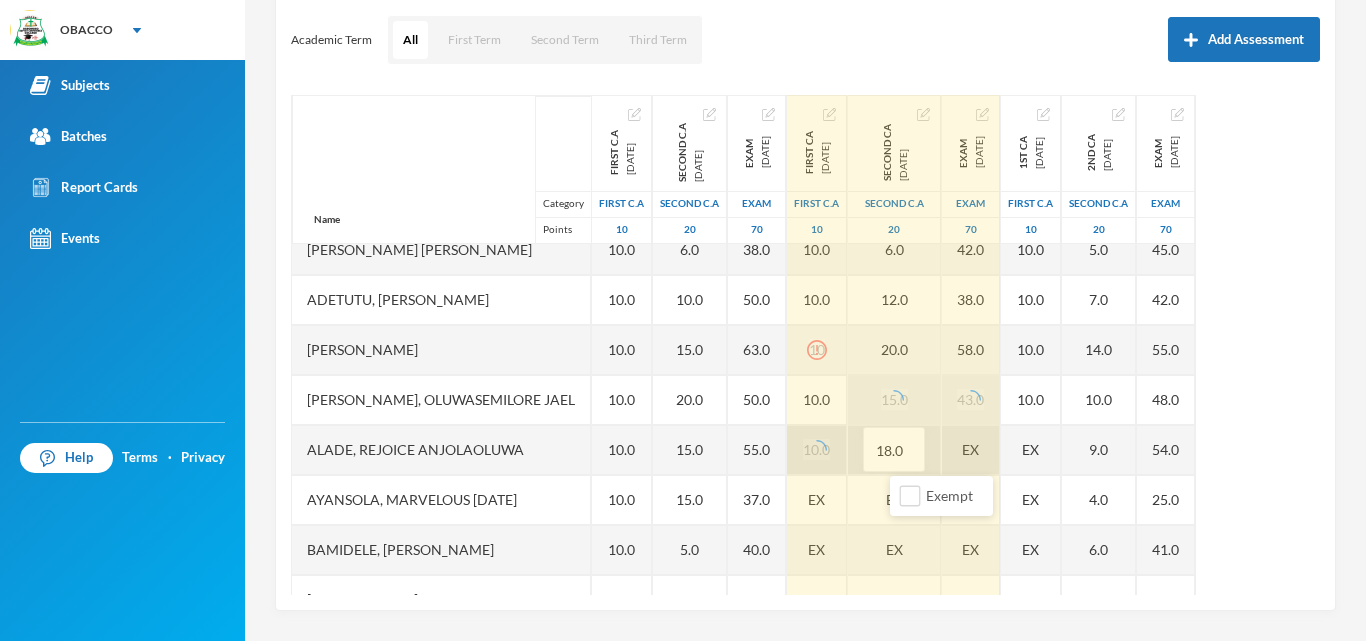 click on "EX" at bounding box center [971, 450] 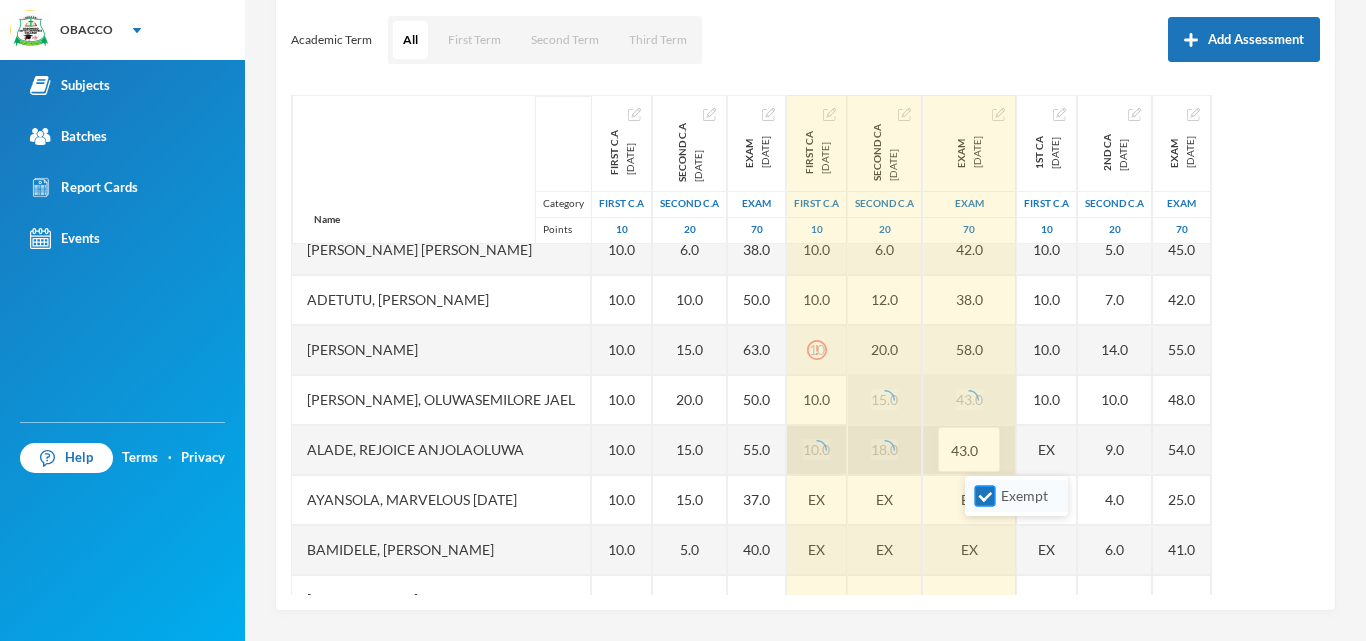 click on "Exempt" at bounding box center (985, 496) 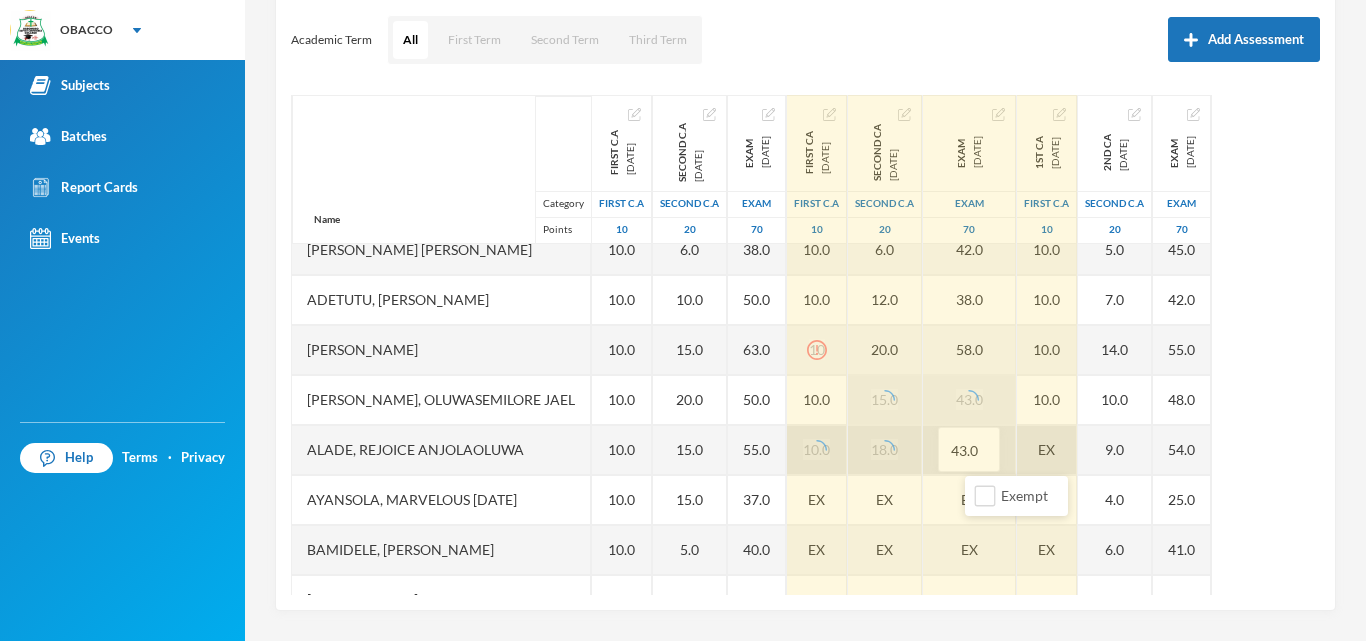 click on "EX" at bounding box center (1047, 450) 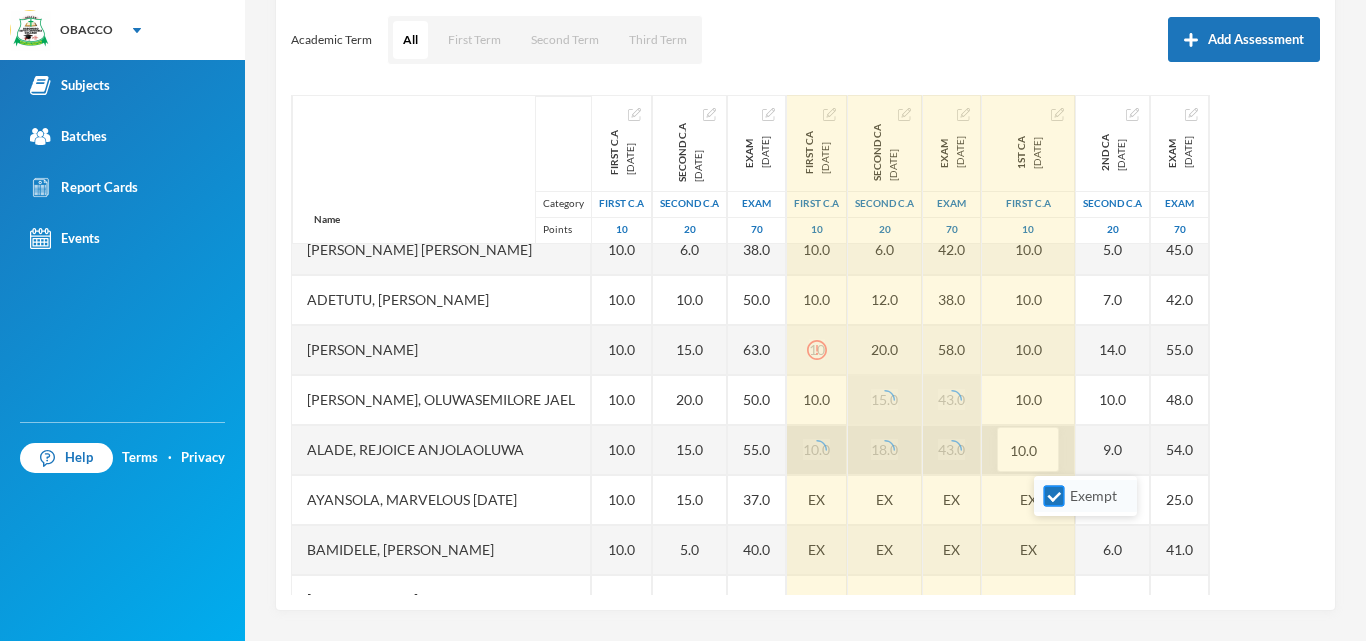 click on "Exempt" at bounding box center [1054, 496] 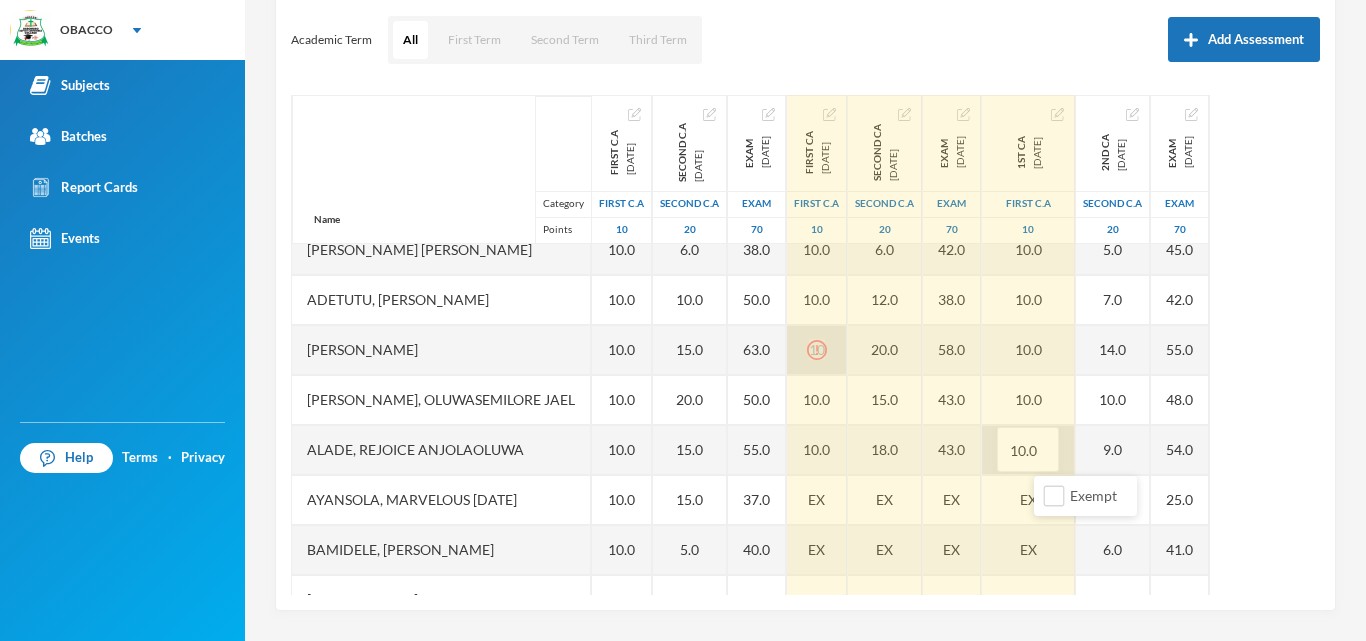 click 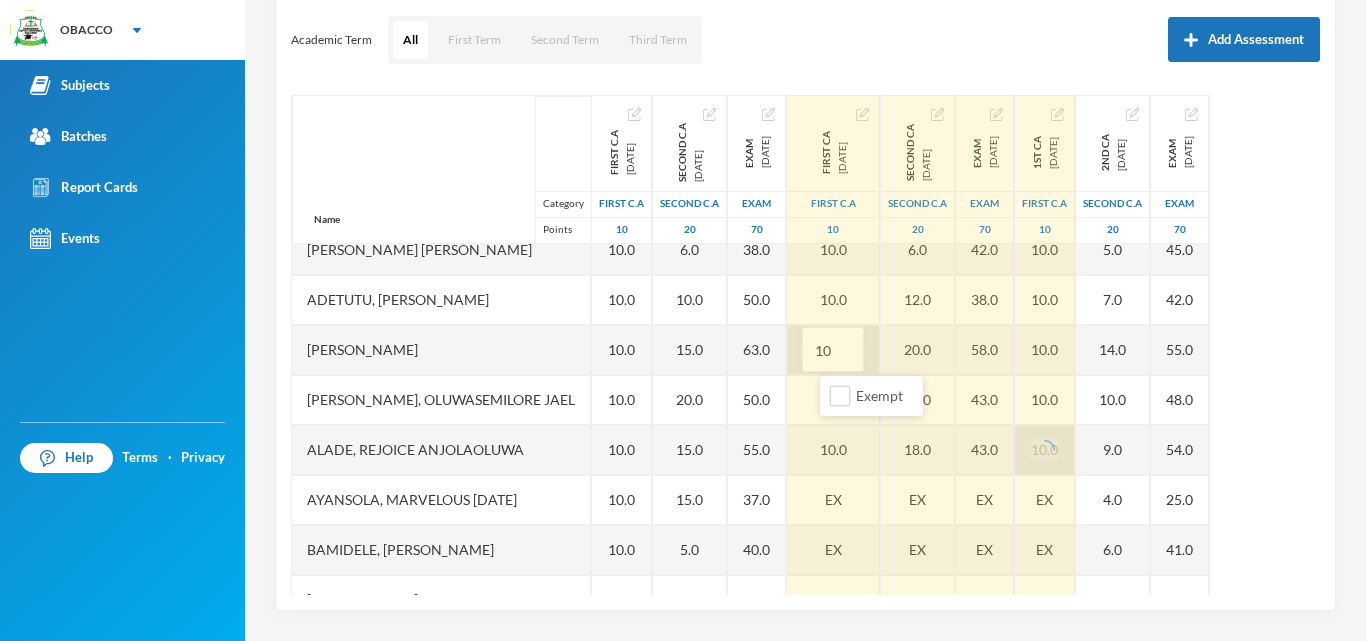 type on "1" 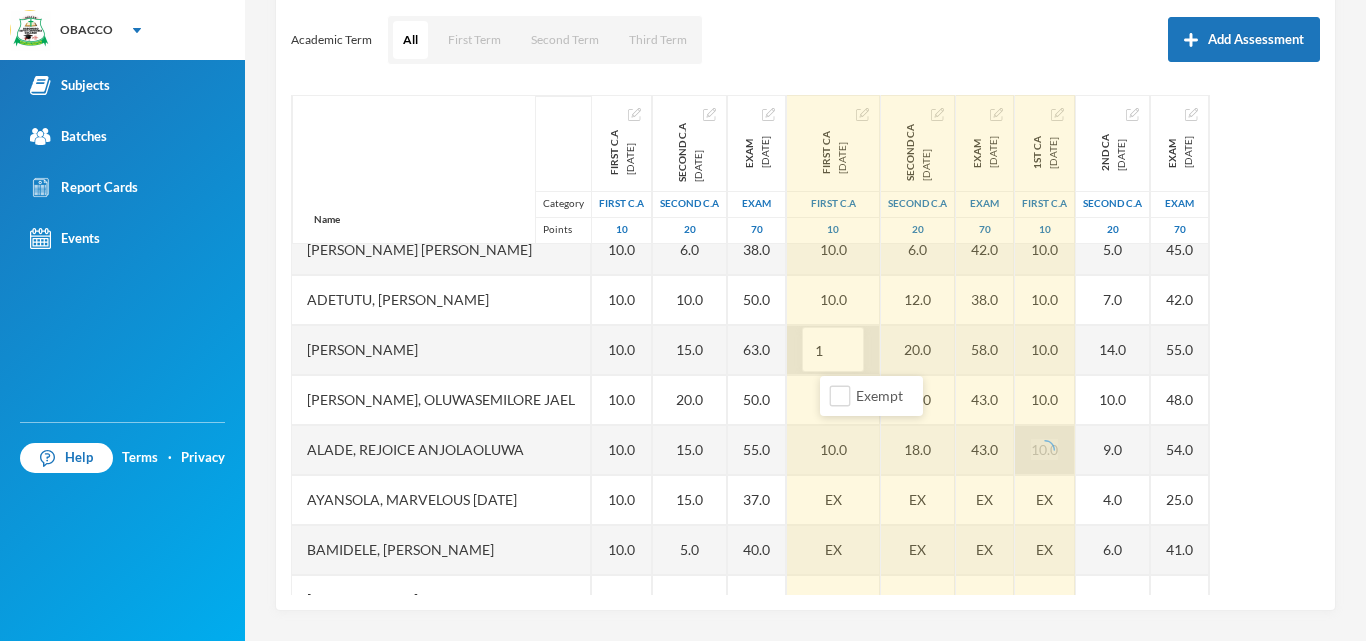 type on "10" 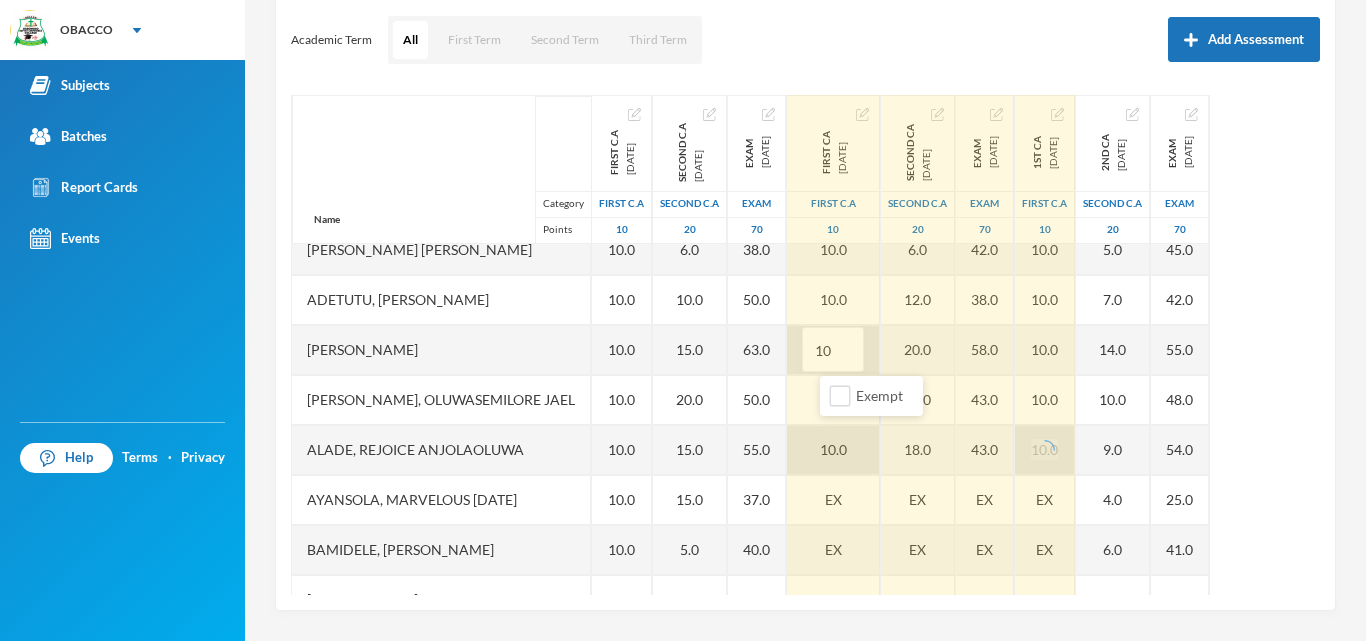 click on "10.0" at bounding box center [833, 450] 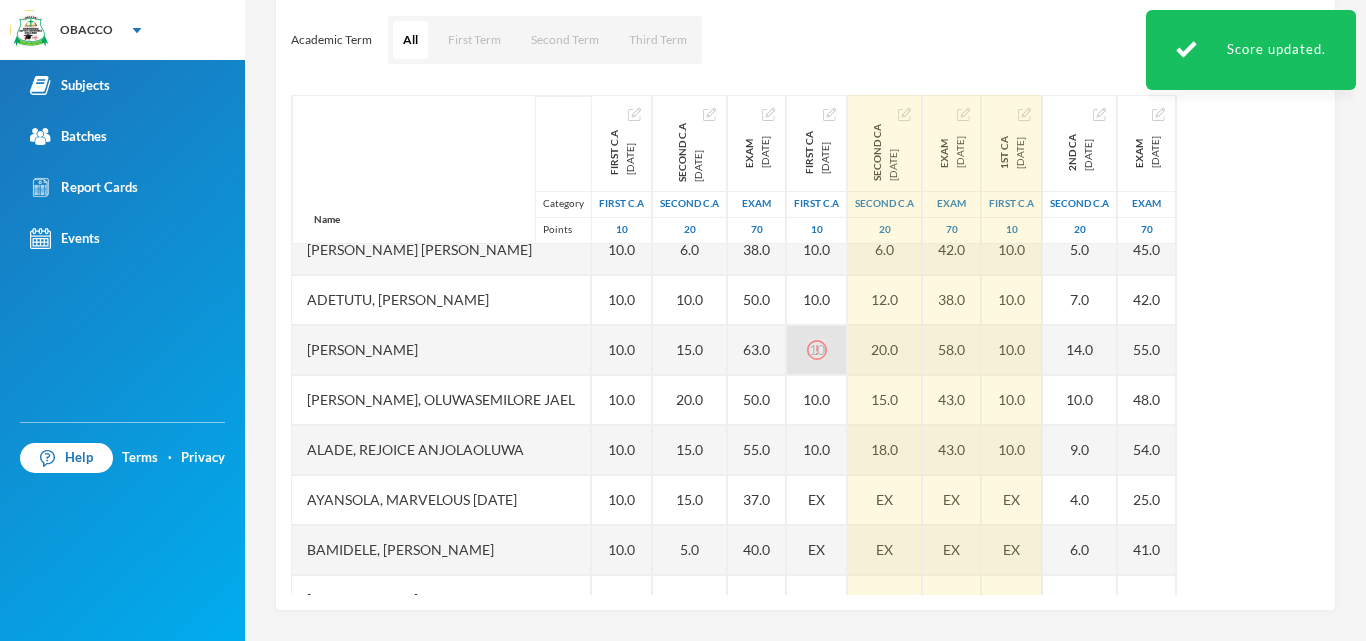 click on "10" at bounding box center (817, 350) 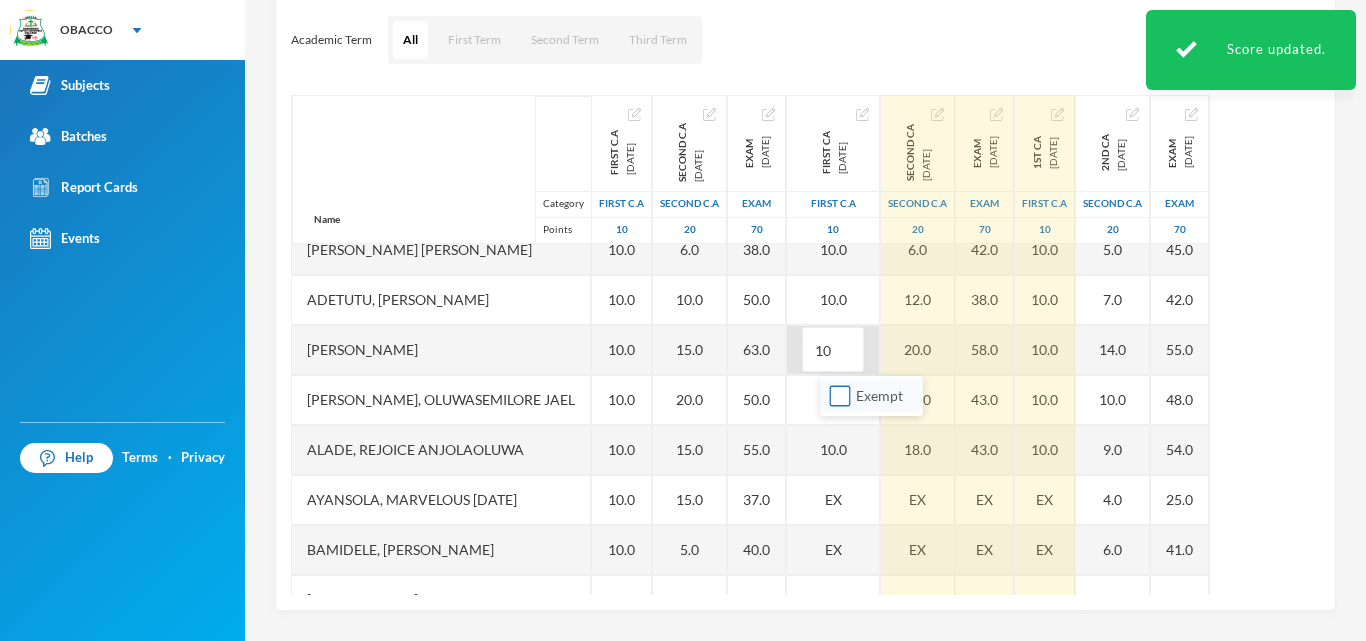 click on "Exempt" at bounding box center (840, 396) 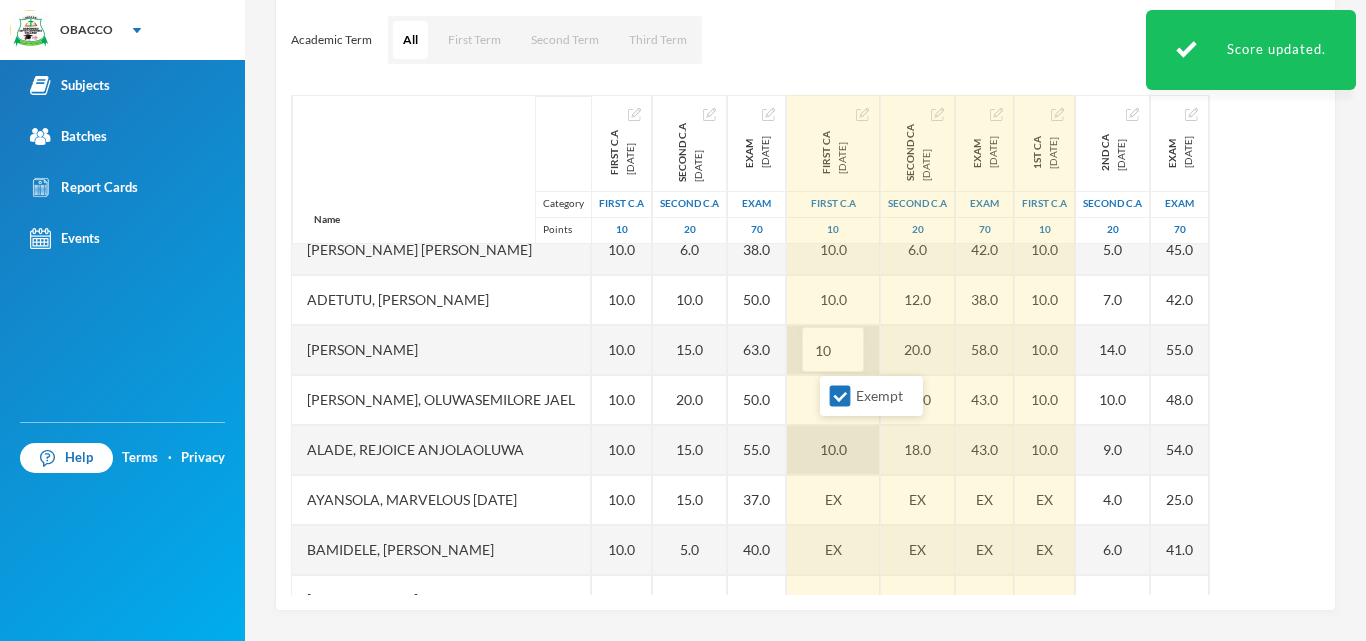 click on "10.0" at bounding box center [833, 450] 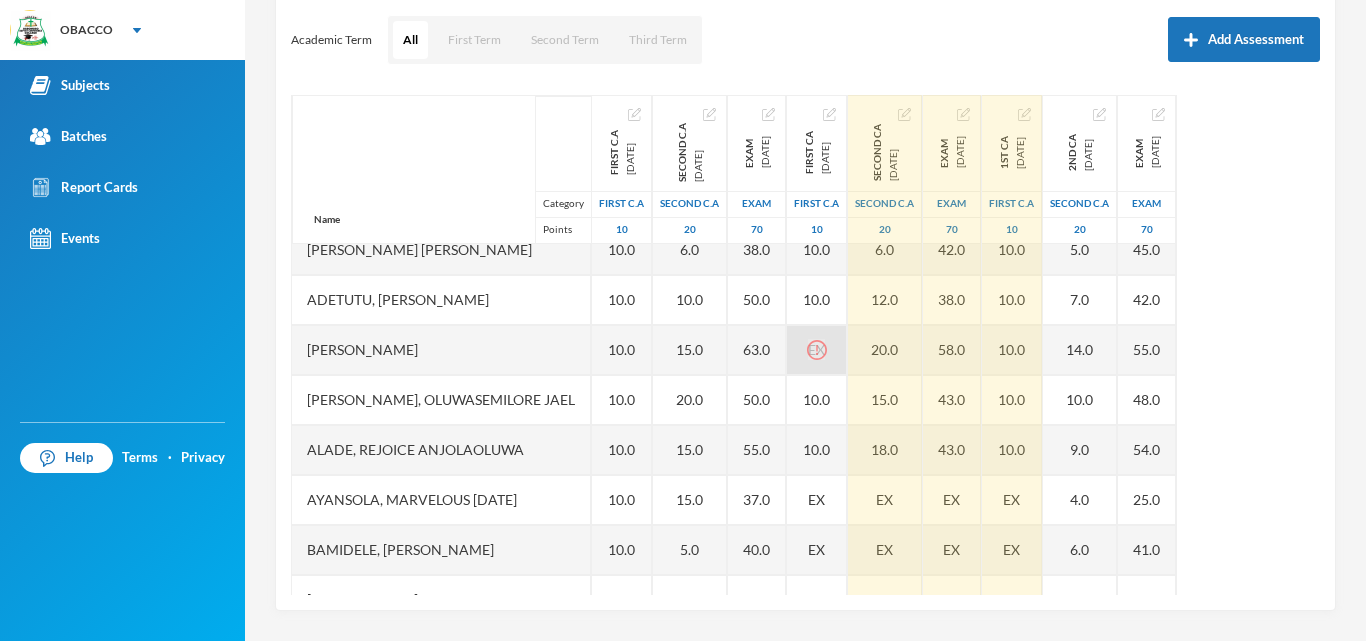 click 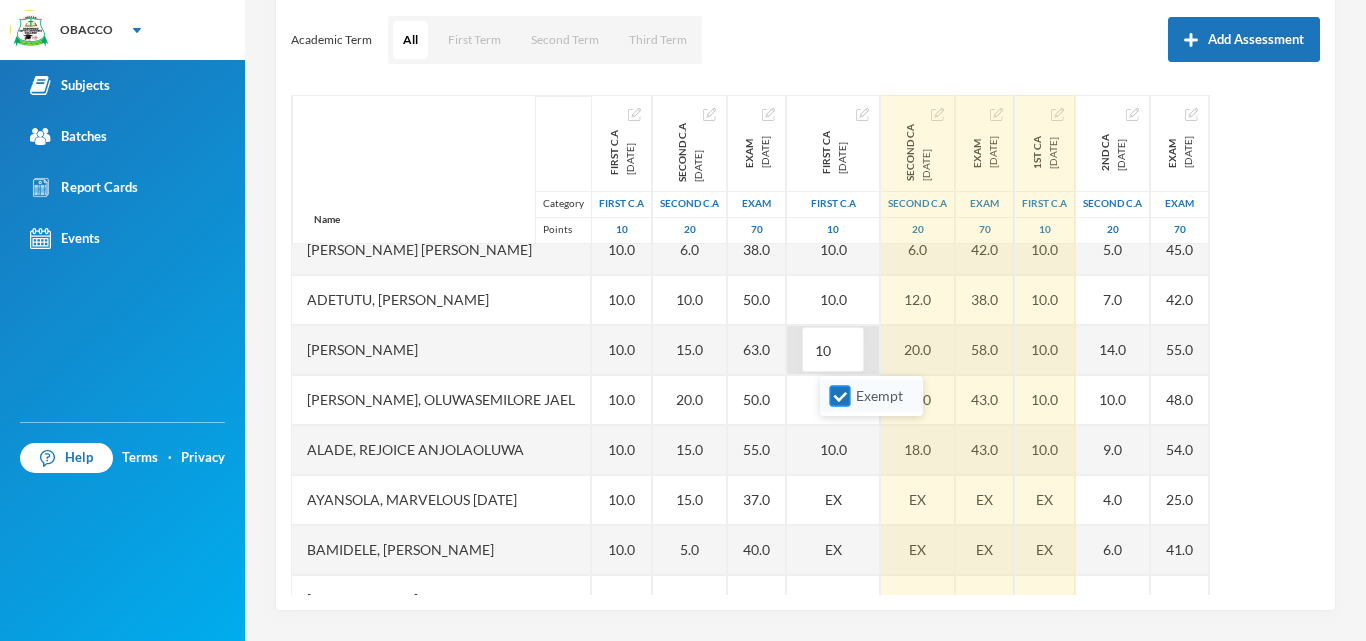 click on "Exempt" at bounding box center [840, 396] 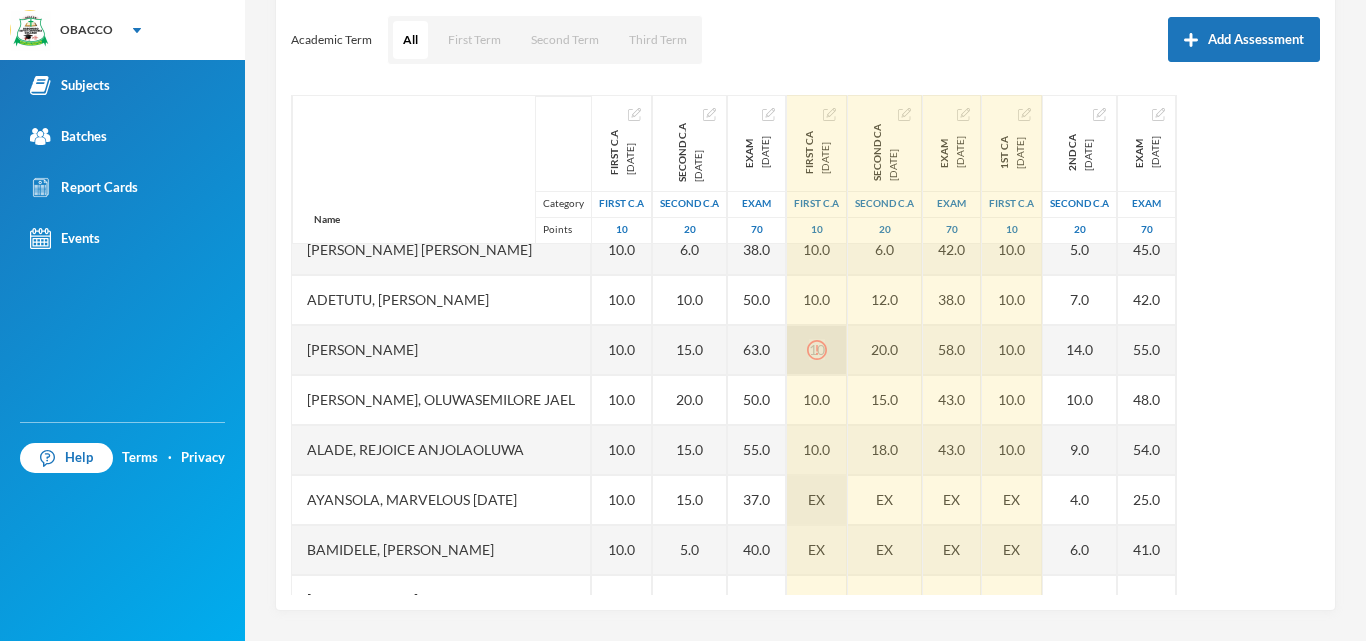 click on "EX" at bounding box center (817, 500) 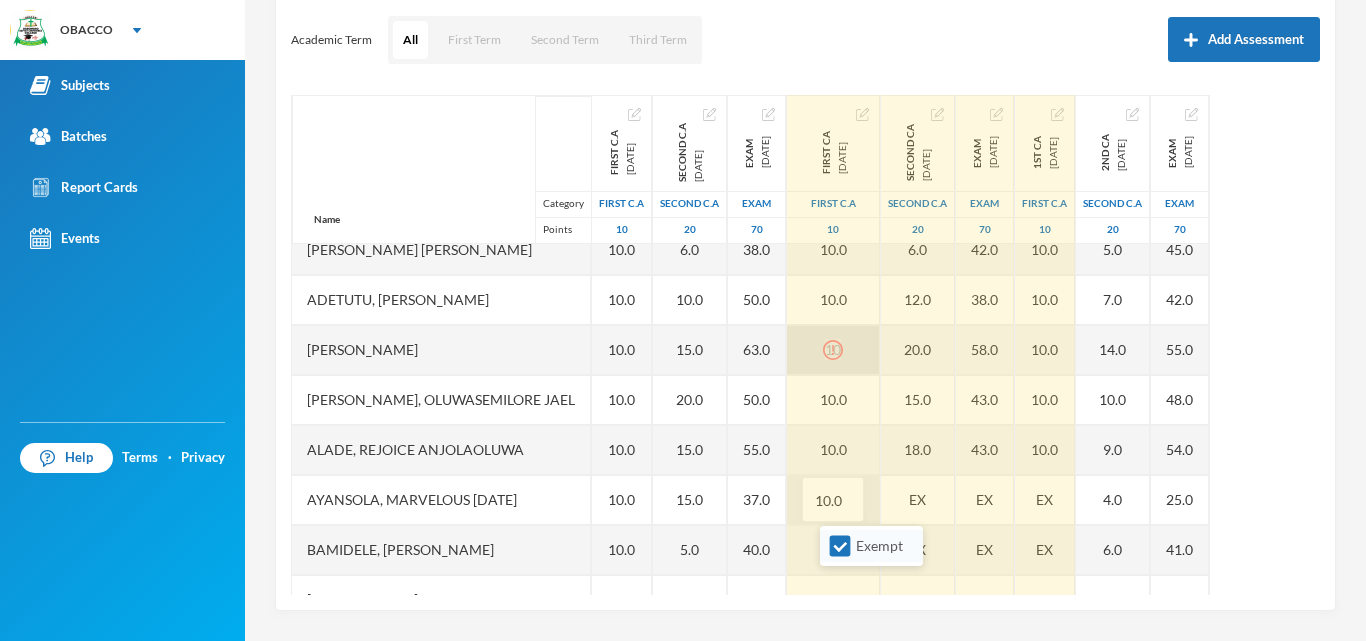 click on "Exempt" at bounding box center [871, 546] 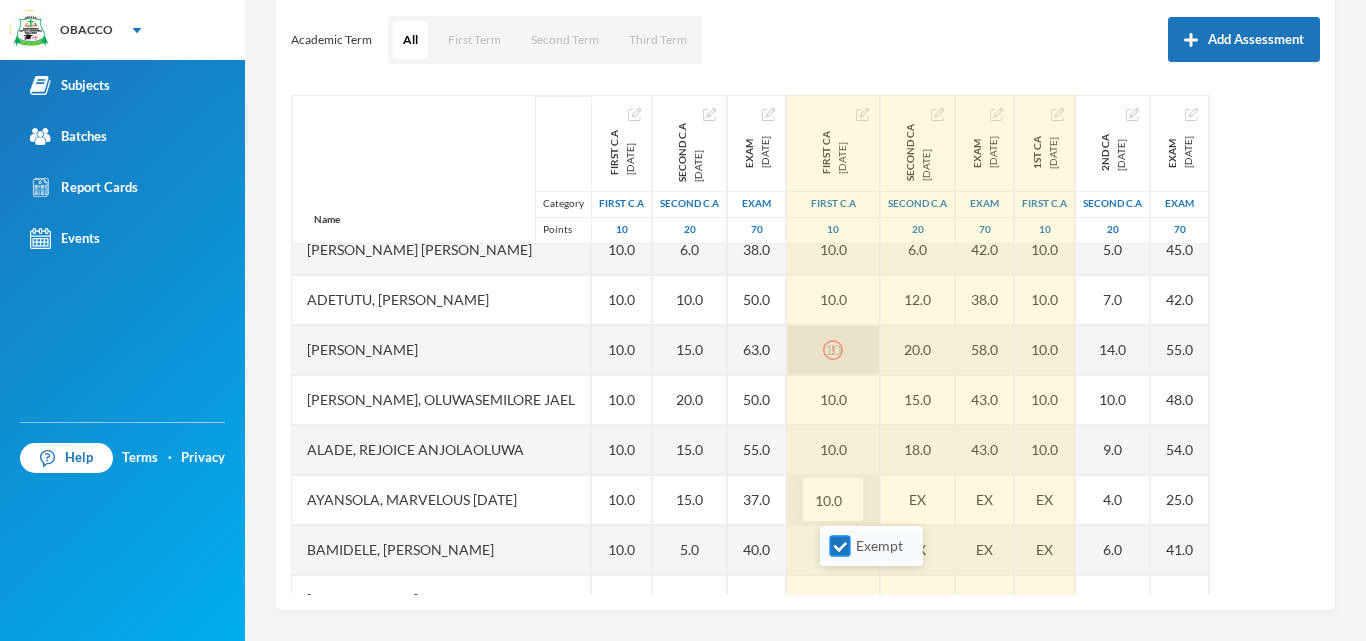 click on "Exempt" at bounding box center (840, 546) 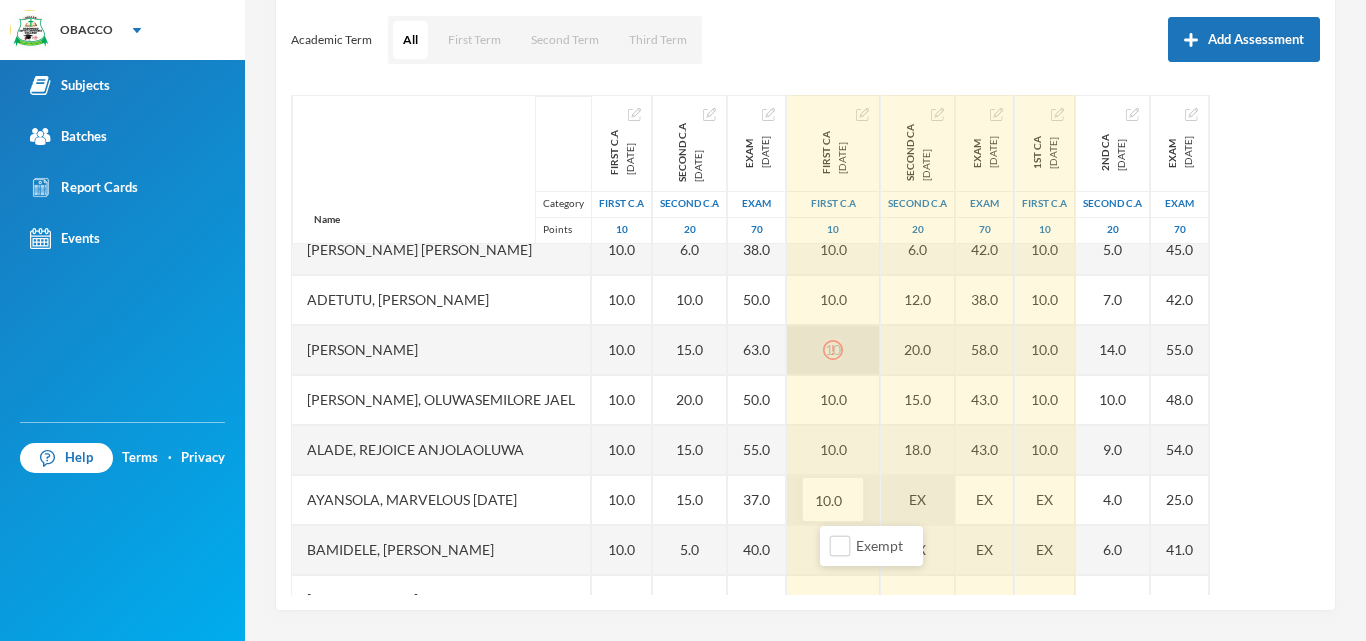 click on "EX" at bounding box center (918, 500) 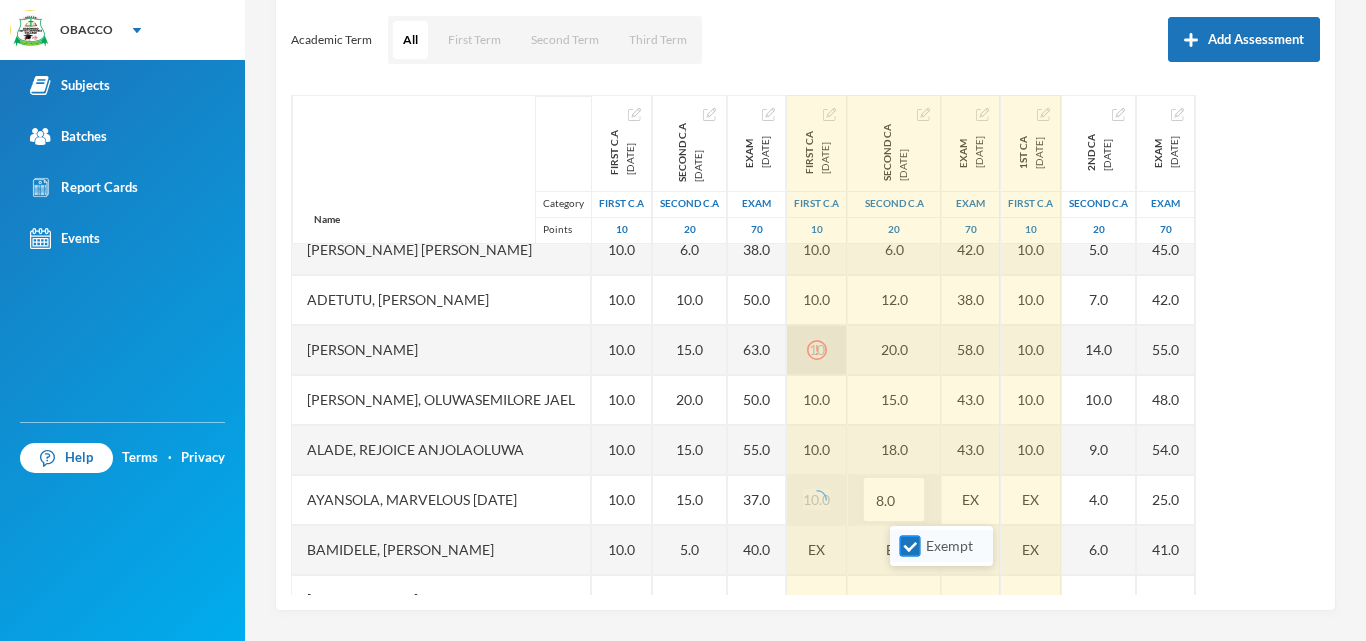 click on "Exempt" at bounding box center (910, 546) 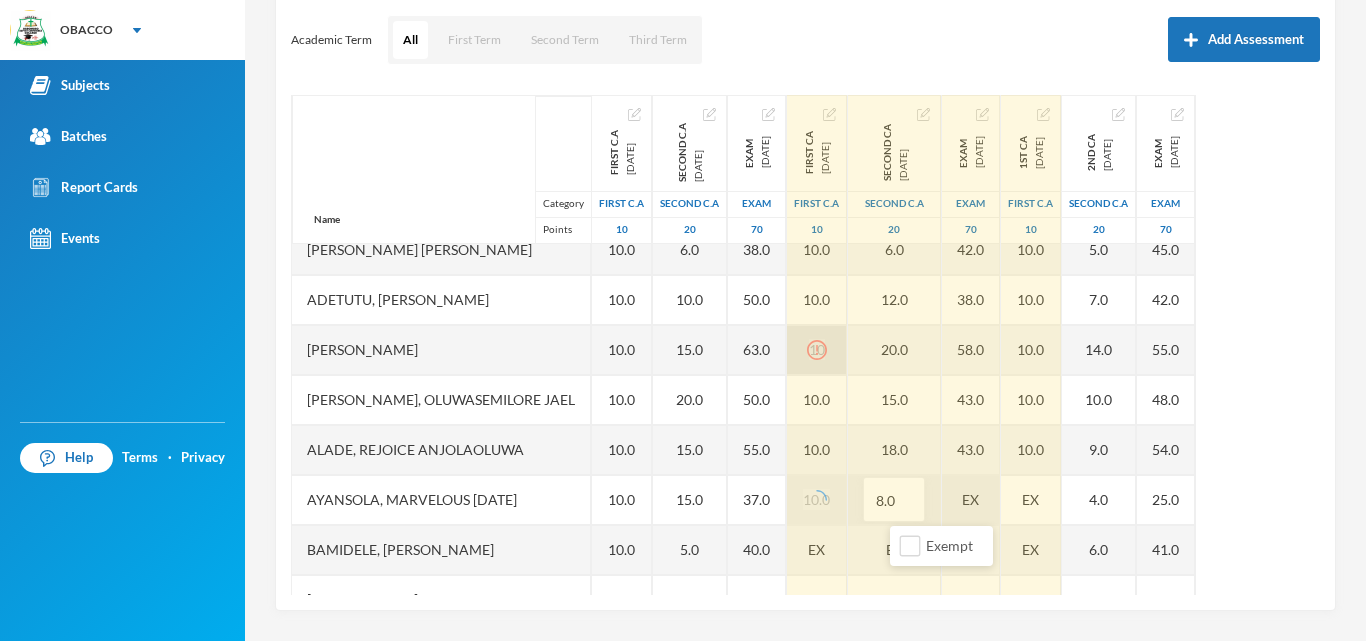 click on "EX" at bounding box center [971, 500] 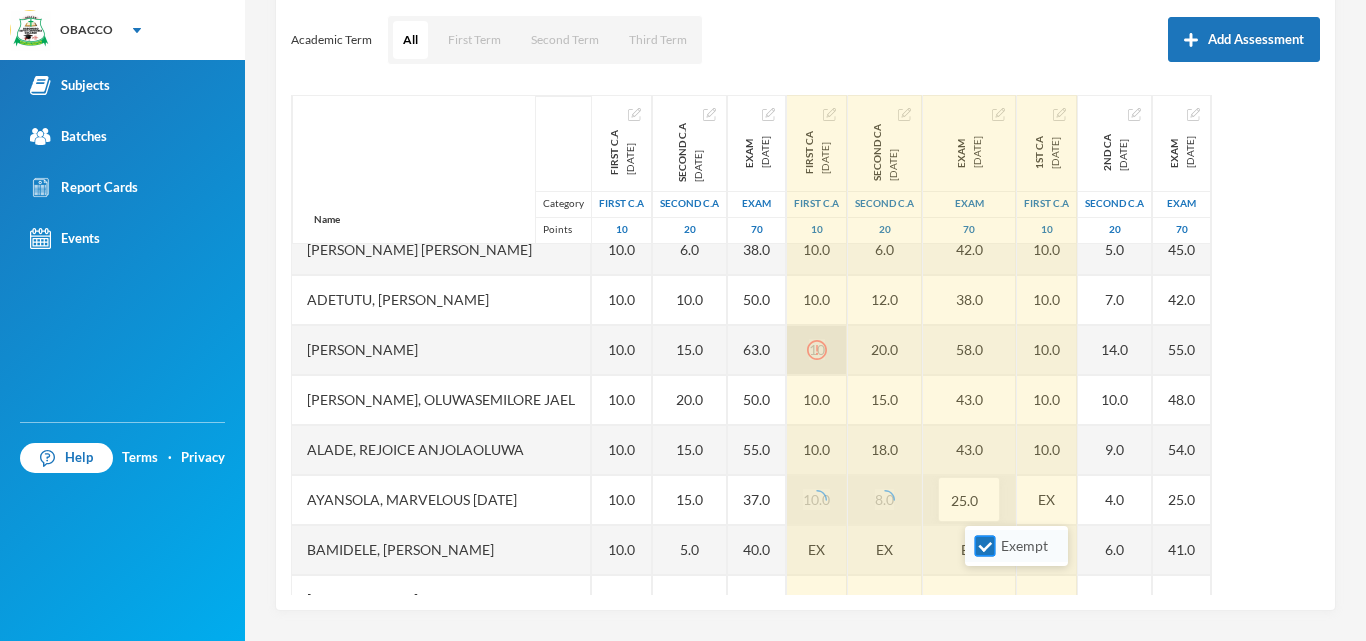 click on "Exempt" at bounding box center (985, 546) 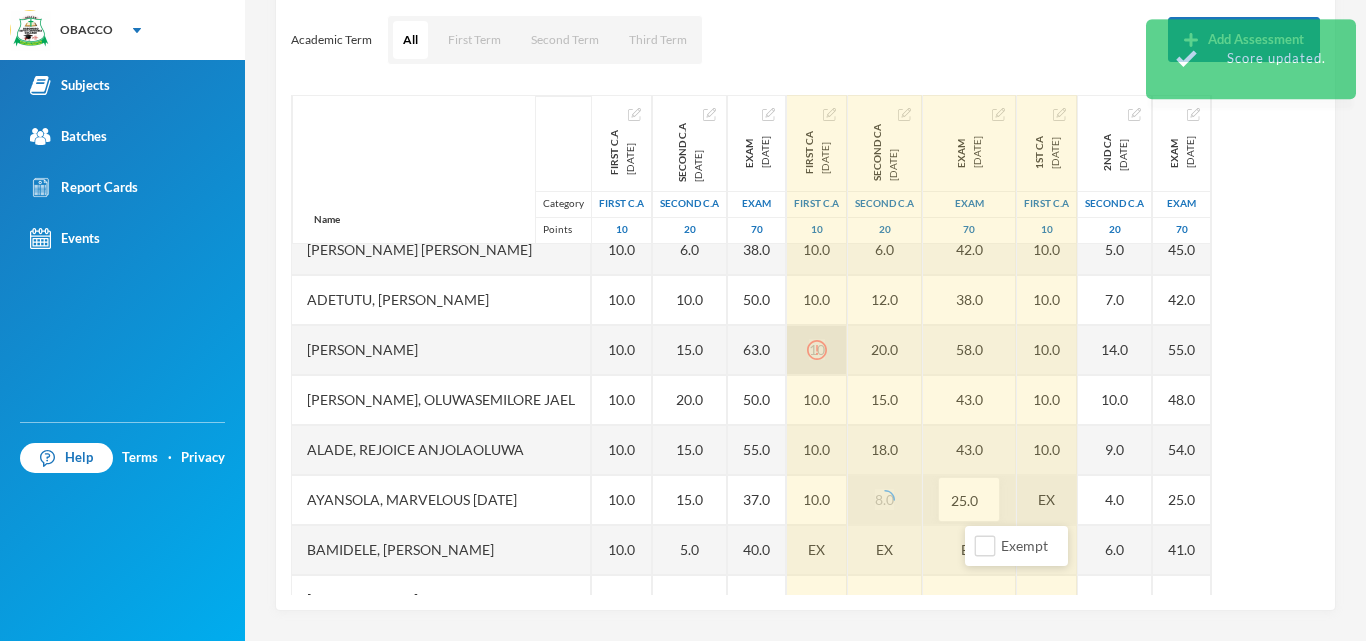 click on "EX" at bounding box center (1047, 500) 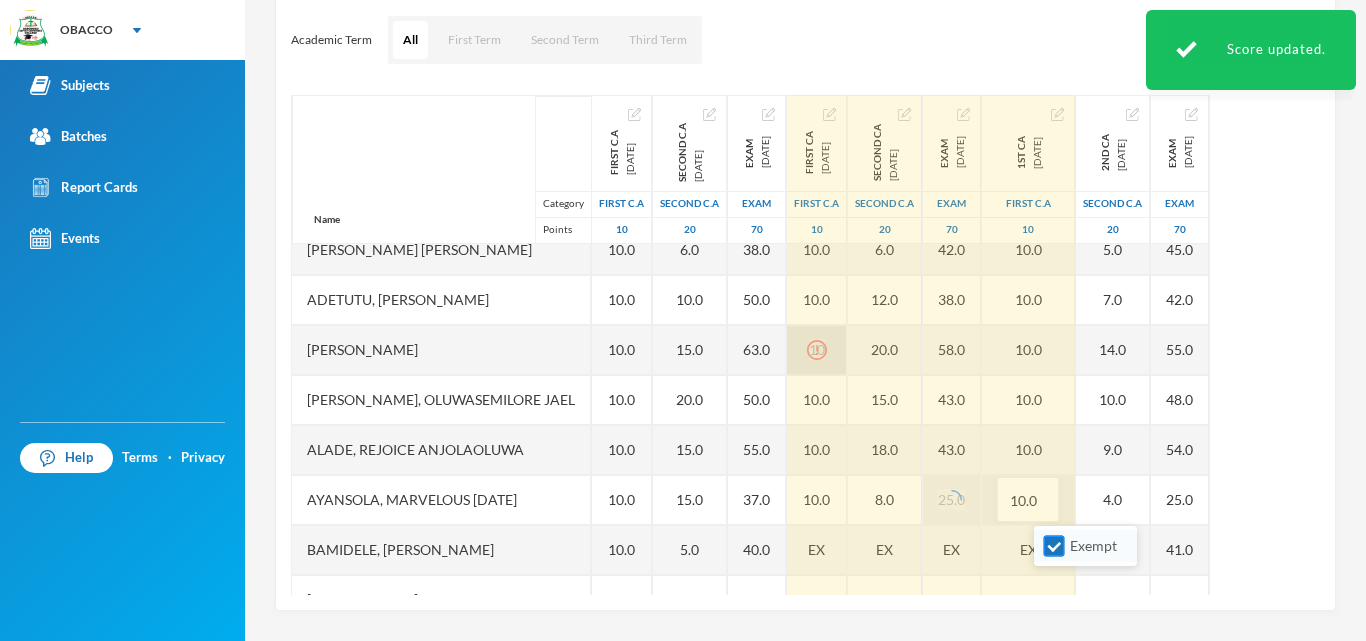 click on "Exempt" at bounding box center [1054, 546] 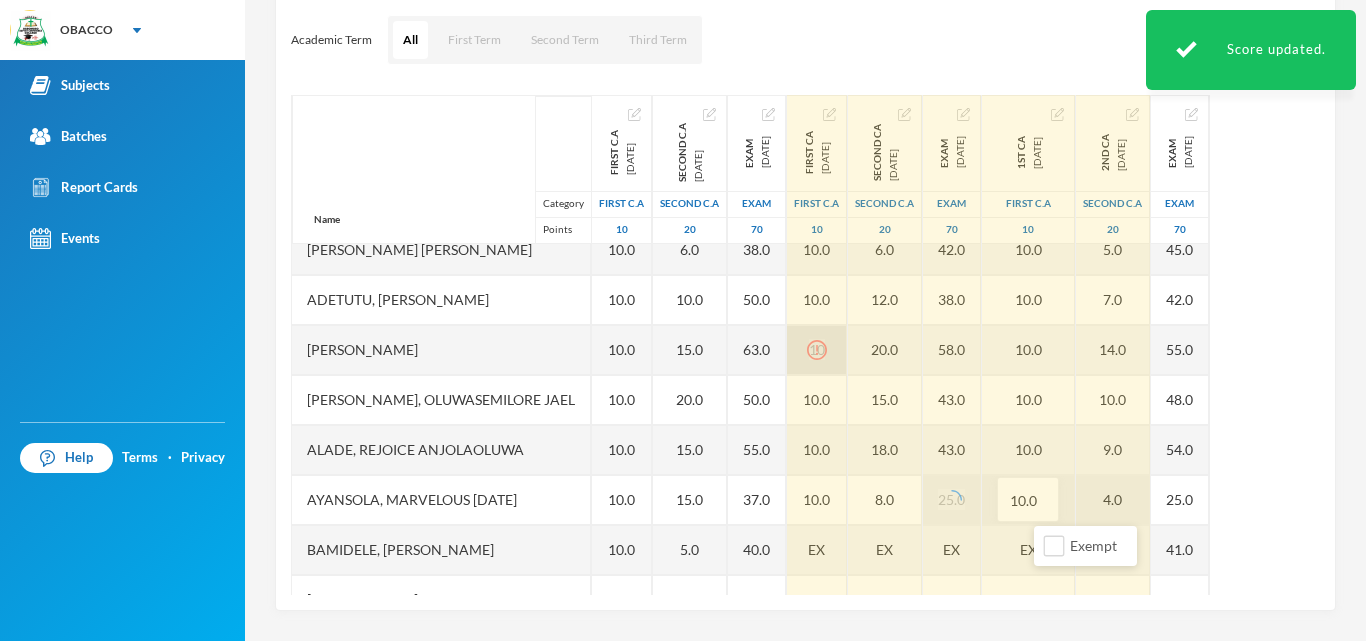 click on "4.0" at bounding box center (1113, 500) 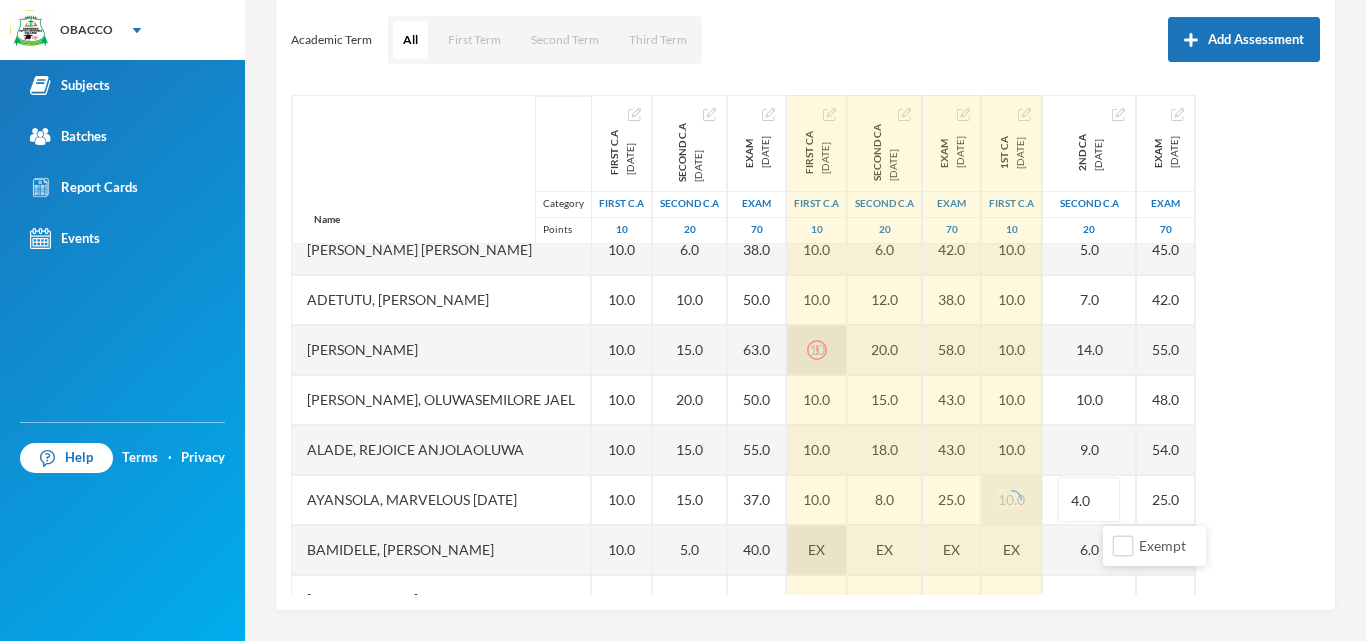 click on "EX" at bounding box center (816, 549) 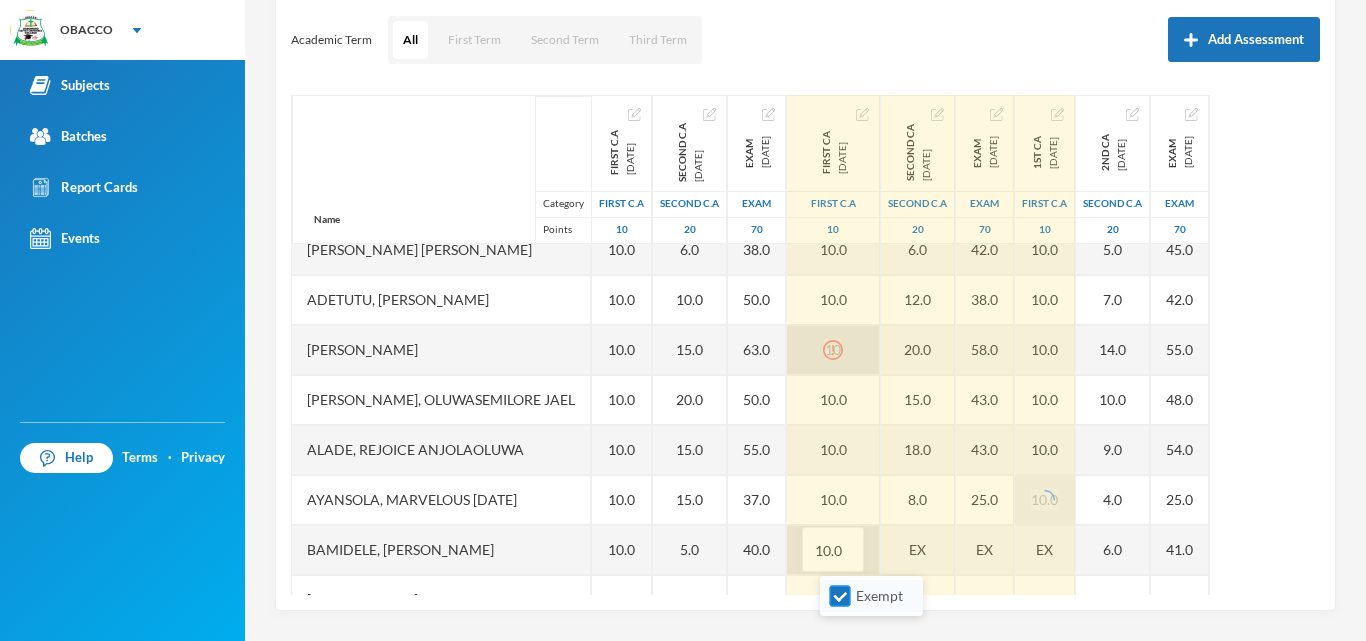 click on "Exempt" at bounding box center (840, 596) 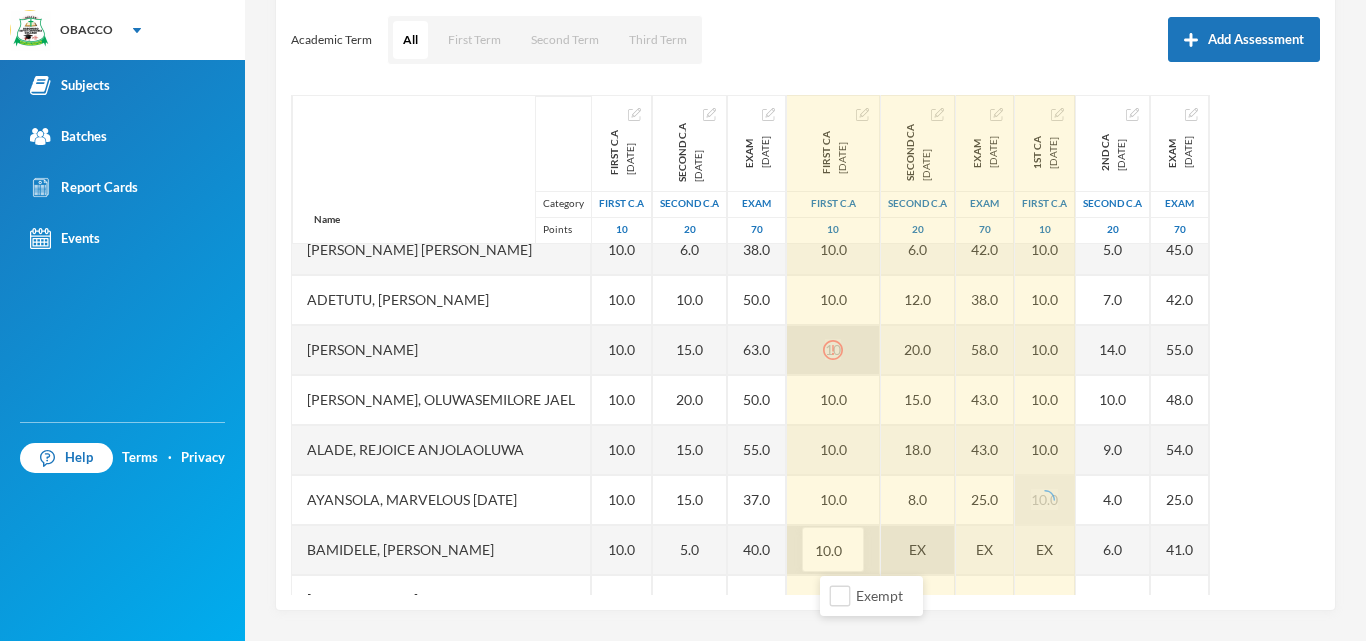 click on "EX" at bounding box center [918, 550] 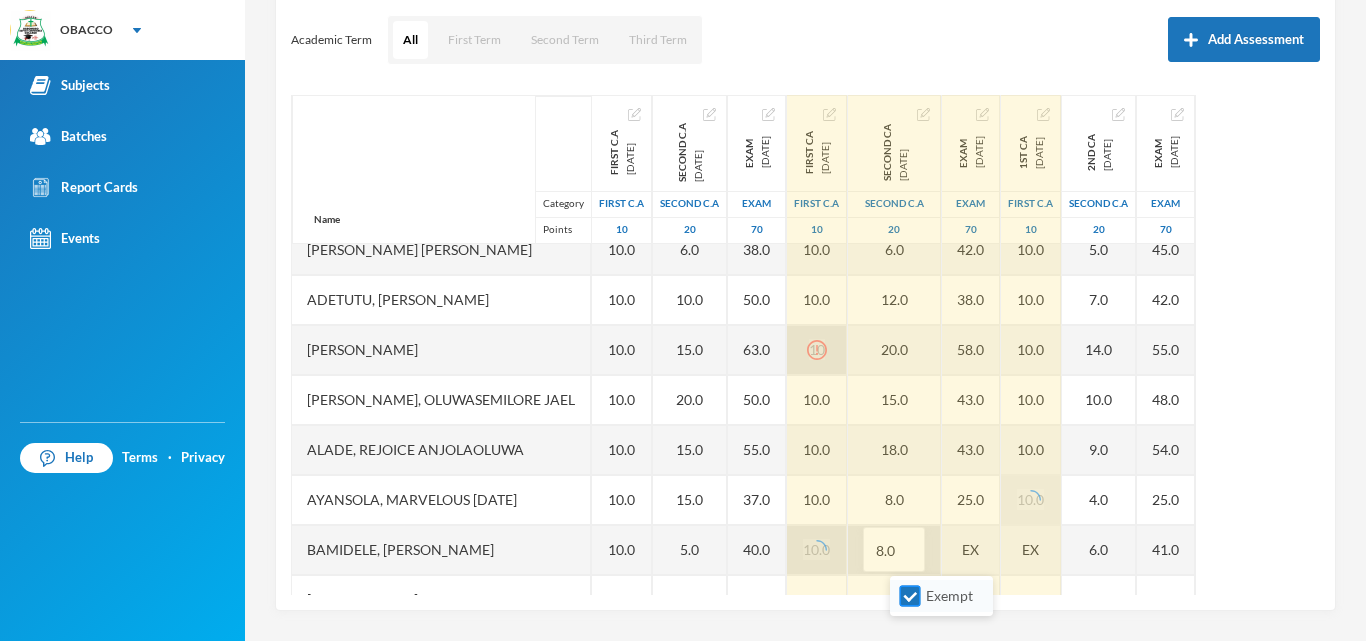 click on "Exempt" at bounding box center (910, 596) 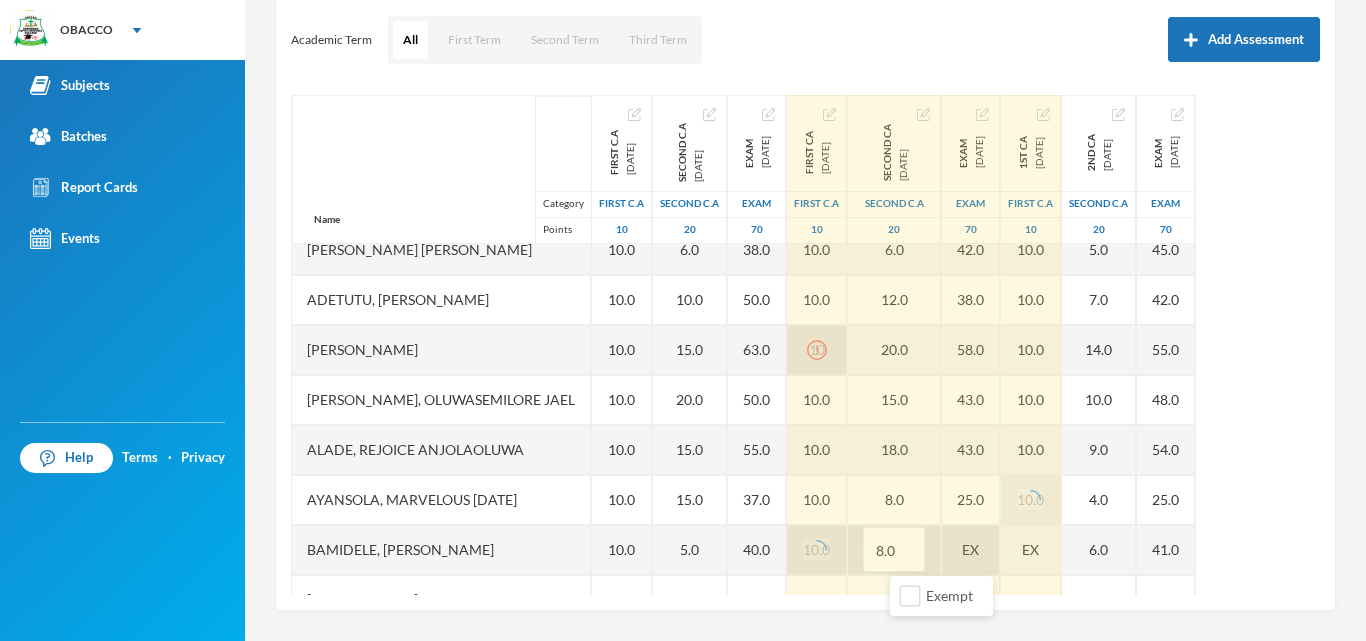 click on "EX" at bounding box center [971, 550] 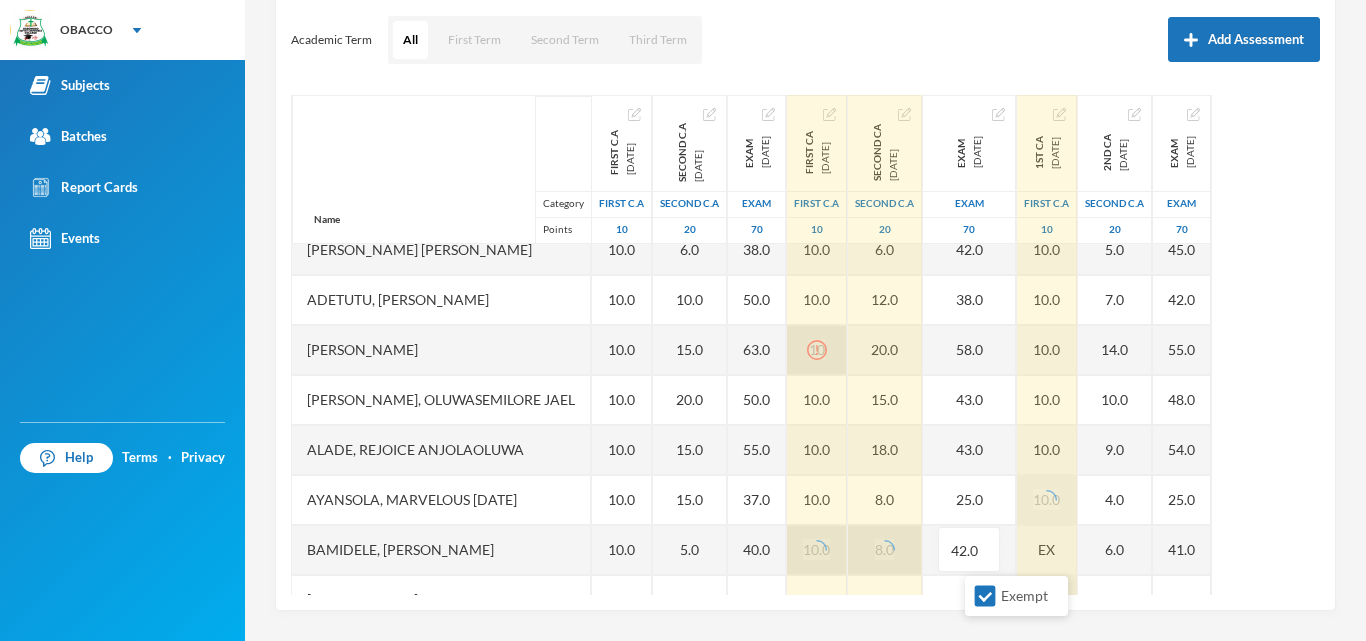 click on "Exempt" at bounding box center [985, 596] 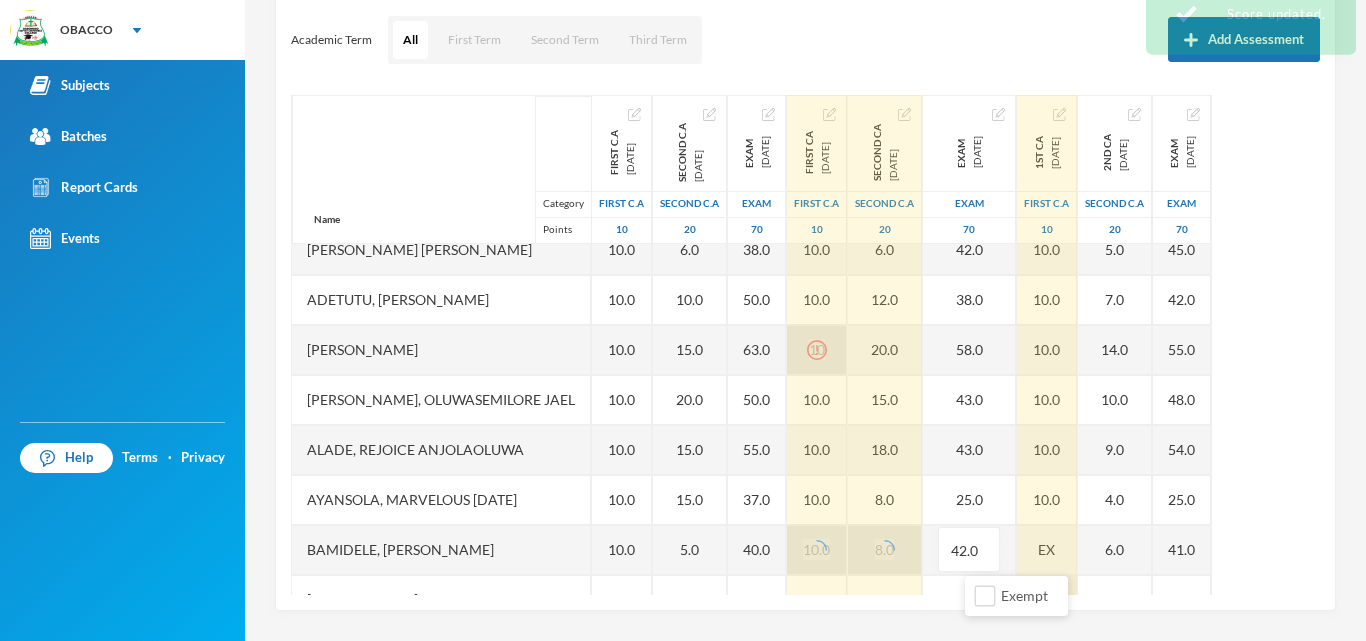 click on "EX" at bounding box center [1047, 550] 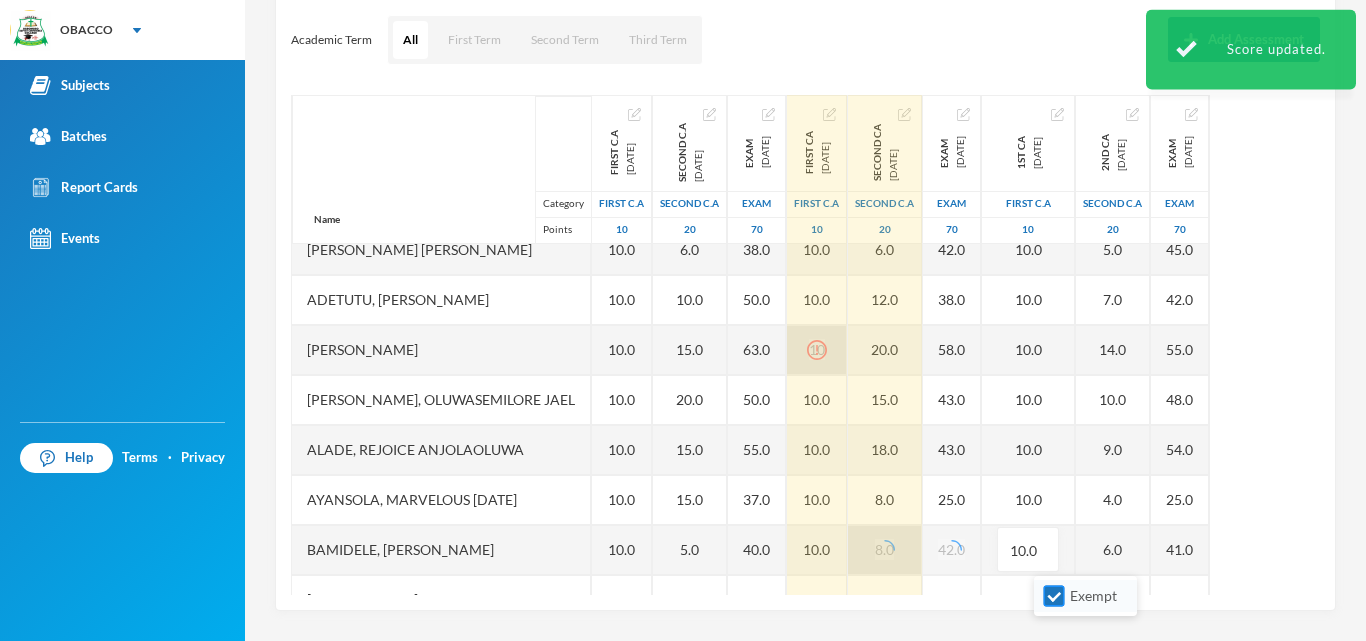 click on "Exempt" at bounding box center (1054, 596) 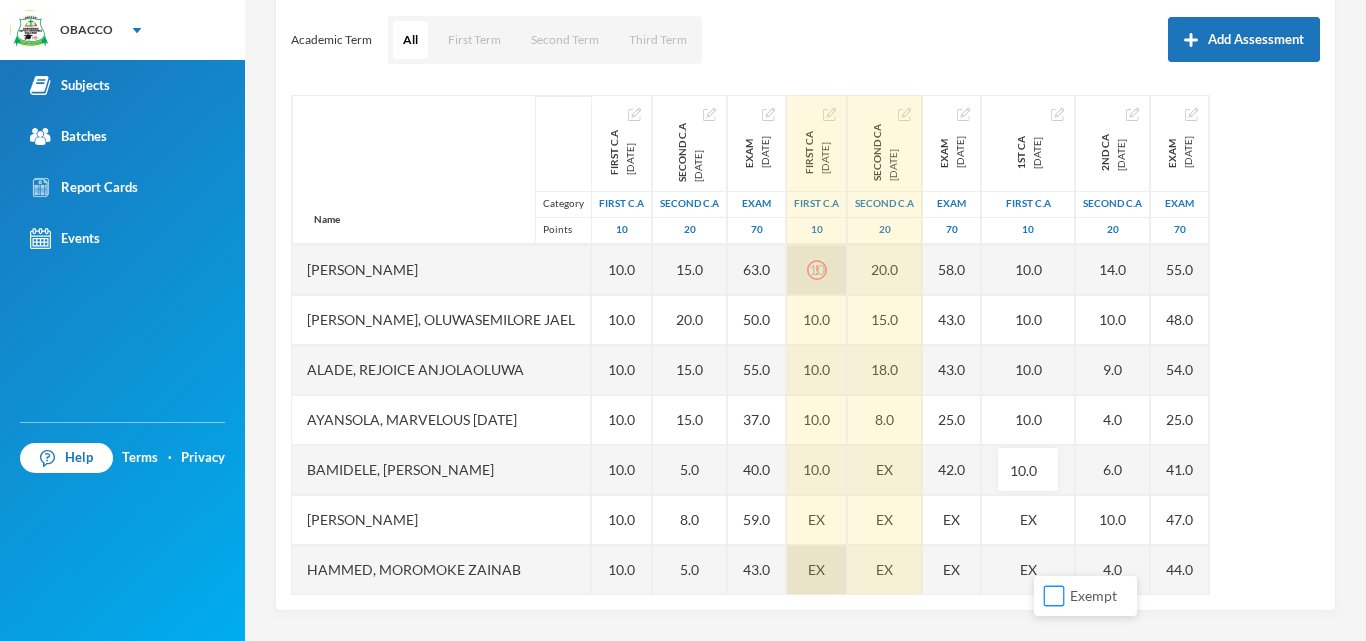 scroll, scrollTop: 440, scrollLeft: 0, axis: vertical 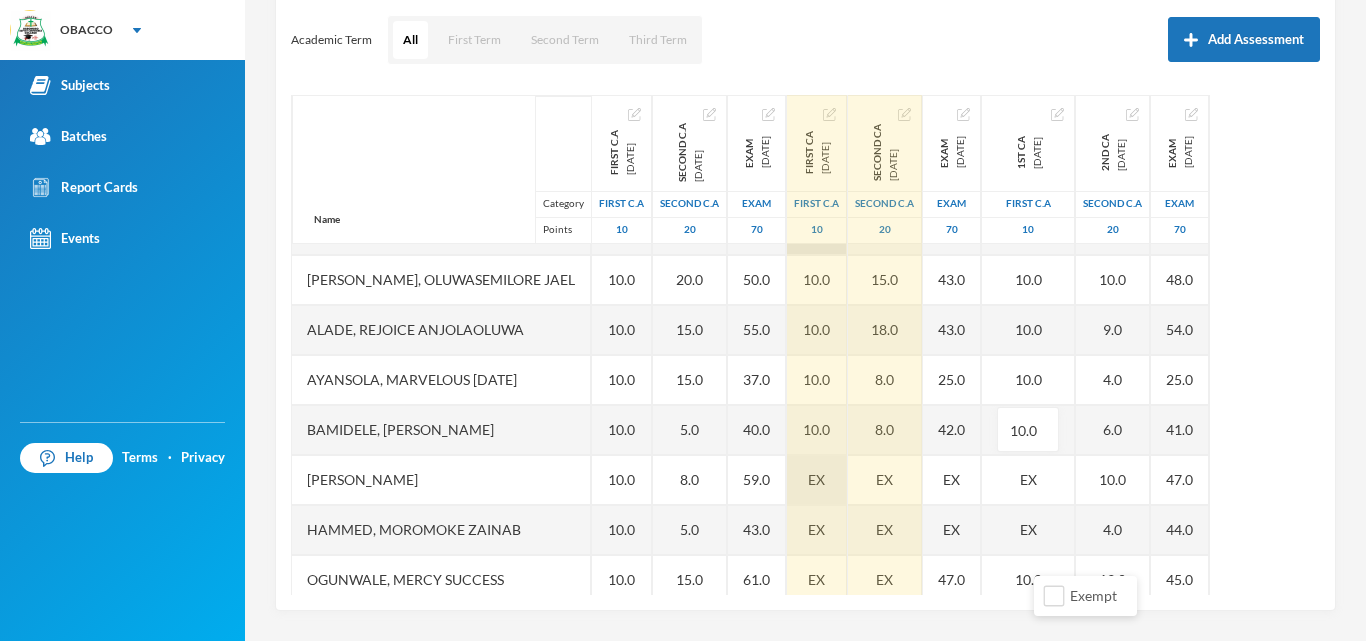 click on "EX" at bounding box center (816, 479) 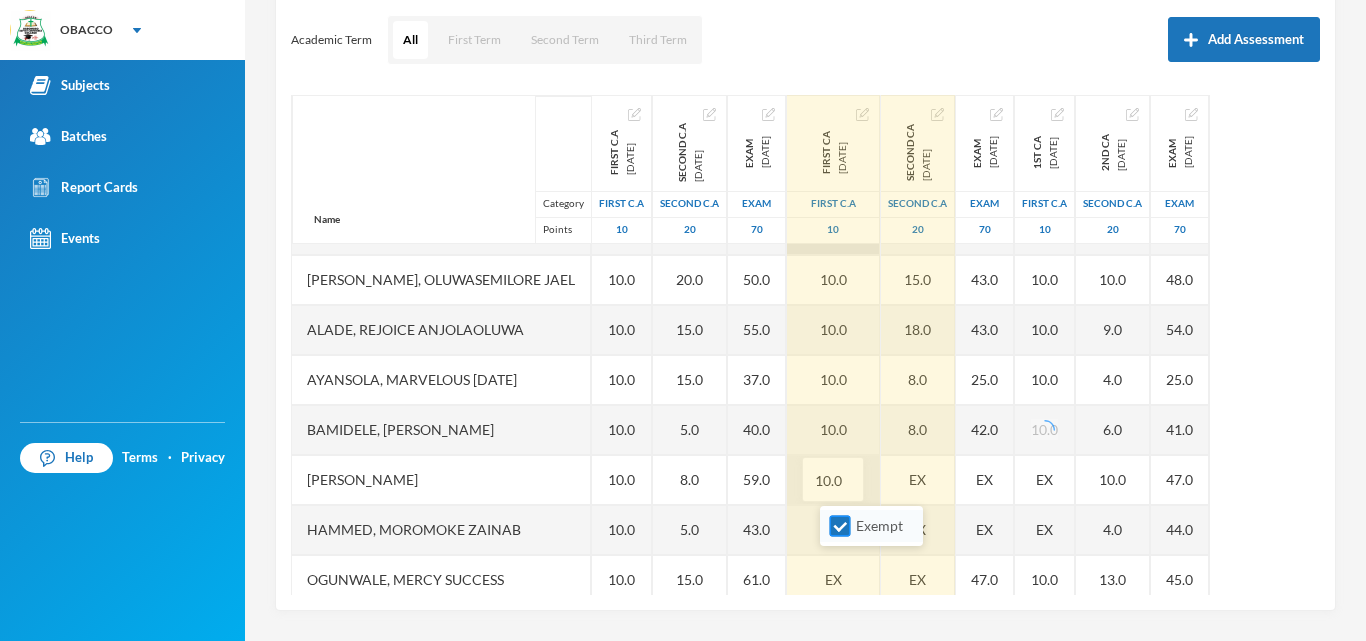 click on "Exempt" at bounding box center [840, 526] 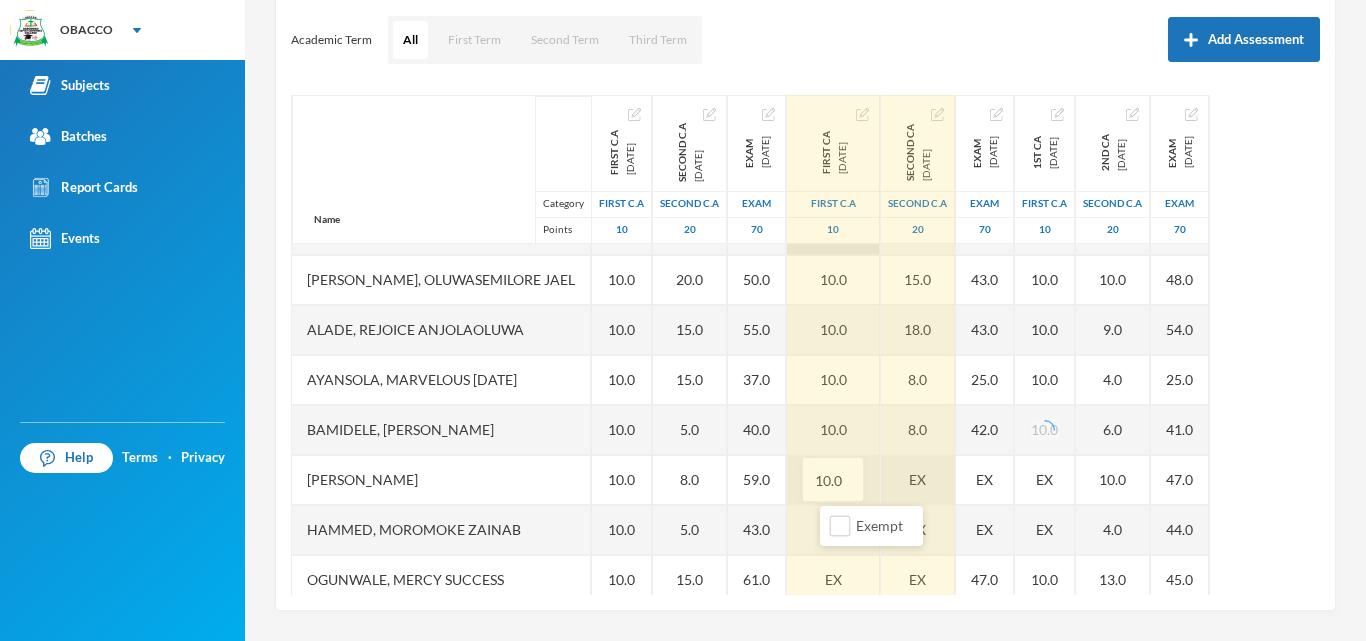 click on "EX" at bounding box center [918, 480] 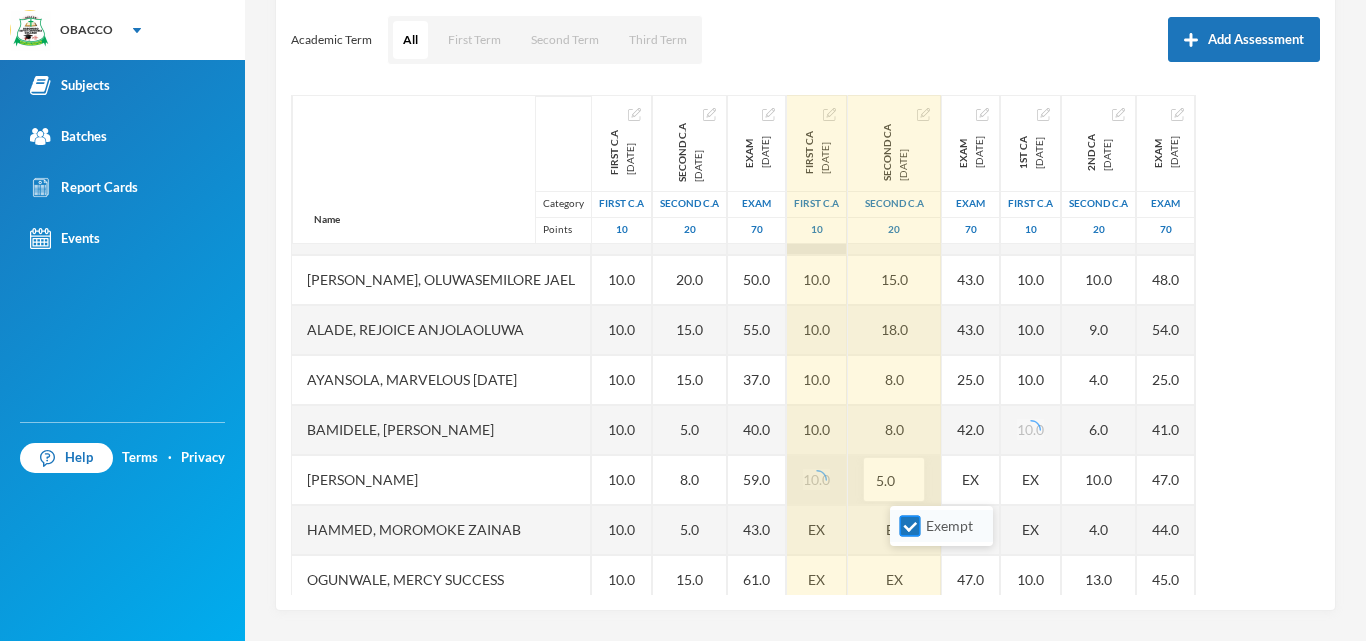 click on "Exempt" at bounding box center [910, 526] 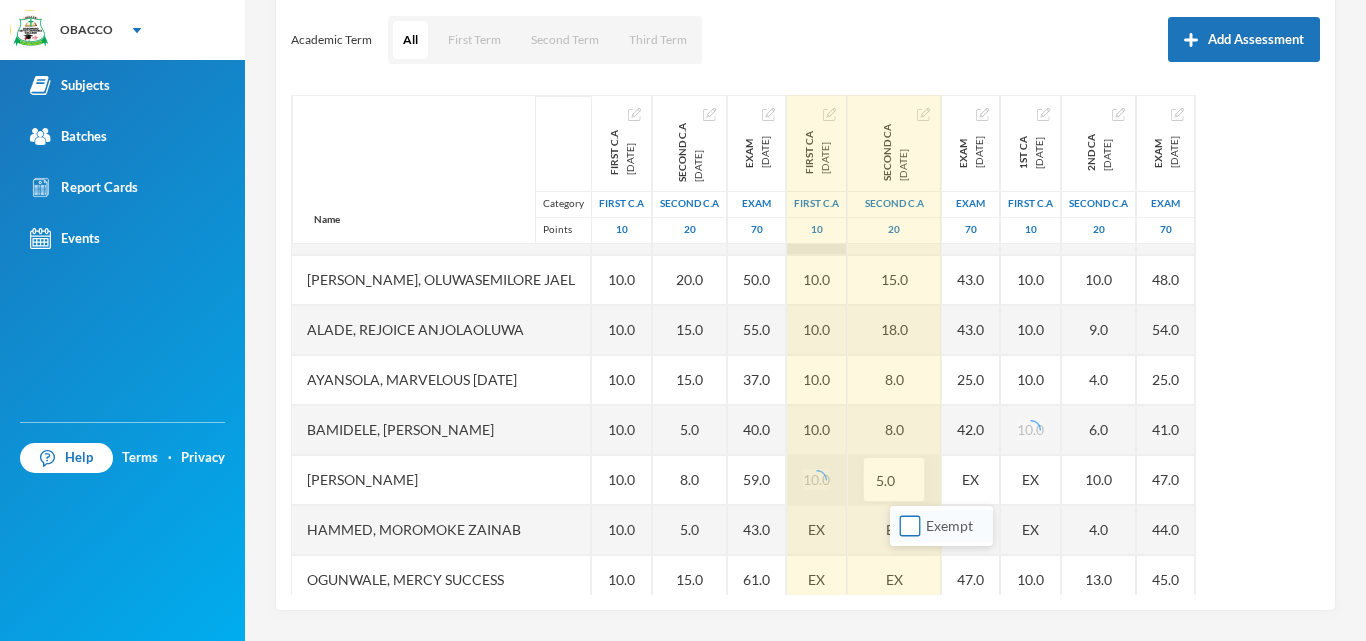 click on "Exempt" at bounding box center [910, 526] 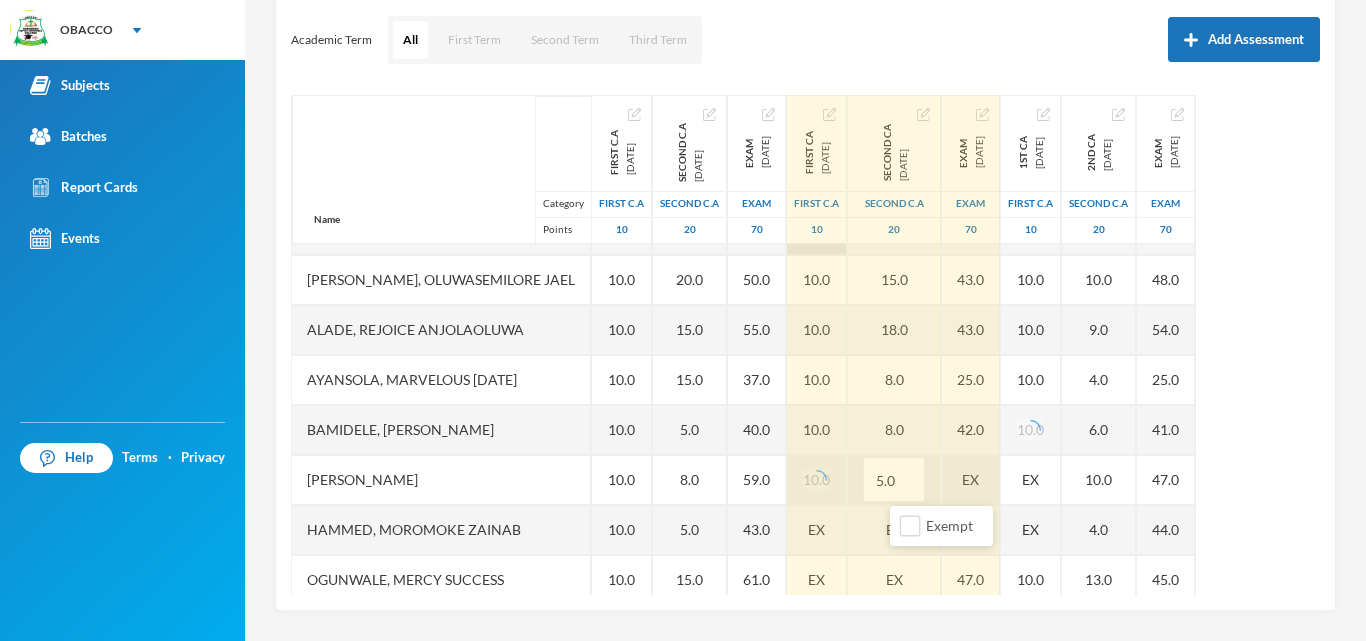 click on "EX" at bounding box center (971, 480) 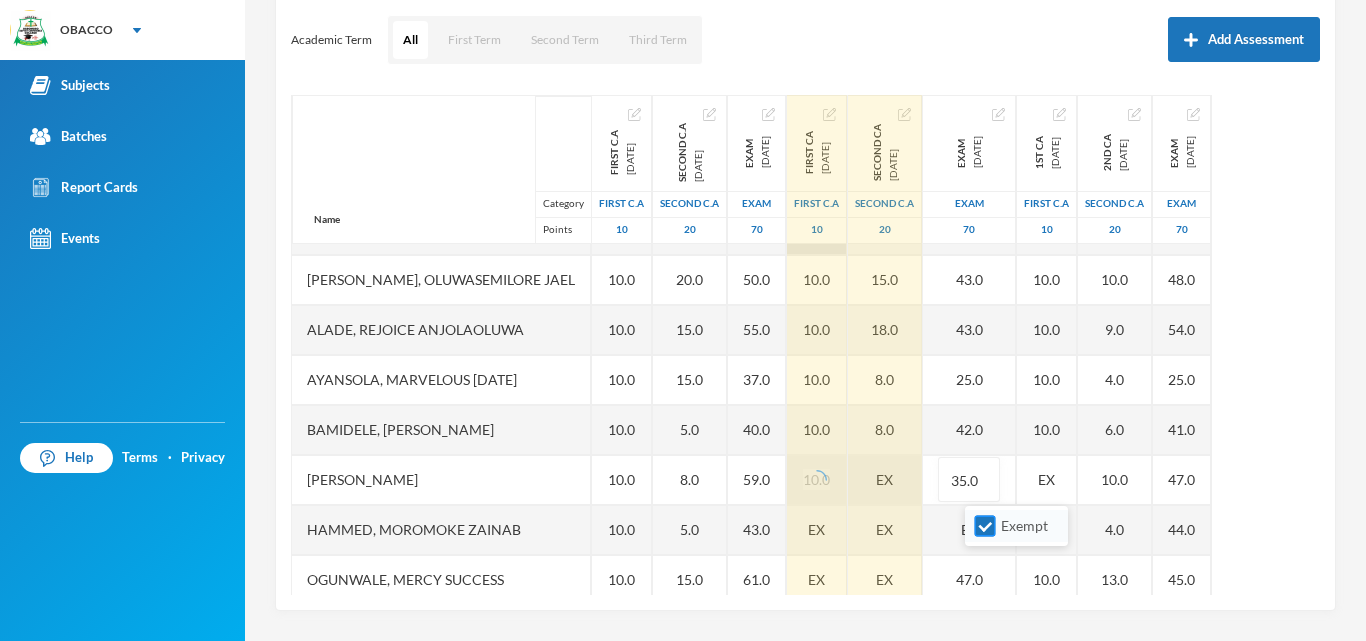 click on "Exempt" at bounding box center (985, 526) 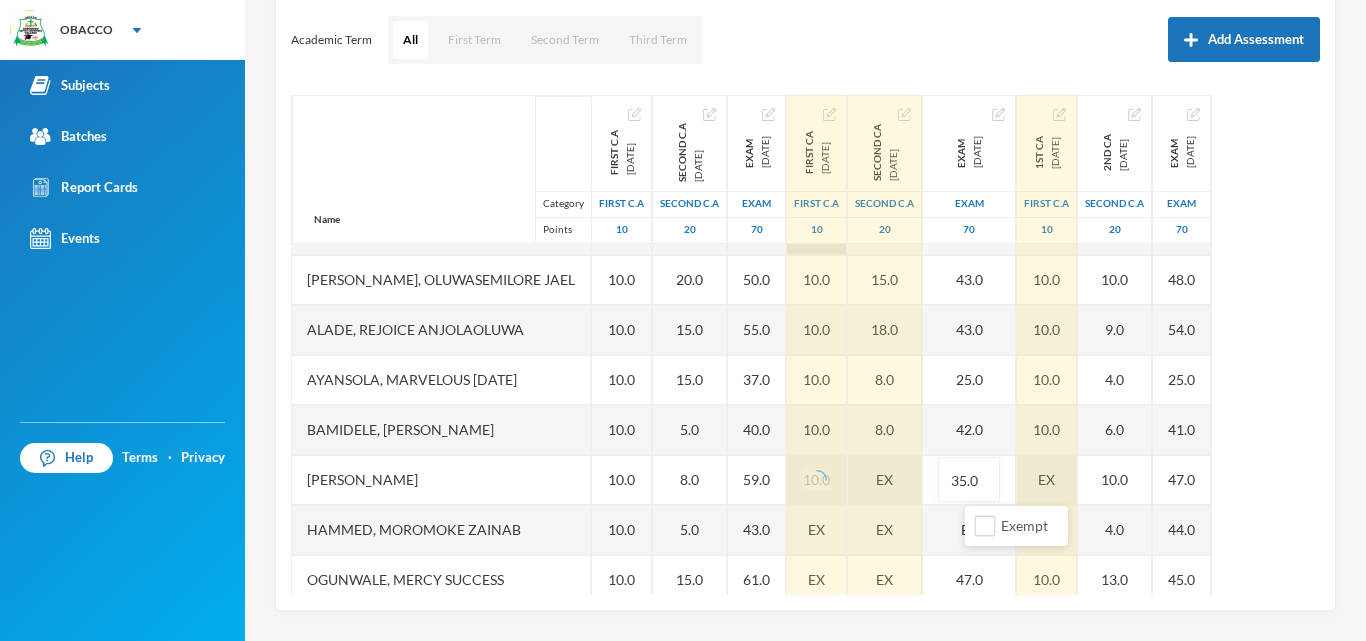 click on "EX" at bounding box center (1047, 480) 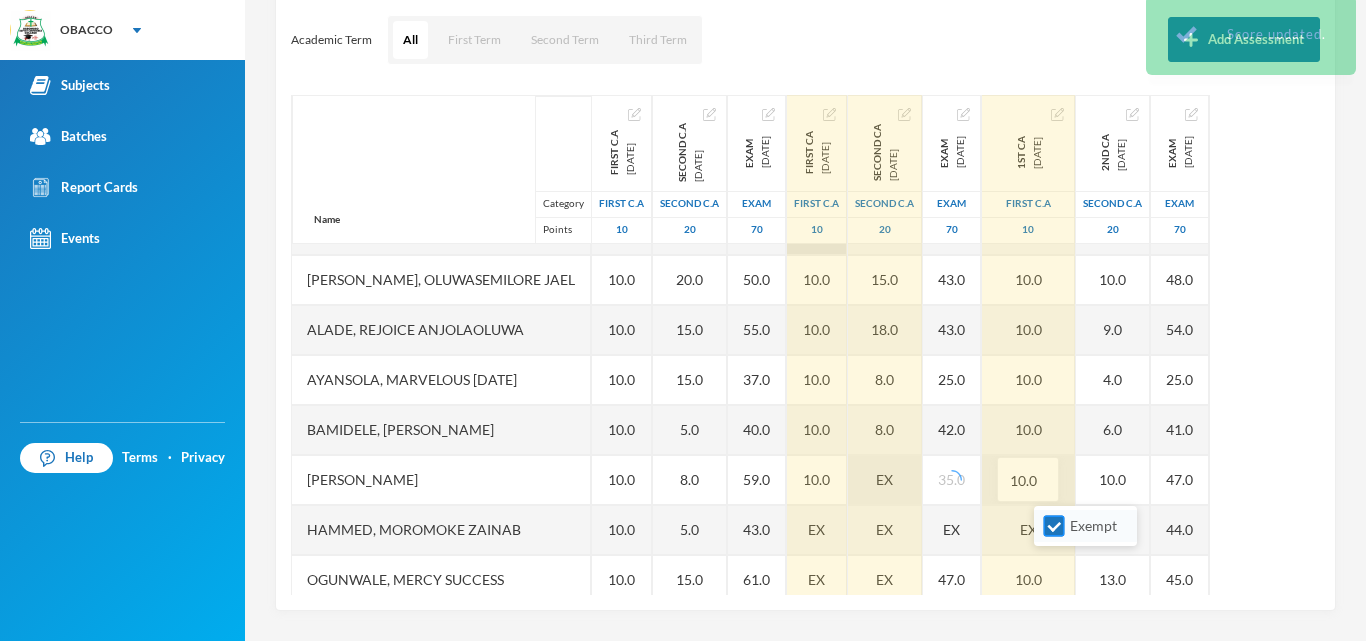 click on "Exempt" at bounding box center [1054, 526] 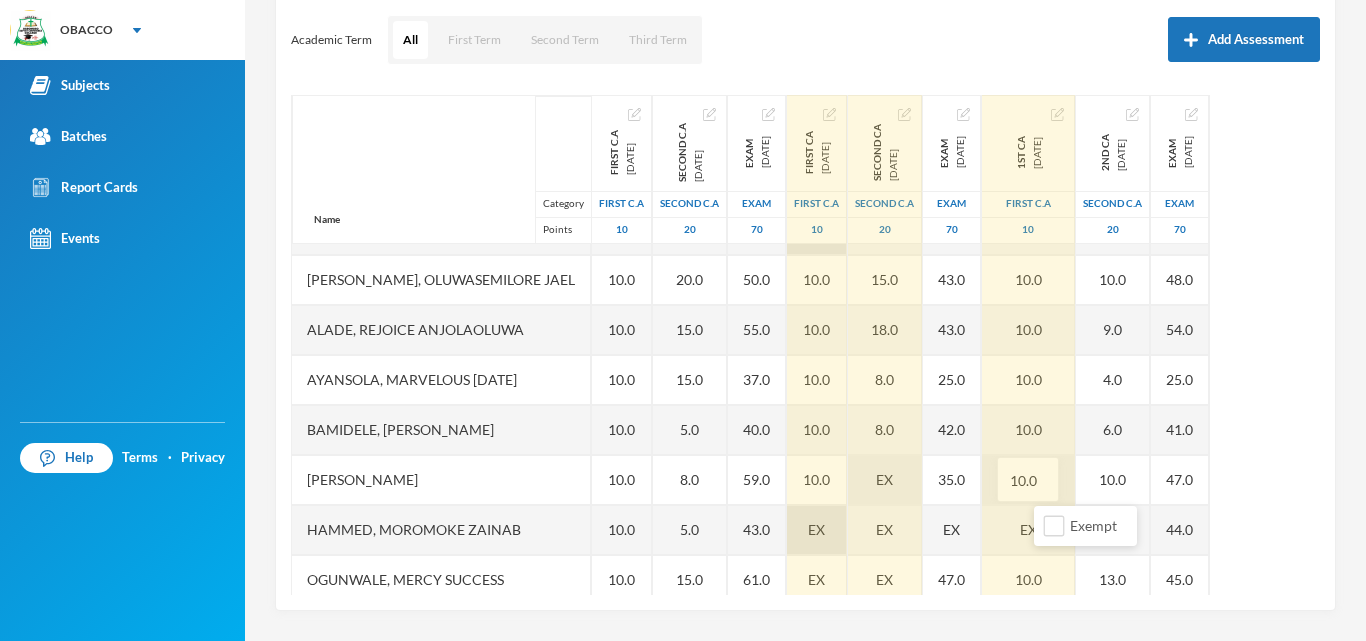 click on "EX" at bounding box center [817, 530] 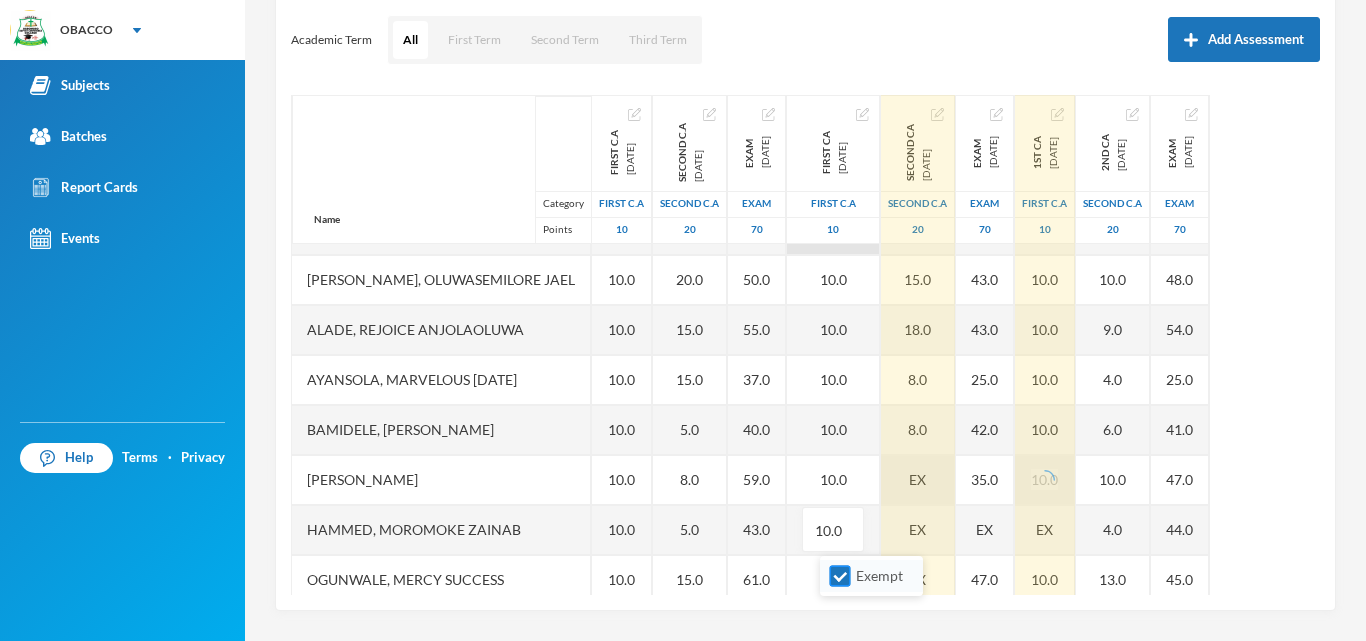 click on "Exempt" at bounding box center (840, 576) 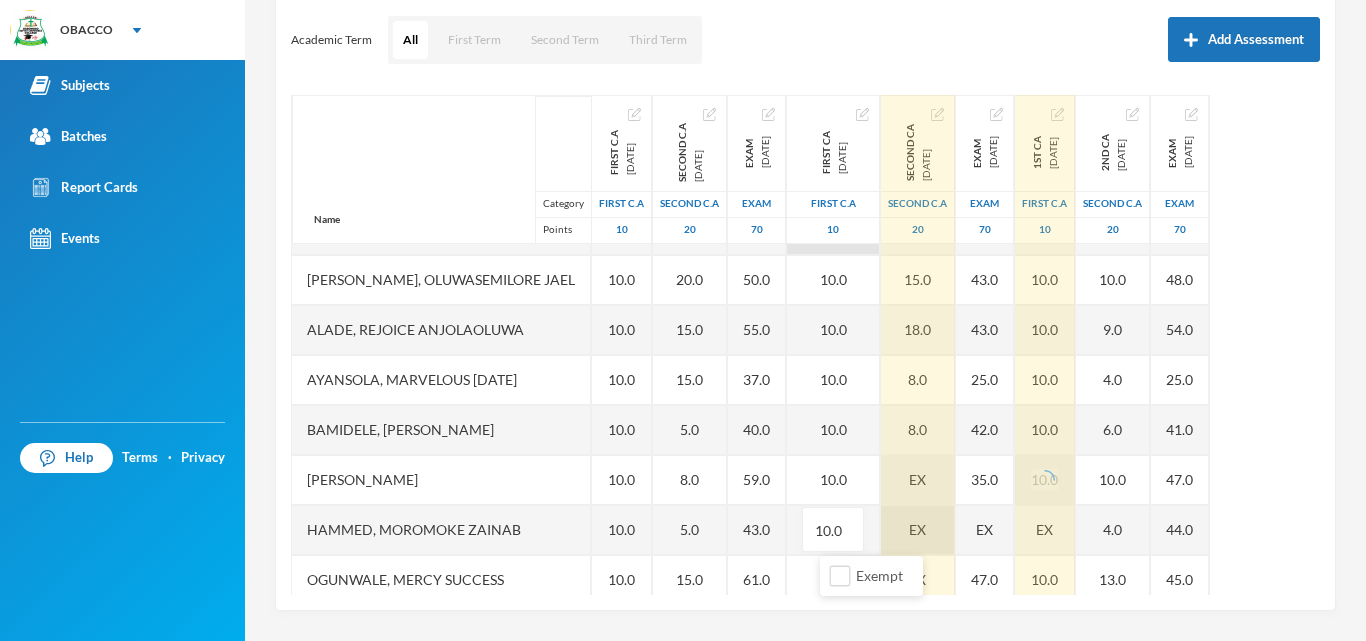 click on "EX" at bounding box center [918, 530] 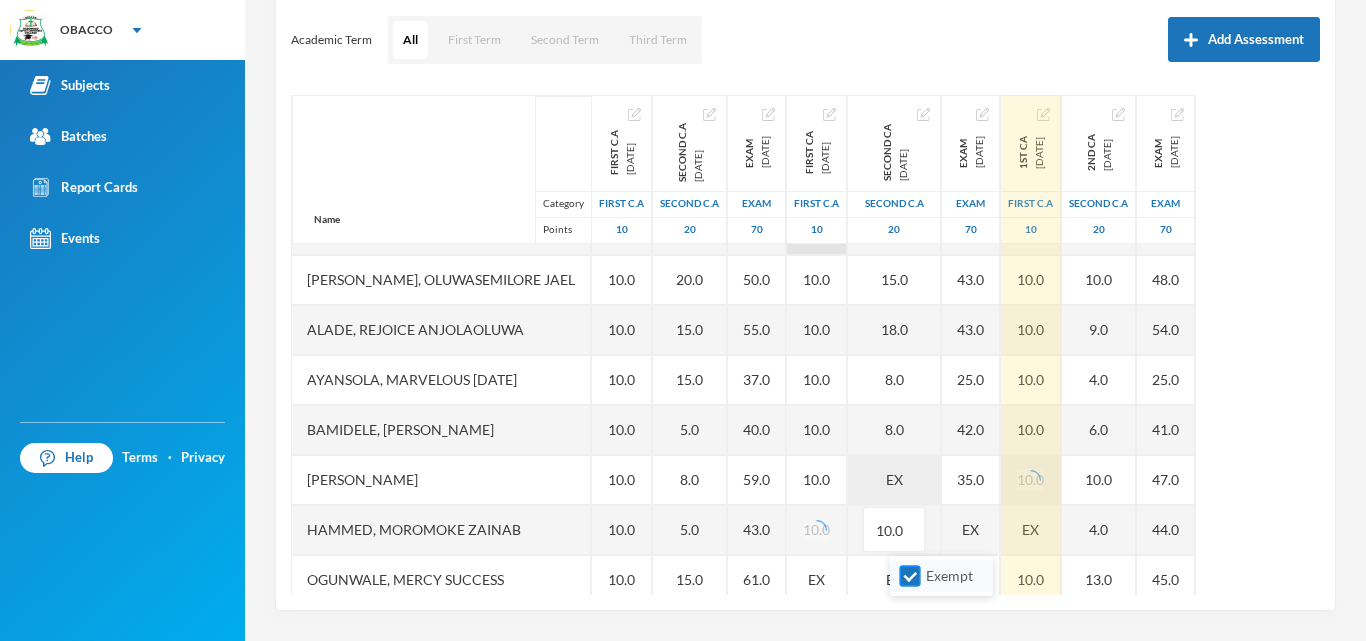 click on "Exempt" at bounding box center [910, 576] 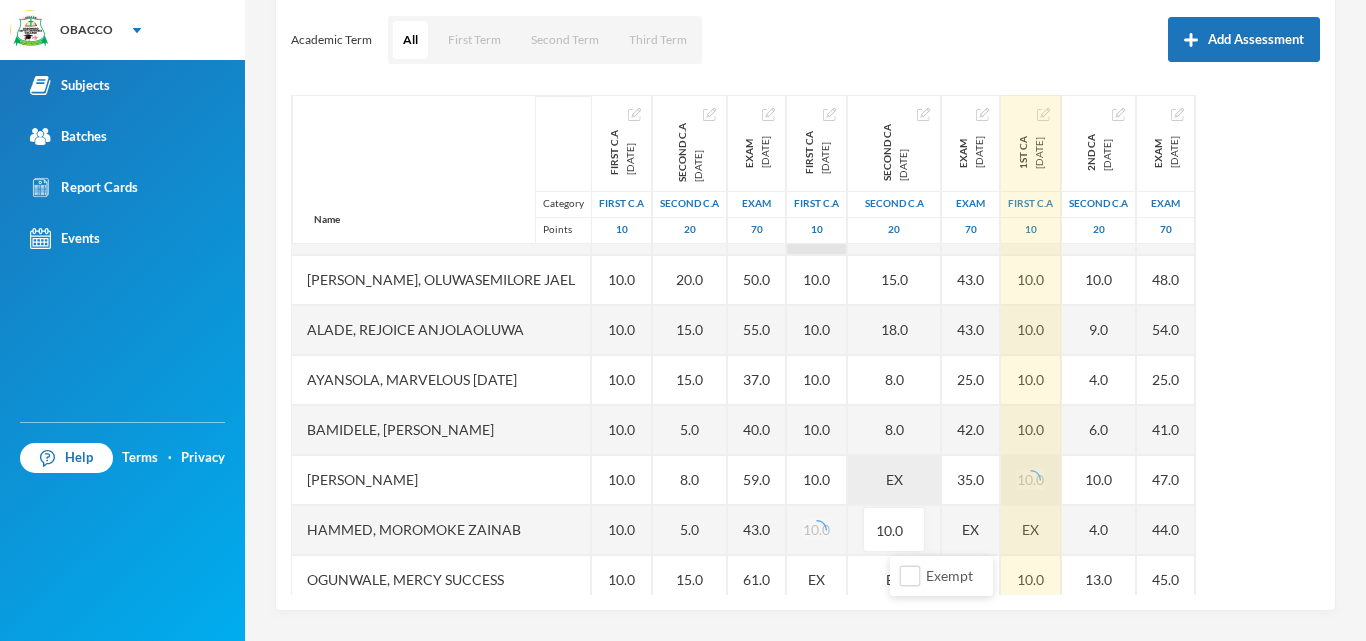click on "EX" at bounding box center (894, 480) 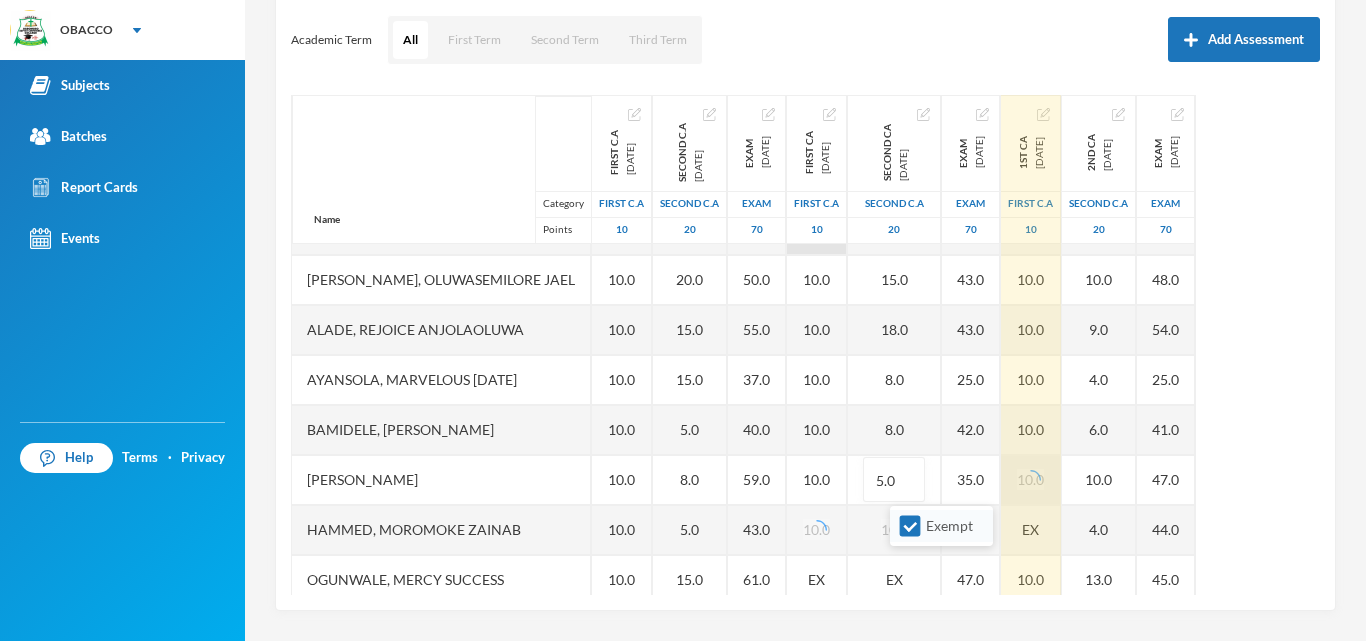 click on "Exempt" at bounding box center (941, 526) 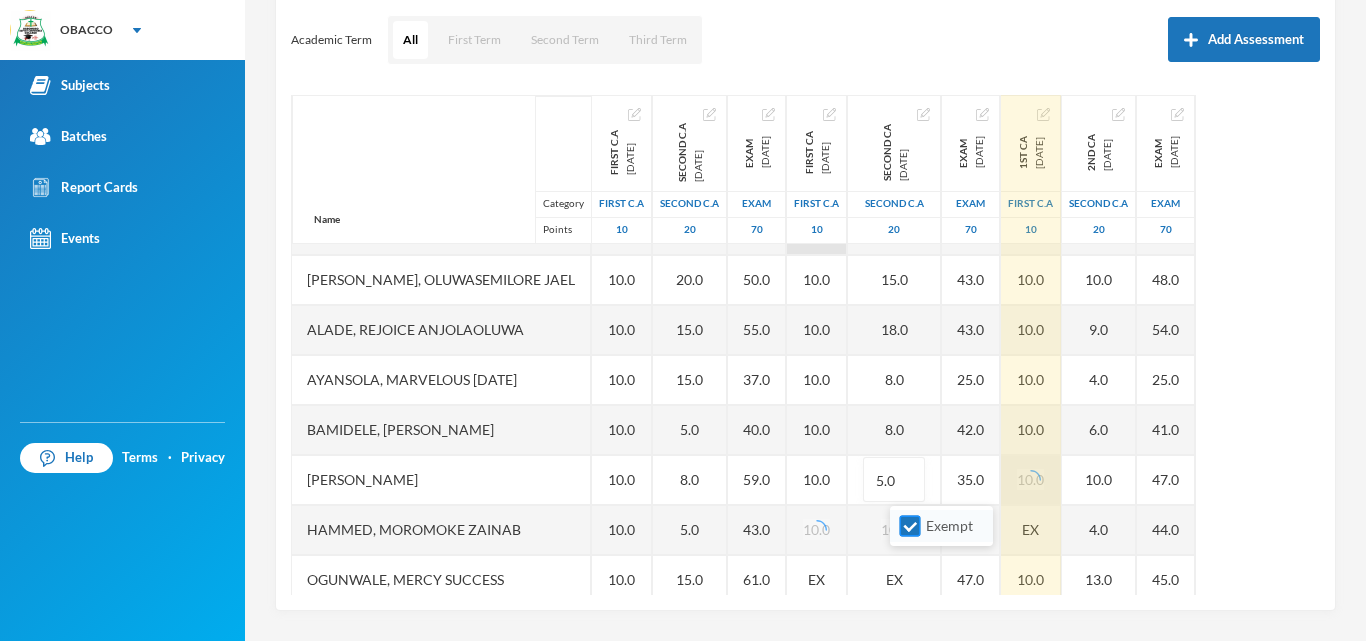 click on "Exempt" at bounding box center (910, 526) 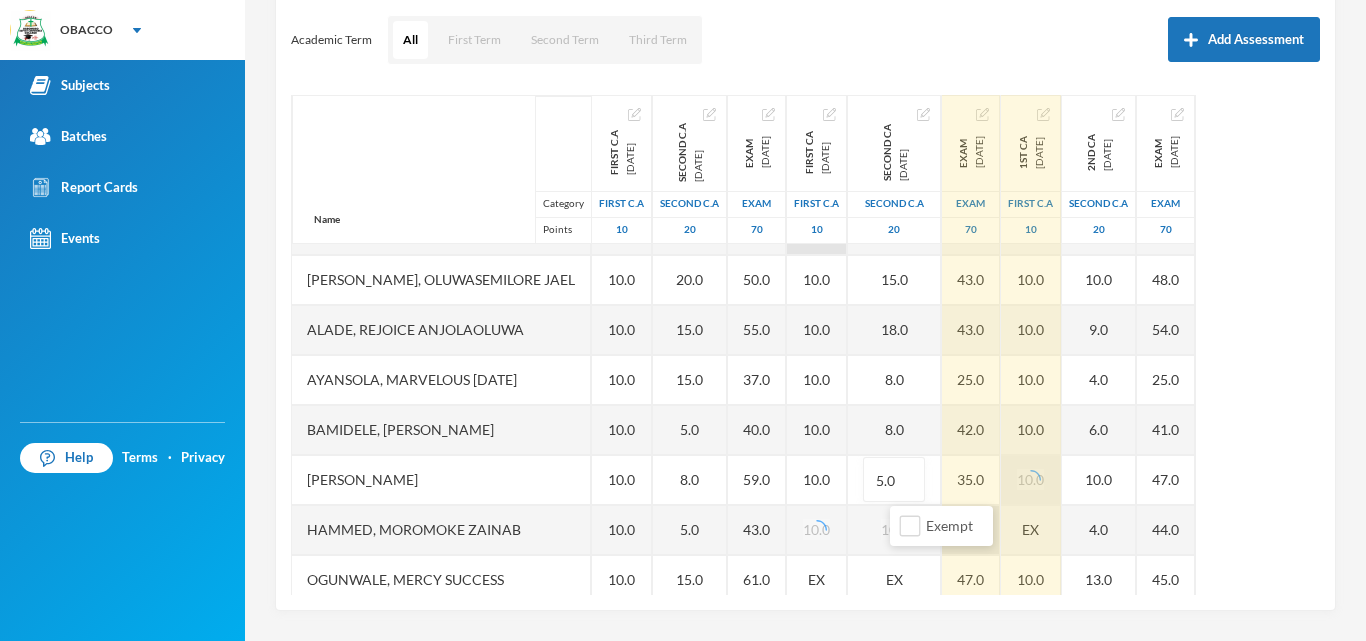 click on "EX" at bounding box center (971, 530) 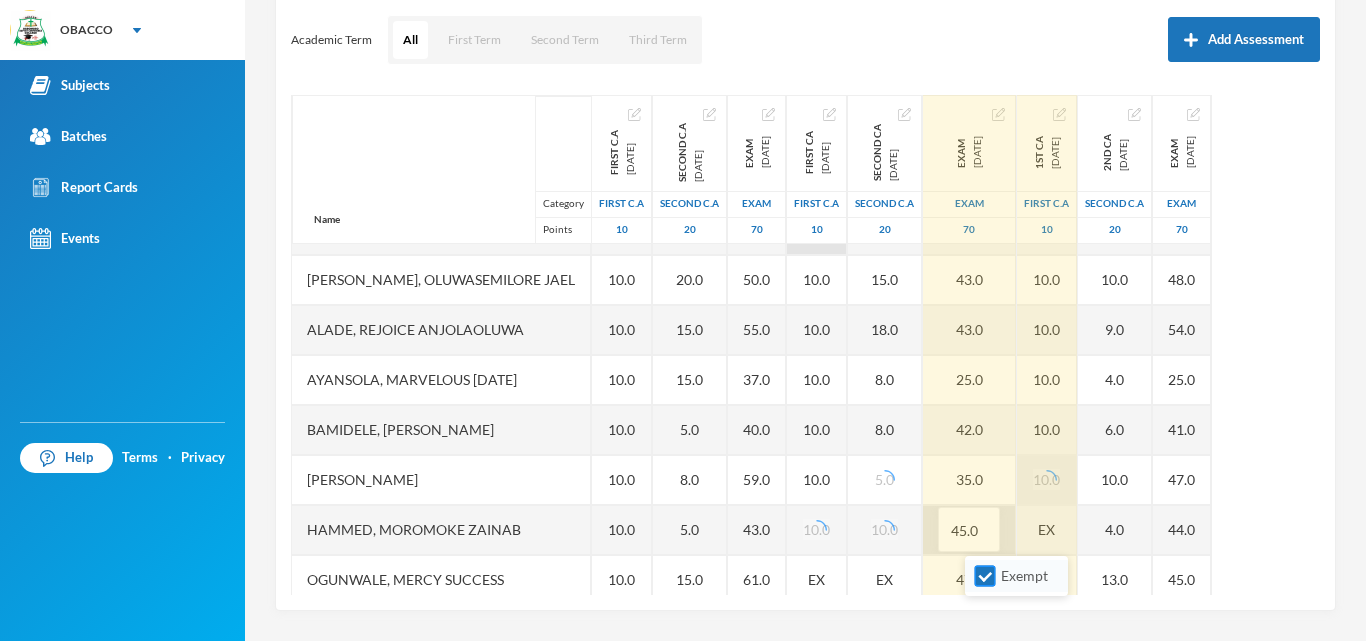 click on "Exempt" at bounding box center [985, 576] 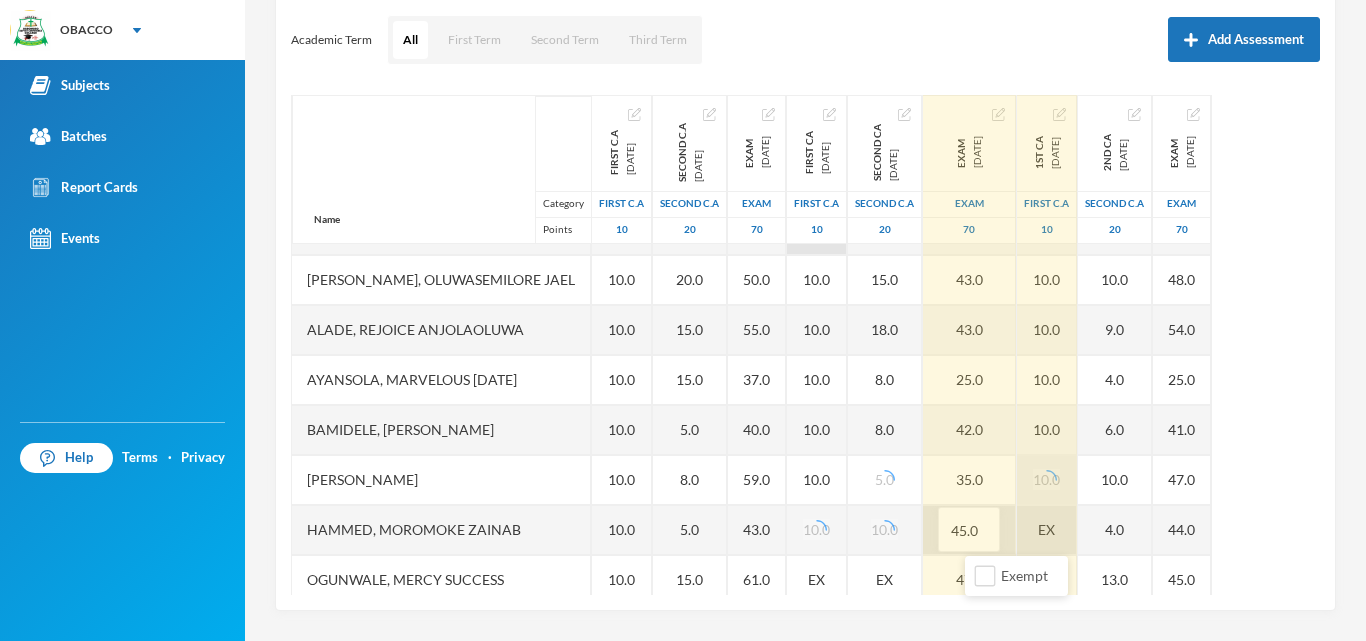 click on "EX" at bounding box center [1047, 530] 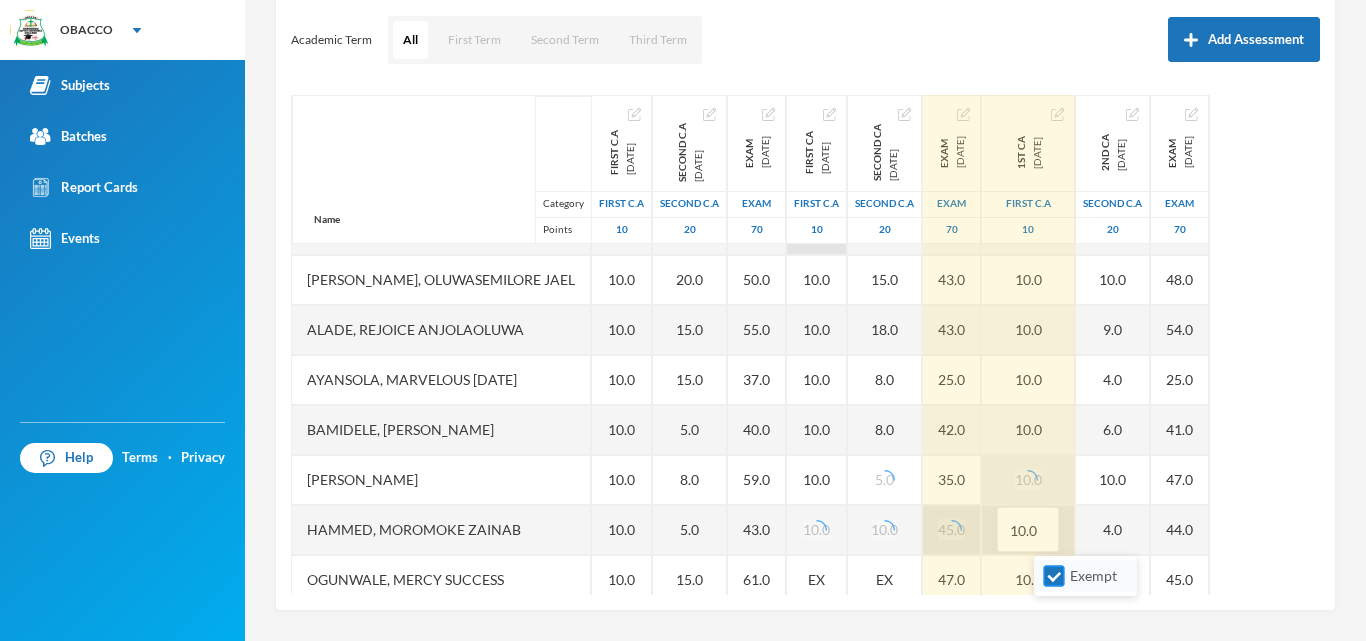 click on "Exempt" at bounding box center (1054, 576) 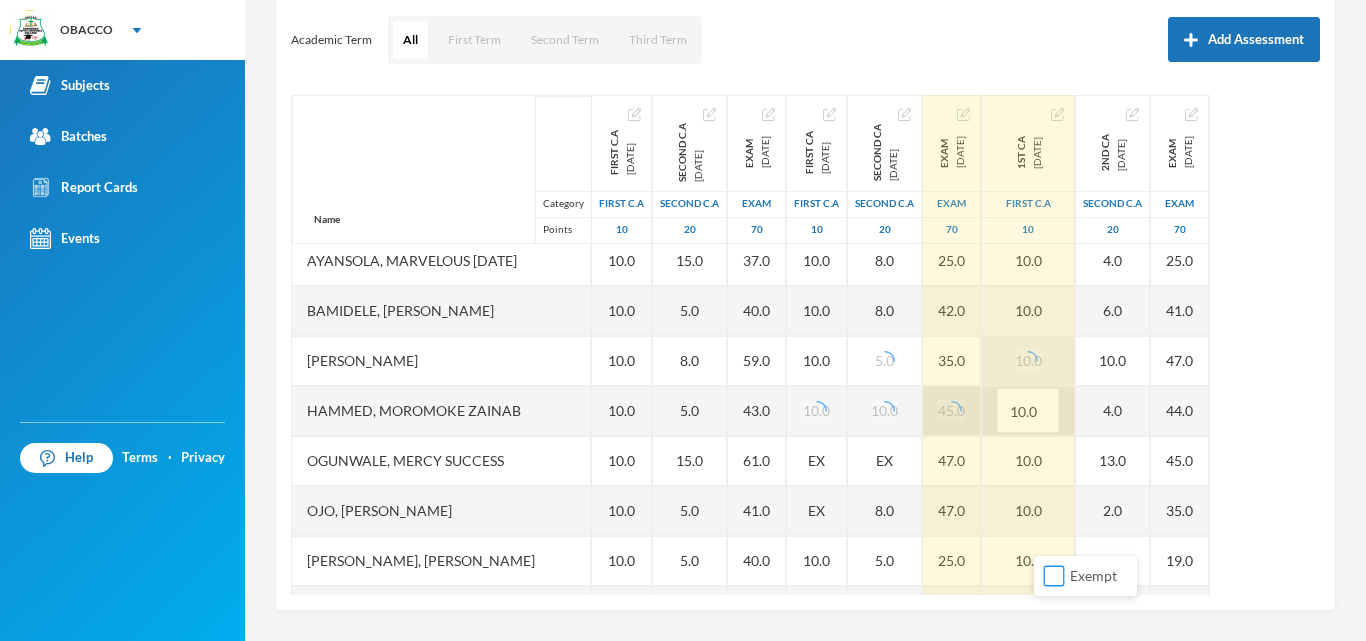 scroll, scrollTop: 560, scrollLeft: 0, axis: vertical 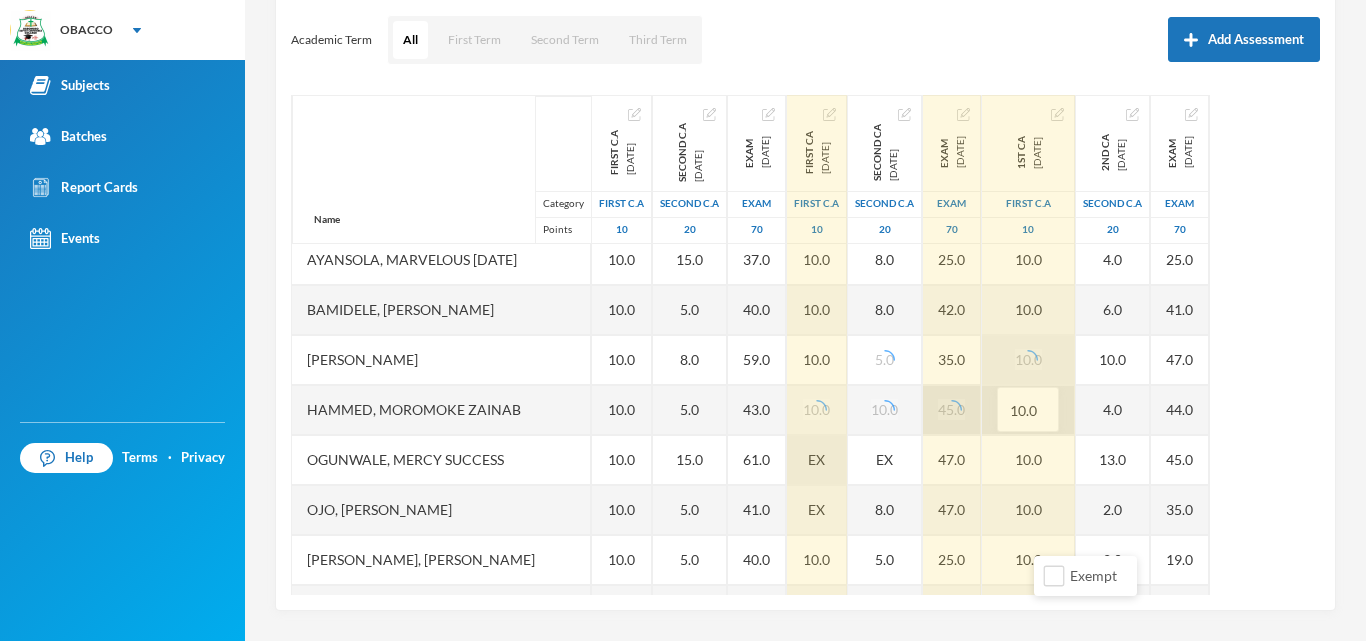 click on "EX" at bounding box center (817, 460) 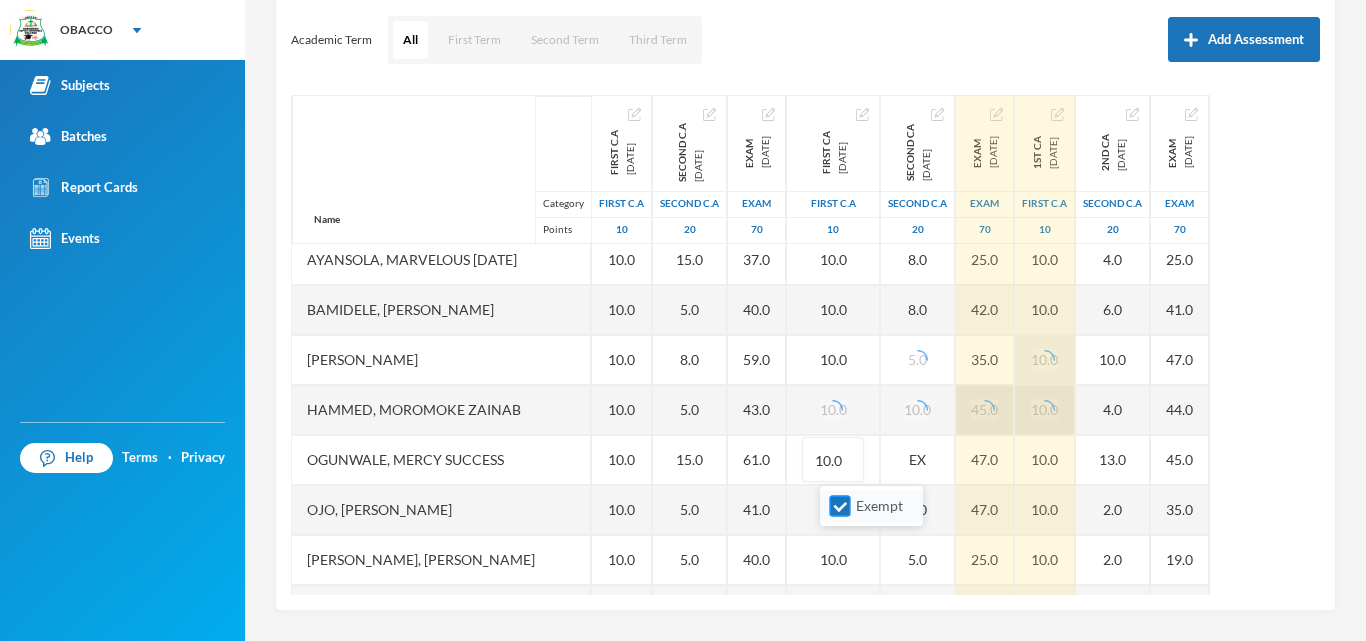 click on "Exempt" at bounding box center [840, 506] 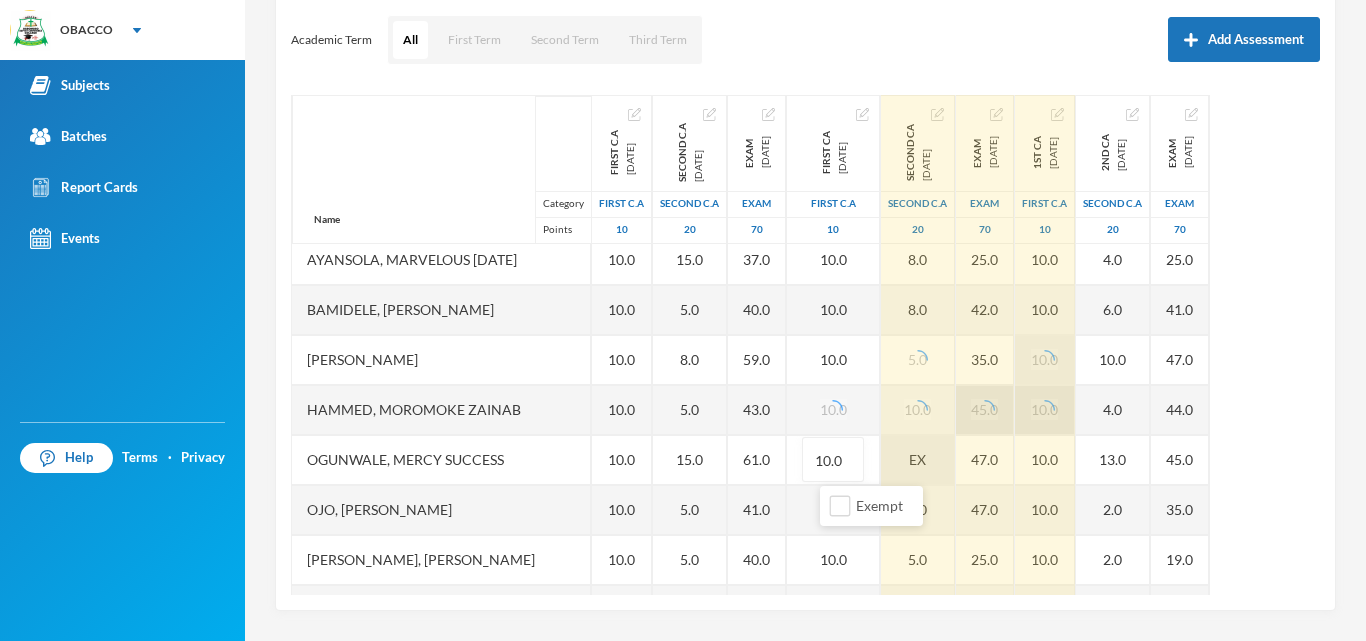 click on "EX" at bounding box center [918, 460] 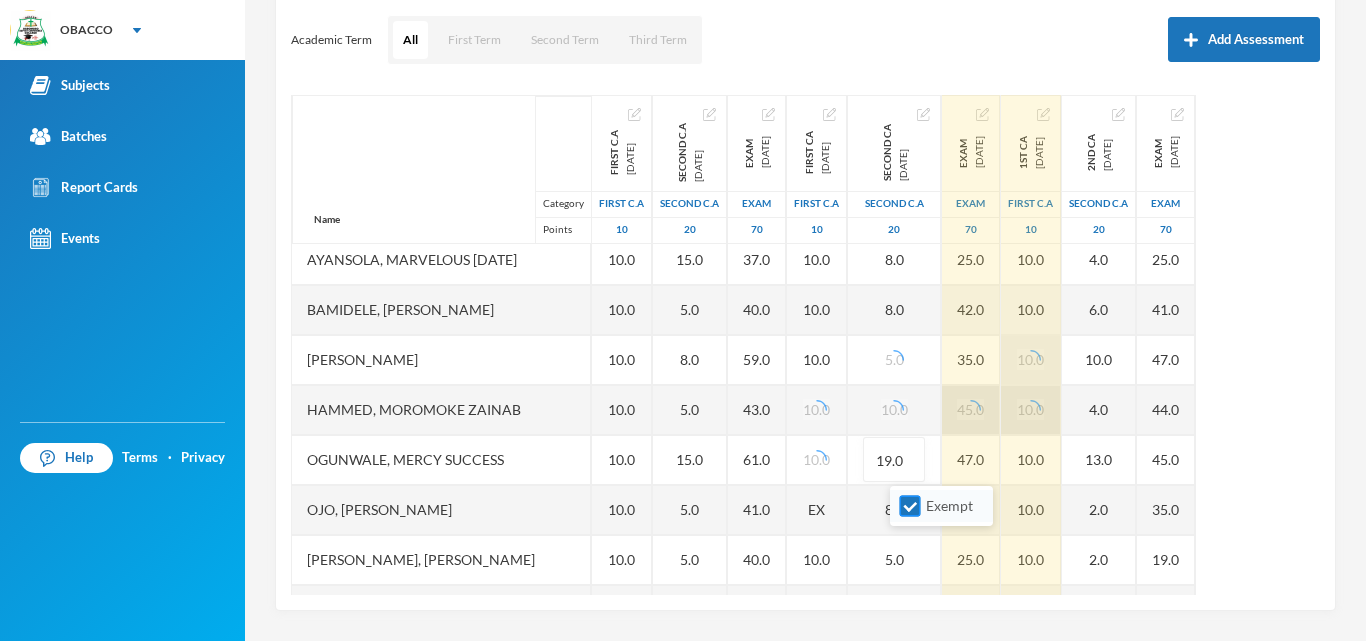 click on "Exempt" at bounding box center [910, 506] 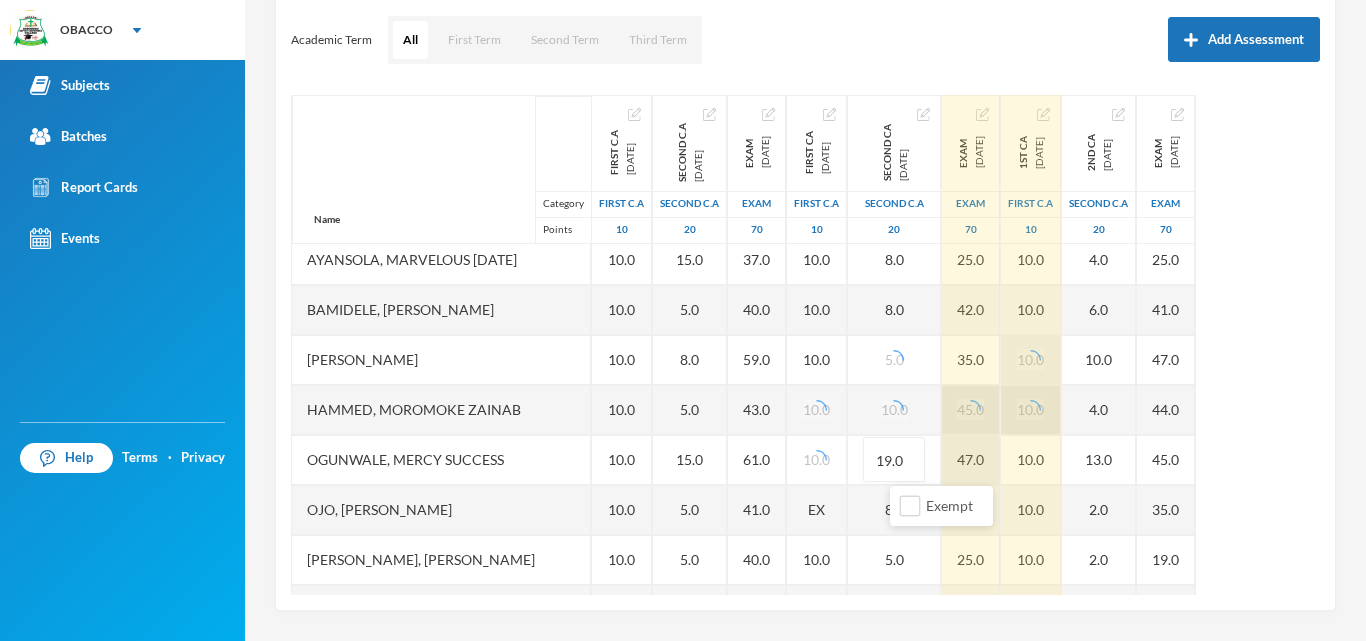 click on "47.0" at bounding box center [971, 460] 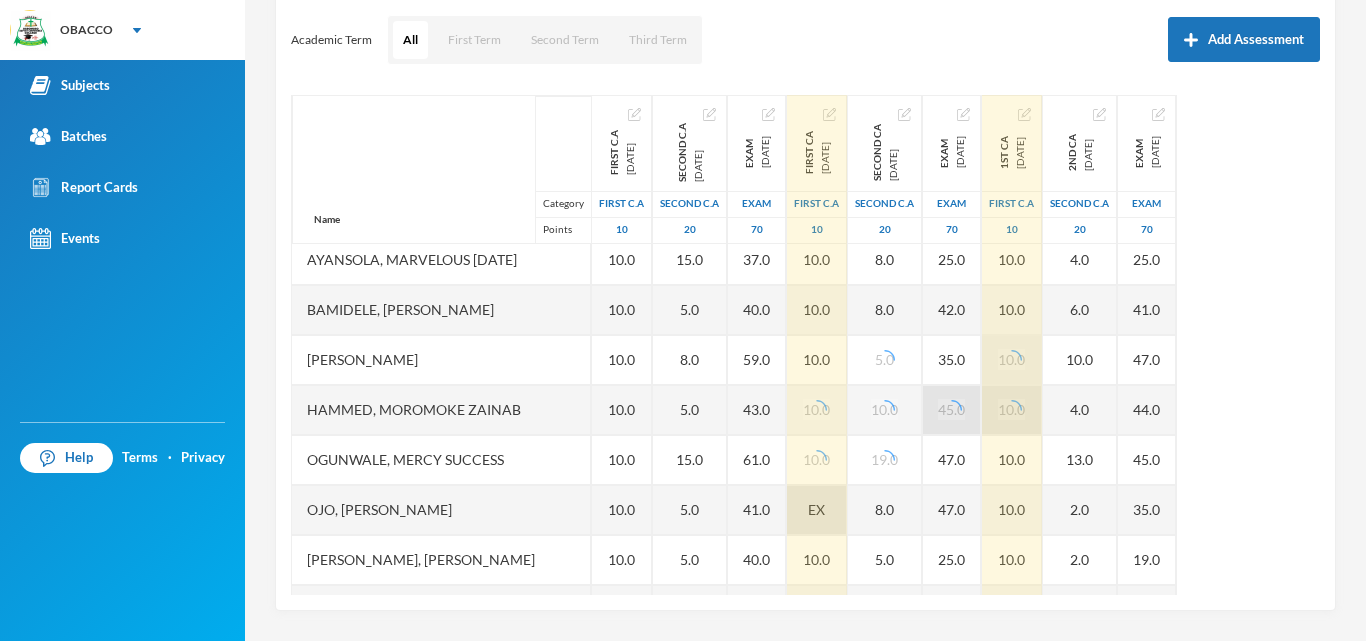 click on "EX" at bounding box center (816, 509) 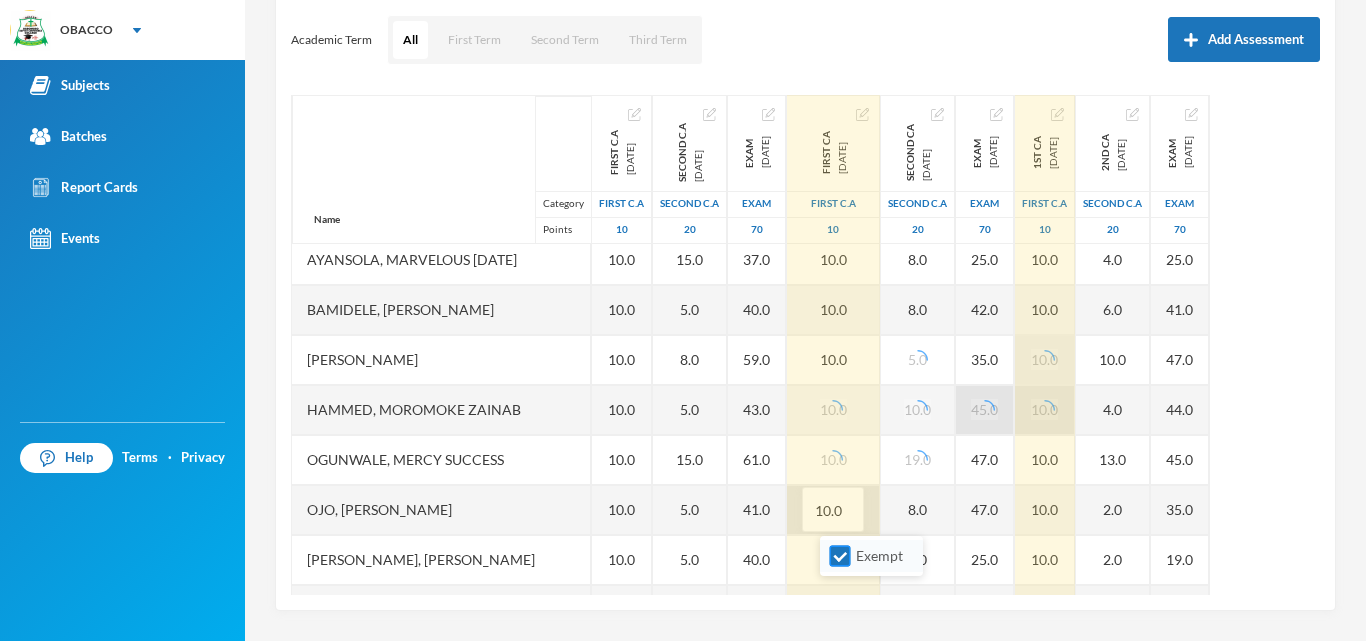click on "Exempt" at bounding box center (840, 556) 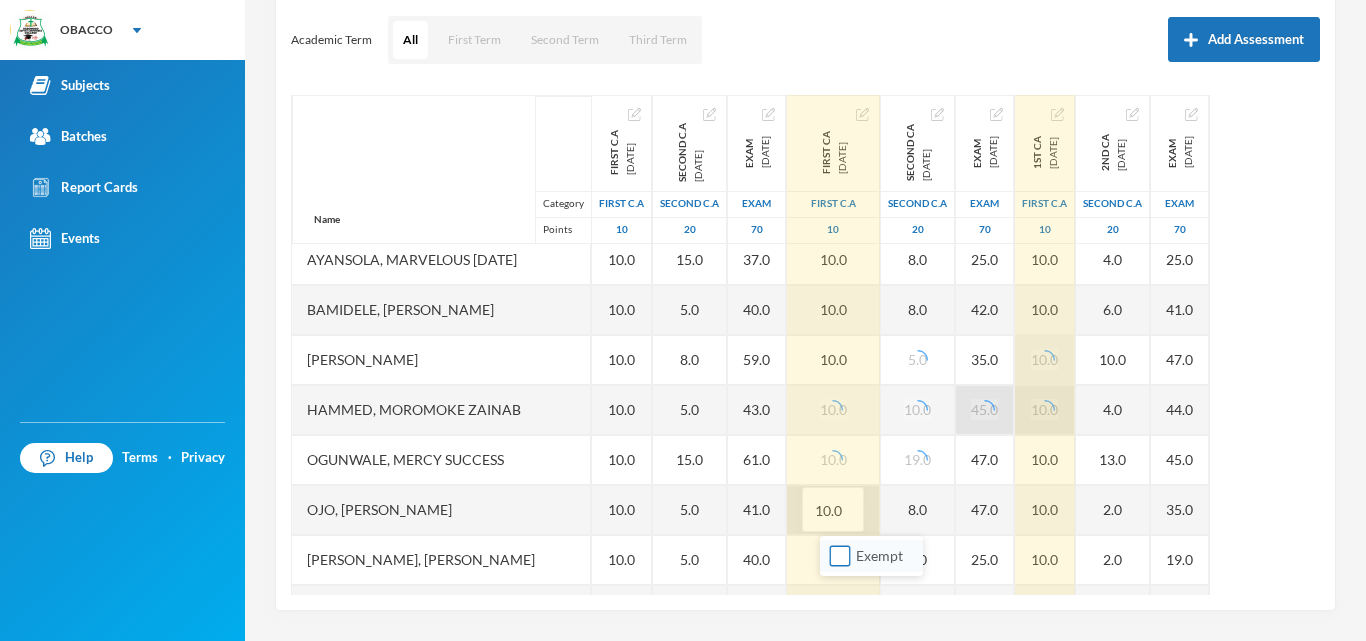 click on "Exempt" at bounding box center (879, 555) 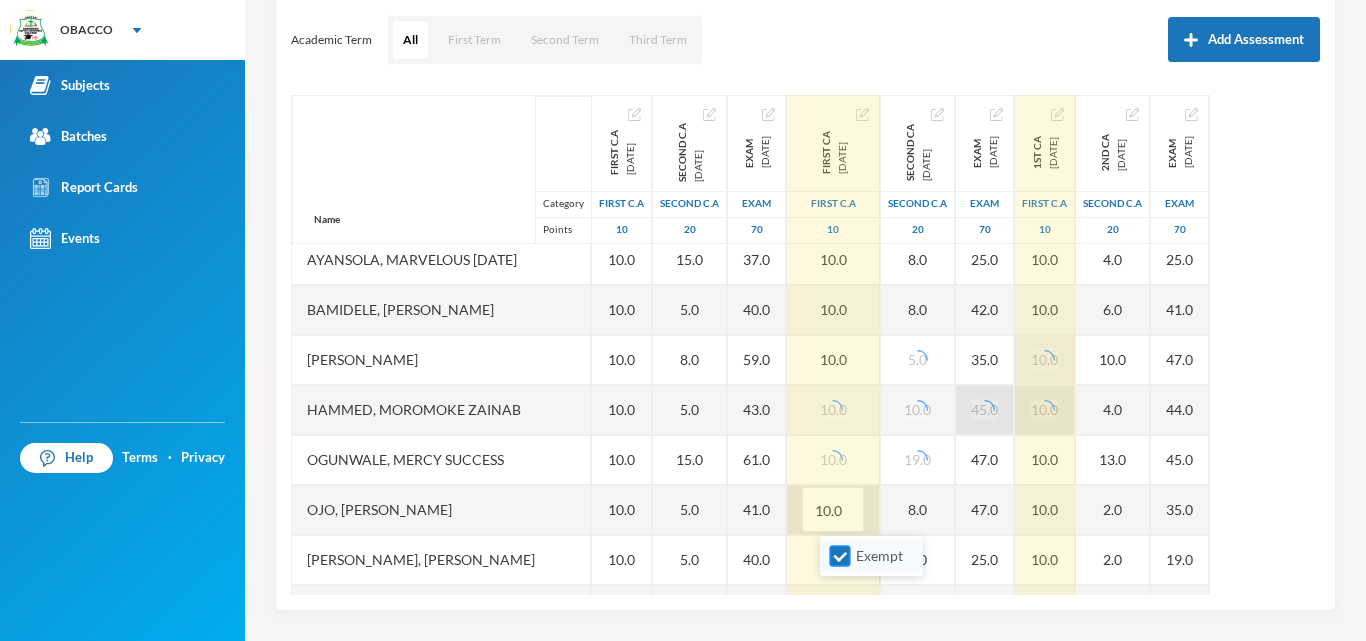 click on "Exempt" at bounding box center (840, 556) 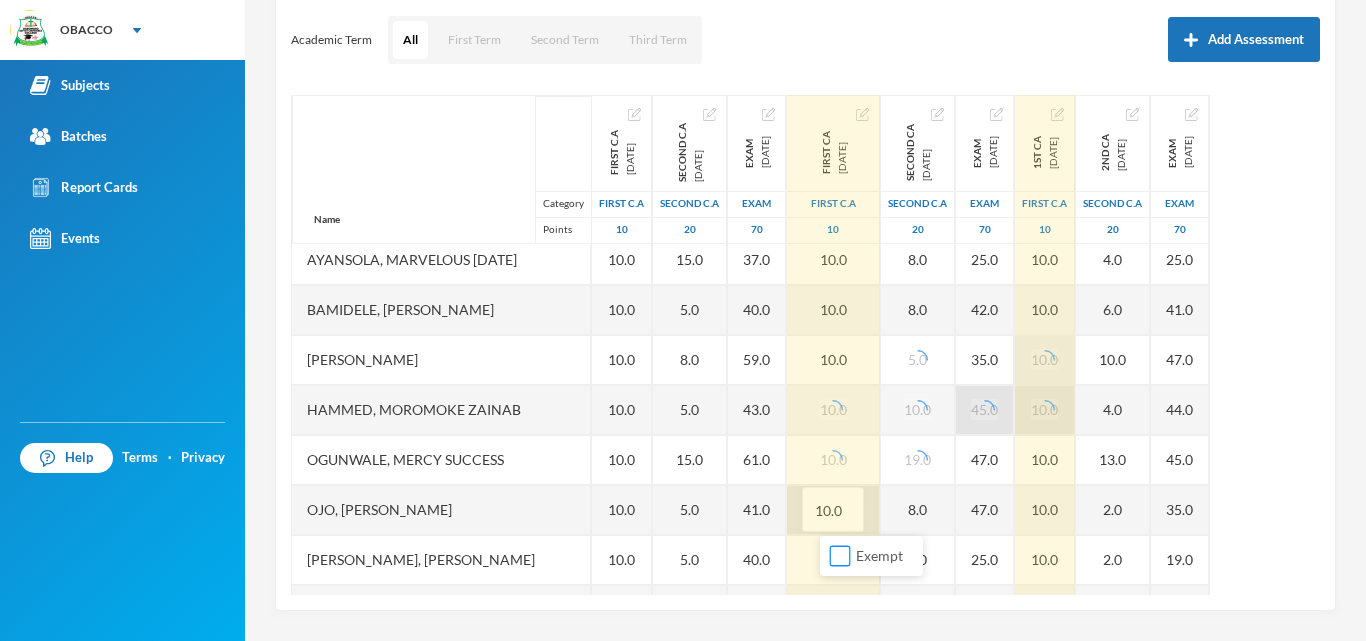 scroll, scrollTop: 640, scrollLeft: 0, axis: vertical 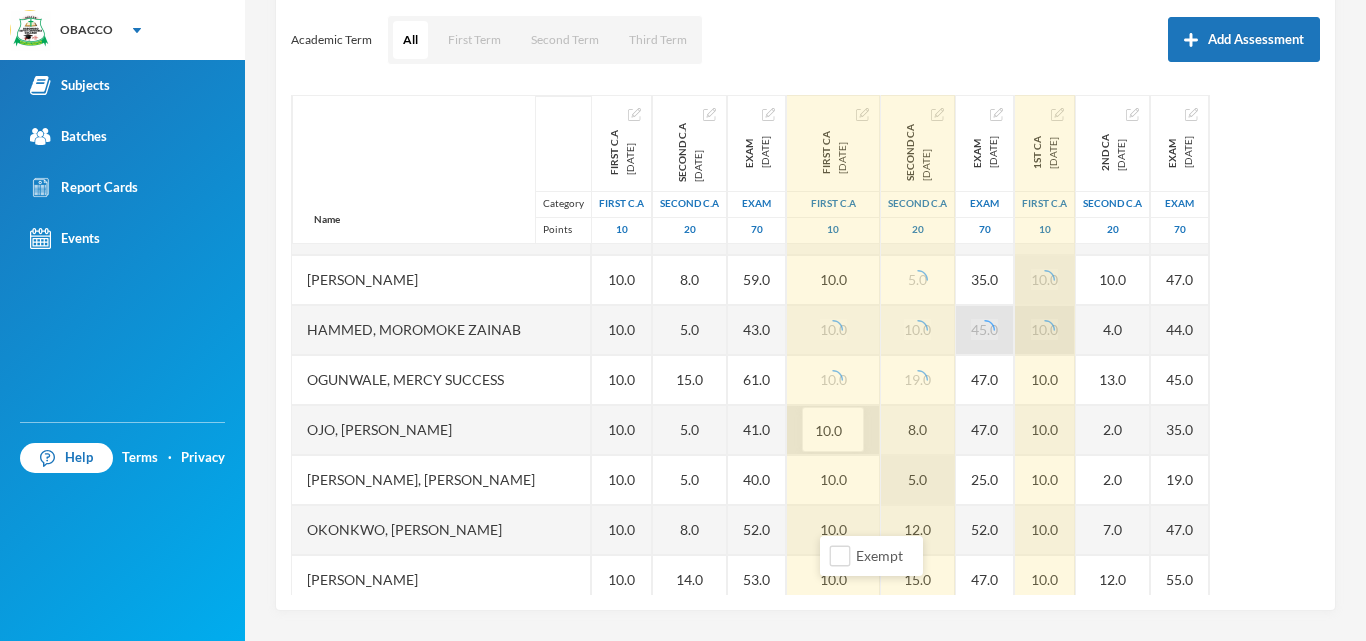 click on "5.0" at bounding box center [918, 480] 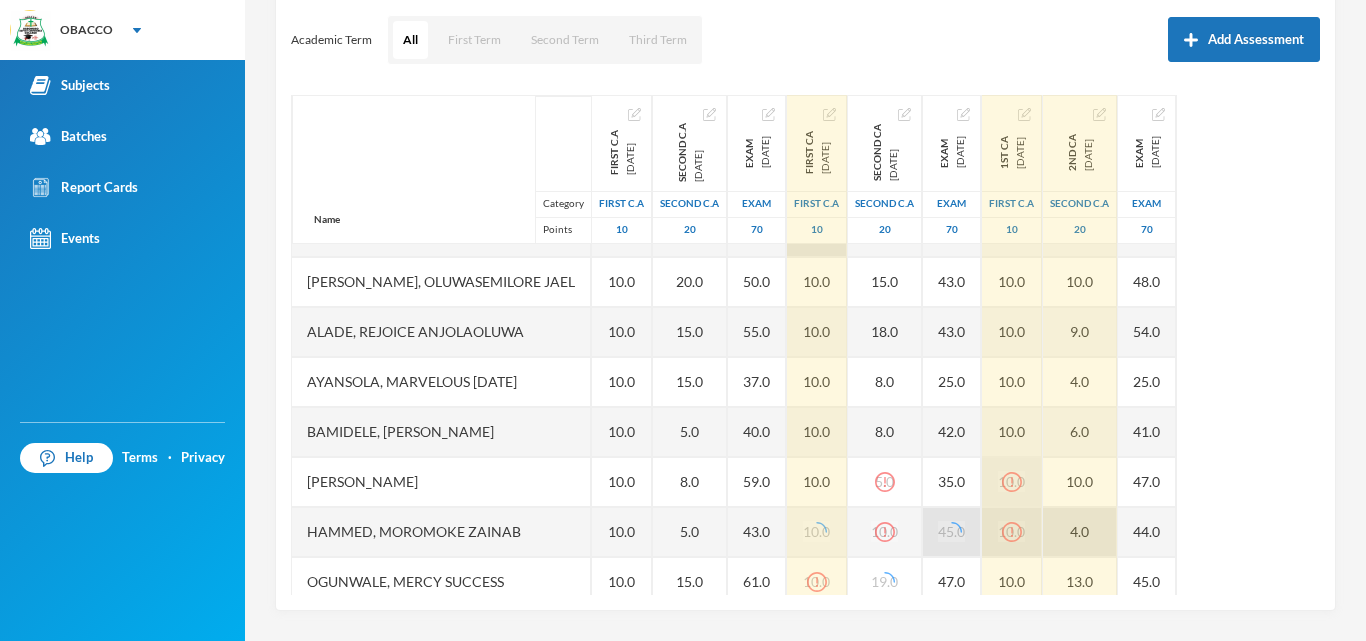 scroll, scrollTop: 440, scrollLeft: 0, axis: vertical 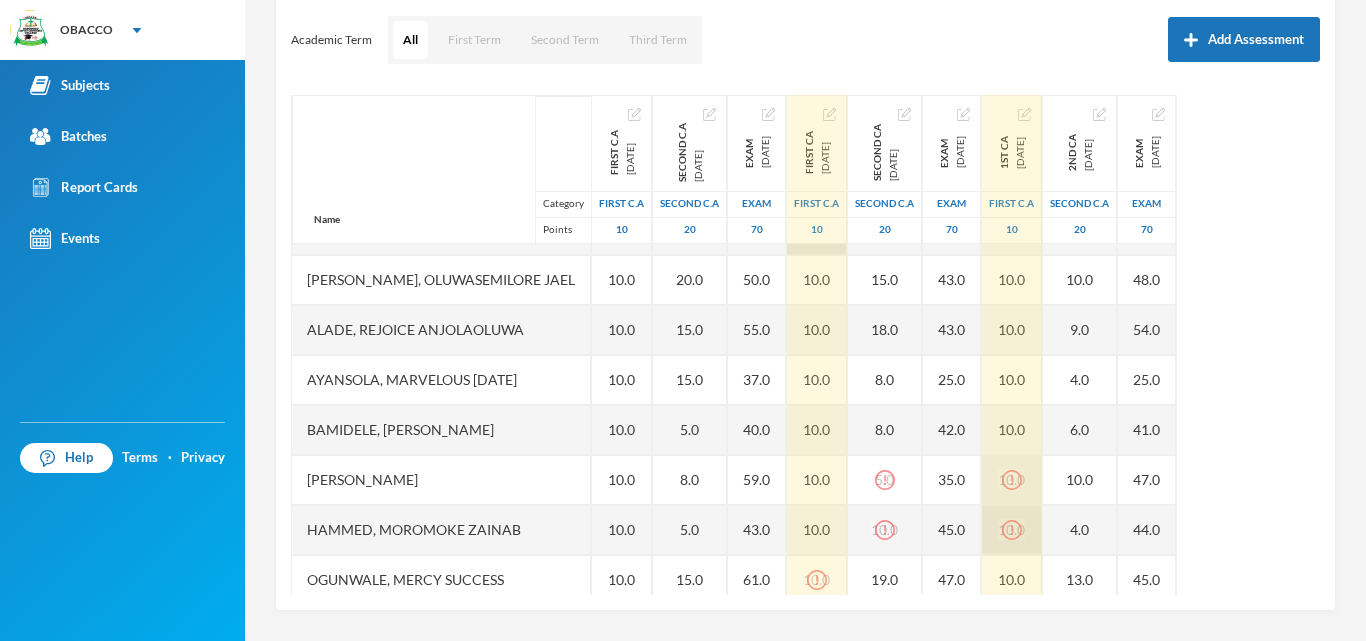 click 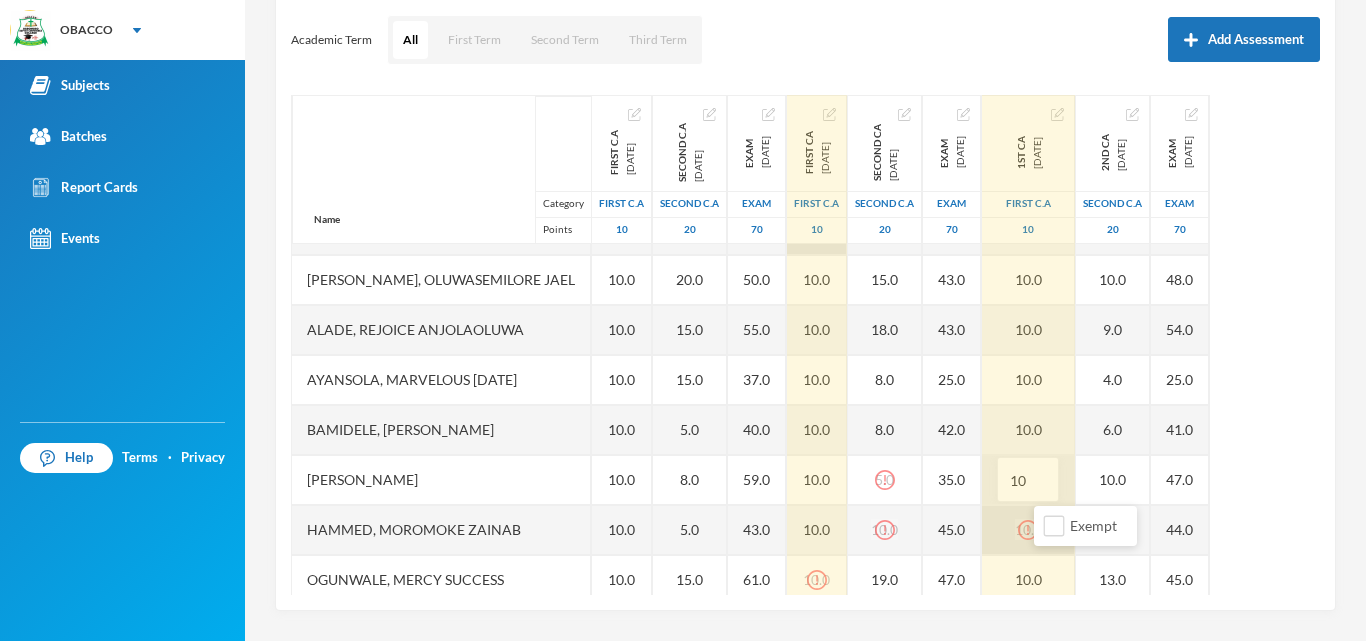 type on "1" 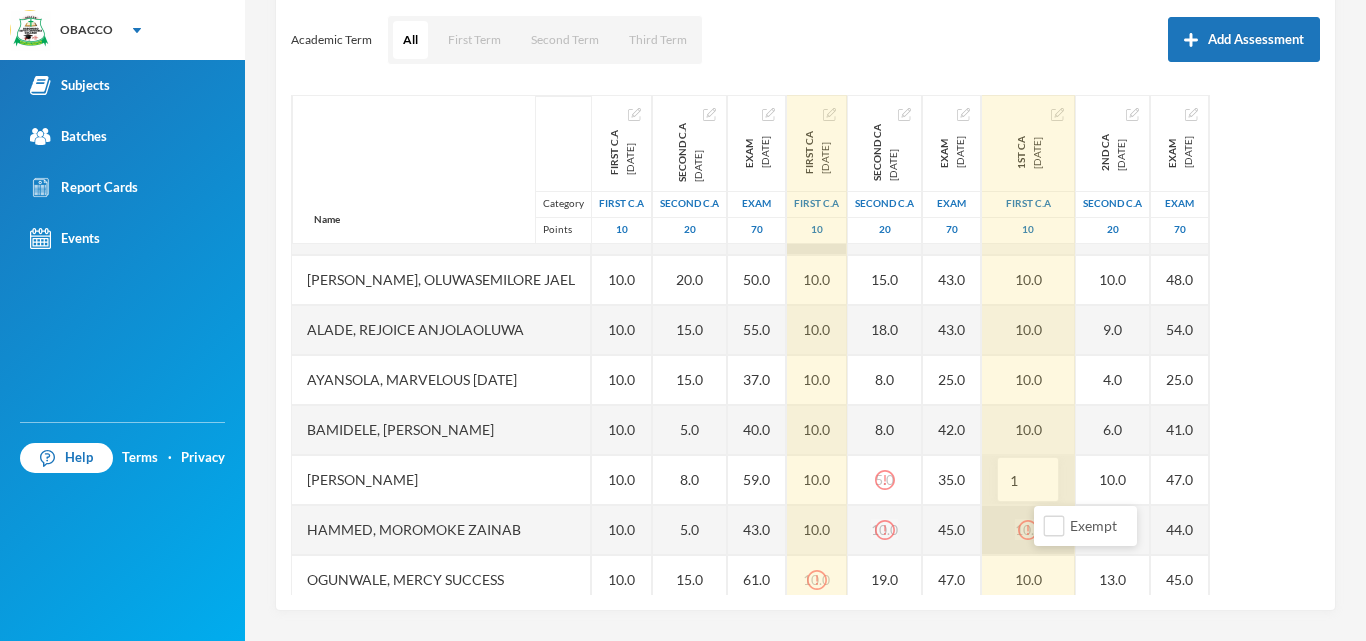 type on "10" 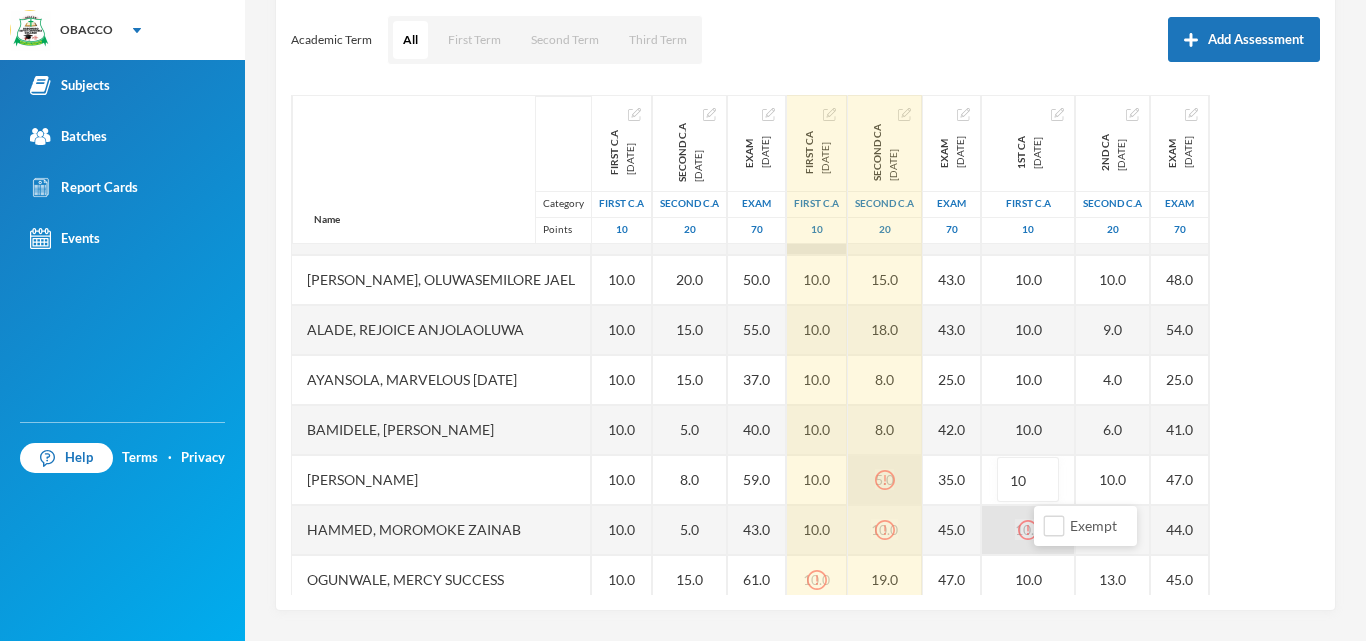 click on "5.0" at bounding box center (885, 480) 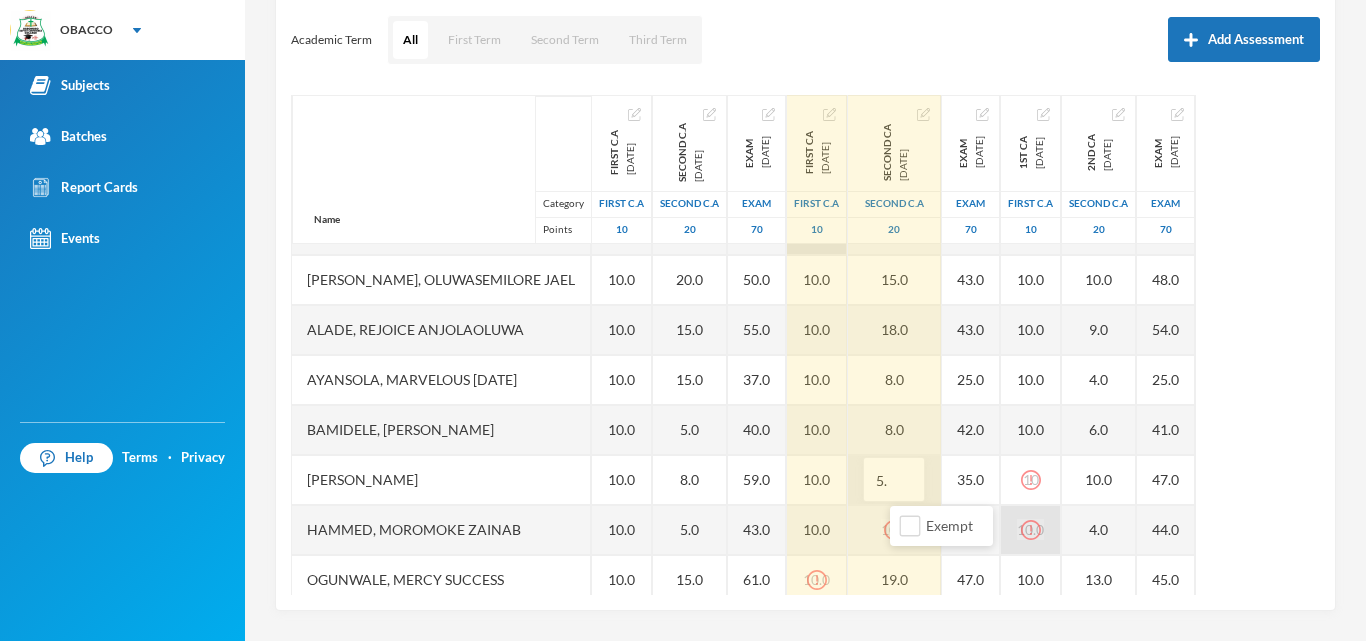 type on "5" 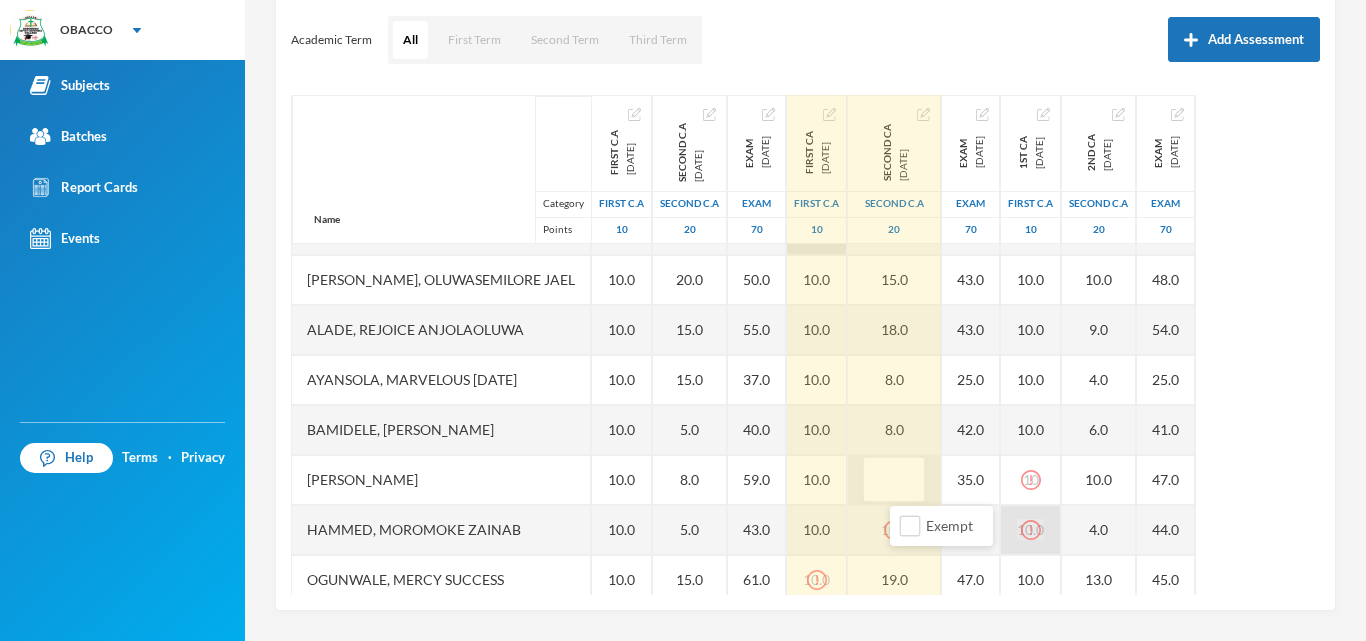 type on "5" 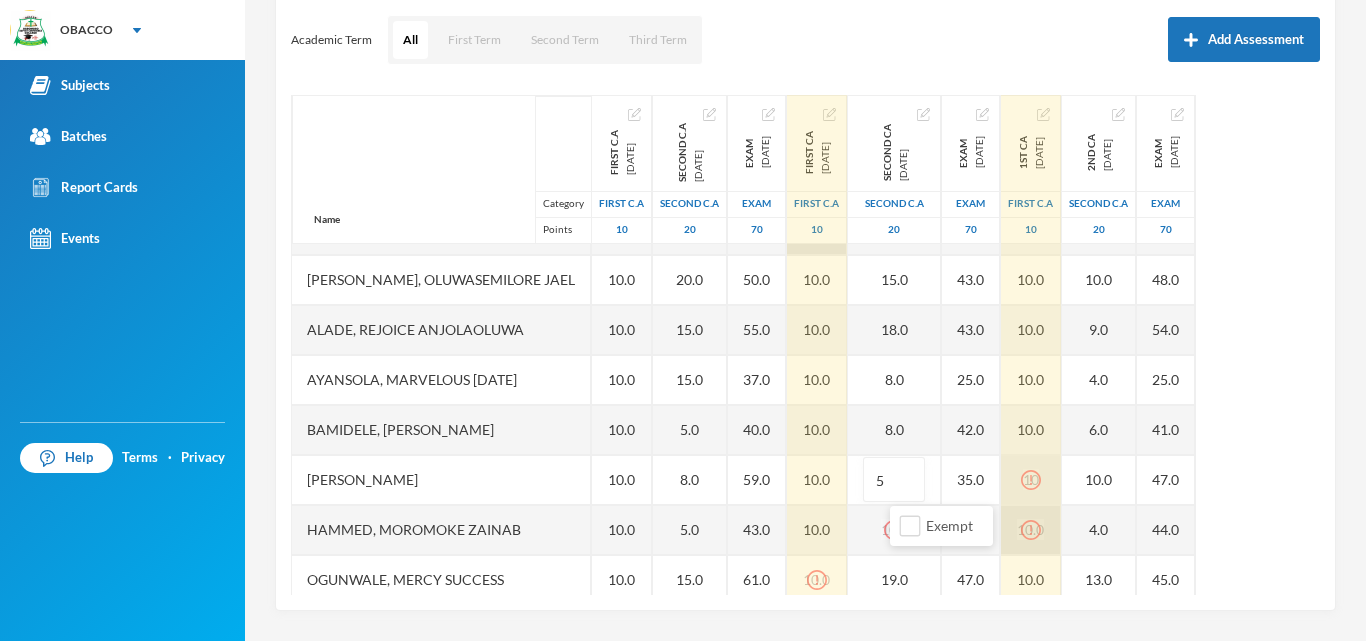 click on "10" at bounding box center (1031, 480) 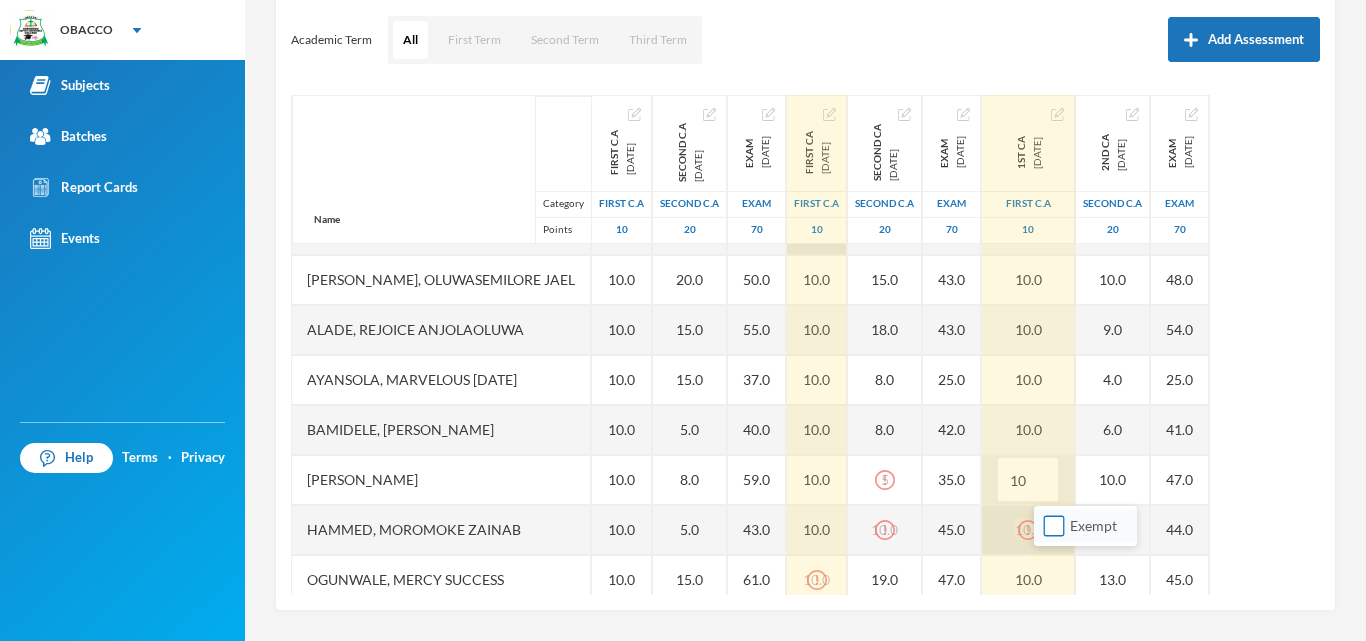click on "Exempt" at bounding box center (1054, 526) 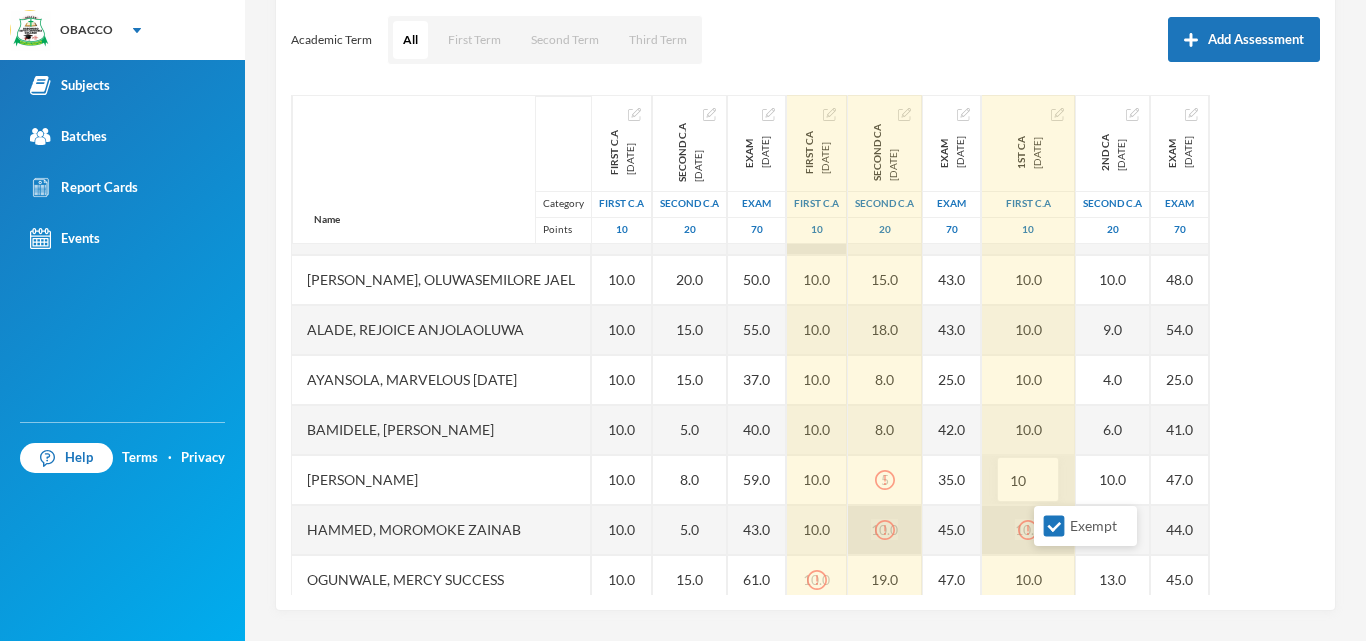 click 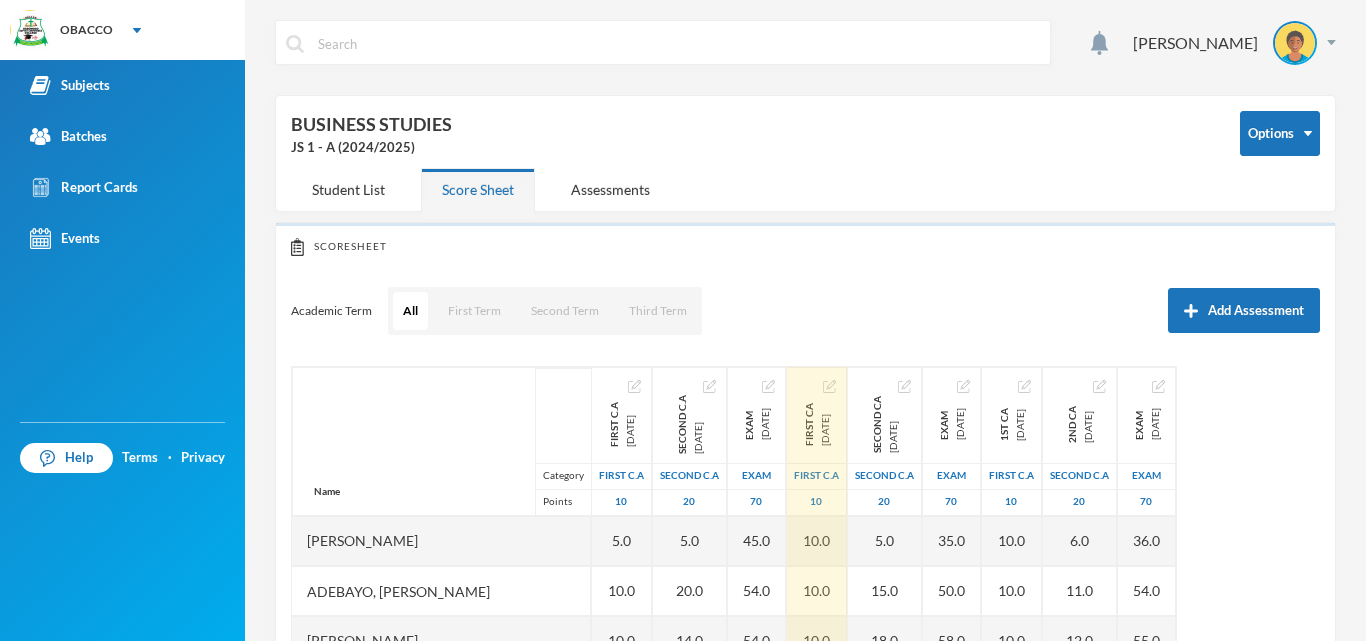 scroll, scrollTop: 0, scrollLeft: 0, axis: both 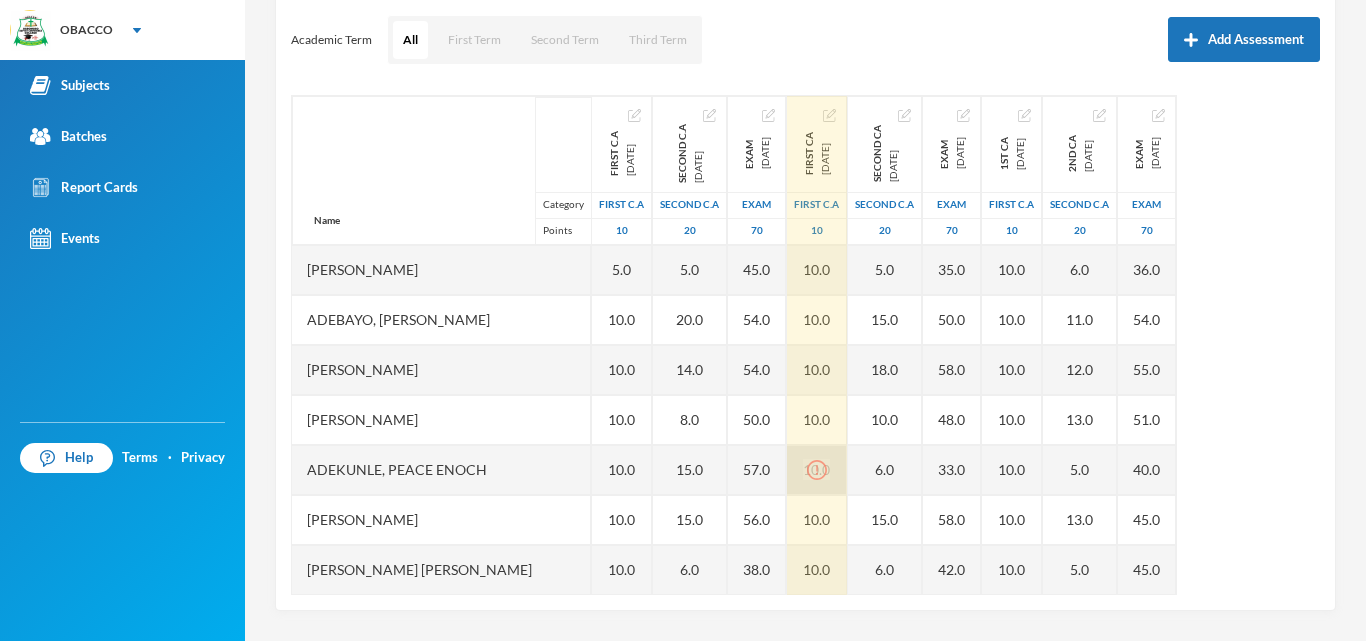 click at bounding box center [816, 469] 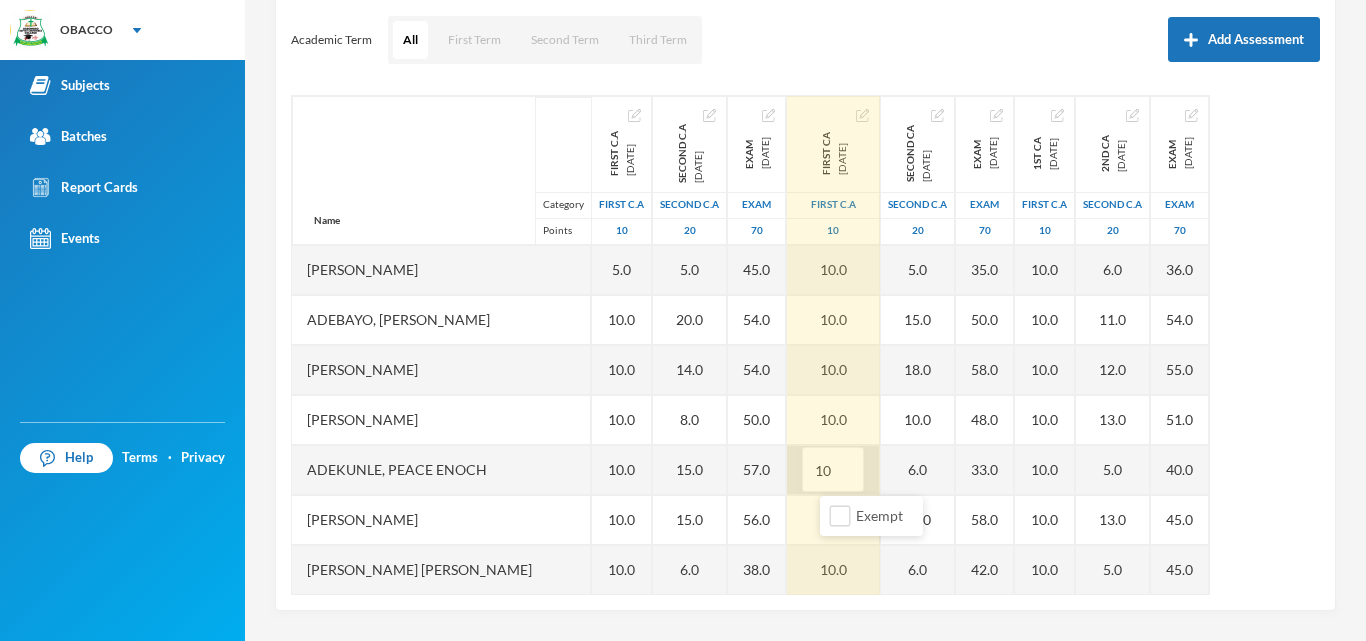 type on "1" 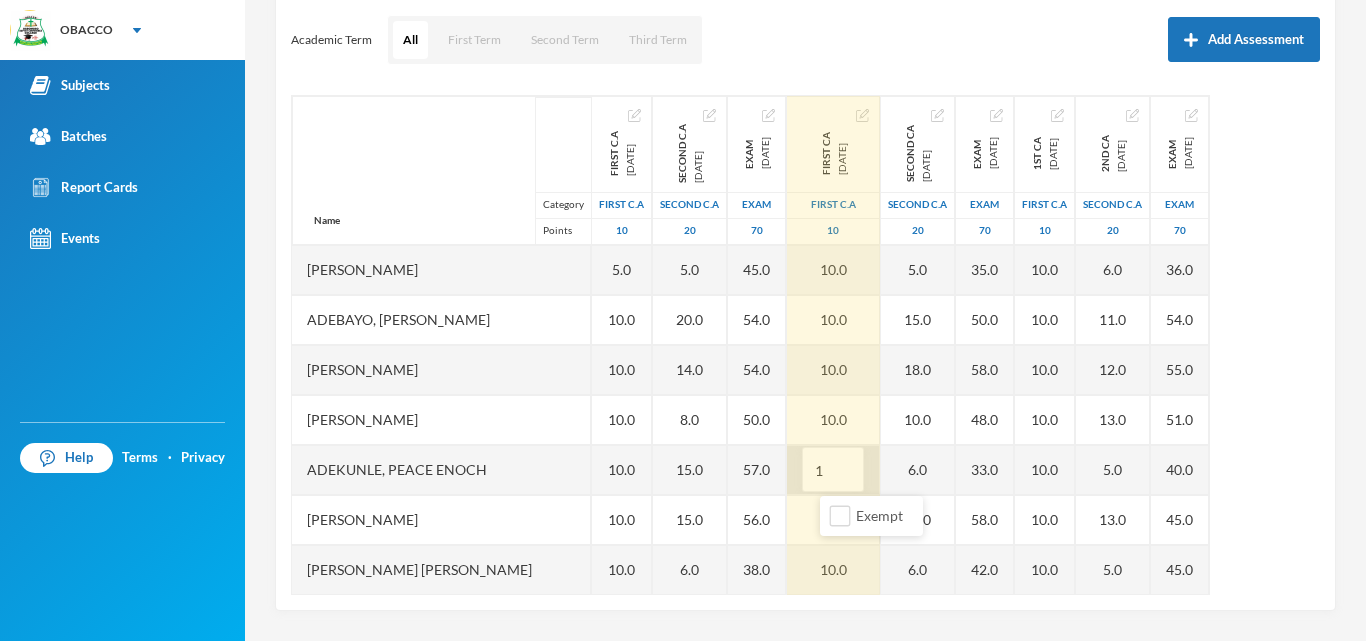 type on "10" 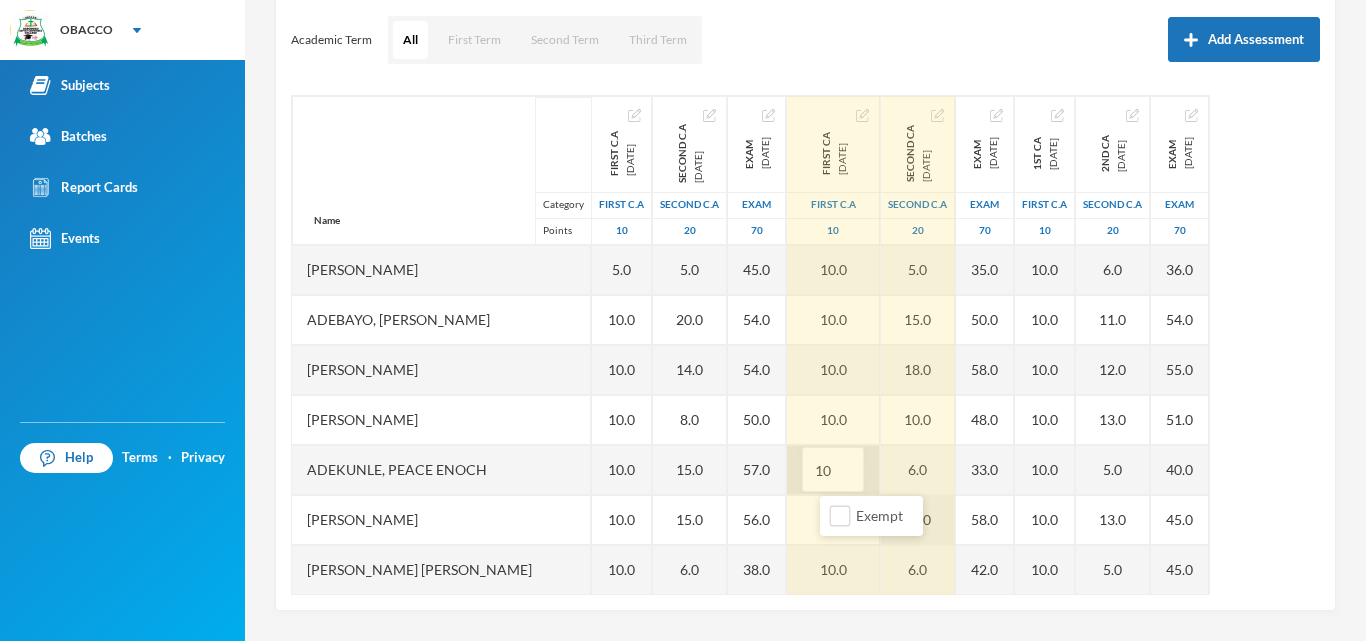 click on "Name   Category Points [PERSON_NAME] [PERSON_NAME], [PERSON_NAME] [PERSON_NAME] [PERSON_NAME], [PERSON_NAME], Peace [PERSON_NAME], [PERSON_NAME] [PERSON_NAME] [PERSON_NAME], [PERSON_NAME] [PERSON_NAME] [PERSON_NAME], [PERSON_NAME], [PERSON_NAME], Marvelous [DATE] Bamidele, [PERSON_NAME], [PERSON_NAME], [PERSON_NAME], [PERSON_NAME] [PERSON_NAME], [PERSON_NAME] [PERSON_NAME] [PERSON_NAME], [PERSON_NAME] [PERSON_NAME], [PERSON_NAME], [PERSON_NAME] [PERSON_NAME], [PERSON_NAME], [PERSON_NAME], [PERSON_NAME] First C.A [DATE] First C.A 10 5.0 10.0 10.0 10.0 10.0 10.0 10.0 10.0 10.0 10.0 10.0 10.0 10.0 10.0 10.0 10.0 10.0 10.0 10.0 10.0 10.0 10.0 10.0 10.0 10.0 Second C.A [DATE] Second C.A 20 5.0 20.0 14.0 8.0 15.0 15.0 6.0 10.0 15.0 20.0 15.0 15.0 5.0 8.0 5.0 15.0 5.0 5.0 8.0 14.0 5.0 5.0 8.0 10.0 12.0 Exam [DATE] Exam 70 45.0 54.0" at bounding box center (805, 345) 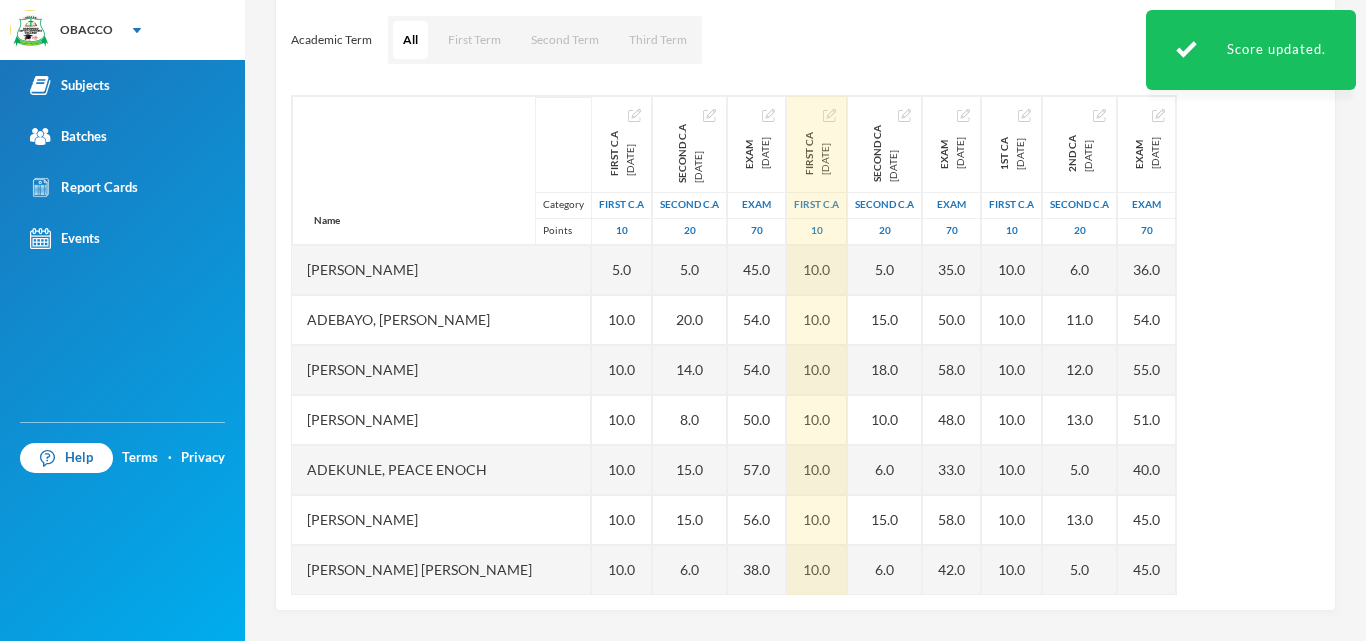 click on "Scoresheet Academic Term All First Term Second Term Third Term Add Assessment Name   Category Points [PERSON_NAME] [PERSON_NAME], [PERSON_NAME] [PERSON_NAME] [PERSON_NAME], [PERSON_NAME], Peace [PERSON_NAME], [PERSON_NAME] [PERSON_NAME] [PERSON_NAME], [PERSON_NAME] [PERSON_NAME] [PERSON_NAME], [PERSON_NAME], Rejoice [PERSON_NAME], Marvelous [DATE][PERSON_NAME], [PERSON_NAME], [PERSON_NAME], [PERSON_NAME], [PERSON_NAME] [PERSON_NAME], [PERSON_NAME] [PERSON_NAME] [PERSON_NAME], [PERSON_NAME] [PERSON_NAME], [PERSON_NAME], [PERSON_NAME], [PERSON_NAME], [PERSON_NAME], [PERSON_NAME] First C.A [DATE] First C.A 10 5.0 10.0 10.0 10.0 10.0 10.0 10.0 10.0 10.0 10.0 10.0 10.0 10.0 10.0 10.0 10.0 10.0 10.0 10.0 10.0 10.0 10.0 10.0 10.0 10.0 Second C.A [DATE] Second C.A 20 5.0 20.0 14.0 8.0 15.0 15.0 6.0 10.0 15.0 20.0 15.0 15.0 5.0 8.0 5.0" at bounding box center (805, 281) 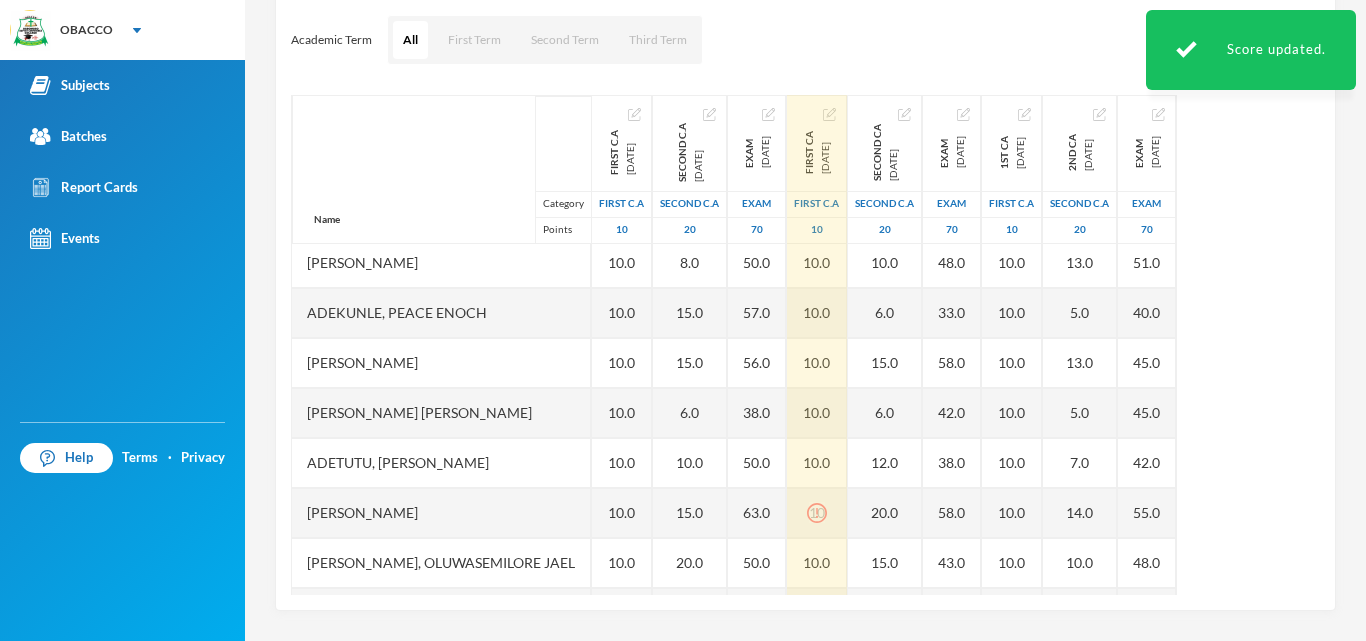 scroll, scrollTop: 200, scrollLeft: 0, axis: vertical 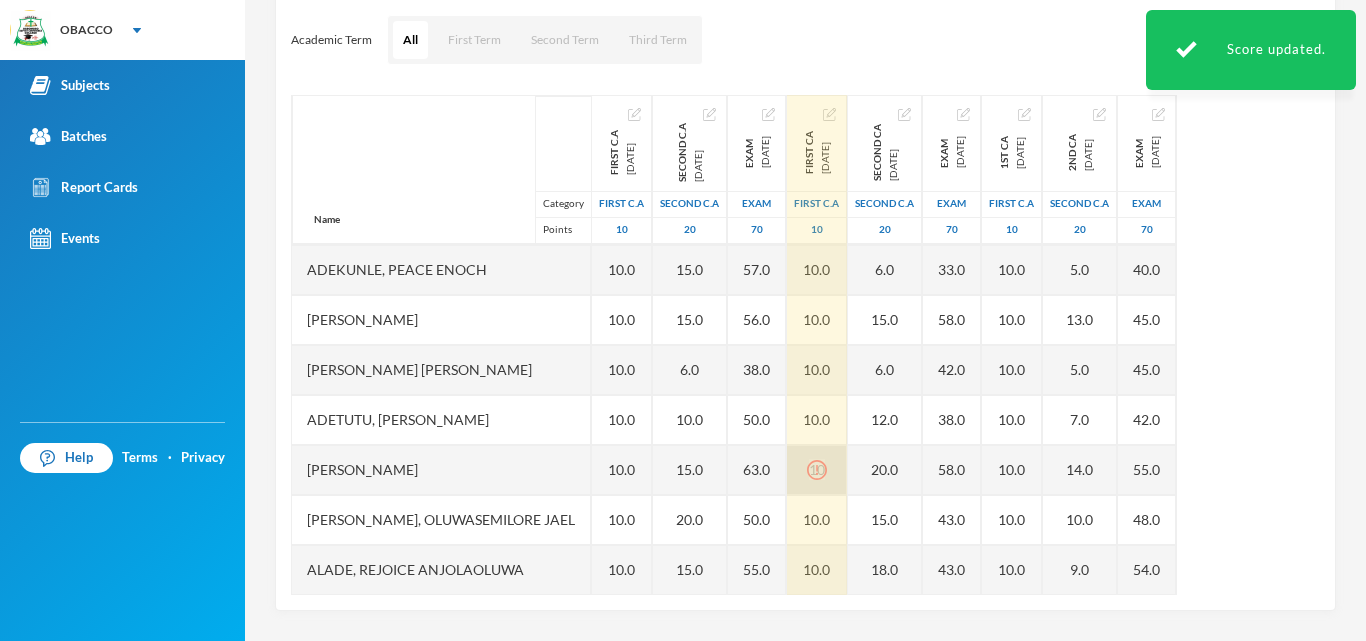 click 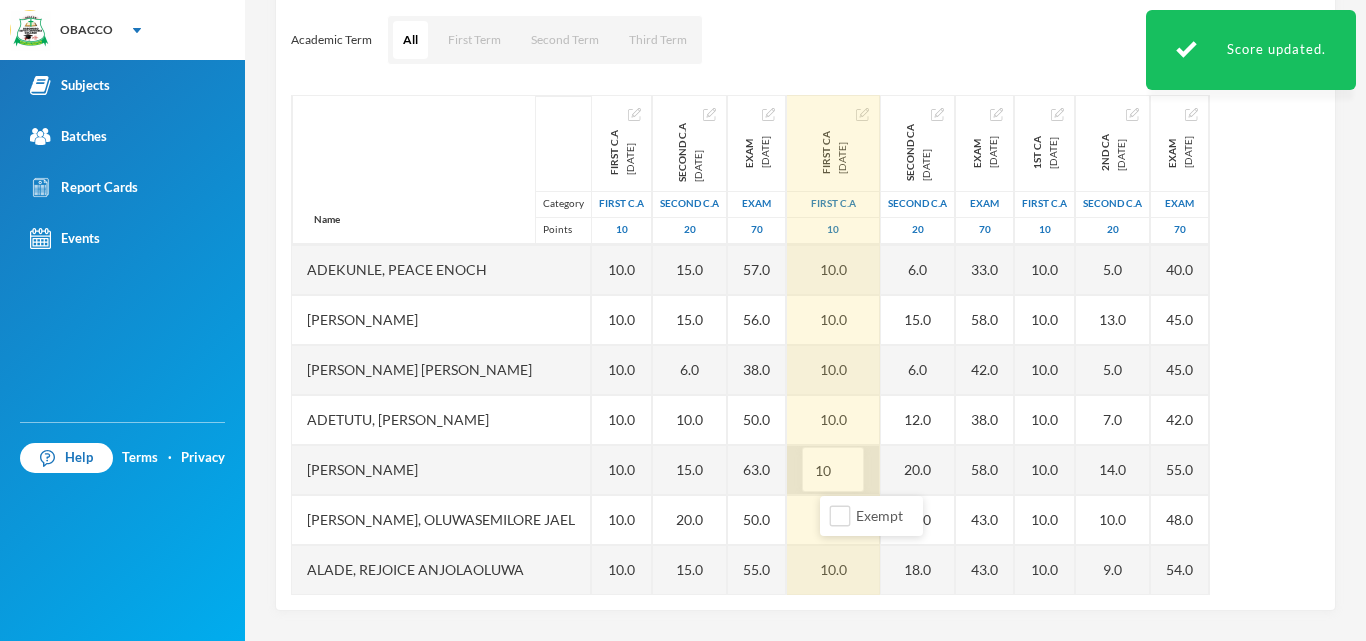 type on "1" 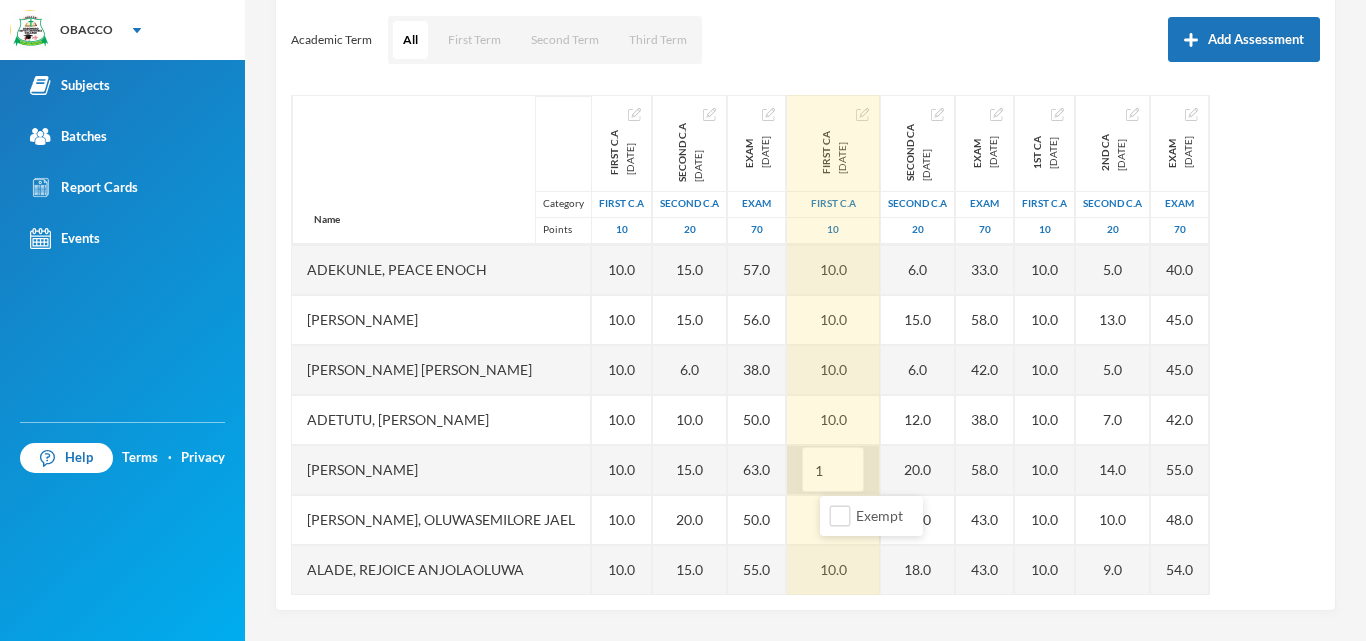 type on "10" 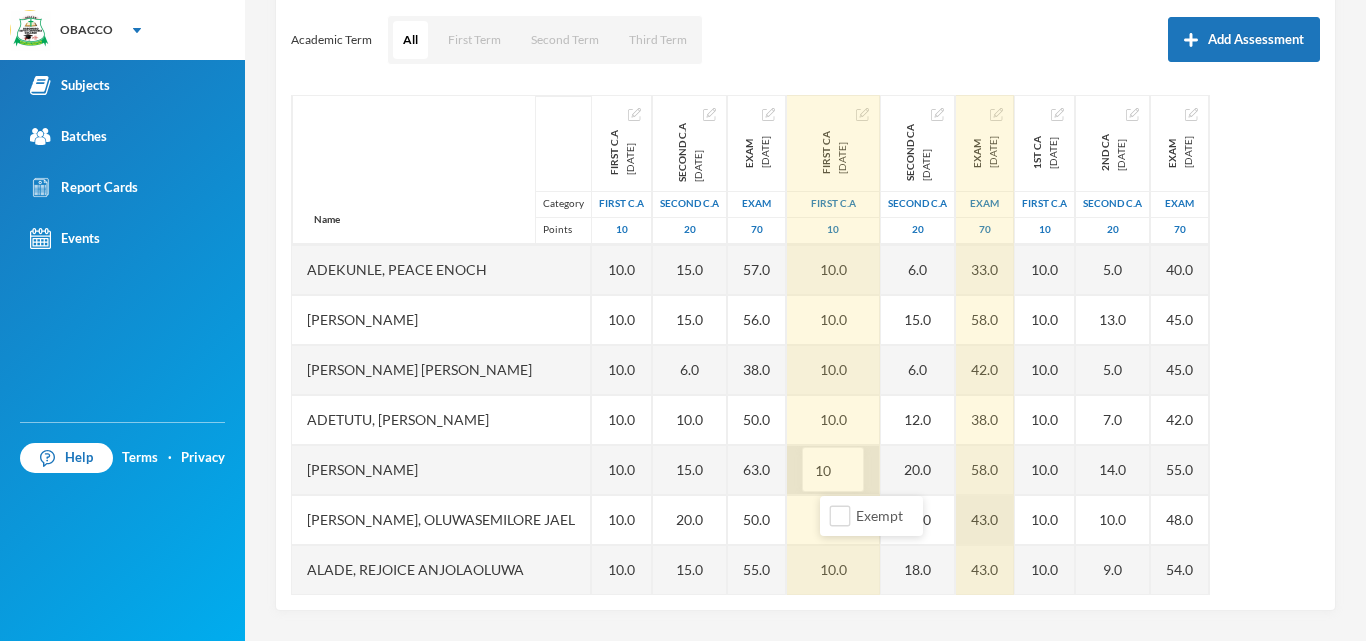 click on "43.0" at bounding box center [985, 520] 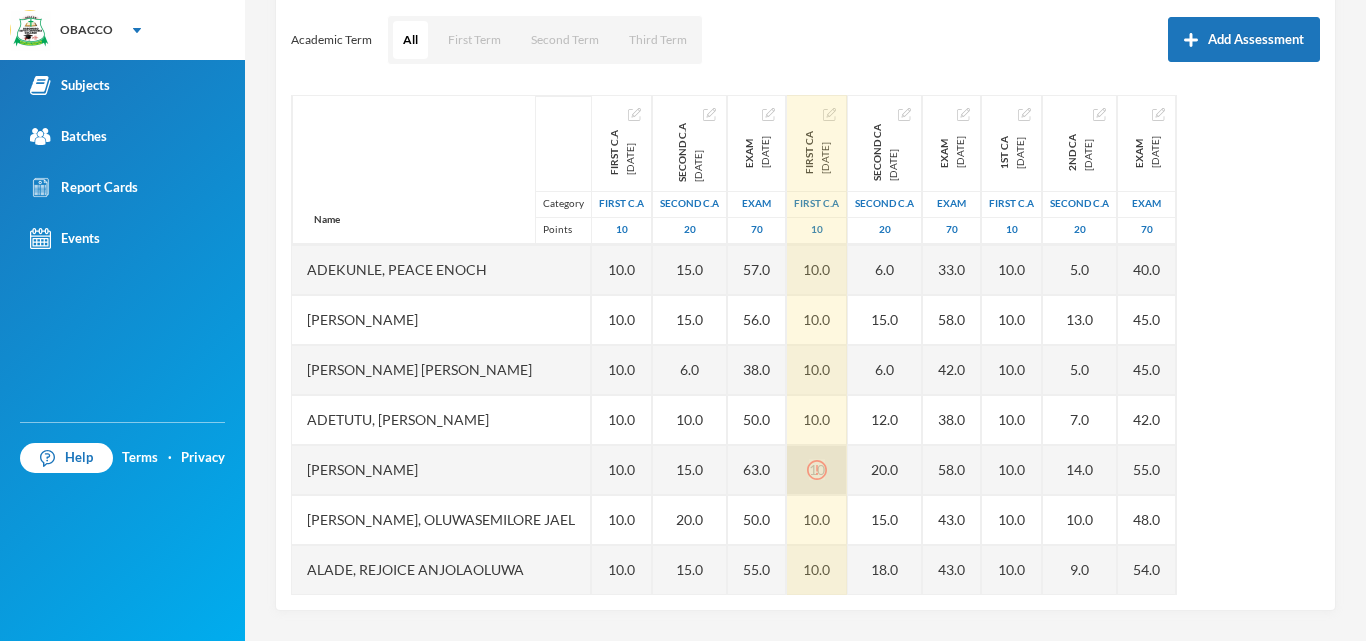 click on "10" at bounding box center (817, 470) 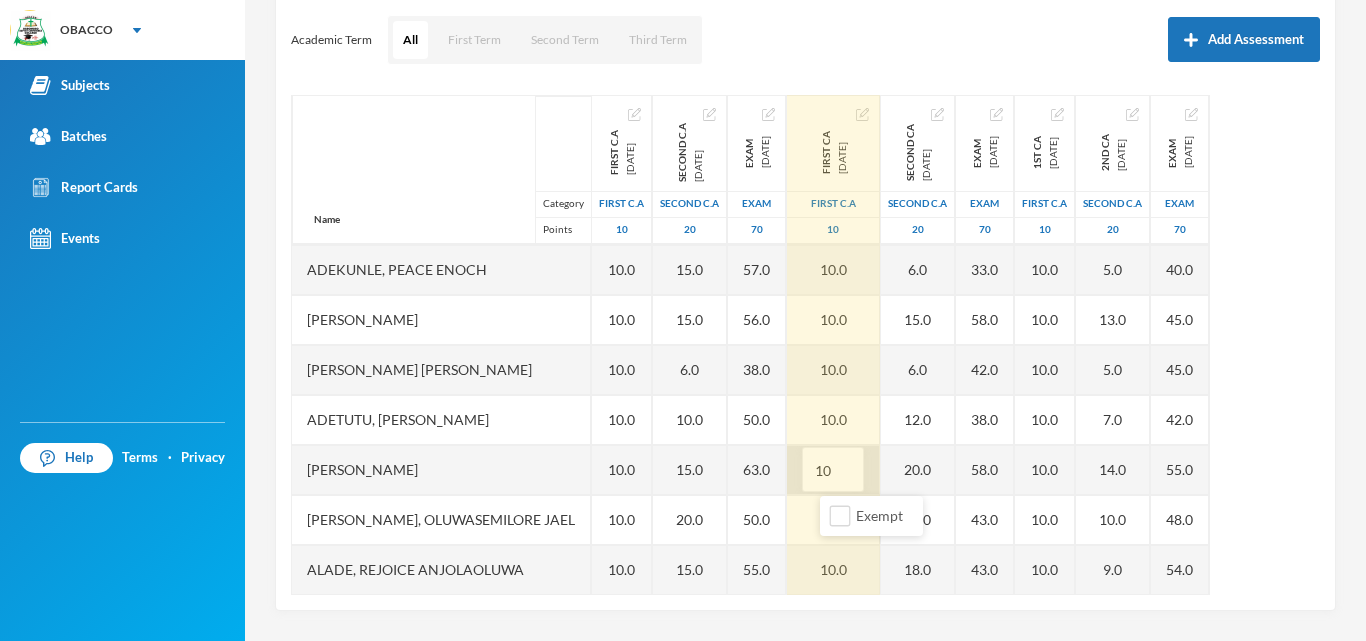 type on "1" 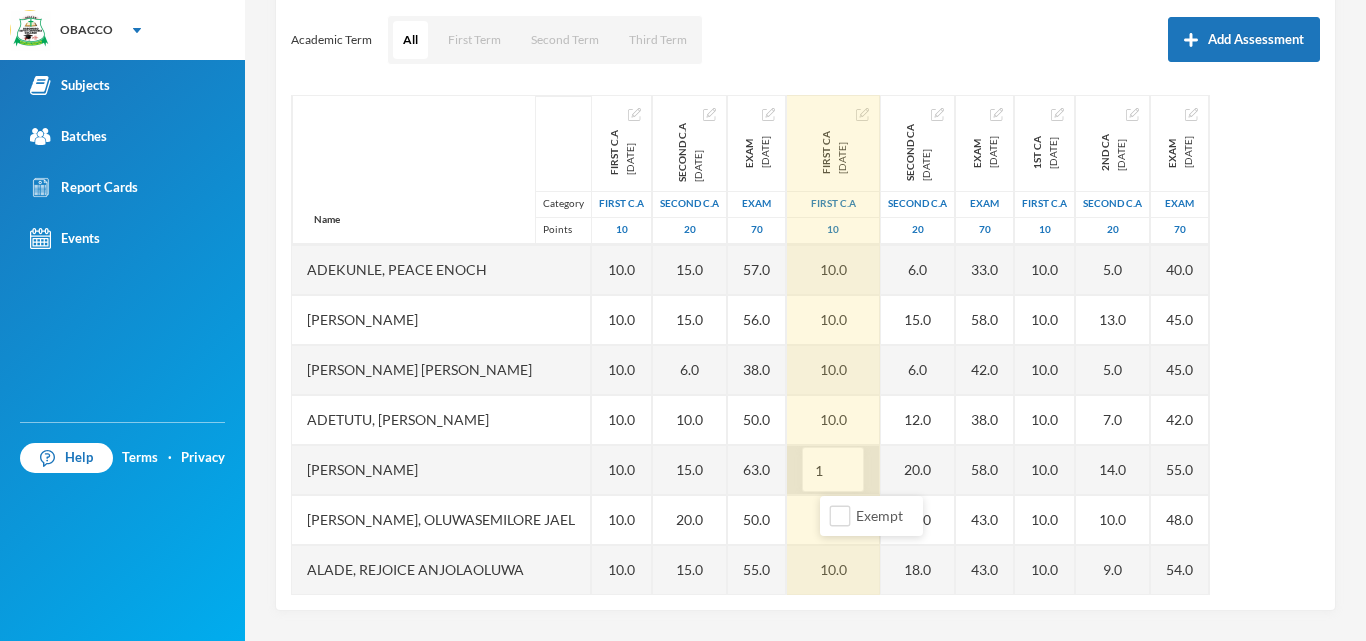 type on "10" 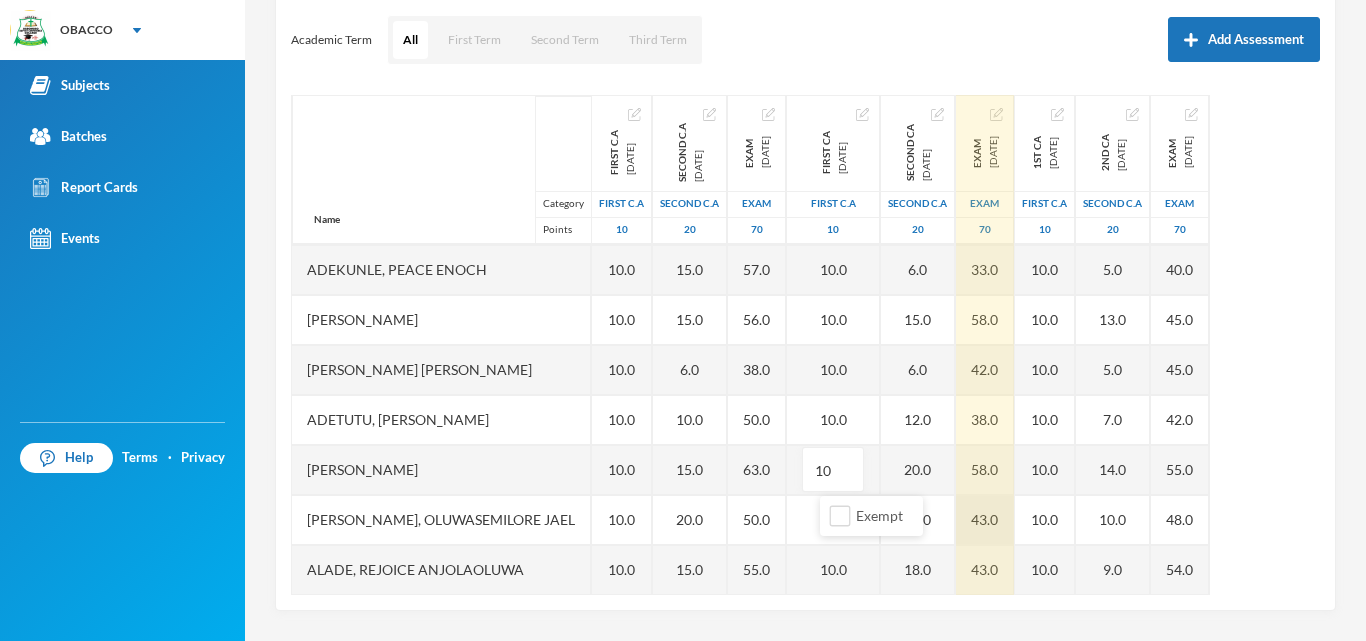 click on "Name   Category Points [PERSON_NAME] [PERSON_NAME], [PERSON_NAME] [PERSON_NAME] [PERSON_NAME], [PERSON_NAME], Peace [PERSON_NAME], [PERSON_NAME] [PERSON_NAME] [PERSON_NAME], [PERSON_NAME] [PERSON_NAME] [PERSON_NAME], [PERSON_NAME], [PERSON_NAME], Marvelous [DATE] Bamidele, [PERSON_NAME], [PERSON_NAME], [PERSON_NAME], [PERSON_NAME] [PERSON_NAME], [PERSON_NAME] [PERSON_NAME] [PERSON_NAME], [PERSON_NAME] [PERSON_NAME], [PERSON_NAME], [PERSON_NAME] [PERSON_NAME], [PERSON_NAME], [PERSON_NAME], [PERSON_NAME] First C.A [DATE] First C.A 10 5.0 10.0 10.0 10.0 10.0 10.0 10.0 10.0 10.0 10.0 10.0 10.0 10.0 10.0 10.0 10.0 10.0 10.0 10.0 10.0 10.0 10.0 10.0 10.0 10.0 Second C.A [DATE] Second C.A 20 5.0 20.0 14.0 8.0 15.0 15.0 6.0 10.0 15.0 20.0 15.0 15.0 5.0 8.0 5.0 15.0 5.0 5.0 8.0 14.0 5.0 5.0 8.0 10.0 12.0 Exam [DATE] Exam 70 45.0 54.0" at bounding box center (805, 345) 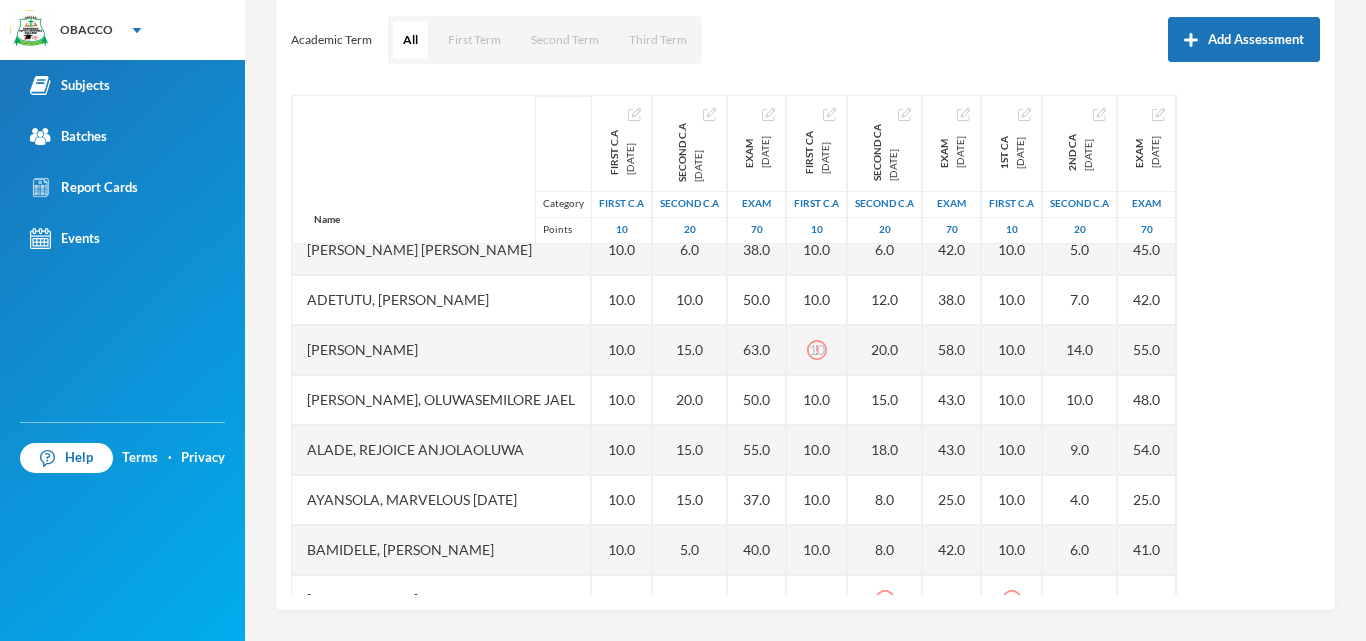 scroll, scrollTop: 360, scrollLeft: 0, axis: vertical 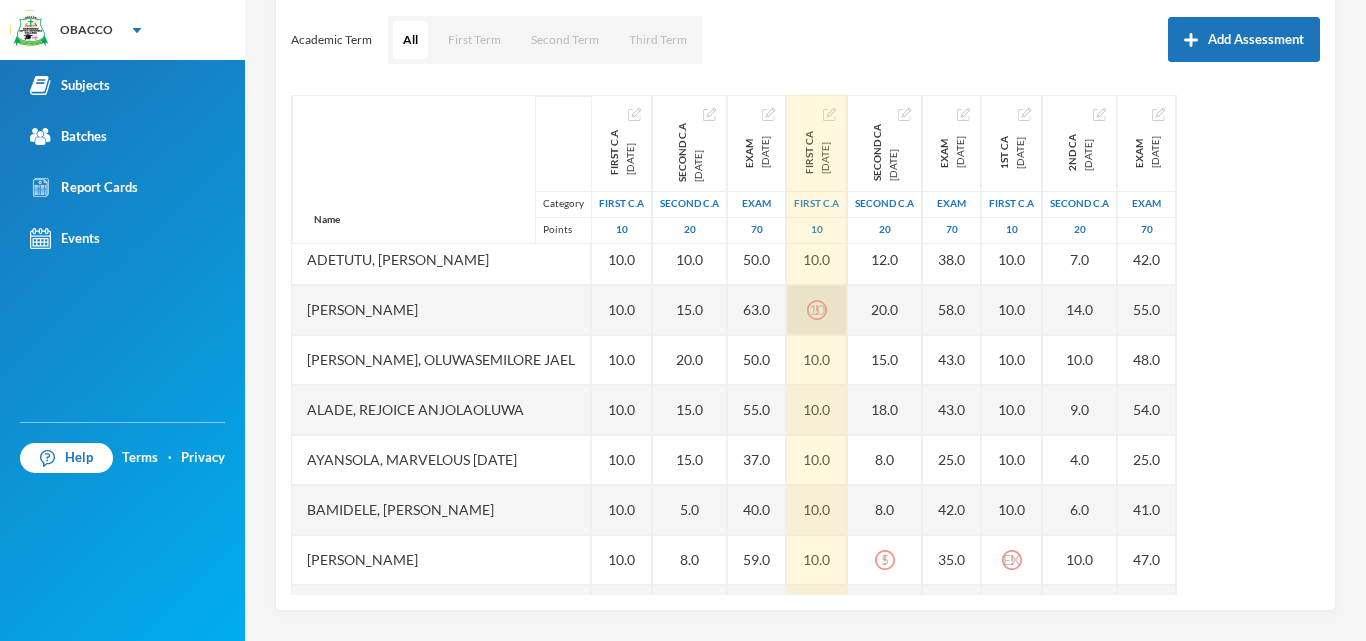 click 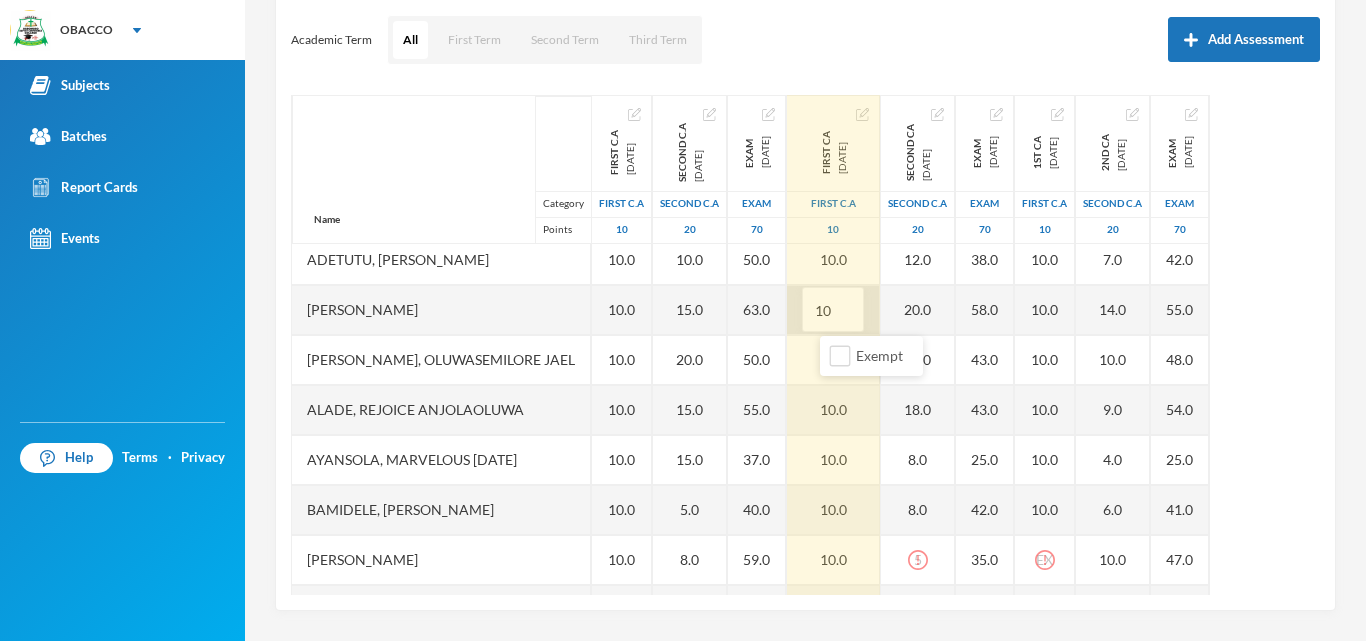 type on "1" 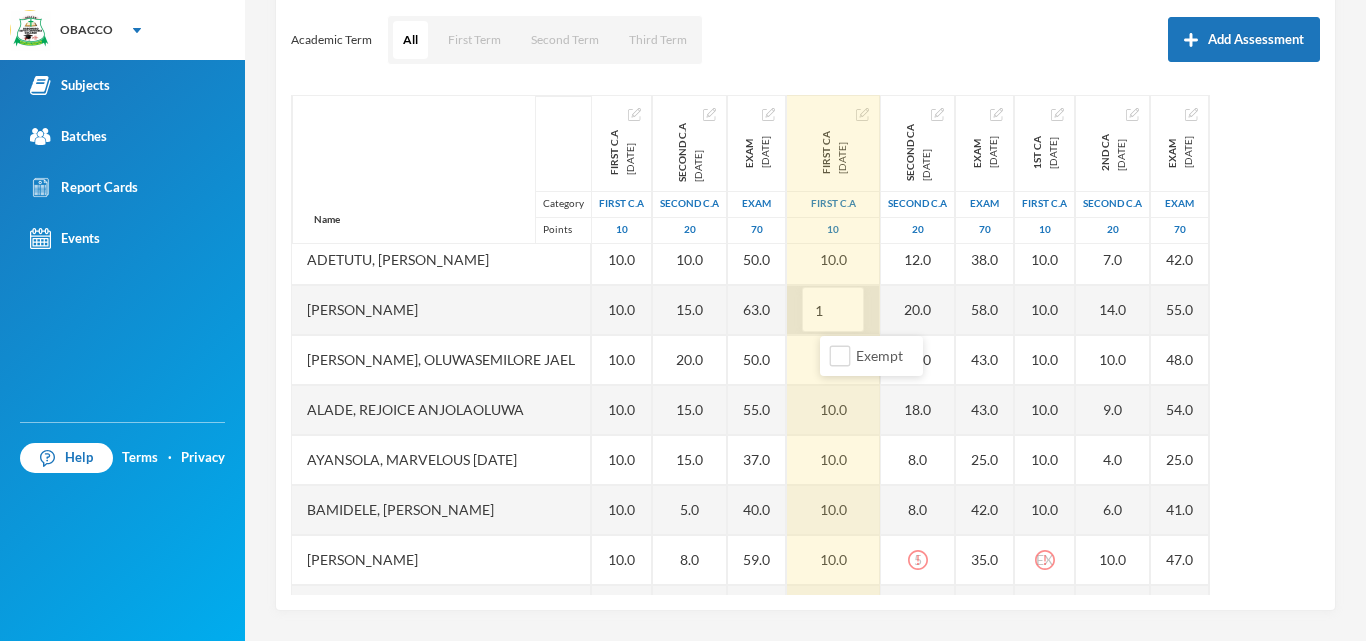 type on "10" 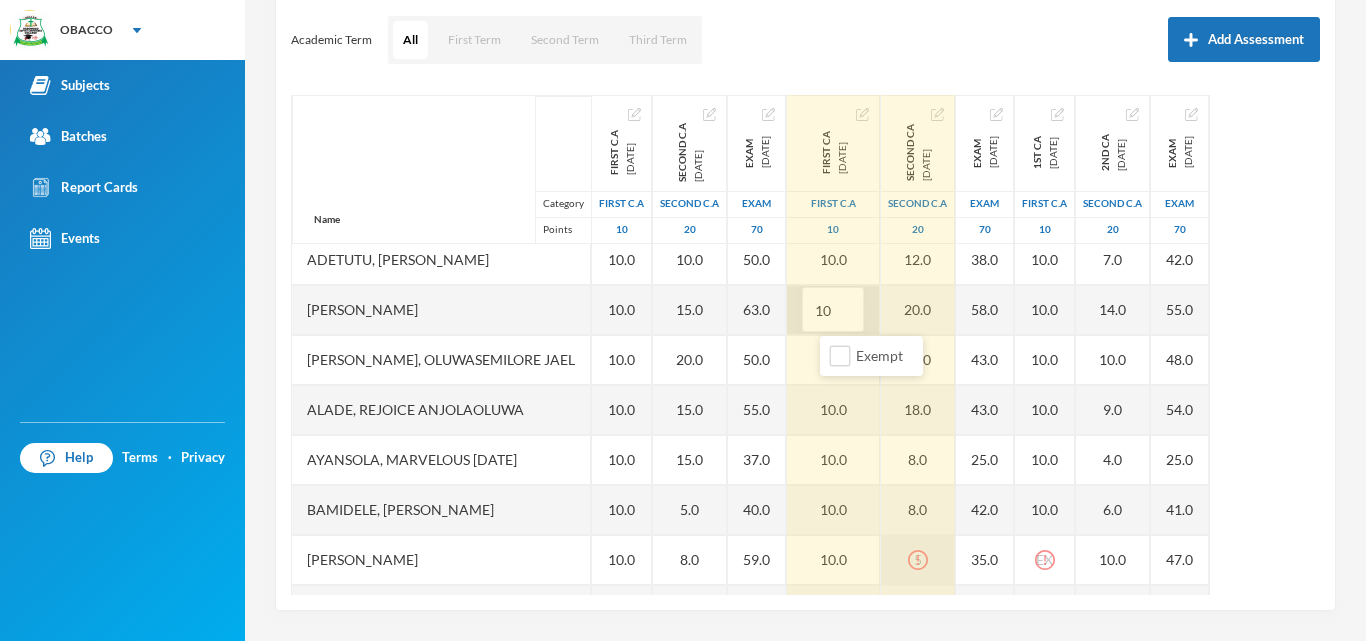 click on "5" at bounding box center [918, 560] 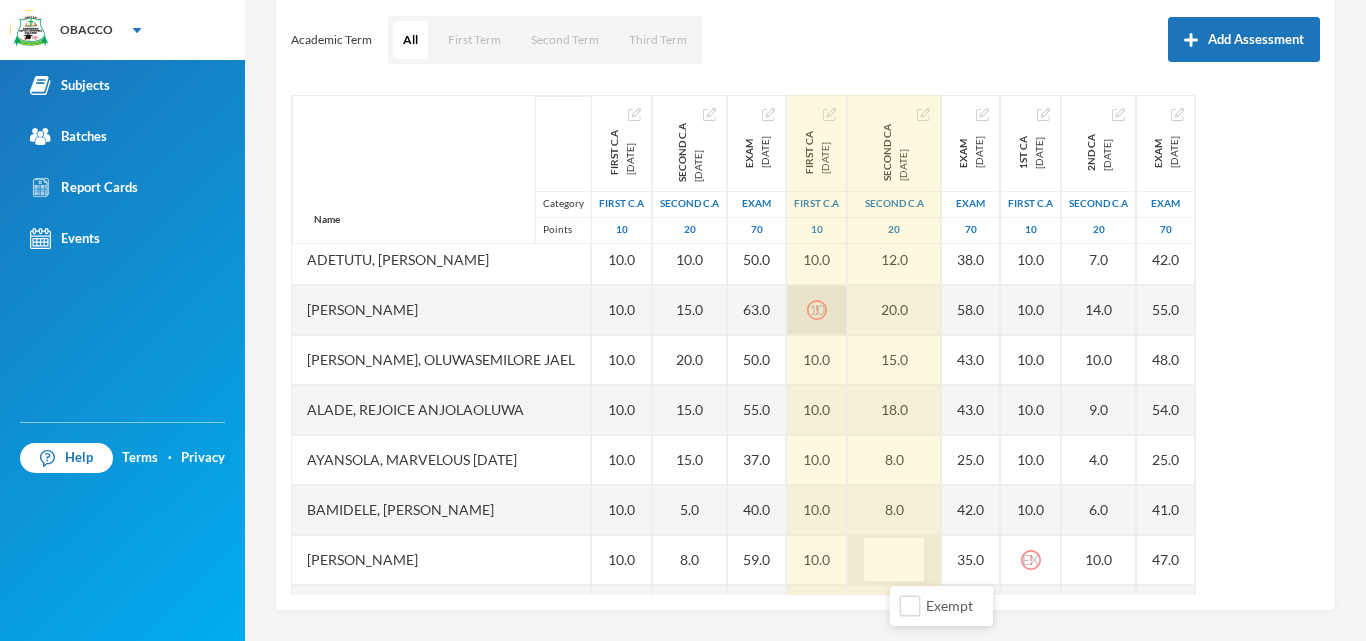 type on "5" 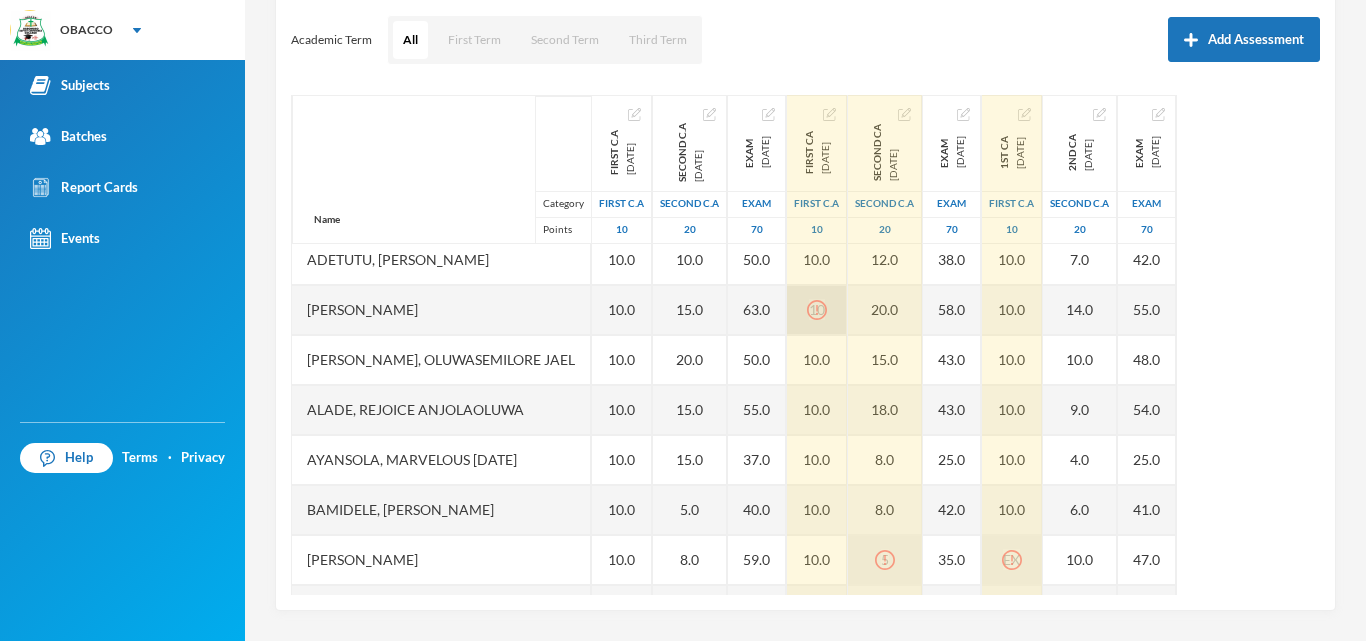 click on "EX" at bounding box center (1012, 560) 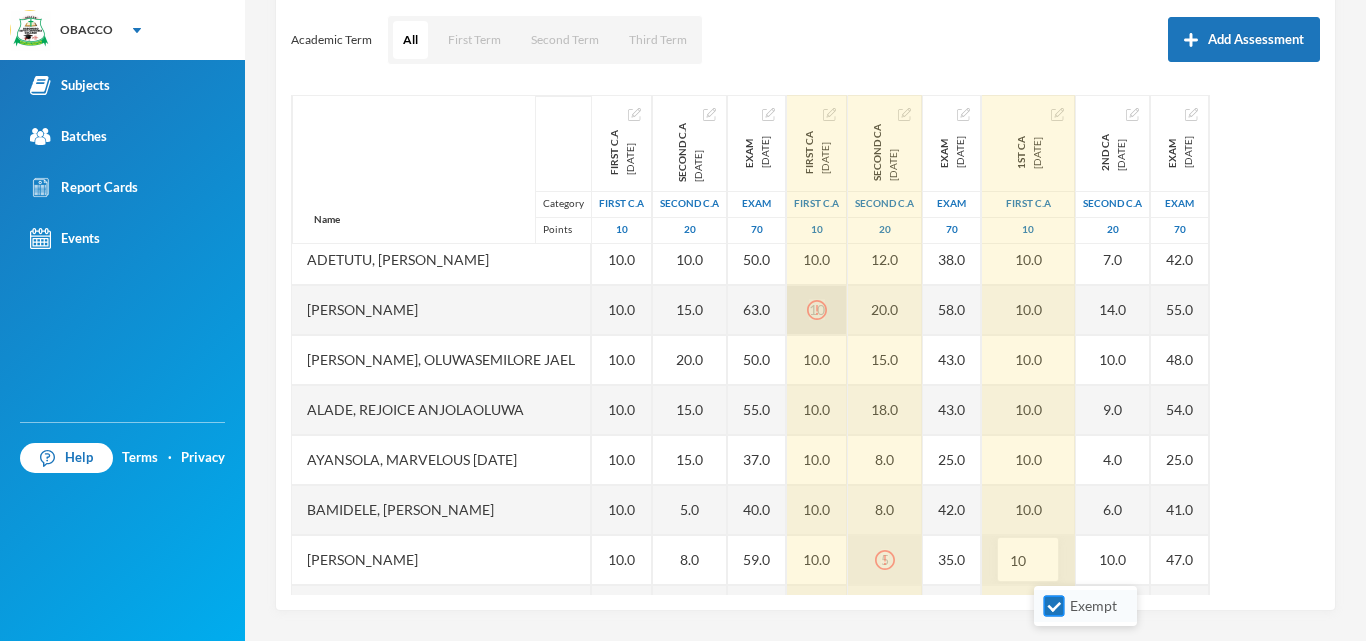 click on "Exempt" at bounding box center (1054, 606) 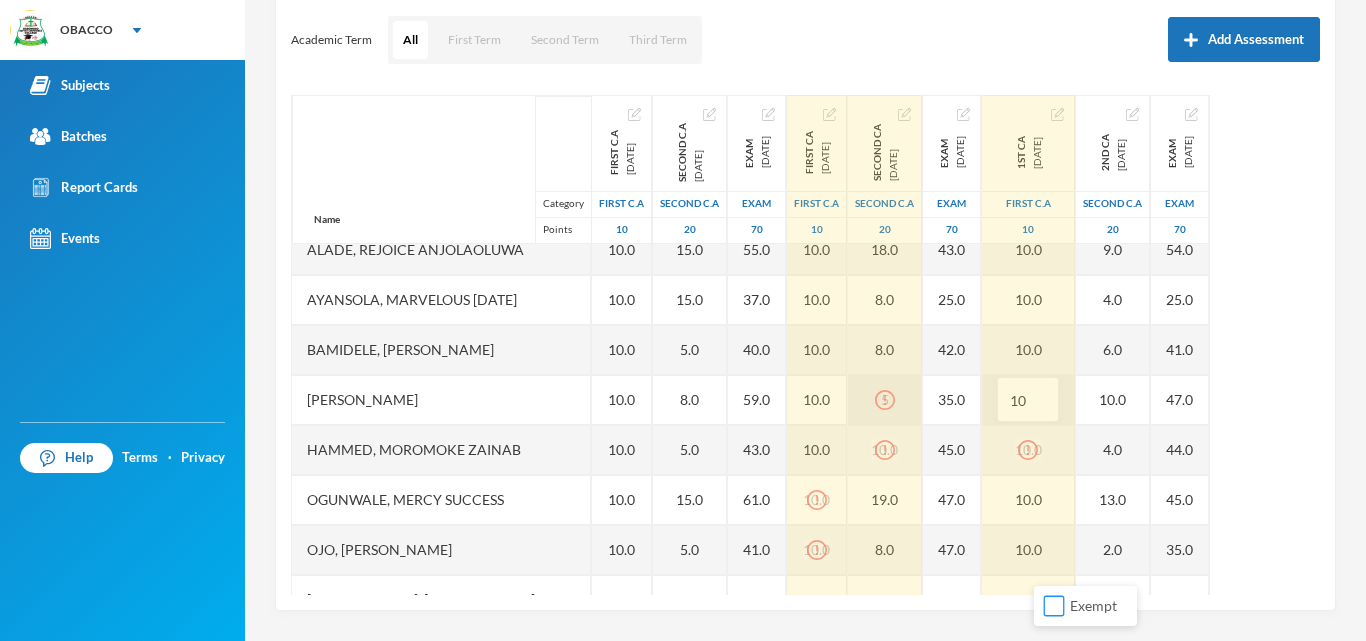 scroll, scrollTop: 560, scrollLeft: 0, axis: vertical 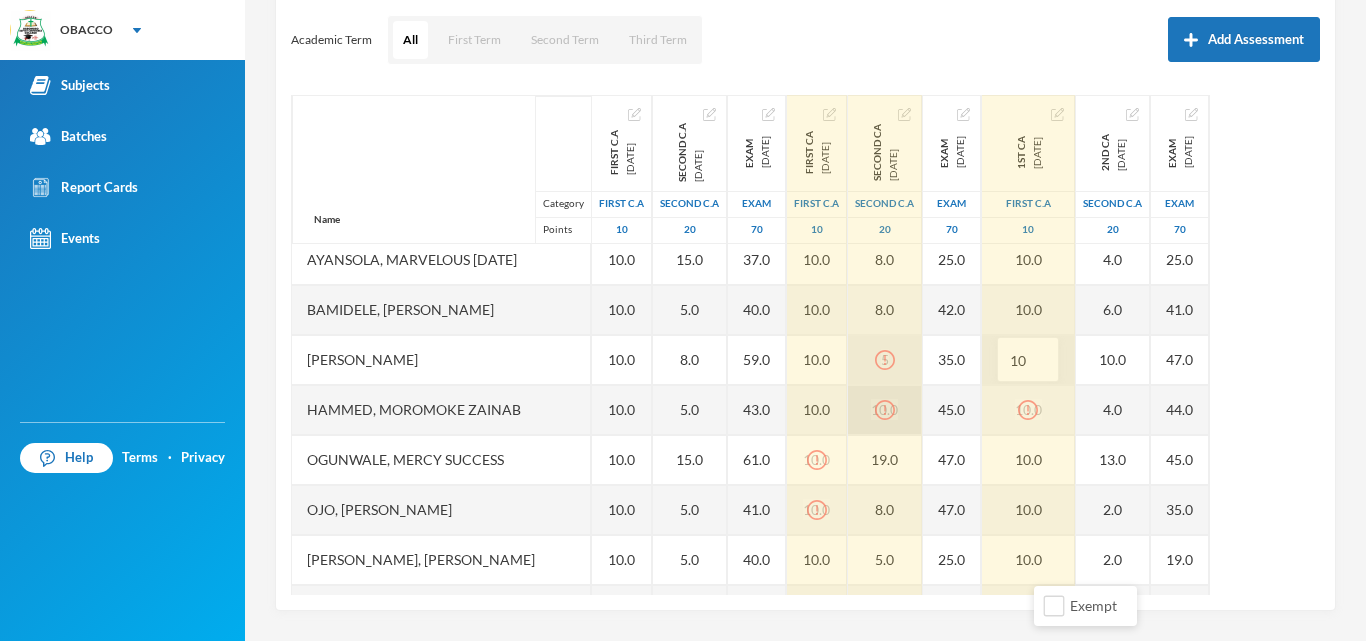 click on "10.0" at bounding box center [885, 410] 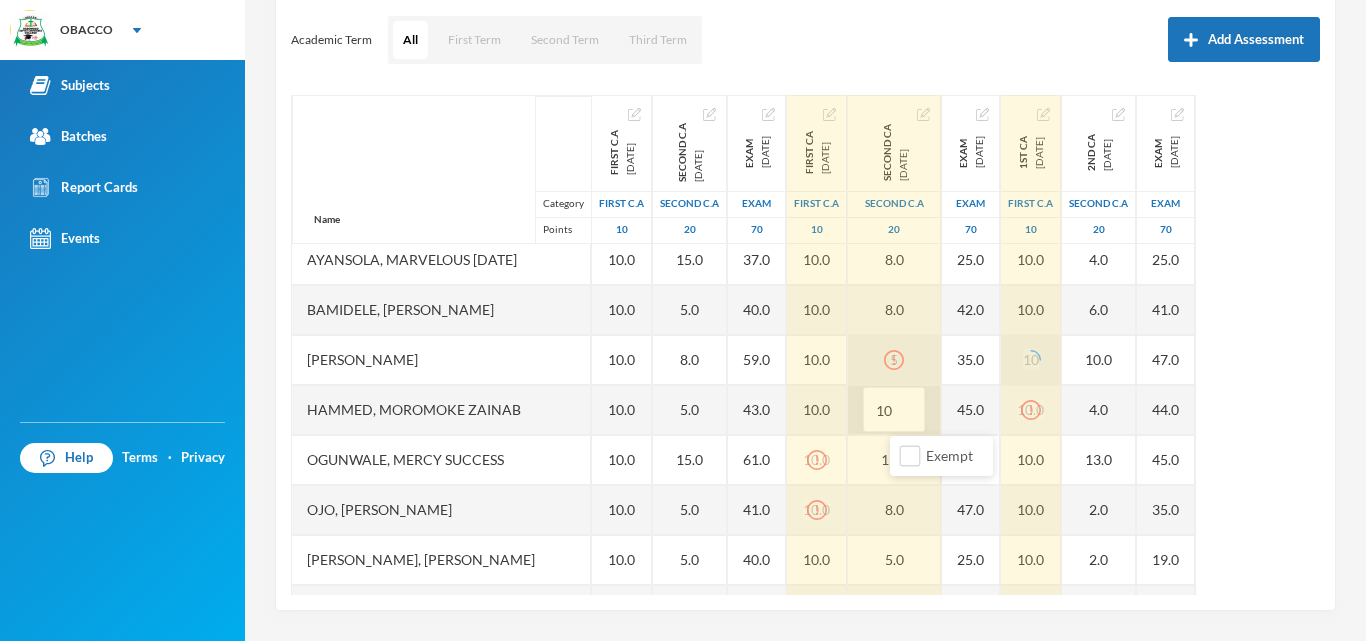 type on "1" 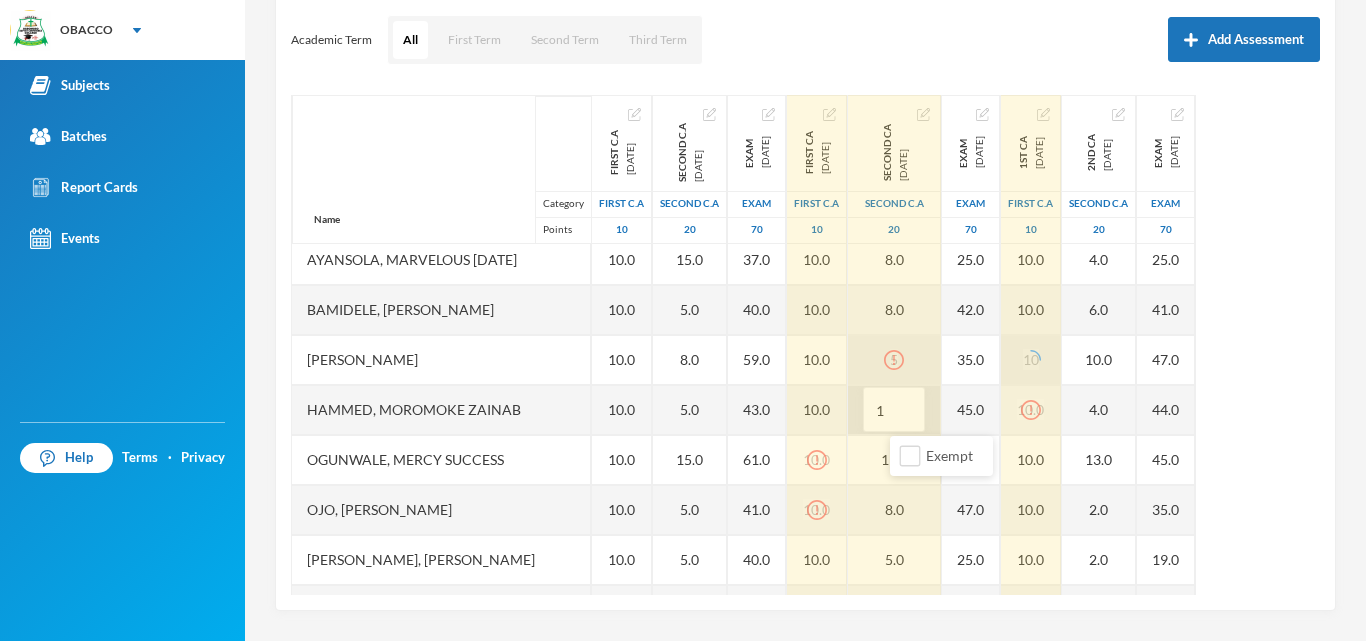 type on "10" 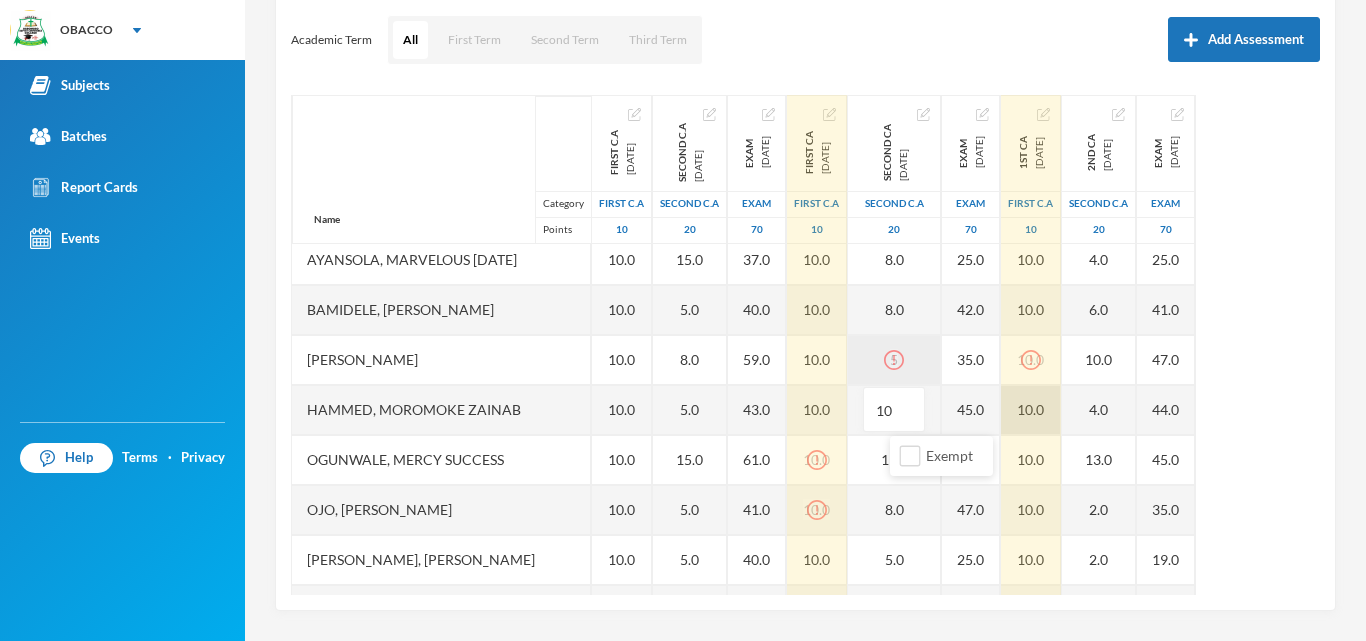 click on "10.0" at bounding box center [1031, 410] 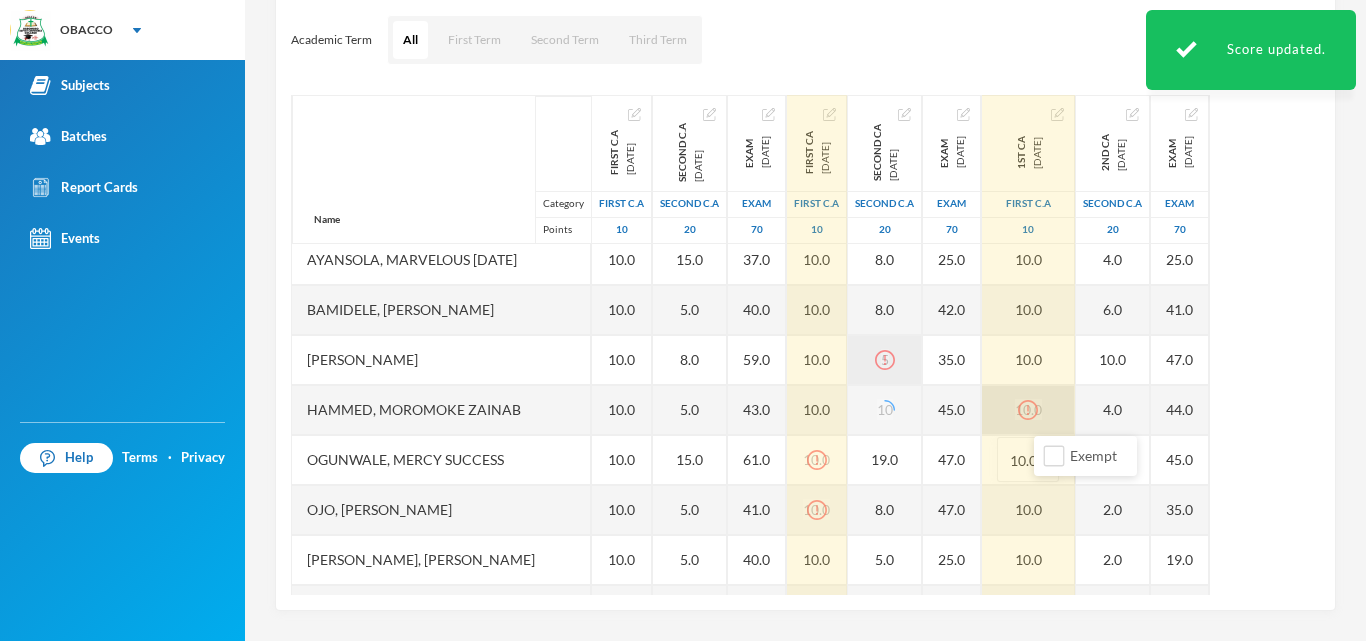 click at bounding box center [1028, 409] 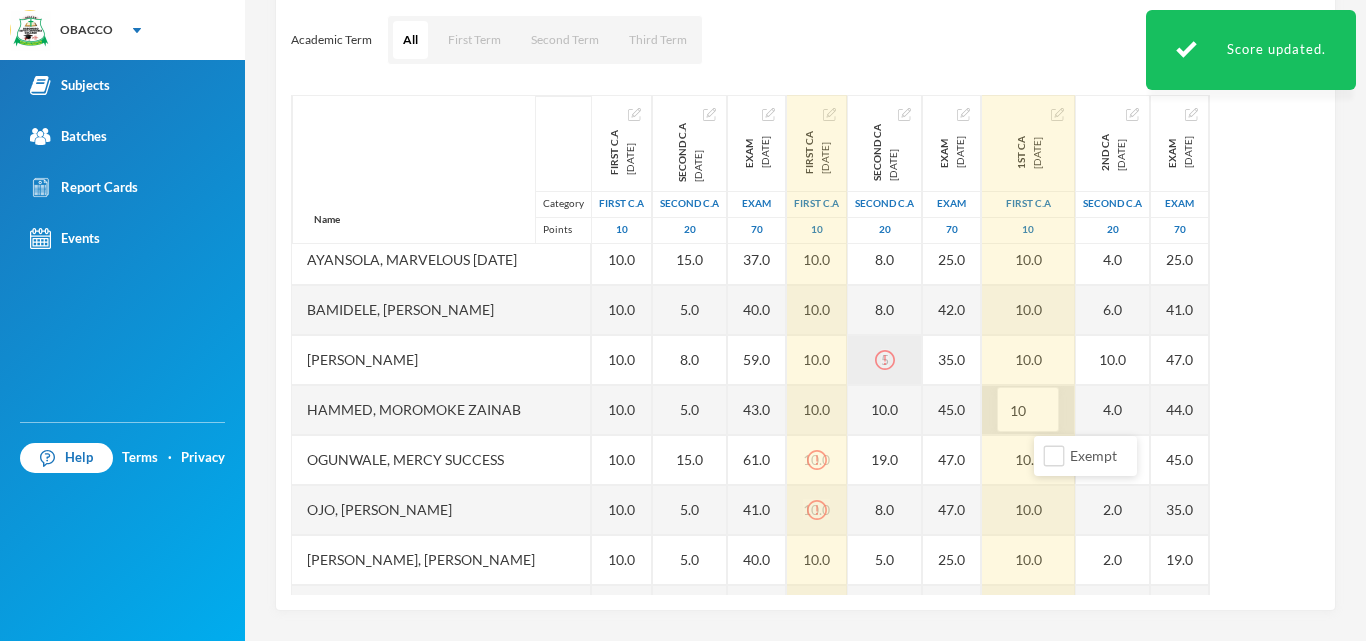 type on "1" 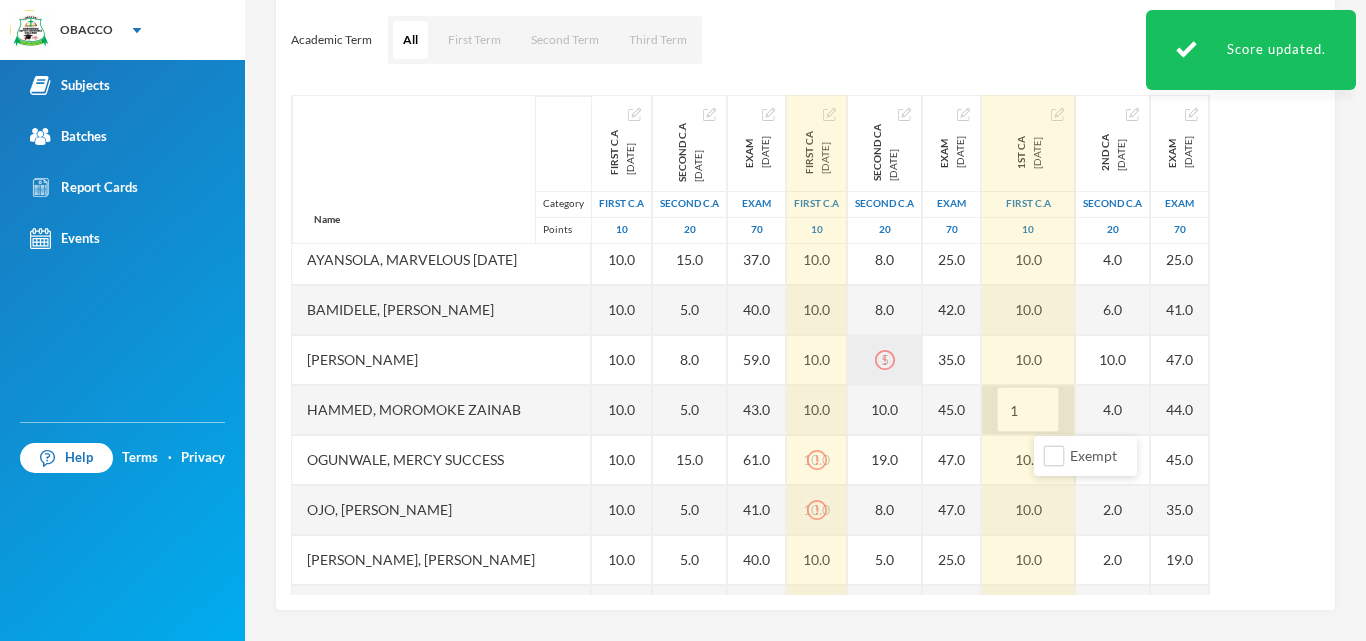 type on "10" 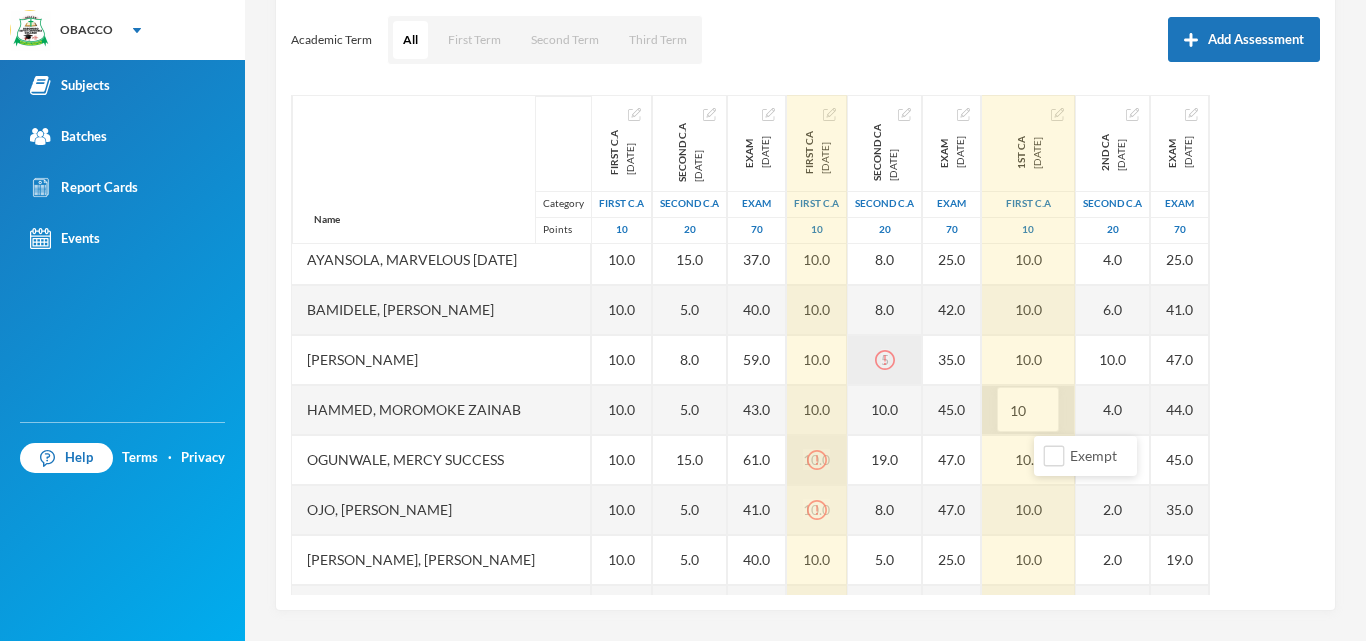 click on "10.0" at bounding box center [817, 460] 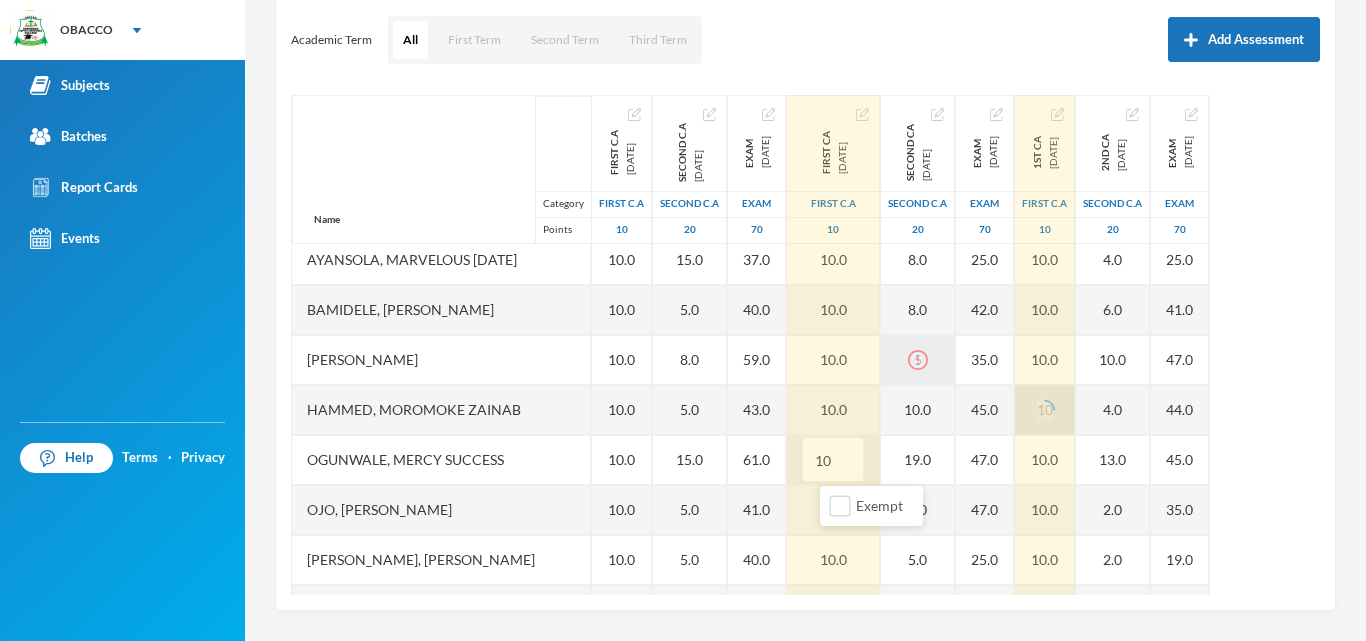 type on "1" 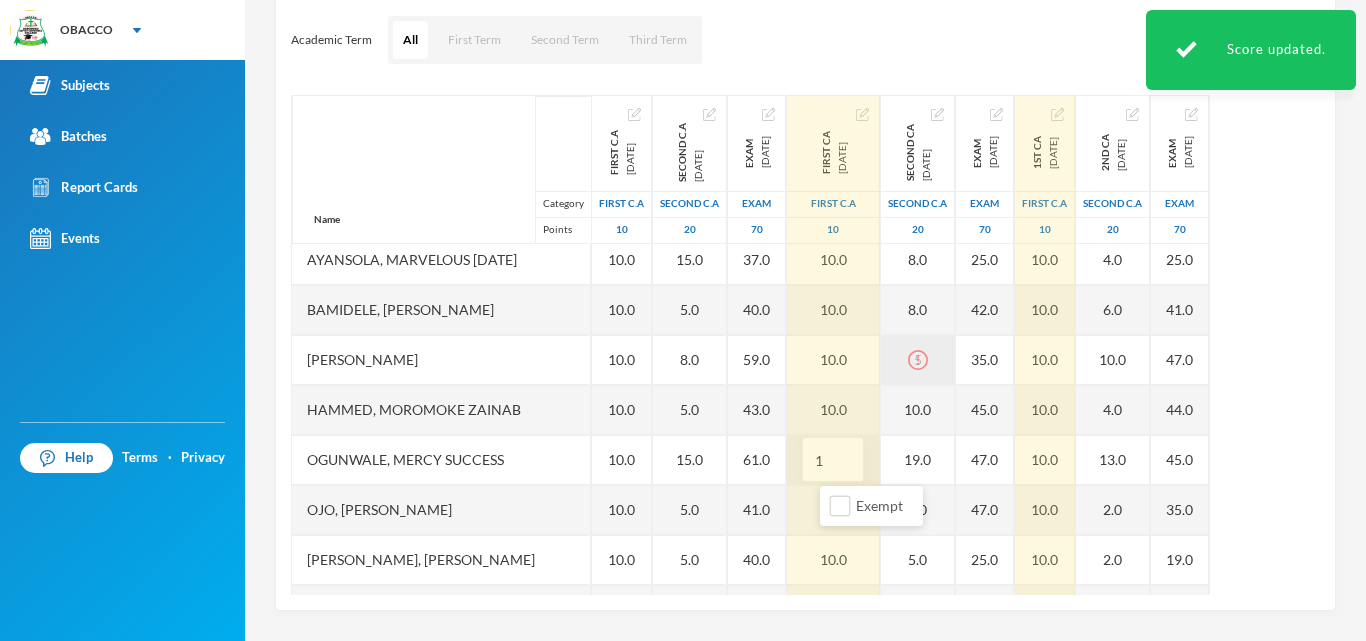 type on "10" 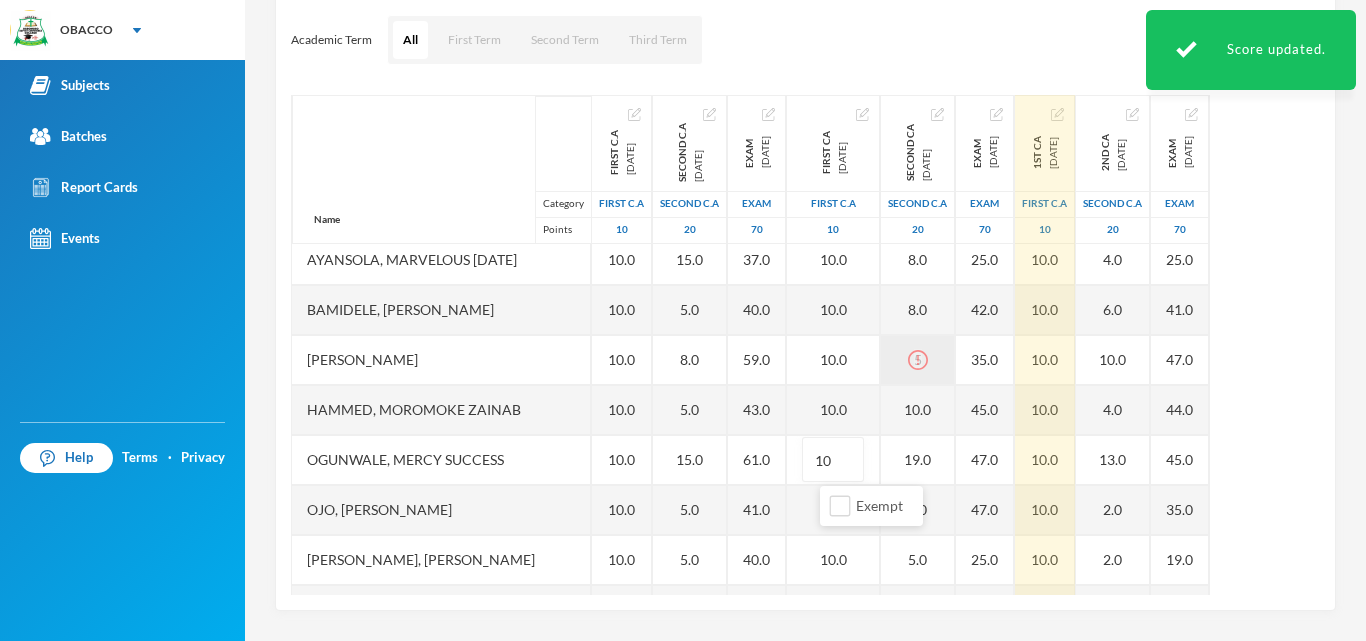 click on "5" at bounding box center [918, 360] 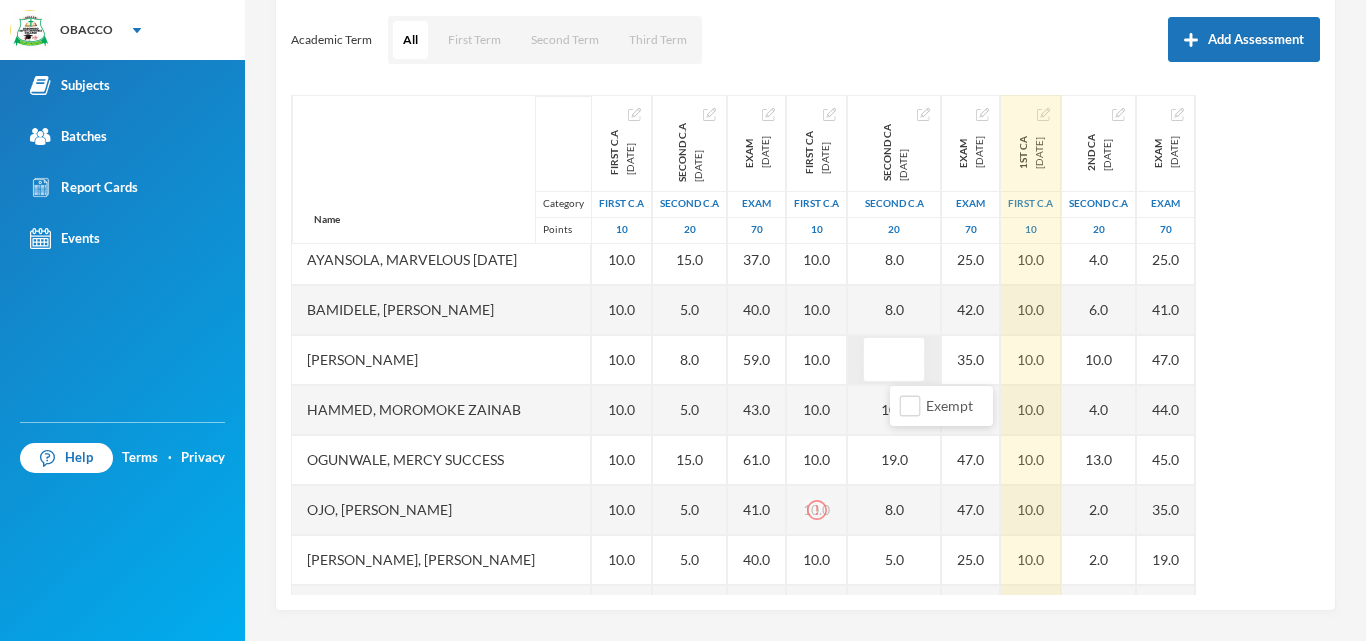 type on "5" 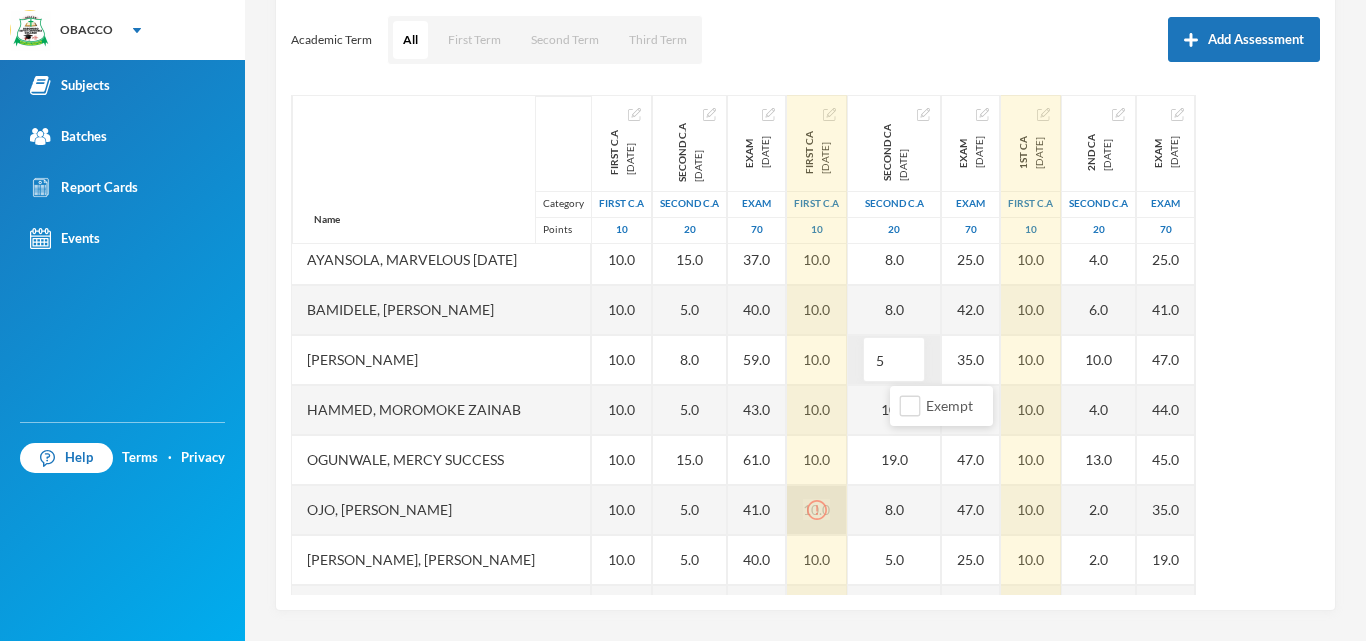 click on "10.0" at bounding box center [817, 510] 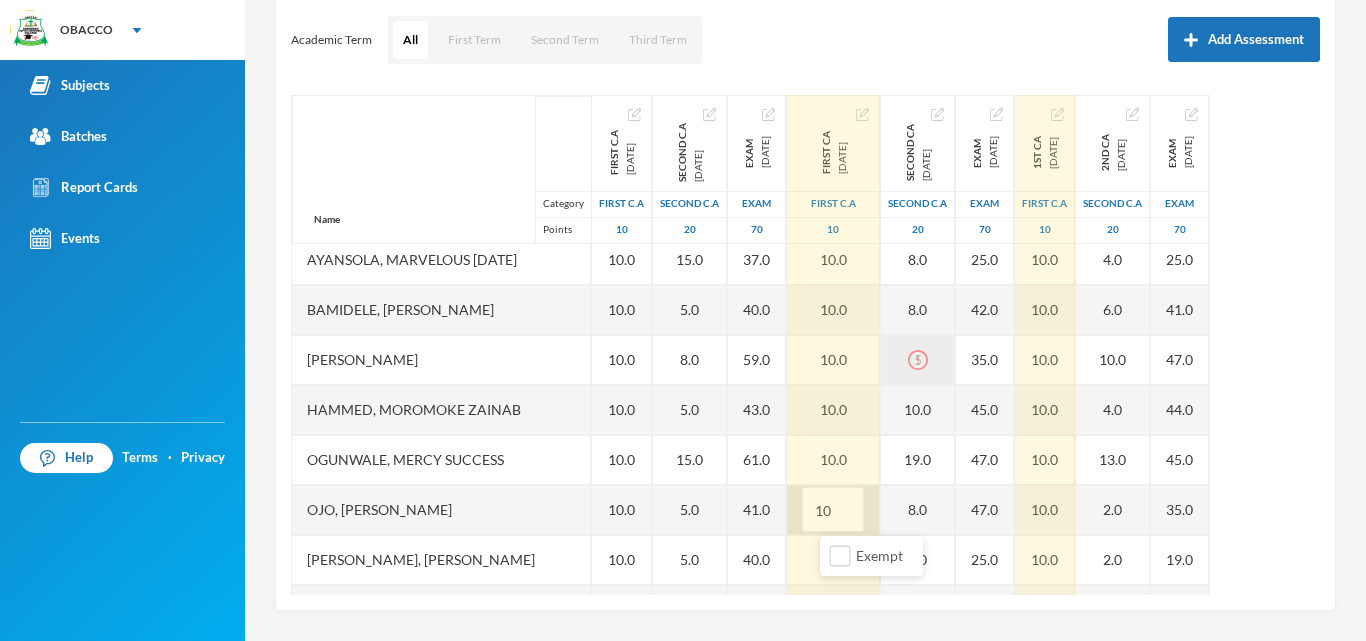 type on "1" 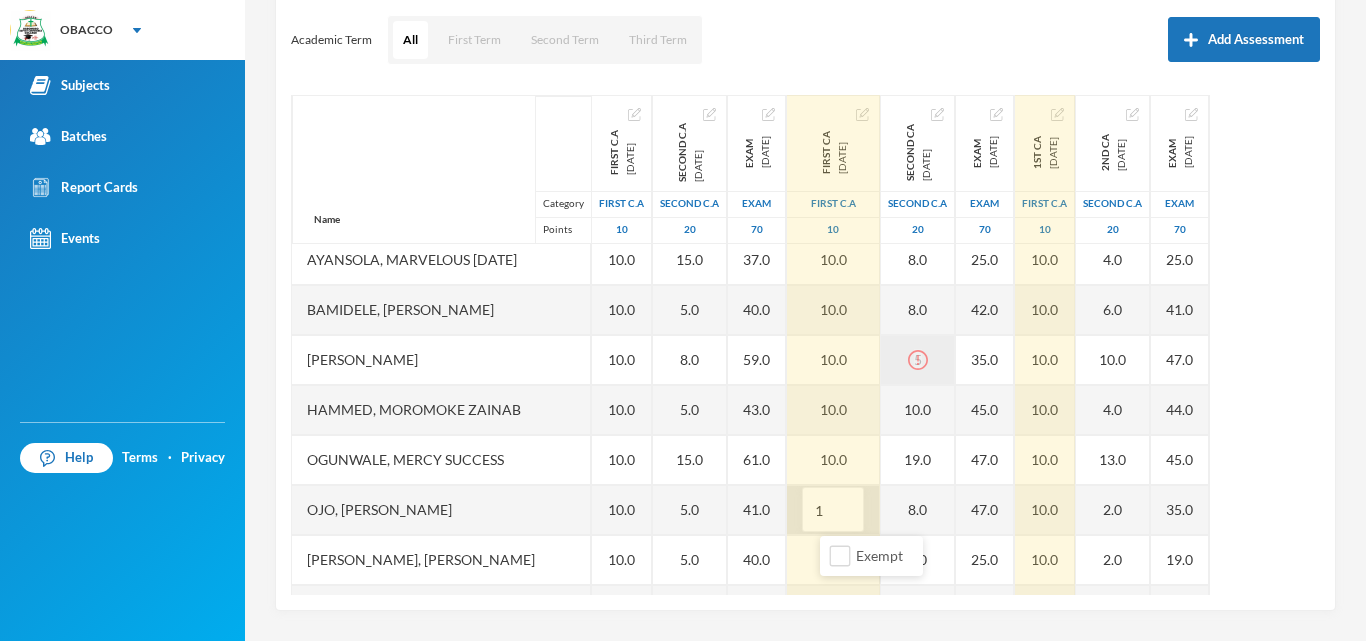type on "10" 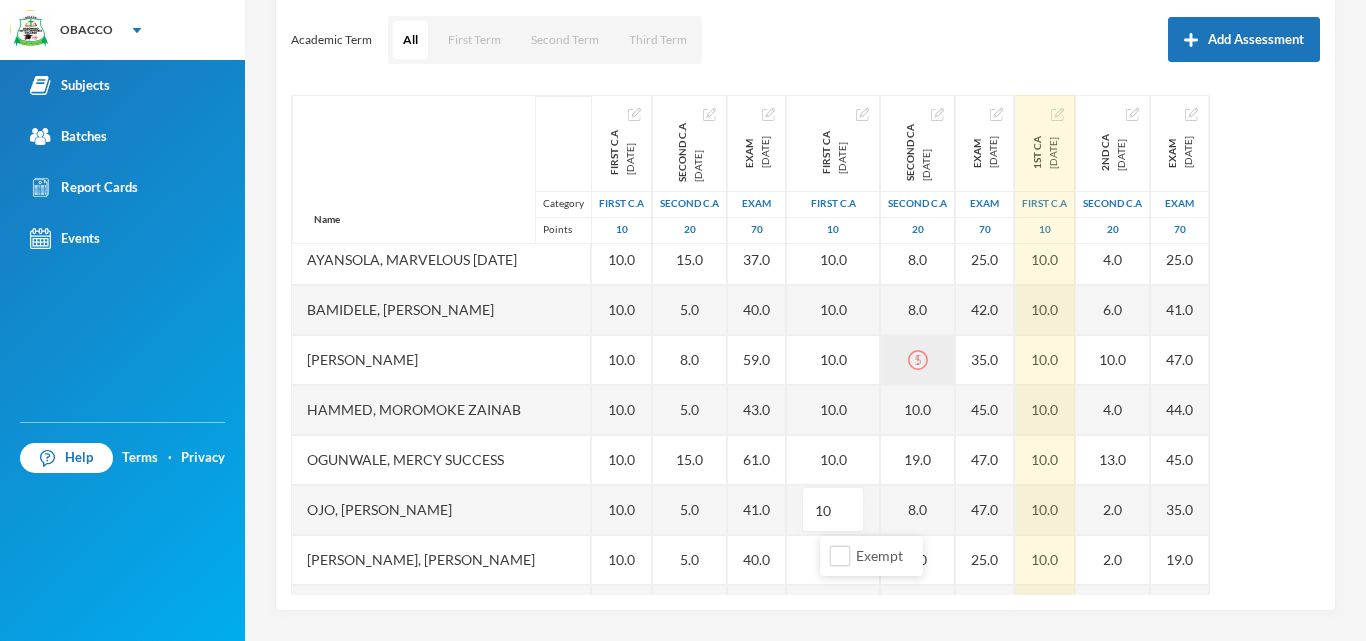 click on "5" at bounding box center (918, 360) 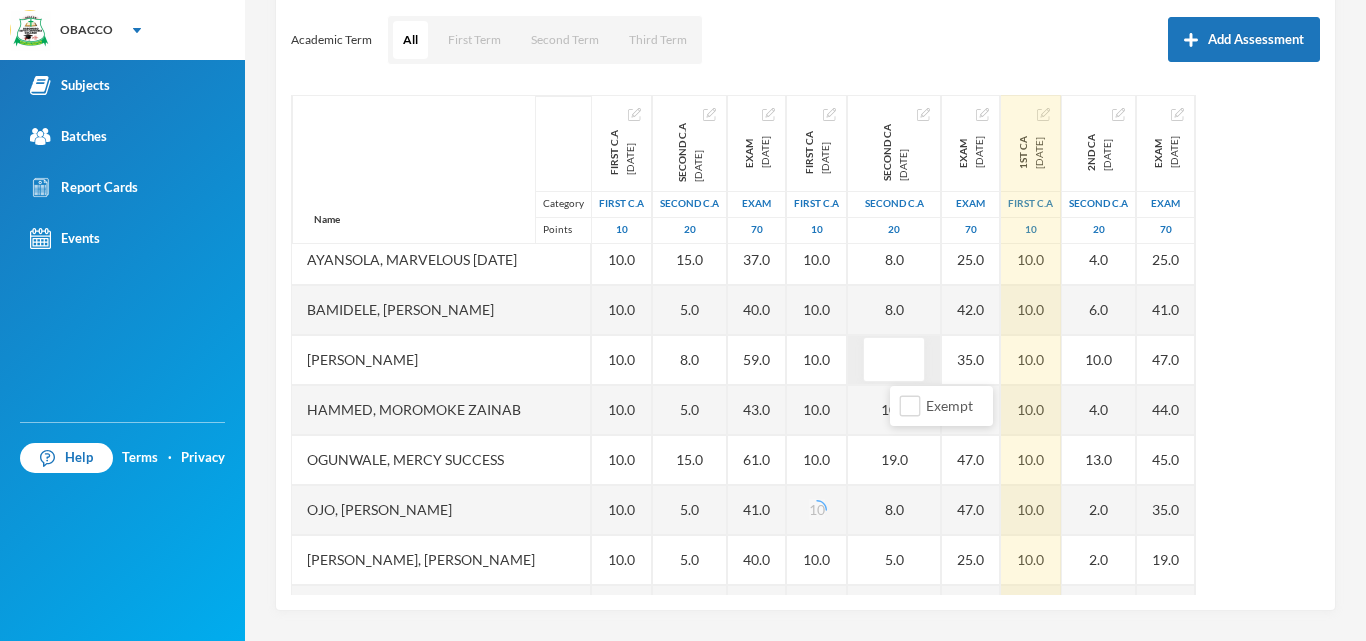 type on "5" 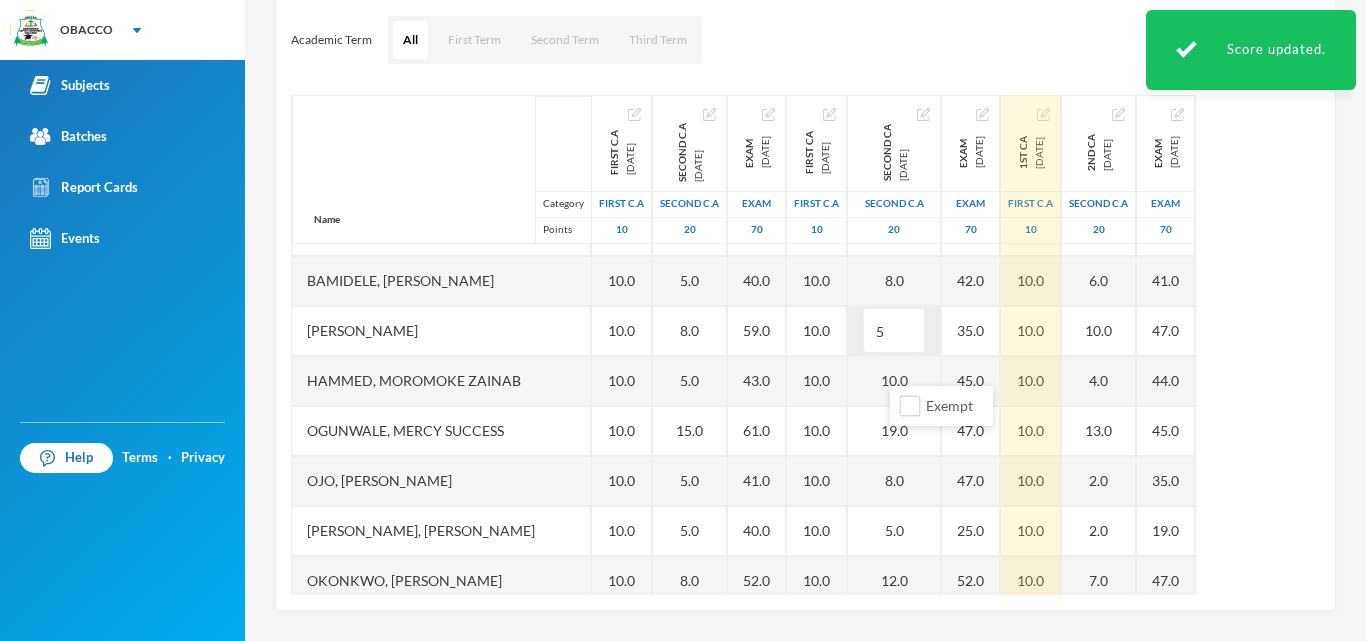 scroll, scrollTop: 600, scrollLeft: 0, axis: vertical 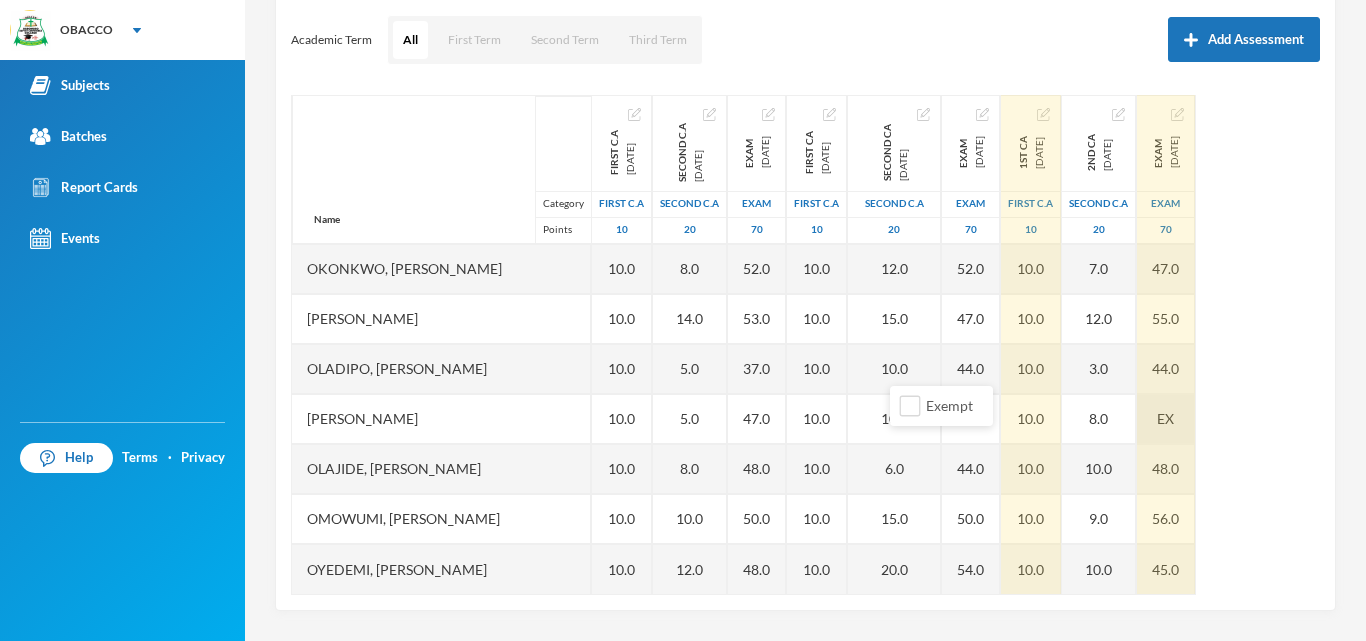 click on "EX" at bounding box center [1166, 419] 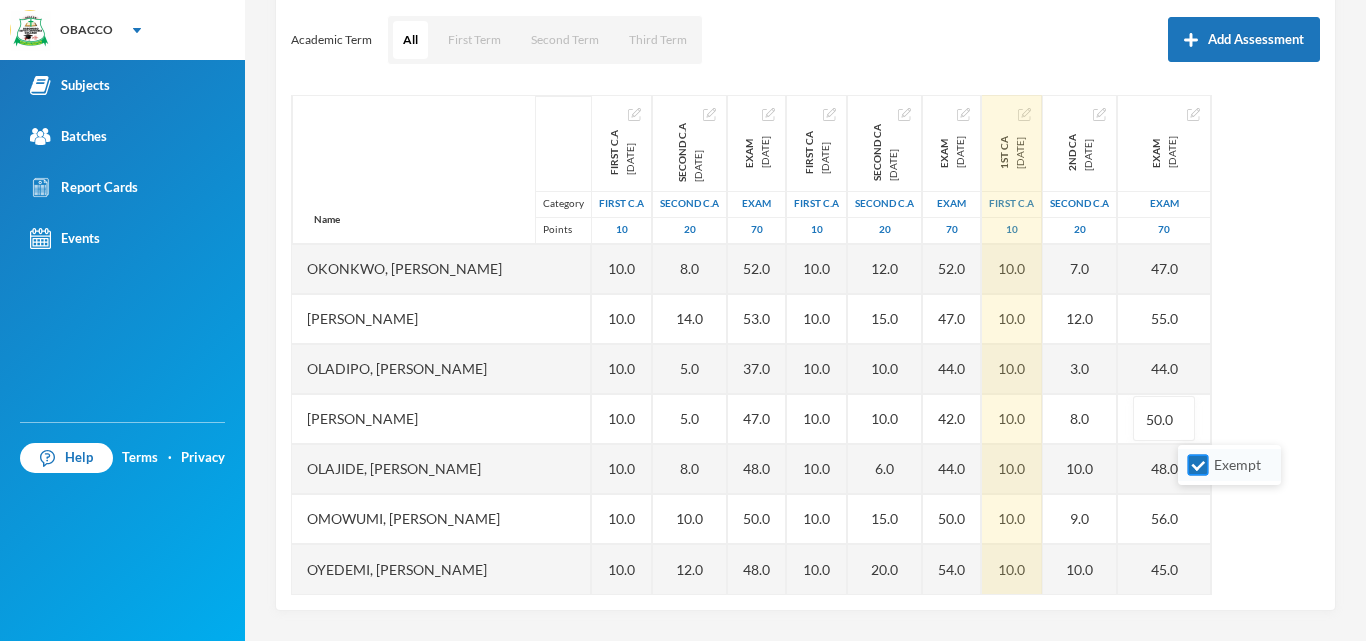 click on "Exempt" at bounding box center (1198, 465) 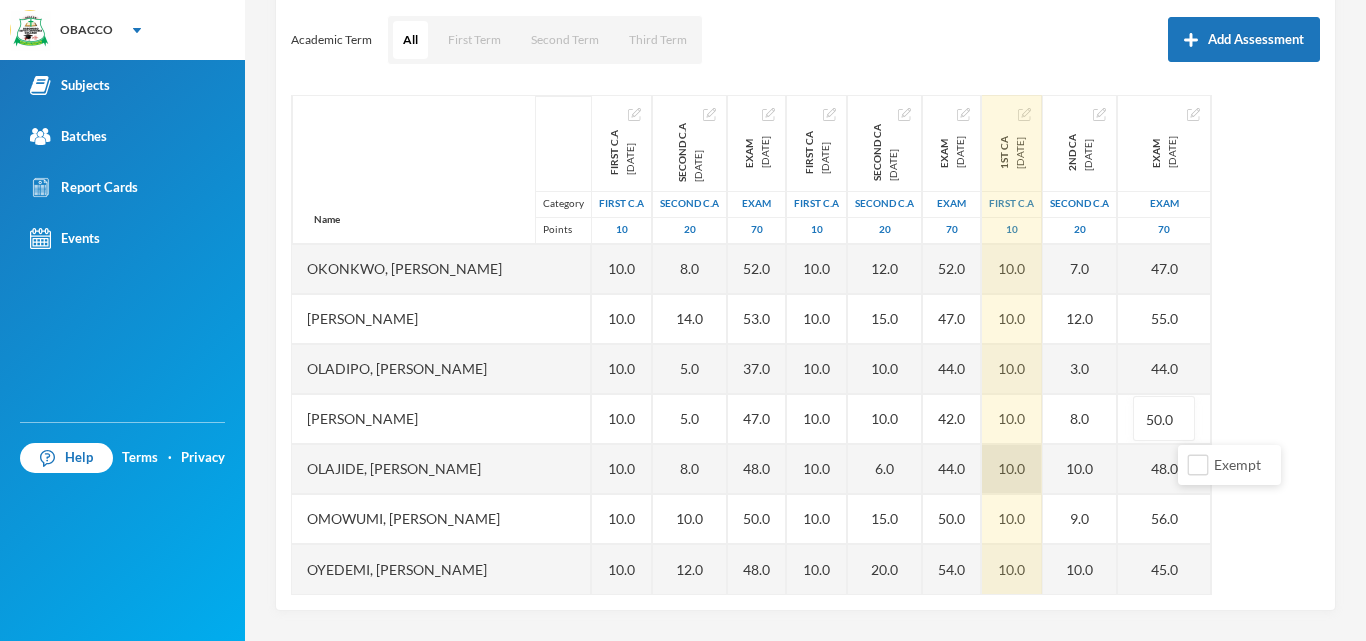 click on "10.0" at bounding box center [1012, 469] 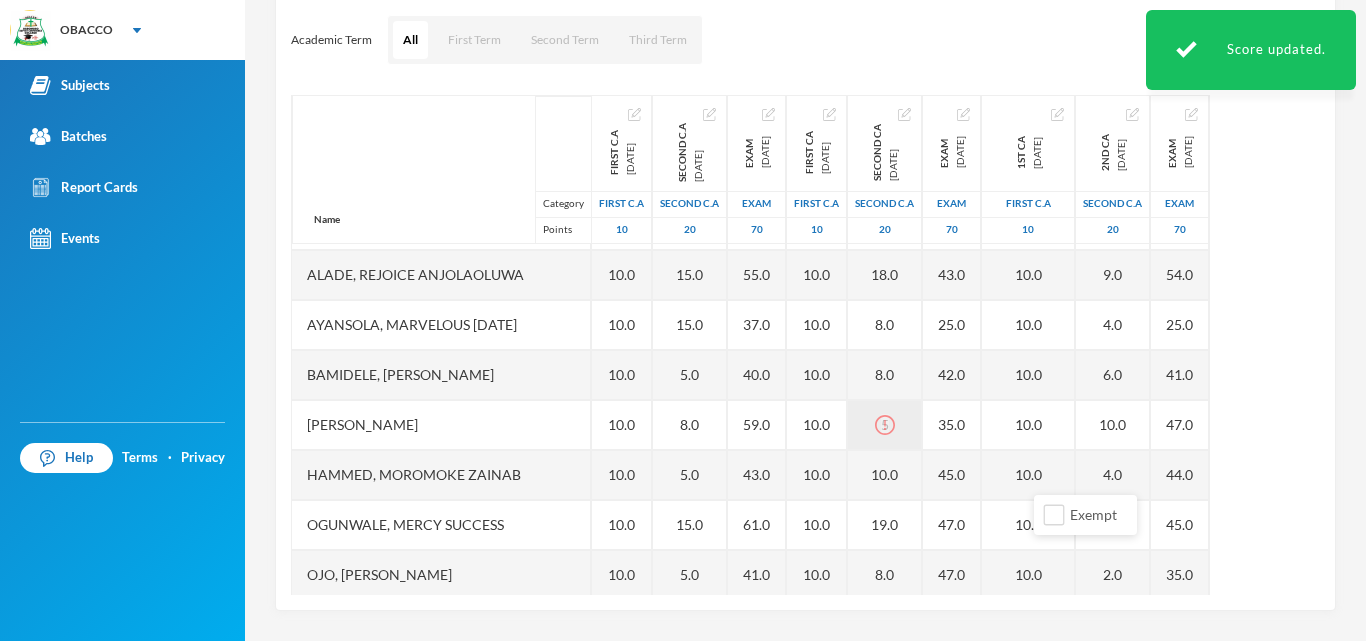 scroll, scrollTop: 461, scrollLeft: 0, axis: vertical 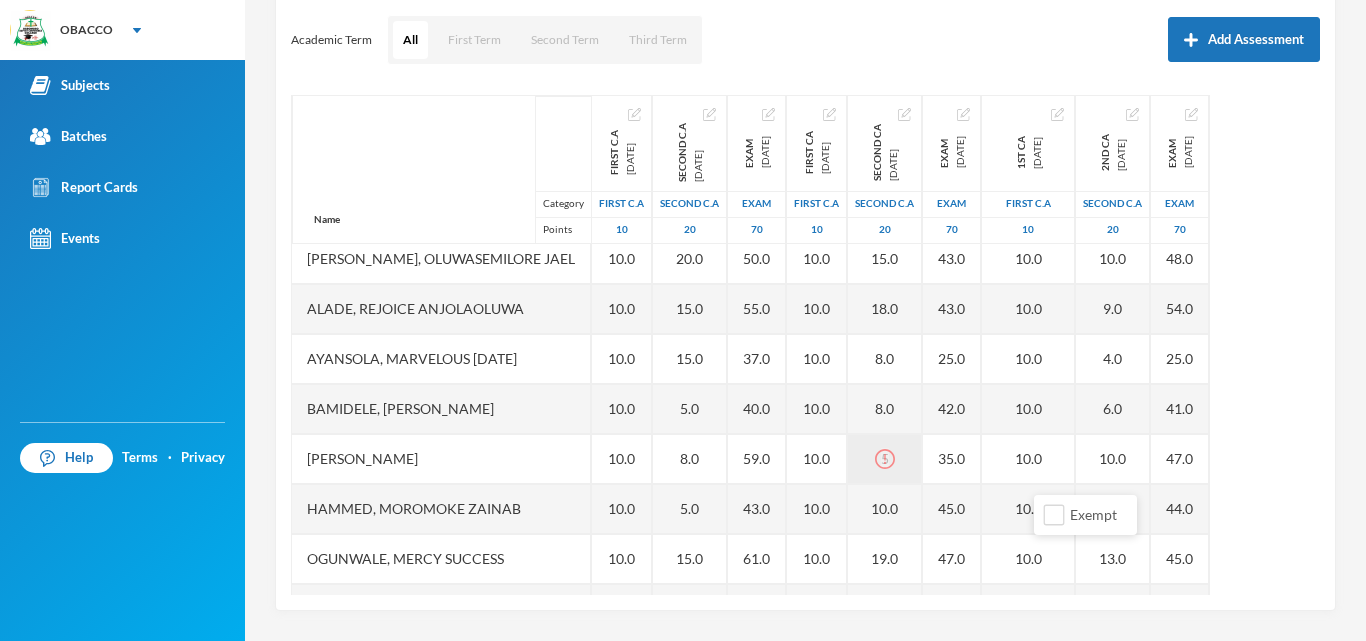 click 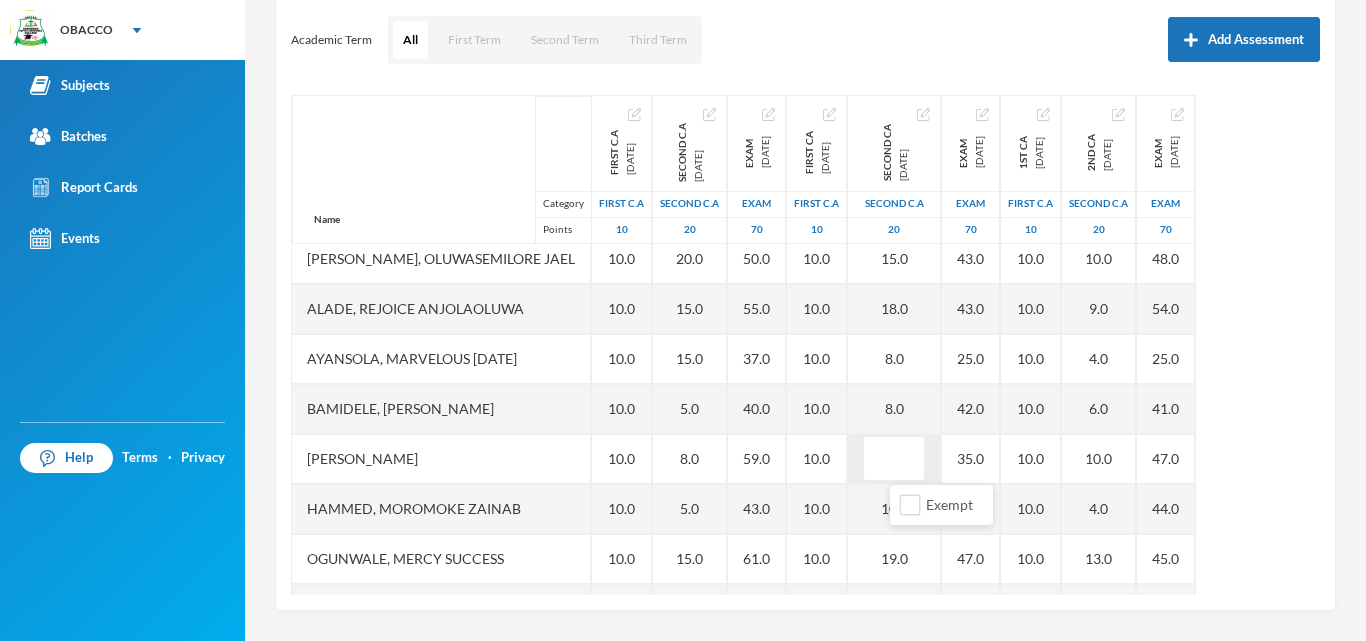 type on "5" 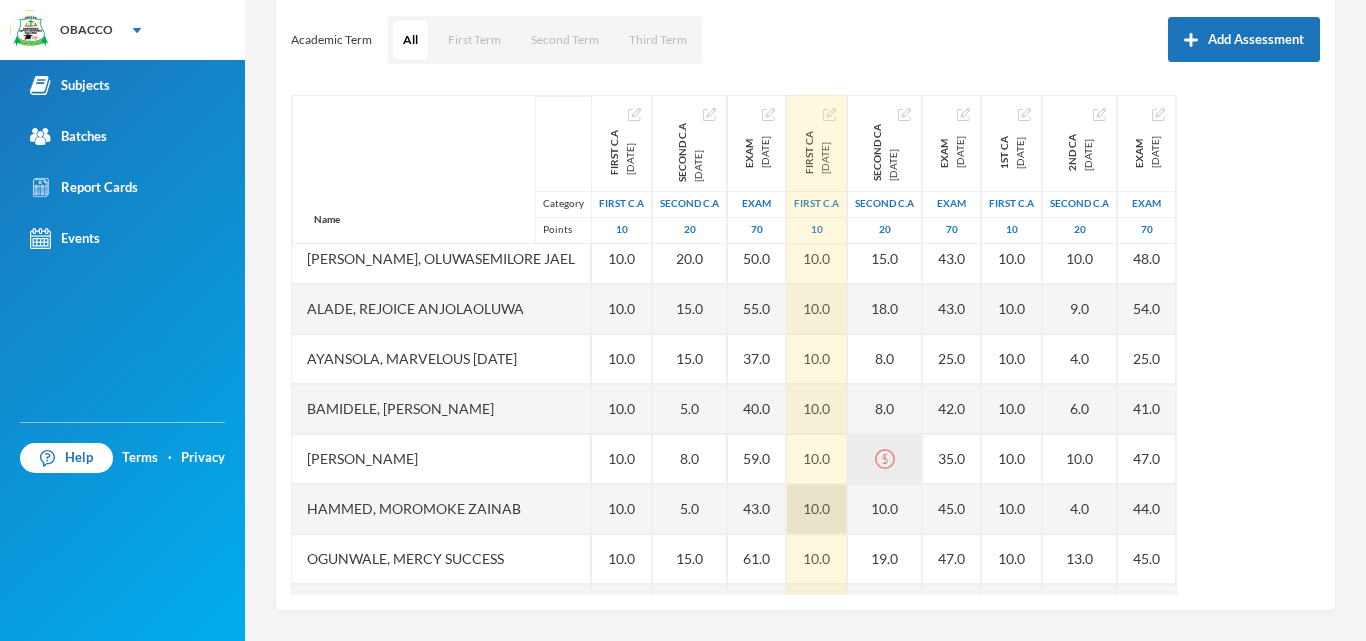 click on "10.0" at bounding box center [817, 509] 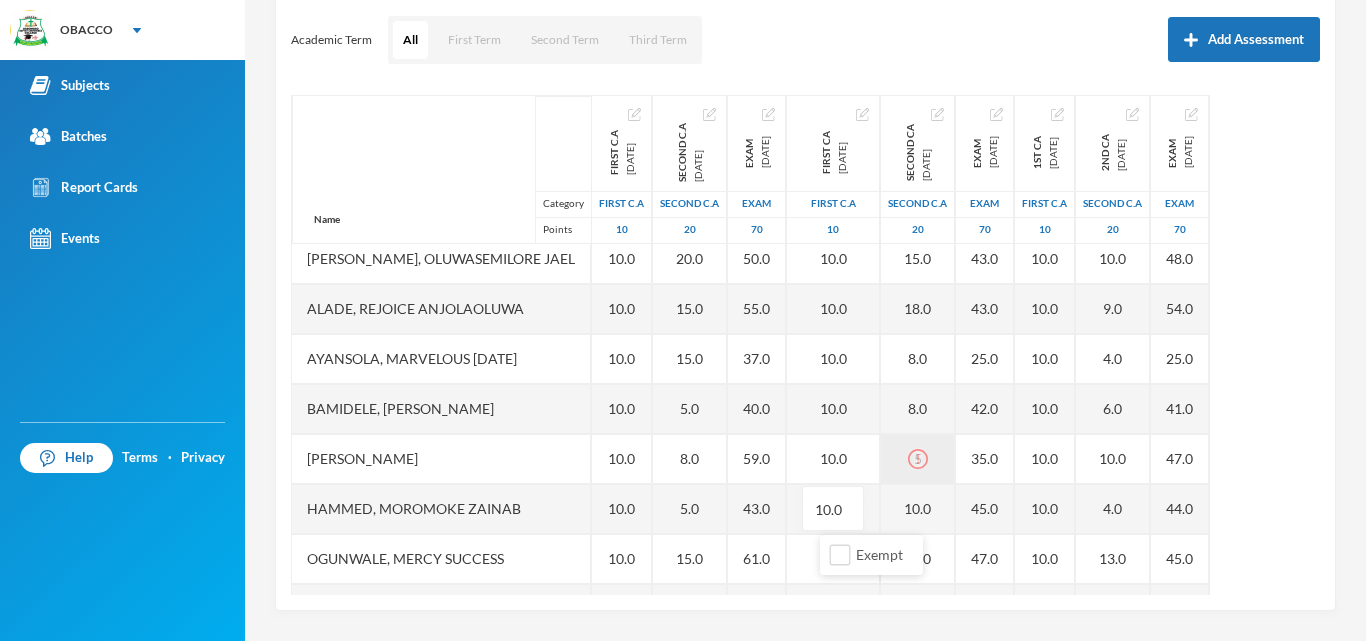 click on "5" at bounding box center (918, 459) 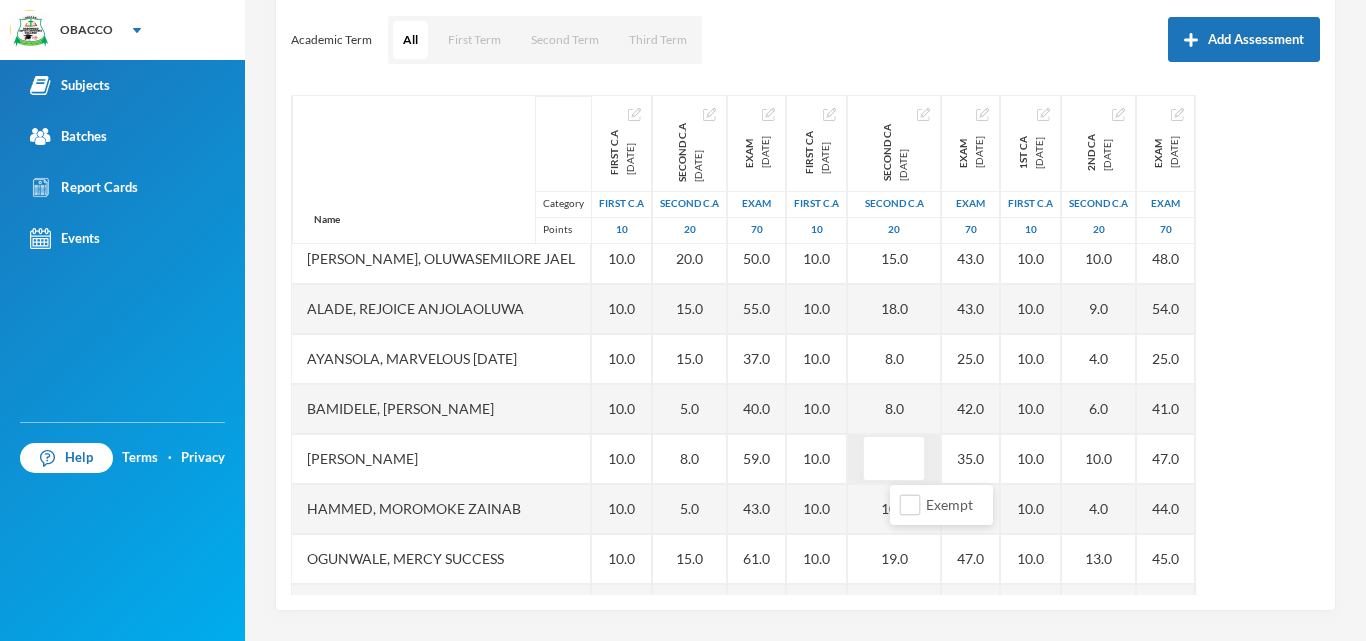 type on "5" 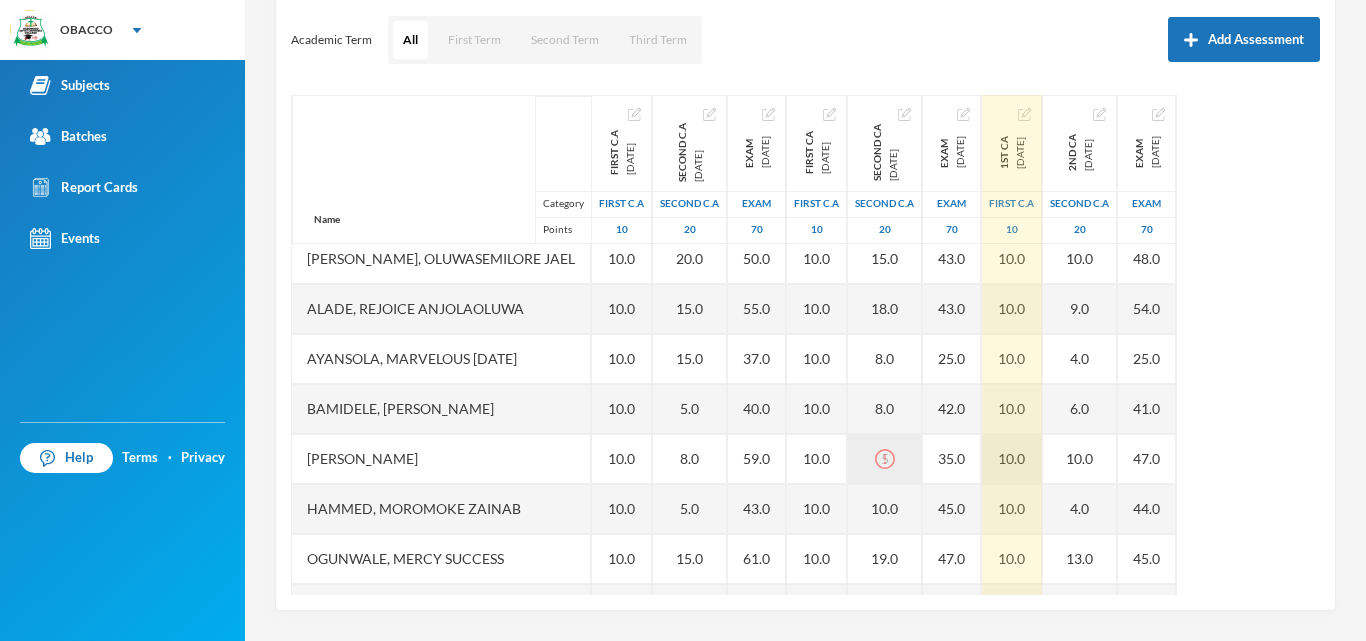 click on "10.0" at bounding box center (1012, 459) 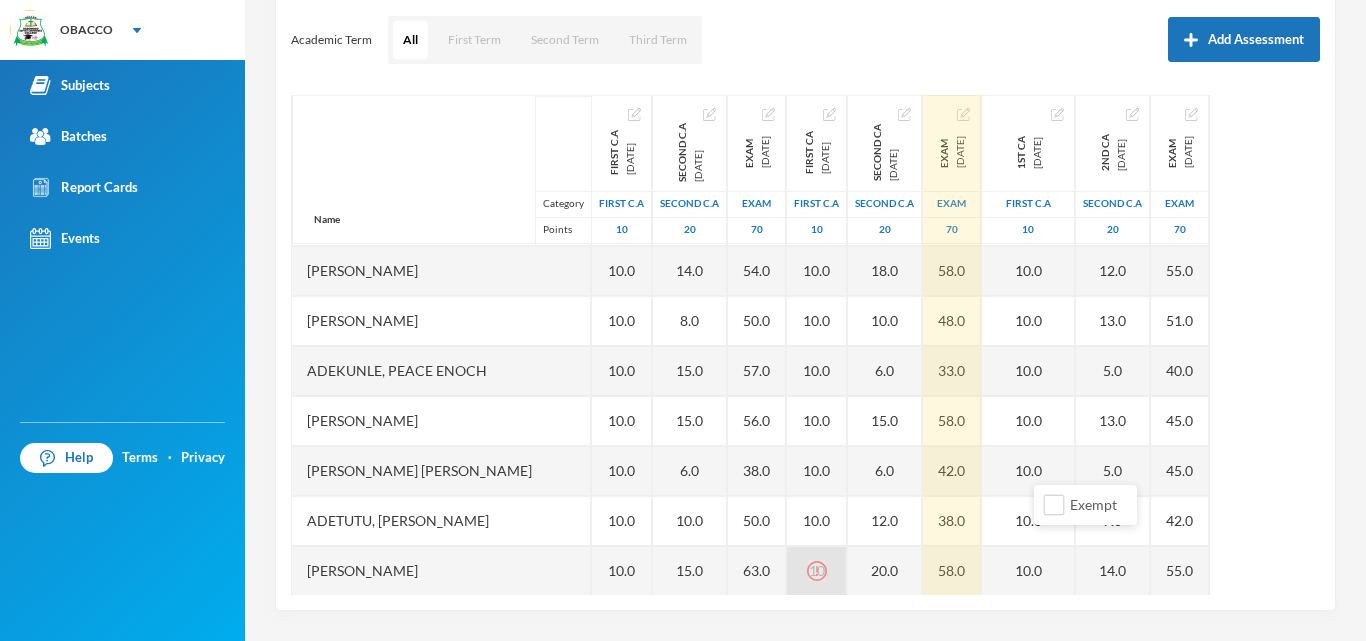 scroll, scrollTop: 0, scrollLeft: 0, axis: both 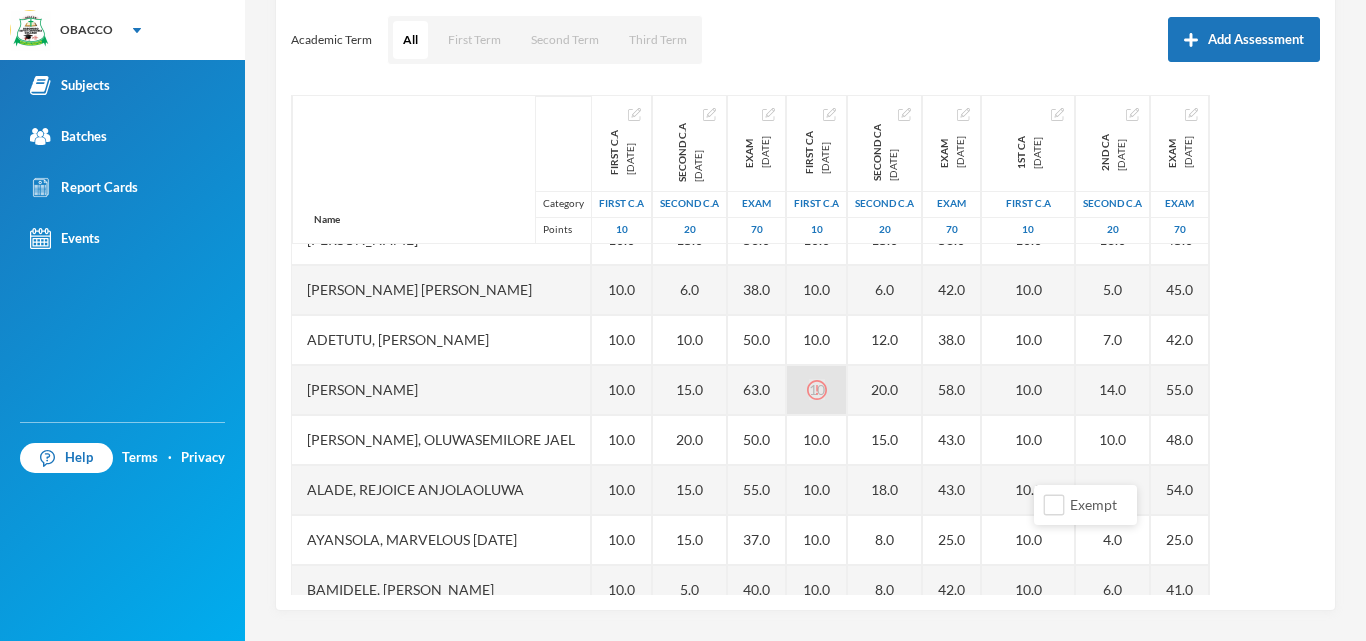 click on "10" at bounding box center (817, 390) 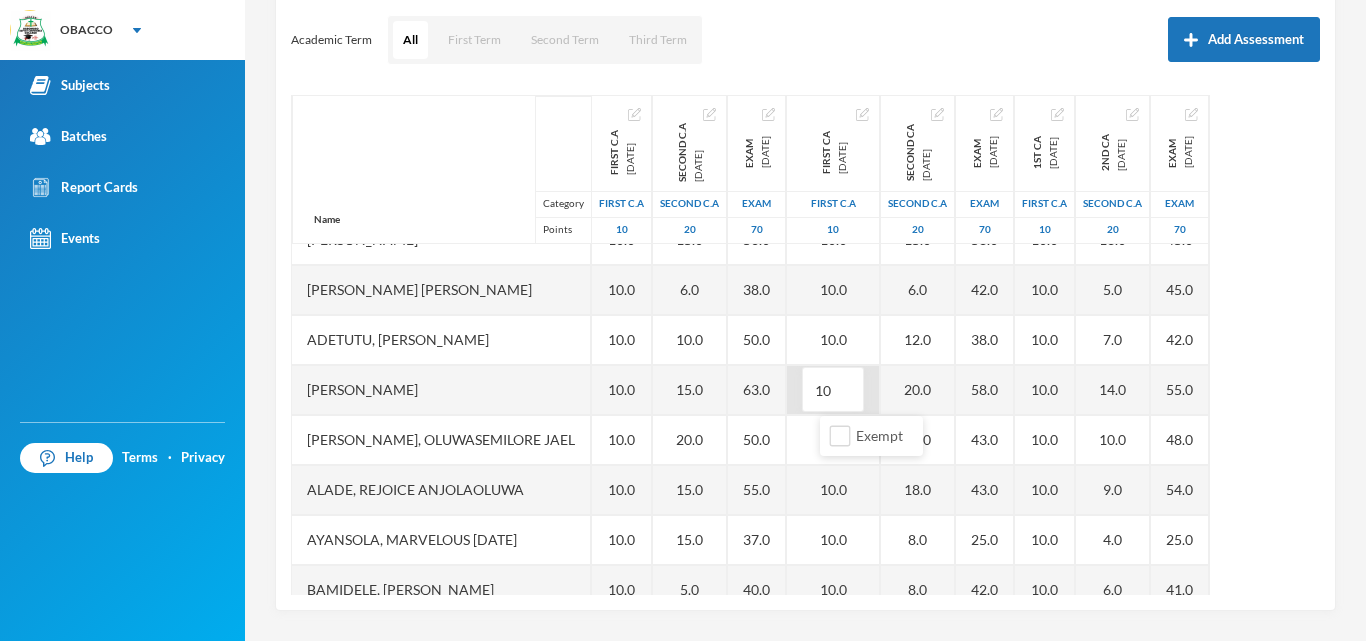type on "1" 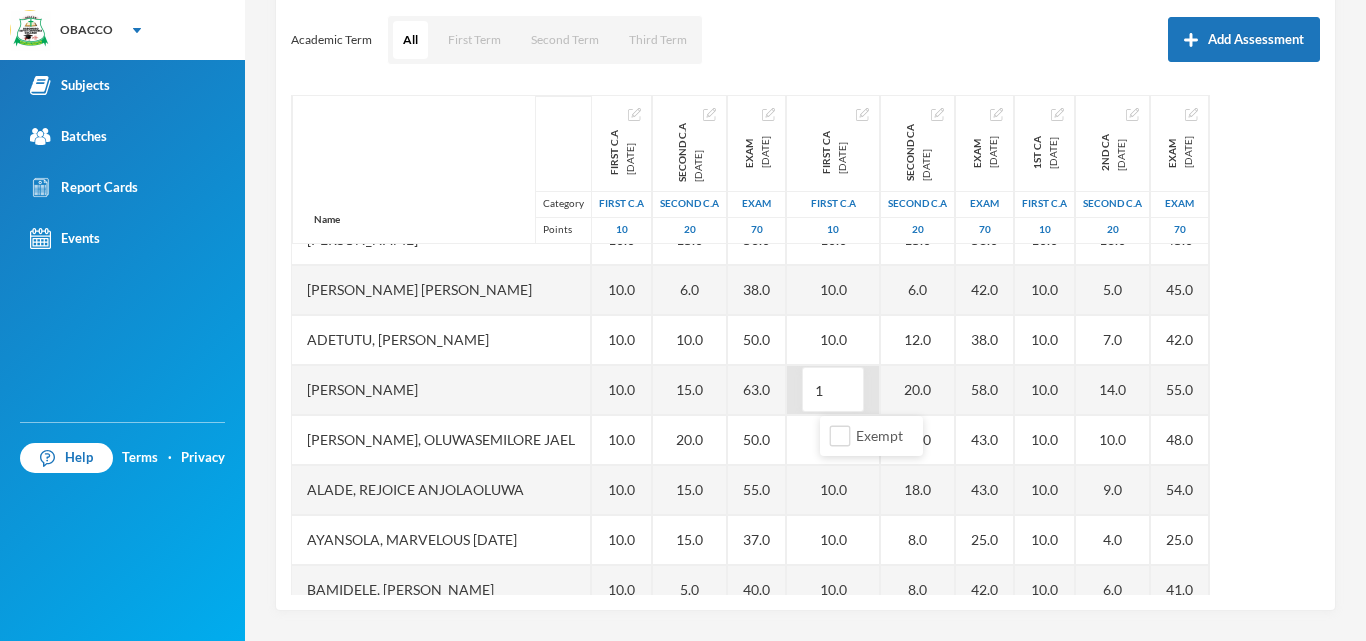 type on "10" 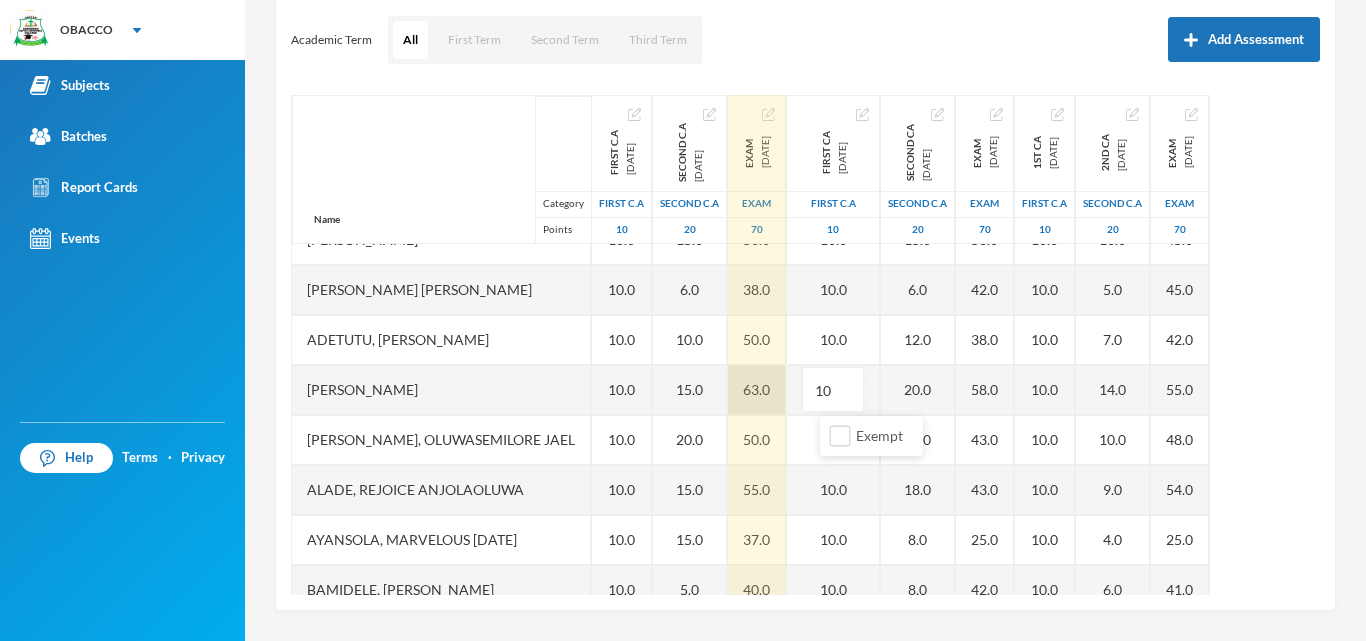 click on "63.0" at bounding box center (757, 390) 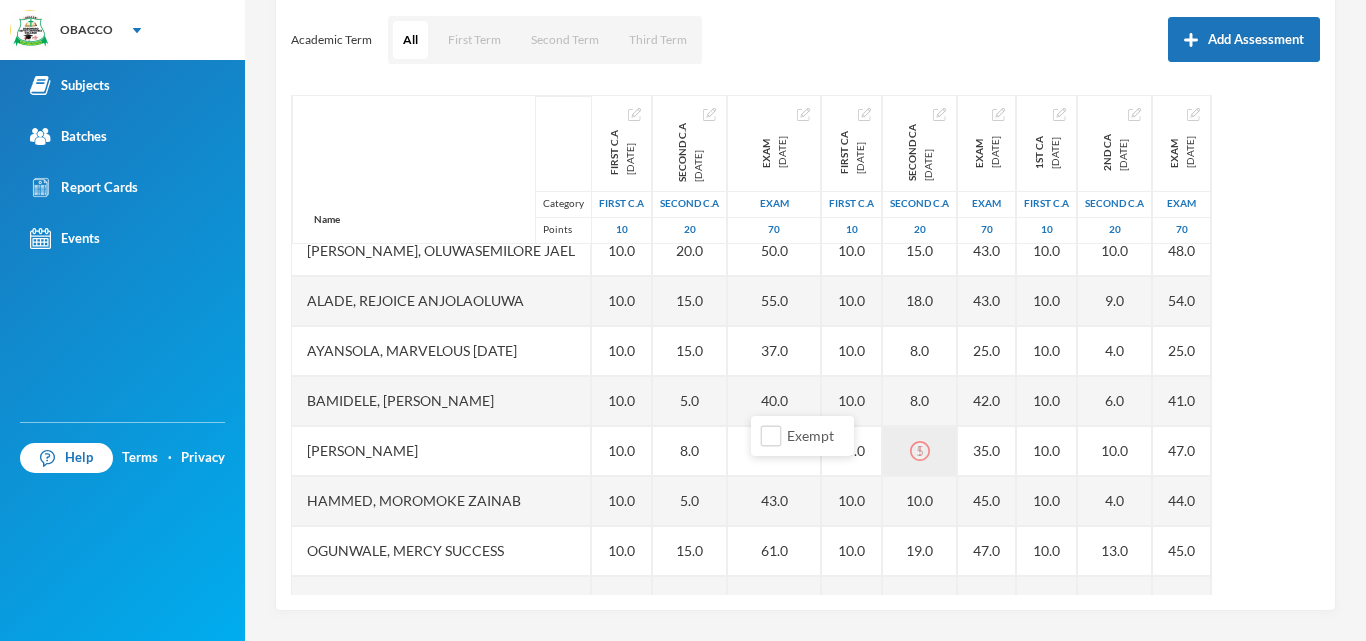 scroll, scrollTop: 480, scrollLeft: 0, axis: vertical 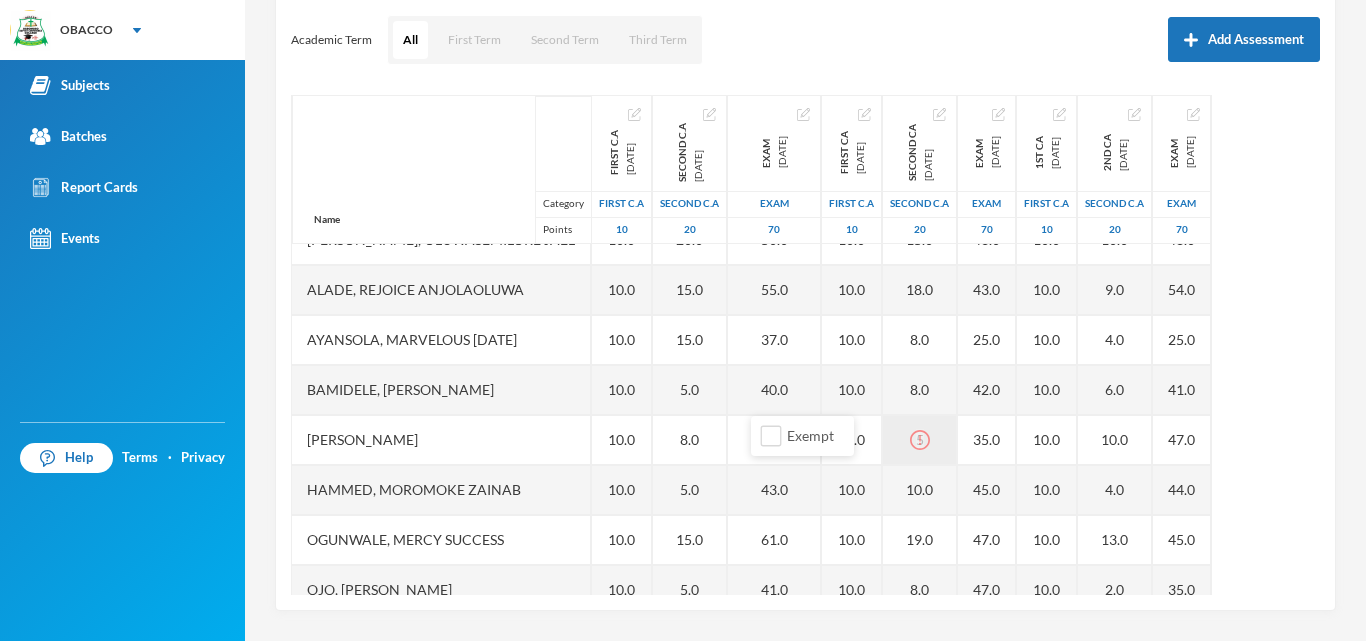 click on "5" at bounding box center [920, 440] 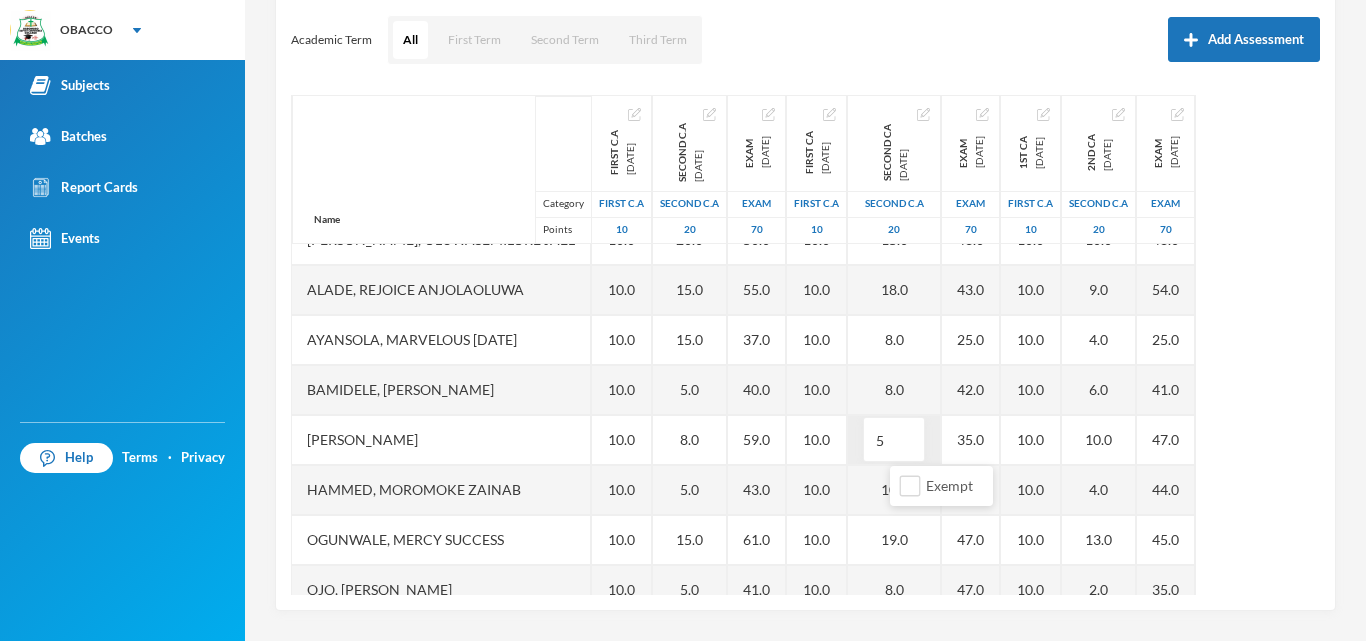 type 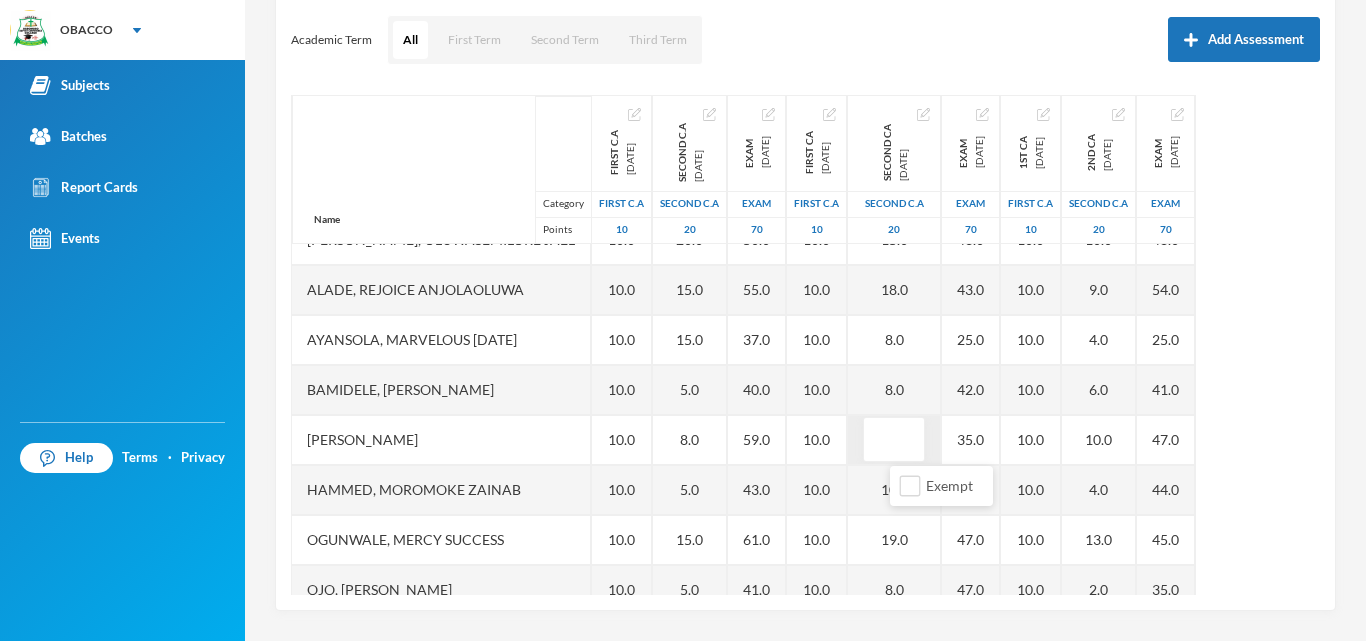 click on "Name   Category Points [PERSON_NAME] [PERSON_NAME], [PERSON_NAME] [PERSON_NAME] [PERSON_NAME], [PERSON_NAME], Peace [PERSON_NAME], [PERSON_NAME] [PERSON_NAME] [PERSON_NAME], [PERSON_NAME] [PERSON_NAME] [PERSON_NAME], [PERSON_NAME], [PERSON_NAME], Marvelous [DATE] Bamidele, [PERSON_NAME], [PERSON_NAME], [PERSON_NAME], [PERSON_NAME] [PERSON_NAME], [PERSON_NAME] [PERSON_NAME] [PERSON_NAME], [PERSON_NAME] [PERSON_NAME], [PERSON_NAME], [PERSON_NAME] [PERSON_NAME], [PERSON_NAME], [PERSON_NAME], [PERSON_NAME] First C.A [DATE] First C.A 10 5.0 10.0 10.0 10.0 10.0 10.0 10.0 10.0 10.0 10.0 10.0 10.0 10.0 10.0 10.0 10.0 10.0 10.0 10.0 10.0 10.0 10.0 10.0 10.0 10.0 Second C.A [DATE] Second C.A 20 5.0 20.0 14.0 8.0 15.0 15.0 6.0 10.0 15.0 20.0 15.0 15.0 5.0 8.0 5.0 15.0 5.0 5.0 8.0 14.0 5.0 5.0 8.0 10.0 12.0 Exam [DATE] Exam 70 45.0 54.0" at bounding box center [805, 345] 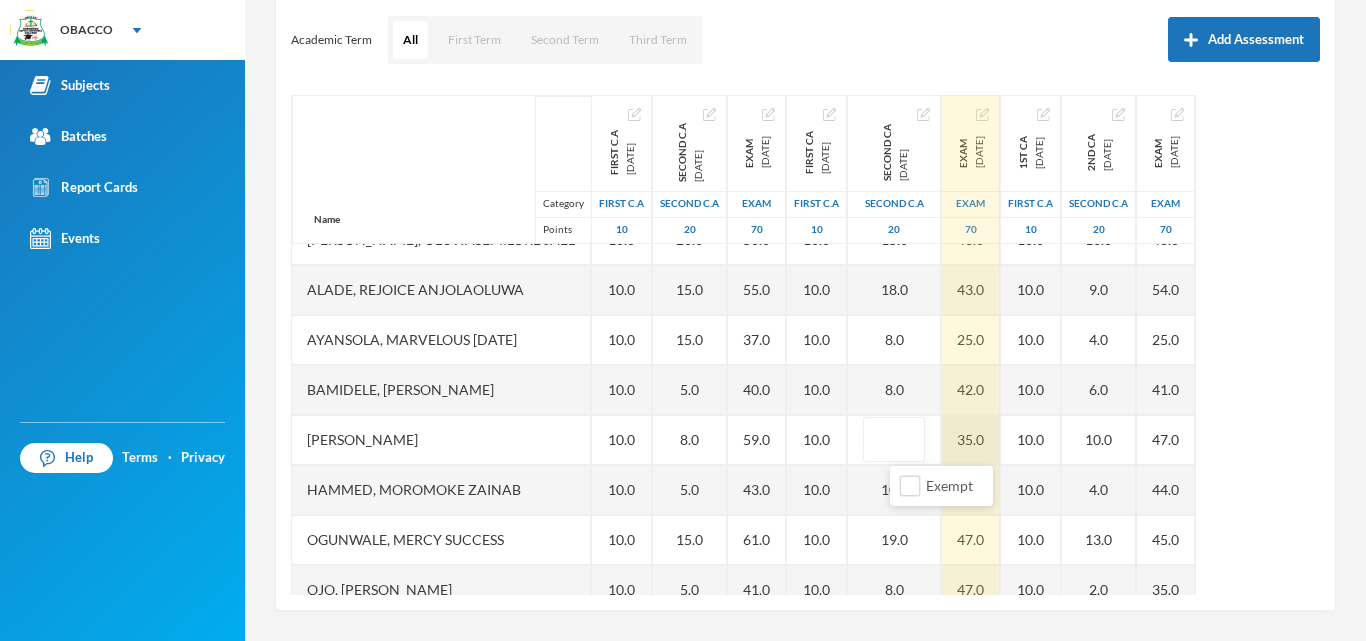 click on "35.0" at bounding box center (971, 440) 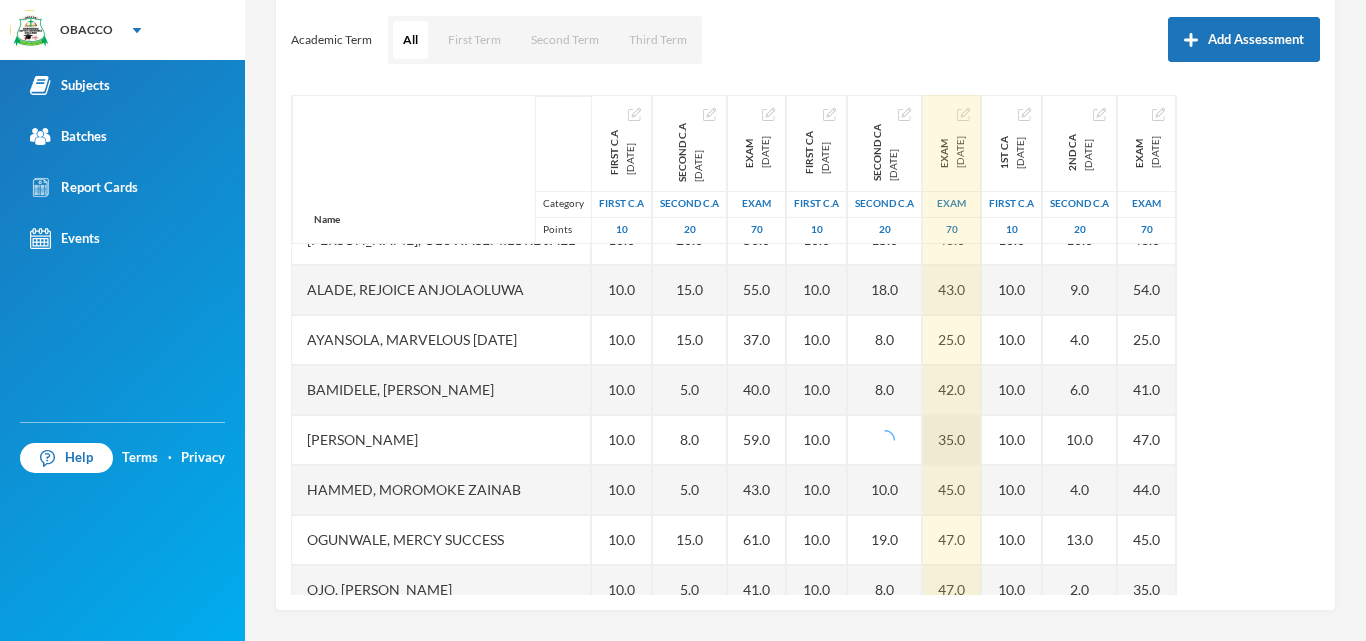 click on "35.0" at bounding box center [952, 440] 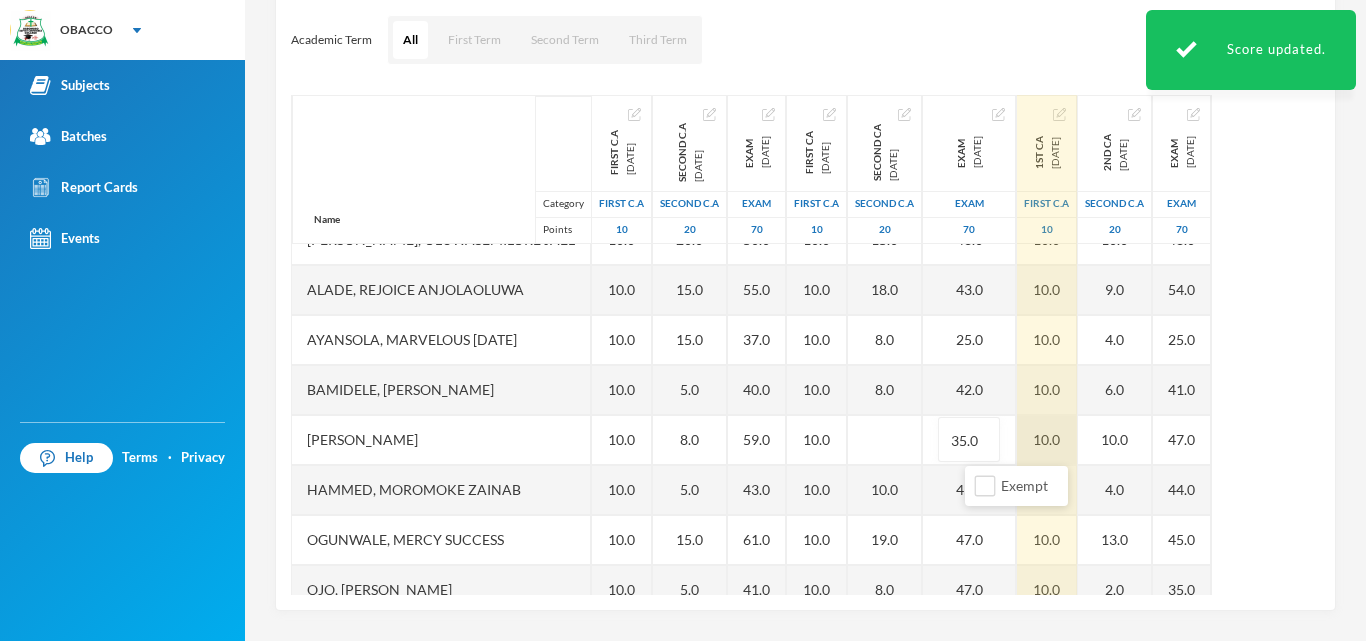 click on "10.0" at bounding box center (1047, 440) 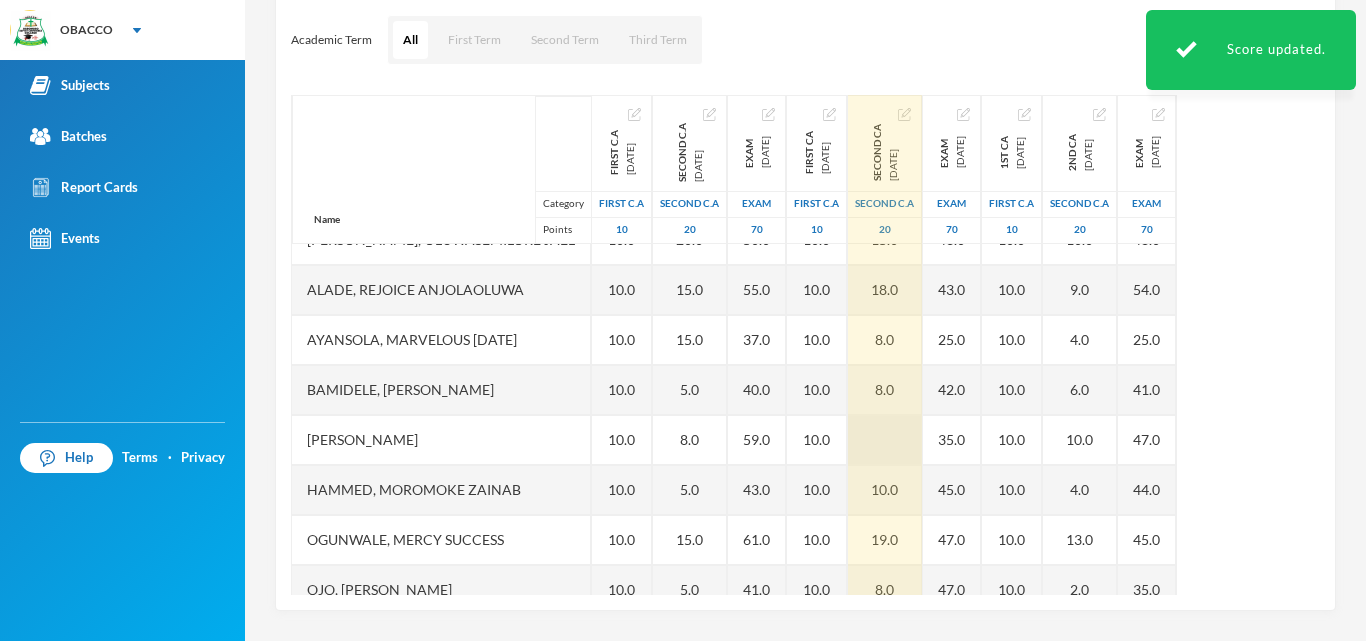 click at bounding box center (885, 440) 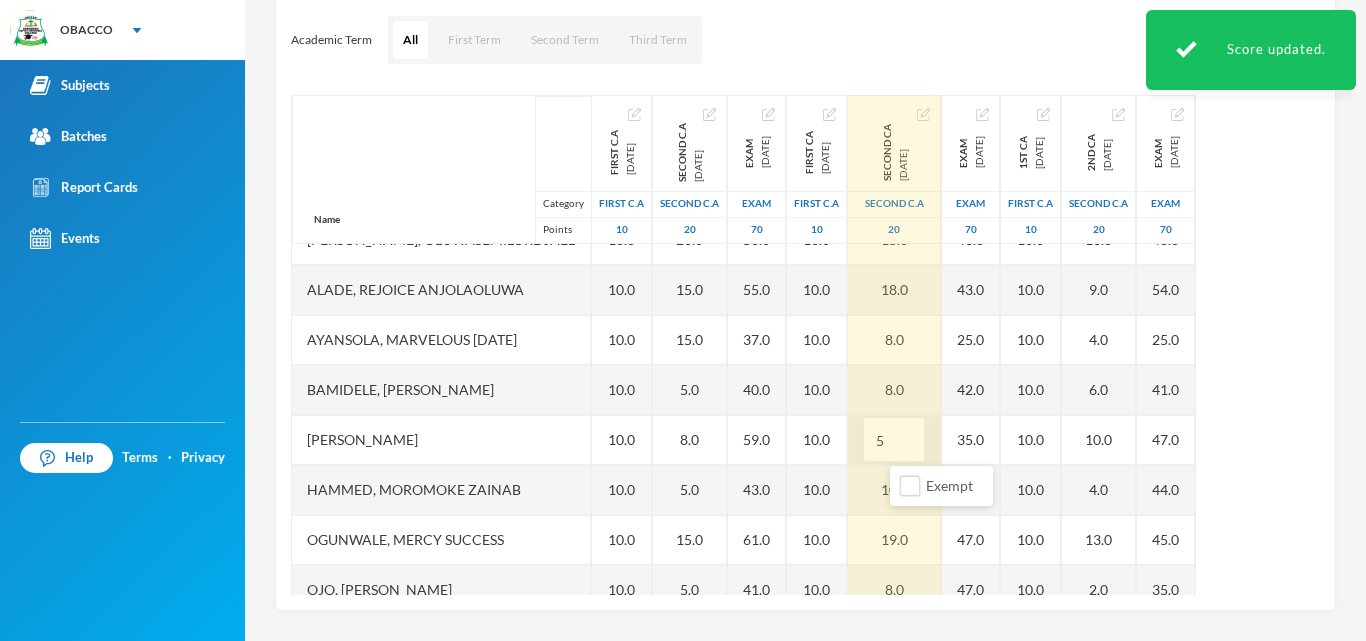 type on "5" 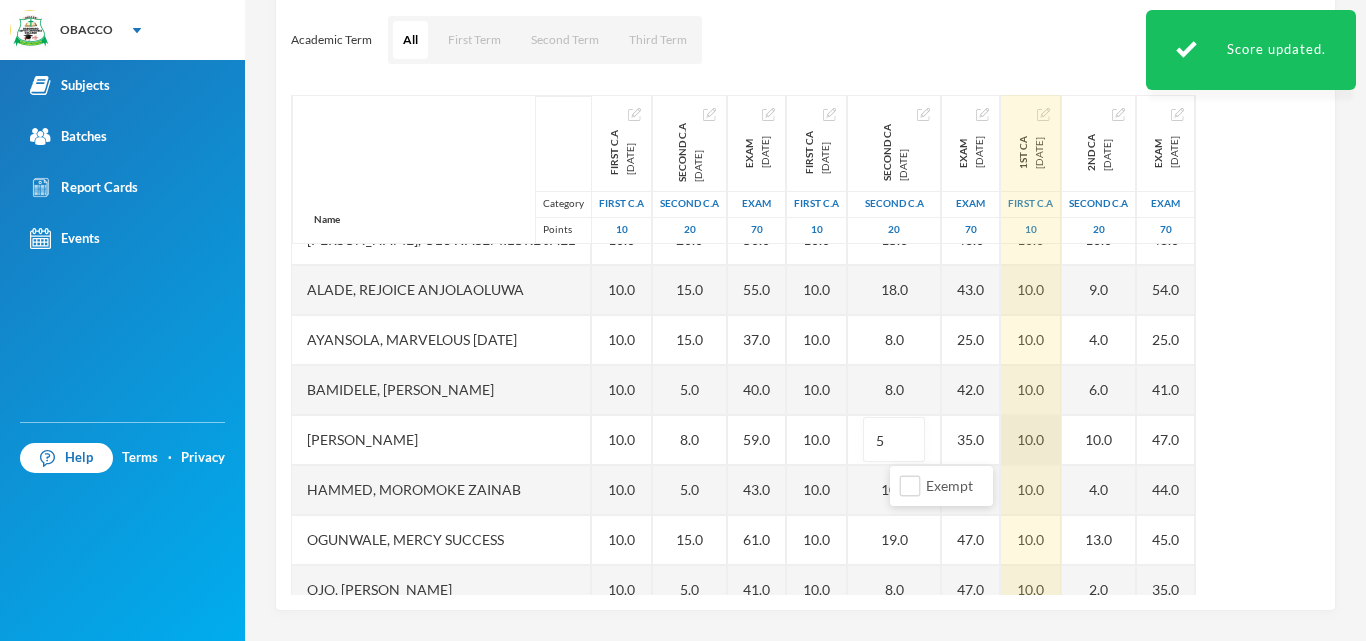 click on "10.0" at bounding box center [1031, 440] 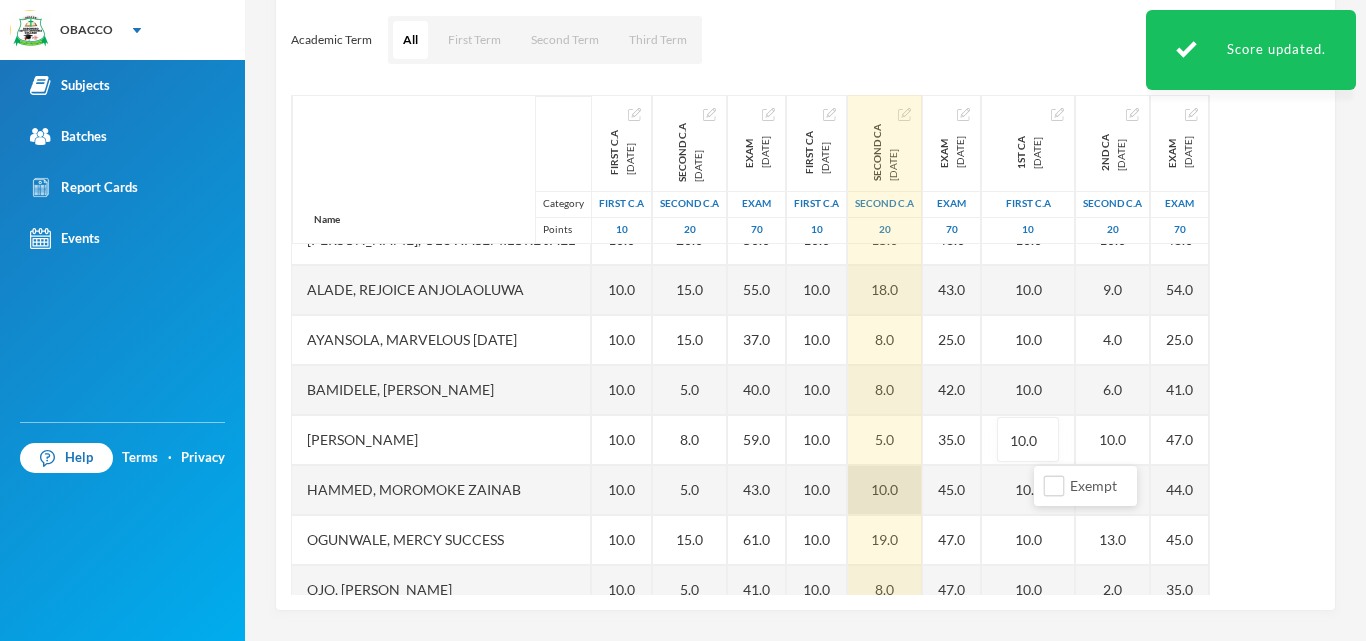 scroll, scrollTop: 180, scrollLeft: 0, axis: vertical 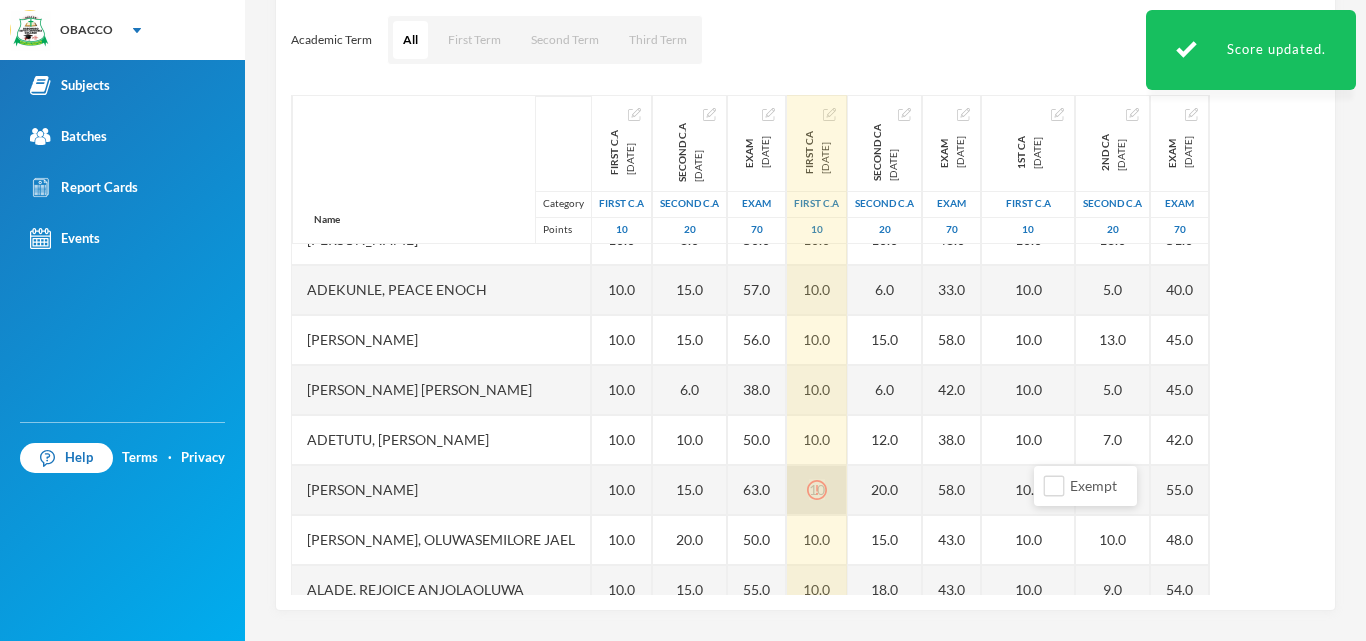 click on "10" at bounding box center (817, 490) 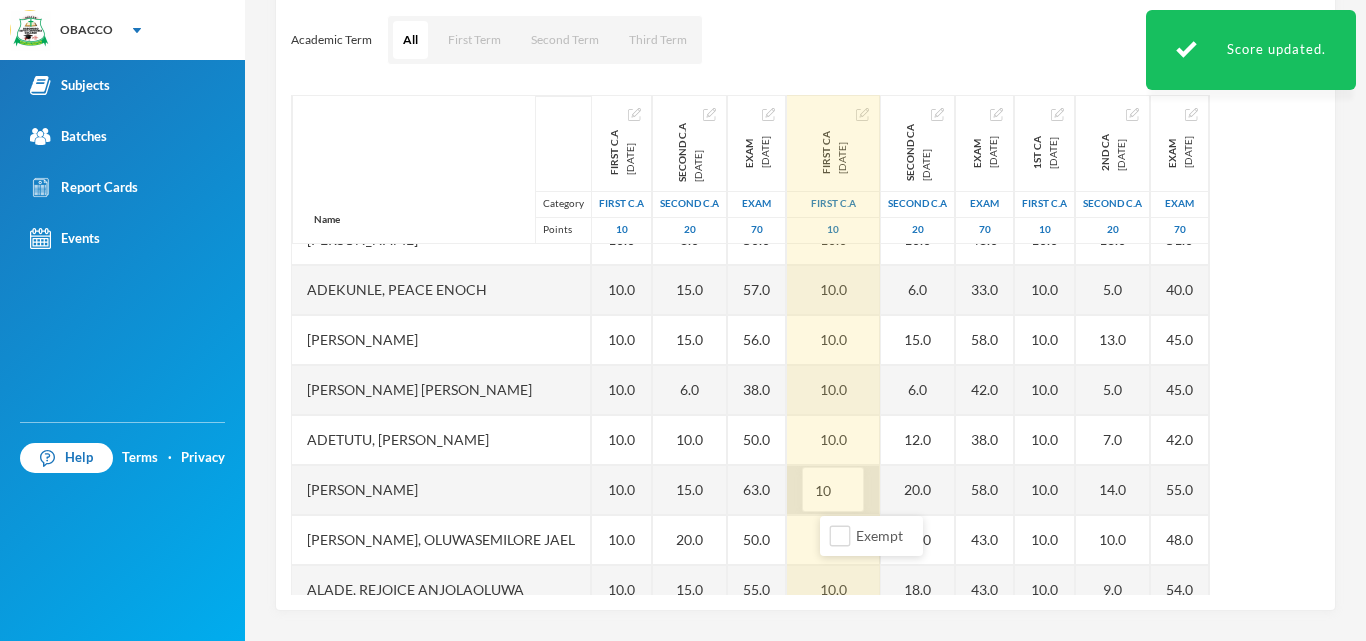 type on "1" 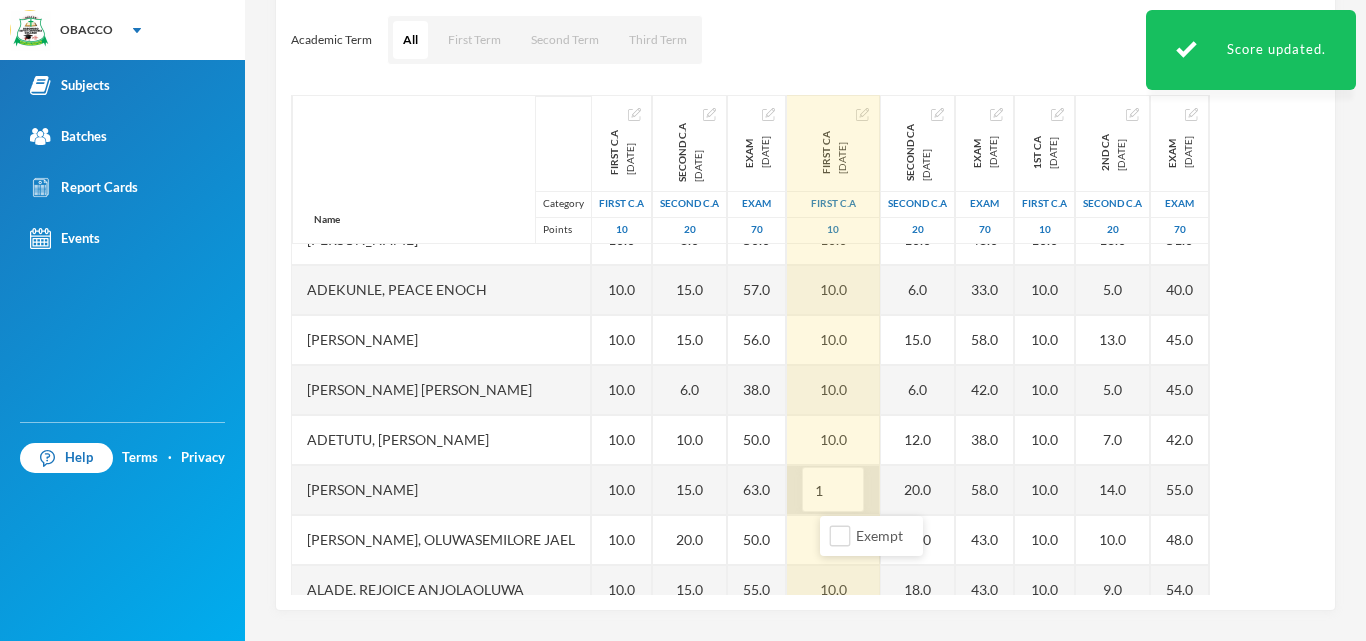 type on "10" 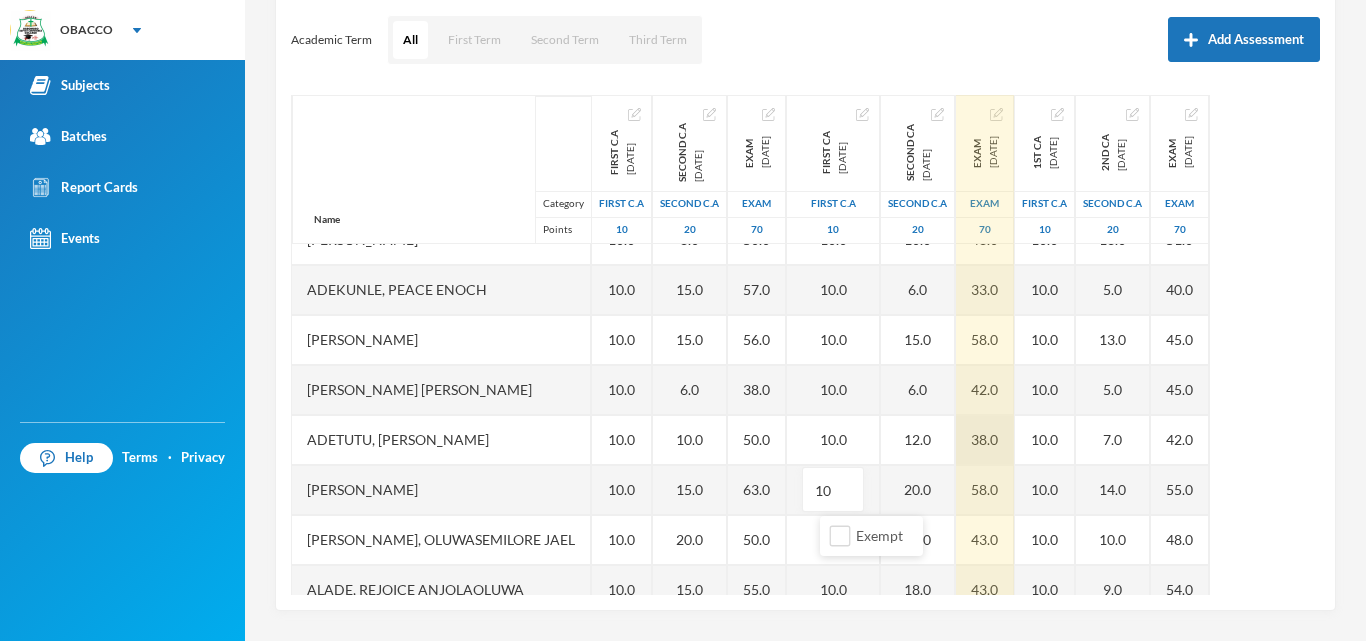 click on "38.0" at bounding box center (985, 440) 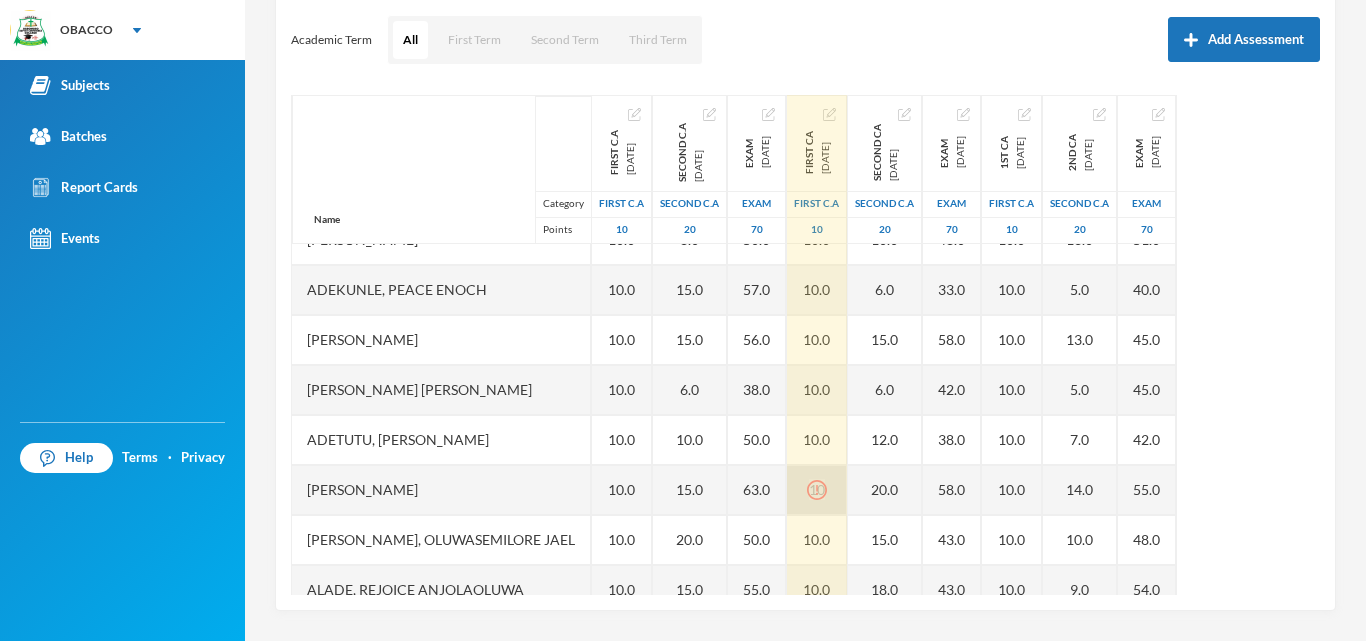 click 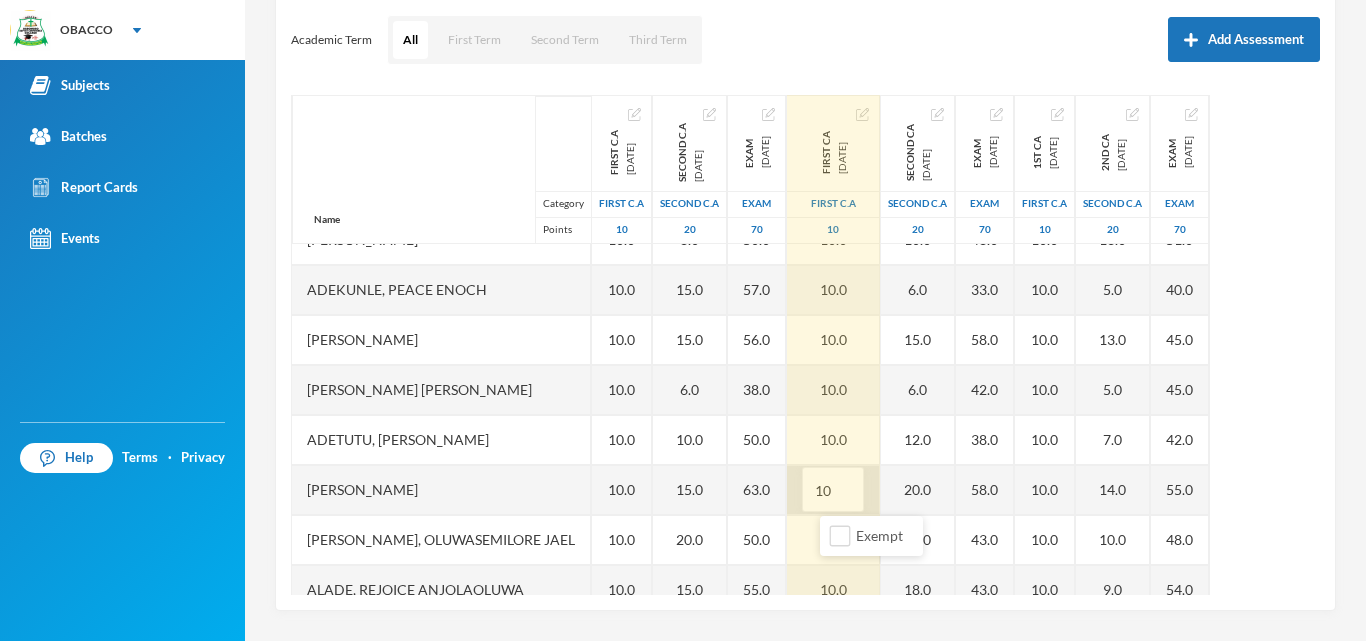 type on "1" 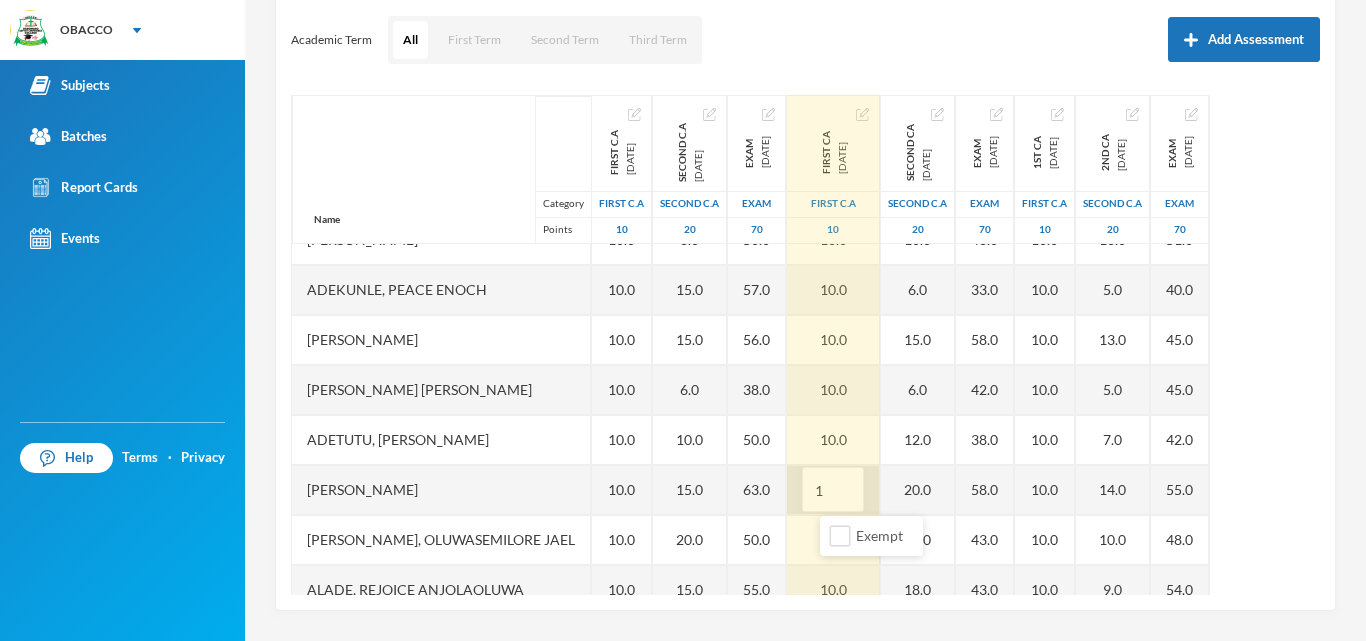 type on "10" 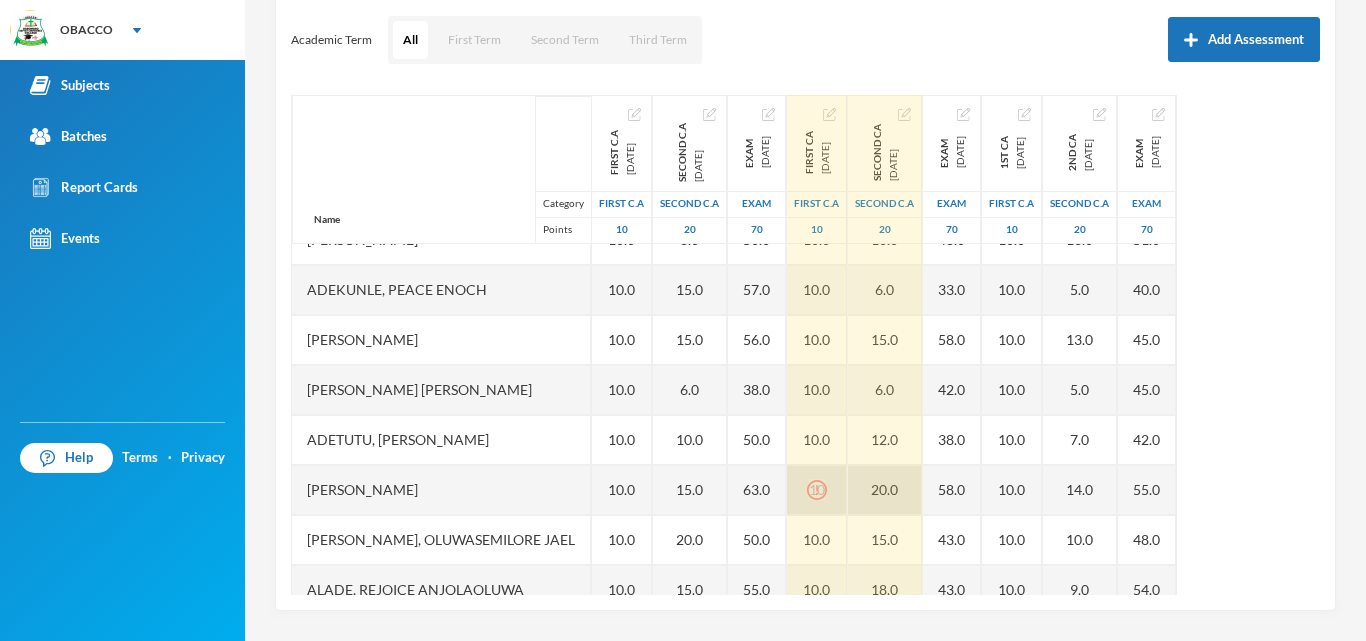 click on "20.0" at bounding box center (885, 490) 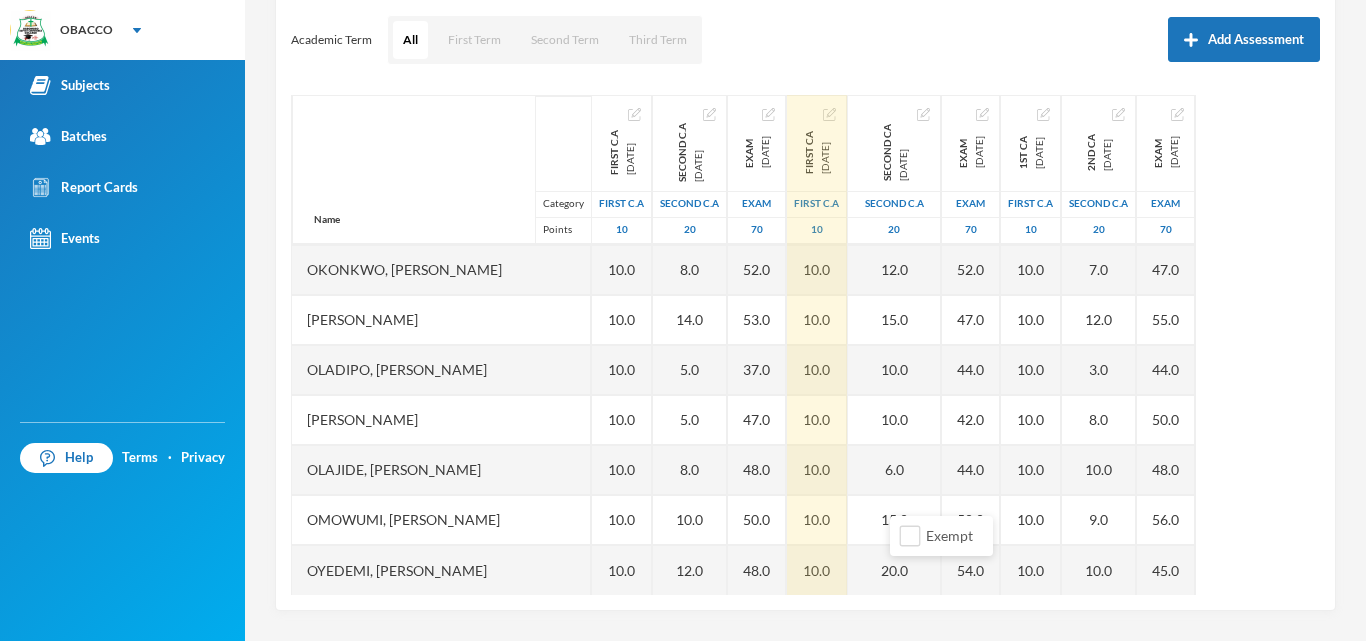 scroll, scrollTop: 901, scrollLeft: 0, axis: vertical 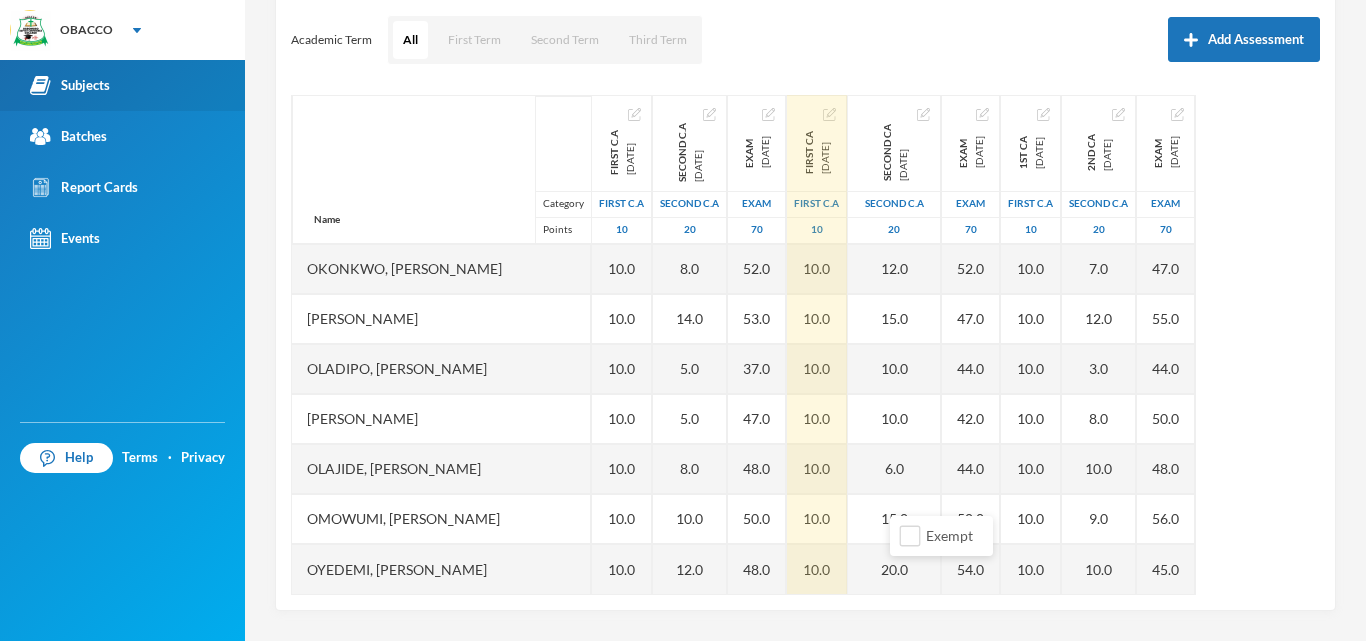click on "Subjects" at bounding box center [70, 85] 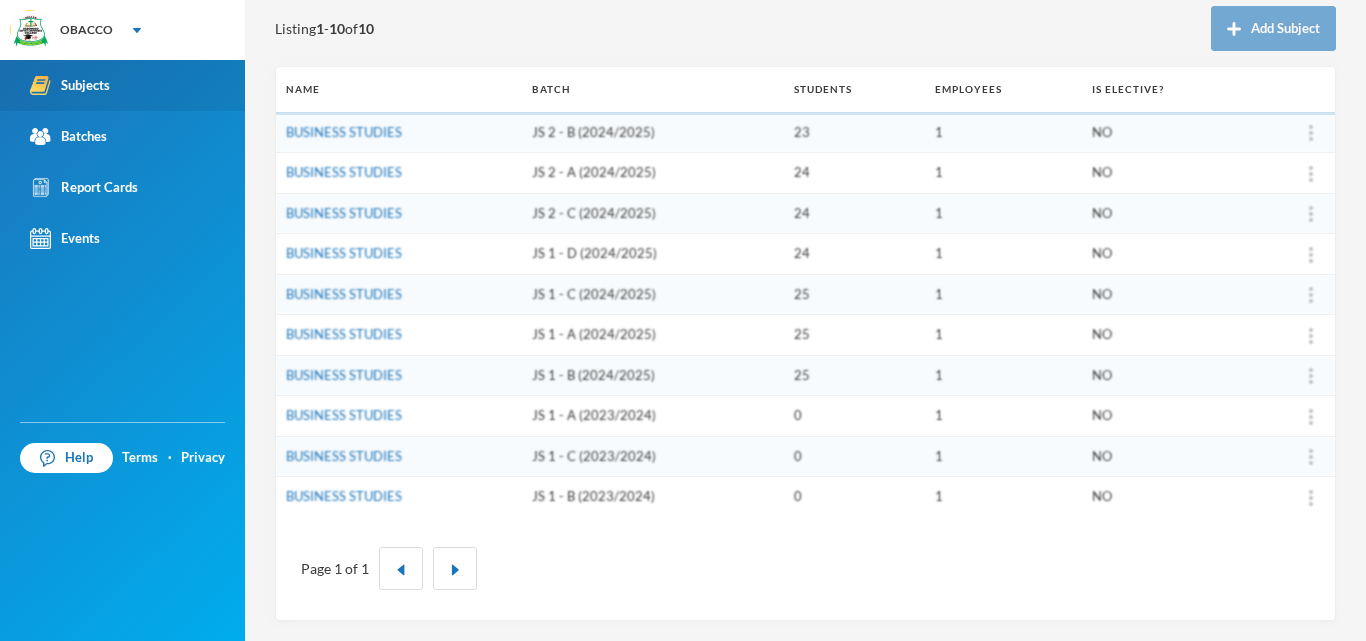 scroll, scrollTop: 224, scrollLeft: 0, axis: vertical 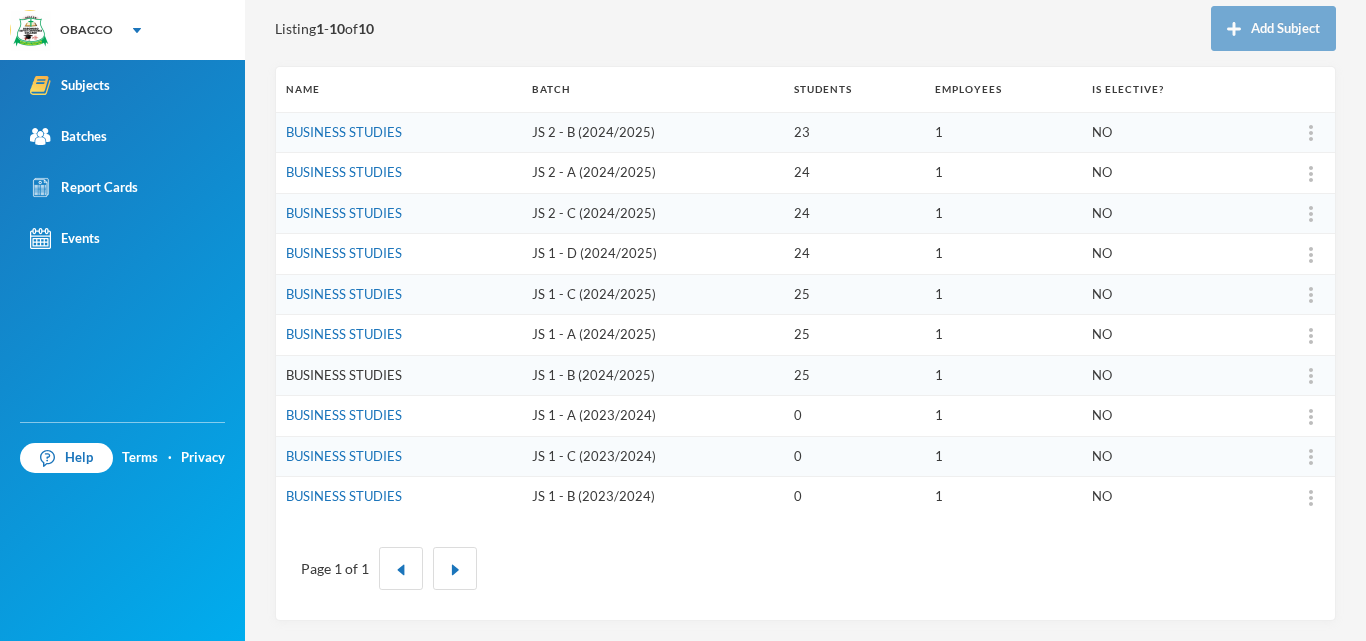 click on "BUSINESS STUDIES" at bounding box center [344, 375] 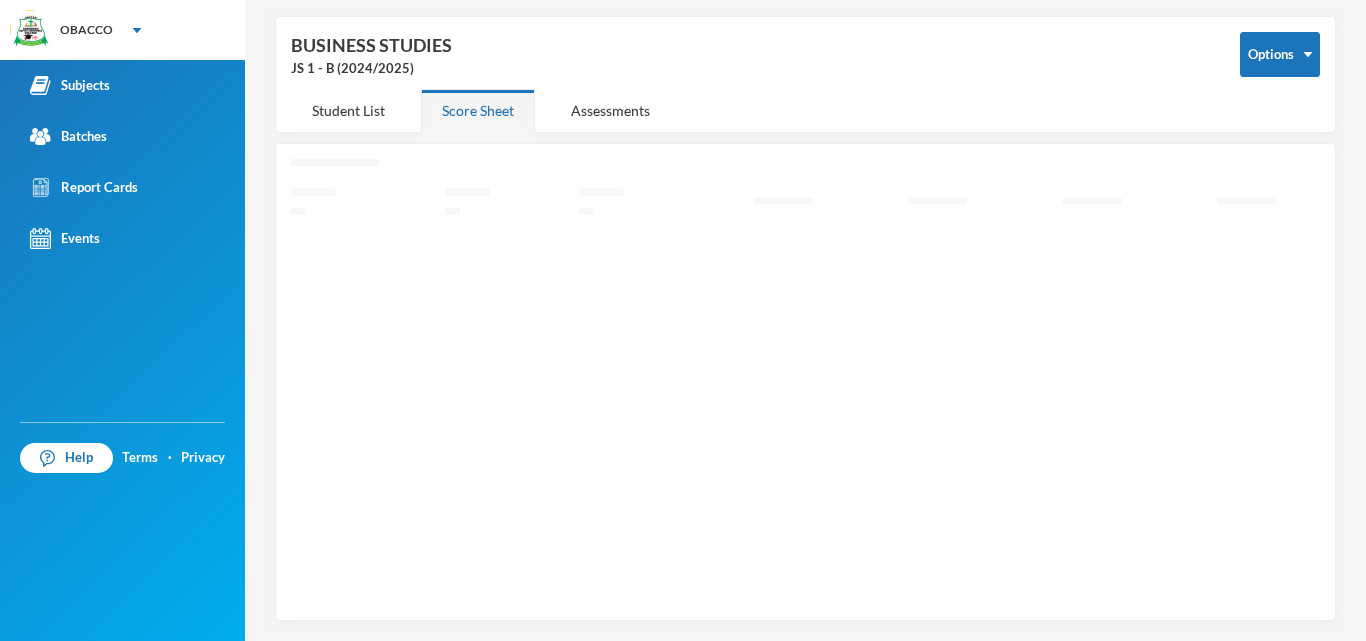 scroll, scrollTop: 72, scrollLeft: 0, axis: vertical 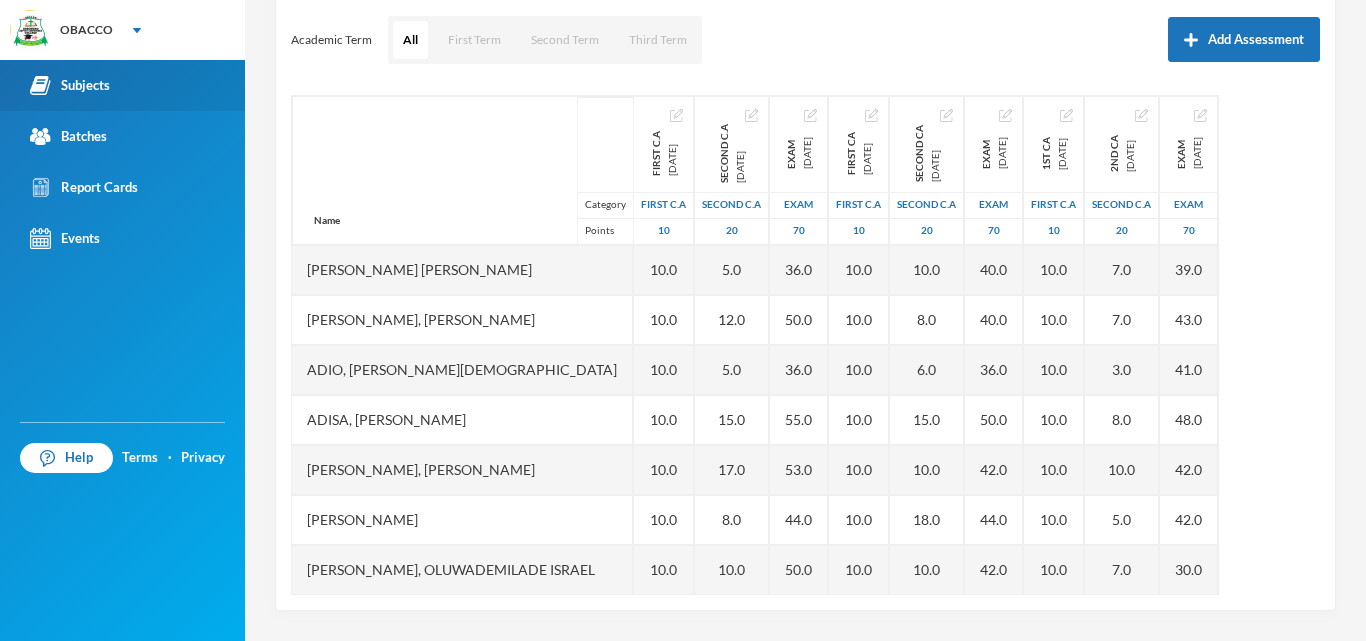 click on "Subjects" at bounding box center [70, 85] 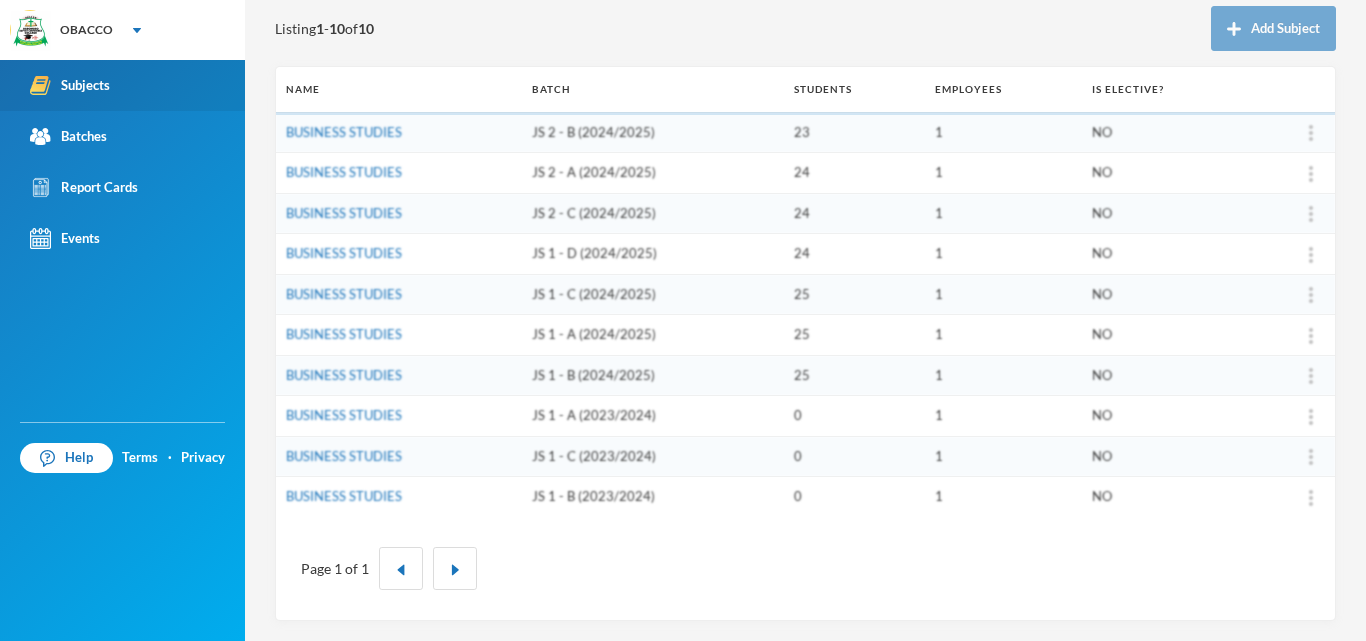 scroll, scrollTop: 224, scrollLeft: 0, axis: vertical 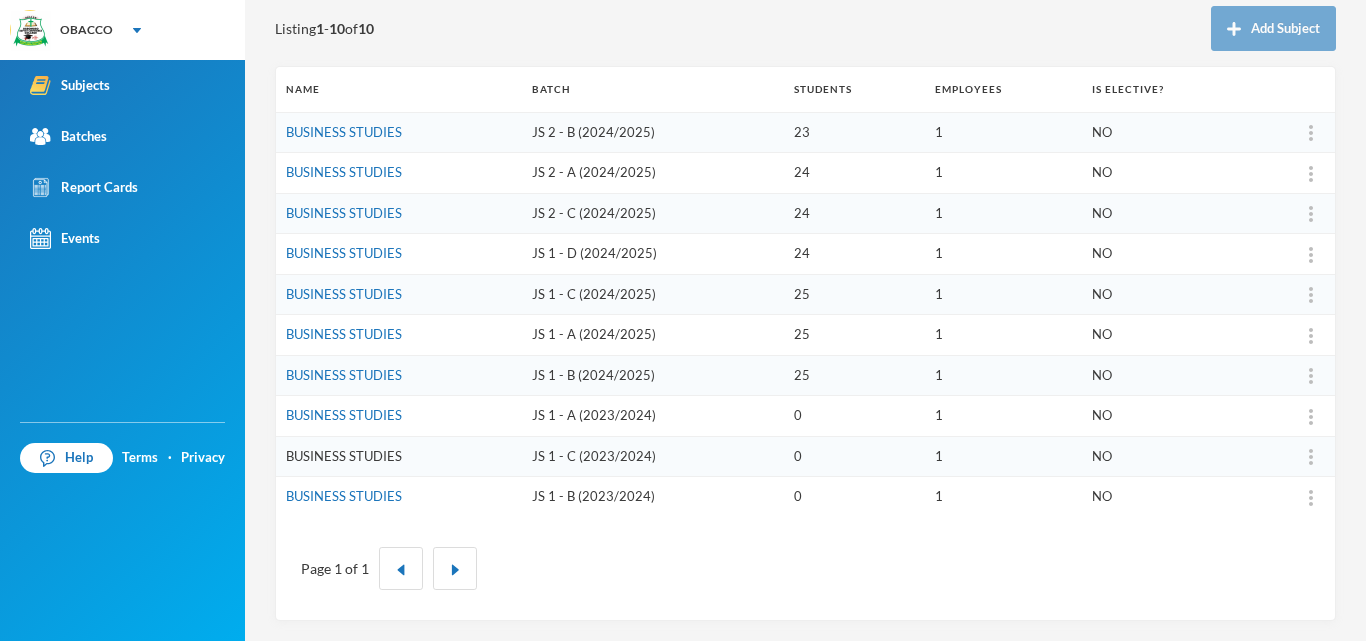 click on "BUSINESS STUDIES" at bounding box center [344, 456] 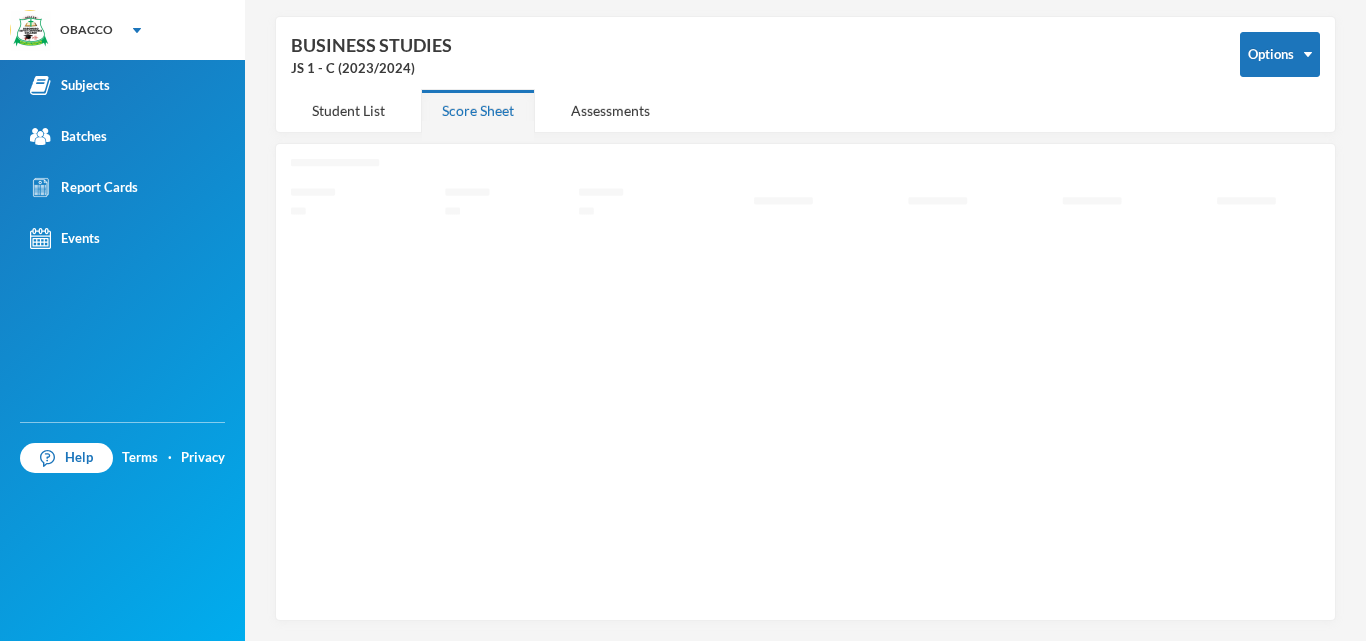 scroll, scrollTop: 72, scrollLeft: 0, axis: vertical 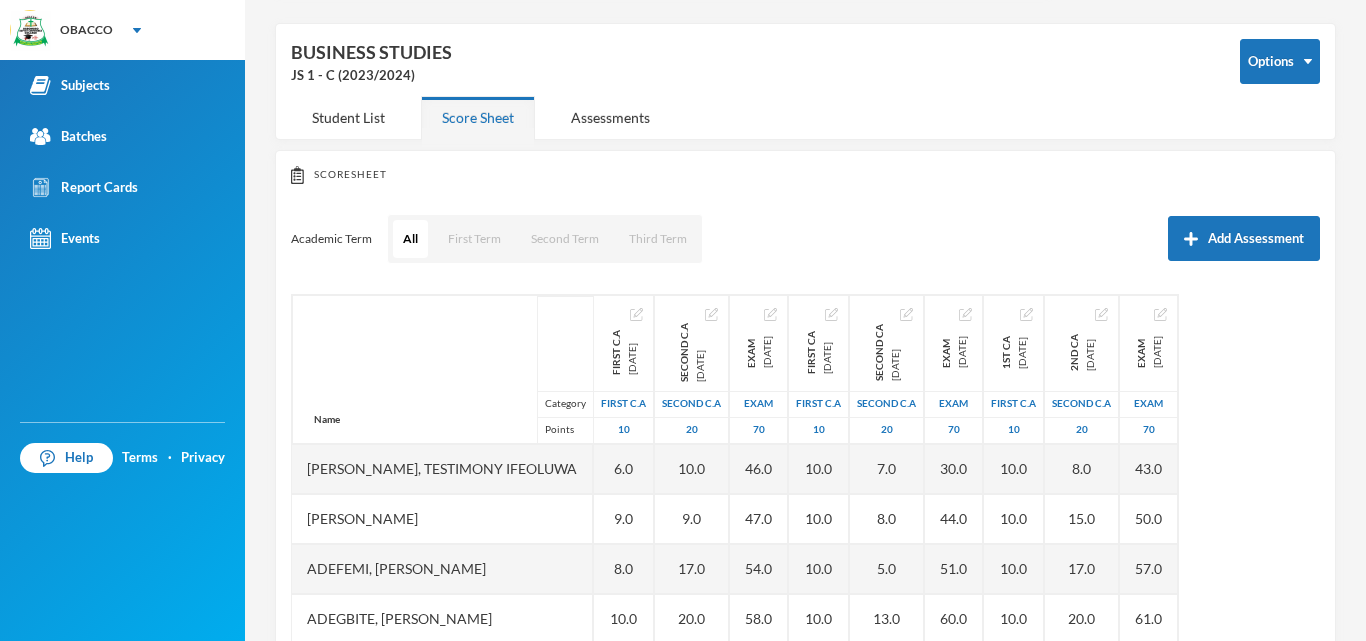 click on "Name   Category Points [PERSON_NAME], Testimony [PERSON_NAME], [PERSON_NAME] Adegbite, [PERSON_NAME] [PERSON_NAME] Fopefoluwa [PERSON_NAME] [PERSON_NAME] Oluwasemilore [PERSON_NAME] [PERSON_NAME], [PERSON_NAME], Ireoluwa [PERSON_NAME], [PERSON_NAME] [PERSON_NAME] Oladayo [PERSON_NAME], [PERSON_NAME] Oyakhilome [PERSON_NAME], Anuoluwa Goodness Olajide, Peace [PERSON_NAME], Goodness [PERSON_NAME], Favour [PERSON_NAME] Oyegbami, Oyeniyi Marvelous Oyelade, [PERSON_NAME], [PERSON_NAME], [PERSON_NAME] First C.A [DATE] First C.A 10 6.0 9.0 8.0 10.0 10.0 9.0 10.0 7.0 10.0 7.0 10.0 9.0 5.0 5.0 10.0 6.0 10.0 10.0 9.0 10.0 6.0 10.0 8.0 Second C.A [DATE] Second C.A 20 10.0 9.0 17.0 20.0 20.0 12.0 11.0 10.0 13.0 11.0 19.0 10.0 10.0 10.0 20.0 9.0 18.0 15.0 20.0 11.0 9.0 10.0 10.0 Exam [DATE] Exam 70 46.0 47.0 54.0 58.0 62.0 34.0 44.0 37.0 50.0 40.0 57.0 53.0 48.0 41.0 58.0 44.0 10" at bounding box center [805, 544] 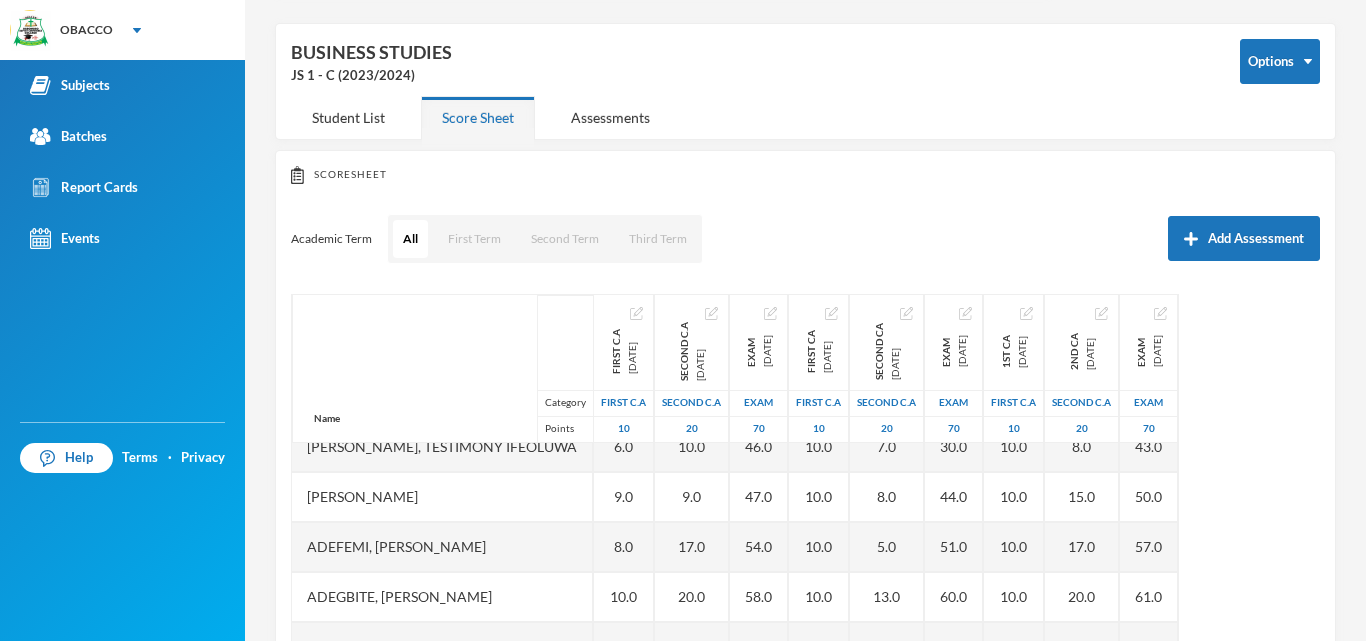 scroll, scrollTop: 0, scrollLeft: 0, axis: both 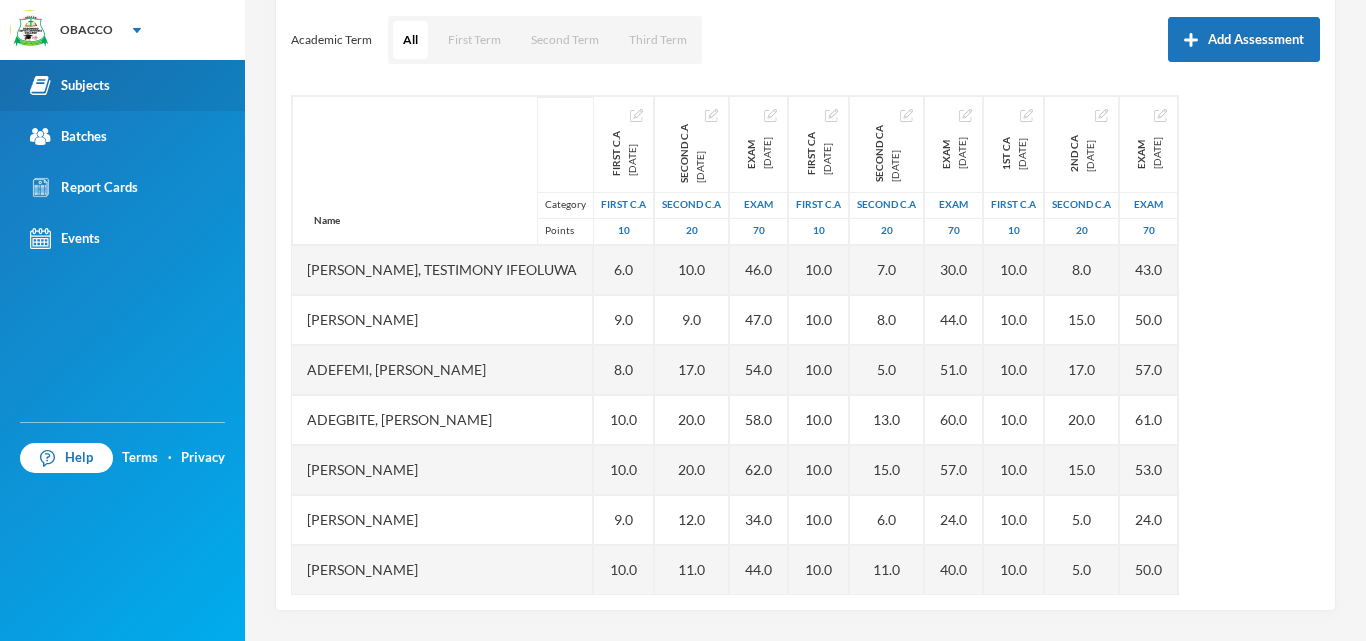 click on "Subjects" at bounding box center (70, 85) 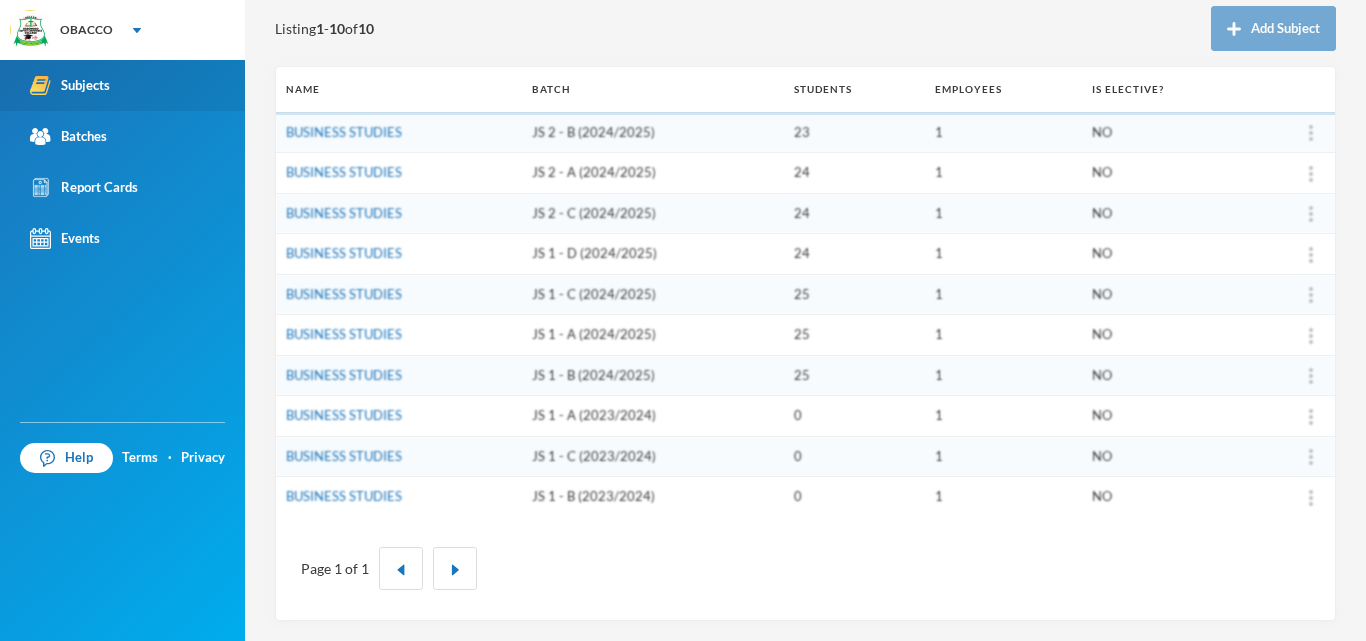 scroll, scrollTop: 224, scrollLeft: 0, axis: vertical 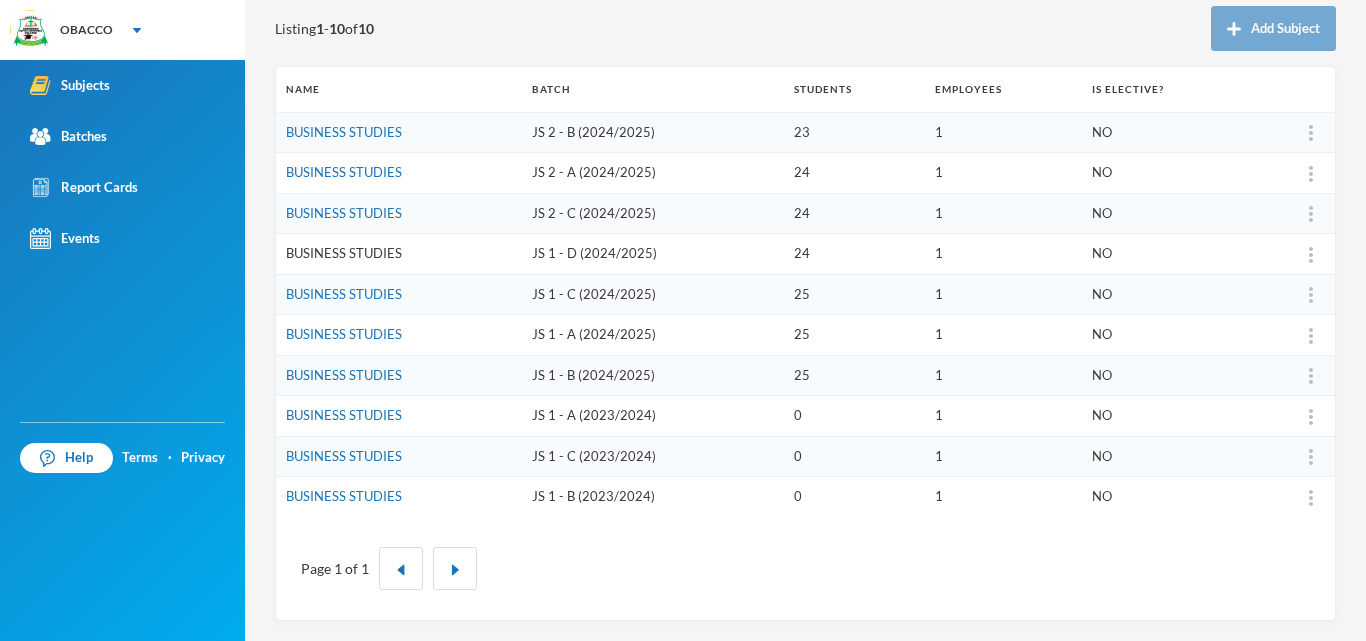 click on "BUSINESS STUDIES" at bounding box center [344, 253] 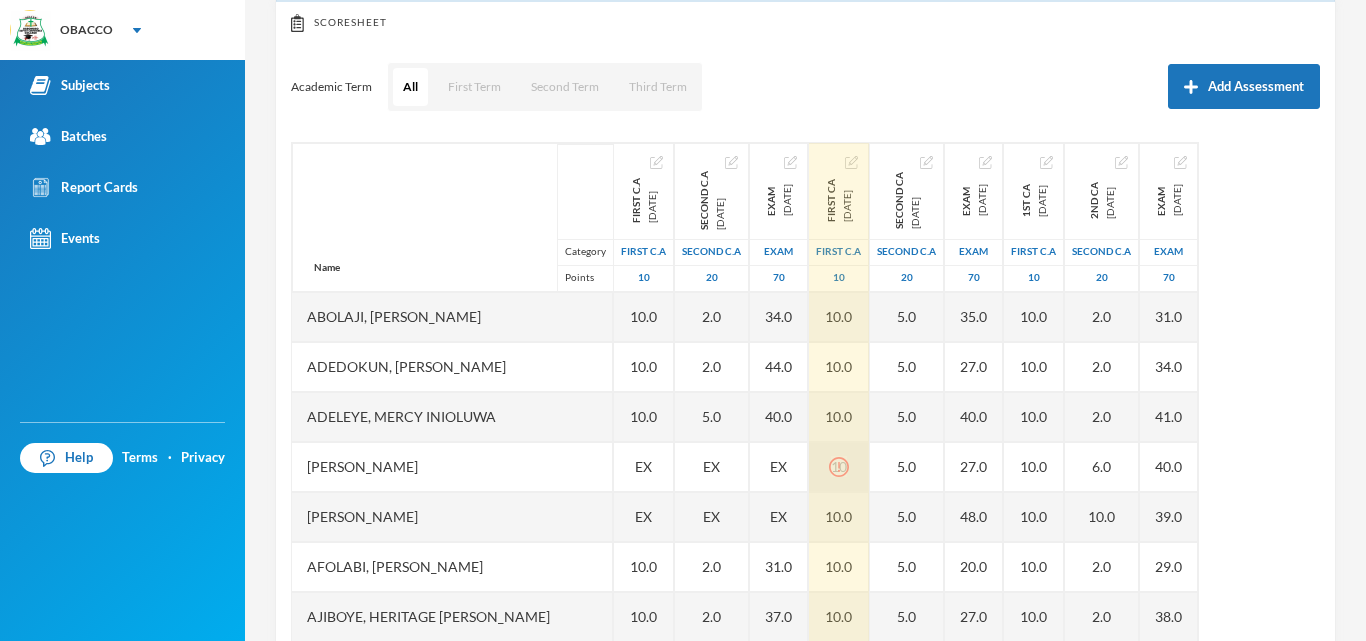 click 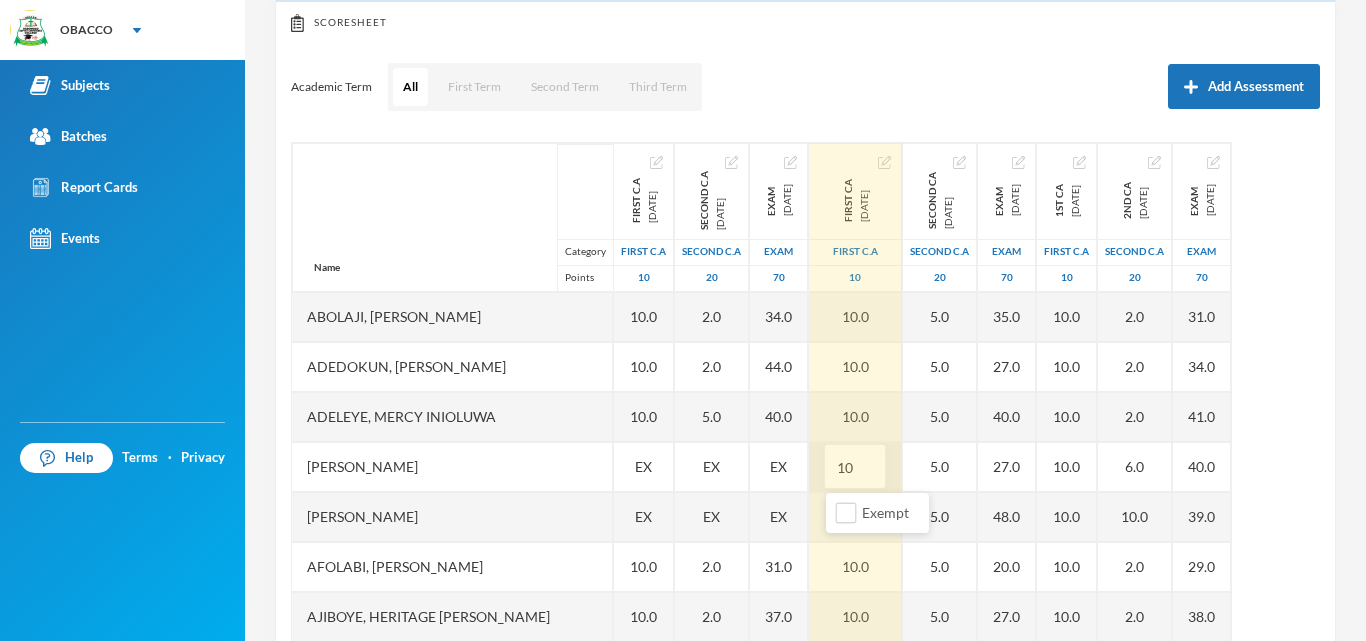 type on "1" 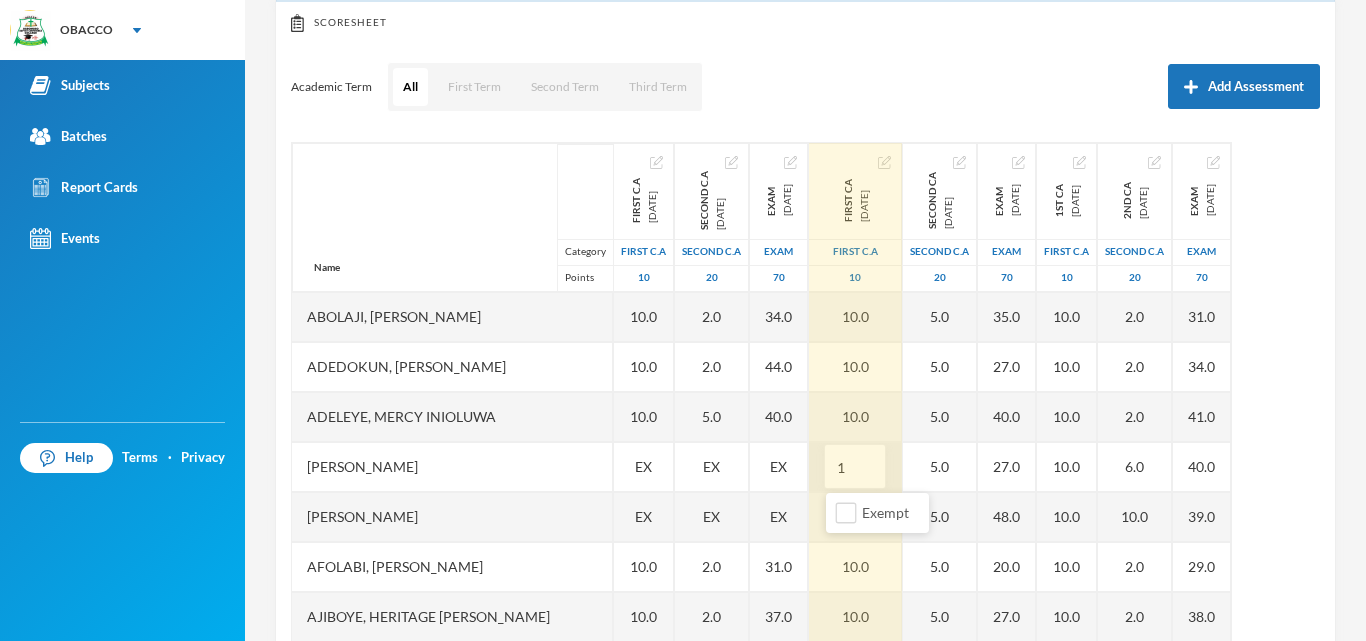 type on "10" 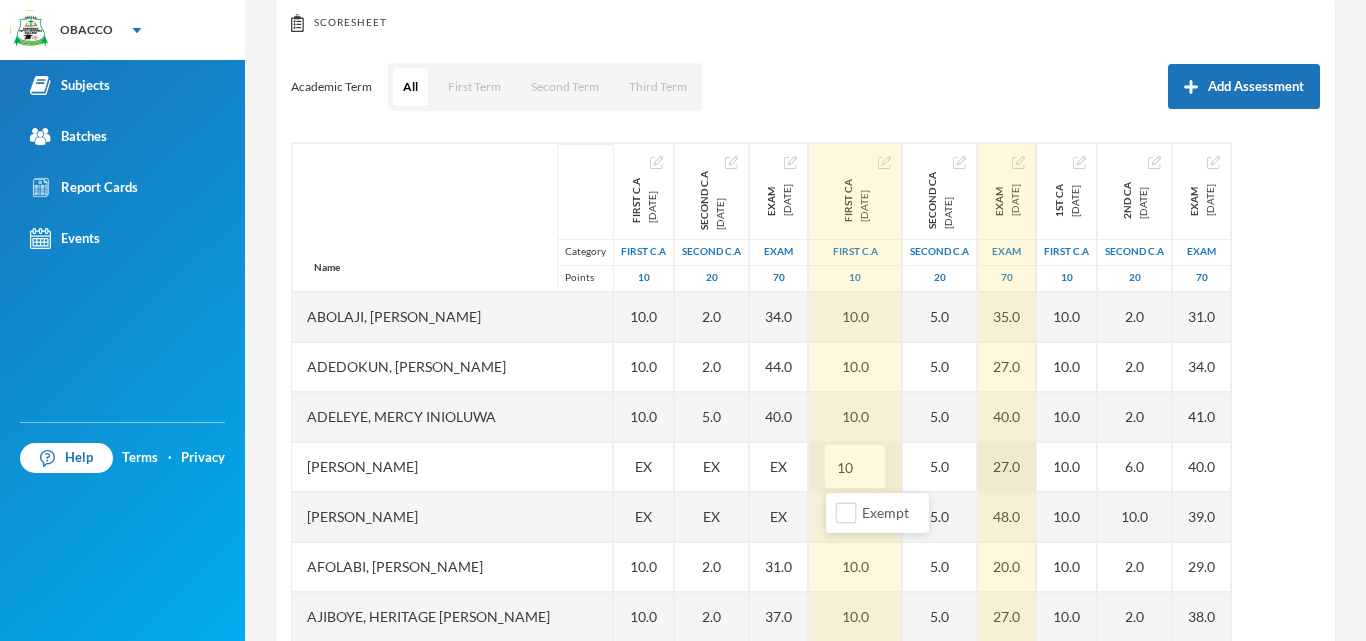 click on "27.0" at bounding box center [1007, 467] 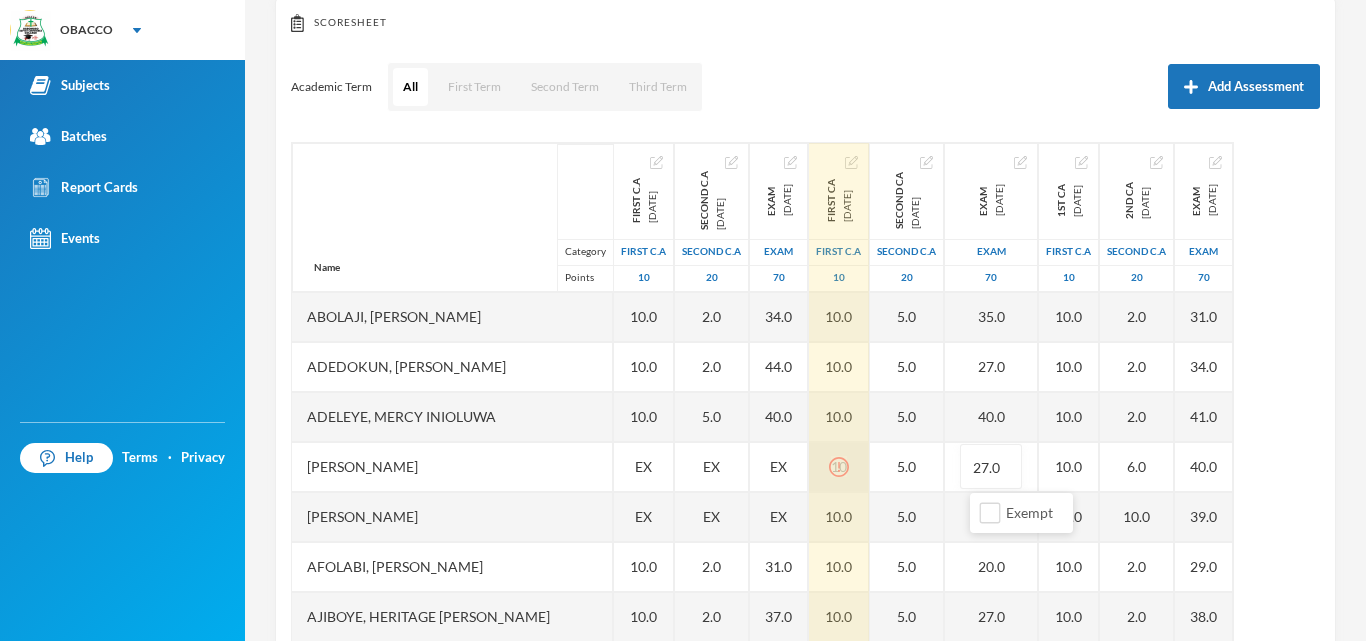 click 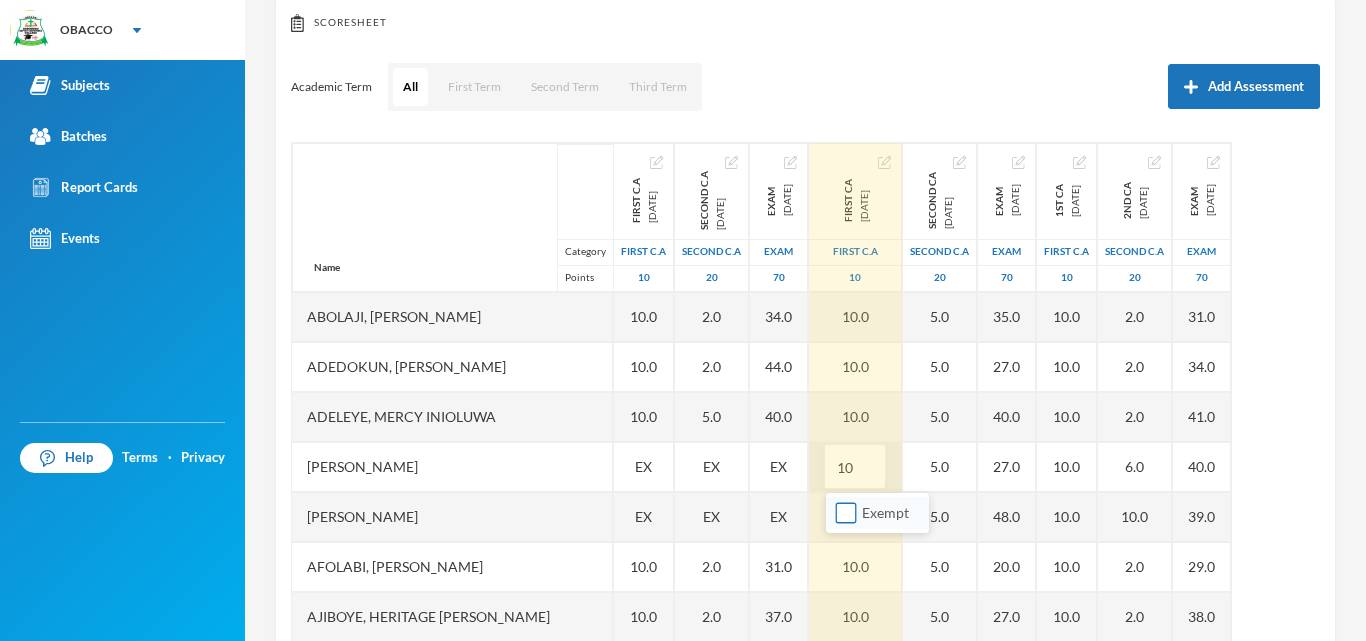 click on "Exempt" at bounding box center (846, 513) 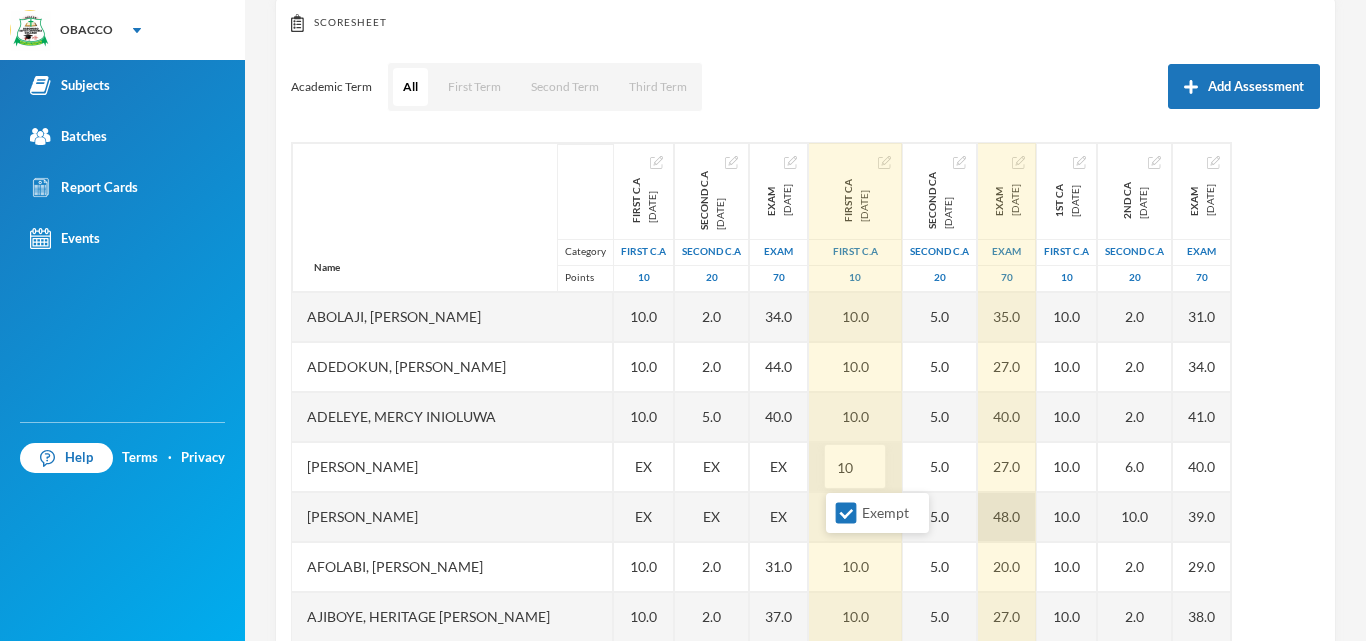 click on "48.0" at bounding box center (1007, 517) 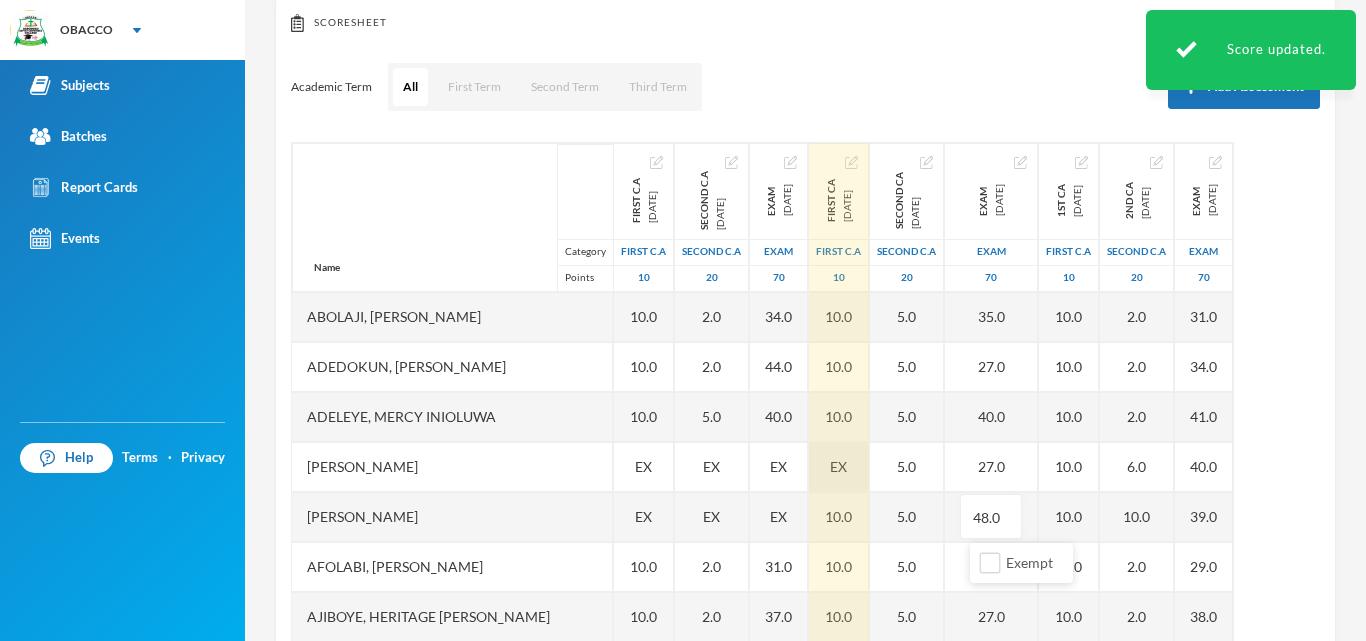 click on "EX" at bounding box center [839, 467] 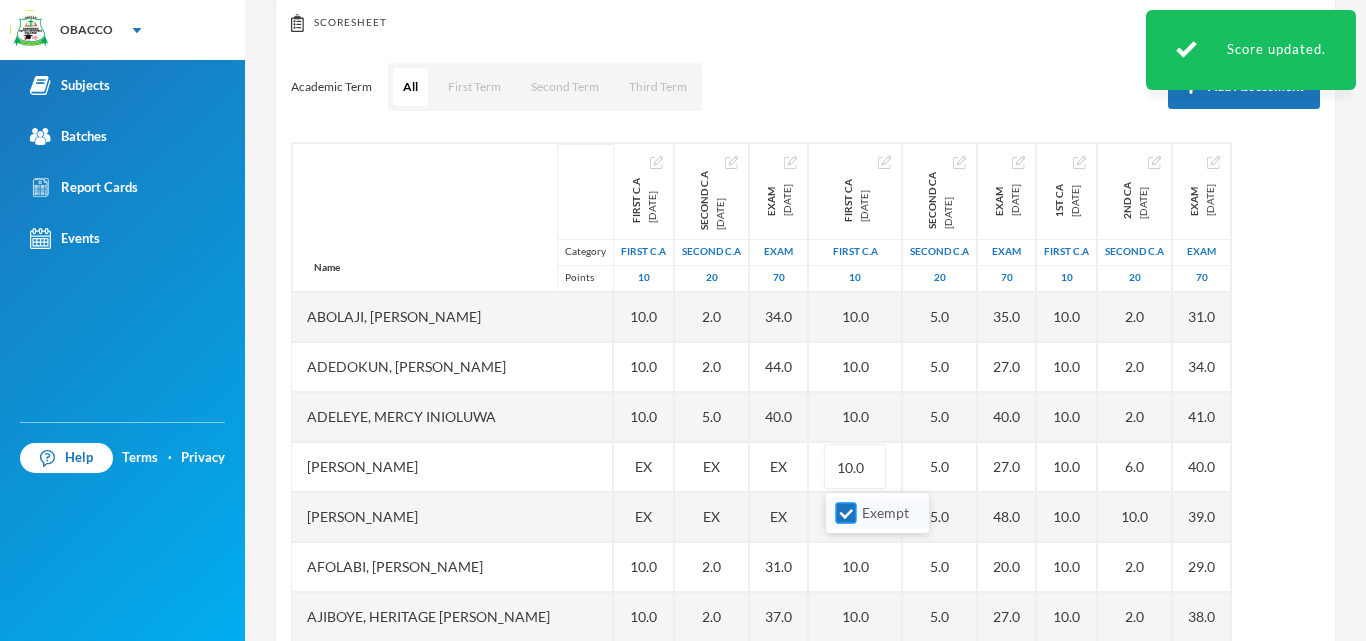 click on "Exempt" at bounding box center (846, 513) 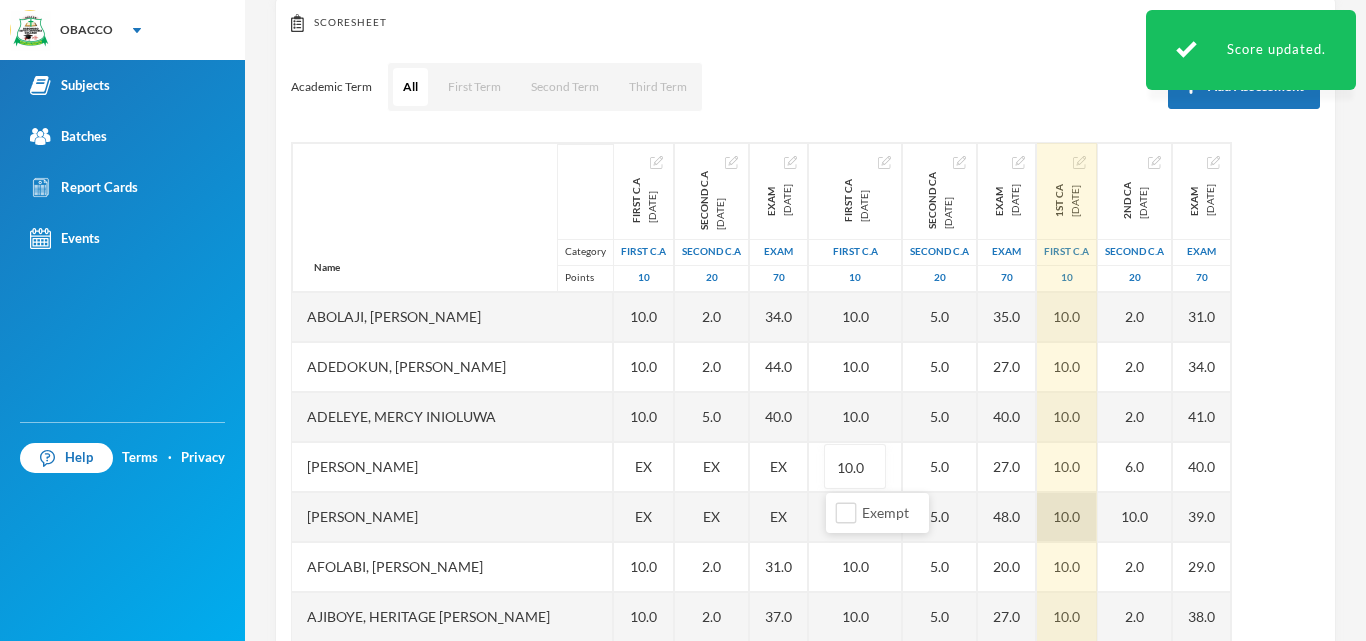 click on "Name   Category Points [PERSON_NAME] [PERSON_NAME], [PERSON_NAME], [PERSON_NAME] [PERSON_NAME], [PERSON_NAME], Oluwapelumi [PERSON_NAME], Heritage [PERSON_NAME], [PERSON_NAME] [PERSON_NAME], [PERSON_NAME], [PERSON_NAME] [PERSON_NAME], [PERSON_NAME], [PERSON_NAME] [PERSON_NAME], [PERSON_NAME], [PERSON_NAME] [PERSON_NAME], [PERSON_NAME], Oyesola [PERSON_NAME], [PERSON_NAME] [PERSON_NAME] [PERSON_NAME], Damilare [PERSON_NAME], [PERSON_NAME] Goodluck [PERSON_NAME] [PERSON_NAME], [DEMOGRAPHIC_DATA][PERSON_NAME] First C.A [DATE] First C.A 10 10.0 10.0 10.0 EX EX 10.0 10.0 10.0 10.0 10.0 10.0 10.0 10.0 10.0 10.0 10.0 10.0 10.0 10.0 10.0 10.0 10.0 EX 10.0 Second C.A [DATE] Second C.A 20 2.0 2.0 5.0 EX EX 2.0 2.0 3.0 2.0 7.0 3.0 5.0 8.0 3.0 8.0 10.0 4.0 10.0 2.0 5.0 2.0 3.0 EX 5.0 Exam [DATE] Exam 70 34.0 44.0 40.0 EX EX 31.0 37.0 27.0 24.0 44.0 37.0 32.0 38.0 37.0 43.0 55.0 36.0 56.0 44.0 37.0 34.0 27.0 EX 50.0" at bounding box center (805, 392) 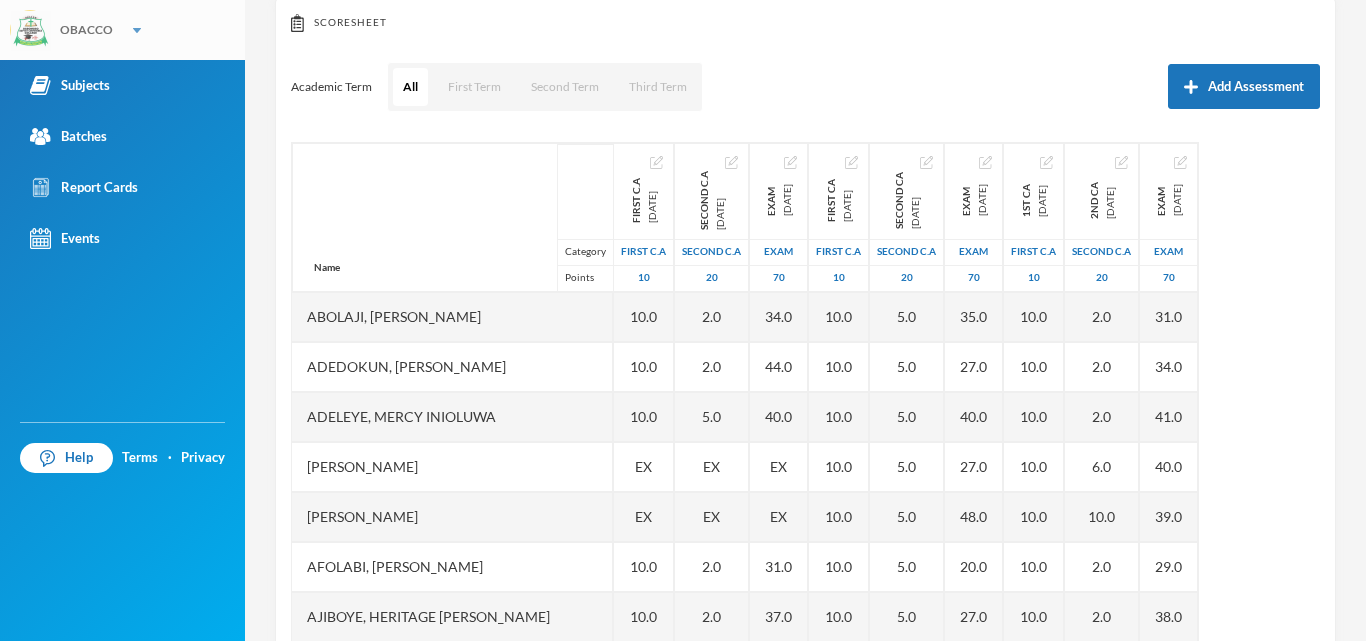 click on "OBACCO" at bounding box center [122, 30] 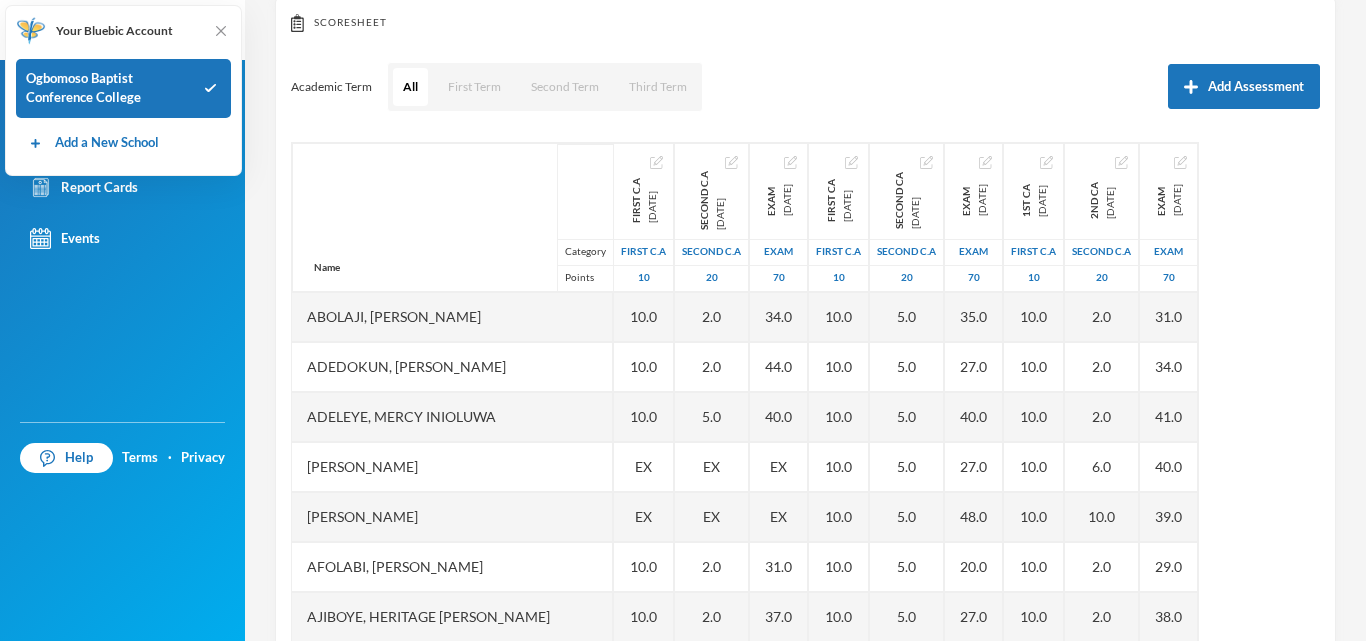 click on "Scoresheet Academic Term All First Term Second Term Third Term Add Assessment Name   Category Points [PERSON_NAME] [PERSON_NAME], [PERSON_NAME], [PERSON_NAME] [PERSON_NAME], [PERSON_NAME], [PERSON_NAME], Heritage [PERSON_NAME], [PERSON_NAME] [PERSON_NAME], [PERSON_NAME], [PERSON_NAME], [PERSON_NAME], [PERSON_NAME] [PERSON_NAME], [PERSON_NAME], [PERSON_NAME] [PERSON_NAME], [PERSON_NAME] [PERSON_NAME], [PERSON_NAME] [PERSON_NAME], [PERSON_NAME] [PERSON_NAME] [PERSON_NAME], Damilare [PERSON_NAME], [PERSON_NAME] Goodluck [PERSON_NAME] [PERSON_NAME], [PERSON_NAME] First C.A [DATE] First C.A 10 10.0 10.0 10.0 EX EX 10.0 10.0 10.0 10.0 10.0 10.0 10.0 10.0 10.0 10.0 10.0 10.0 10.0 10.0 10.0 10.0 10.0 EX 10.0 Second C.A [DATE] Second C.A 20 2.0 2.0 5.0 EX EX 2.0 2.0 3.0 2.0 7.0 3.0 5.0 8.0 3.0 8.0 10.0 4.0 10.0 2.0 5.0 2.0 3.0 EX 5.0 Exam [DATE] Exam 70 34.0 44.0 40.0 EX EX 31.0 37.0 EX" at bounding box center (805, 328) 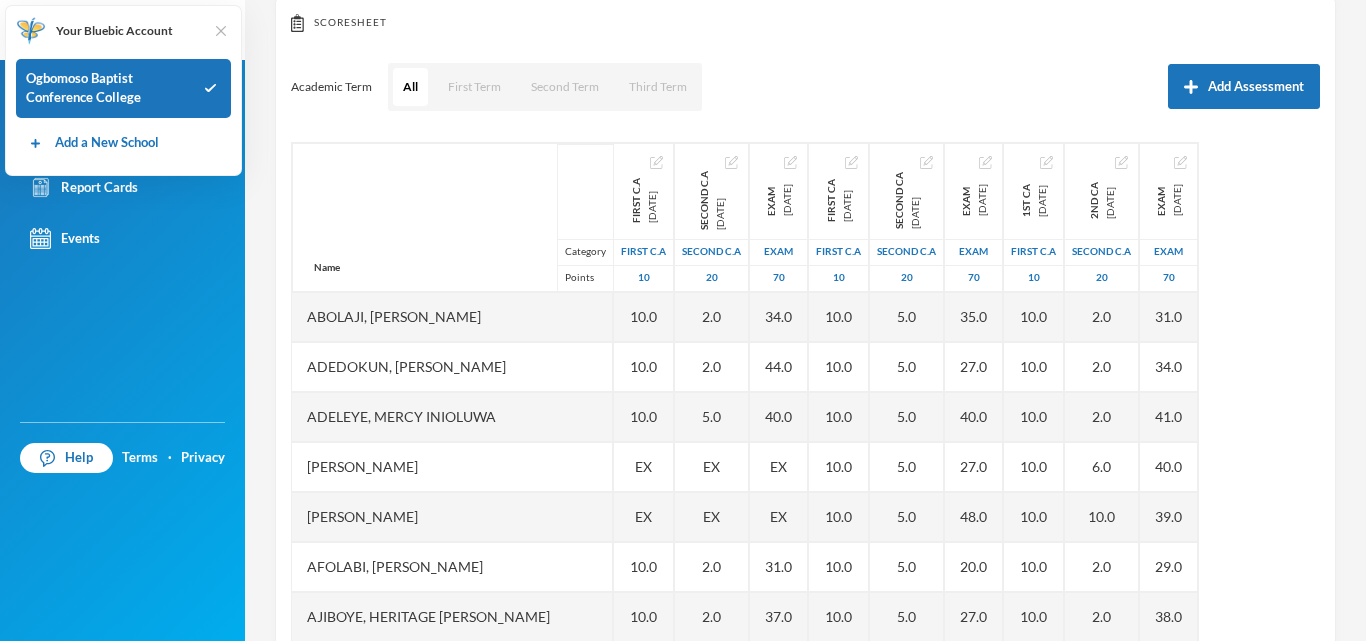 click at bounding box center (221, 31) 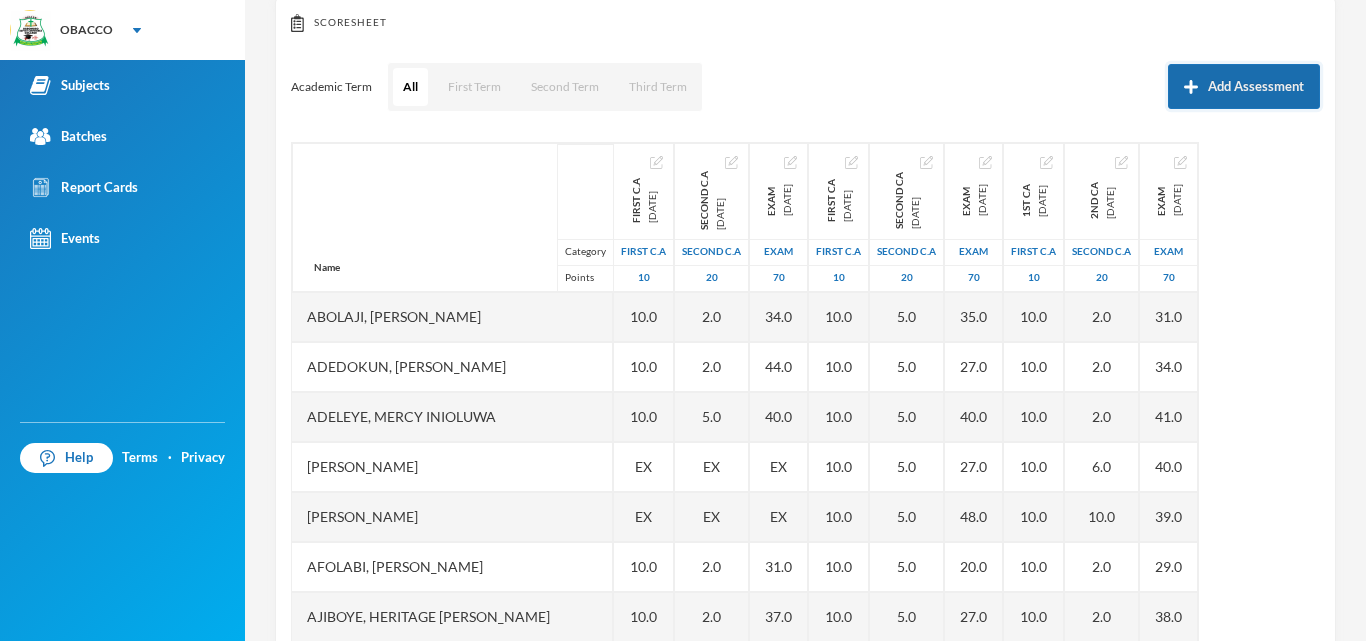scroll, scrollTop: 0, scrollLeft: 0, axis: both 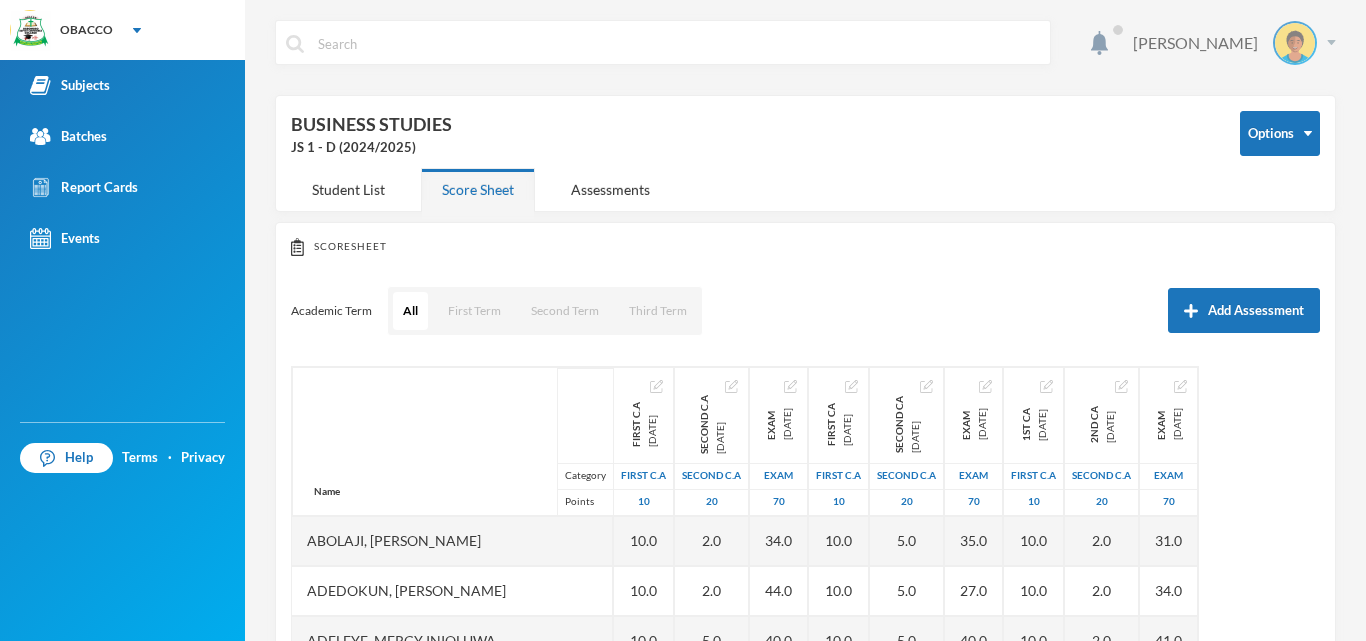 click on "[PERSON_NAME]" at bounding box center (1227, 43) 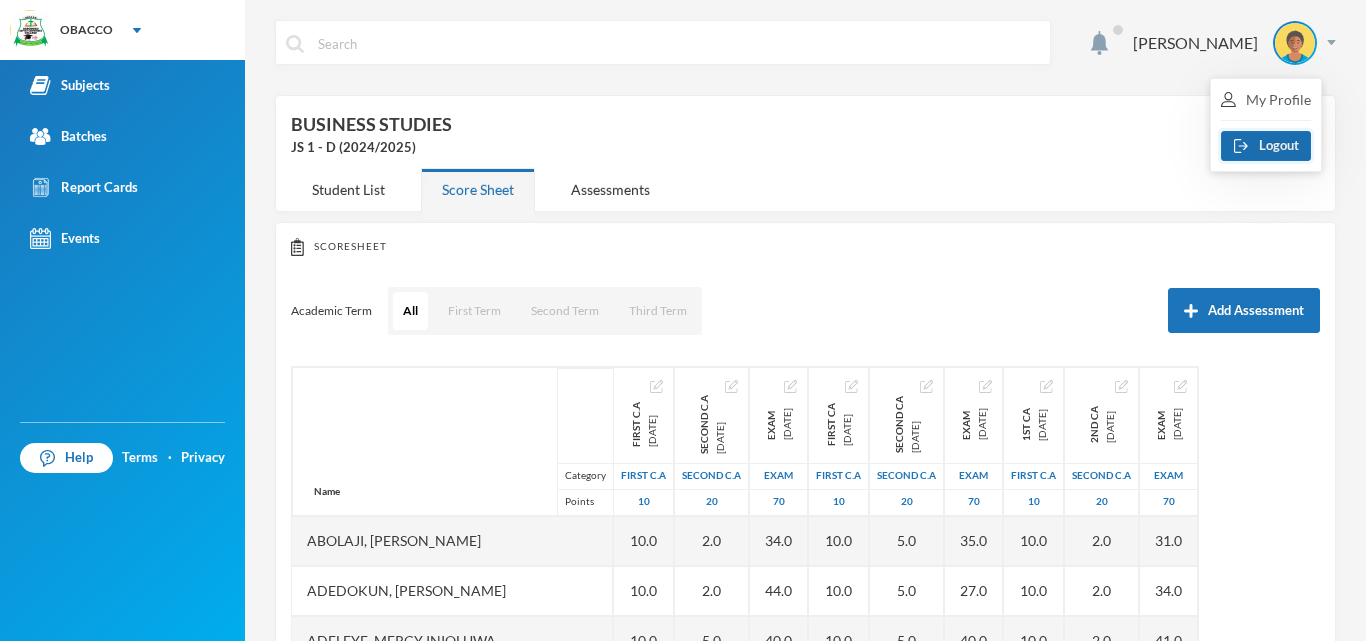 click on "Logout" at bounding box center (1266, 146) 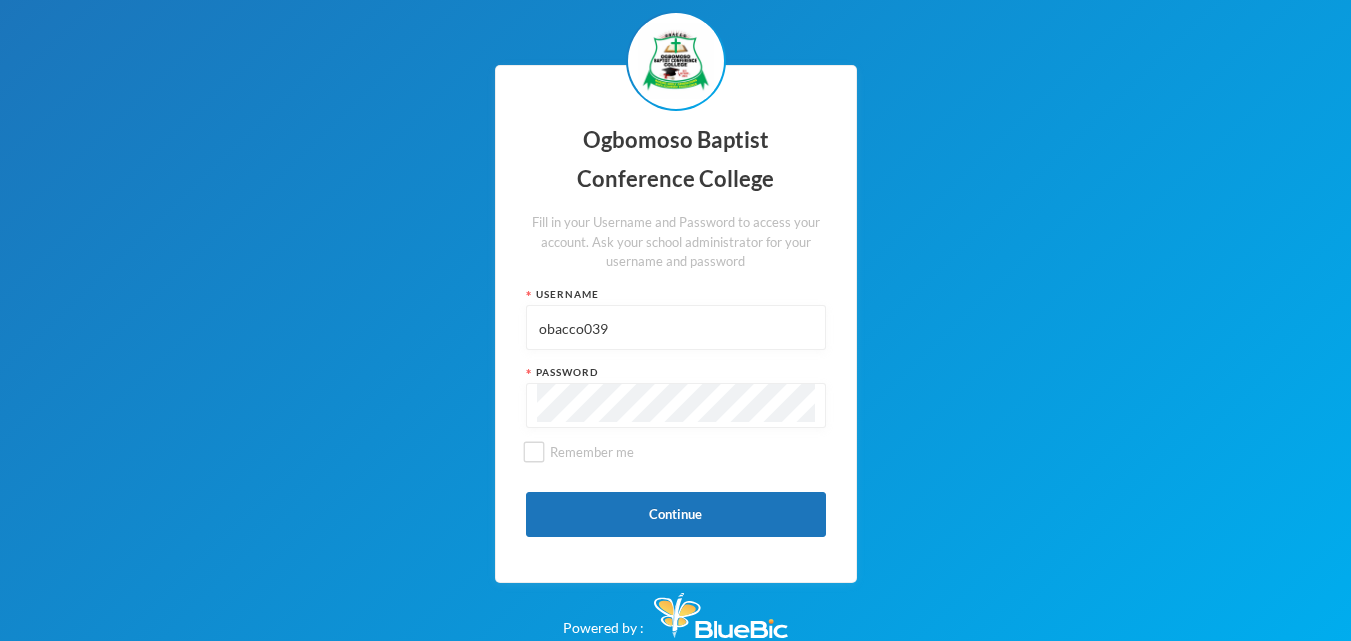 click on "obacco039" at bounding box center (676, 328) 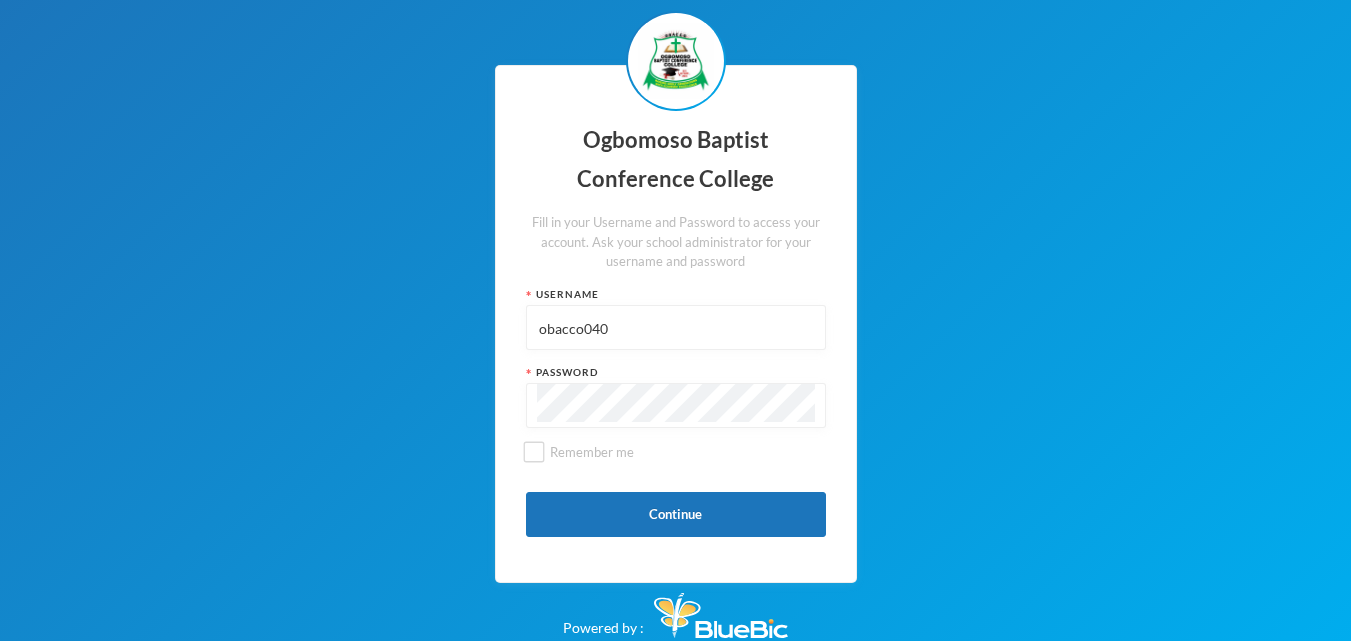 type on "obacco040" 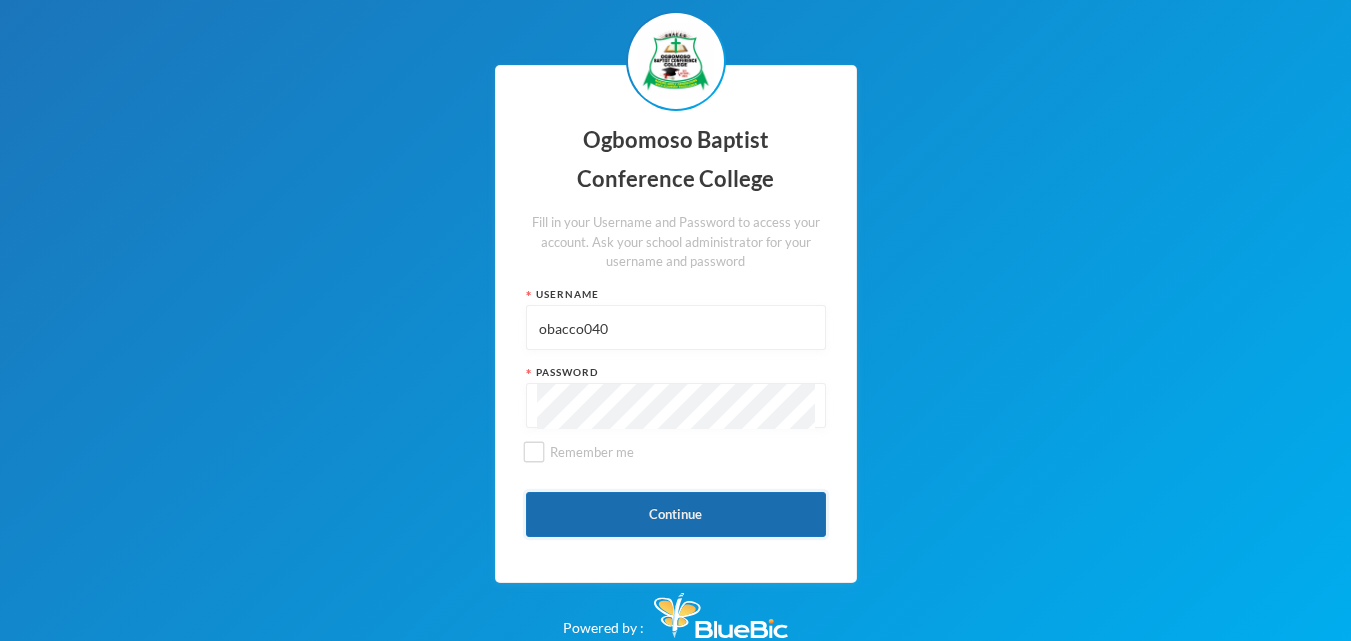 click on "Continue" at bounding box center (676, 514) 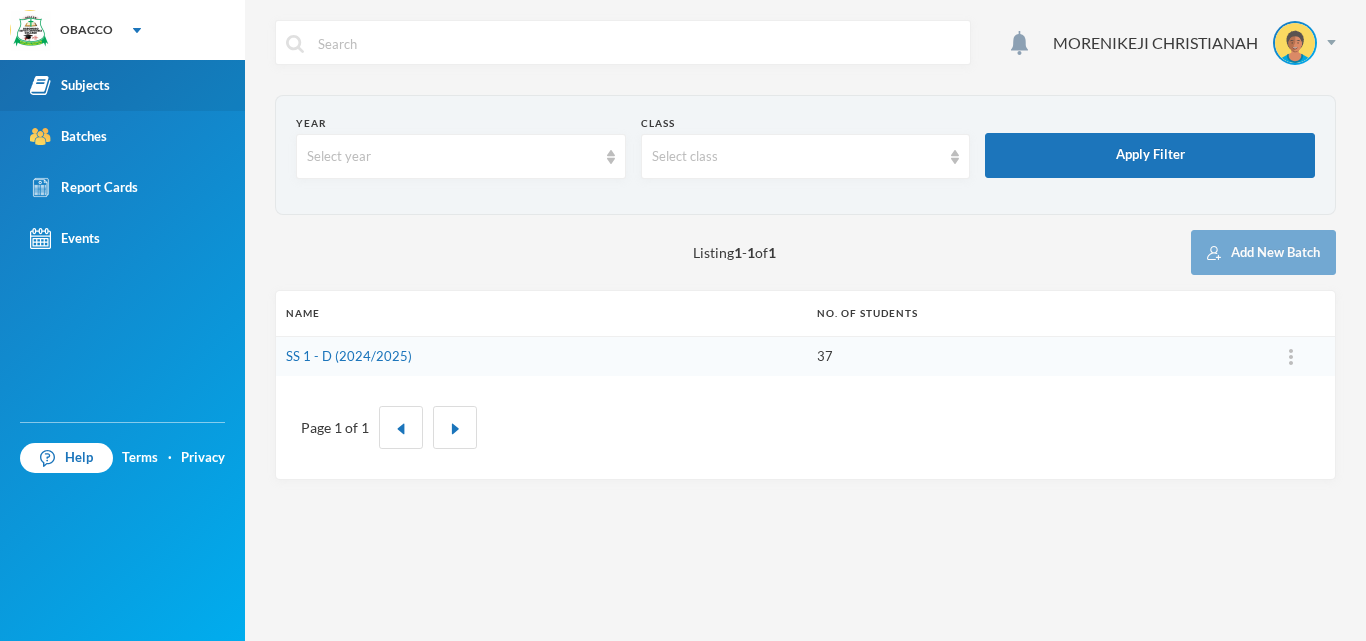 click on "Subjects" at bounding box center [70, 85] 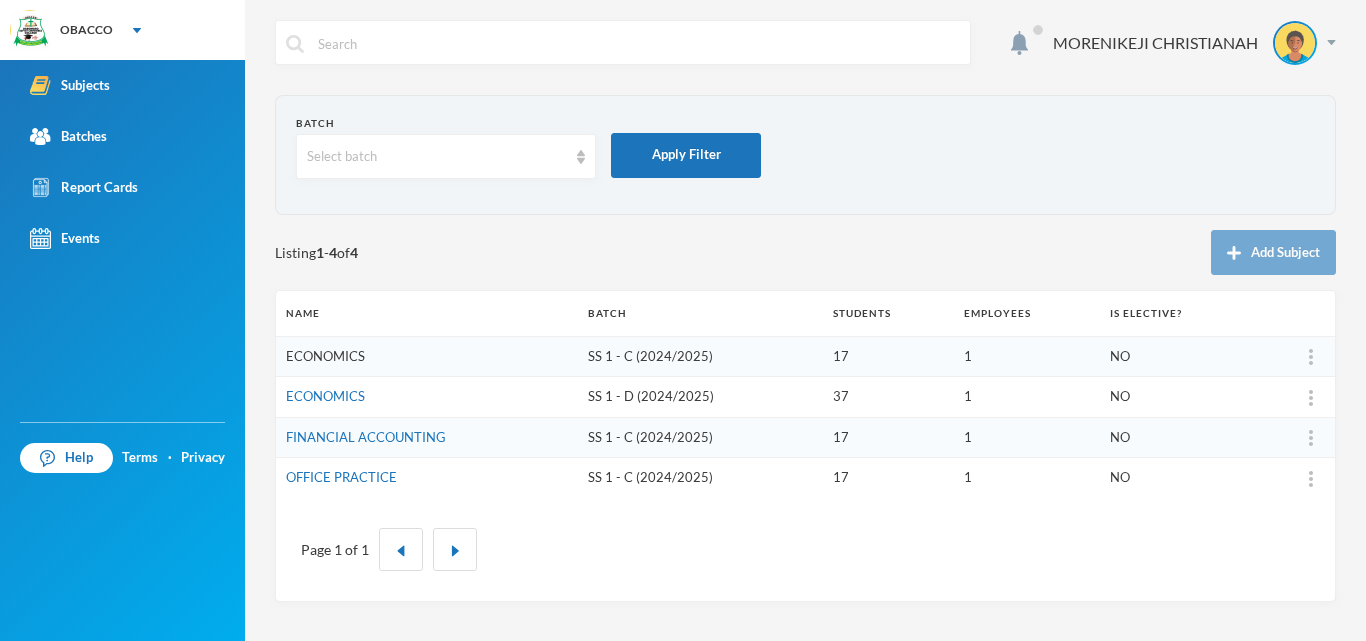 click on "ECONOMICS" at bounding box center (325, 356) 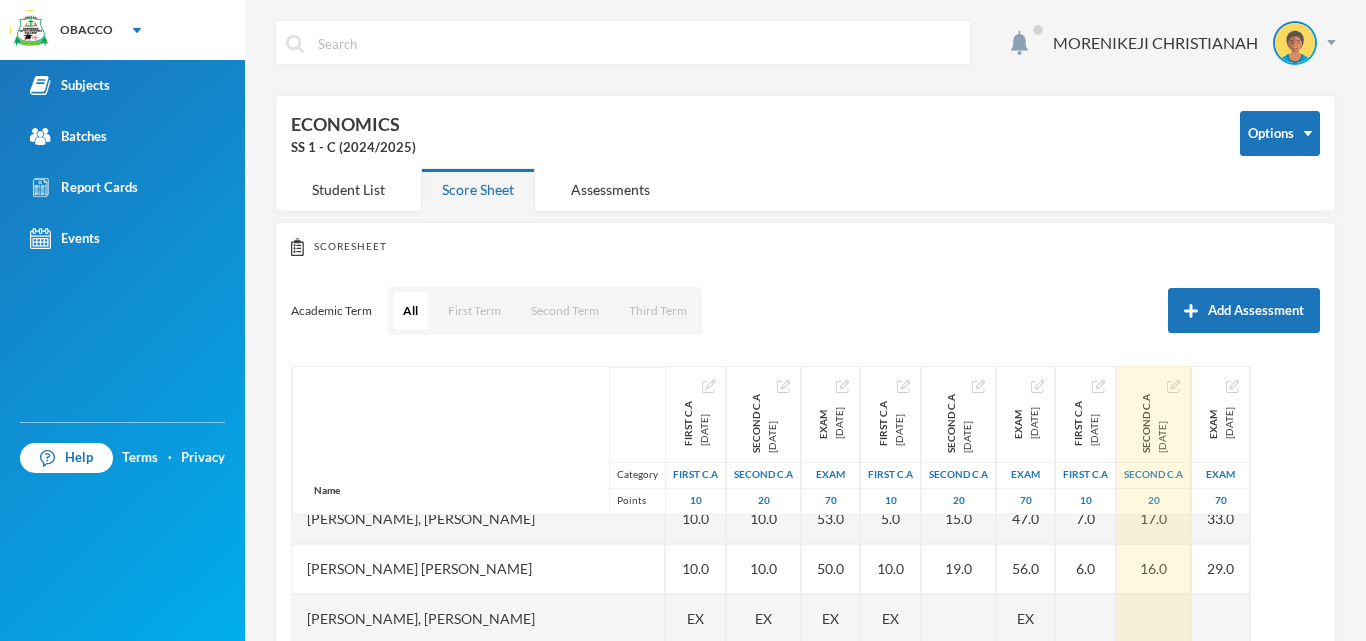 scroll, scrollTop: 0, scrollLeft: 0, axis: both 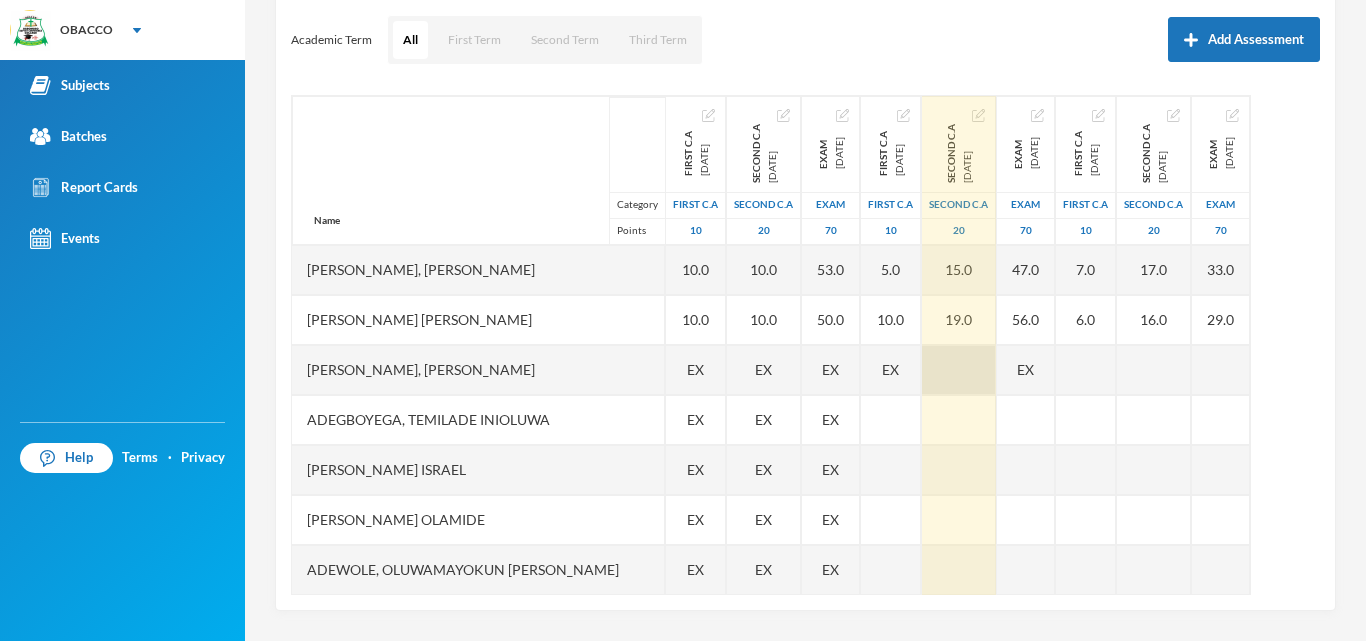 click at bounding box center (959, 370) 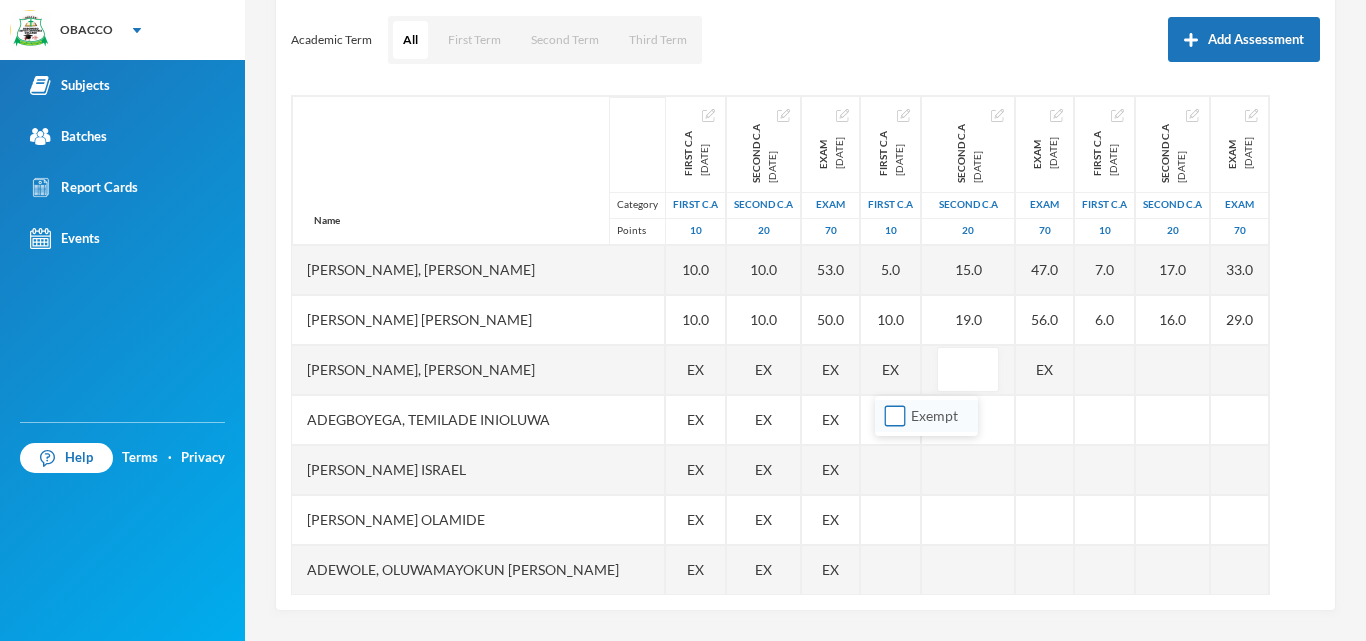 click on "Exempt" at bounding box center (895, 416) 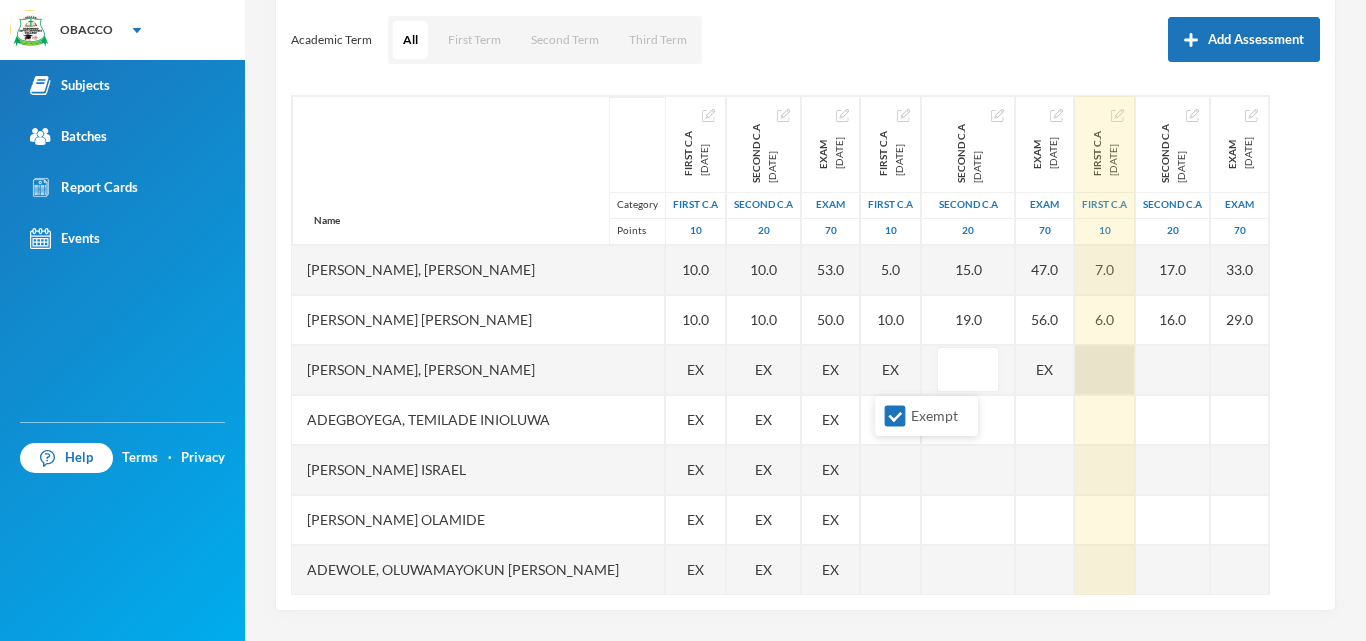 click at bounding box center (1105, 370) 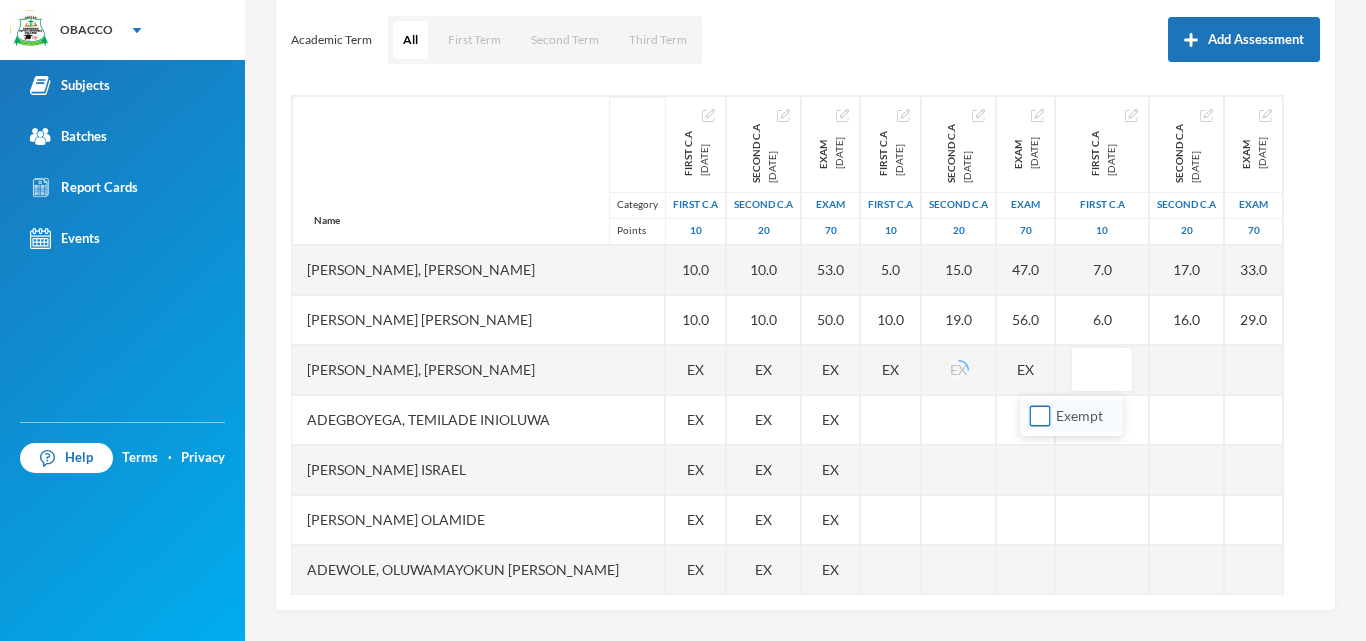 click on "Exempt" at bounding box center (1040, 416) 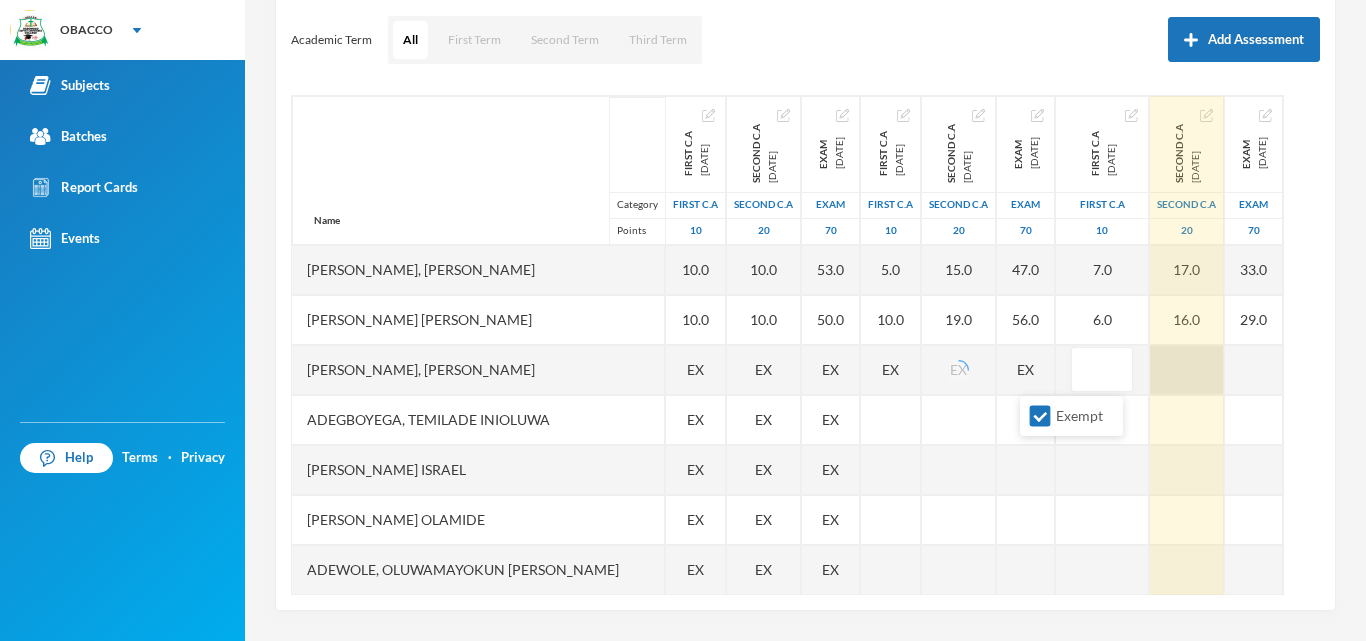 click at bounding box center (1187, 370) 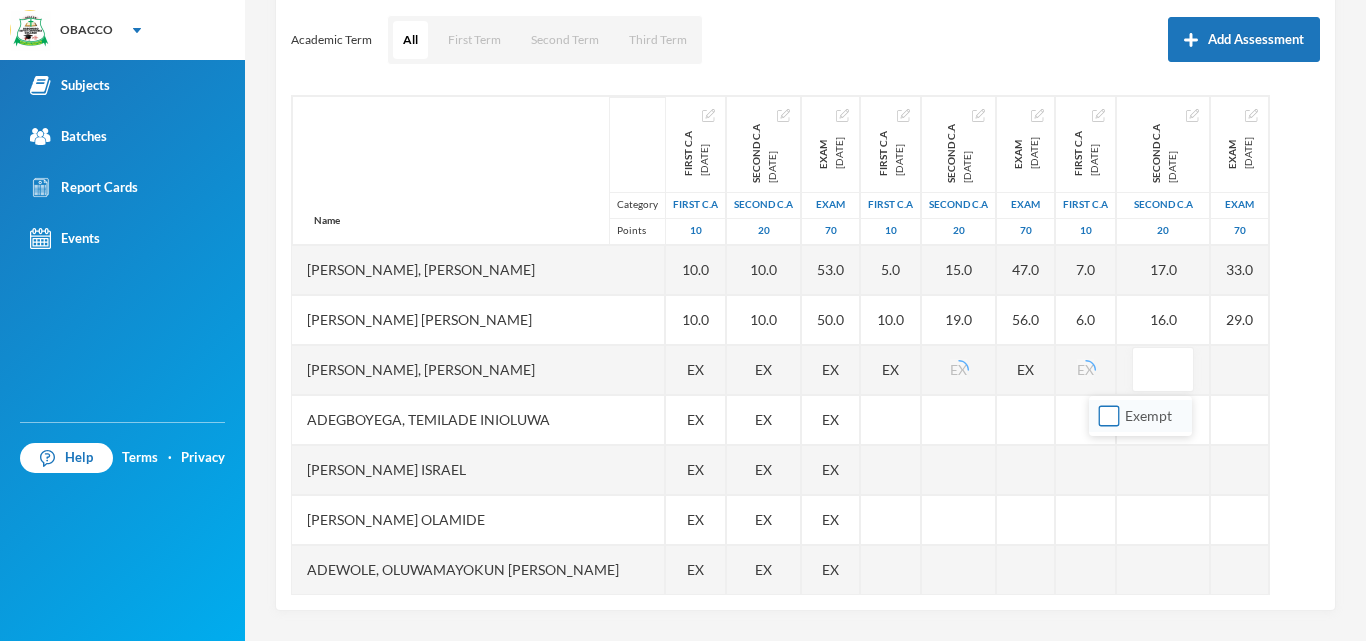 click on "Exempt" at bounding box center (1109, 416) 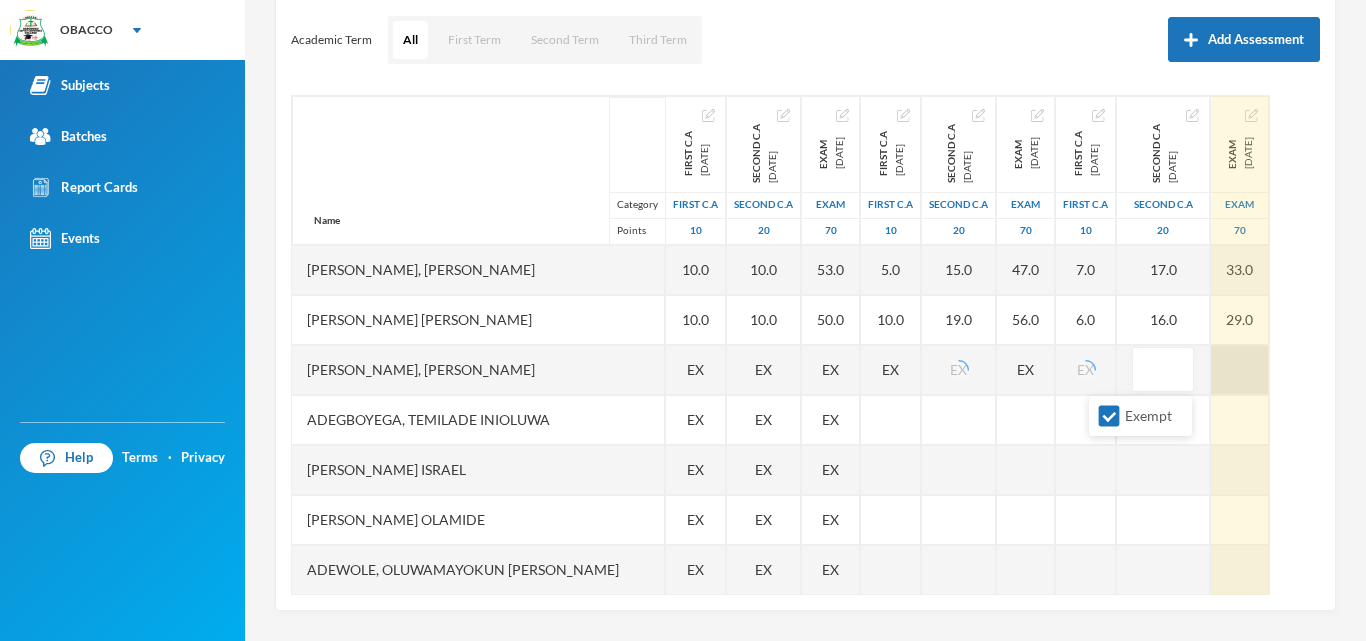 click at bounding box center [1240, 370] 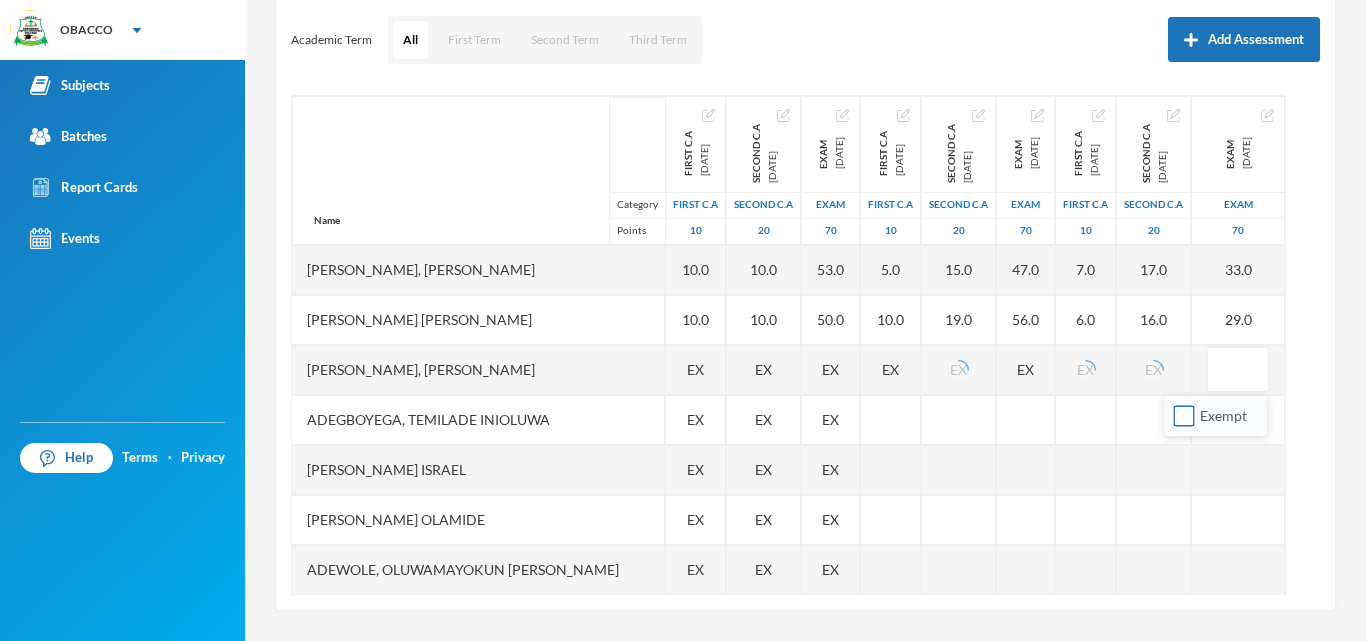 click on "Exempt" at bounding box center [1184, 416] 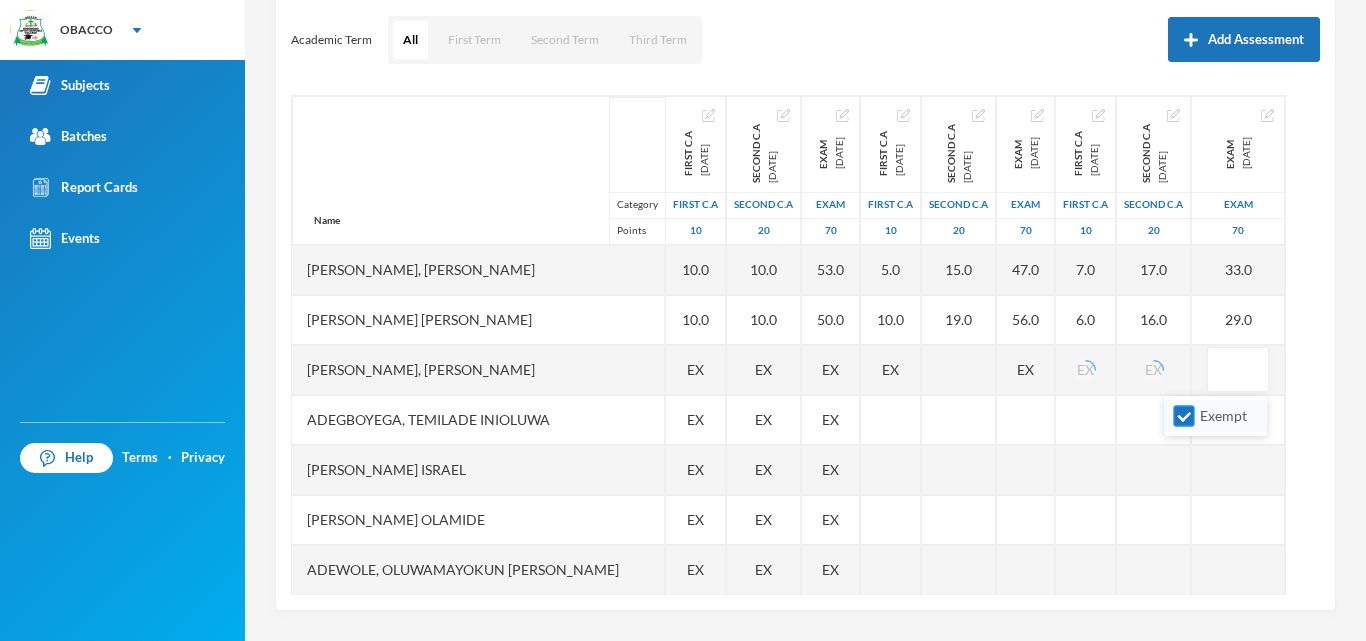 click on "Exempt" at bounding box center [1184, 416] 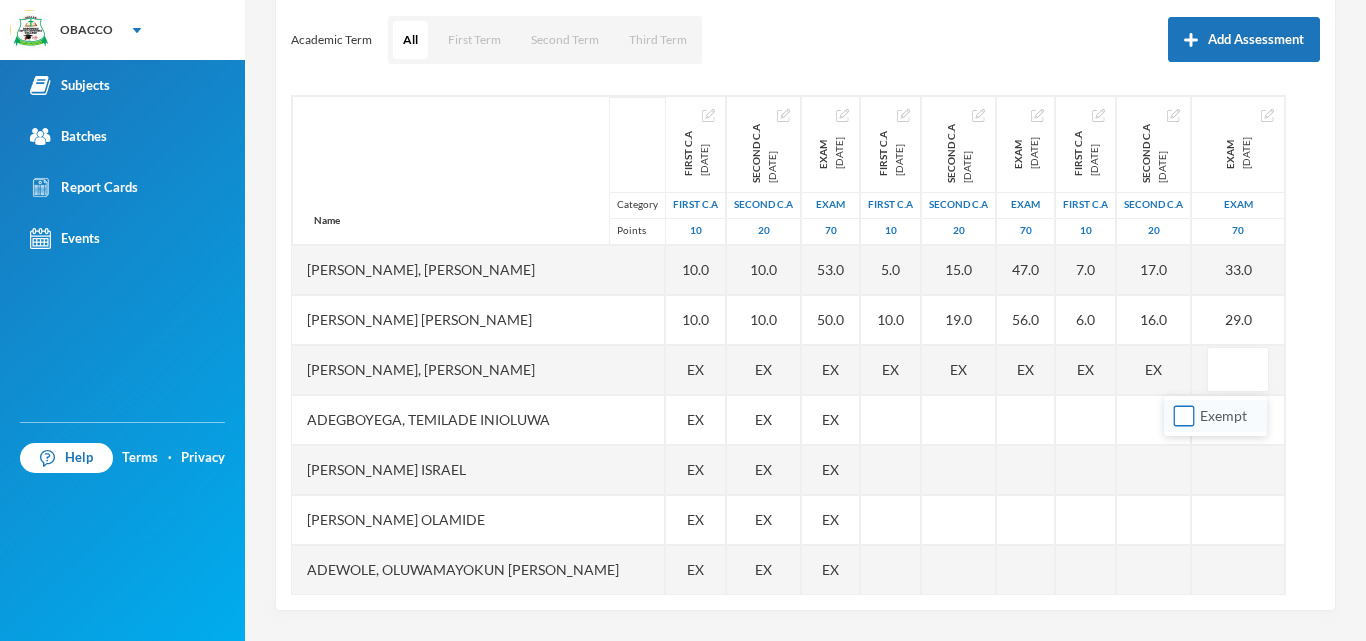 click on "Exempt" at bounding box center [1184, 416] 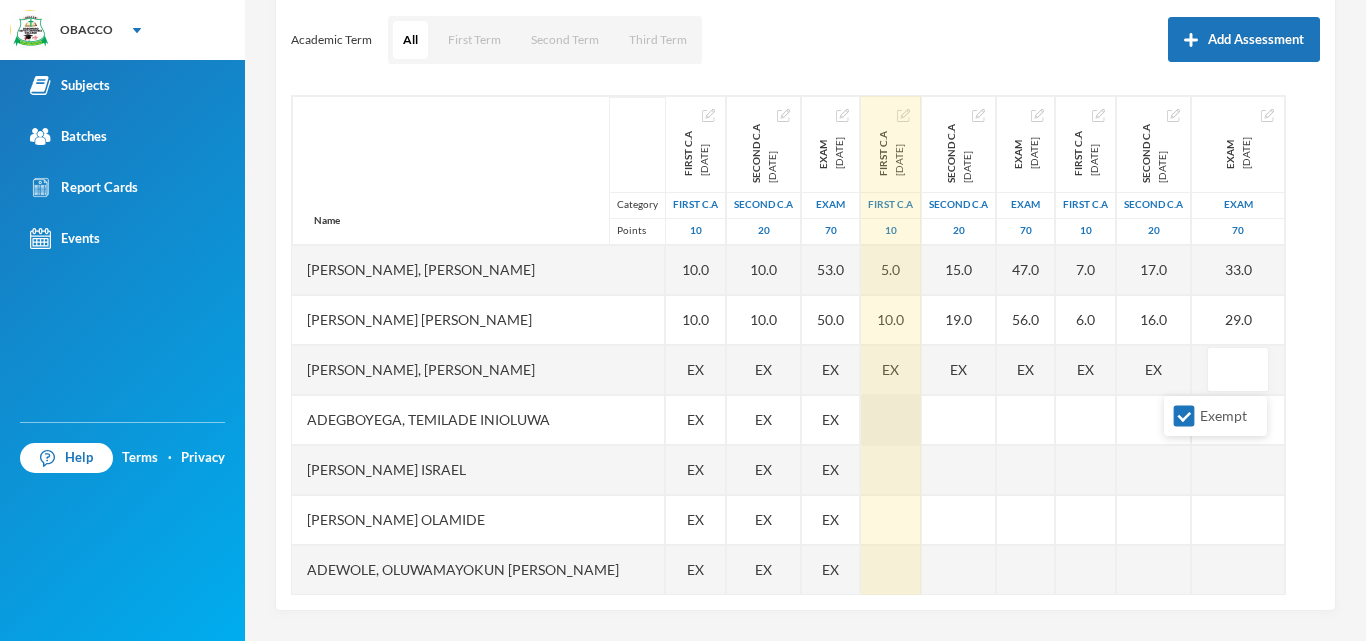 click at bounding box center [891, 420] 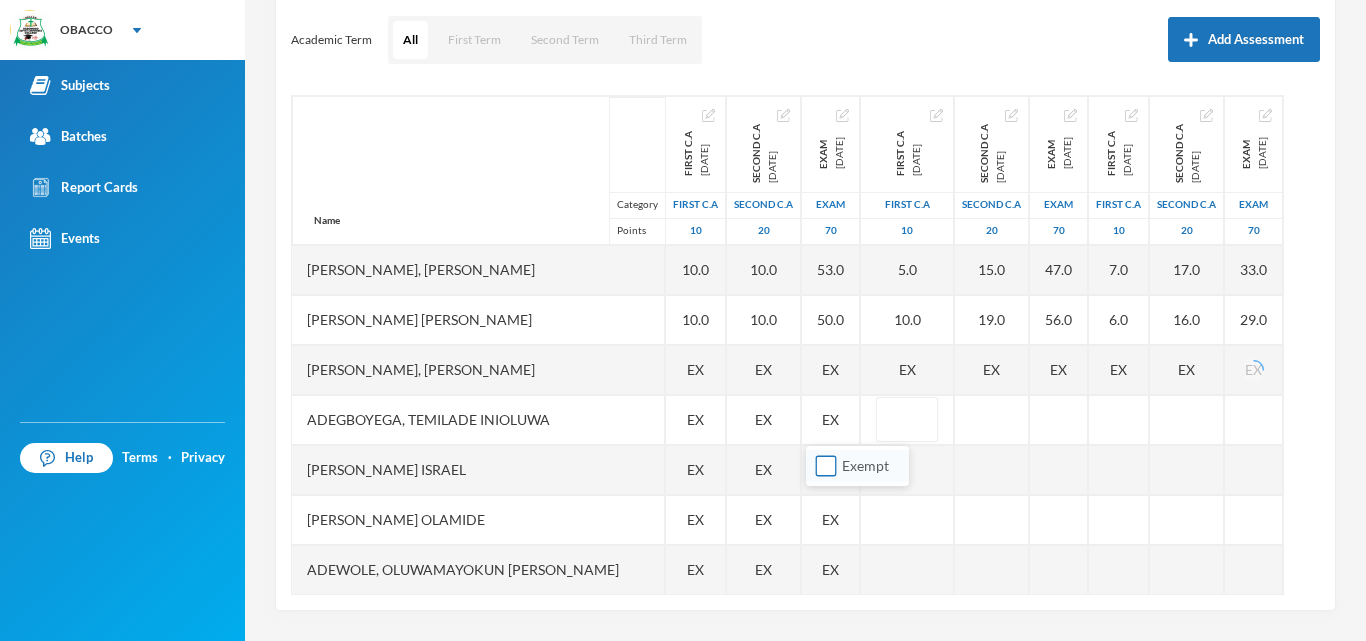 click on "Exempt" at bounding box center (826, 466) 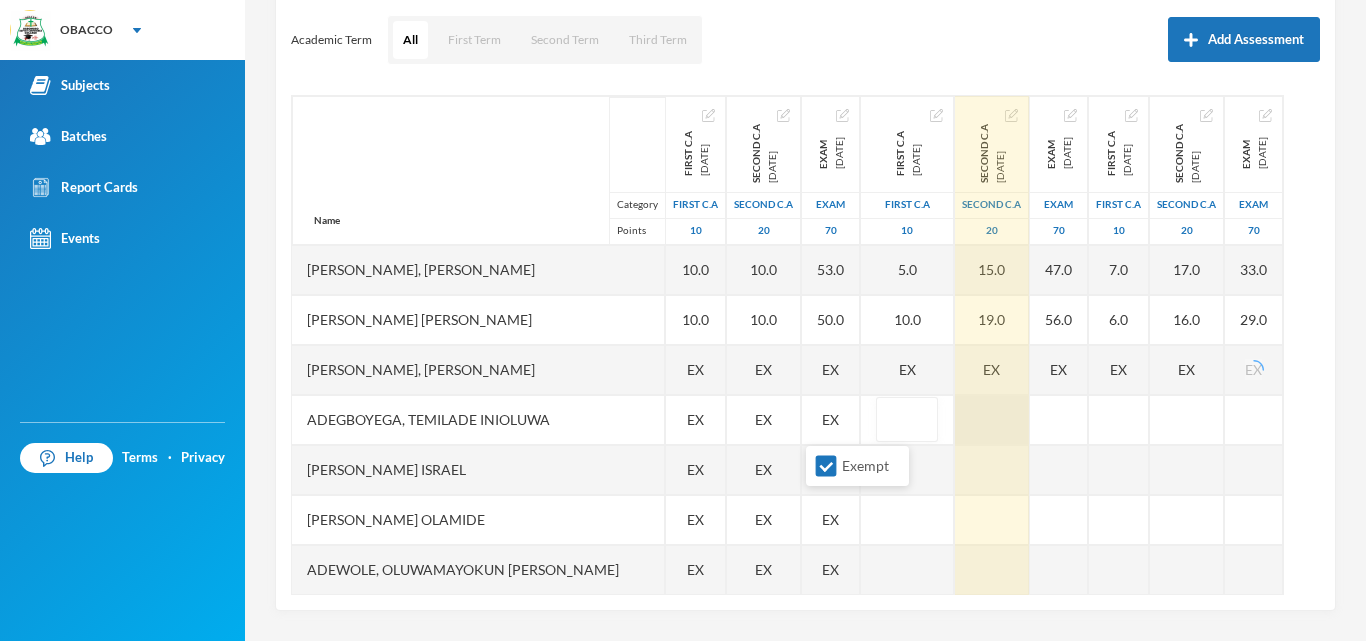 click at bounding box center [992, 420] 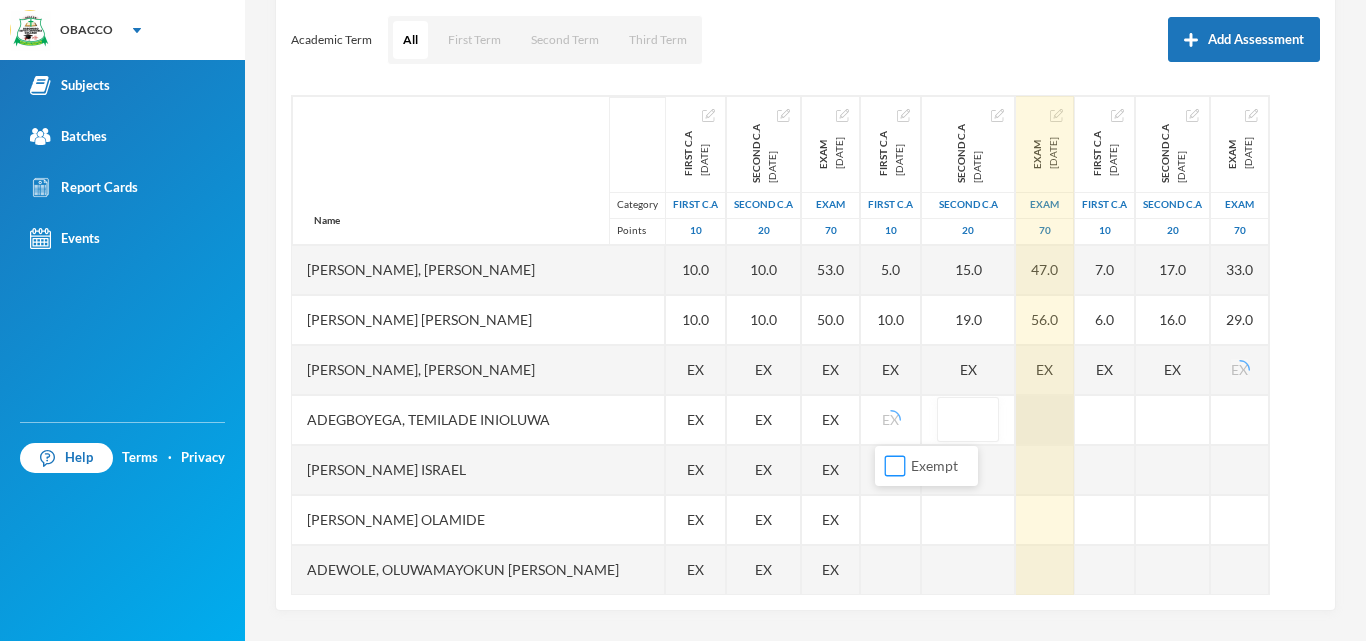 click on "Exempt" at bounding box center [895, 466] 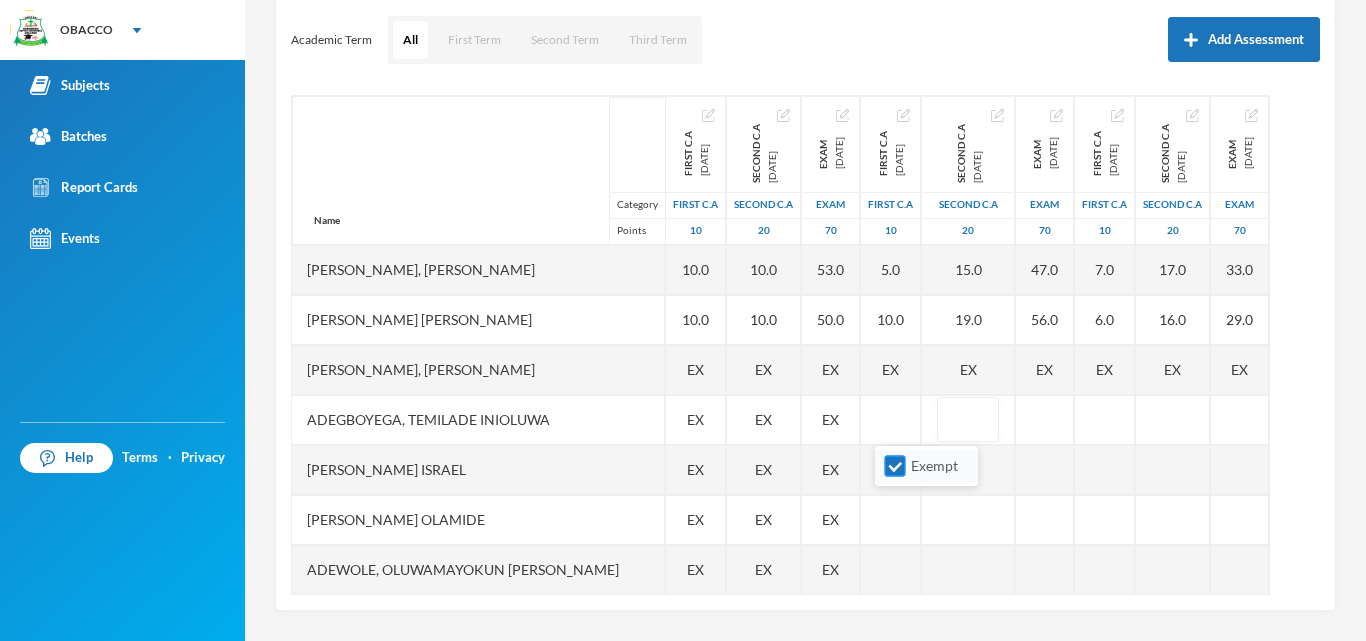 click on "Exempt" at bounding box center (895, 466) 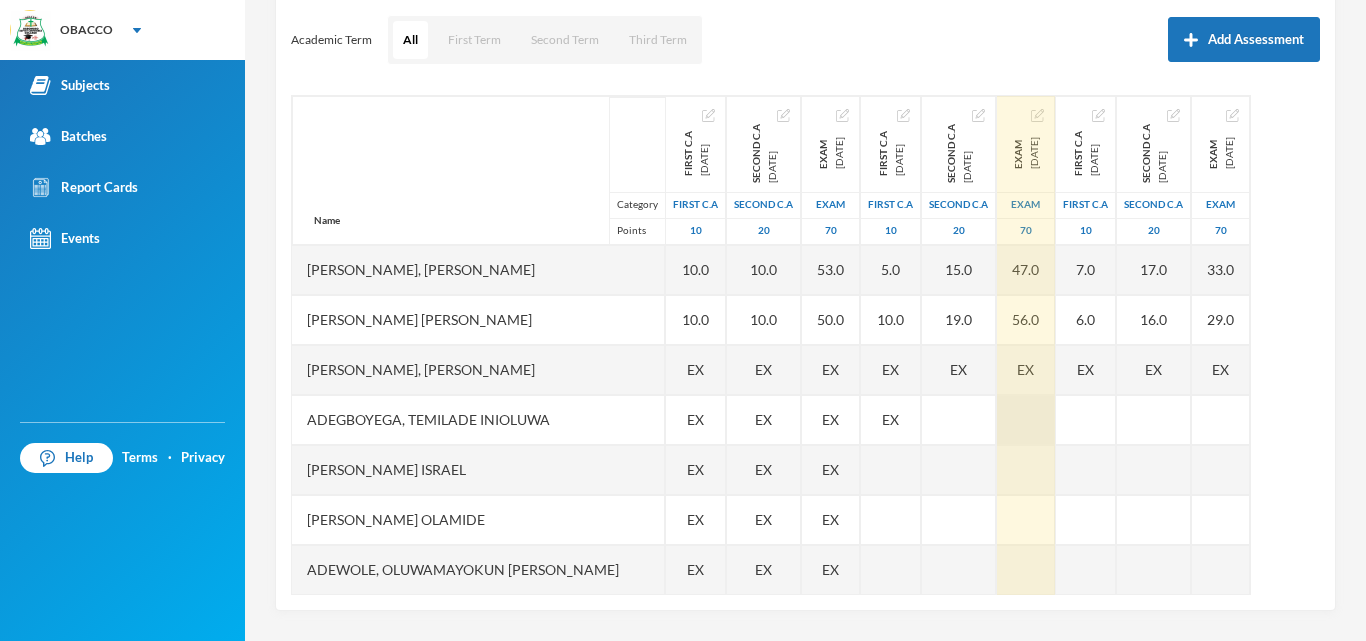 click at bounding box center [1026, 420] 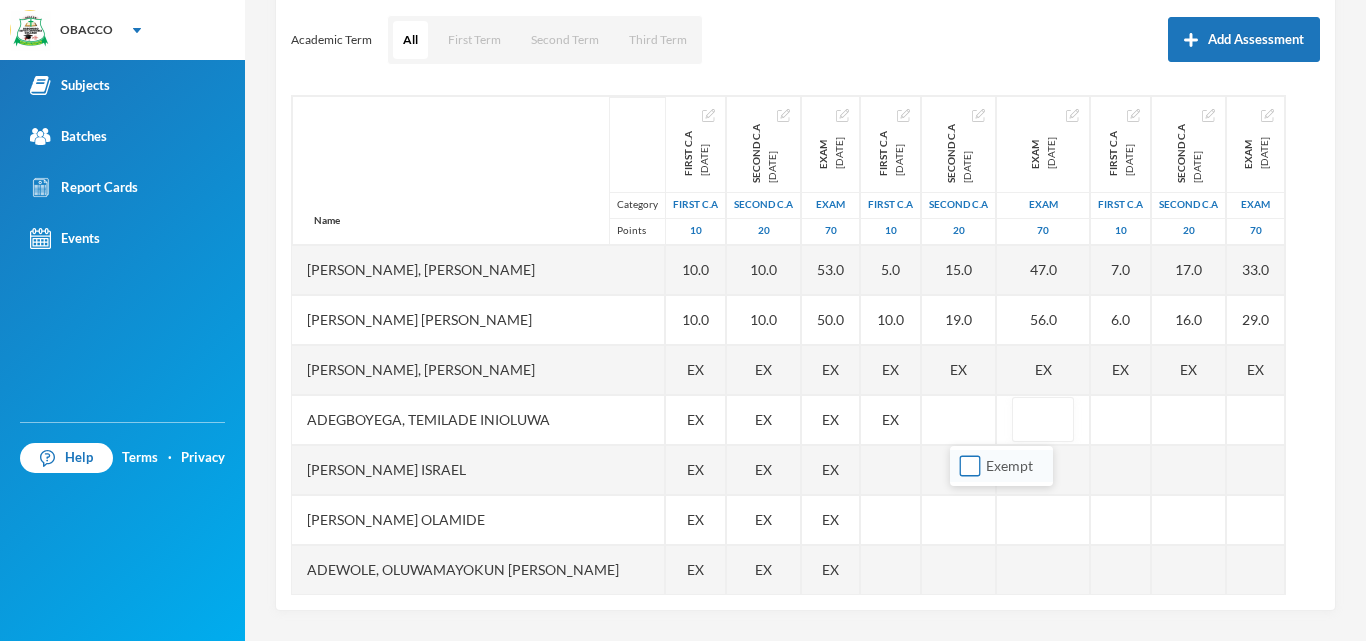 click on "Exempt" at bounding box center [970, 466] 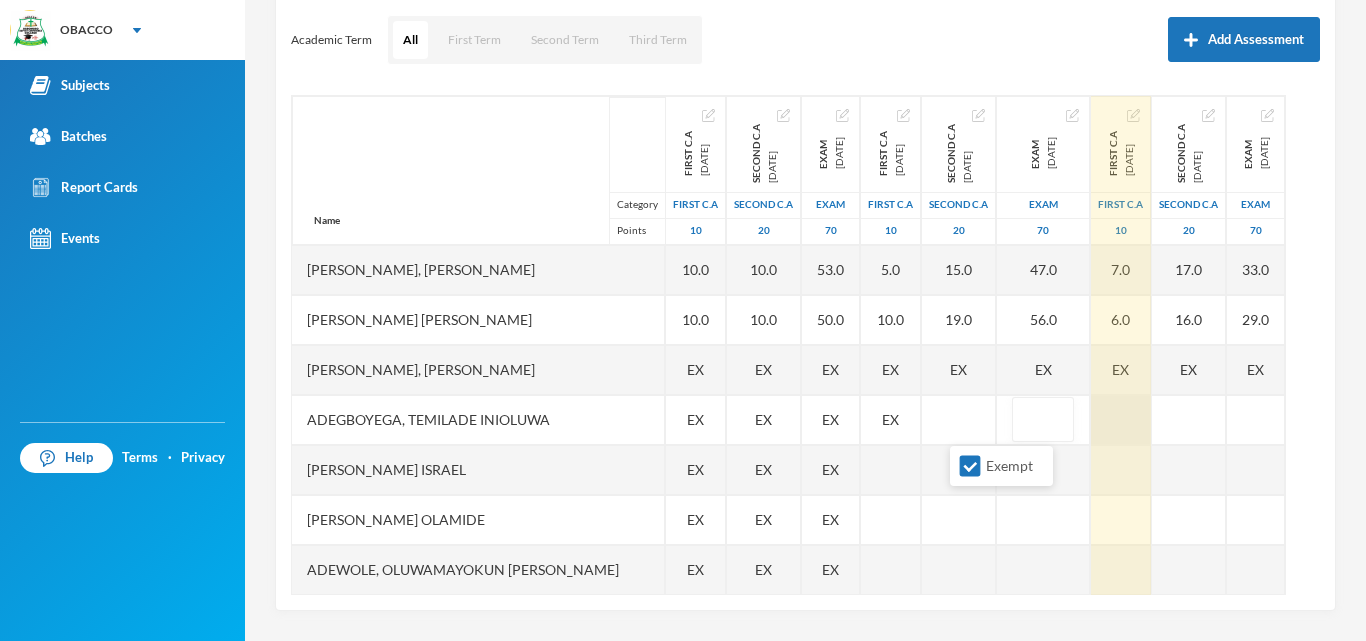 click at bounding box center (1121, 420) 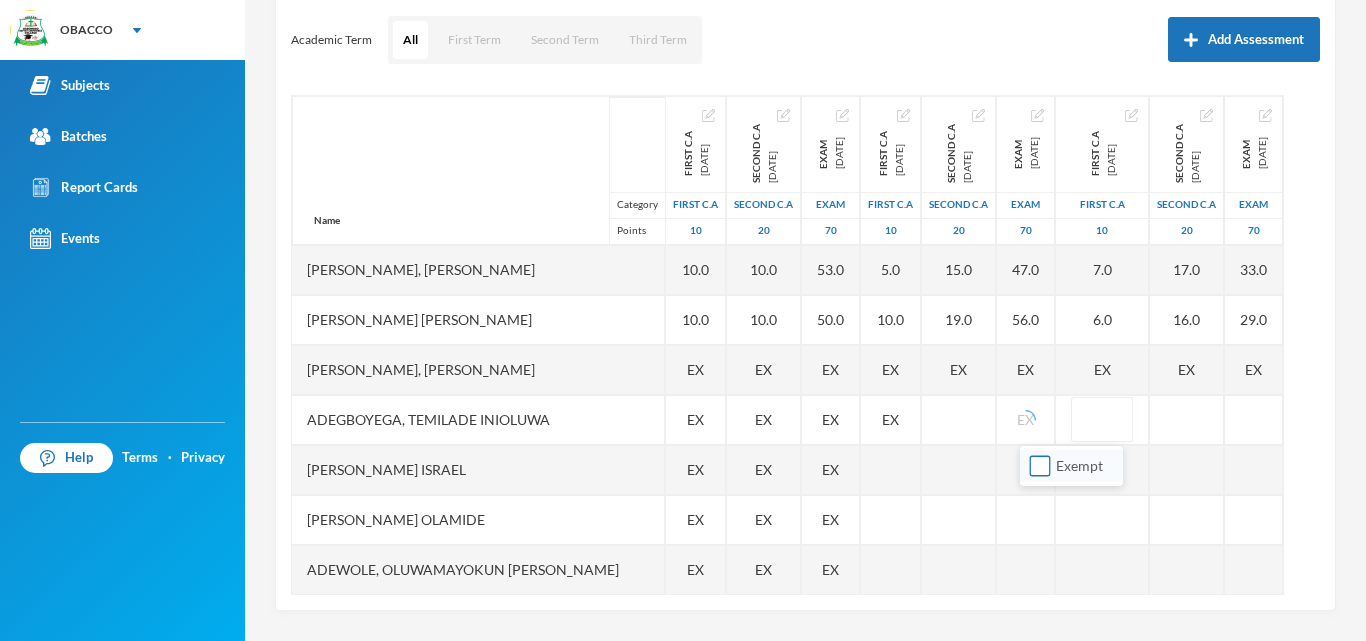 click on "Exempt" at bounding box center (1040, 466) 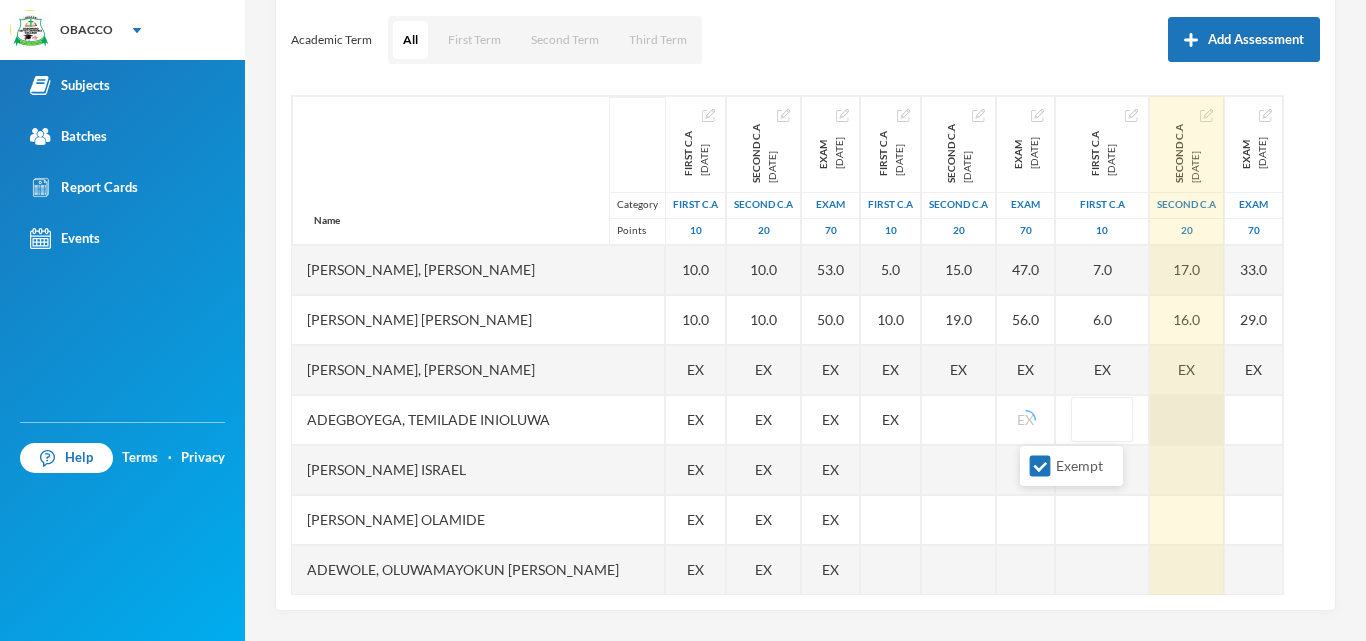 click at bounding box center [1187, 420] 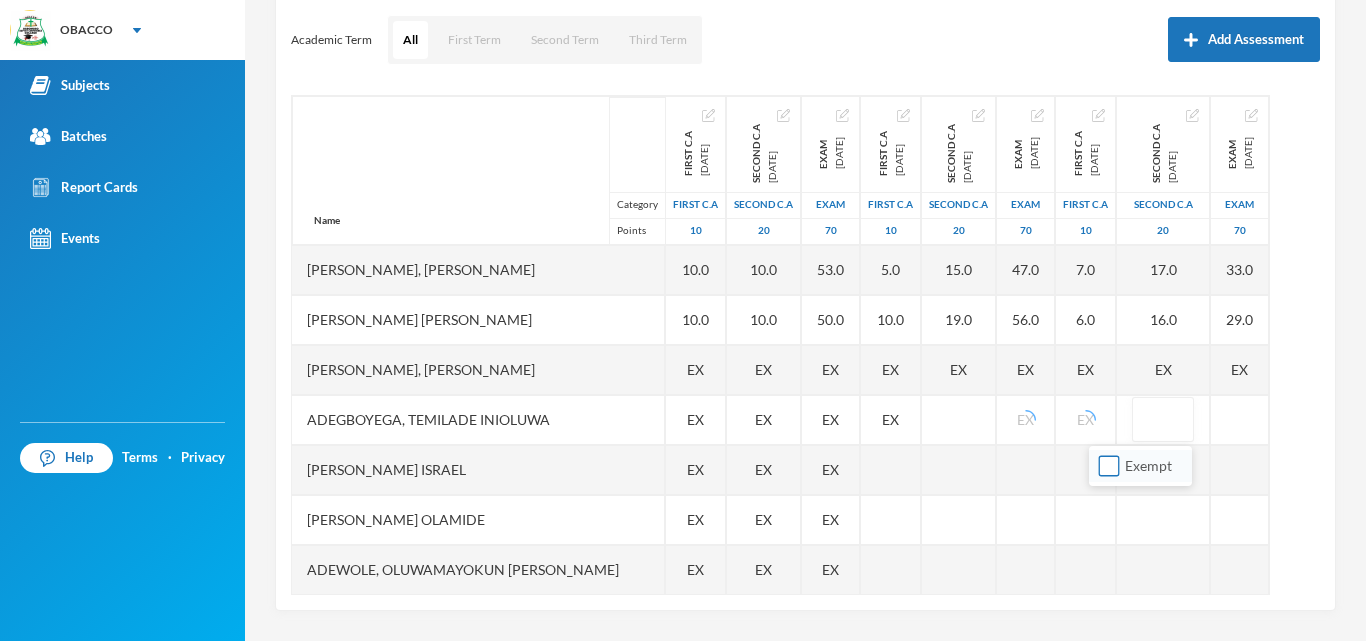 click on "Exempt" at bounding box center (1140, 466) 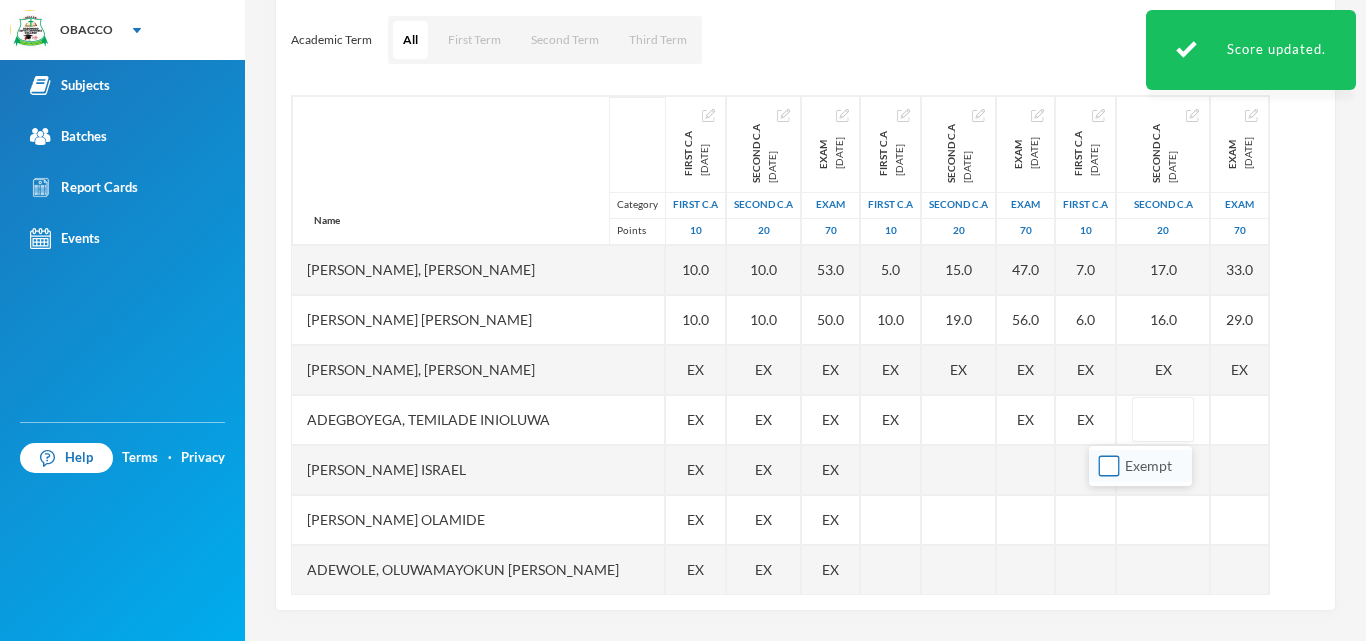 click on "Exempt" at bounding box center [1109, 466] 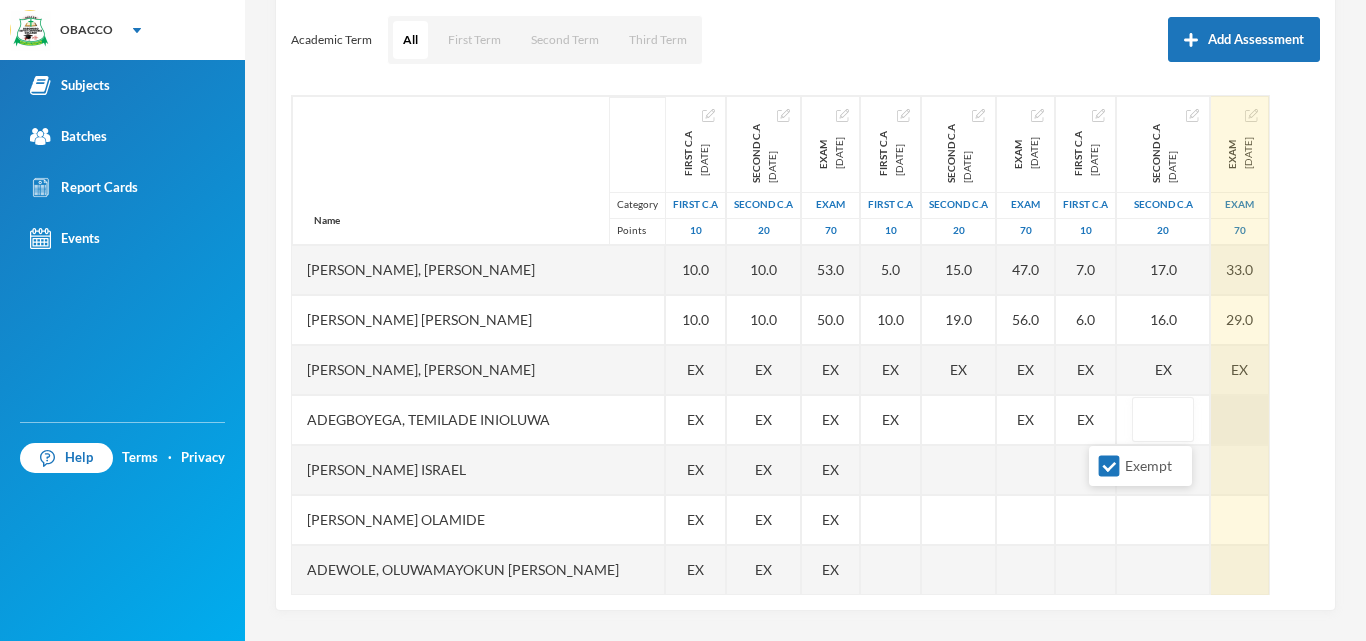 click at bounding box center (1240, 420) 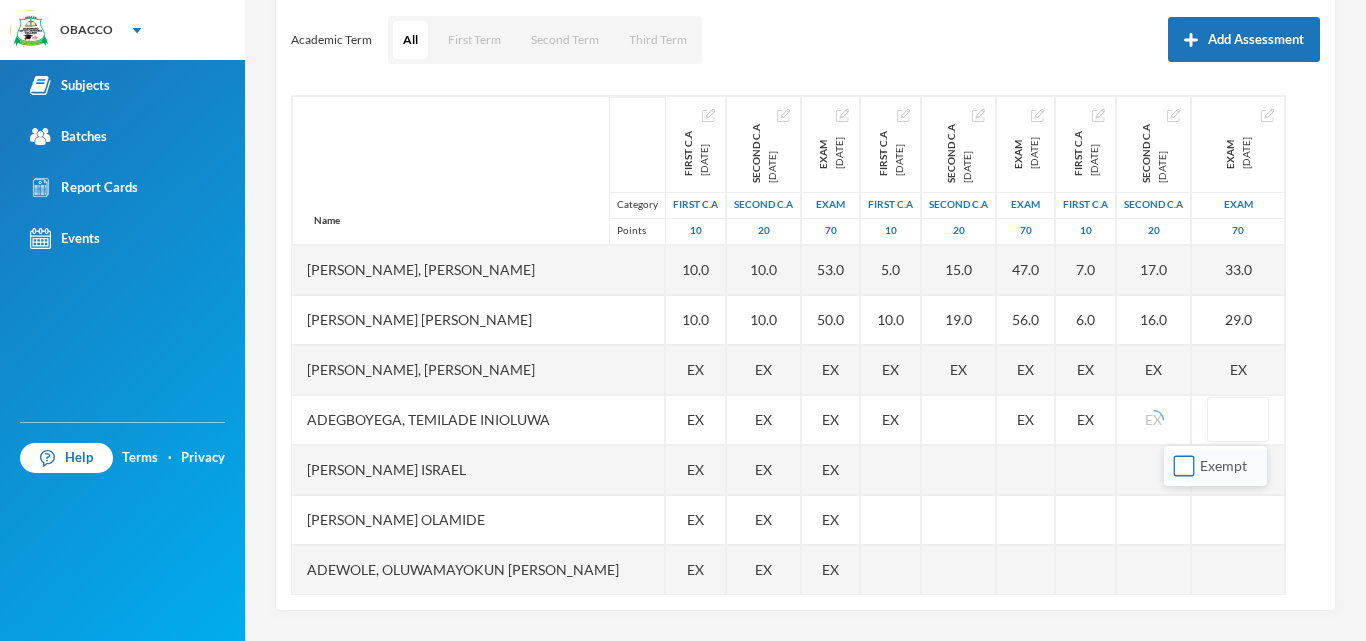 click on "Exempt" at bounding box center [1184, 466] 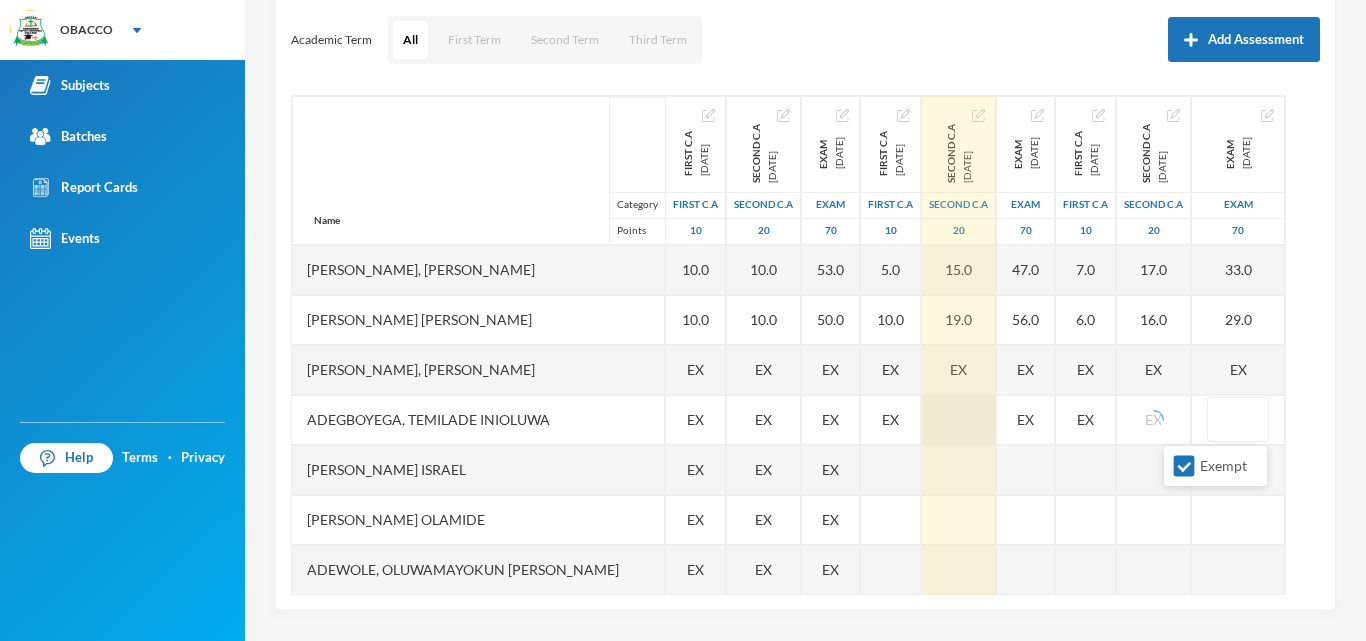 click at bounding box center (959, 420) 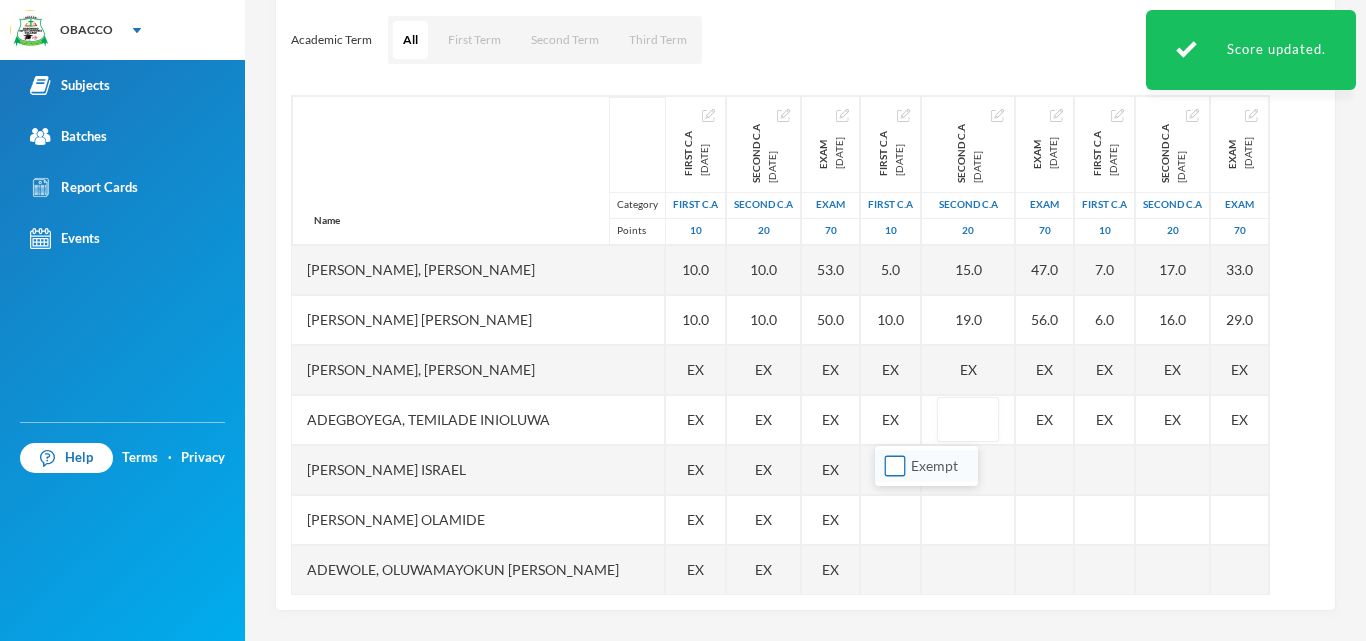 click on "Exempt" at bounding box center (895, 466) 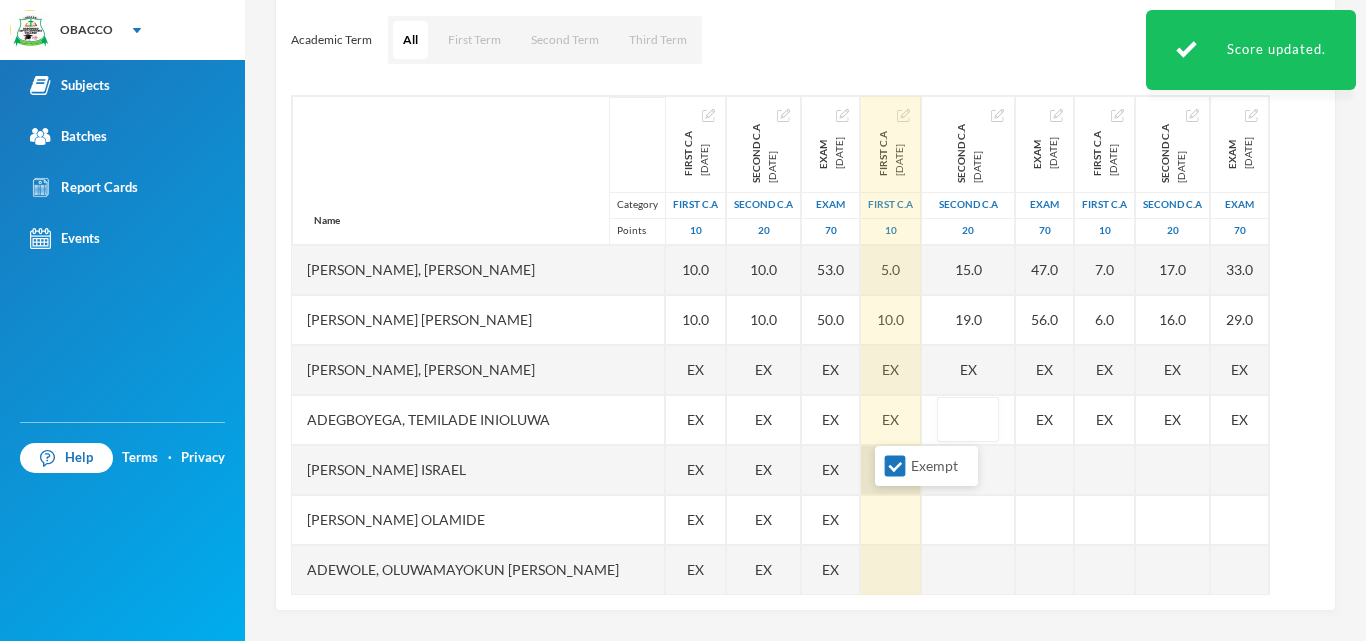 click at bounding box center [891, 470] 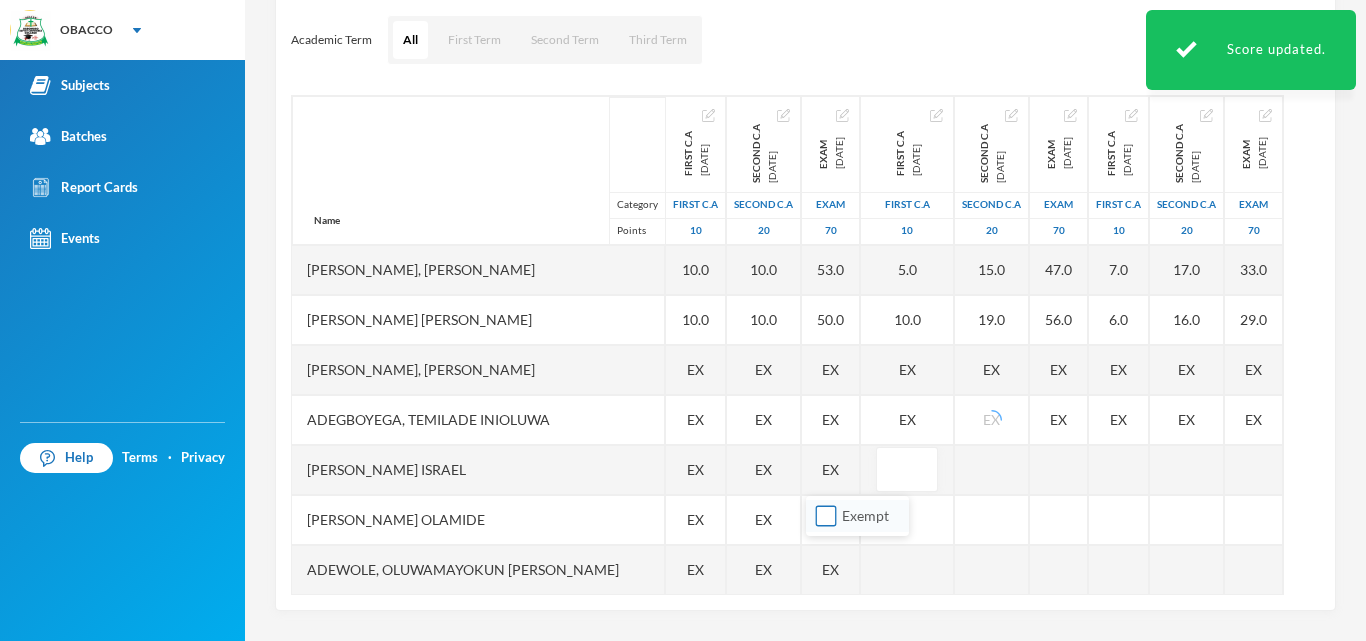 click on "Exempt" at bounding box center [826, 516] 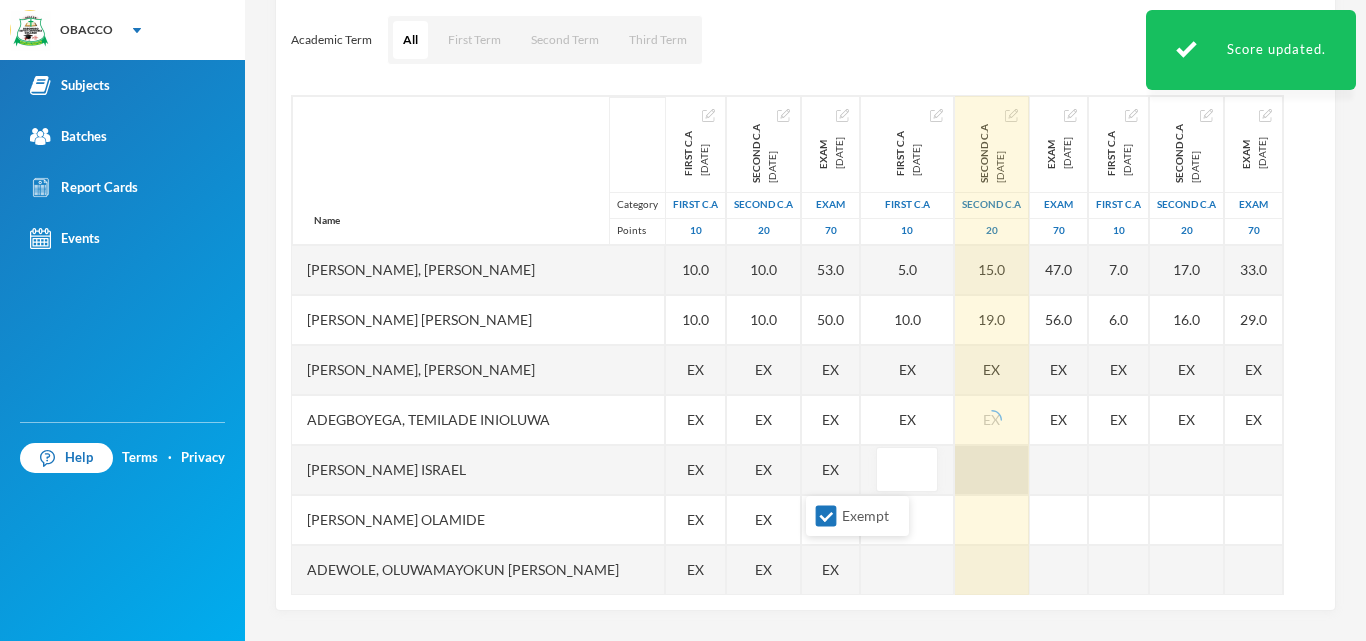 click at bounding box center (992, 470) 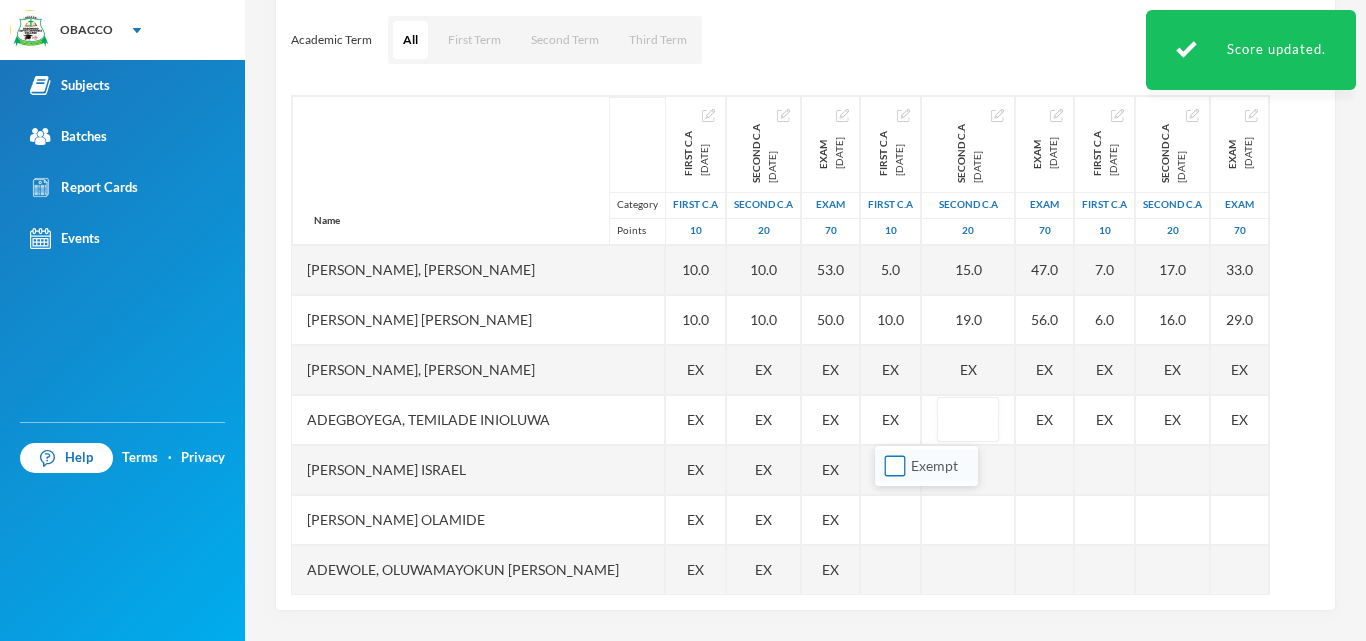 click on "Exempt" at bounding box center [895, 466] 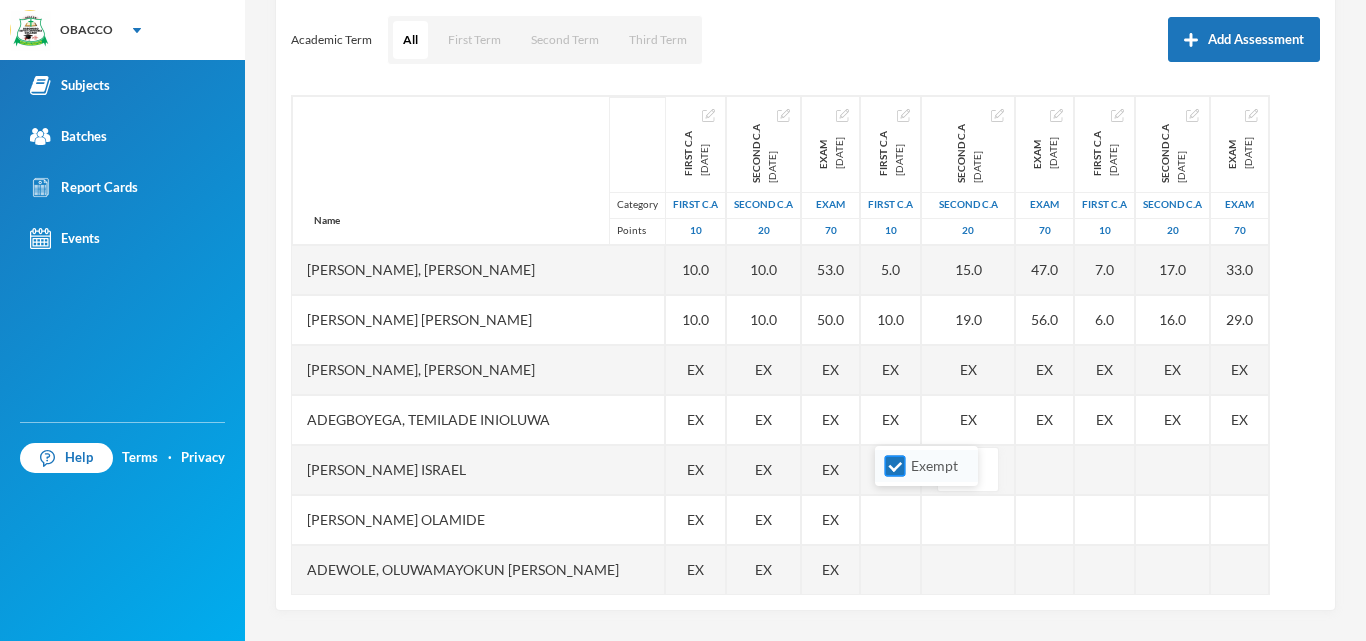 click on "Exempt" at bounding box center (895, 466) 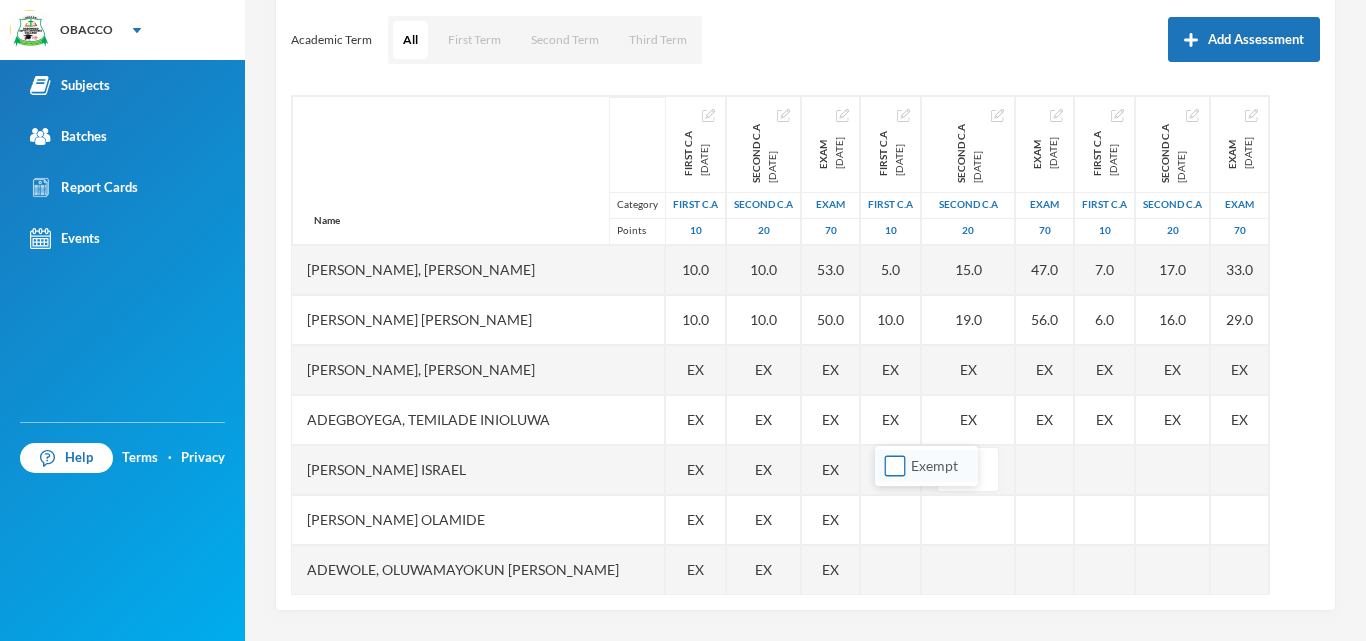 click on "Exempt" at bounding box center (895, 466) 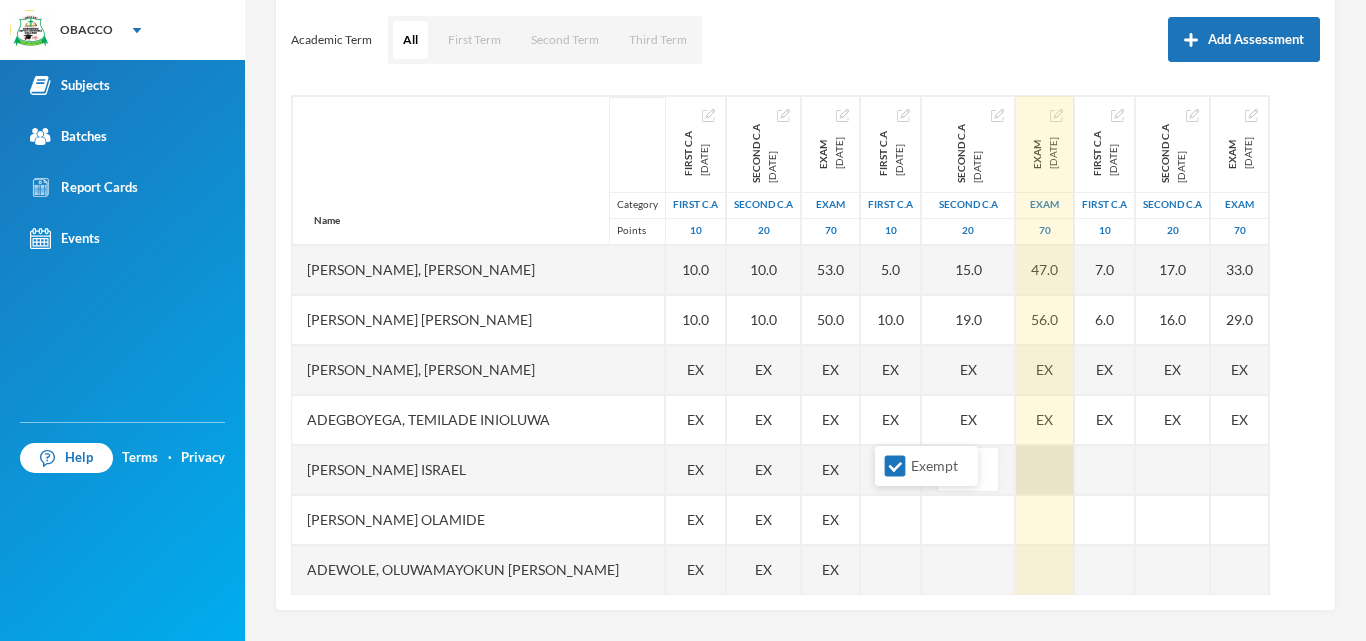 click at bounding box center (1045, 470) 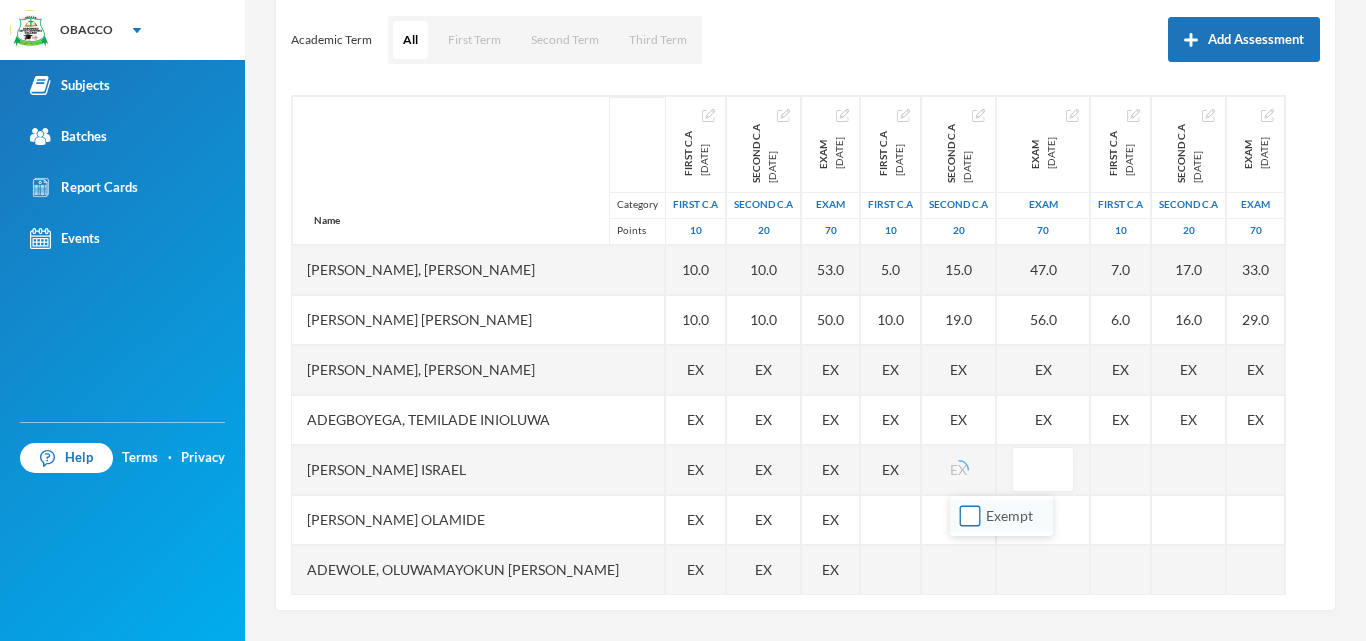 click on "Exempt" at bounding box center [970, 516] 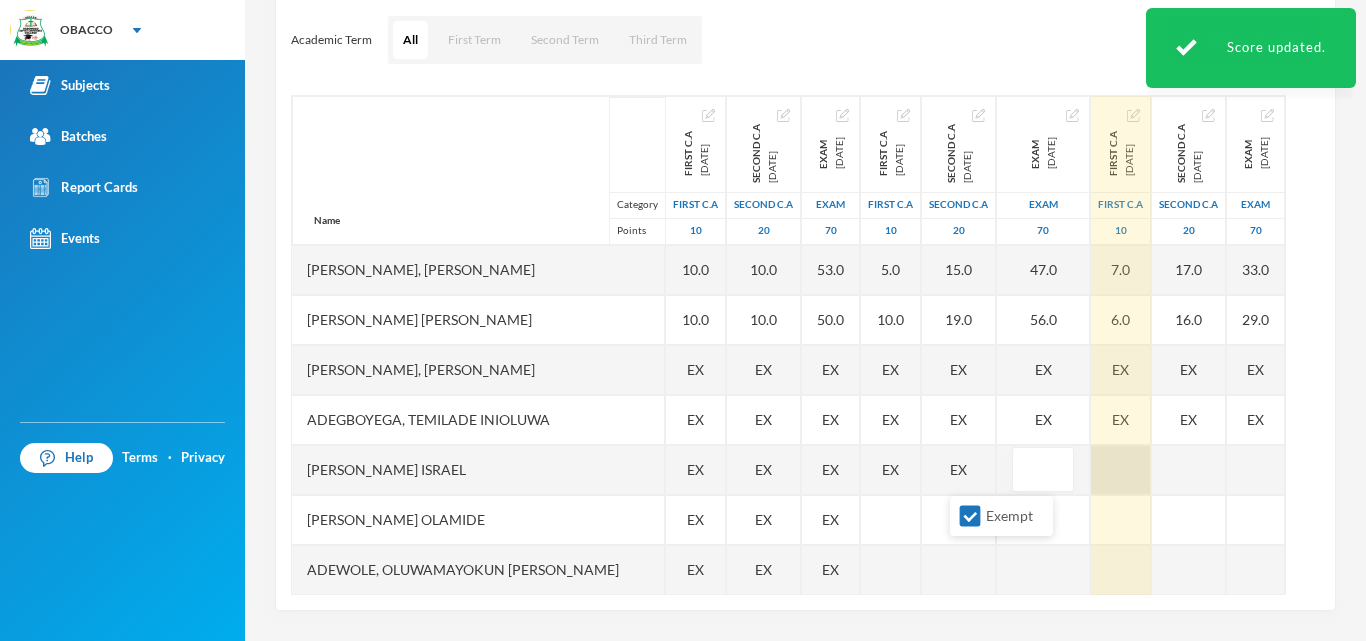 click at bounding box center (1121, 470) 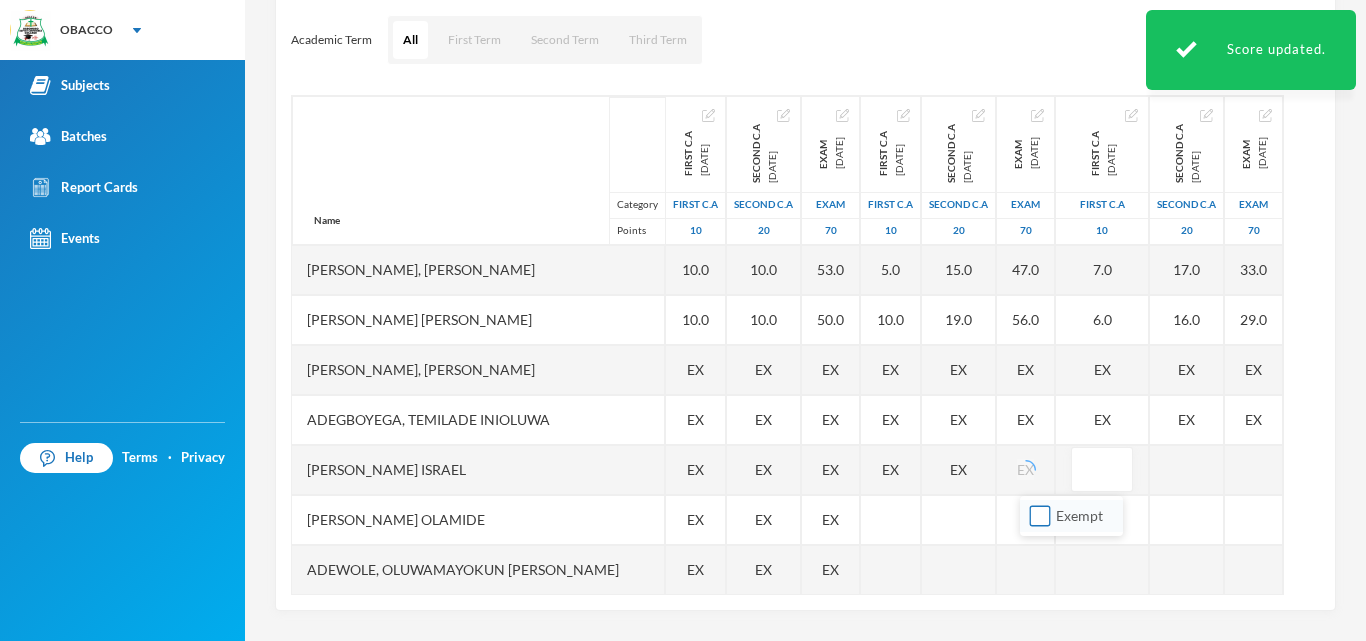 click on "Exempt" at bounding box center [1040, 516] 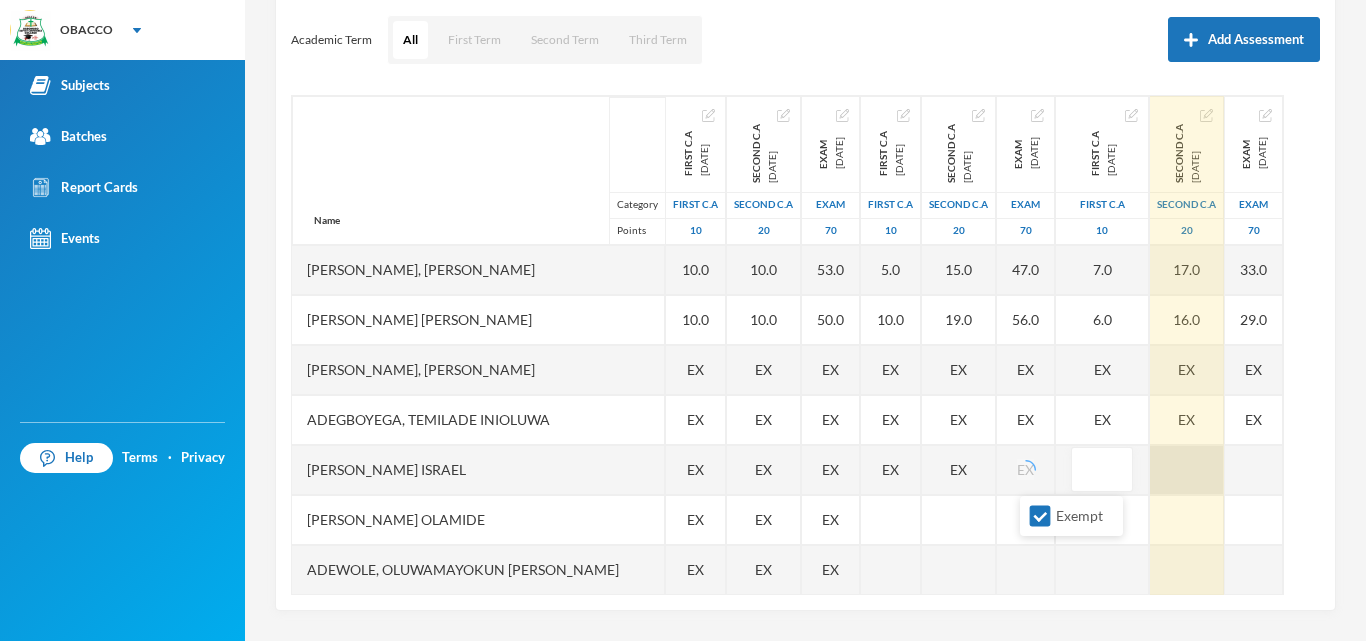 click at bounding box center [1187, 470] 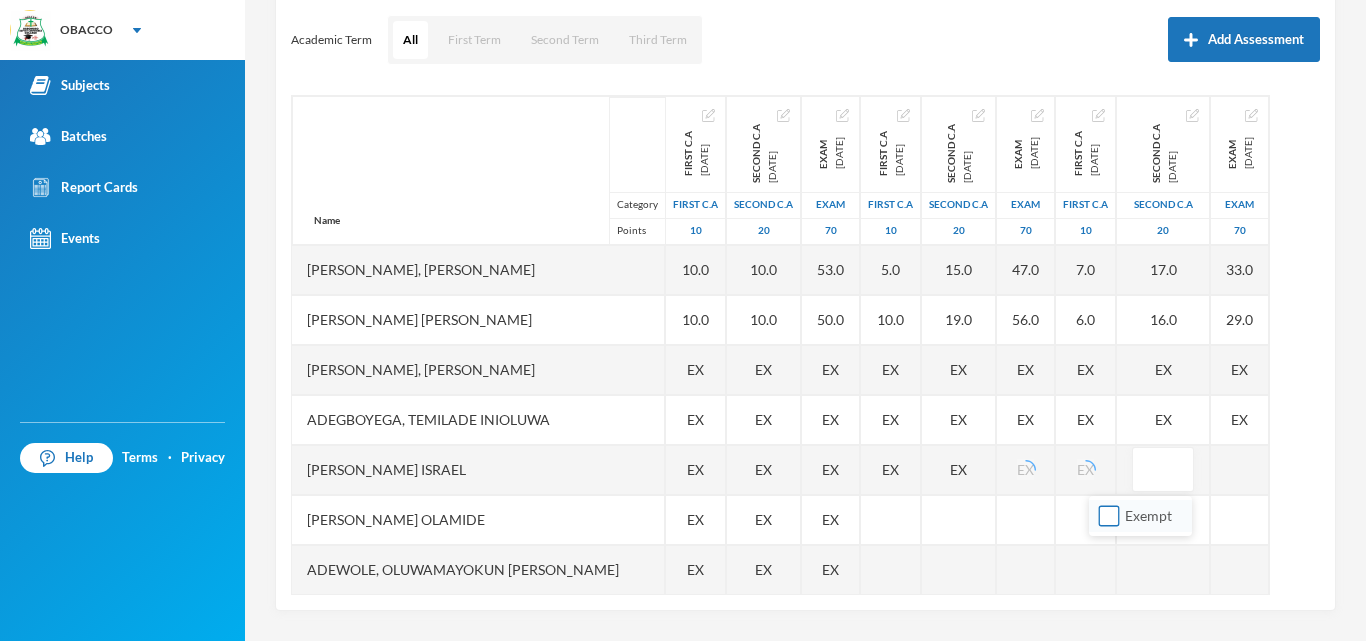 click on "Exempt" at bounding box center (1109, 516) 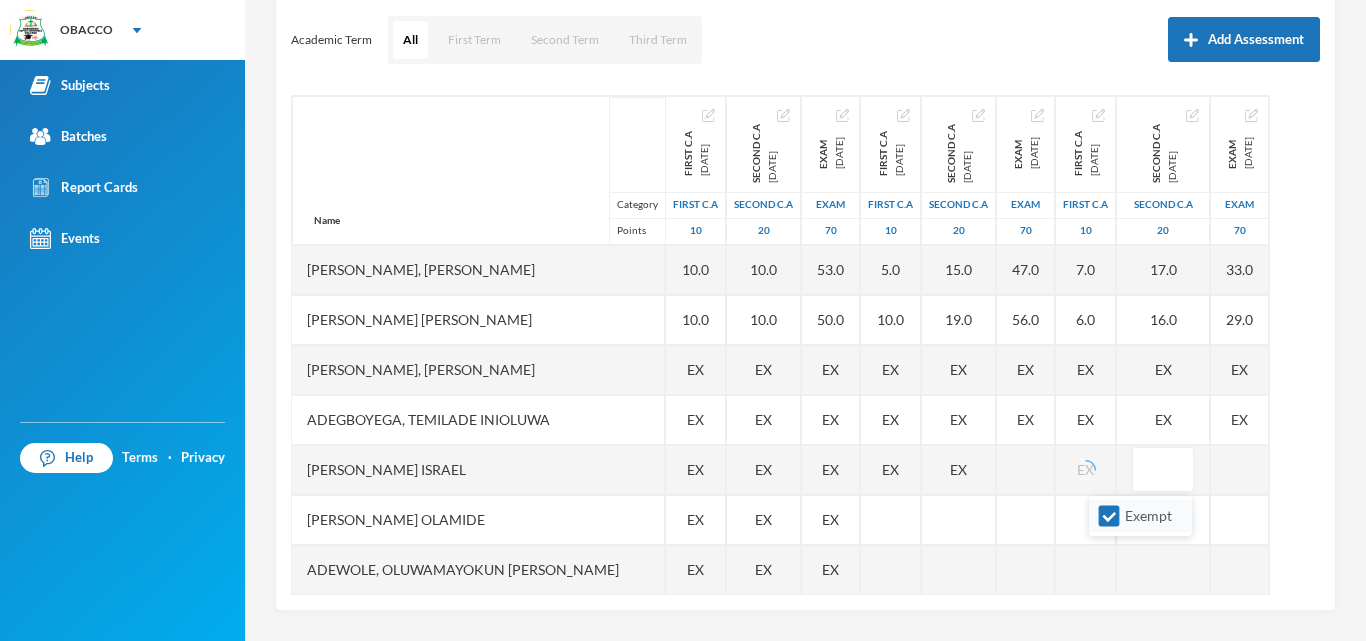click on "Exempt" at bounding box center [1109, 516] 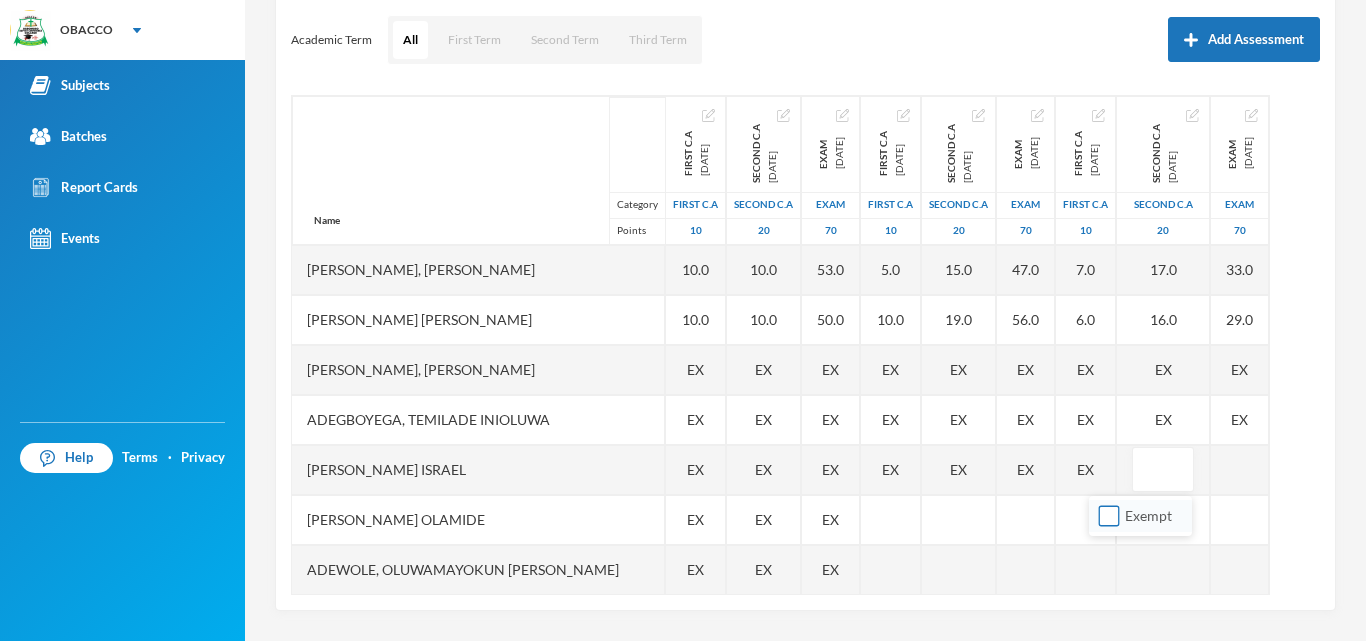 click on "Exempt" at bounding box center [1109, 516] 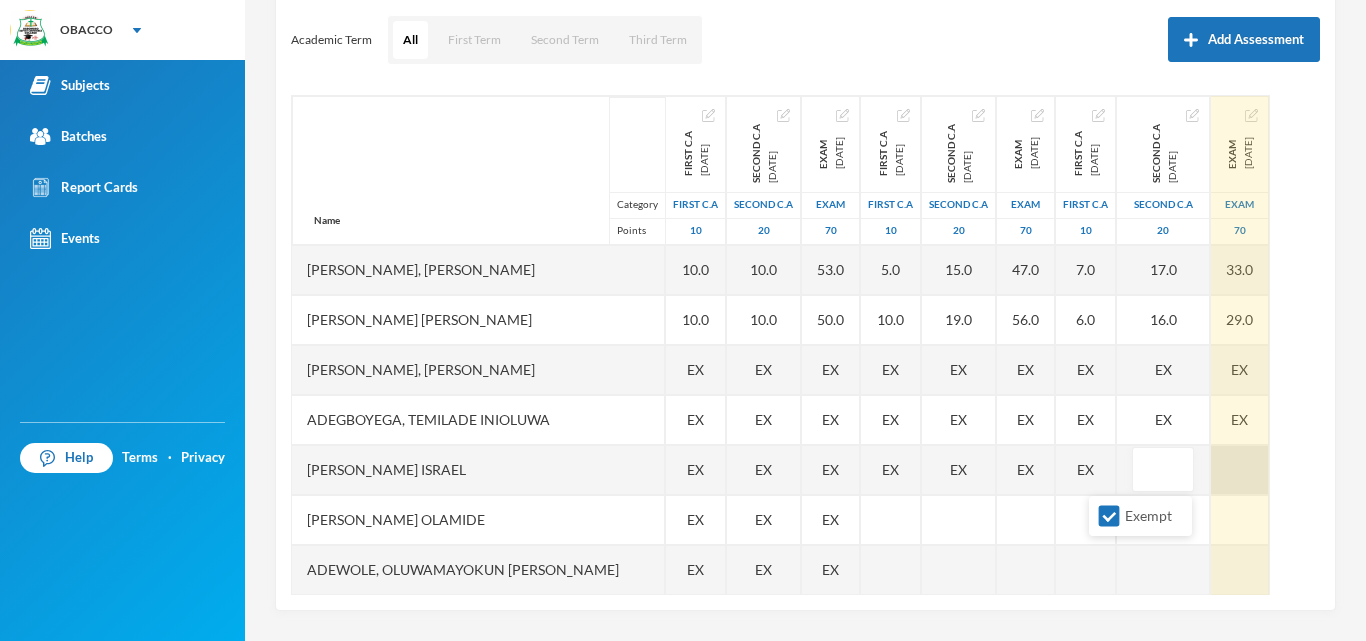 click at bounding box center [1240, 470] 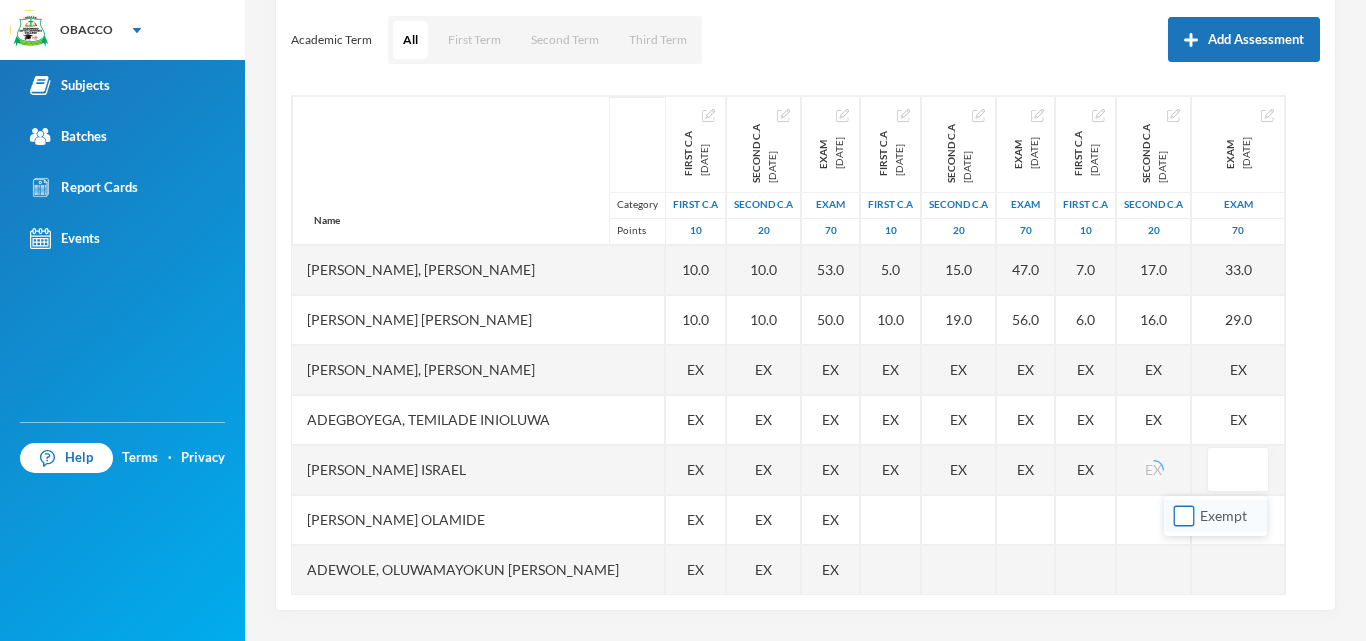 click on "Exempt" at bounding box center [1184, 516] 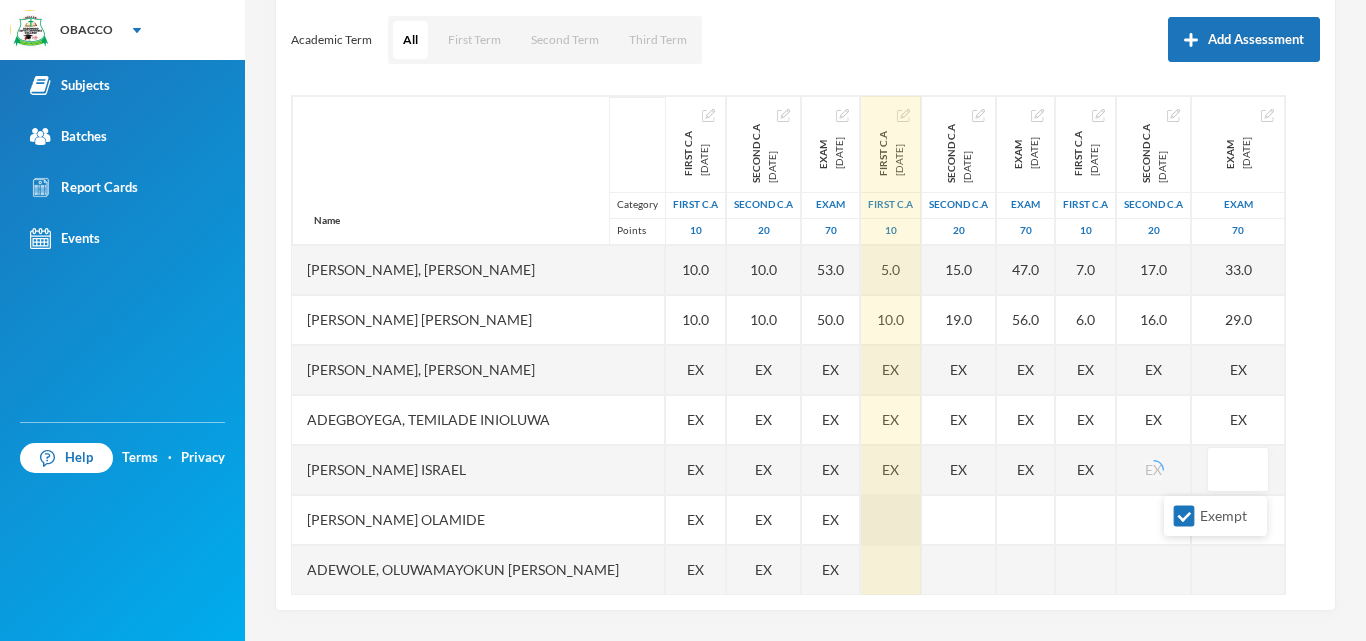 click at bounding box center (891, 520) 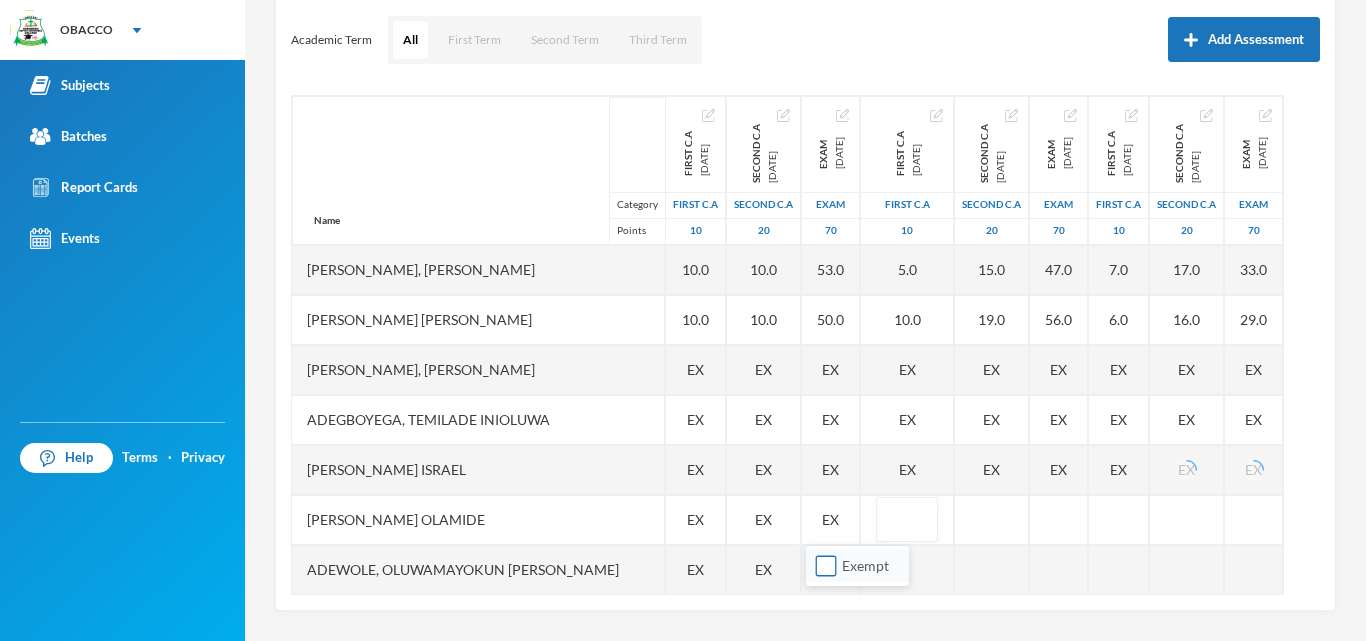 click on "Exempt" at bounding box center [826, 566] 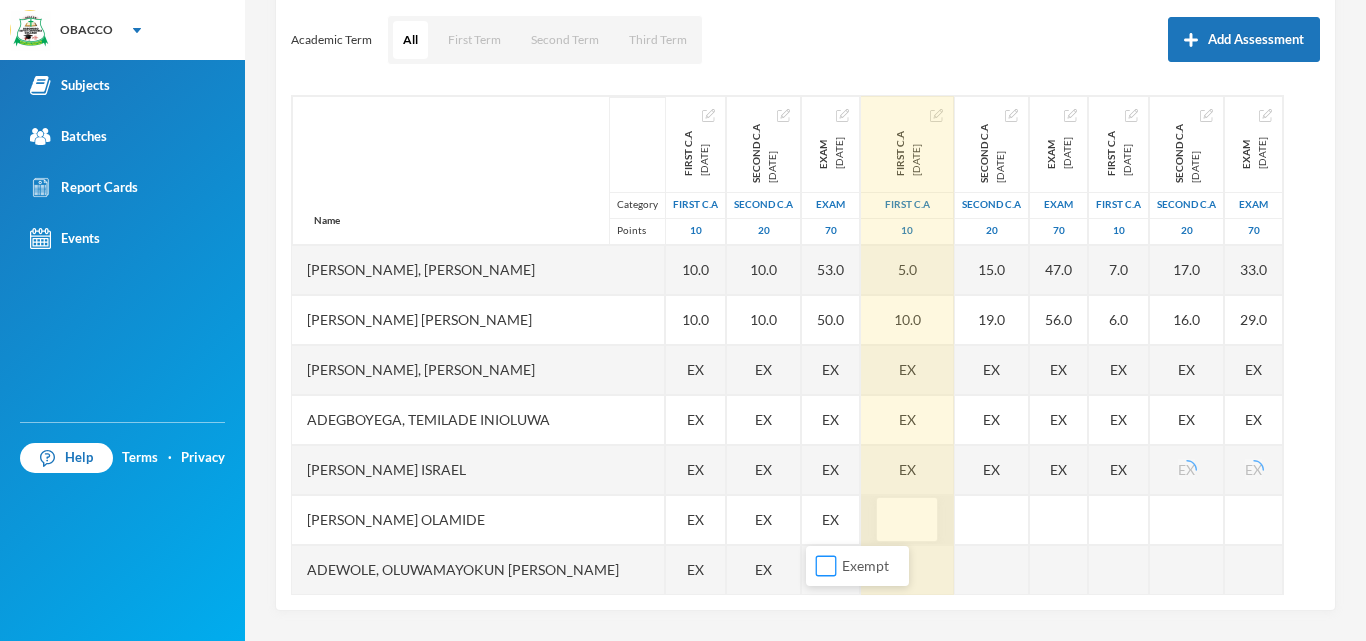click on "Exempt" at bounding box center (826, 566) 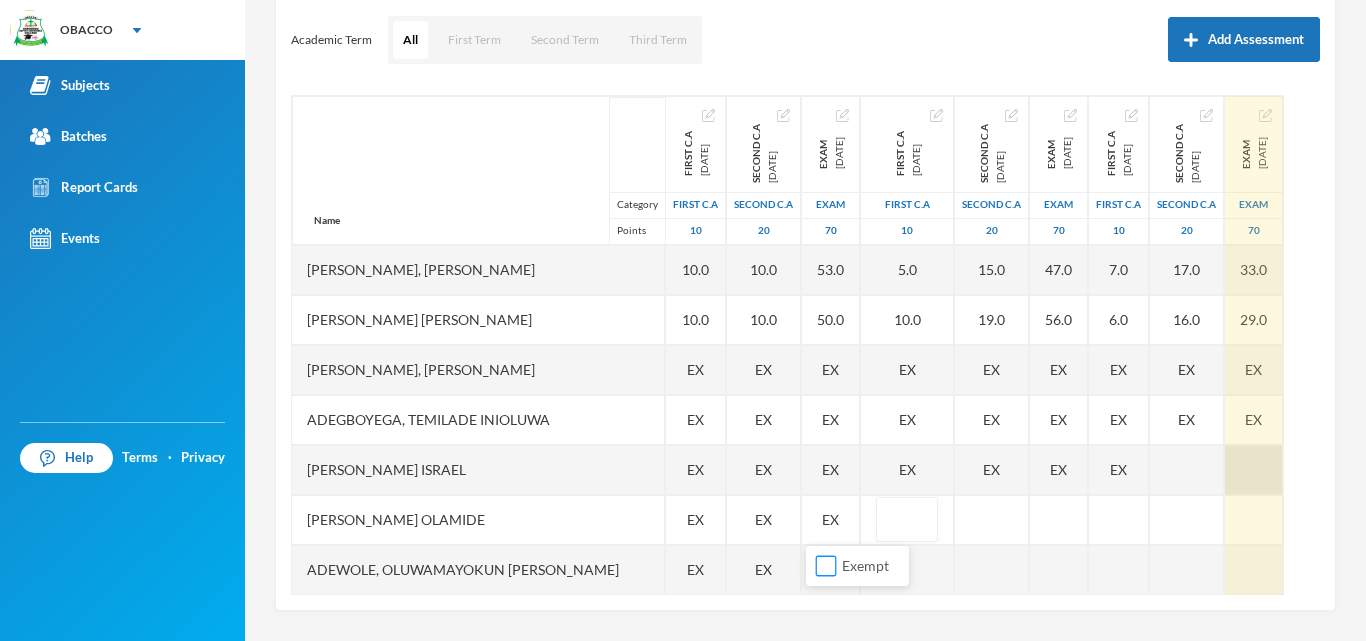 scroll, scrollTop: 160, scrollLeft: 0, axis: vertical 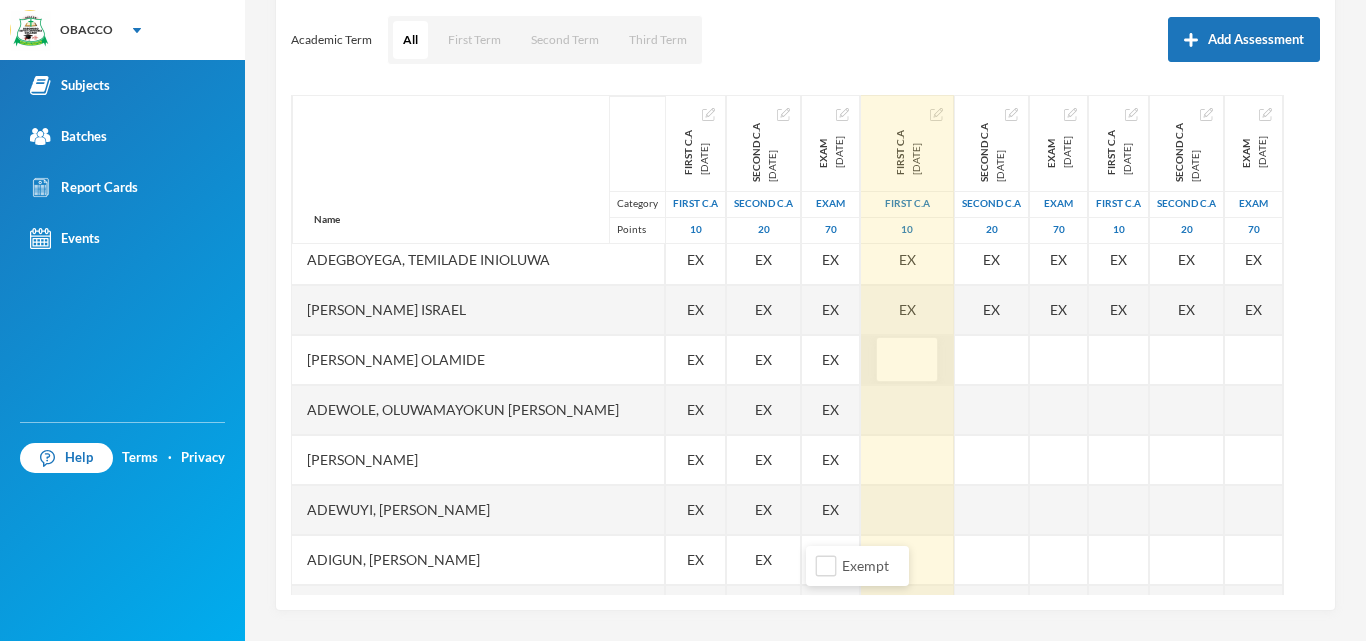 click at bounding box center (907, 360) 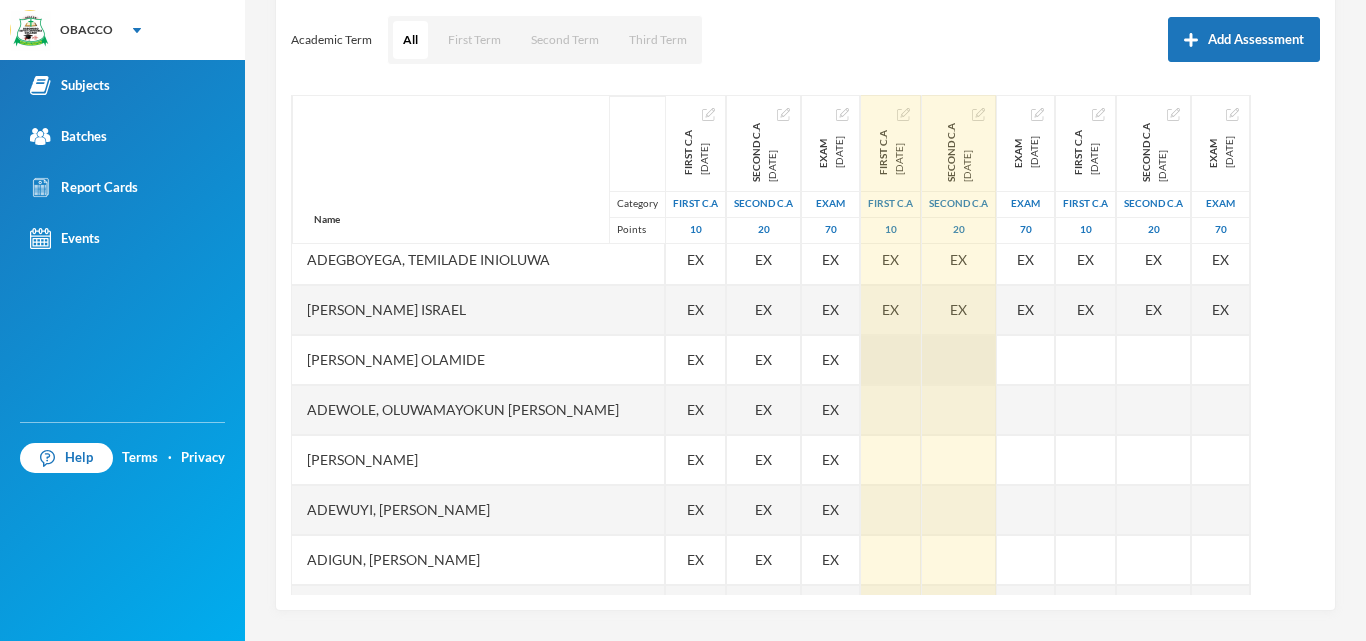 click at bounding box center (959, 360) 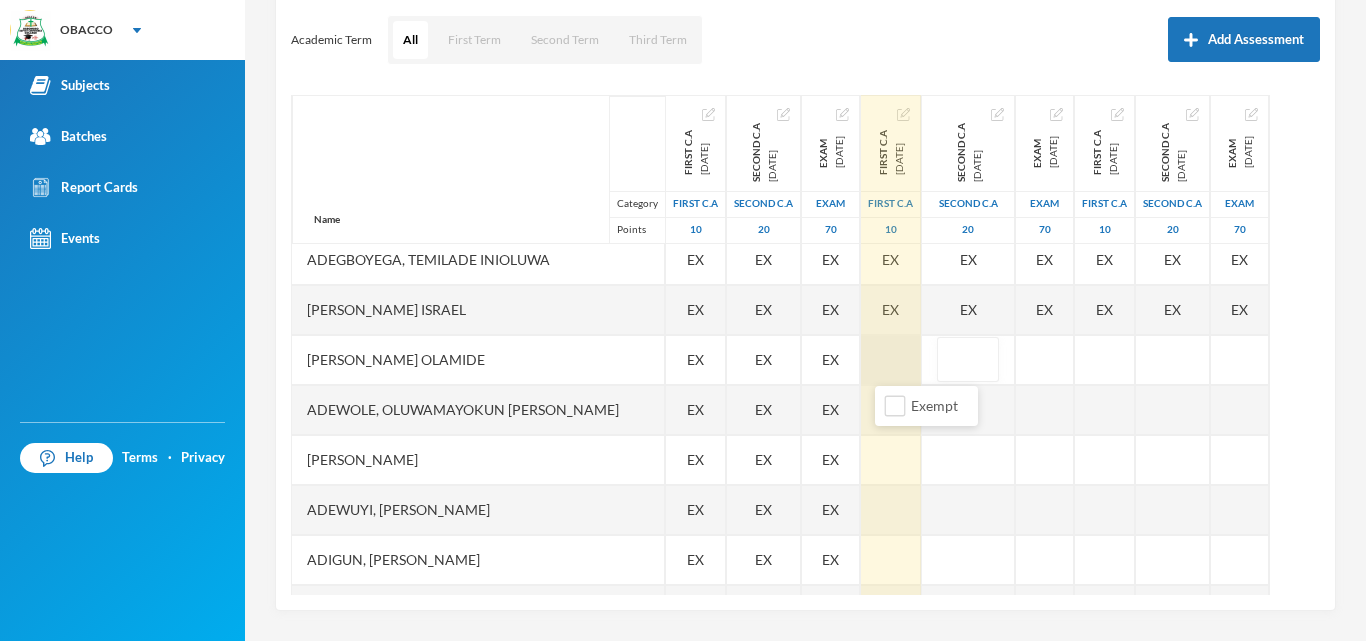 click at bounding box center [891, 360] 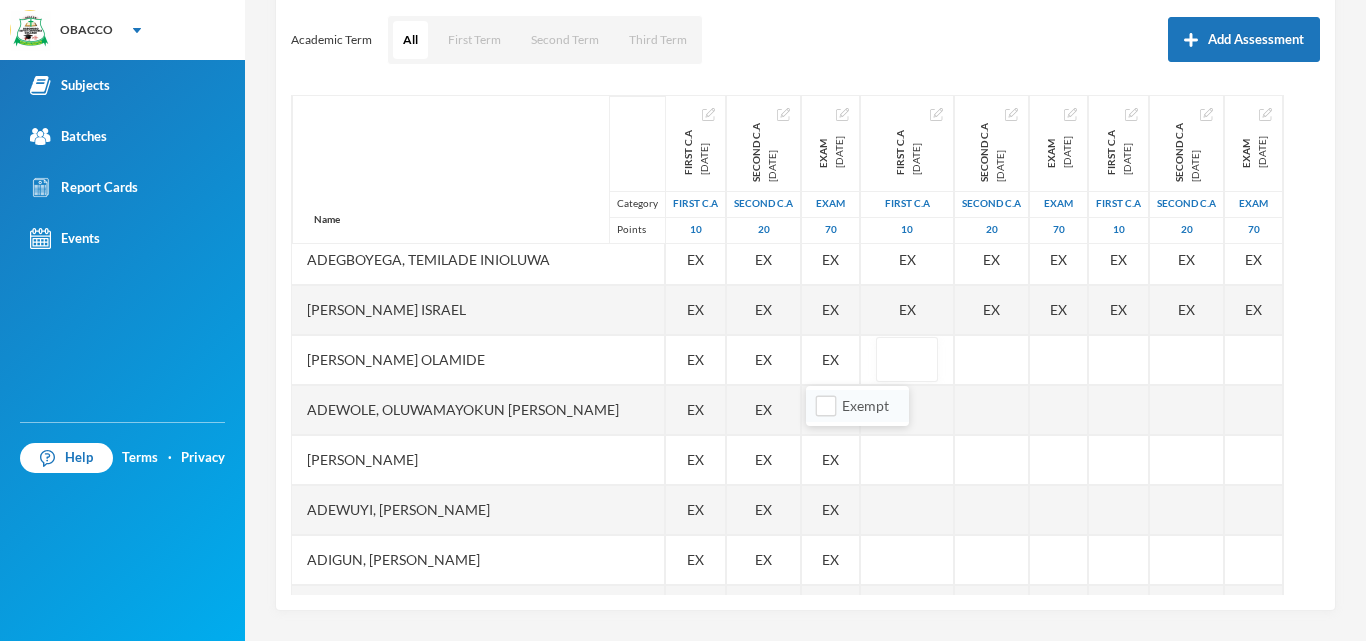 click on "Exempt" at bounding box center (857, 406) 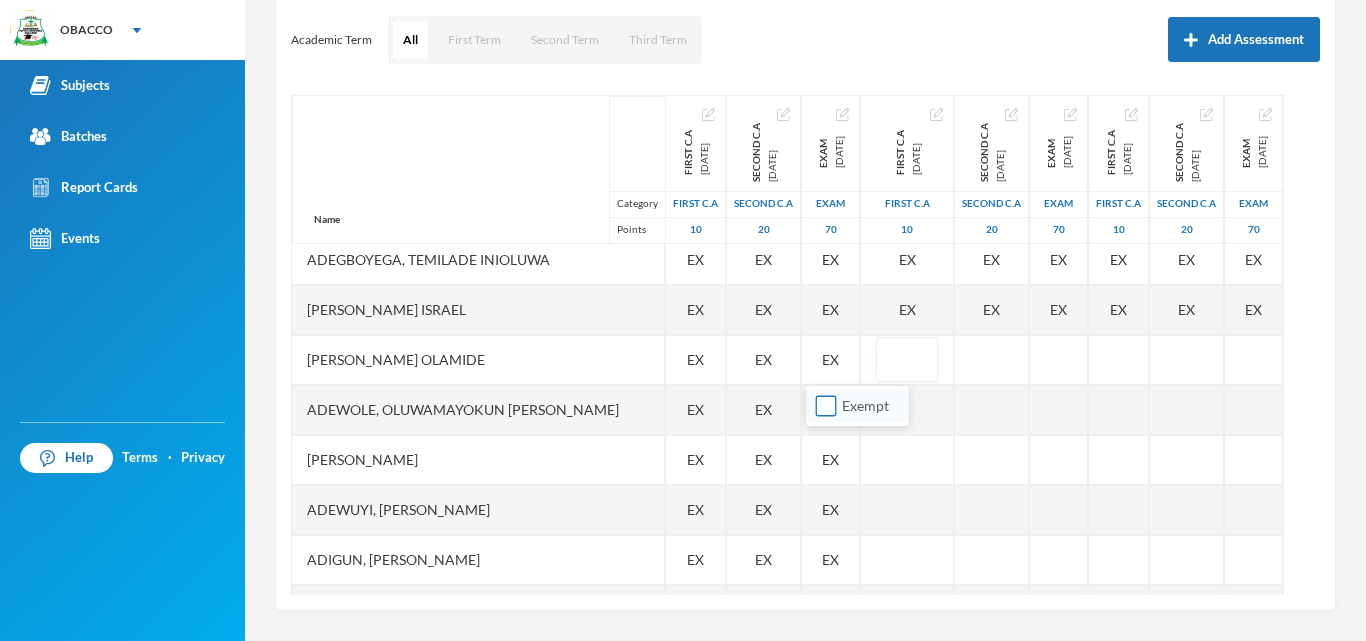 click on "Exempt" at bounding box center [826, 406] 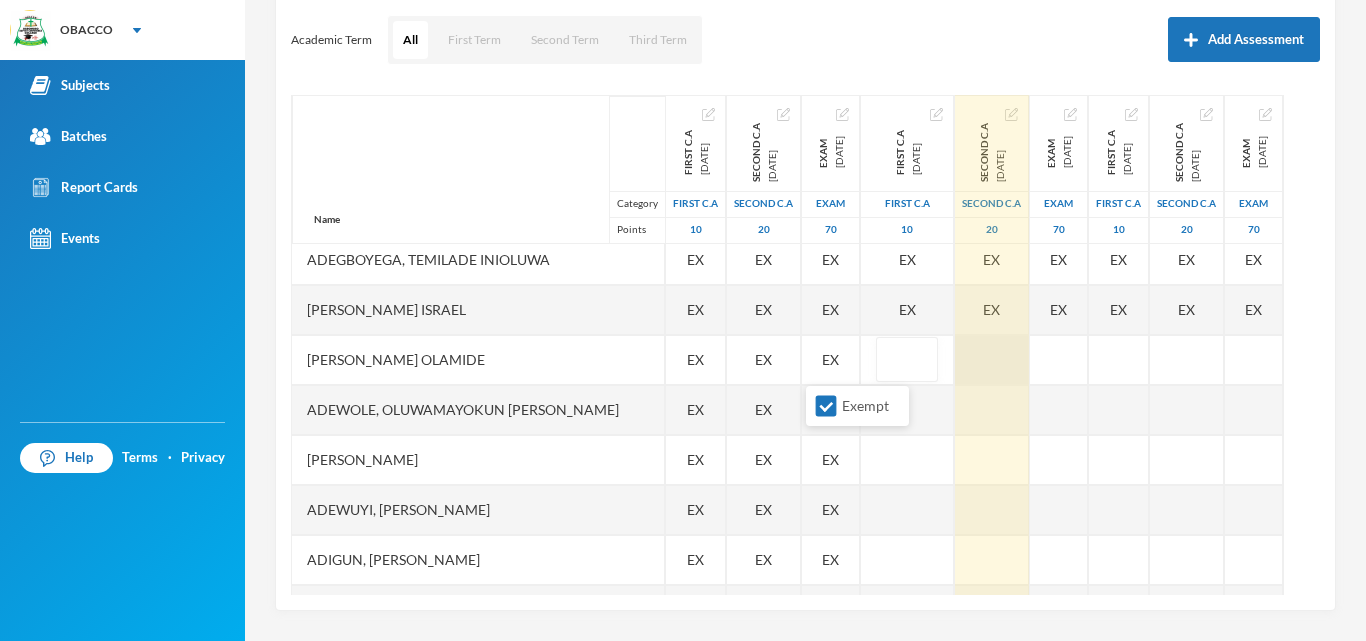 click at bounding box center (992, 360) 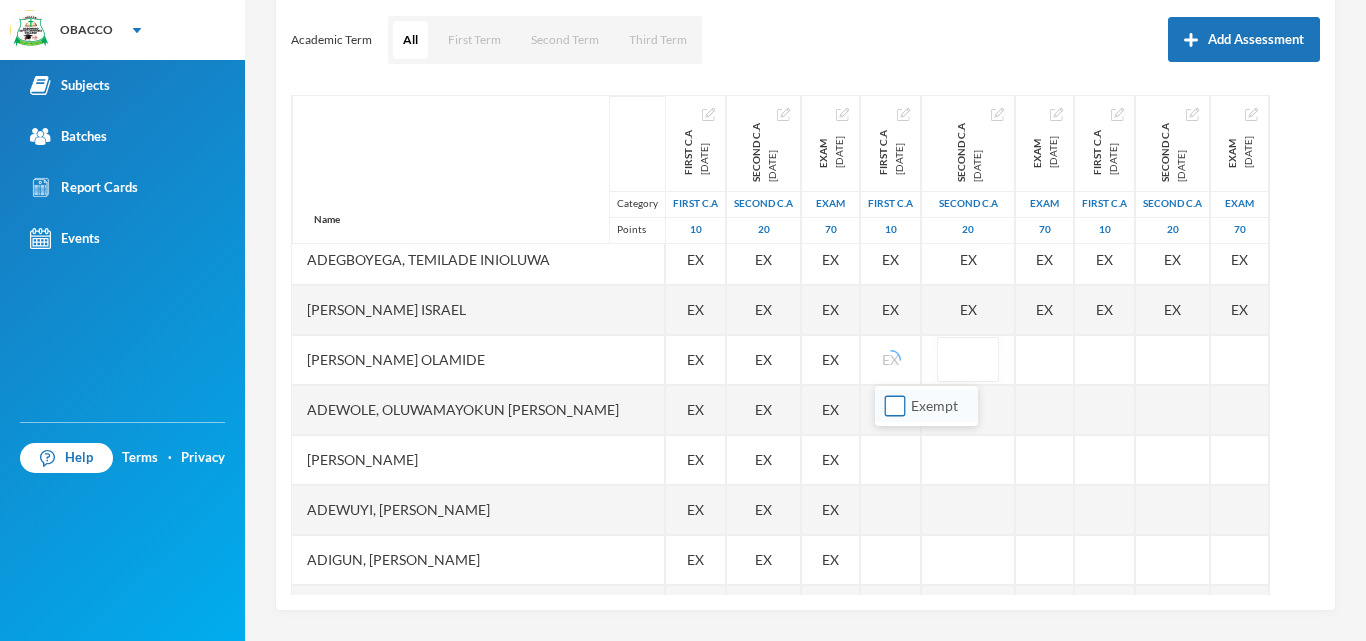 click on "Exempt" at bounding box center (895, 406) 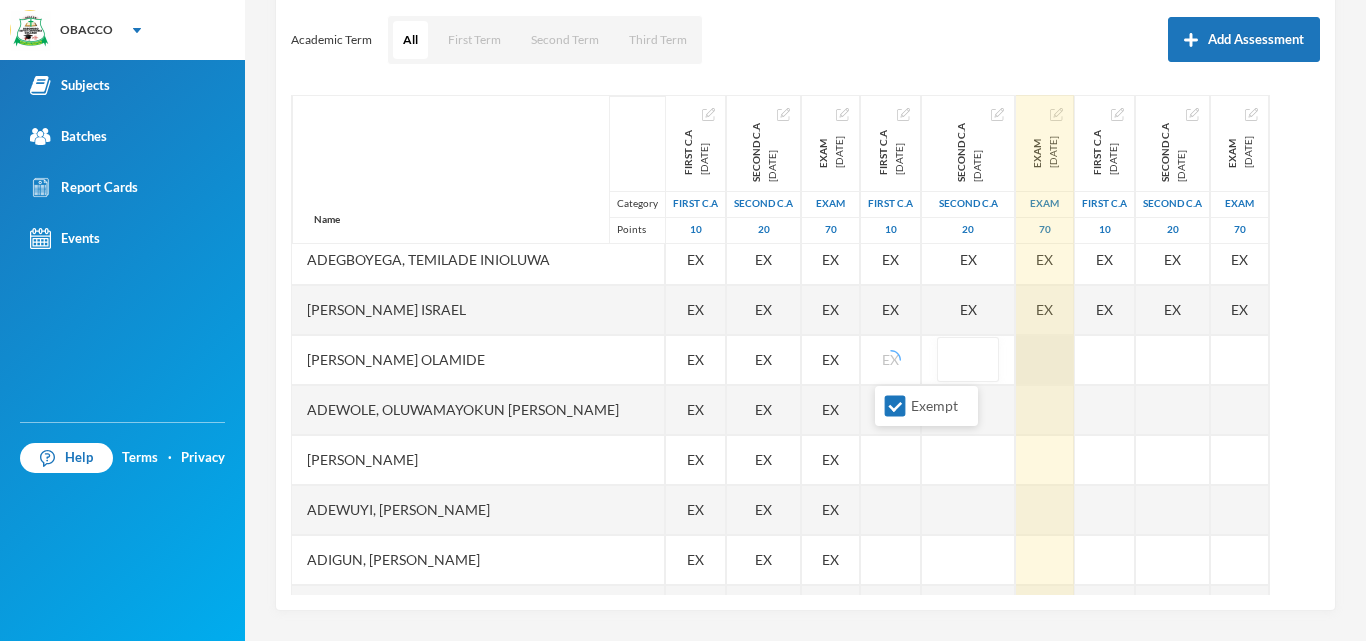 click at bounding box center (1045, 360) 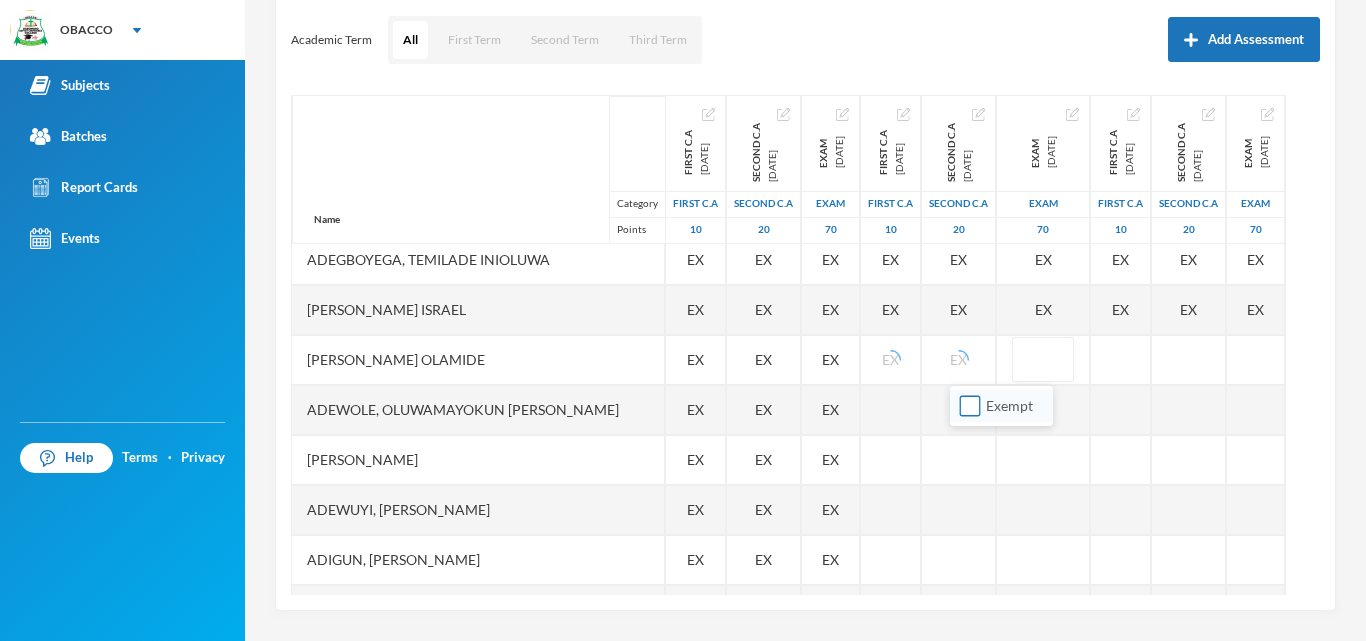 click on "Exempt" at bounding box center [970, 406] 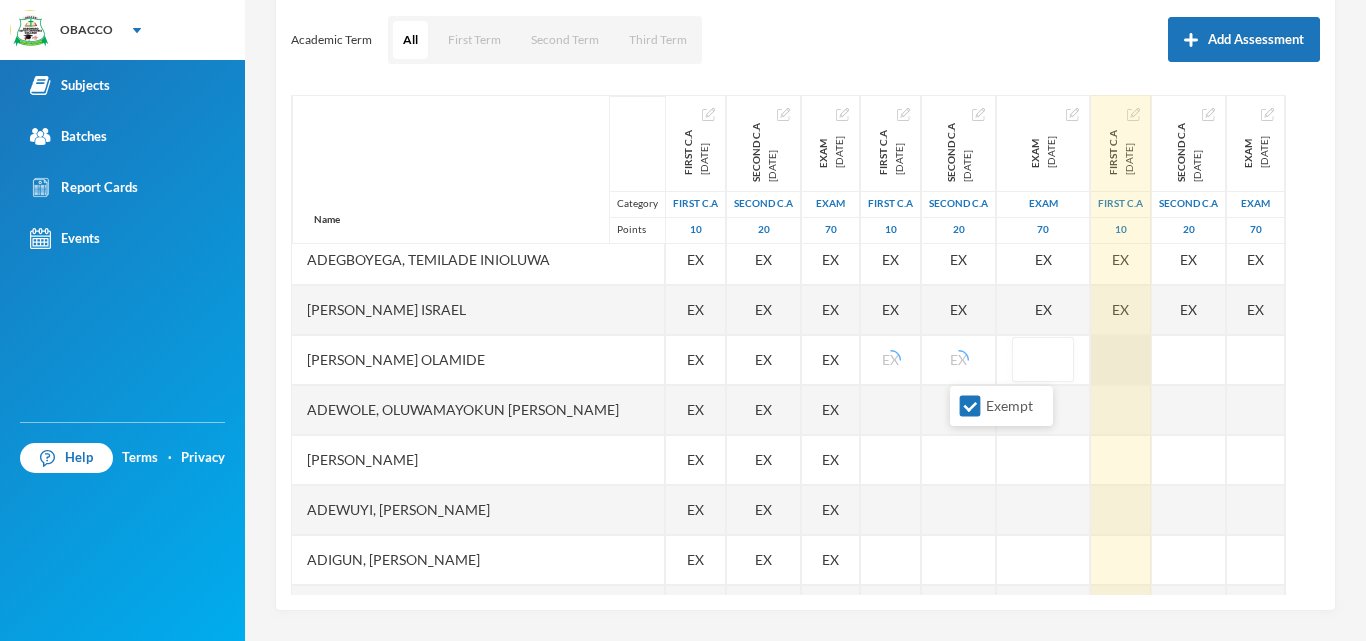 click at bounding box center [1121, 360] 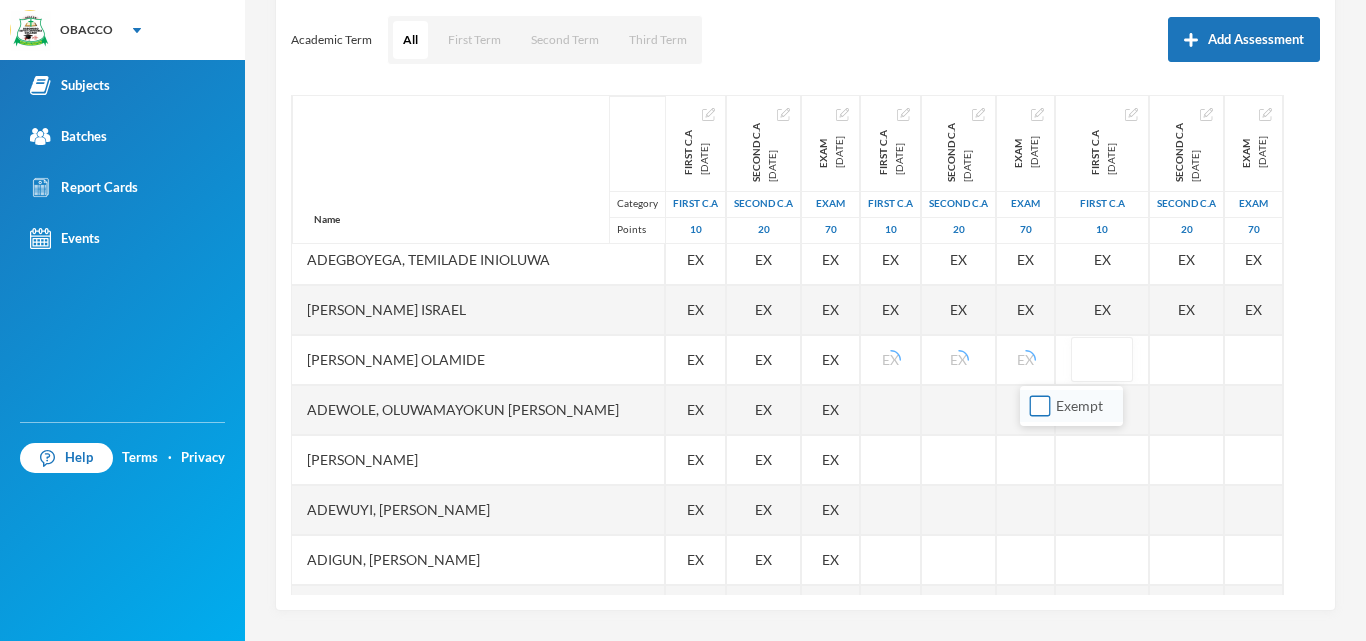 click on "Exempt" at bounding box center (1040, 406) 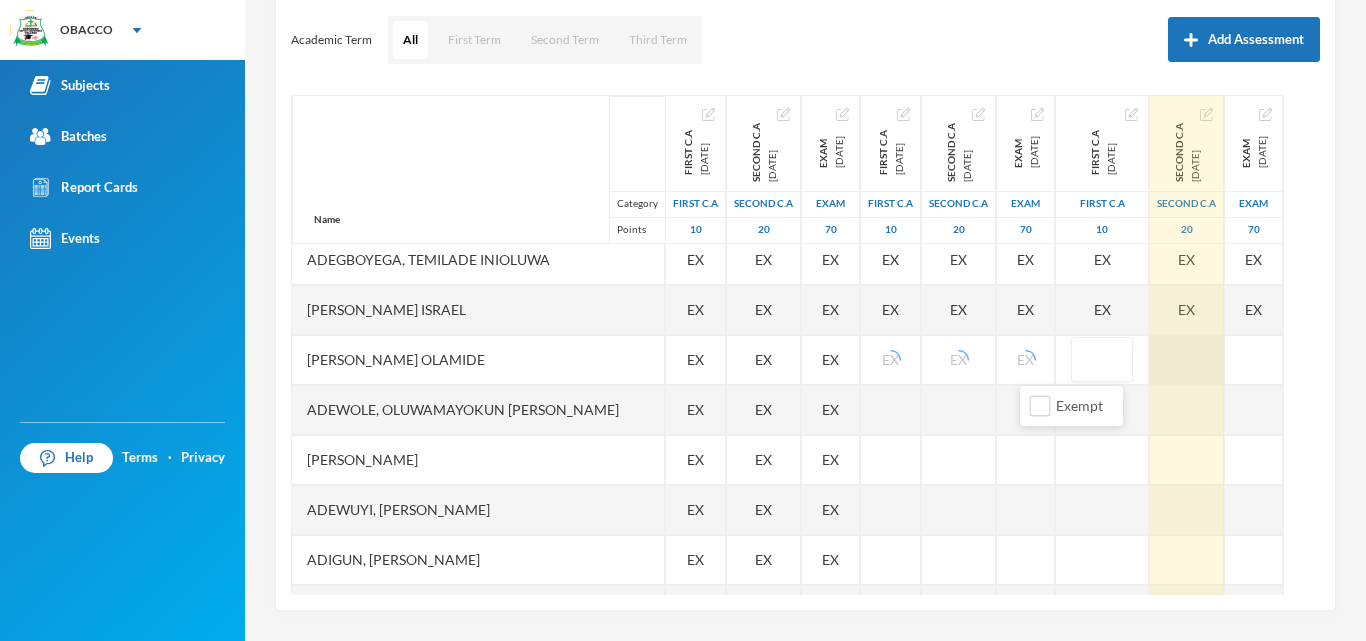 click at bounding box center [1187, 360] 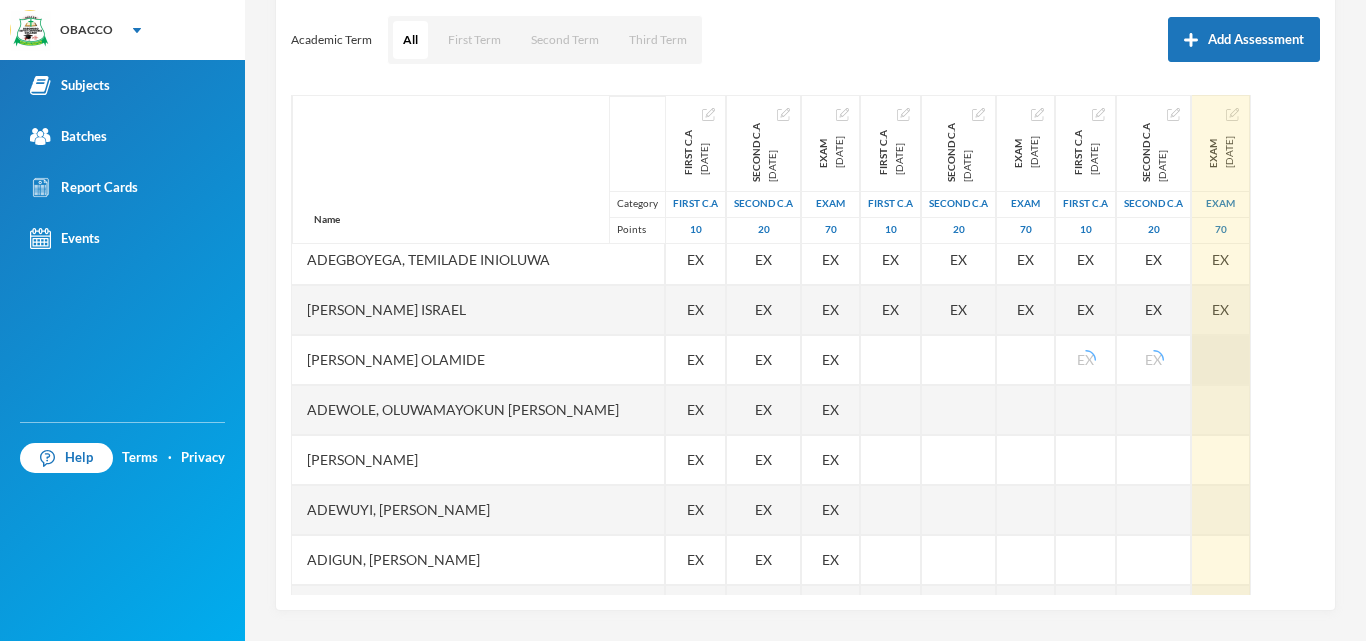 click at bounding box center [1221, 360] 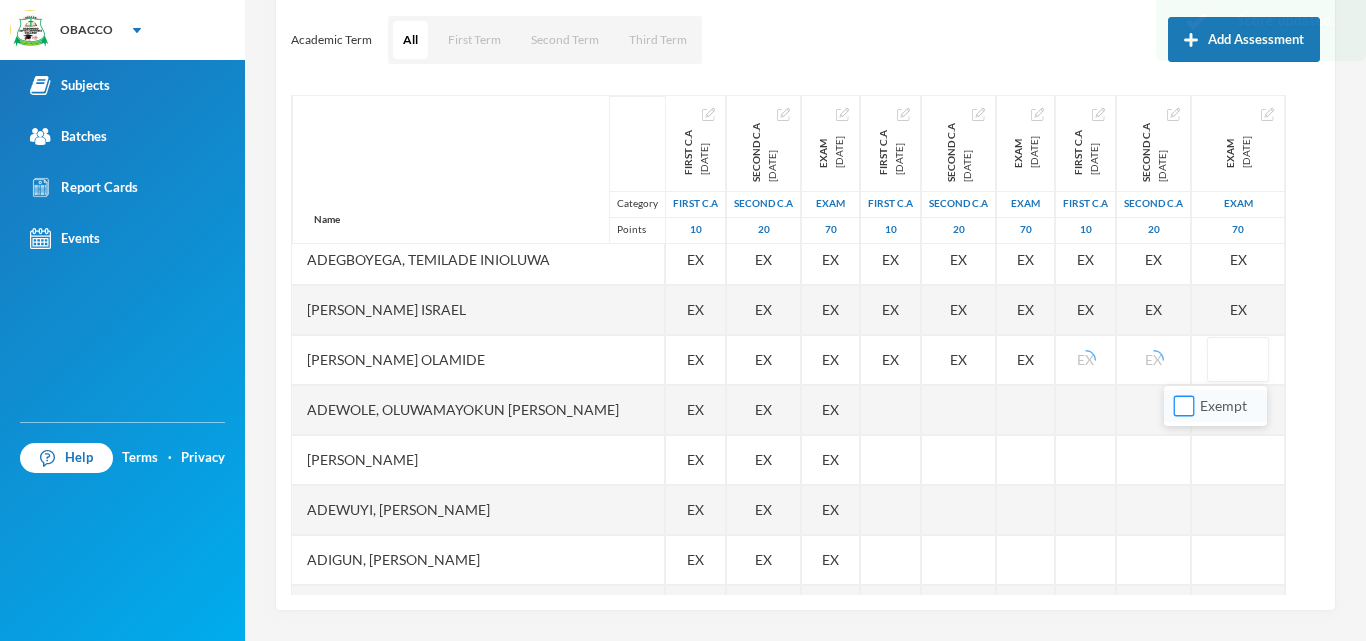 click on "Exempt" at bounding box center (1184, 406) 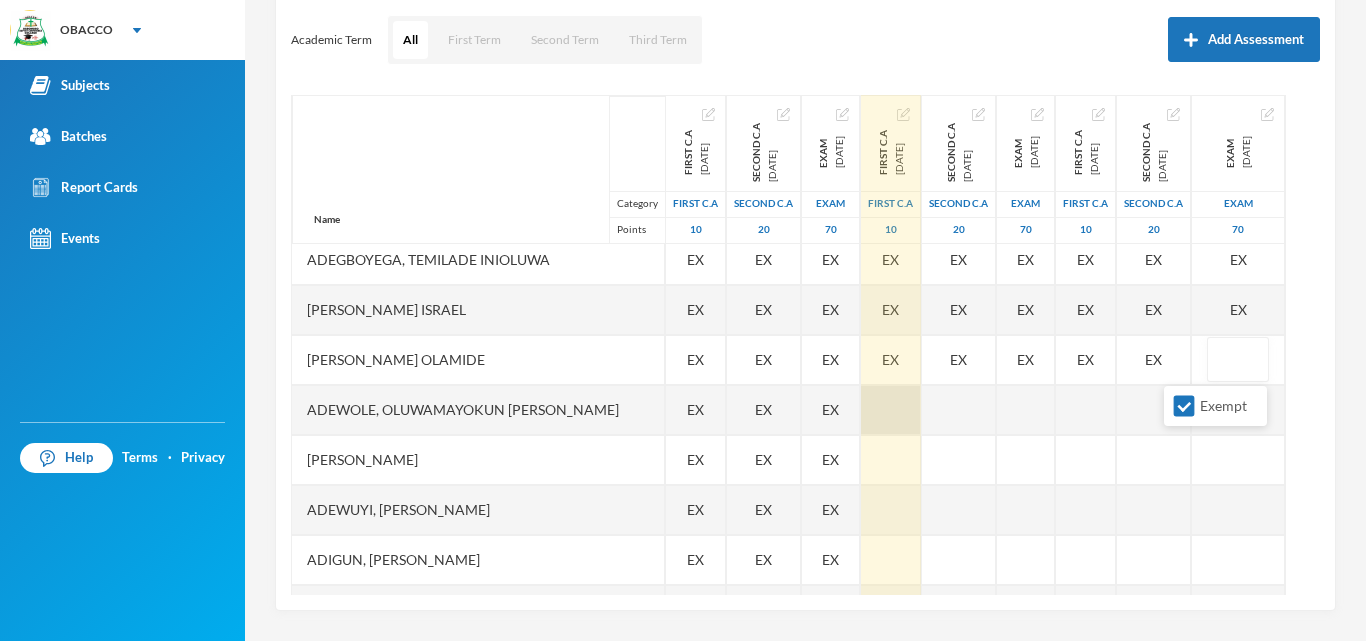 click at bounding box center (891, 410) 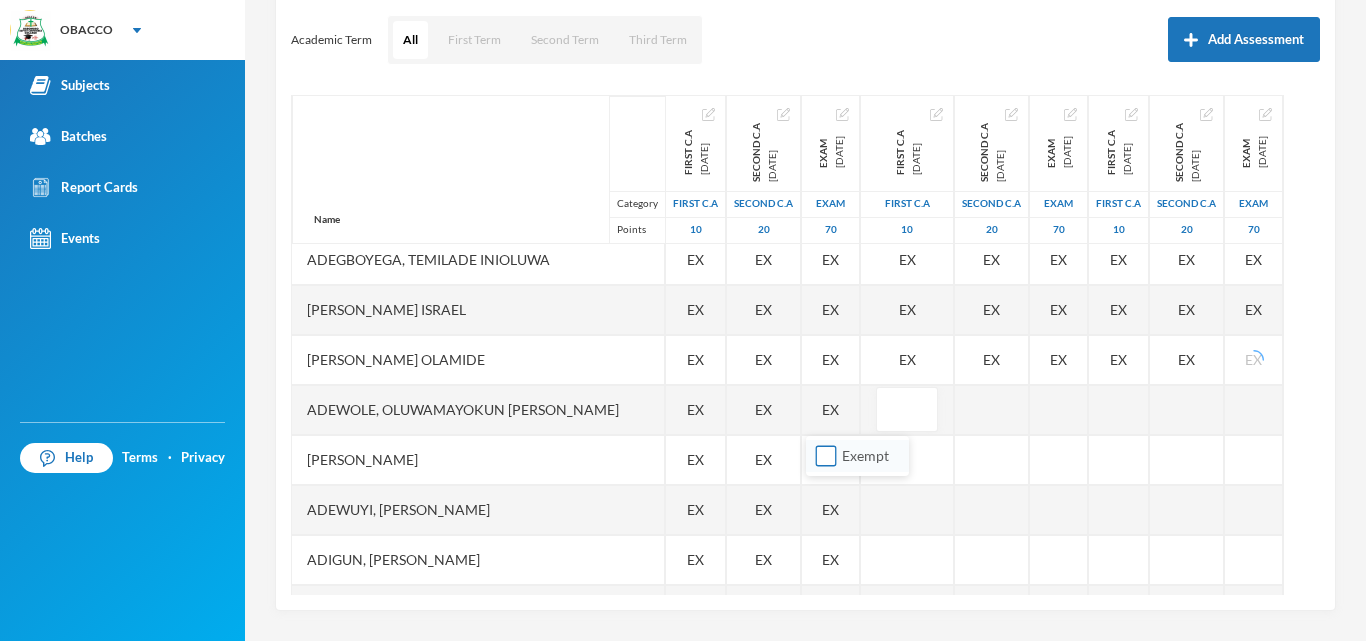 click on "Exempt" at bounding box center [826, 456] 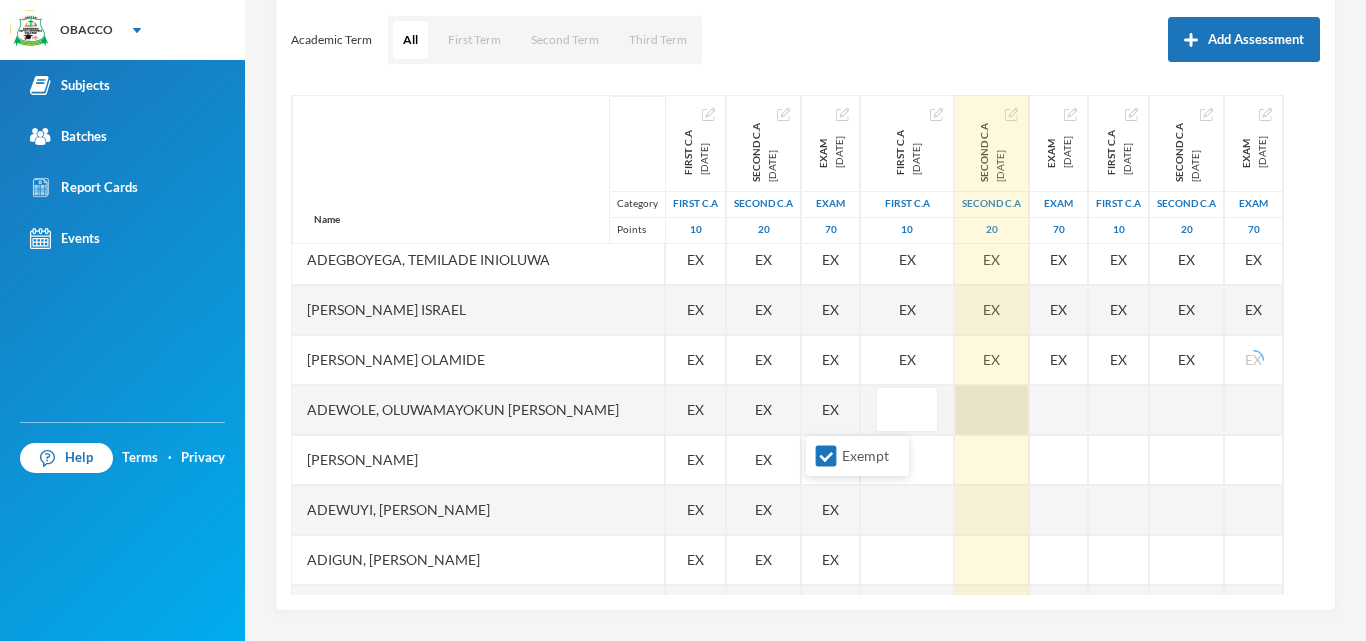 click at bounding box center (992, 410) 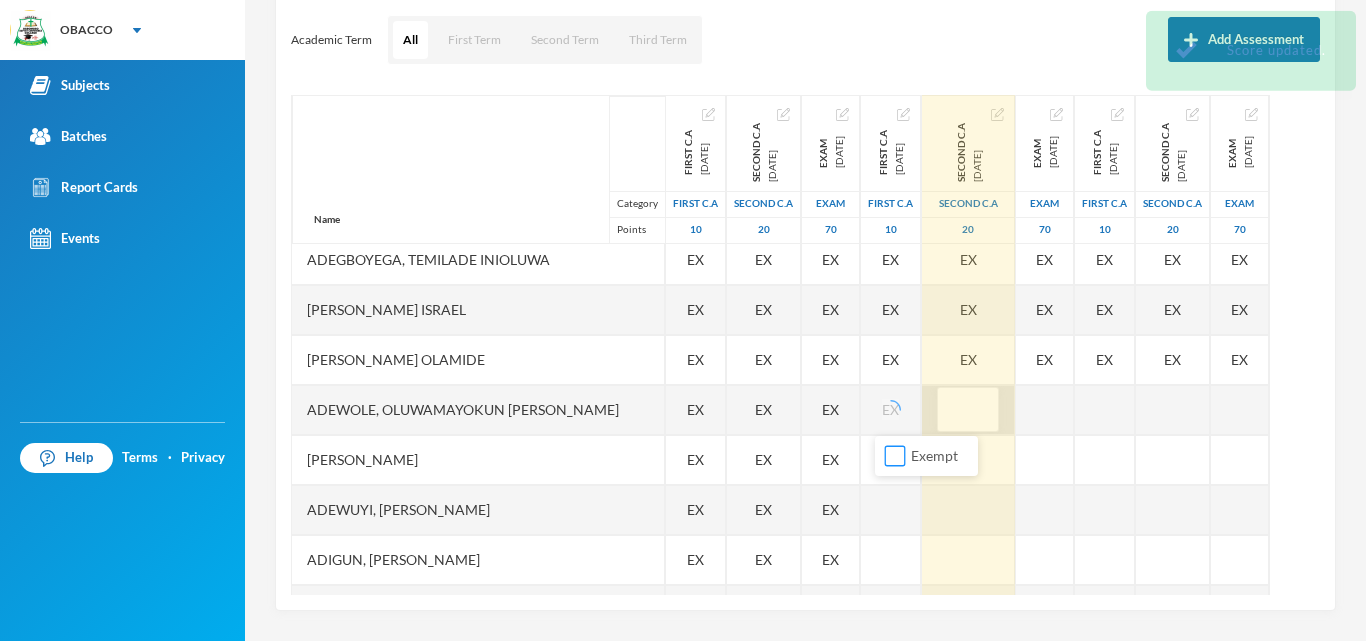 click on "Exempt" at bounding box center (895, 456) 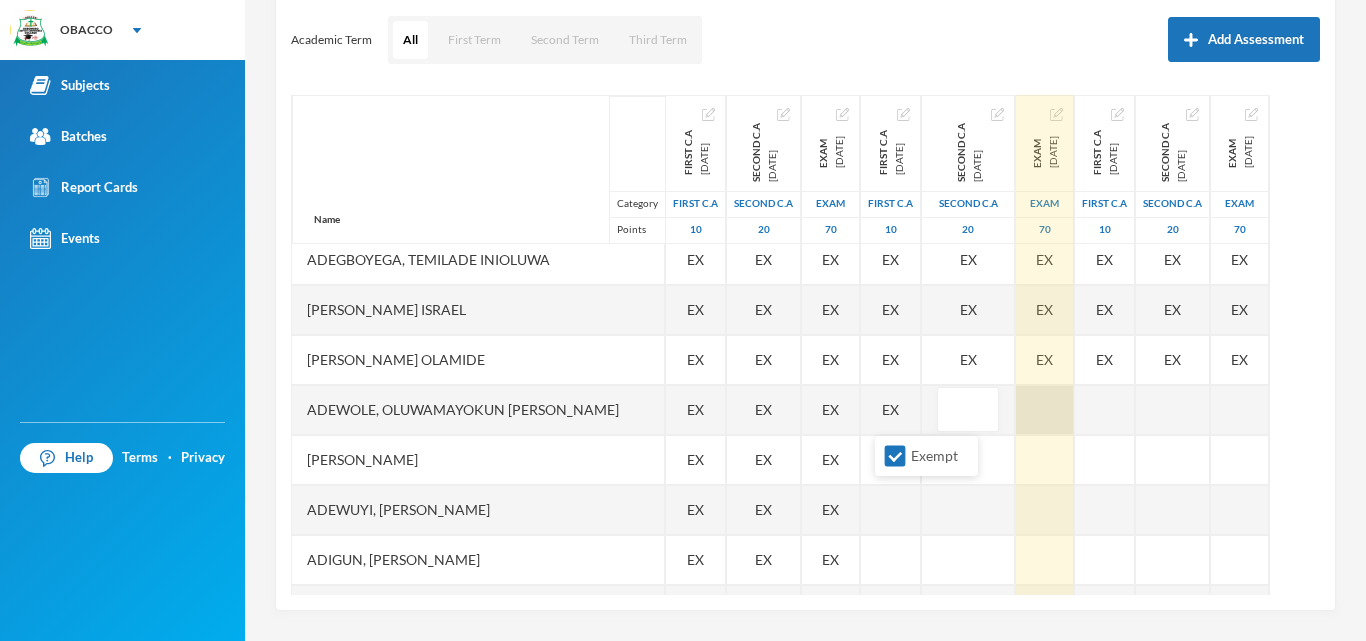 click at bounding box center [1045, 410] 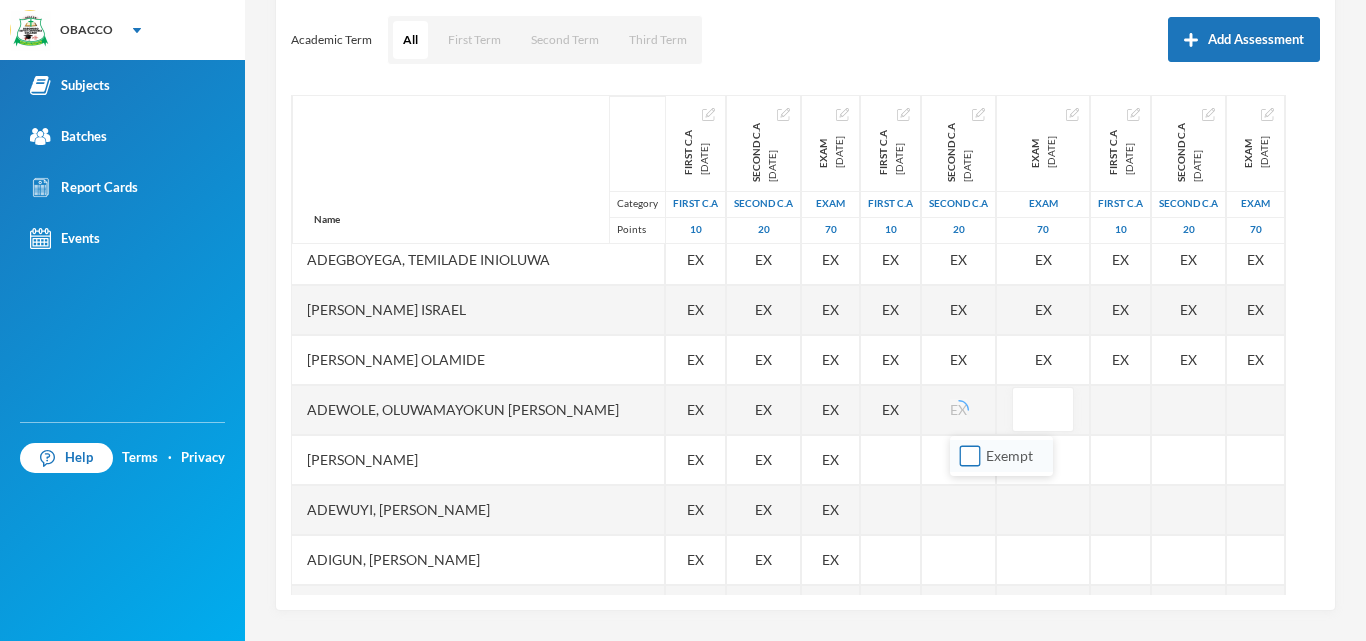 click on "Exempt" at bounding box center (970, 456) 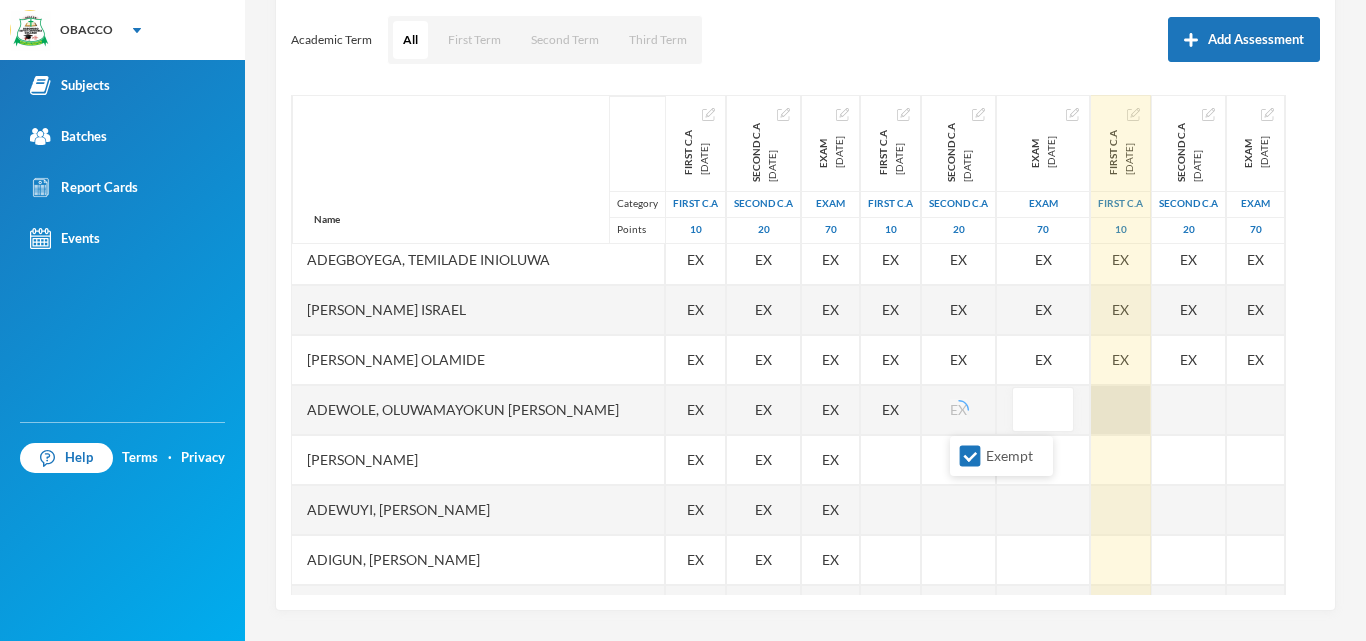 click at bounding box center [1121, 410] 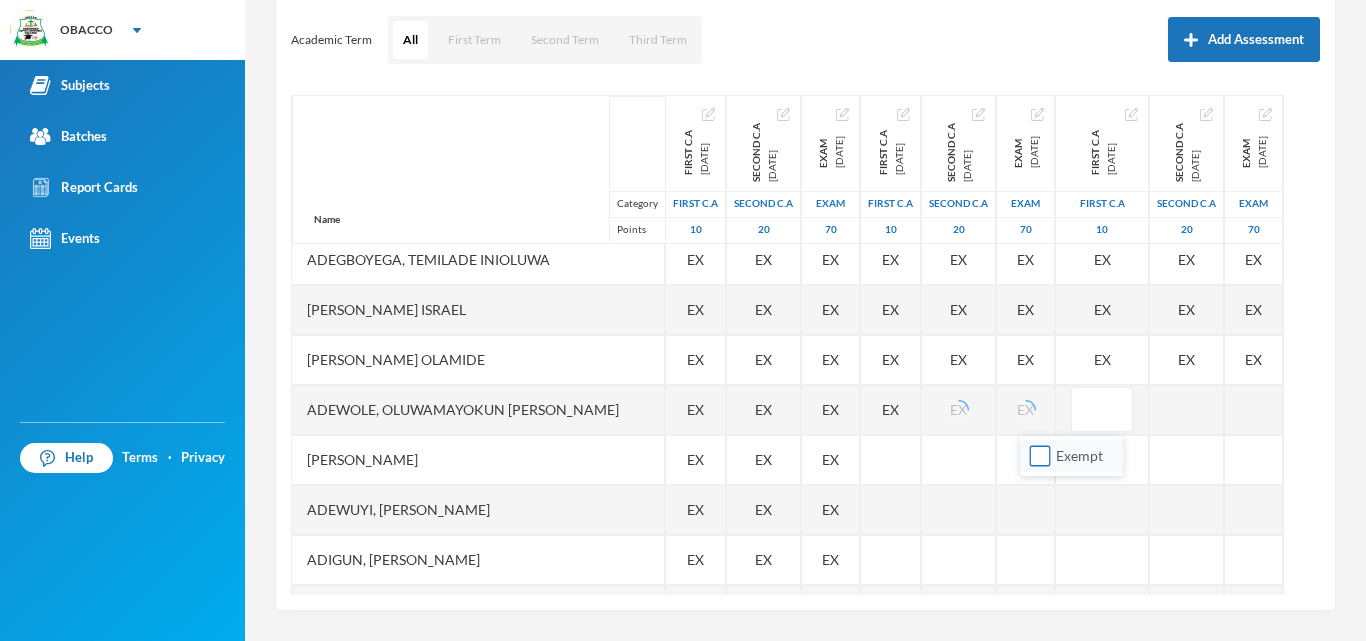 click on "Exempt" at bounding box center (1040, 456) 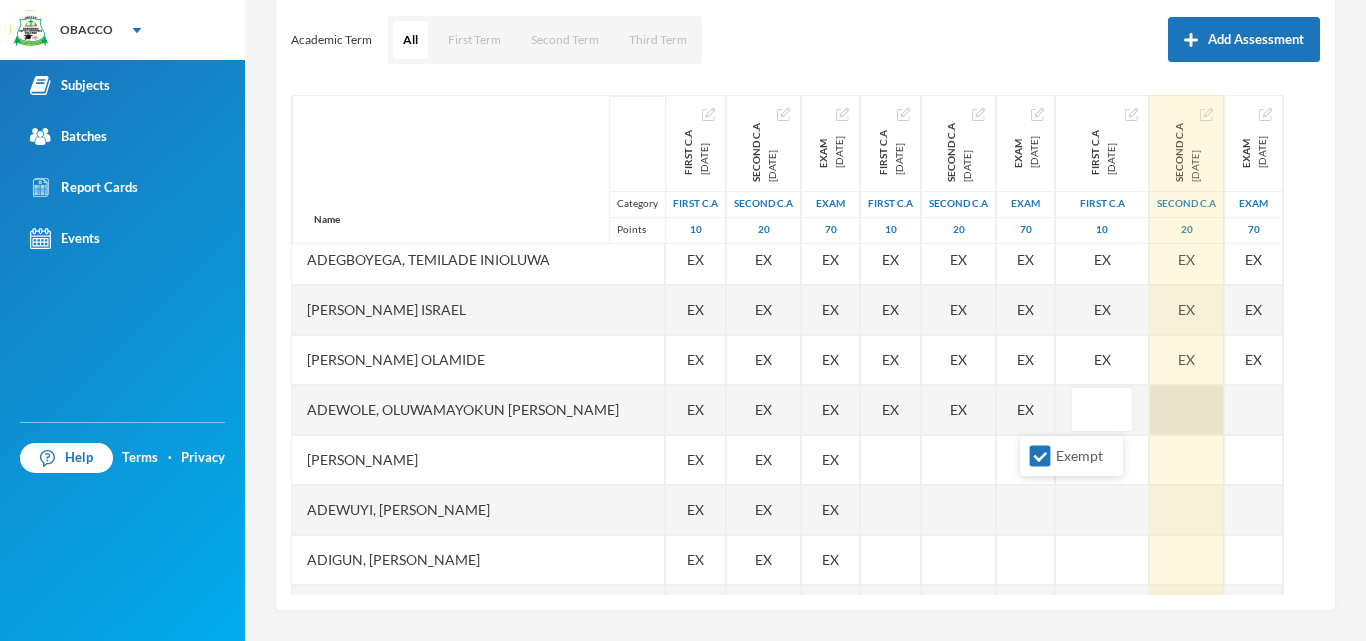 click at bounding box center [1187, 410] 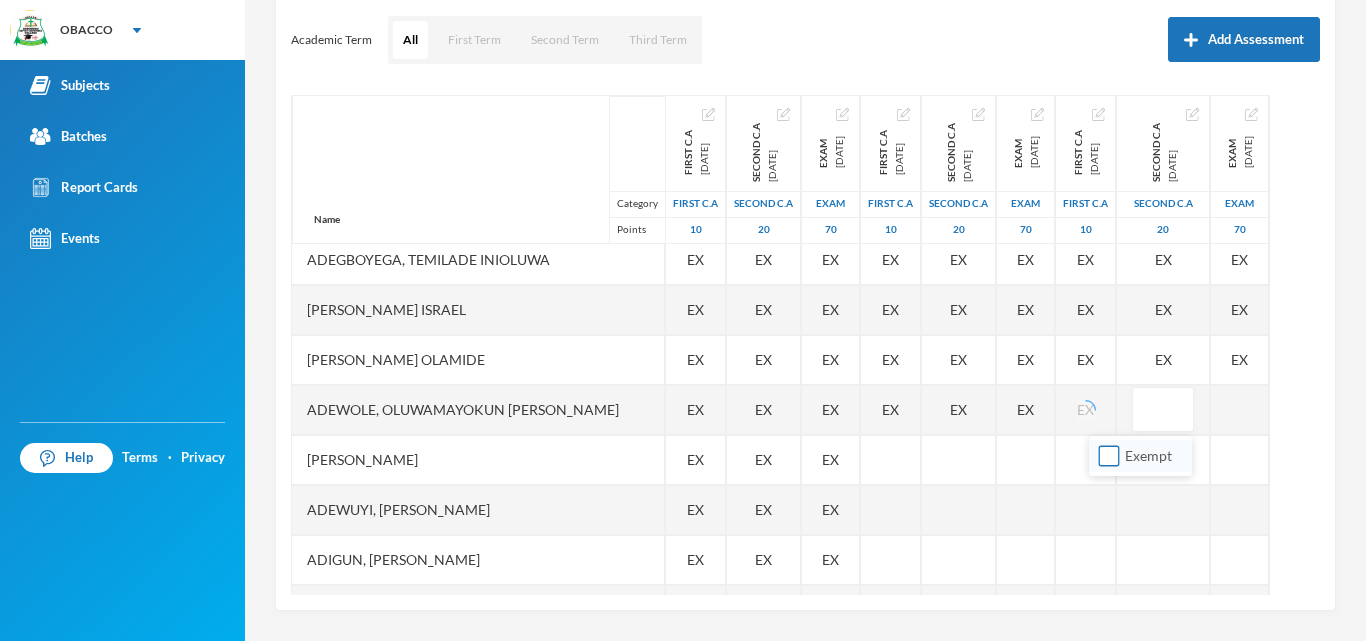 click on "Exempt" at bounding box center [1109, 456] 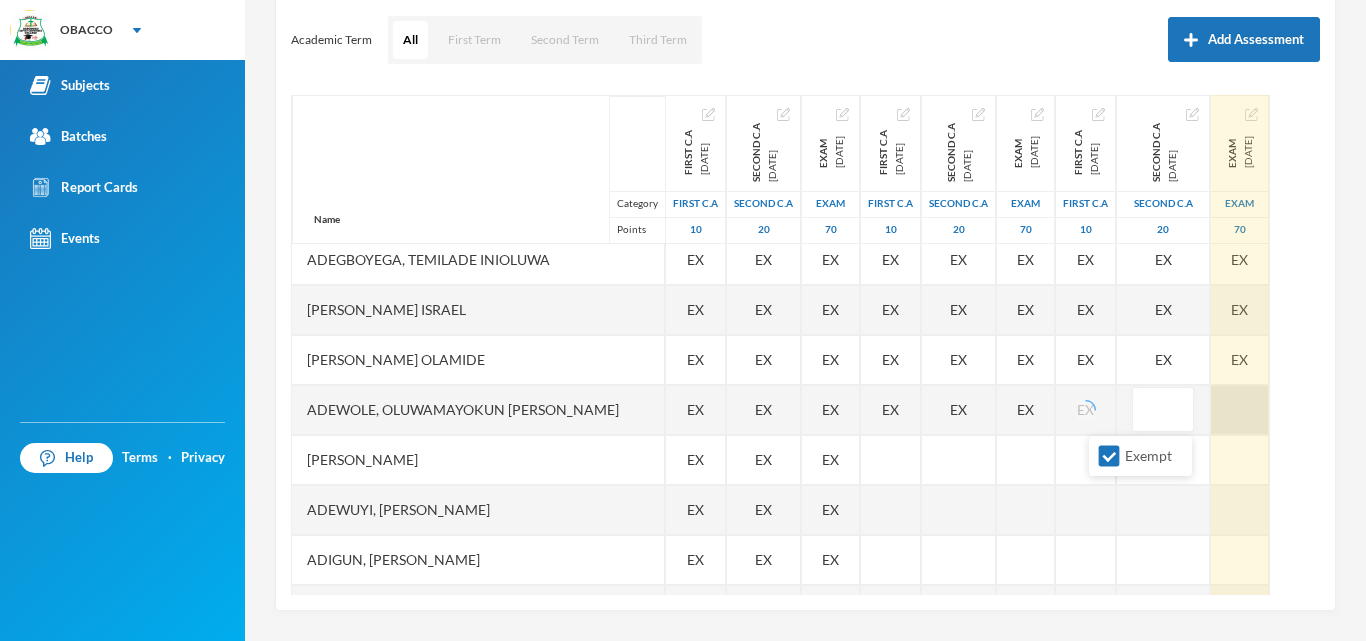 click at bounding box center (1240, 410) 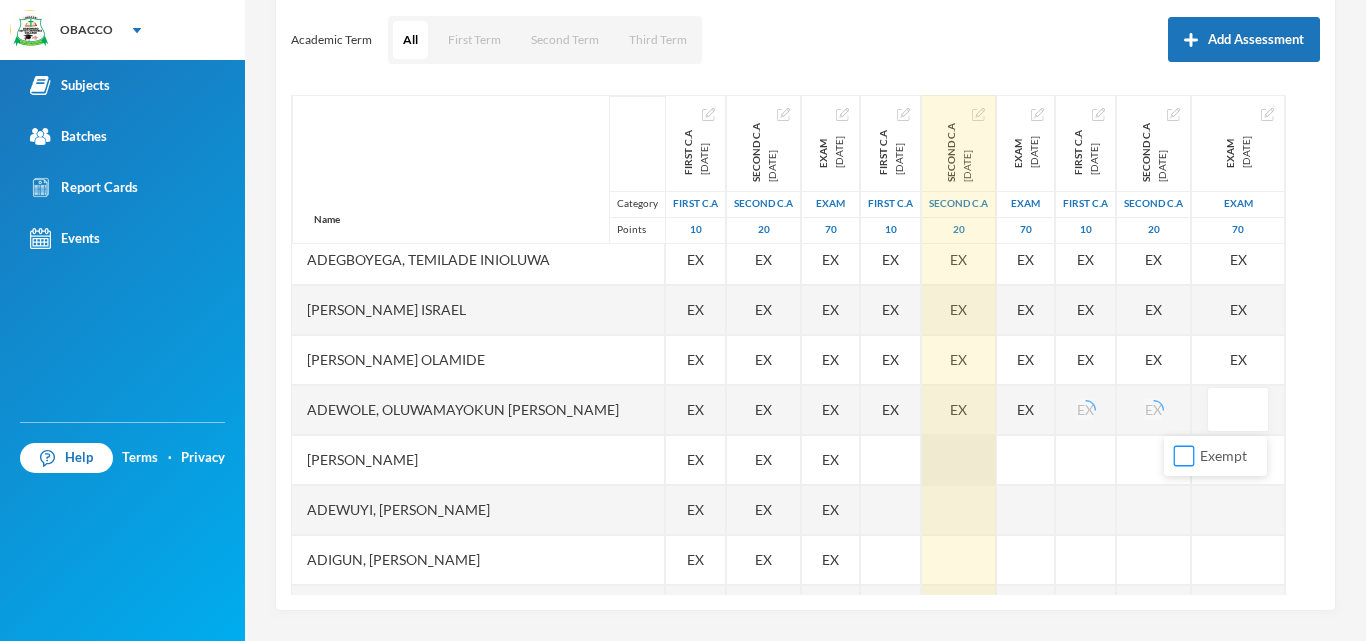click on "Exempt" at bounding box center [1184, 456] 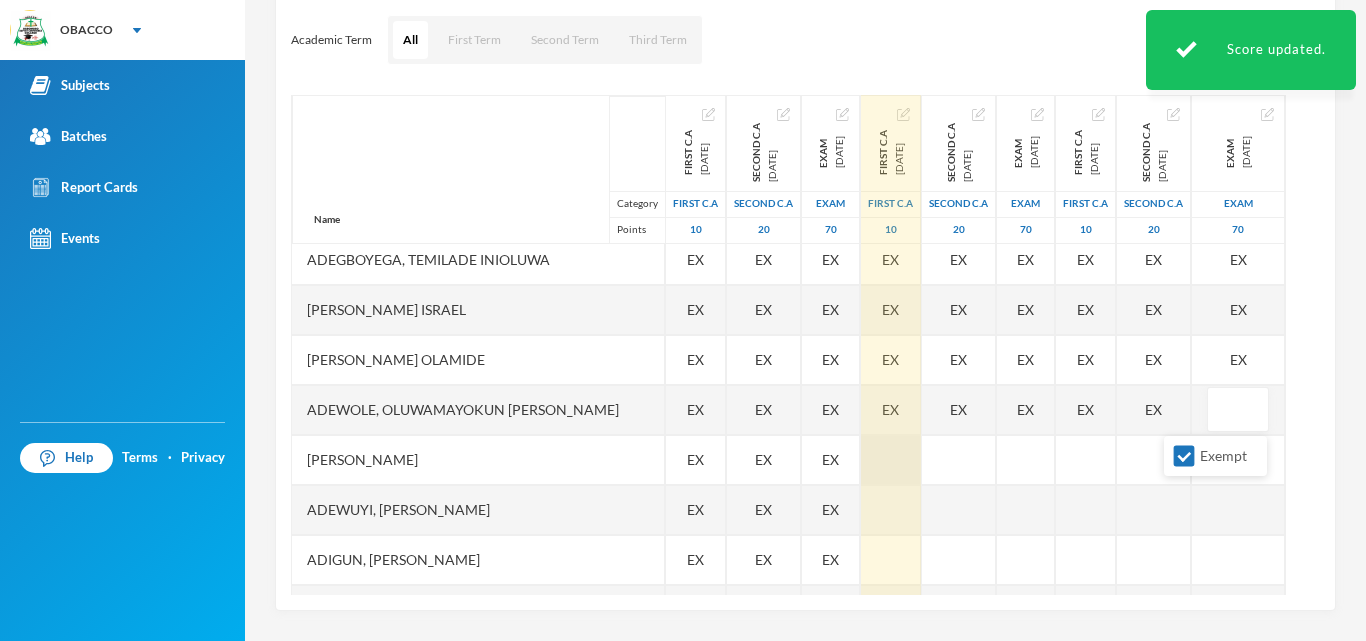 click at bounding box center (891, 460) 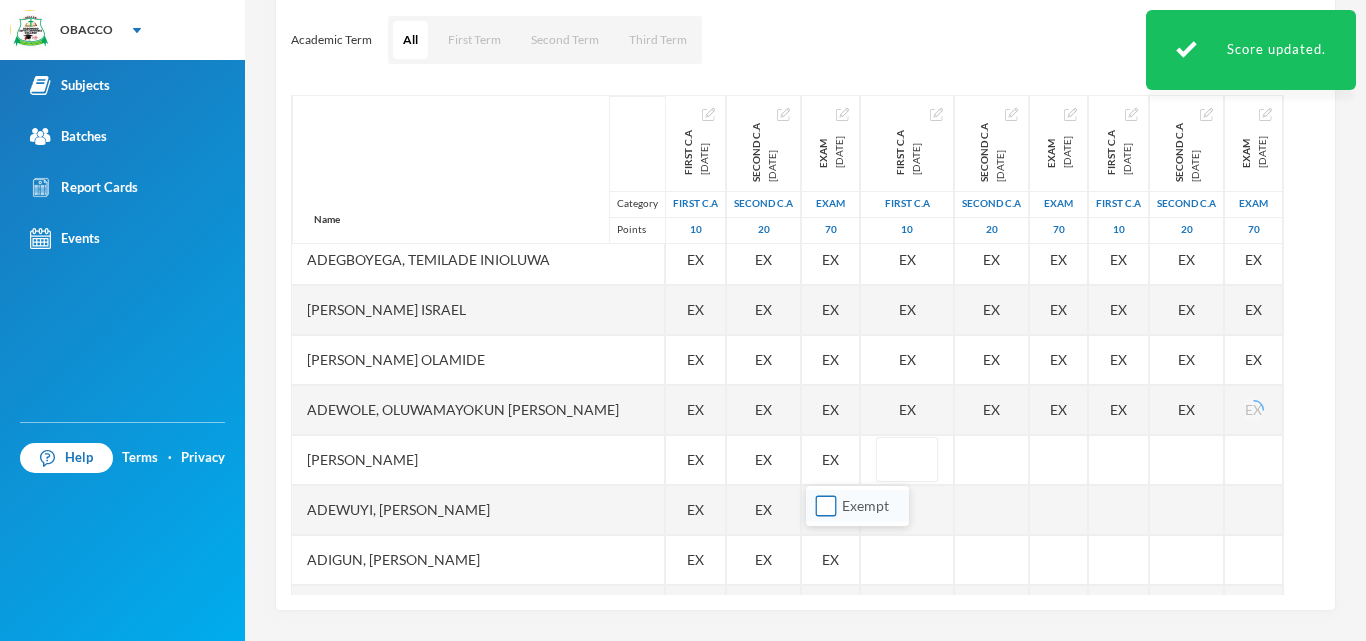 click on "Exempt" at bounding box center [826, 506] 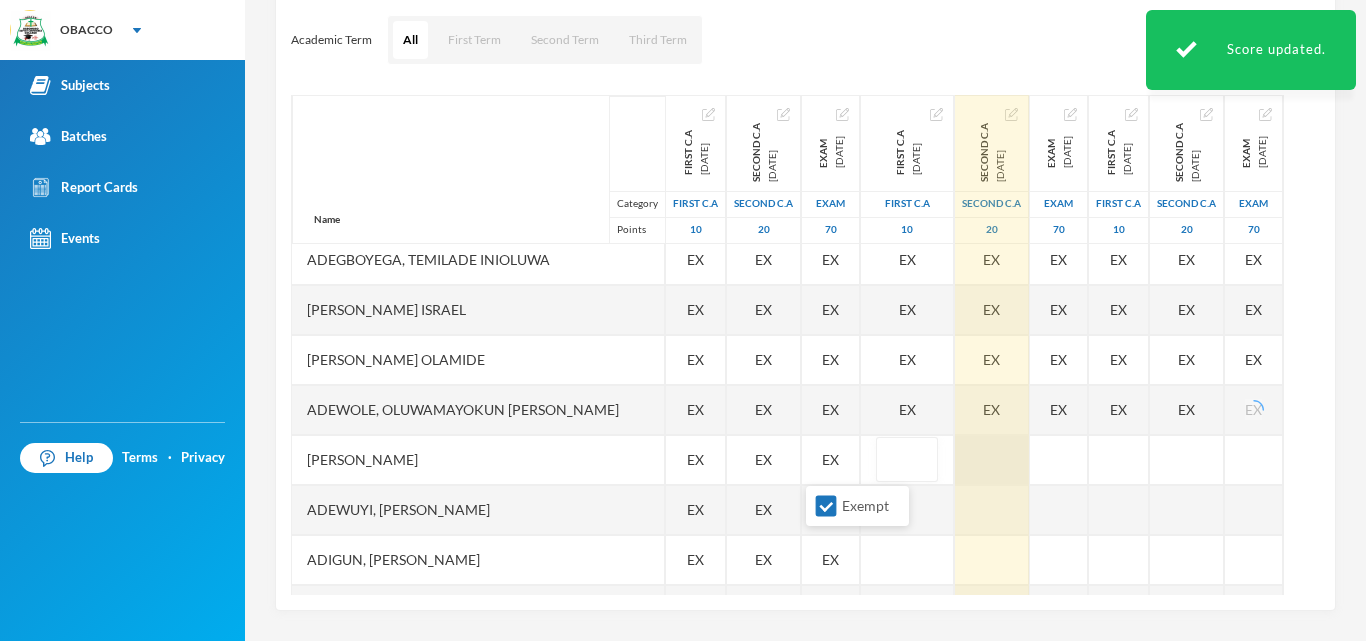 click at bounding box center (992, 460) 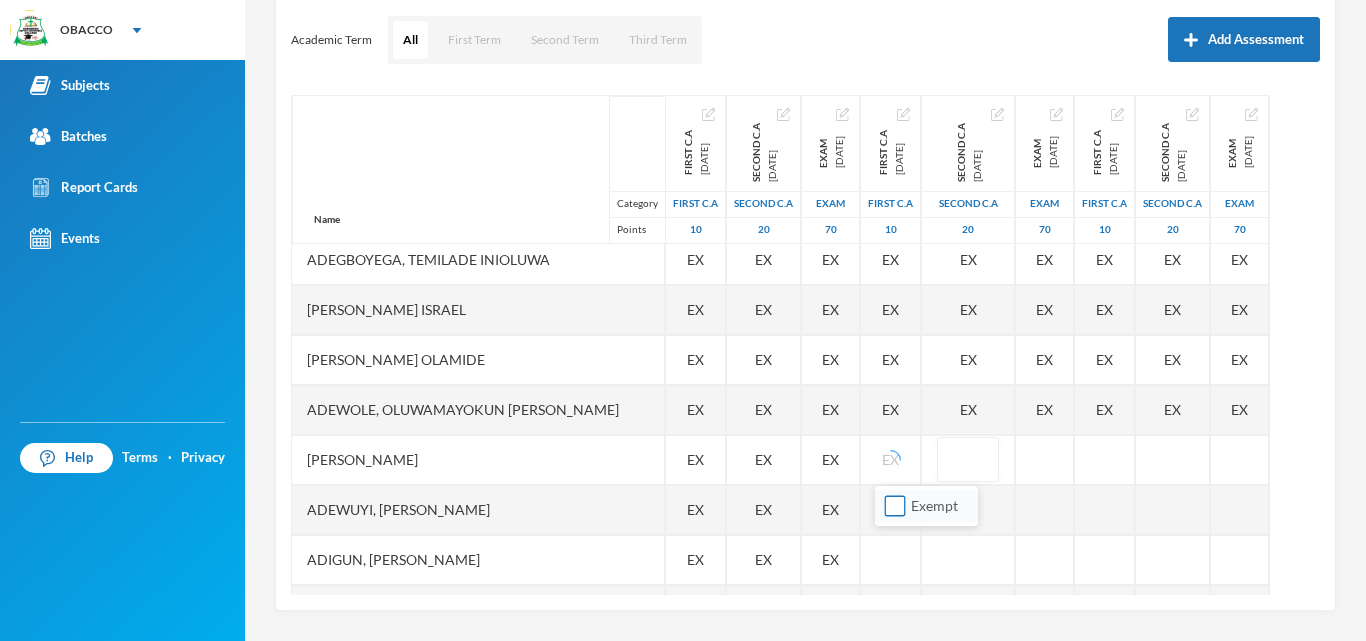 click on "Exempt" at bounding box center (895, 506) 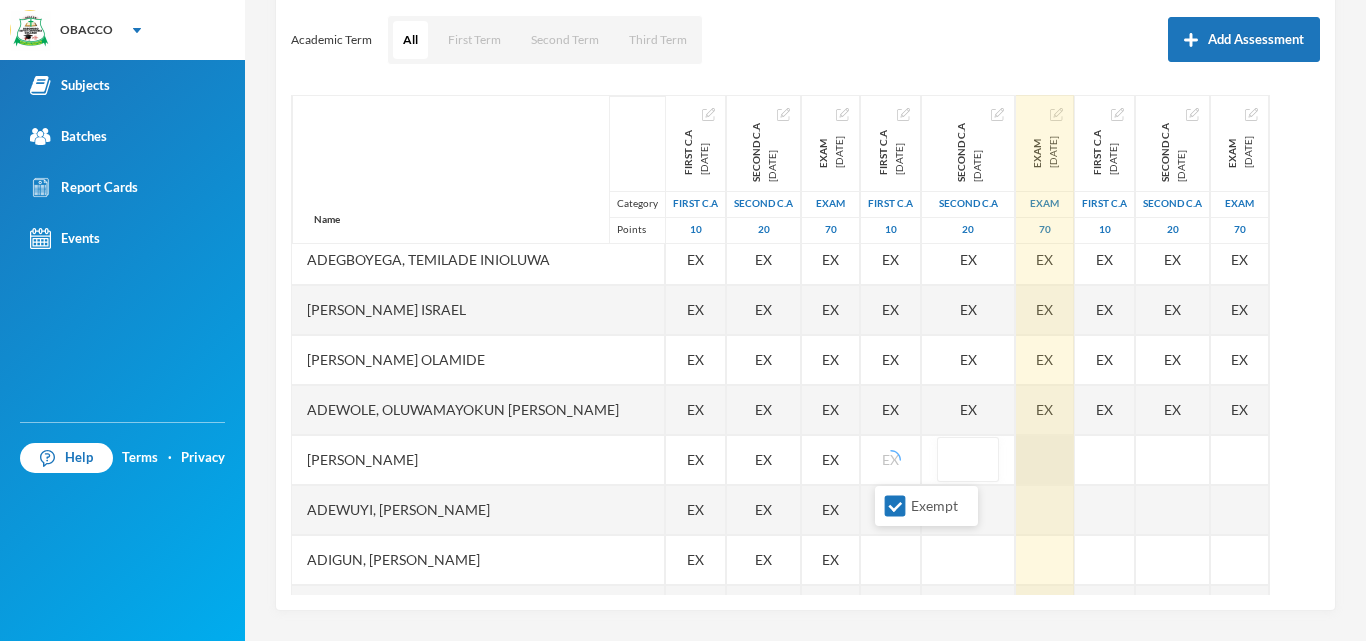 click at bounding box center [1045, 460] 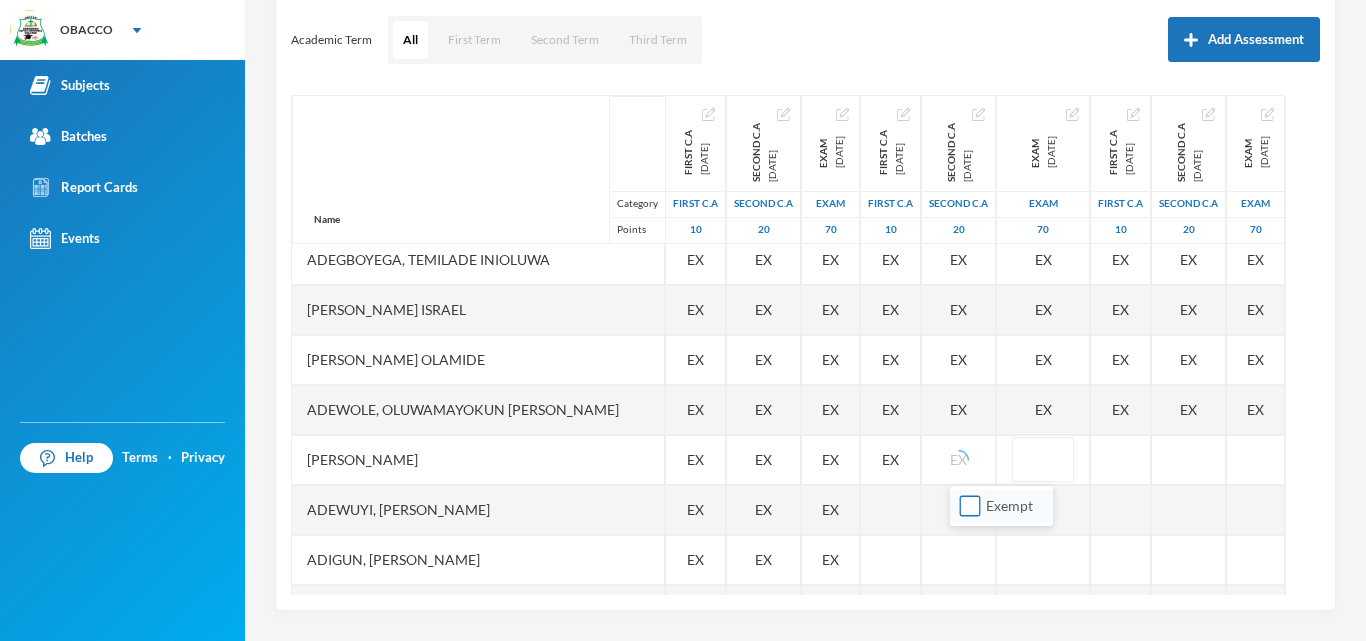 click on "Exempt" at bounding box center (970, 506) 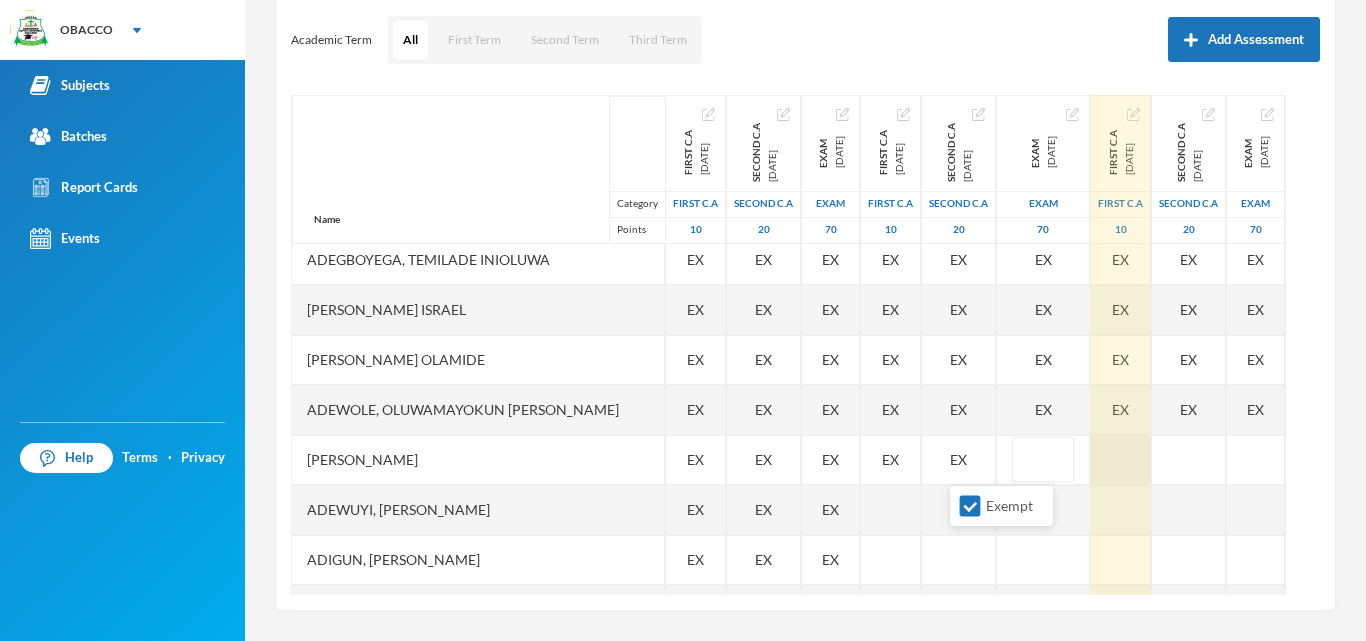 click at bounding box center (1121, 460) 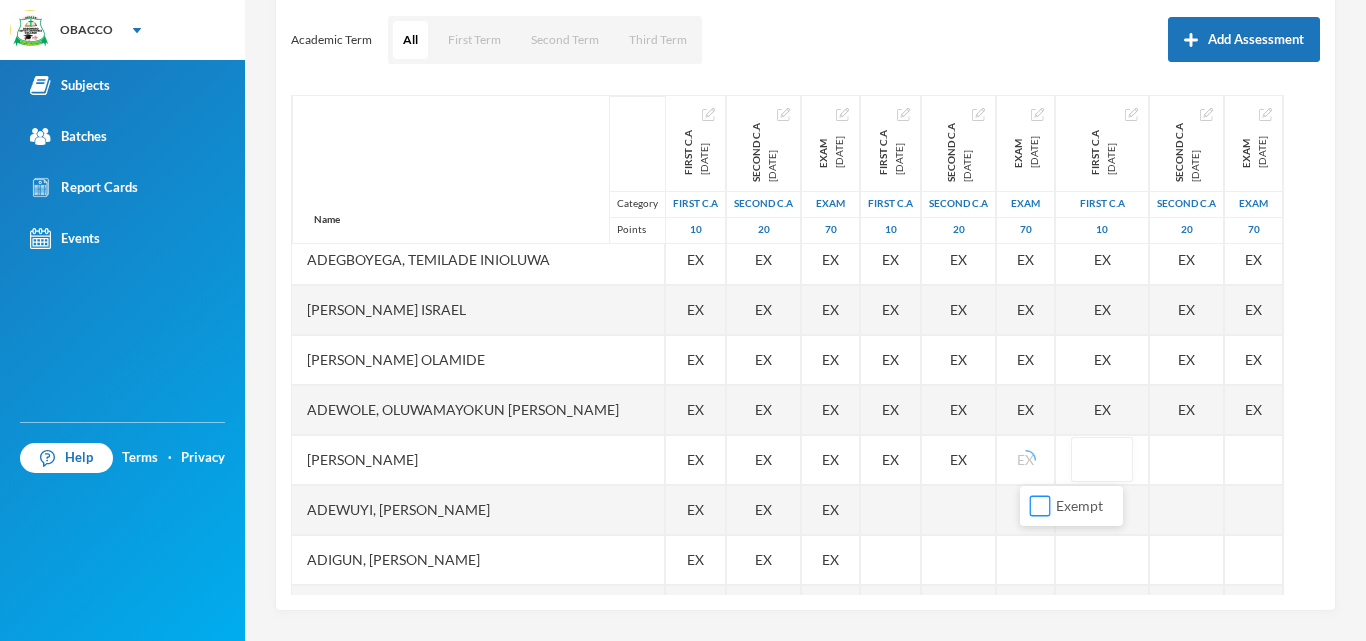 click on "Exempt" at bounding box center (1040, 506) 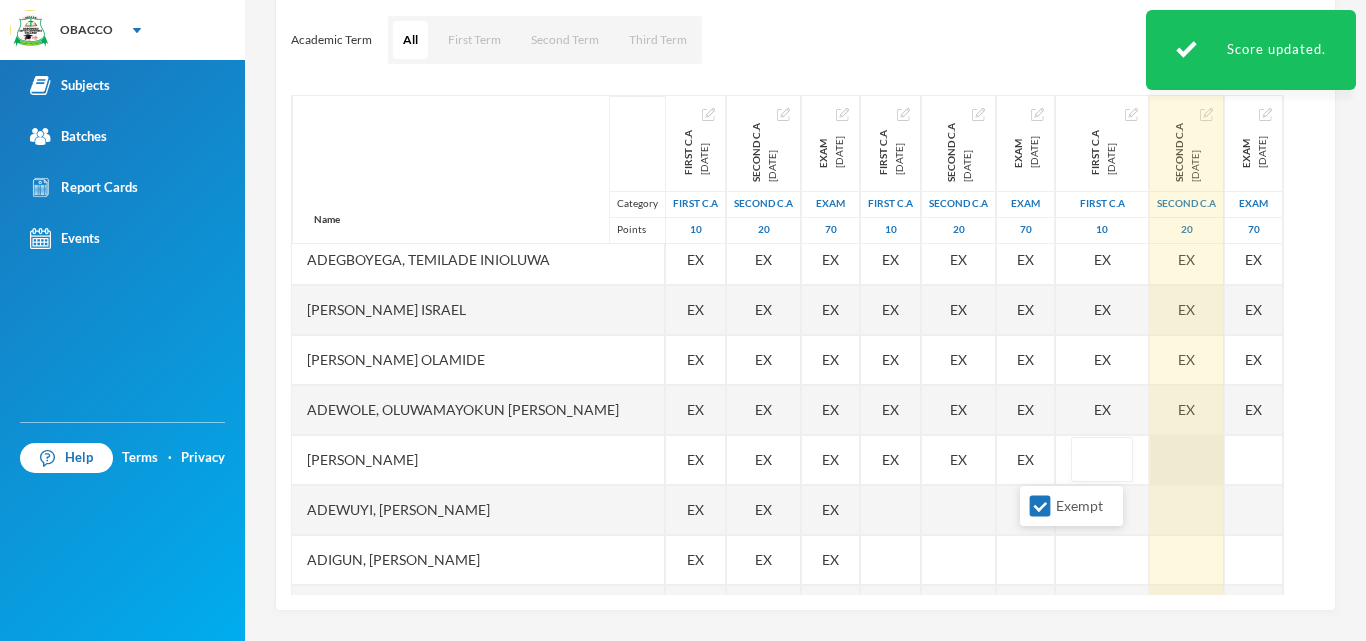 click at bounding box center (1187, 460) 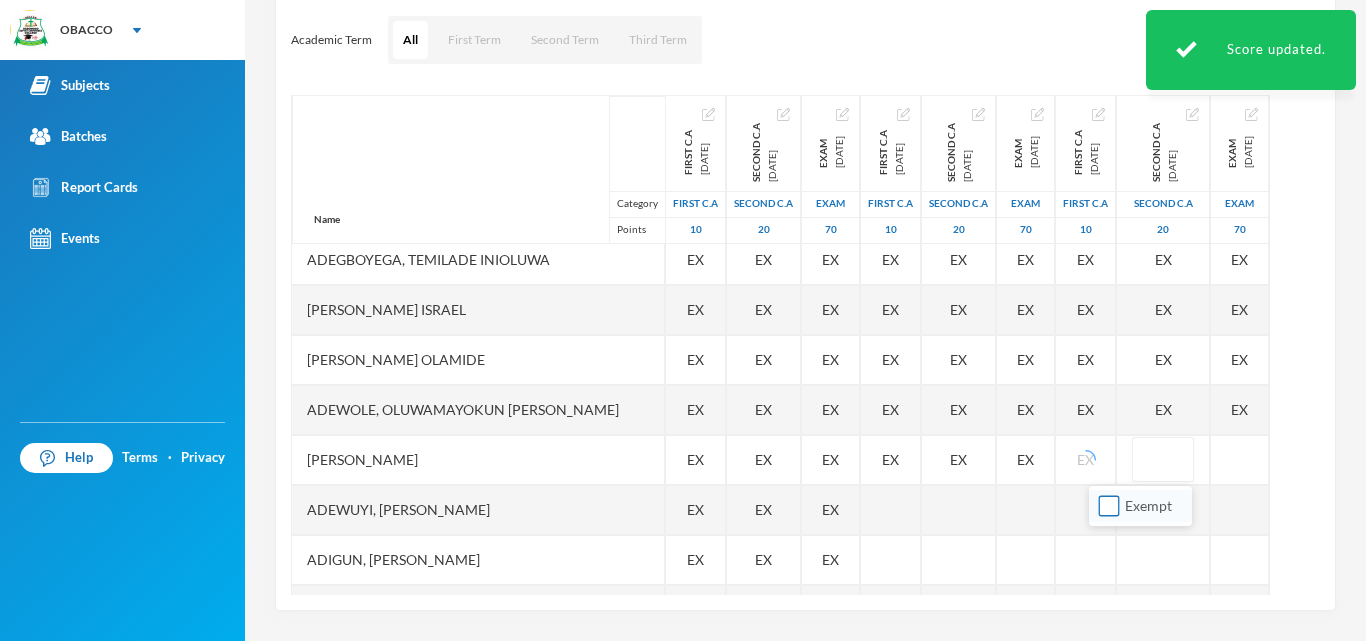 click on "Exempt" at bounding box center [1109, 506] 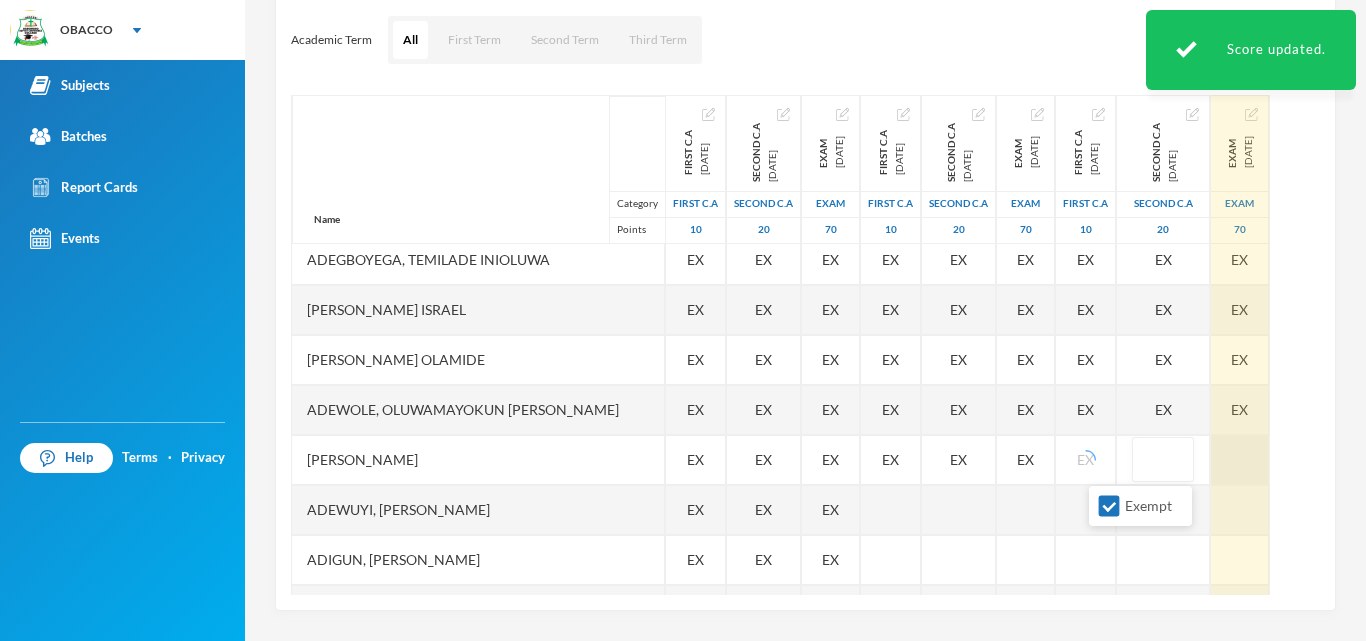 click at bounding box center (1240, 460) 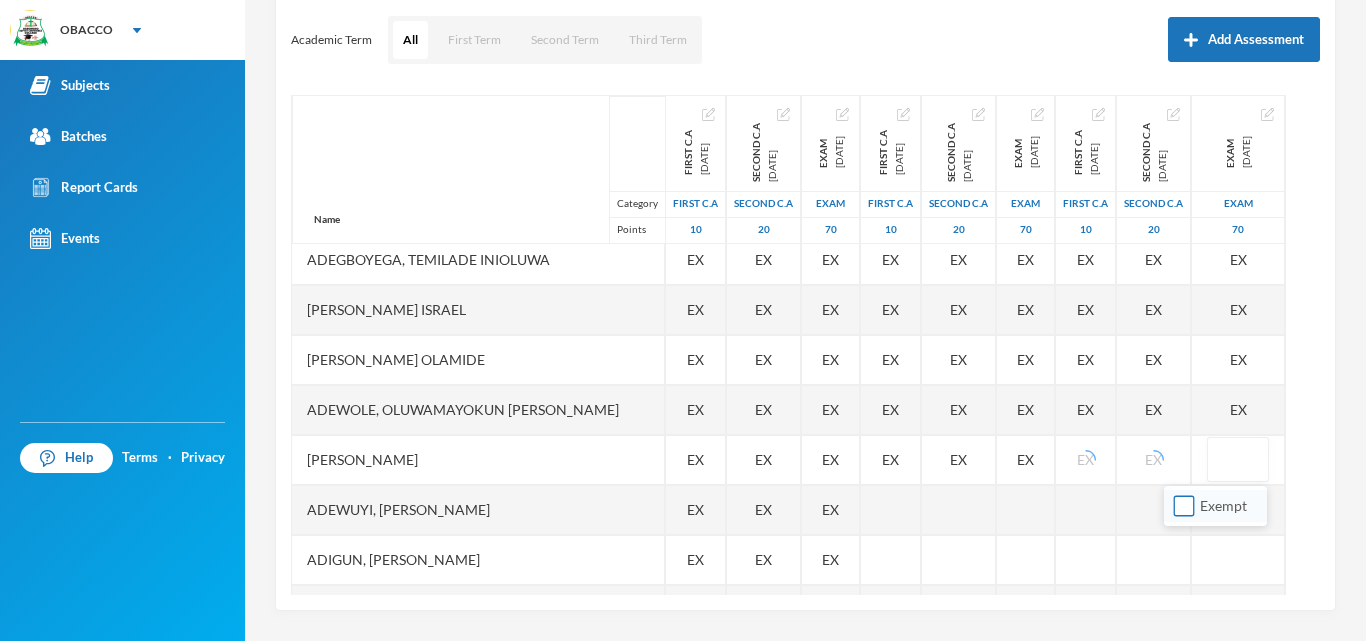 click on "Exempt" at bounding box center [1184, 506] 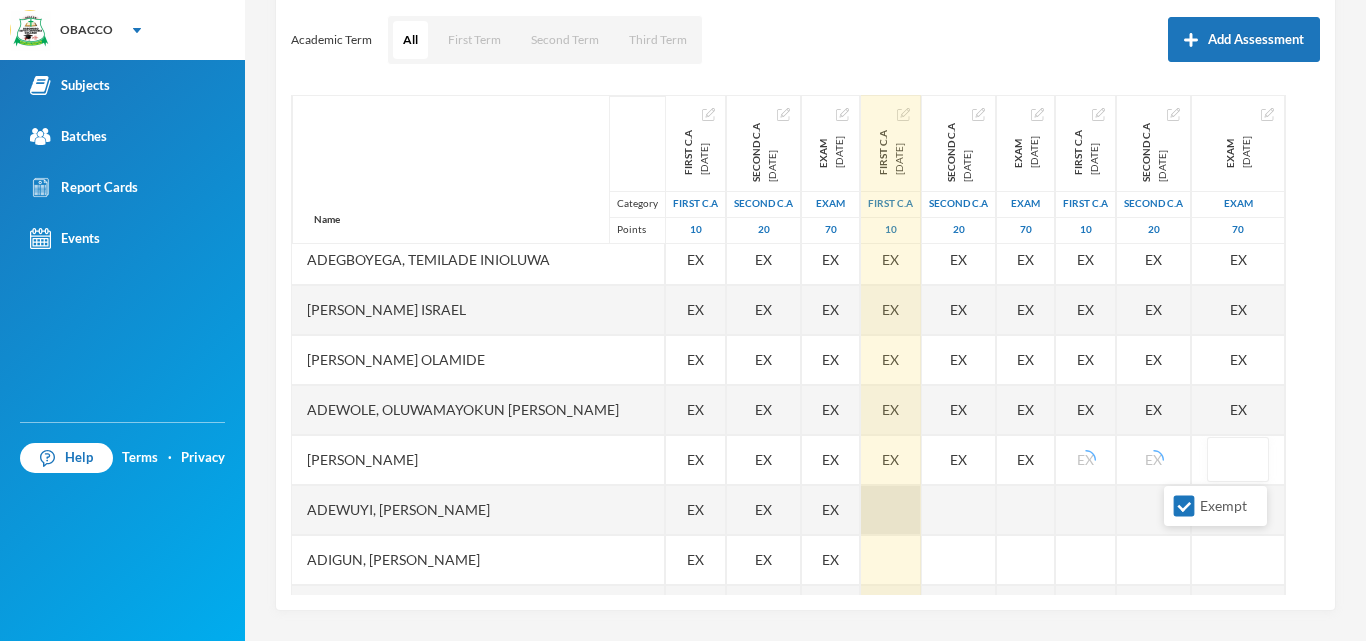 click at bounding box center (891, 510) 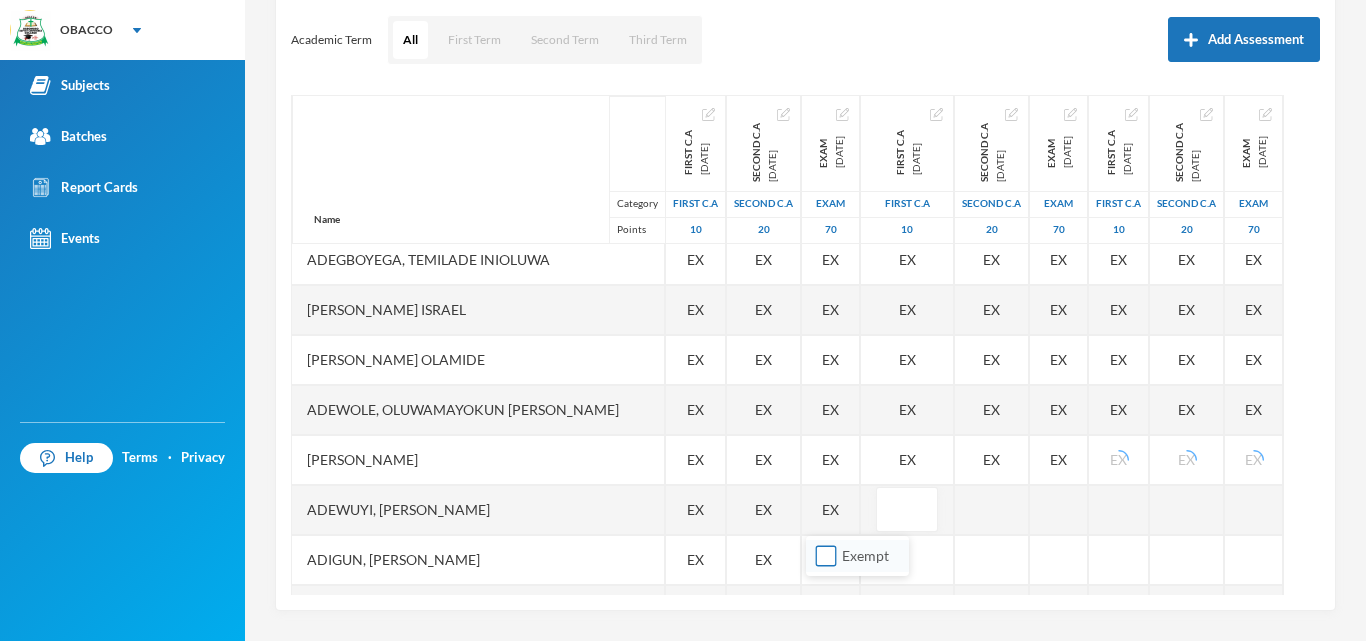 click on "Exempt" at bounding box center (826, 556) 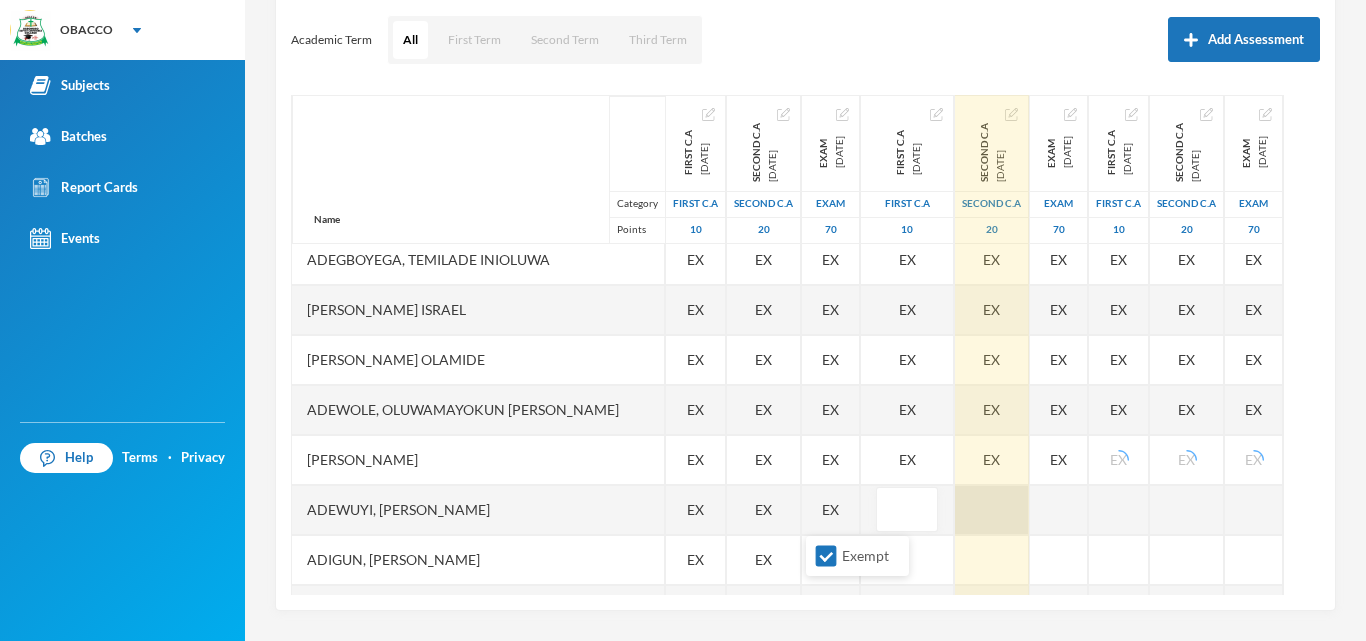 click at bounding box center [992, 510] 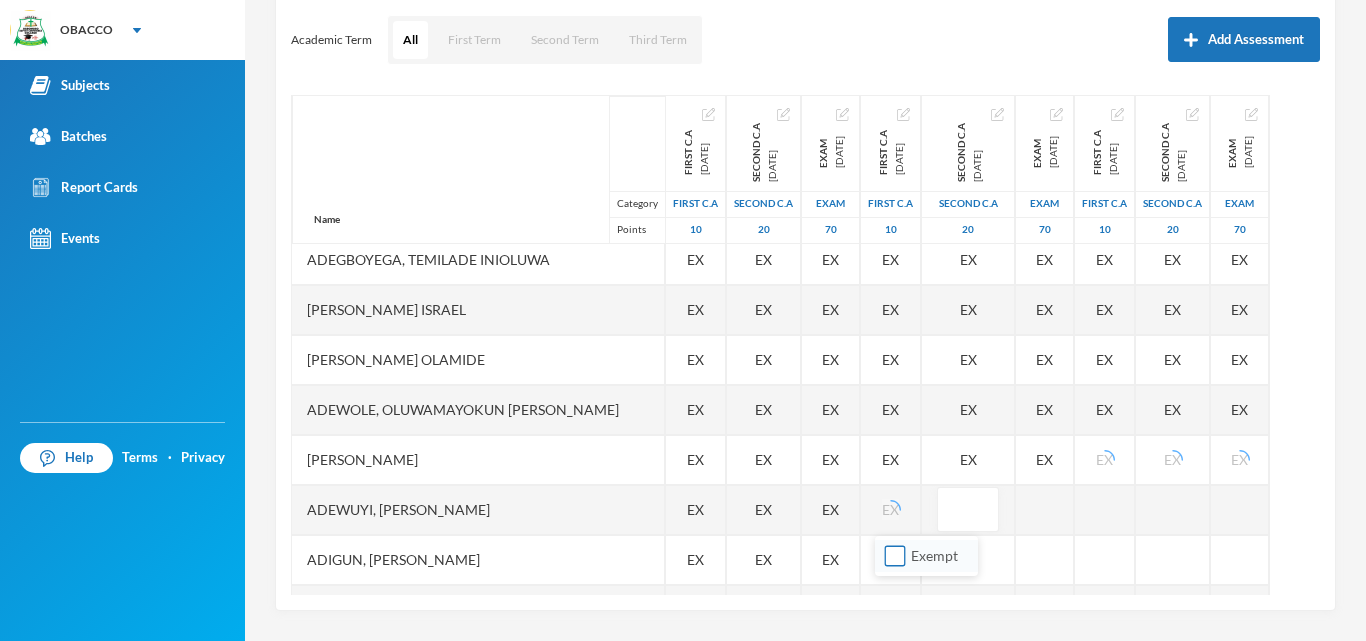 click on "Exempt" at bounding box center [895, 556] 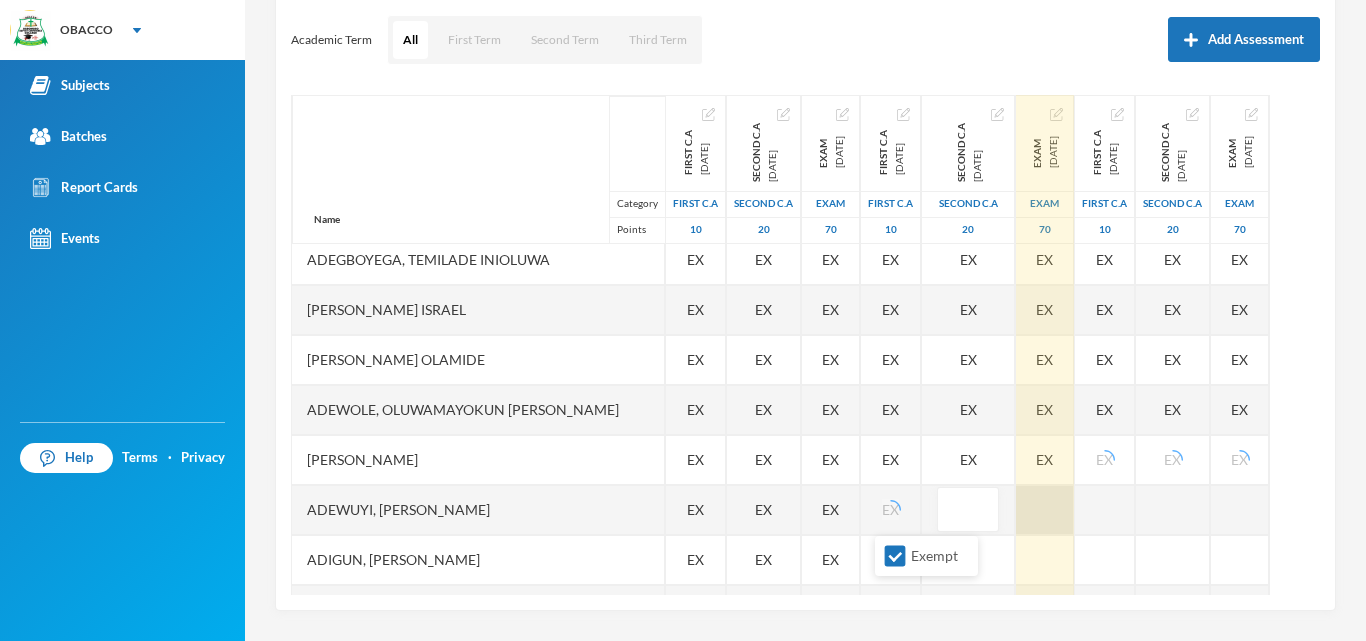 click at bounding box center [1045, 510] 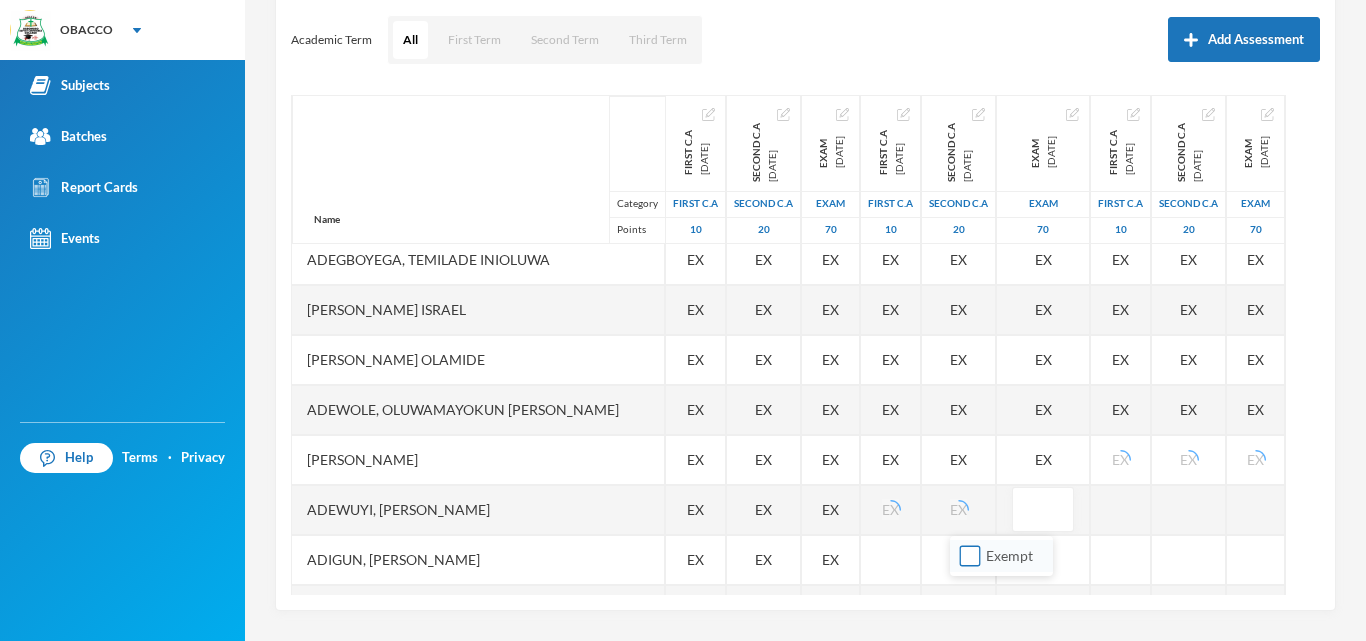 click on "Exempt" at bounding box center [970, 556] 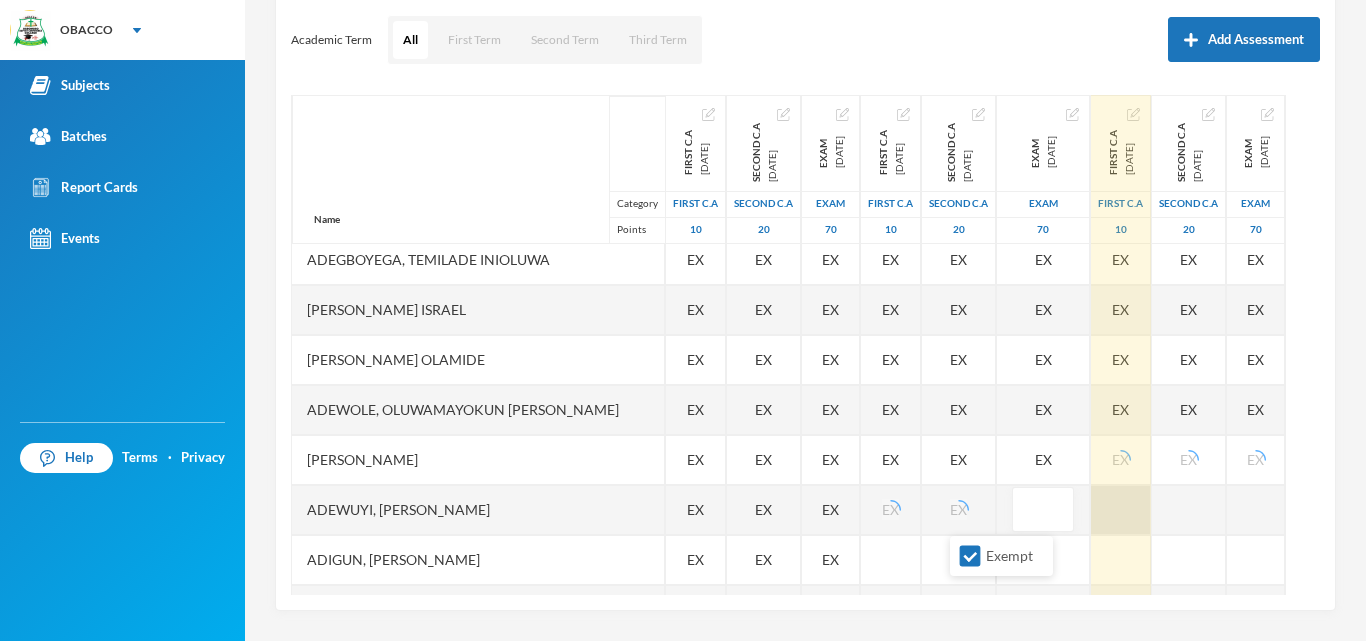 click at bounding box center (1121, 510) 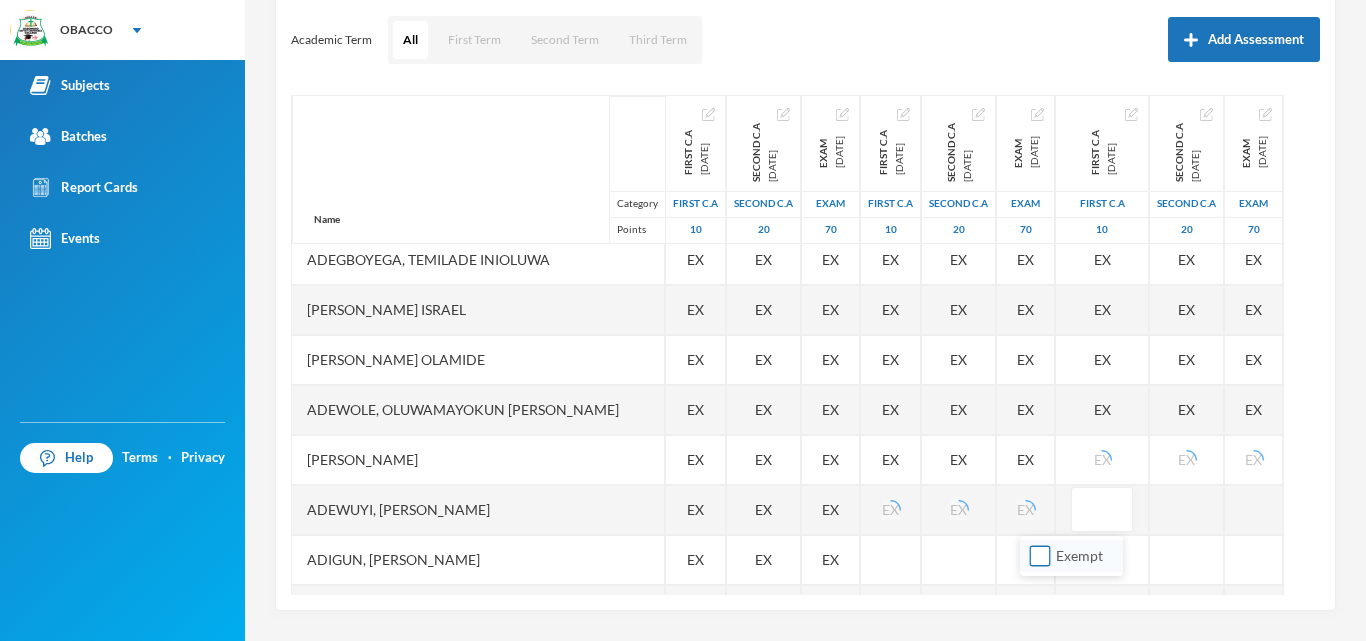 click on "Exempt" at bounding box center [1040, 556] 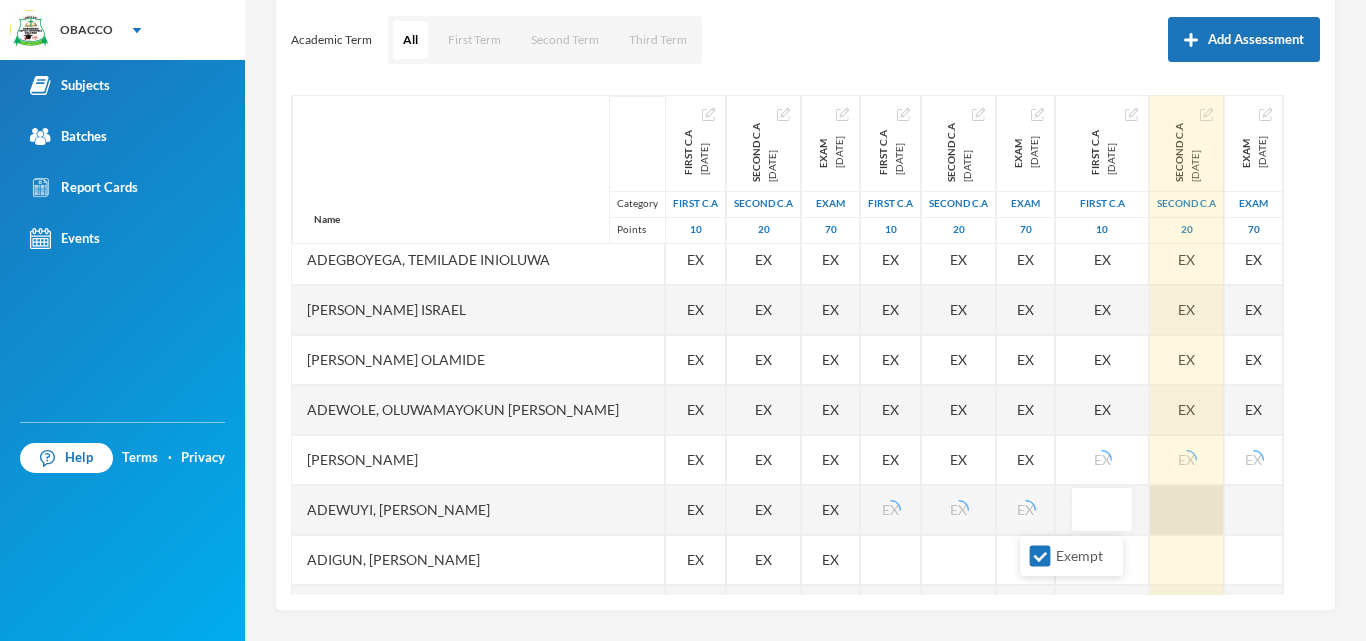 click at bounding box center (1187, 510) 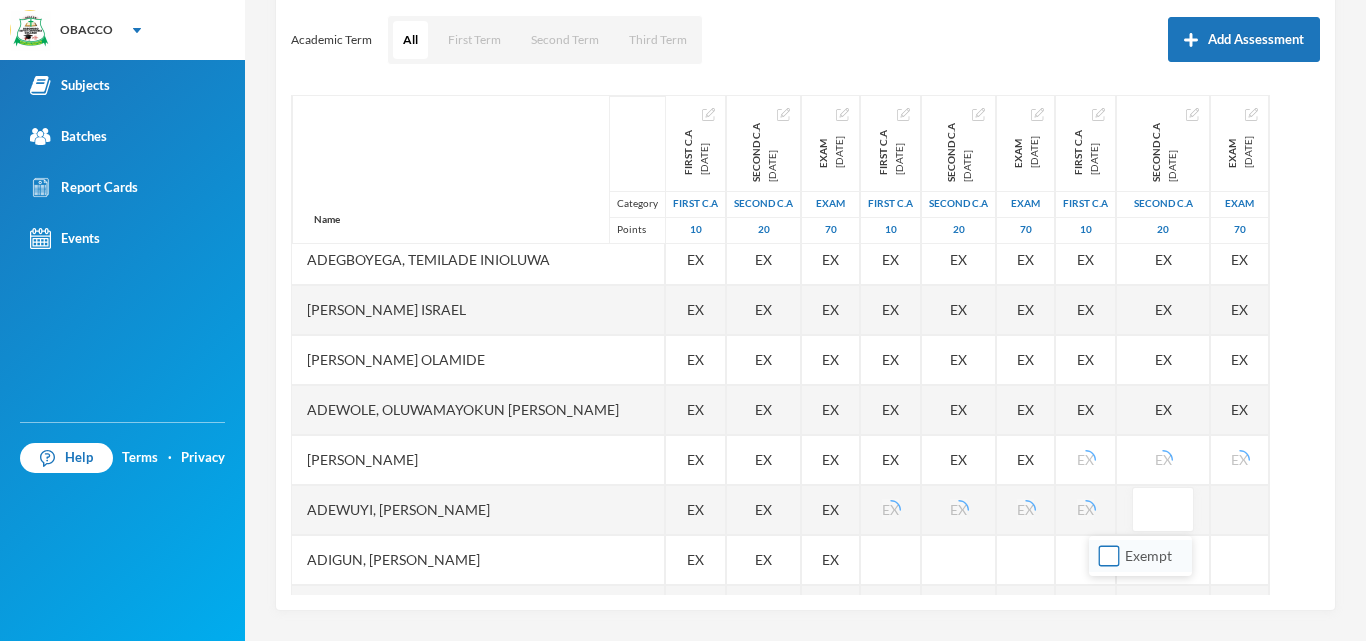 click on "Exempt" at bounding box center (1109, 556) 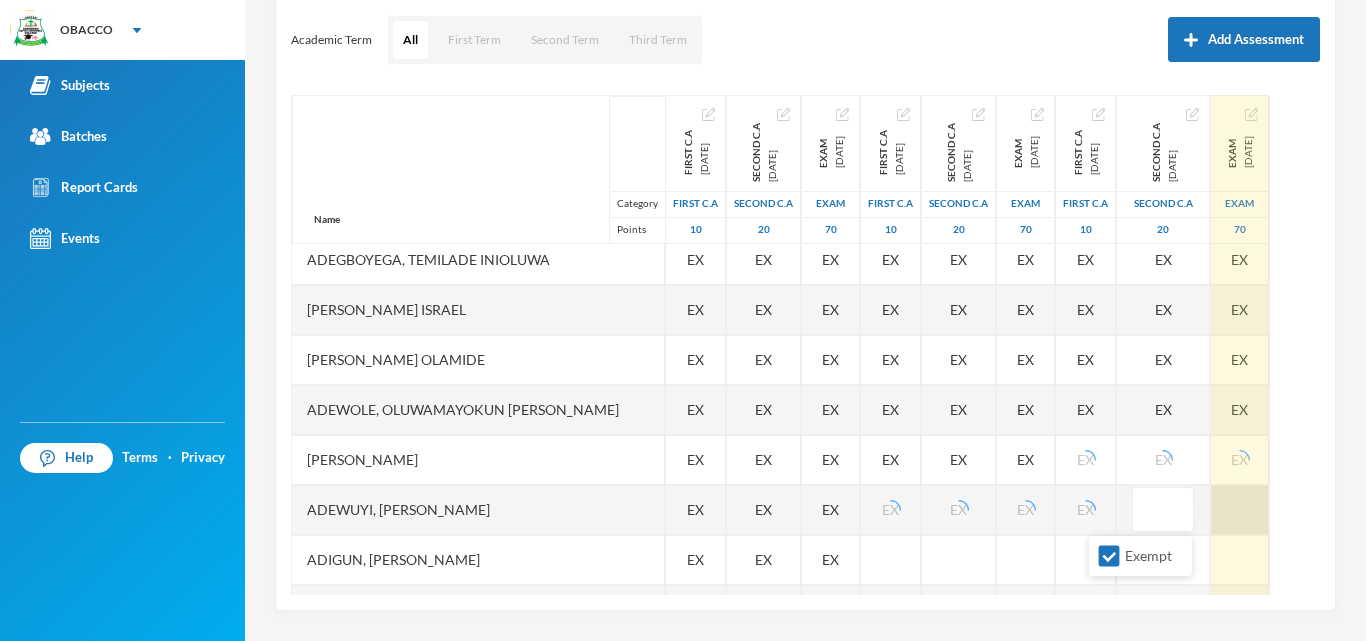 click on "Exam [DATE] Exam 70 33.0 29.0 EX EX EX EX EX EX 43.0 EX 48.0 51.0 53.0 45.0 53.0 37.0 54.0 36.0 37.0 62.0 55.0 46.0 49.0 49.0" at bounding box center (1240, 1235) 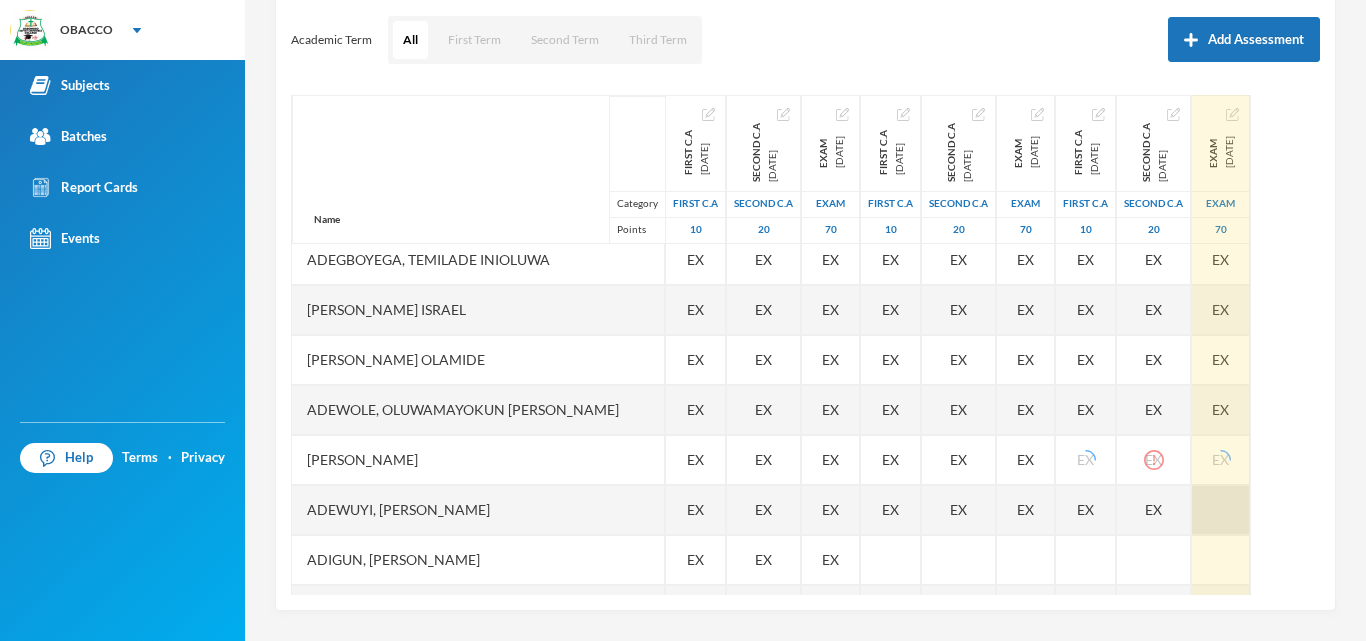 click at bounding box center [1221, 510] 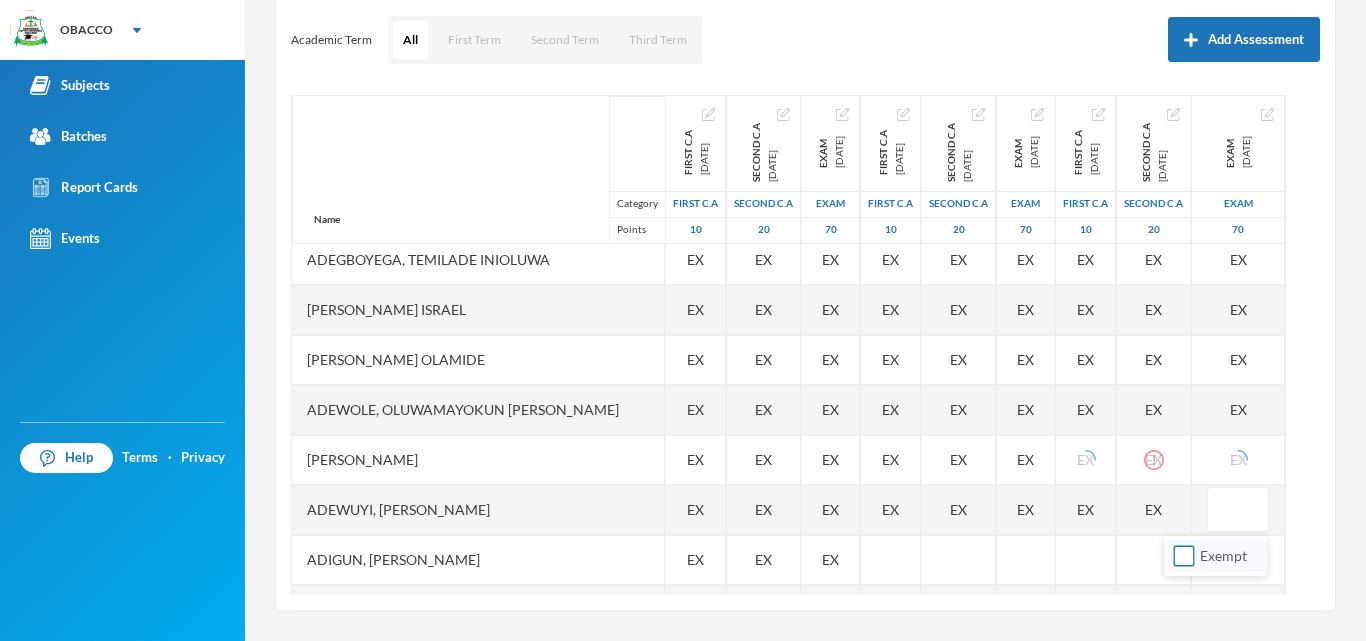 click on "Exempt" at bounding box center (1184, 556) 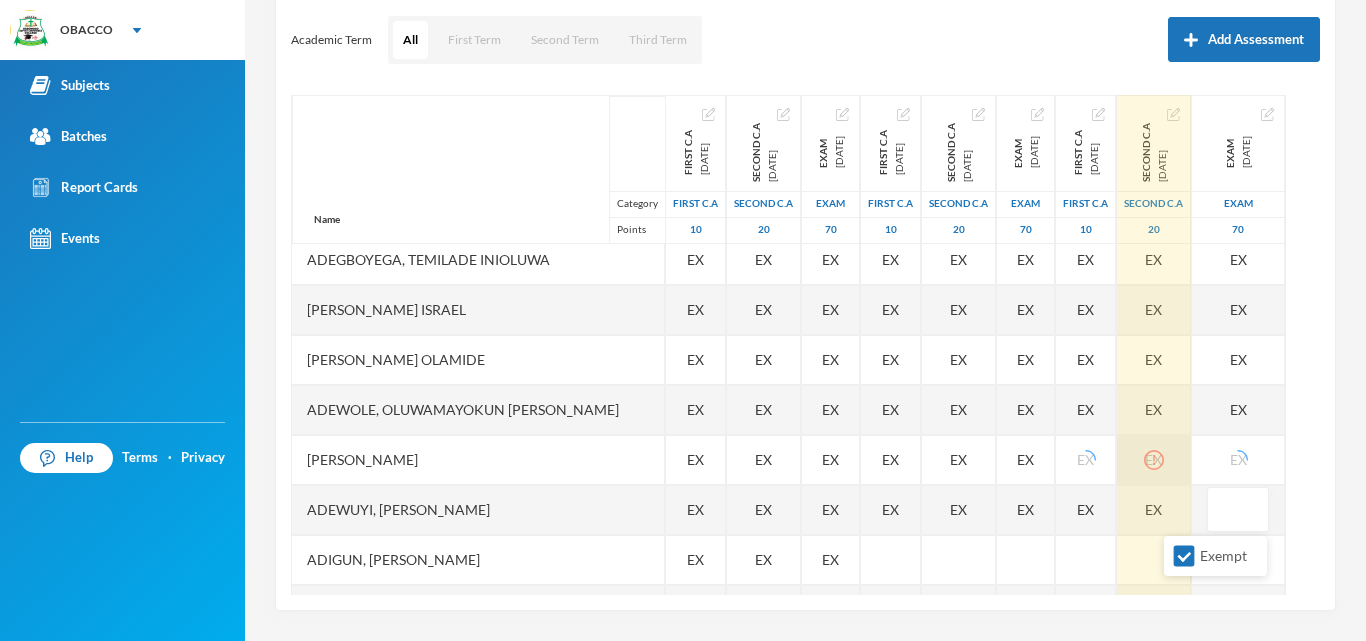 click 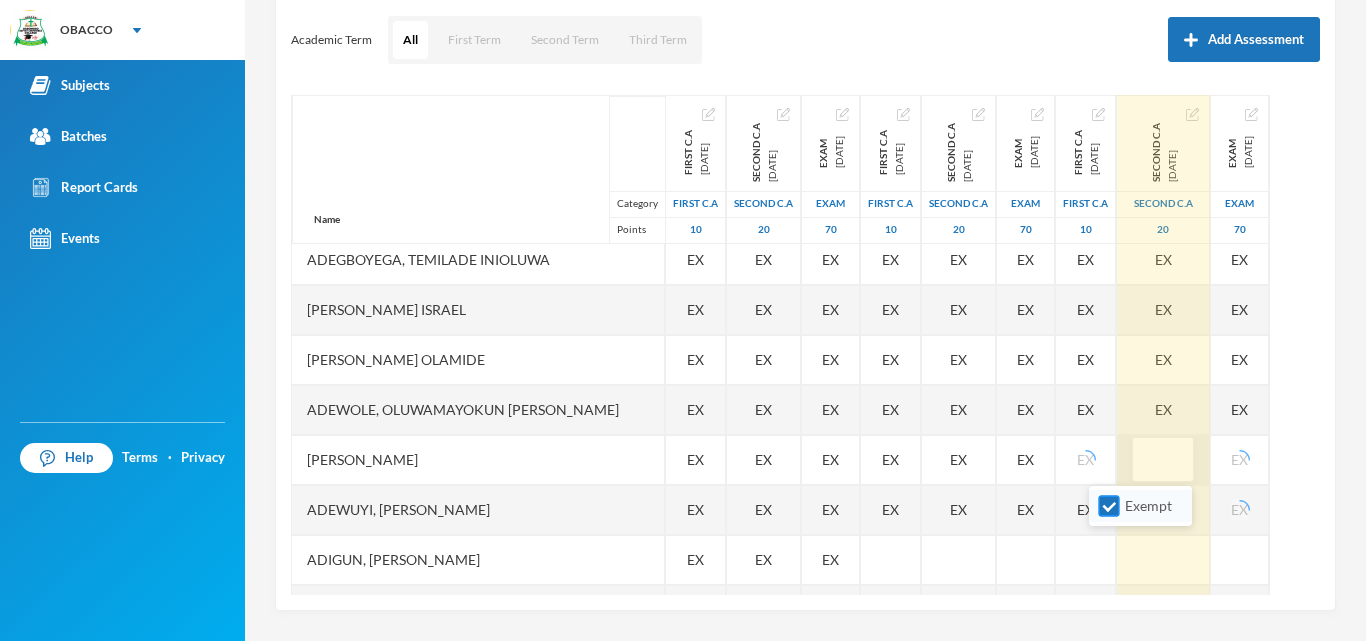click on "Exempt" at bounding box center [1109, 506] 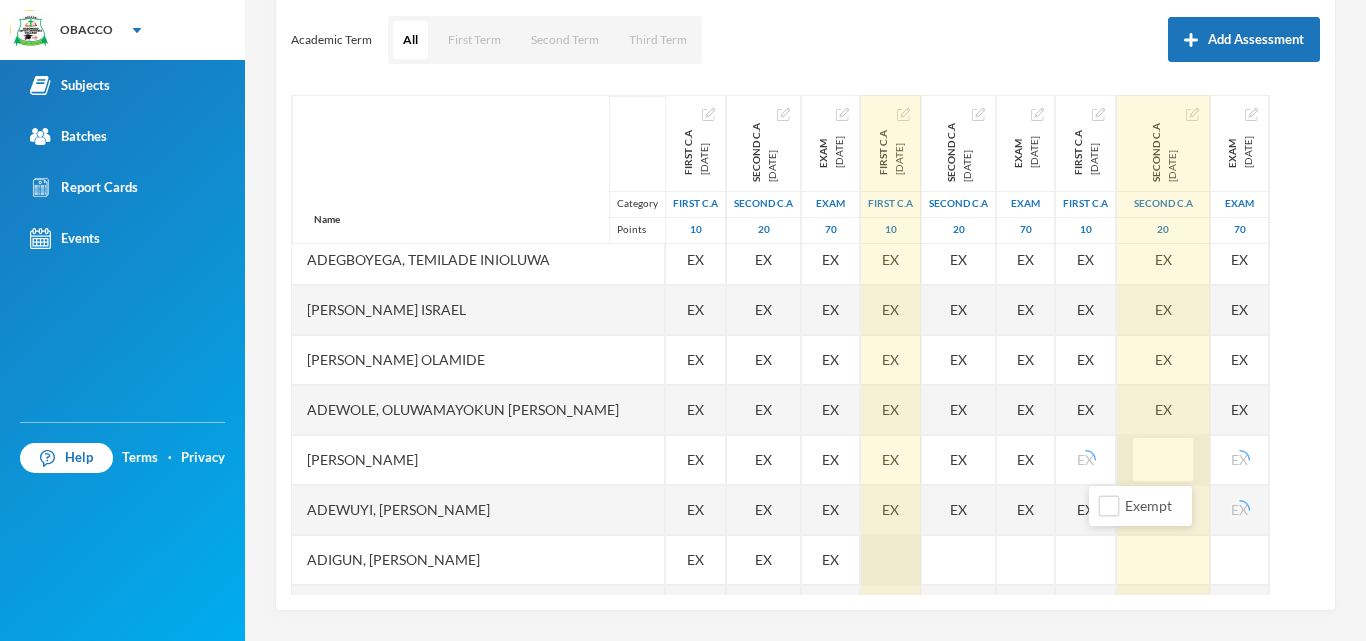 click at bounding box center (891, 560) 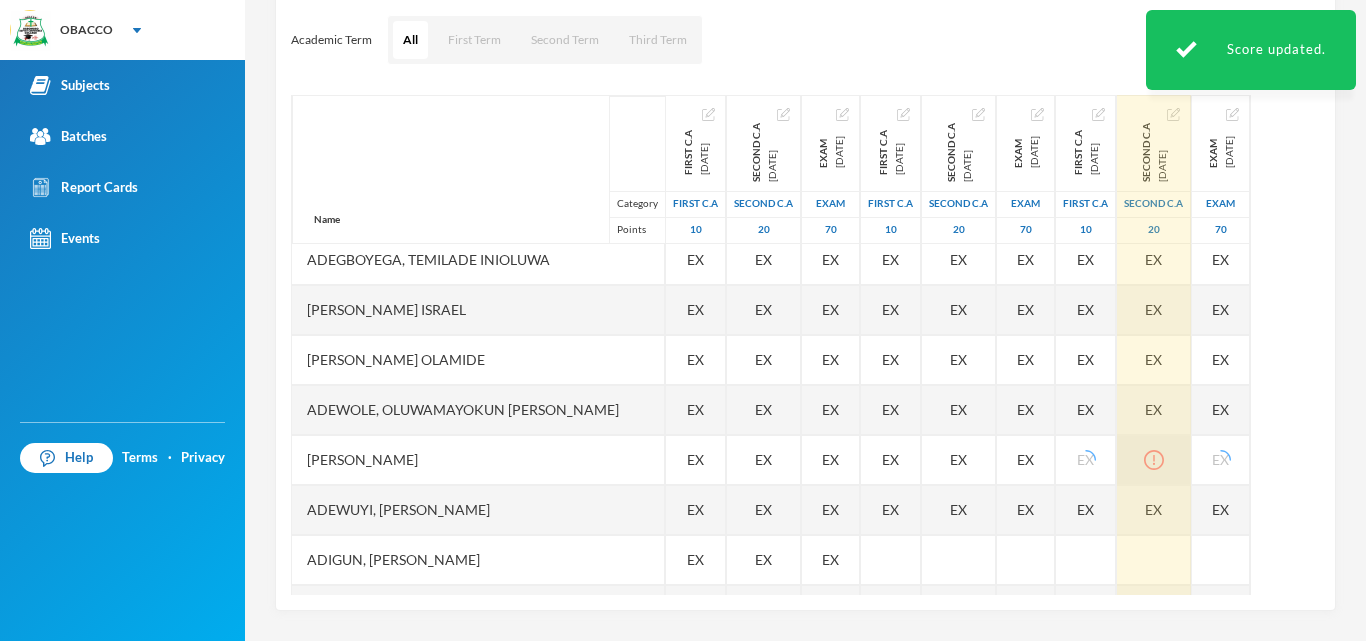 click at bounding box center [1154, 460] 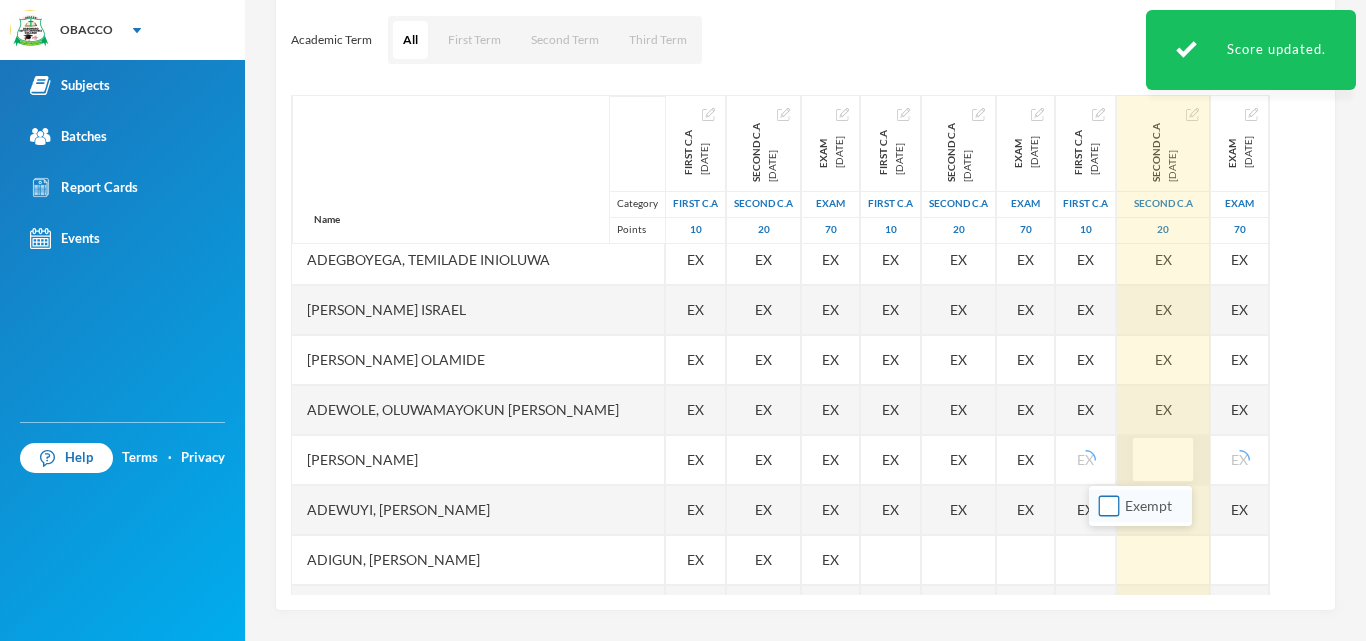click on "Exempt" at bounding box center [1109, 506] 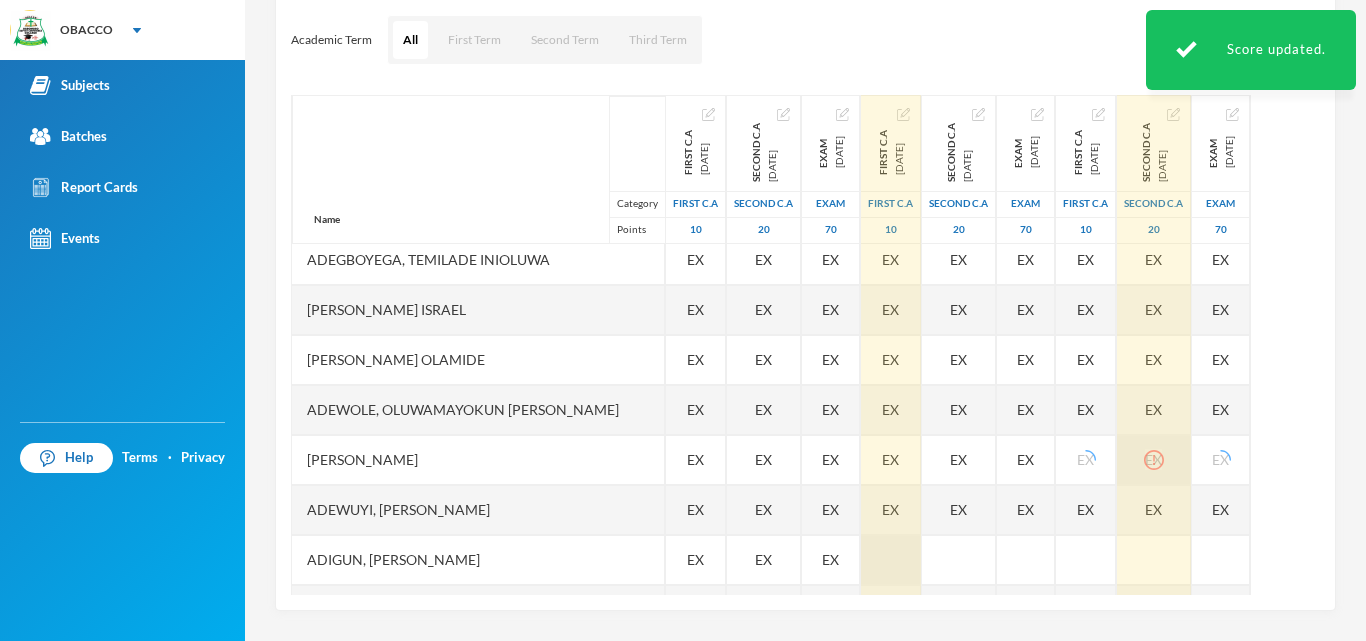 click at bounding box center [891, 560] 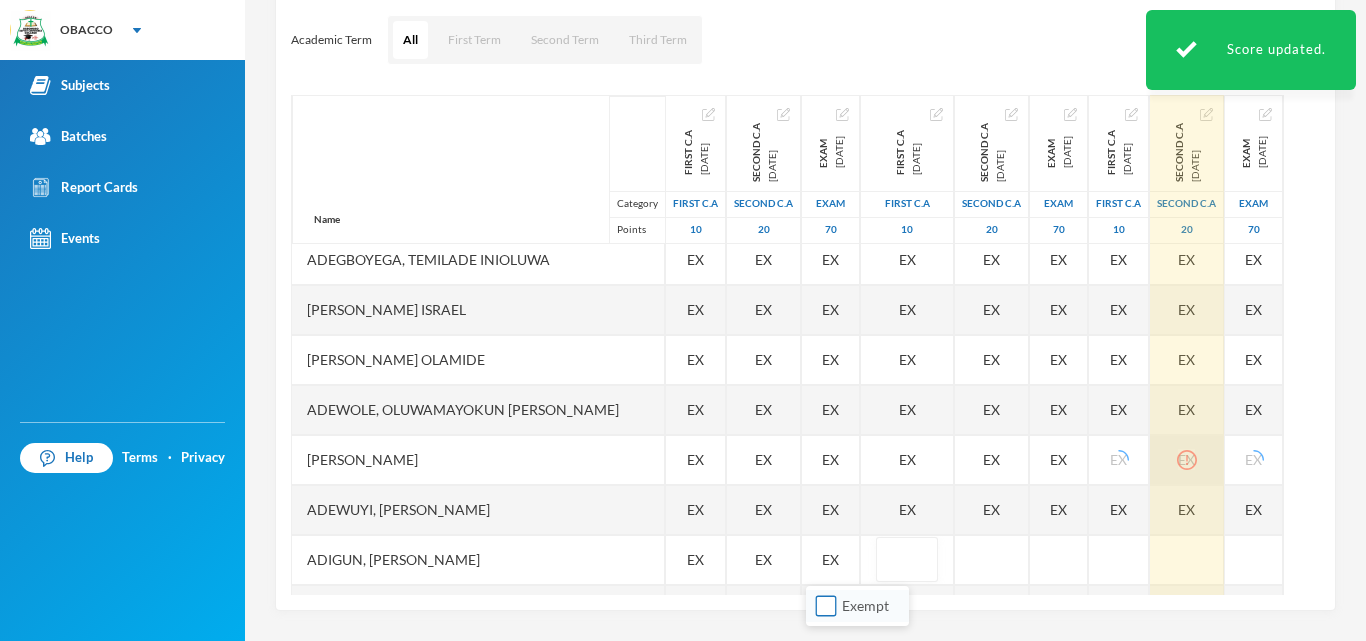 click on "Exempt" at bounding box center [826, 606] 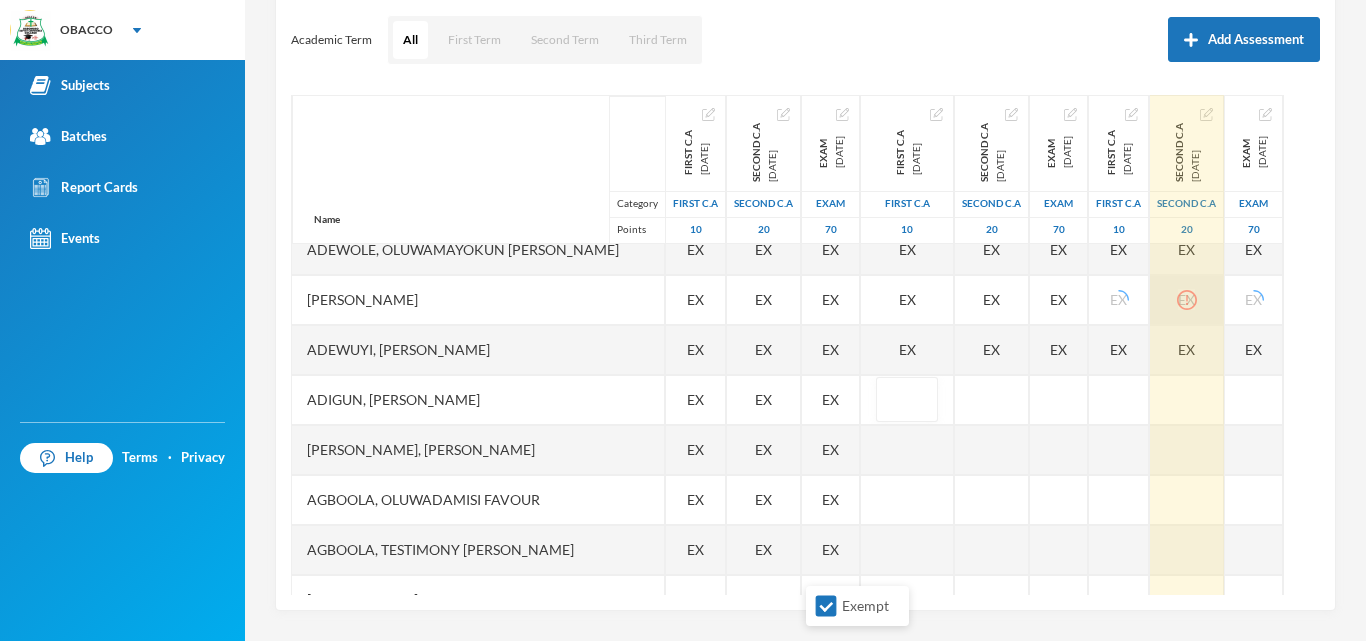 scroll, scrollTop: 360, scrollLeft: 0, axis: vertical 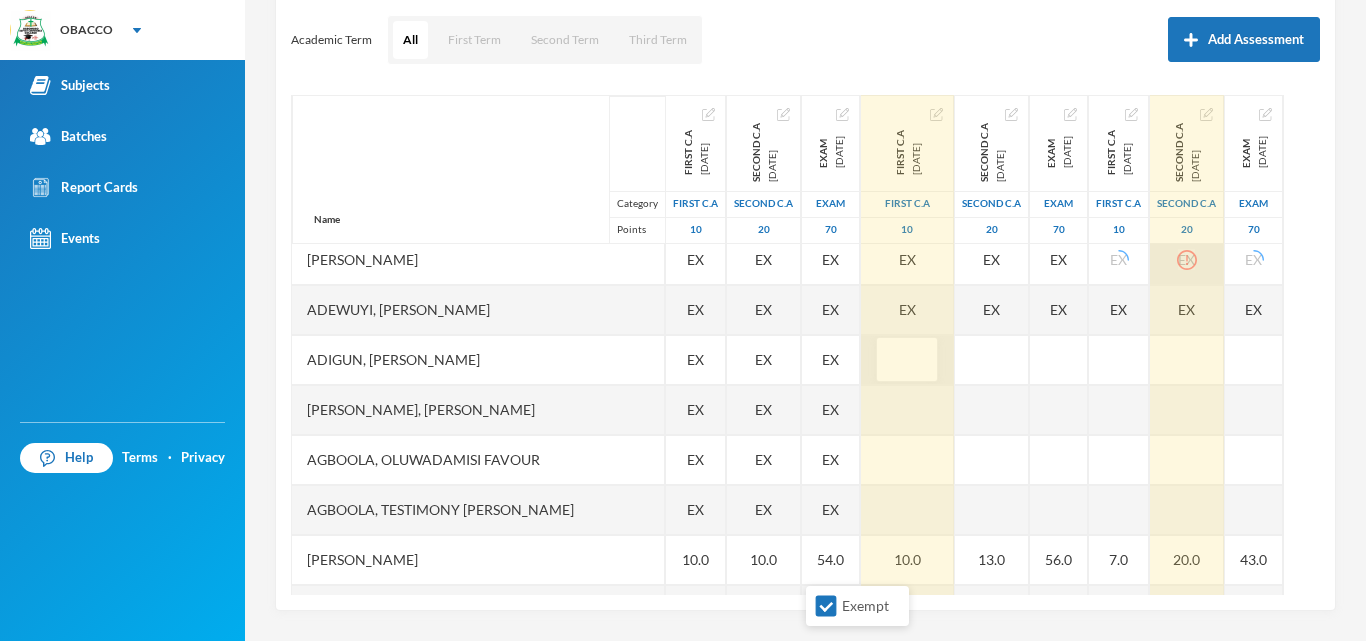 click at bounding box center [907, 360] 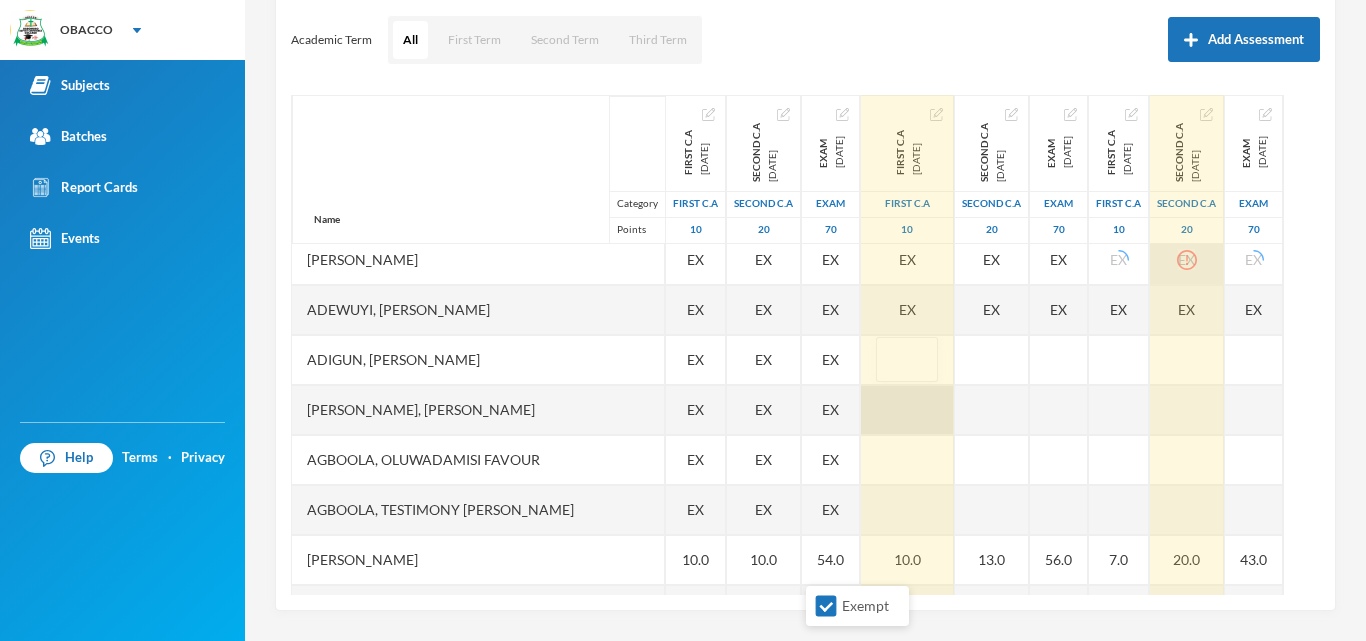 click at bounding box center [907, 360] 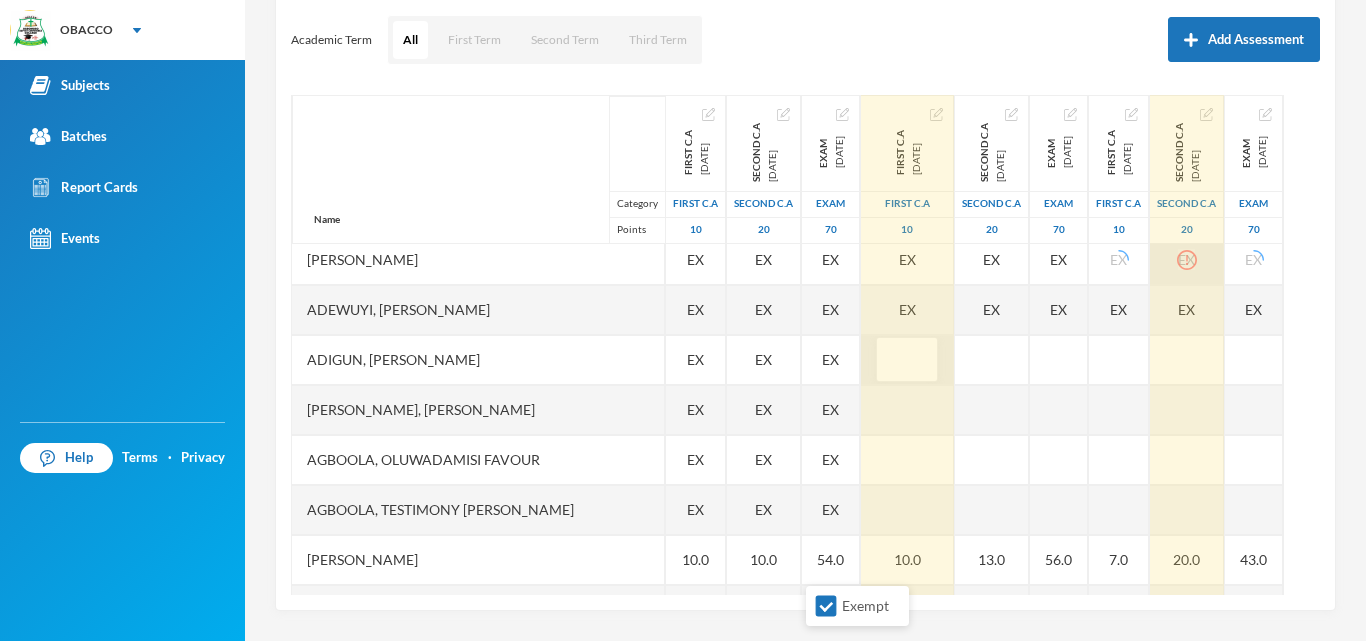click at bounding box center [907, 360] 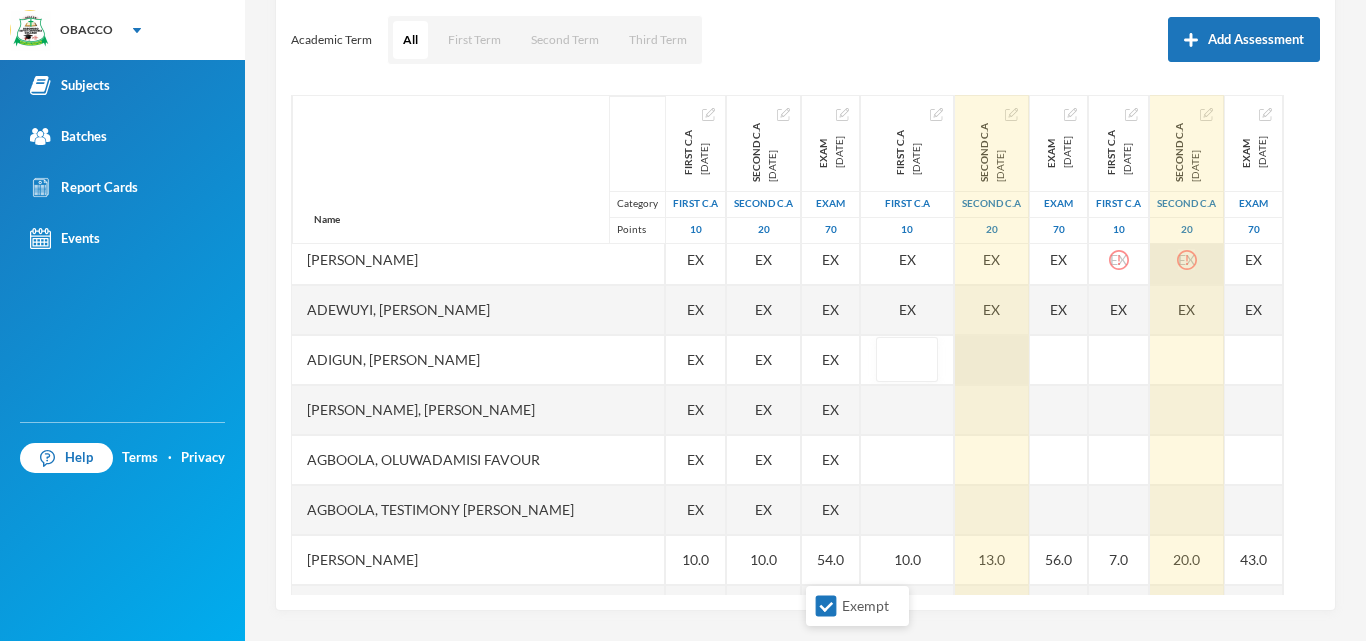 click at bounding box center [992, 360] 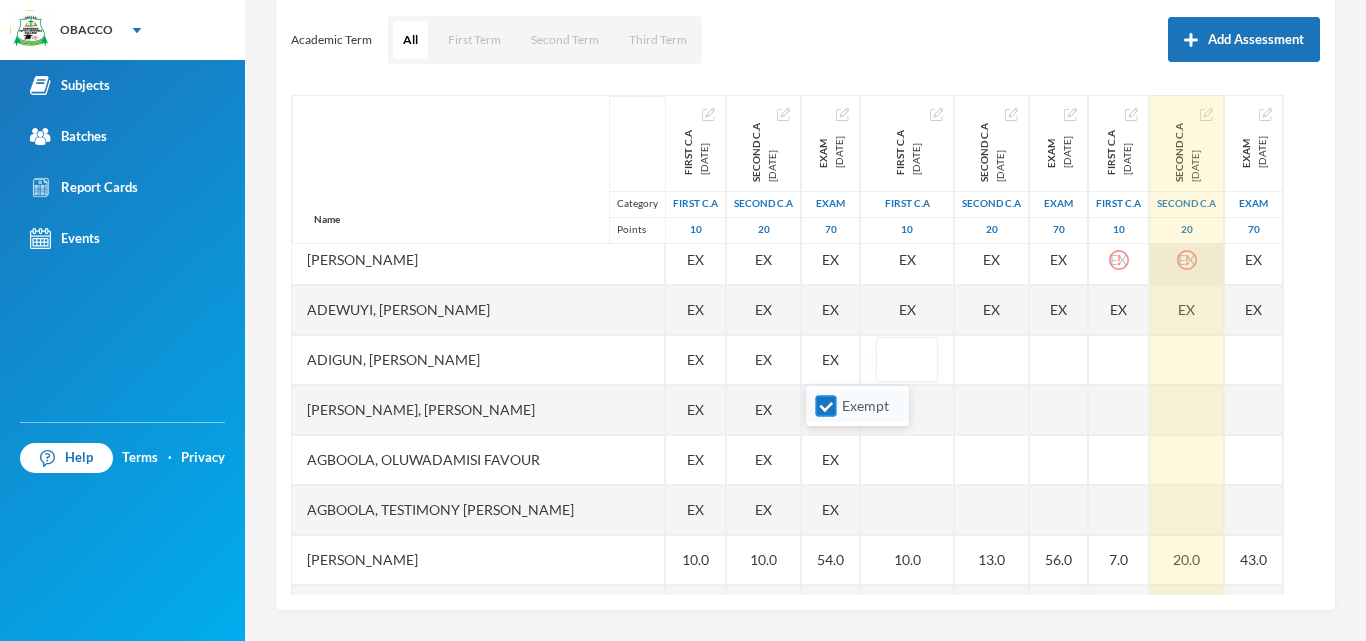 click on "Exempt" at bounding box center (826, 406) 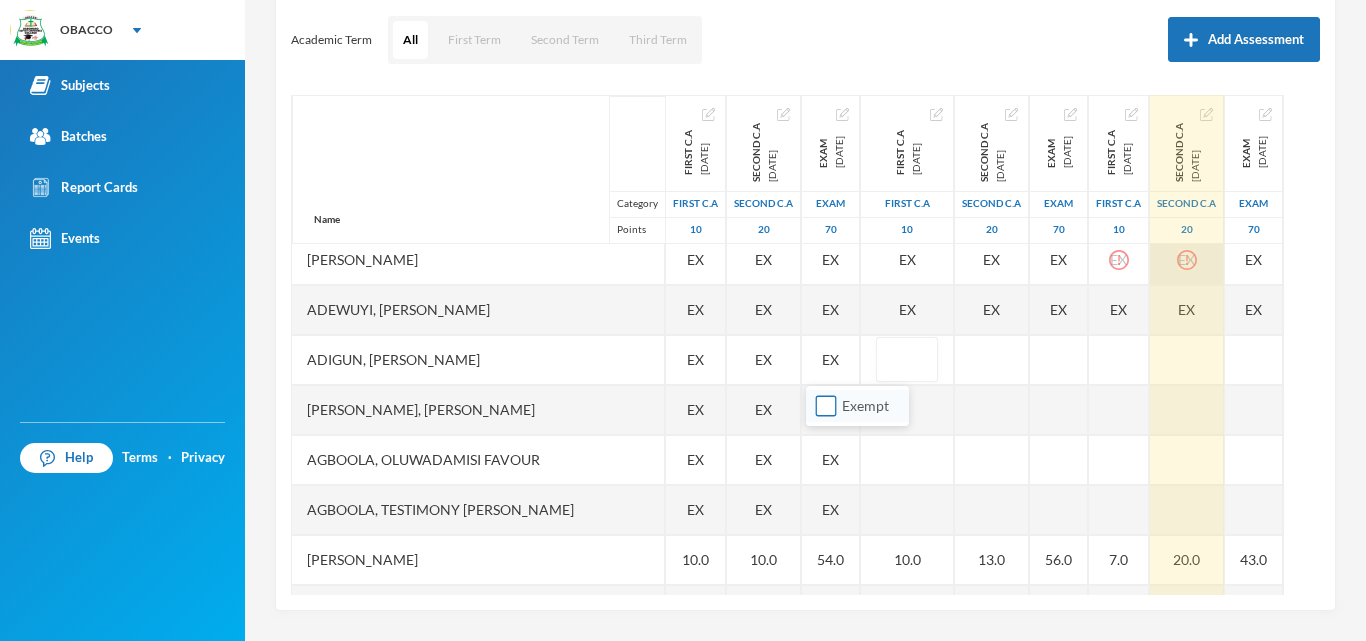 click on "Exempt" at bounding box center (826, 406) 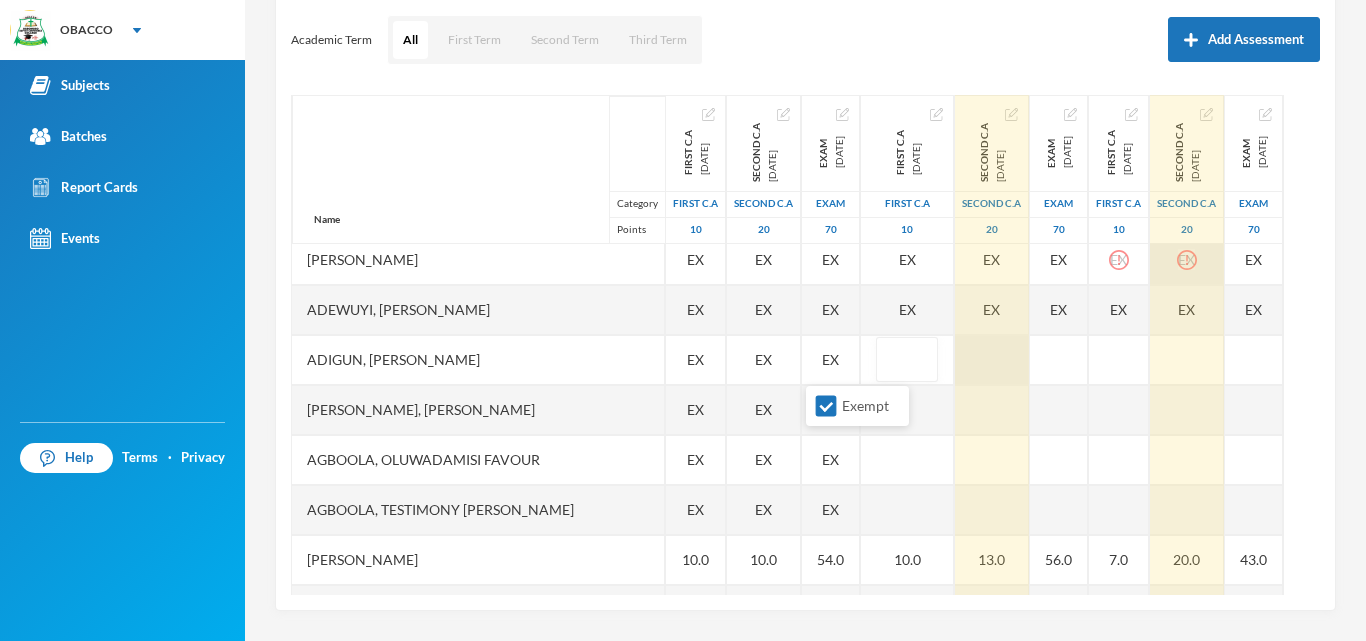click at bounding box center [992, 360] 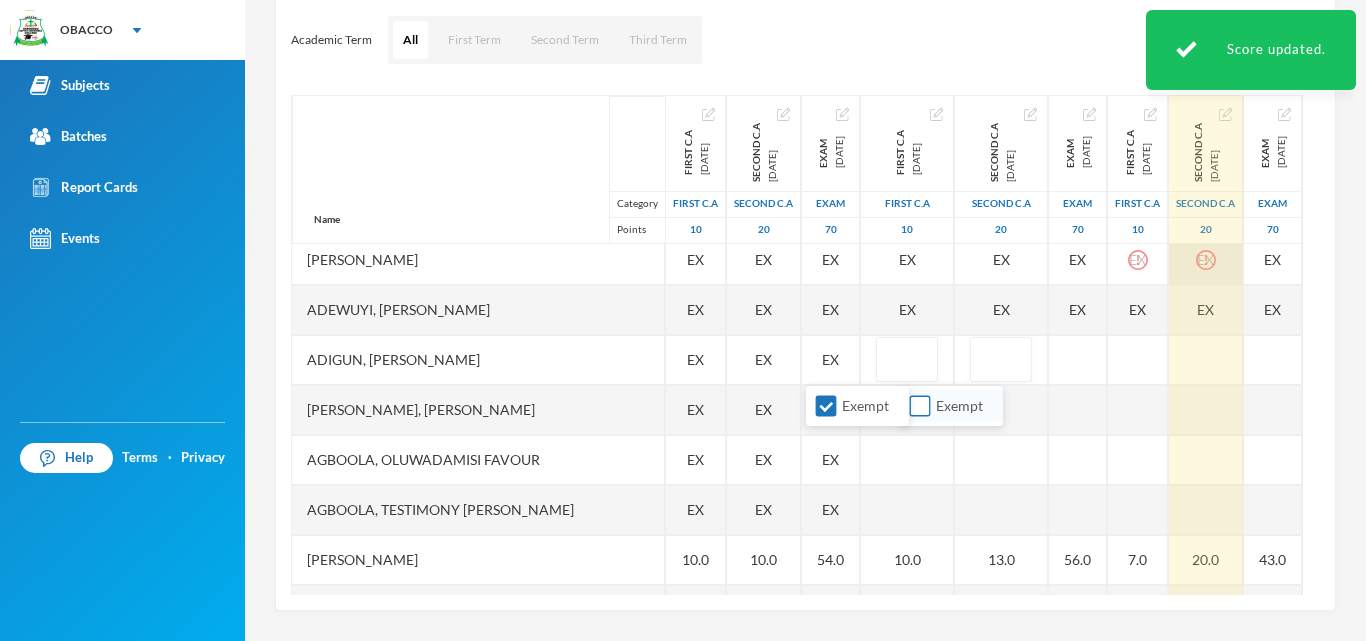 click on "Exempt" at bounding box center [951, 406] 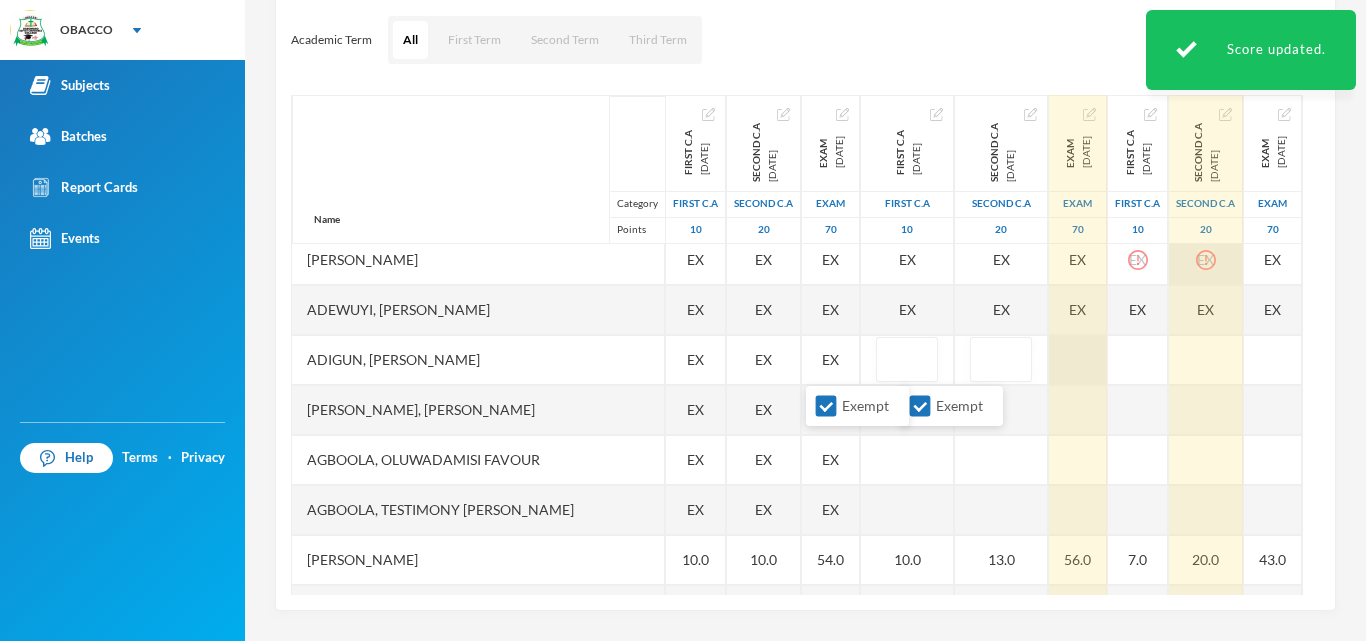 click at bounding box center (1078, 360) 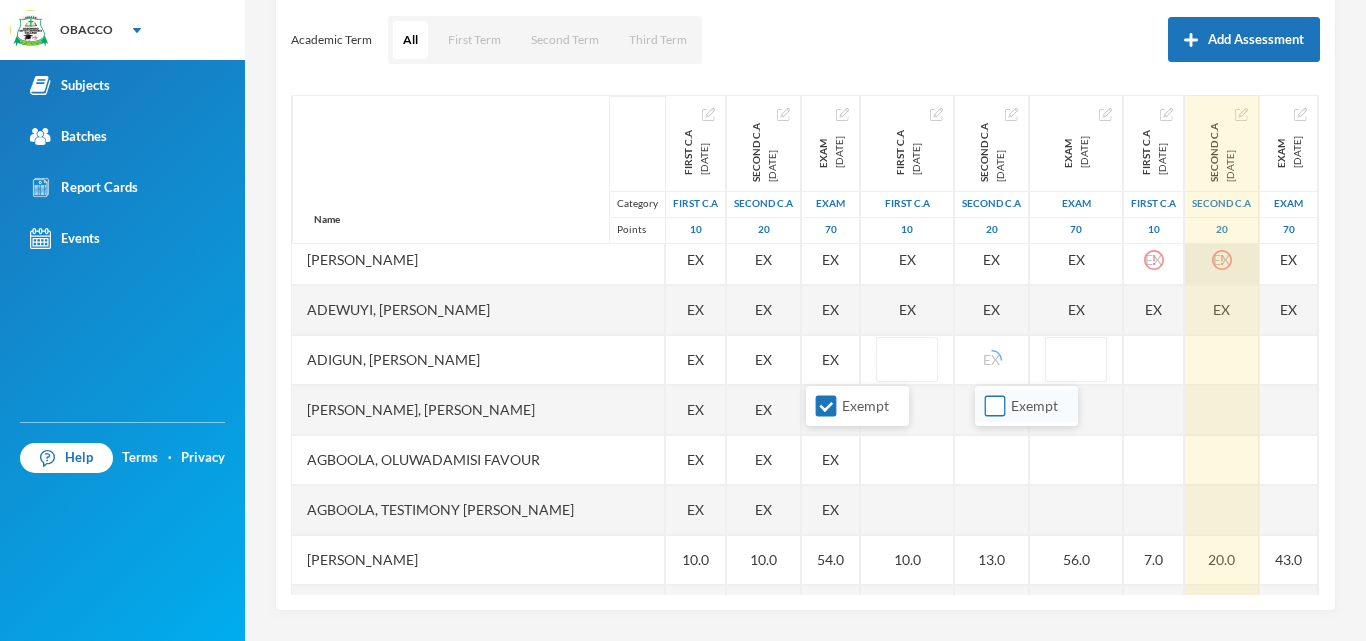 click on "Exempt" at bounding box center (995, 406) 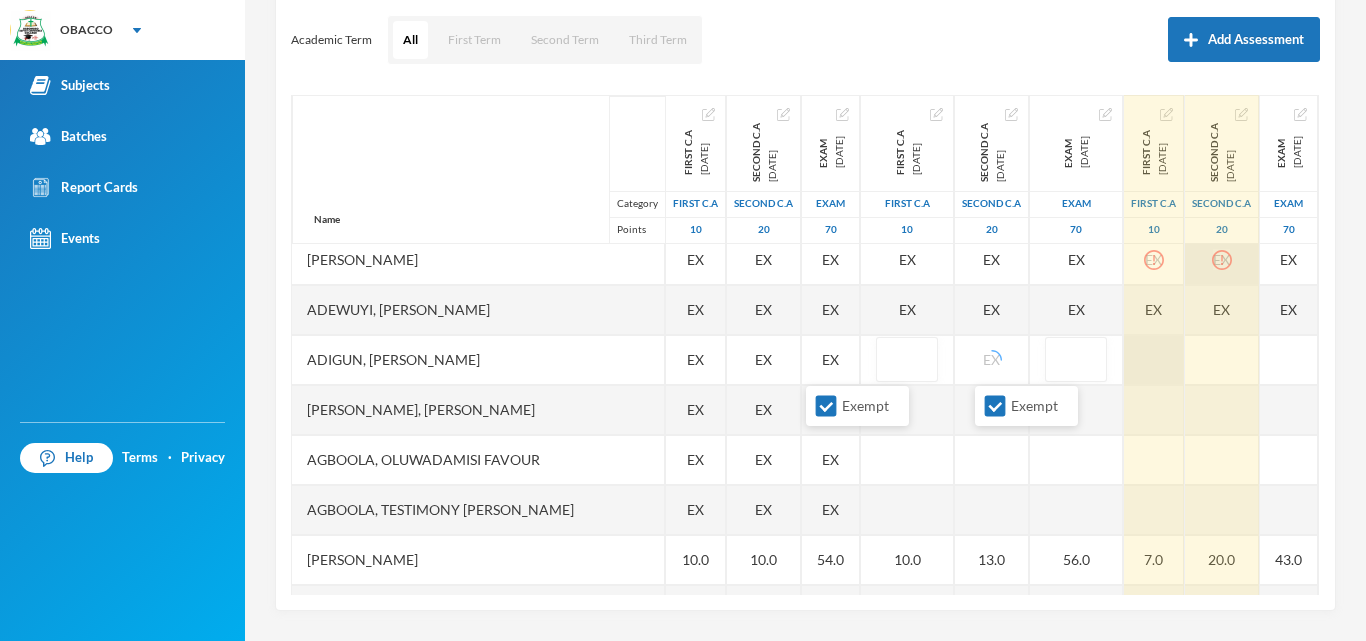 click at bounding box center (1154, 360) 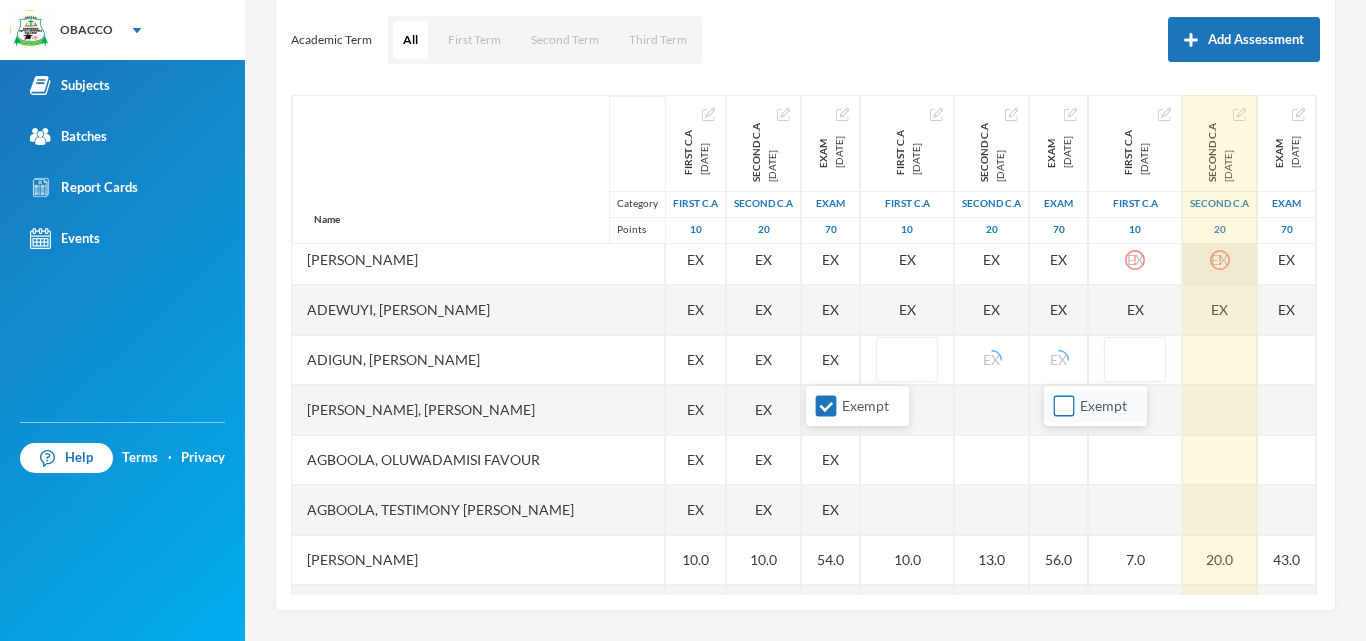 click on "Exempt" at bounding box center (1064, 406) 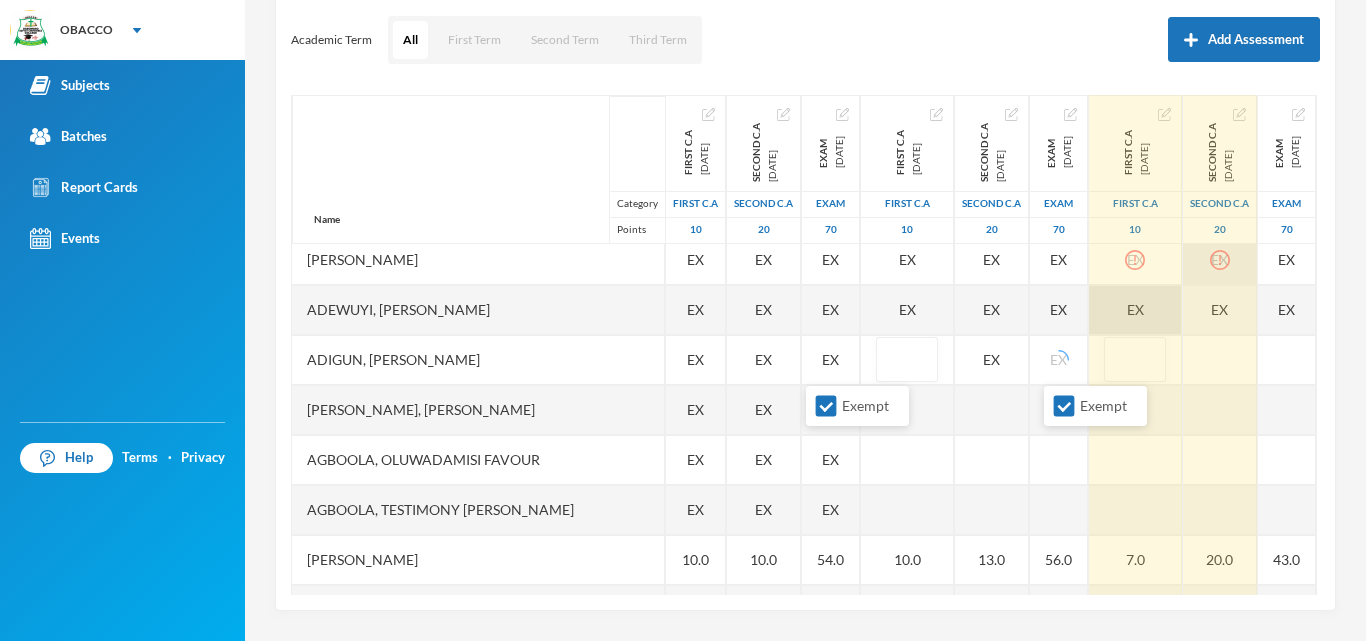 click on "Exempt" at bounding box center [1064, 406] 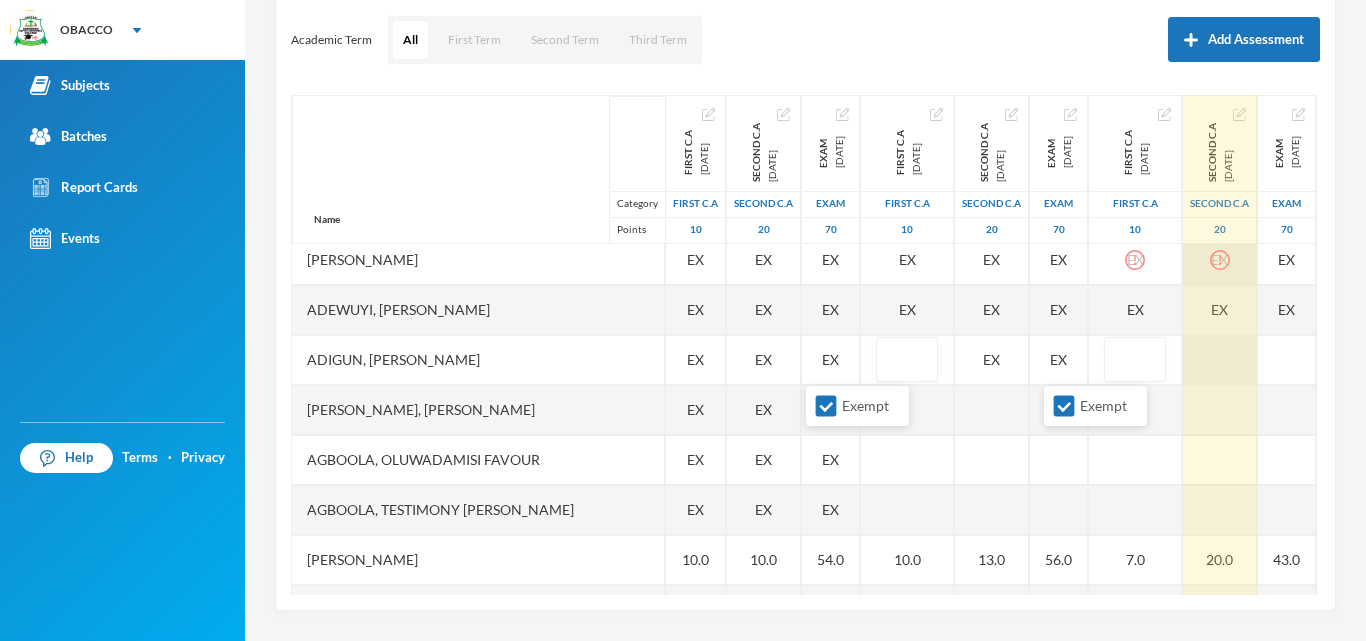 click at bounding box center [1220, 360] 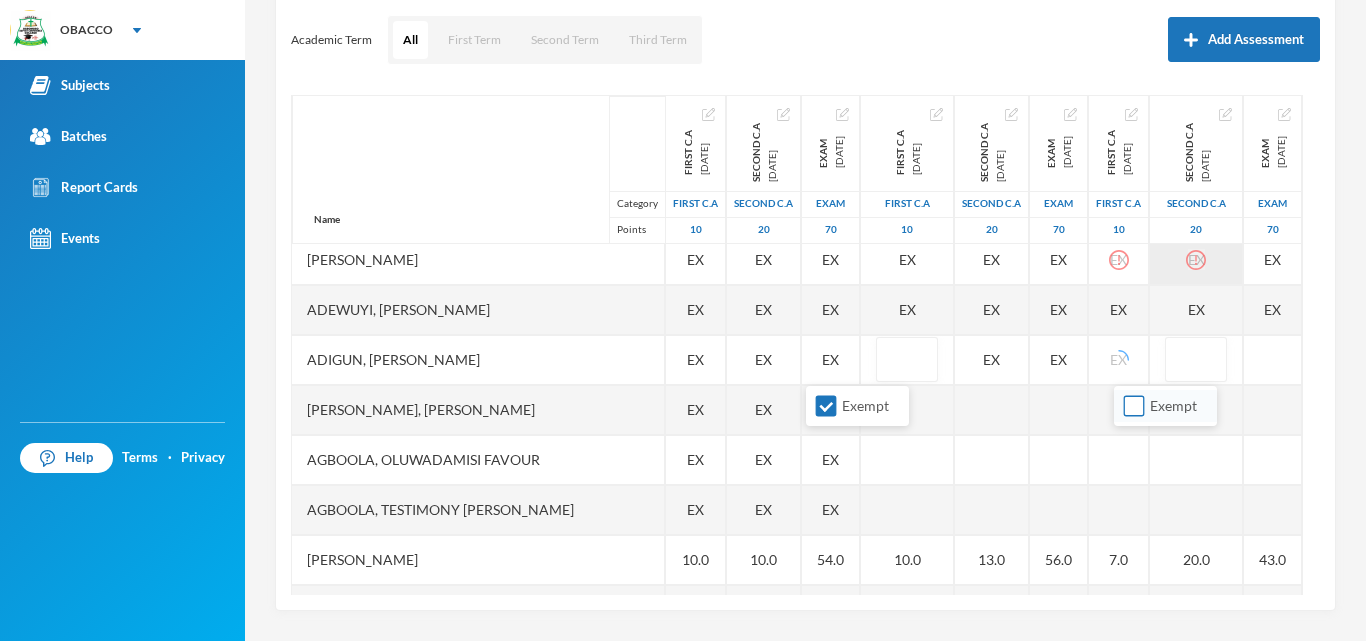 click on "Exempt" at bounding box center (1134, 406) 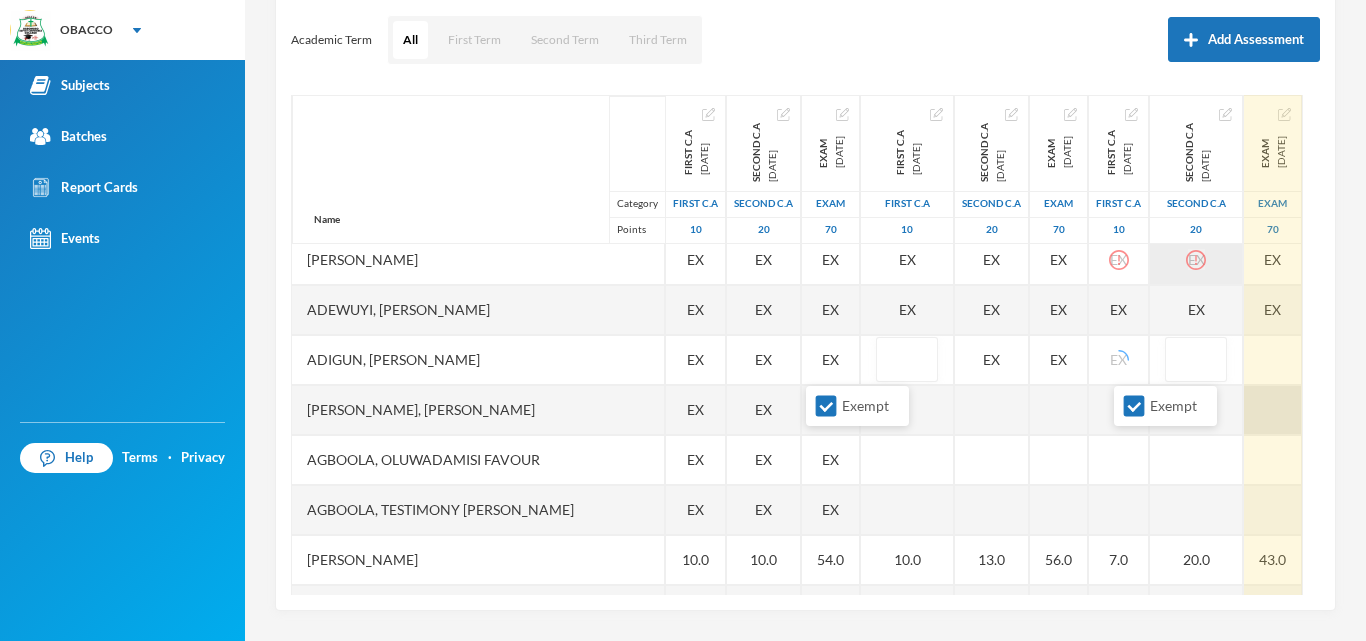 click on "Name   Category Points [PERSON_NAME], [PERSON_NAME], [PERSON_NAME] [PERSON_NAME] [PERSON_NAME], Temilade Inioluwa [PERSON_NAME] [GEOGRAPHIC_DATA][PERSON_NAME] [PERSON_NAME], Oluwamayokun [PERSON_NAME], [PERSON_NAME] [PERSON_NAME], [PERSON_NAME], [PERSON_NAME], [PERSON_NAME] [PERSON_NAME], [PERSON_NAME], Testimony [PERSON_NAME], [PERSON_NAME] Oluwanifemi [PERSON_NAME] [PERSON_NAME], [PERSON_NAME] [PERSON_NAME] [PERSON_NAME], [PERSON_NAME] [PERSON_NAME], Precious [PERSON_NAME] [PERSON_NAME], [PERSON_NAME] [PERSON_NAME], Oluwabunkunmi [PERSON_NAME], [PERSON_NAME], [PERSON_NAME], [PERSON_NAME], Adesewa [PERSON_NAME], [PERSON_NAME] [PERSON_NAME] [PERSON_NAME], [PERSON_NAME] [PERSON_NAME], [PERSON_NAME] [PERSON_NAME], [PERSON_NAME], [PERSON_NAME] [PERSON_NAME], [PERSON_NAME], [PERSON_NAME] [PERSON_NAME] Enioluwa [PERSON_NAME], Promise [PERSON_NAME]" at bounding box center (805, 345) 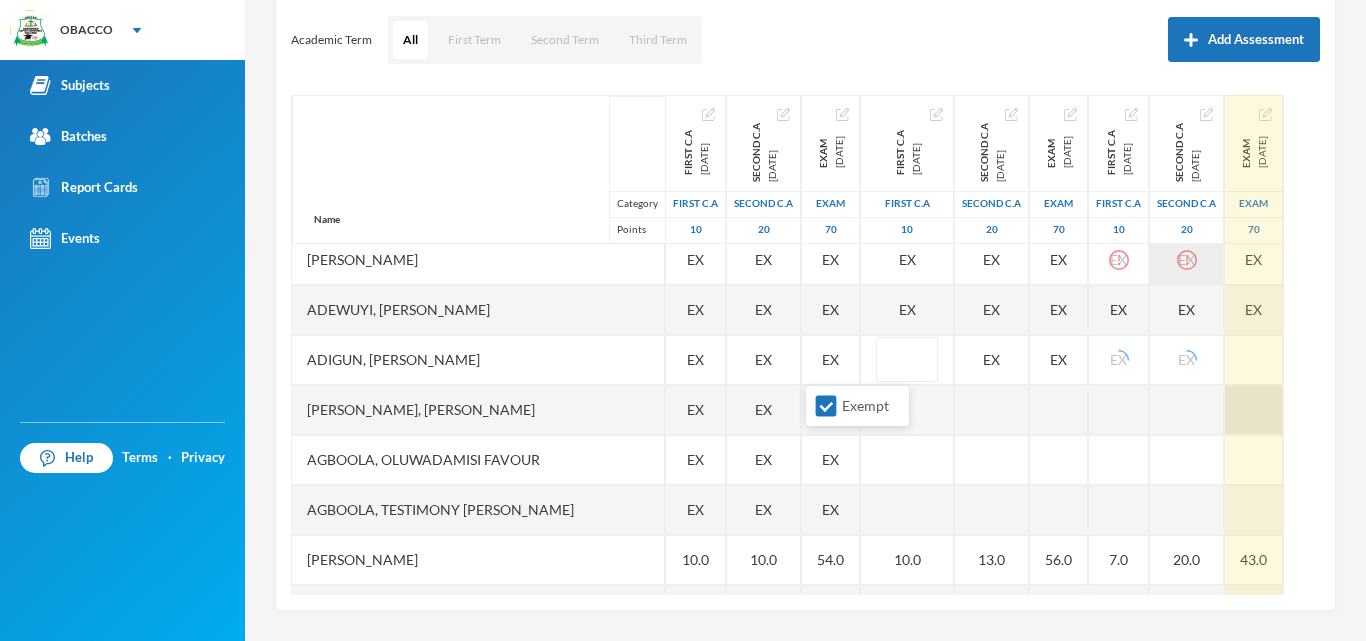 click at bounding box center (1254, 410) 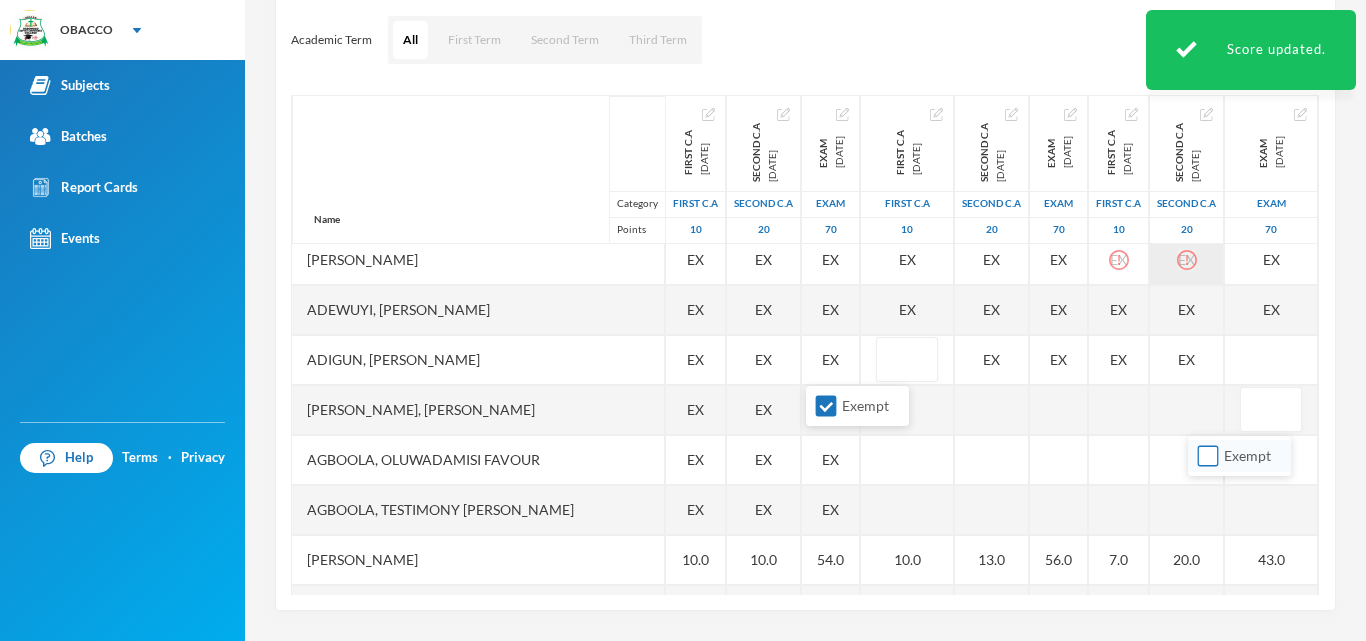 click on "Exempt" at bounding box center (1208, 456) 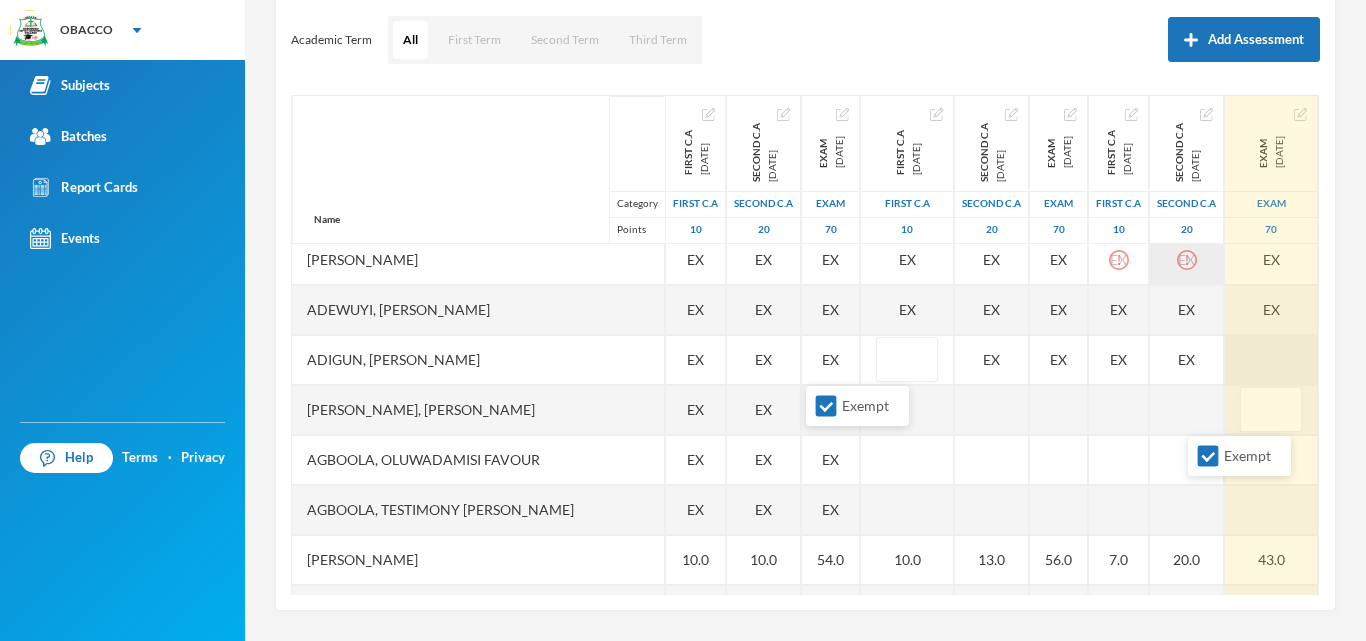 click at bounding box center (1271, 360) 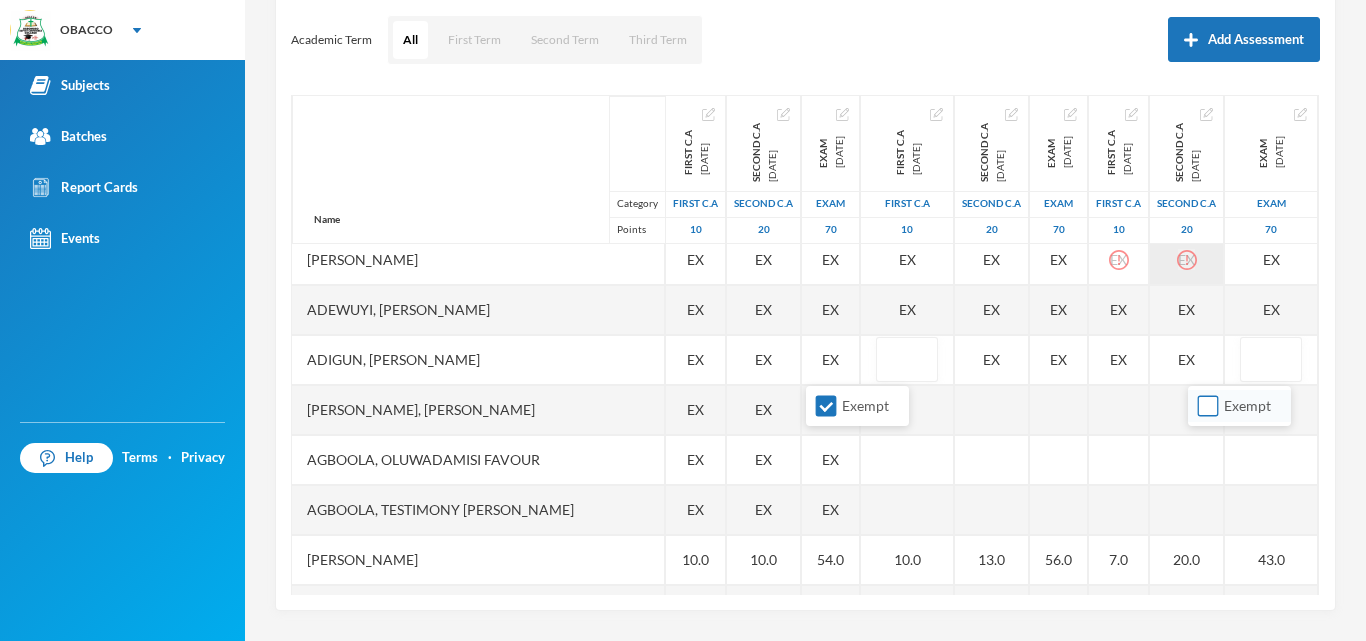 click on "Exempt" at bounding box center (1208, 406) 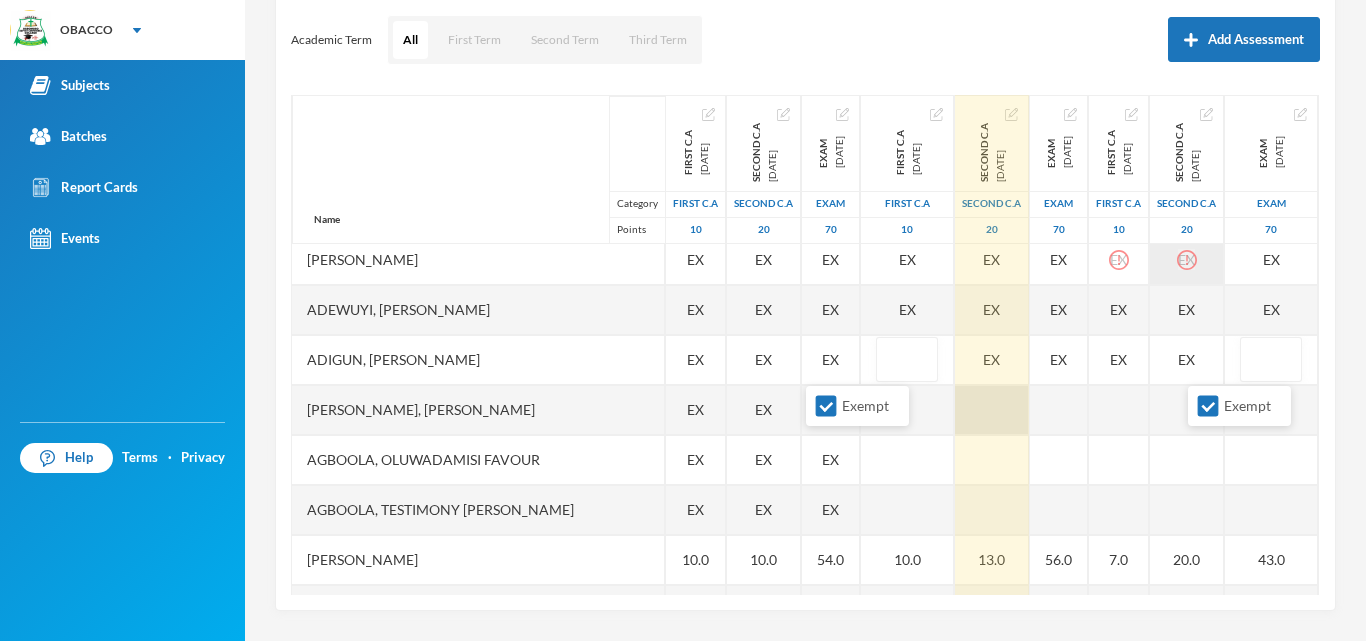 click at bounding box center [992, 410] 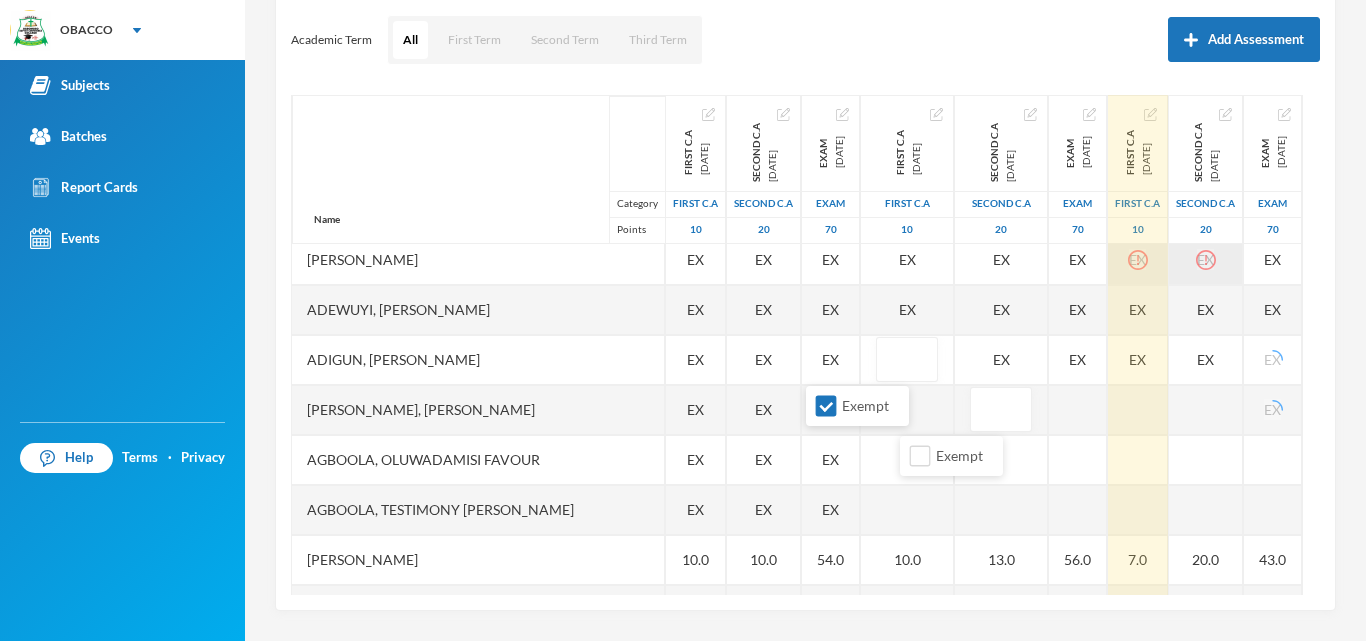 click 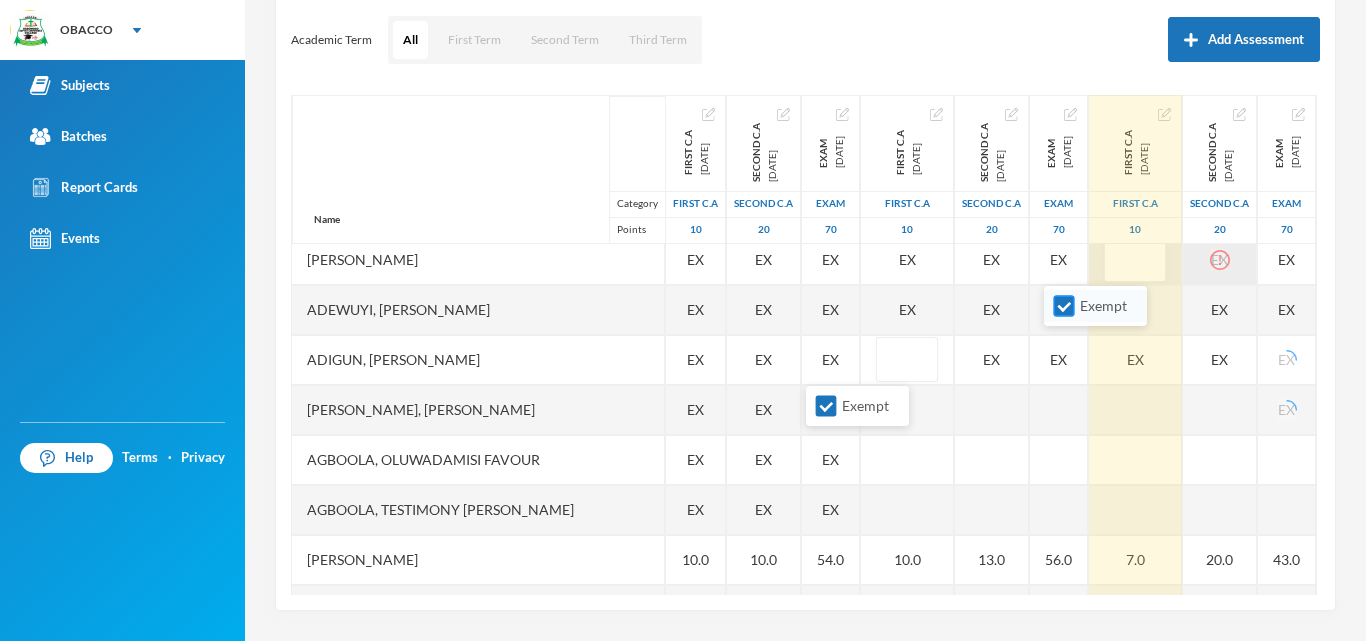 click on "Exempt" at bounding box center [1064, 306] 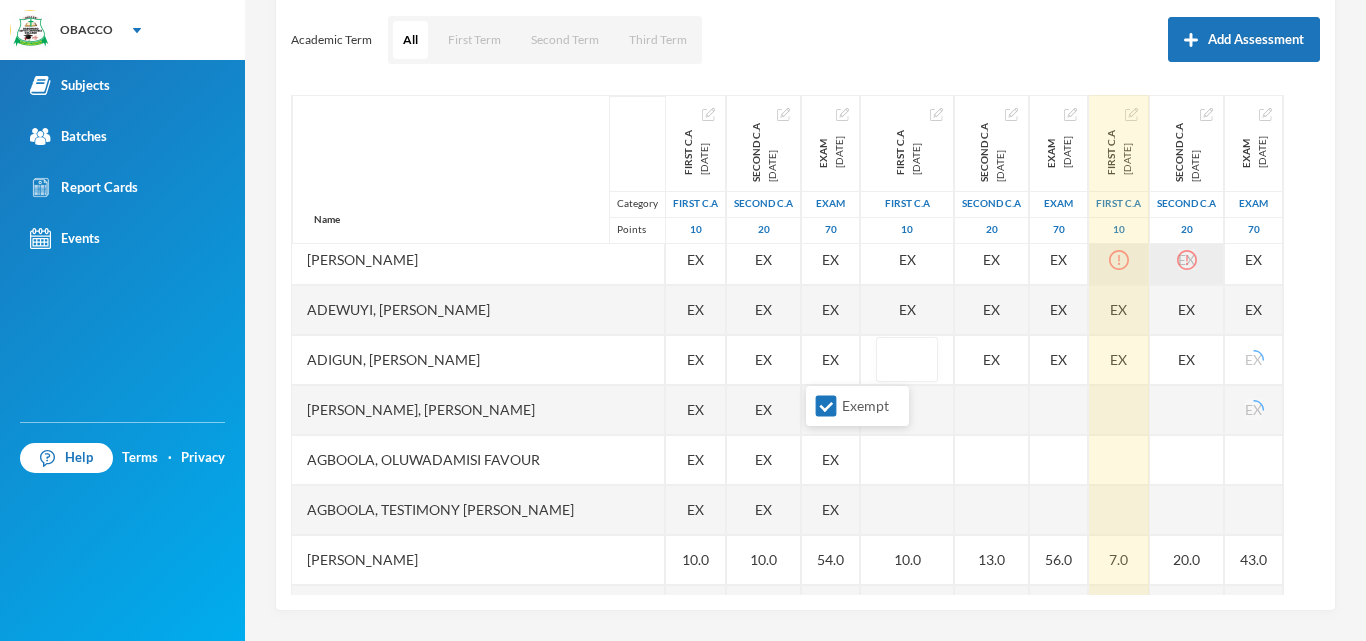 click on "Name   Category Points [PERSON_NAME], [PERSON_NAME], [PERSON_NAME] [PERSON_NAME] [PERSON_NAME], Temilade Inioluwa [PERSON_NAME] [GEOGRAPHIC_DATA][PERSON_NAME] [PERSON_NAME], Oluwamayokun [PERSON_NAME], [PERSON_NAME] [PERSON_NAME], [PERSON_NAME], [PERSON_NAME], [PERSON_NAME] [PERSON_NAME], [PERSON_NAME], Testimony [PERSON_NAME], [PERSON_NAME] Oluwanifemi [PERSON_NAME] [PERSON_NAME], [PERSON_NAME] [PERSON_NAME] [PERSON_NAME], [PERSON_NAME] [PERSON_NAME], Precious [PERSON_NAME] [PERSON_NAME], [PERSON_NAME] [PERSON_NAME], Oluwabunkunmi [PERSON_NAME], [PERSON_NAME], [PERSON_NAME], [PERSON_NAME], Adesewa [PERSON_NAME], [PERSON_NAME] [PERSON_NAME] [PERSON_NAME], [PERSON_NAME] [PERSON_NAME], [PERSON_NAME] [PERSON_NAME], [PERSON_NAME], [PERSON_NAME] [PERSON_NAME], [PERSON_NAME], [PERSON_NAME] [PERSON_NAME] Enioluwa [PERSON_NAME], Promise [PERSON_NAME]" at bounding box center [805, 345] 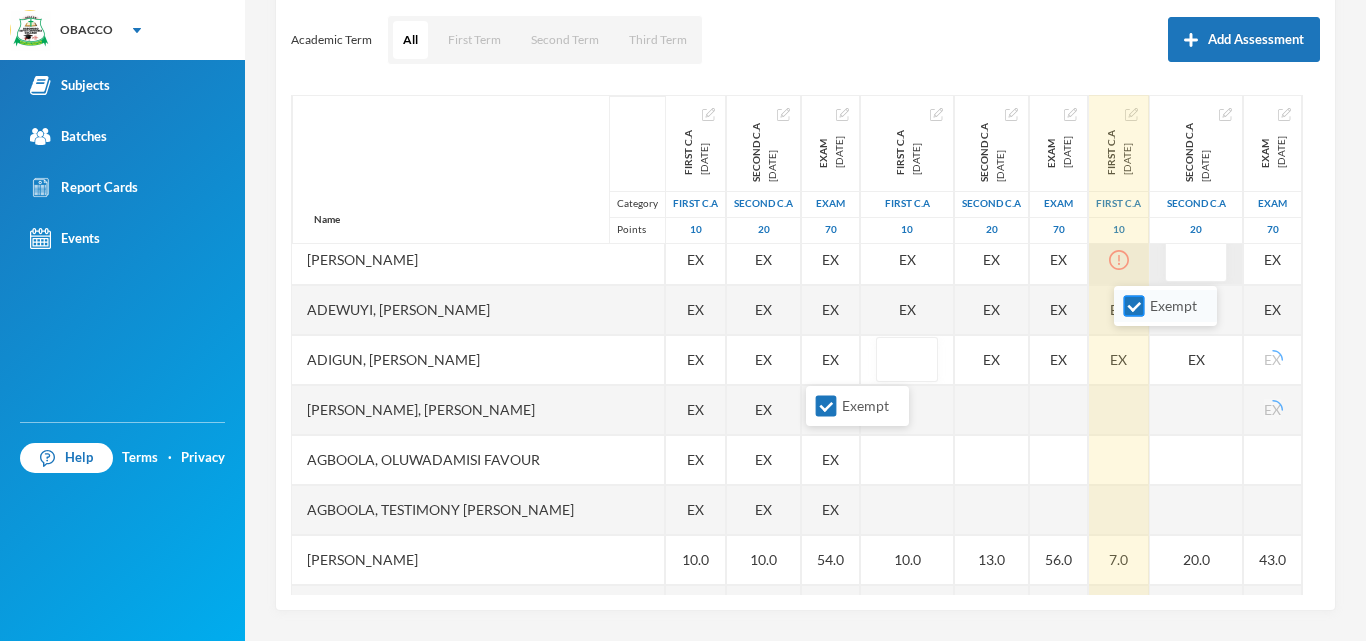 click on "Exempt" at bounding box center [1134, 306] 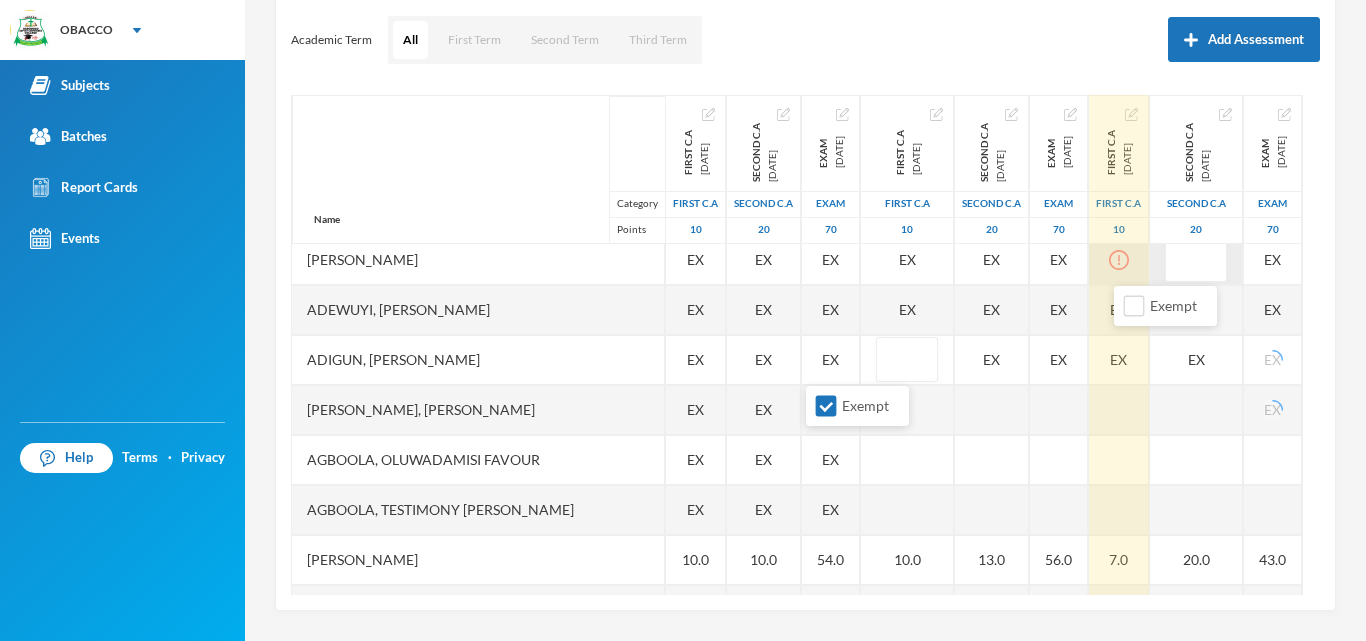 click 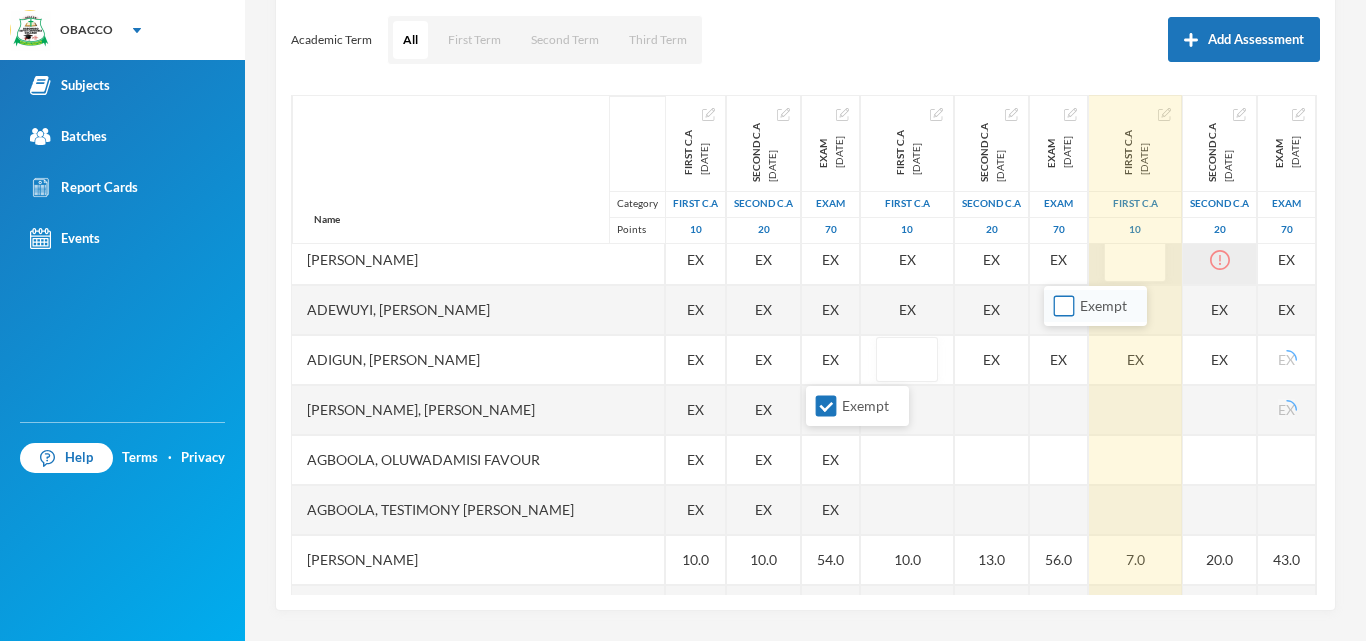 click on "Exempt" at bounding box center (1064, 306) 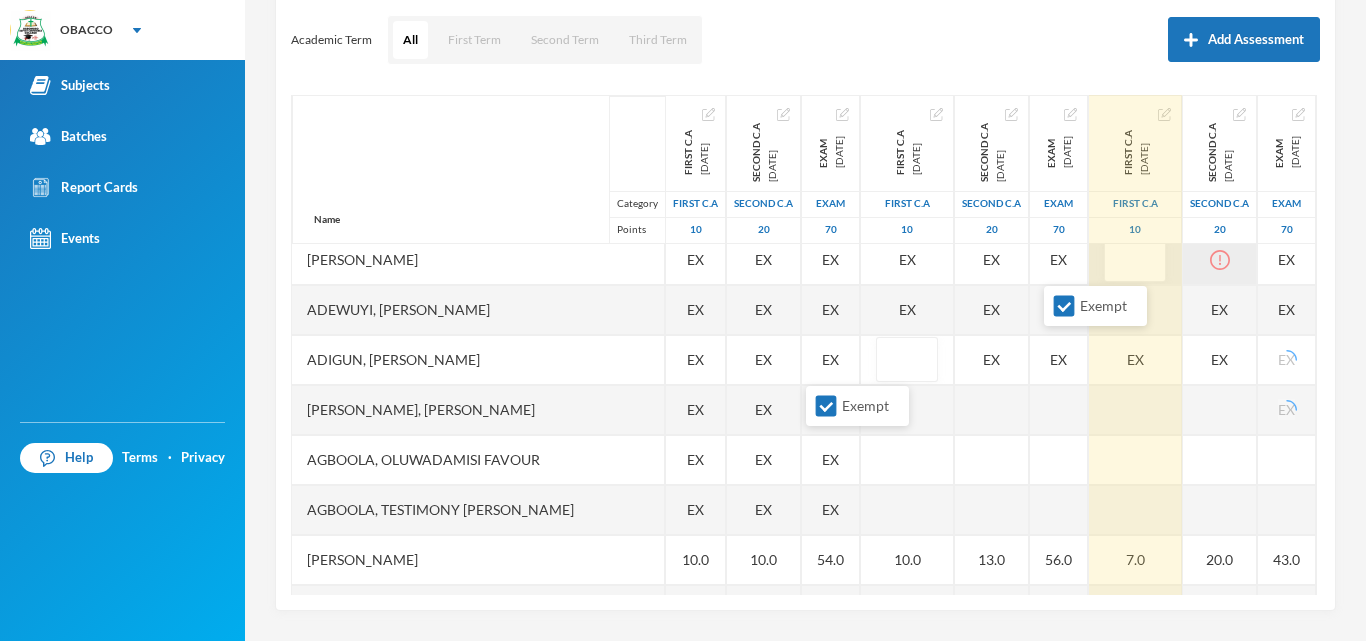 click at bounding box center [1220, 260] 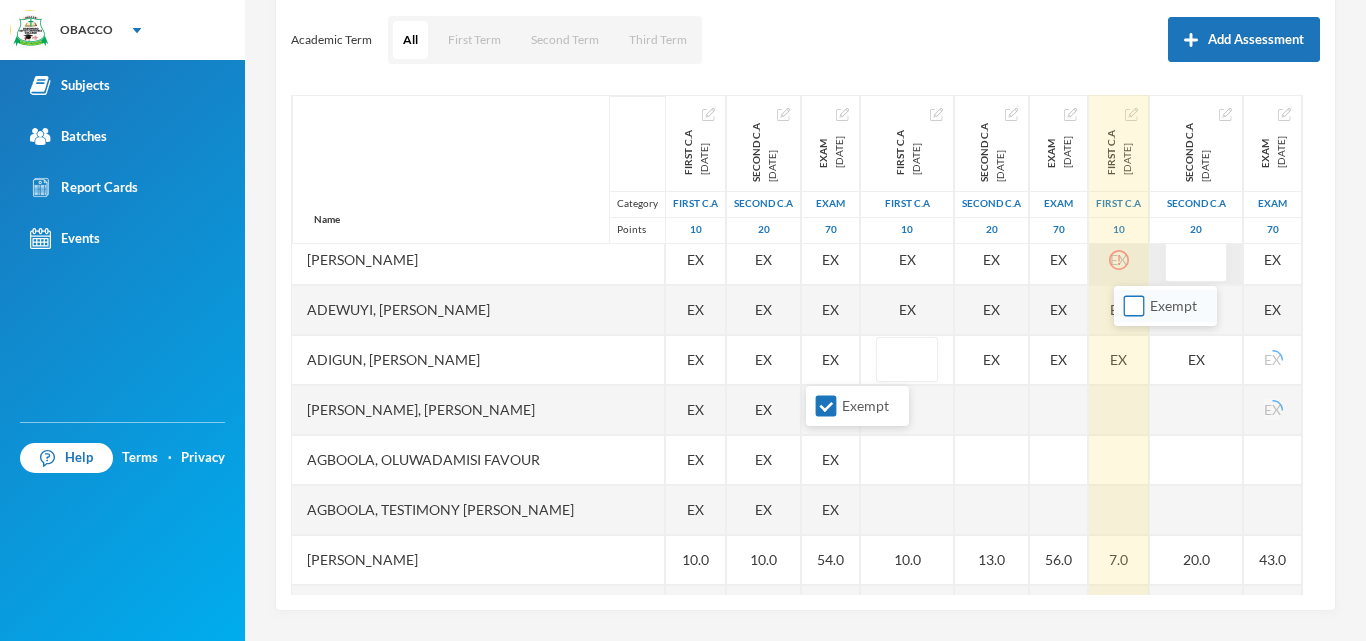 click on "Exempt" at bounding box center [1134, 306] 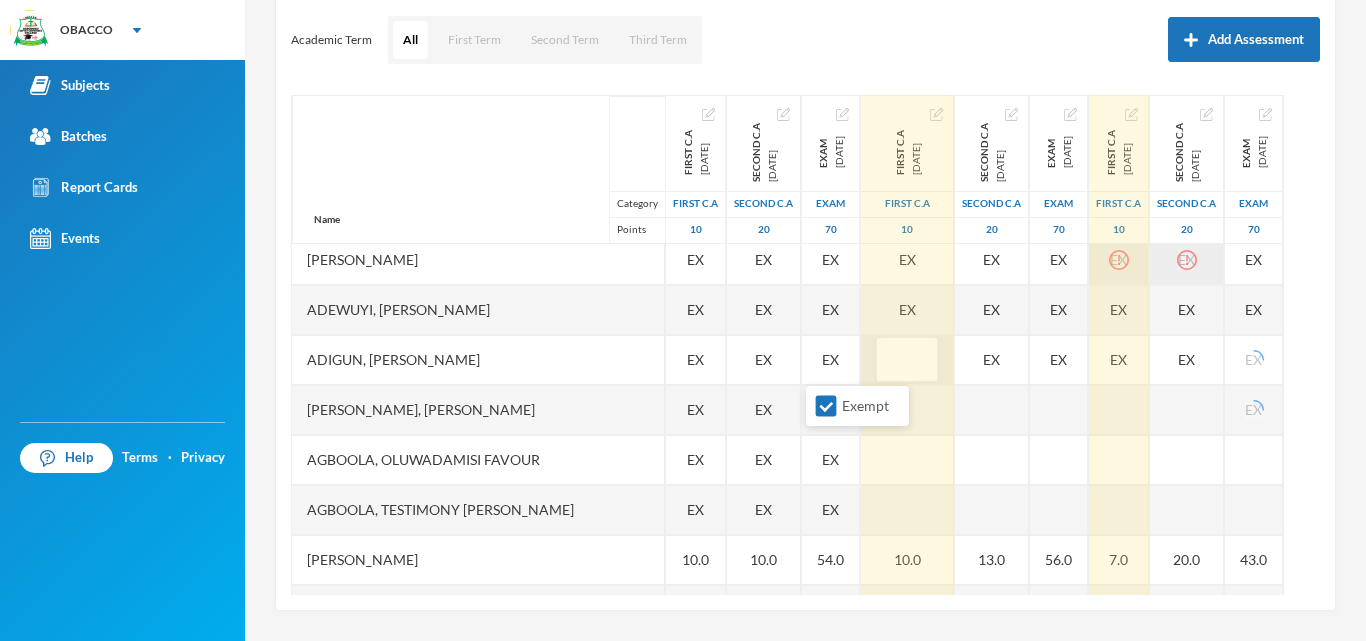 click at bounding box center (907, 360) 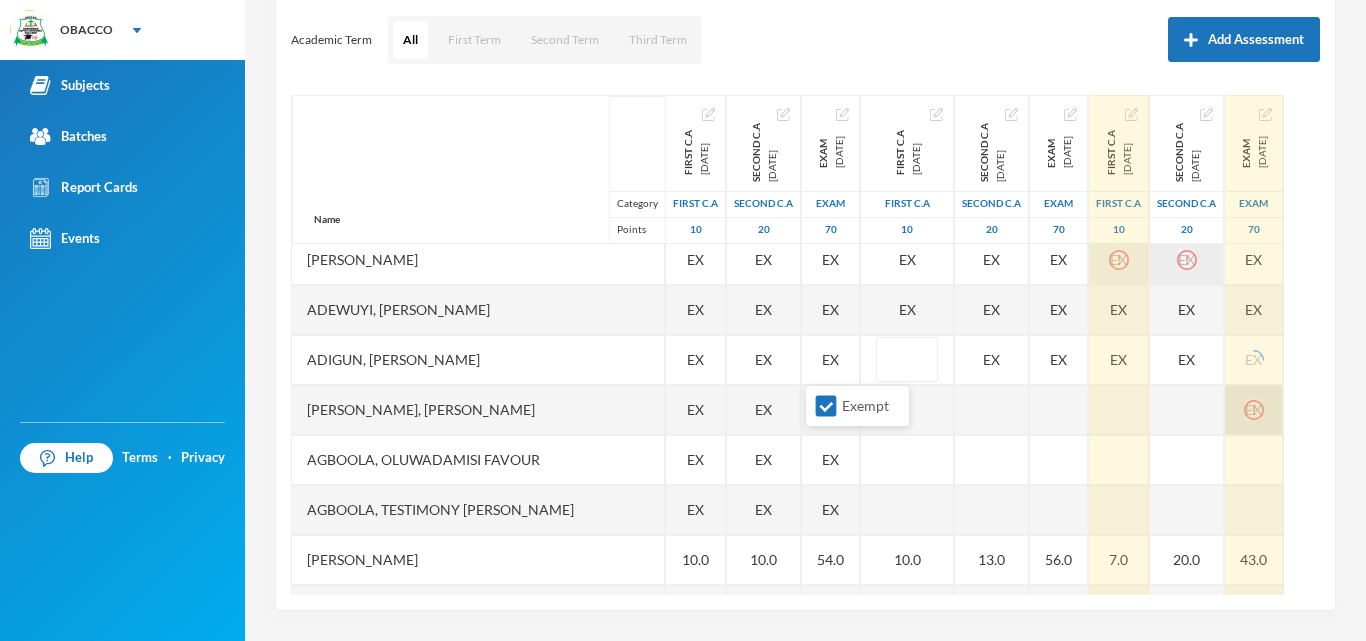 click on "Exam [DATE] Exam 70 33.0 29.0 EX EX EX EX EX EX EX EX EX 43.0 EX 48.0 51.0 53.0 45.0 53.0 37.0 54.0 36.0 37.0 62.0 55.0 46.0 49.0 49.0" at bounding box center (1254, 1035) 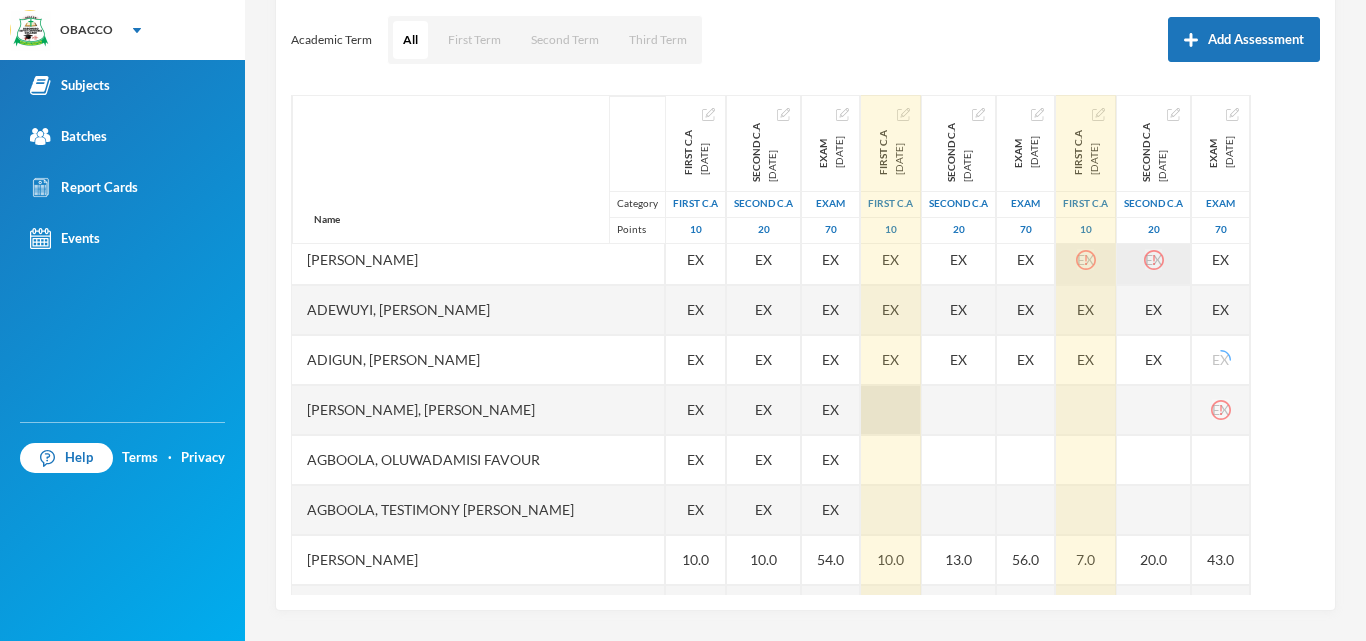 click at bounding box center (891, 410) 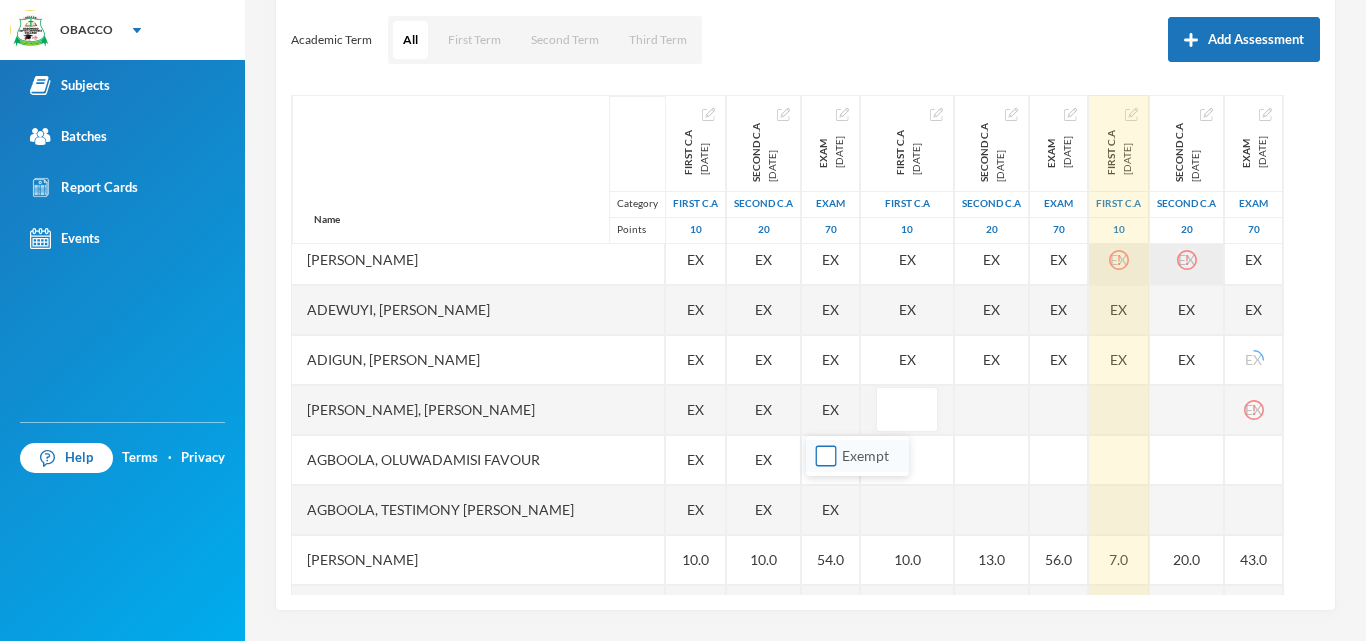 click on "Exempt" at bounding box center (826, 456) 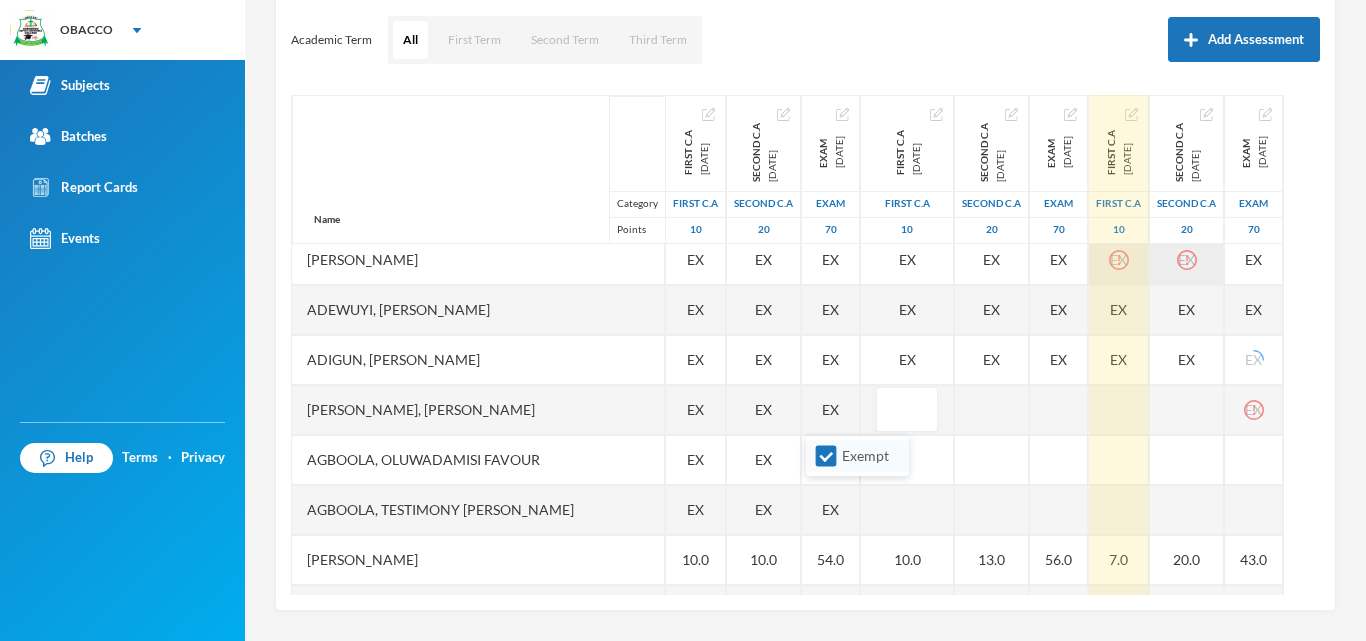 click on "Exempt" at bounding box center (857, 456) 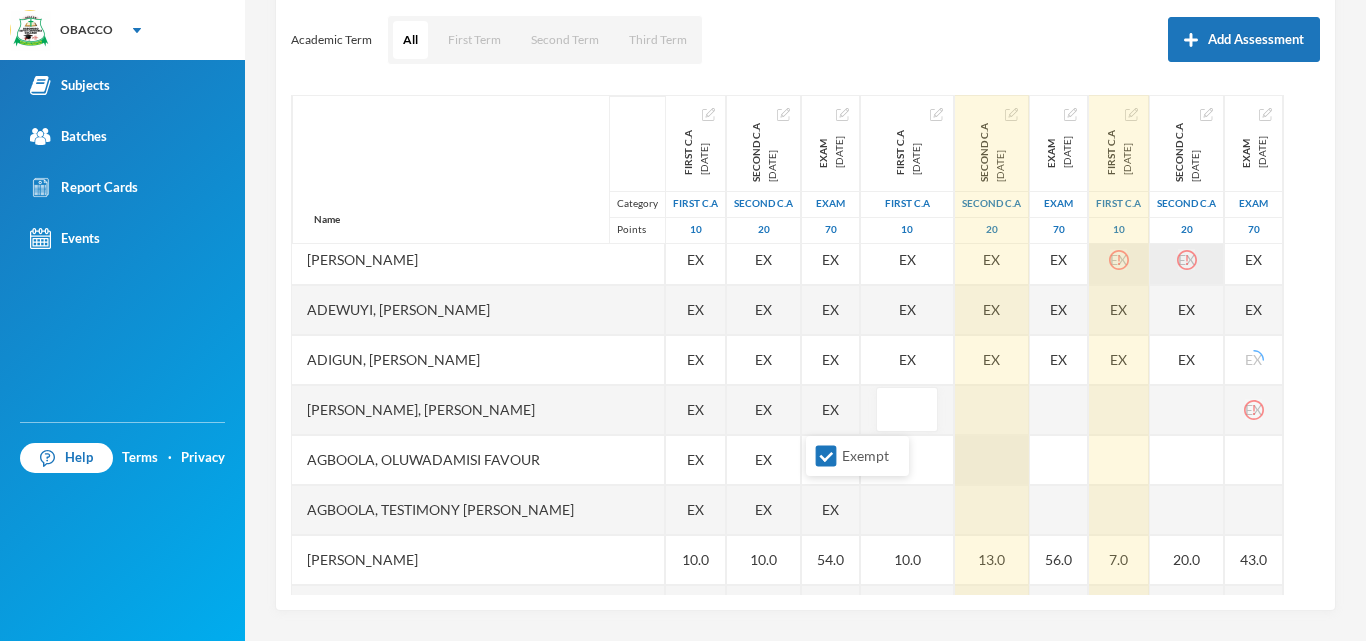click at bounding box center (992, 460) 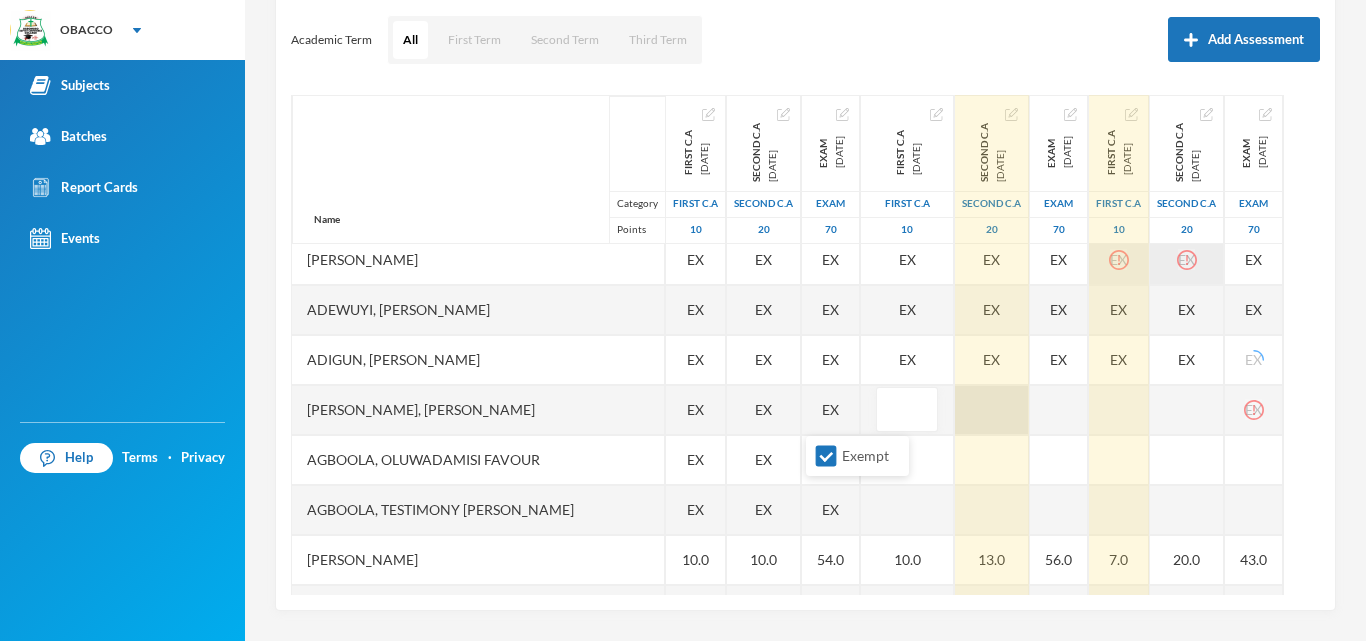 click at bounding box center [992, 410] 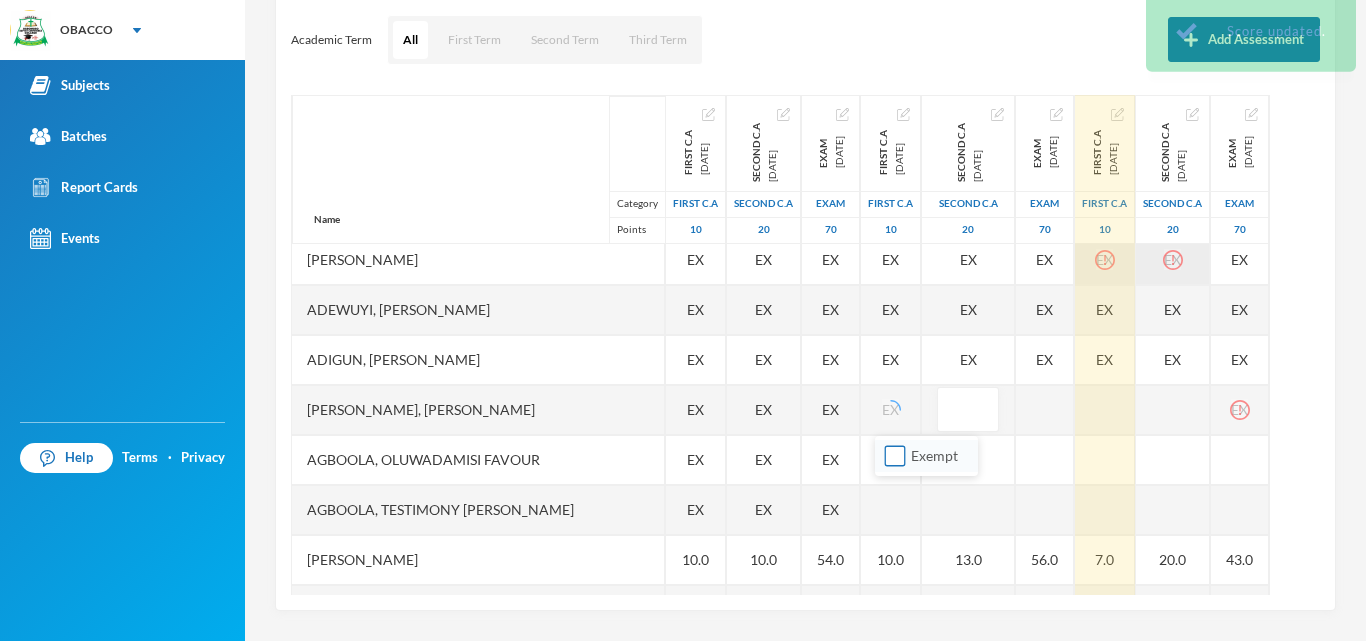click on "Exempt" at bounding box center (895, 456) 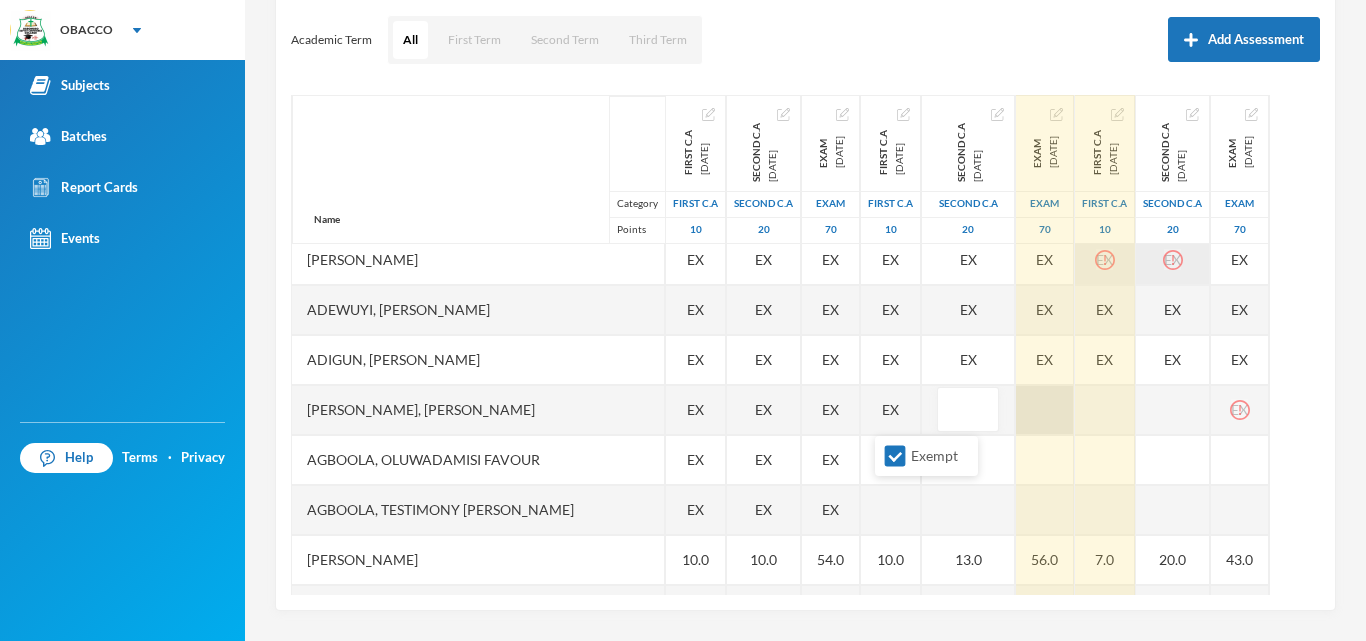 click at bounding box center (1045, 410) 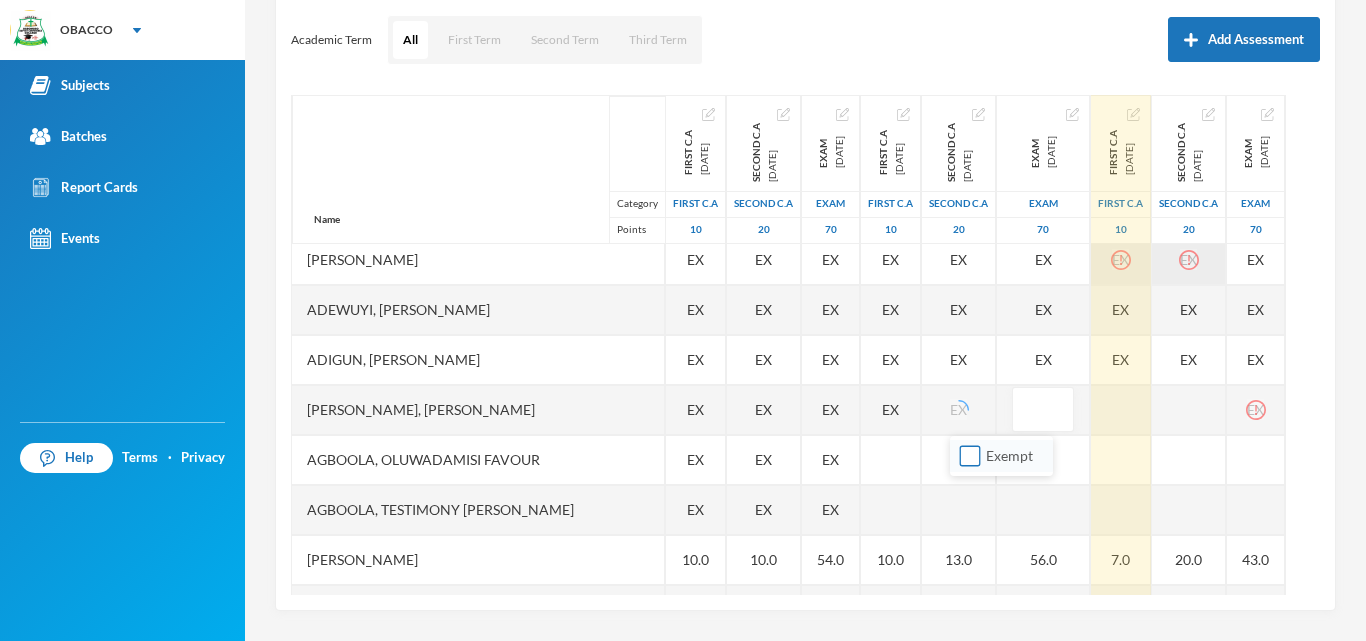 click on "Exempt" at bounding box center (970, 456) 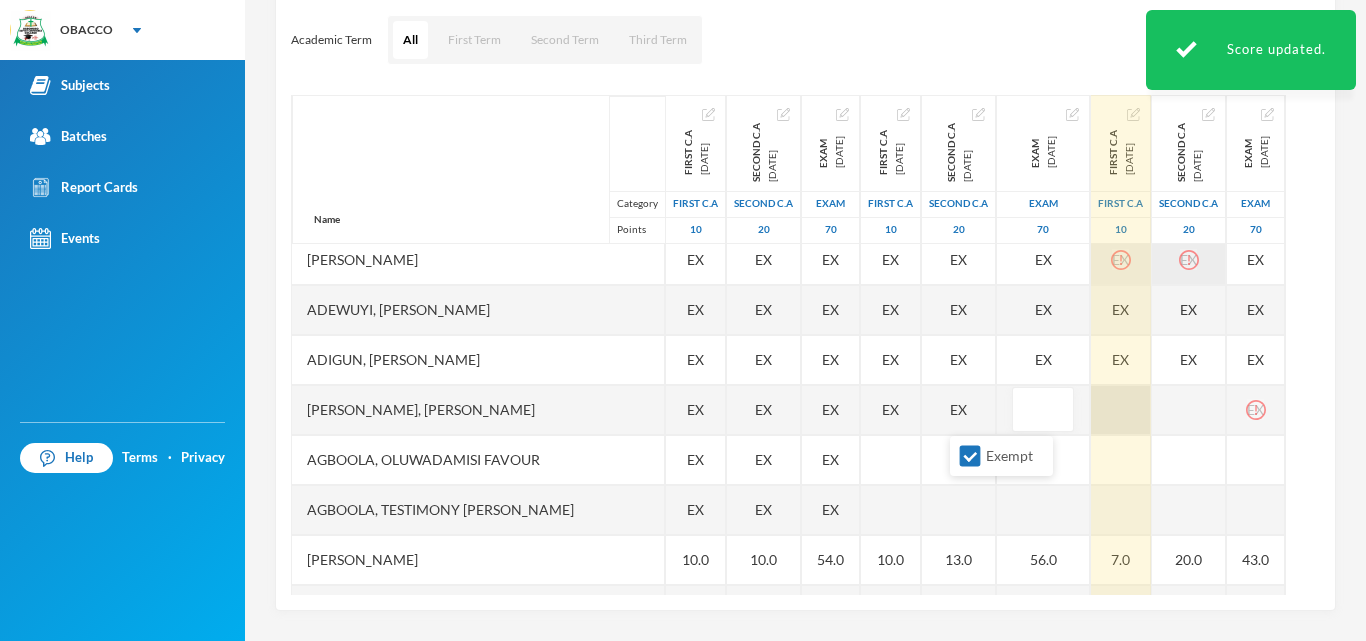 click at bounding box center (1121, 410) 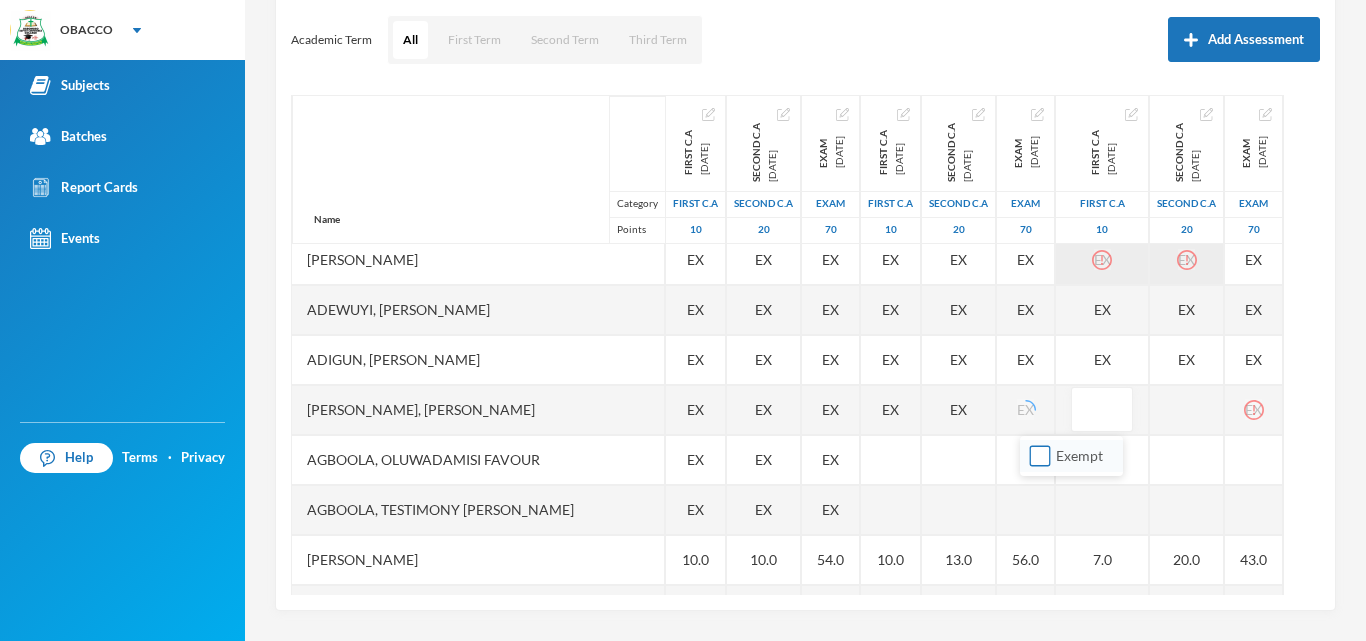 click on "Exempt" at bounding box center [1040, 456] 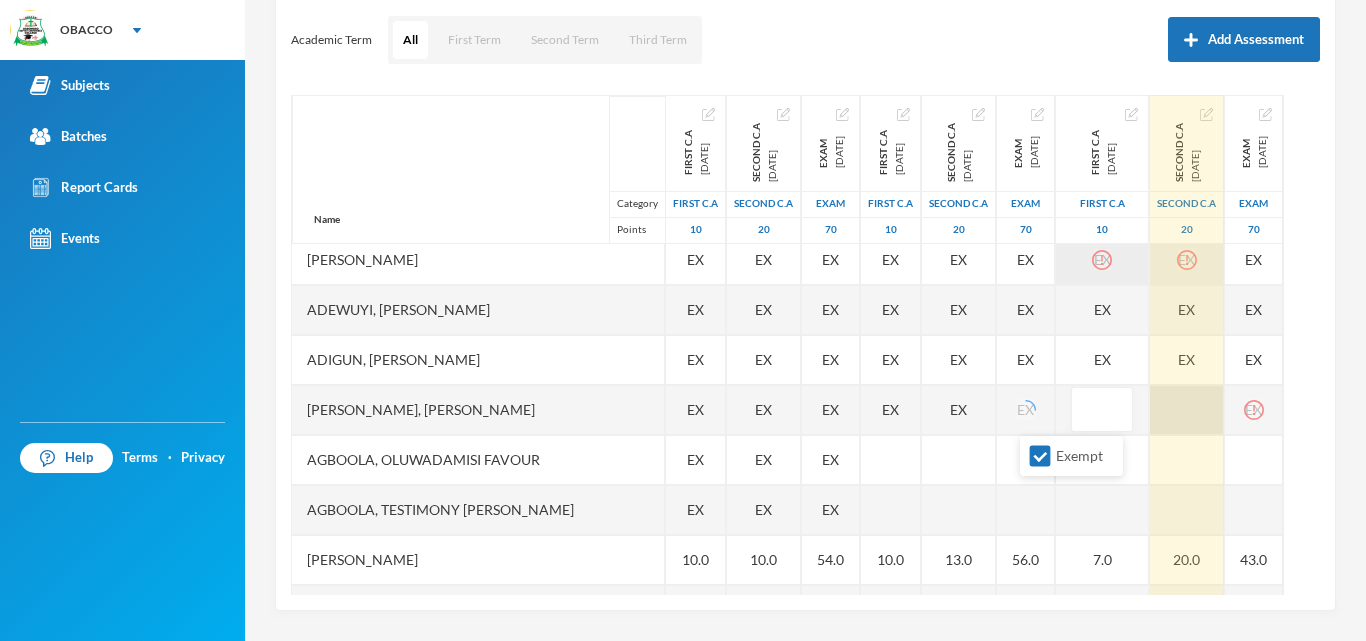 click at bounding box center (1187, 410) 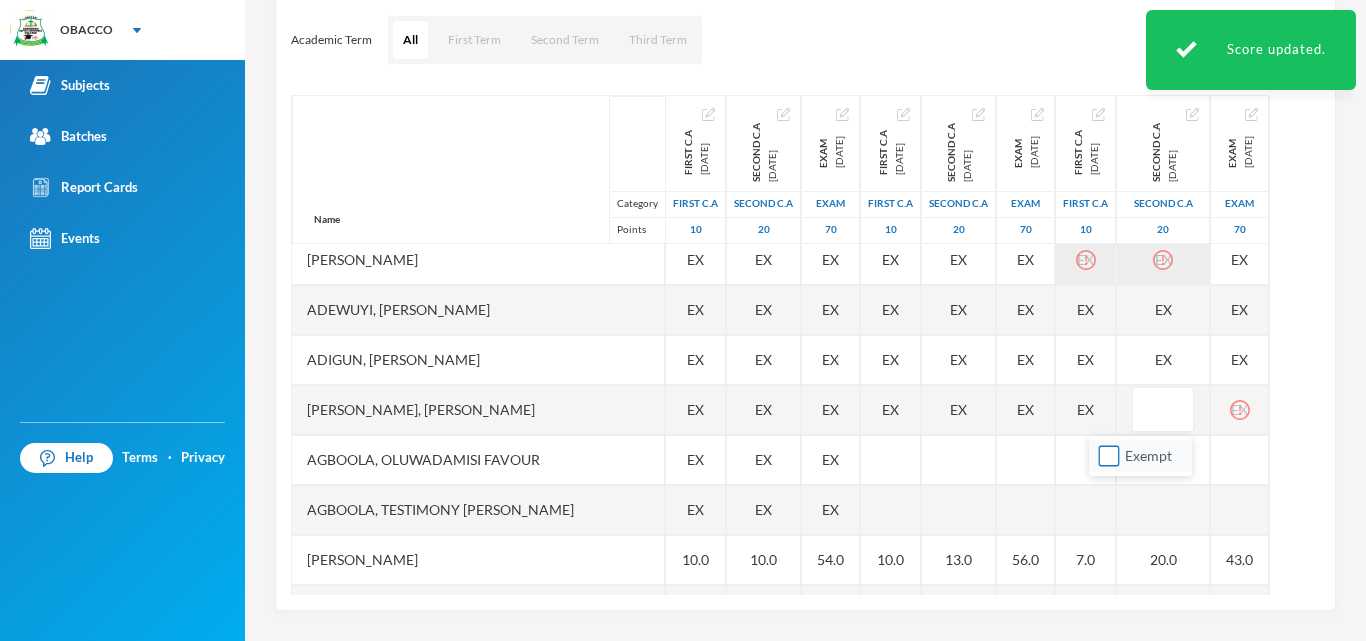 click on "Exempt" at bounding box center (1109, 456) 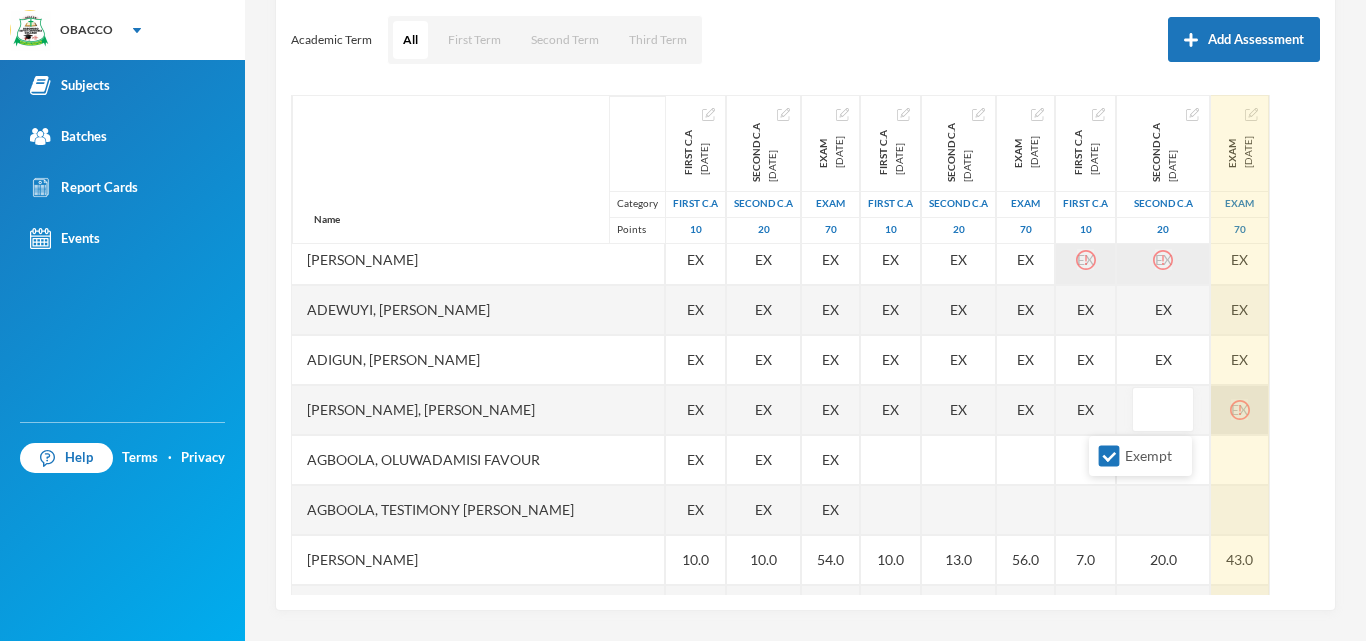 click on "EX" at bounding box center [1240, 410] 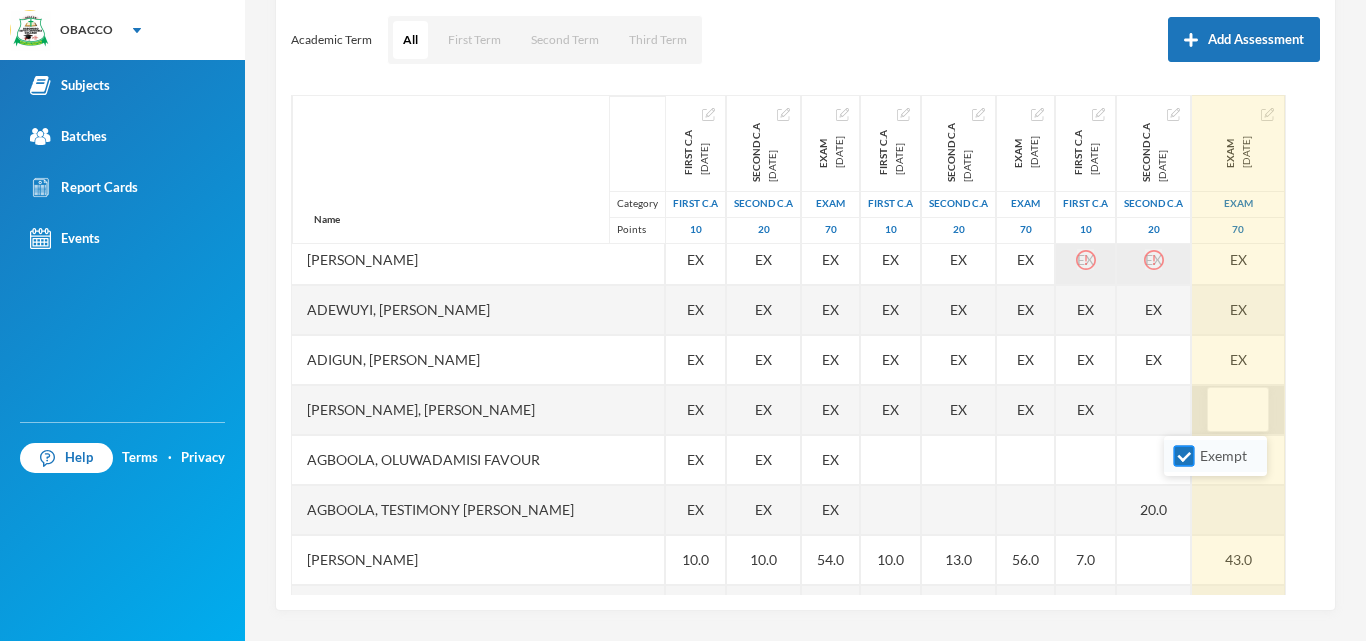 click on "Exempt" at bounding box center [1184, 456] 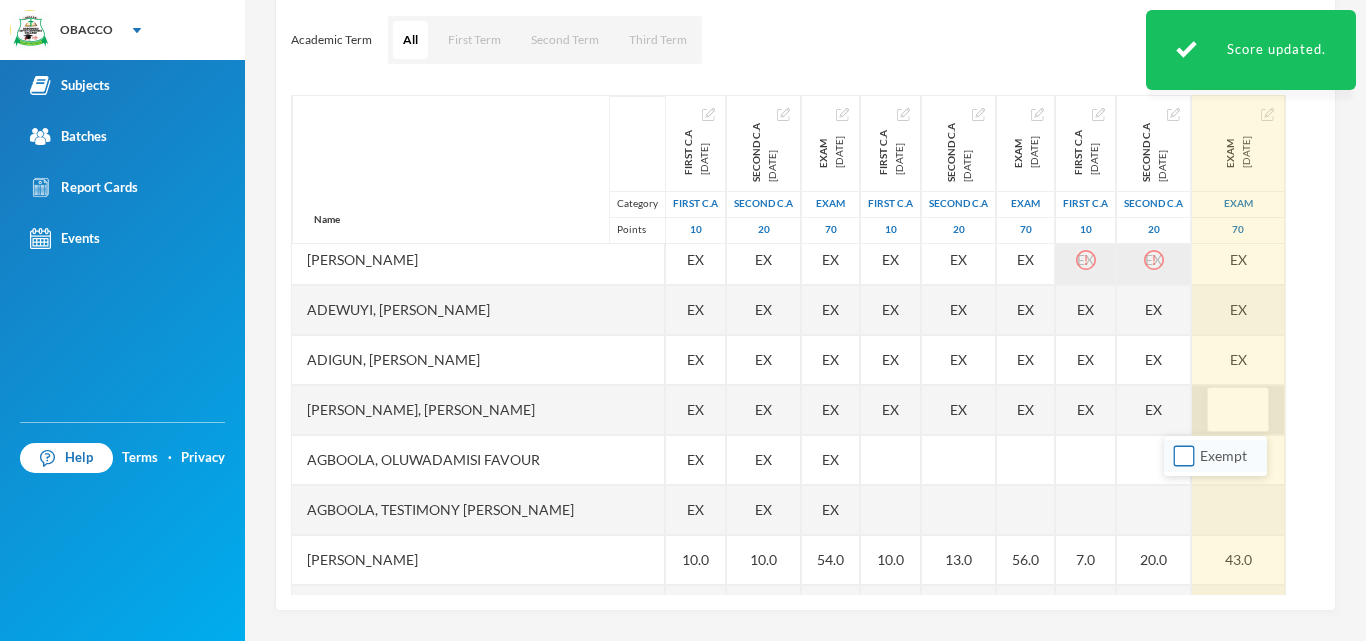 click on "Exempt" at bounding box center [1184, 456] 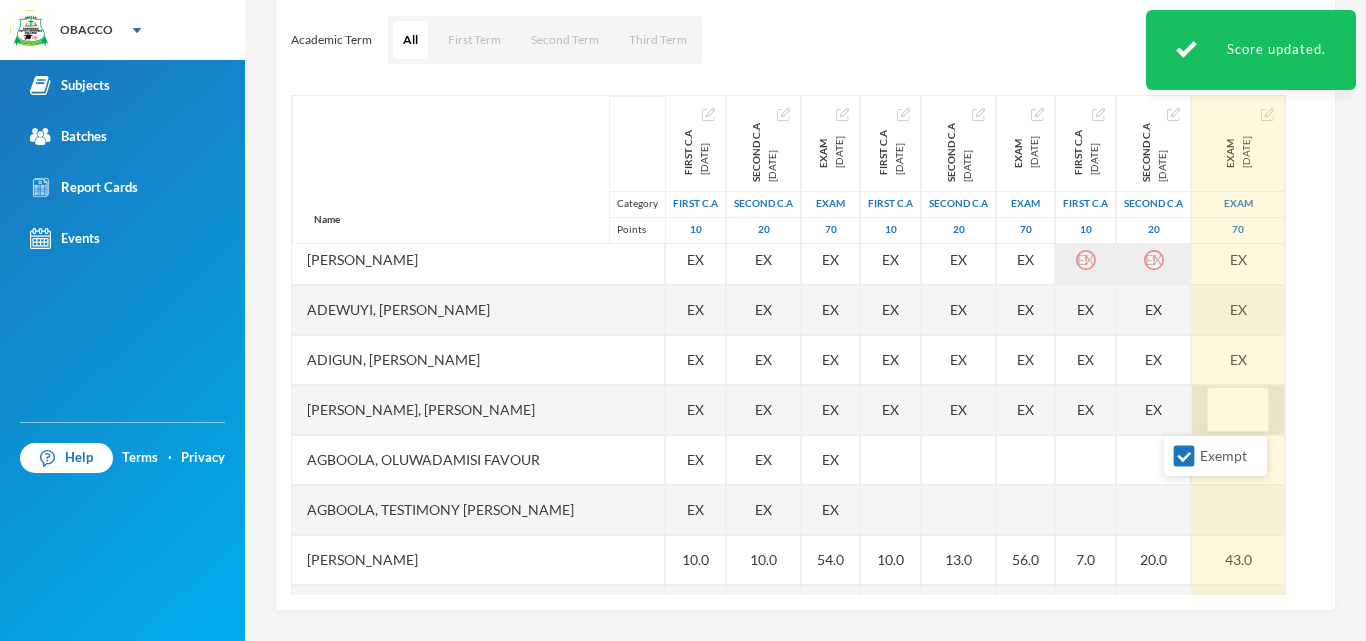 click 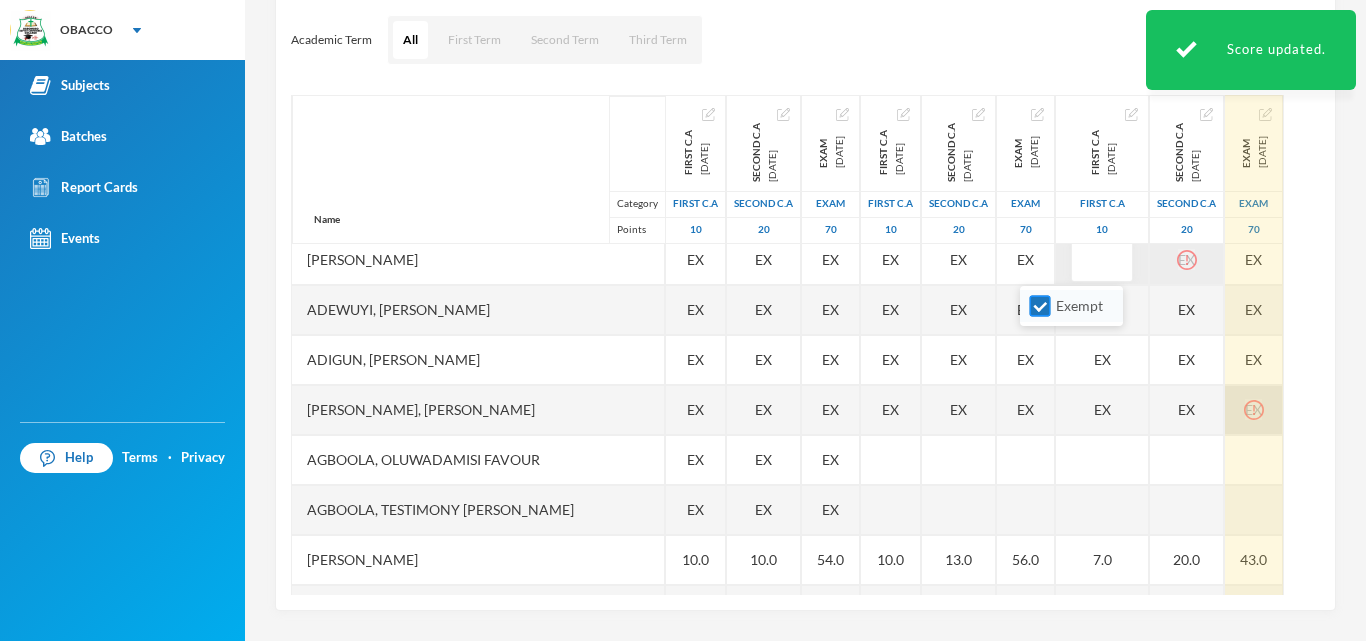click on "Exempt" at bounding box center [1040, 306] 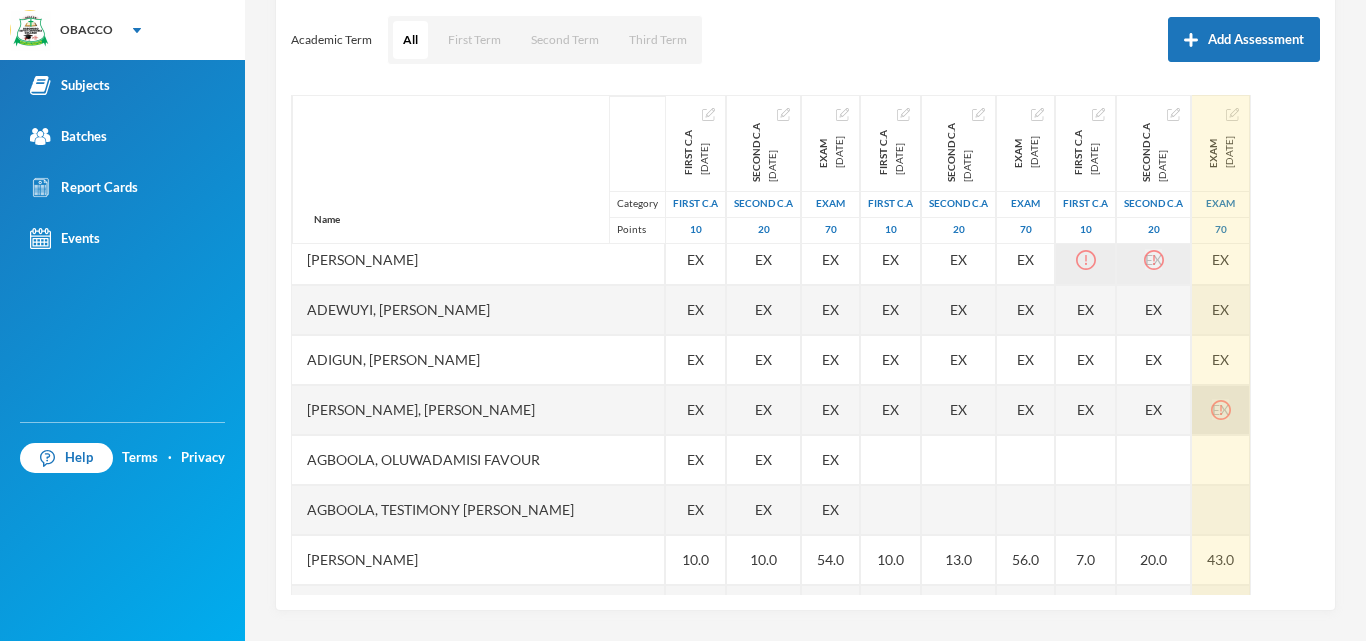 click on "EX" at bounding box center [1154, 260] 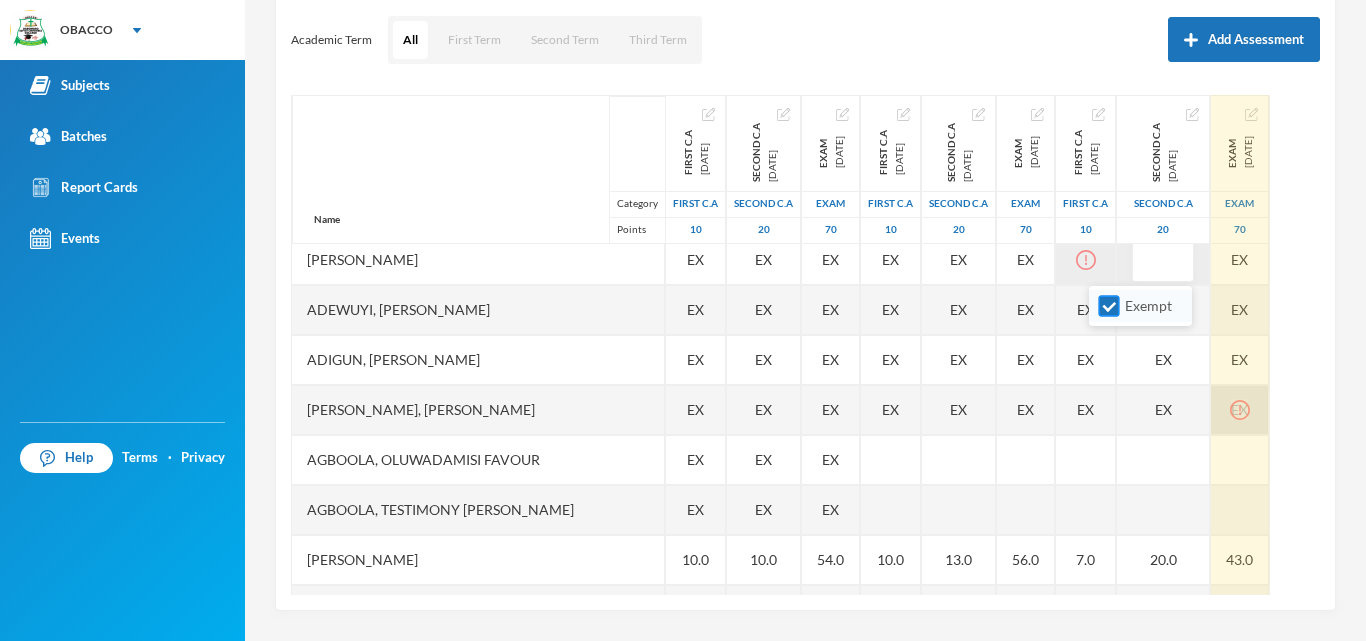 click on "Exempt" at bounding box center [1109, 306] 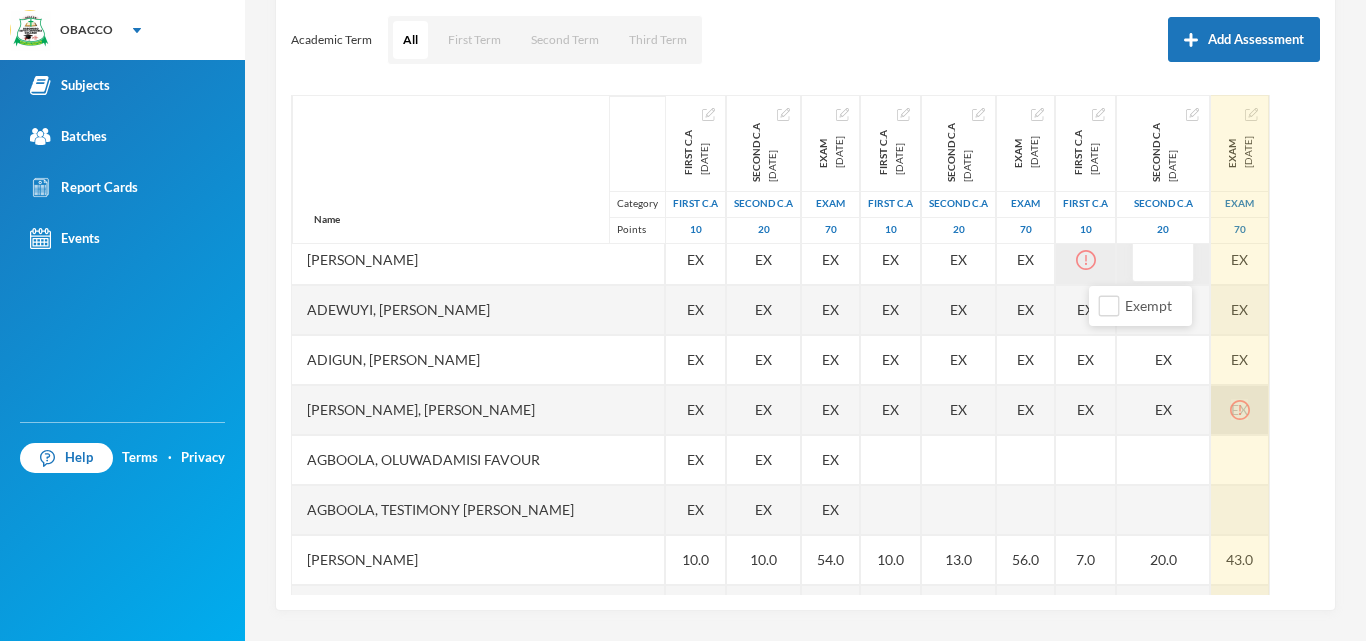 click on "EX" at bounding box center (1240, 410) 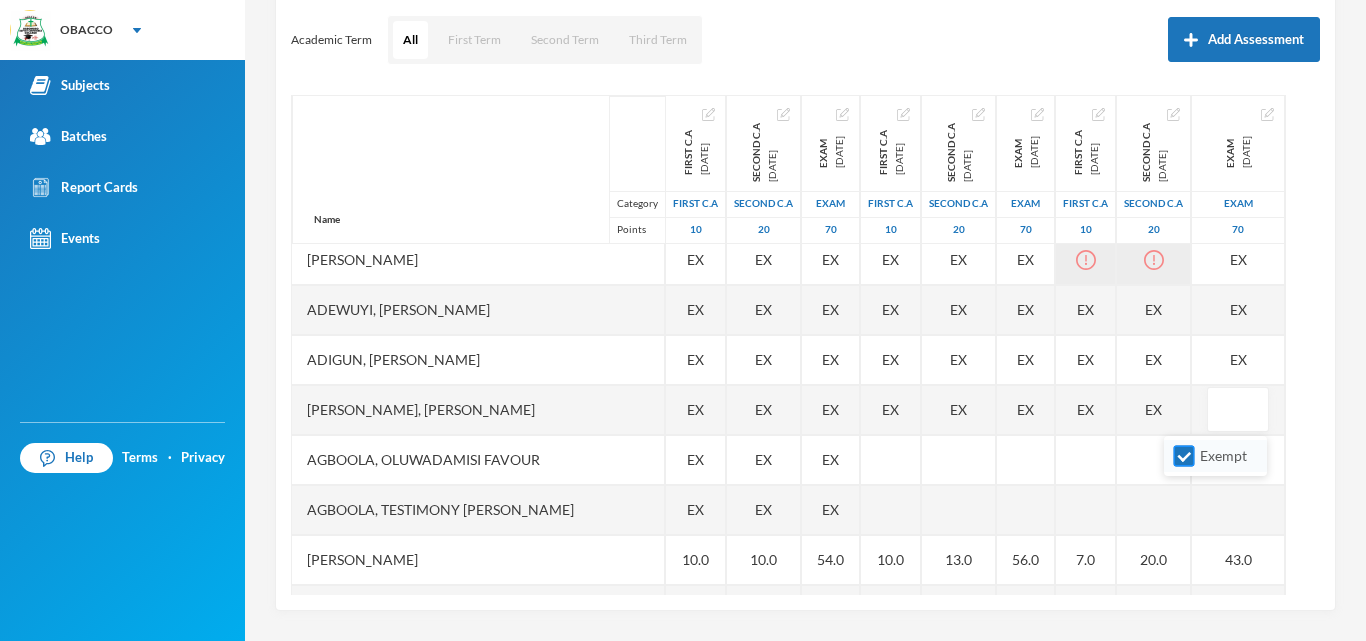 click on "Exempt" at bounding box center (1184, 456) 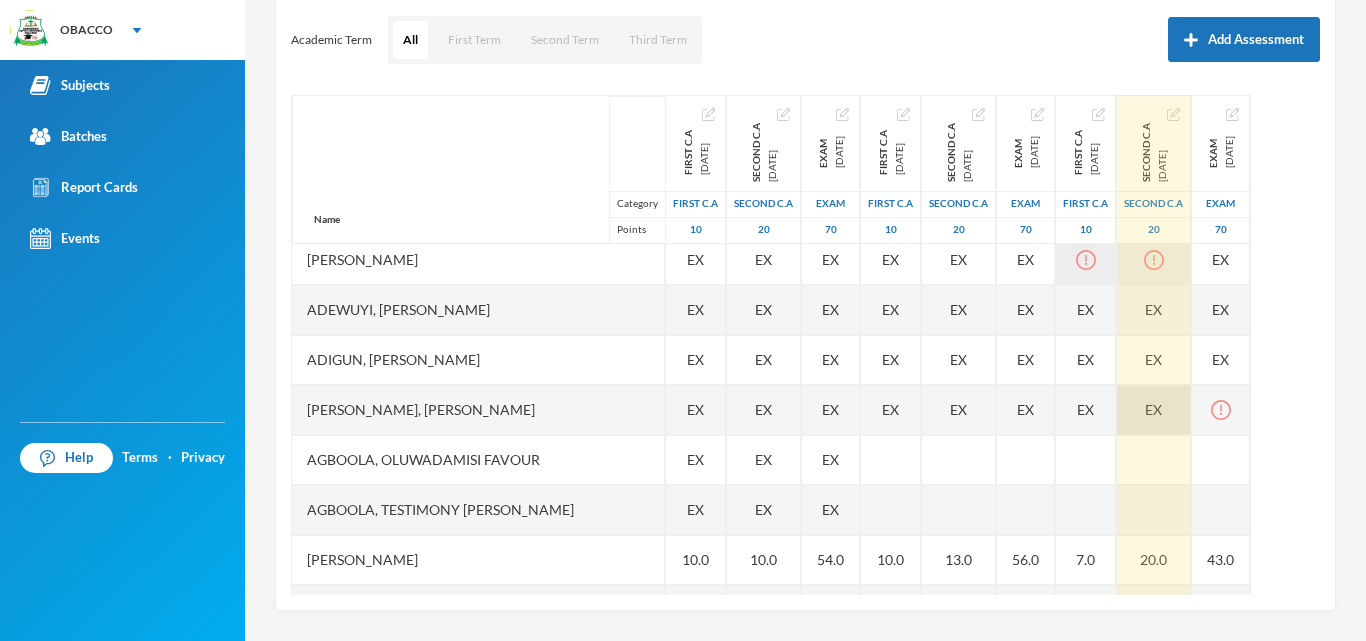 click on "EX" at bounding box center (1154, 410) 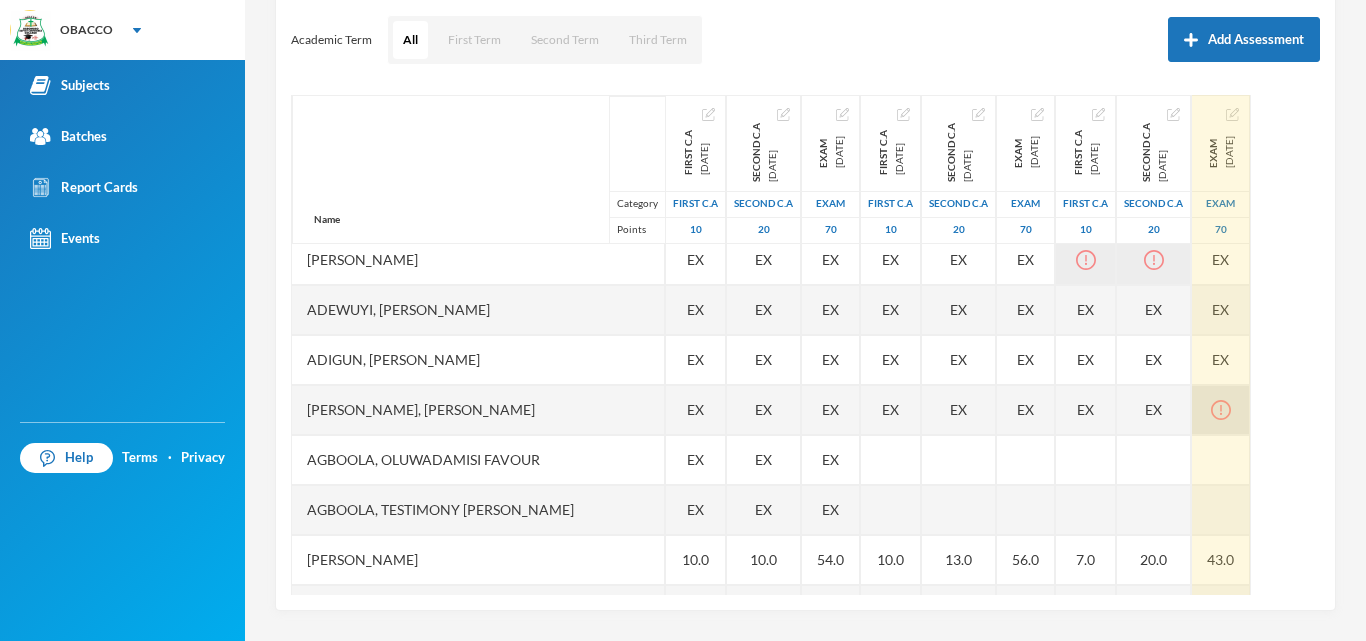 click at bounding box center (1221, 410) 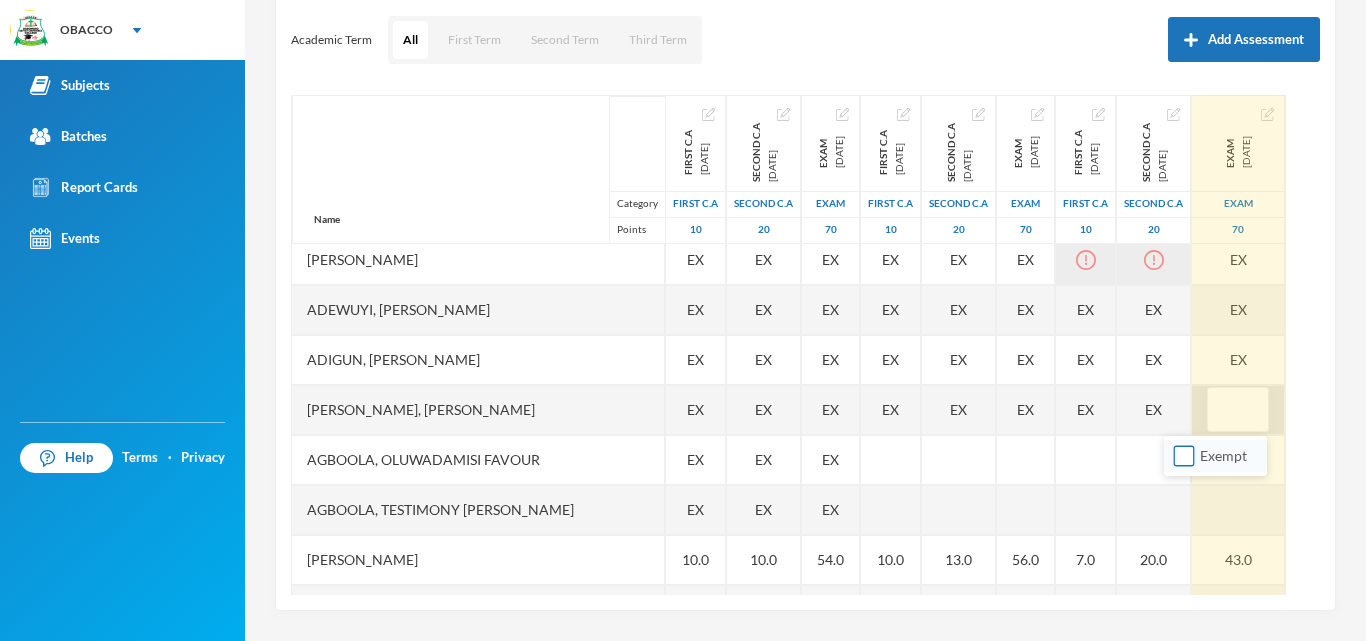 click on "Exempt" at bounding box center (1184, 456) 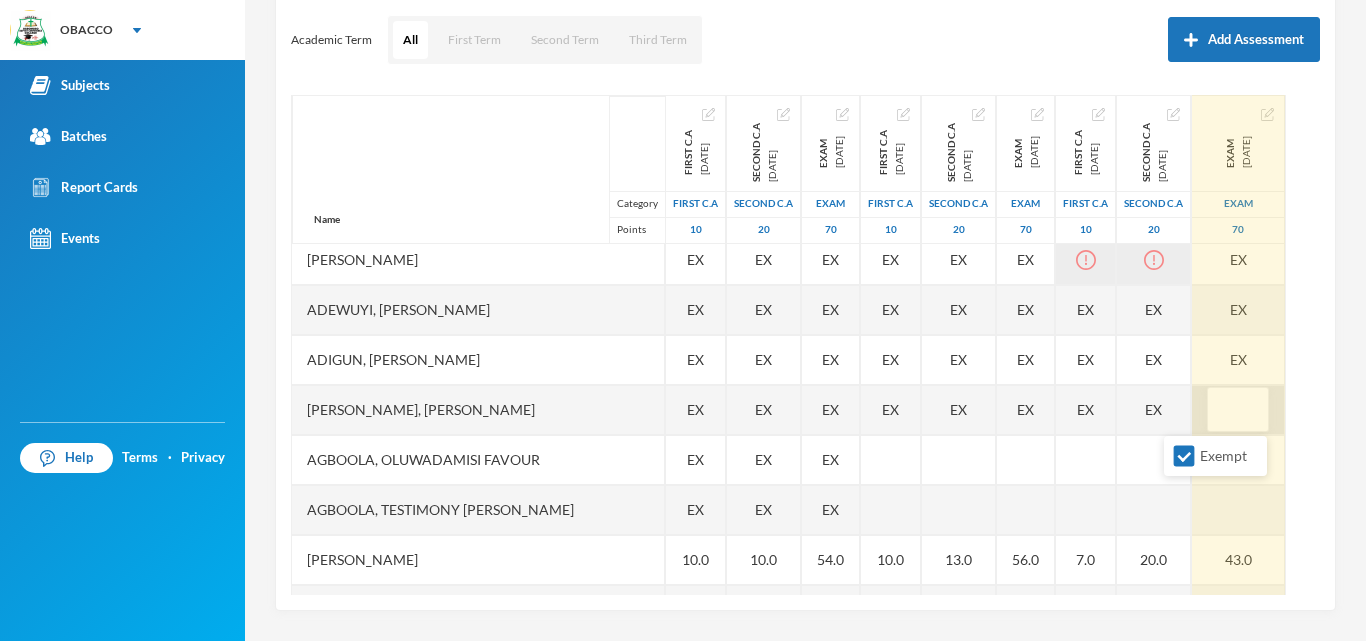 click 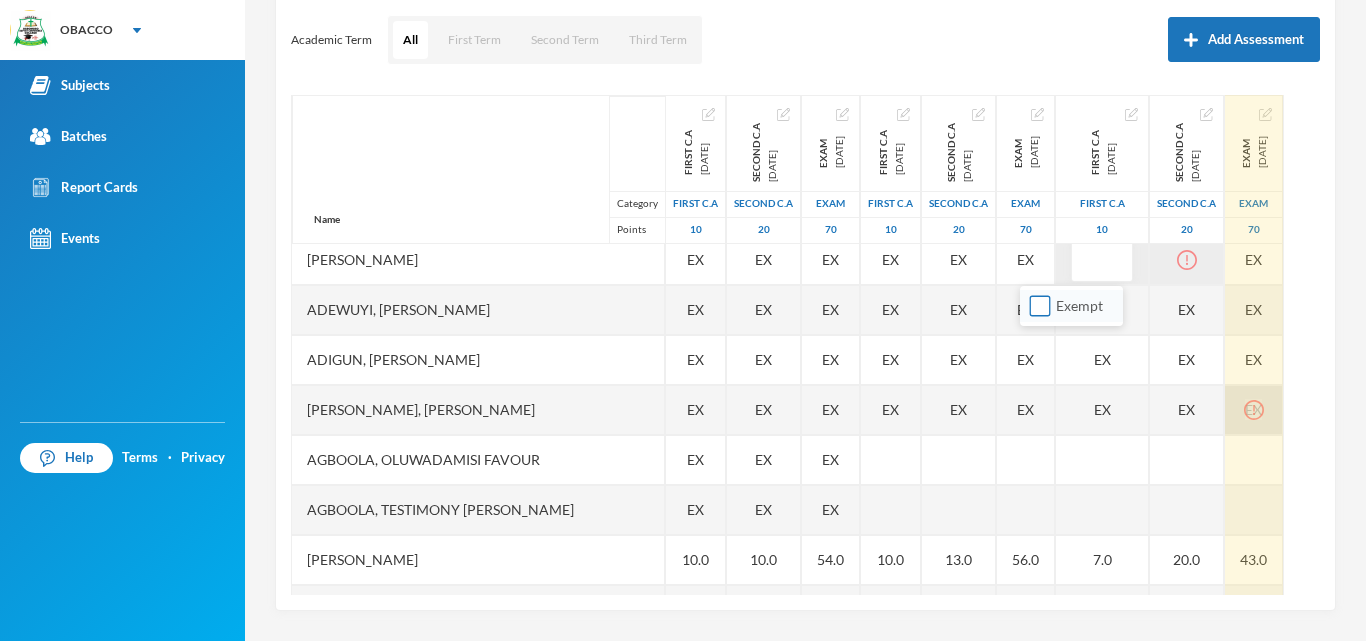 click on "Exempt" at bounding box center [1040, 306] 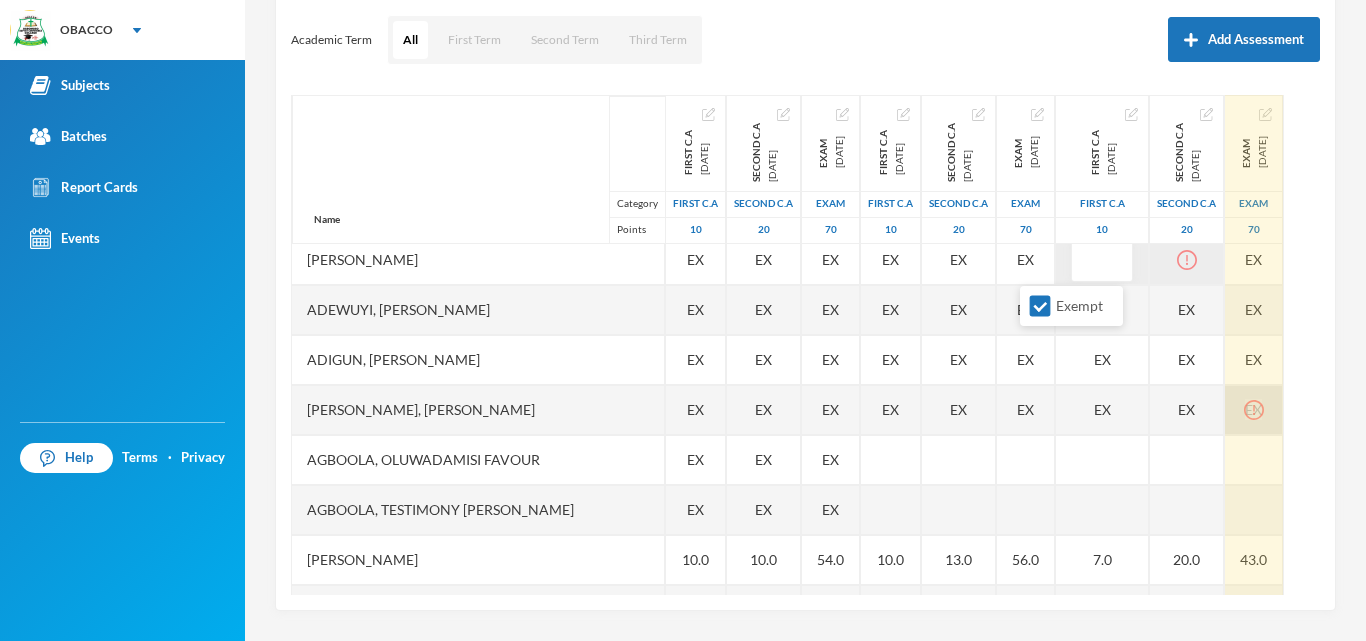 click at bounding box center [1187, 260] 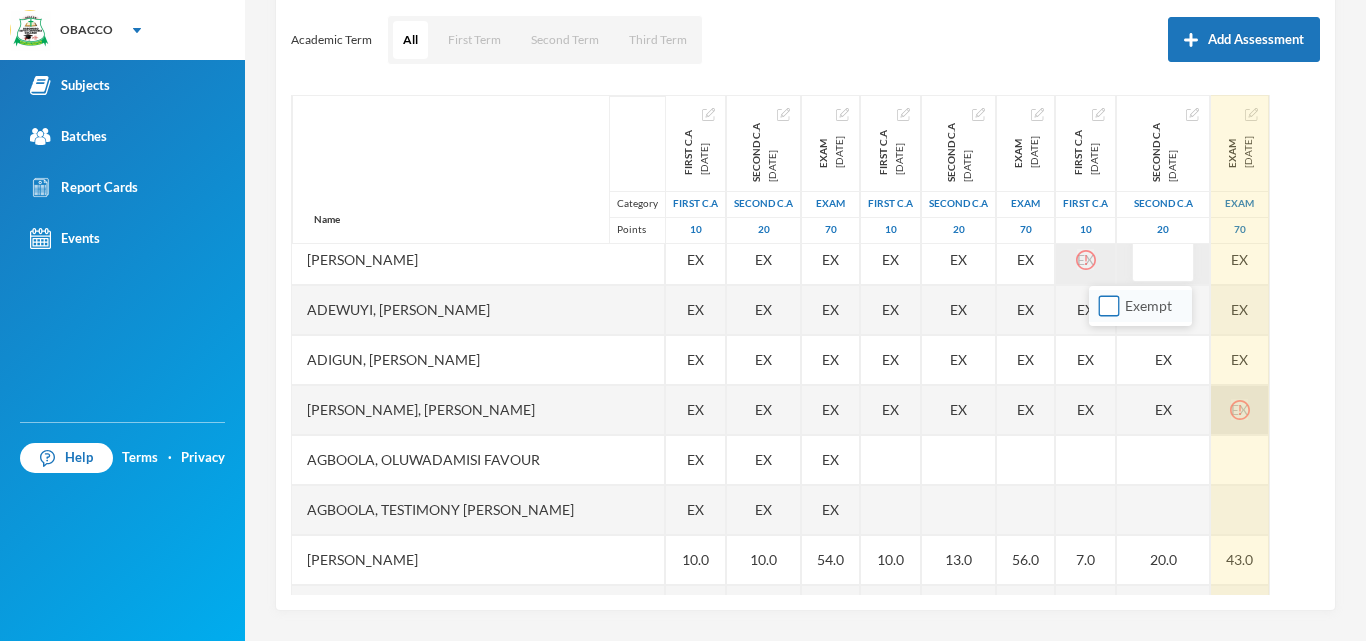 click on "Exempt" at bounding box center [1109, 306] 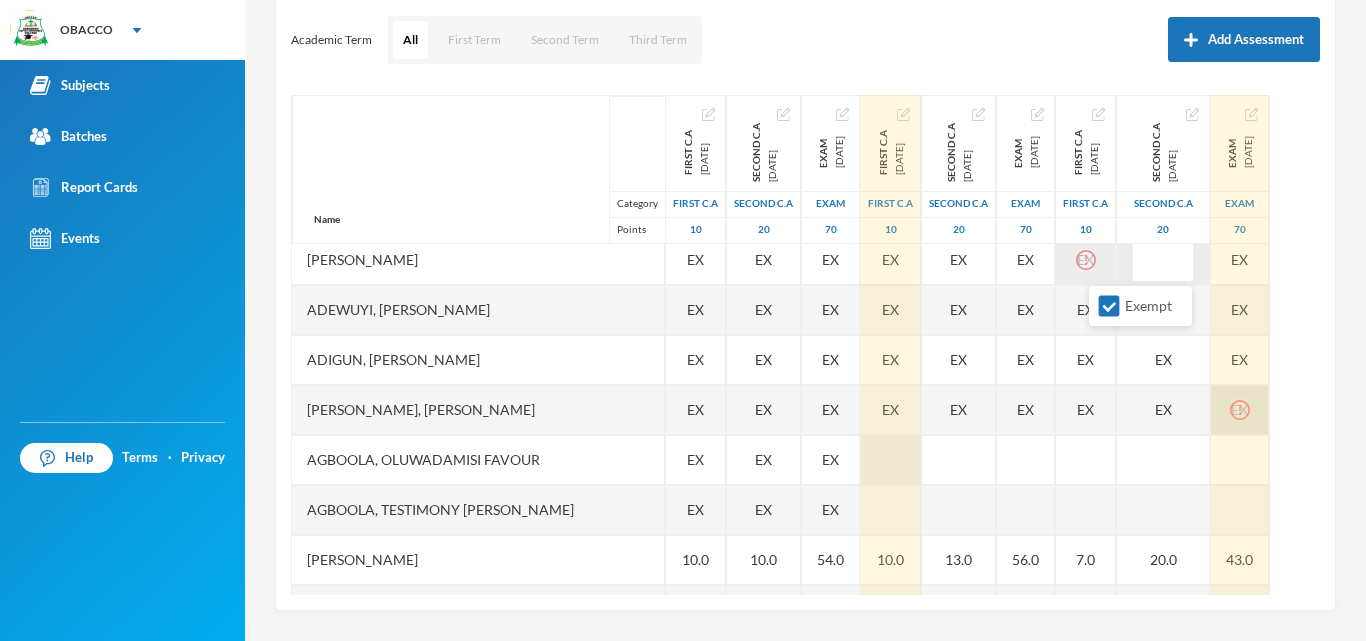 click at bounding box center [891, 460] 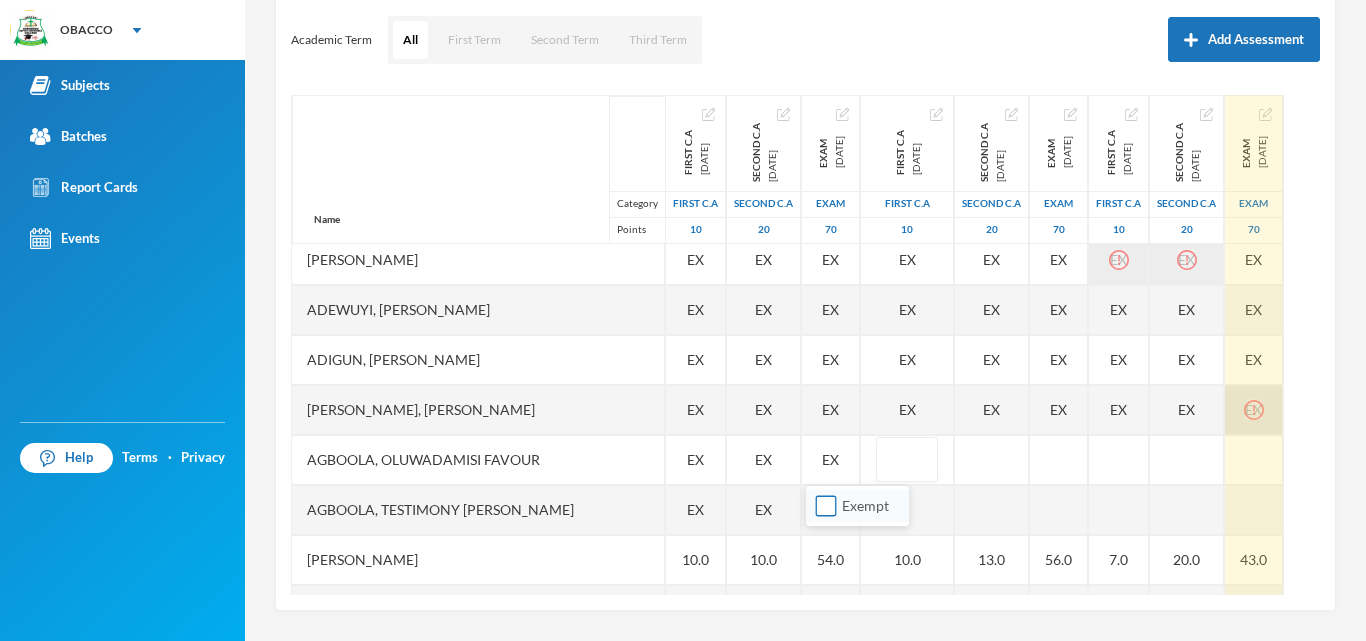 click on "Exempt" at bounding box center [826, 506] 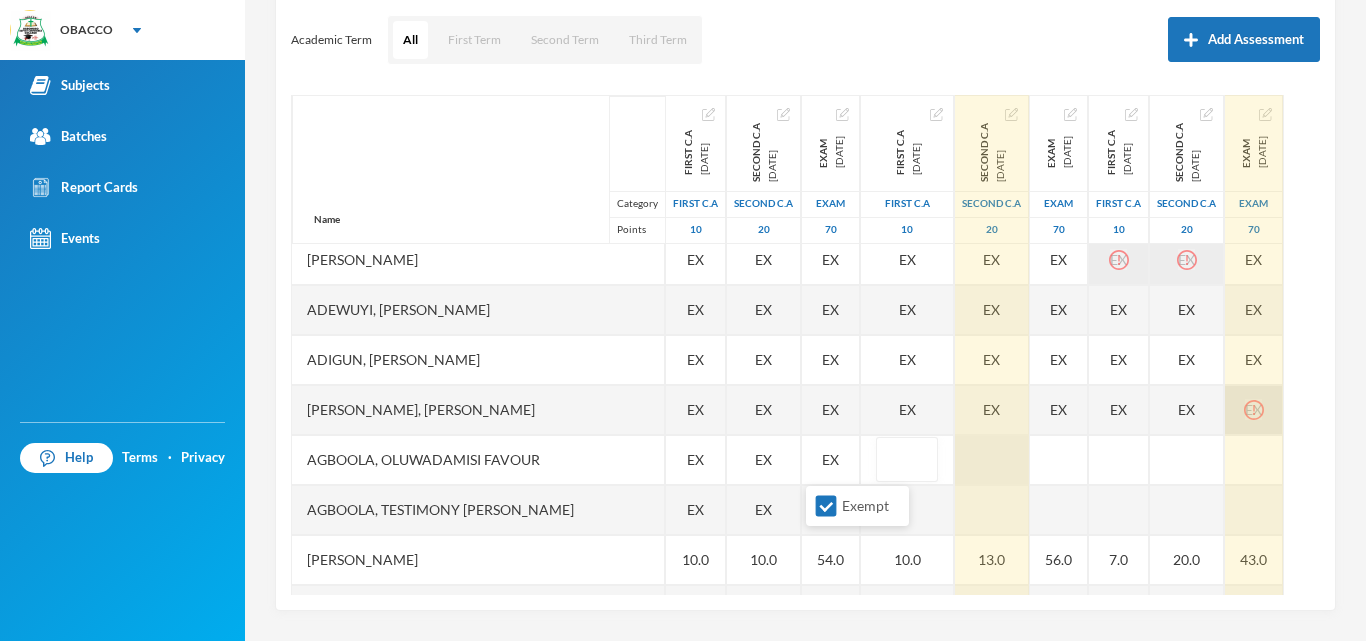 click at bounding box center [992, 460] 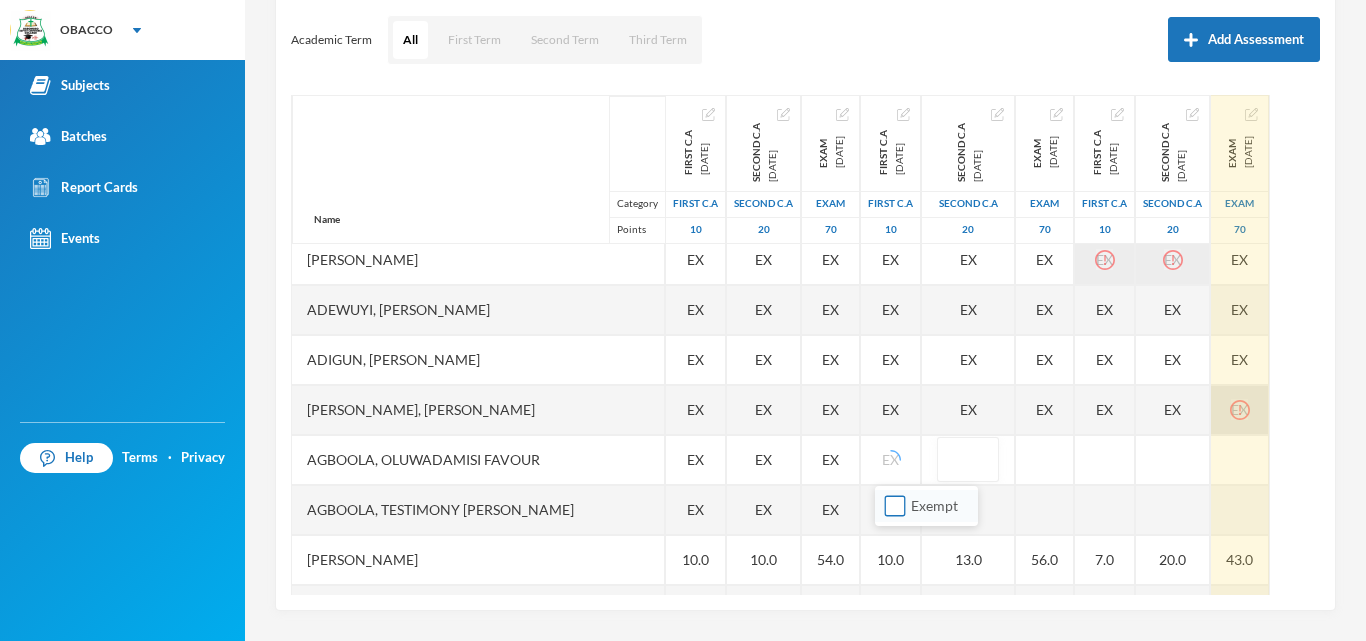 click on "Exempt" at bounding box center (895, 506) 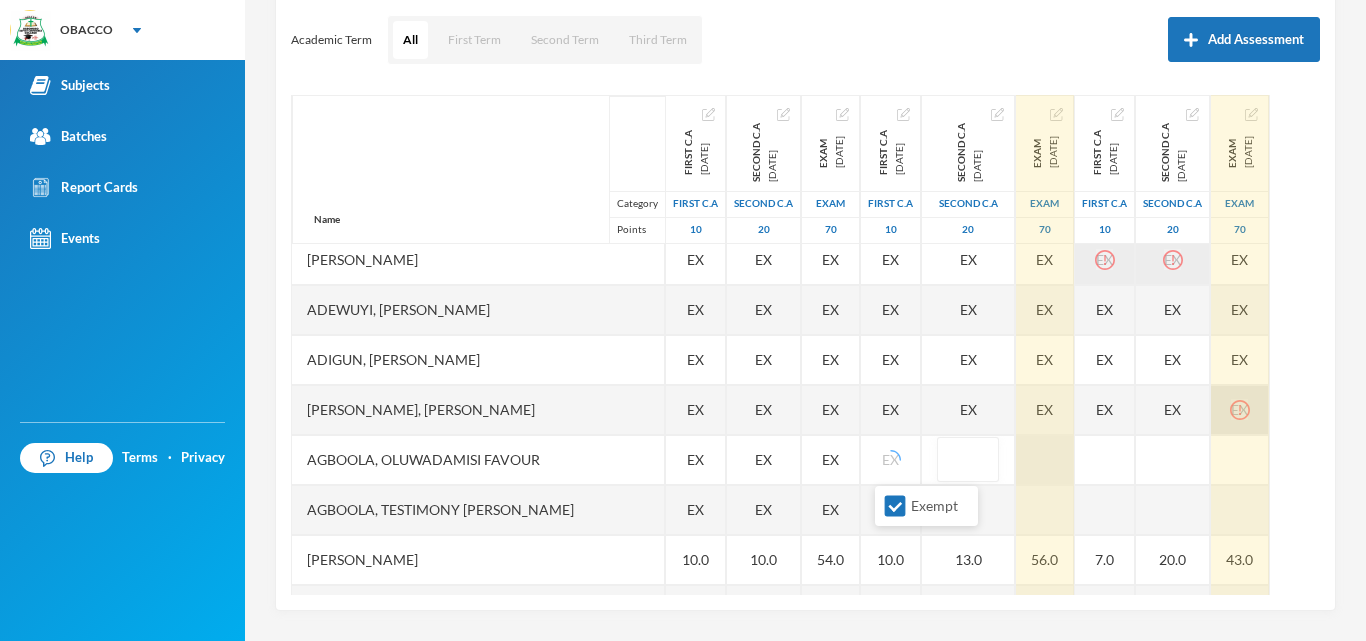 click at bounding box center (1045, 460) 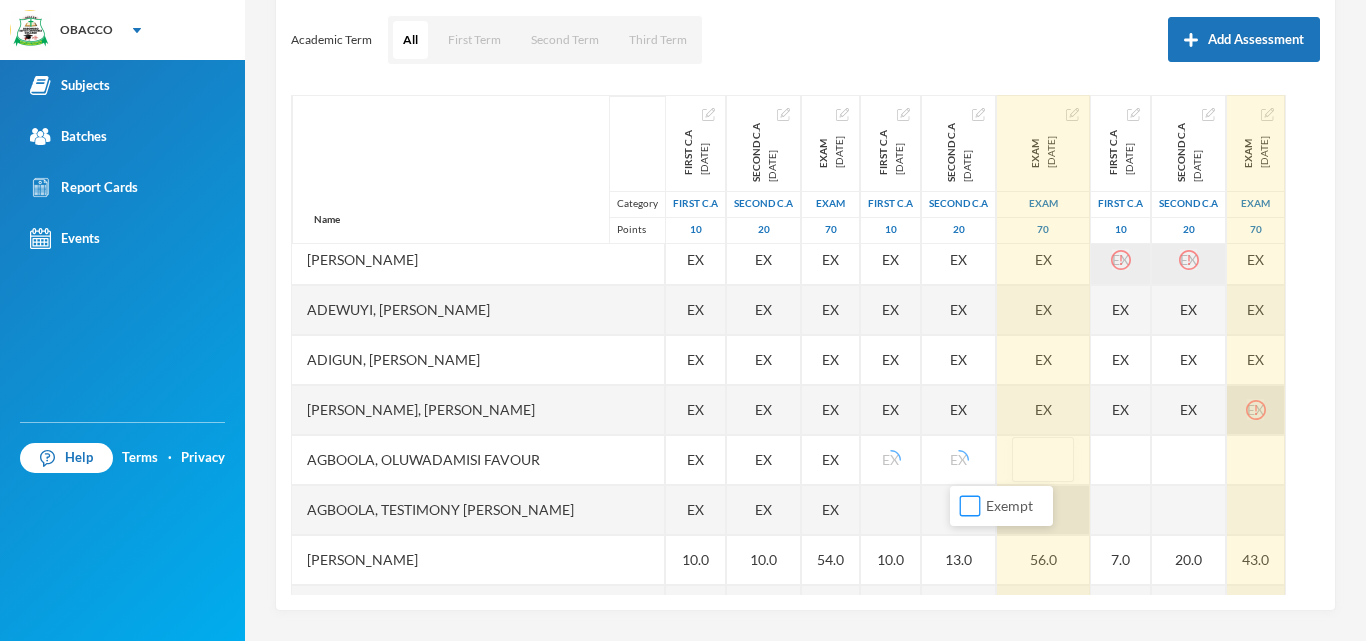click on "Exempt" at bounding box center (970, 506) 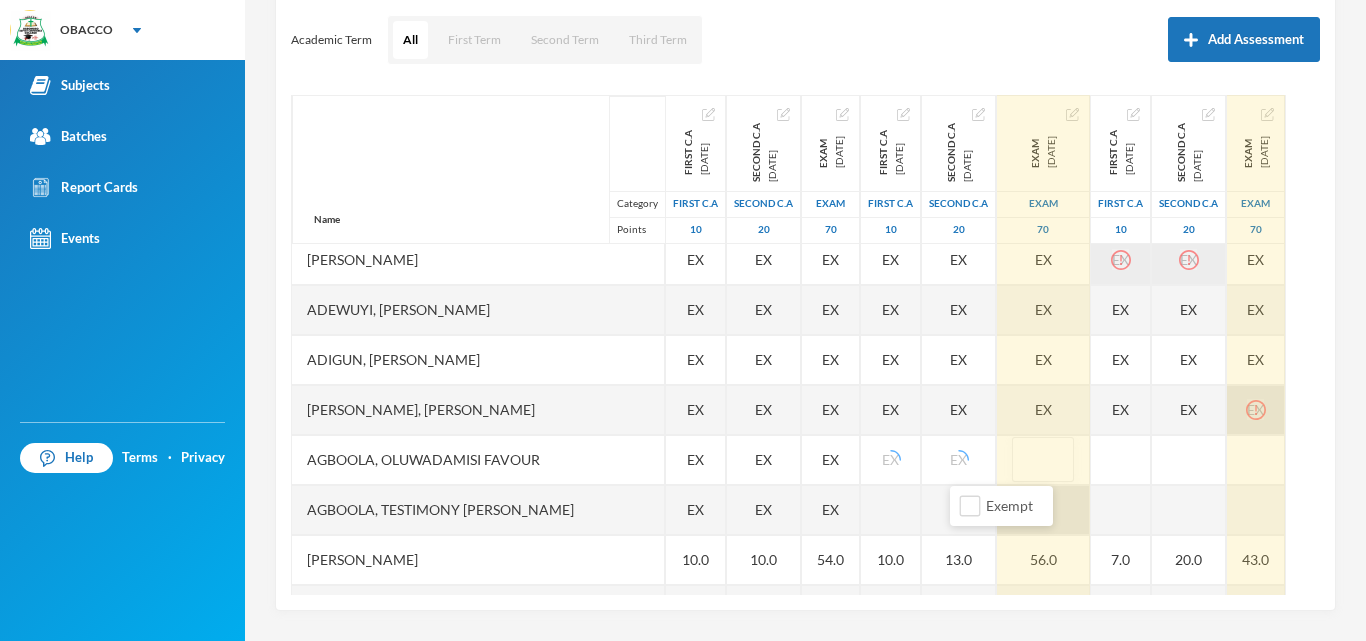 click at bounding box center [1121, 460] 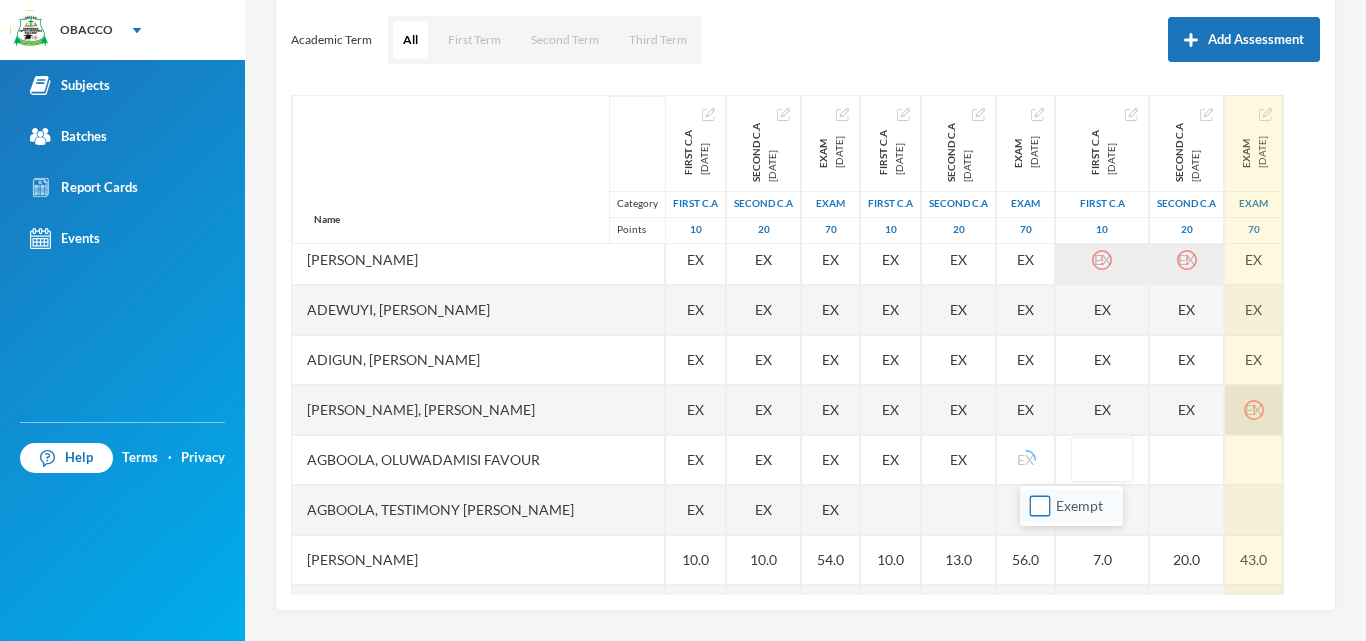 click on "Exempt" at bounding box center (1040, 506) 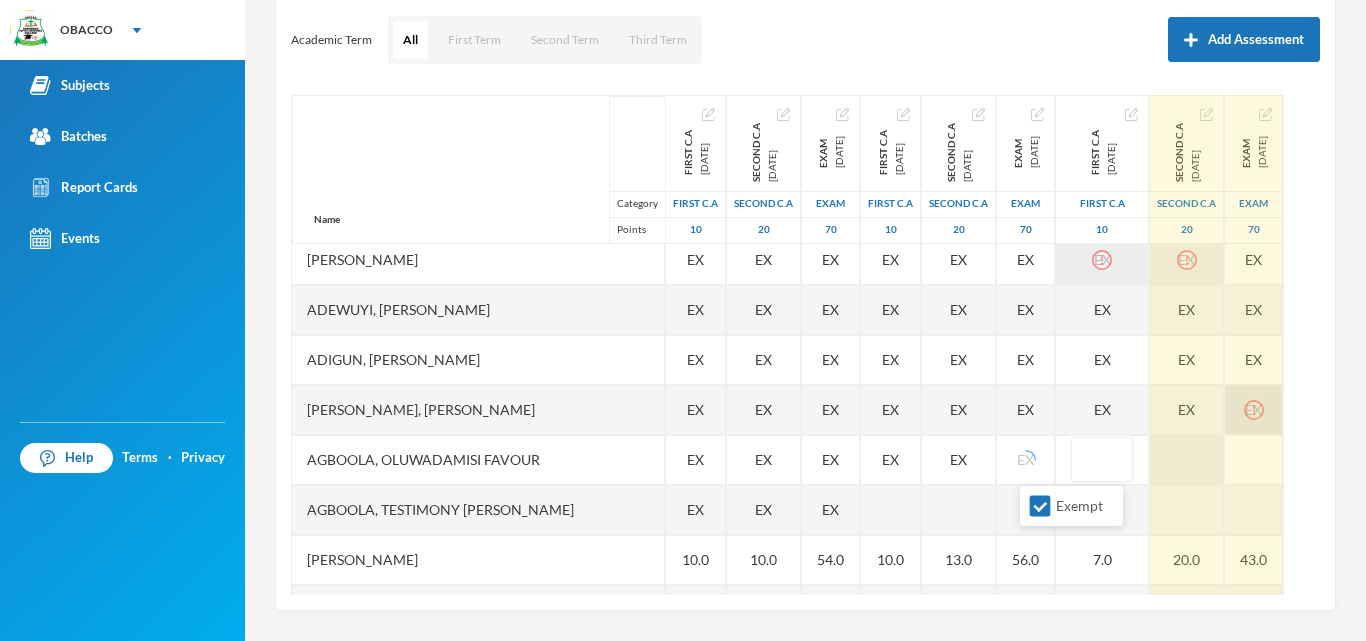 click at bounding box center (1187, 460) 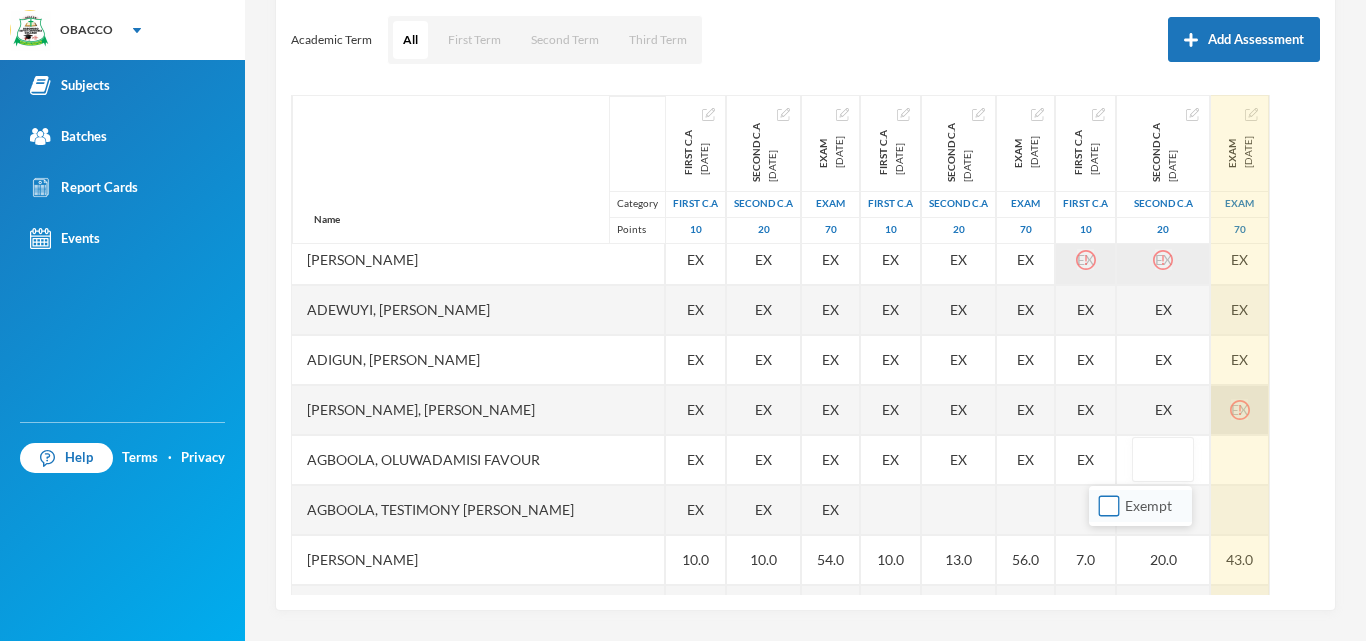 click on "Exempt" at bounding box center (1109, 506) 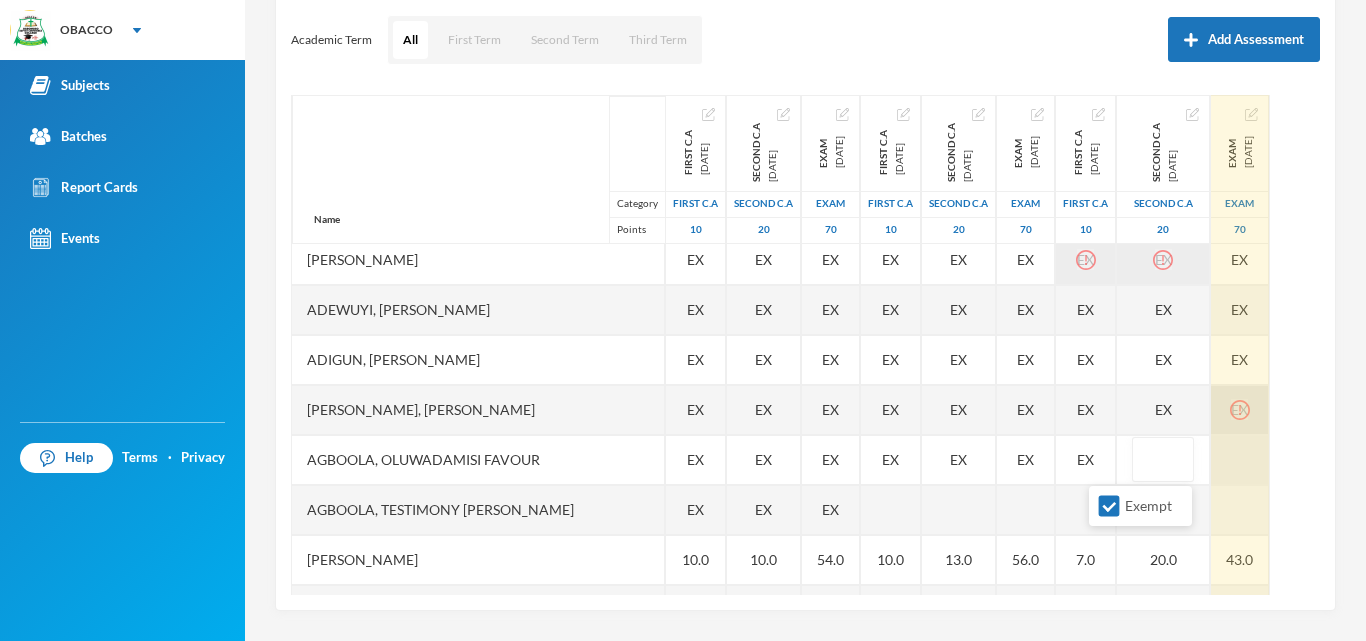 click at bounding box center (1240, 460) 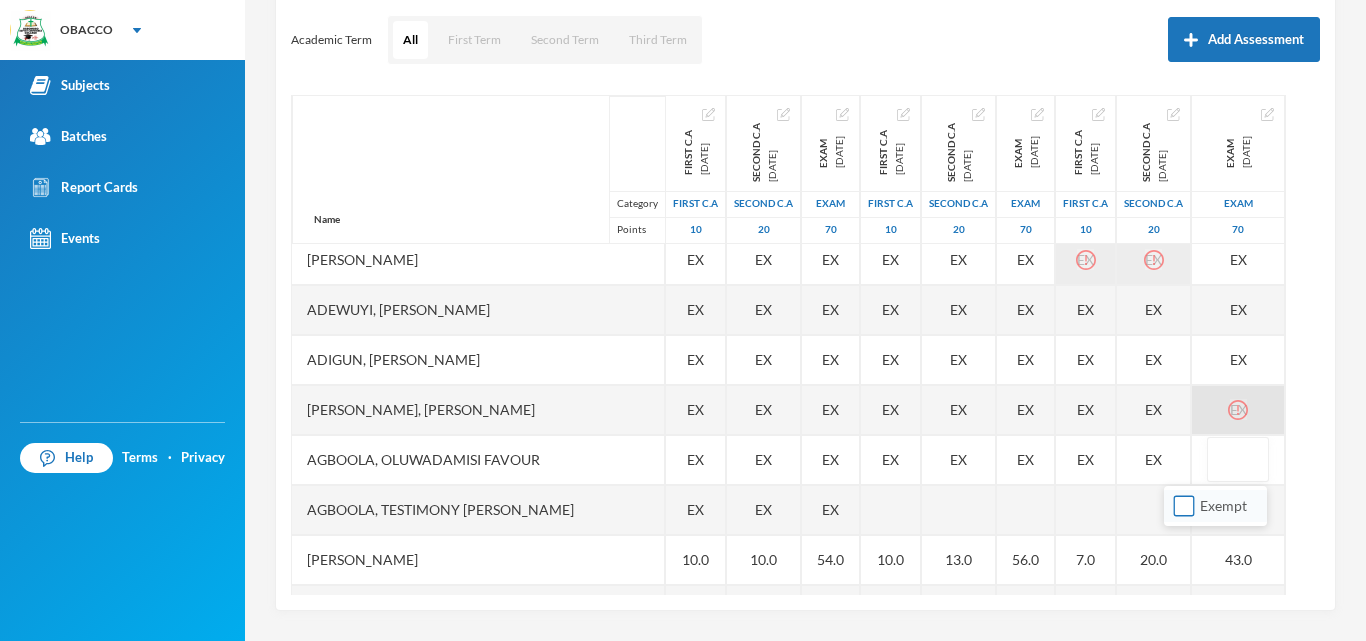 click on "Exempt" at bounding box center (1184, 506) 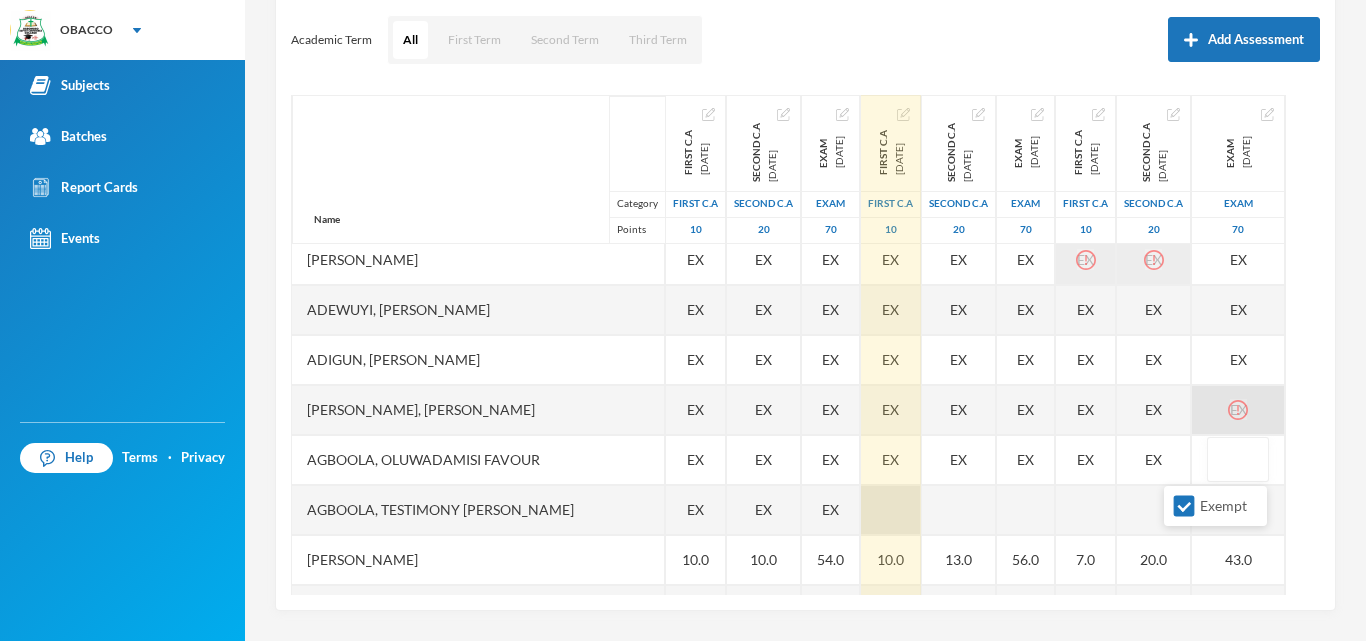 click at bounding box center (891, 510) 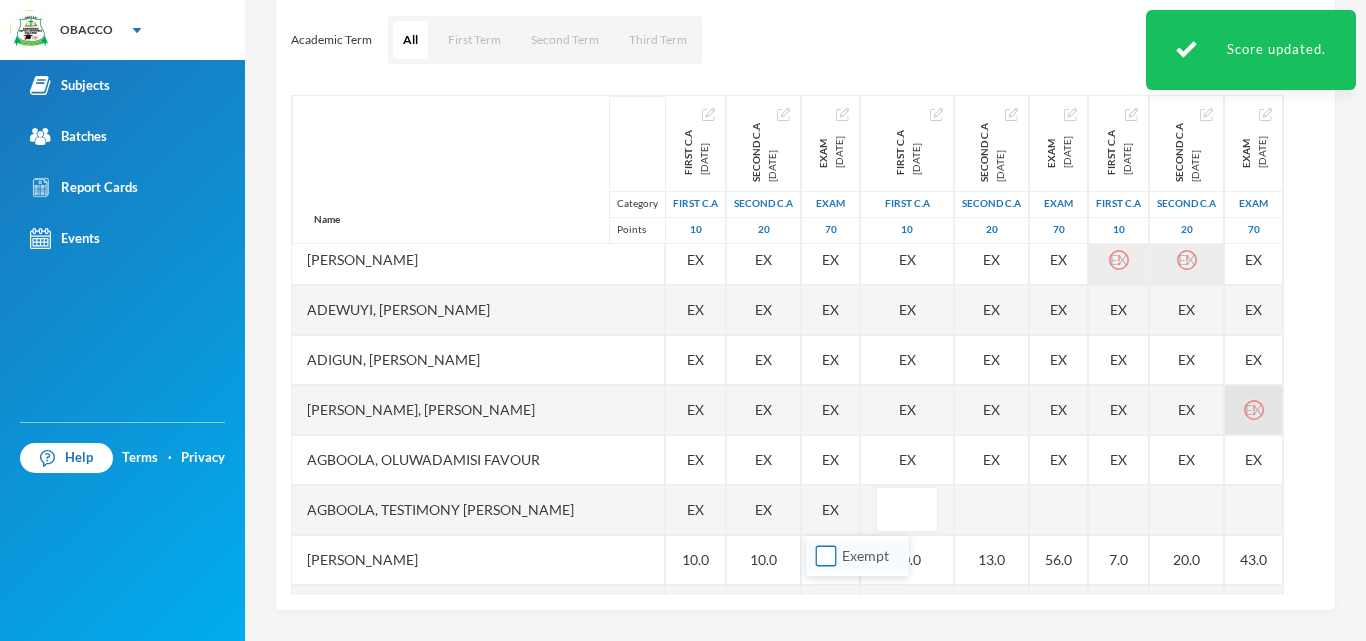 click on "Exempt" at bounding box center (826, 556) 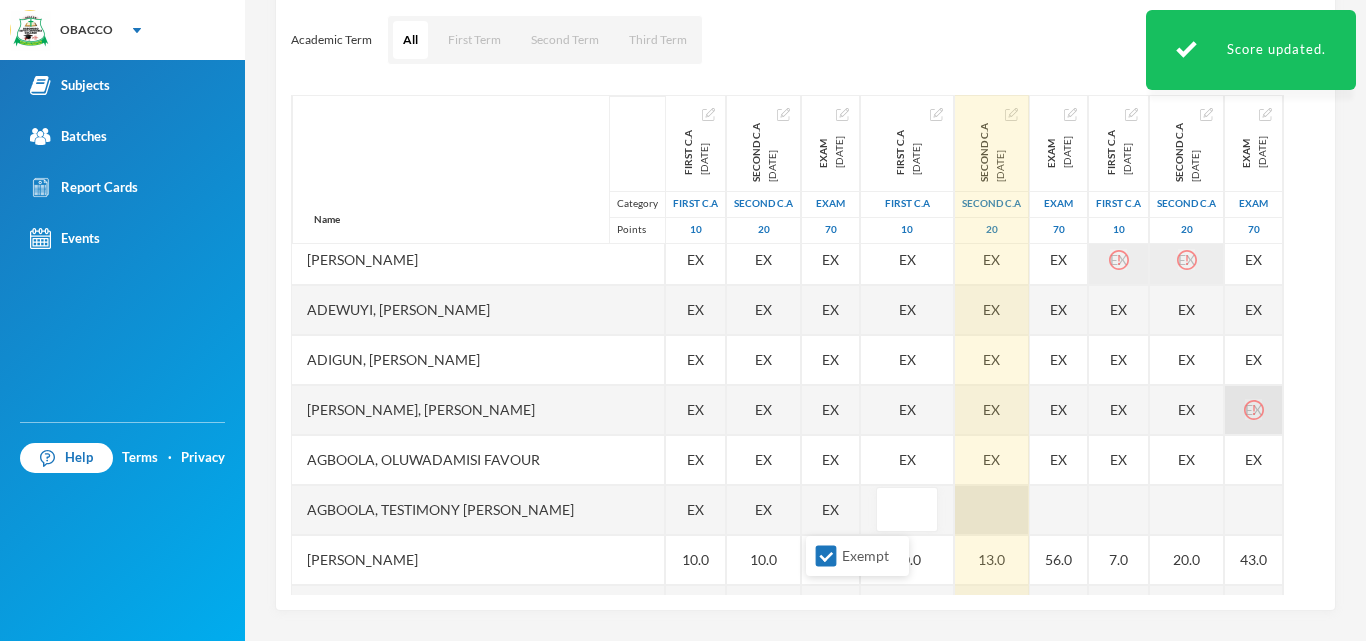 click at bounding box center (992, 510) 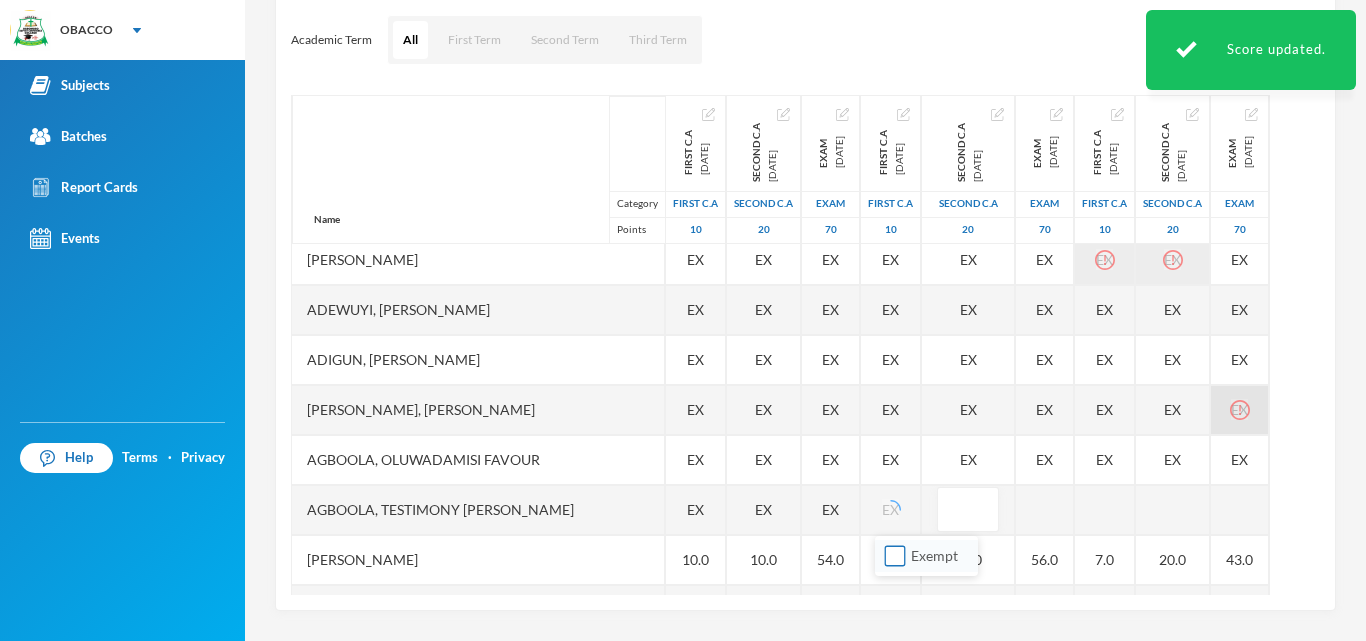 click on "Exempt" at bounding box center (895, 556) 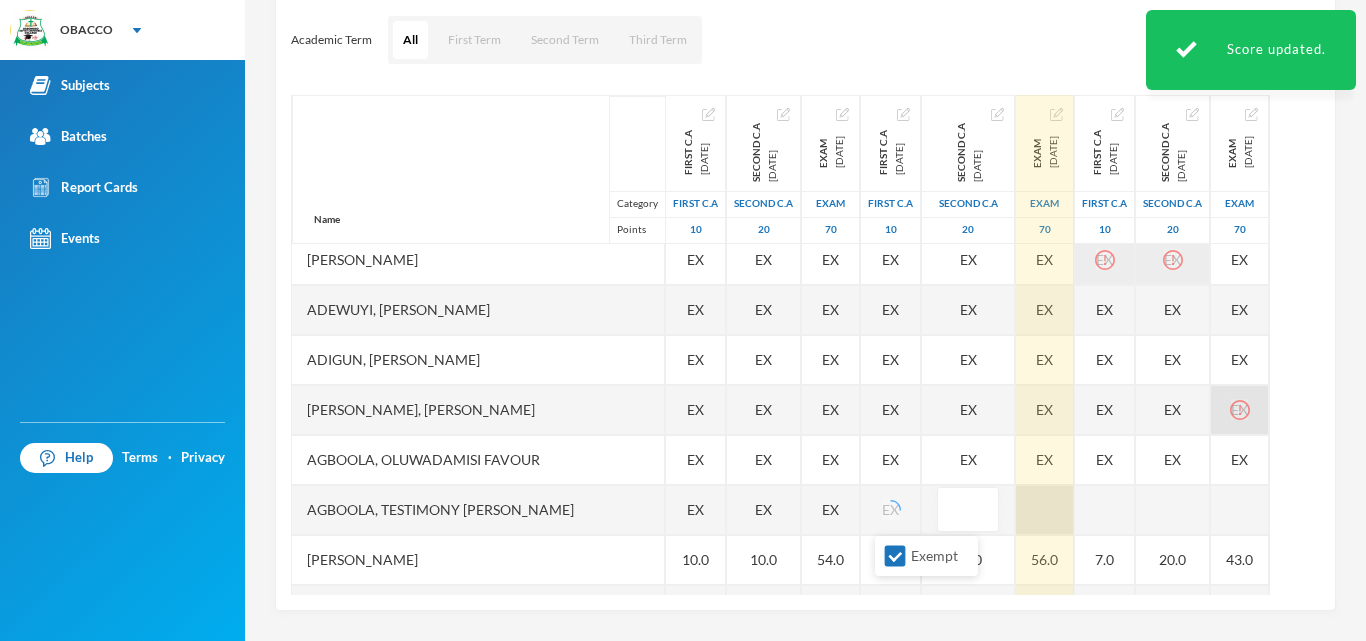 click at bounding box center (1045, 510) 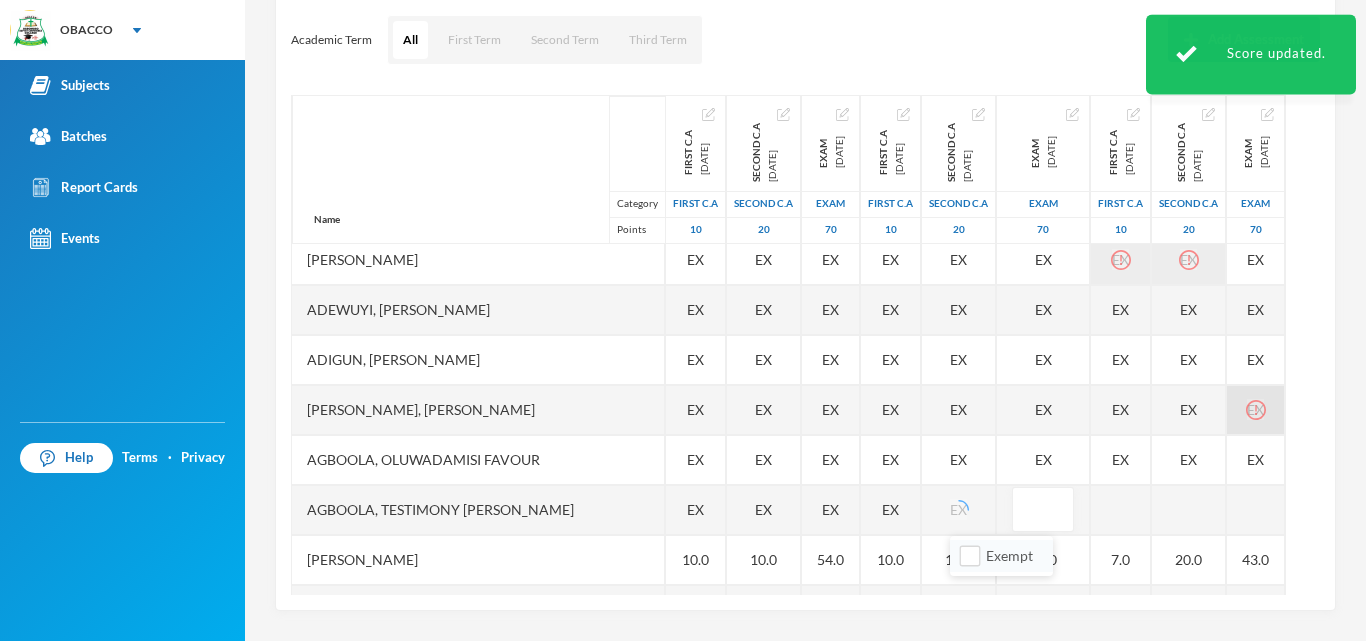 click on "Exempt" at bounding box center [1001, 556] 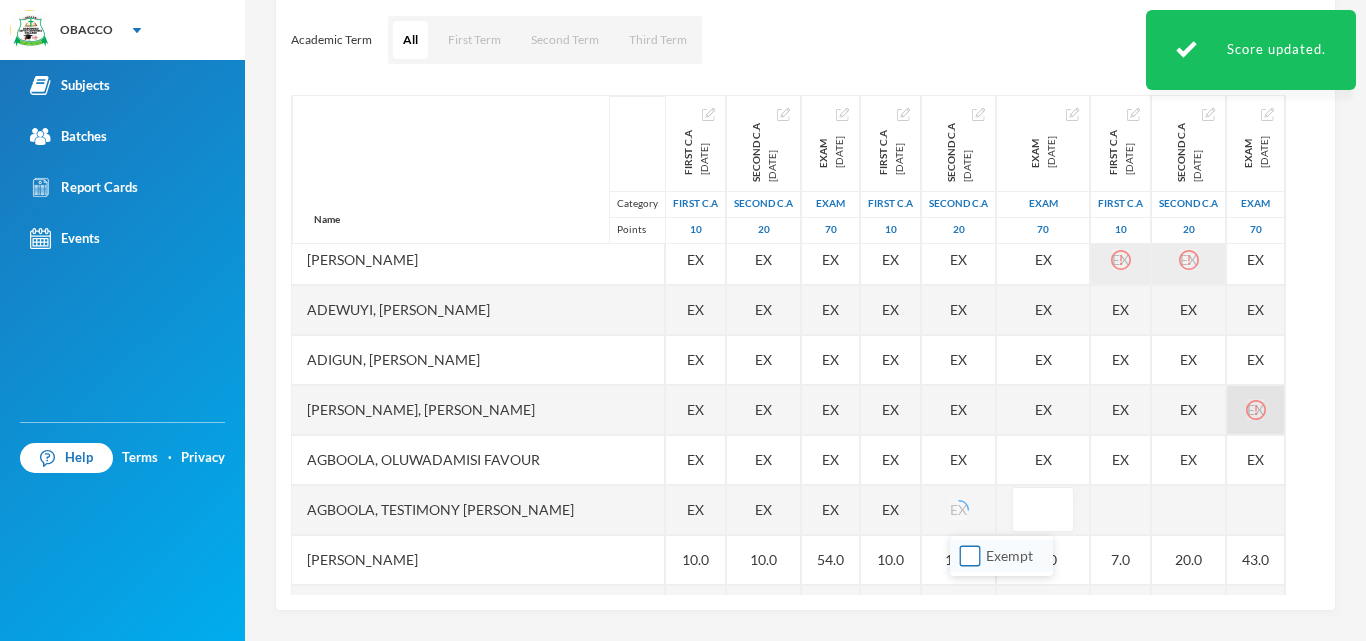 click on "Exempt" at bounding box center [970, 556] 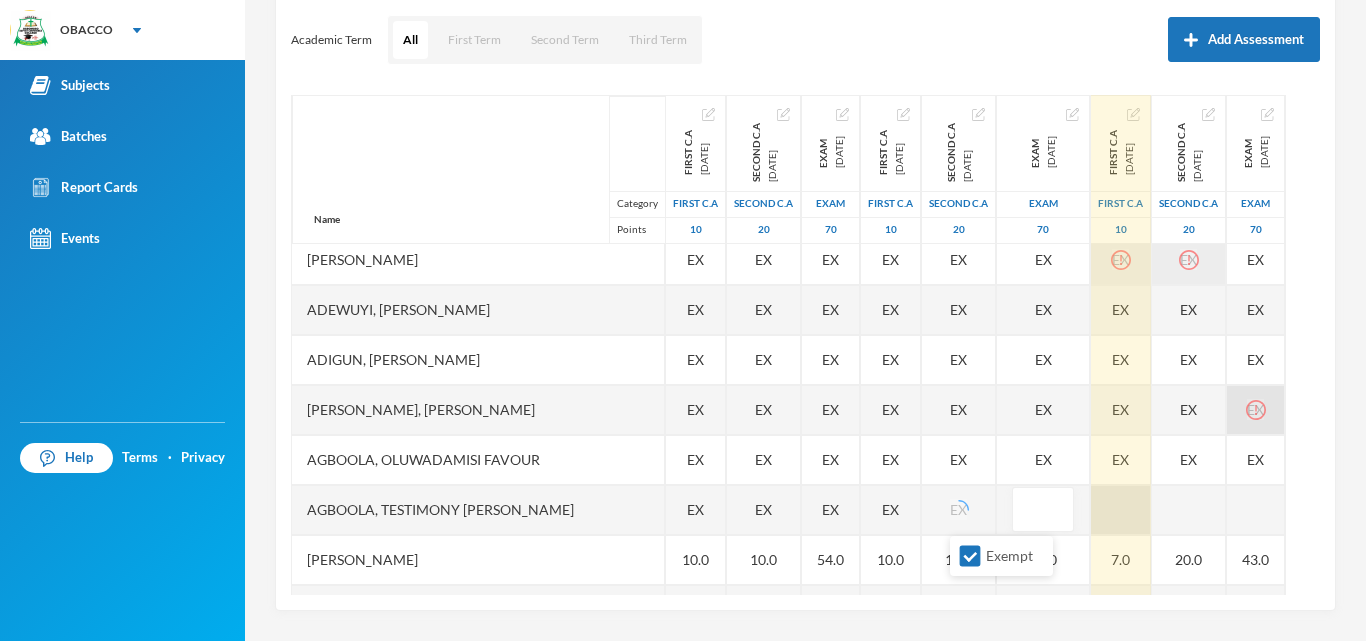 click at bounding box center (1121, 510) 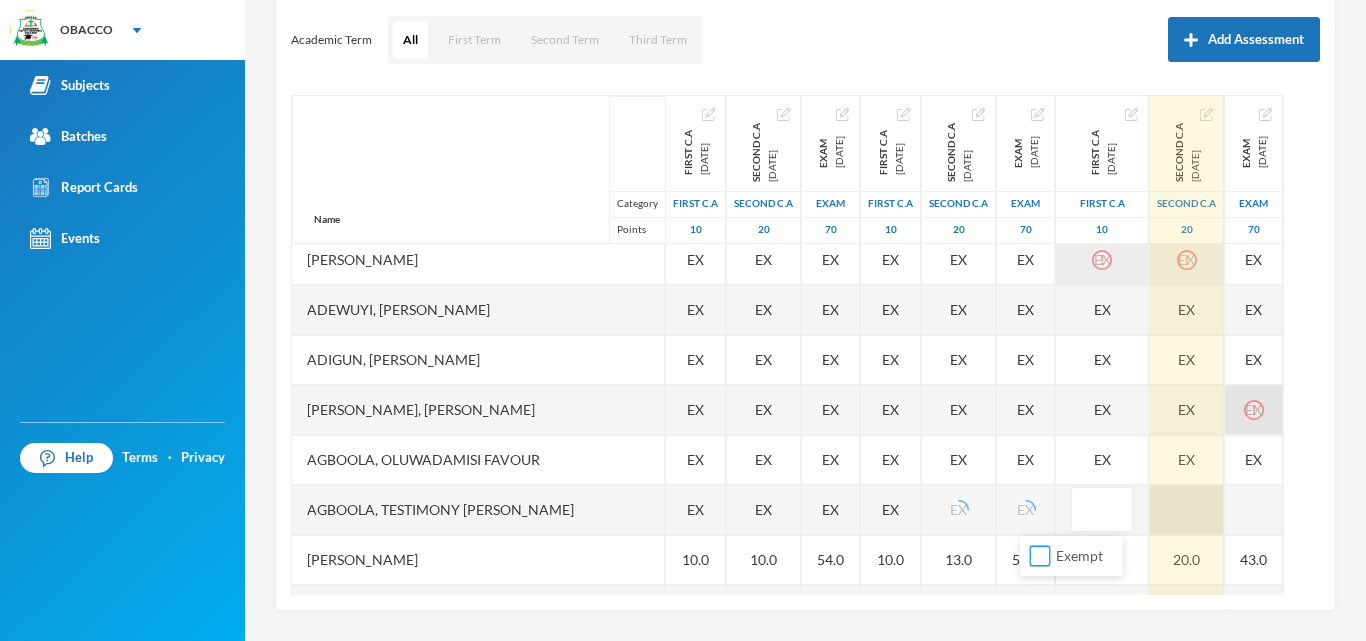 click on "Exempt" at bounding box center (1040, 556) 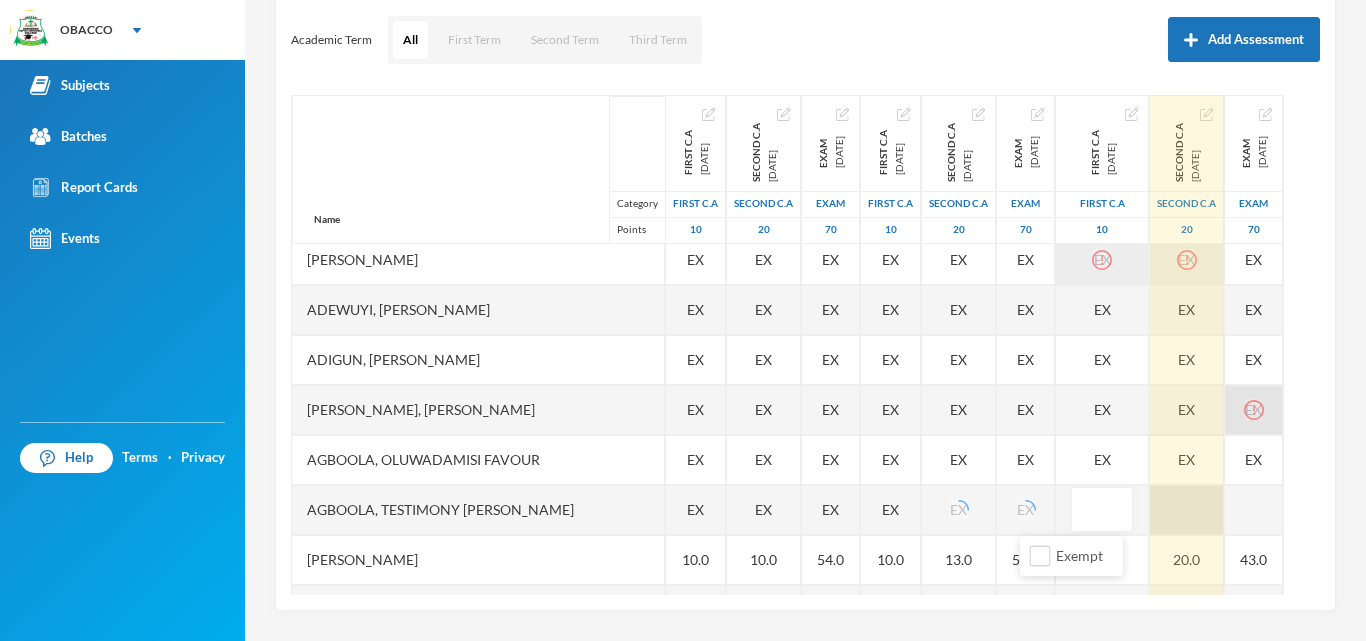 click at bounding box center [1187, 510] 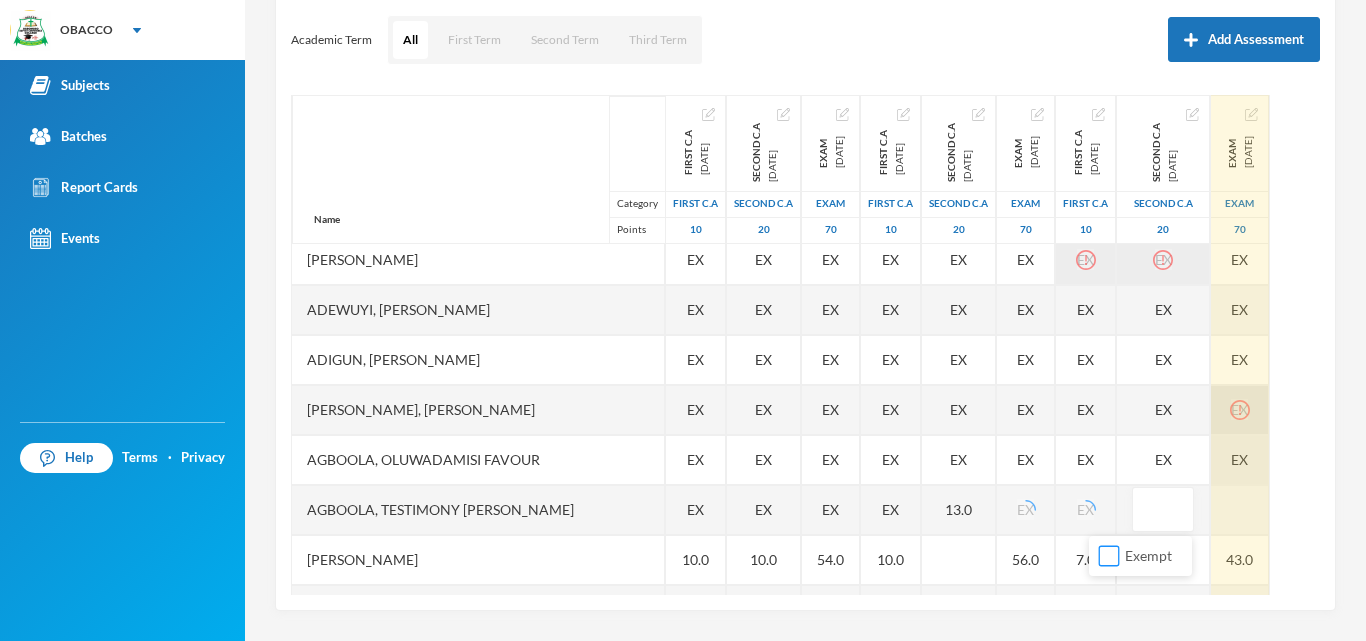 click on "Exempt" at bounding box center [1109, 556] 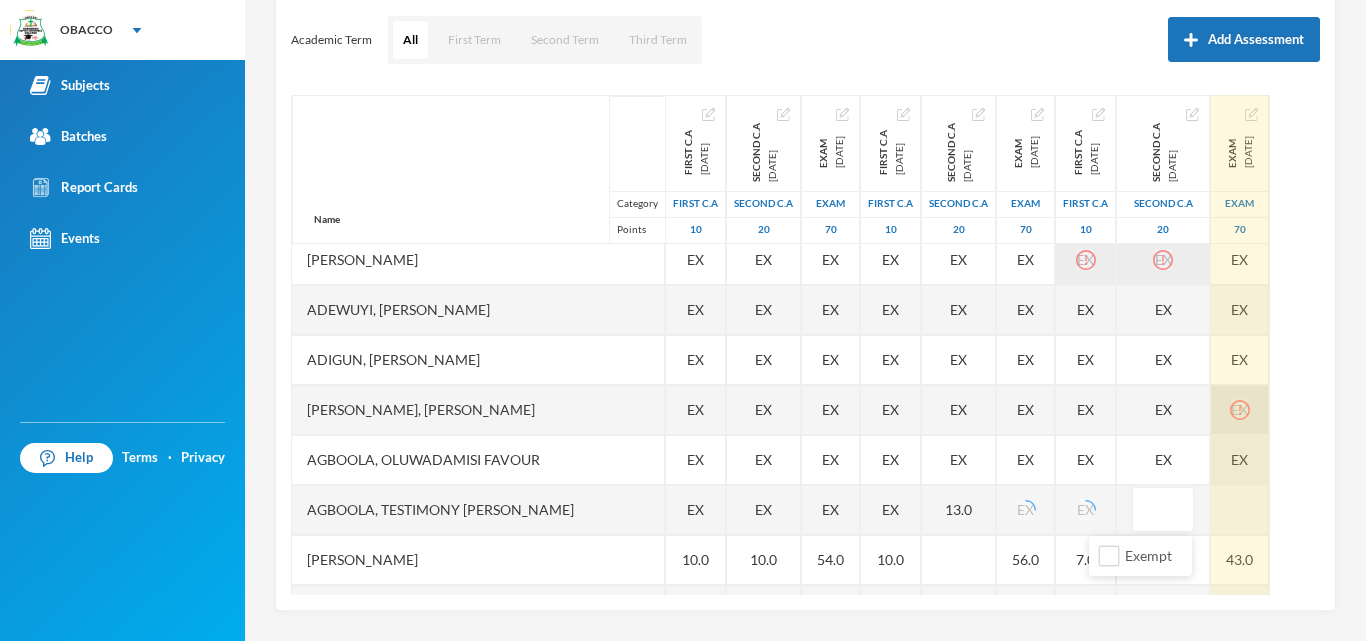 click at bounding box center (1240, 510) 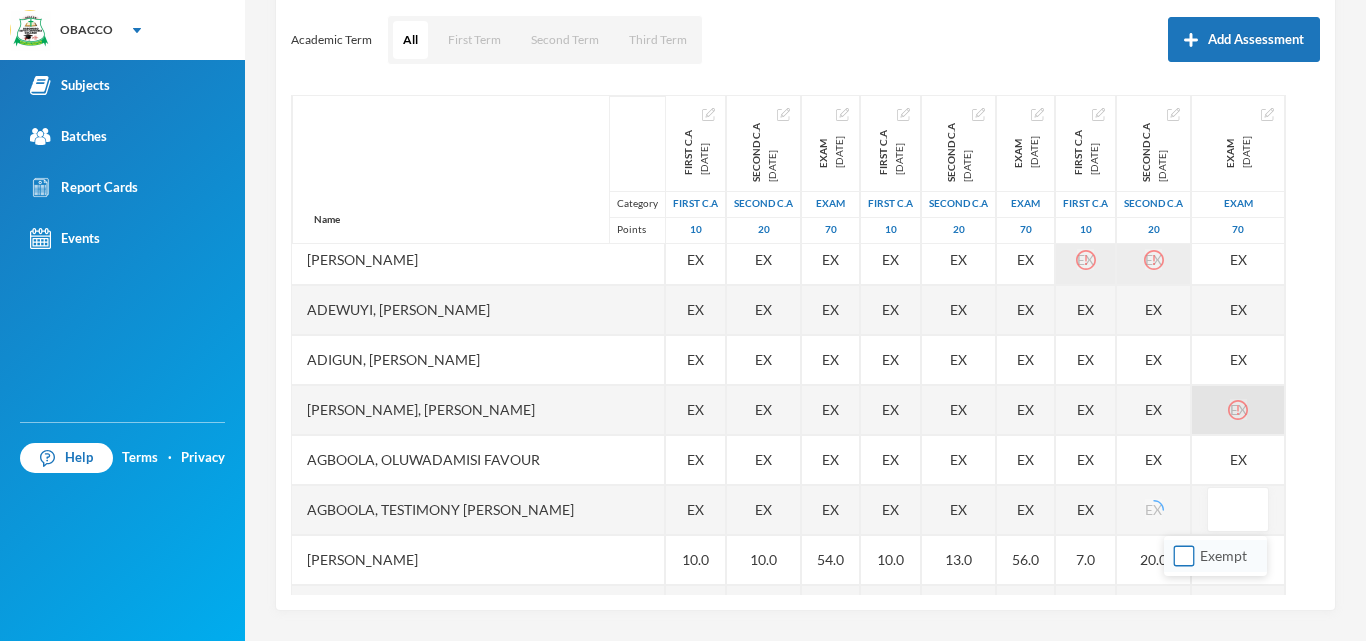 click on "Exempt" at bounding box center (1184, 556) 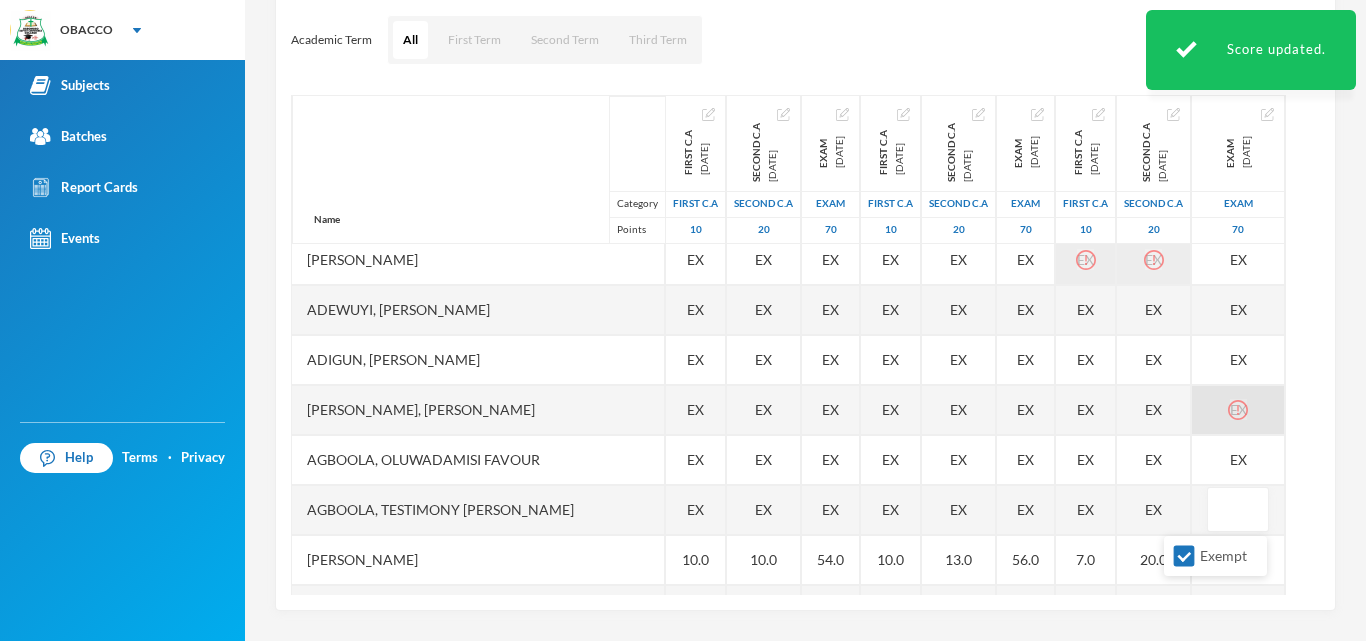 click on "EX" at bounding box center (1238, 410) 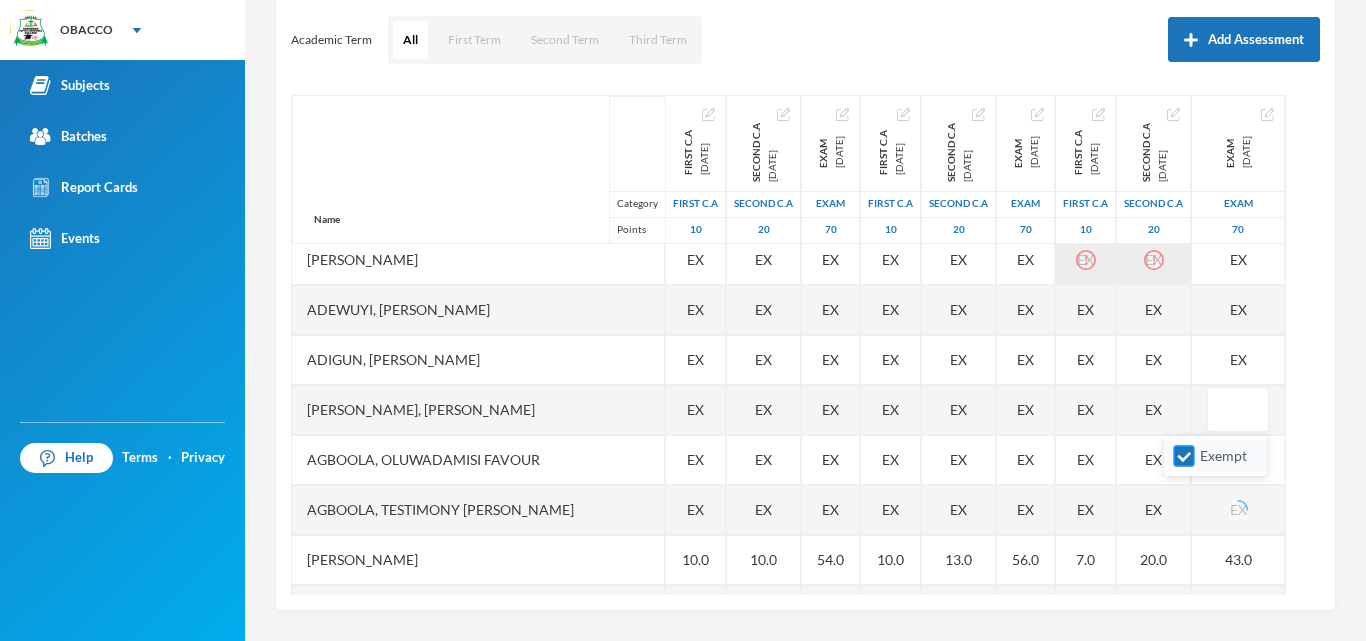 click on "Exempt" at bounding box center [1184, 456] 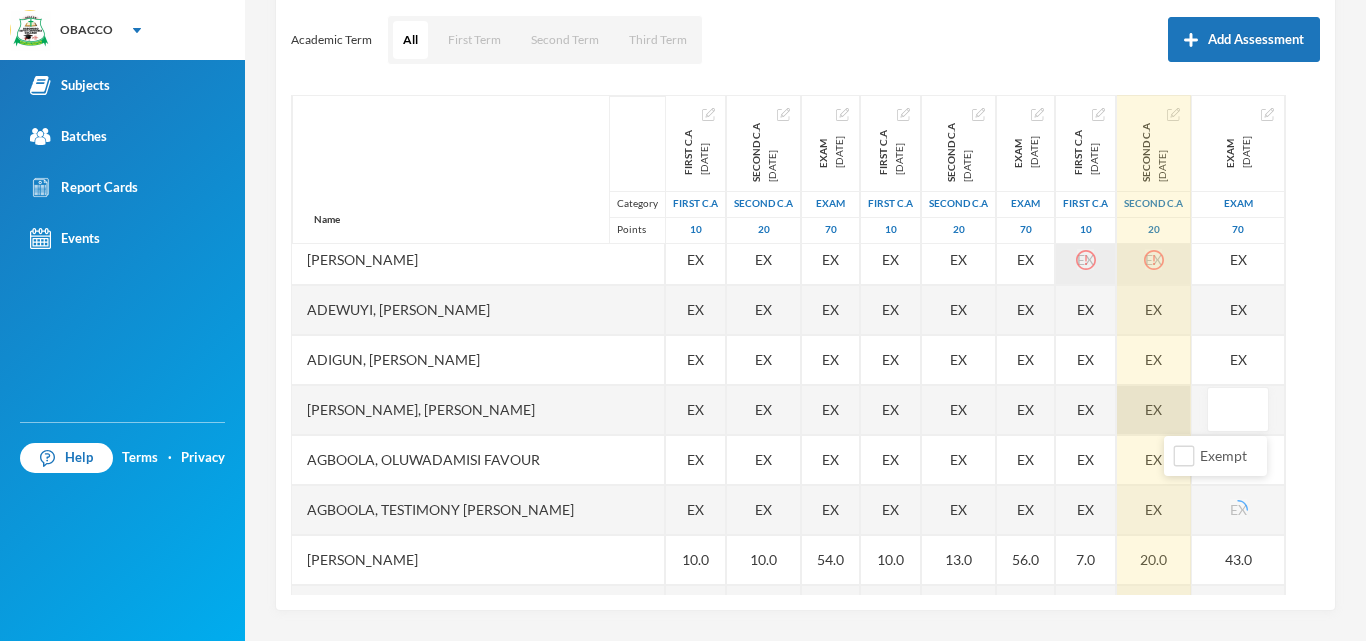 click on "EX" at bounding box center (1154, 410) 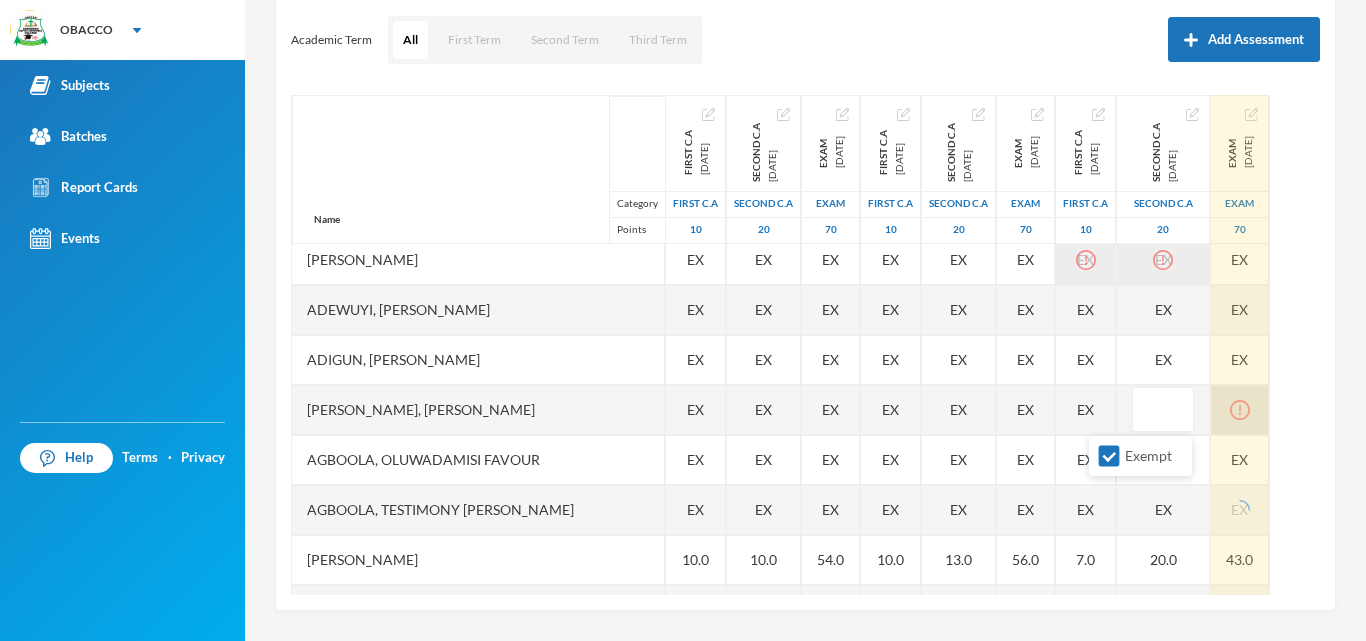 click at bounding box center [1240, 410] 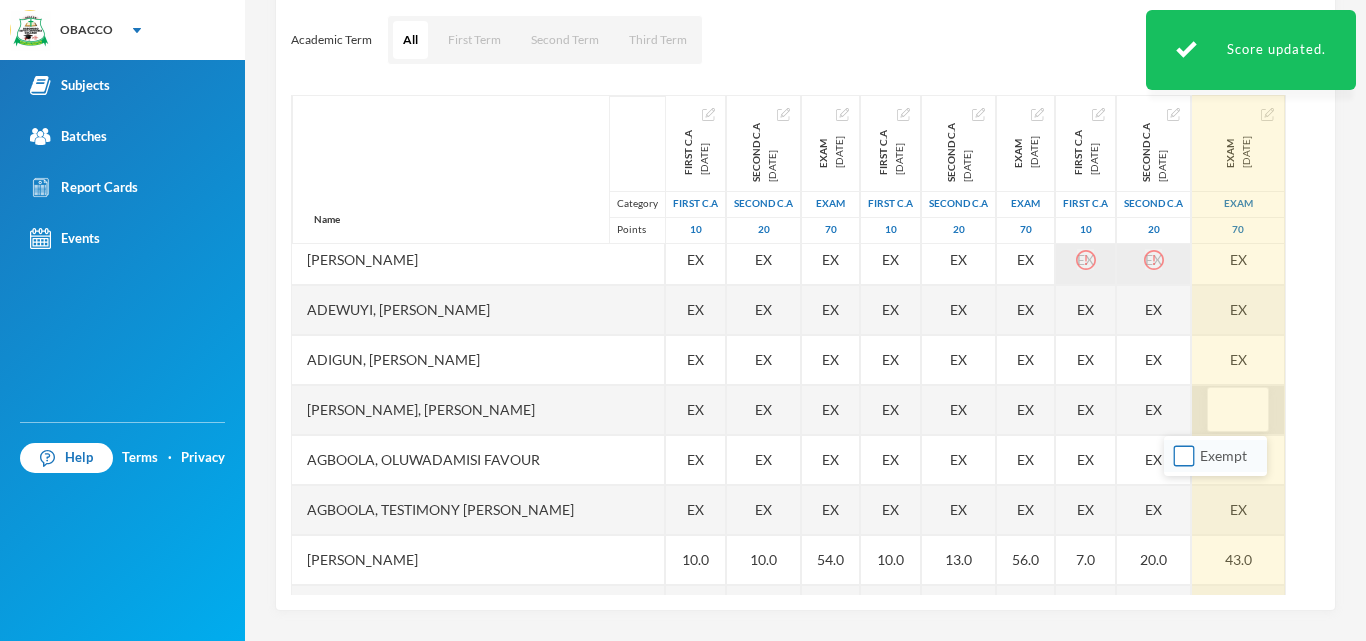 click on "Exempt" at bounding box center [1184, 456] 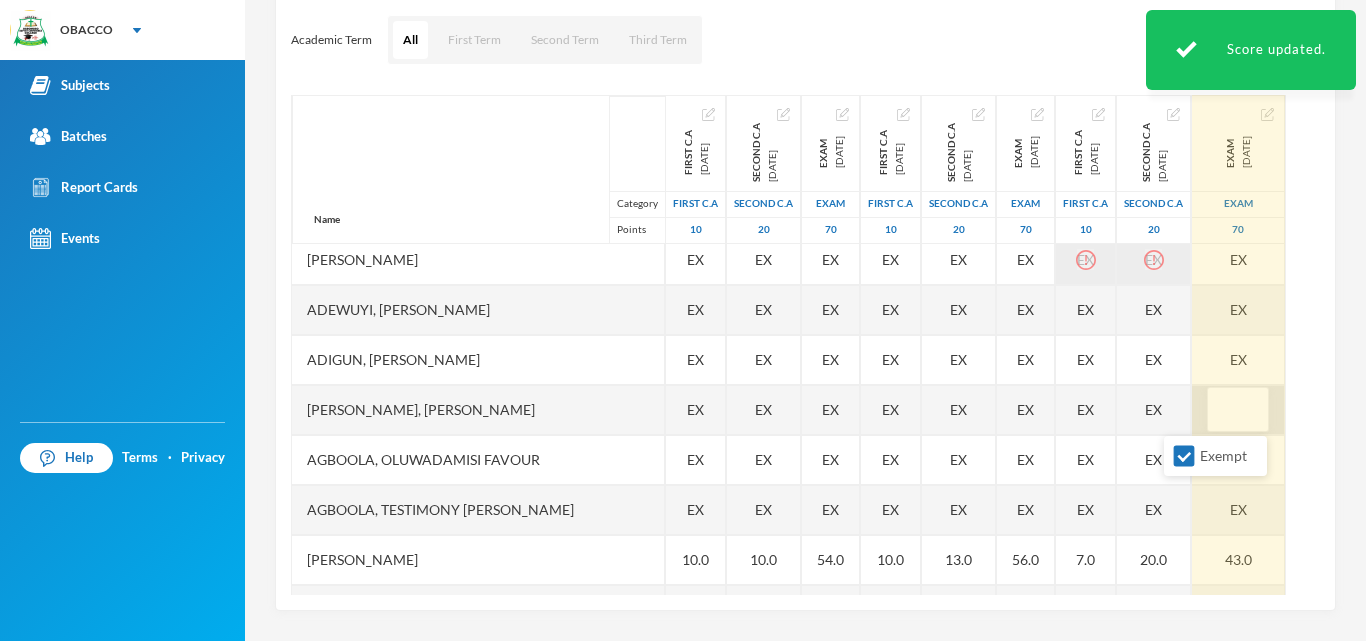 click 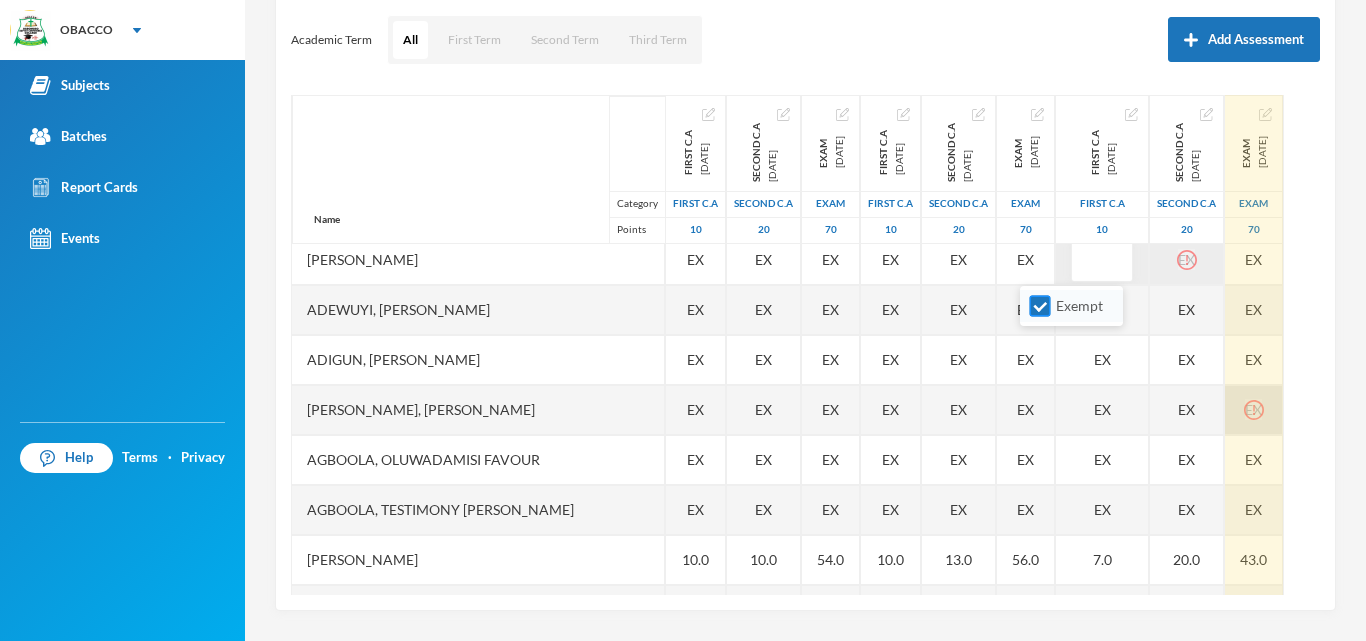 click on "Exempt" at bounding box center [1040, 306] 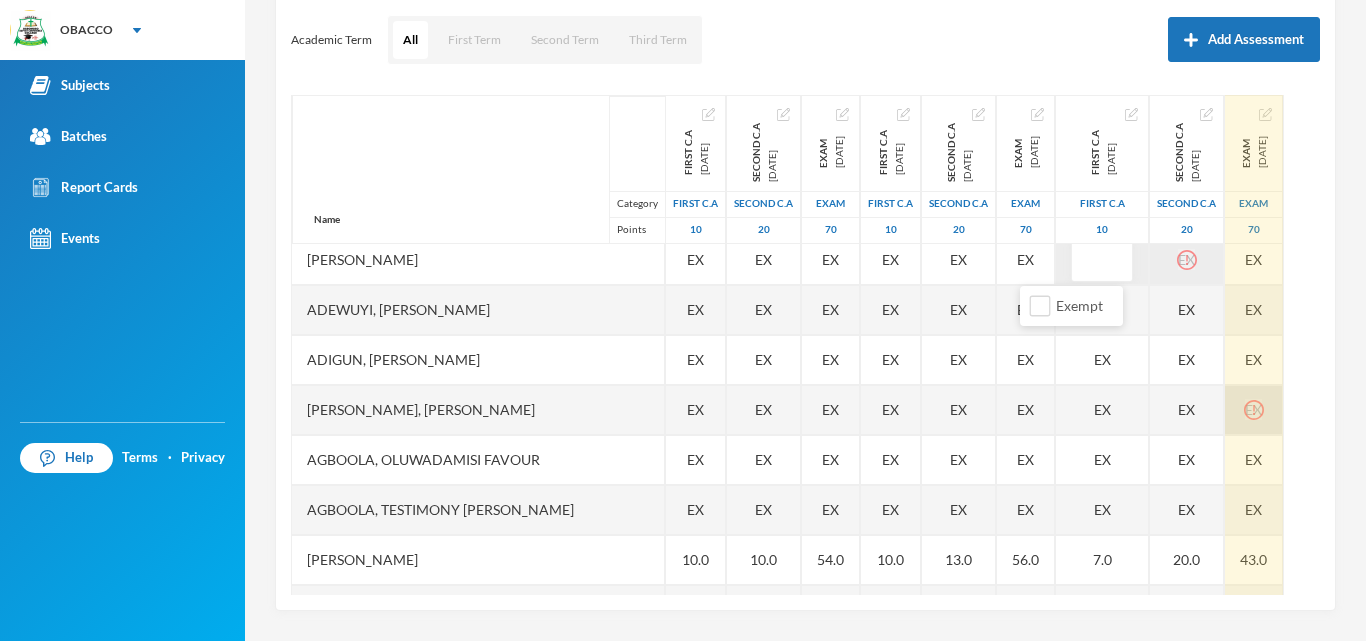 click on "EX" at bounding box center (1187, 260) 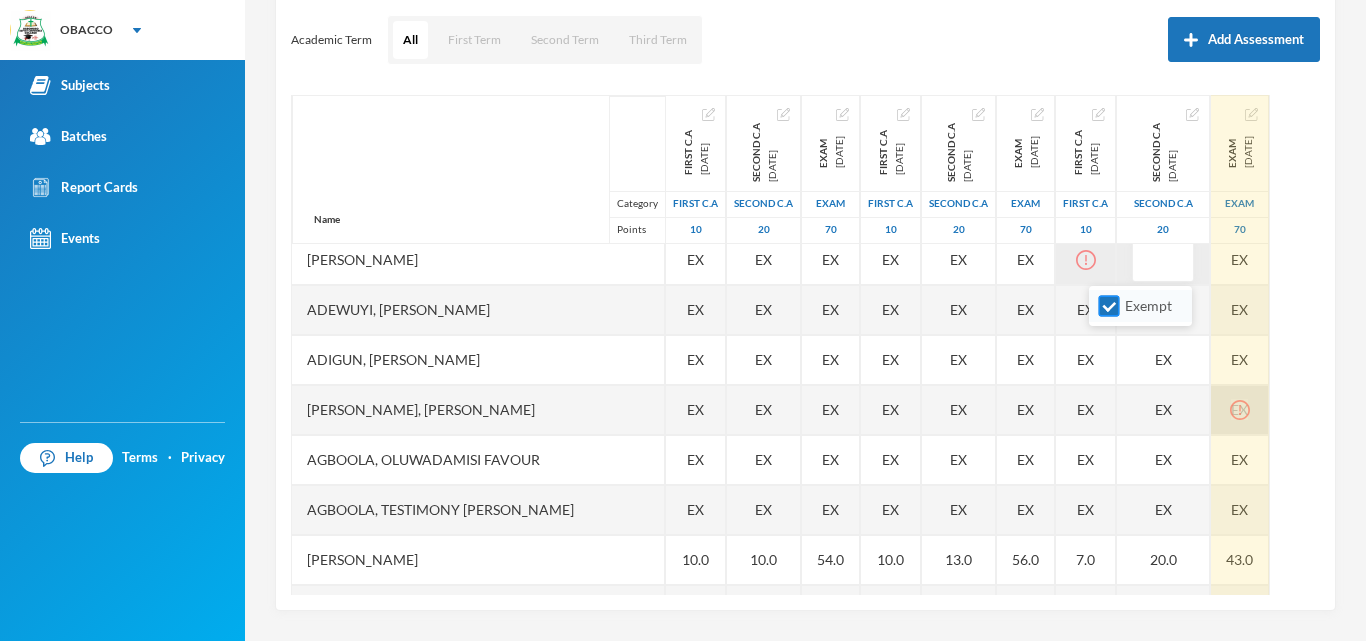 click on "Exempt" at bounding box center (1109, 306) 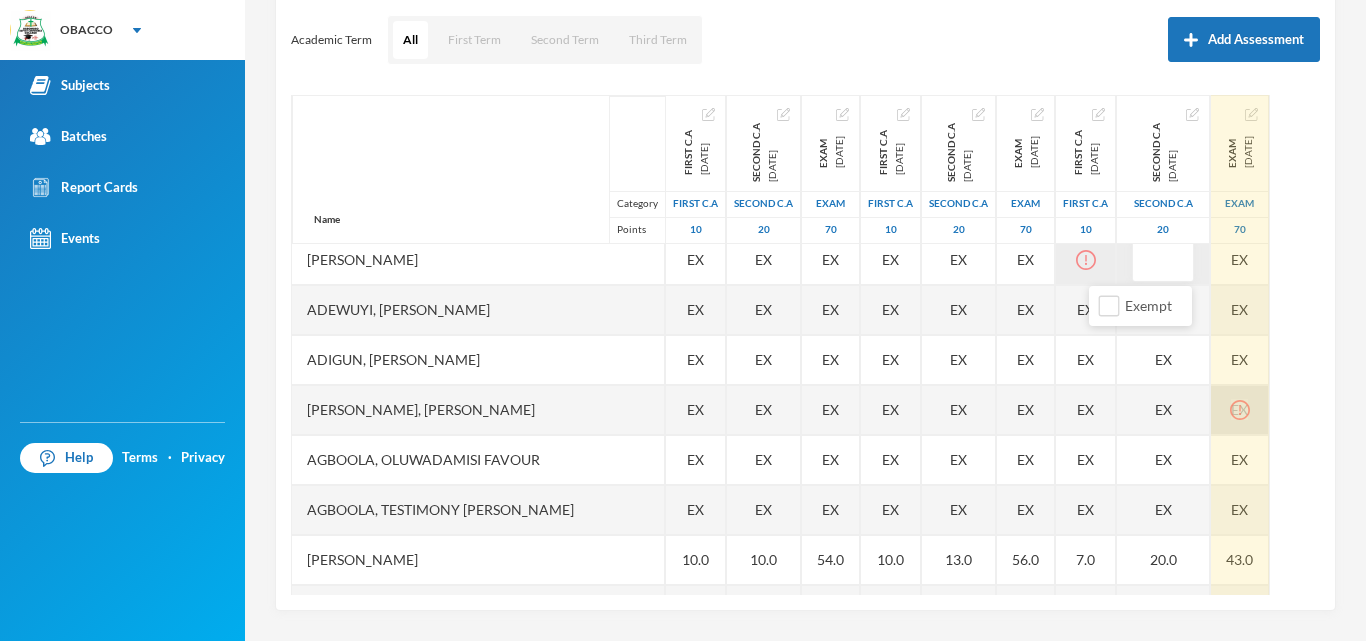 click 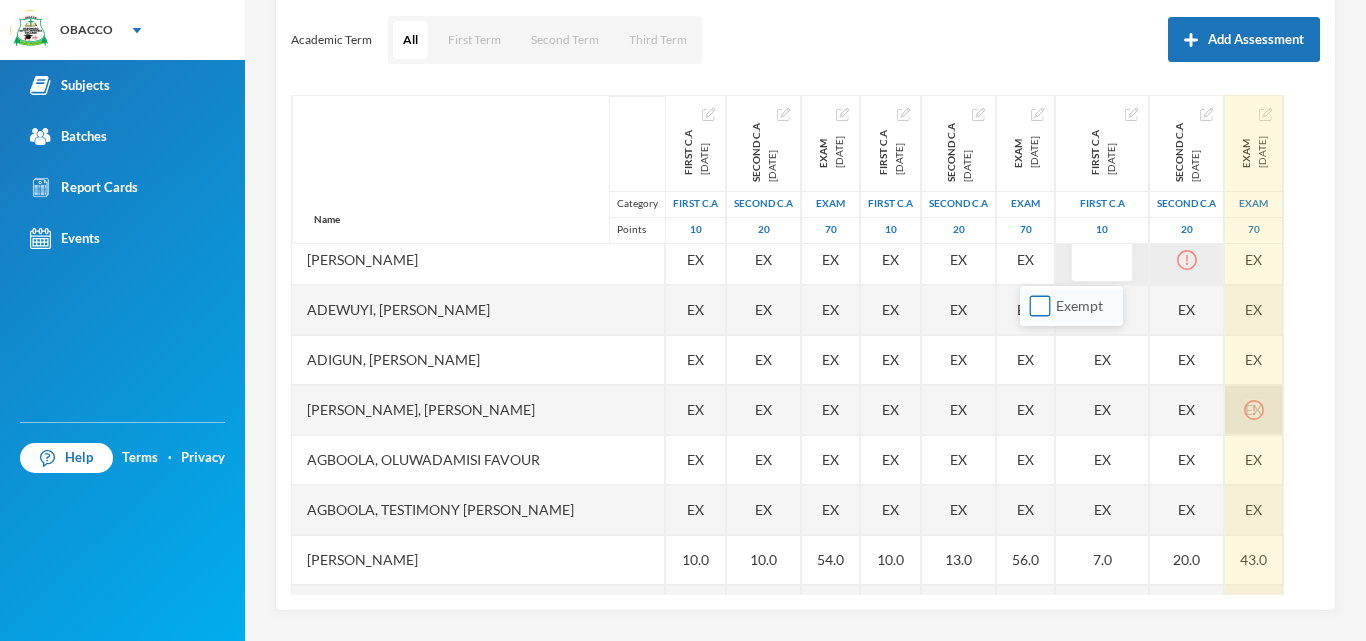click on "Exempt" at bounding box center [1040, 306] 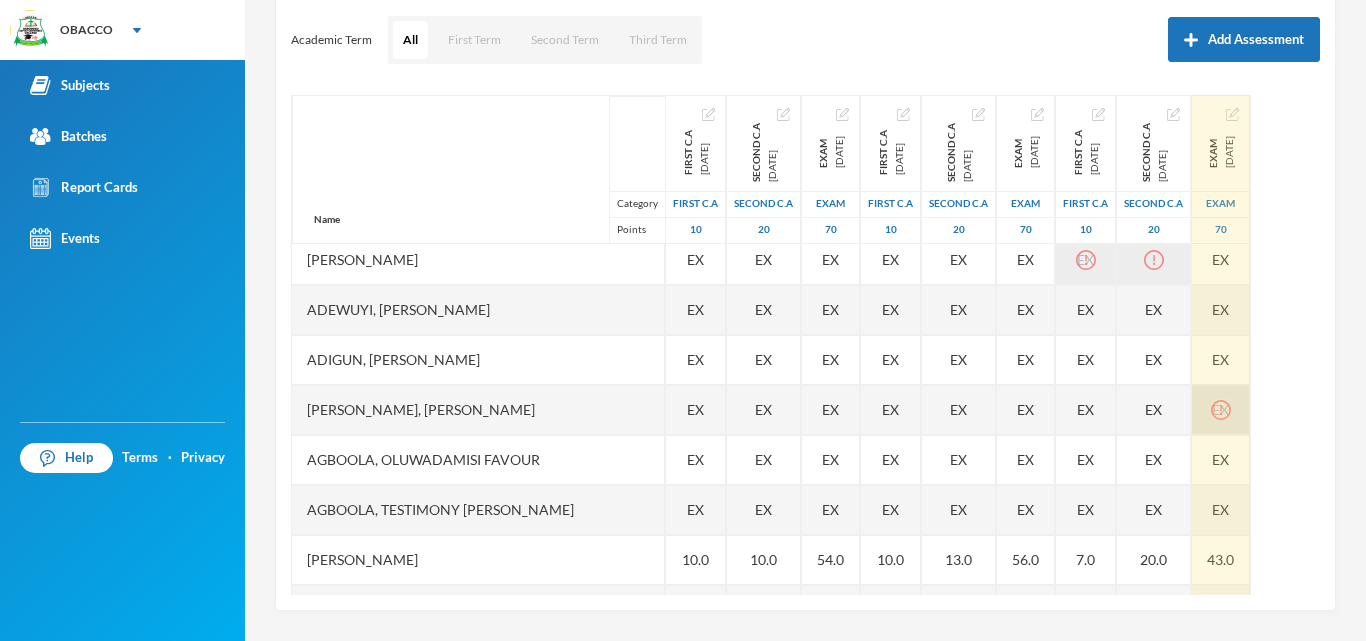 click at bounding box center (1154, 260) 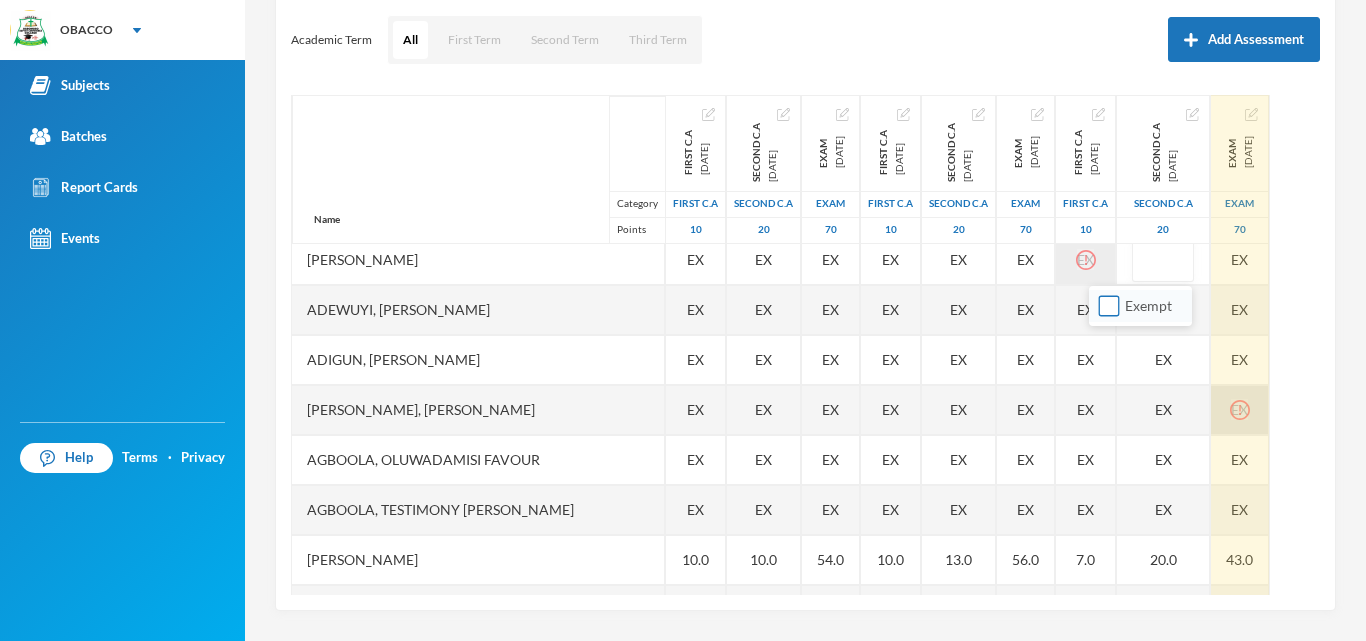 click on "Exempt" at bounding box center [1109, 306] 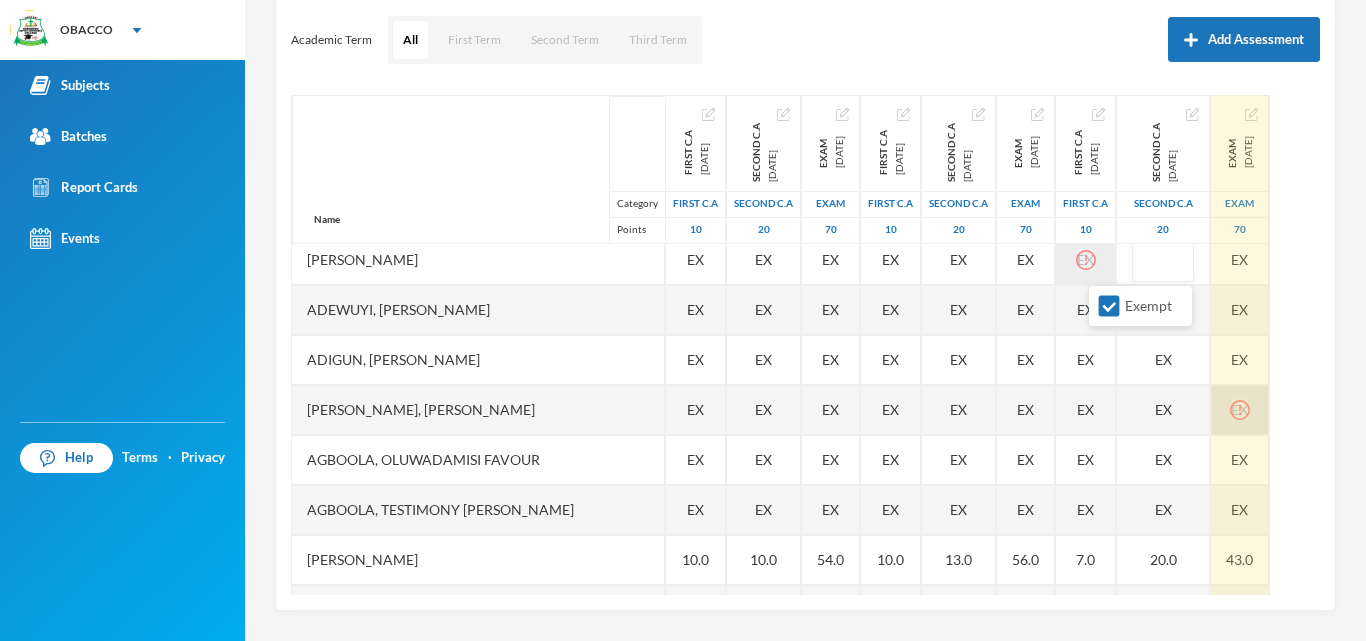 click on "EX" at bounding box center [1240, 410] 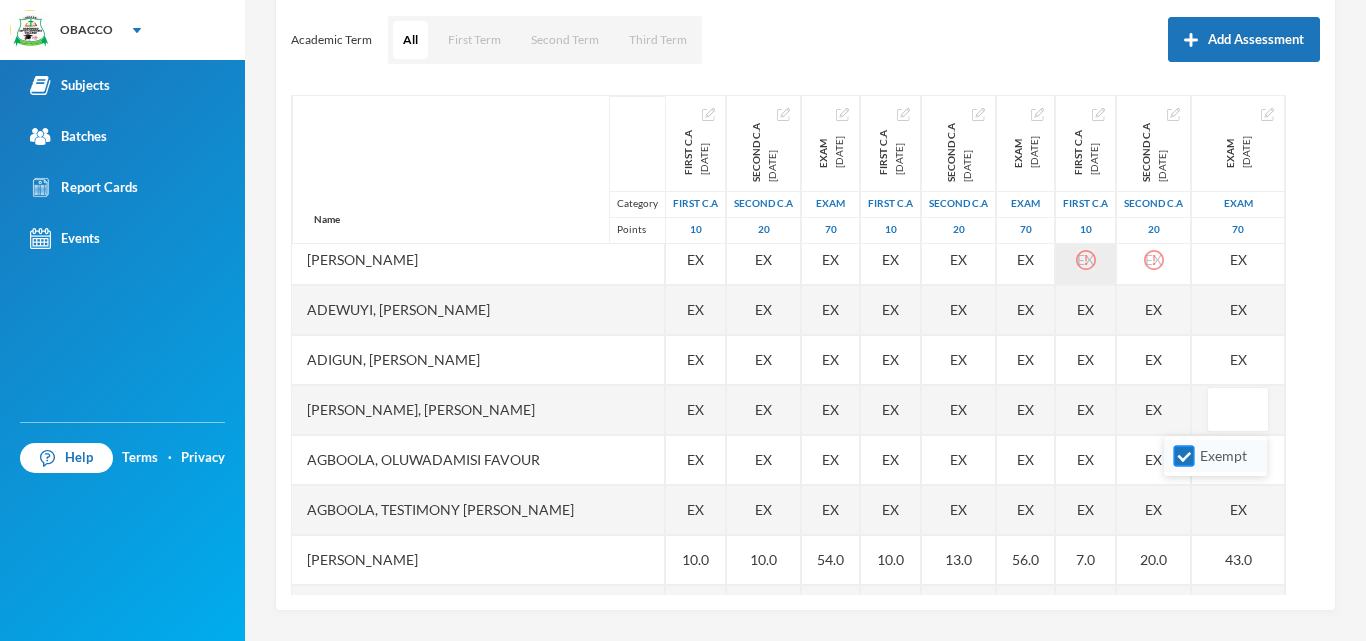 click on "Exempt" at bounding box center (1184, 456) 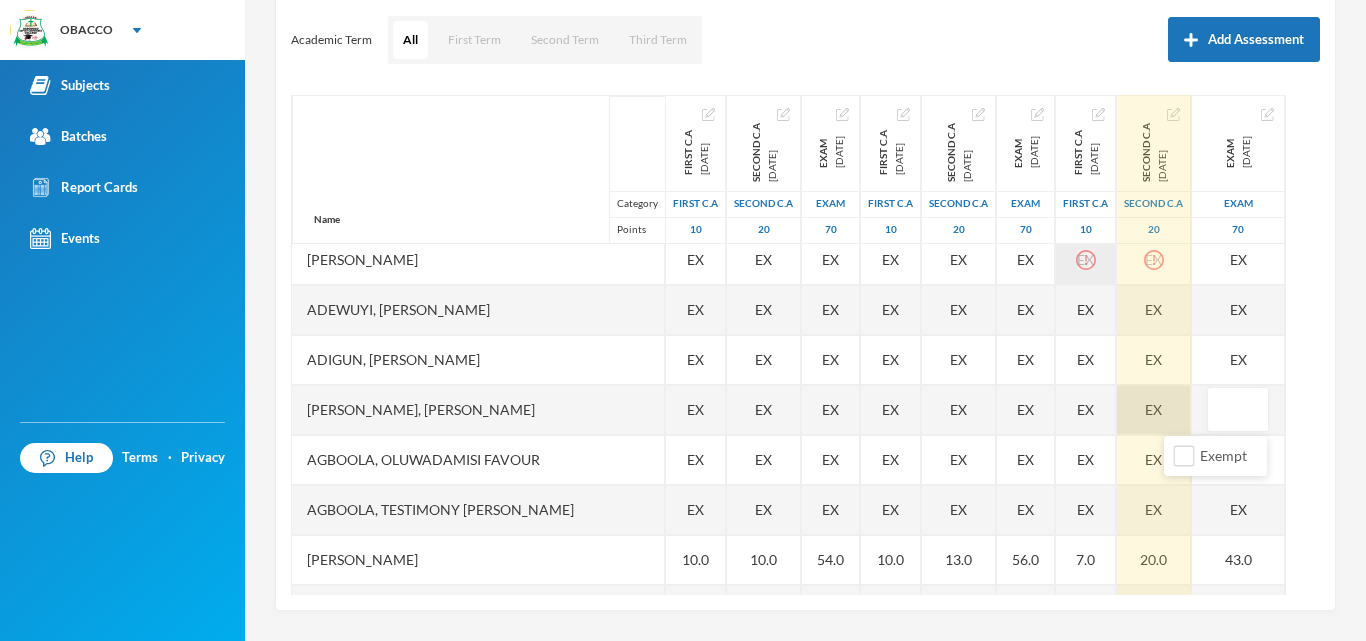 click on "EX" at bounding box center (1154, 410) 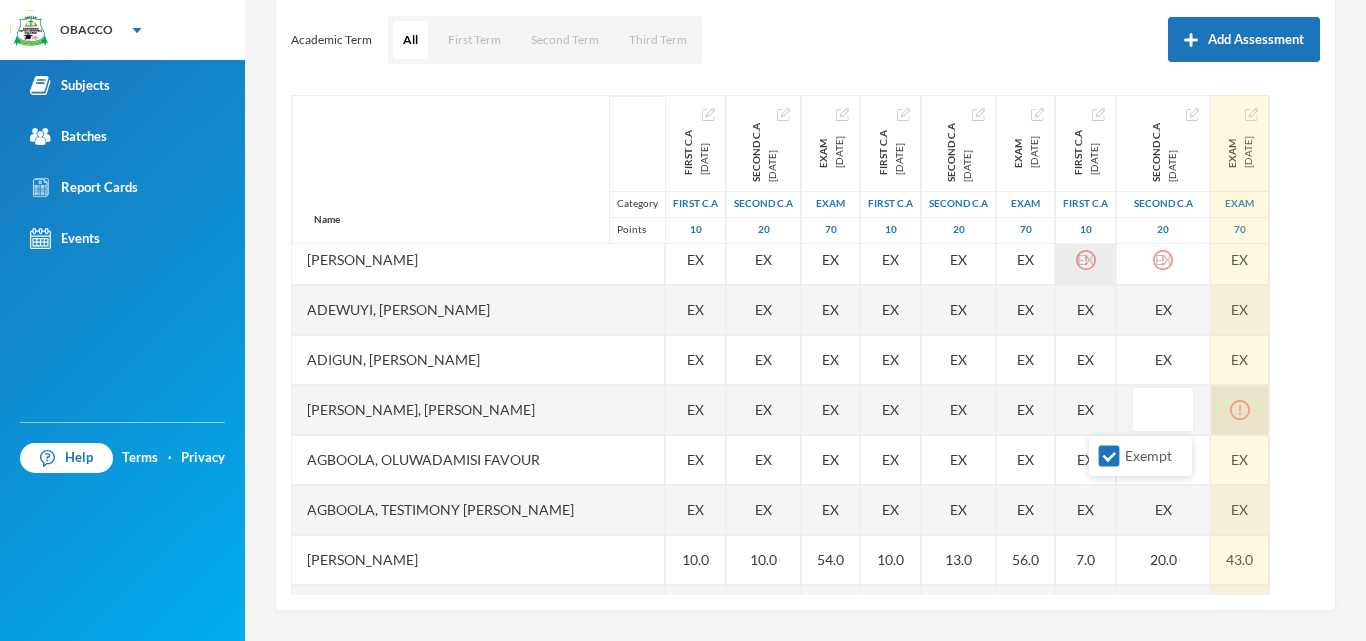 click at bounding box center [1240, 410] 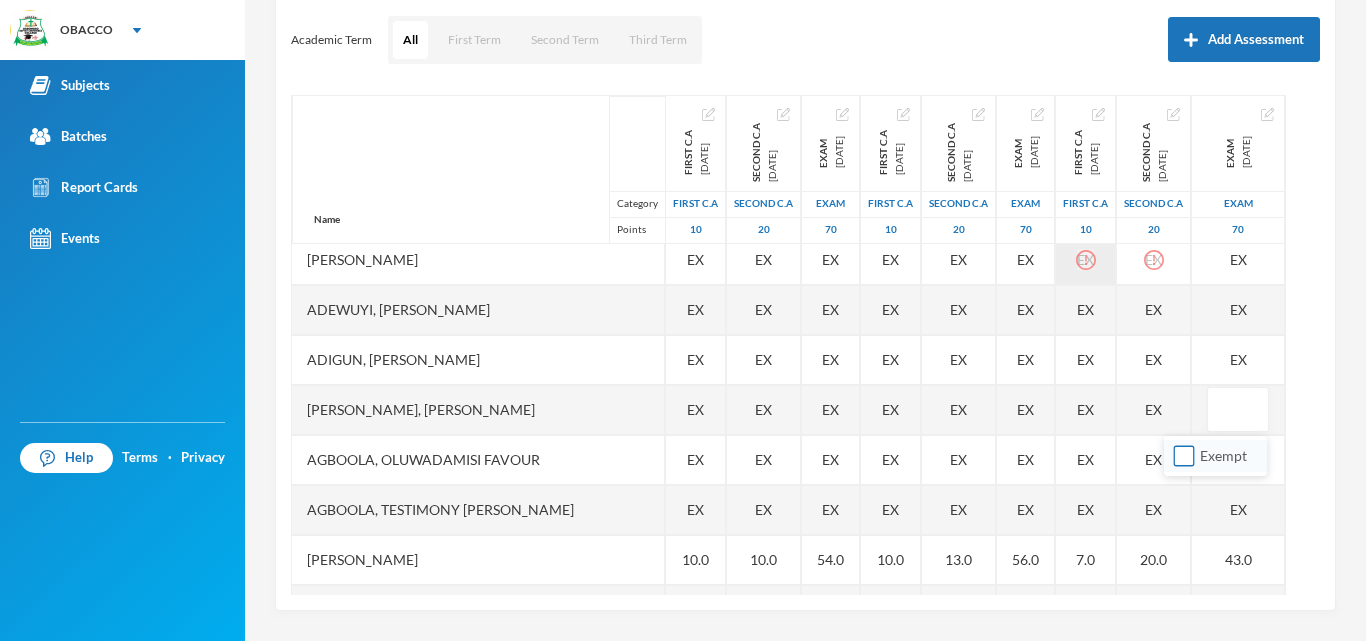 click on "Exempt" at bounding box center [1184, 456] 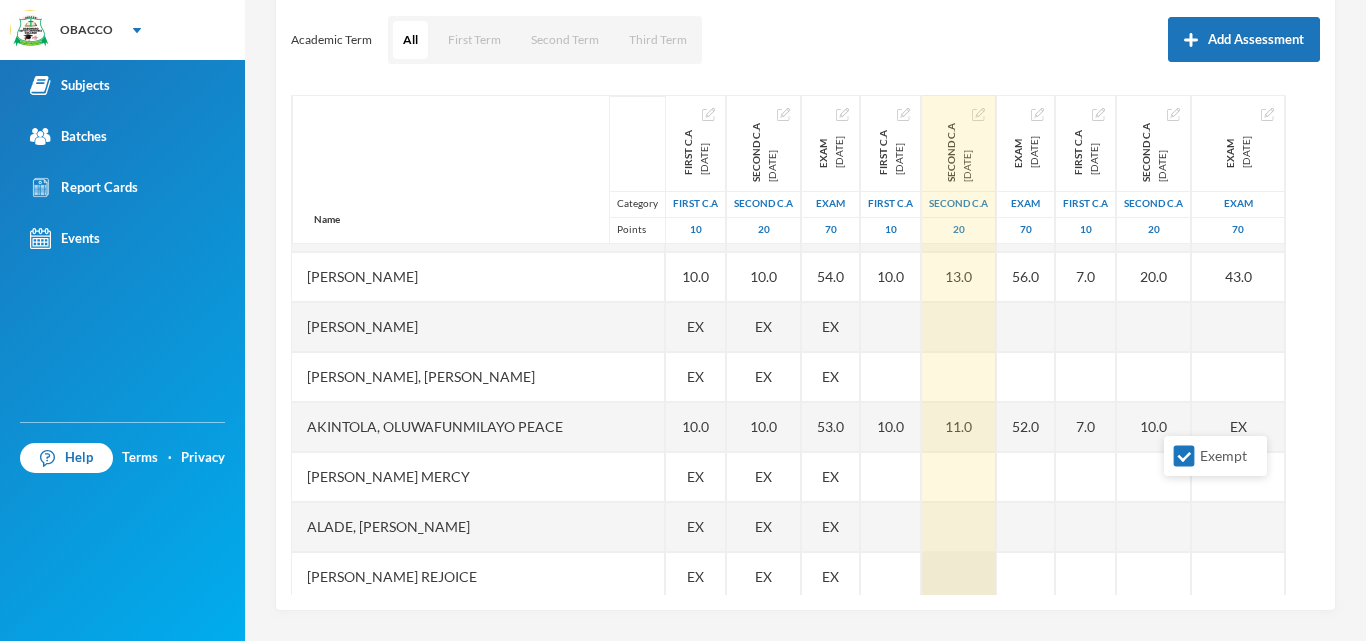 scroll, scrollTop: 560, scrollLeft: 0, axis: vertical 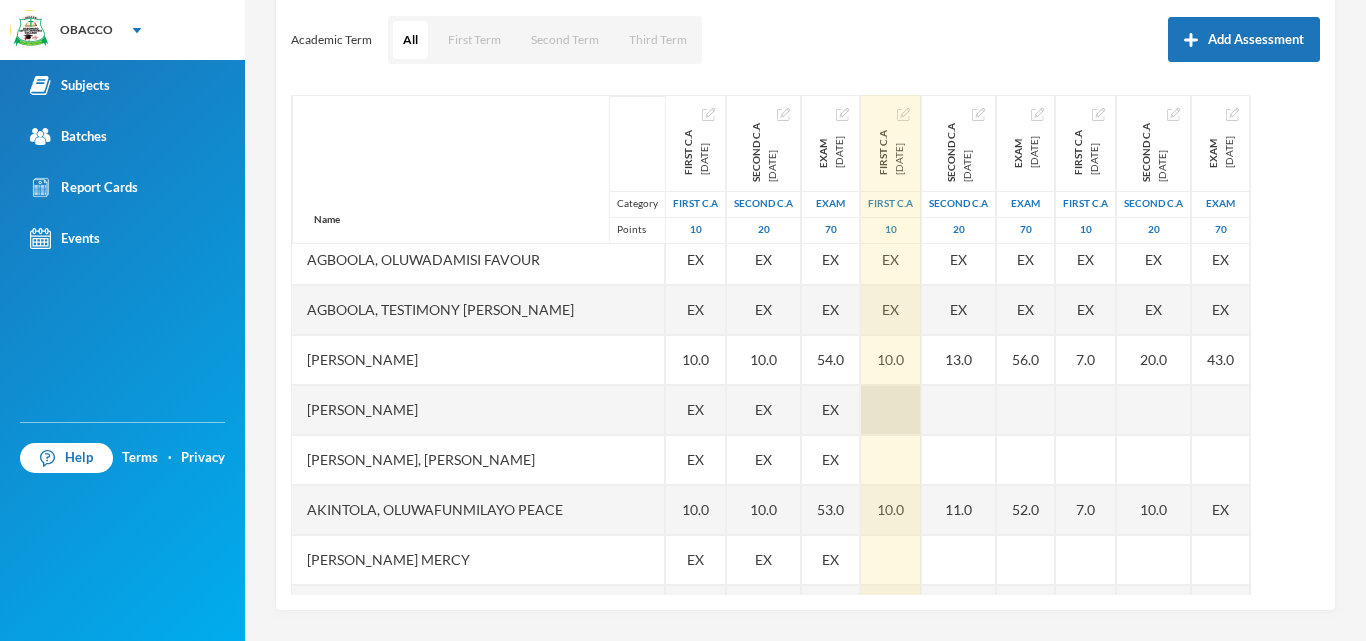 click at bounding box center [891, 410] 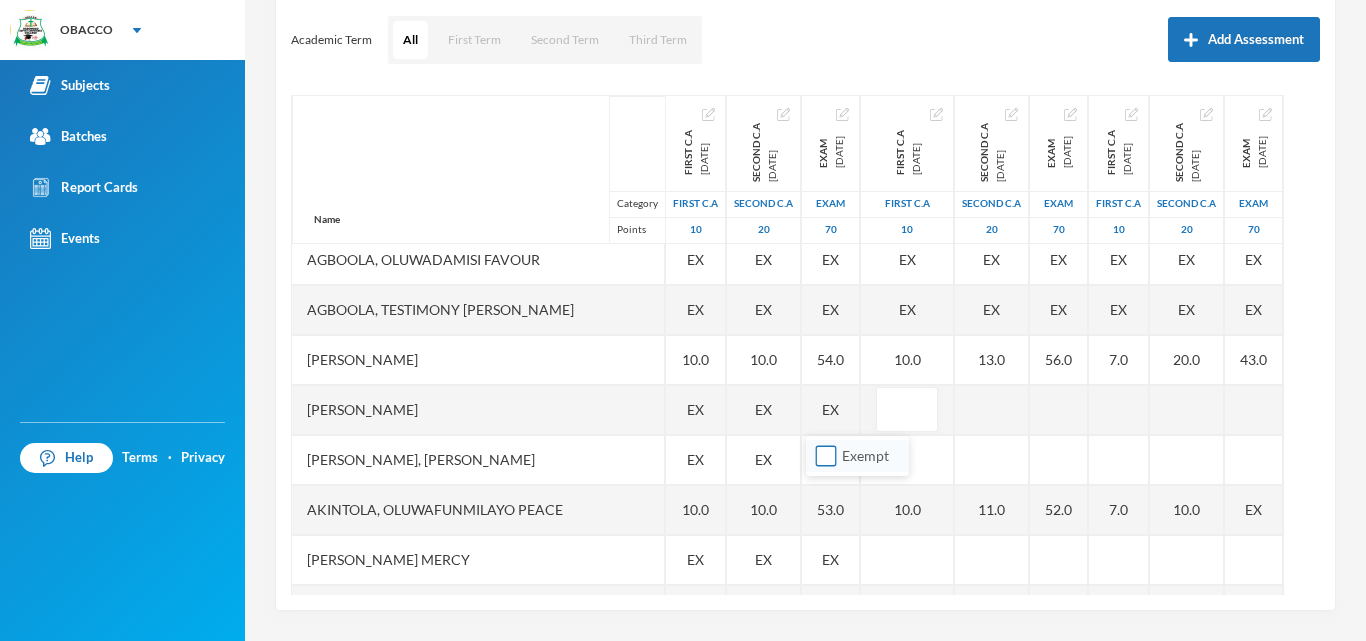 click on "Exempt" at bounding box center (826, 456) 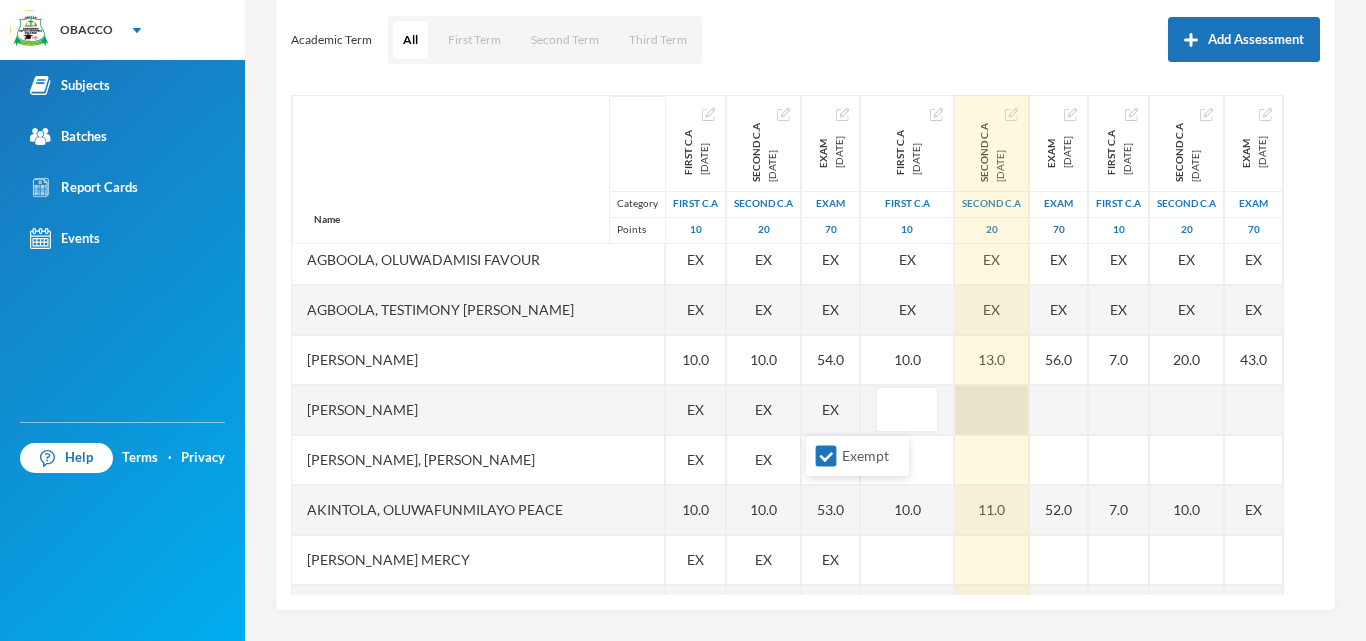 click at bounding box center (992, 410) 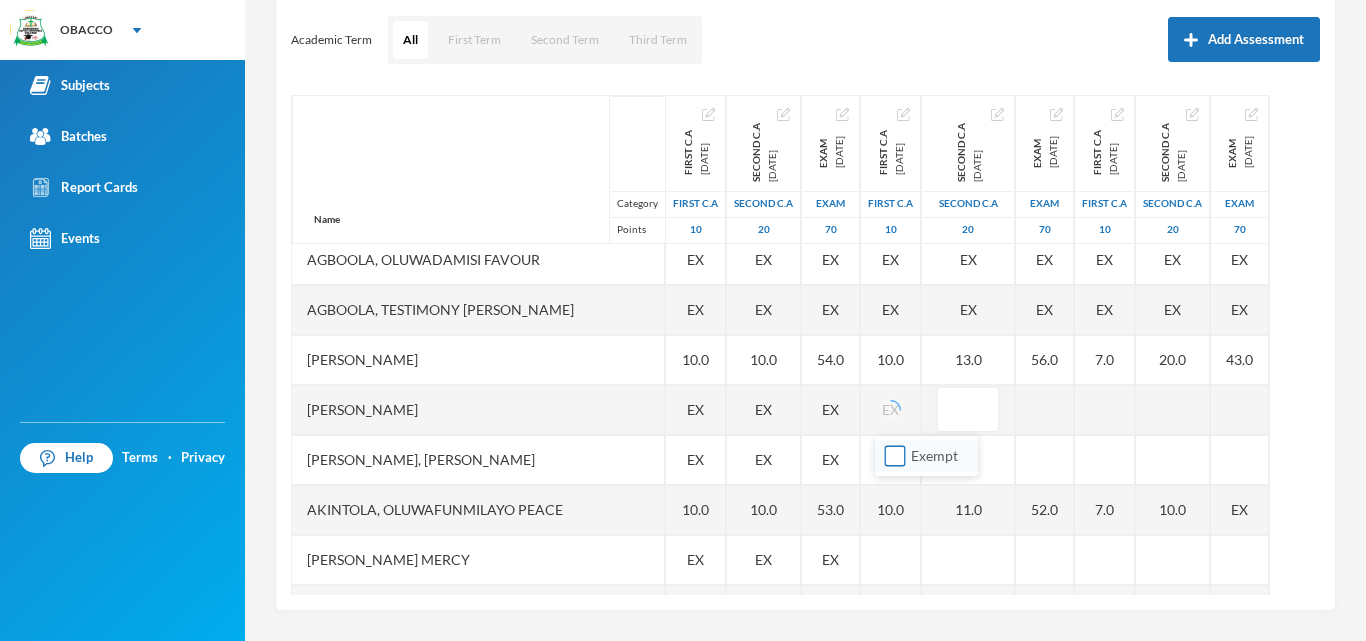 click on "Exempt" at bounding box center (895, 456) 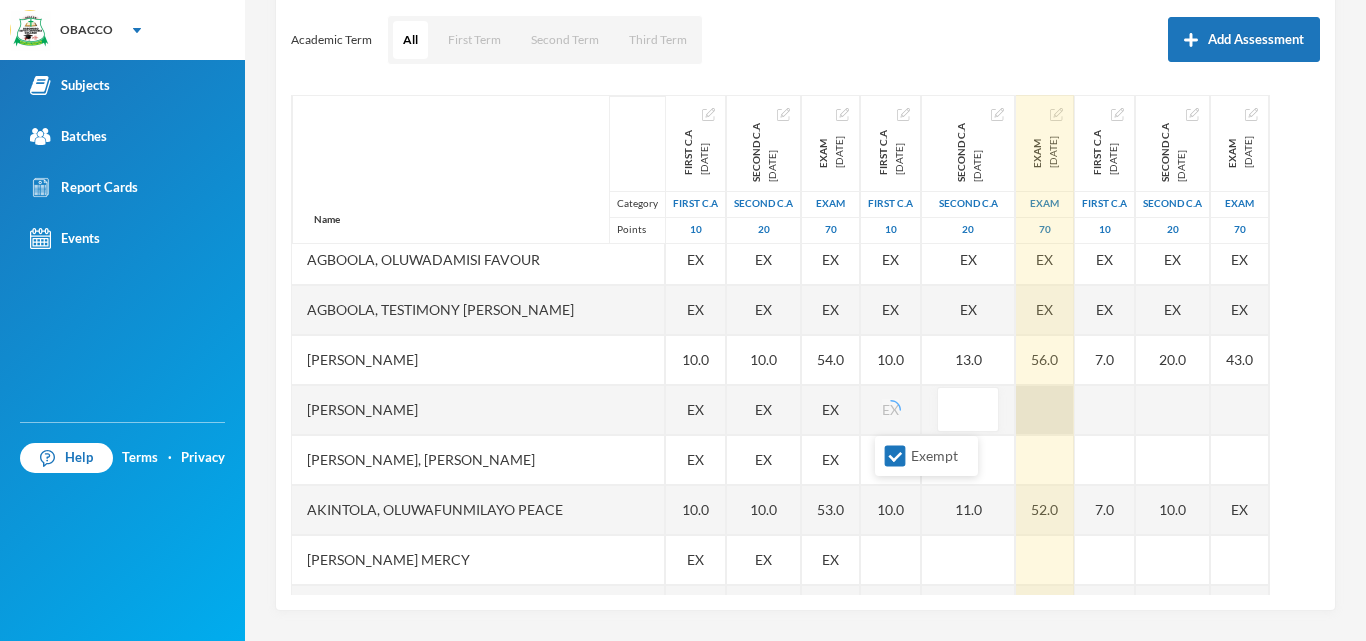 click at bounding box center [1045, 410] 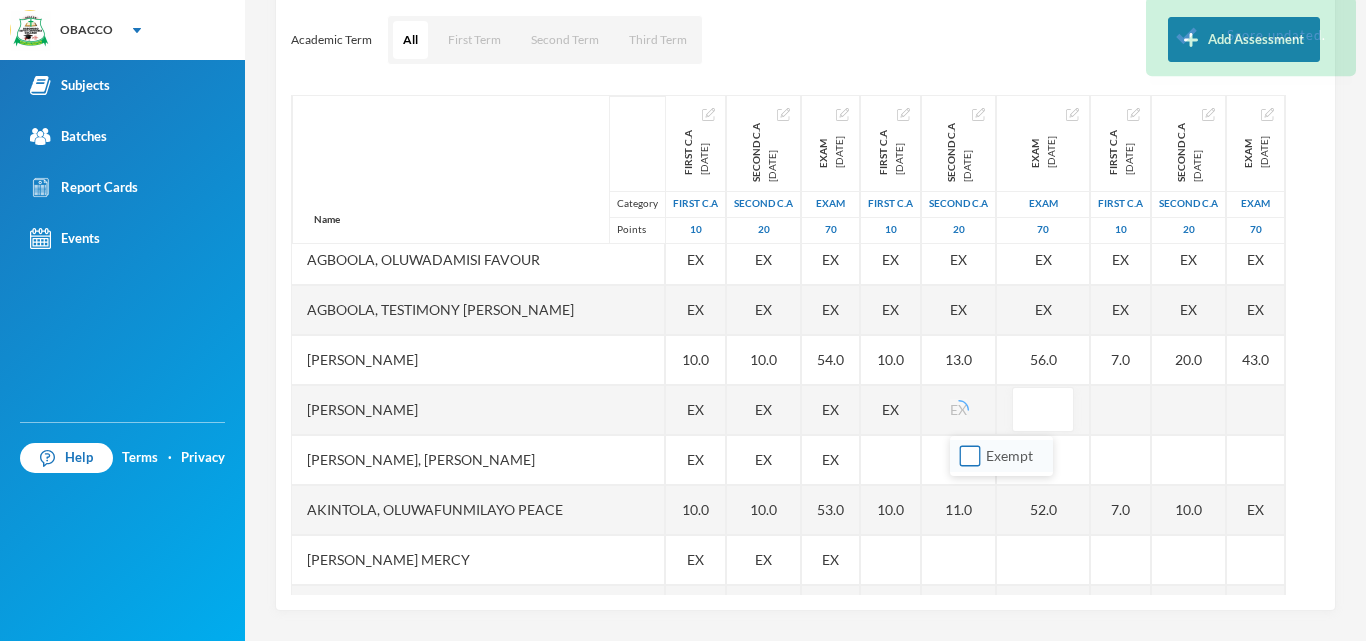 click on "Exempt" at bounding box center [970, 456] 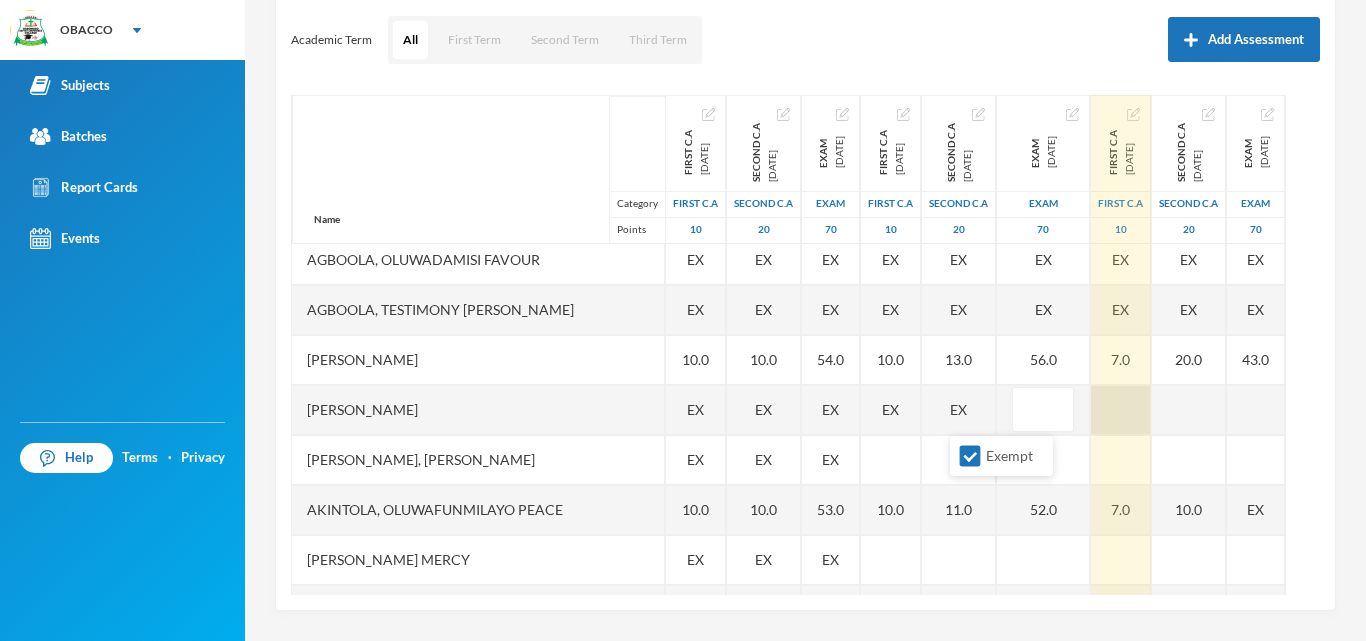 click at bounding box center [1121, 410] 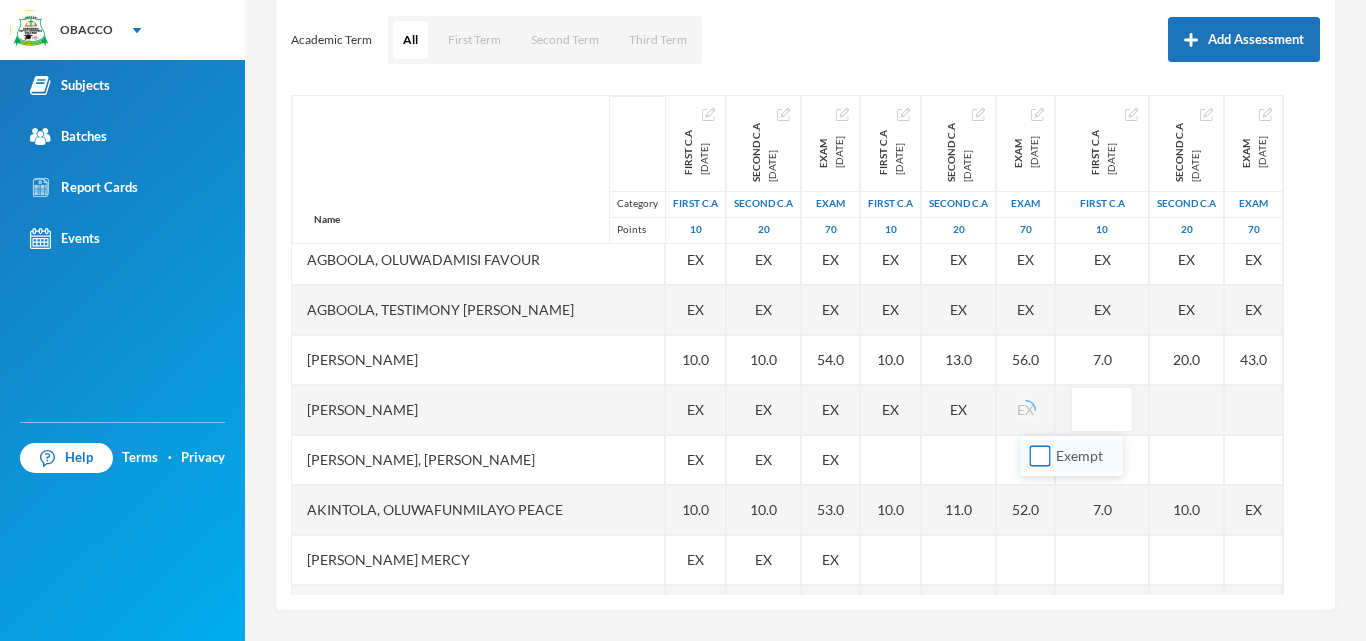 click on "Exempt" at bounding box center (1040, 456) 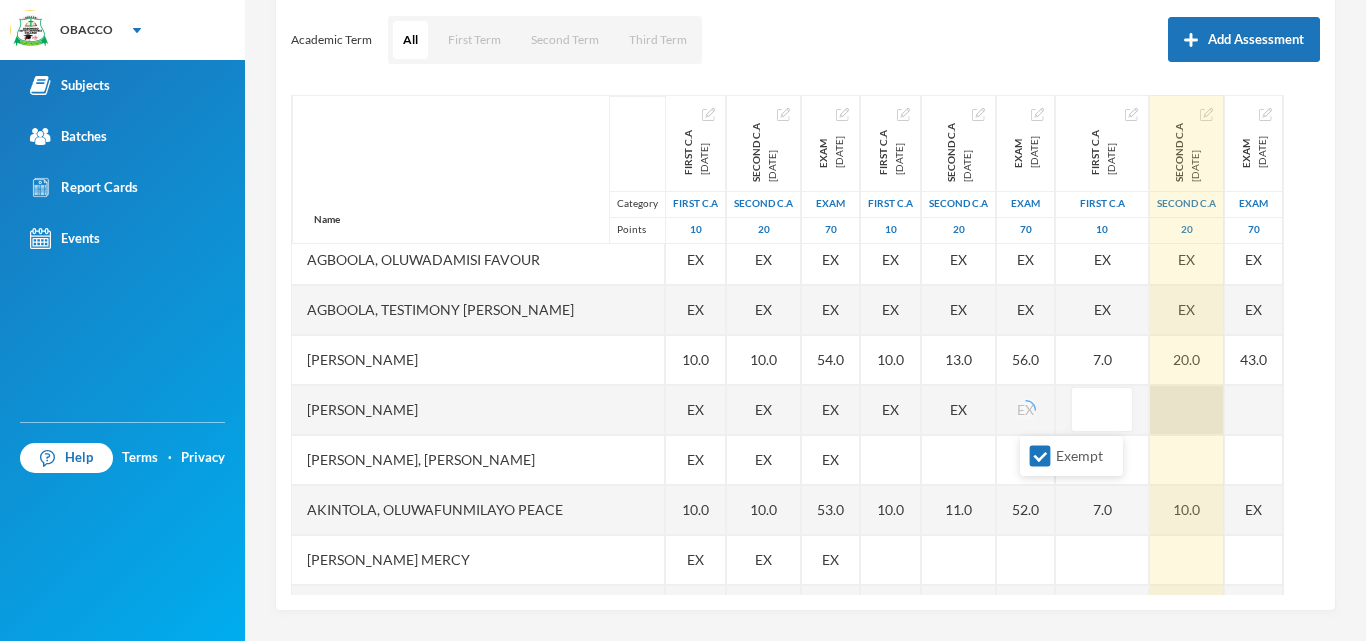 click at bounding box center [1187, 410] 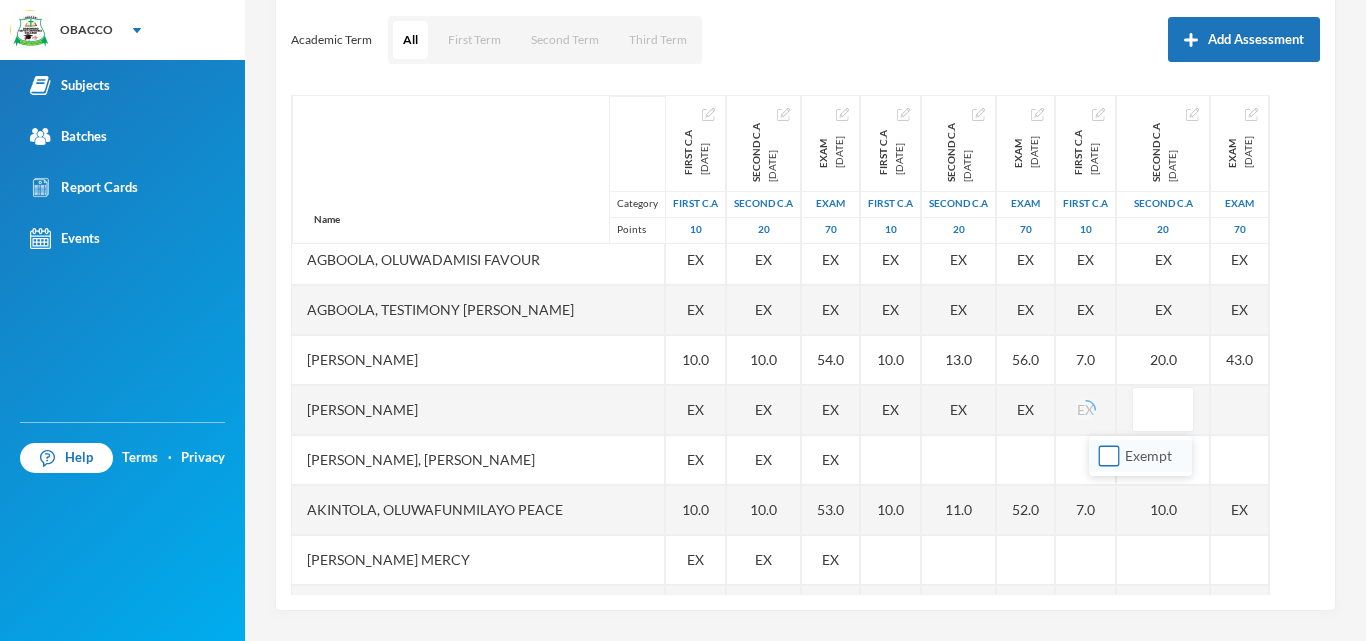 click on "Exempt" at bounding box center (1109, 456) 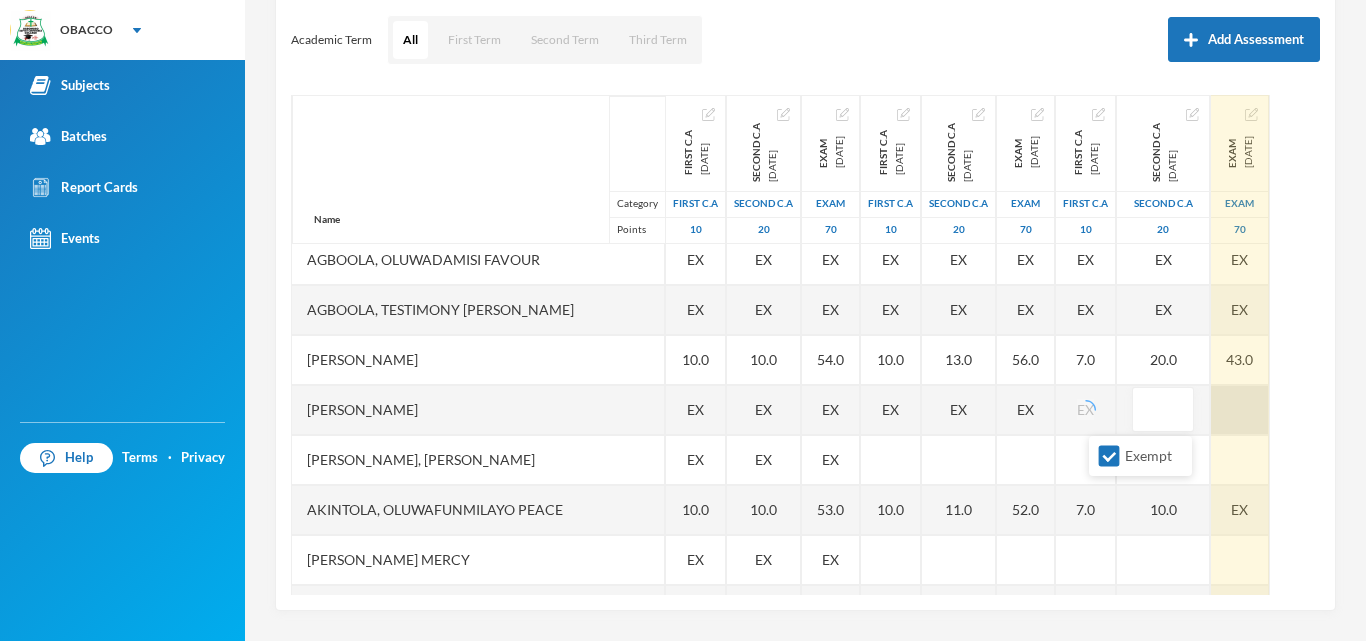 click at bounding box center [1240, 410] 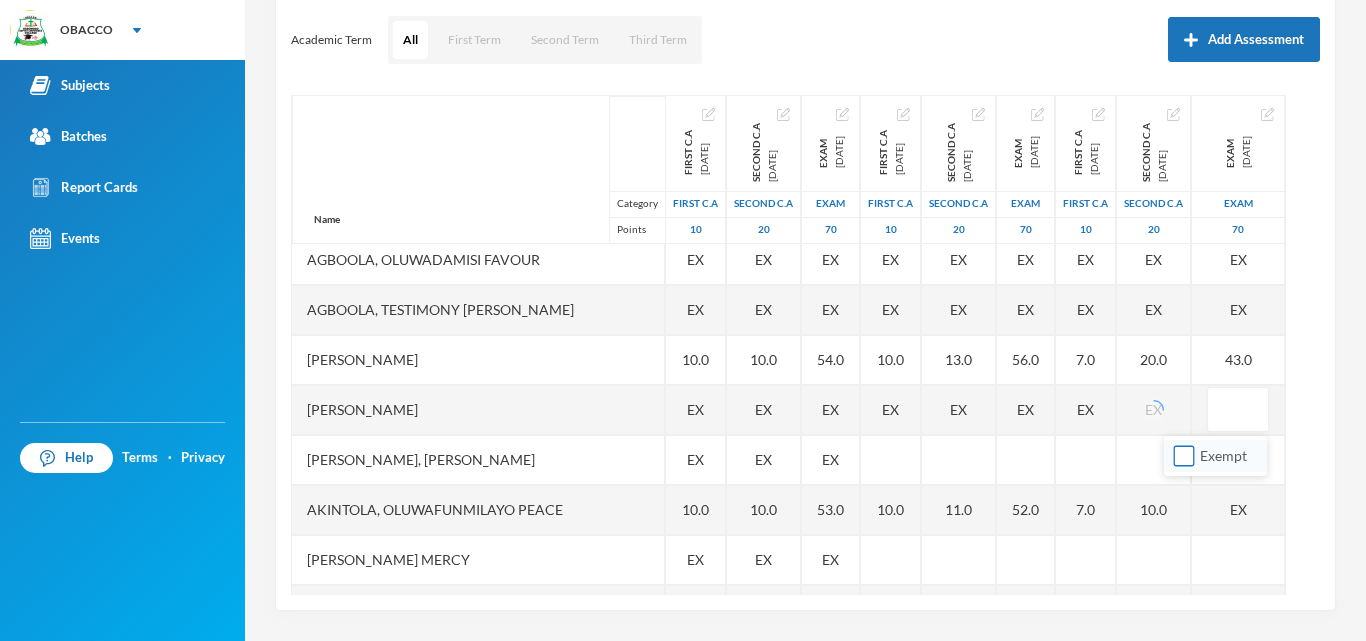 click on "Exempt" at bounding box center [1184, 456] 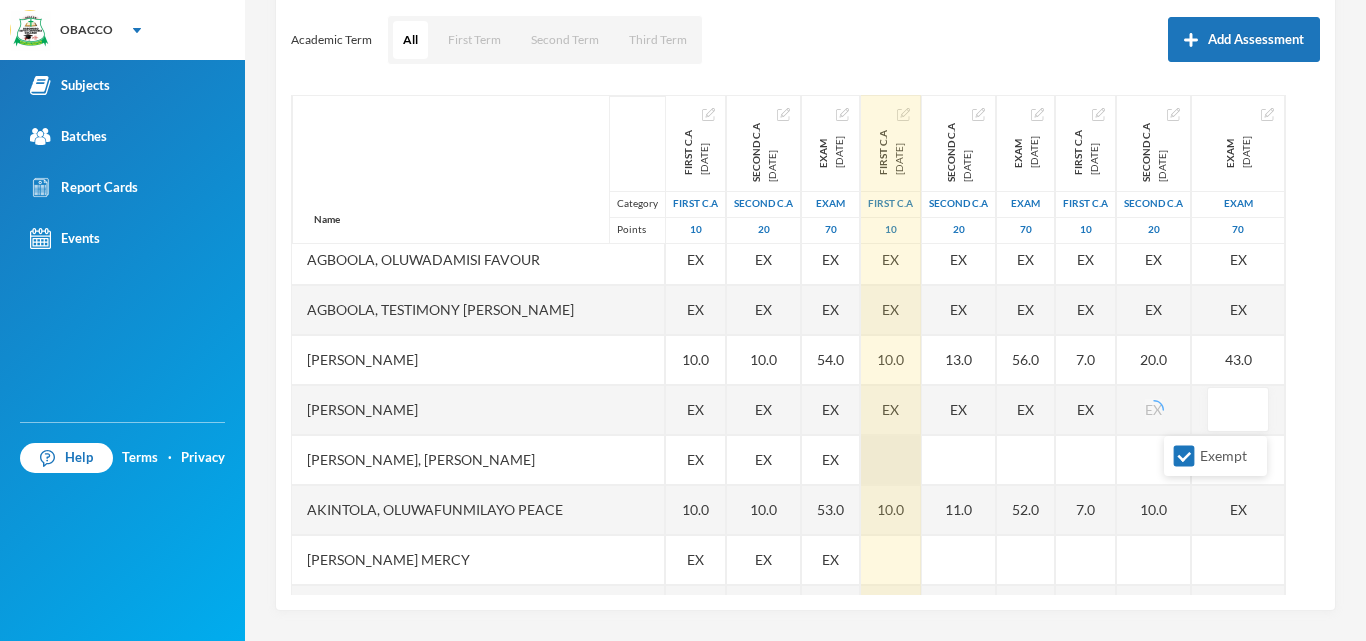click at bounding box center [891, 460] 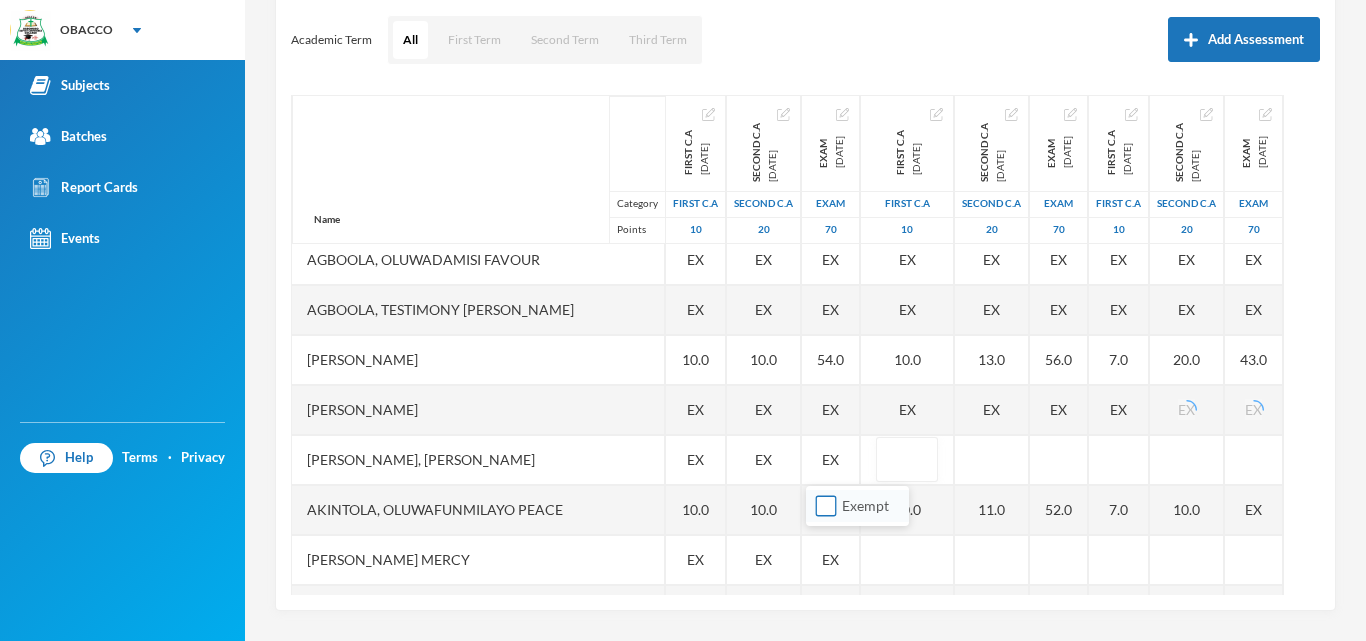click on "Exempt" at bounding box center [826, 506] 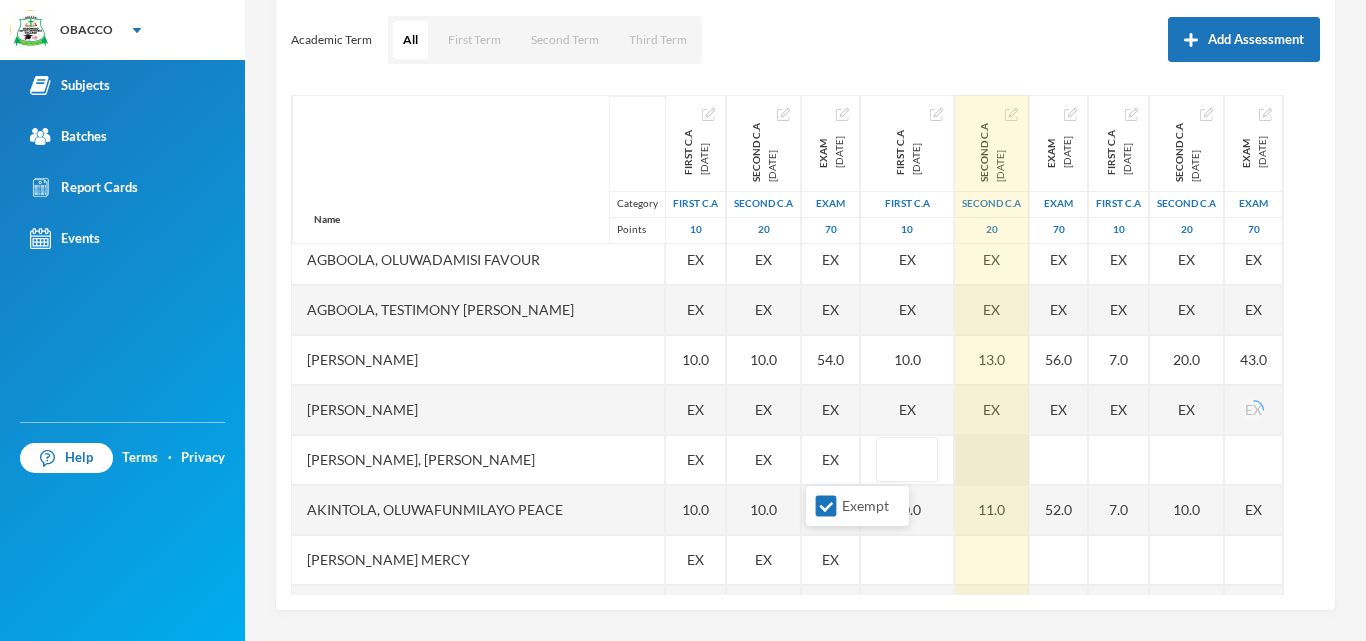 click at bounding box center (992, 460) 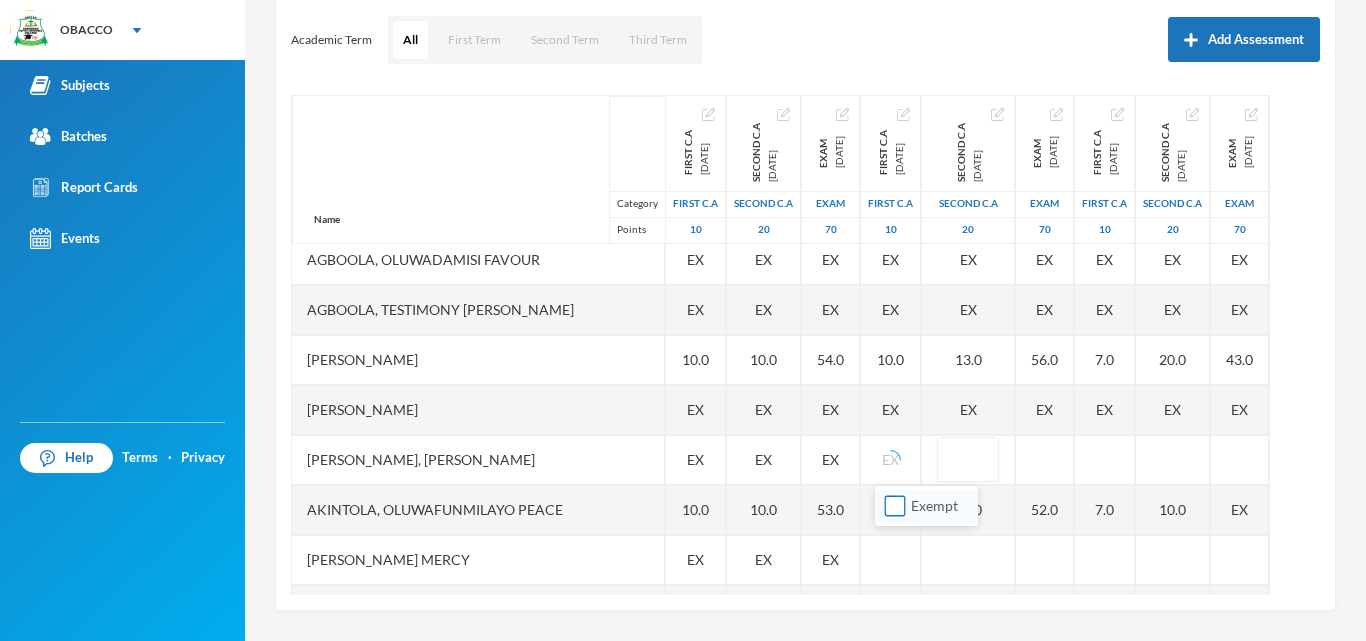 click on "Exempt" at bounding box center (895, 506) 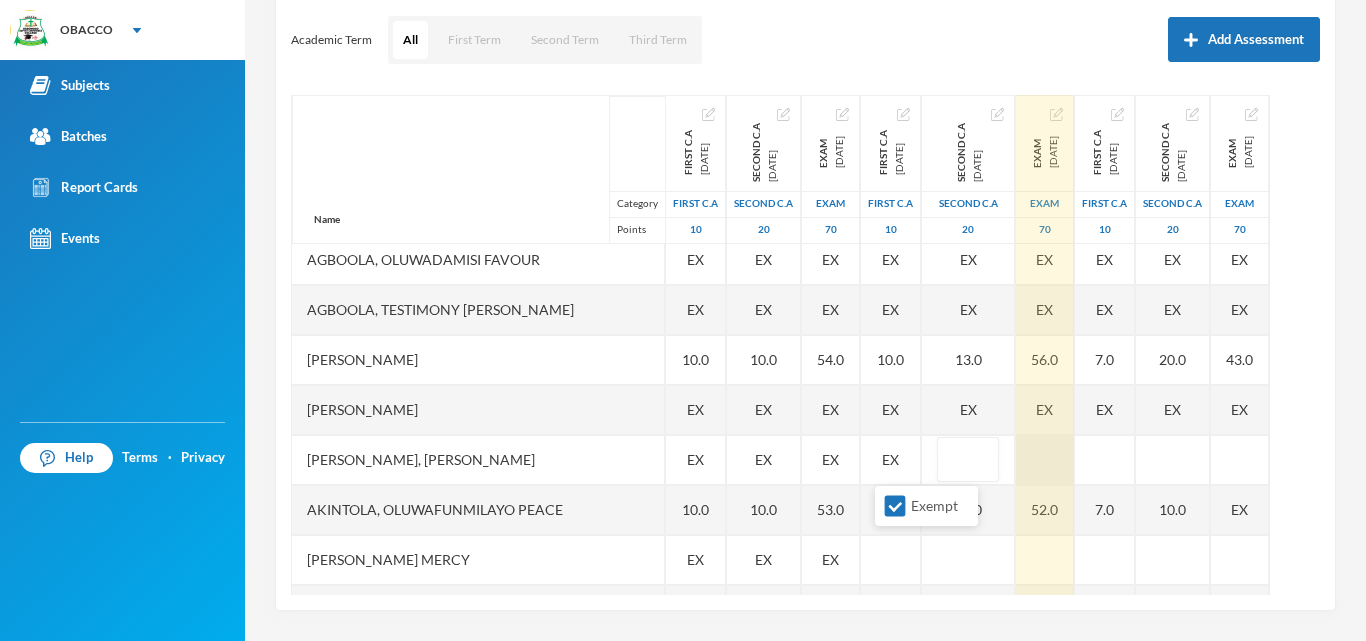 click at bounding box center (1045, 460) 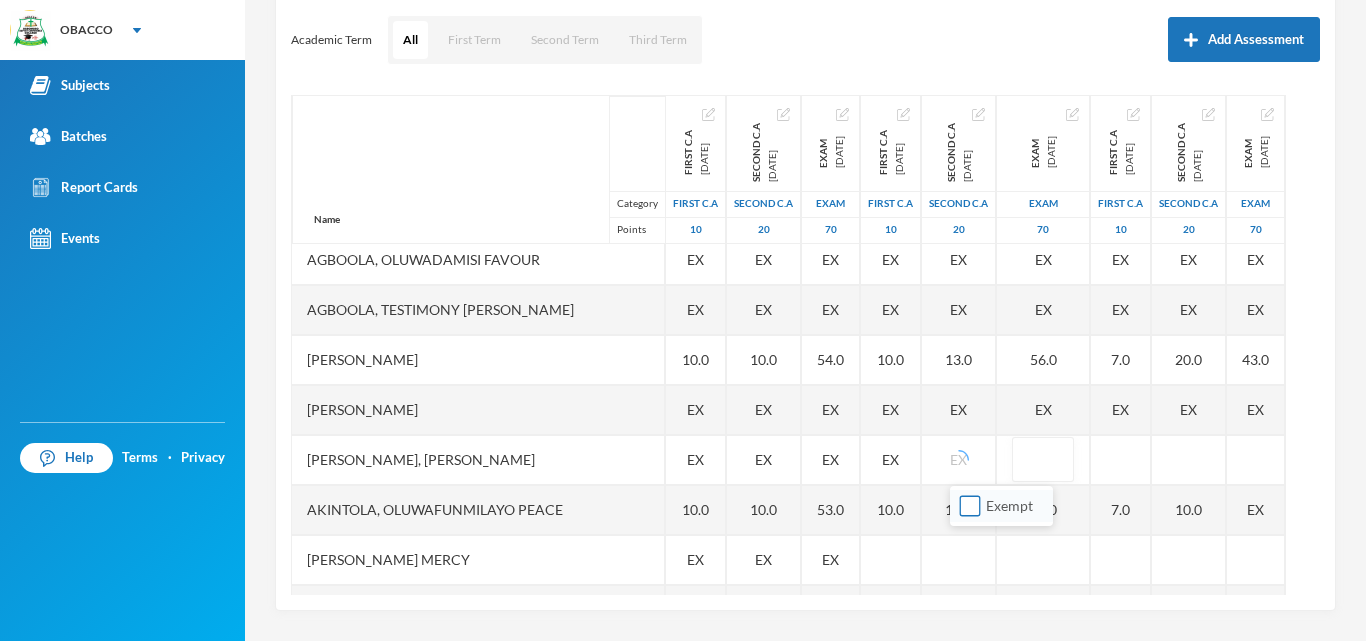 click on "Exempt" at bounding box center (970, 506) 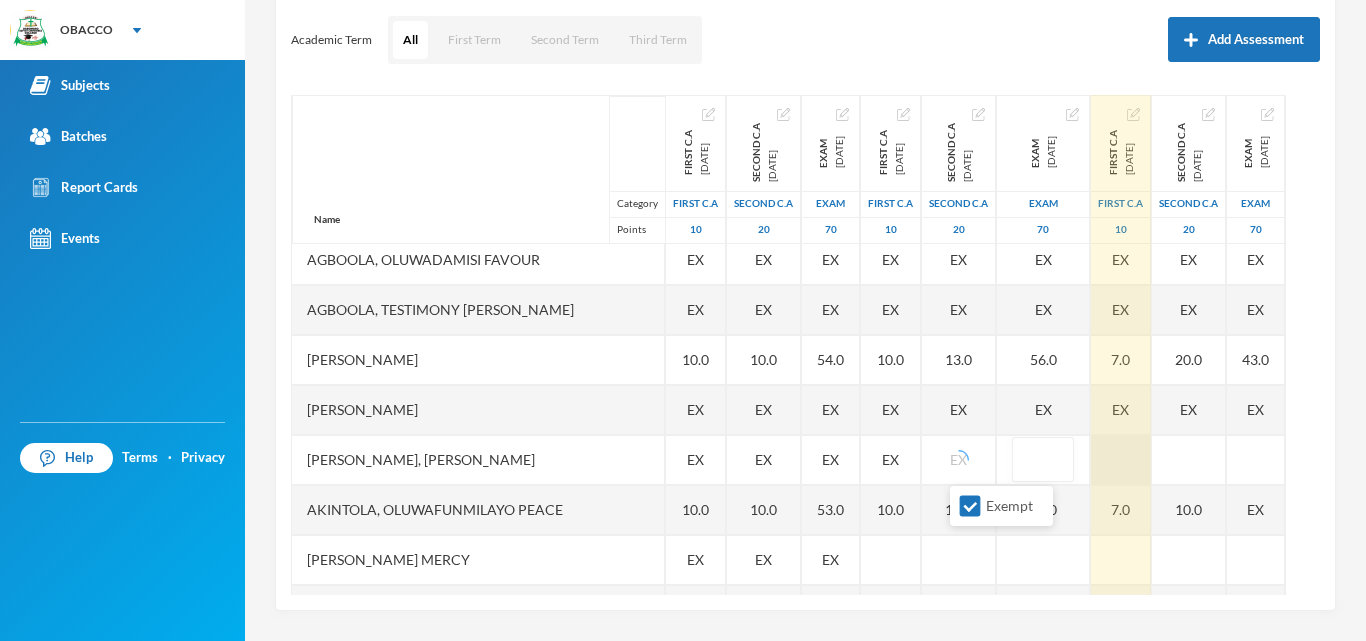 click at bounding box center (1121, 460) 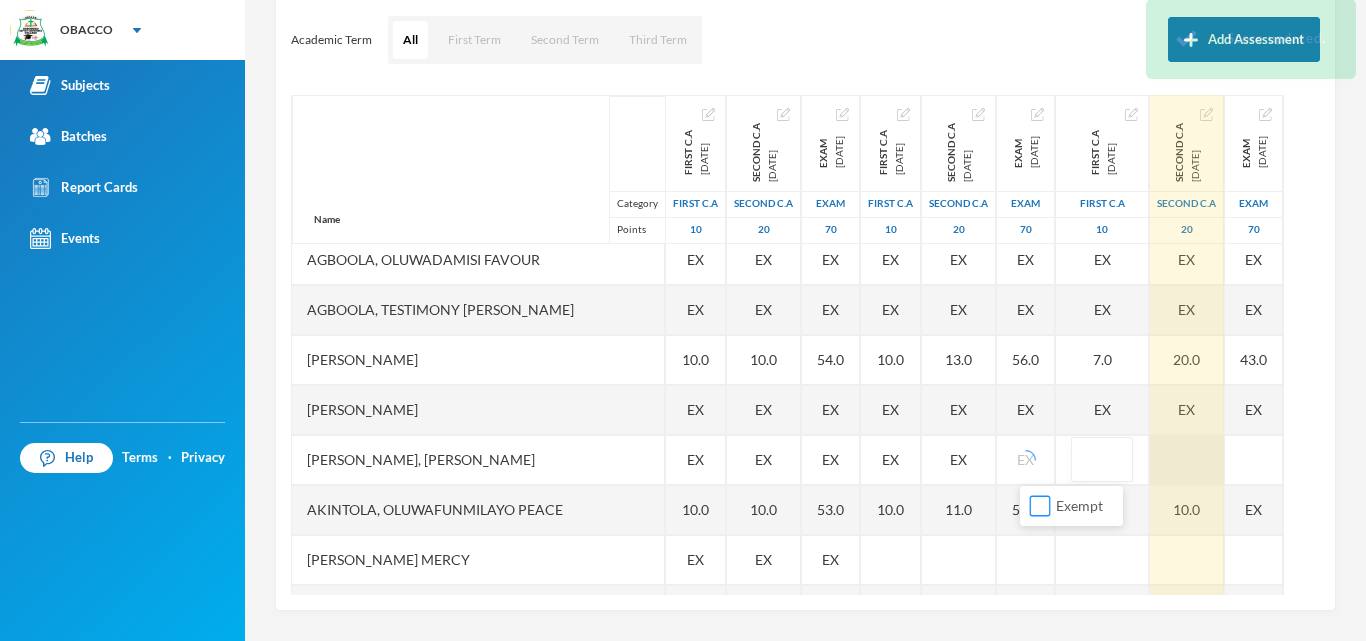 click on "Exempt" at bounding box center (1040, 506) 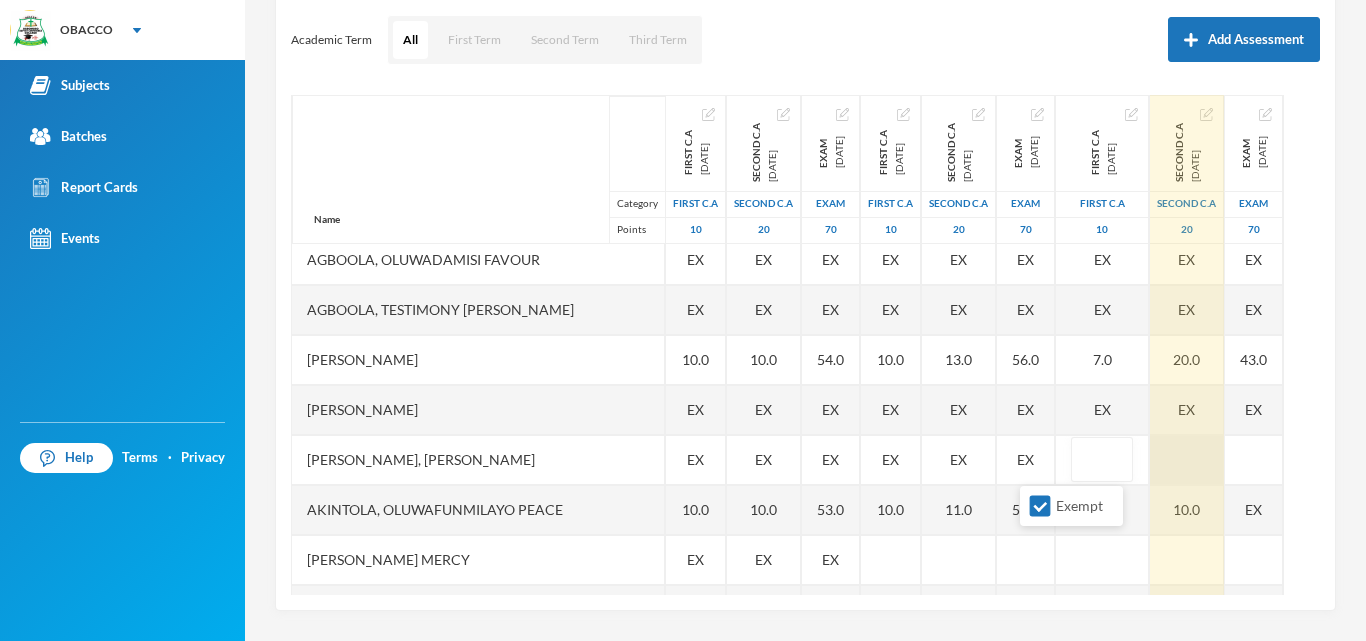 click at bounding box center [1187, 460] 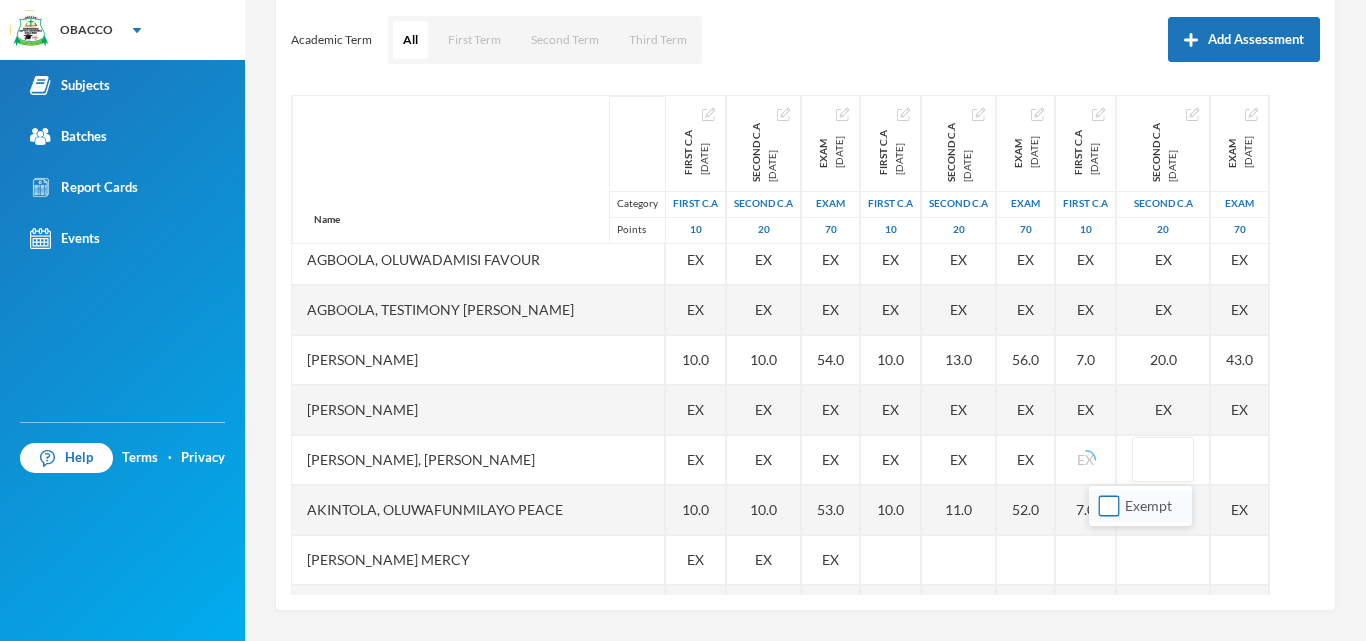 click on "Exempt" at bounding box center (1109, 506) 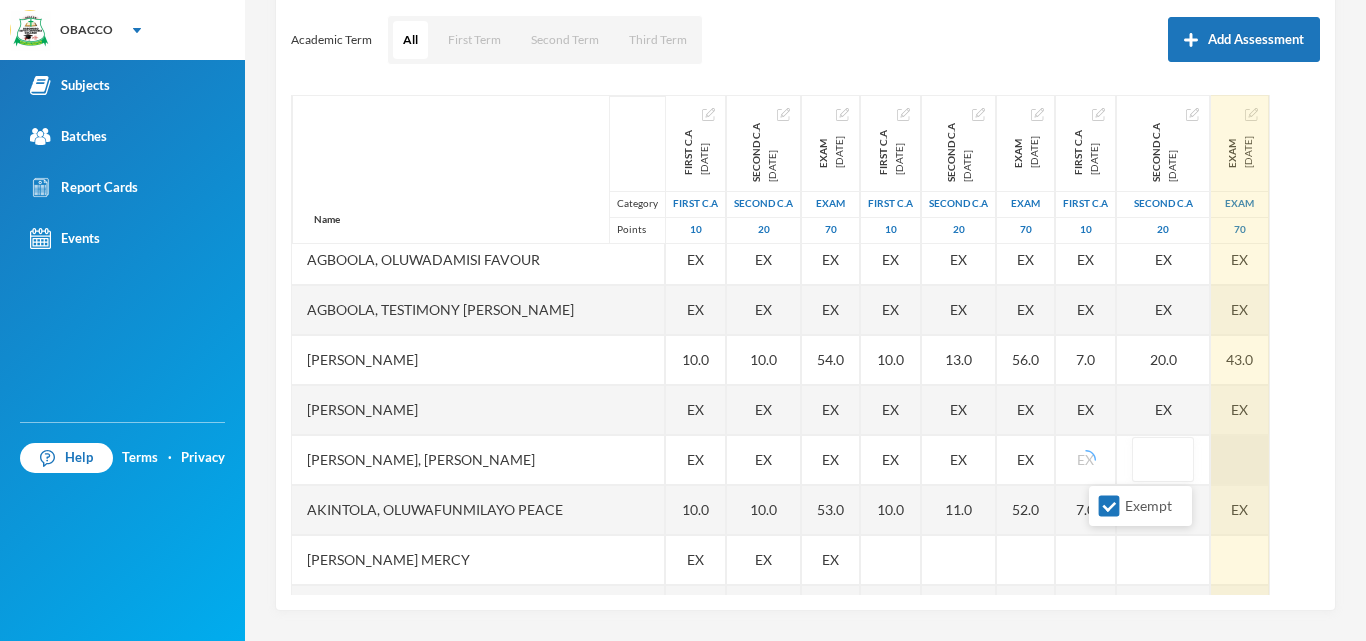 click at bounding box center [1240, 460] 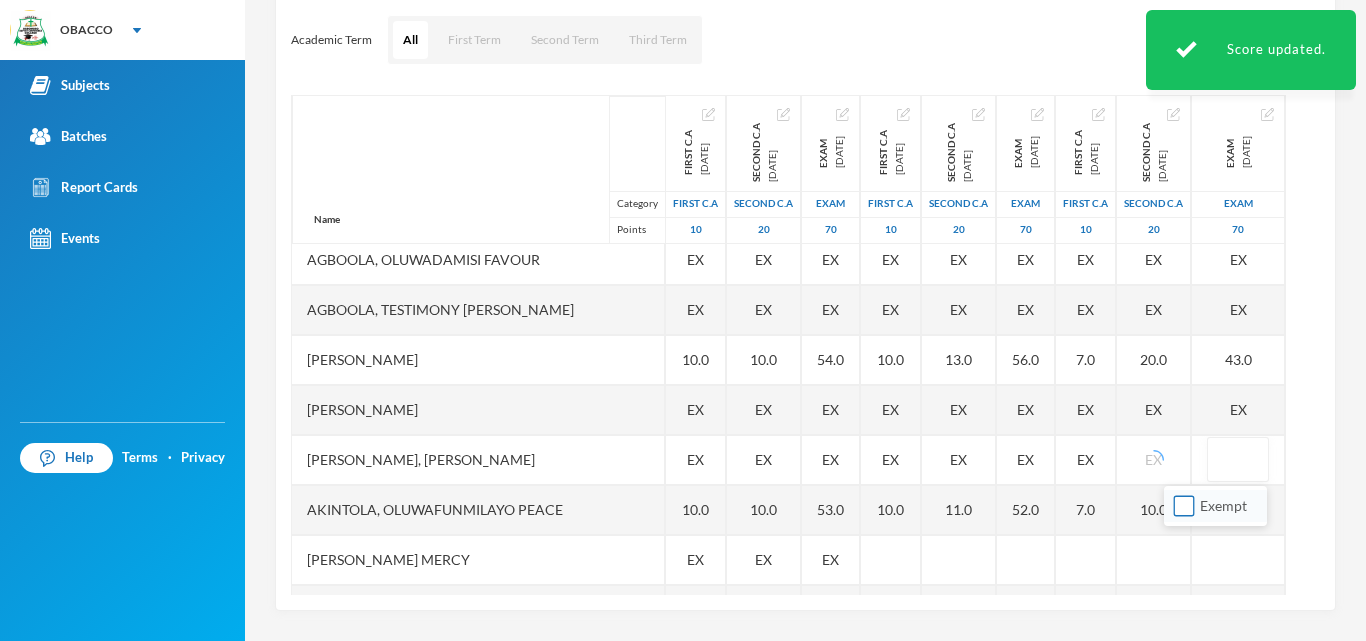click on "Exempt" at bounding box center [1184, 506] 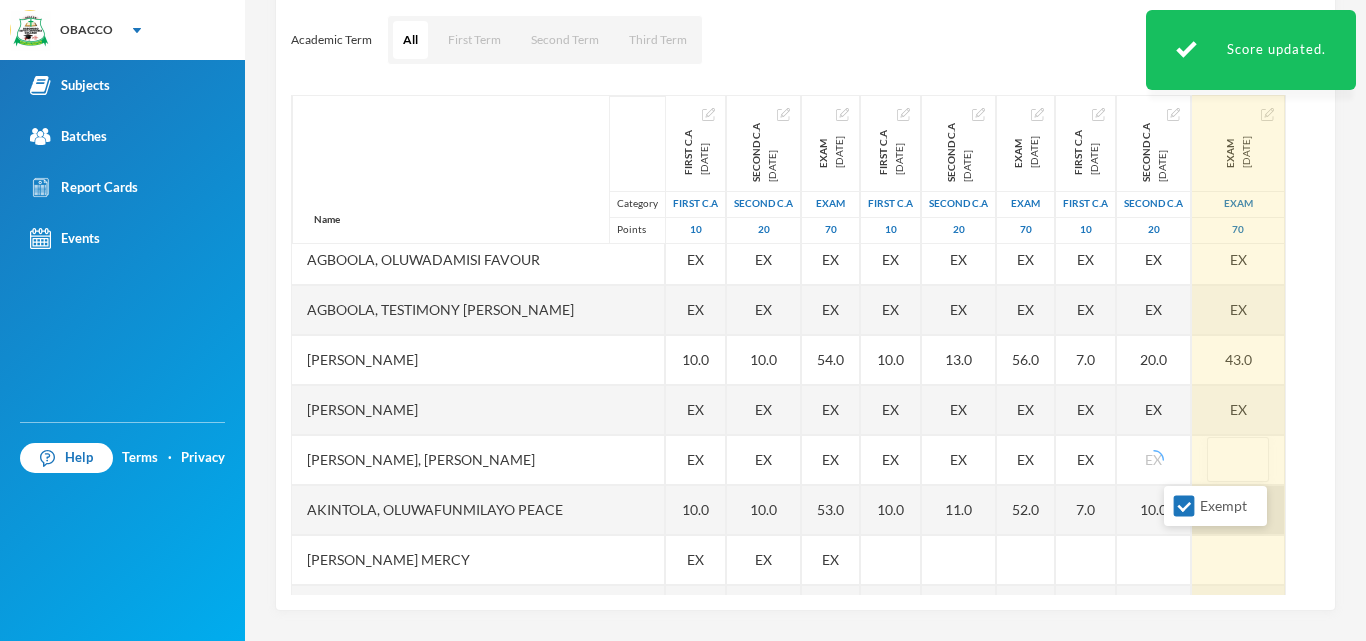 click on "10.0" at bounding box center [1154, 510] 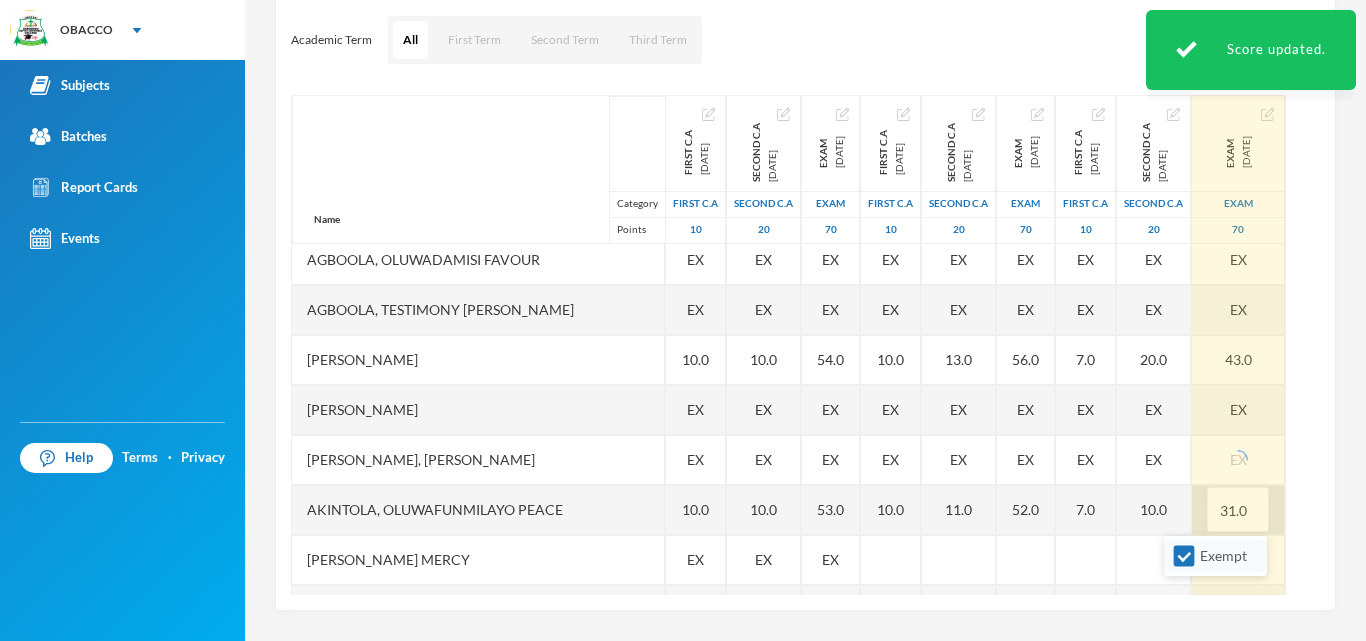 click on "Exempt" at bounding box center (1184, 556) 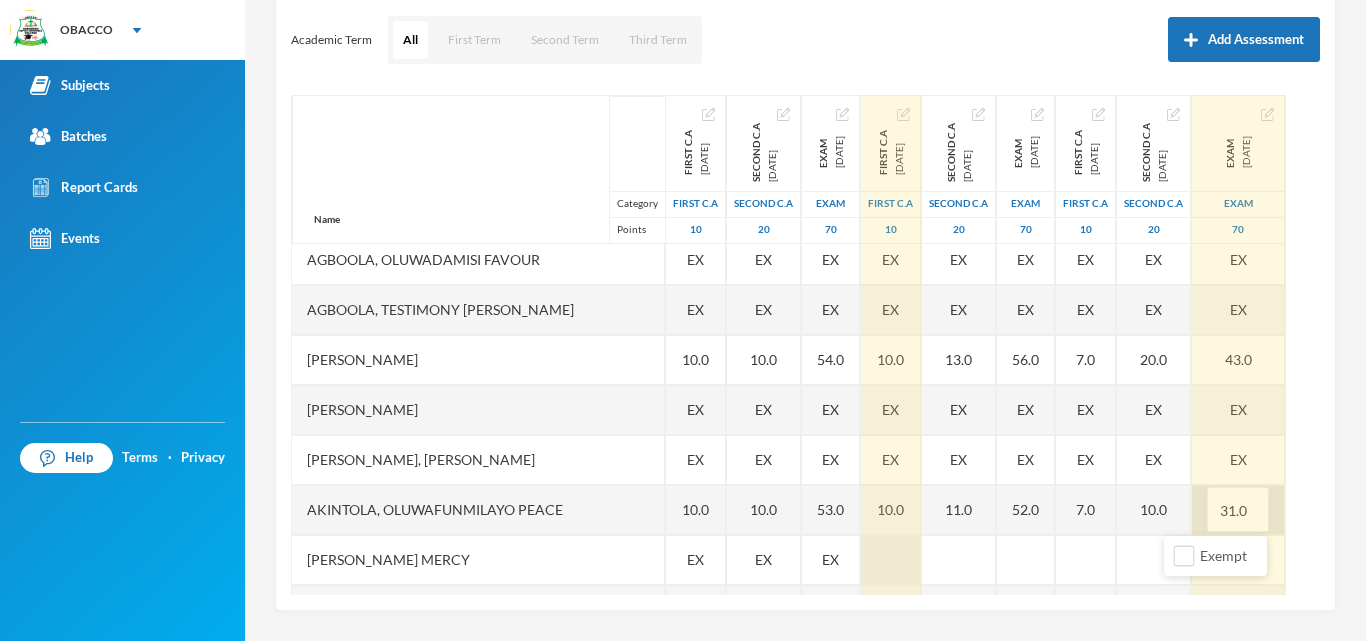 click at bounding box center (891, 560) 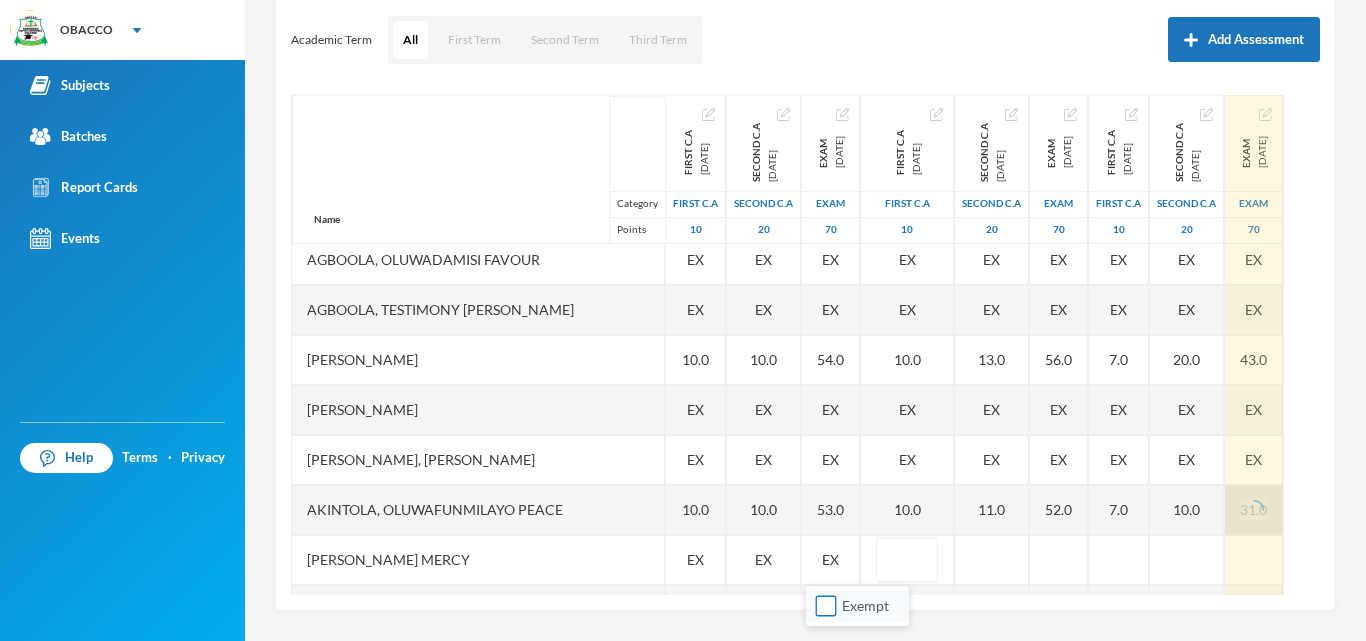 click on "Exempt" at bounding box center (826, 606) 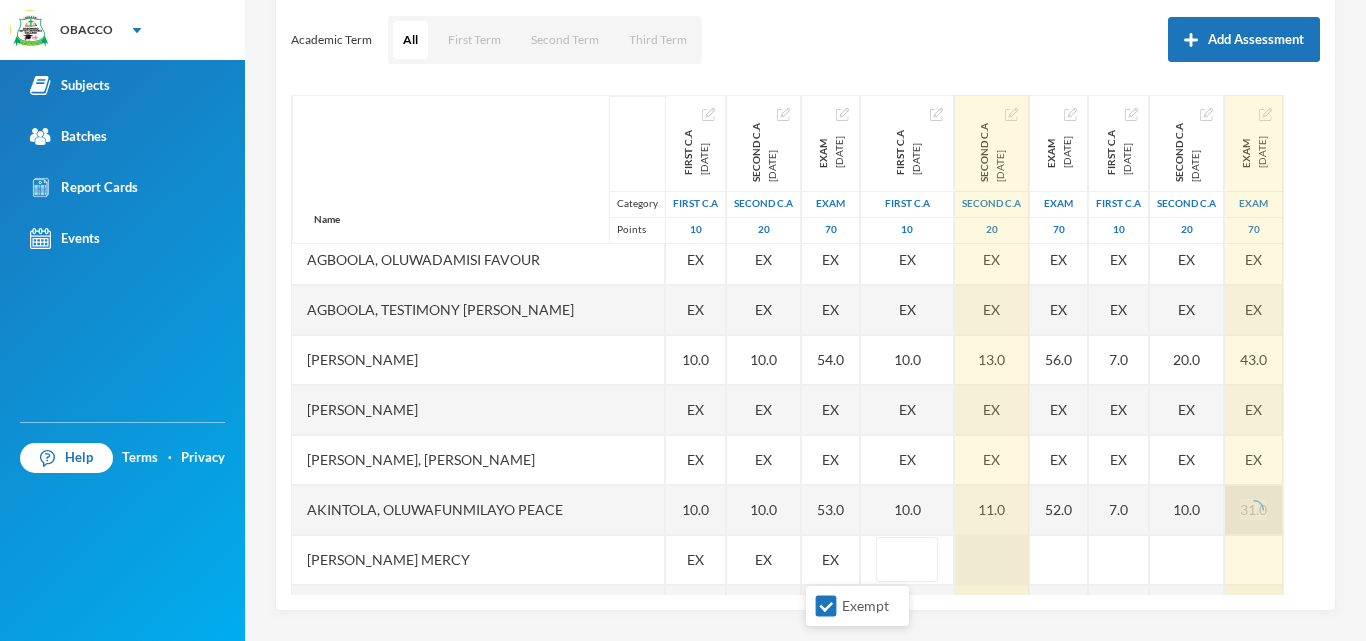 click at bounding box center (992, 560) 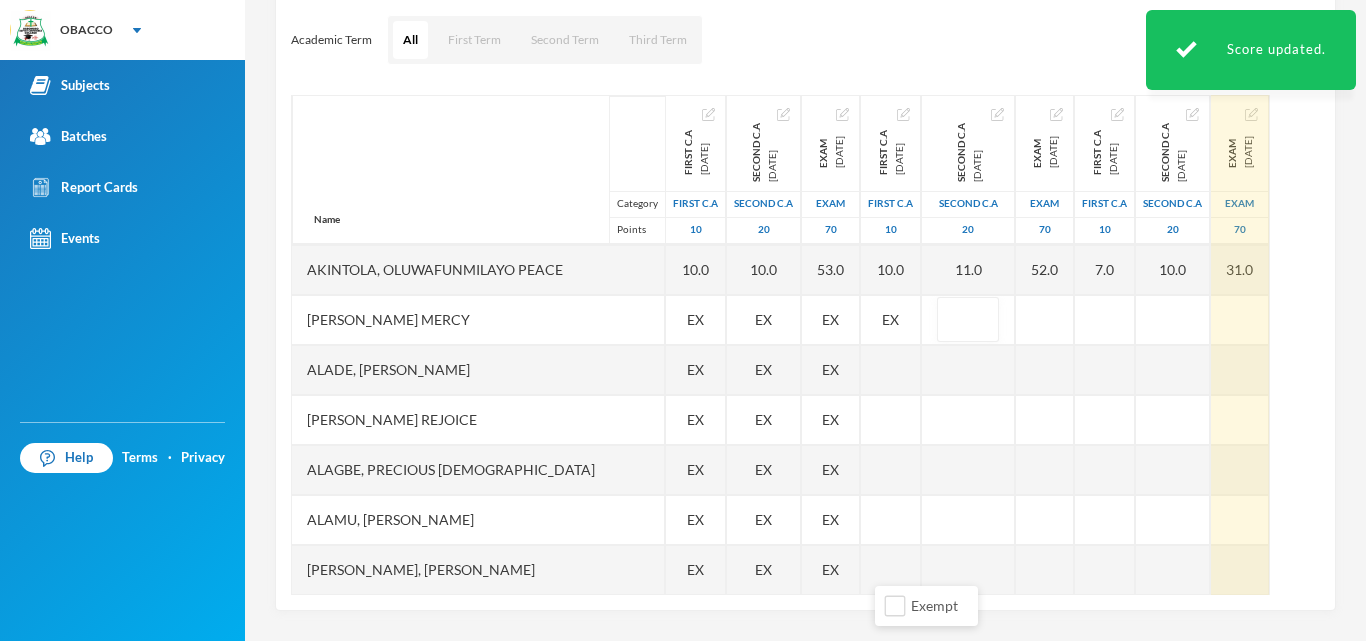 scroll, scrollTop: 760, scrollLeft: 0, axis: vertical 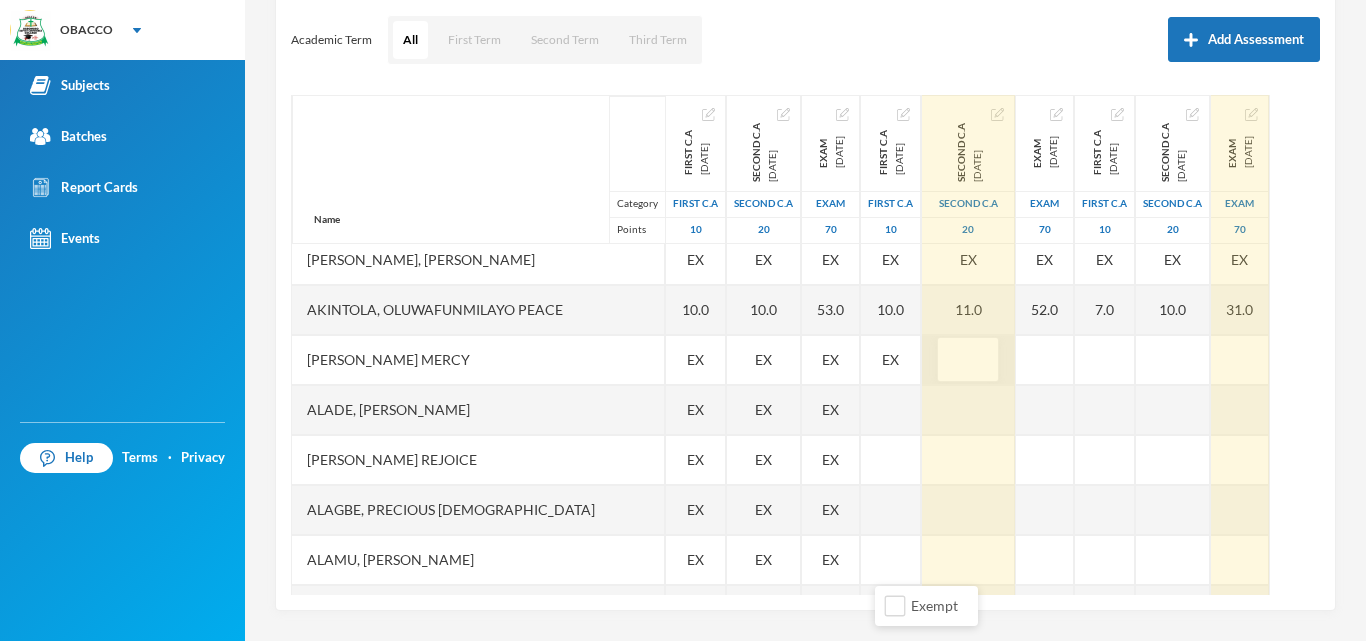 click at bounding box center [968, 360] 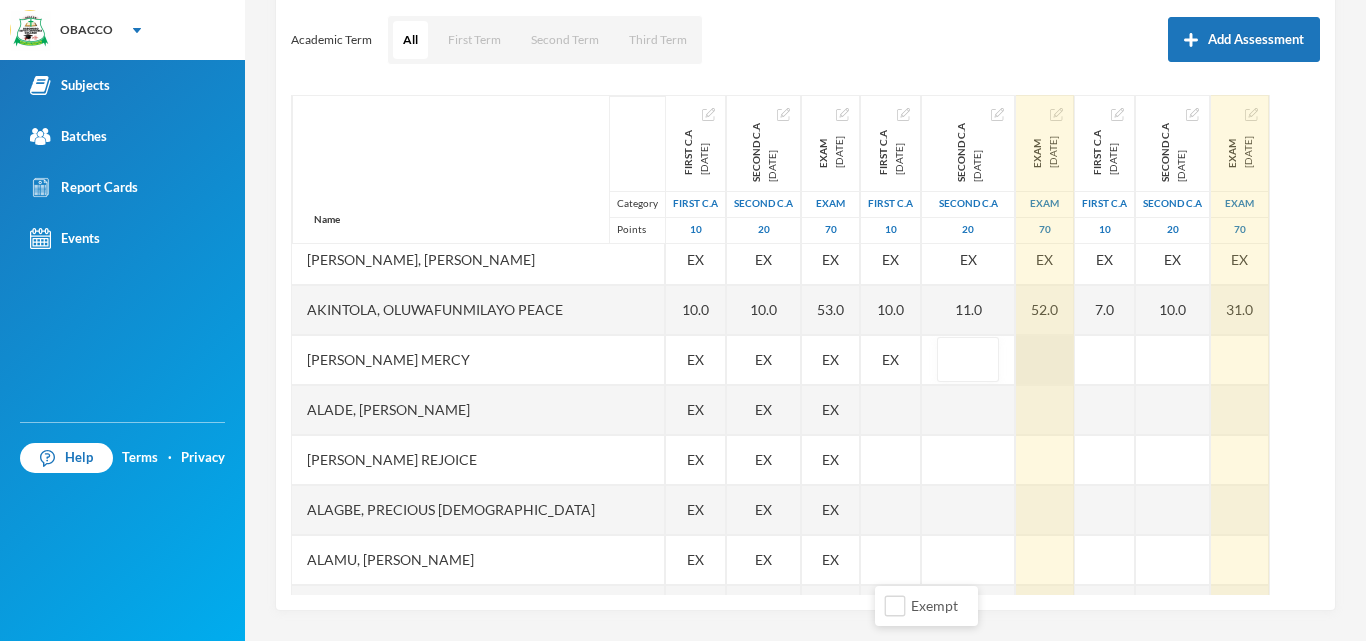 click on "Name   Category Points [PERSON_NAME], [PERSON_NAME], [PERSON_NAME] [PERSON_NAME] [PERSON_NAME], Temilade Inioluwa [PERSON_NAME] [GEOGRAPHIC_DATA][PERSON_NAME] [PERSON_NAME], Oluwamayokun [PERSON_NAME], [PERSON_NAME] [PERSON_NAME], [PERSON_NAME], [PERSON_NAME], [PERSON_NAME] [PERSON_NAME], [PERSON_NAME], Testimony [PERSON_NAME], [PERSON_NAME] Oluwanifemi [PERSON_NAME] [PERSON_NAME], [PERSON_NAME] [PERSON_NAME] [PERSON_NAME], [PERSON_NAME] [PERSON_NAME], Precious [PERSON_NAME] [PERSON_NAME], [PERSON_NAME] [PERSON_NAME], Oluwabunkunmi [PERSON_NAME], [PERSON_NAME], [PERSON_NAME], [PERSON_NAME], Adesewa [PERSON_NAME], [PERSON_NAME] [PERSON_NAME] [PERSON_NAME], [PERSON_NAME] [PERSON_NAME], [PERSON_NAME] [PERSON_NAME], [PERSON_NAME], [PERSON_NAME] [PERSON_NAME], [PERSON_NAME], [PERSON_NAME] [PERSON_NAME] Enioluwa [PERSON_NAME], Promise [PERSON_NAME]" at bounding box center [805, 345] 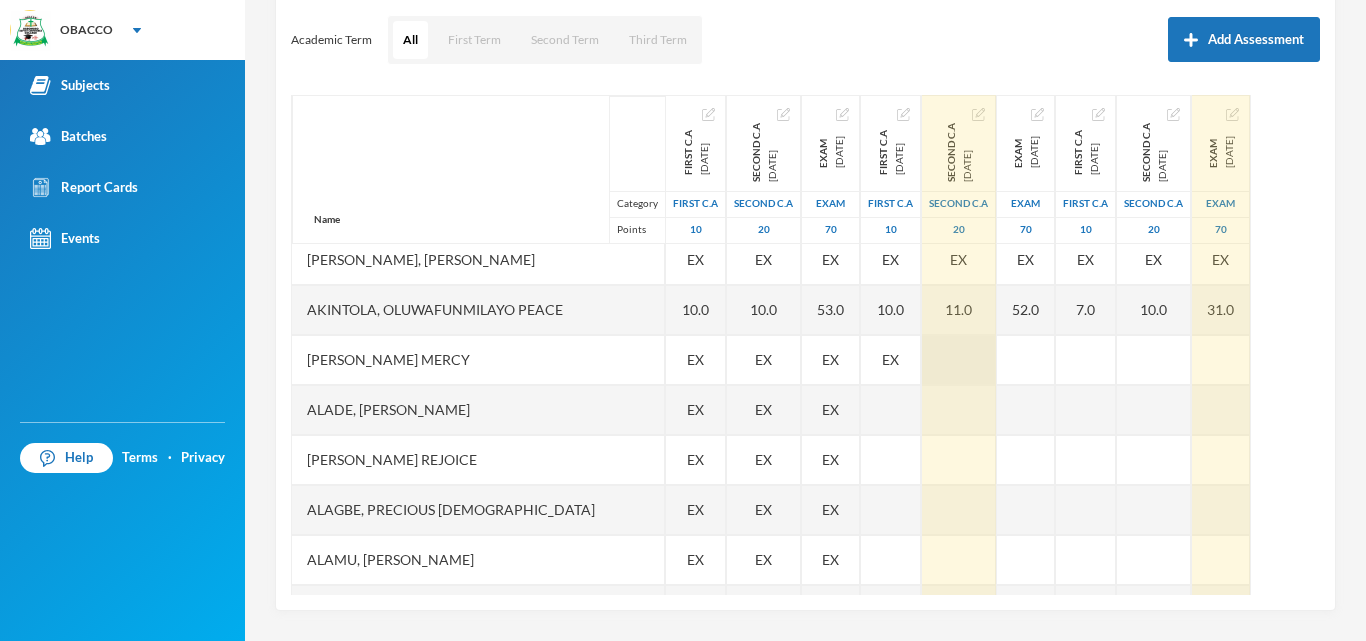 click at bounding box center (959, 360) 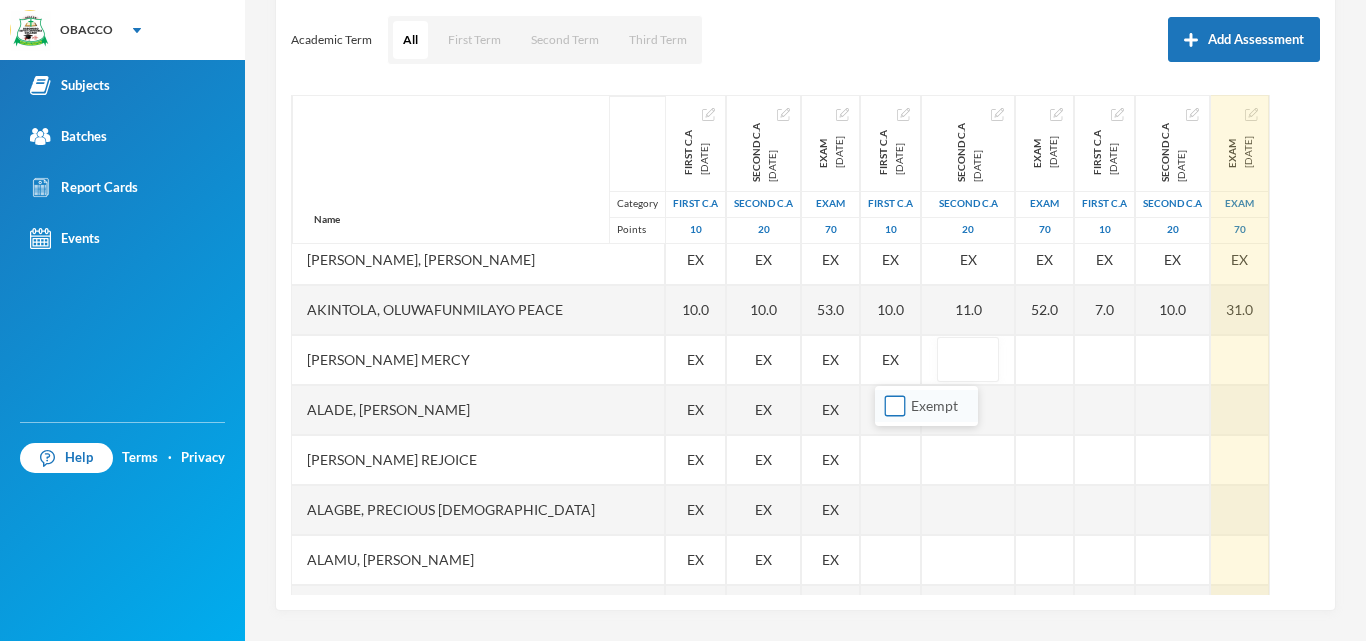 click on "Exempt" at bounding box center [895, 406] 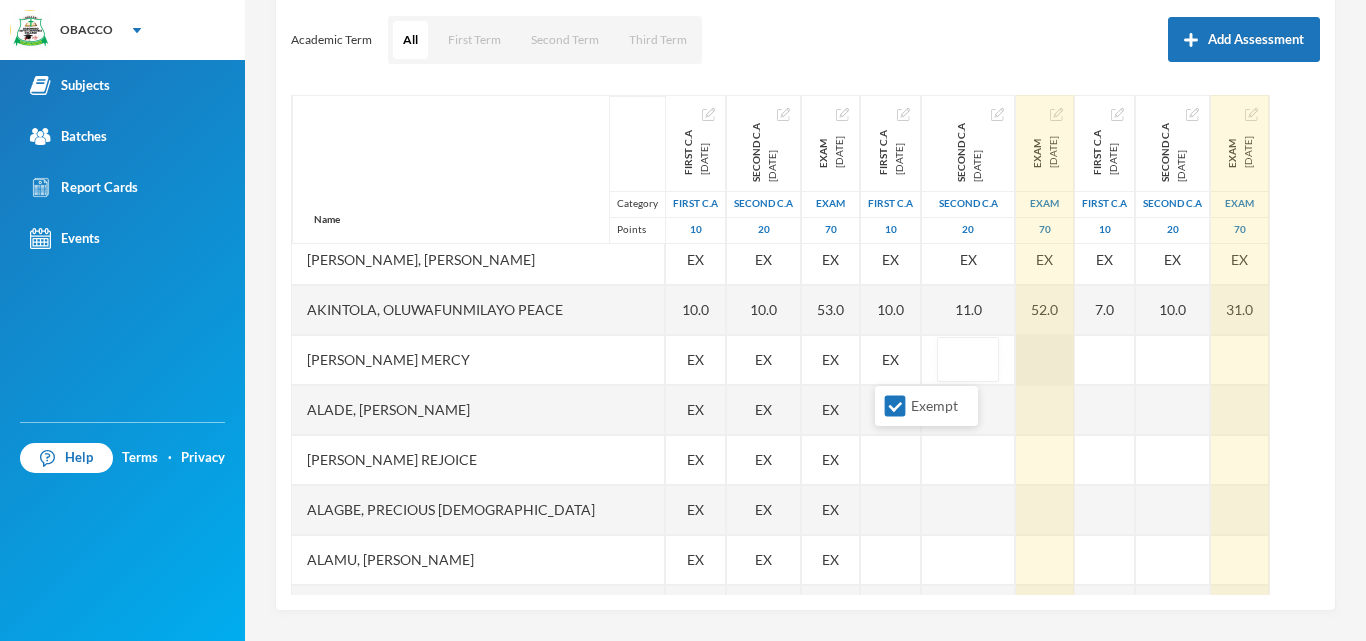 click at bounding box center (1045, 360) 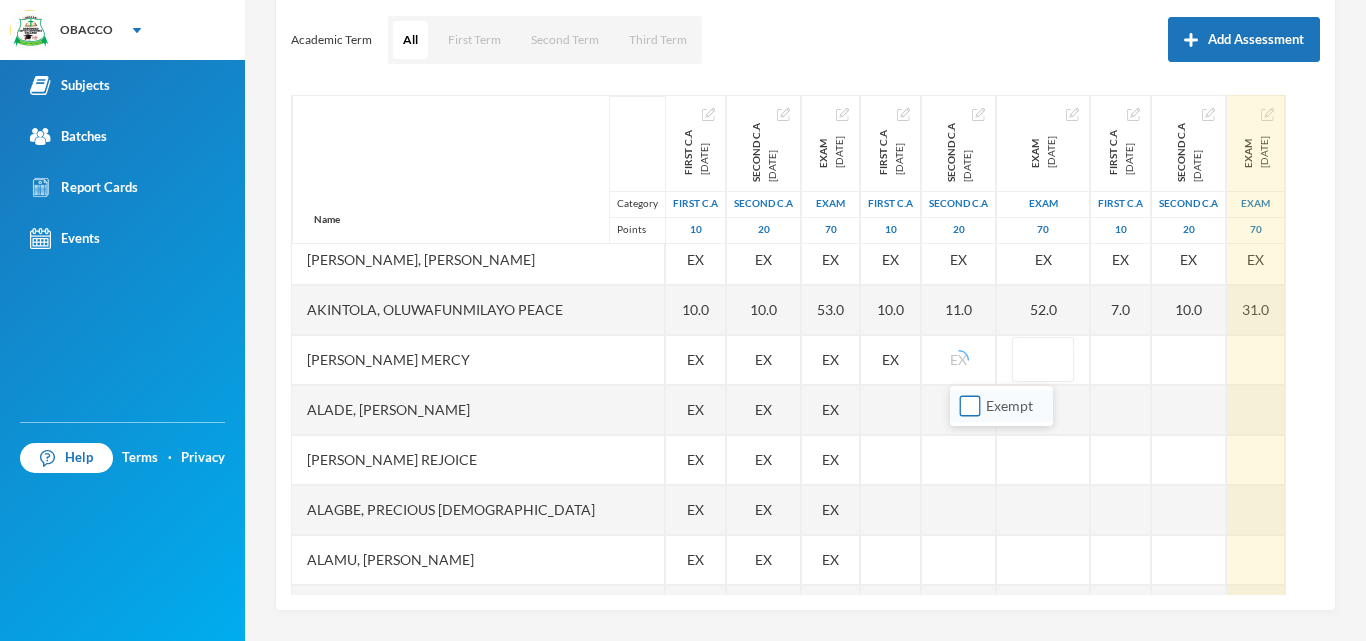 click on "Exempt" at bounding box center (970, 406) 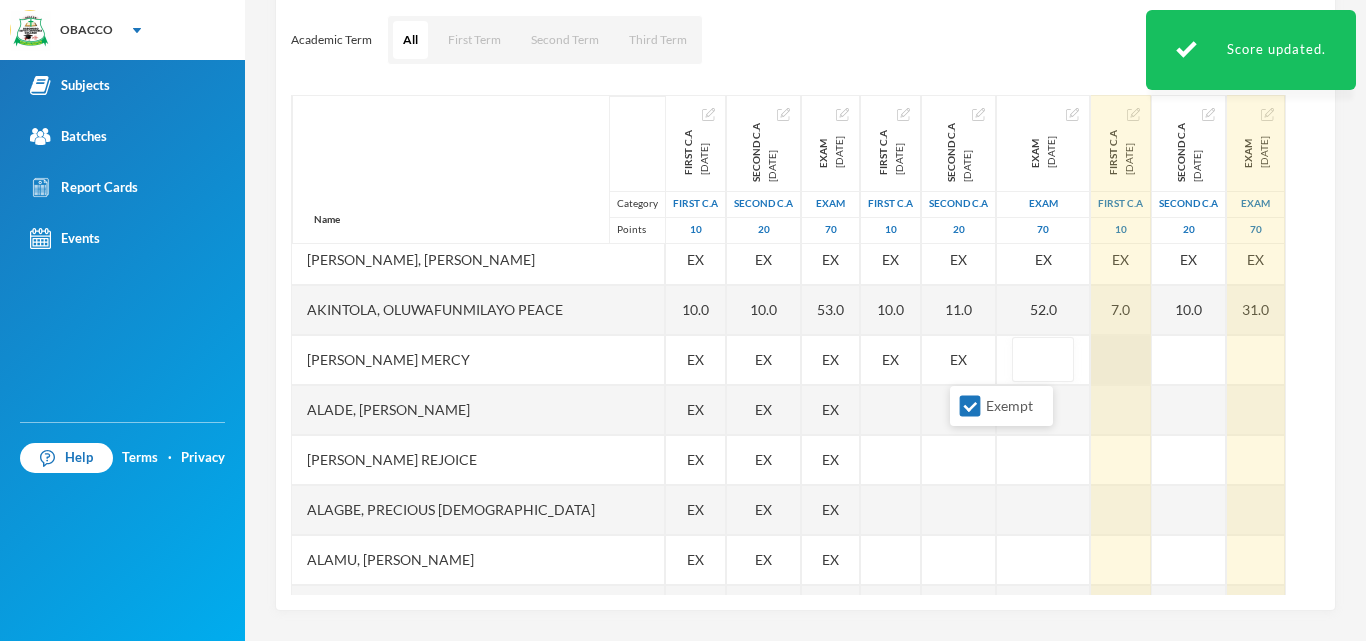 click at bounding box center [1121, 360] 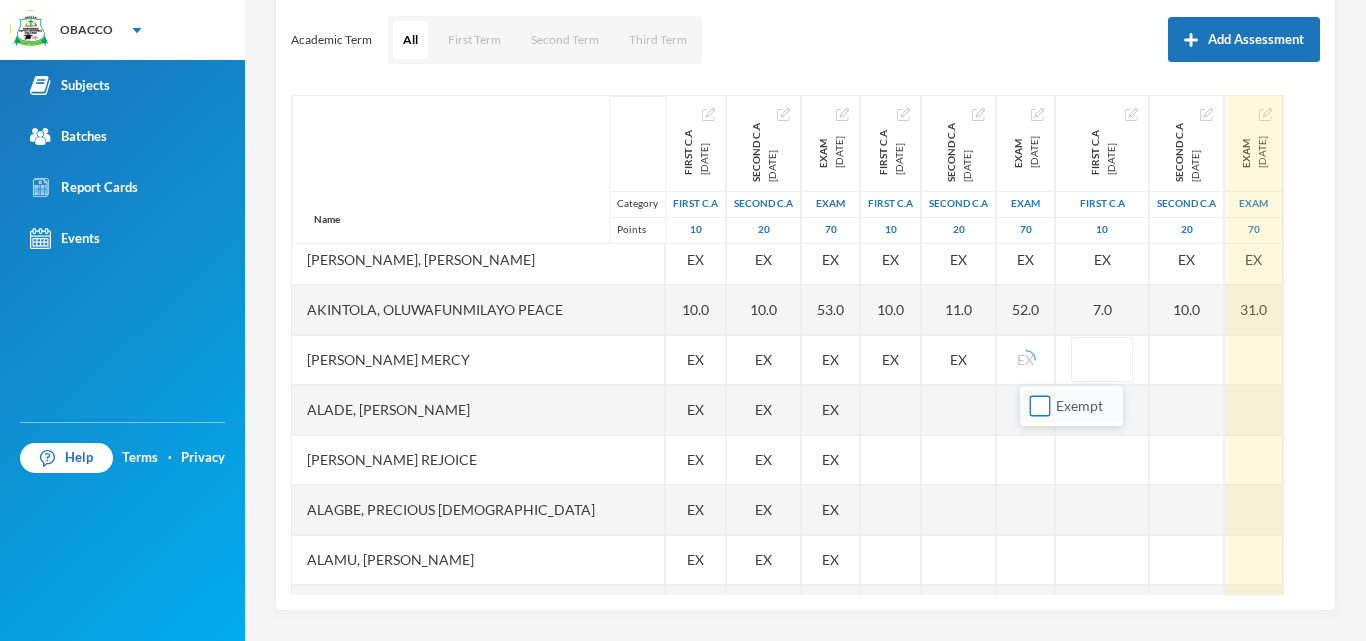 click on "Exempt" at bounding box center (1040, 406) 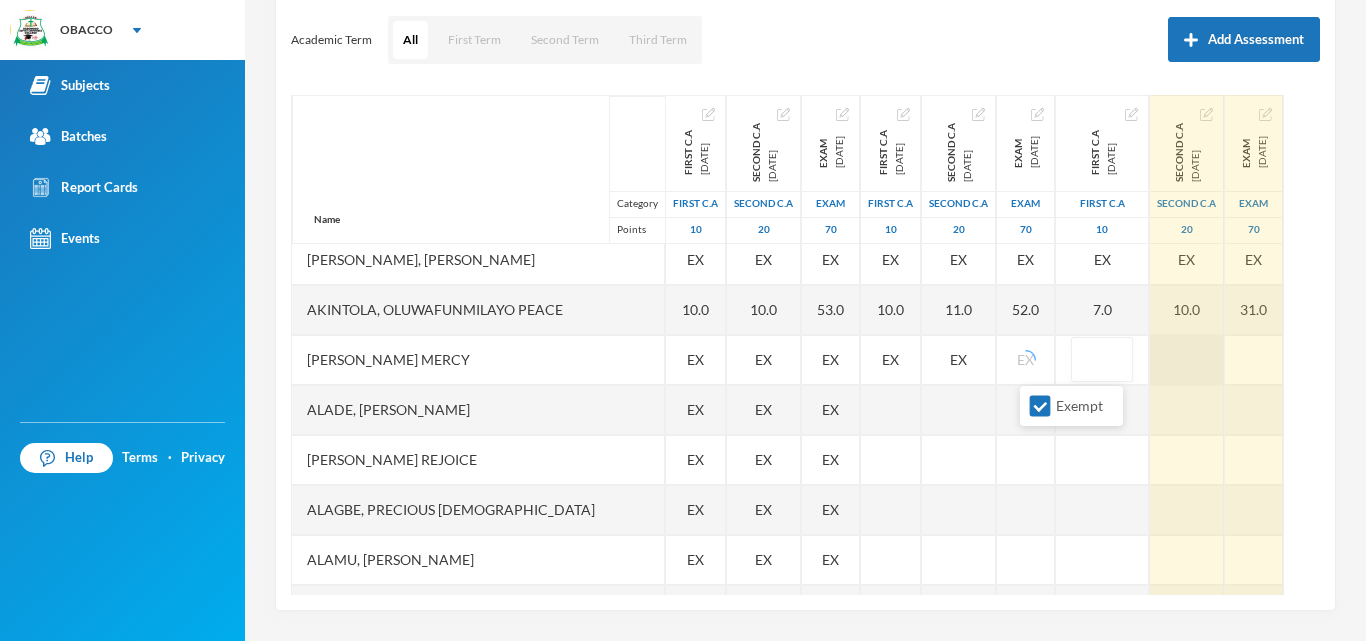 click at bounding box center (1187, 360) 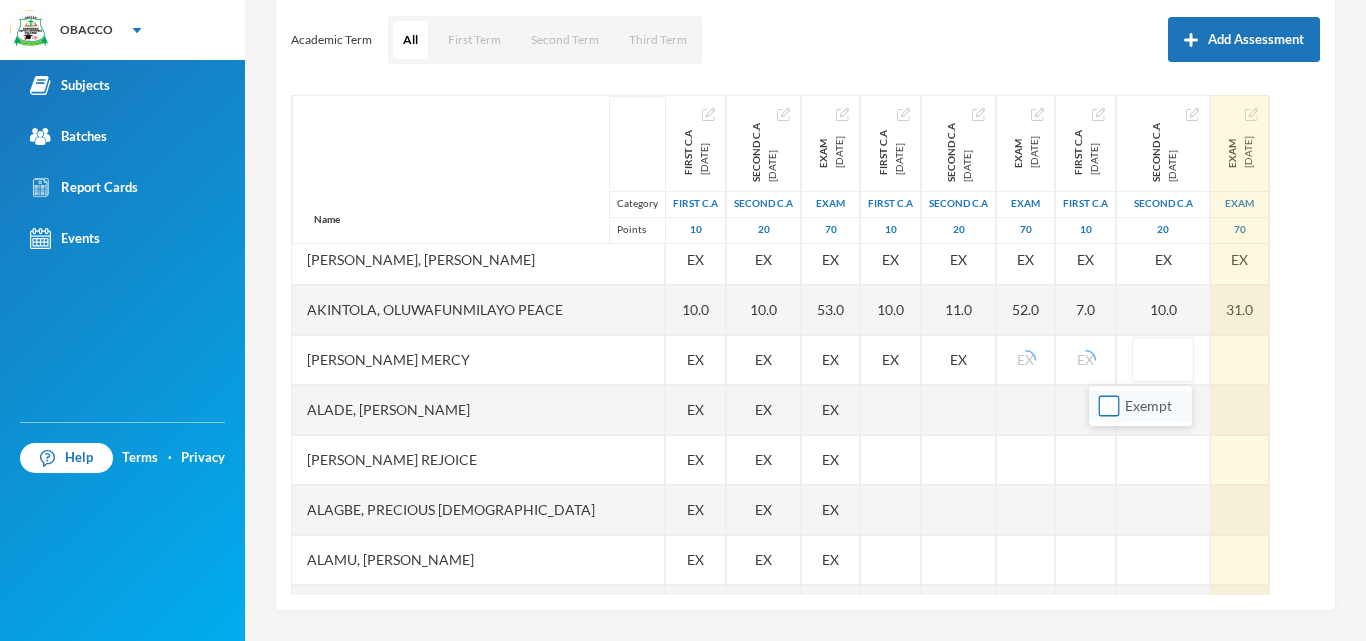 click on "Exempt" at bounding box center (1109, 406) 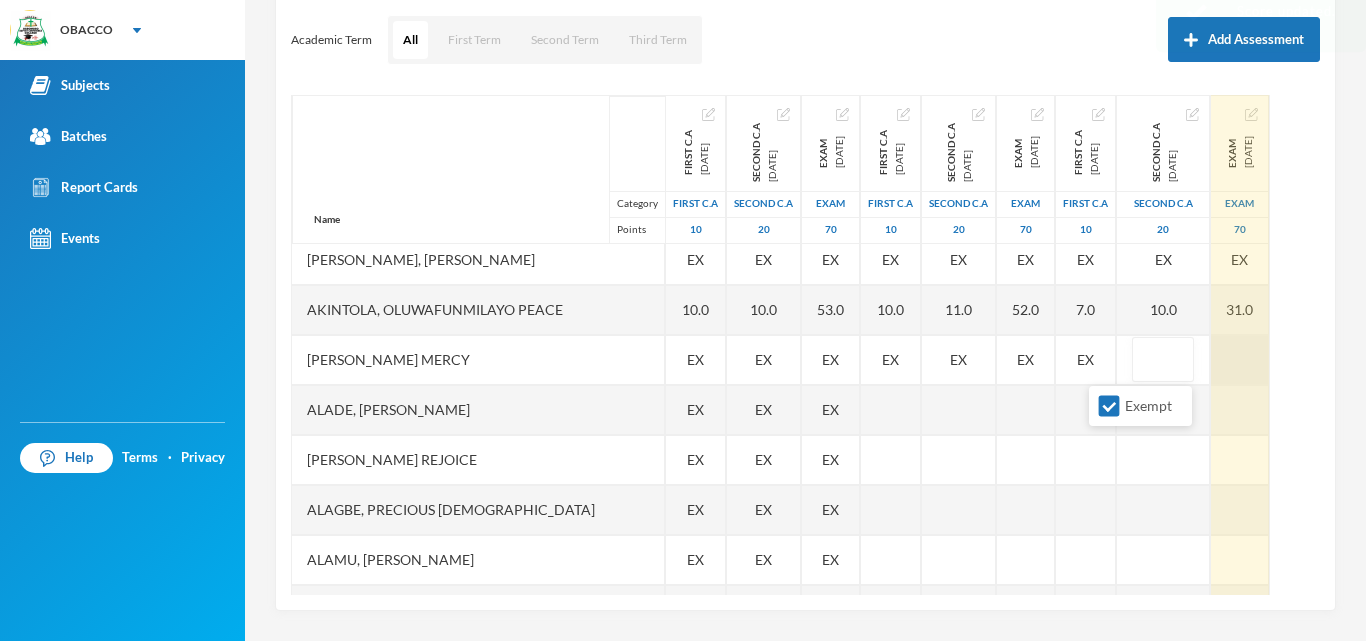 click at bounding box center [1240, 360] 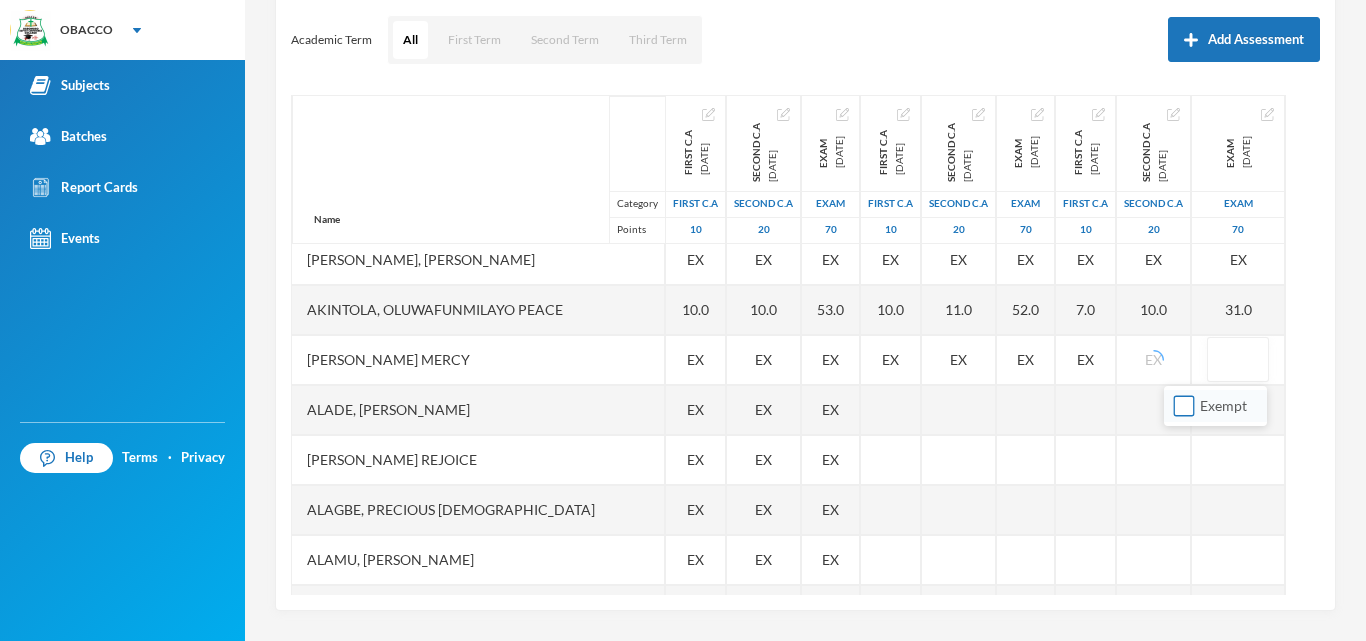 click on "Exempt" at bounding box center [1184, 406] 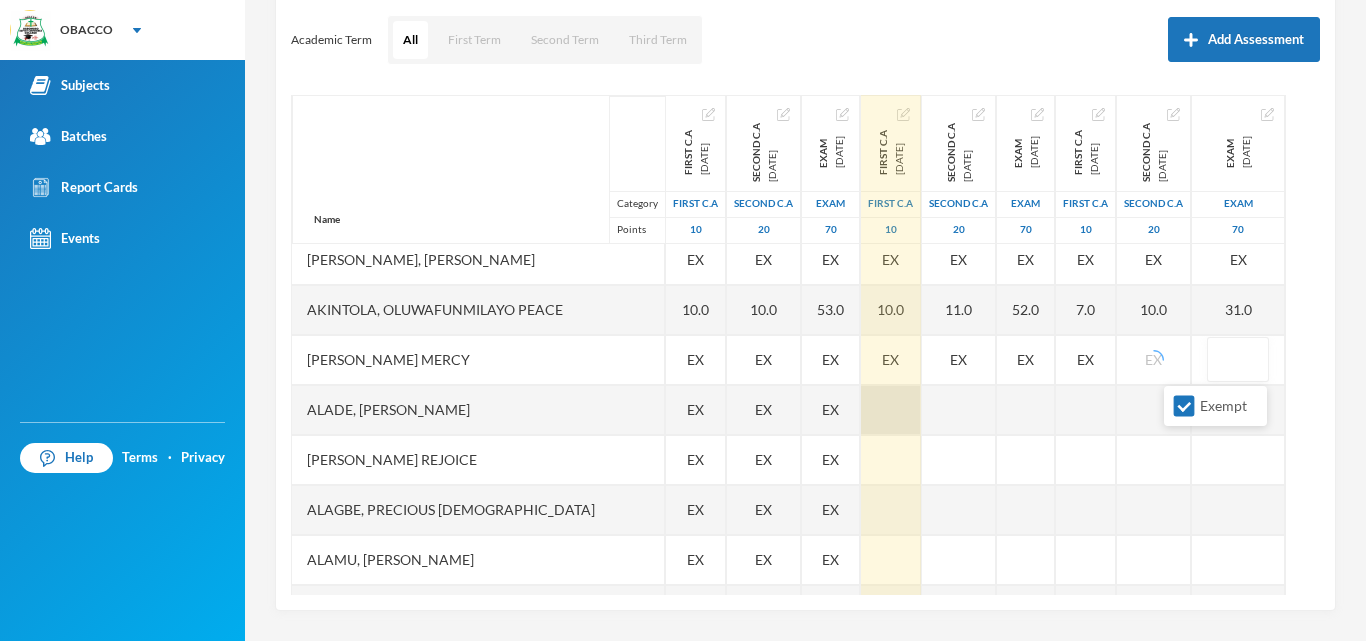 click at bounding box center (891, 410) 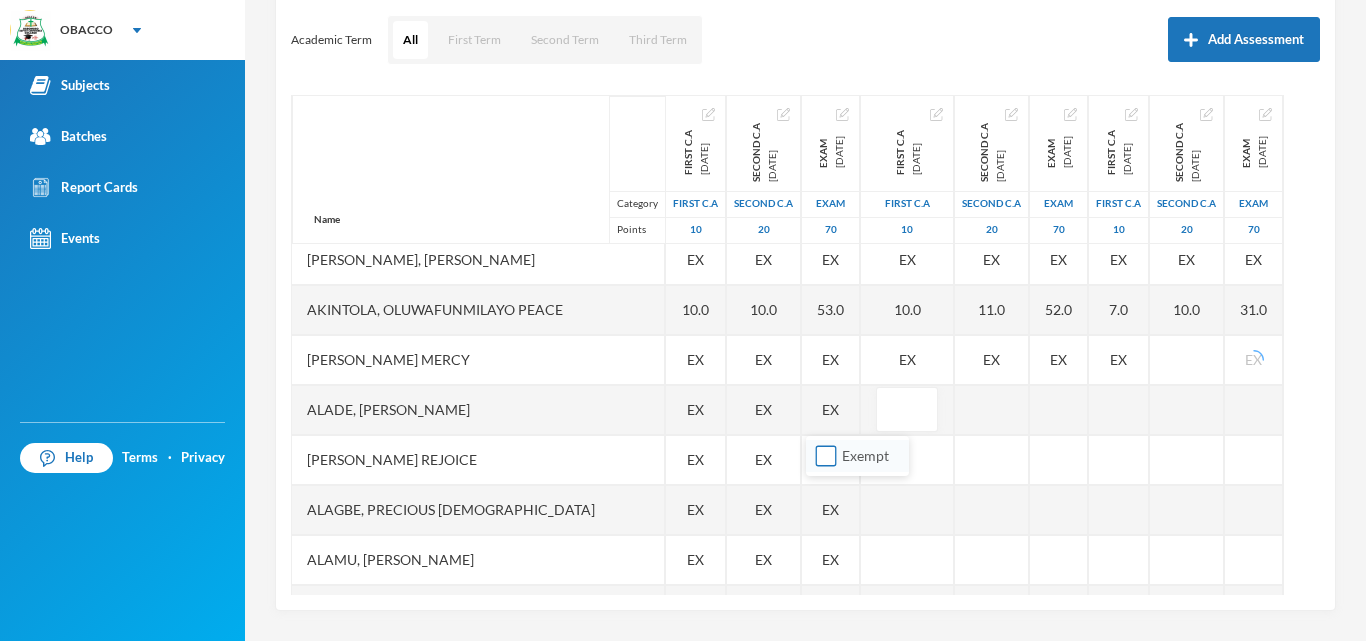 click on "Exempt" at bounding box center (826, 456) 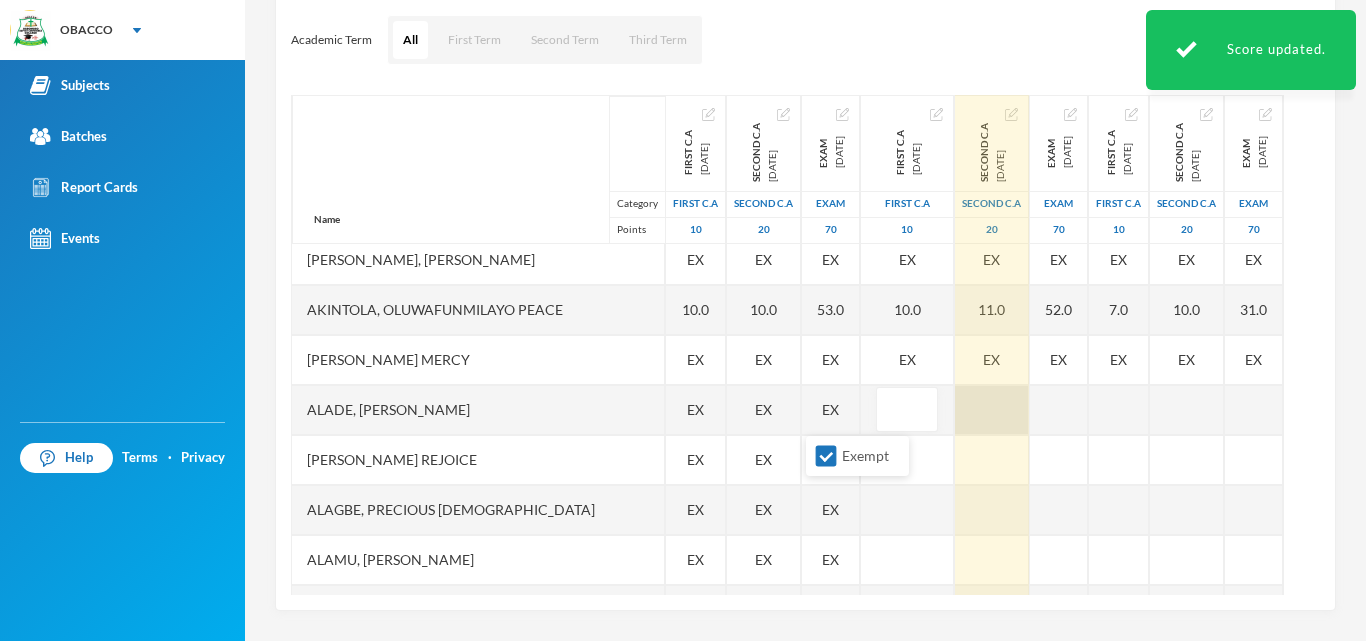 click at bounding box center (992, 410) 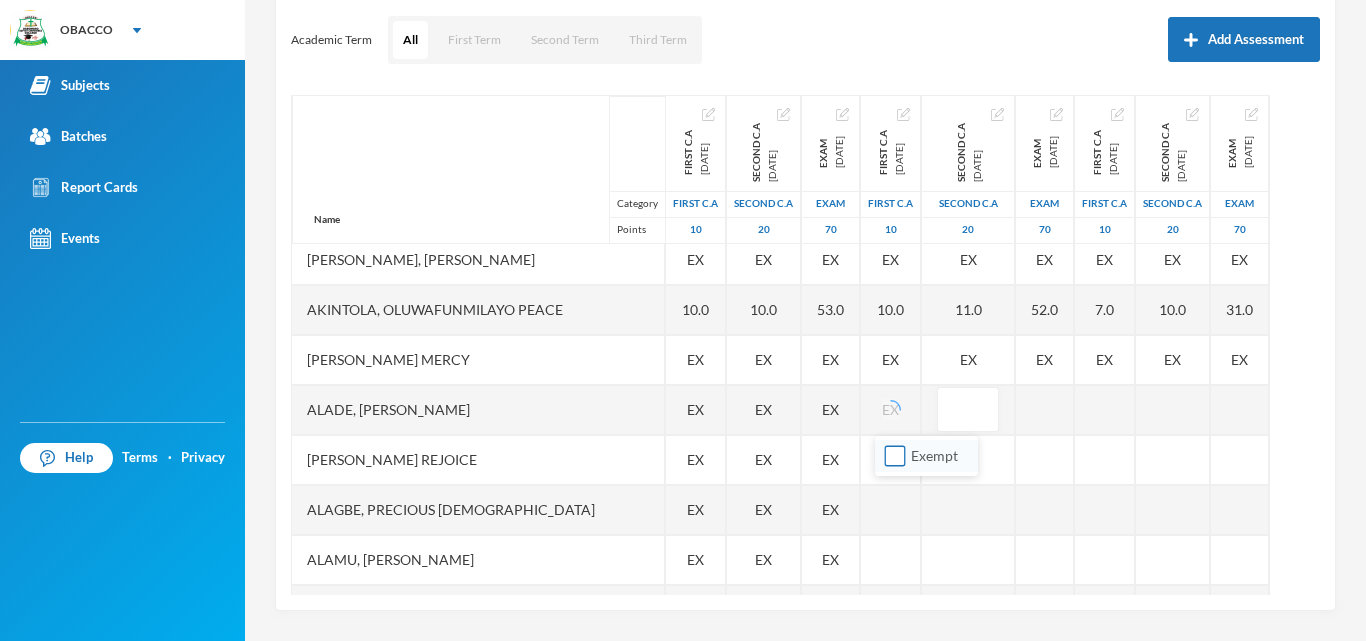 click on "Exempt" at bounding box center (895, 456) 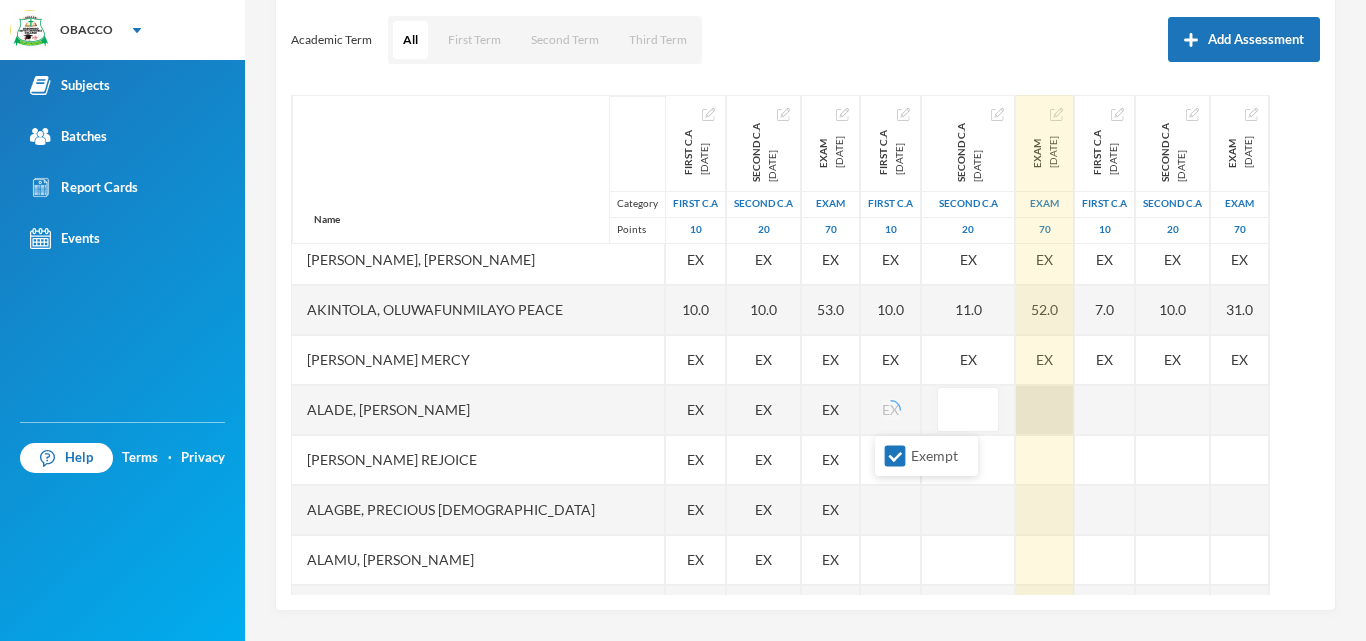 click at bounding box center [1045, 410] 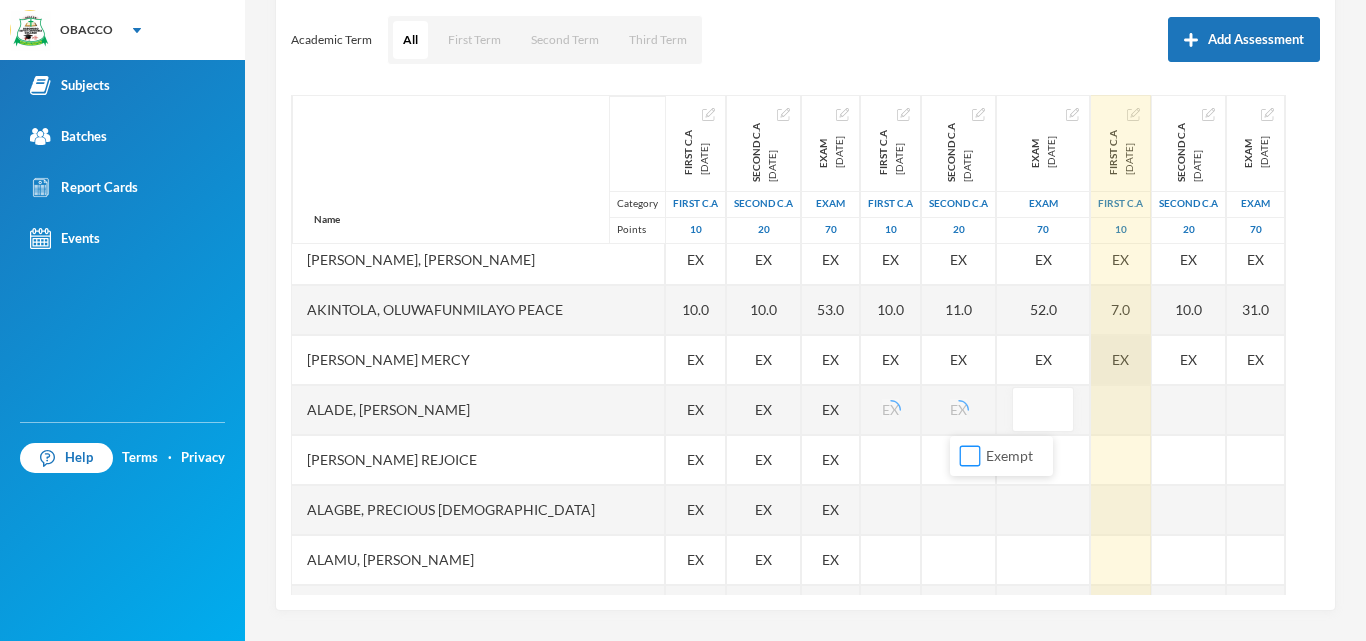 click on "Exempt" at bounding box center (970, 456) 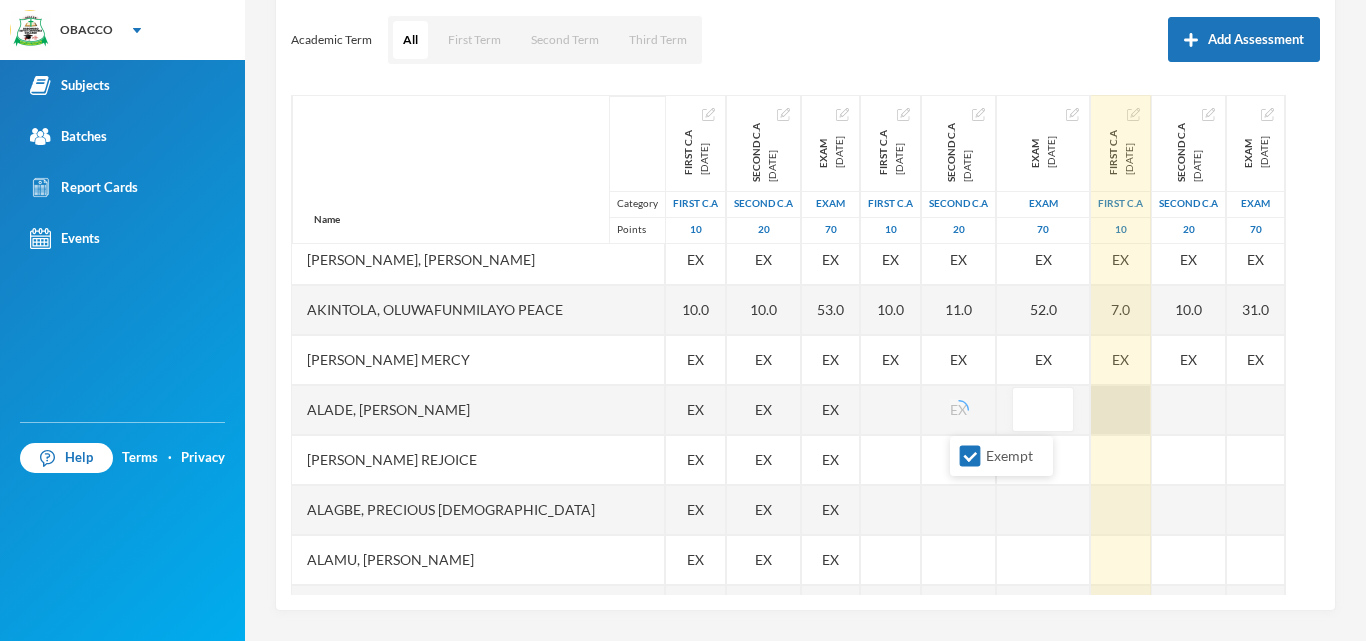 click at bounding box center [1121, 410] 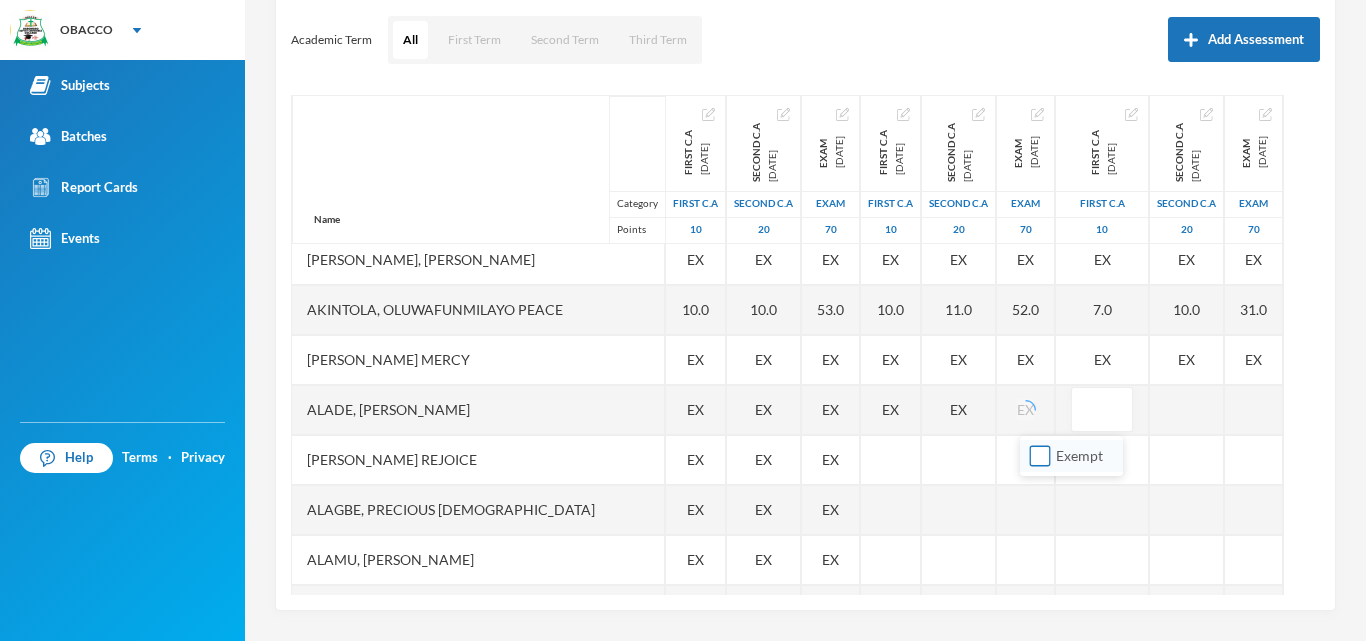 click on "Exempt" at bounding box center [1040, 456] 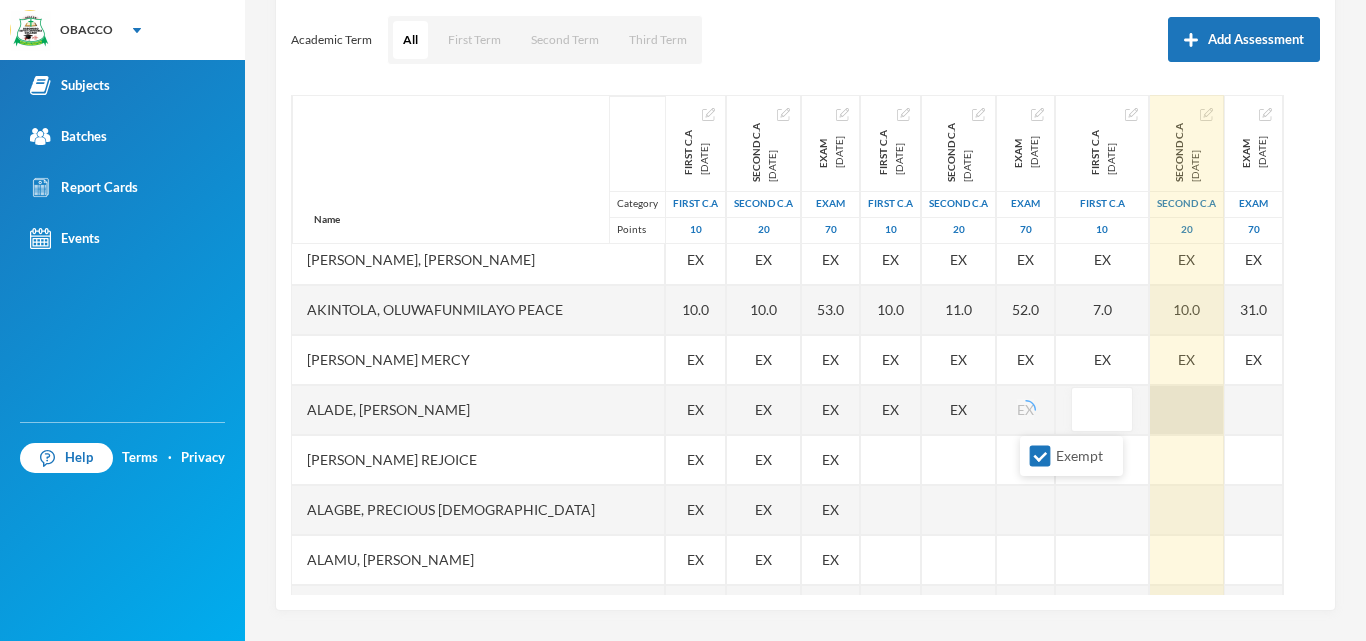 click at bounding box center (1187, 410) 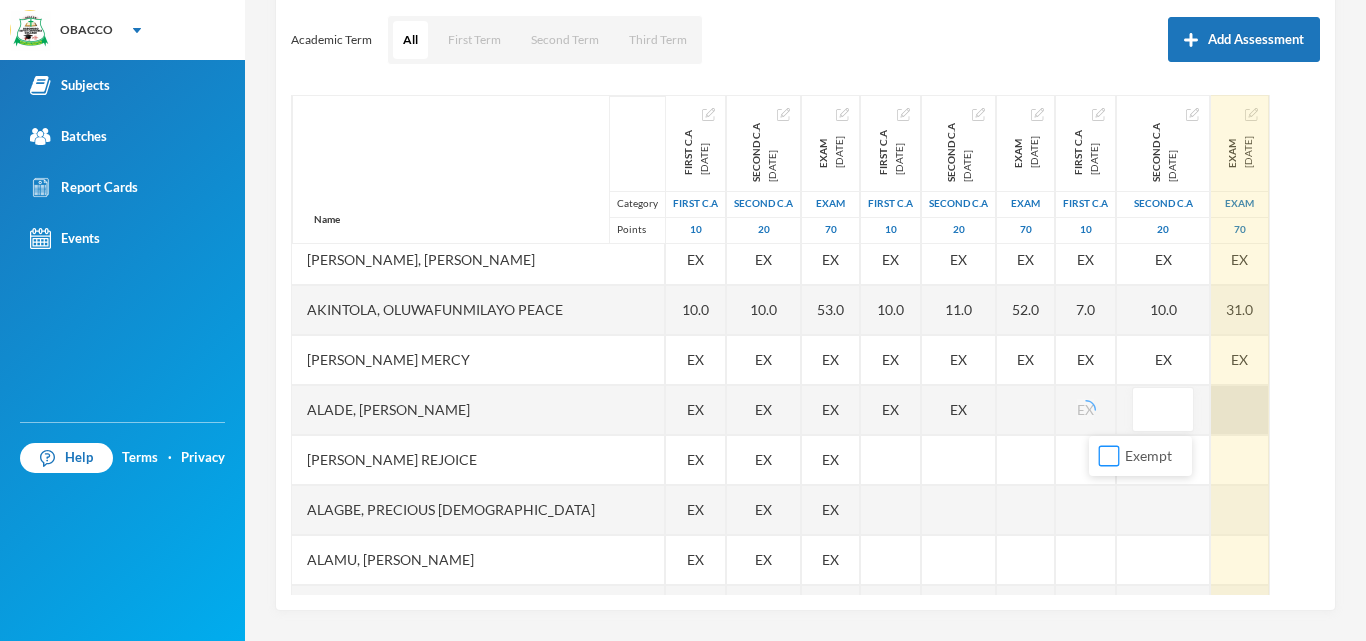 click on "Exempt" at bounding box center [1109, 456] 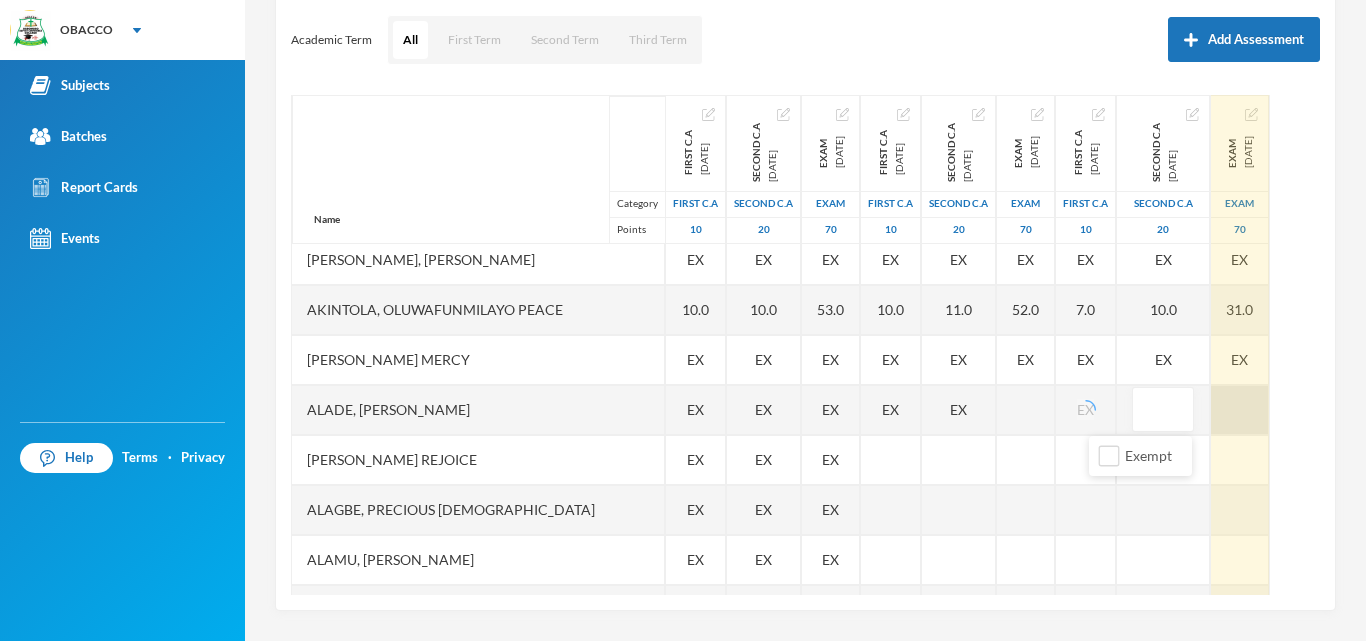 click at bounding box center (1240, 410) 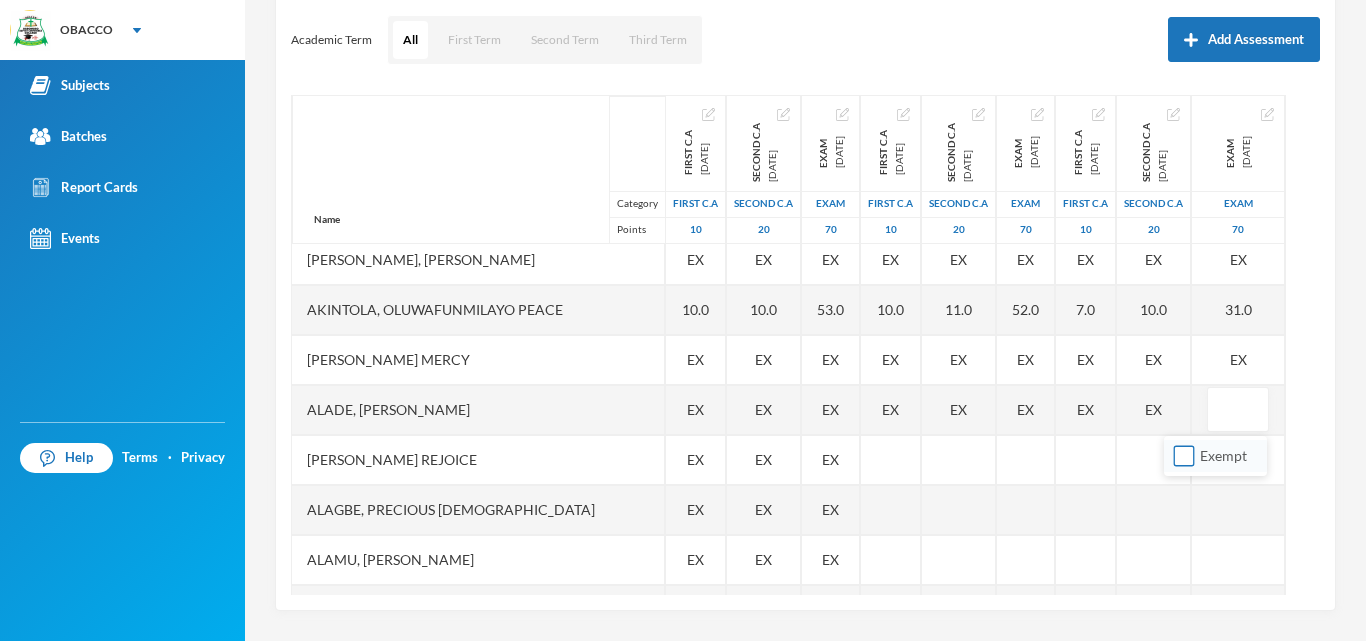 click on "Exempt" at bounding box center [1184, 456] 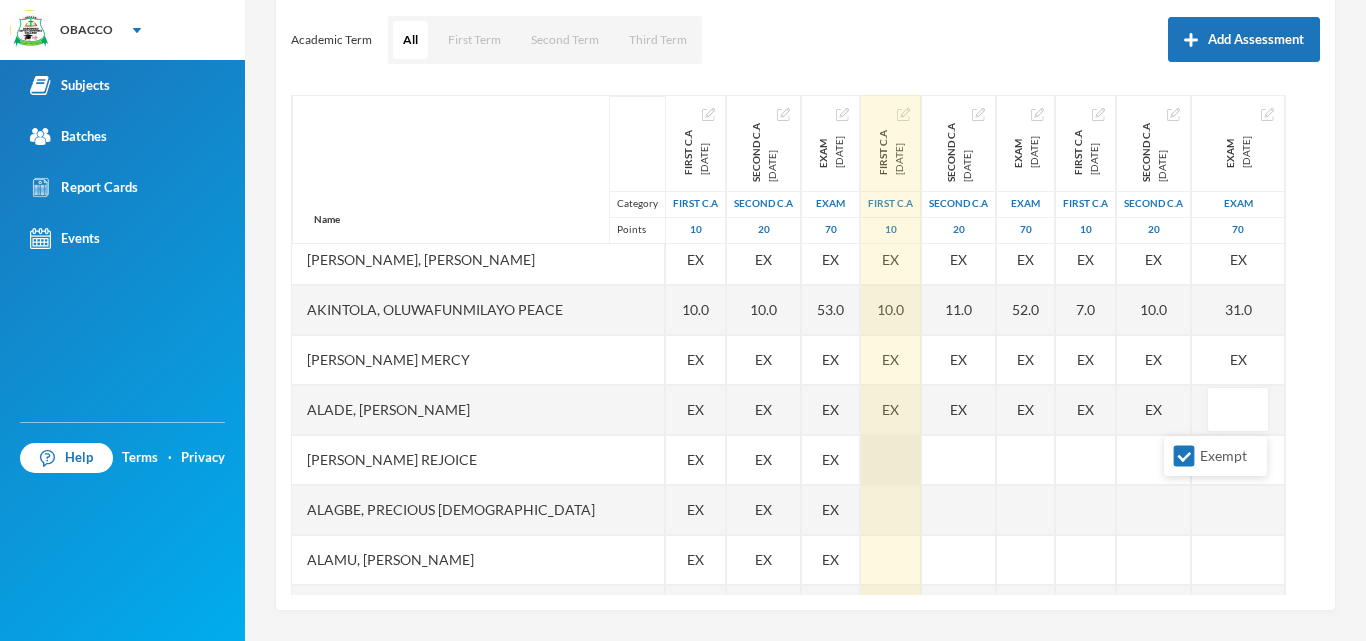 click at bounding box center [891, 460] 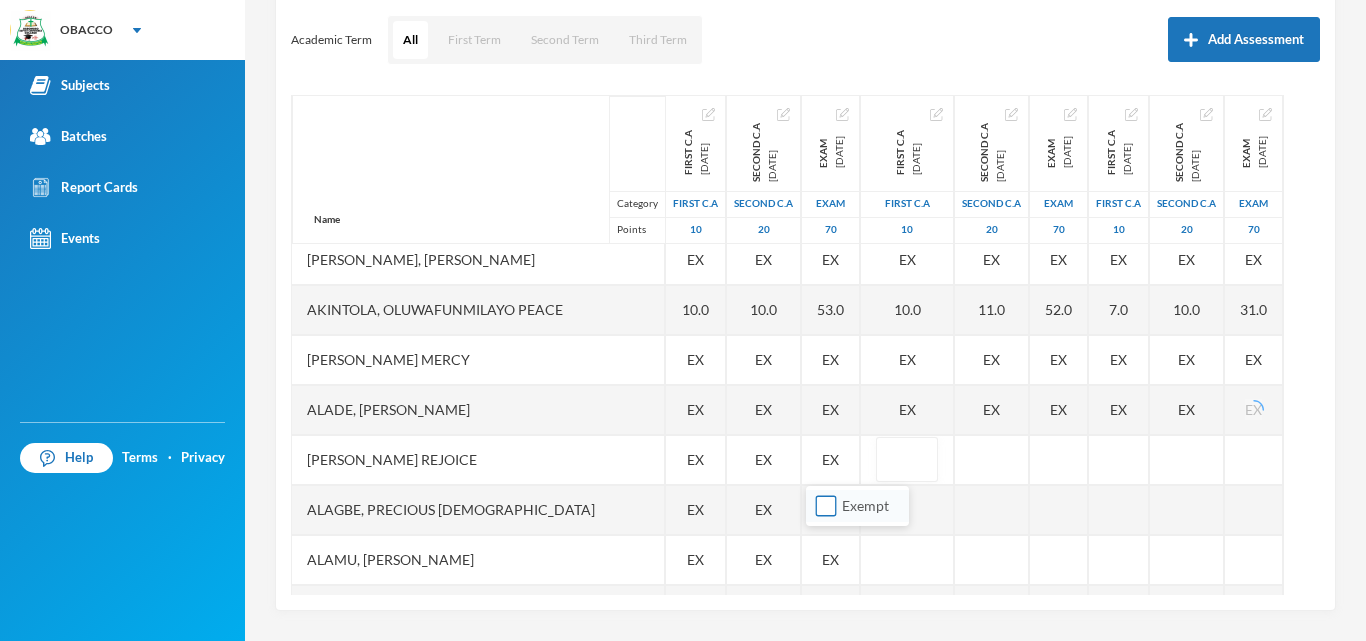 click on "Exempt" at bounding box center (826, 506) 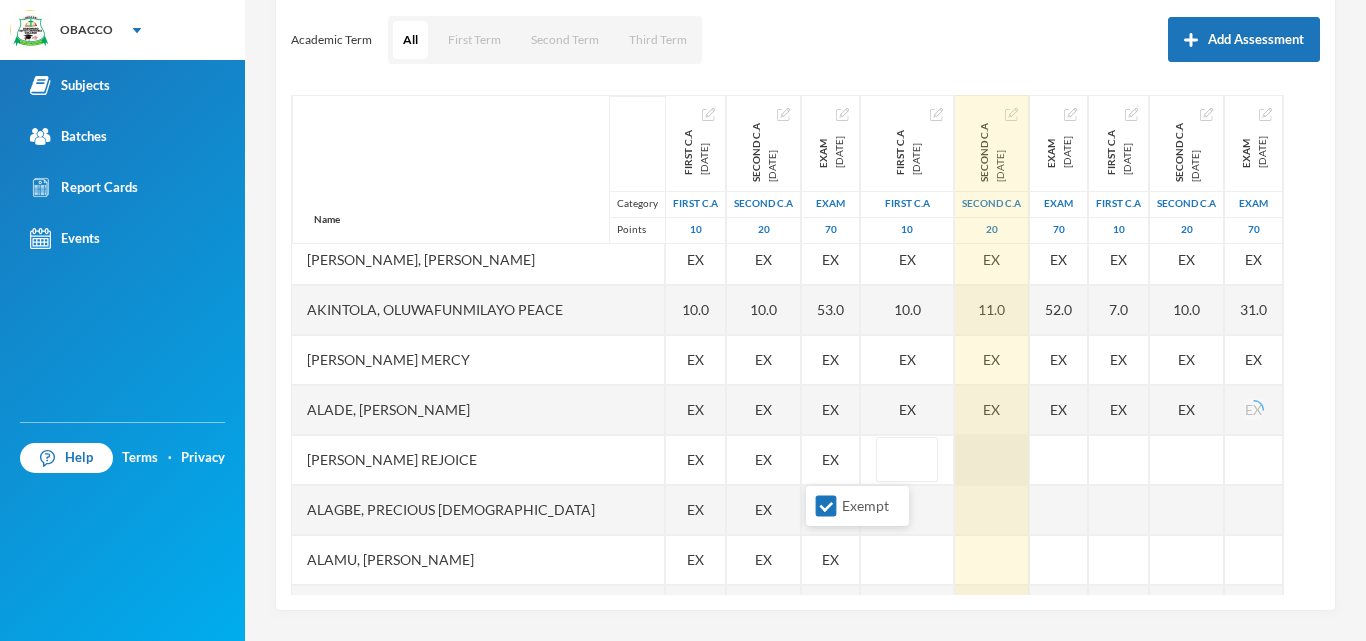 click at bounding box center (992, 460) 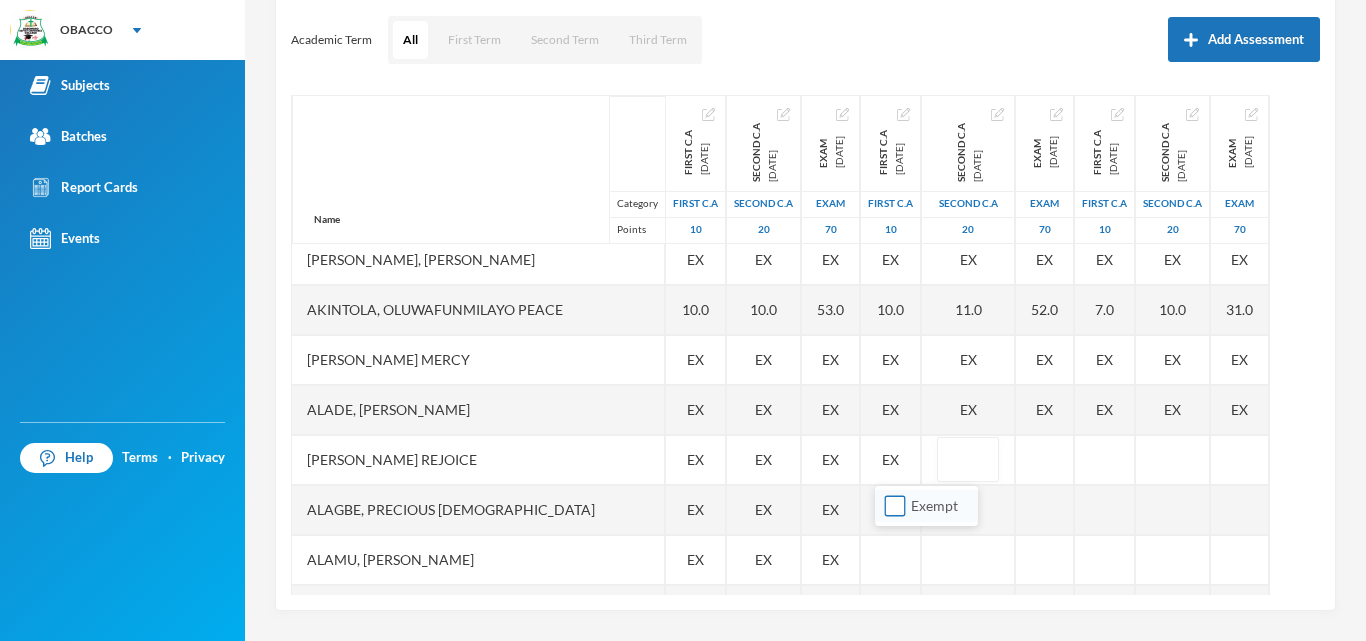 click on "Exempt" at bounding box center [895, 506] 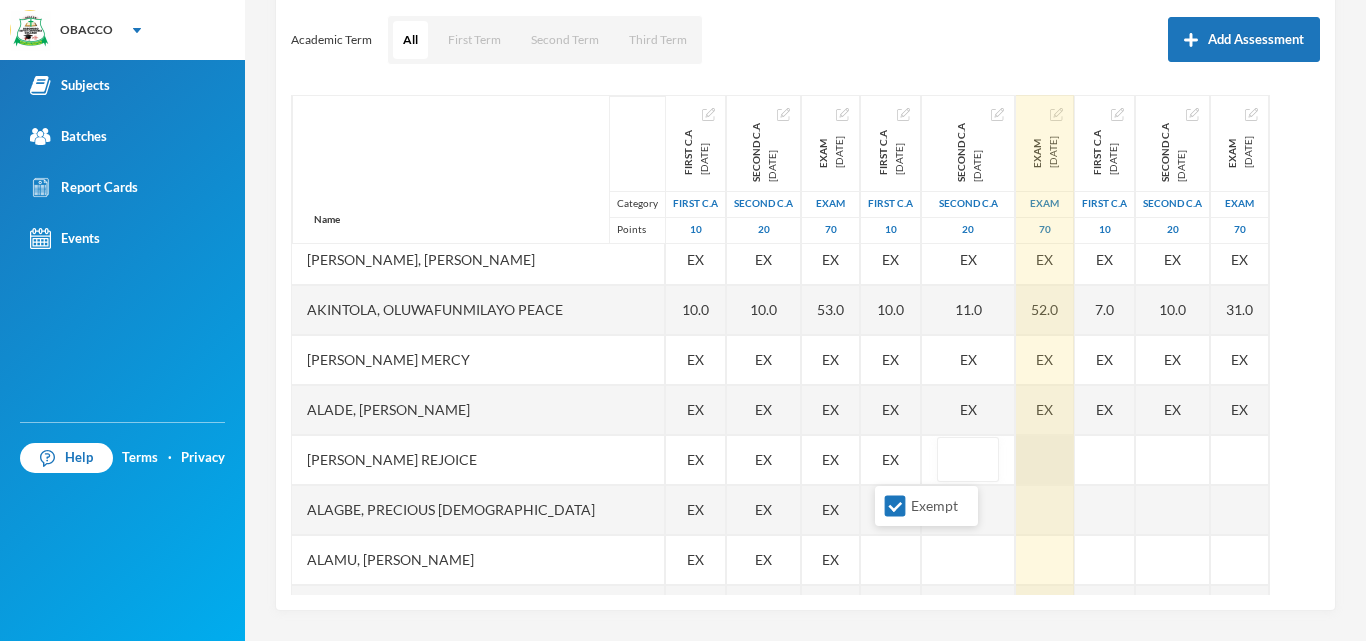 click on "Name   Category Points [PERSON_NAME], [PERSON_NAME], [PERSON_NAME] [PERSON_NAME] [PERSON_NAME], Temilade Inioluwa [PERSON_NAME] [GEOGRAPHIC_DATA][PERSON_NAME] [PERSON_NAME], Oluwamayokun [PERSON_NAME], [PERSON_NAME] [PERSON_NAME], [PERSON_NAME], [PERSON_NAME], [PERSON_NAME] [PERSON_NAME], [PERSON_NAME], Testimony [PERSON_NAME], [PERSON_NAME] Oluwanifemi [PERSON_NAME] [PERSON_NAME], [PERSON_NAME] [PERSON_NAME] [PERSON_NAME], [PERSON_NAME] [PERSON_NAME], Precious [PERSON_NAME] [PERSON_NAME], [PERSON_NAME] [PERSON_NAME], Oluwabunkunmi [PERSON_NAME], [PERSON_NAME], [PERSON_NAME], [PERSON_NAME], Adesewa [PERSON_NAME], [PERSON_NAME] [PERSON_NAME] [PERSON_NAME], [PERSON_NAME] [PERSON_NAME], [PERSON_NAME] [PERSON_NAME], [PERSON_NAME], [PERSON_NAME] [PERSON_NAME], [PERSON_NAME], [PERSON_NAME] [PERSON_NAME] Enioluwa [PERSON_NAME], Promise [PERSON_NAME]" at bounding box center [805, 345] 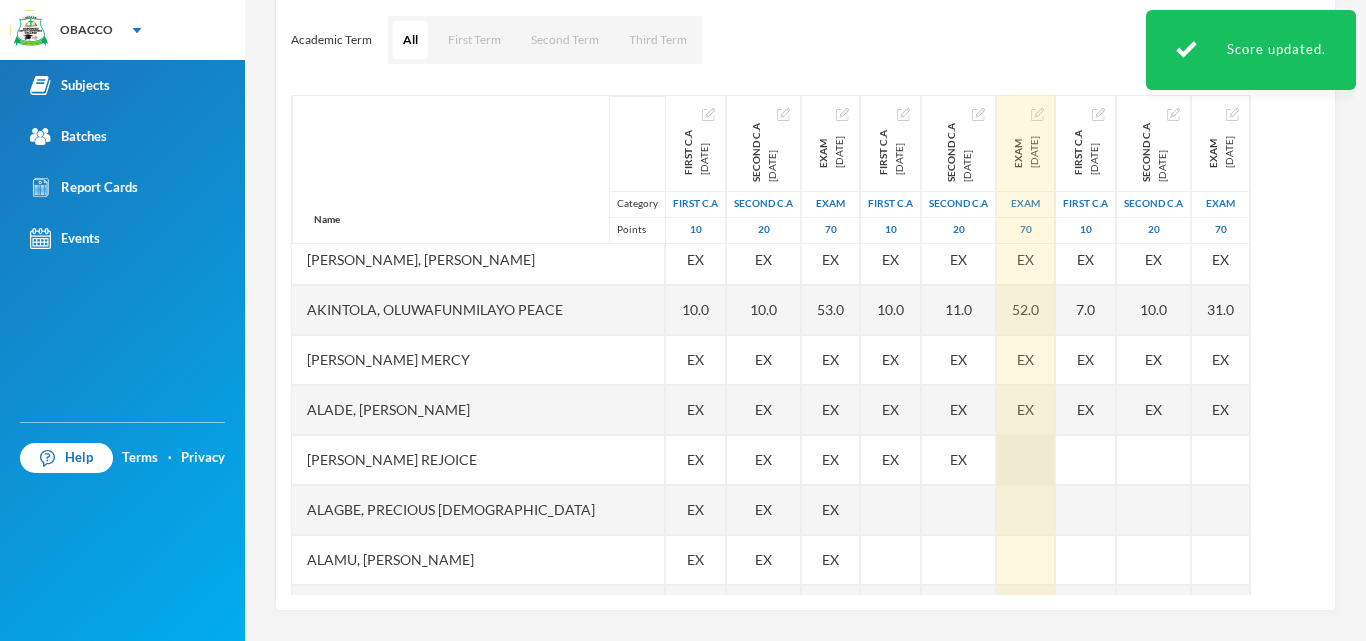 click at bounding box center [1026, 460] 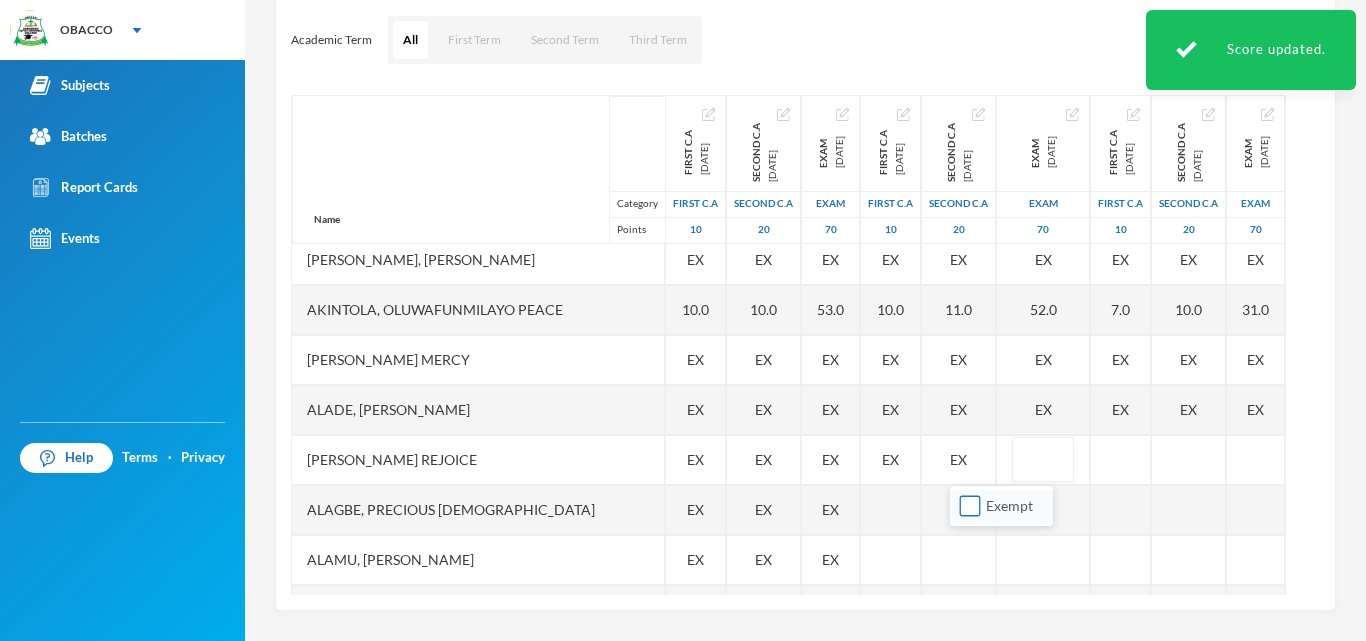 click on "Exempt" at bounding box center [970, 506] 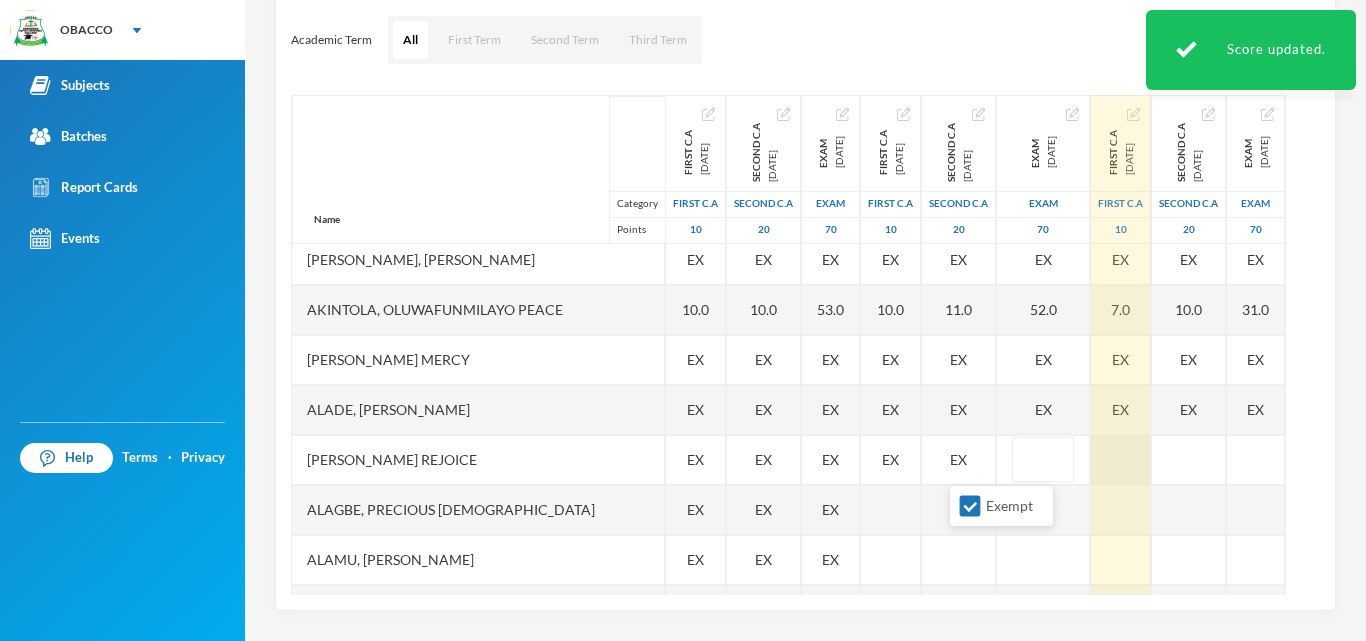 click at bounding box center [1121, 460] 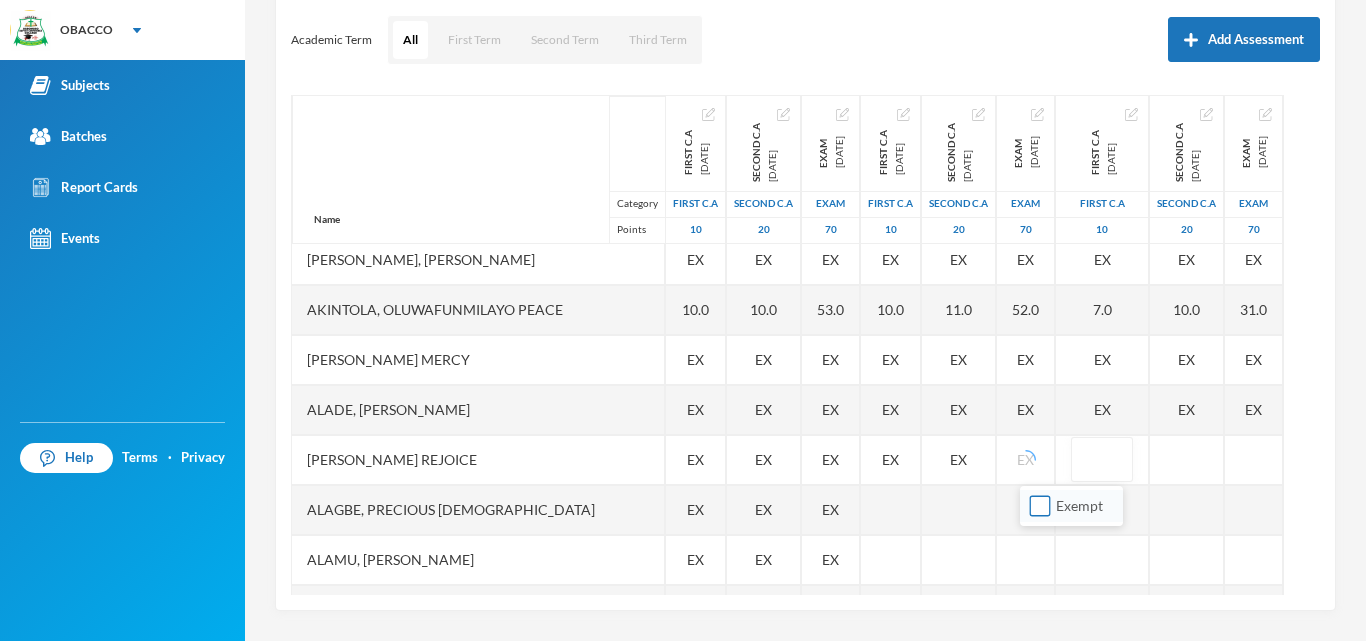 click on "Exempt" at bounding box center (1040, 506) 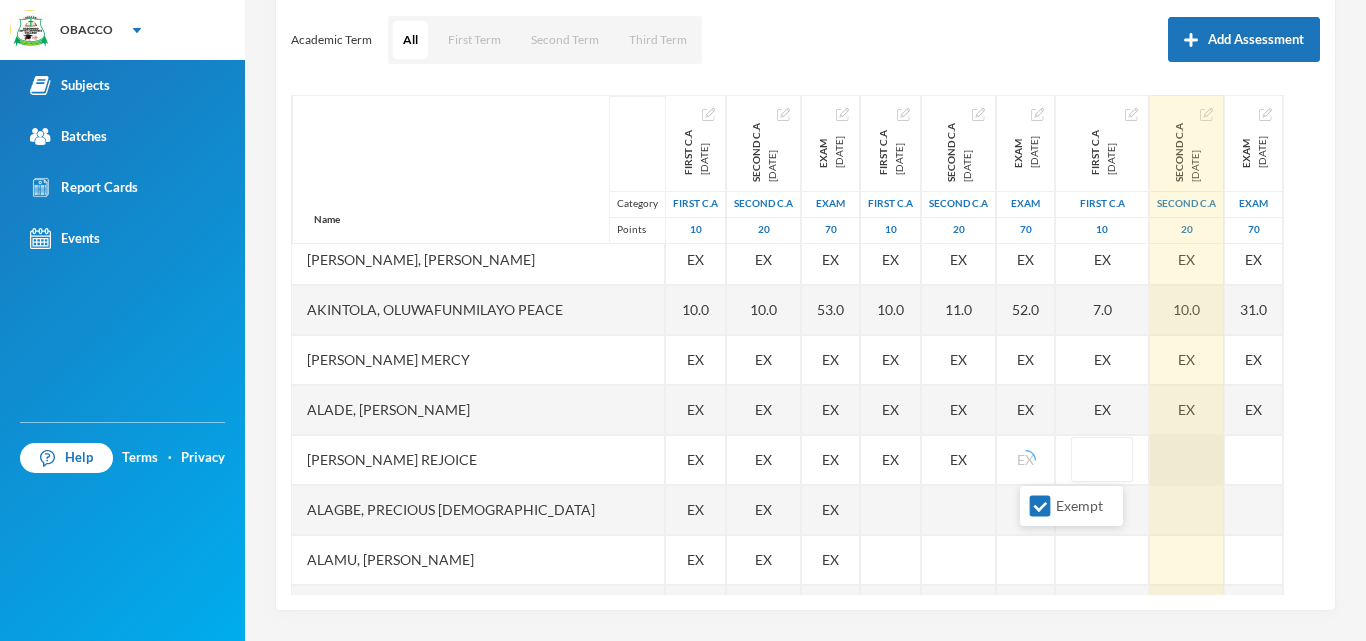click at bounding box center (1187, 460) 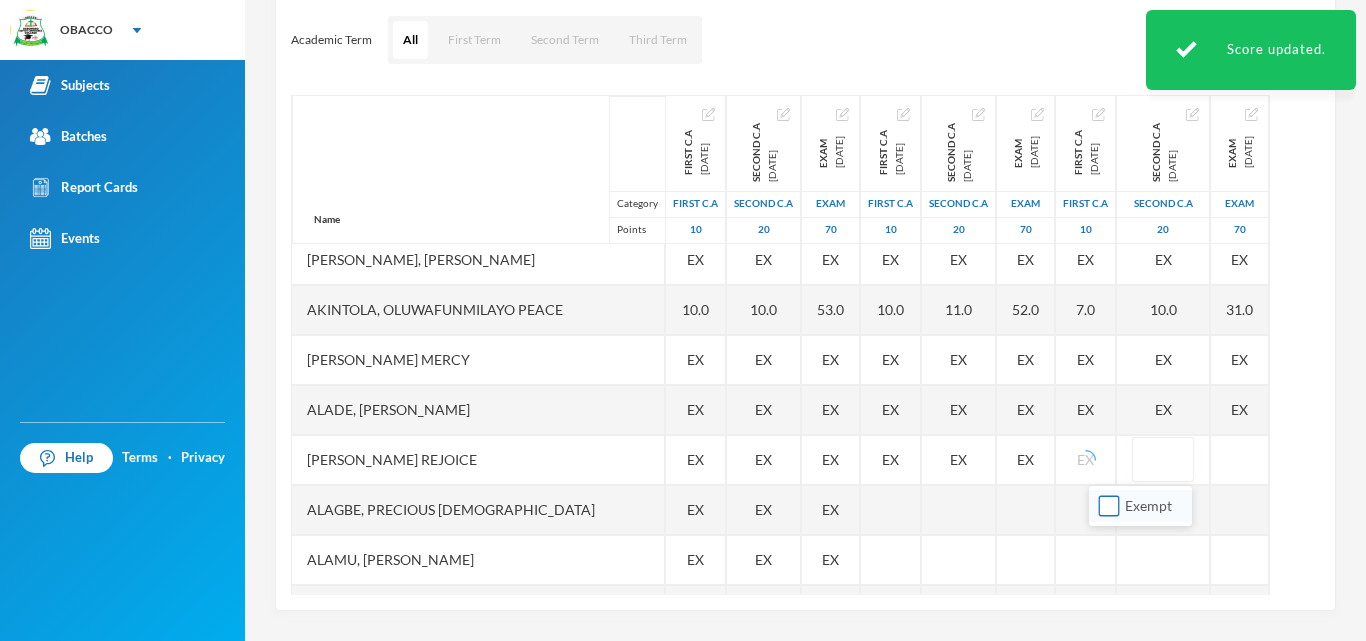 click on "Exempt" at bounding box center [1109, 506] 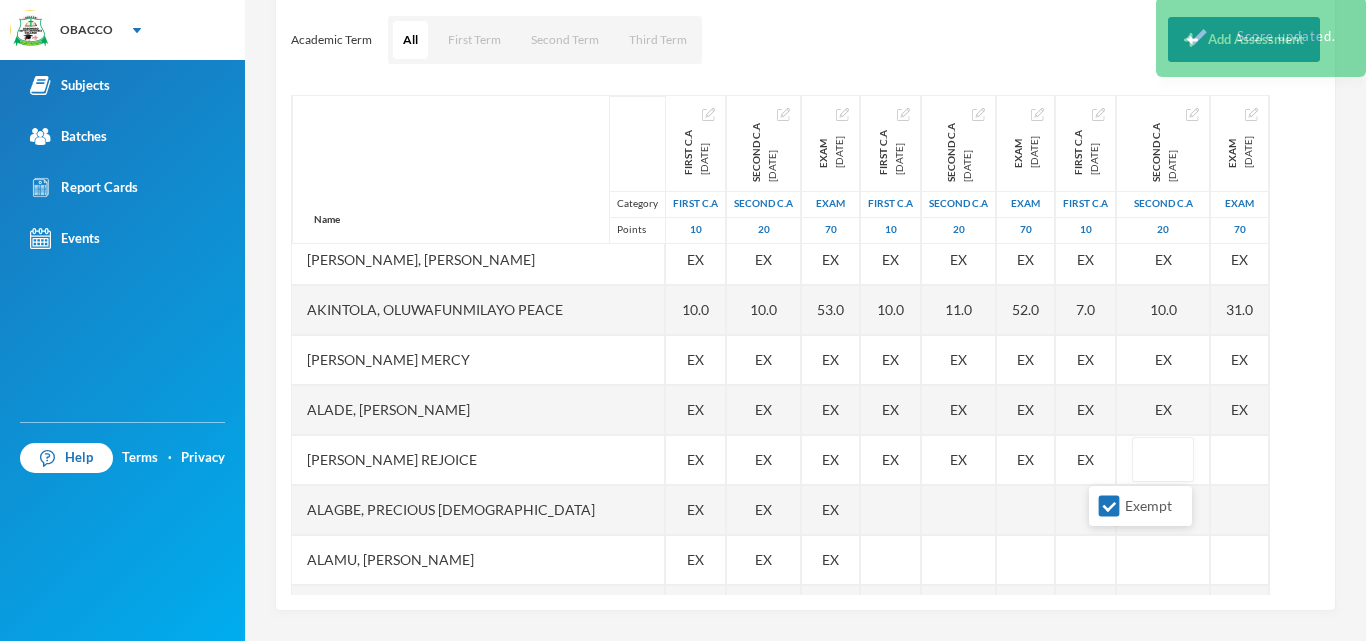scroll, scrollTop: 840, scrollLeft: 0, axis: vertical 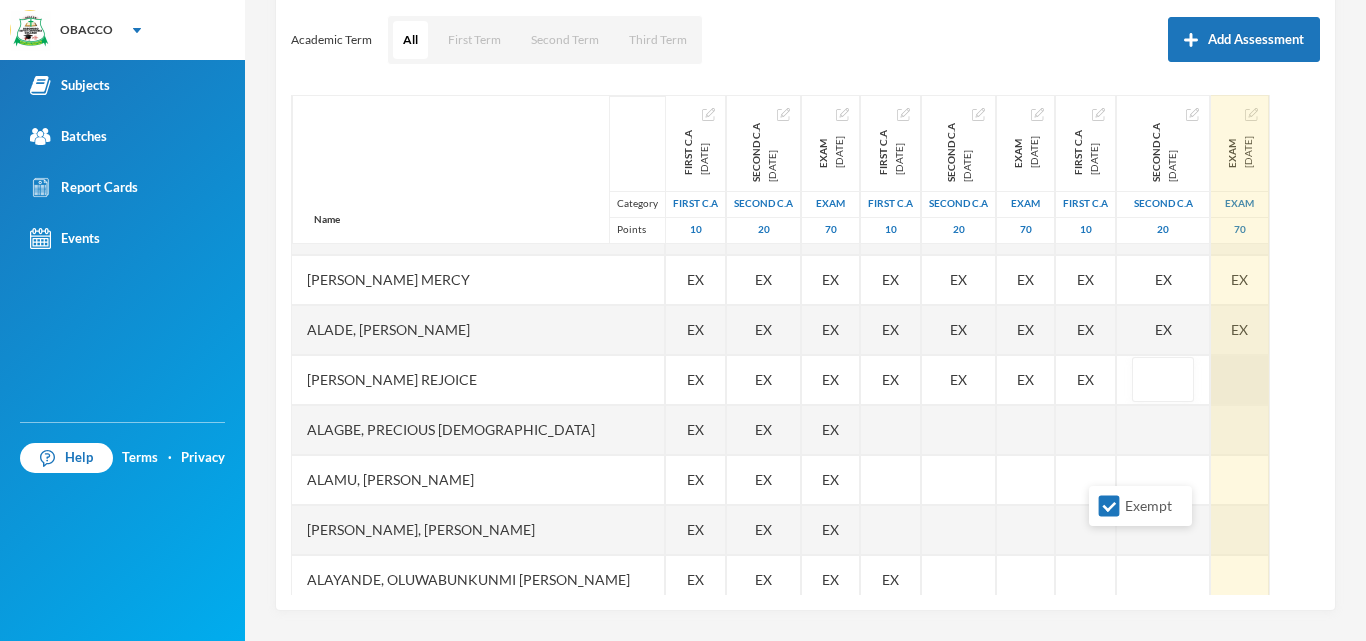 click at bounding box center [1240, 380] 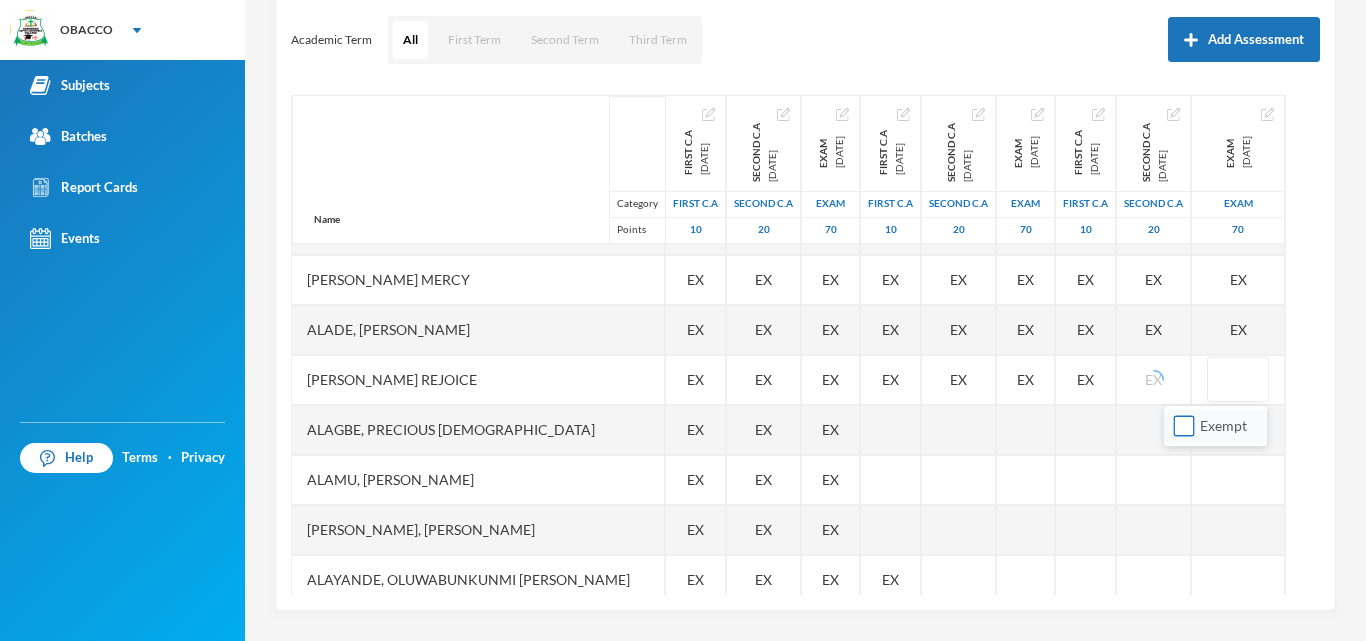 click on "Exempt" at bounding box center (1184, 426) 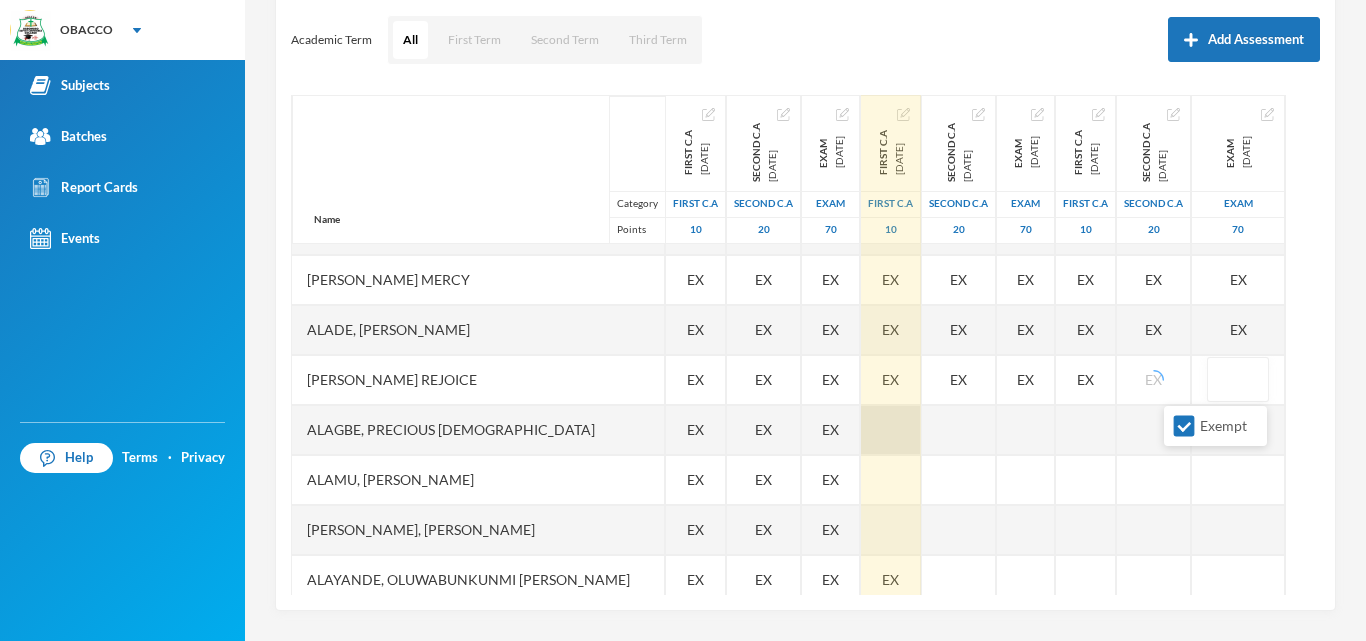click at bounding box center (891, 430) 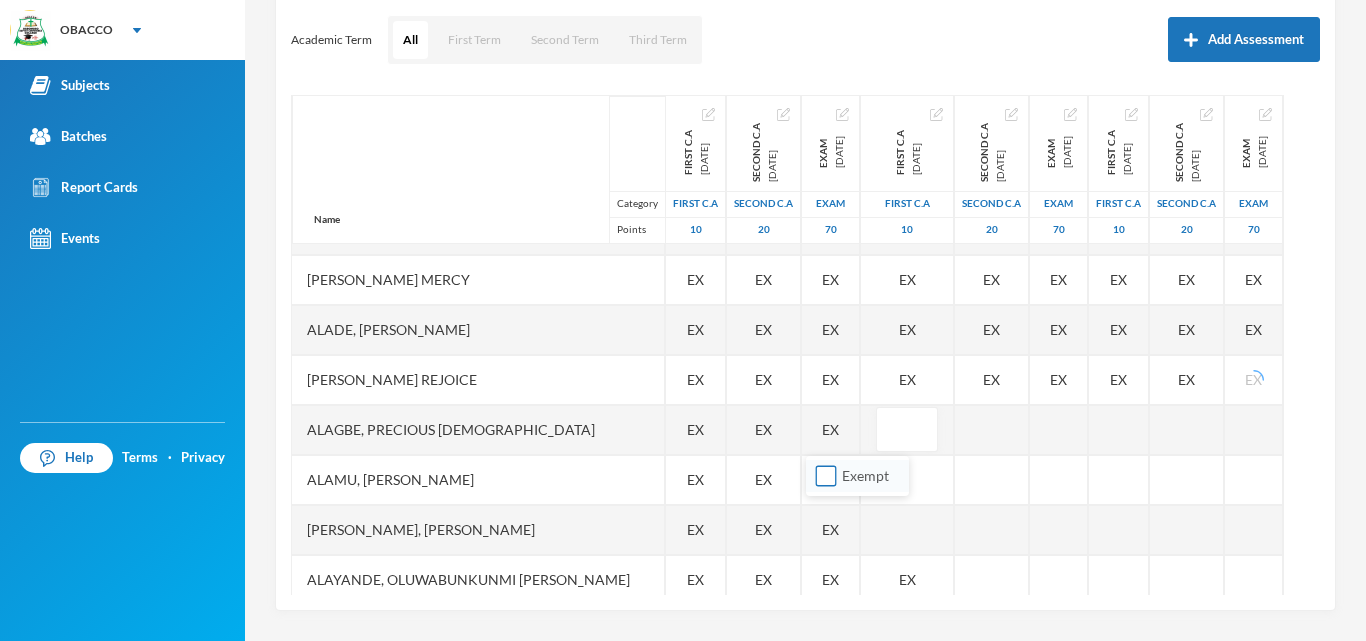 click on "Exempt" at bounding box center [826, 476] 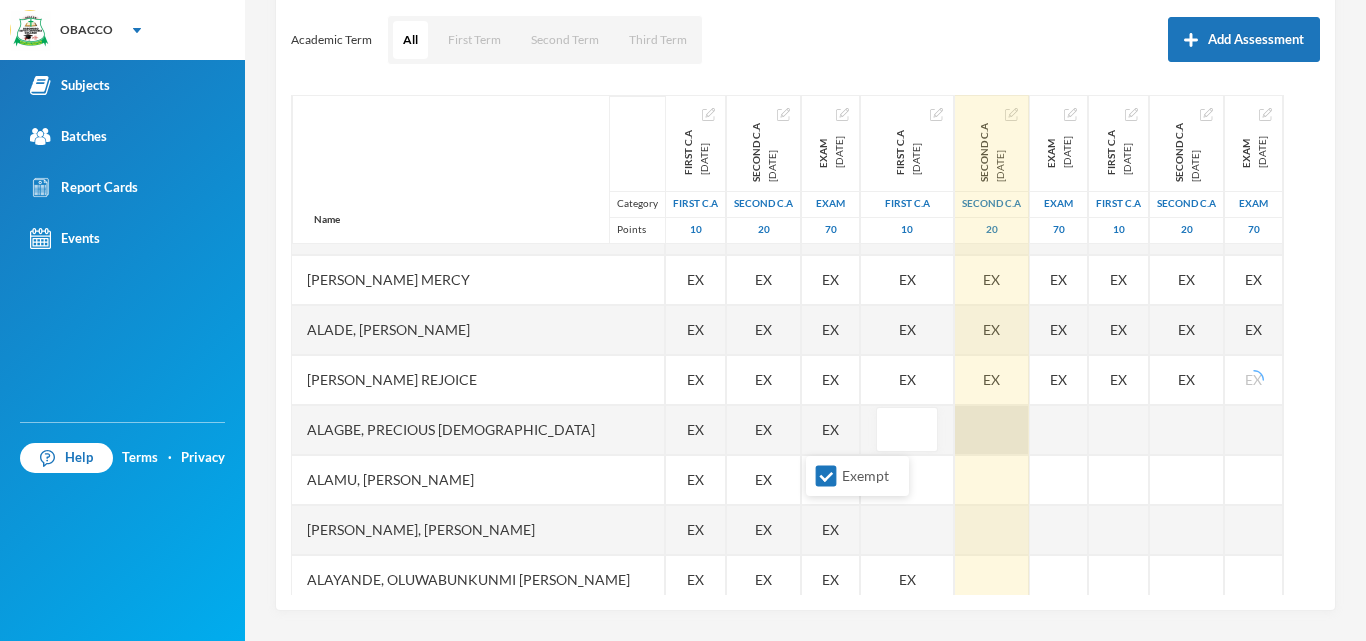 click at bounding box center [992, 430] 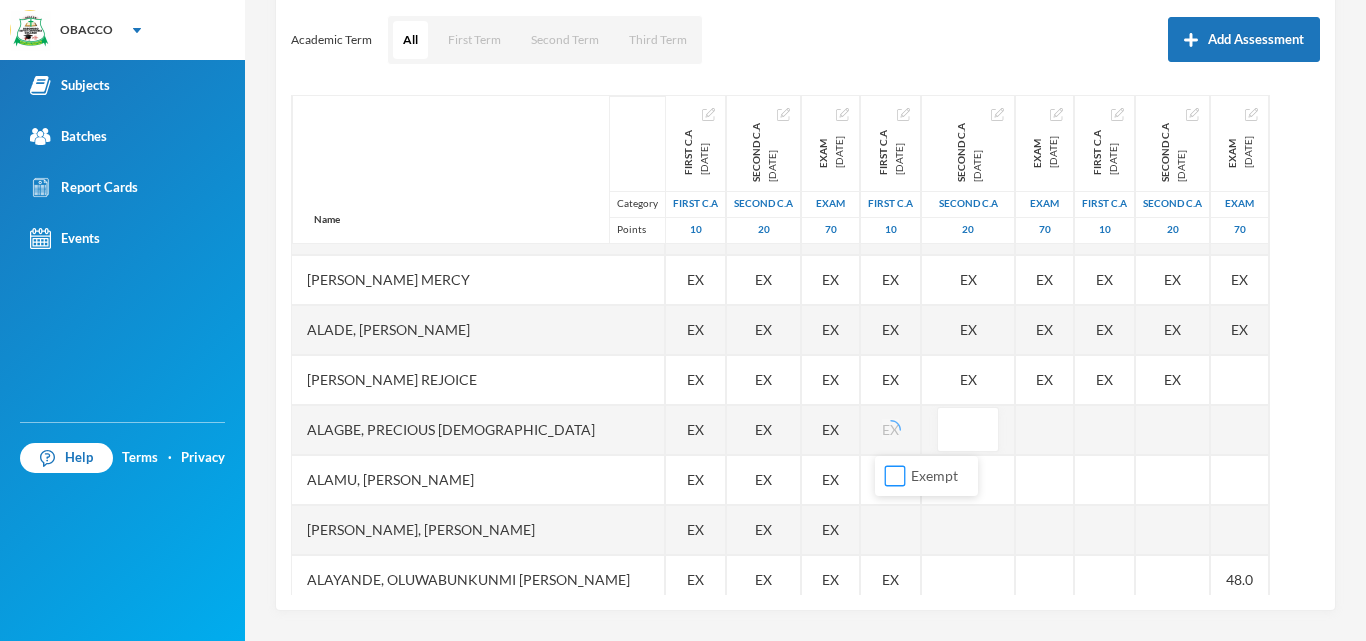 click on "Exempt" at bounding box center (895, 476) 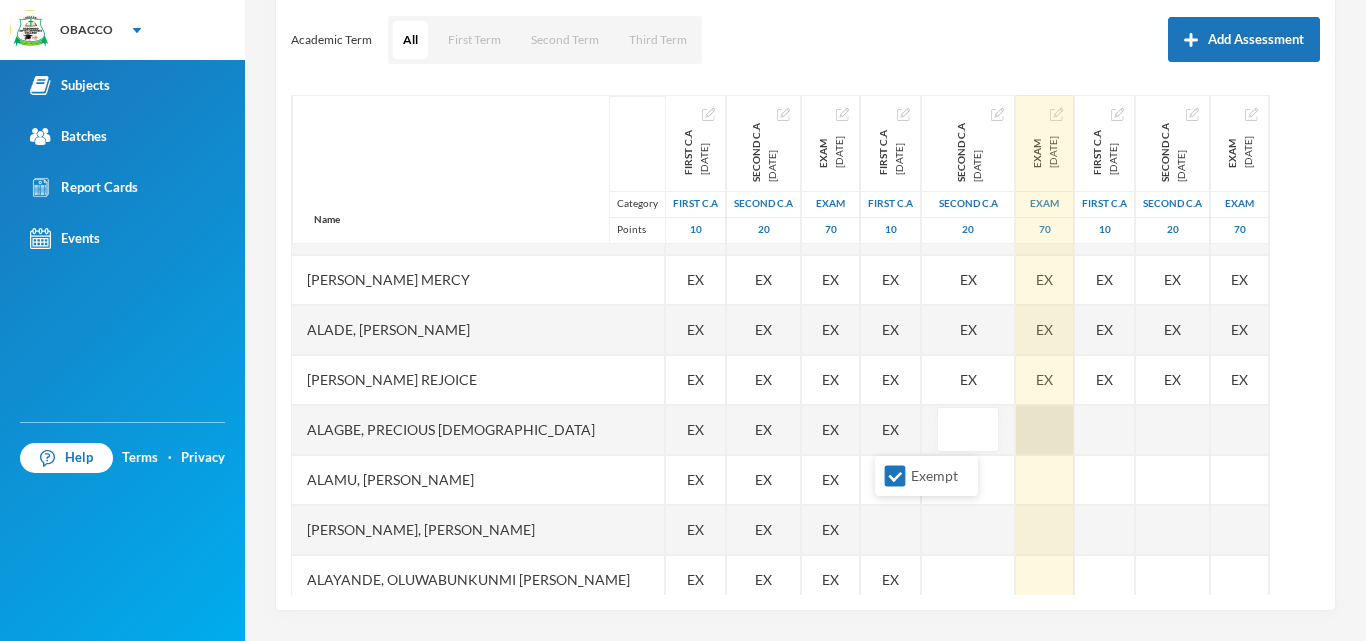 click at bounding box center (1045, 430) 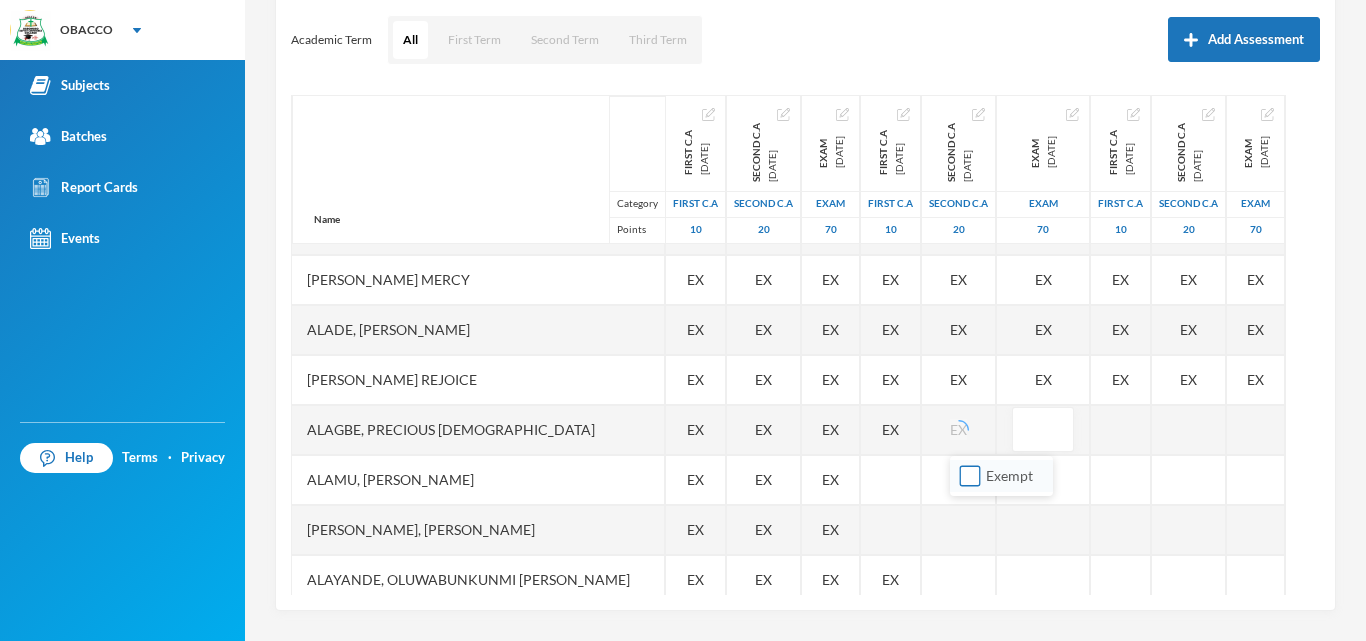 click on "Exempt" at bounding box center (970, 476) 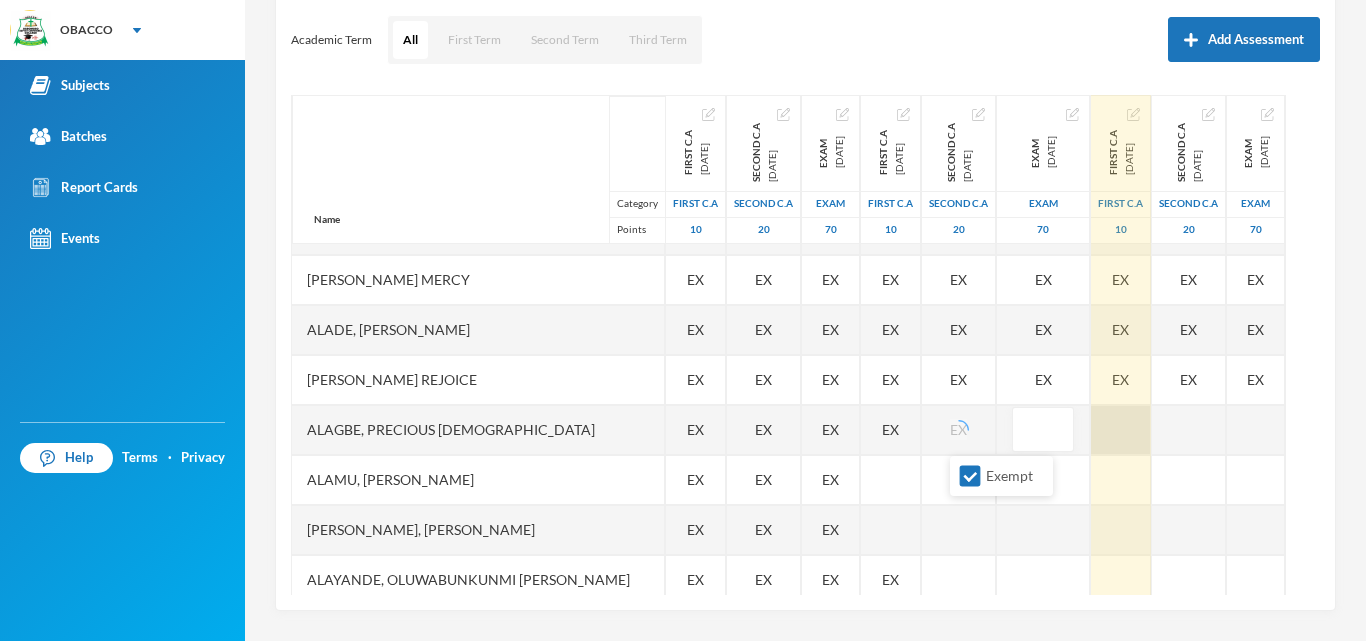 click at bounding box center [1121, 430] 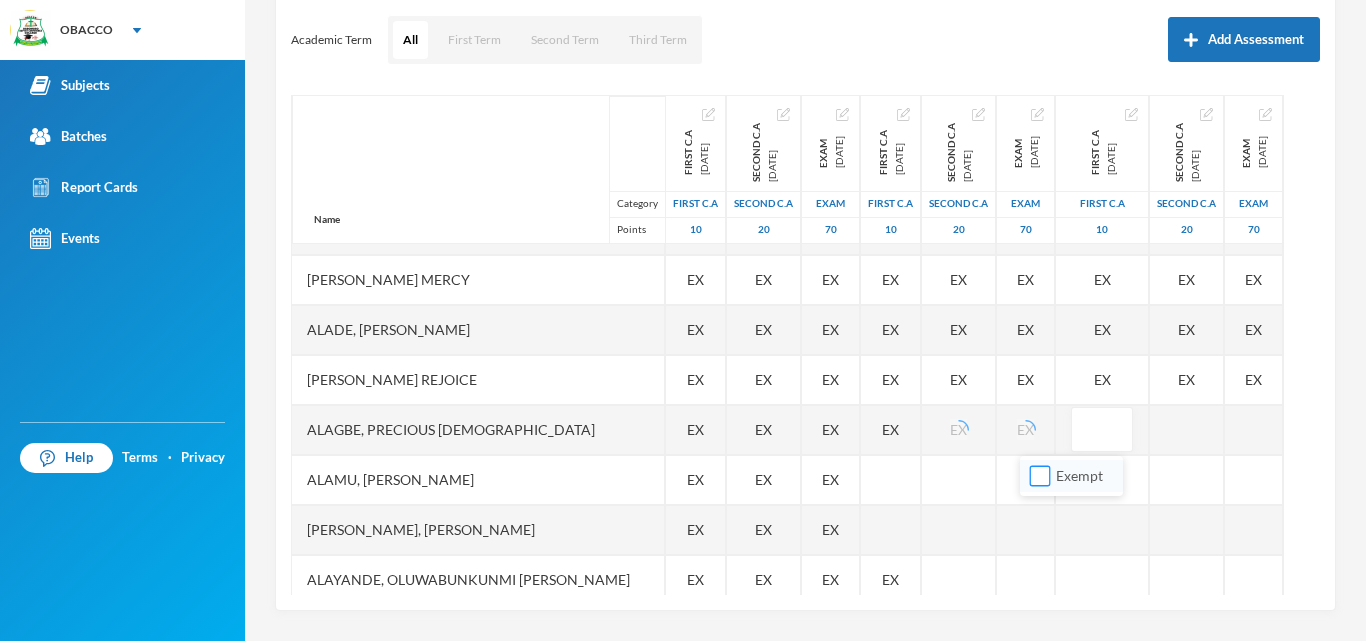 click on "Exempt" at bounding box center (1040, 476) 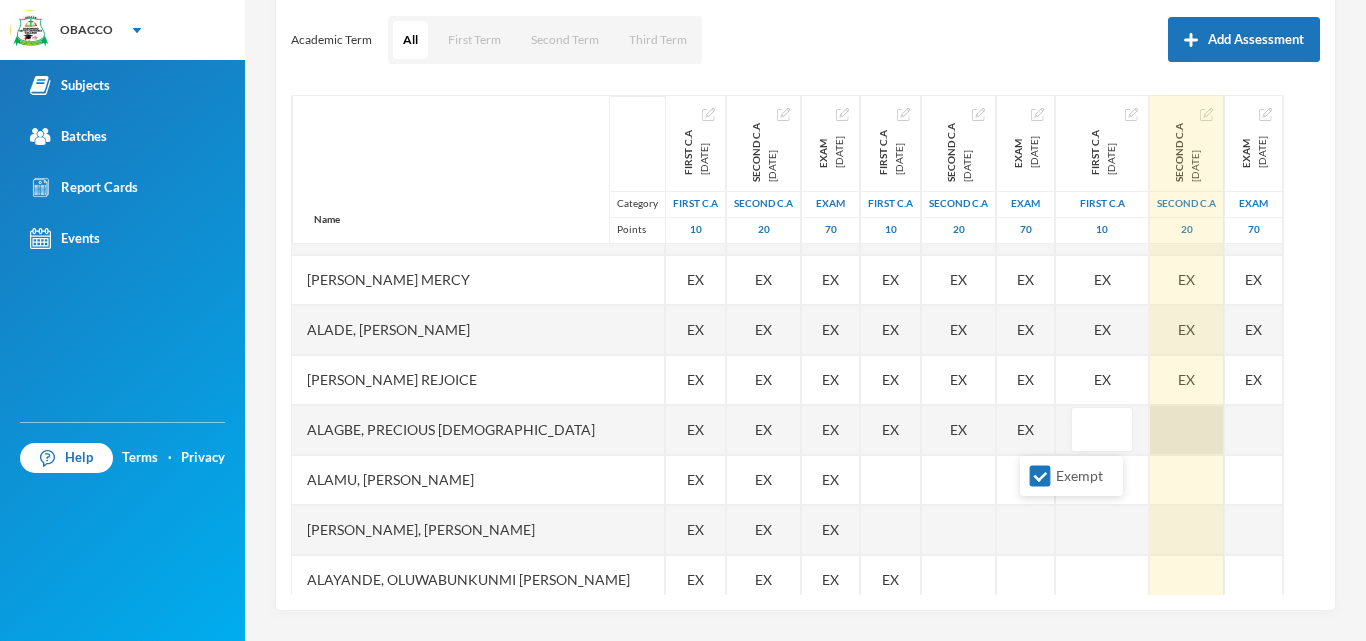 click at bounding box center (1187, 430) 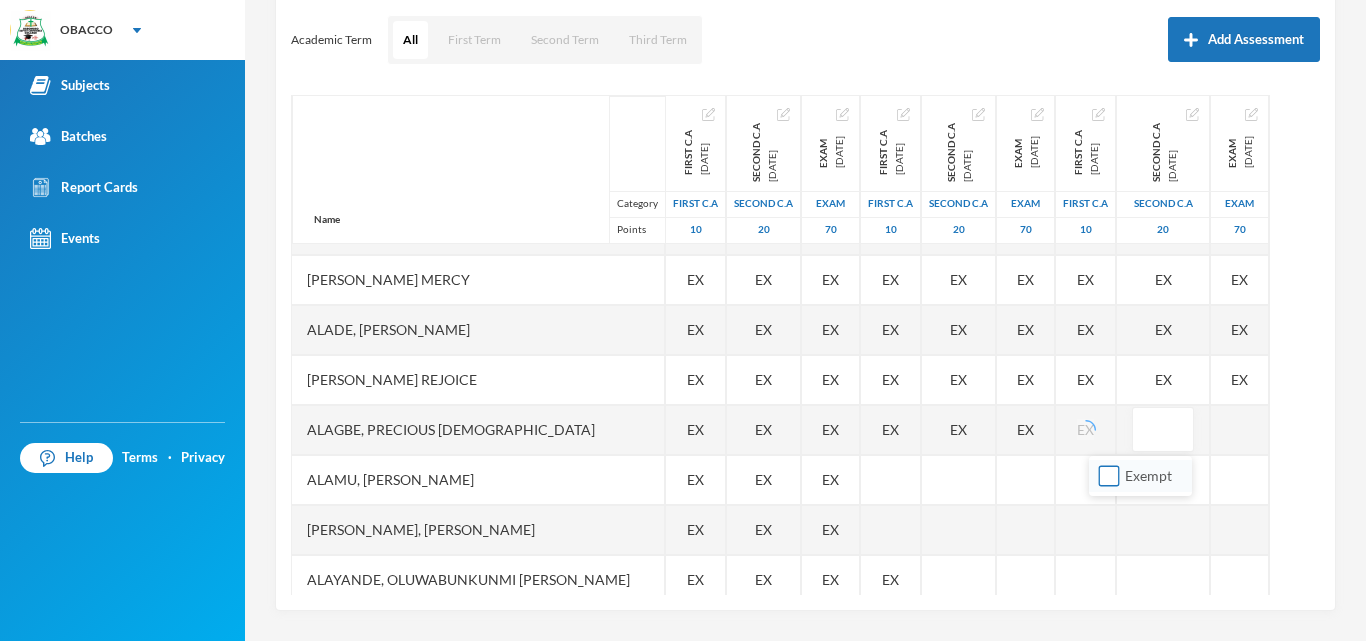 click on "Exempt" at bounding box center (1109, 476) 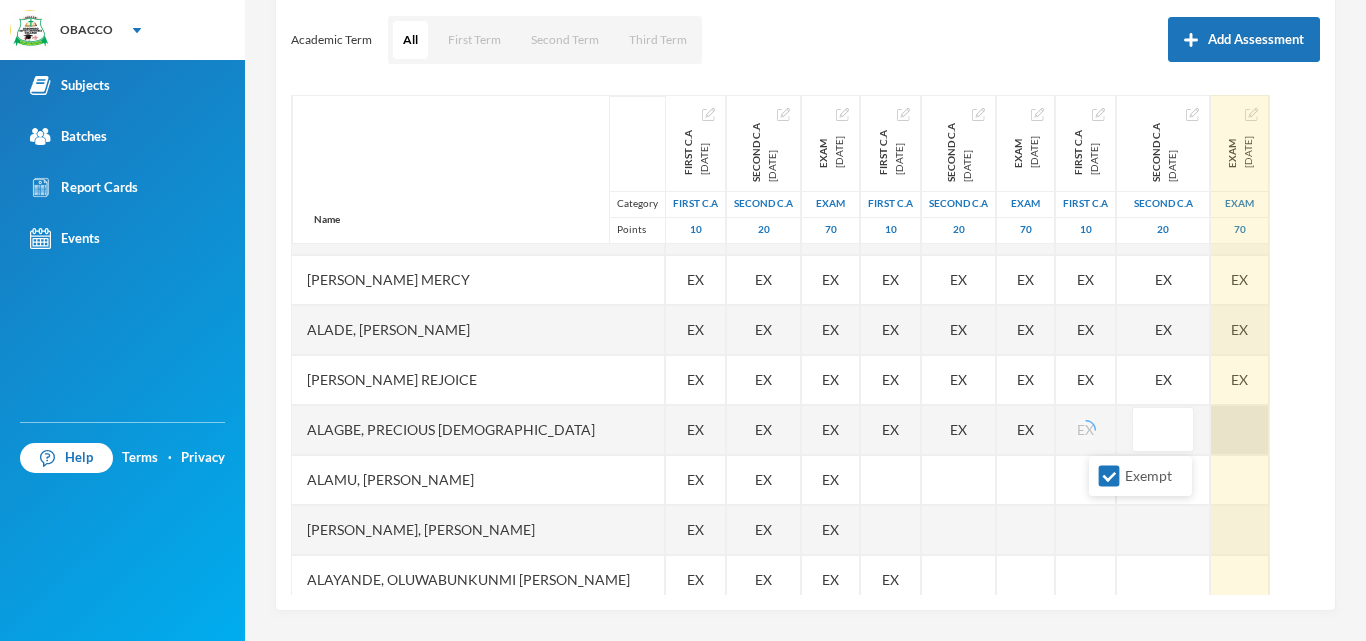 click at bounding box center [1240, 430] 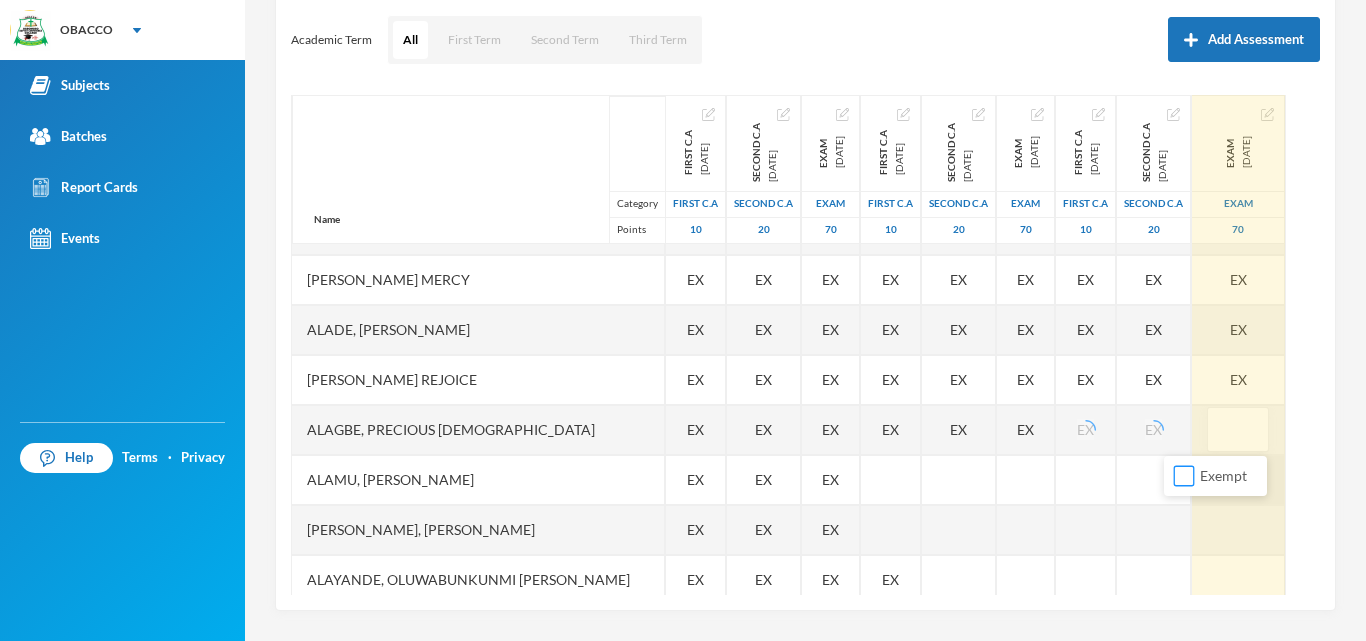 click on "Exempt" at bounding box center [1184, 476] 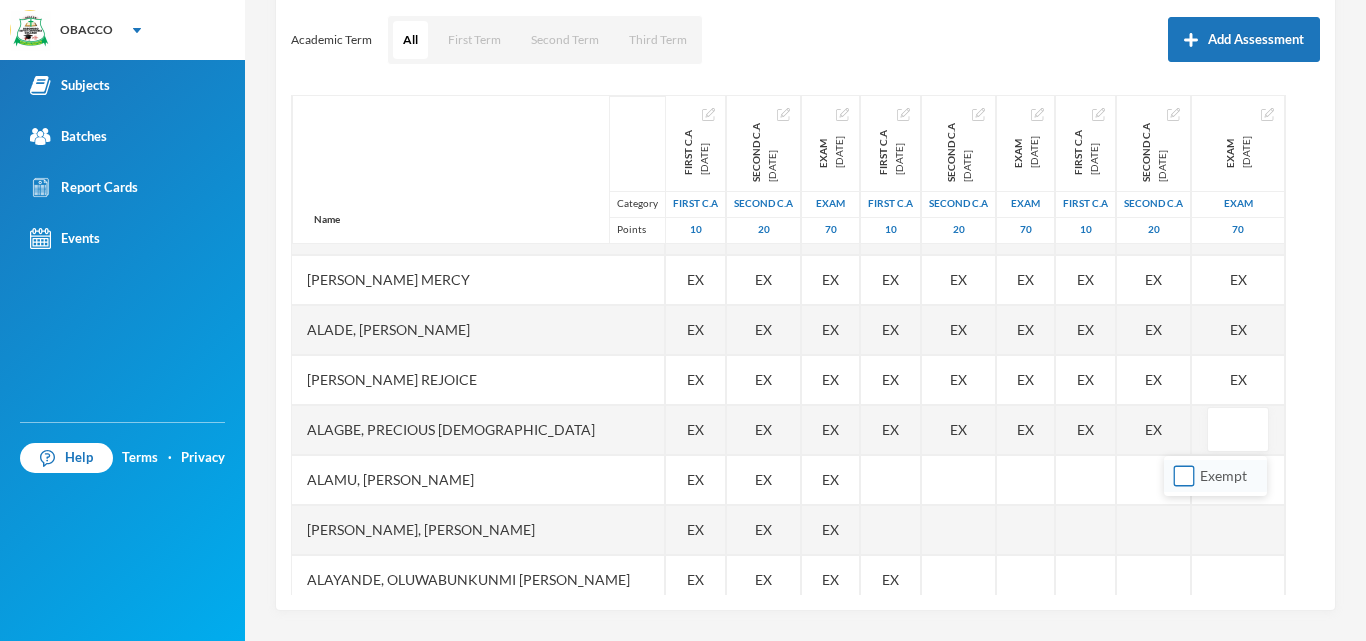 click on "Exempt" at bounding box center [1184, 476] 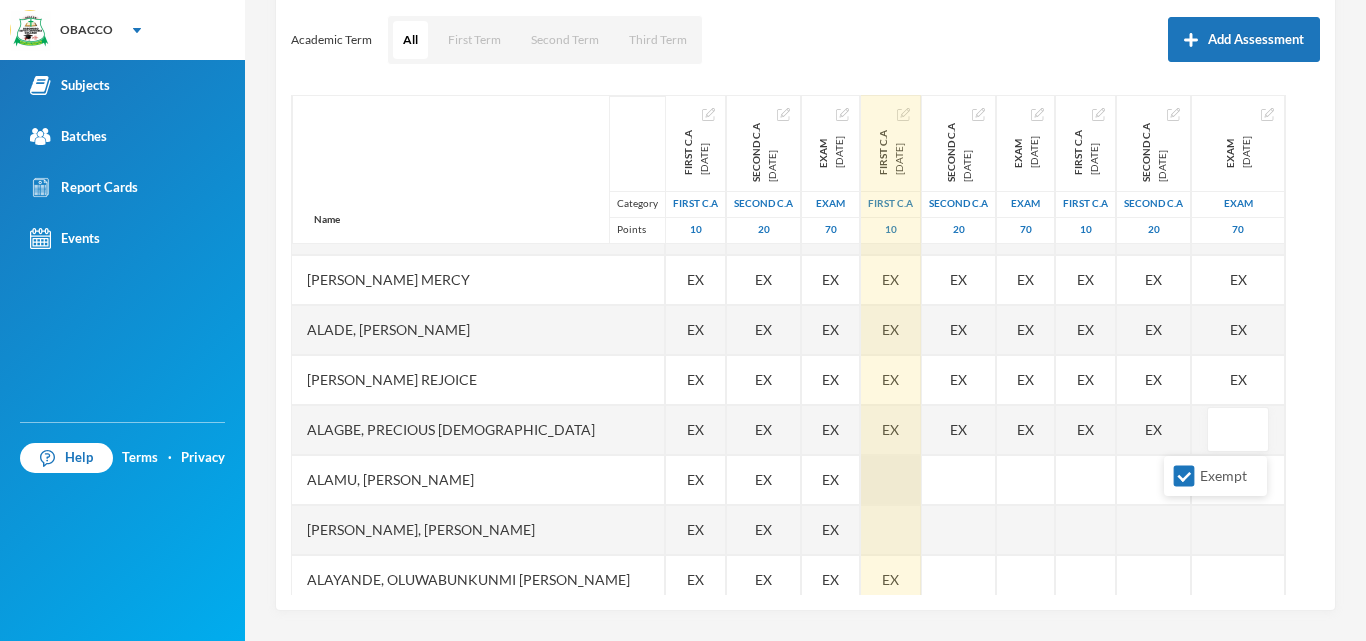 click at bounding box center [891, 480] 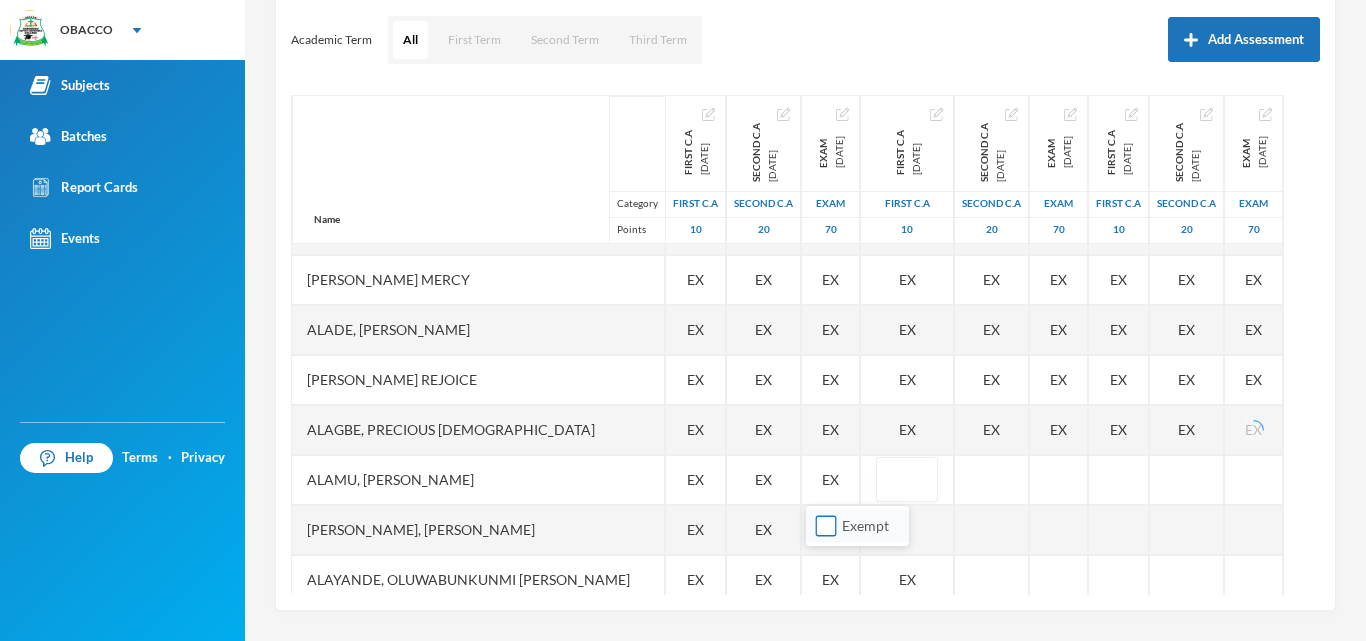 click on "Exempt" at bounding box center (826, 526) 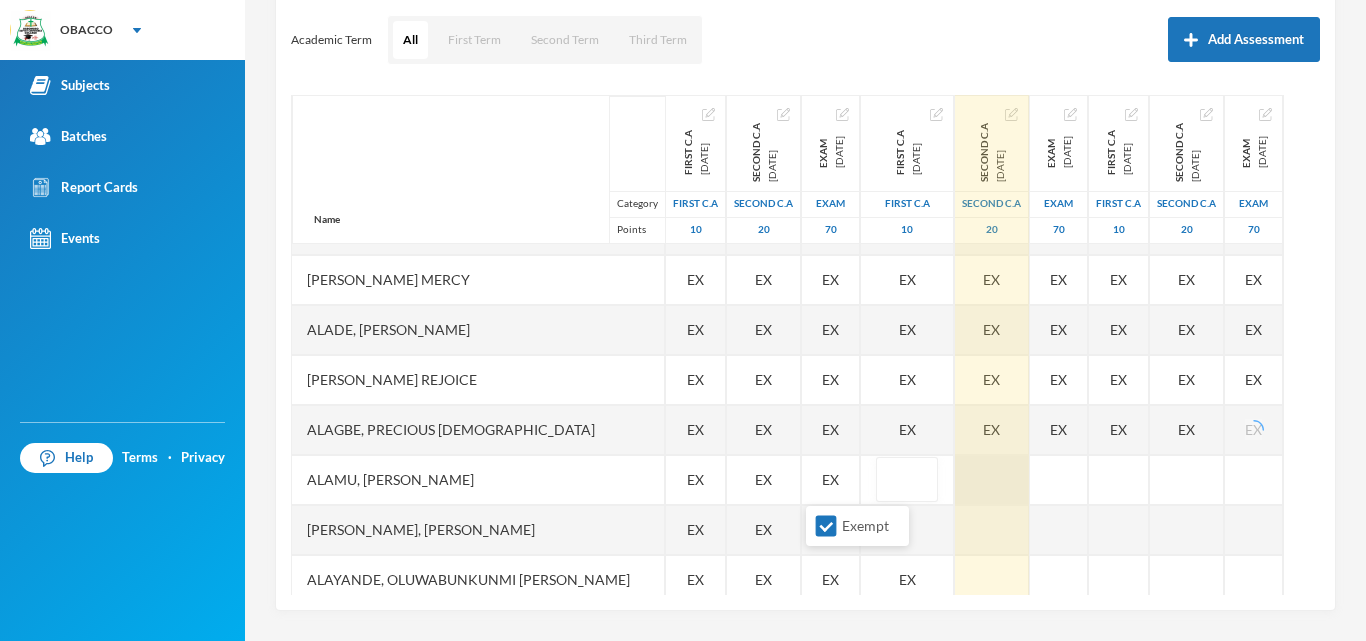 click at bounding box center (992, 480) 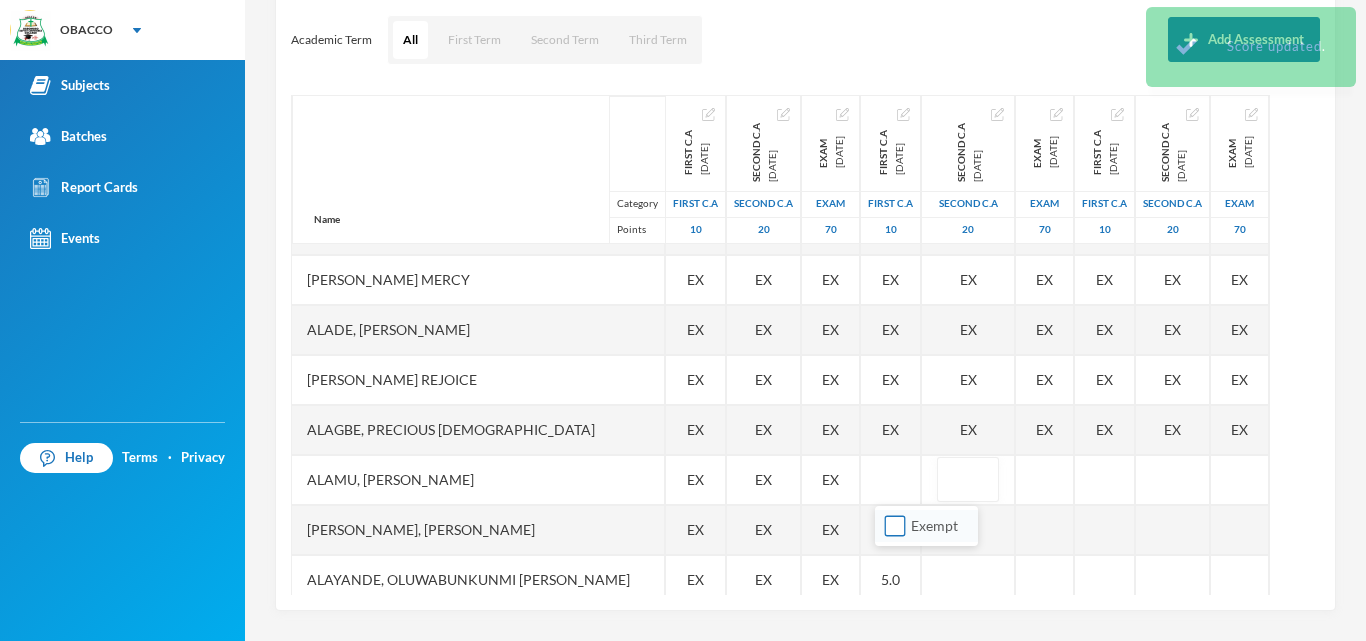click on "Exempt" at bounding box center (895, 526) 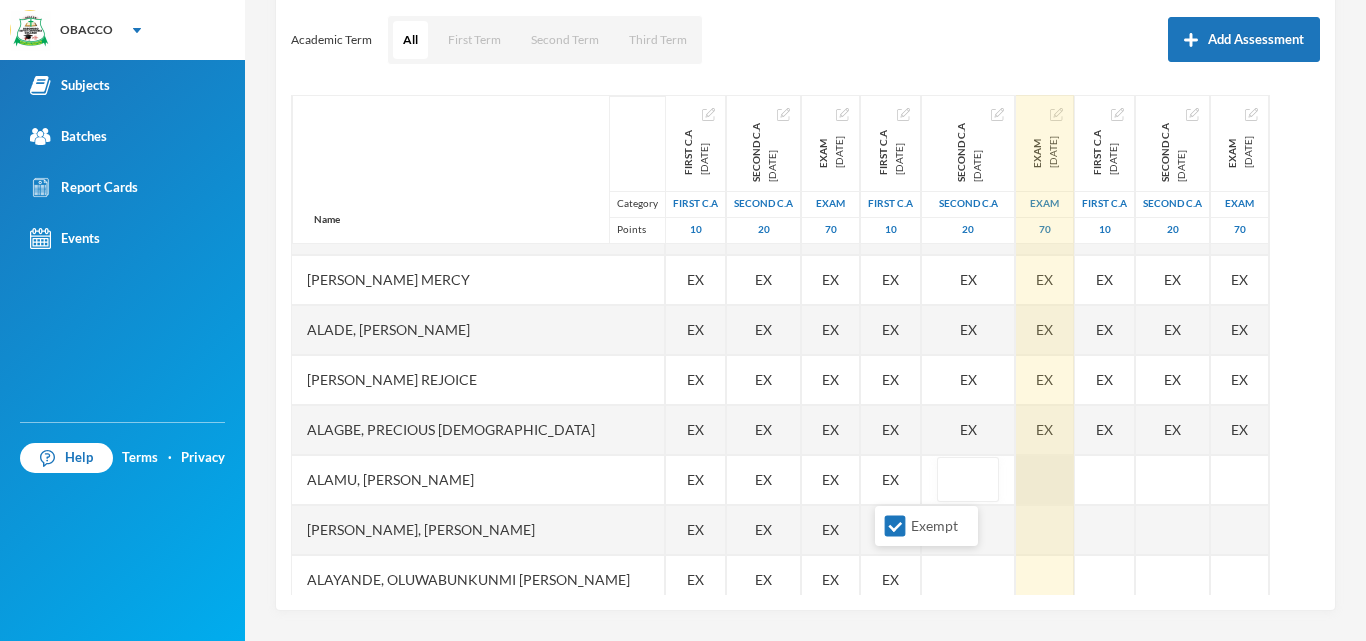 click at bounding box center (1045, 480) 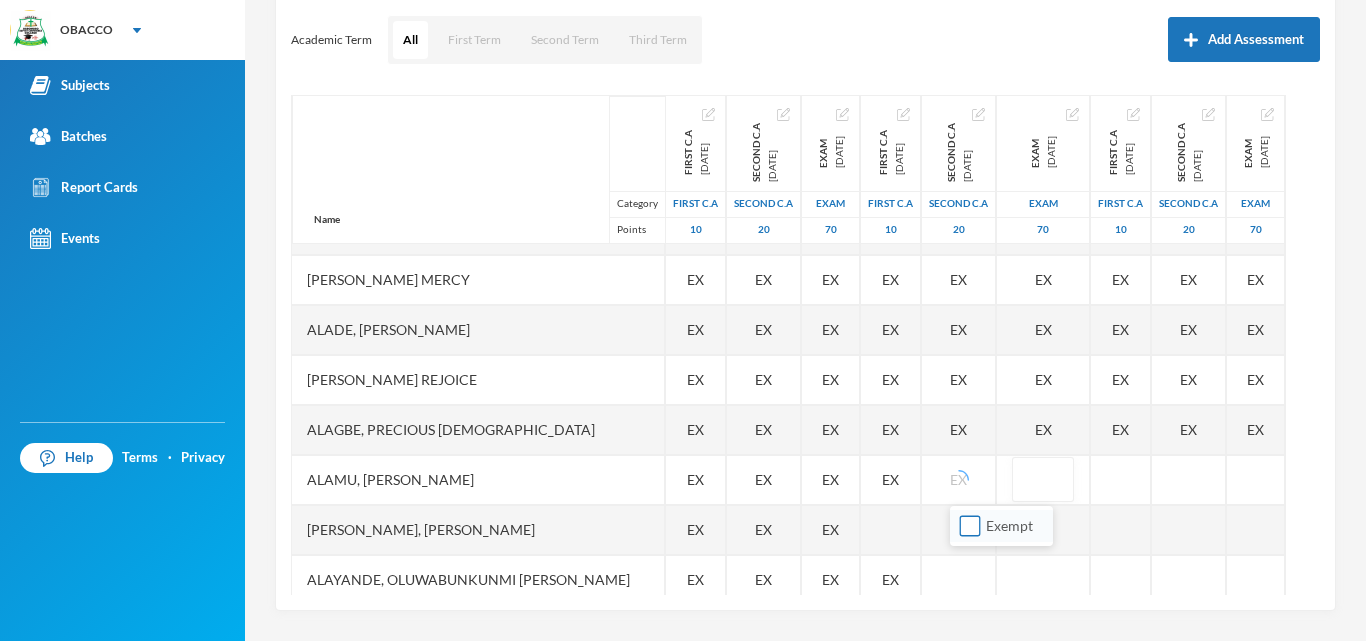 click on "Exempt" at bounding box center [970, 526] 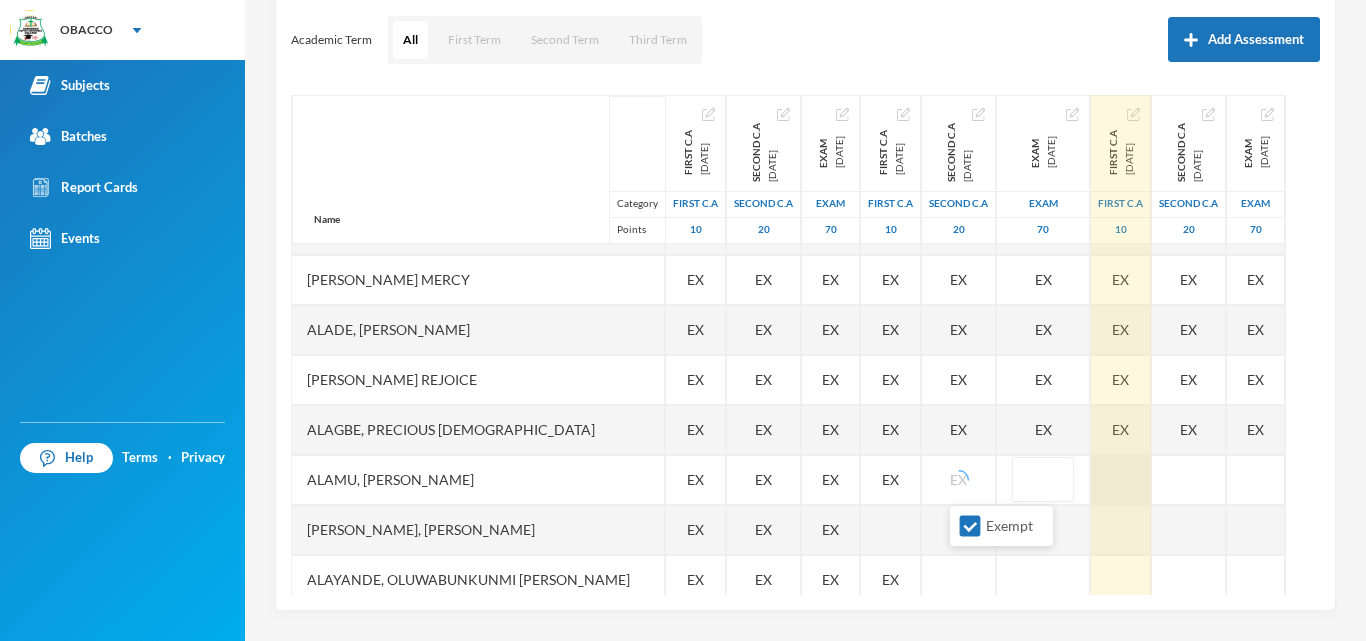 click at bounding box center (1121, 480) 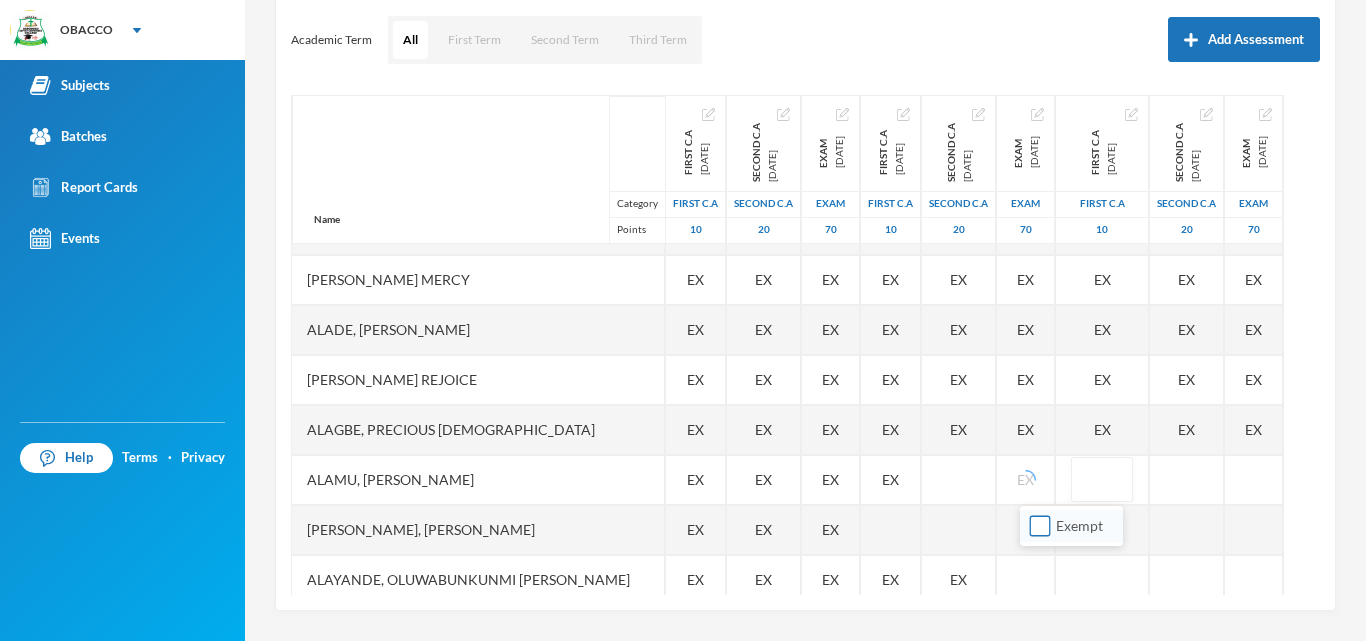 click on "Exempt" at bounding box center [1040, 526] 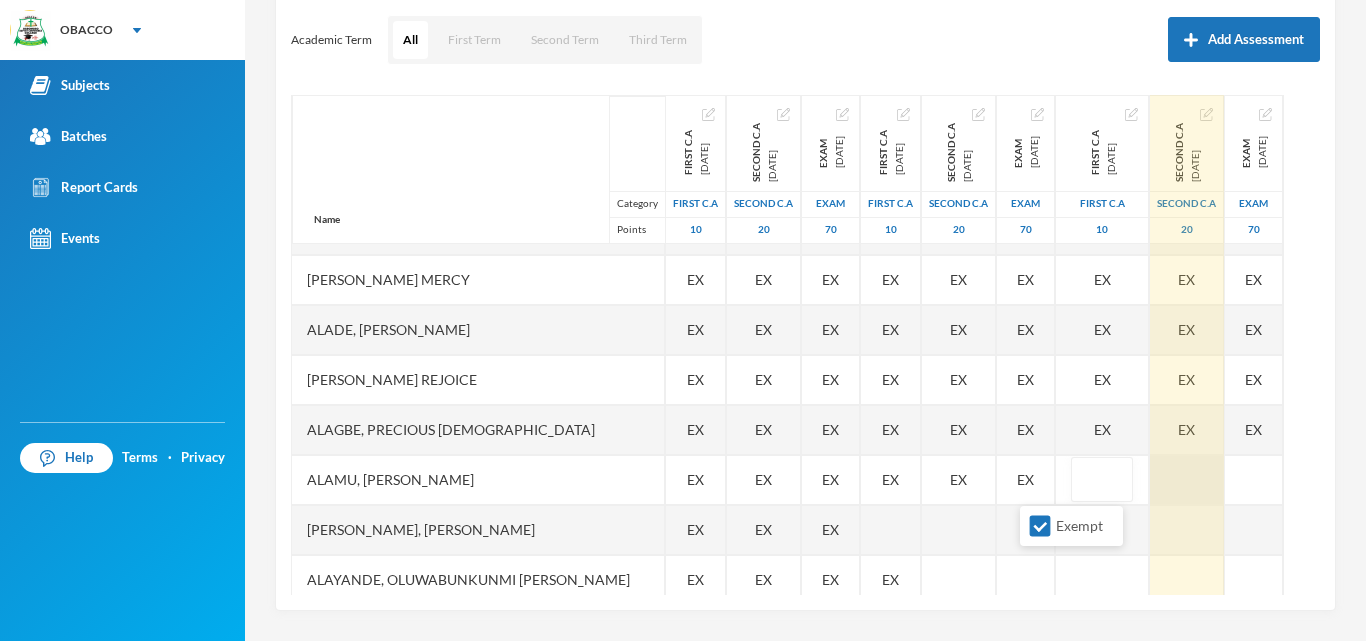 click at bounding box center [1187, 480] 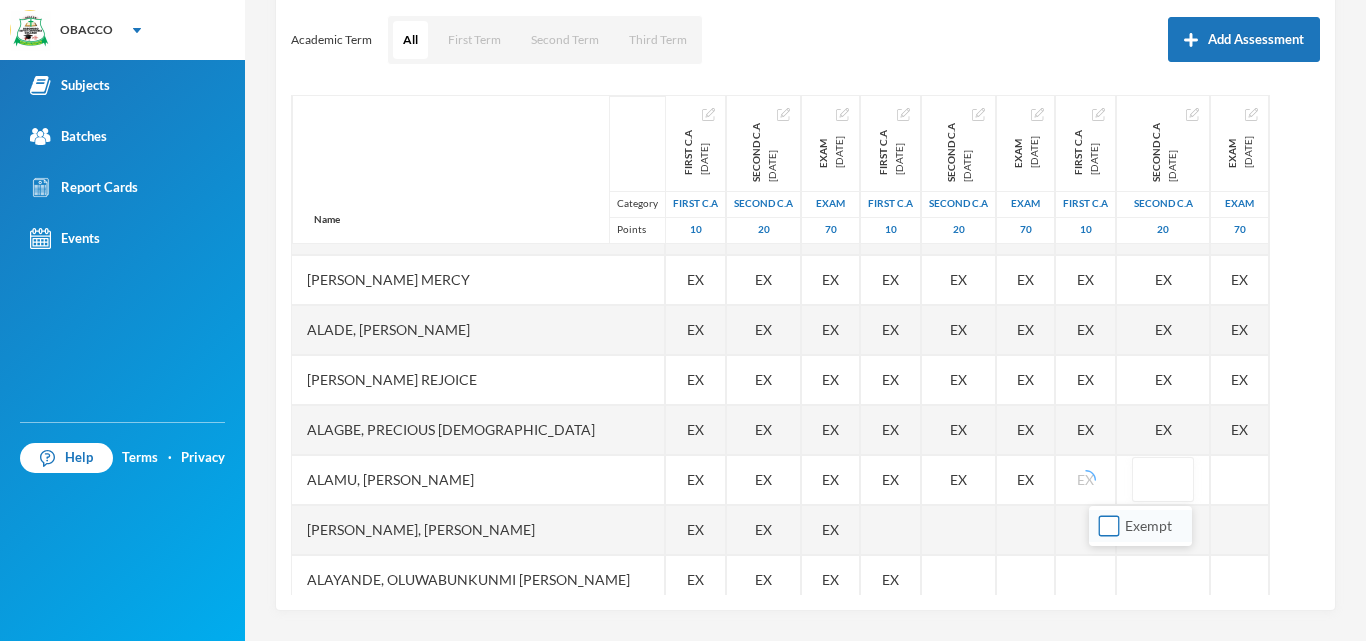 click on "Exempt" at bounding box center [1109, 526] 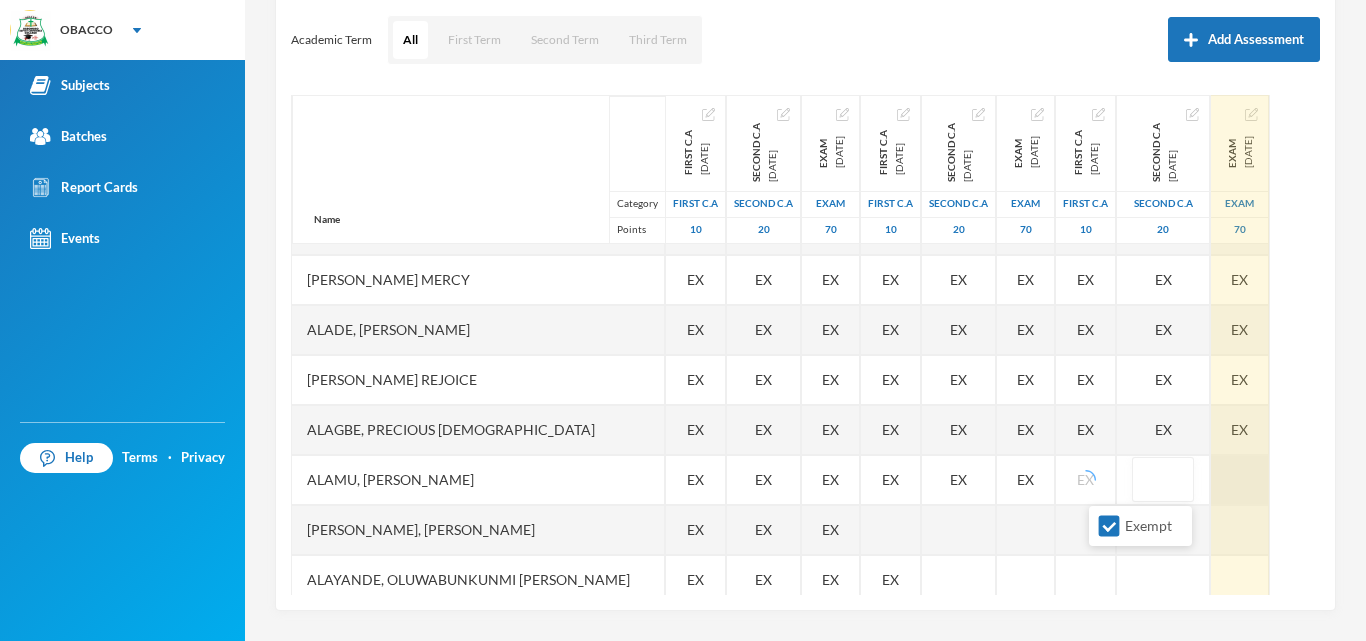 click at bounding box center [1240, 480] 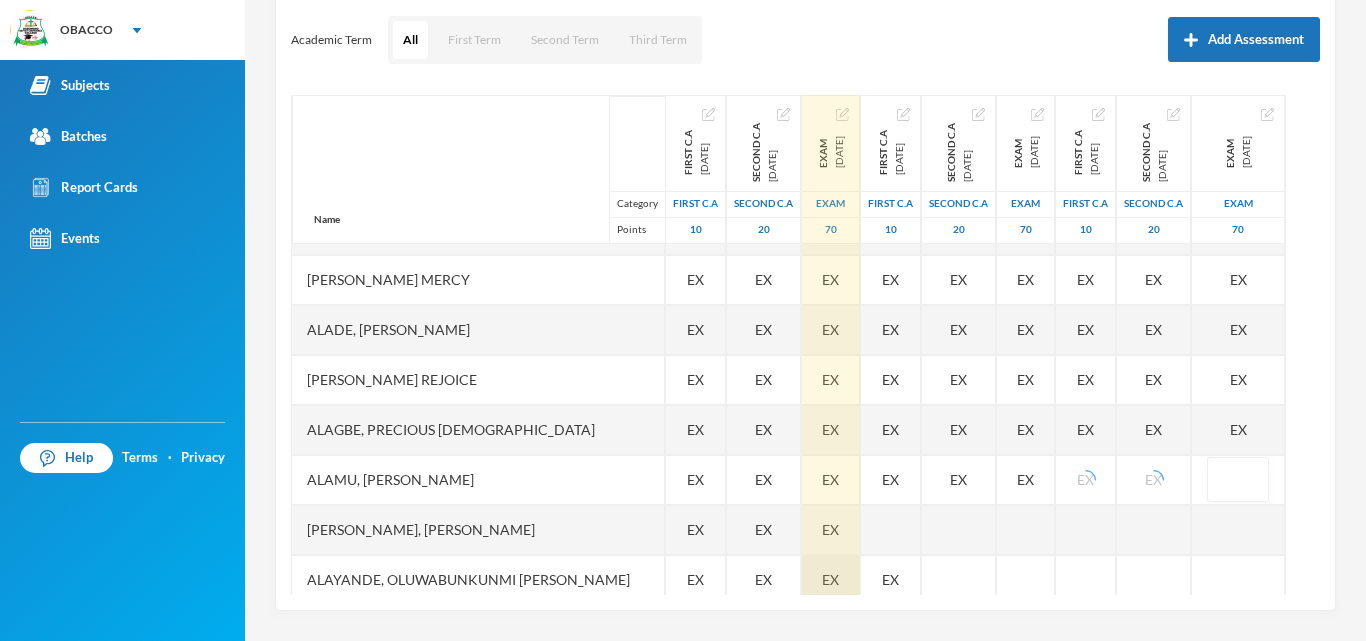 click on "Exempt" at bounding box center [1184, 526] 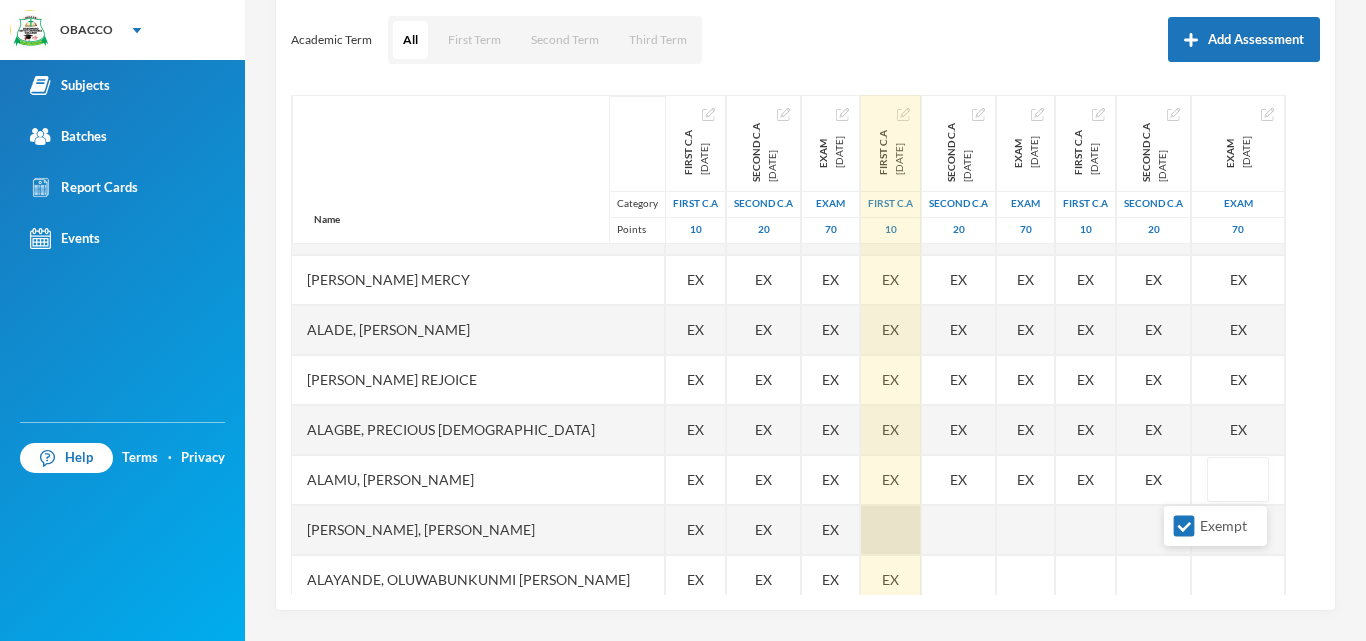 click at bounding box center (891, 530) 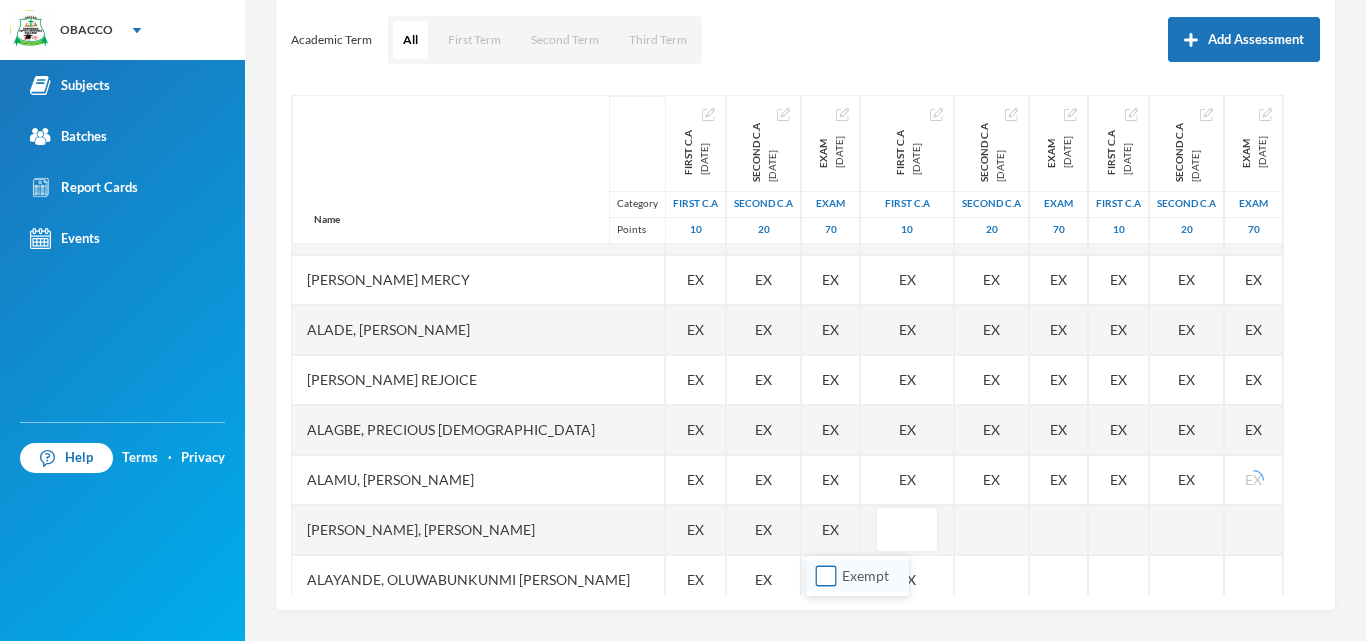 click on "Exempt" at bounding box center (826, 576) 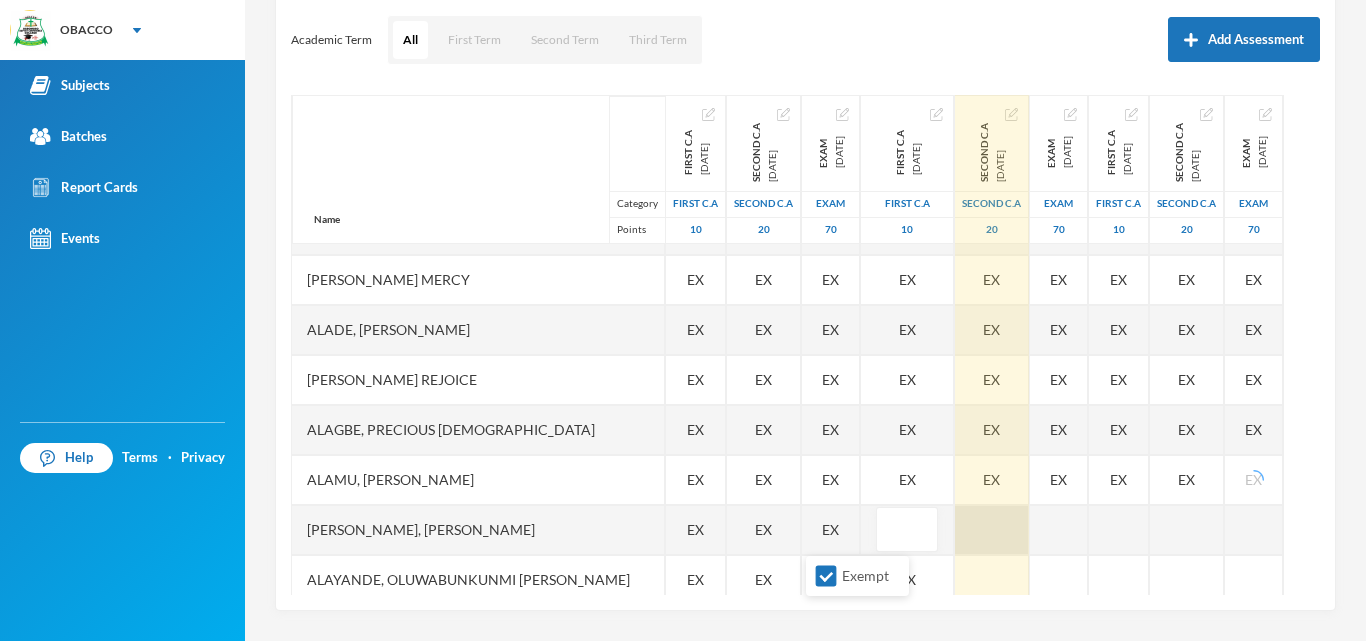 click at bounding box center (992, 530) 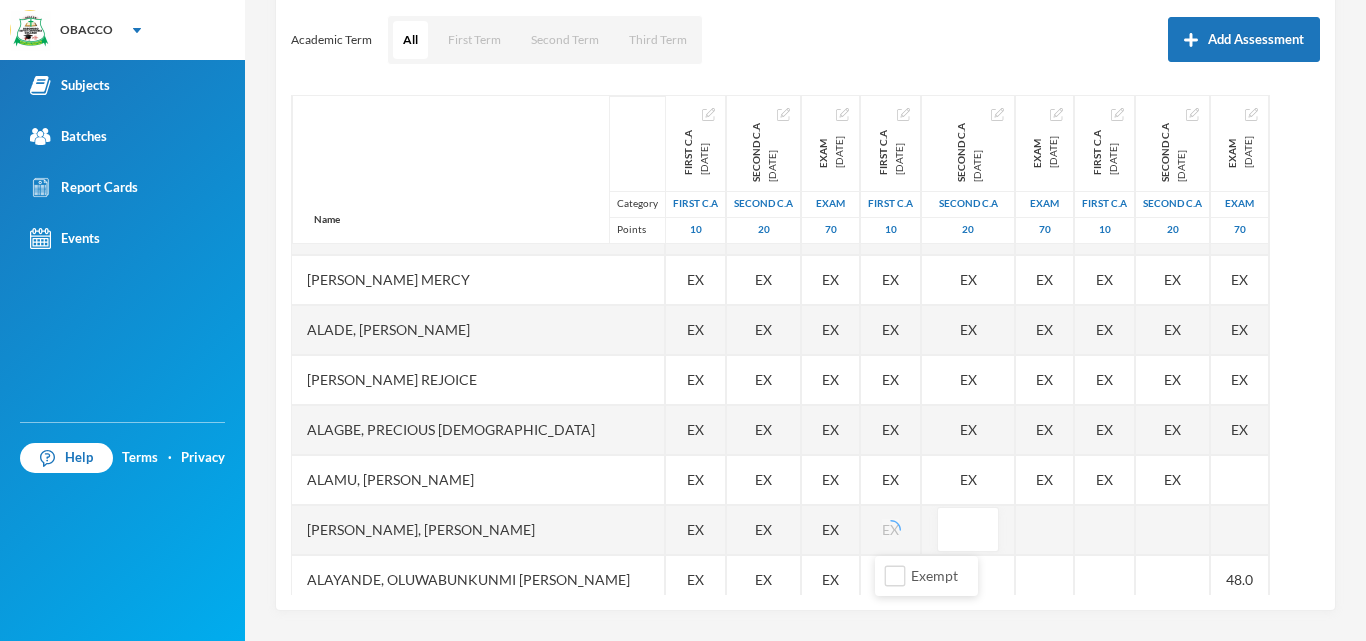 scroll, scrollTop: 1080, scrollLeft: 0, axis: vertical 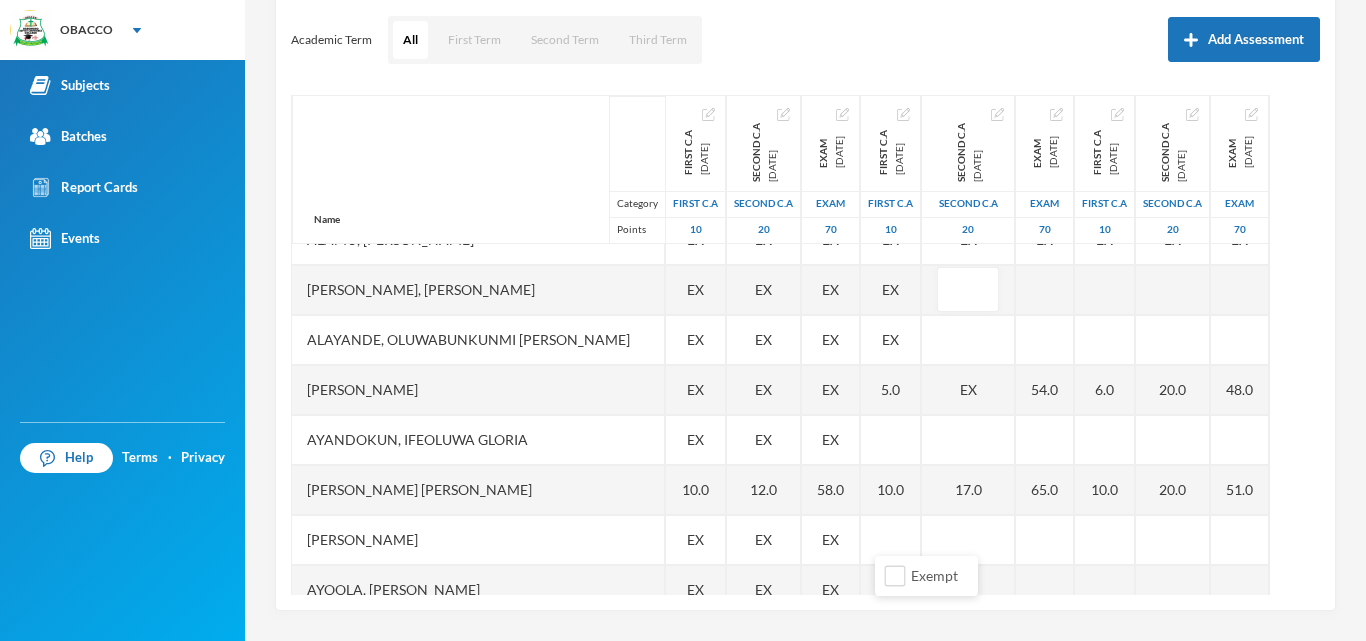 click on "Scoresheet Academic Term All First Term Second Term Third Term Add Assessment Name   Category Points [PERSON_NAME], [PERSON_NAME] [PERSON_NAME], [PERSON_NAME] [PERSON_NAME] [PERSON_NAME], [PERSON_NAME] Israel [PERSON_NAME] [PERSON_NAME], Oluwamayokun [PERSON_NAME], [PERSON_NAME] [PERSON_NAME], [PERSON_NAME], [PERSON_NAME], [PERSON_NAME] [PERSON_NAME], [PERSON_NAME], Testimony [PERSON_NAME], [PERSON_NAME] Oluwanifemi [PERSON_NAME] [PERSON_NAME], Oluwafunmilayo Peace [PERSON_NAME] [PERSON_NAME], [PERSON_NAME] [PERSON_NAME] Alagbe, Precious [PERSON_NAME] [PERSON_NAME], Iyanuoluwa [PERSON_NAME], [PERSON_NAME] [PERSON_NAME], [PERSON_NAME], Ifeoluwa [PERSON_NAME], [PERSON_NAME], Adesewa [PERSON_NAME], [PERSON_NAME] [PERSON_NAME] [PERSON_NAME], [PERSON_NAME] [PERSON_NAME], [PERSON_NAME] [PERSON_NAME], [PERSON_NAME], [PERSON_NAME], [PERSON_NAME], [PERSON_NAME]" at bounding box center (805, 281) 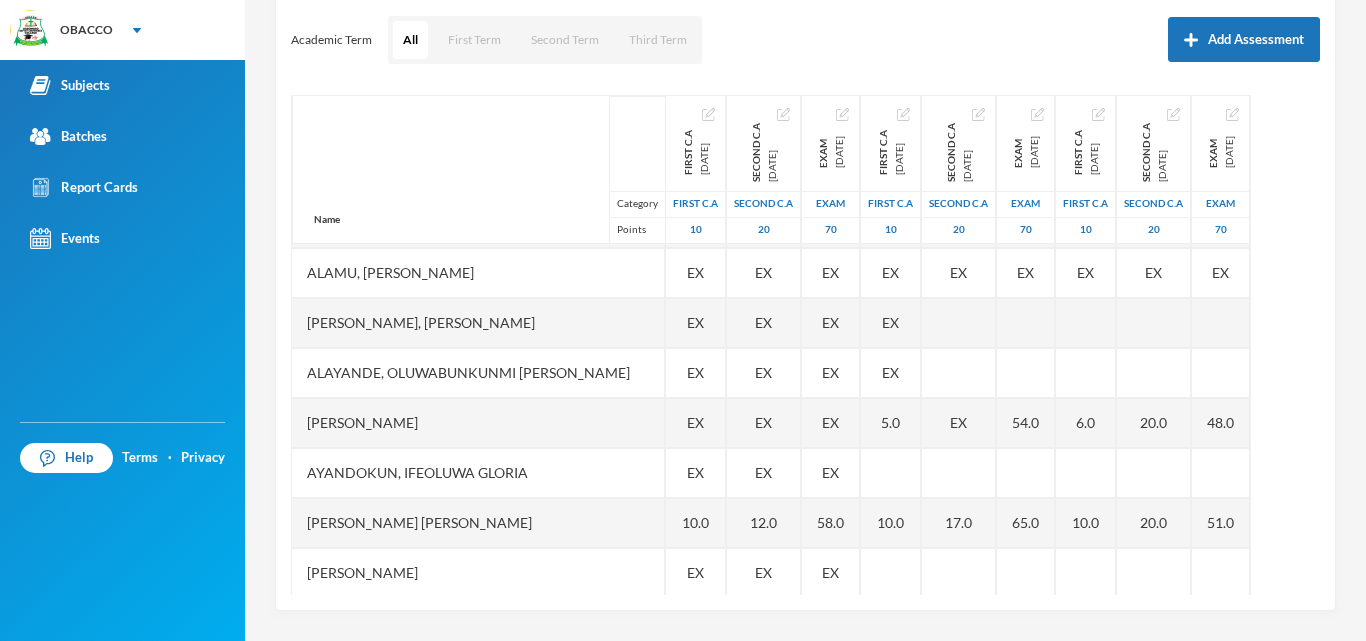 scroll, scrollTop: 1040, scrollLeft: 0, axis: vertical 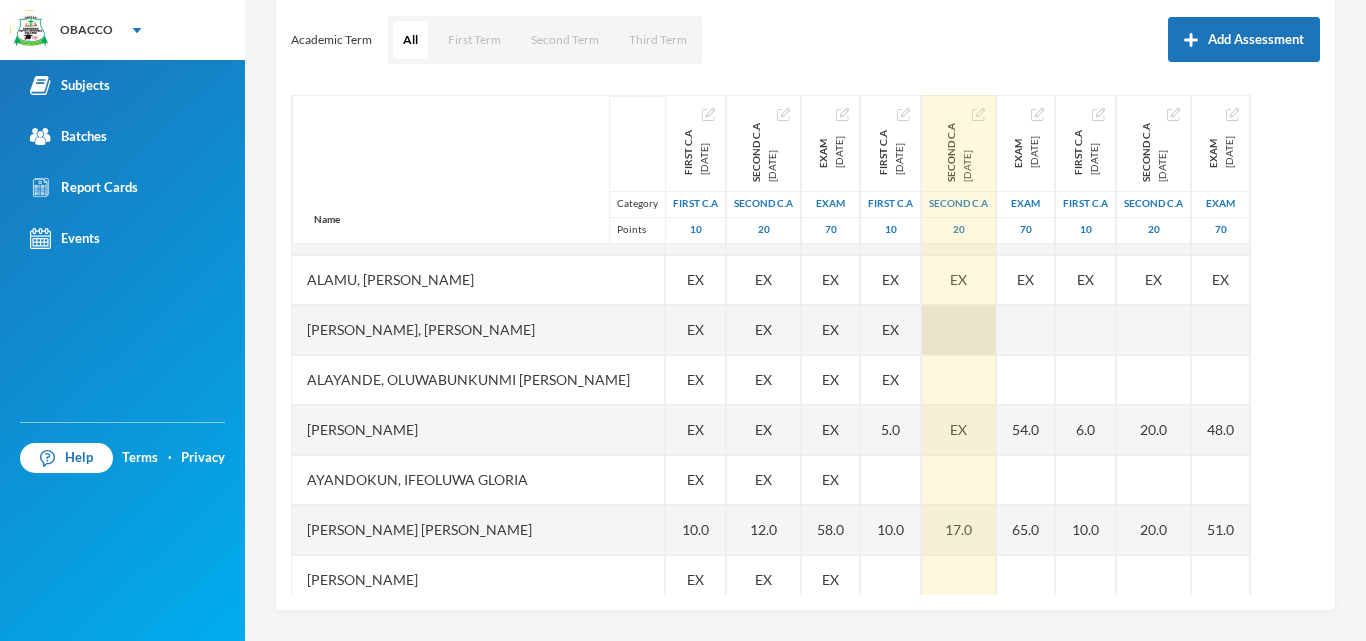 click at bounding box center (959, 330) 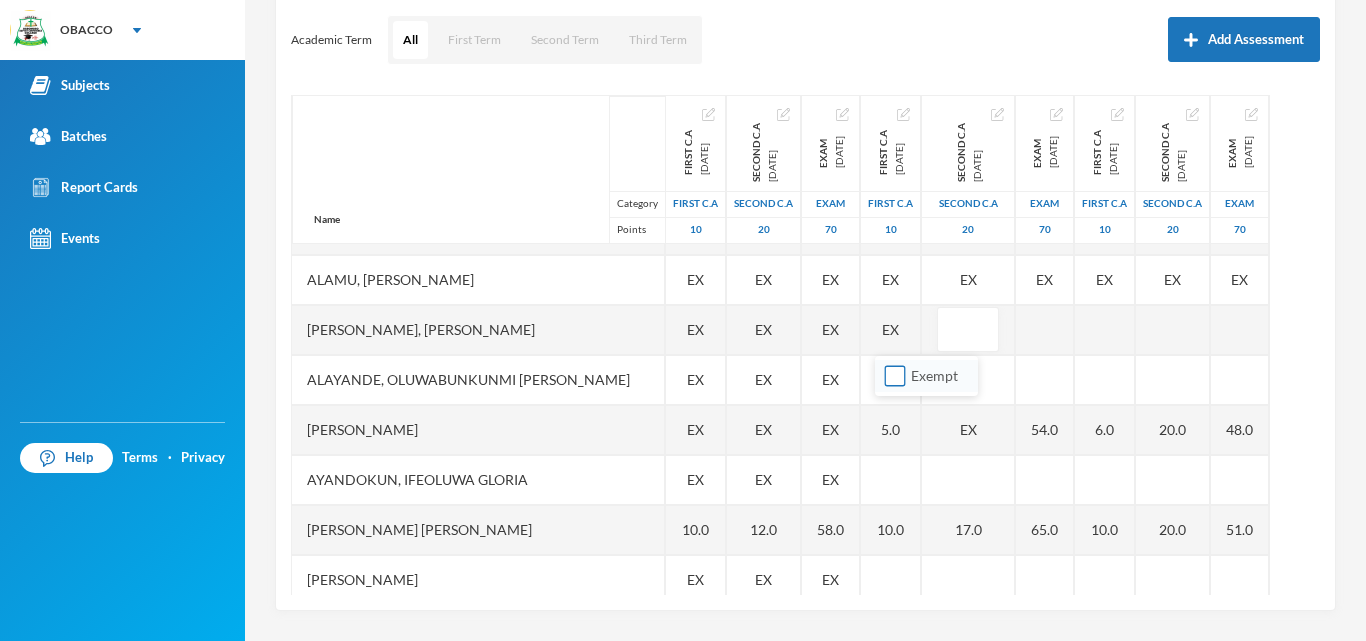 click on "Exempt" at bounding box center [895, 376] 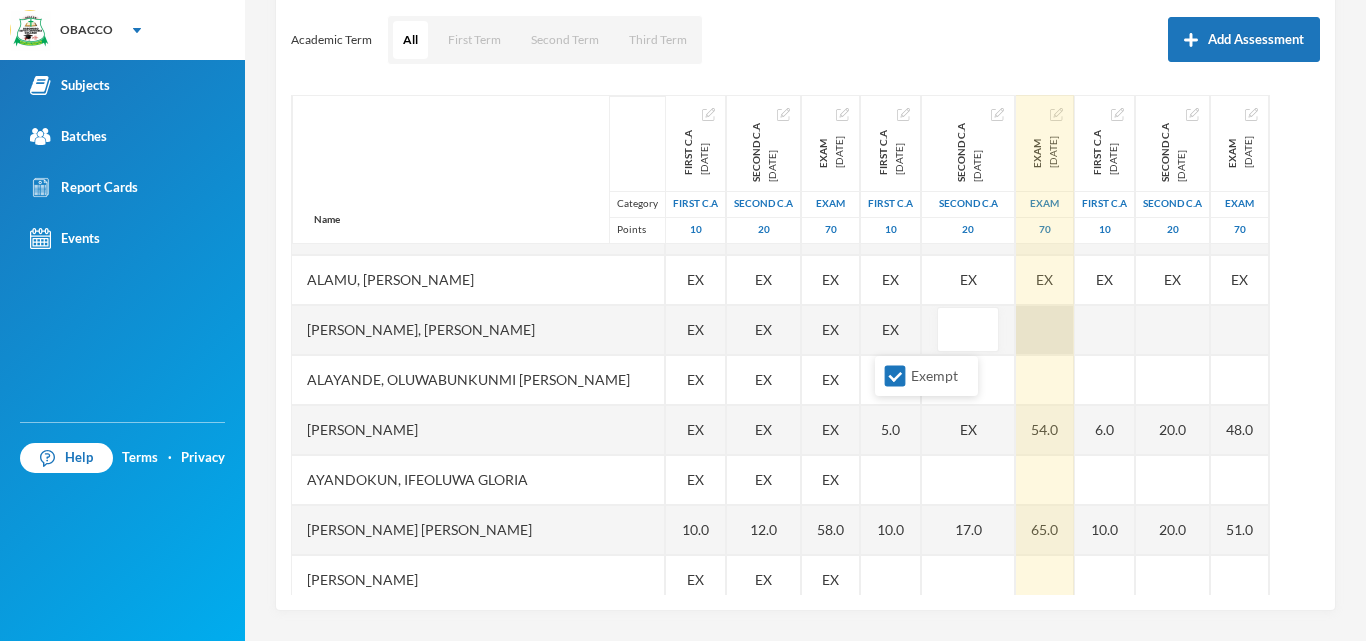 click at bounding box center [1045, 330] 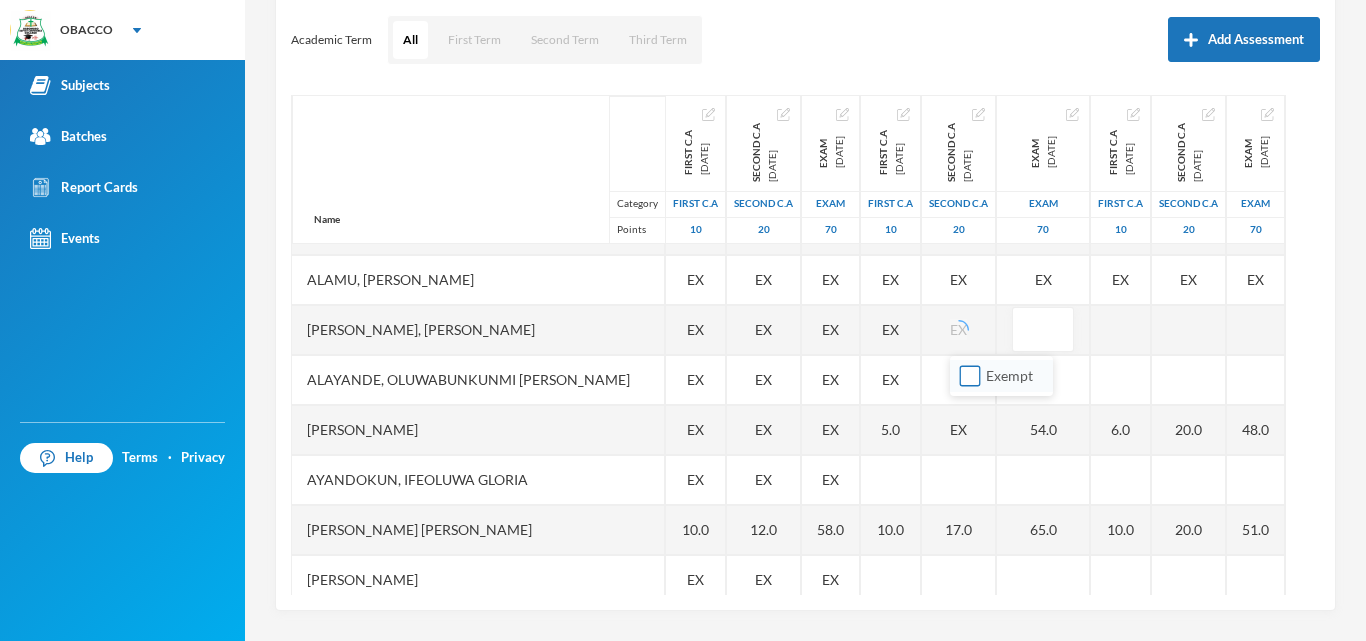 click on "Exempt" at bounding box center (970, 376) 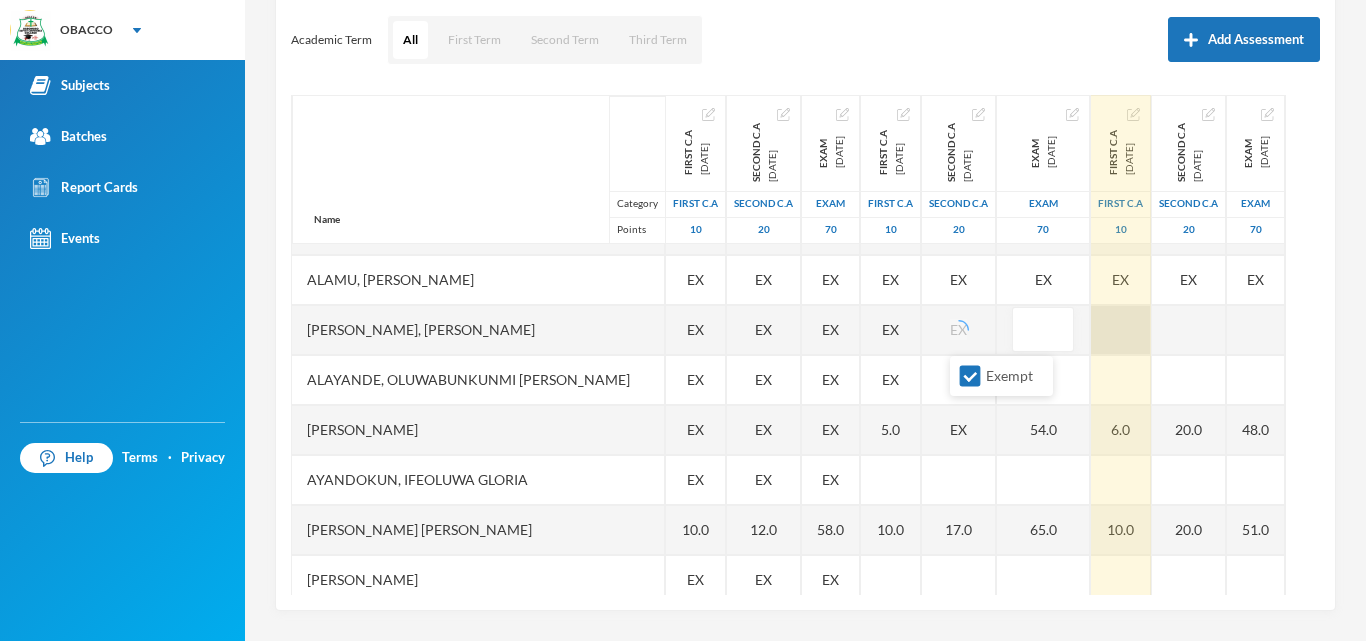 click at bounding box center [1121, 330] 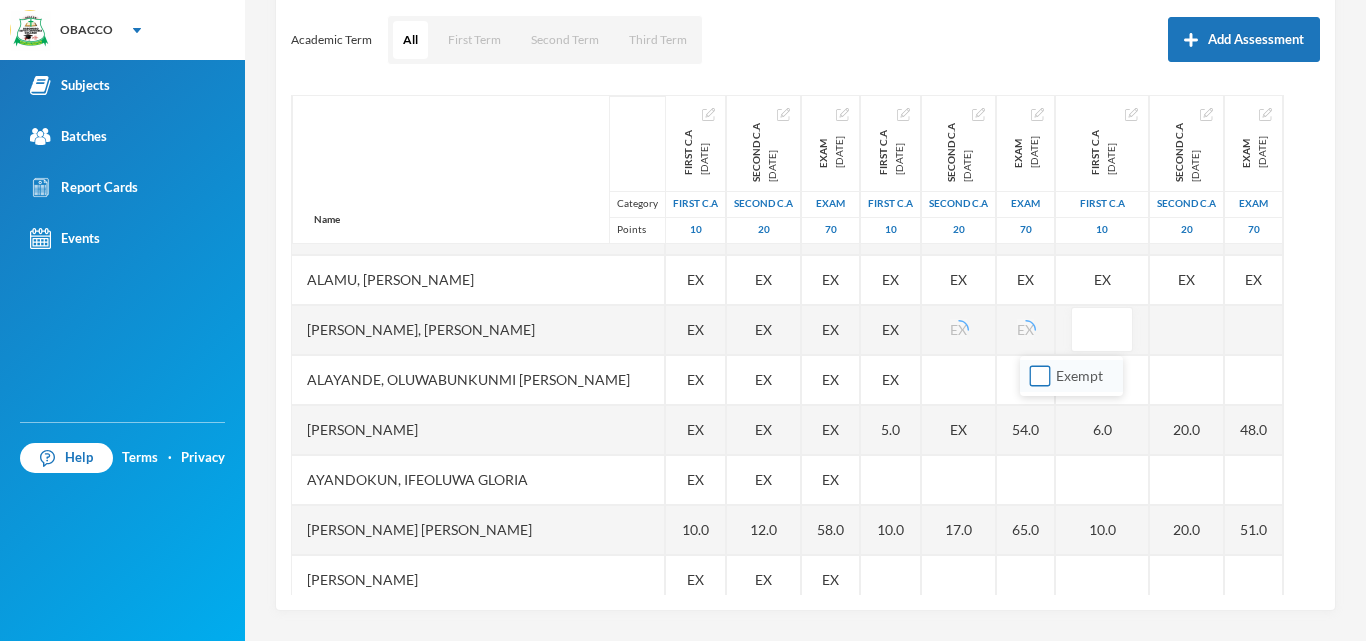 click on "Exempt" at bounding box center (1040, 376) 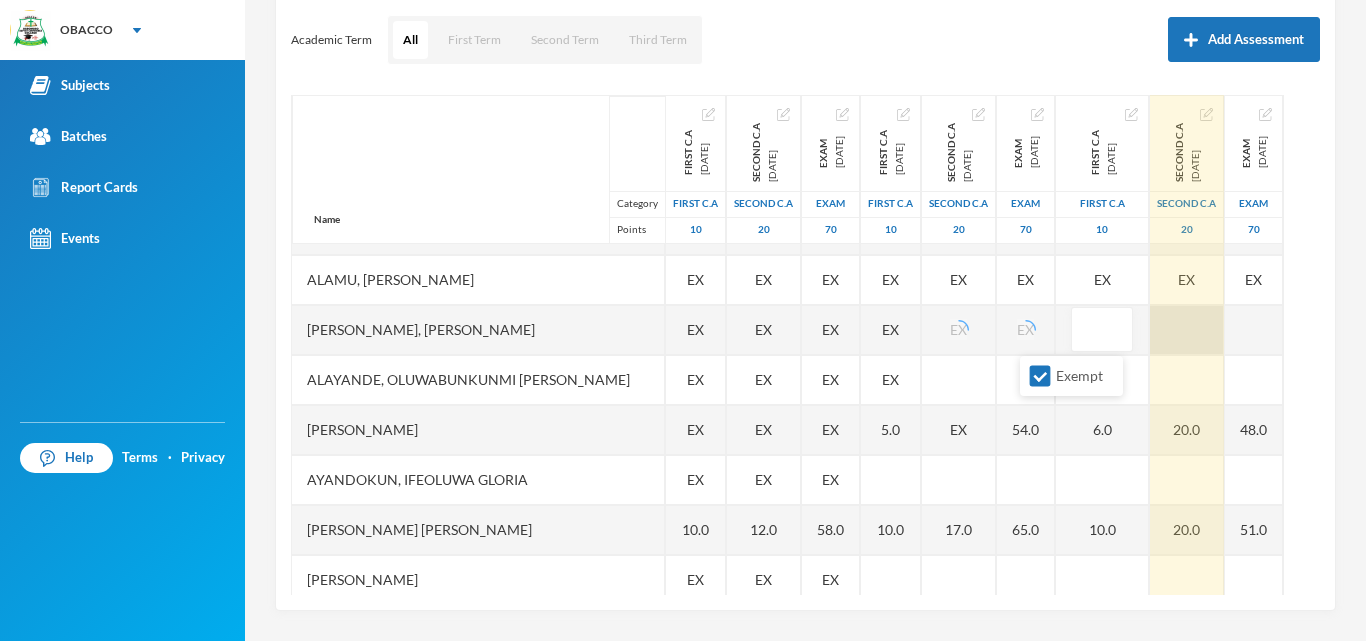 click at bounding box center [1187, 330] 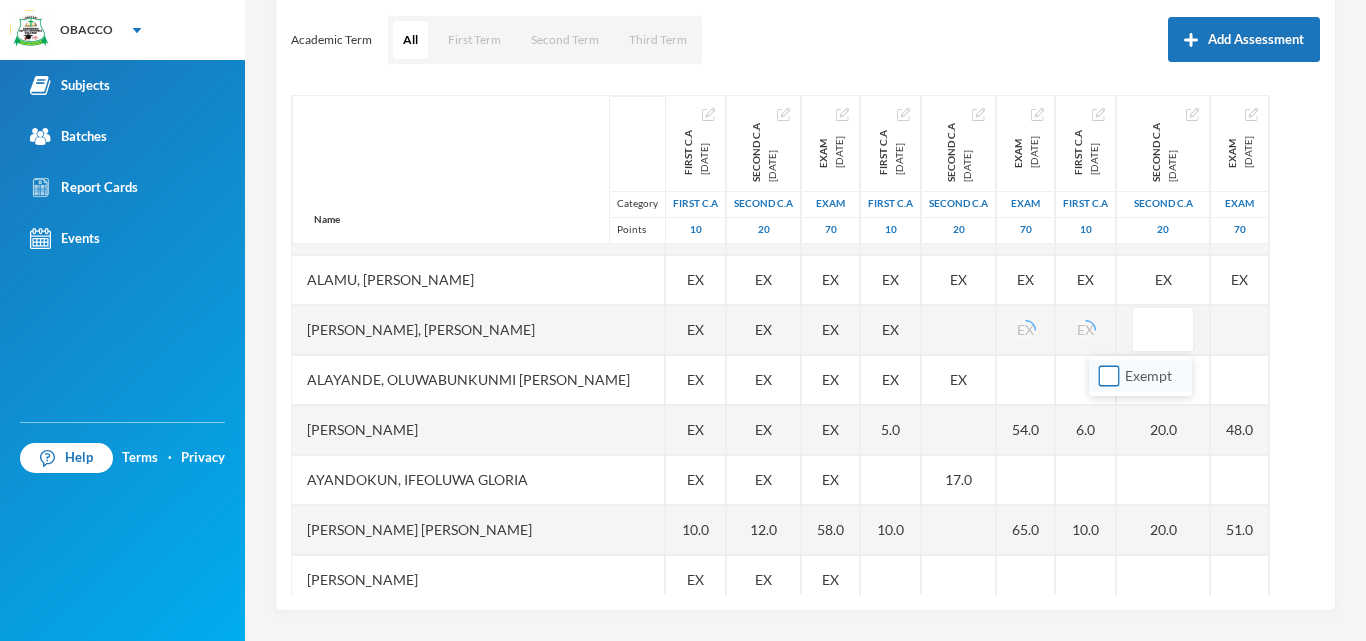 click on "Exempt" at bounding box center [1109, 376] 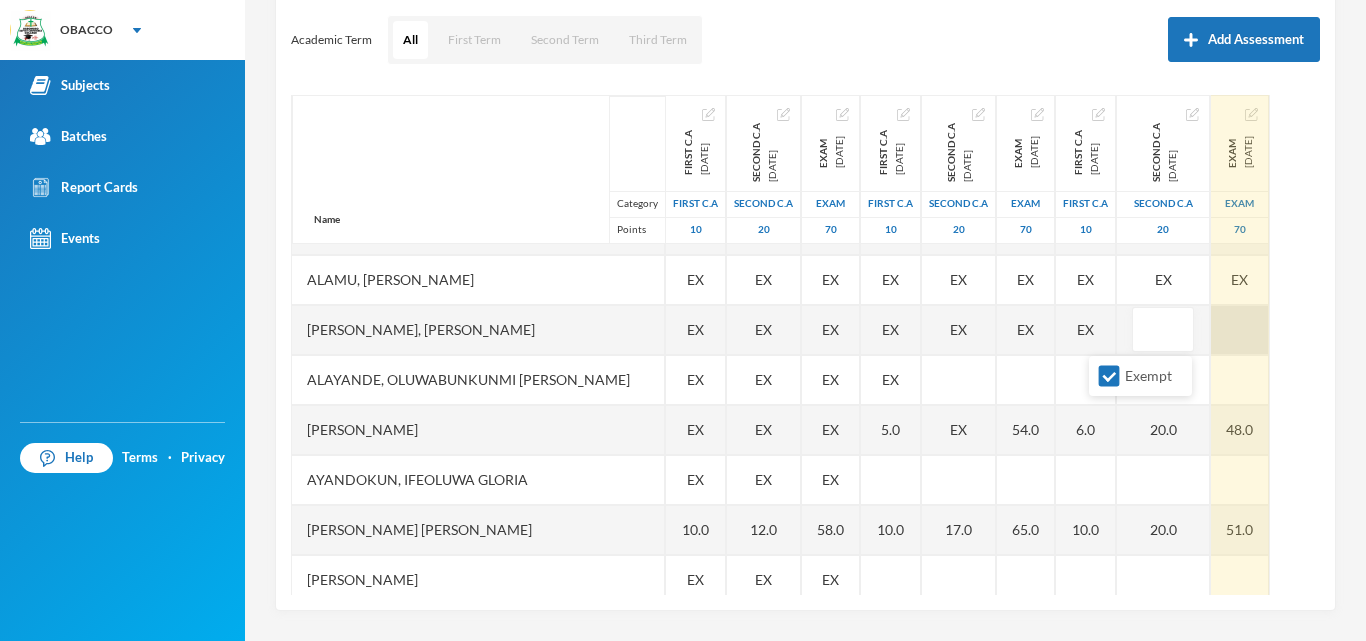 click at bounding box center [1240, 330] 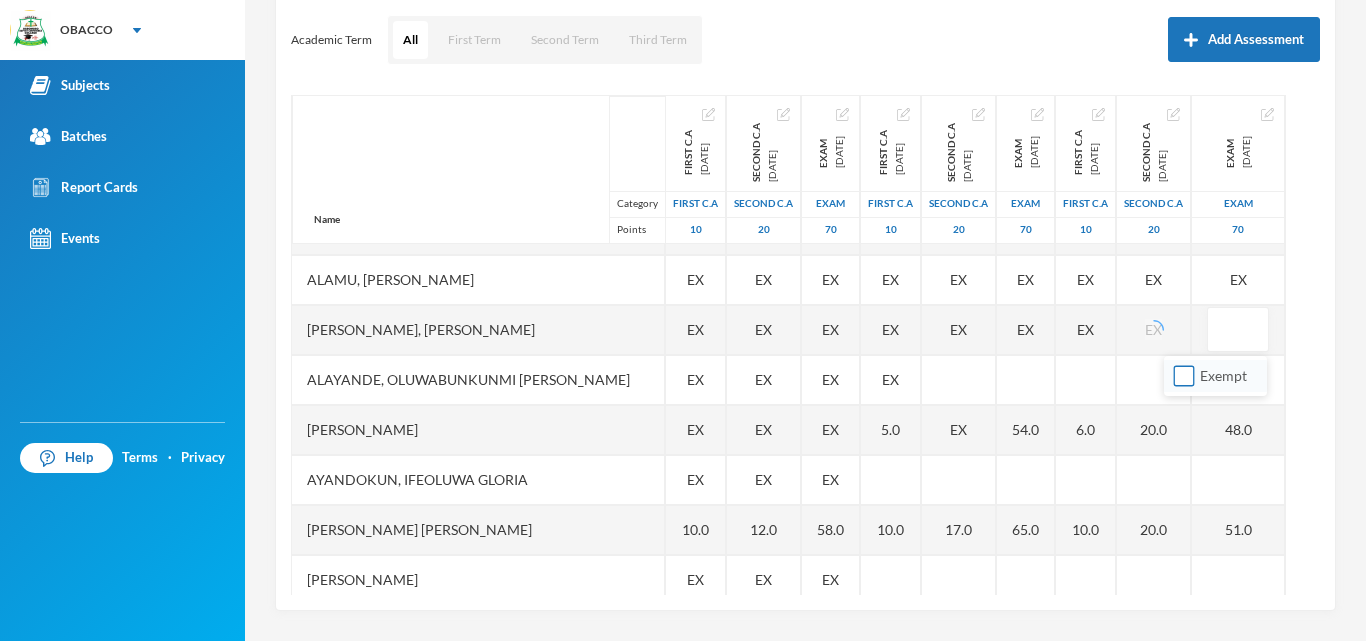click on "Exempt" at bounding box center (1184, 376) 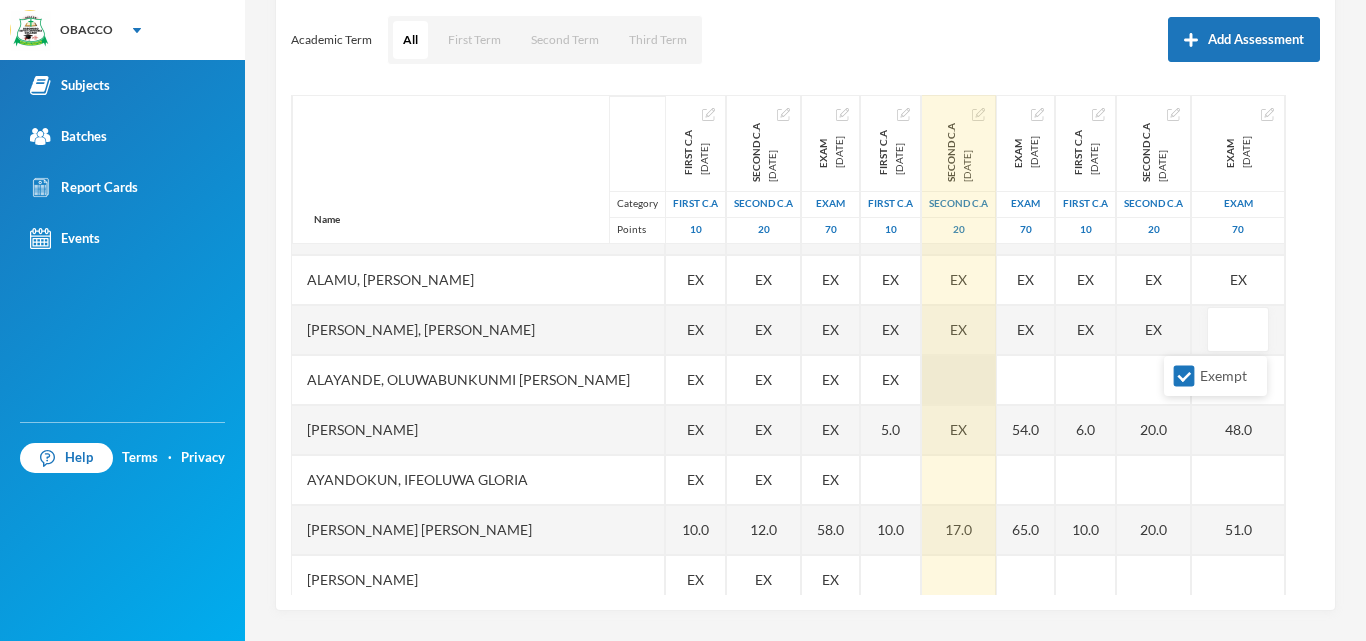 click at bounding box center [959, 380] 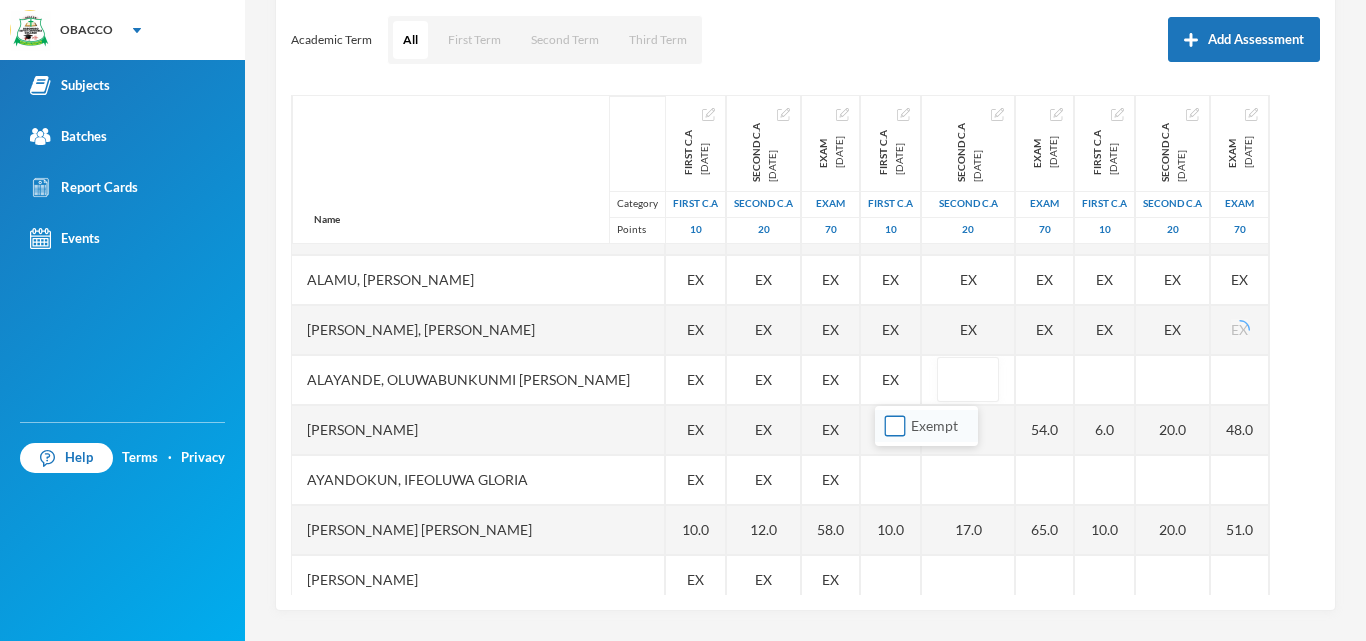 click on "Exempt" at bounding box center (895, 426) 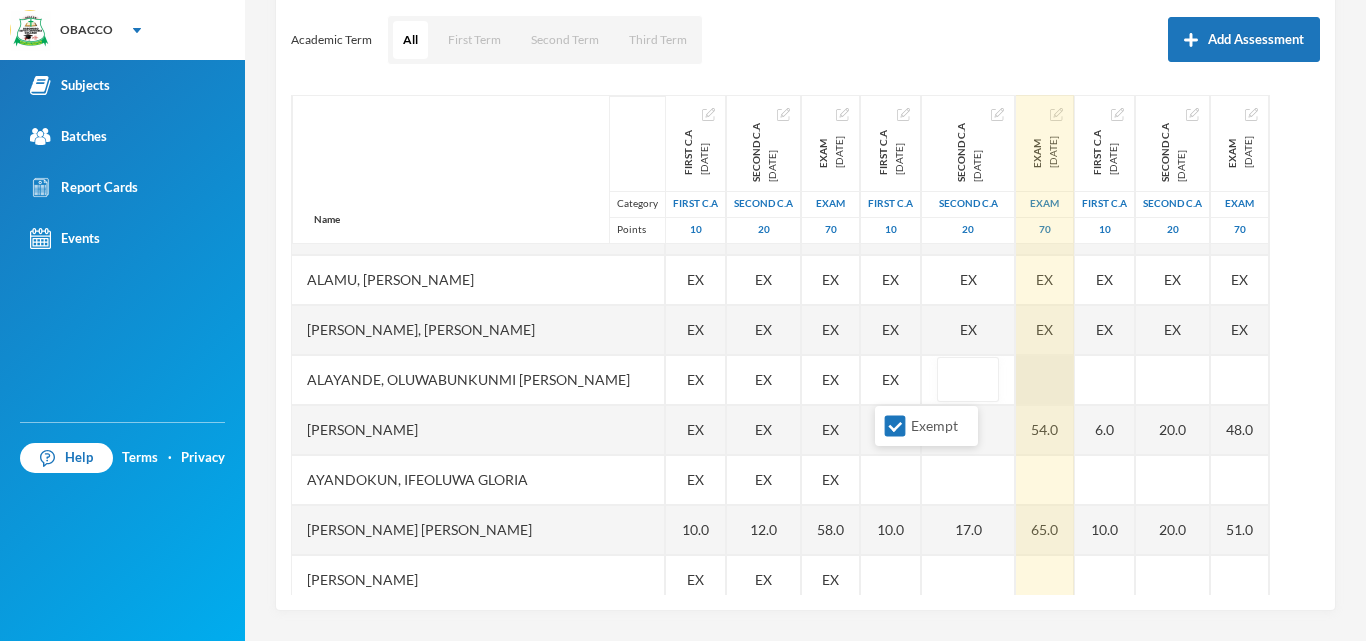 click at bounding box center [1045, 380] 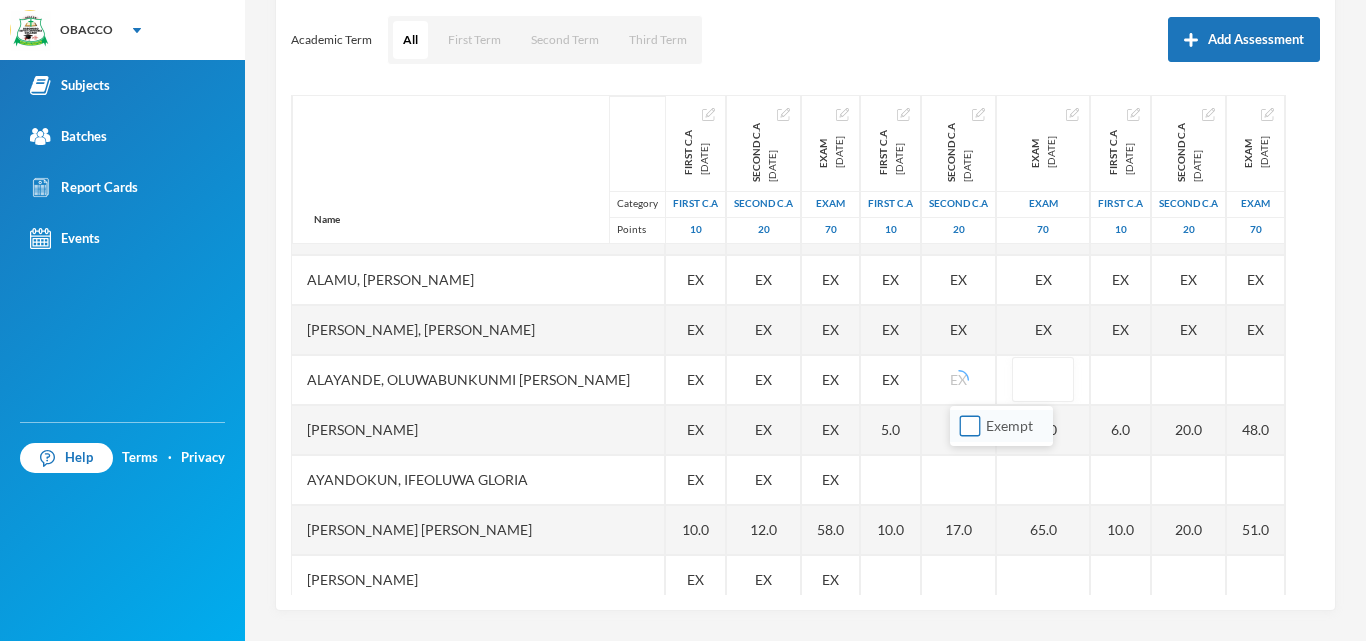 click on "Exempt" at bounding box center [970, 426] 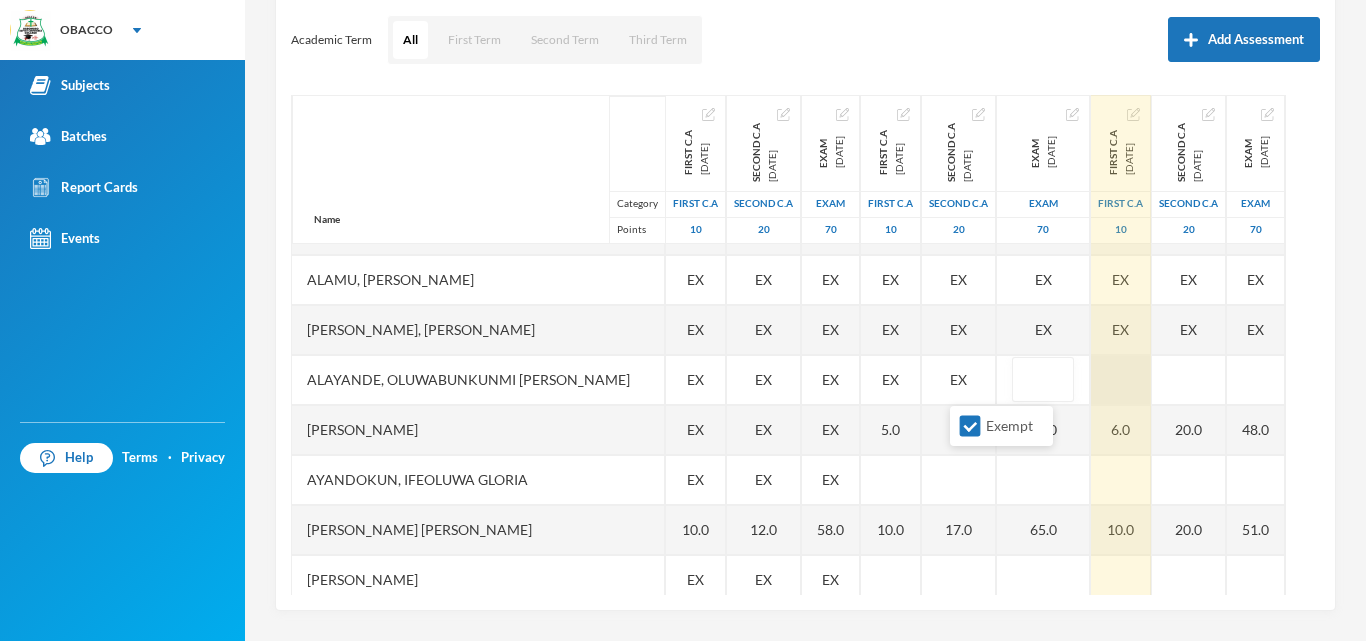 click at bounding box center (1121, 380) 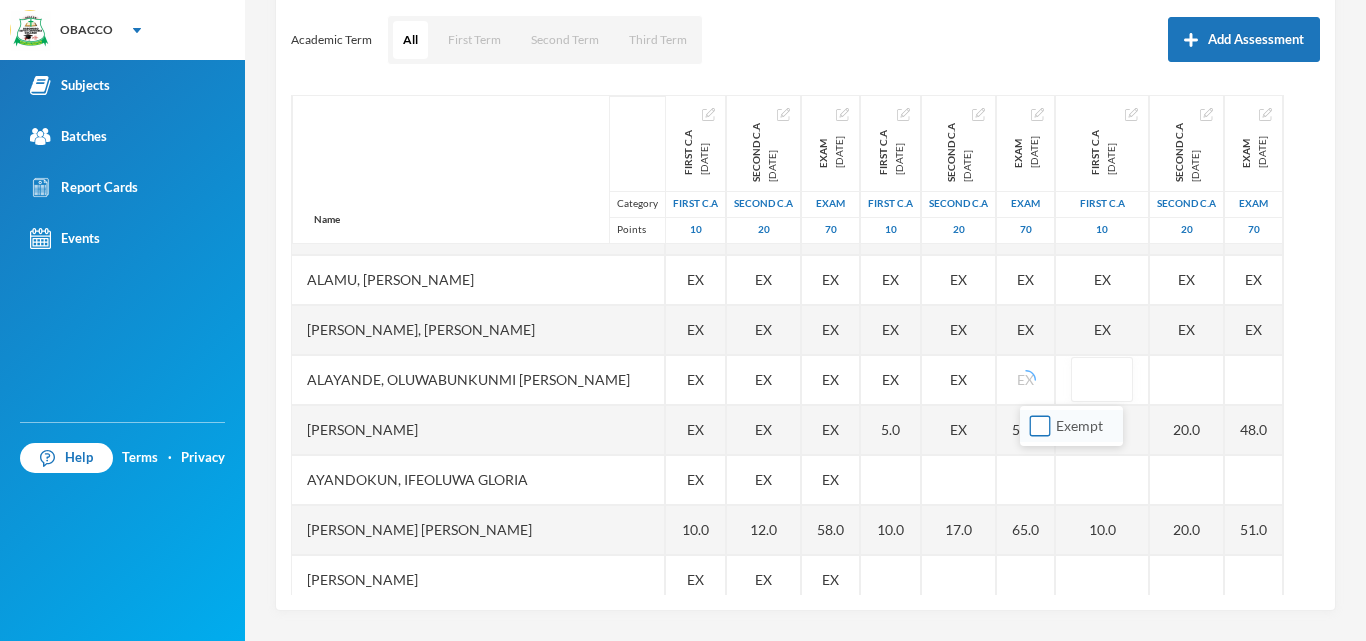 click on "Exempt" at bounding box center (1040, 426) 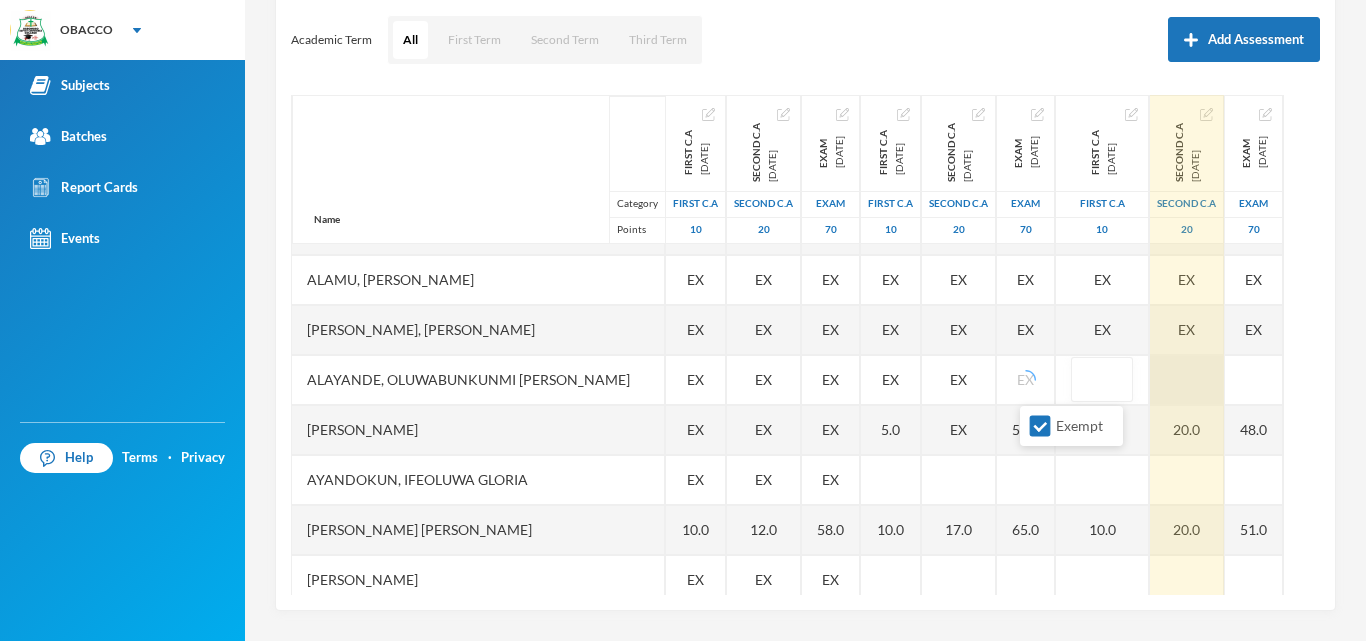 click at bounding box center [1187, 380] 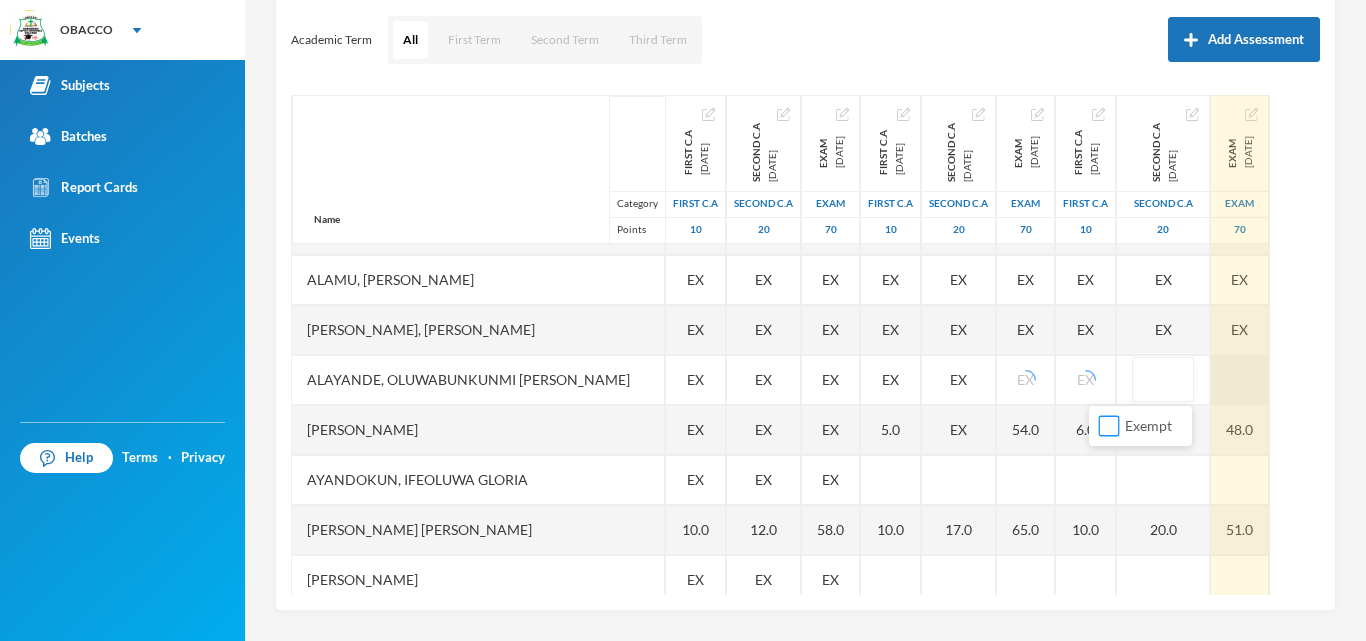 click on "Exempt" at bounding box center [1109, 426] 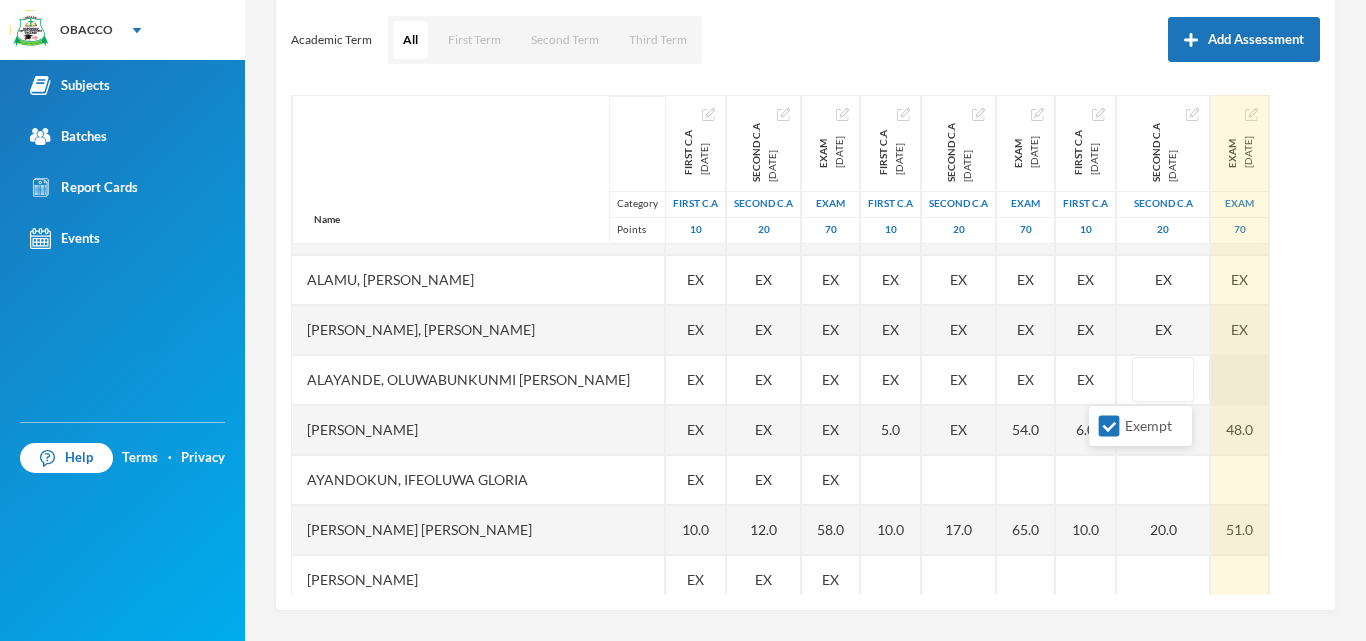 click at bounding box center [1240, 380] 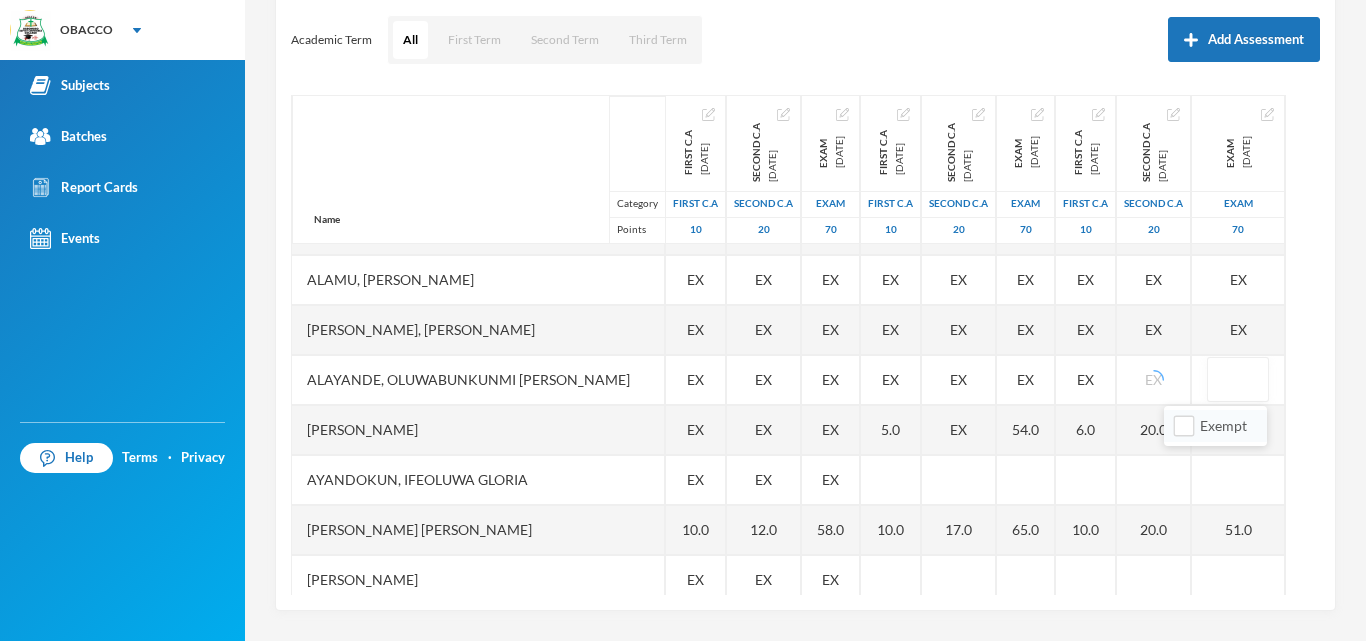 click on "Exempt" at bounding box center [1215, 426] 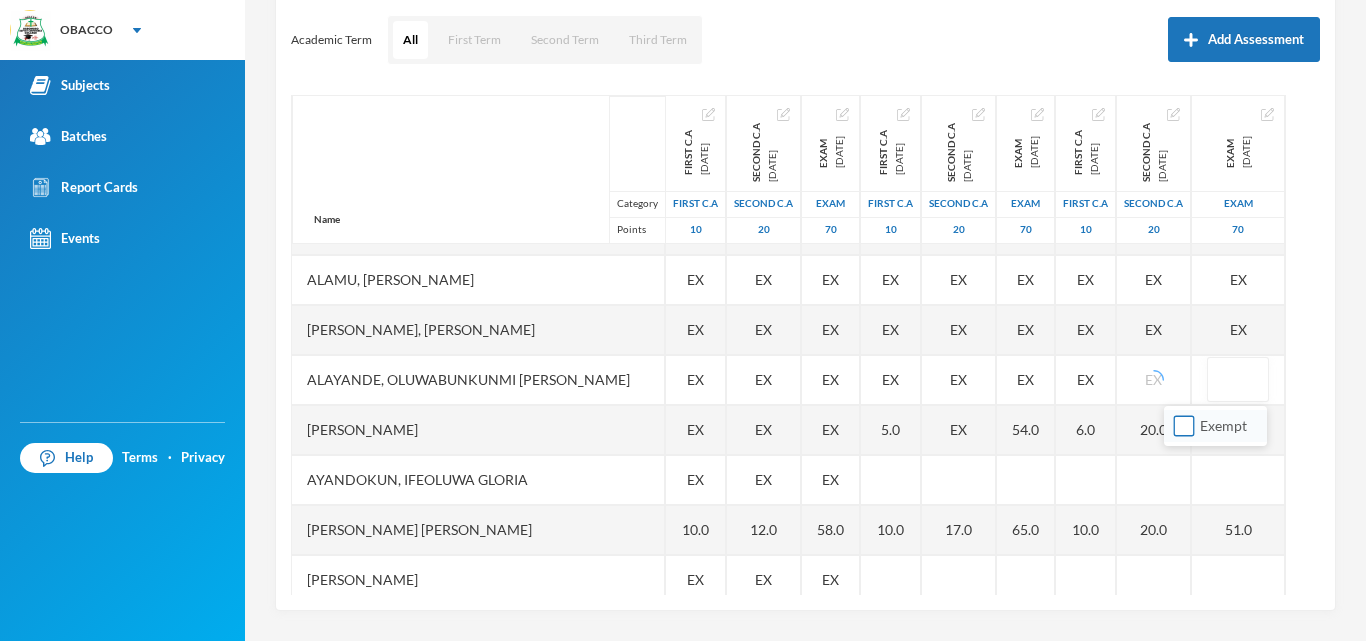 click on "Exempt" at bounding box center [1184, 426] 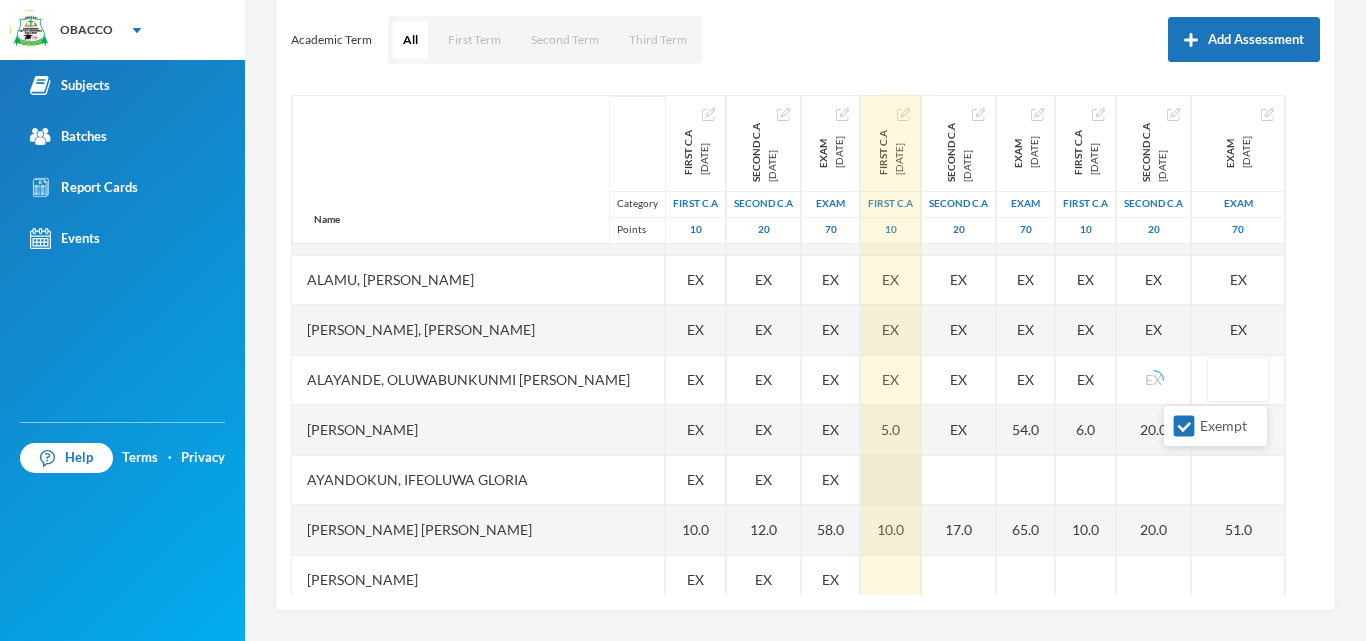 click at bounding box center [891, 480] 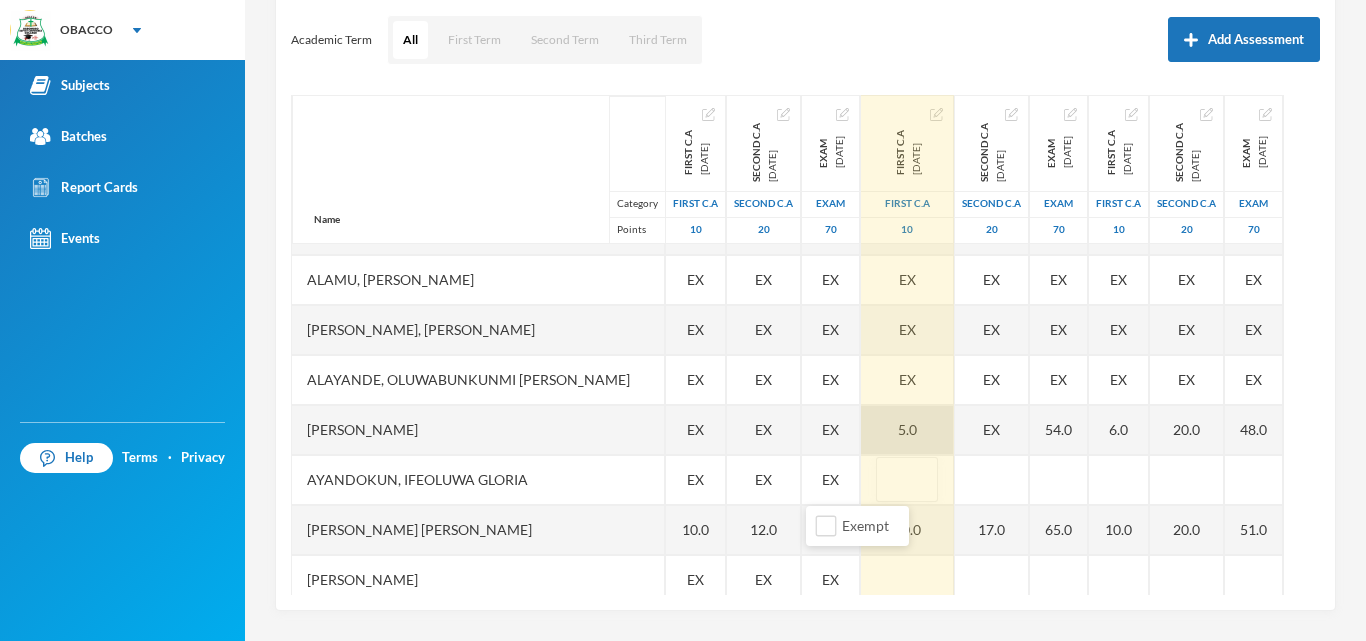 click on "5.0" at bounding box center [907, 430] 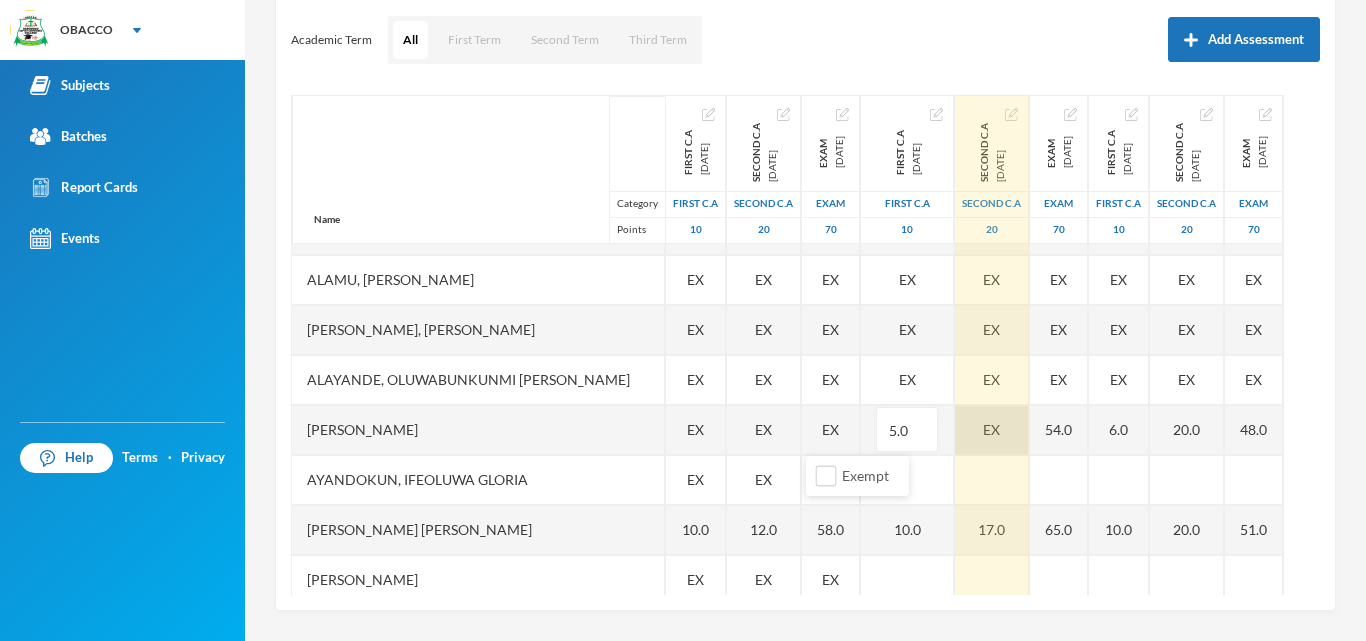 click on "EX" at bounding box center (992, 430) 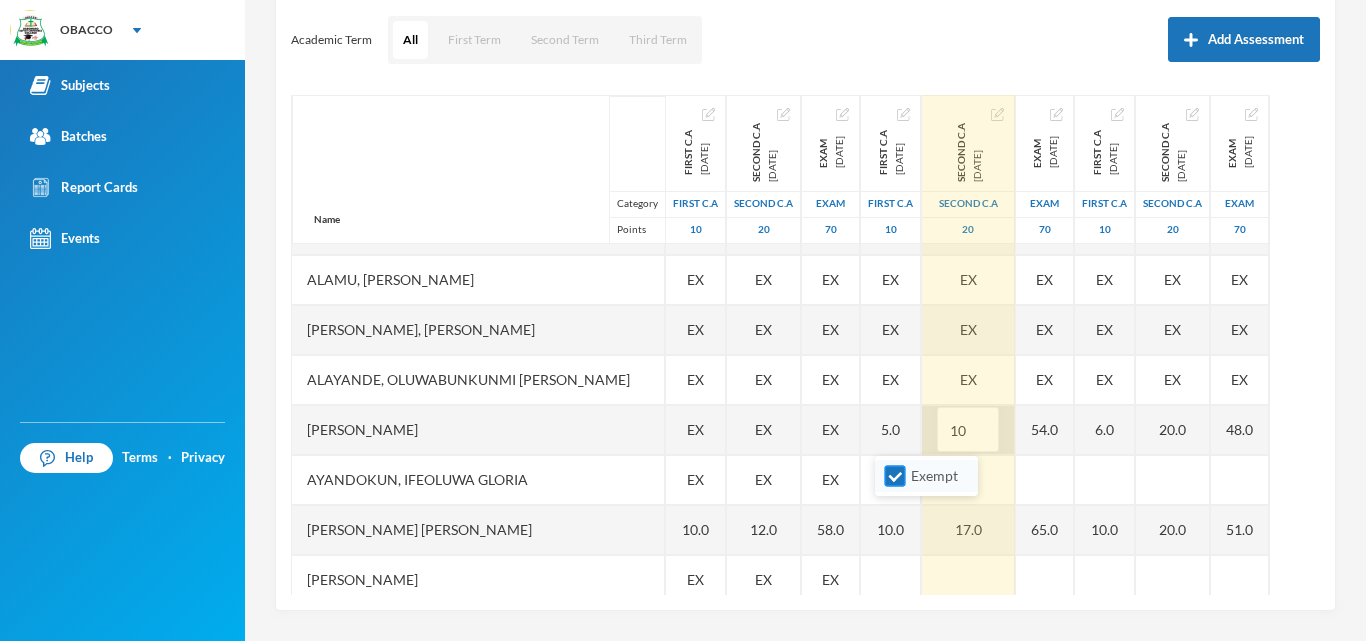 type on "10" 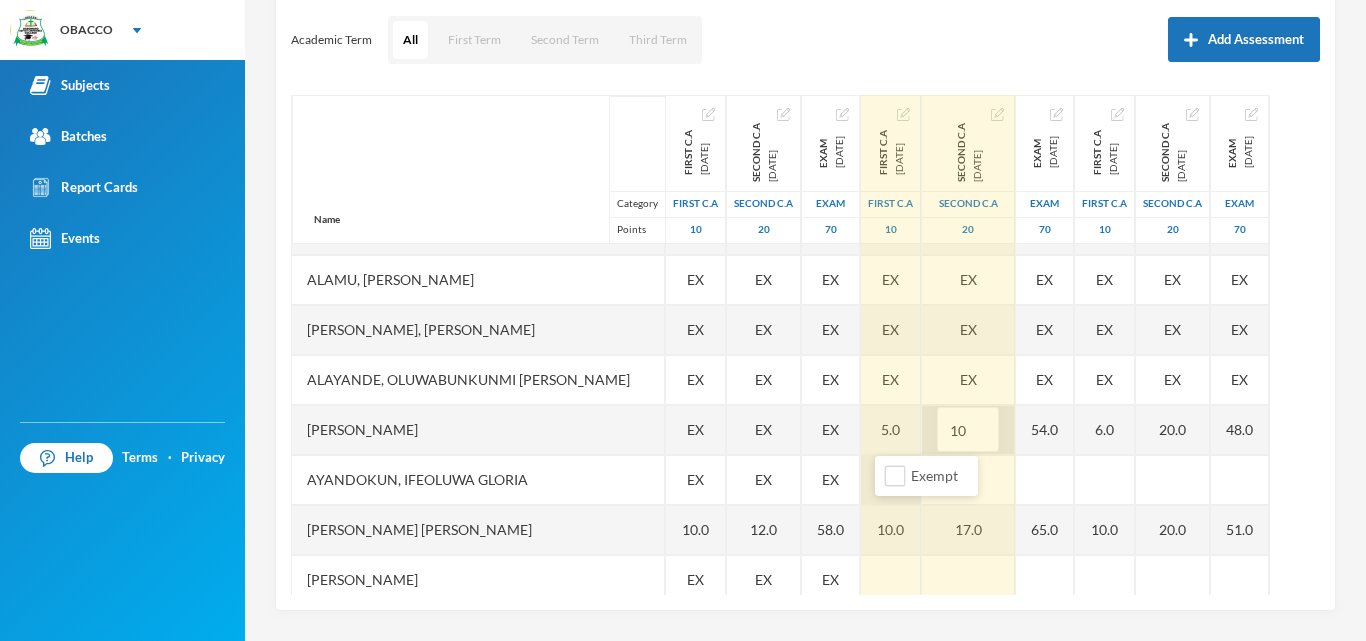 click at bounding box center (891, 480) 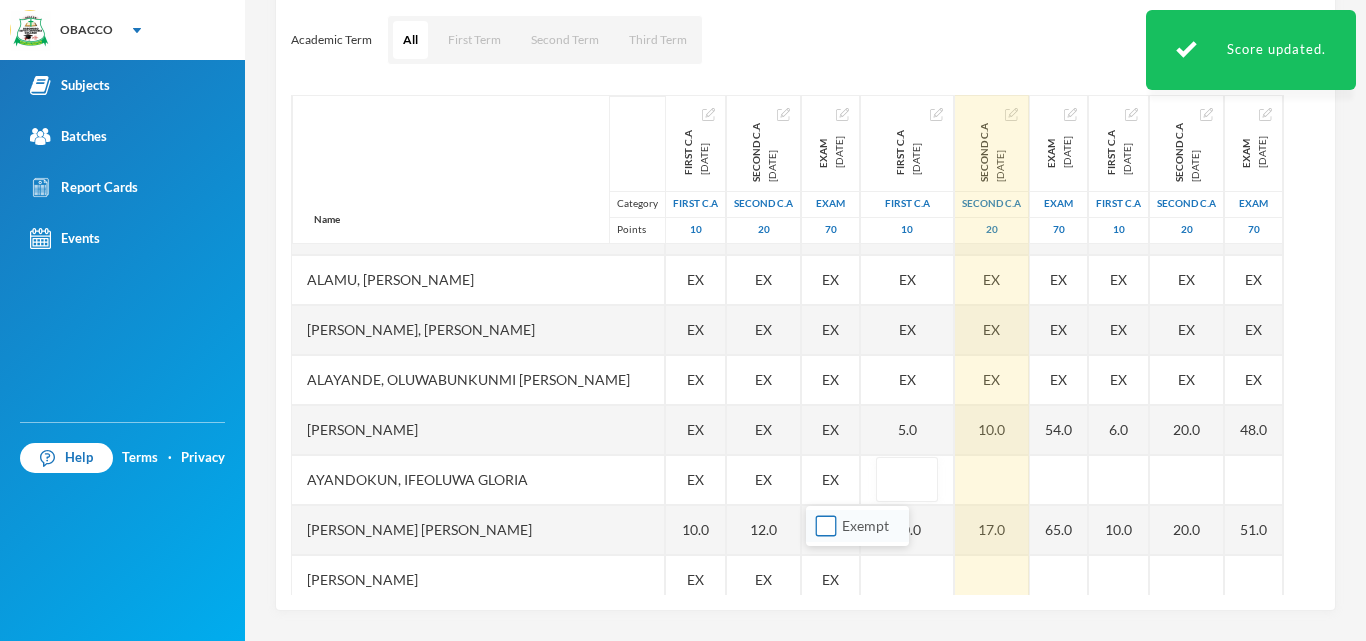 click on "Exempt" at bounding box center (826, 526) 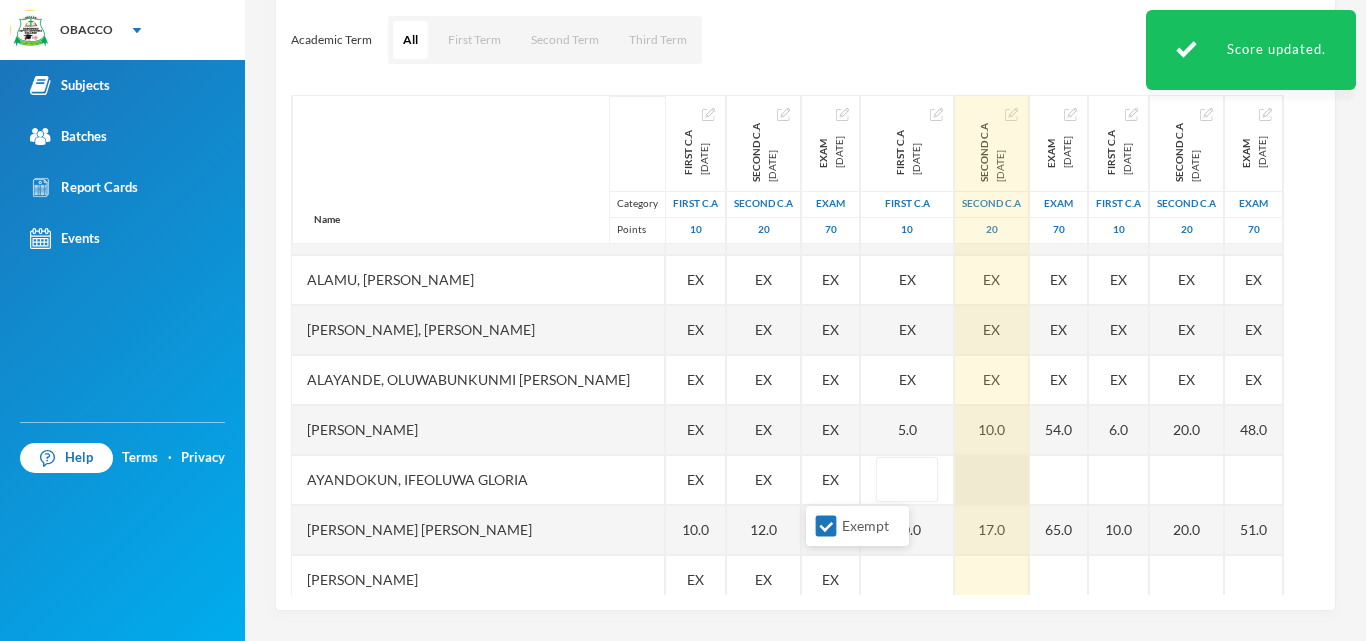 click at bounding box center (992, 480) 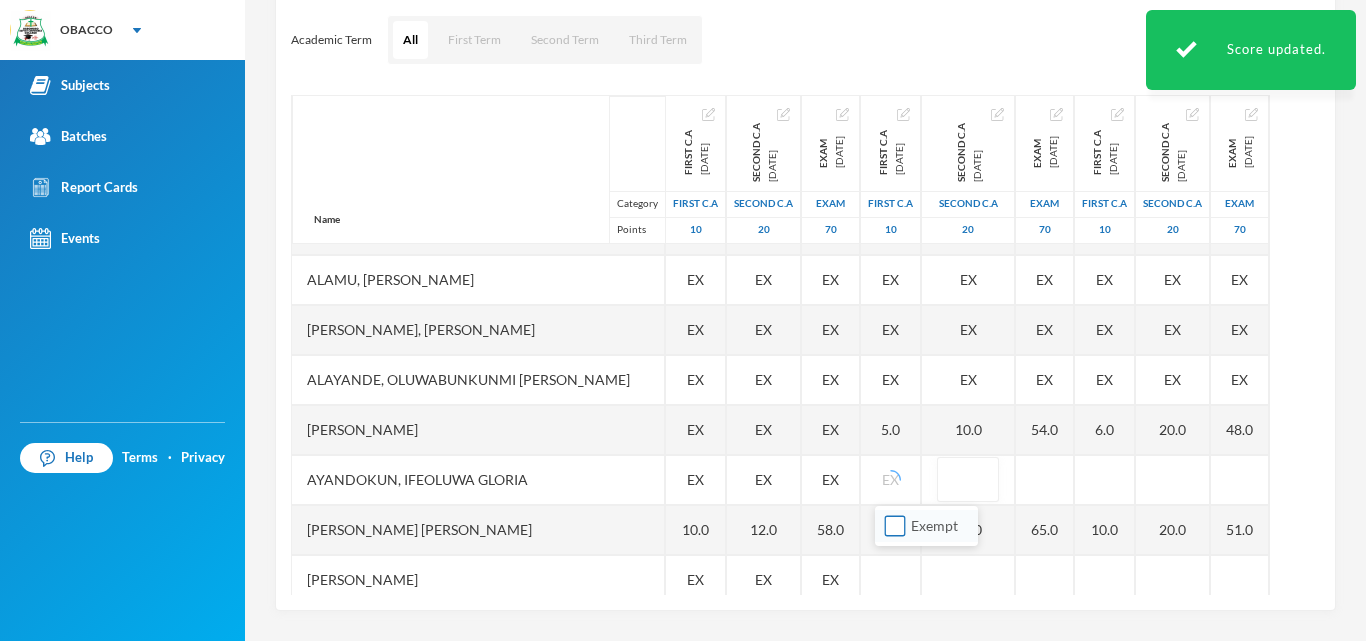 click on "Exempt" at bounding box center [895, 526] 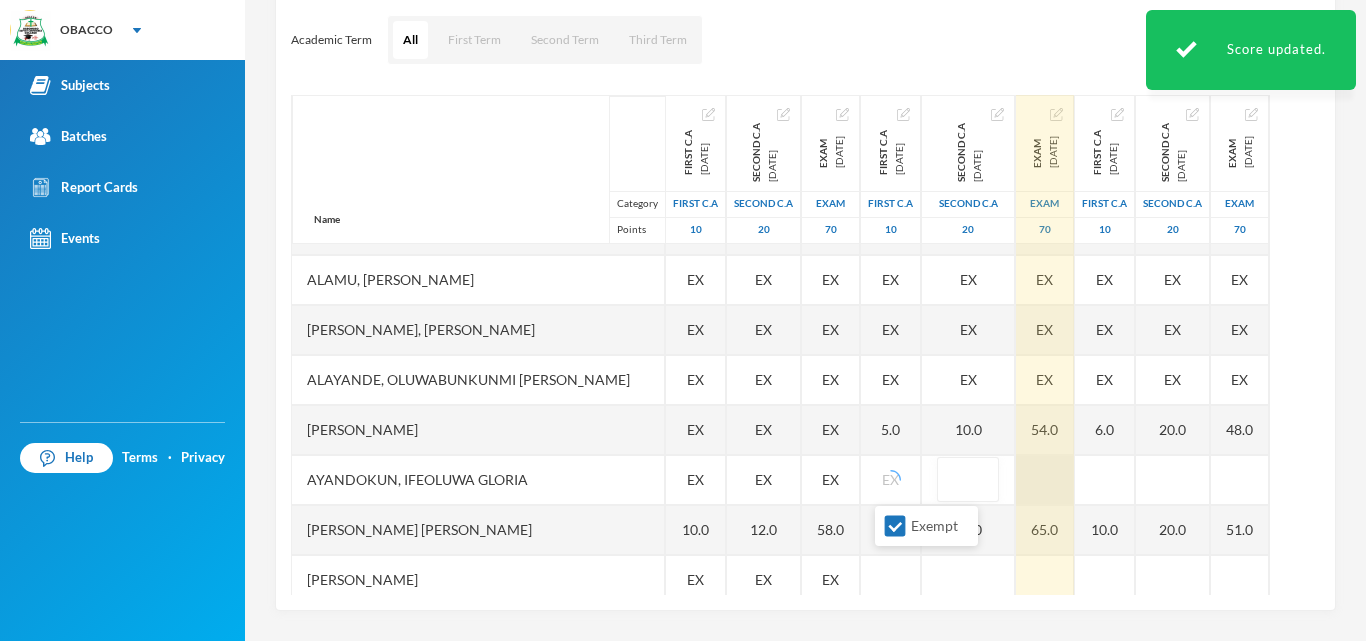 click at bounding box center [1045, 480] 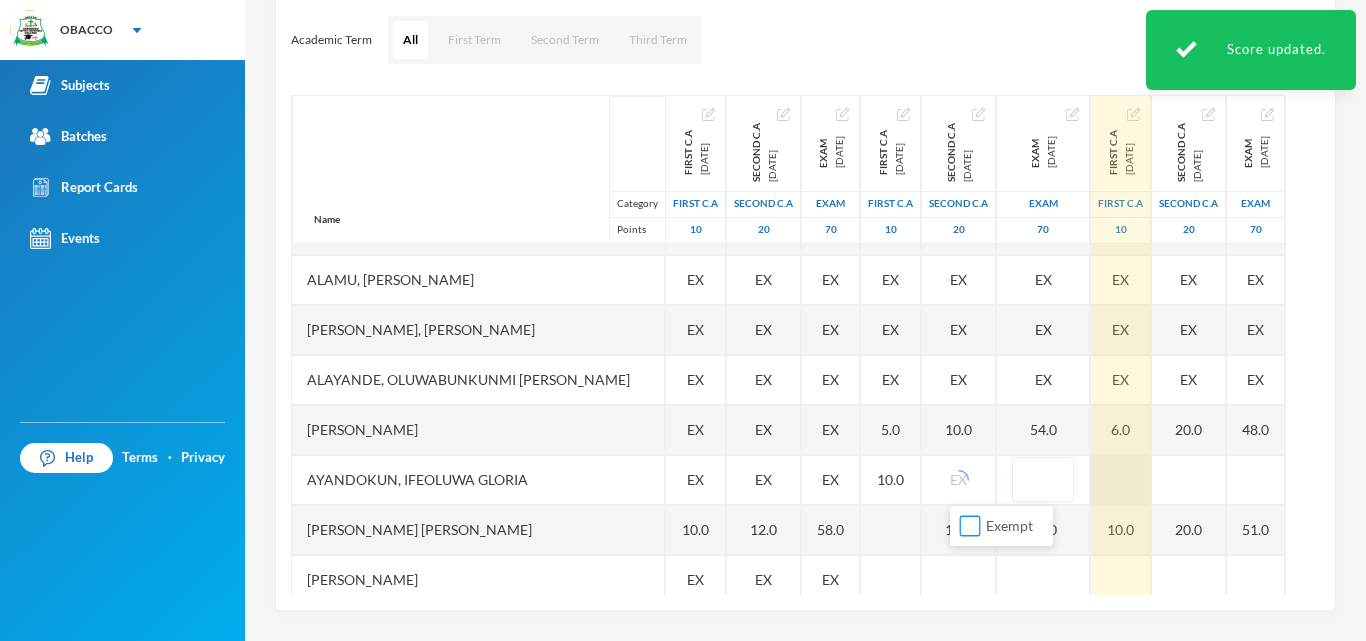click on "Exempt" at bounding box center (970, 526) 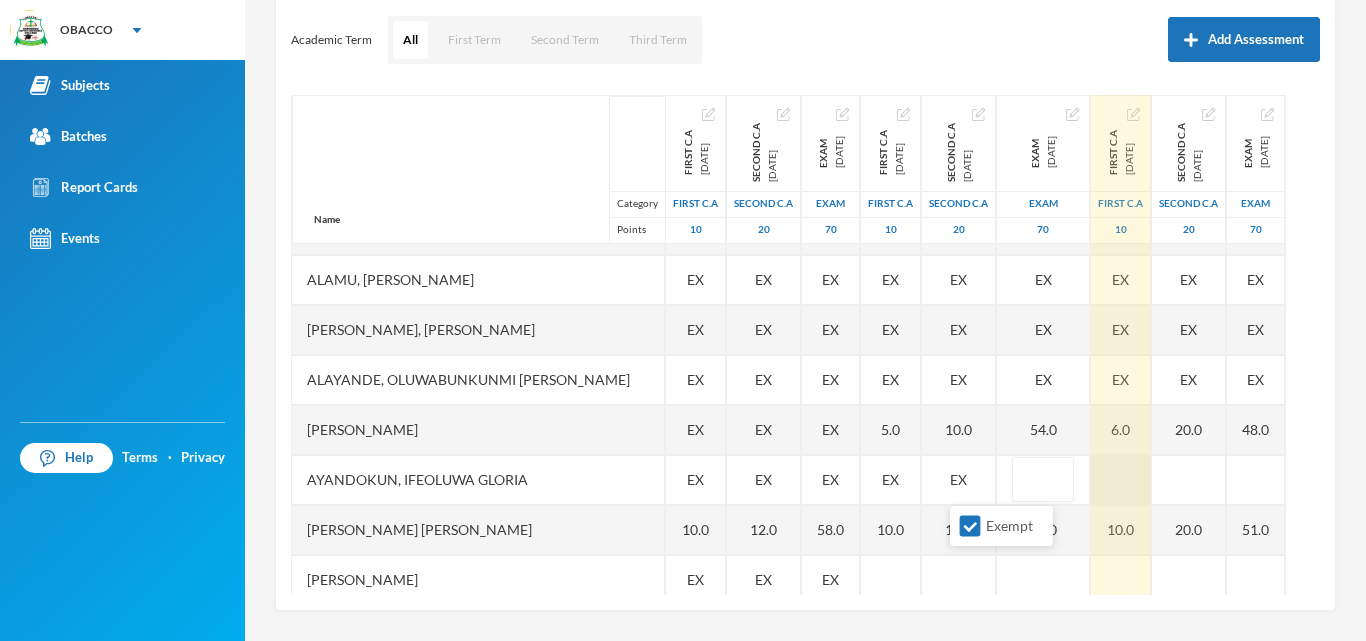 click at bounding box center (1121, 480) 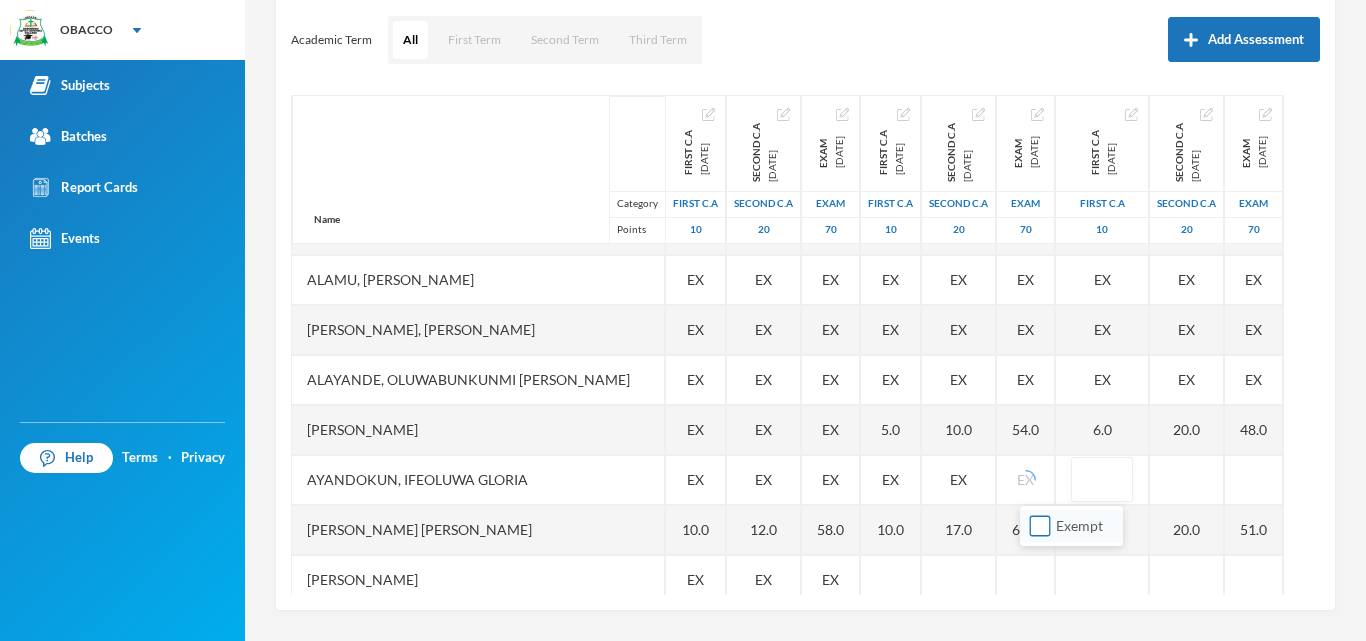 click on "Exempt" at bounding box center (1040, 526) 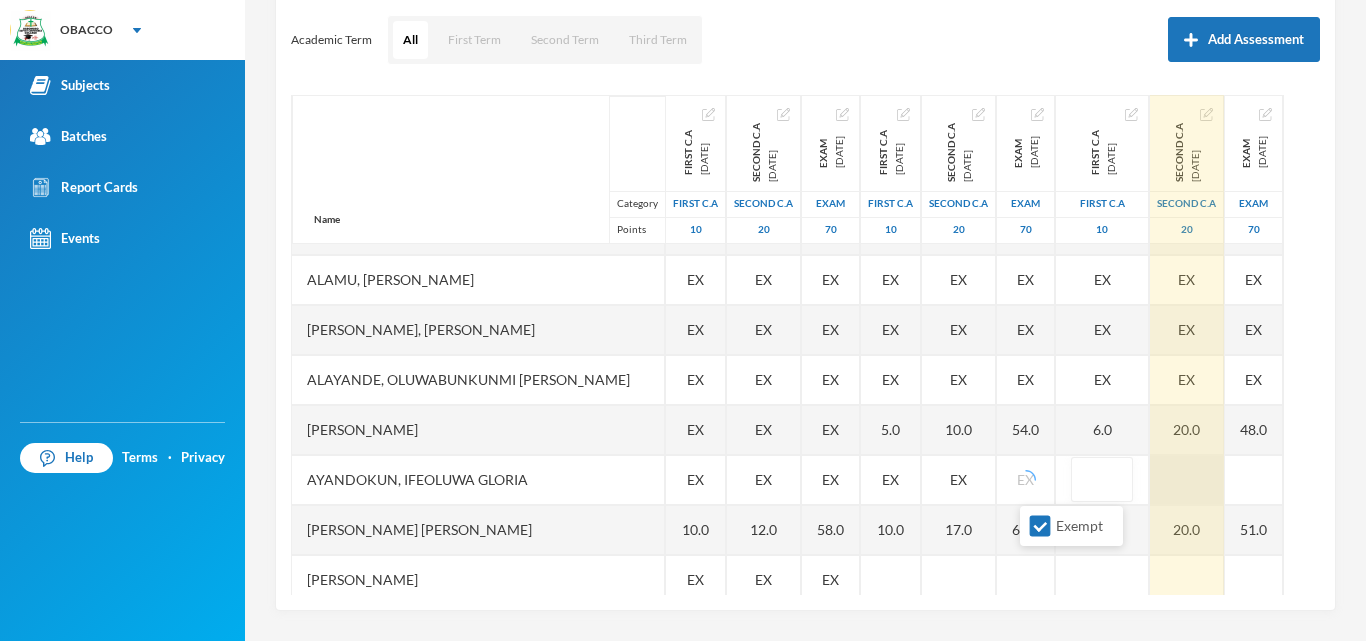 click at bounding box center (1187, 480) 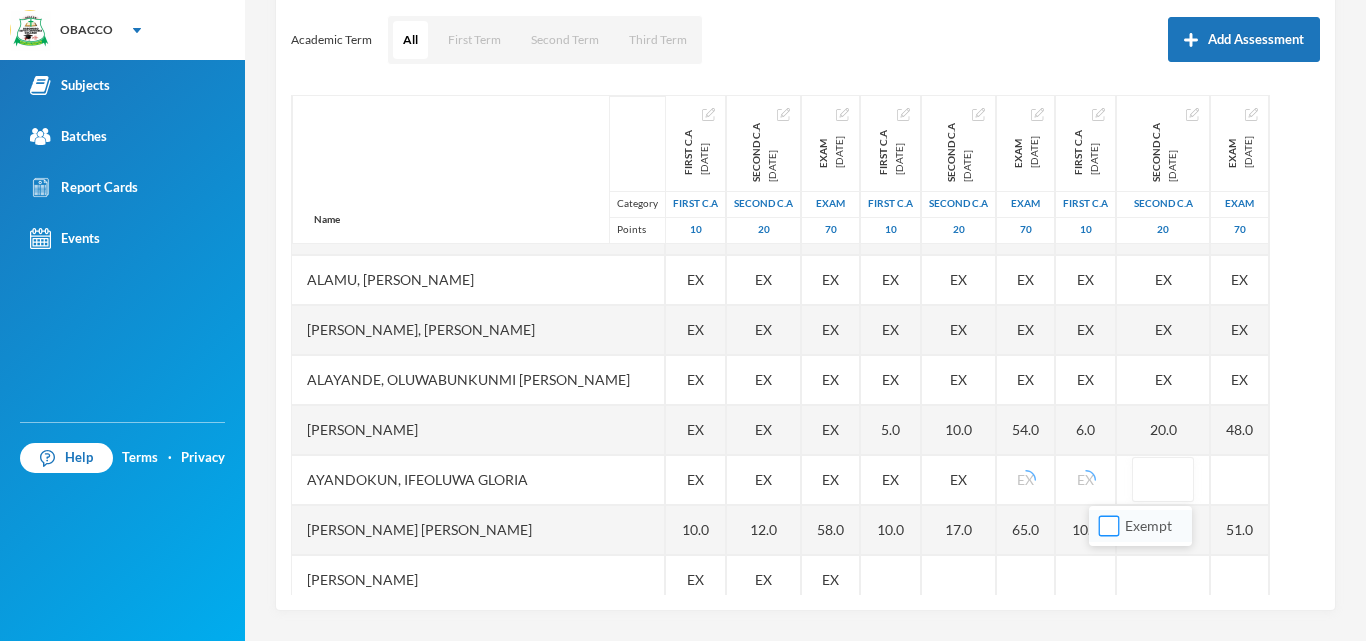 click on "Exempt" at bounding box center (1109, 526) 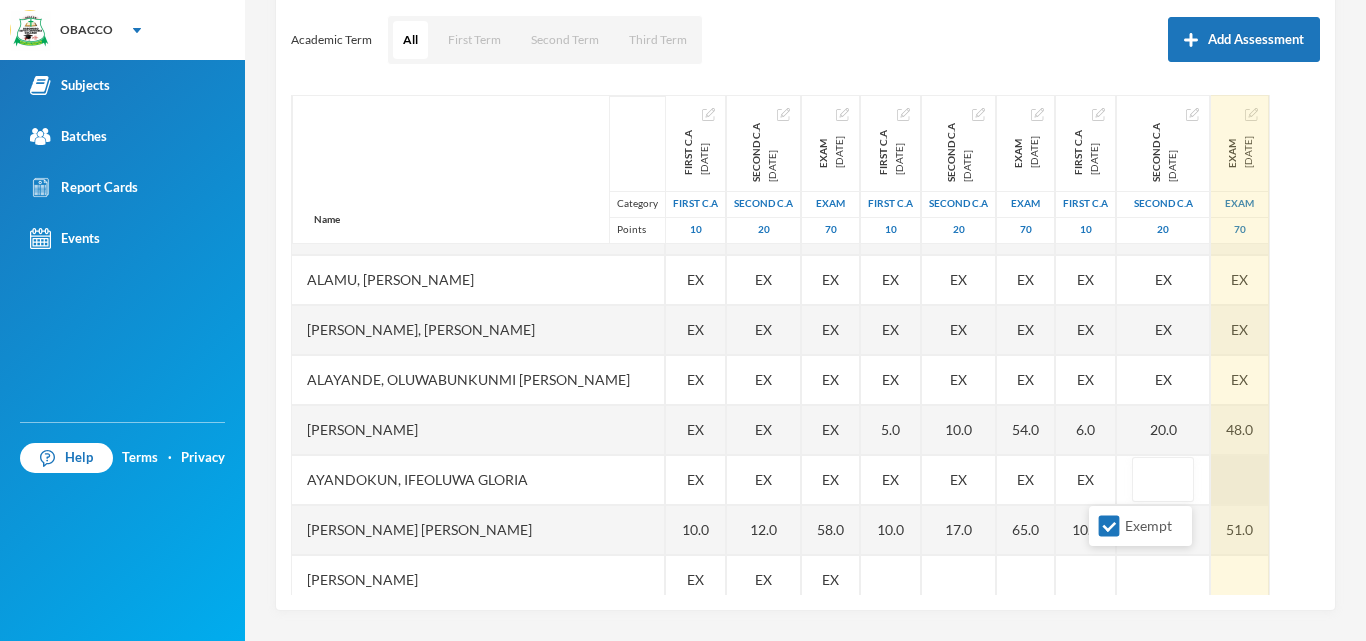 click at bounding box center [1240, 480] 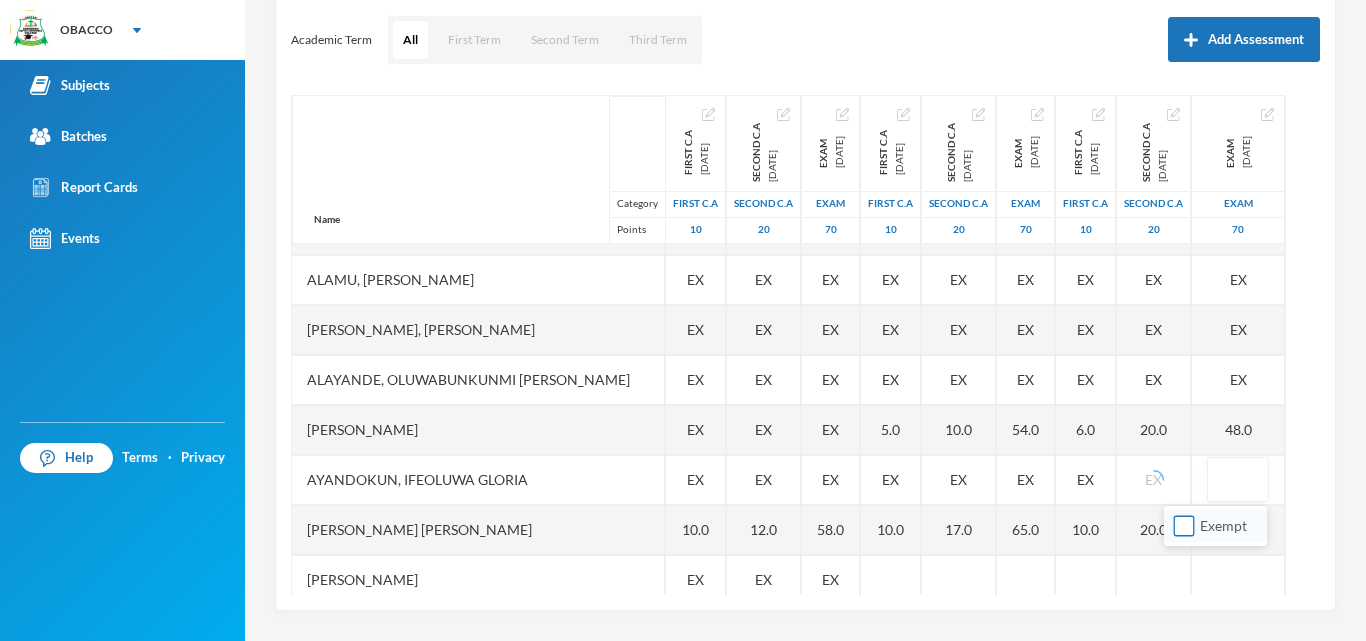 click on "Exempt" at bounding box center (1184, 526) 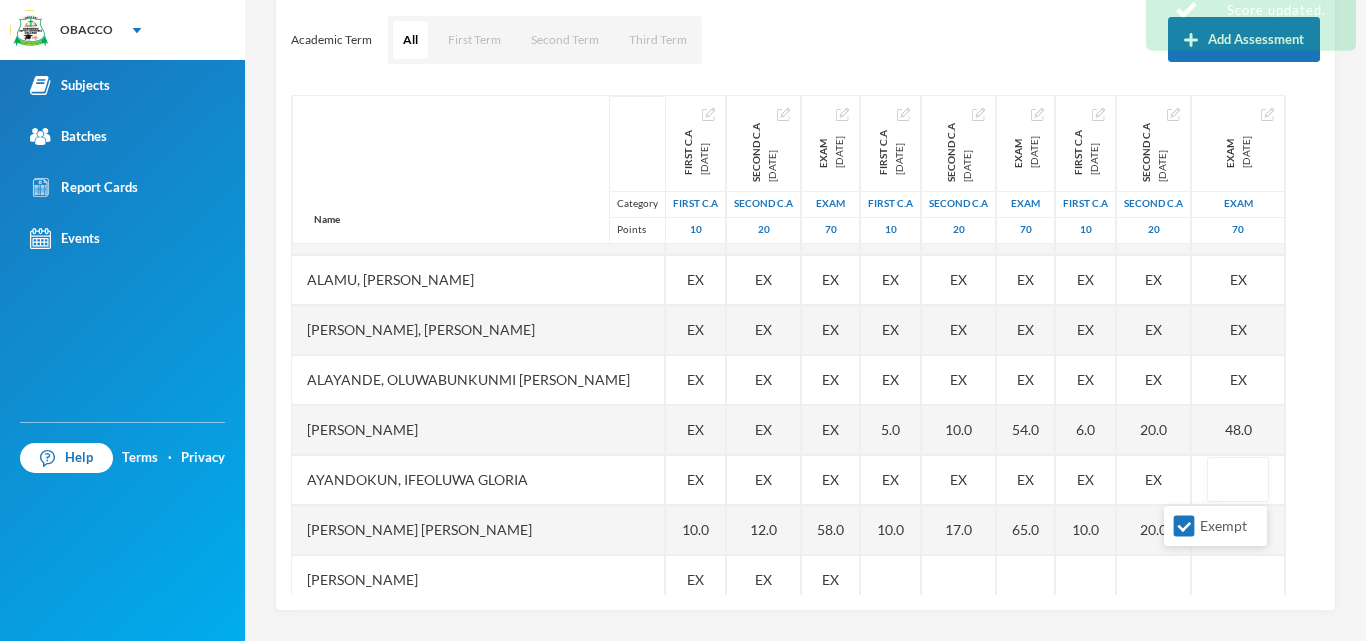 scroll, scrollTop: 1160, scrollLeft: 0, axis: vertical 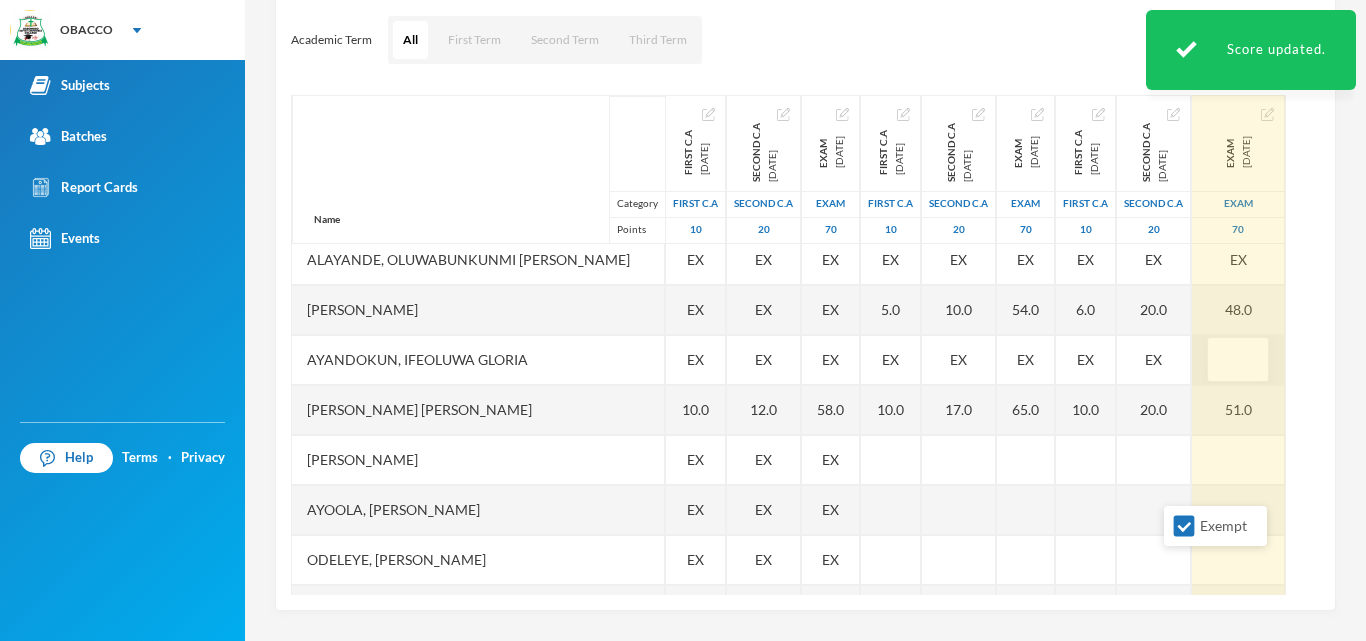 click at bounding box center [1238, 360] 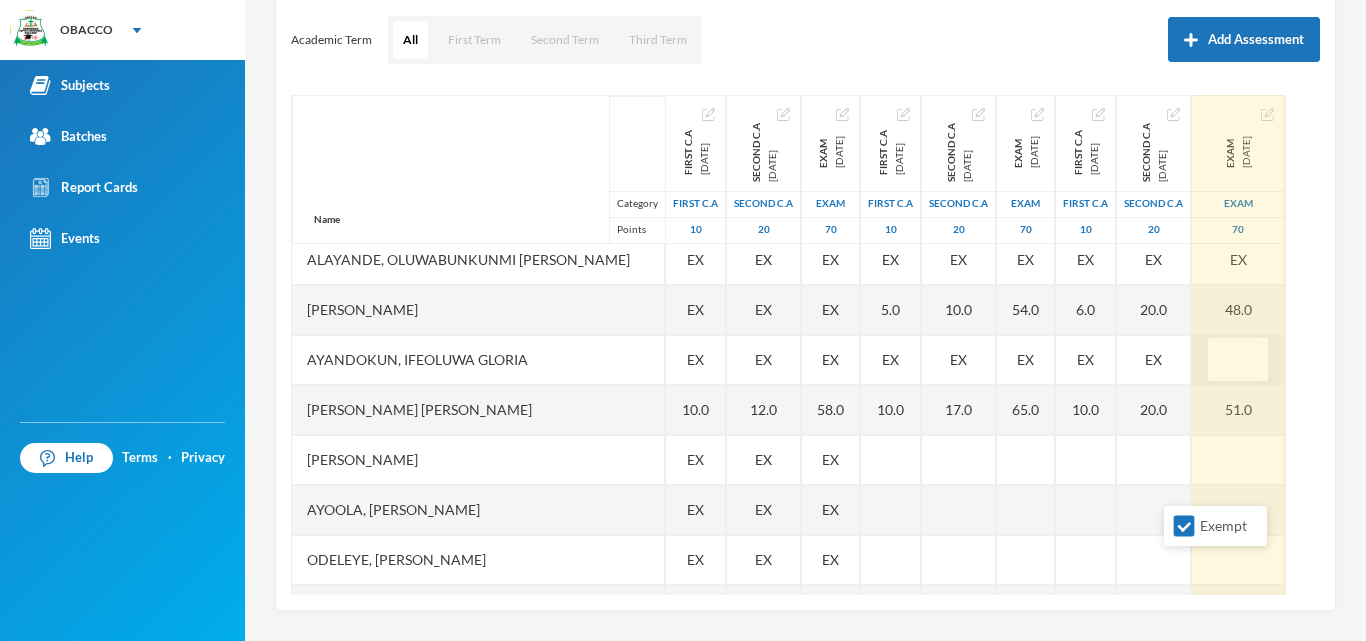 click at bounding box center (1238, 360) 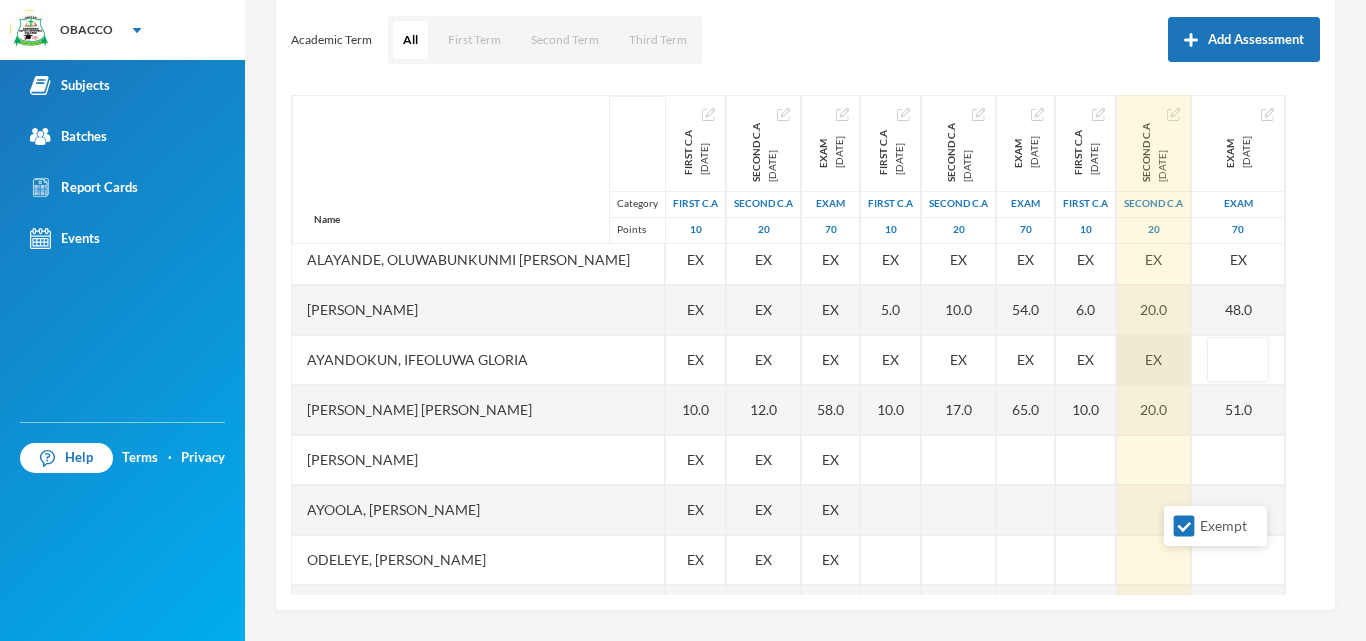 click on "EX" at bounding box center [1153, 359] 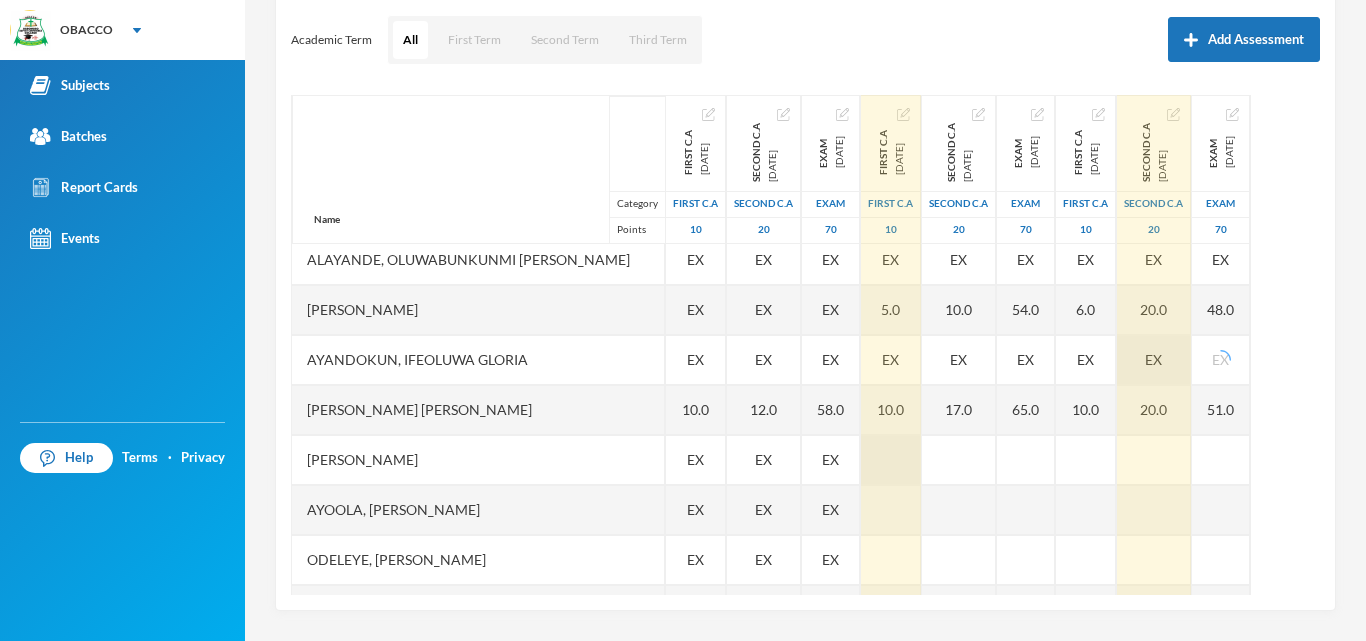 click at bounding box center (891, 460) 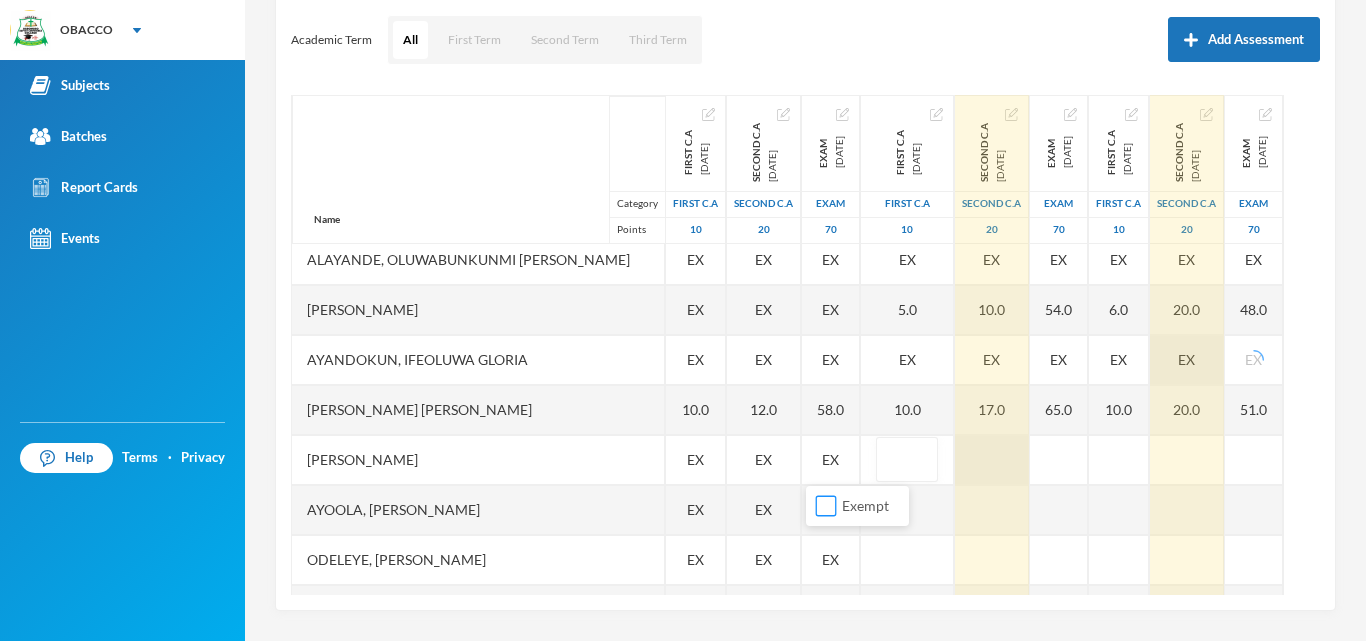 click on "Exempt" at bounding box center (826, 506) 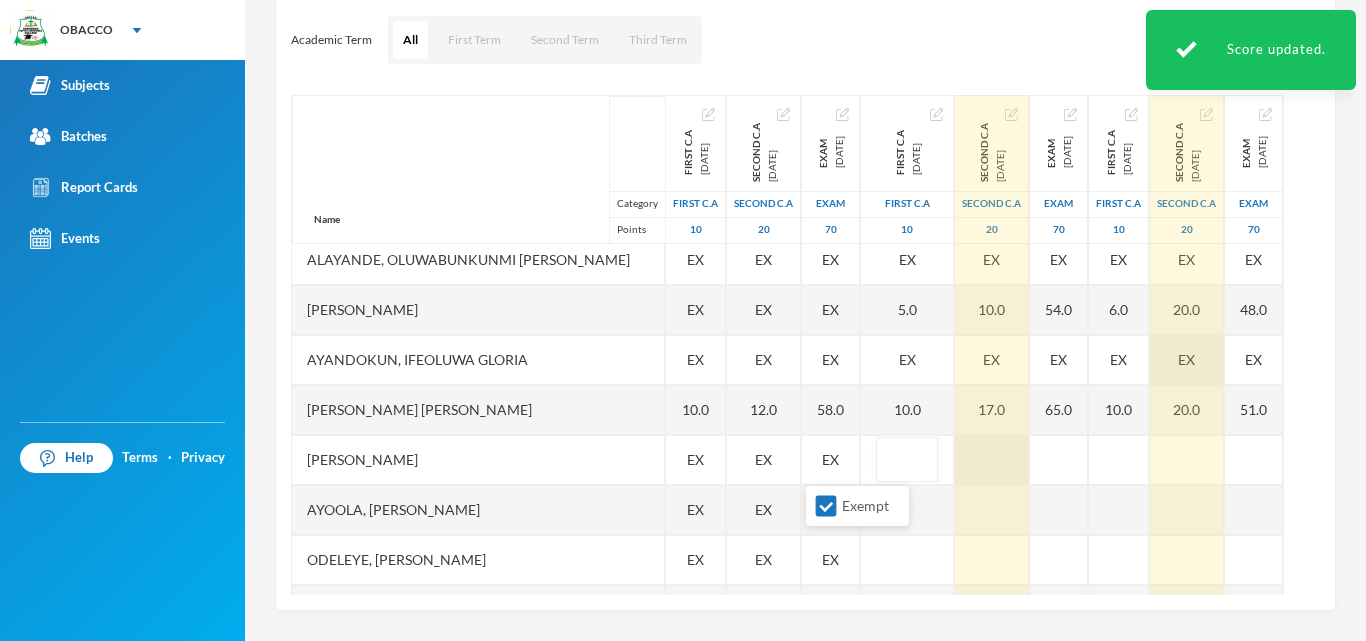 click at bounding box center [992, 460] 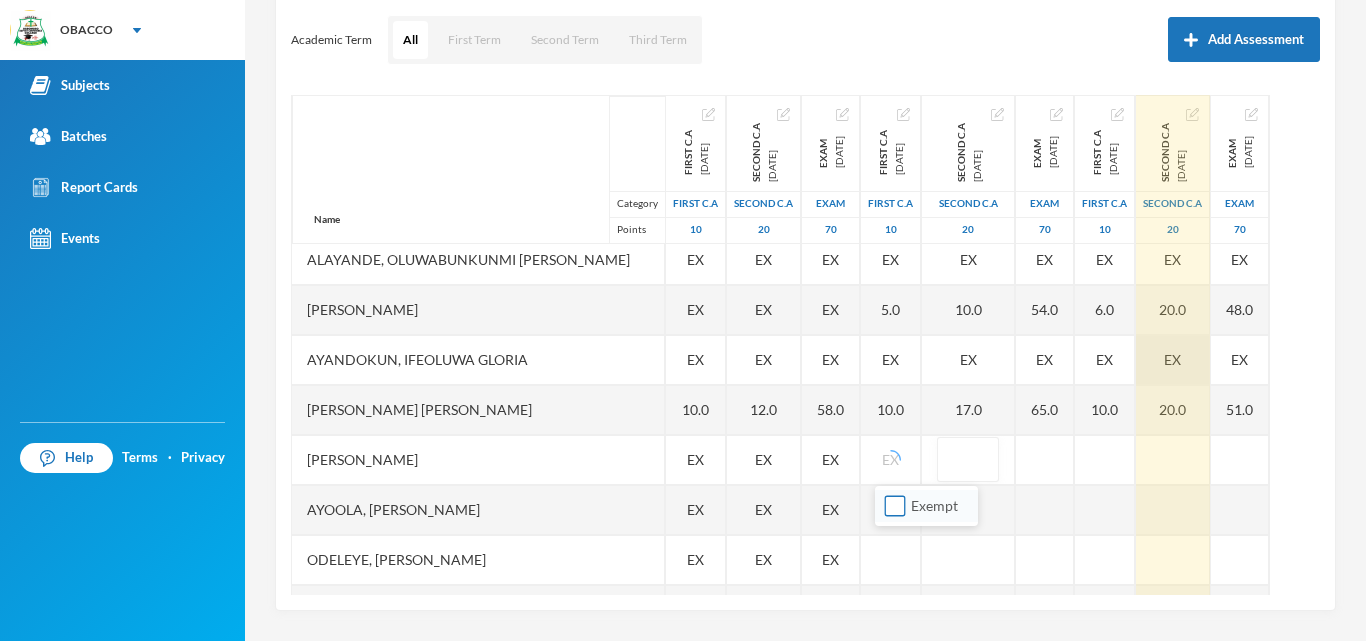 click on "Exempt" at bounding box center [895, 506] 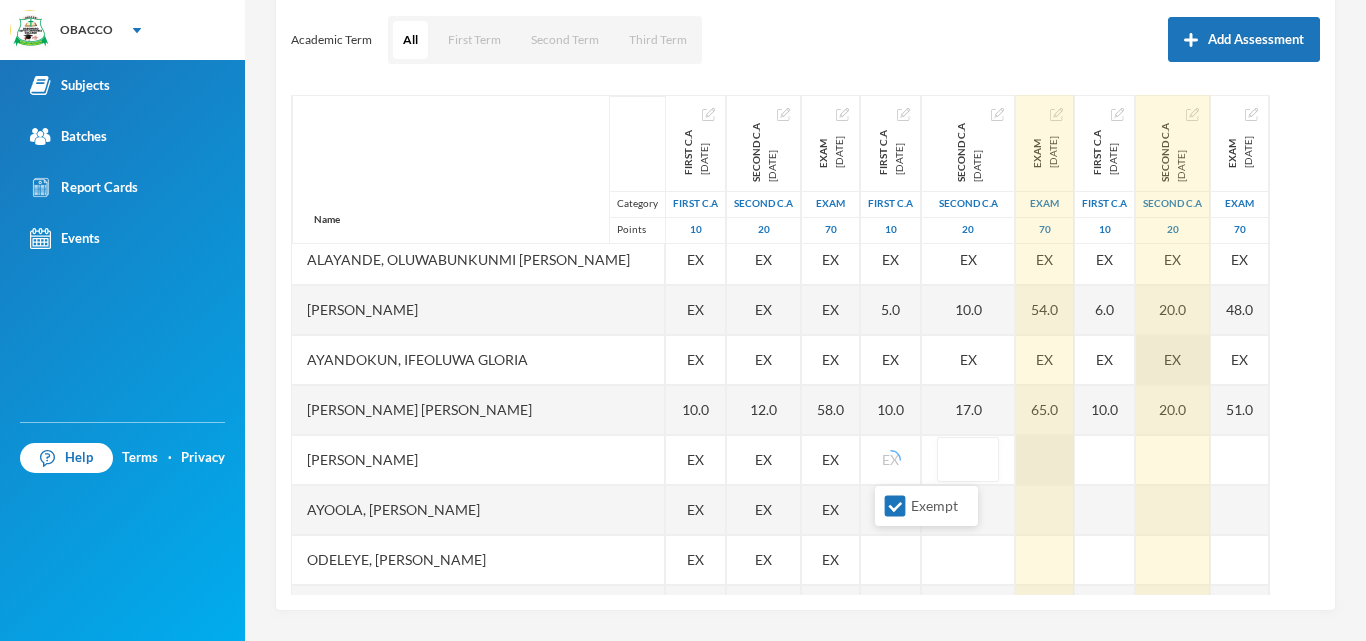 click at bounding box center [1045, 460] 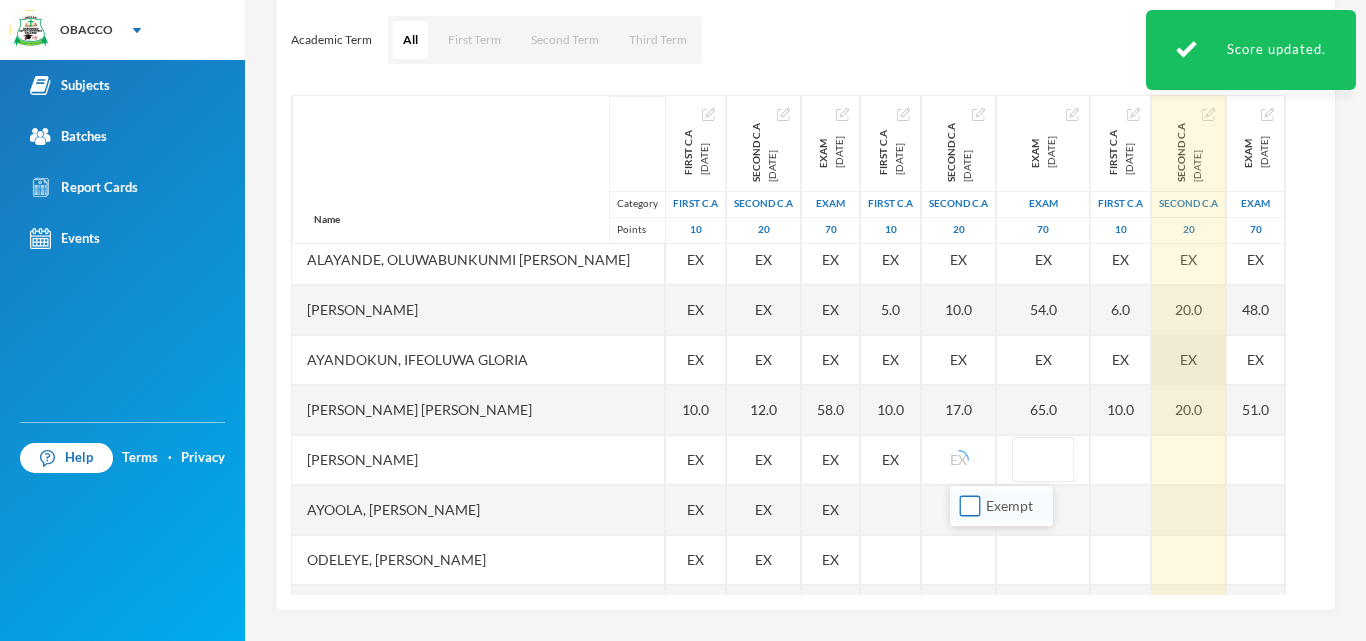 click on "Exempt" at bounding box center (970, 506) 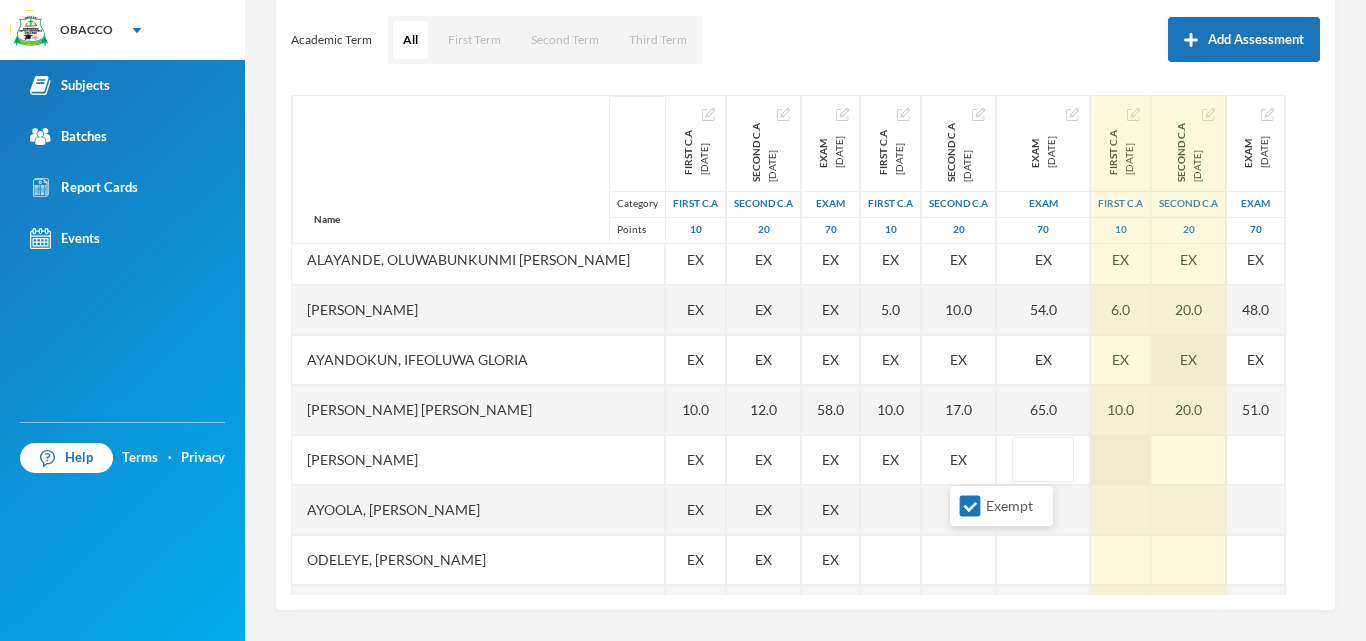 click at bounding box center [1121, 460] 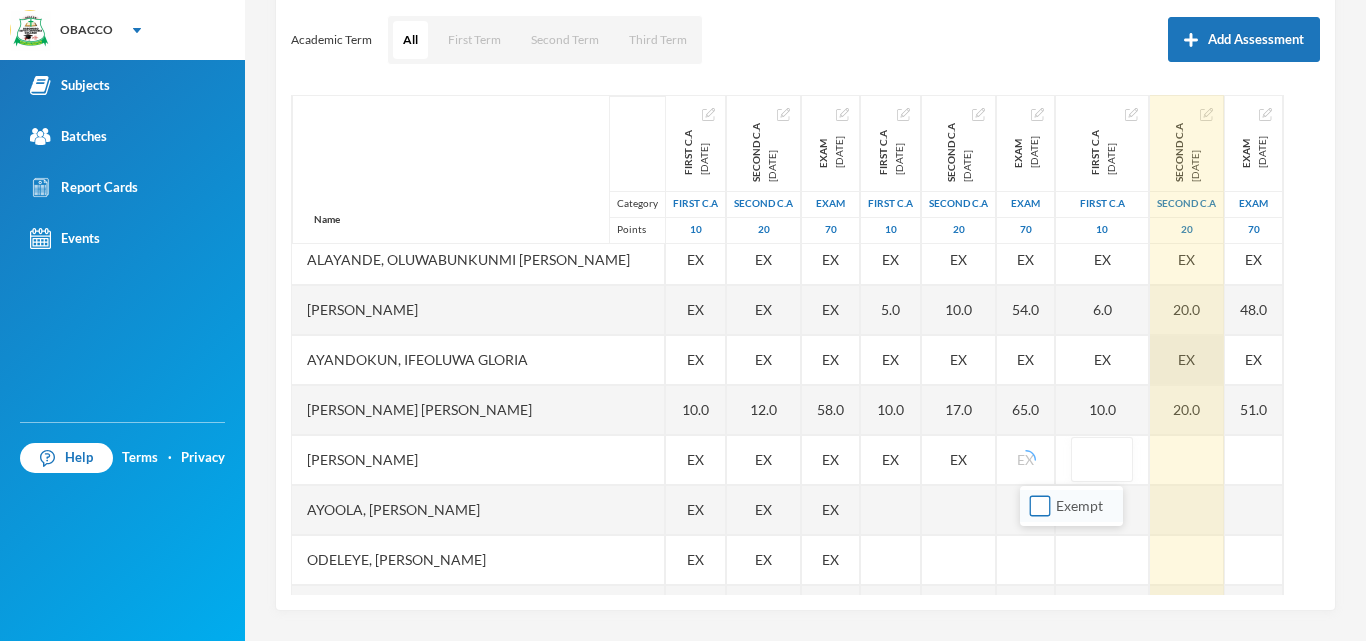 click on "Exempt" at bounding box center (1040, 506) 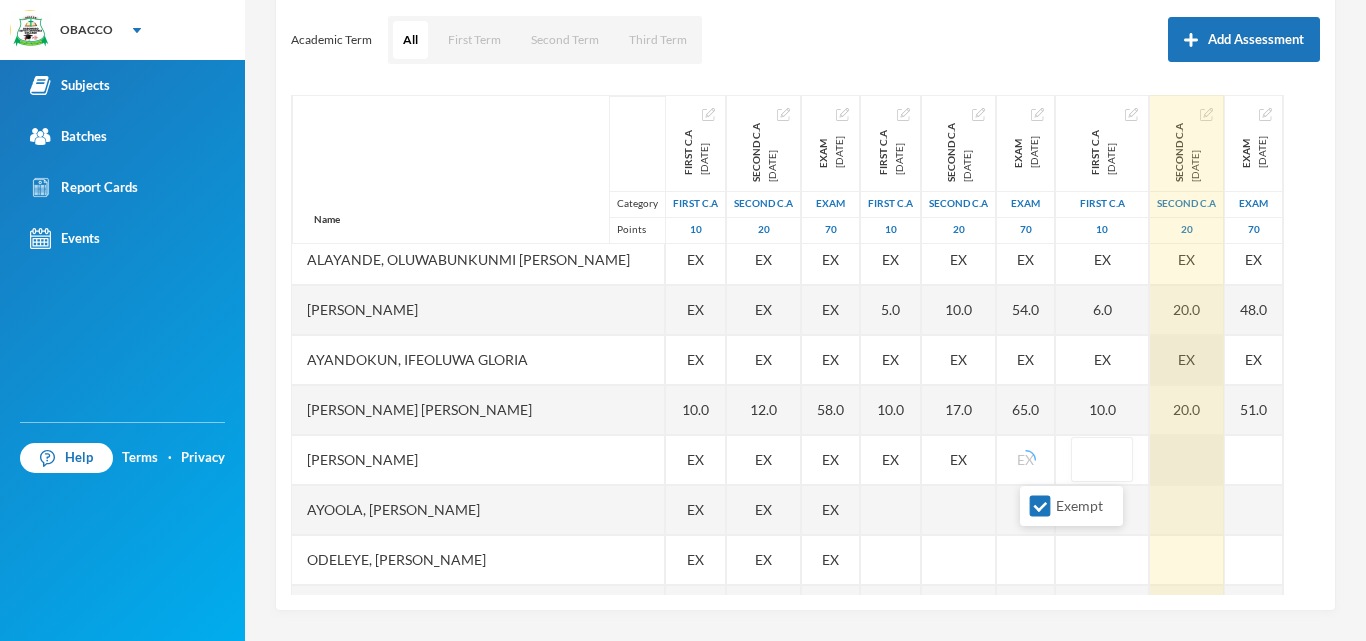 click at bounding box center (1187, 460) 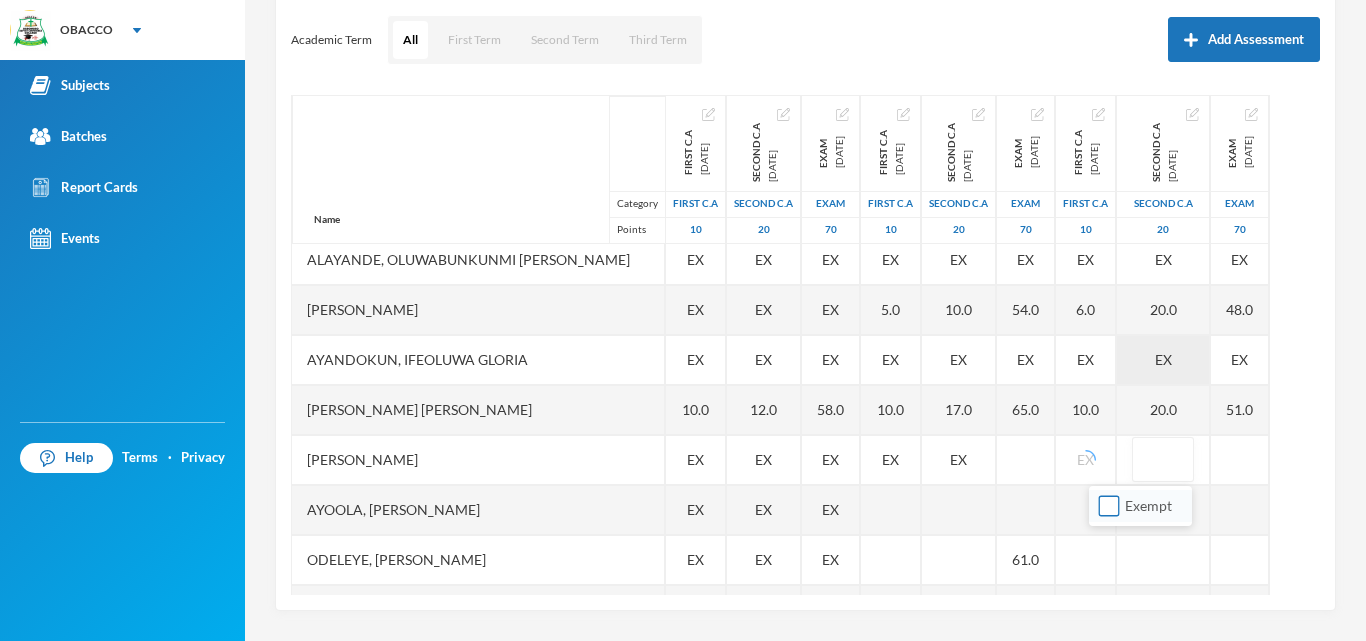 click on "Exempt" at bounding box center (1109, 506) 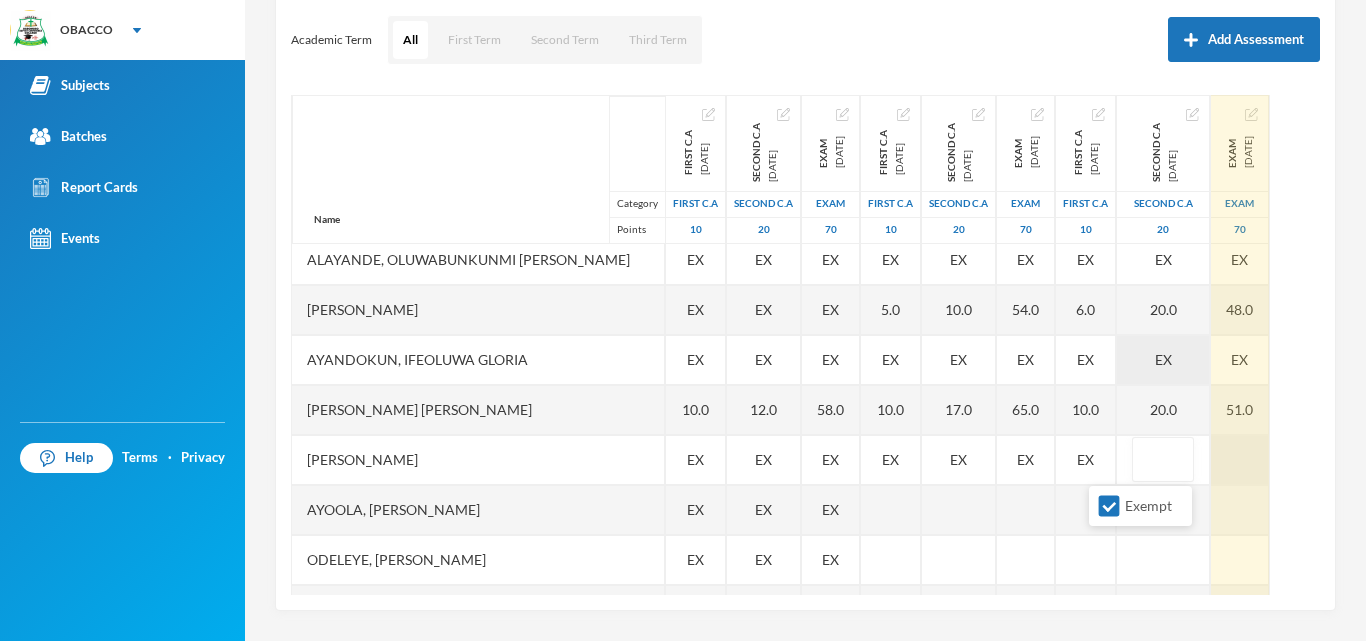 click at bounding box center (1240, 460) 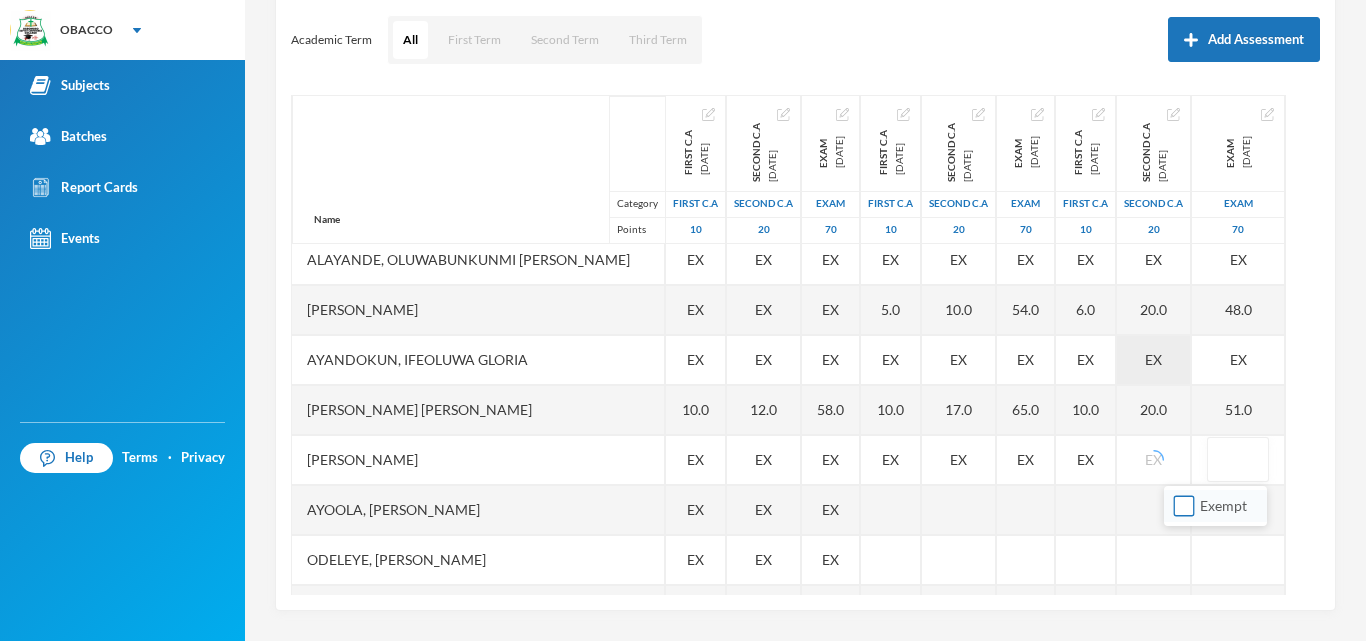 click on "Exempt" at bounding box center (1184, 506) 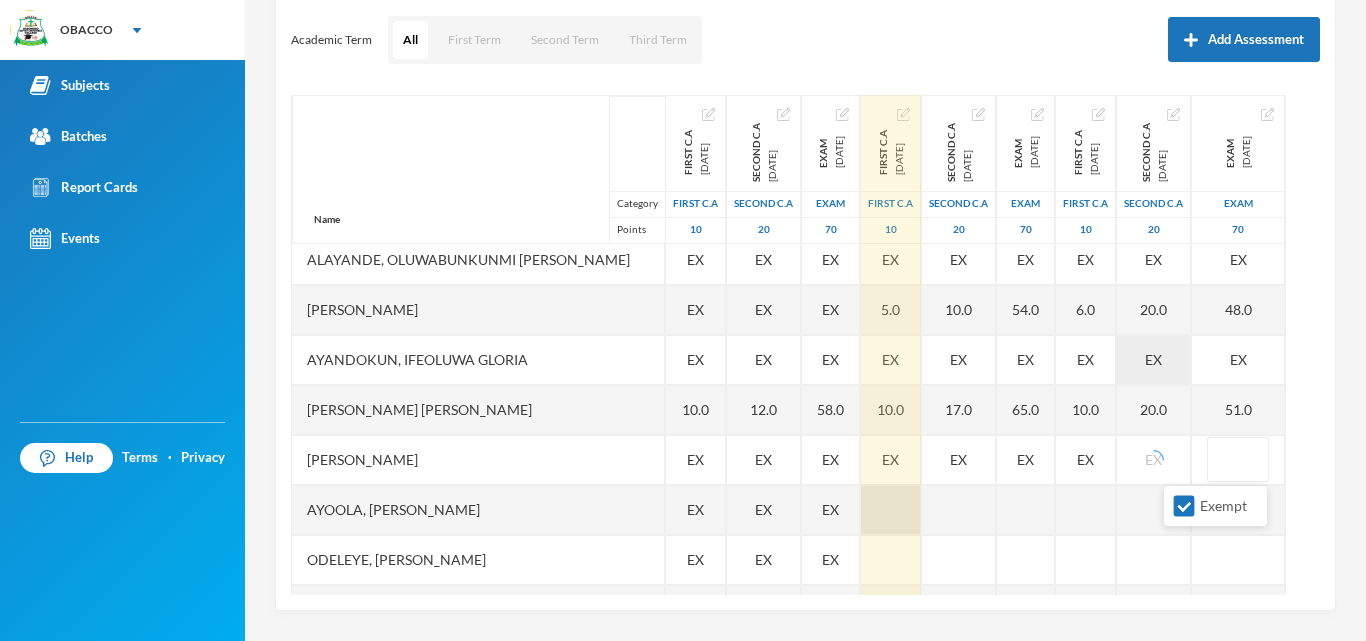 click at bounding box center (891, 510) 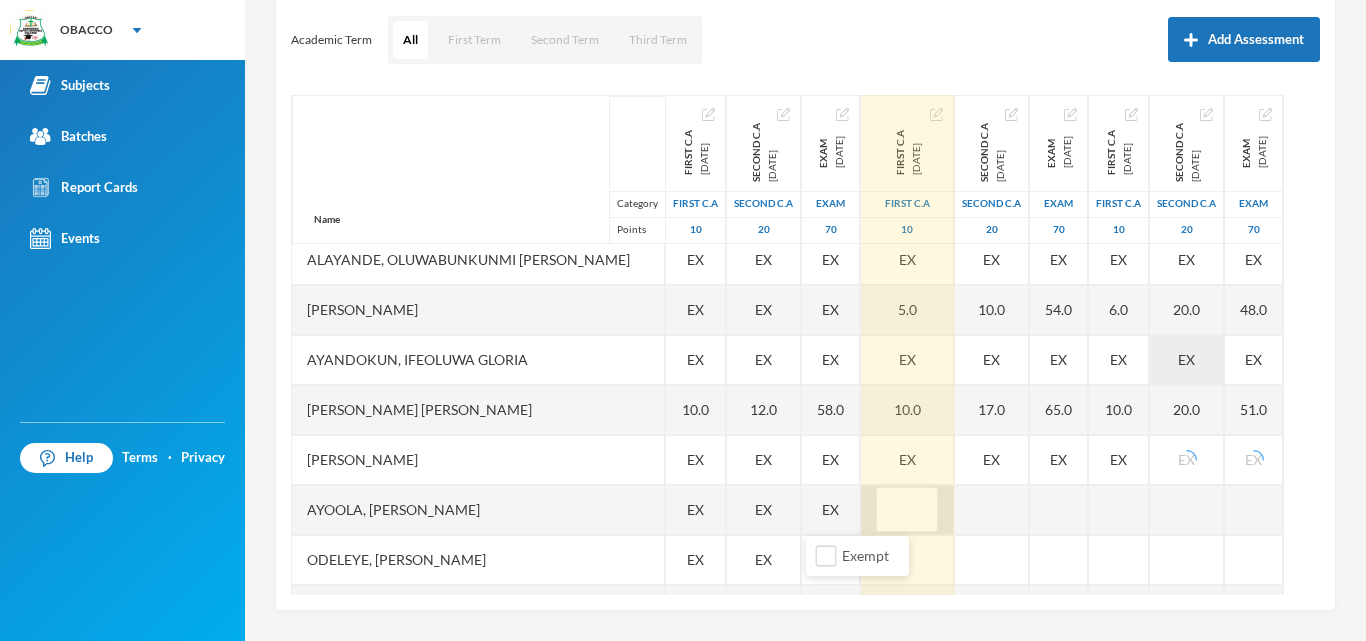 click at bounding box center [907, 510] 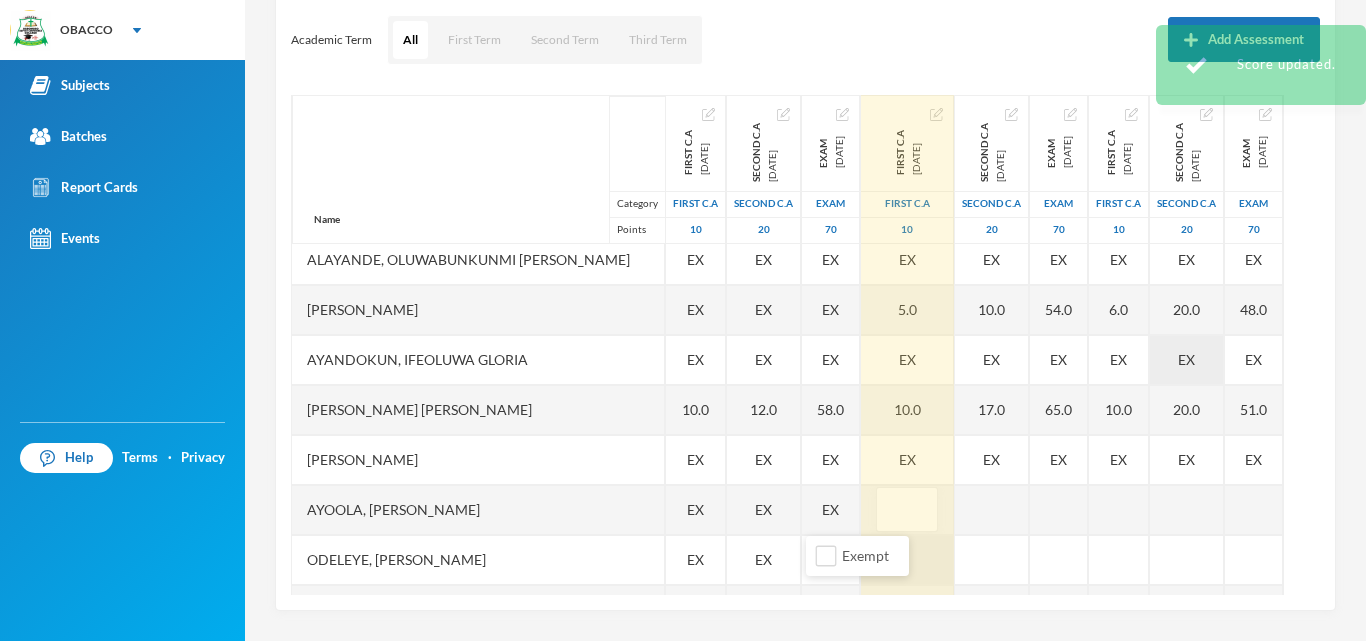 scroll, scrollTop: 1320, scrollLeft: 0, axis: vertical 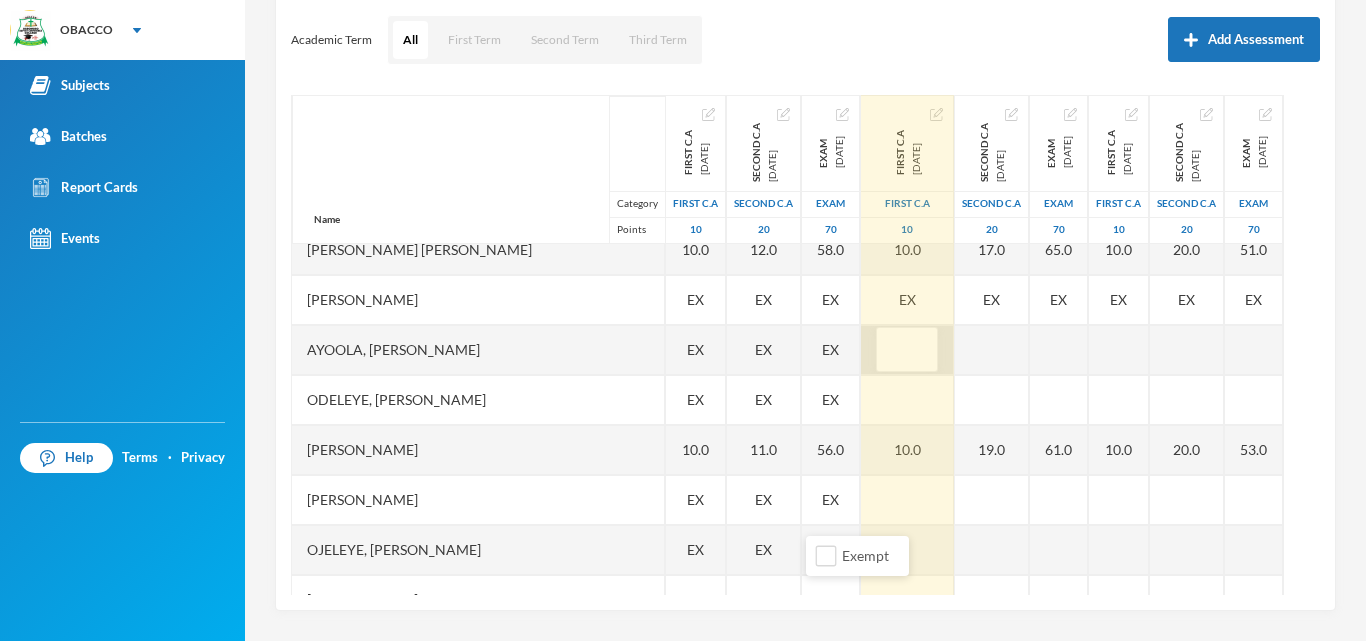 click at bounding box center (907, 350) 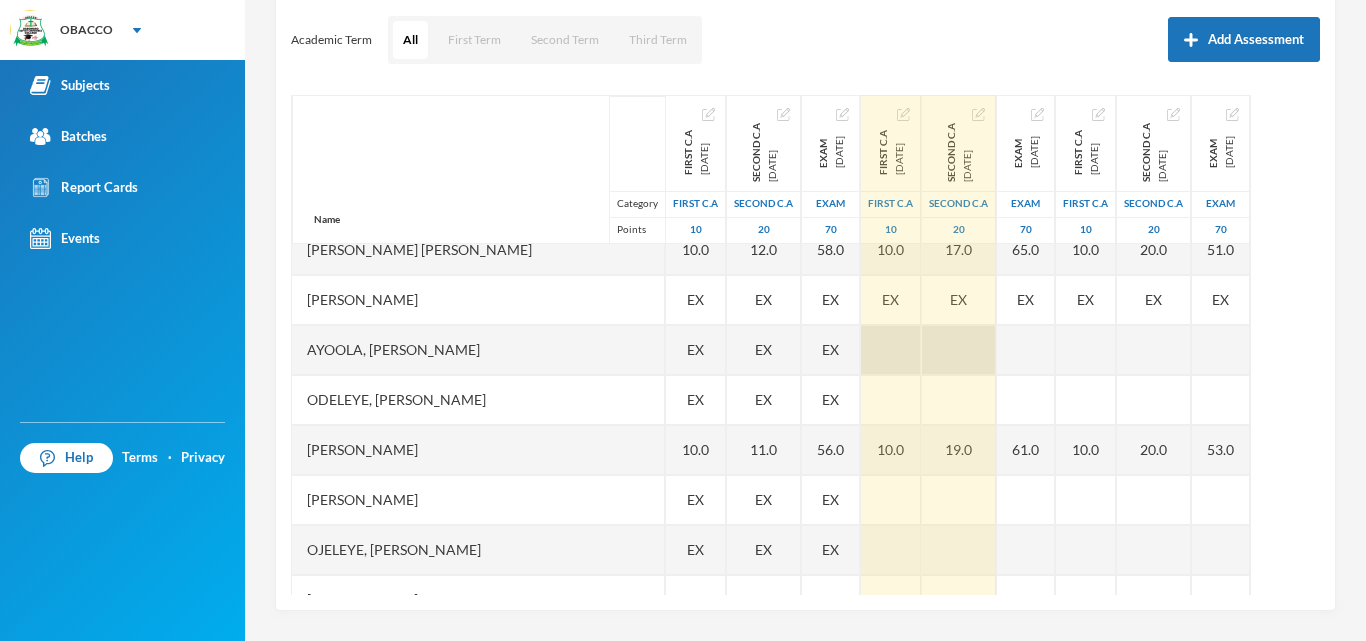 click at bounding box center (959, 350) 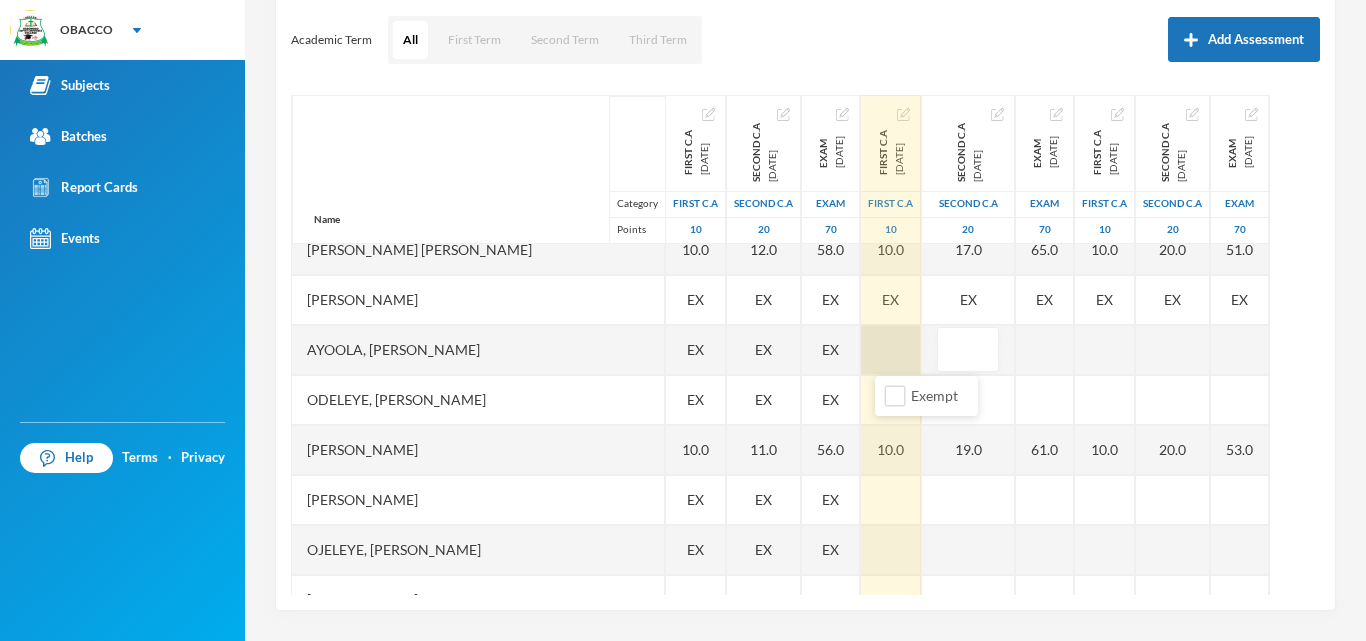 click at bounding box center [891, 350] 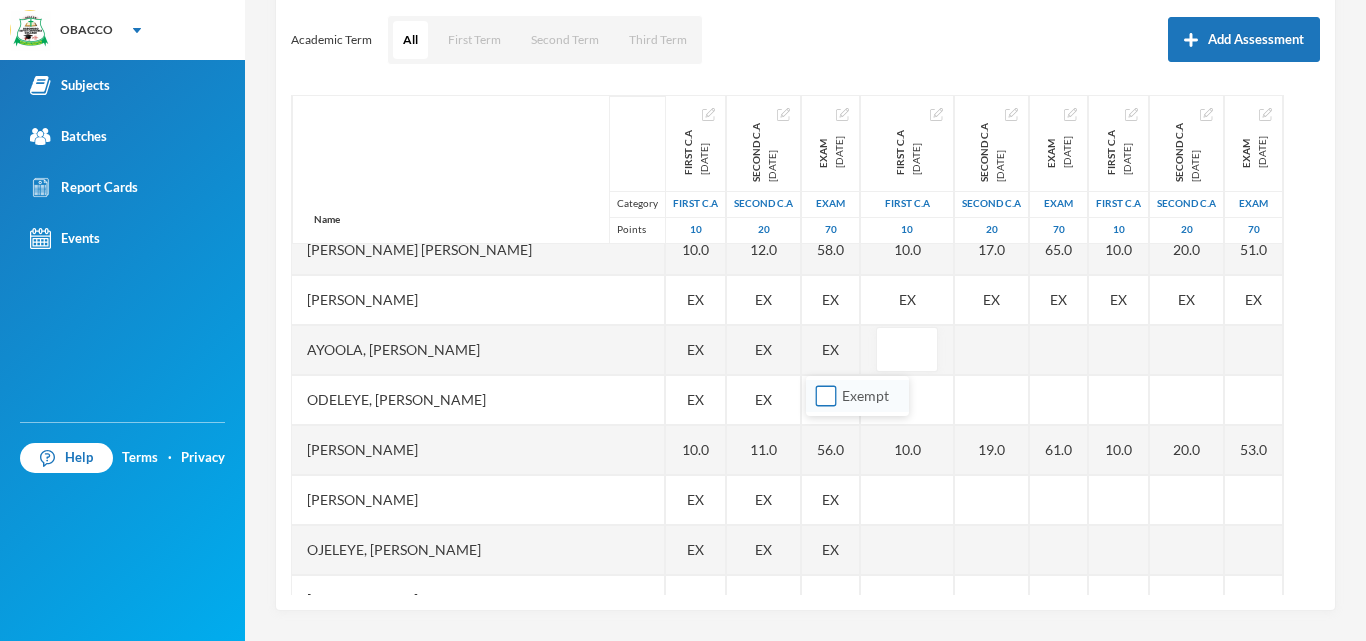 click on "Exempt" at bounding box center [826, 396] 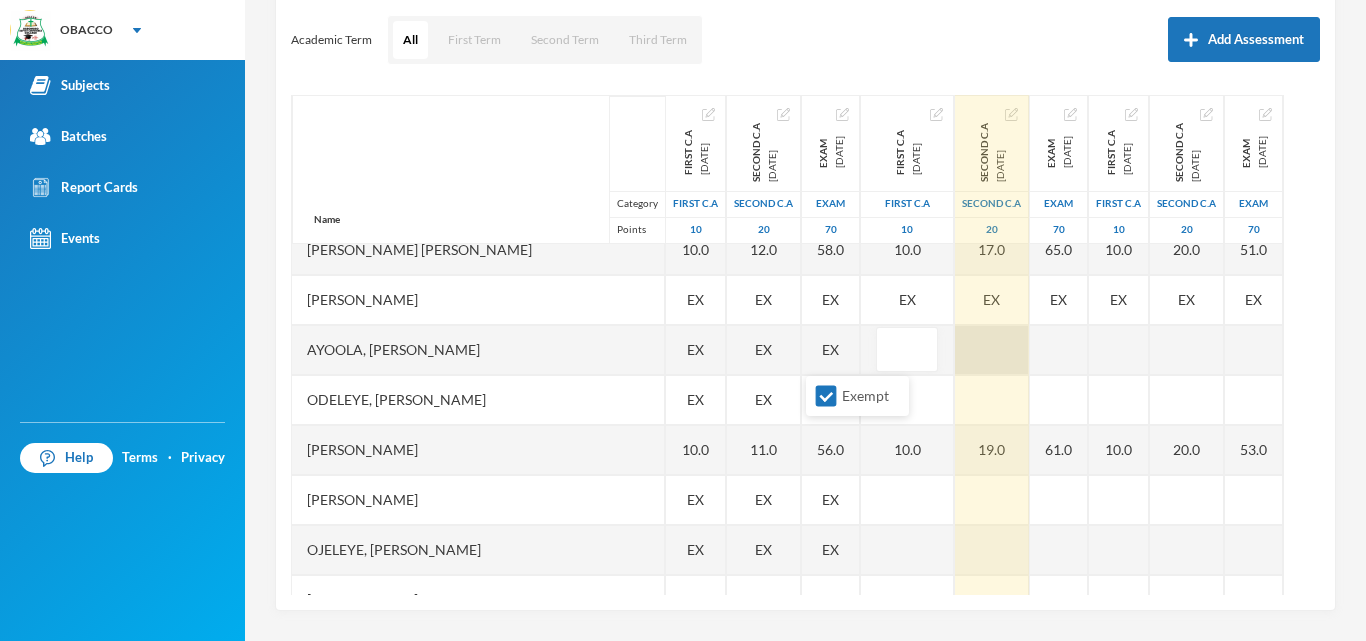click at bounding box center (992, 350) 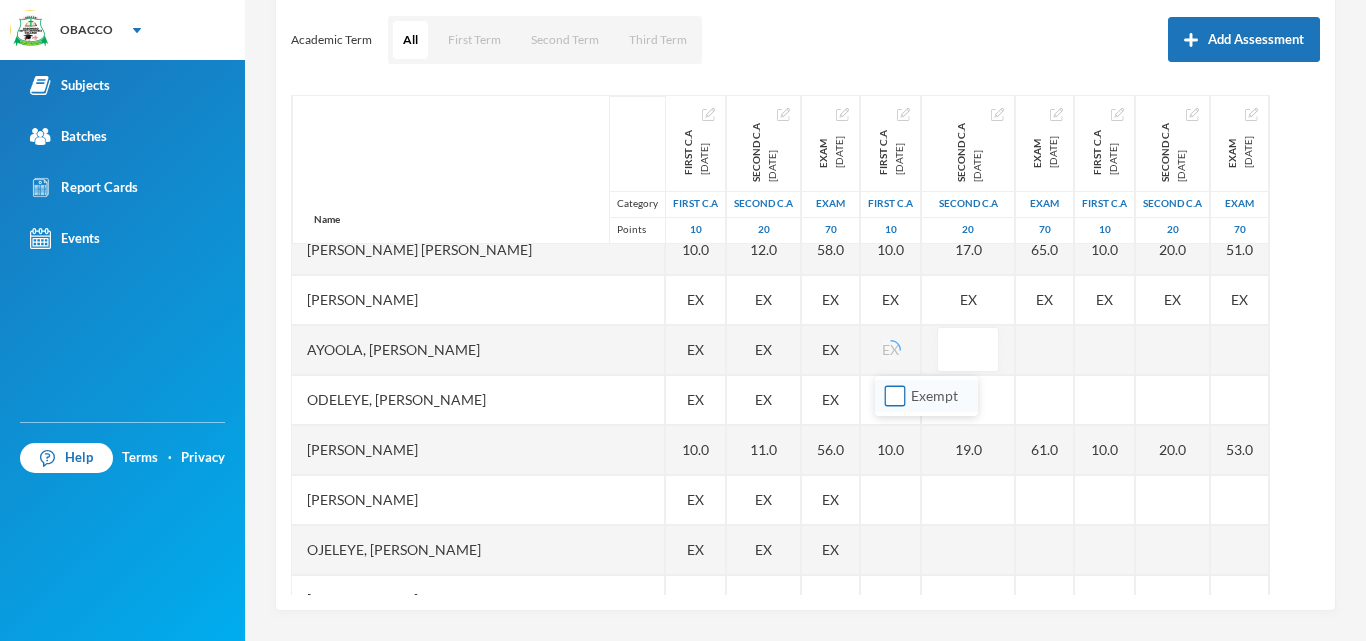 click on "Exempt" at bounding box center [895, 396] 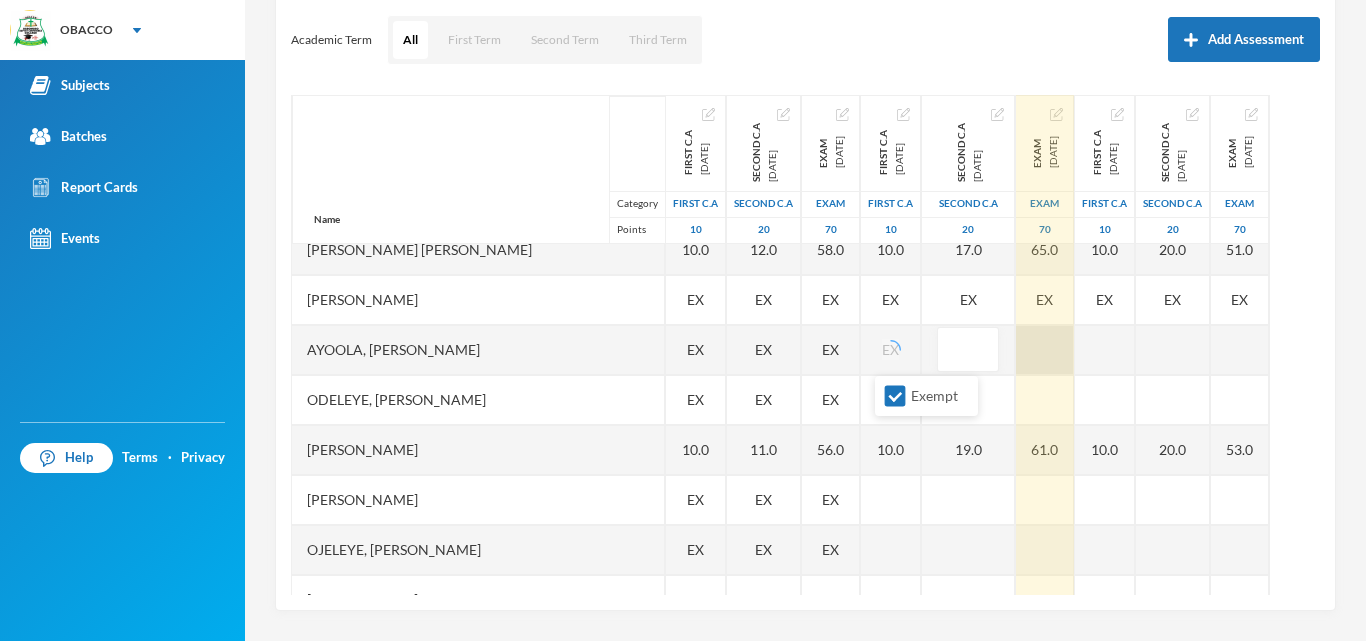click at bounding box center [1045, 350] 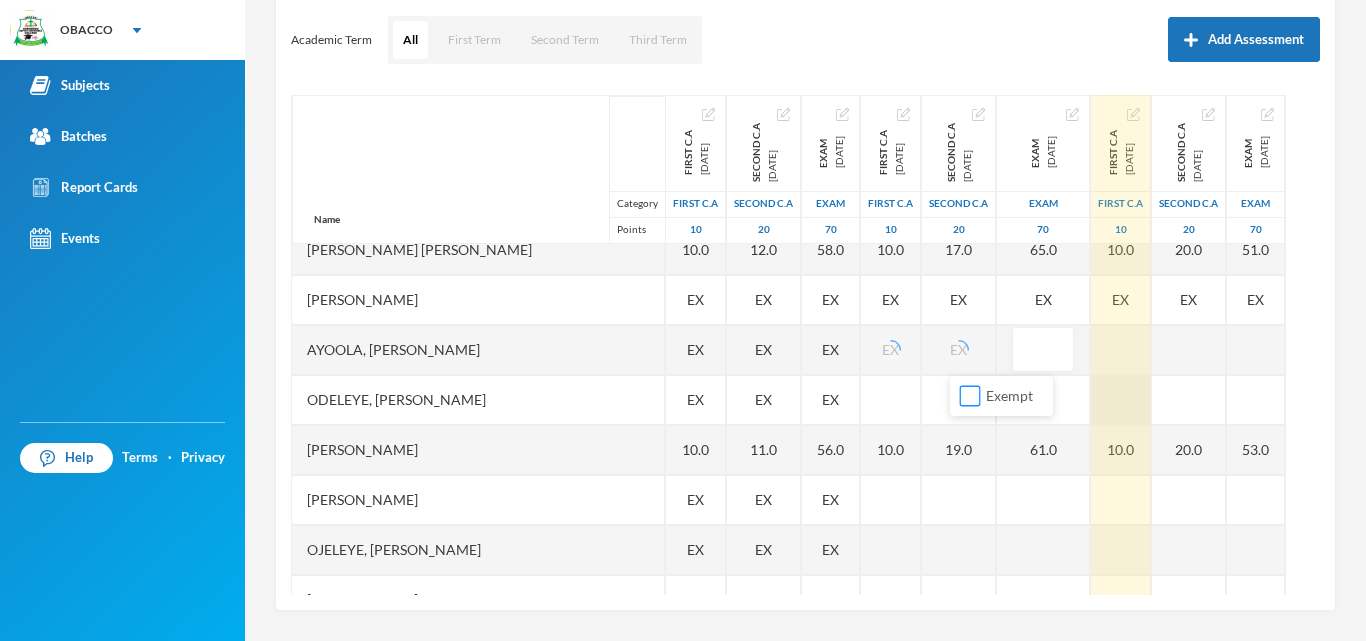 click on "Exempt" at bounding box center (970, 396) 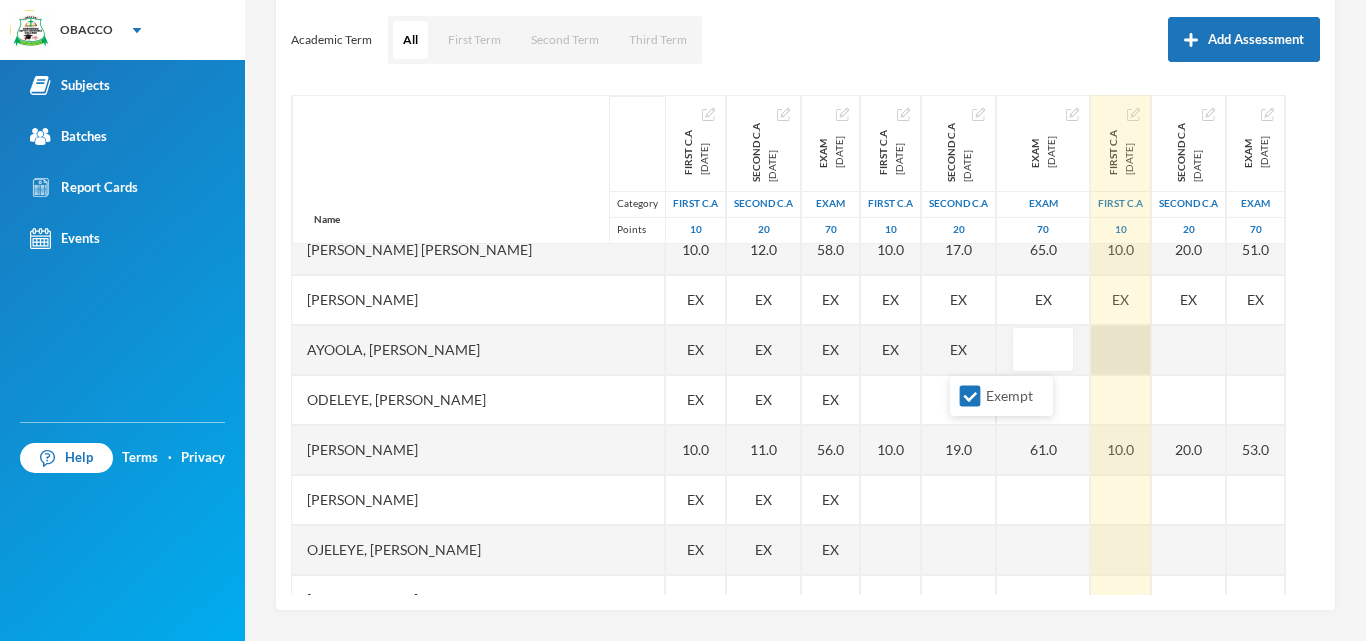 click at bounding box center (1121, 350) 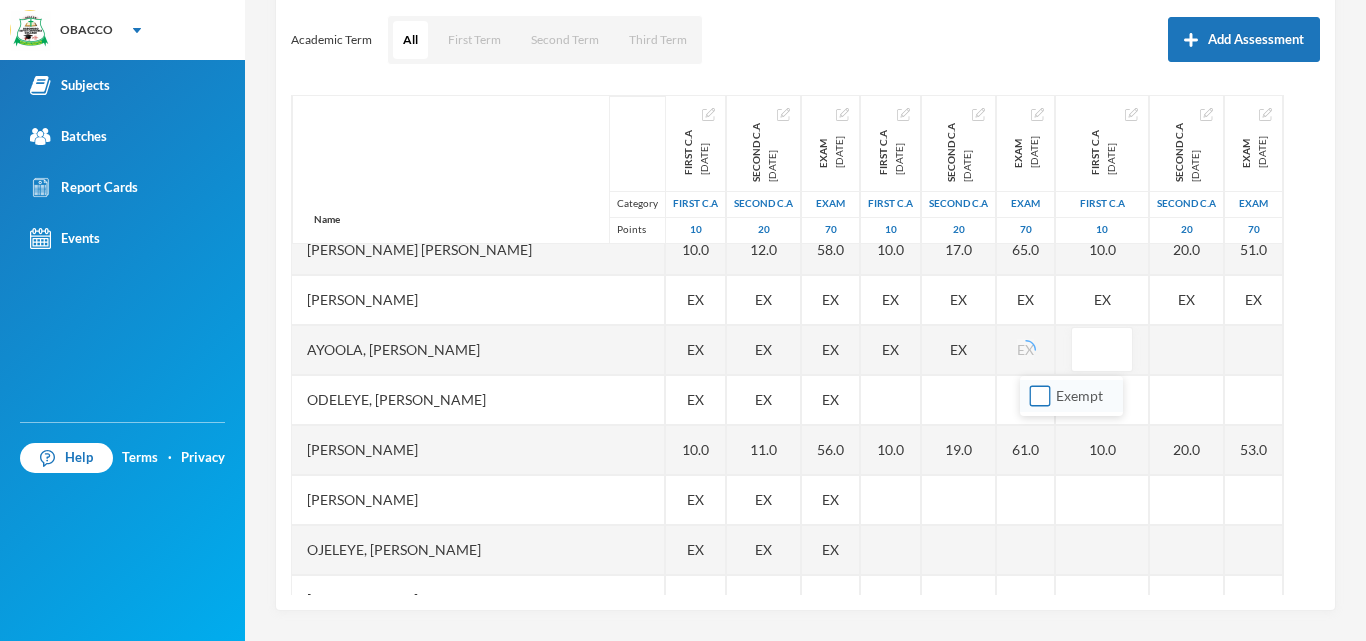 click on "Exempt" at bounding box center (1040, 396) 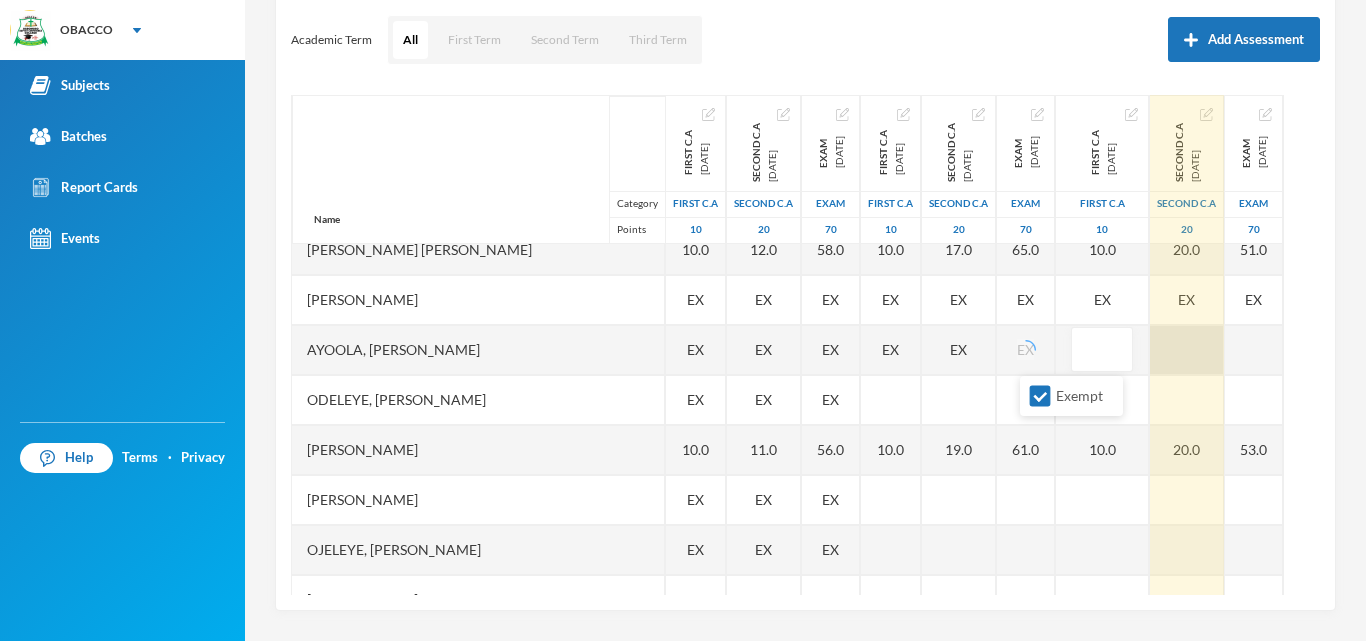 click at bounding box center (1187, 350) 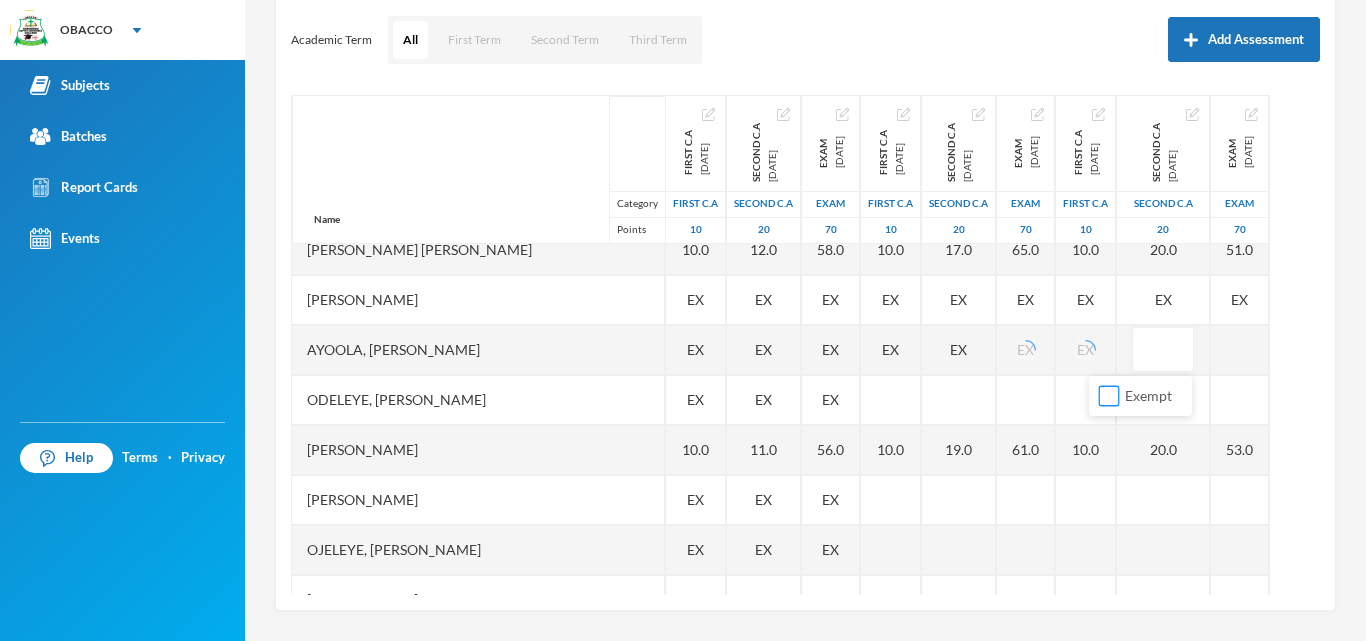 click on "Exempt" at bounding box center [1109, 396] 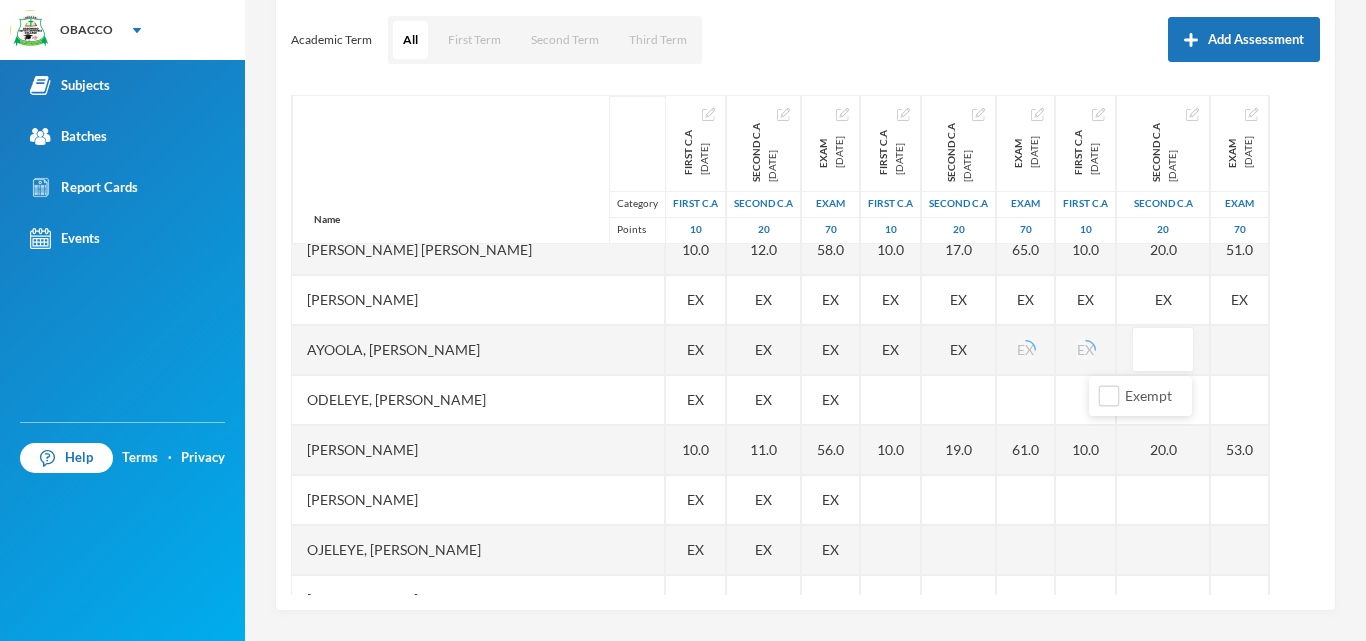 click on "Name   Category Points [PERSON_NAME], [PERSON_NAME], [PERSON_NAME] [PERSON_NAME] [PERSON_NAME], Temilade Inioluwa [PERSON_NAME] [GEOGRAPHIC_DATA][PERSON_NAME] [PERSON_NAME], Oluwamayokun [PERSON_NAME], [PERSON_NAME] [PERSON_NAME], [PERSON_NAME], [PERSON_NAME], [PERSON_NAME] [PERSON_NAME], [PERSON_NAME], Testimony [PERSON_NAME], [PERSON_NAME] Oluwanifemi [PERSON_NAME] [PERSON_NAME], [PERSON_NAME] [PERSON_NAME] [PERSON_NAME], [PERSON_NAME] [PERSON_NAME], Precious [PERSON_NAME] [PERSON_NAME], [PERSON_NAME] [PERSON_NAME], Oluwabunkunmi [PERSON_NAME], [PERSON_NAME], [PERSON_NAME], [PERSON_NAME], Adesewa [PERSON_NAME], [PERSON_NAME] [PERSON_NAME] [PERSON_NAME], [PERSON_NAME] [PERSON_NAME], [PERSON_NAME] [PERSON_NAME], [PERSON_NAME], [PERSON_NAME] [PERSON_NAME], [PERSON_NAME], [PERSON_NAME] [PERSON_NAME] Enioluwa [PERSON_NAME], Promise [PERSON_NAME]" at bounding box center [805, 345] 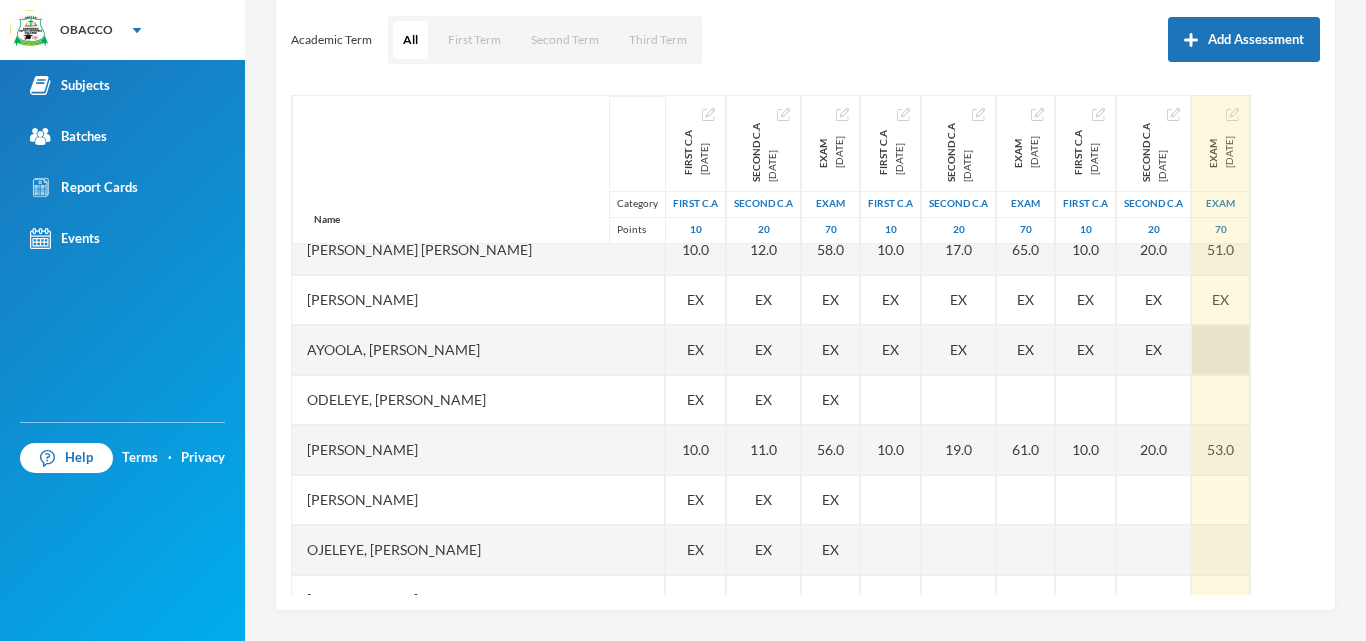 click at bounding box center (1221, 350) 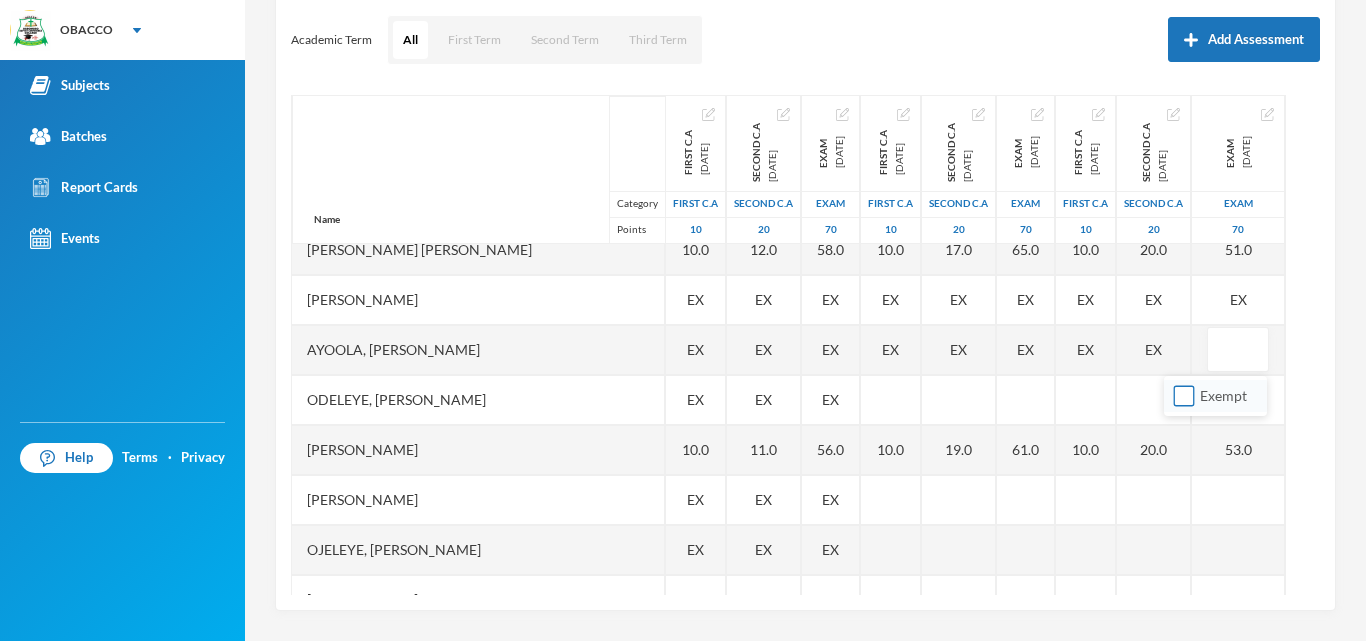 click on "Exempt" at bounding box center [1184, 396] 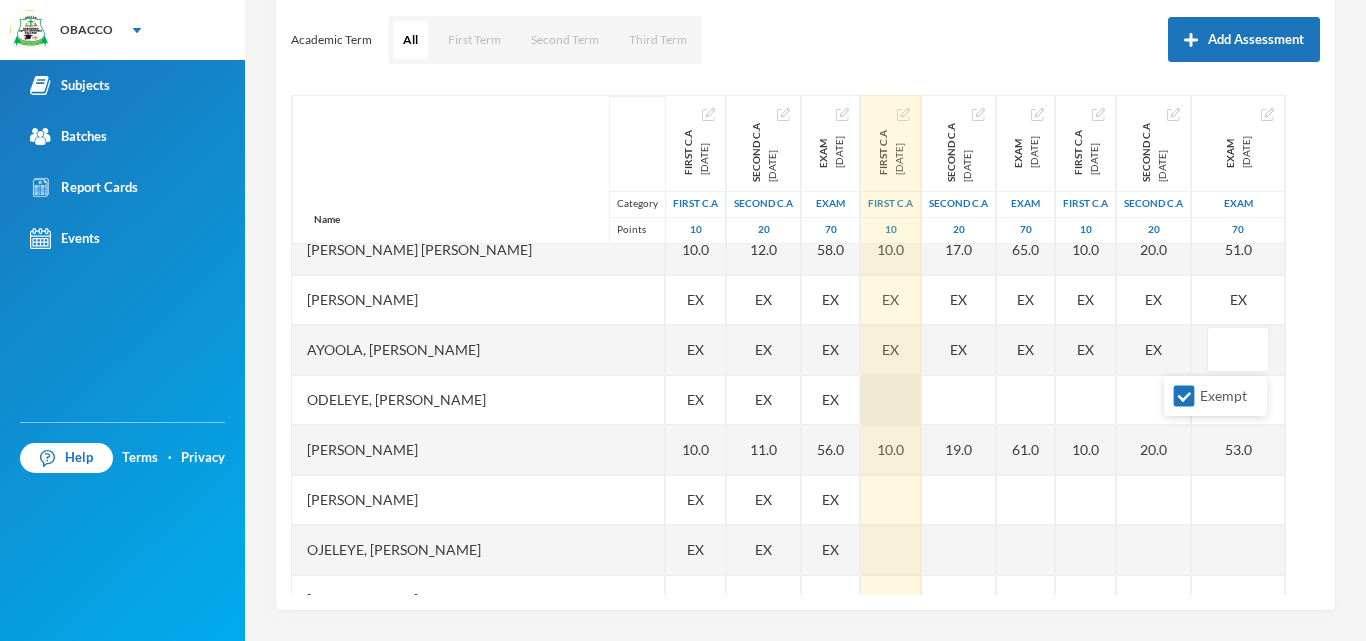 click at bounding box center (891, 400) 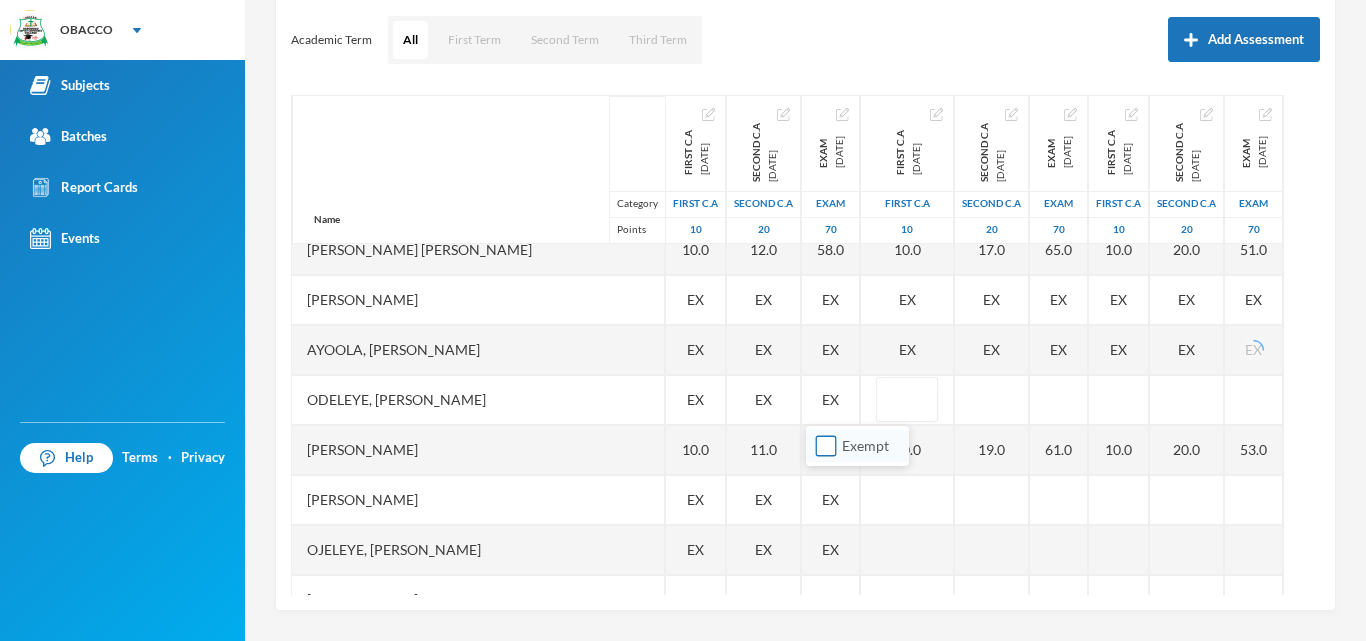 click on "Exempt" at bounding box center [826, 446] 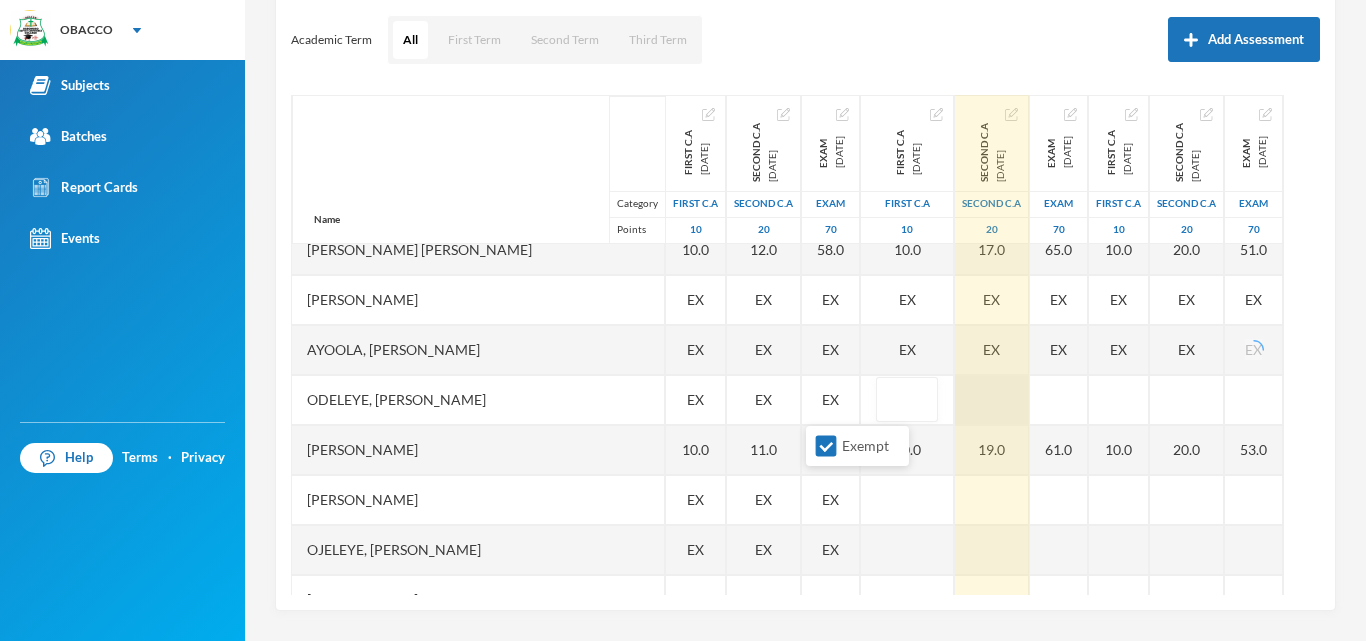 click on "Exempt" at bounding box center (826, 446) 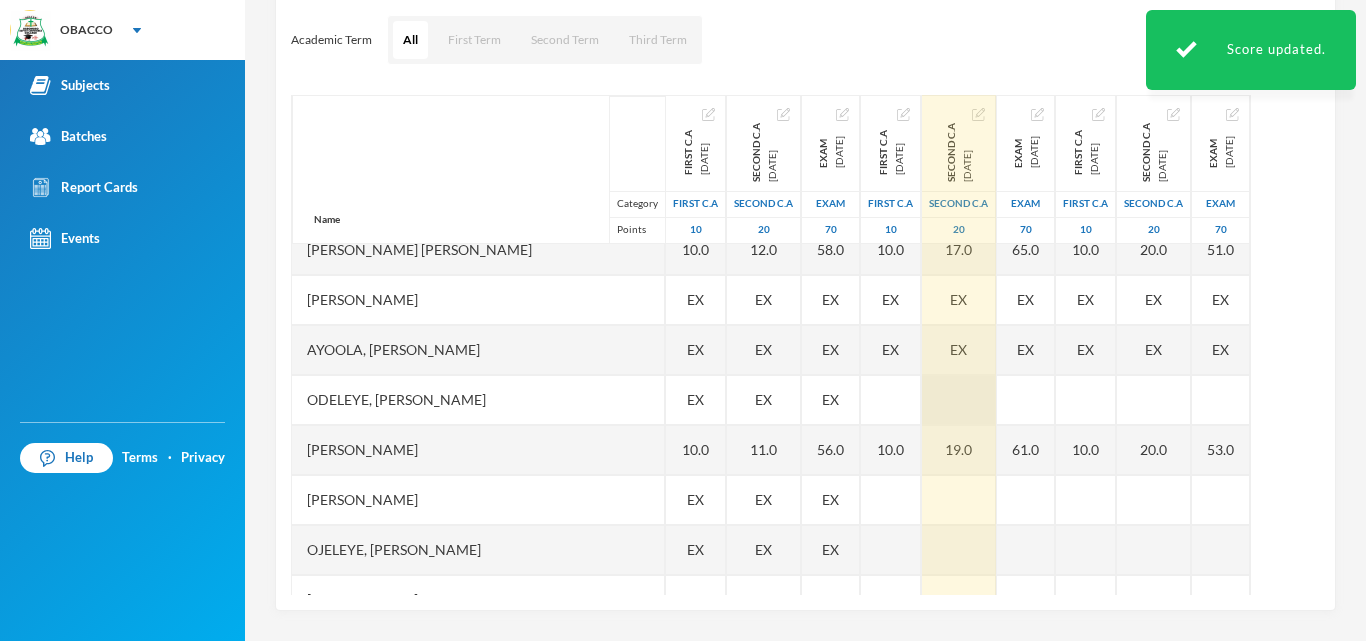 click at bounding box center [959, 400] 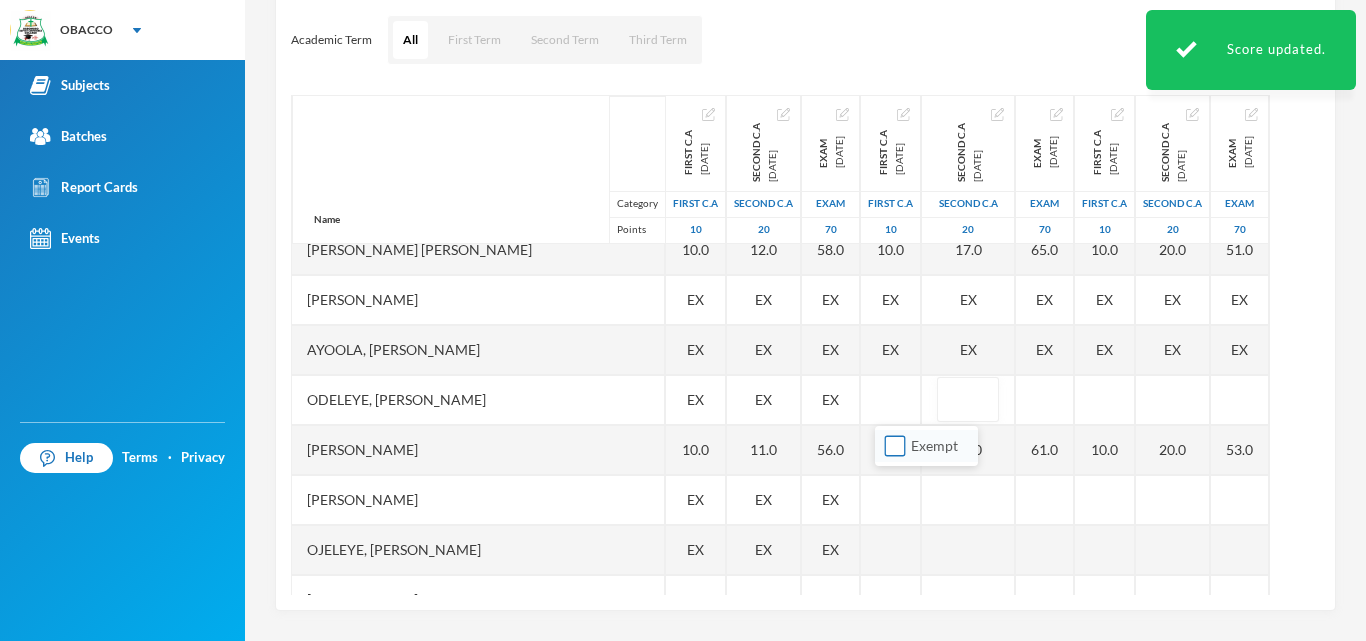 click on "Exempt" at bounding box center (895, 446) 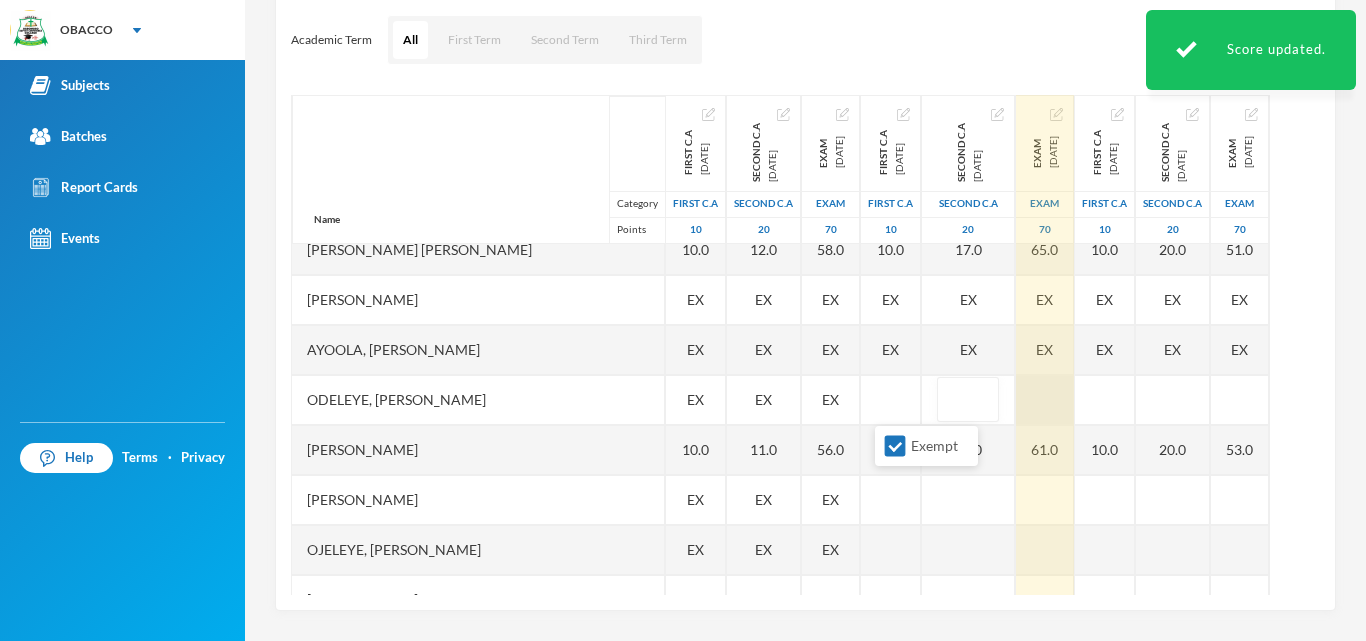 click at bounding box center (1045, 400) 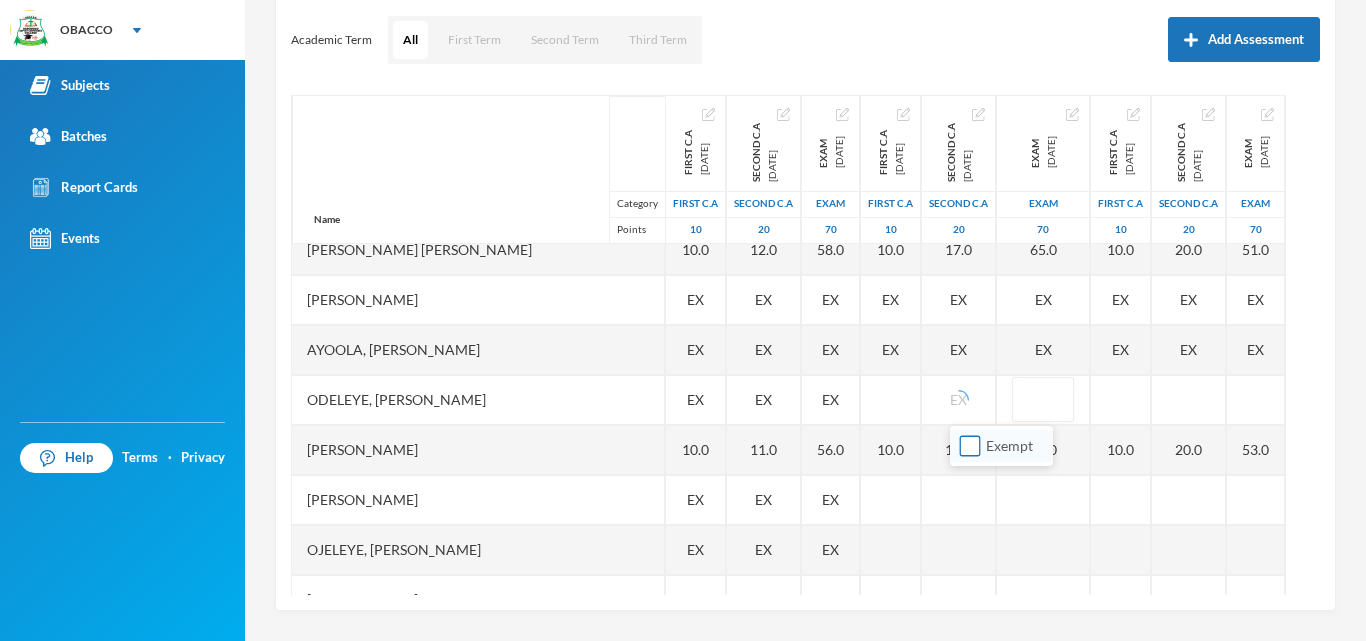 click on "Exempt" at bounding box center (970, 446) 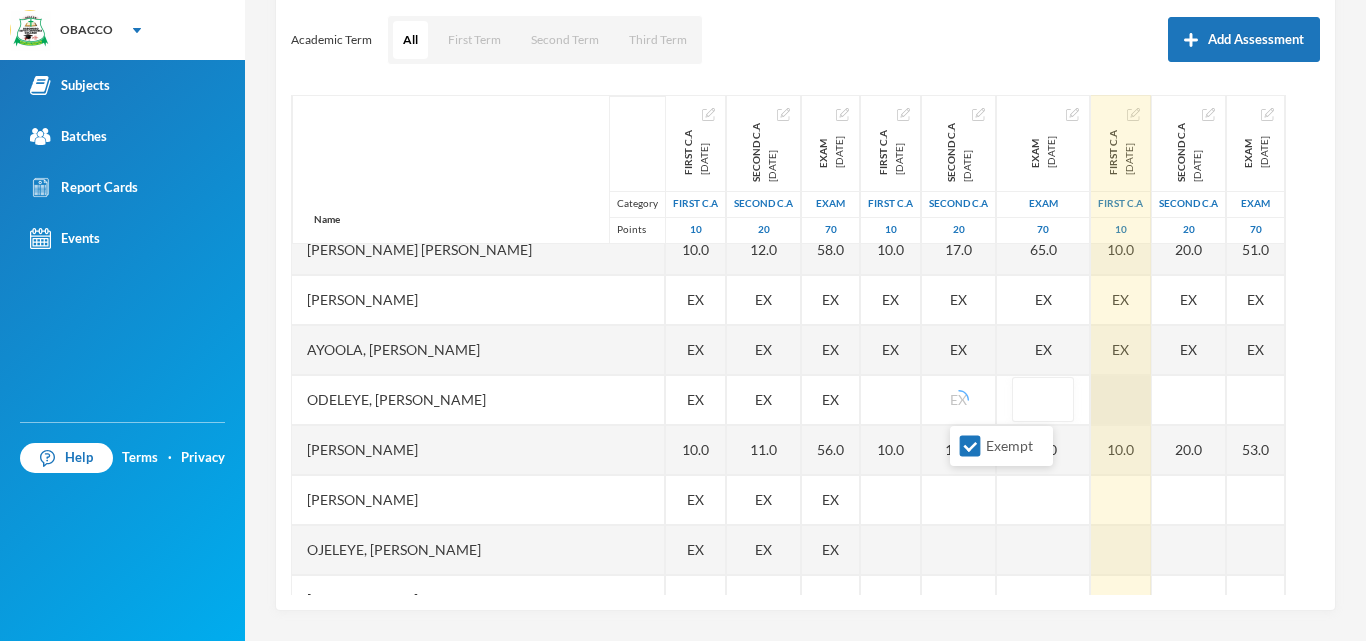 click at bounding box center [1121, 400] 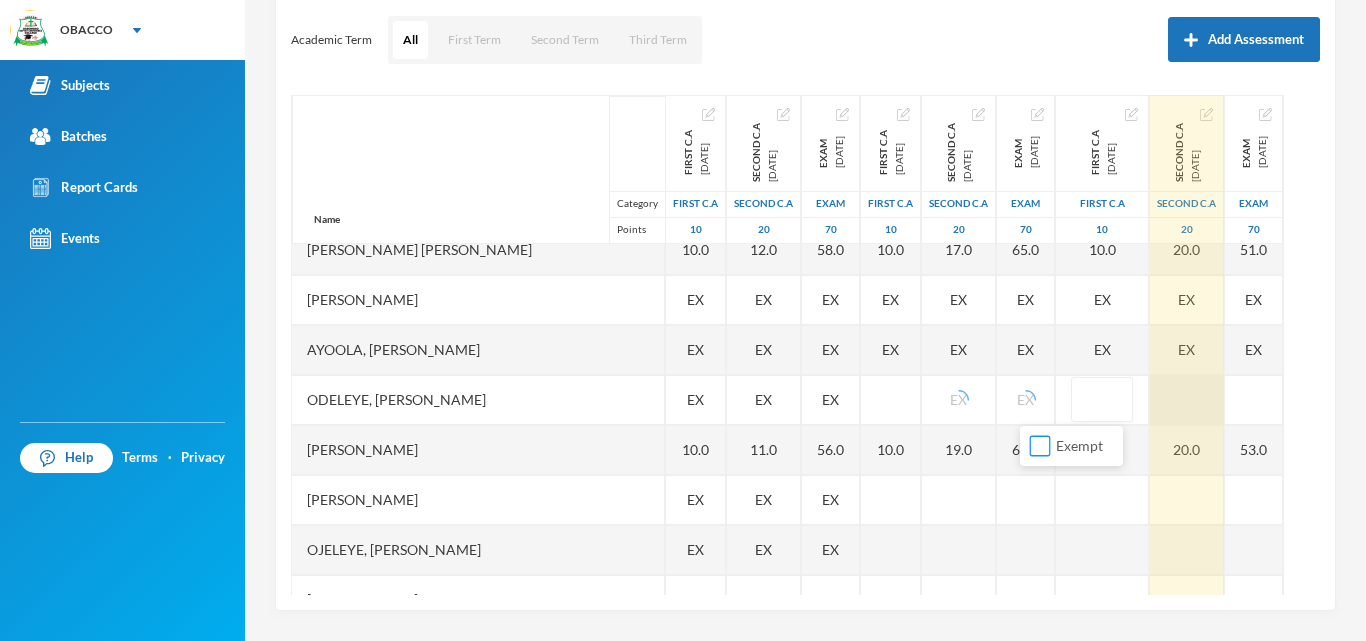 click on "Exempt" at bounding box center (1040, 446) 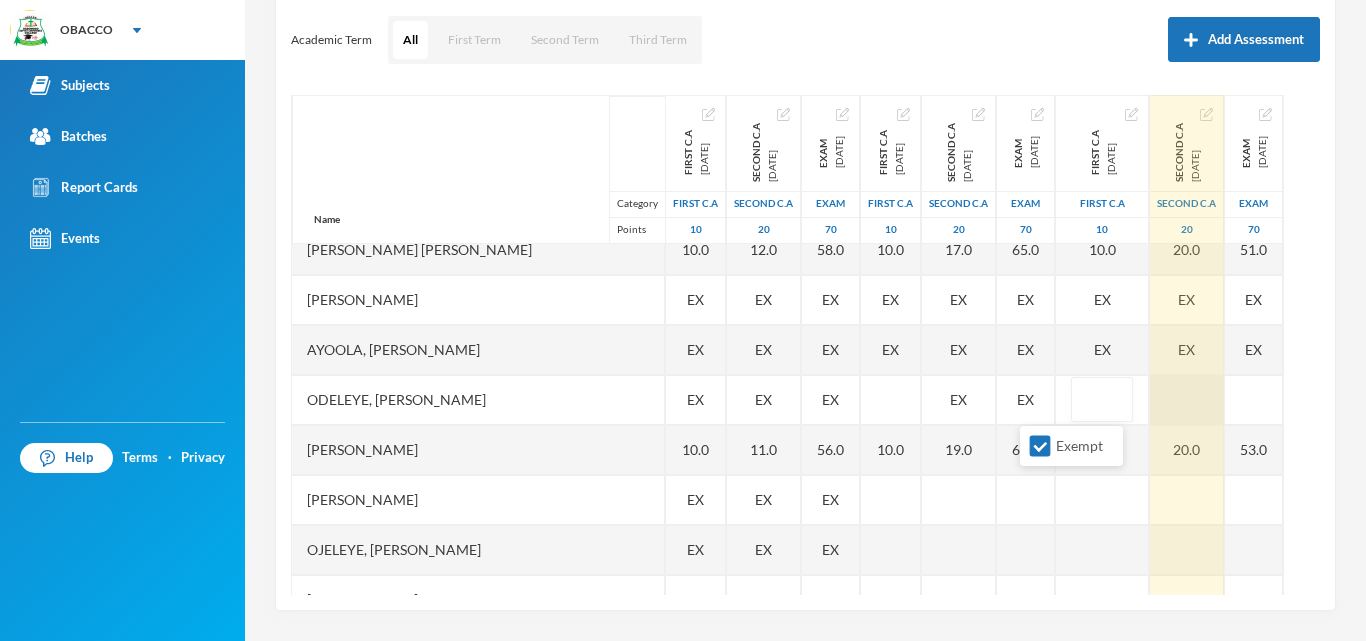 click at bounding box center [1187, 400] 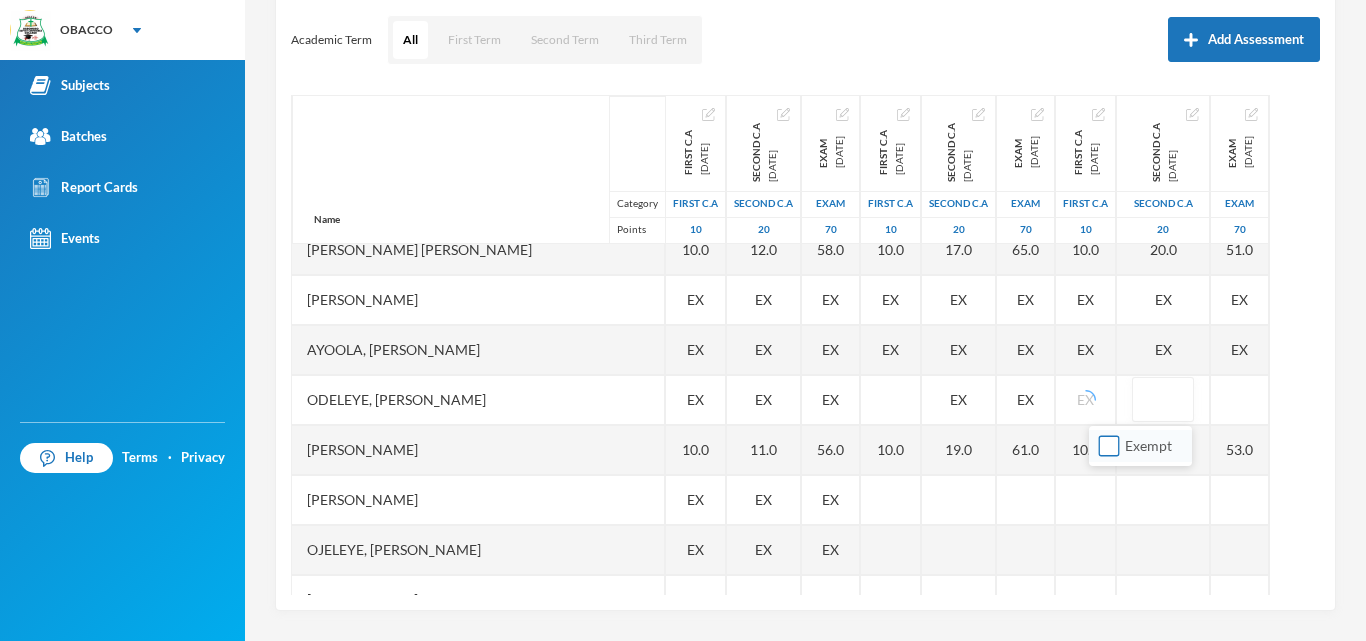 click on "Exempt" at bounding box center (1109, 446) 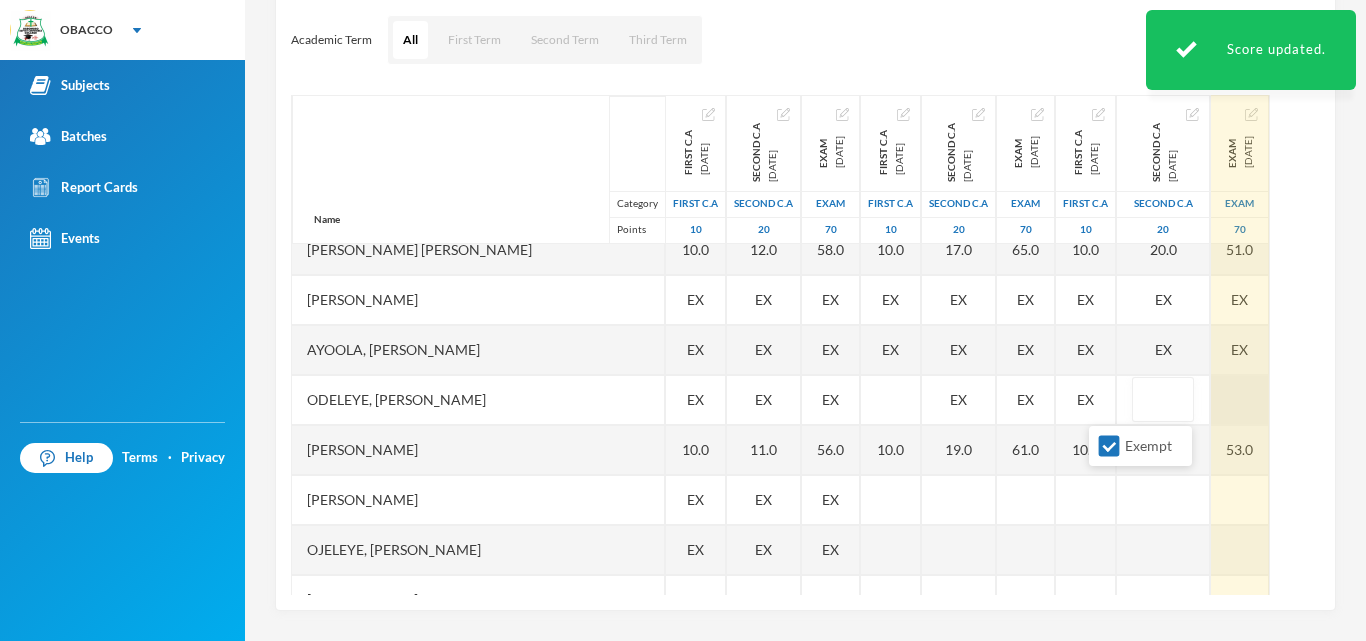 click at bounding box center (1240, 400) 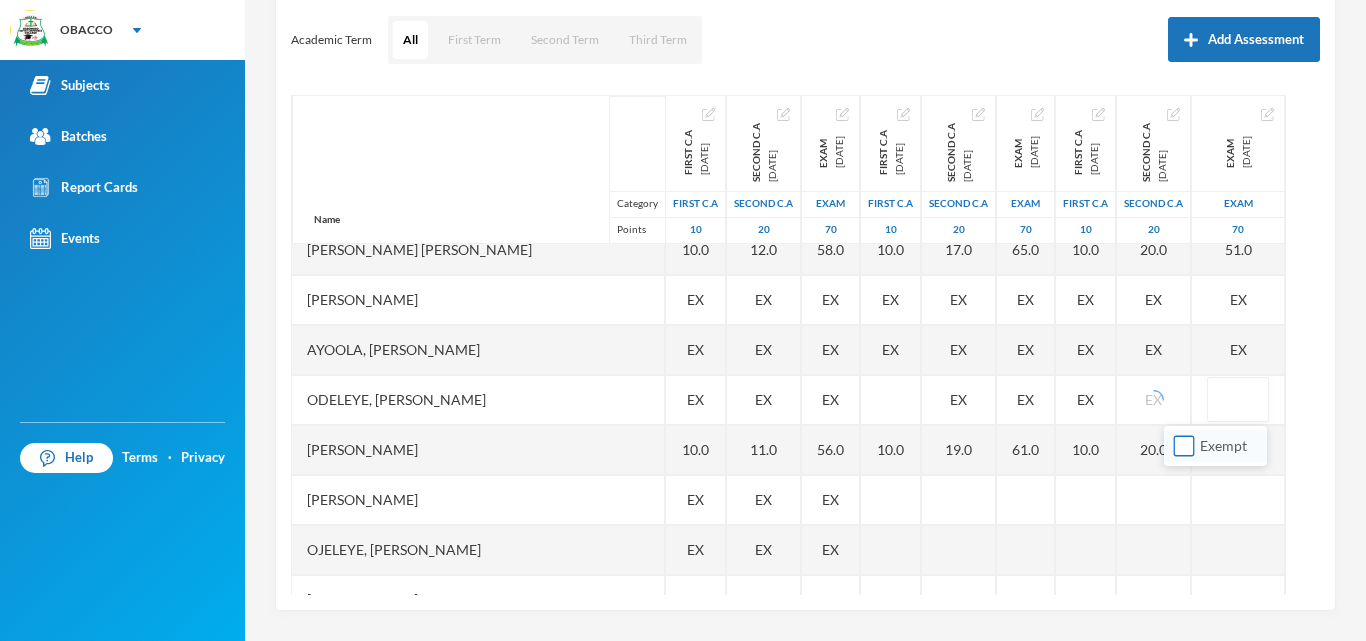 click on "Exempt" at bounding box center [1184, 446] 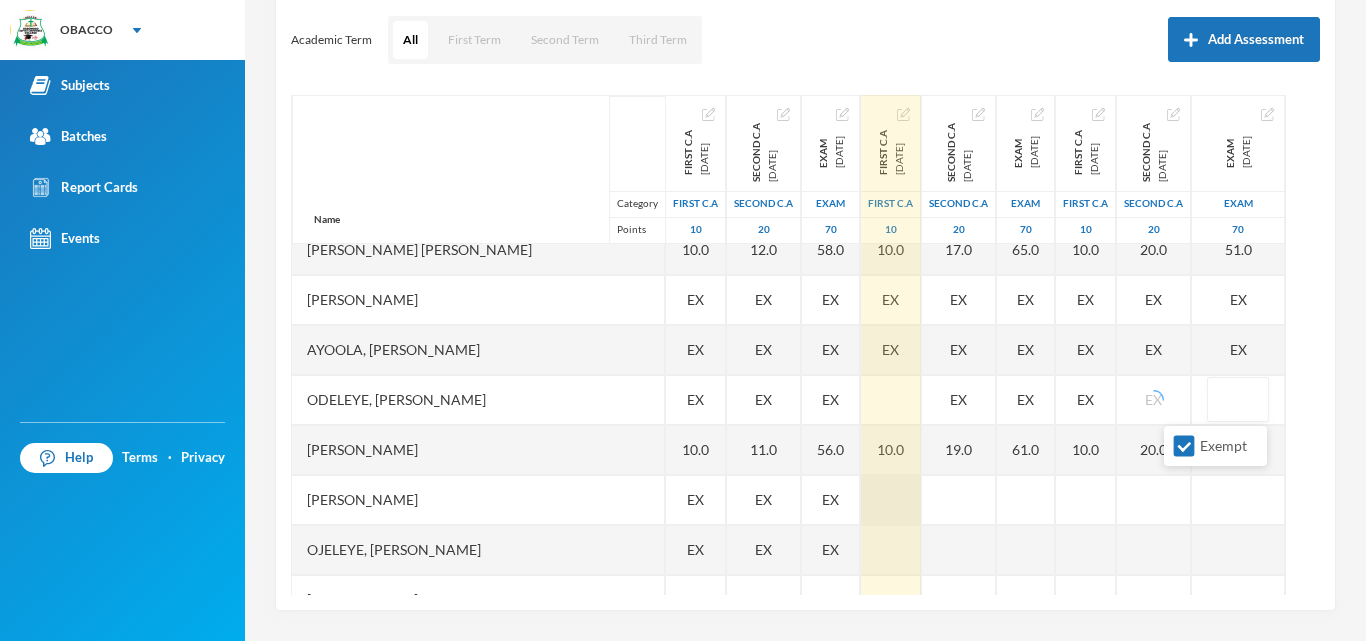 click at bounding box center [891, 500] 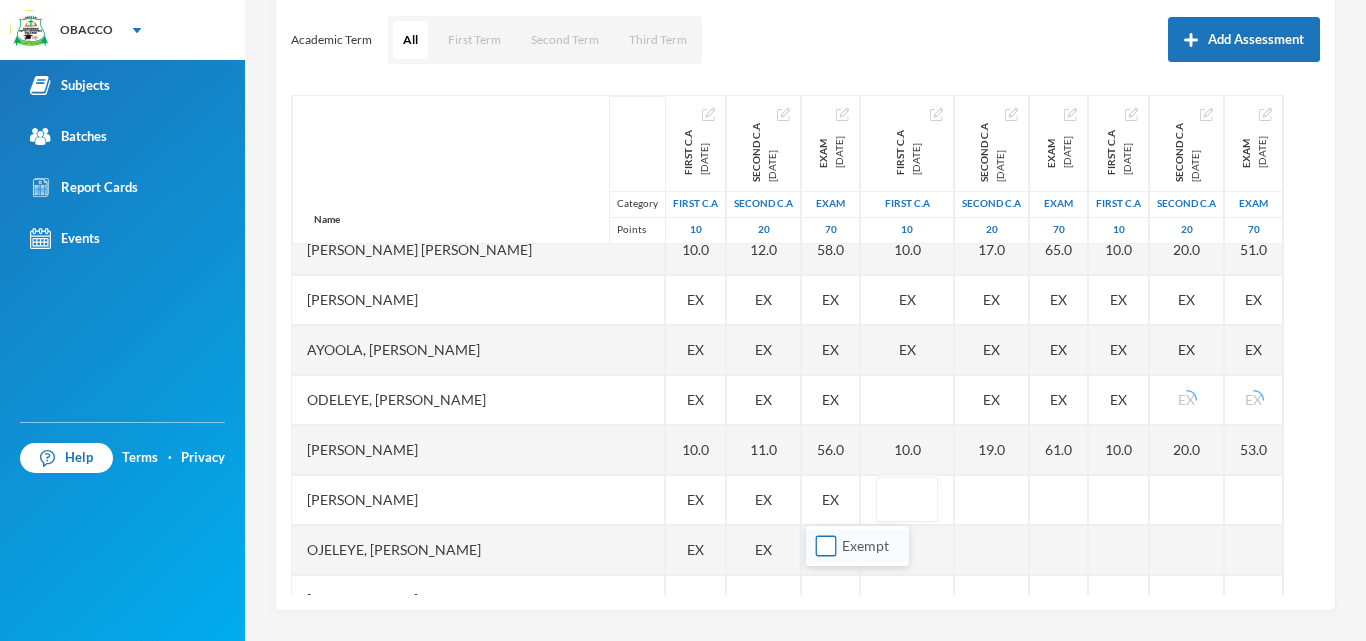 click on "Exempt" at bounding box center [826, 546] 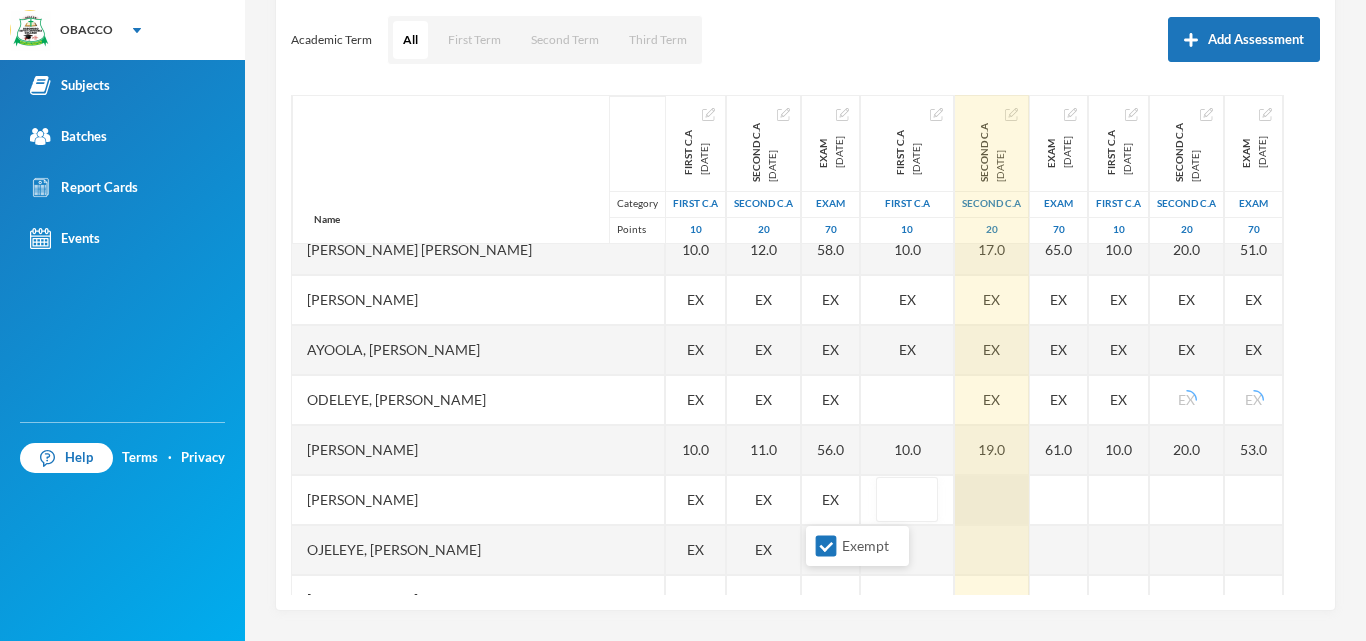 click at bounding box center [992, 500] 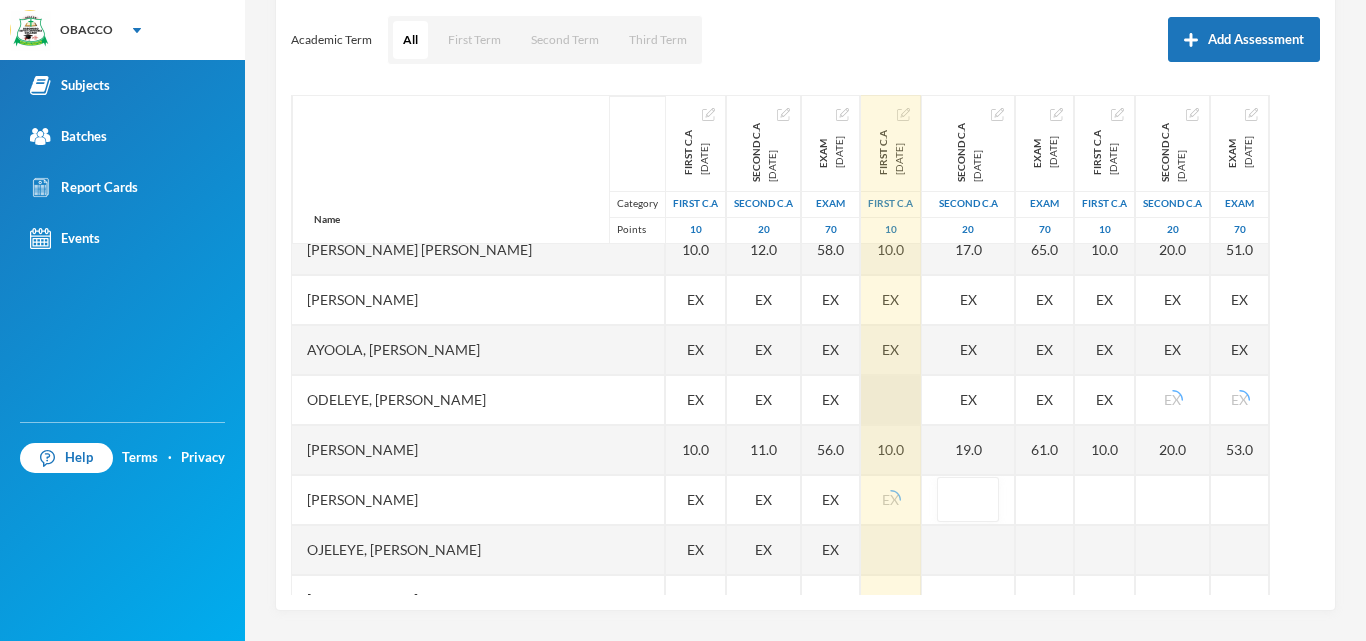 click on "Exempt" at bounding box center (895, 546) 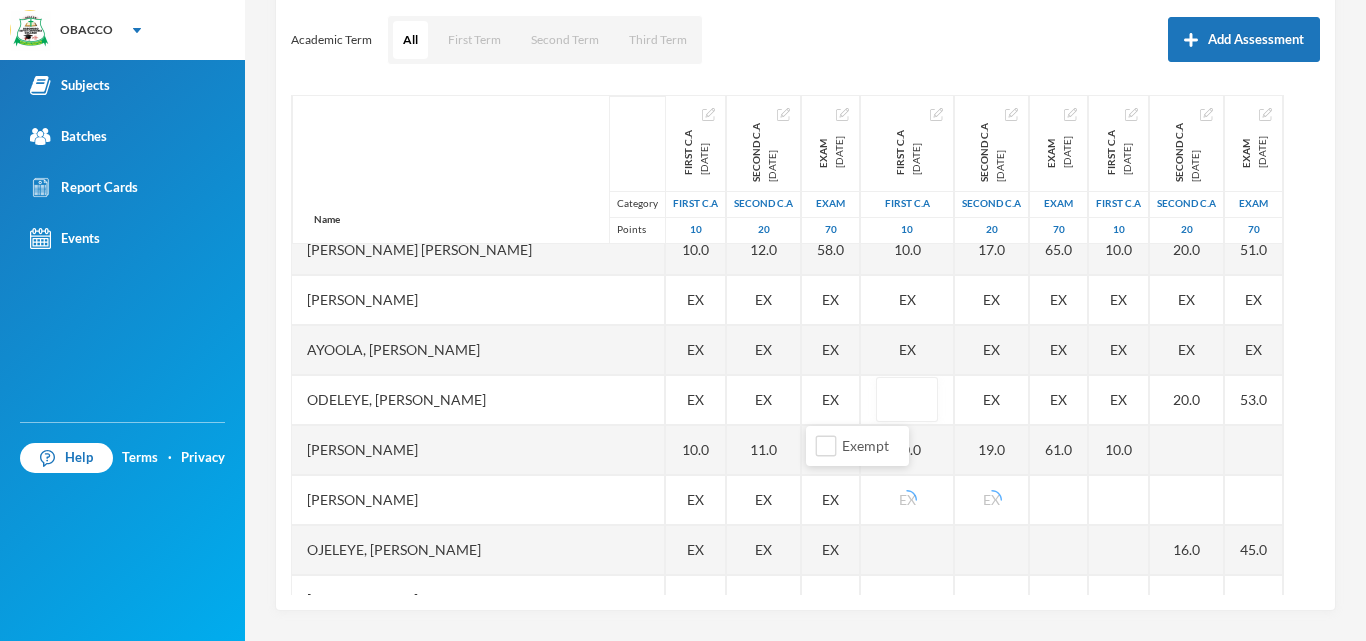 type on "e" 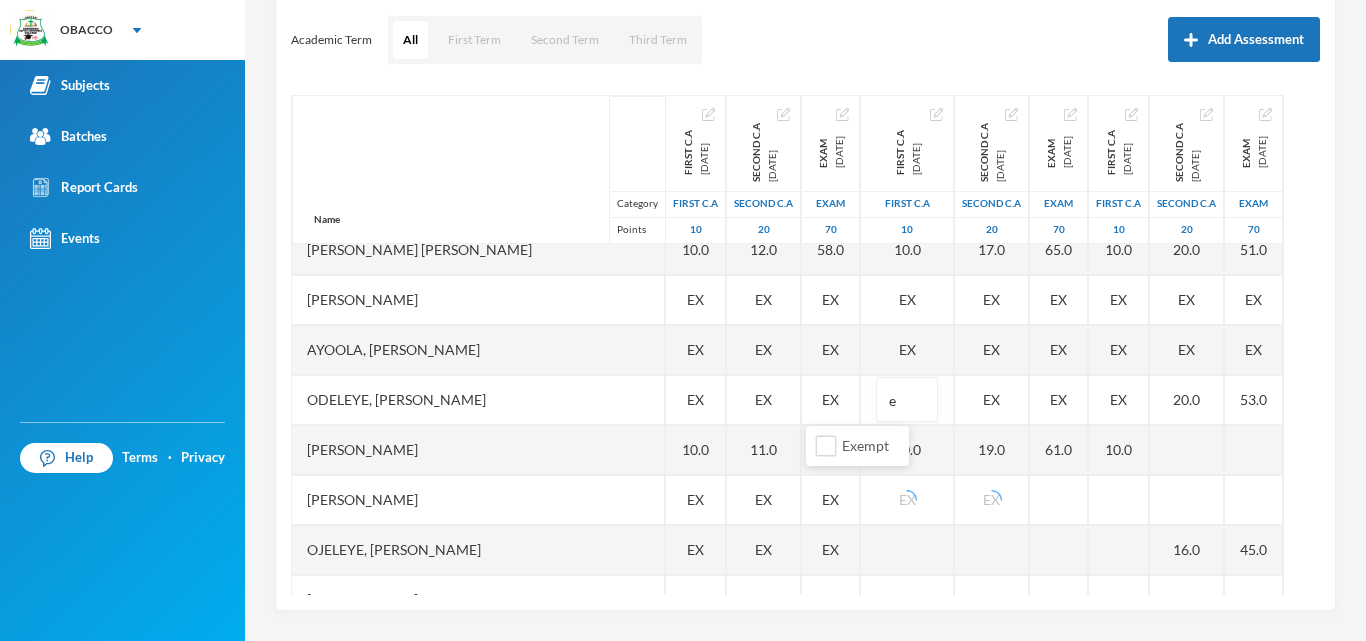 type 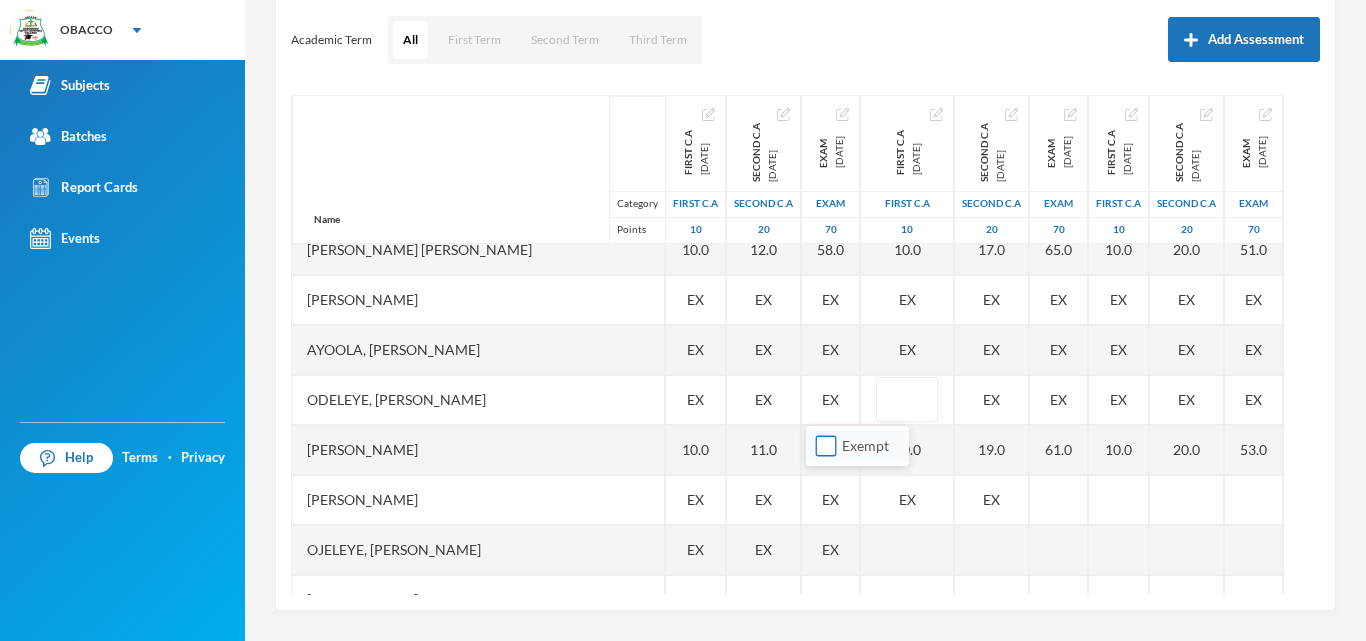 click on "Exempt" at bounding box center (826, 446) 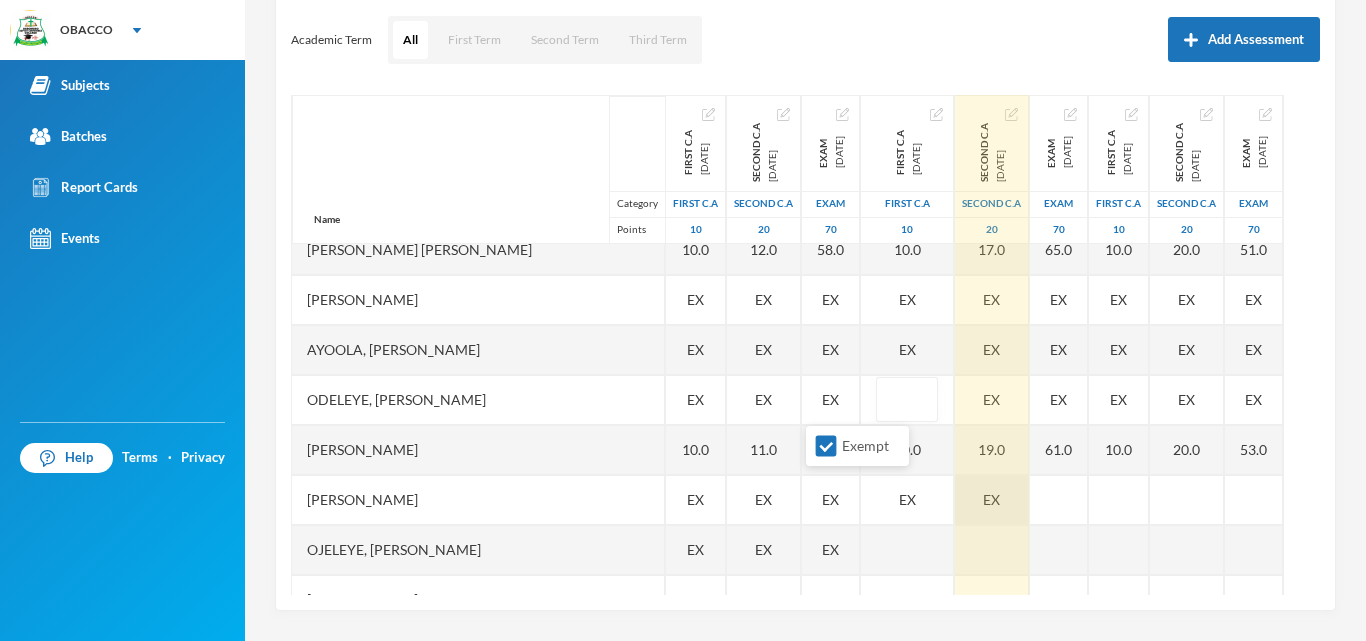 click on "Name   Category Points [PERSON_NAME], [PERSON_NAME], [PERSON_NAME] [PERSON_NAME] [PERSON_NAME], Temilade Inioluwa [PERSON_NAME] [GEOGRAPHIC_DATA][PERSON_NAME] [PERSON_NAME], Oluwamayokun [PERSON_NAME], [PERSON_NAME] [PERSON_NAME], [PERSON_NAME], [PERSON_NAME], [PERSON_NAME] [PERSON_NAME], [PERSON_NAME], Testimony [PERSON_NAME], [PERSON_NAME] Oluwanifemi [PERSON_NAME] [PERSON_NAME], [PERSON_NAME] [PERSON_NAME] [PERSON_NAME], [PERSON_NAME] [PERSON_NAME], Precious [PERSON_NAME] [PERSON_NAME], [PERSON_NAME] [PERSON_NAME], Oluwabunkunmi [PERSON_NAME], [PERSON_NAME], [PERSON_NAME], [PERSON_NAME], Adesewa [PERSON_NAME], [PERSON_NAME] [PERSON_NAME] [PERSON_NAME], [PERSON_NAME] [PERSON_NAME], [PERSON_NAME] [PERSON_NAME], [PERSON_NAME], [PERSON_NAME] [PERSON_NAME], [PERSON_NAME], [PERSON_NAME] [PERSON_NAME] Enioluwa [PERSON_NAME], Promise [PERSON_NAME]" at bounding box center [805, 345] 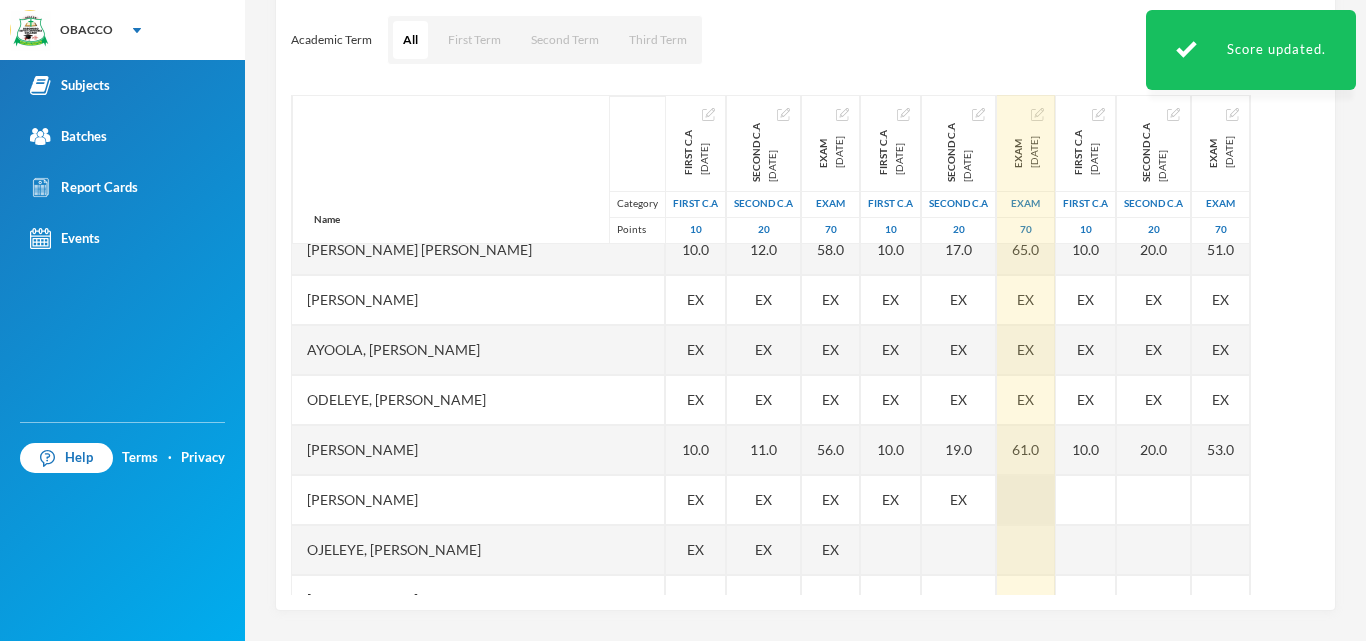click at bounding box center [1026, 500] 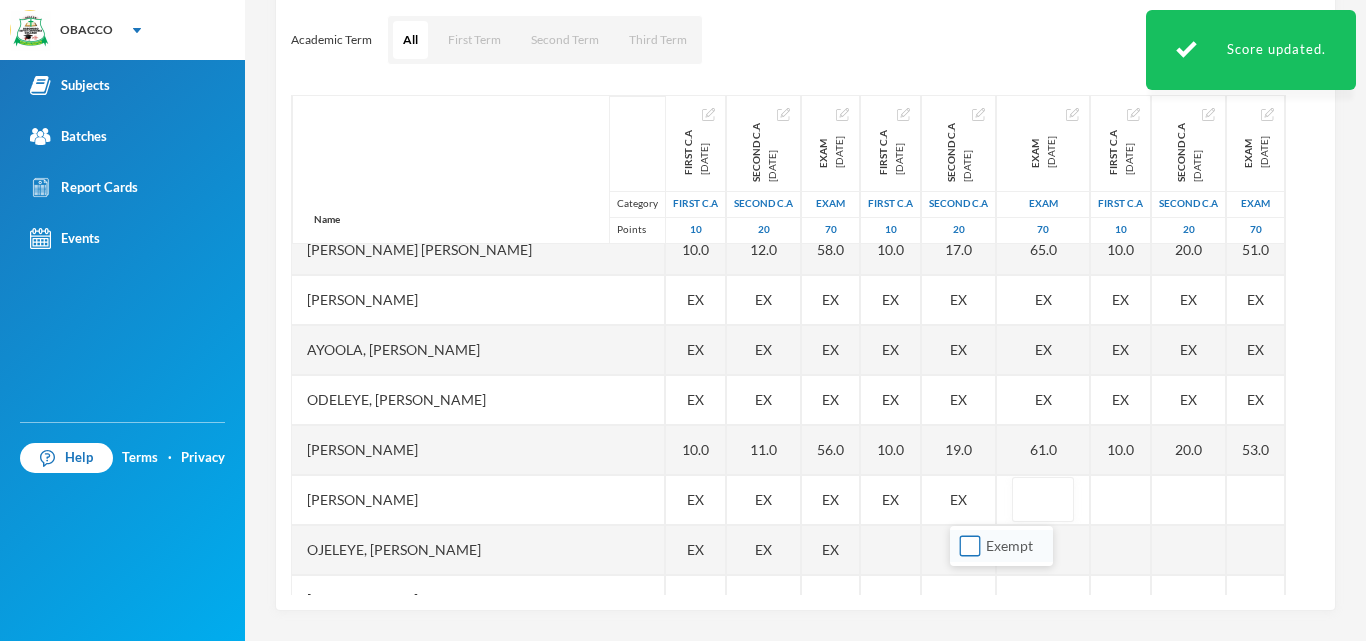 click on "Exempt" at bounding box center [970, 546] 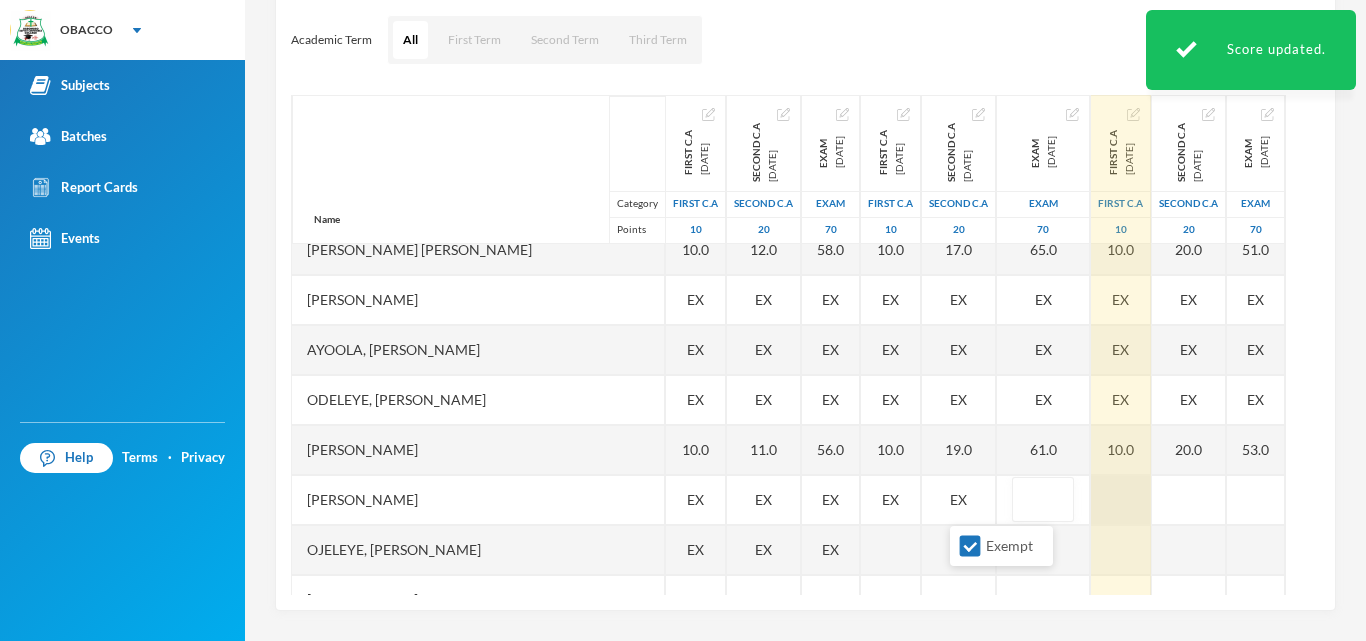 click at bounding box center [1121, 500] 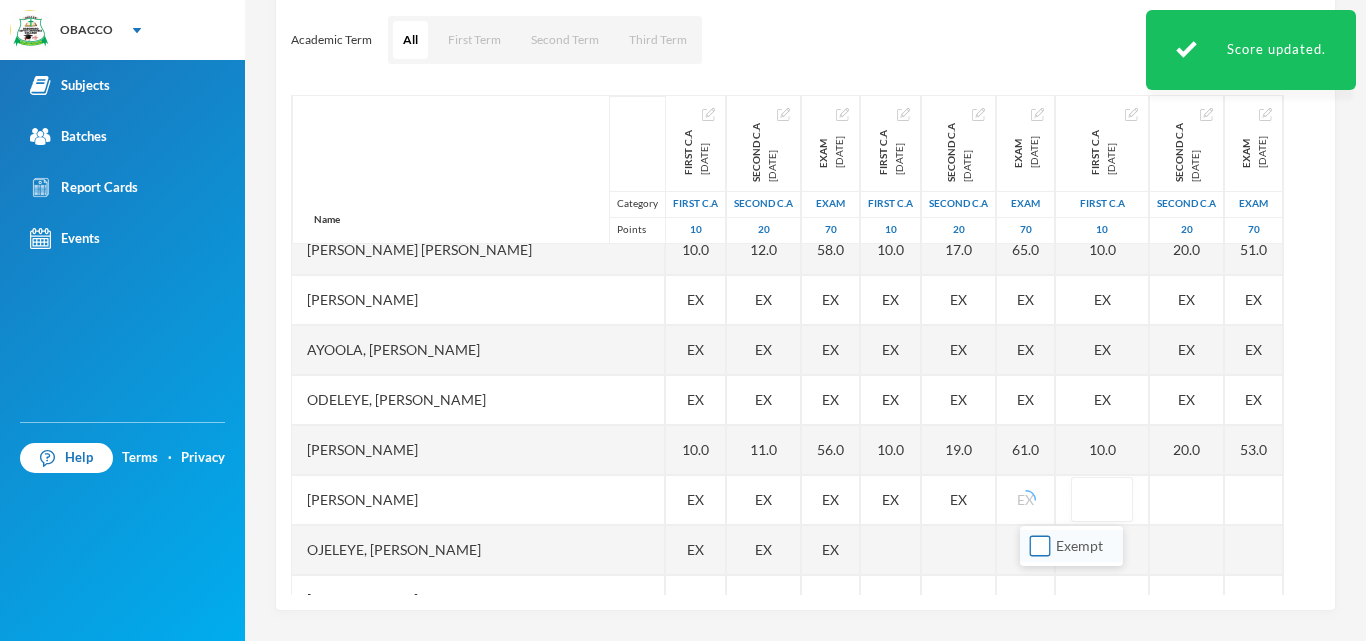click on "Exempt" at bounding box center (1040, 546) 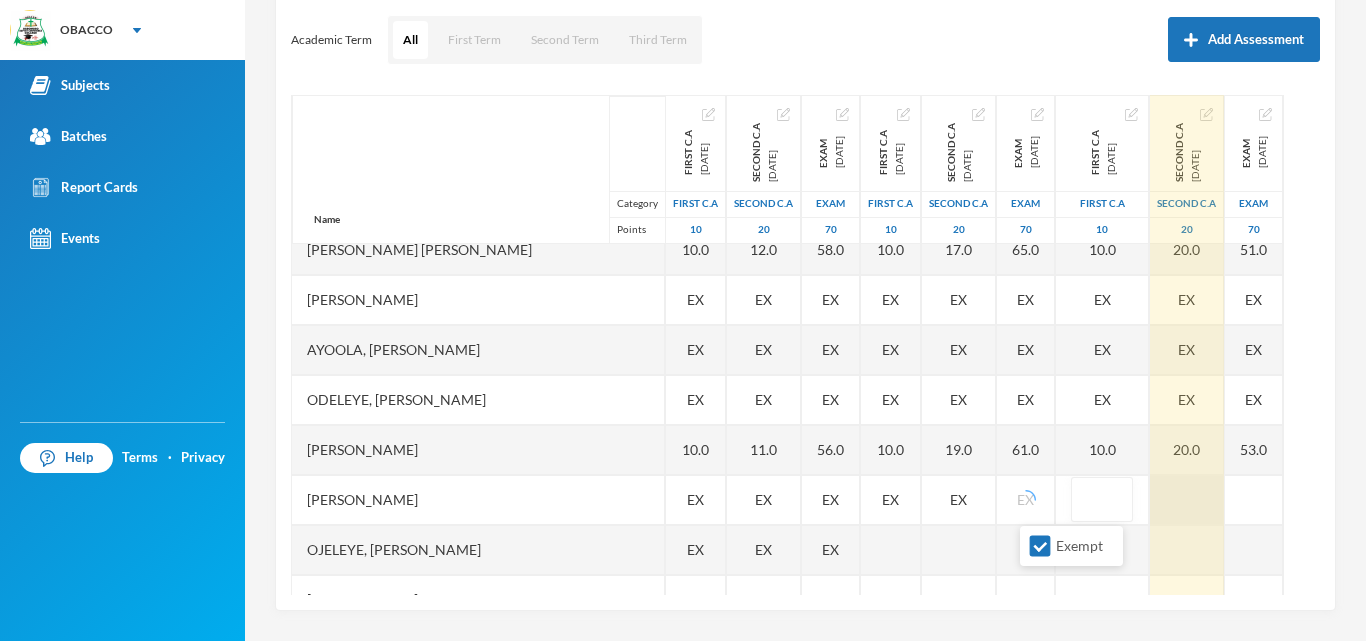 click on "Name   Category Points [PERSON_NAME], [PERSON_NAME], [PERSON_NAME] [PERSON_NAME] [PERSON_NAME], Temilade Inioluwa [PERSON_NAME] [GEOGRAPHIC_DATA][PERSON_NAME] [PERSON_NAME], Oluwamayokun [PERSON_NAME], [PERSON_NAME] [PERSON_NAME], [PERSON_NAME], [PERSON_NAME], [PERSON_NAME] [PERSON_NAME], [PERSON_NAME], Testimony [PERSON_NAME], [PERSON_NAME] Oluwanifemi [PERSON_NAME] [PERSON_NAME], [PERSON_NAME] [PERSON_NAME] [PERSON_NAME], [PERSON_NAME] [PERSON_NAME], Precious [PERSON_NAME] [PERSON_NAME], [PERSON_NAME] [PERSON_NAME], Oluwabunkunmi [PERSON_NAME], [PERSON_NAME], [PERSON_NAME], [PERSON_NAME], Adesewa [PERSON_NAME], [PERSON_NAME] [PERSON_NAME] [PERSON_NAME], [PERSON_NAME] [PERSON_NAME], [PERSON_NAME] [PERSON_NAME], [PERSON_NAME], [PERSON_NAME] [PERSON_NAME], [PERSON_NAME], [PERSON_NAME] [PERSON_NAME] Enioluwa [PERSON_NAME], Promise [PERSON_NAME]" at bounding box center [805, 345] 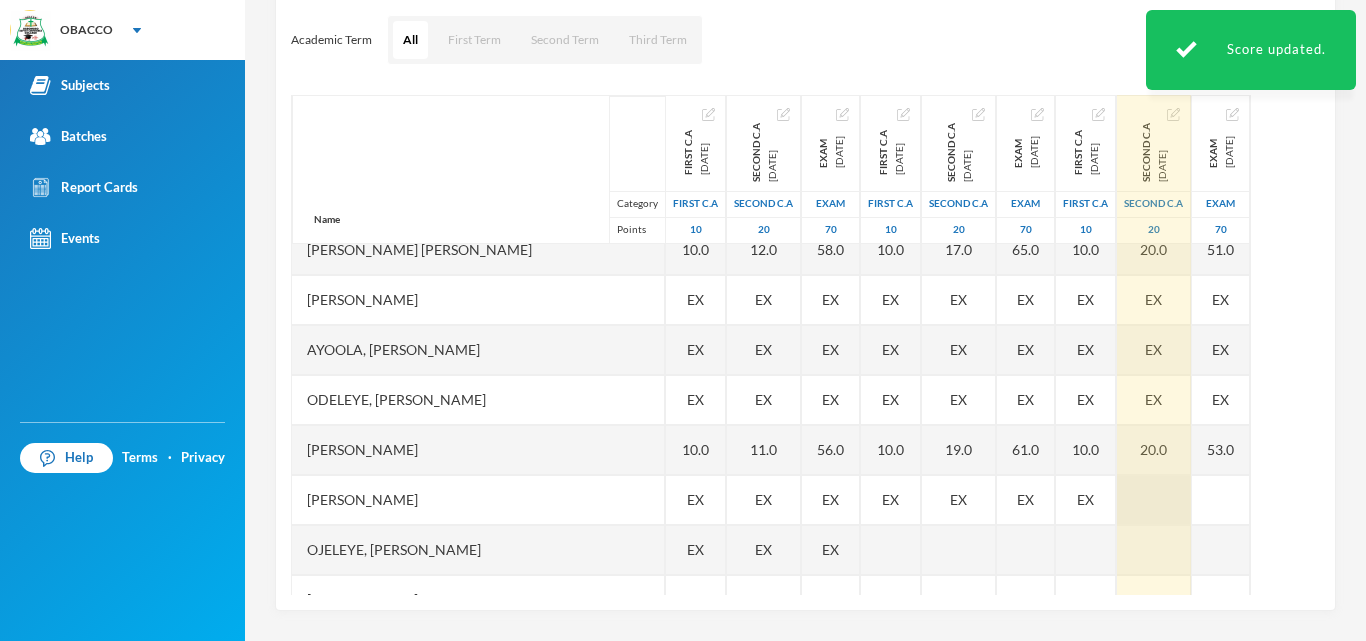 click at bounding box center [1154, 500] 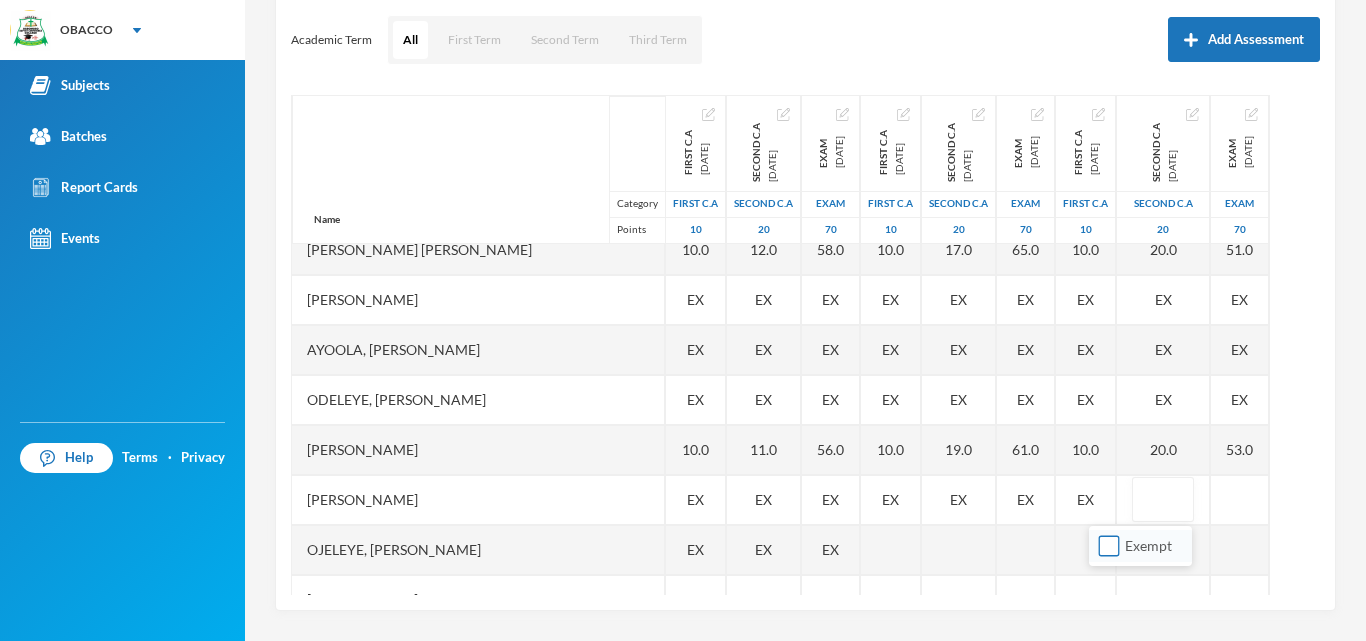 click on "Exempt" at bounding box center [1109, 546] 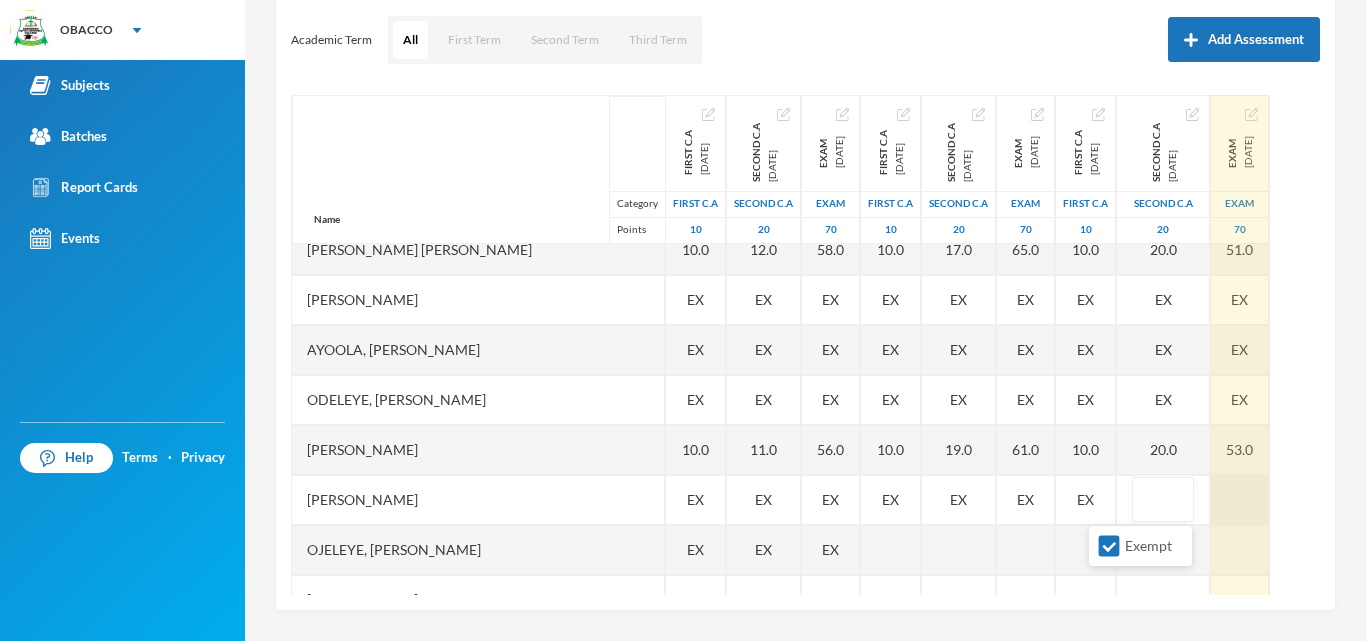 click at bounding box center (1240, 500) 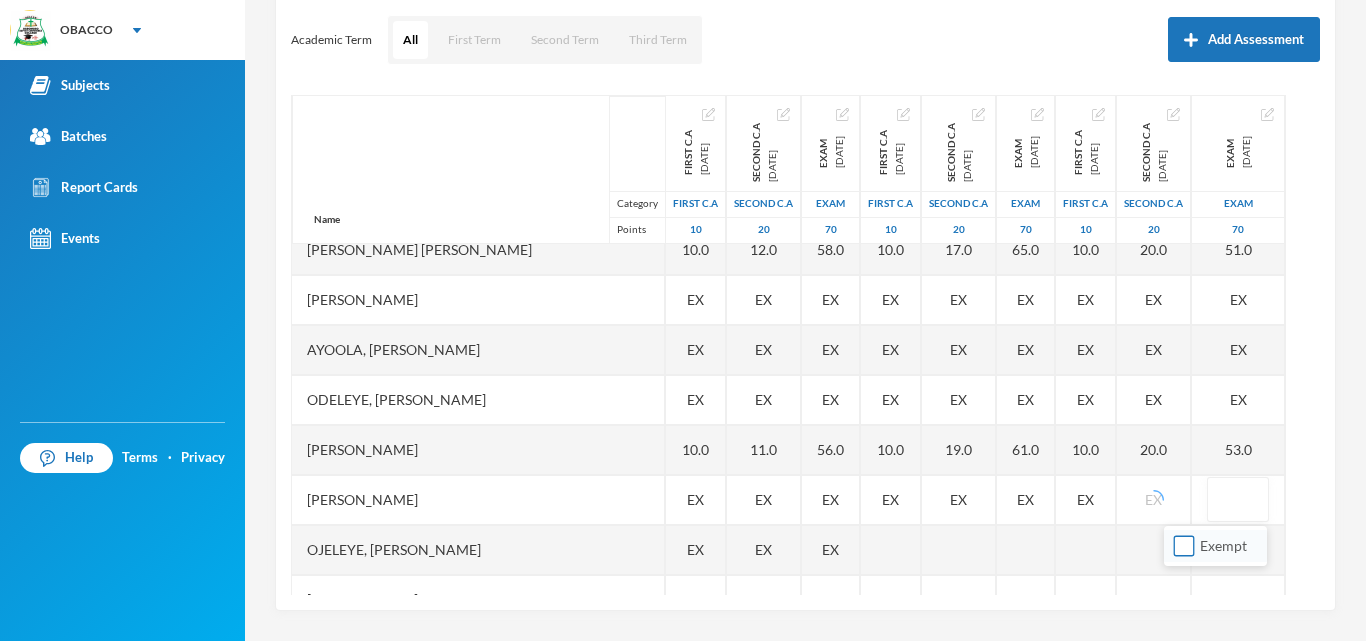 click on "Exempt" at bounding box center (1184, 546) 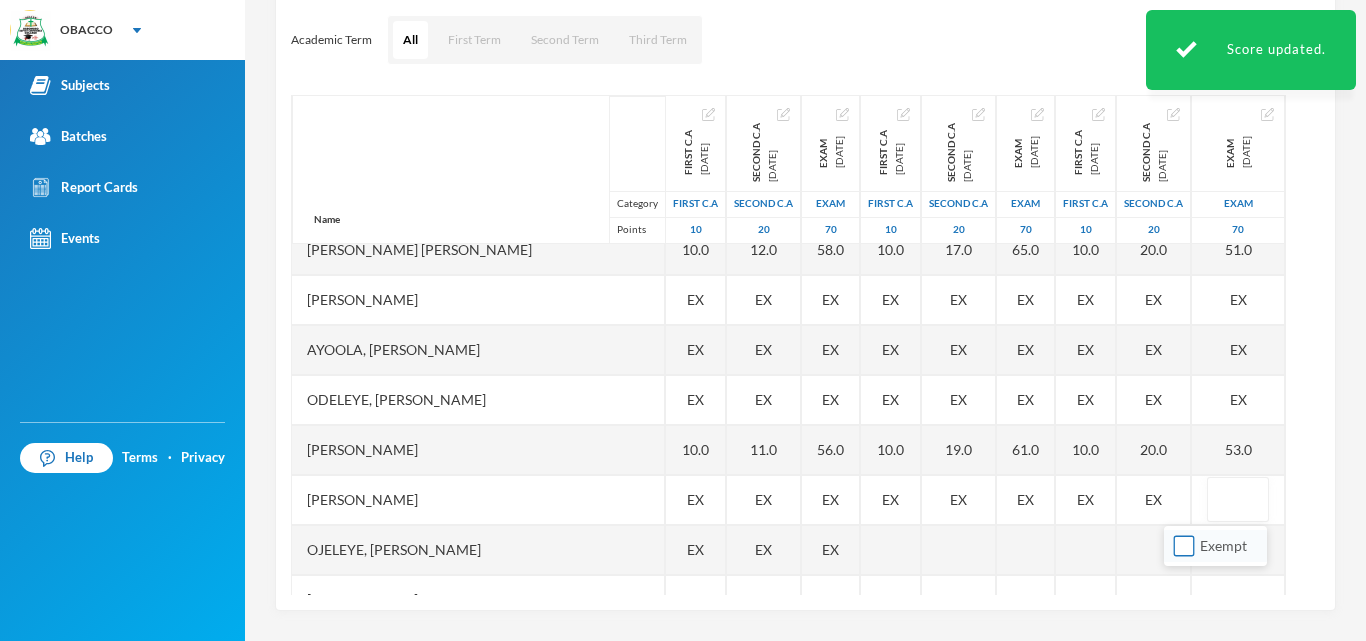click on "Exempt" at bounding box center [1184, 546] 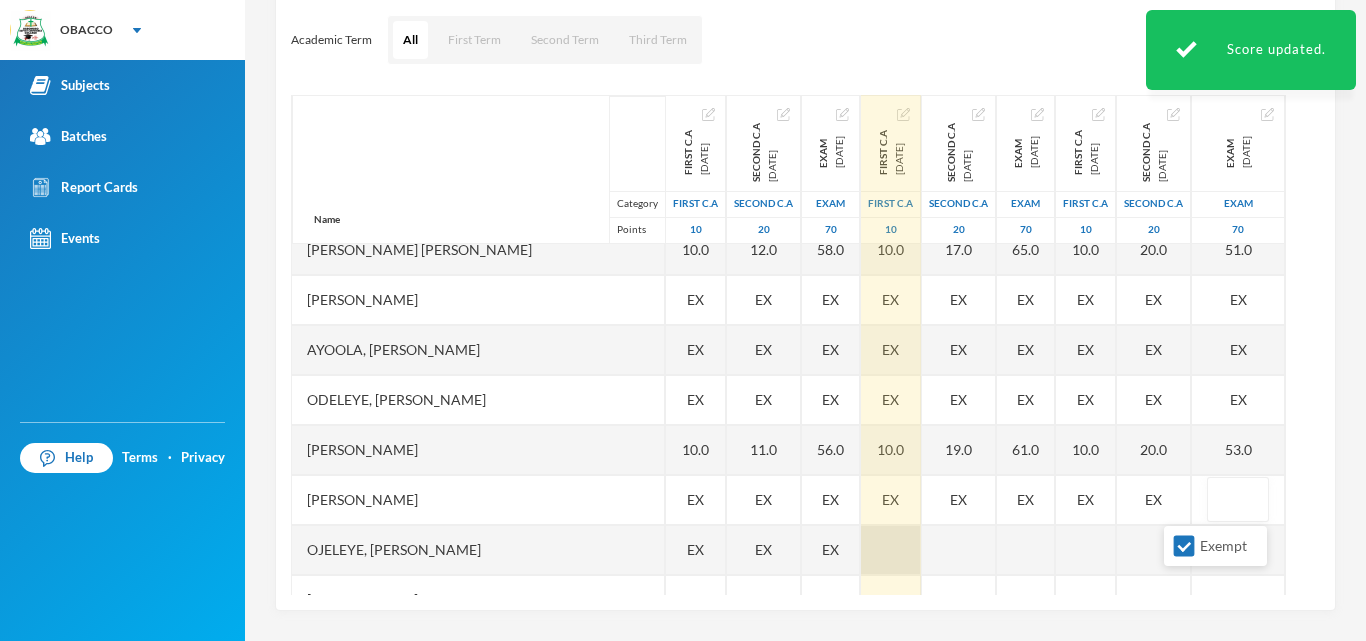 click at bounding box center (891, 550) 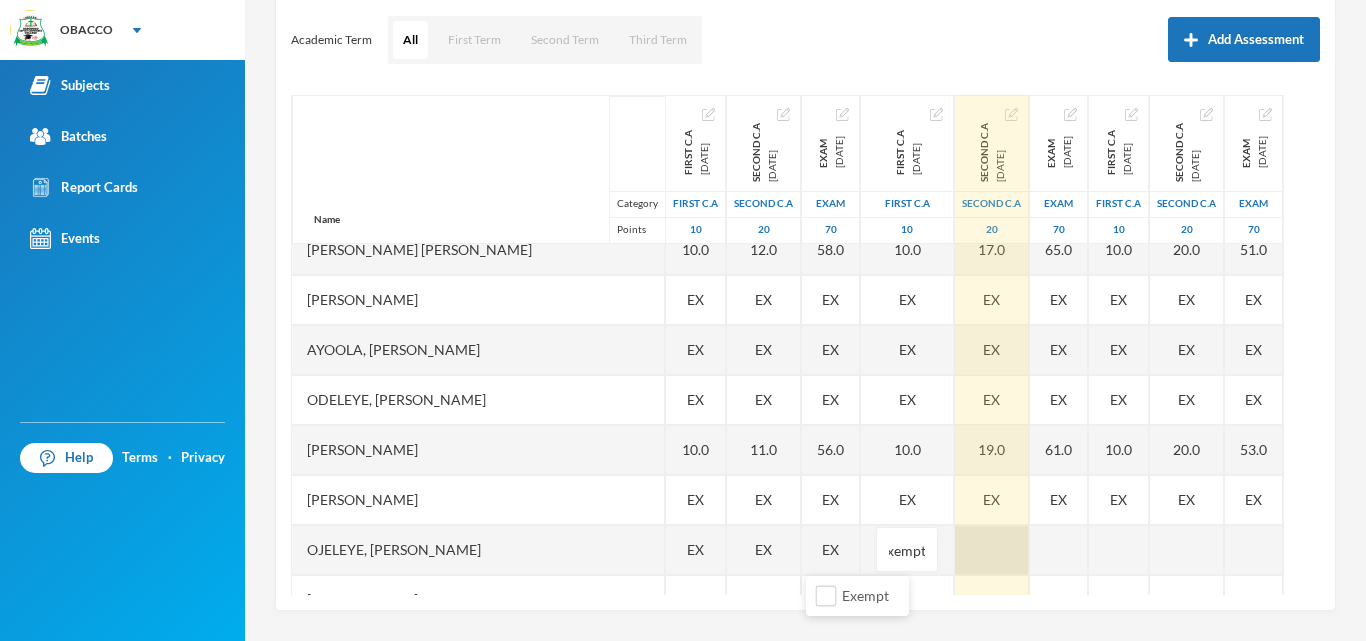 scroll, scrollTop: 0, scrollLeft: 7, axis: horizontal 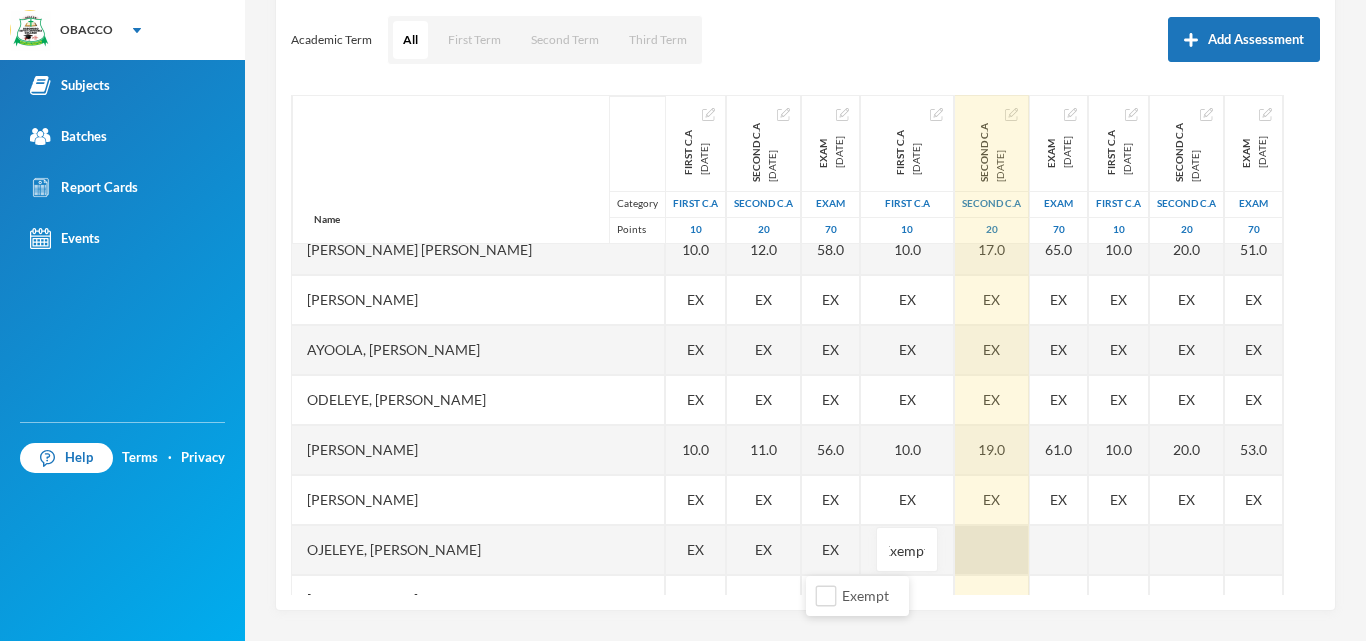 click at bounding box center (992, 550) 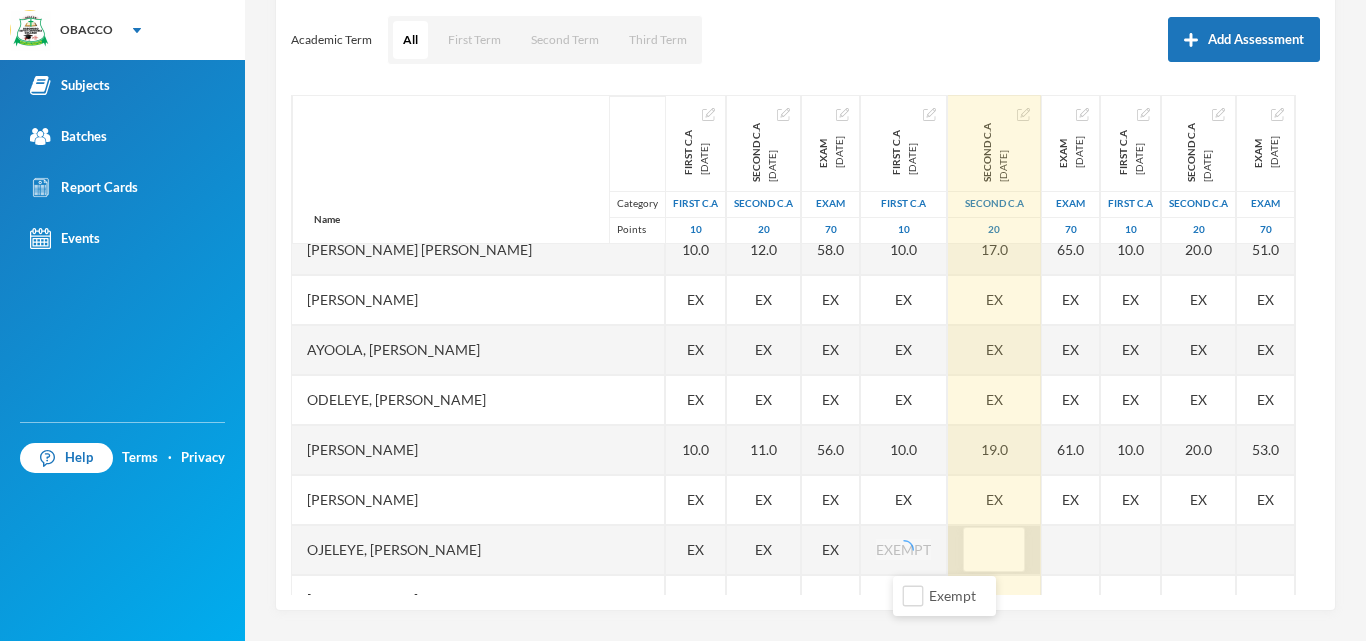 click at bounding box center (994, 550) 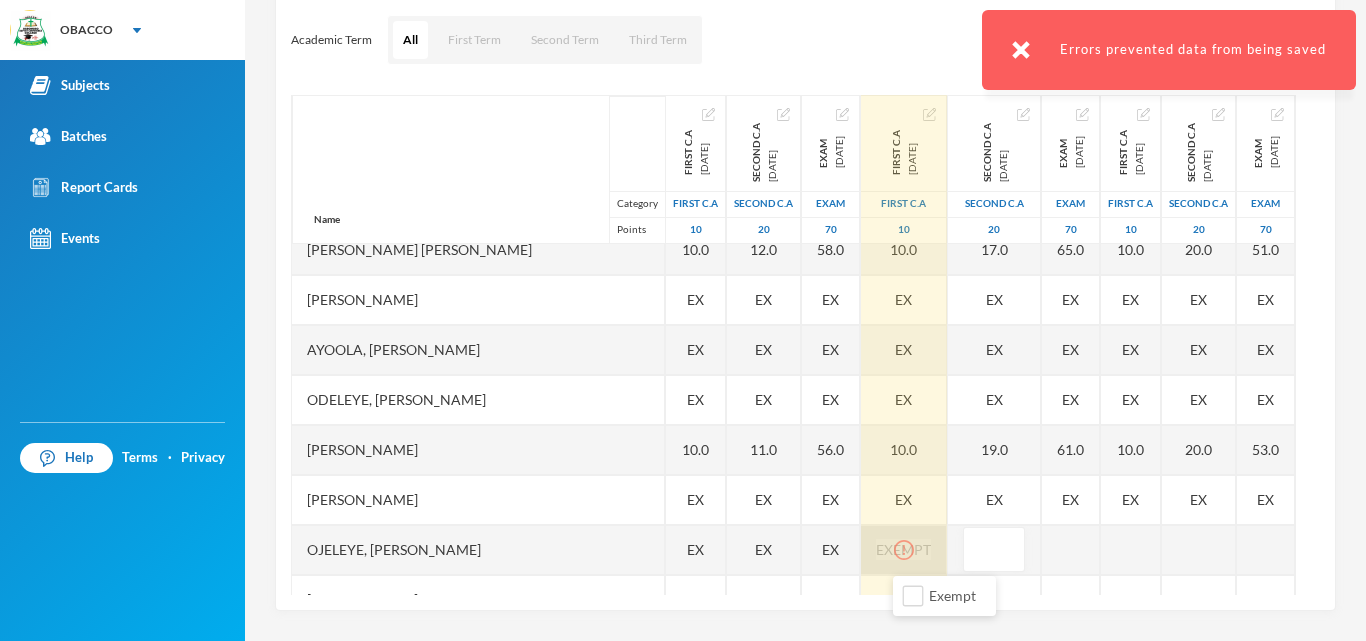 click at bounding box center [903, 549] 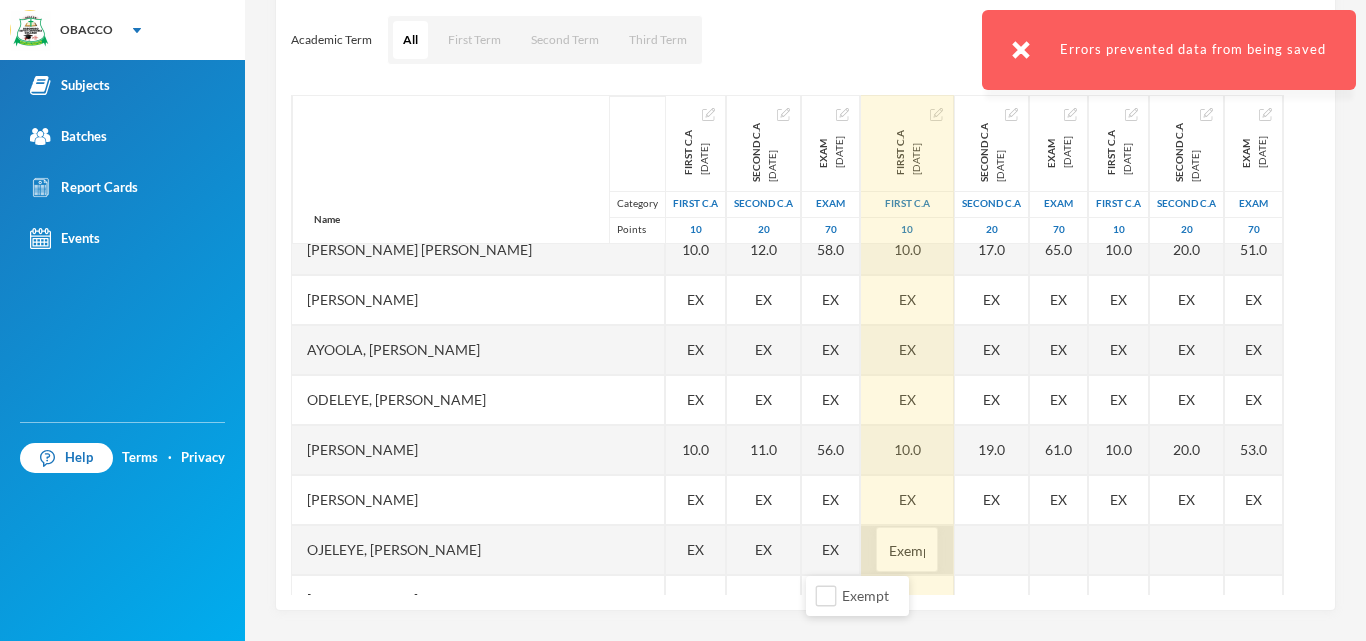 scroll, scrollTop: 0, scrollLeft: 11, axis: horizontal 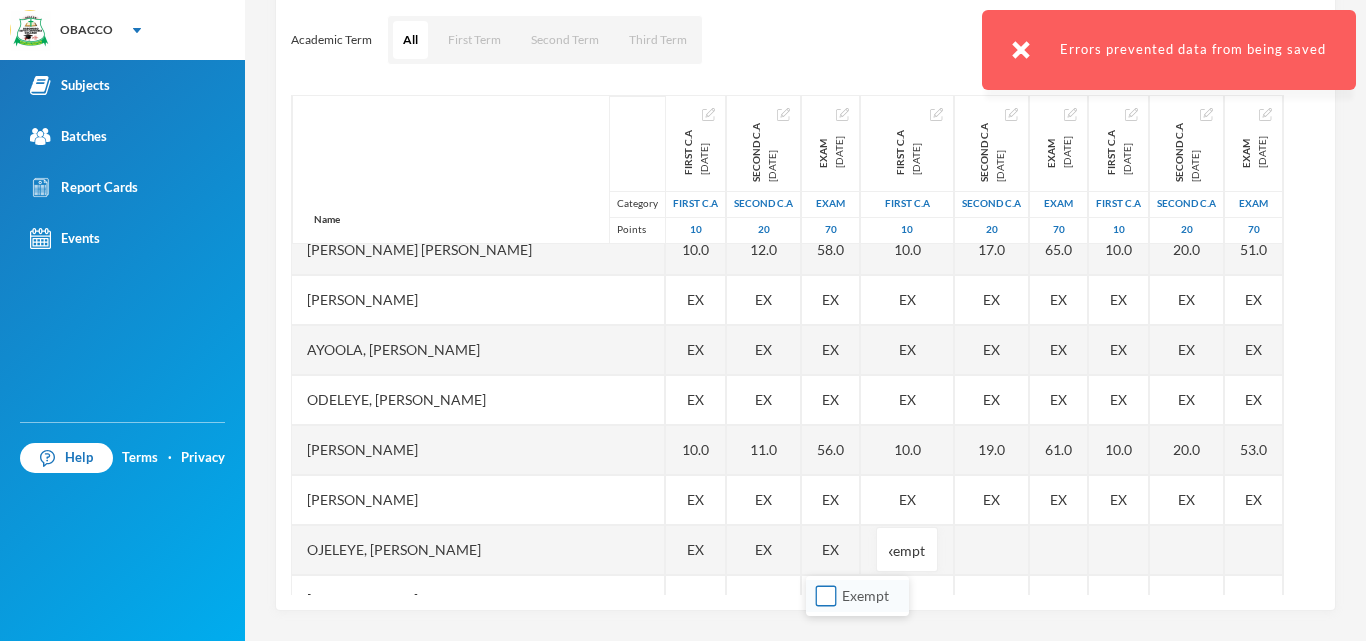 click on "Exempt" at bounding box center (826, 596) 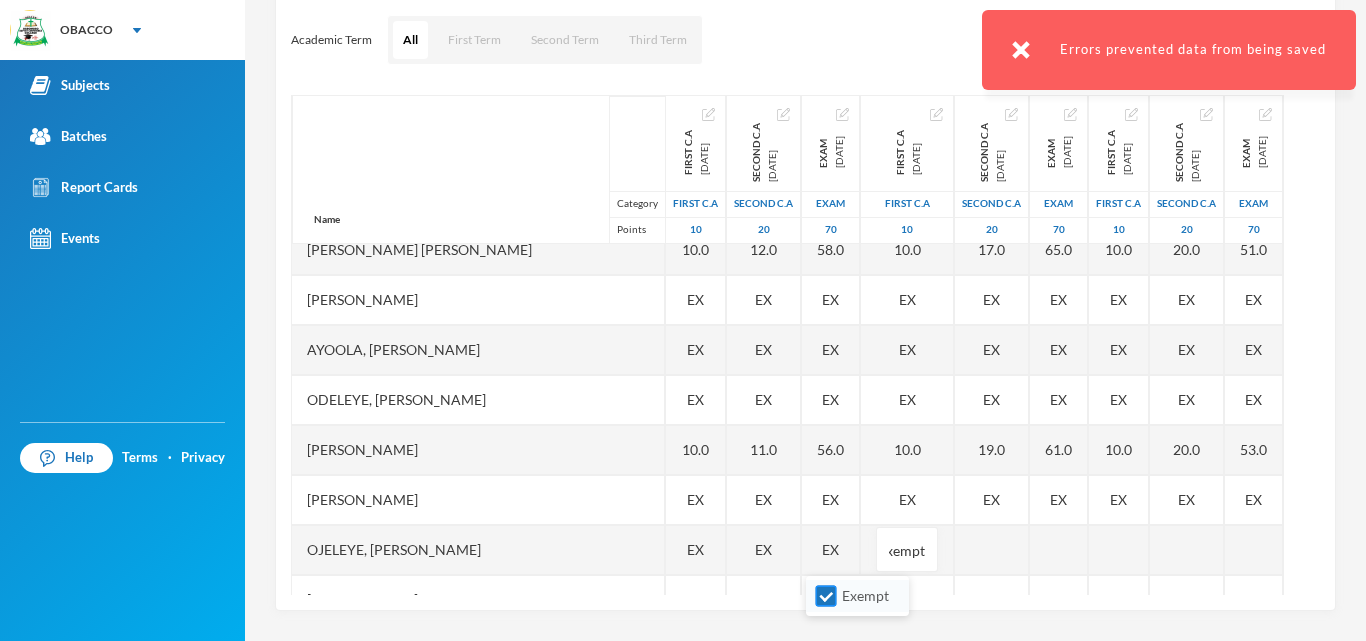 scroll, scrollTop: 0, scrollLeft: 0, axis: both 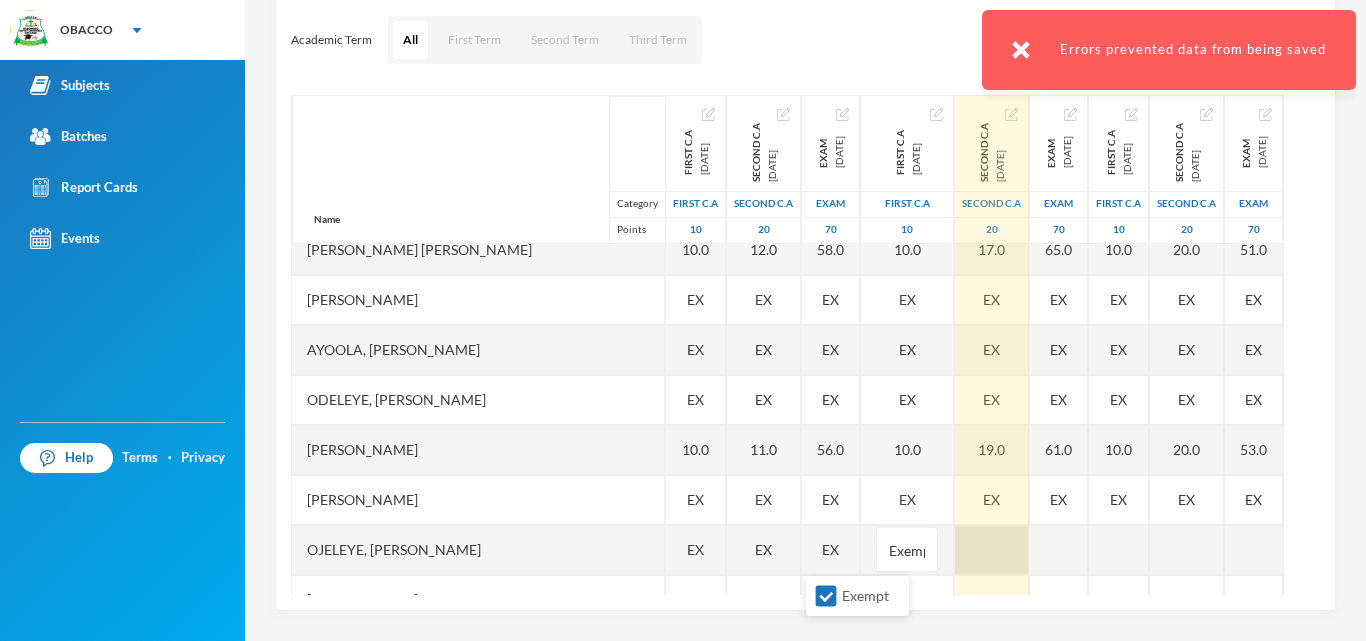 click at bounding box center (992, 550) 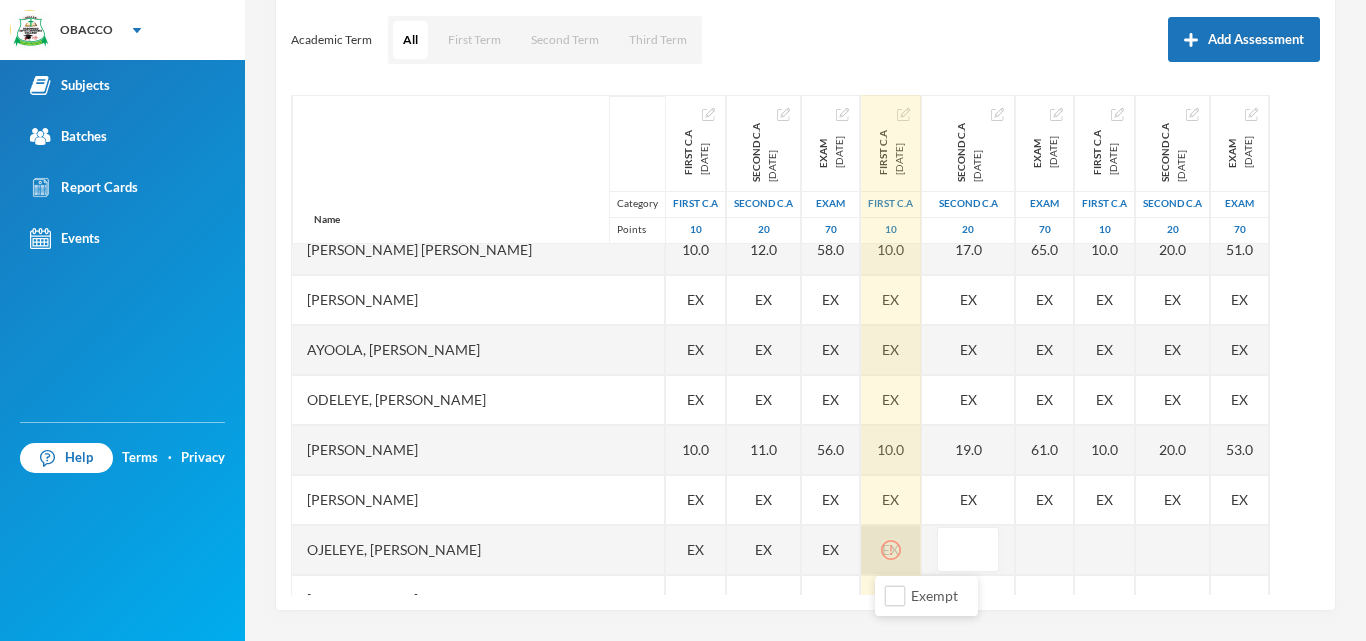 click 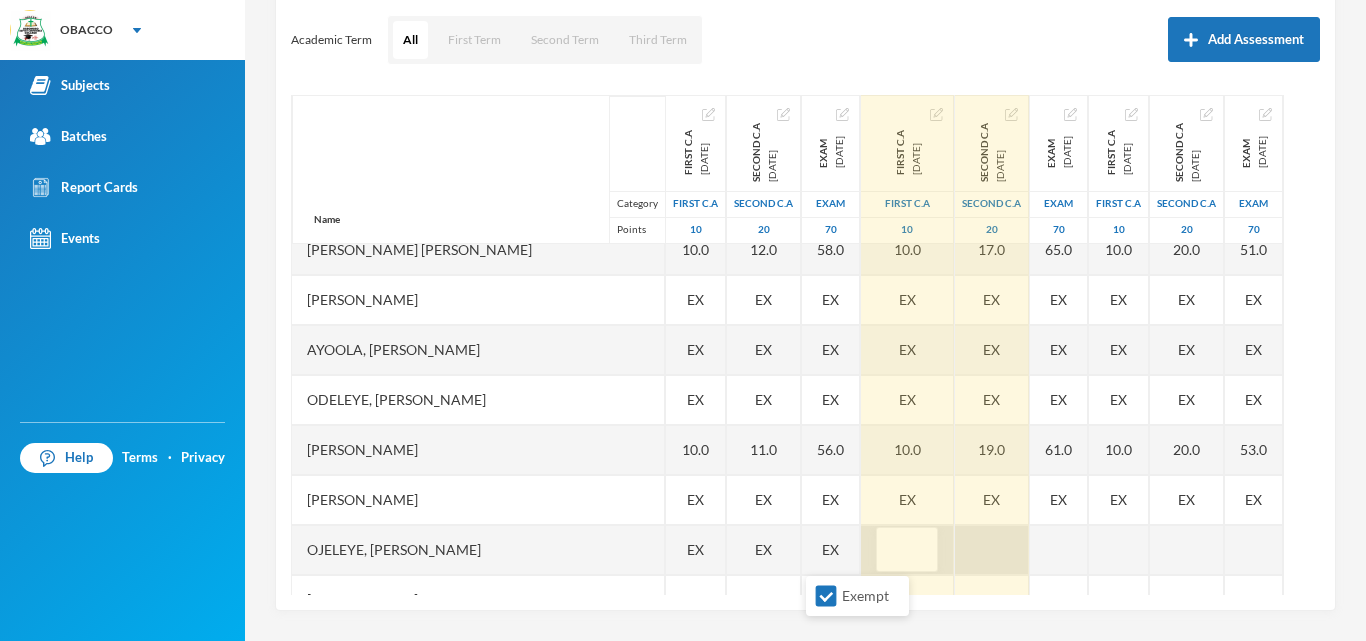 scroll, scrollTop: 0, scrollLeft: 0, axis: both 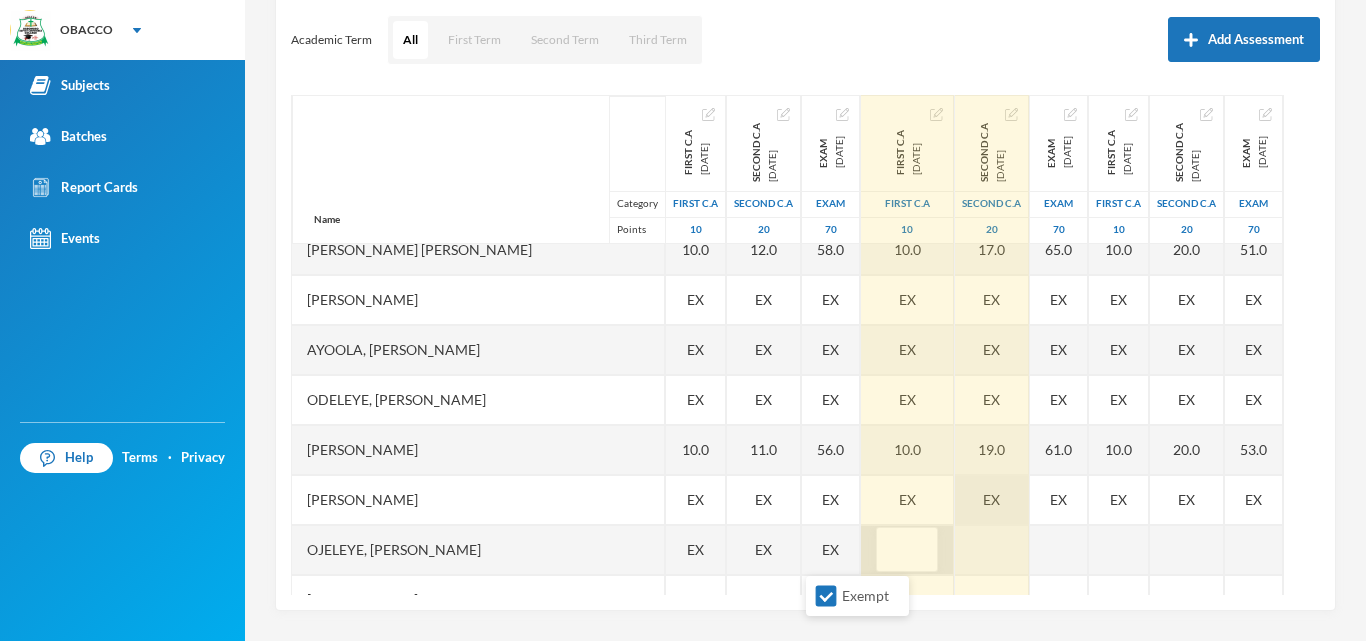 click on "EX" at bounding box center (992, 500) 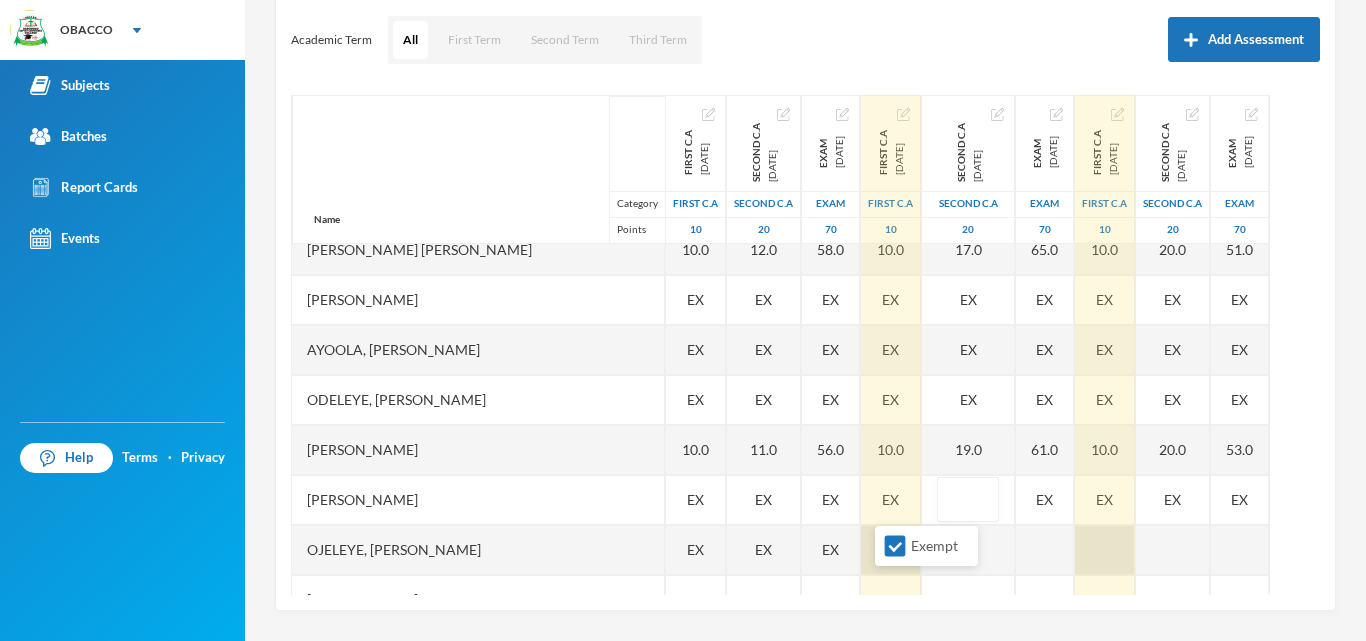 click at bounding box center [1105, 550] 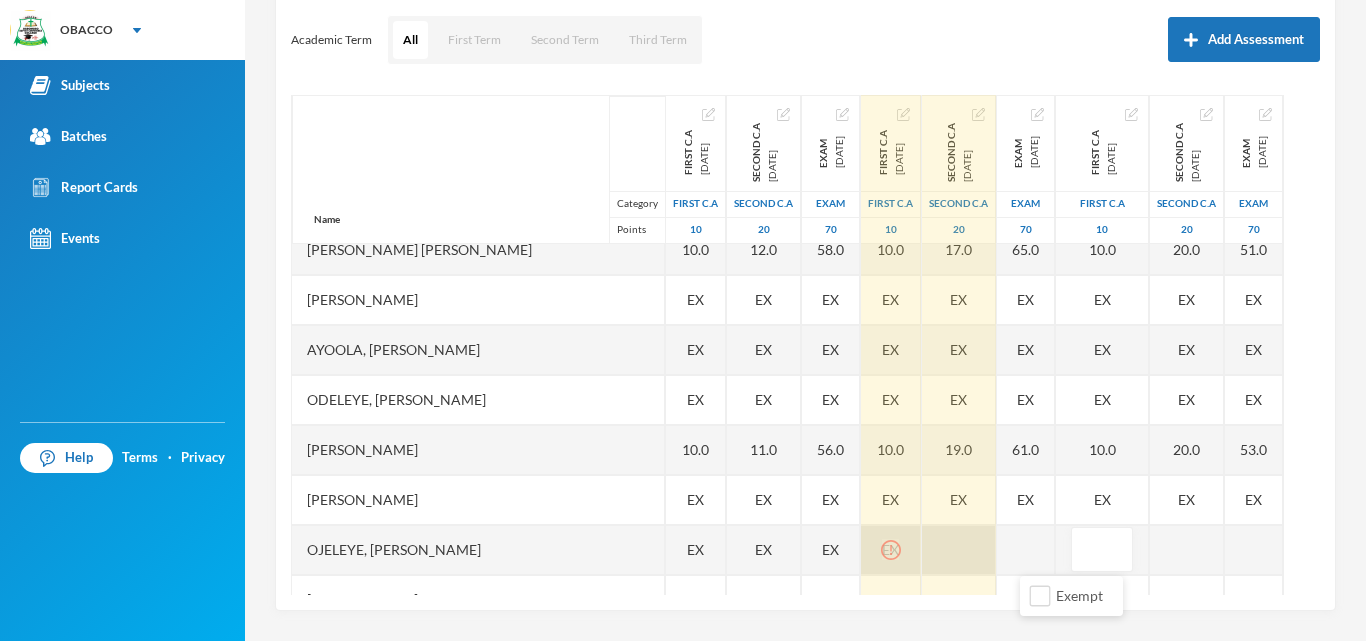 click at bounding box center (959, 550) 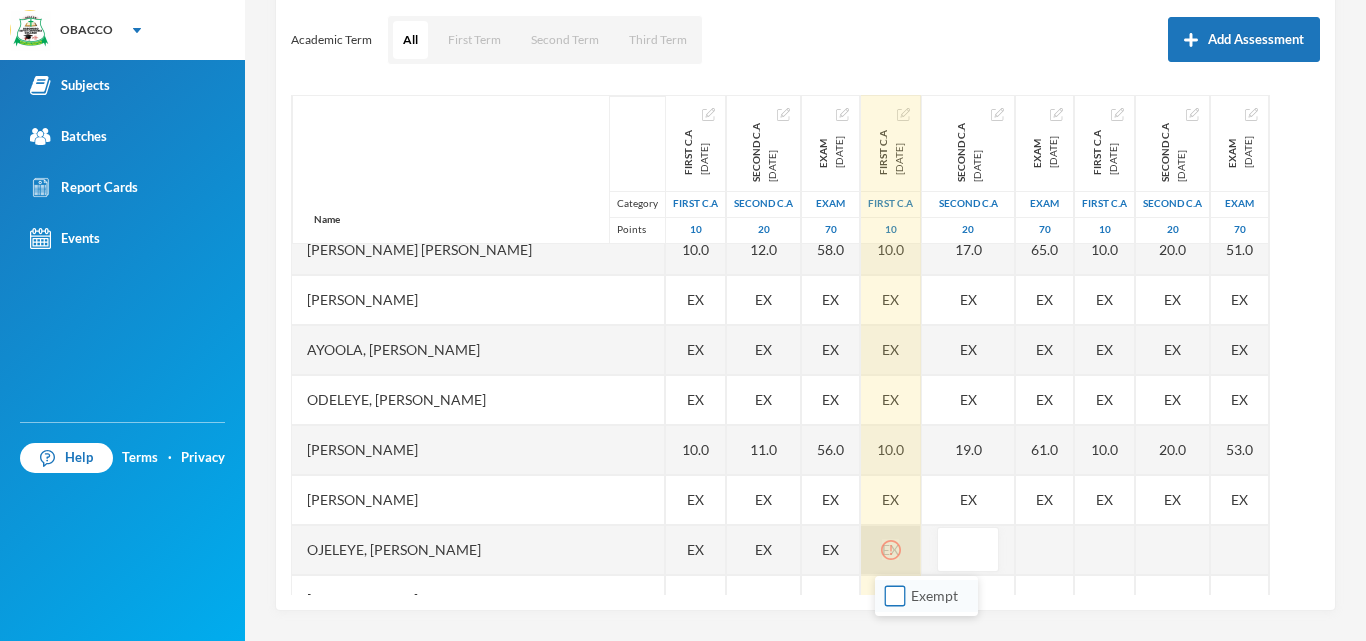 click on "Exempt" at bounding box center (895, 596) 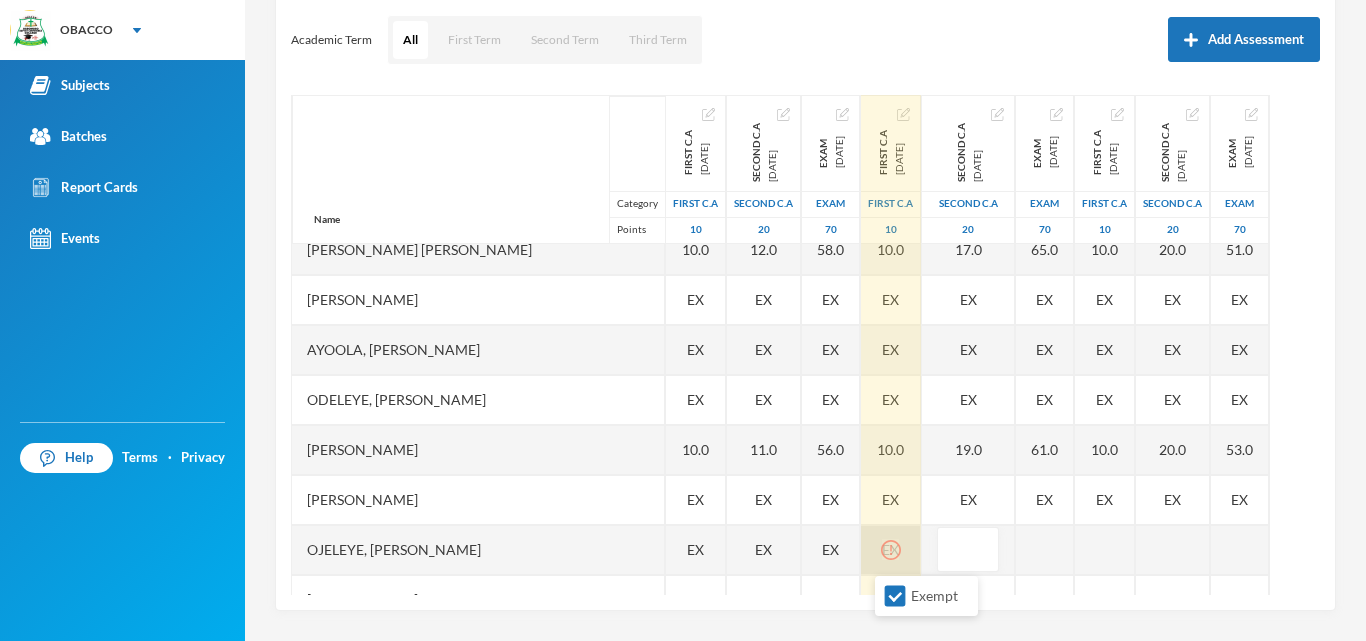 click 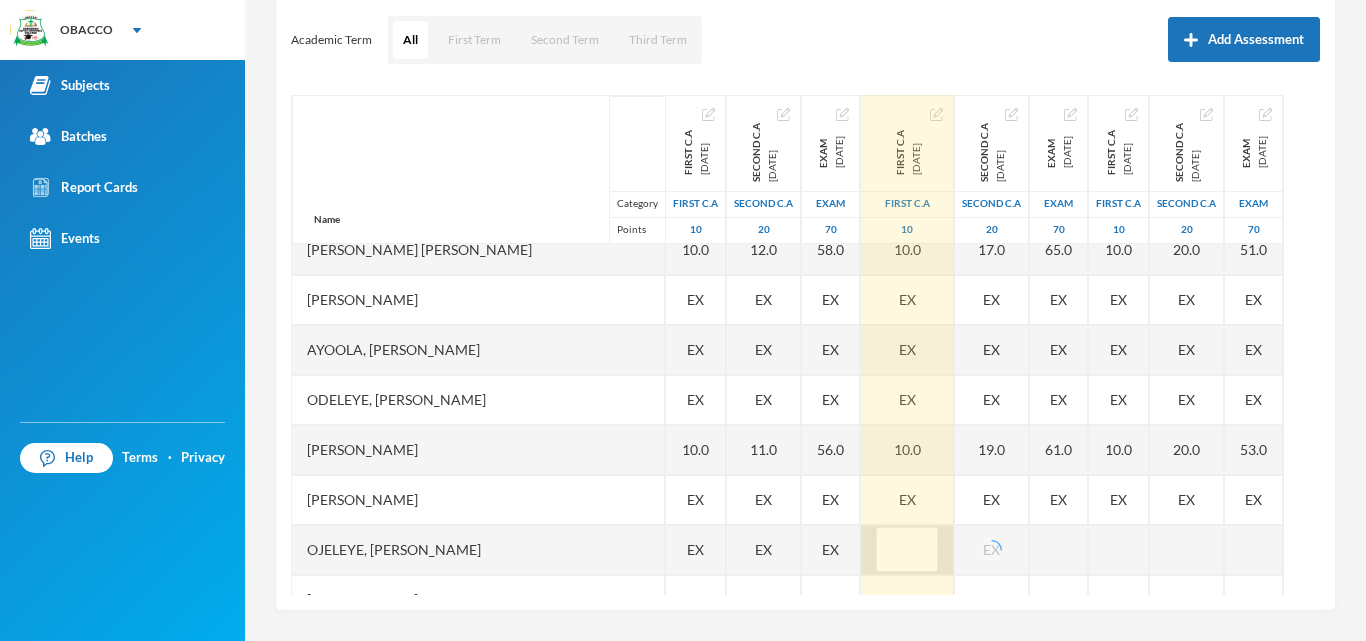 click at bounding box center (907, 550) 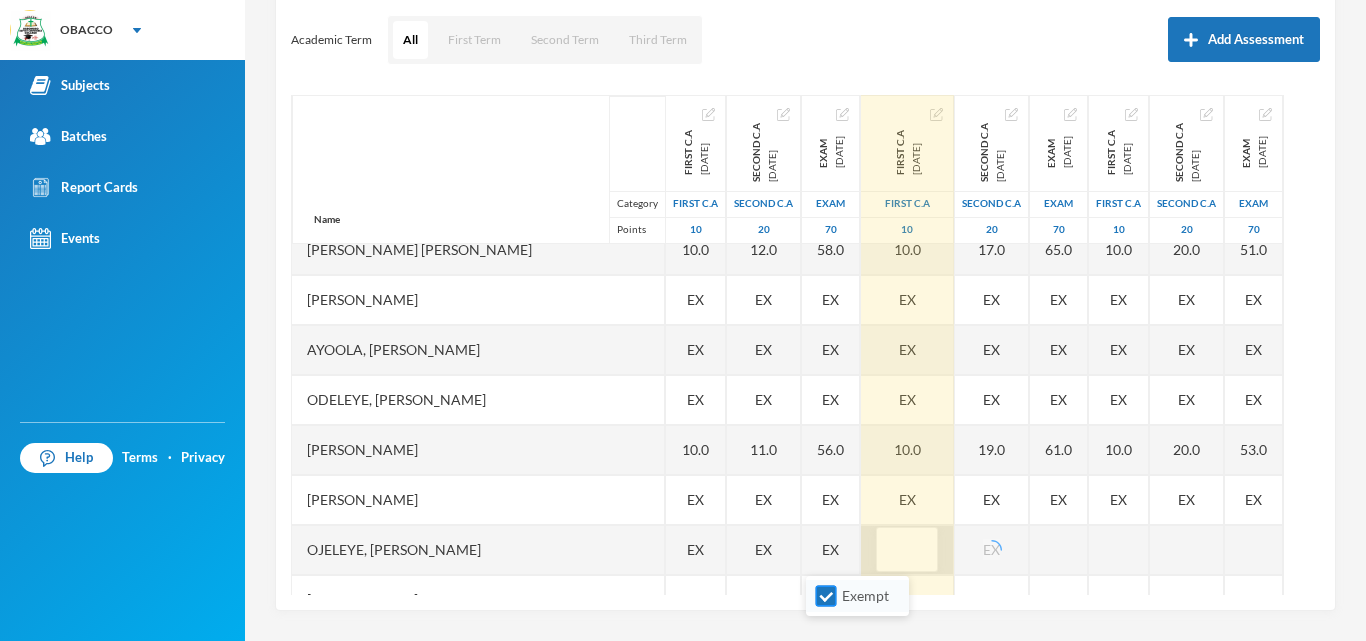 click on "Exempt" at bounding box center [826, 596] 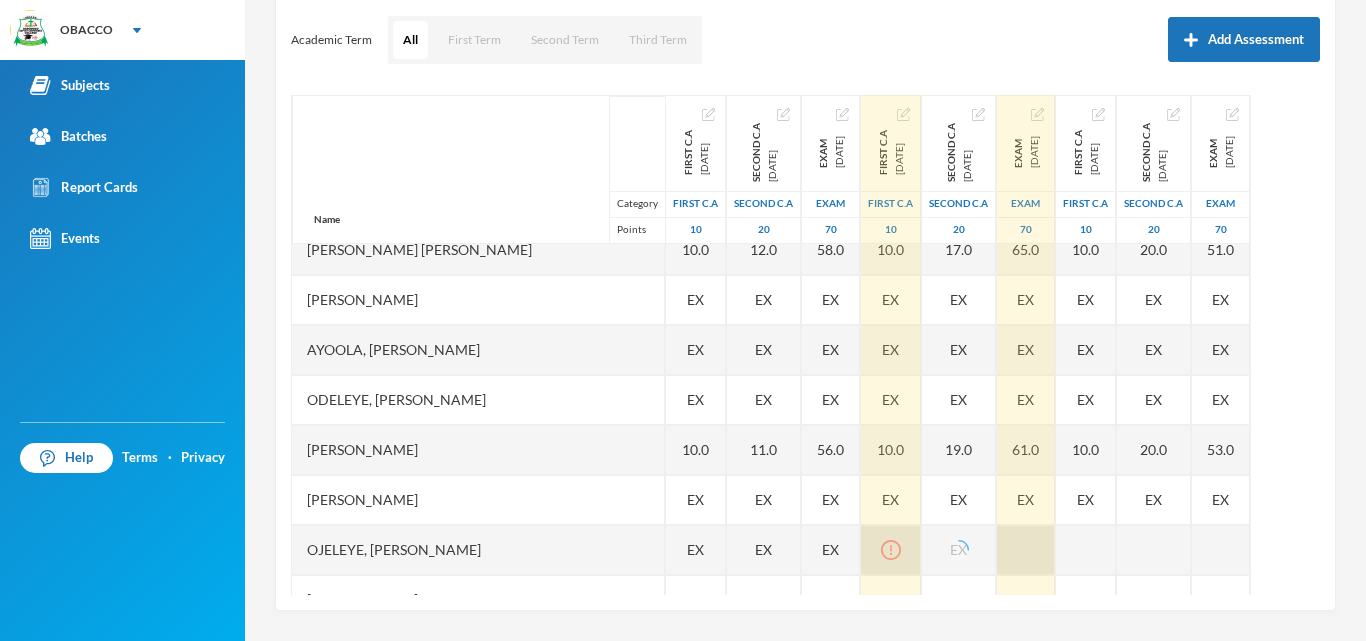 click at bounding box center [1026, 550] 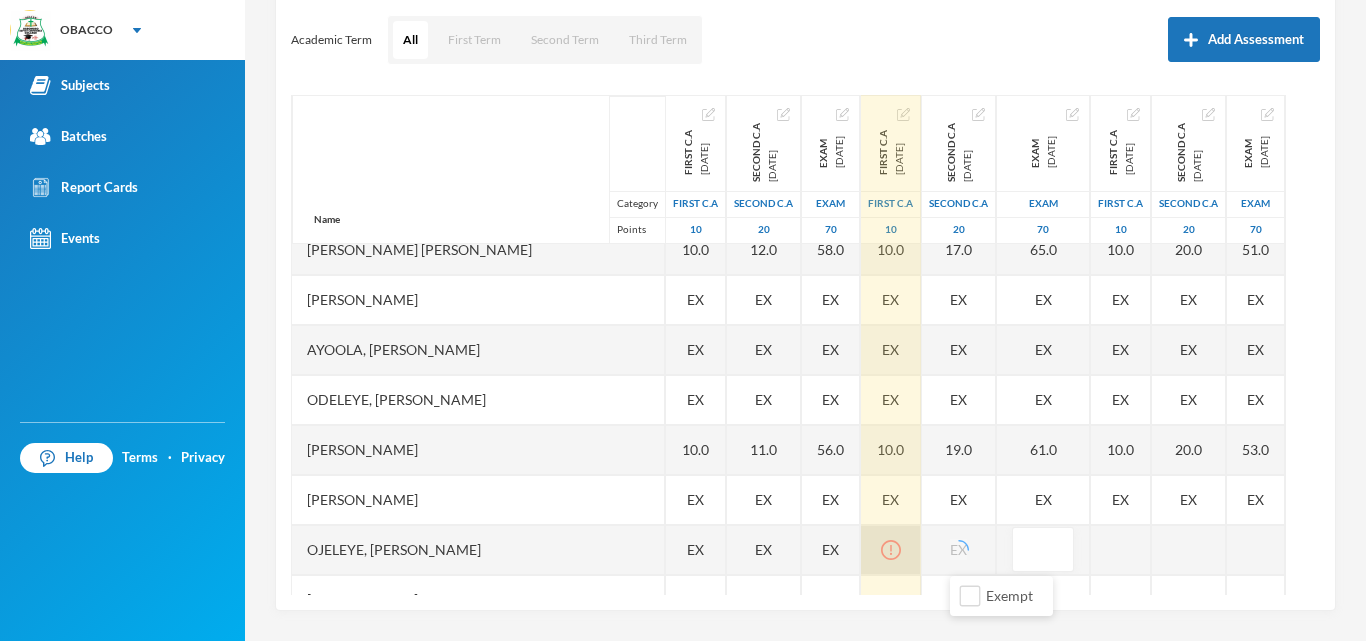click 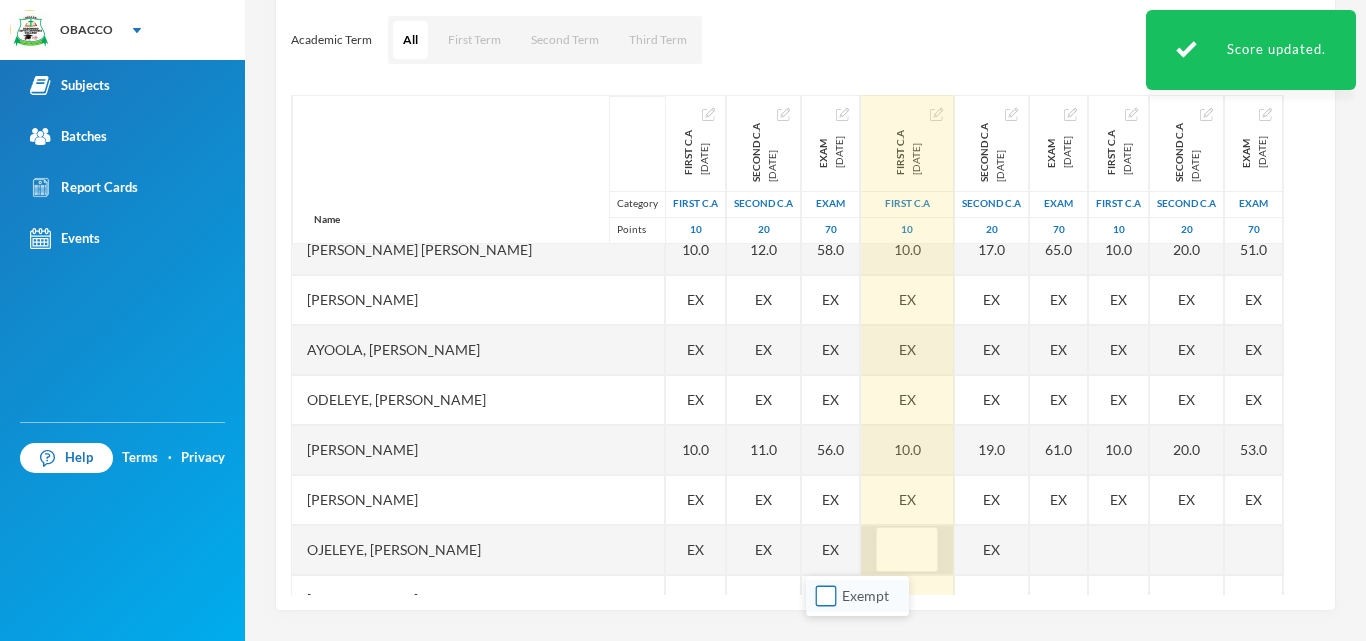 click on "Exempt" at bounding box center (826, 596) 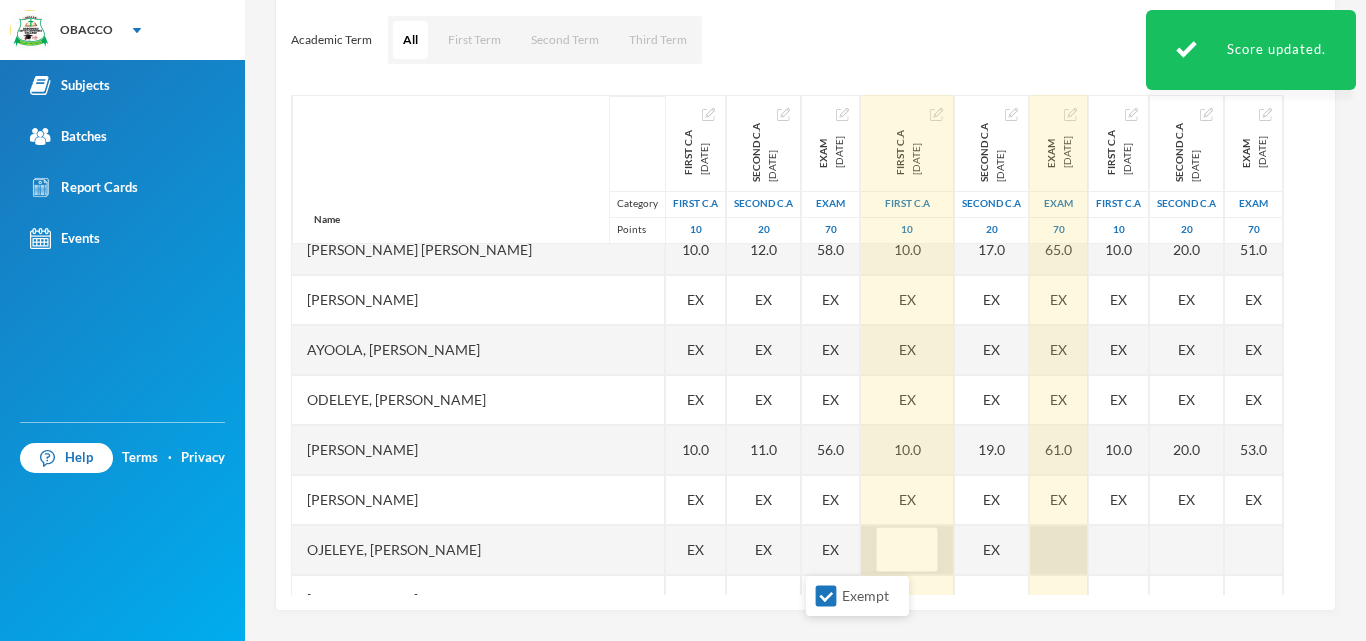 click on "Name   Category Points [PERSON_NAME], [PERSON_NAME], [PERSON_NAME] [PERSON_NAME] [PERSON_NAME], Temilade Inioluwa [PERSON_NAME] [GEOGRAPHIC_DATA][PERSON_NAME] [PERSON_NAME], Oluwamayokun [PERSON_NAME], [PERSON_NAME] [PERSON_NAME], [PERSON_NAME], [PERSON_NAME], [PERSON_NAME] [PERSON_NAME], [PERSON_NAME], Testimony [PERSON_NAME], [PERSON_NAME] Oluwanifemi [PERSON_NAME] [PERSON_NAME], [PERSON_NAME] [PERSON_NAME] [PERSON_NAME], [PERSON_NAME] [PERSON_NAME], Precious [PERSON_NAME] [PERSON_NAME], [PERSON_NAME] [PERSON_NAME], Oluwabunkunmi [PERSON_NAME], [PERSON_NAME], [PERSON_NAME], [PERSON_NAME], Adesewa [PERSON_NAME], [PERSON_NAME] [PERSON_NAME] [PERSON_NAME], [PERSON_NAME] [PERSON_NAME], [PERSON_NAME] [PERSON_NAME], [PERSON_NAME], [PERSON_NAME] [PERSON_NAME], [PERSON_NAME], [PERSON_NAME] [PERSON_NAME] Enioluwa [PERSON_NAME], Promise [PERSON_NAME]" at bounding box center (805, 345) 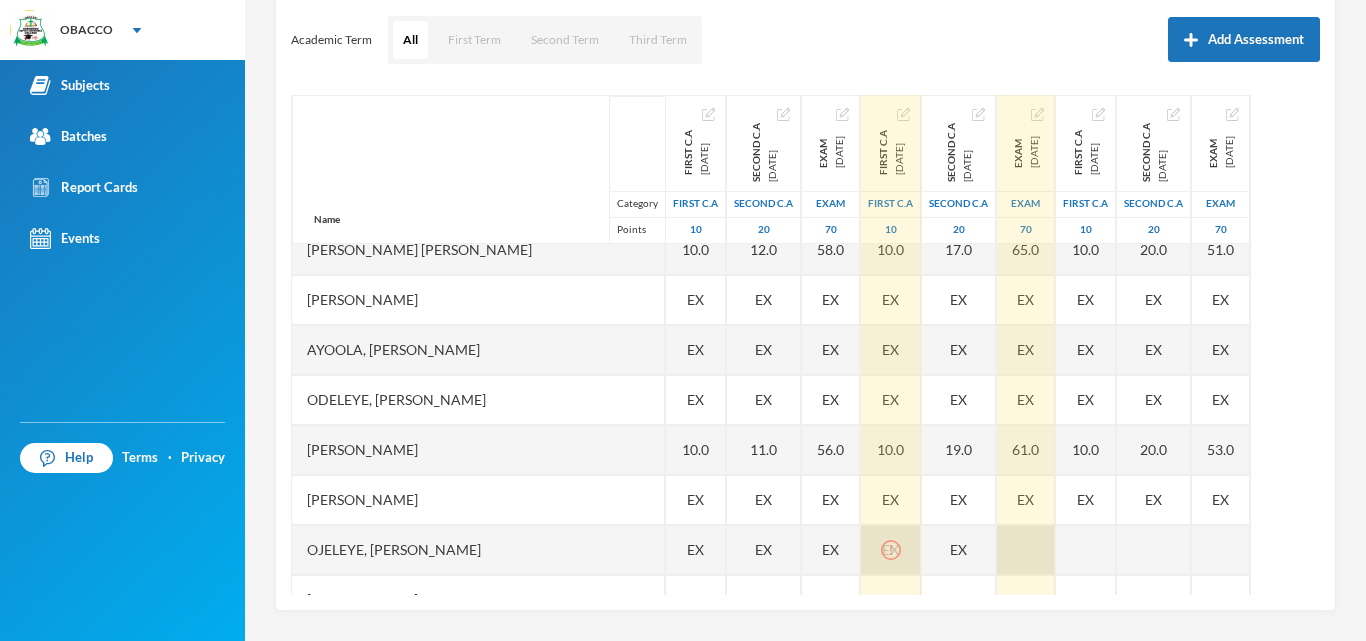 click at bounding box center [1026, 550] 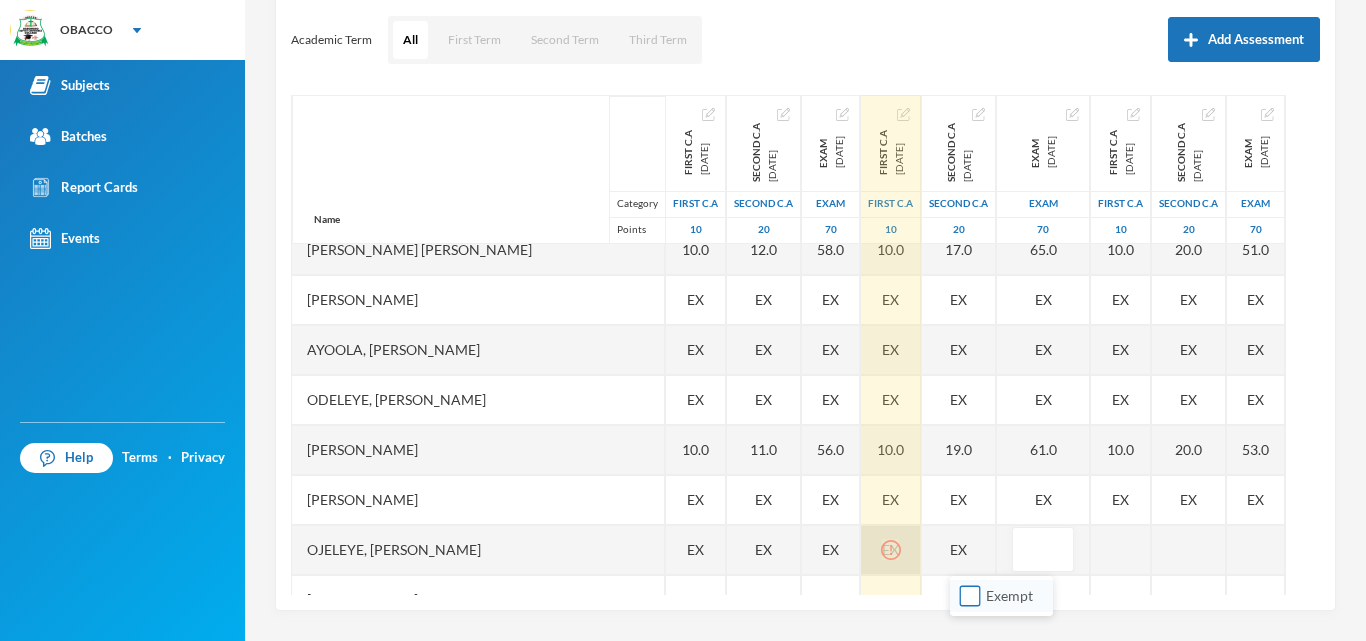 click on "Exempt" at bounding box center [970, 596] 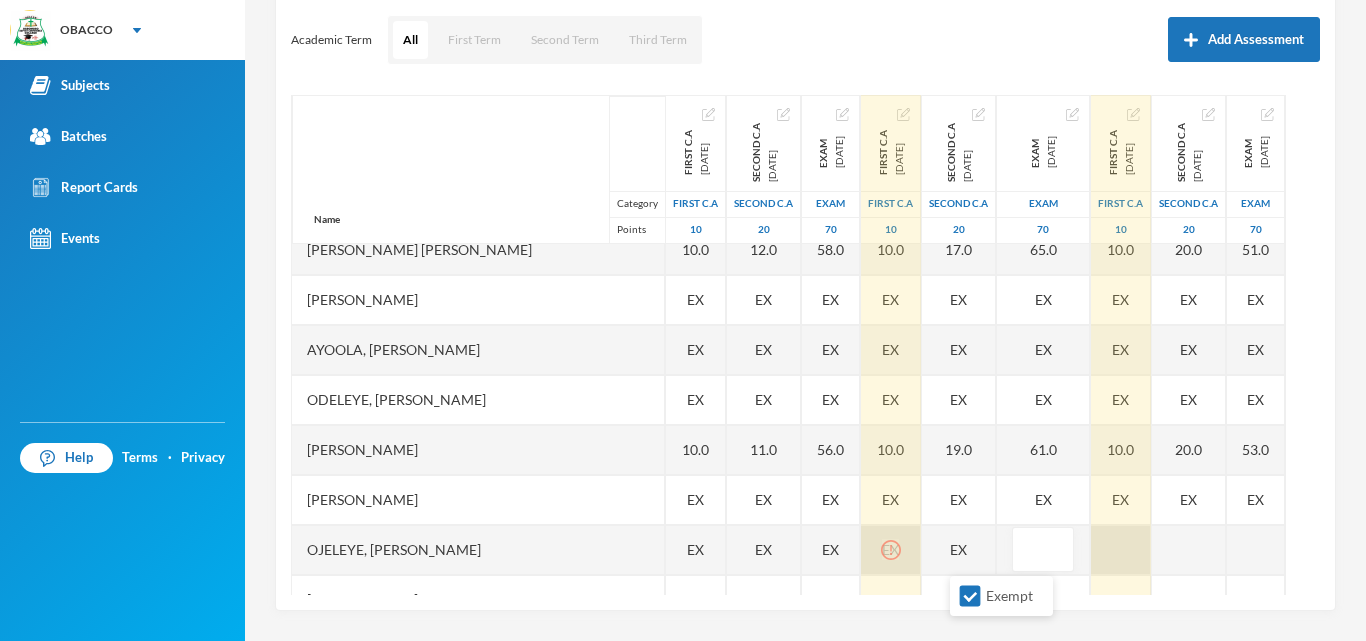 click at bounding box center [1121, 550] 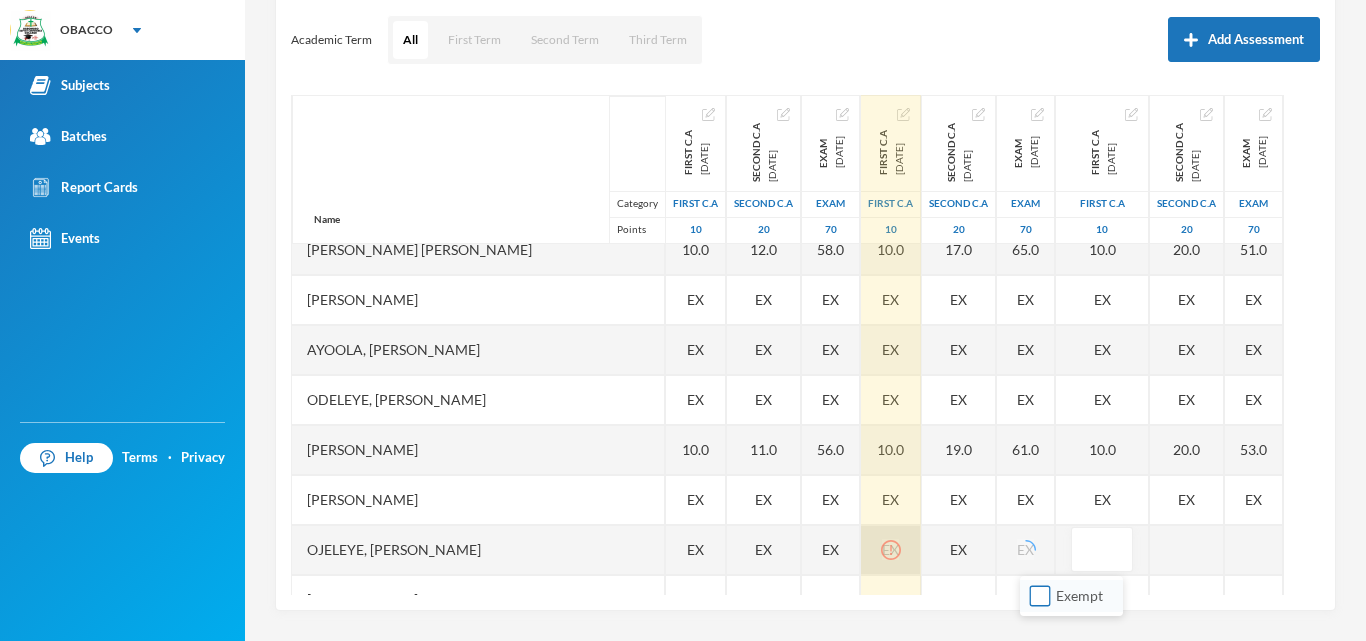 click on "Exempt" at bounding box center [1040, 596] 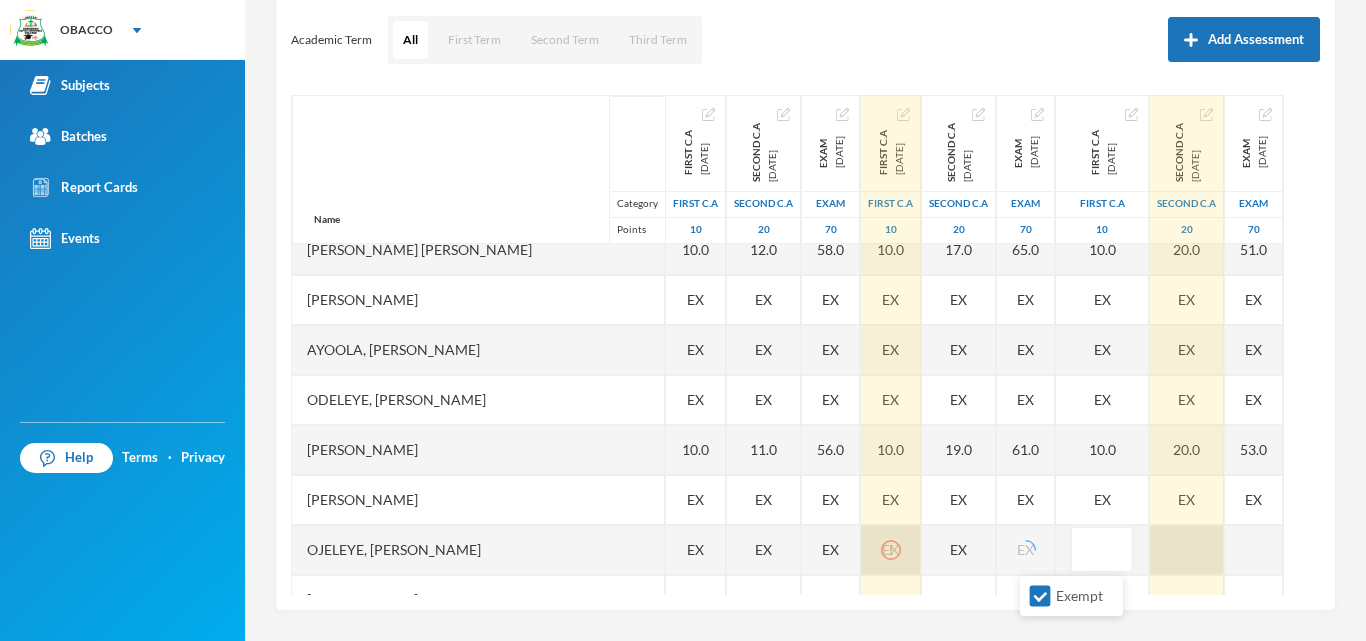 click at bounding box center (1187, 550) 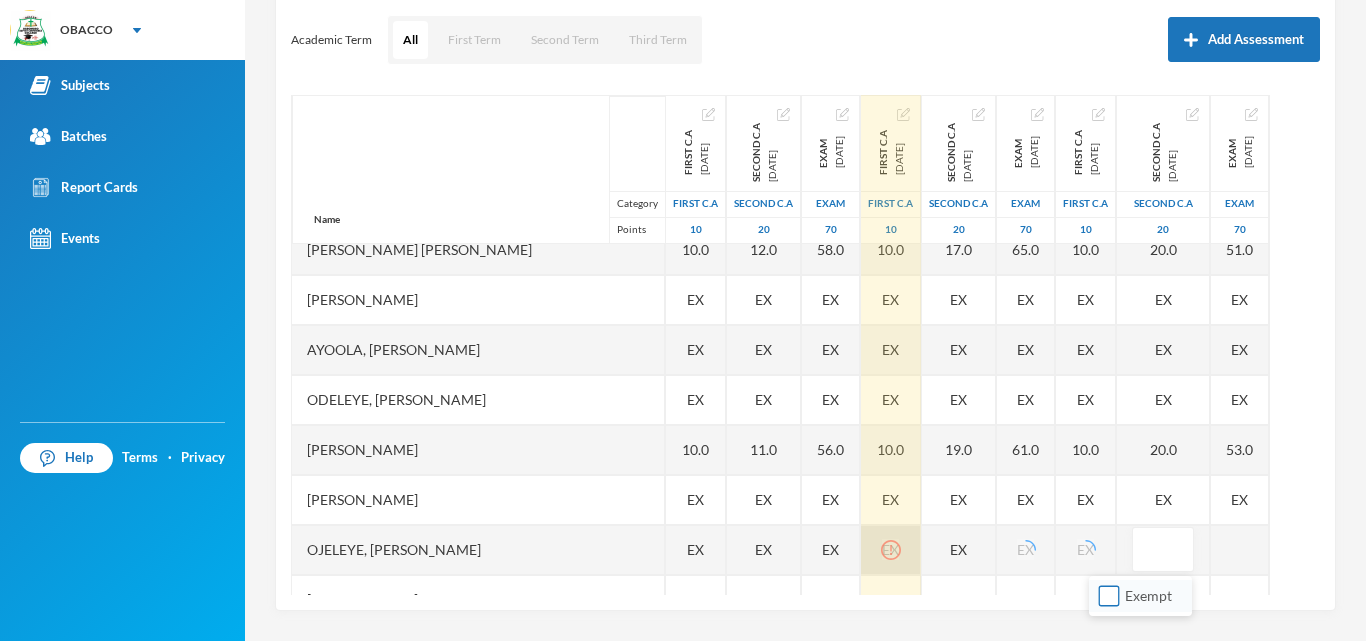 click on "Exempt" at bounding box center [1109, 596] 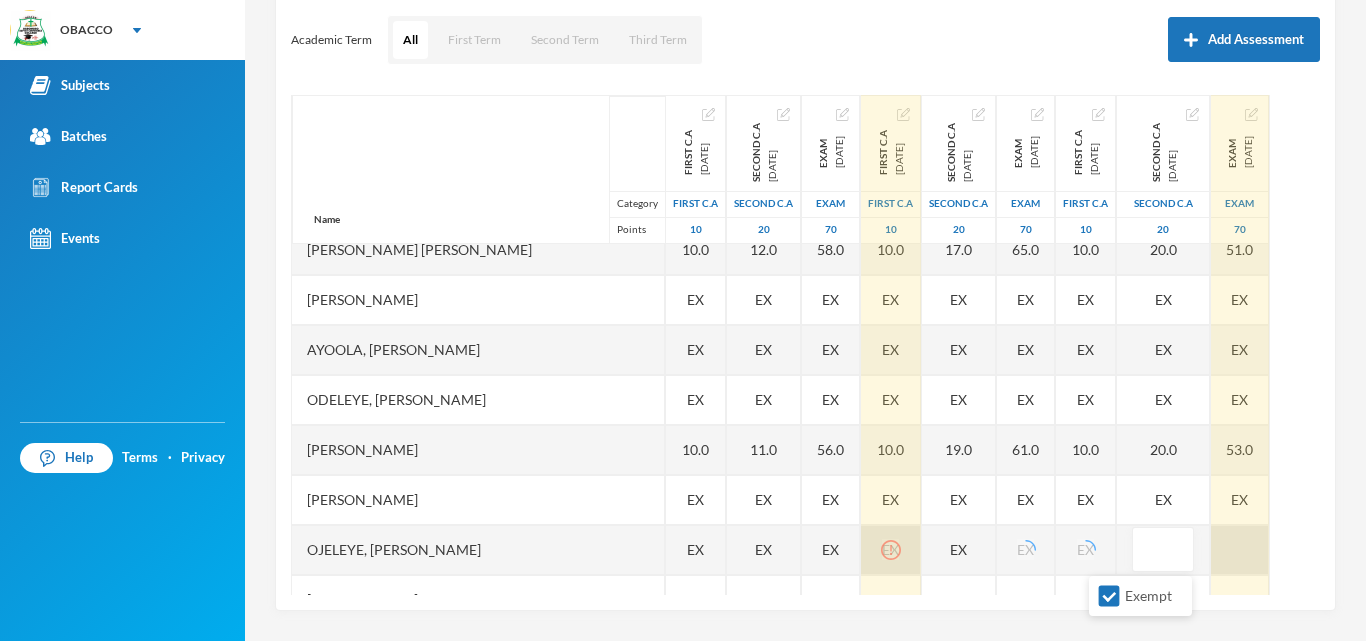 click at bounding box center (1240, 550) 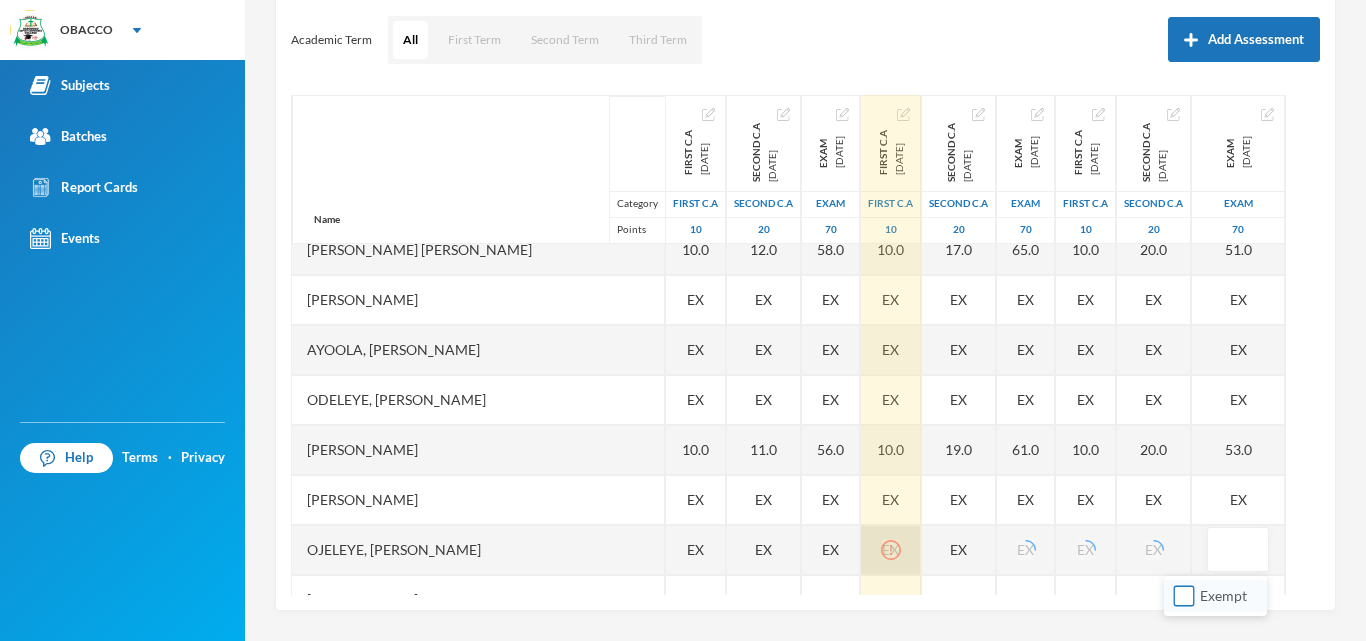 click on "Exempt" at bounding box center (1184, 596) 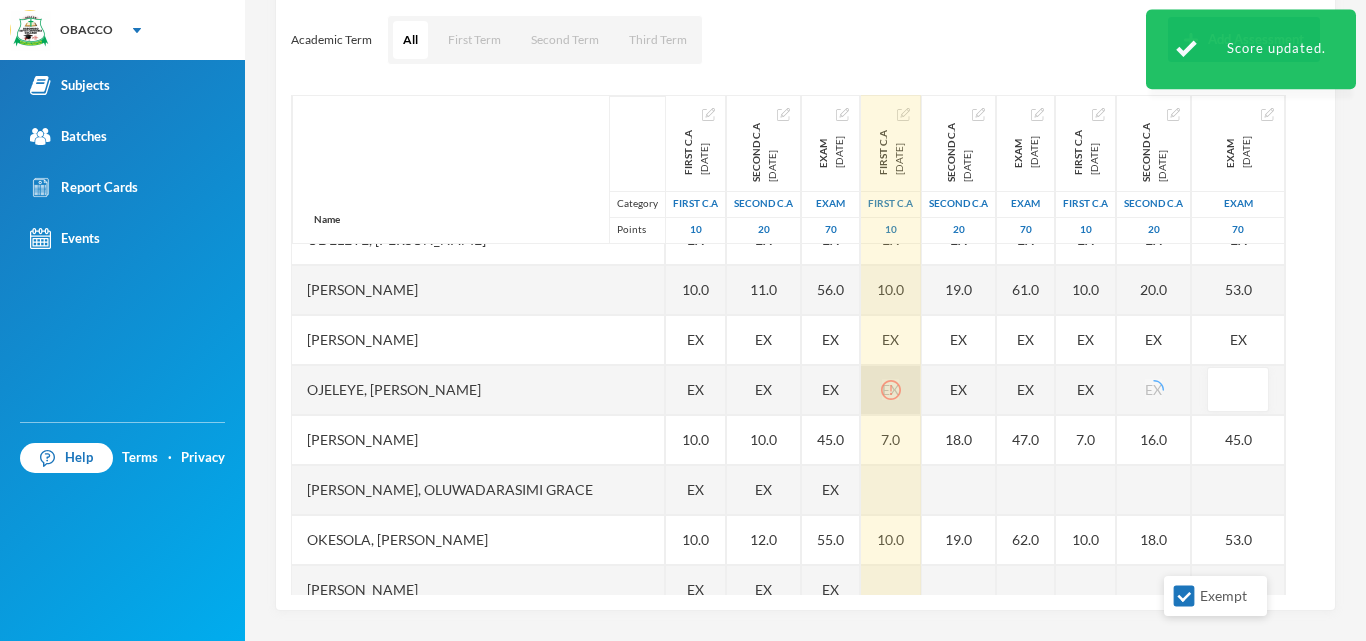 scroll, scrollTop: 1520, scrollLeft: 0, axis: vertical 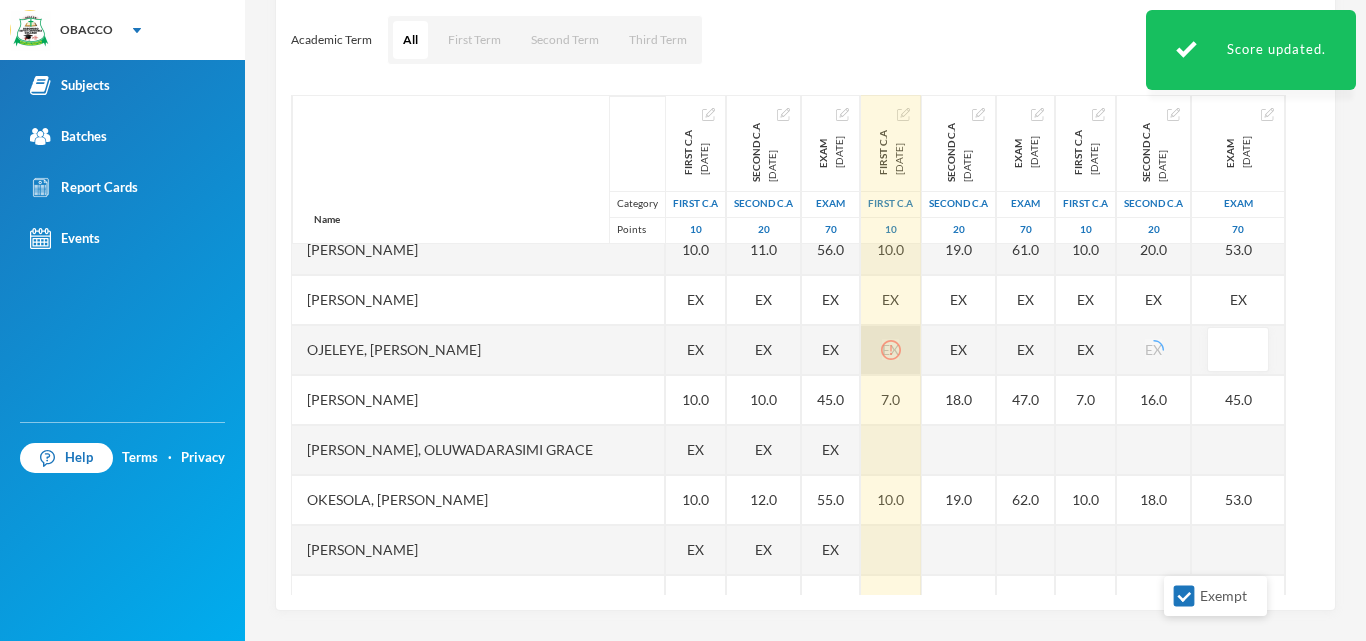click on "EX" at bounding box center [891, 350] 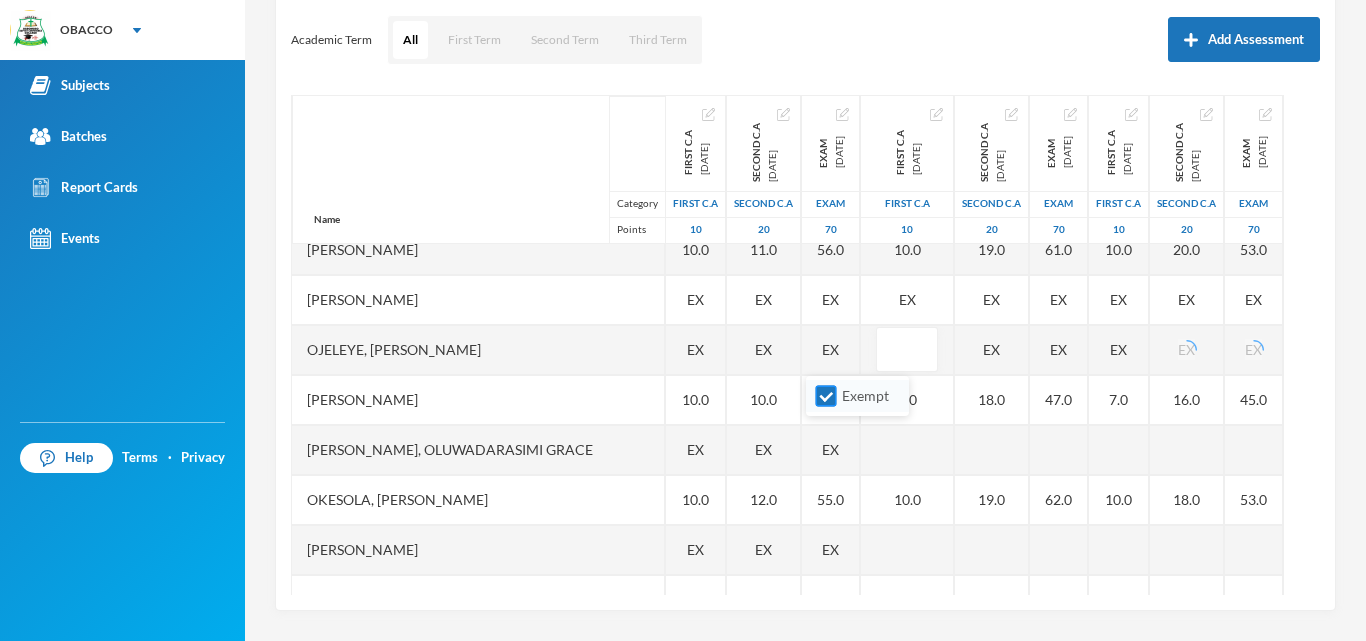 click on "Exempt" at bounding box center [826, 396] 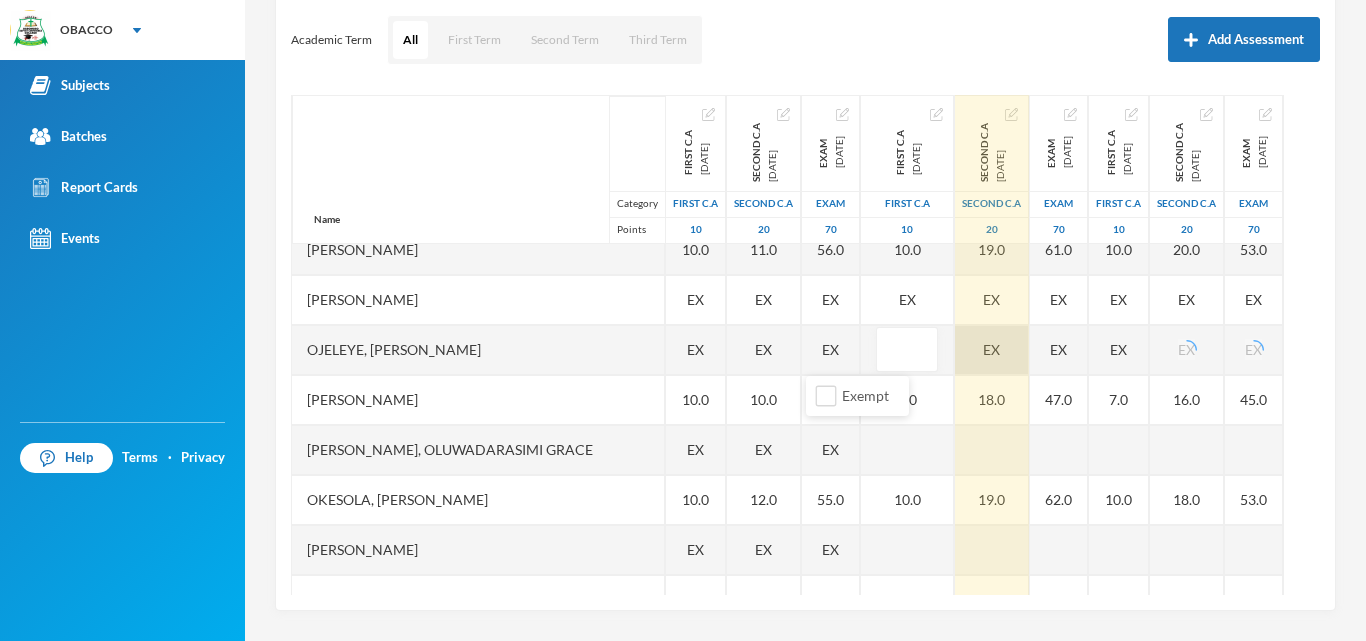 click on "EX" at bounding box center [992, 350] 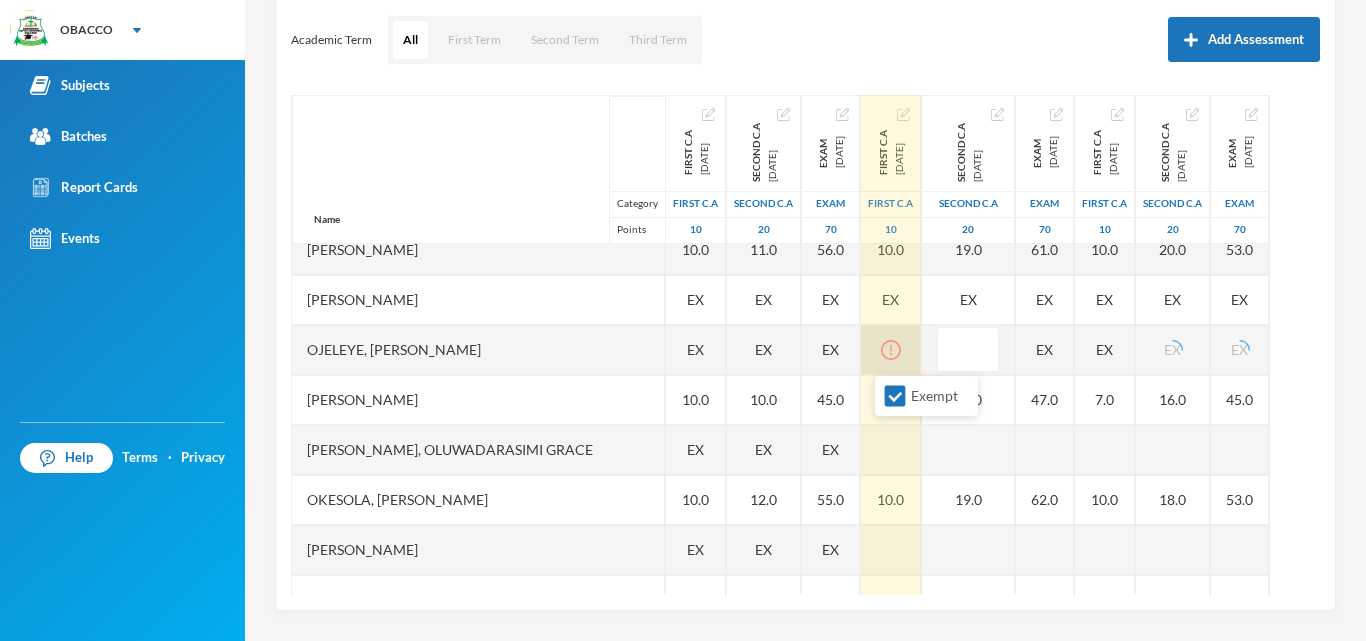 click at bounding box center (891, 350) 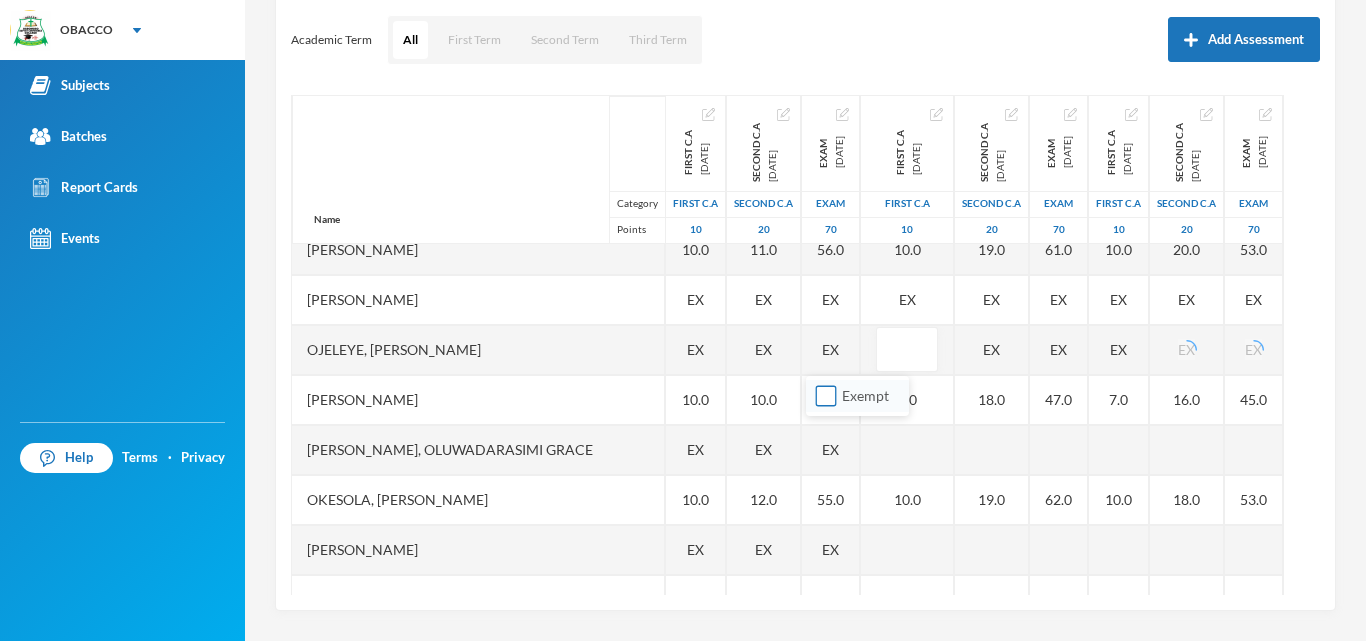 click on "Exempt" at bounding box center [826, 396] 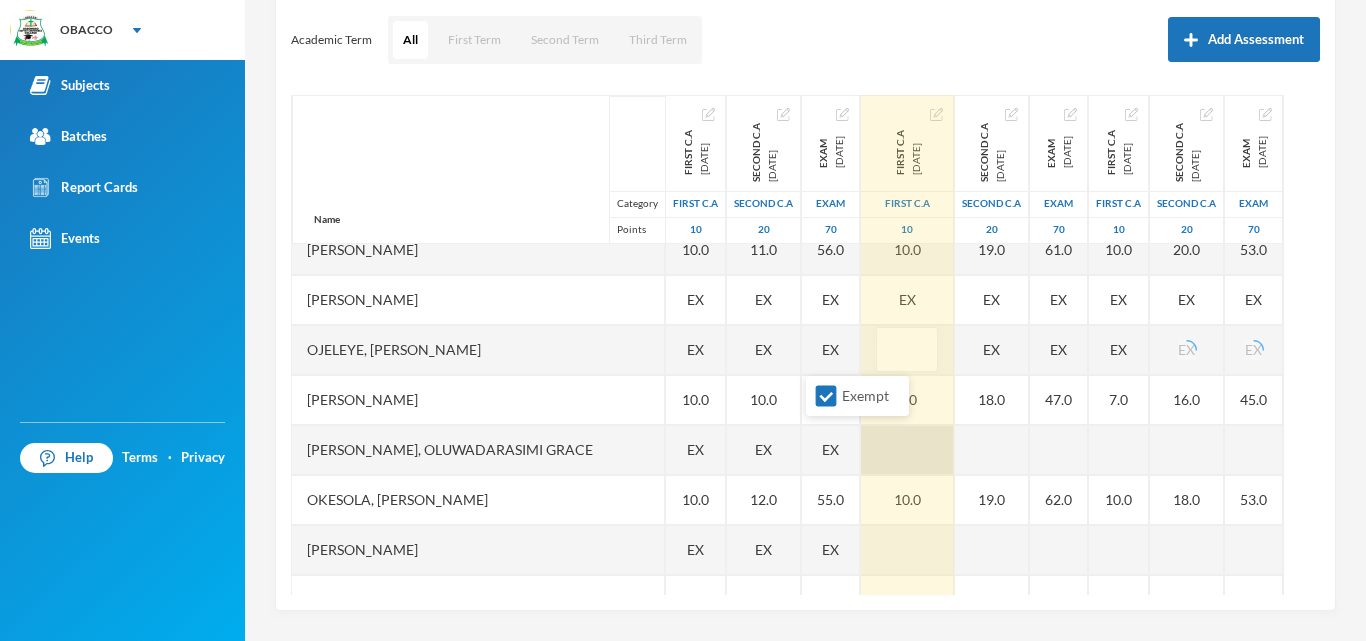 click at bounding box center [907, 450] 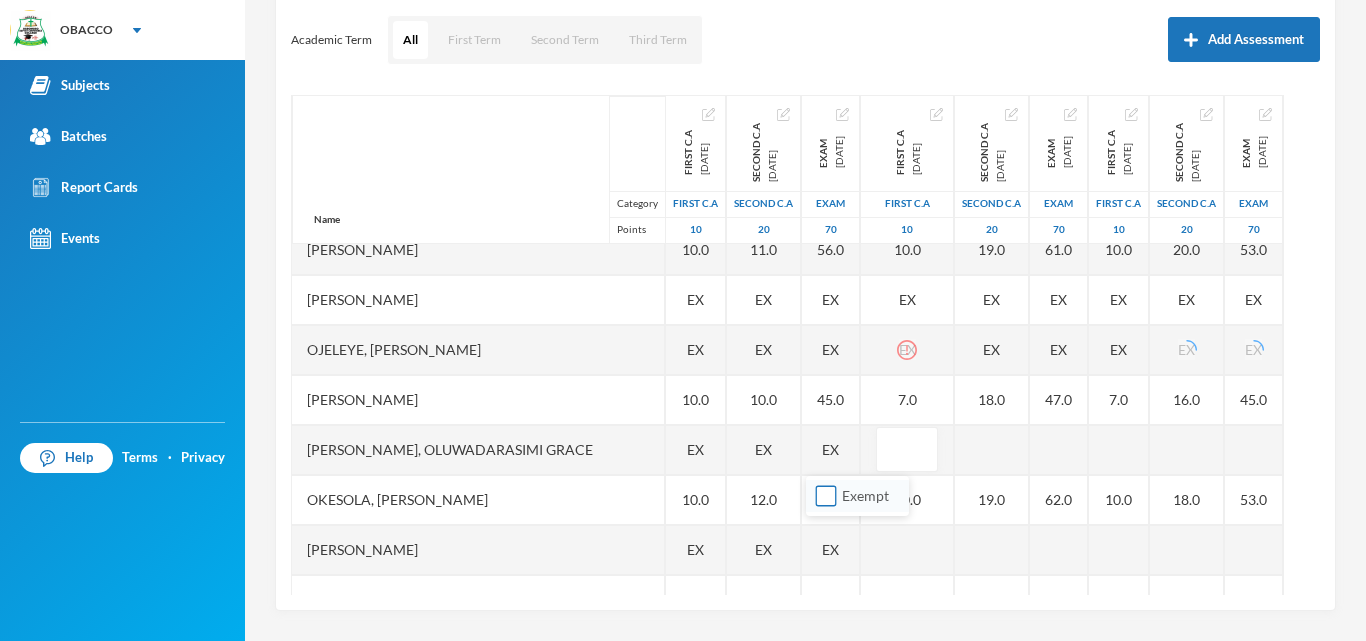 click on "Exempt" at bounding box center (826, 496) 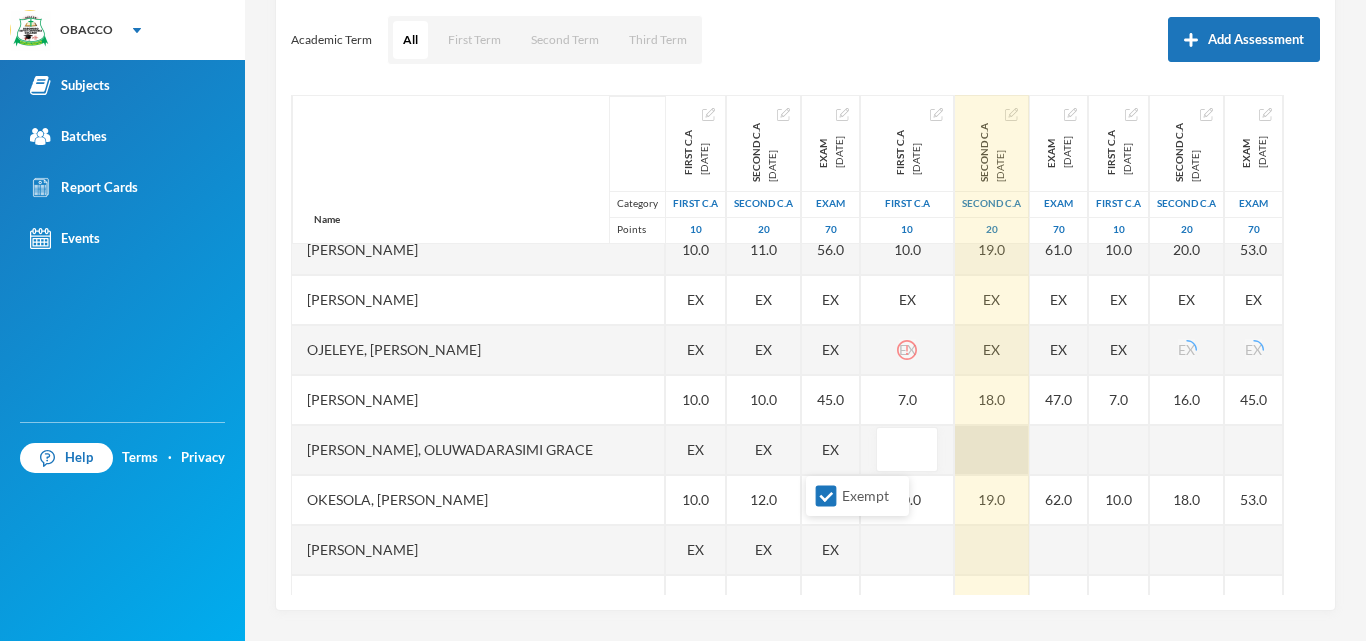 click at bounding box center [992, 450] 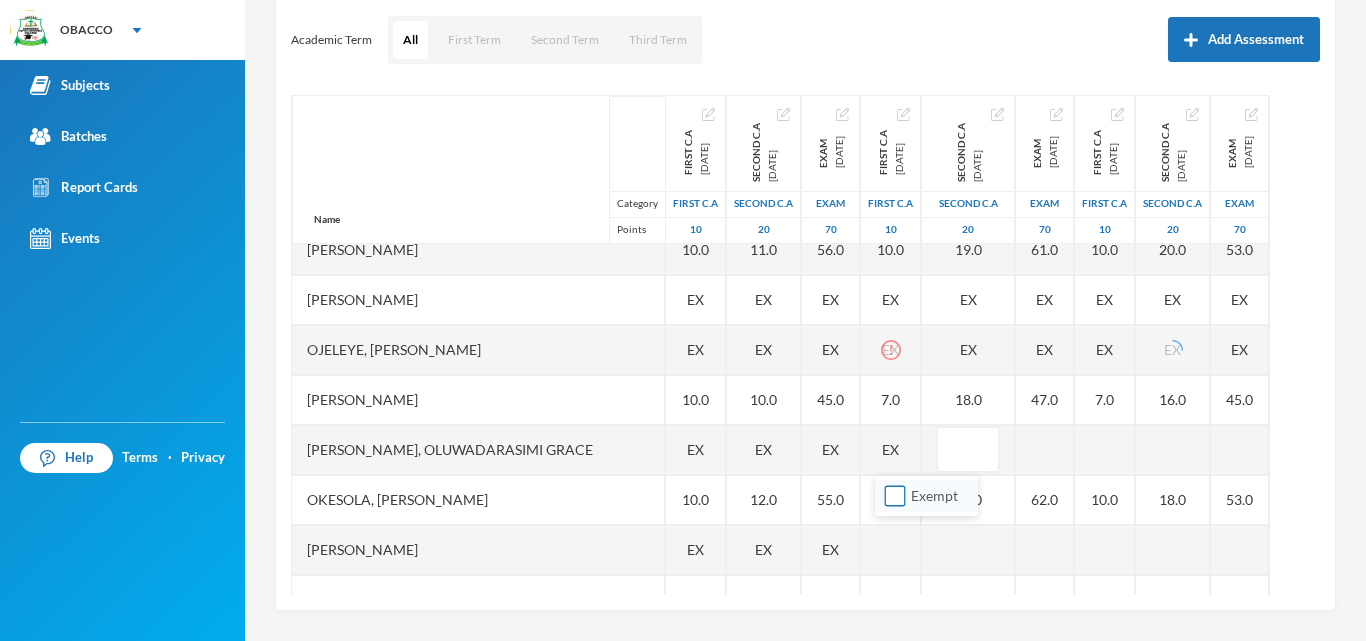click on "Exempt" at bounding box center (895, 496) 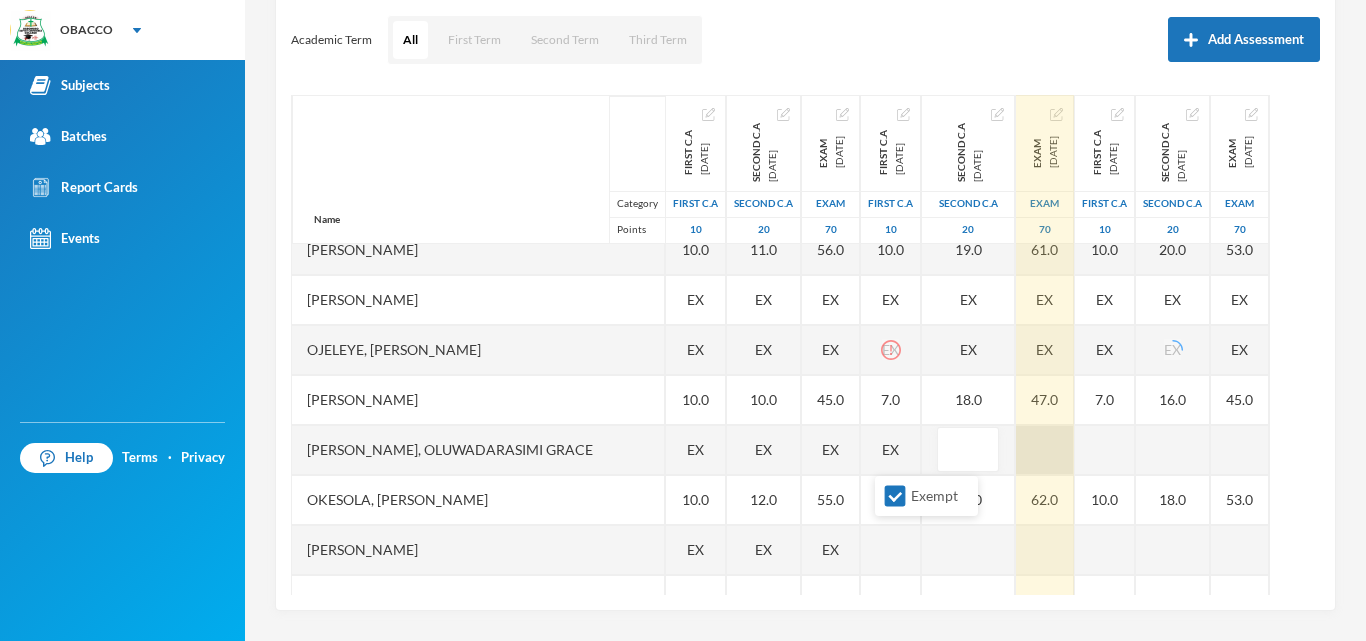 click at bounding box center (1045, 450) 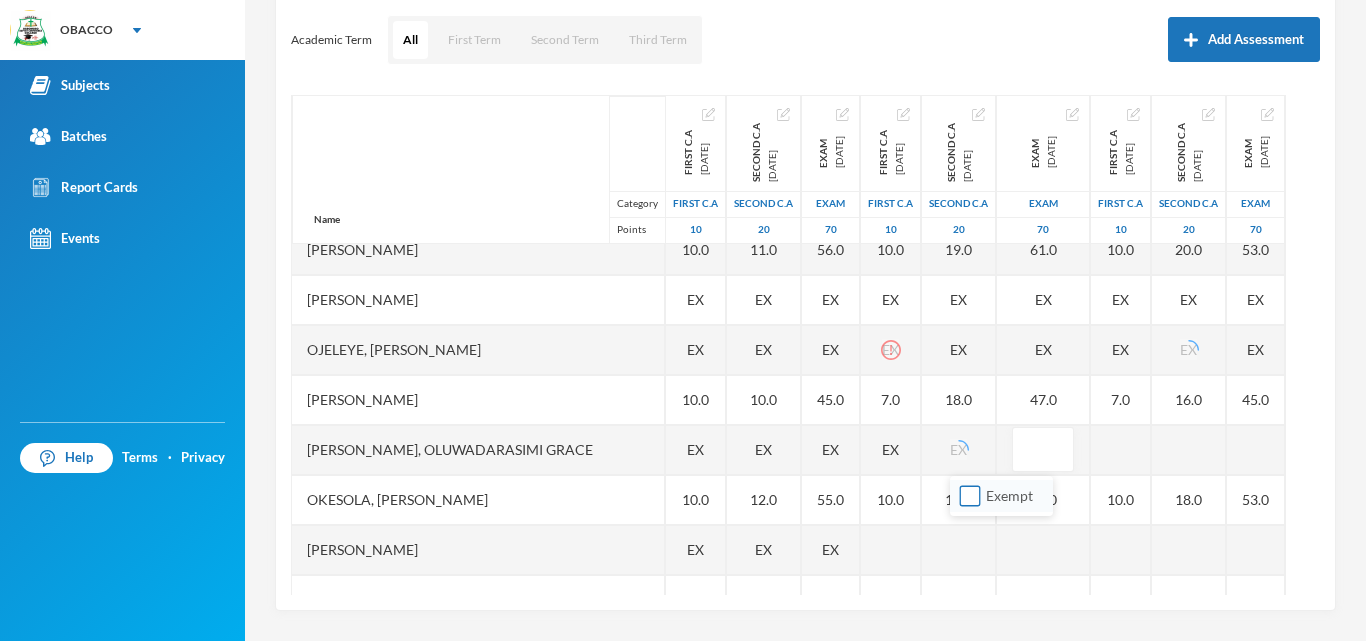 click on "Exempt" at bounding box center (970, 496) 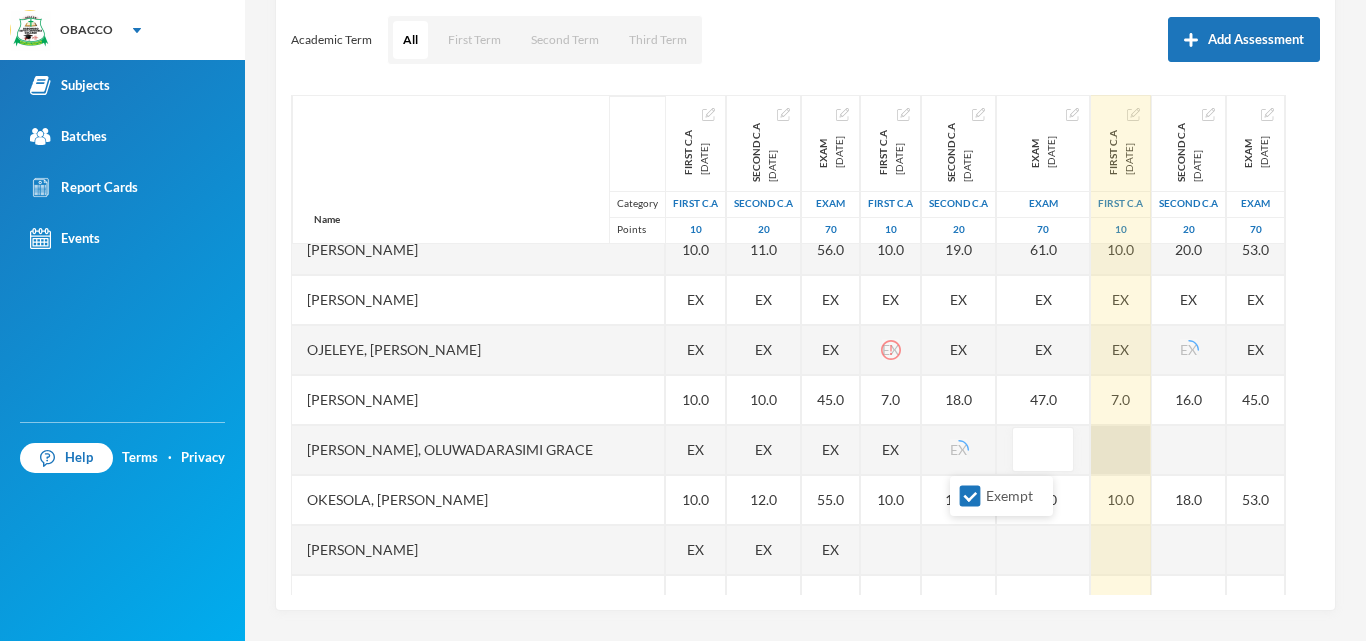 click at bounding box center [1121, 450] 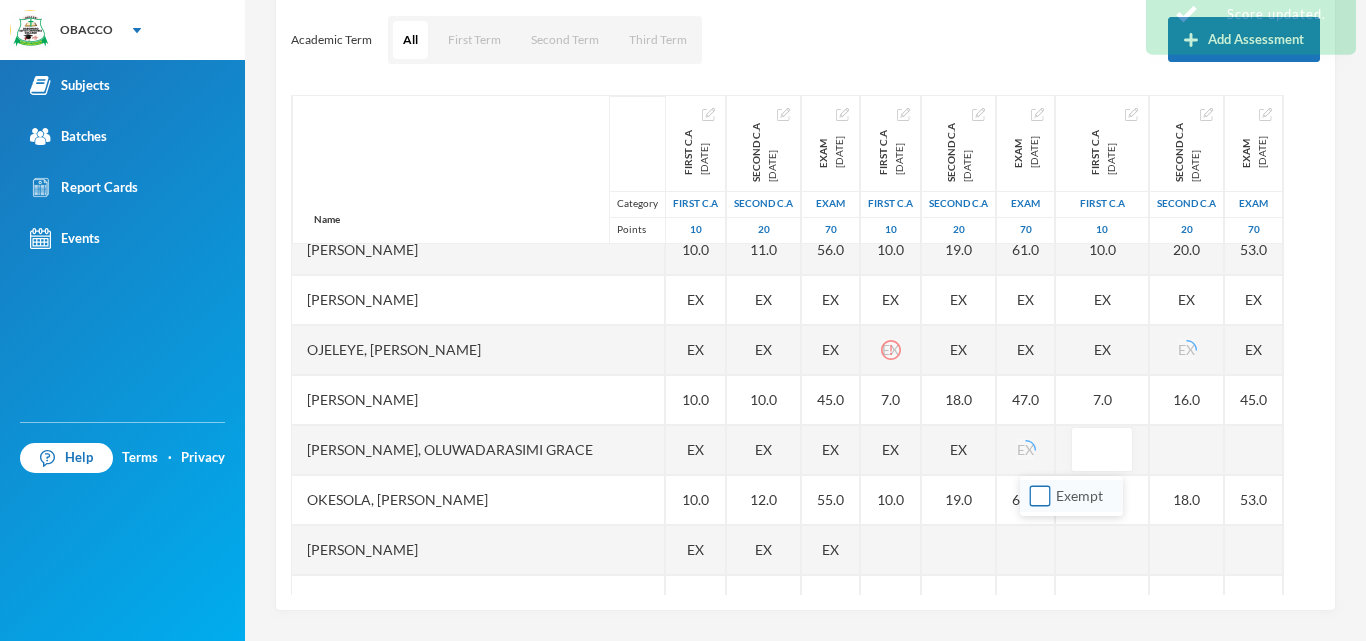 click on "Exempt" at bounding box center (1040, 496) 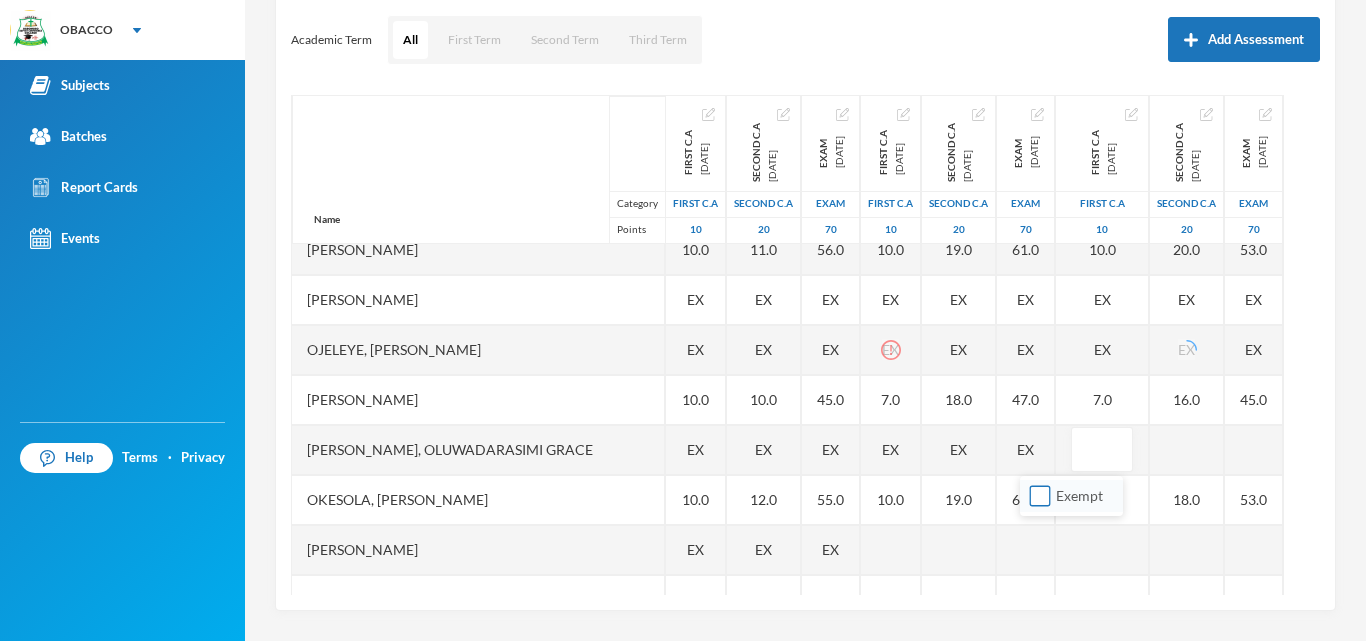 click on "Exempt" at bounding box center [1040, 496] 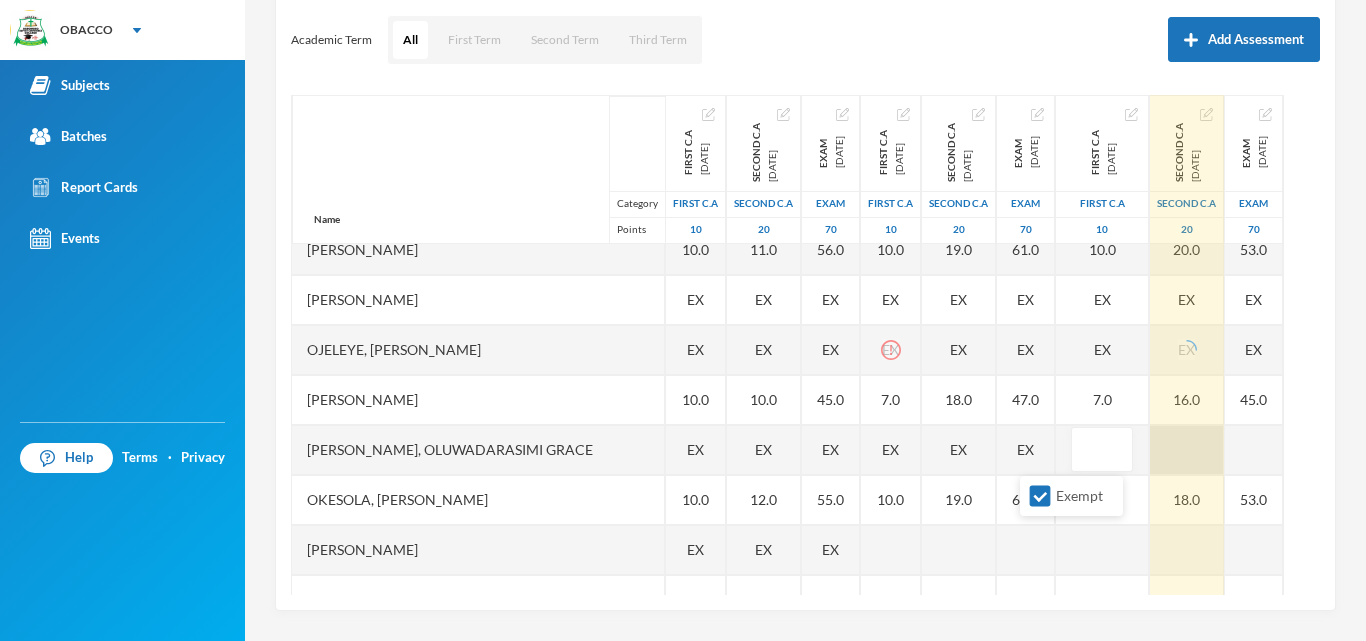 click at bounding box center [1187, 450] 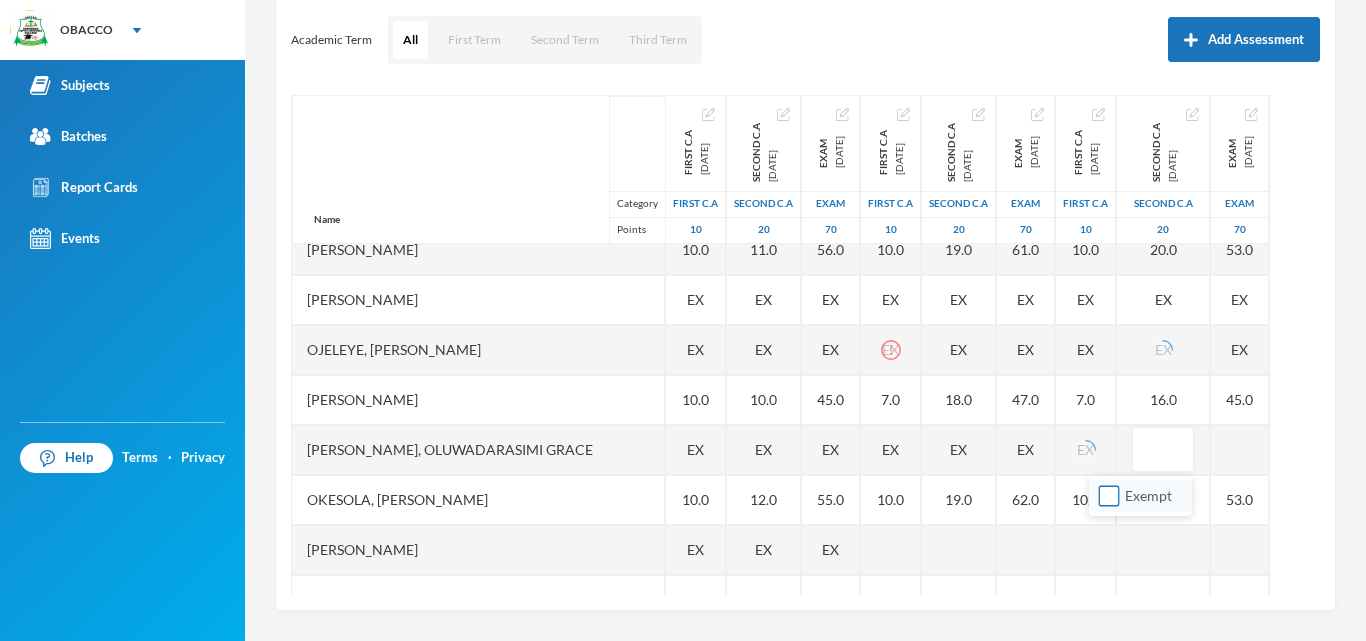 click on "Exempt" at bounding box center [1109, 496] 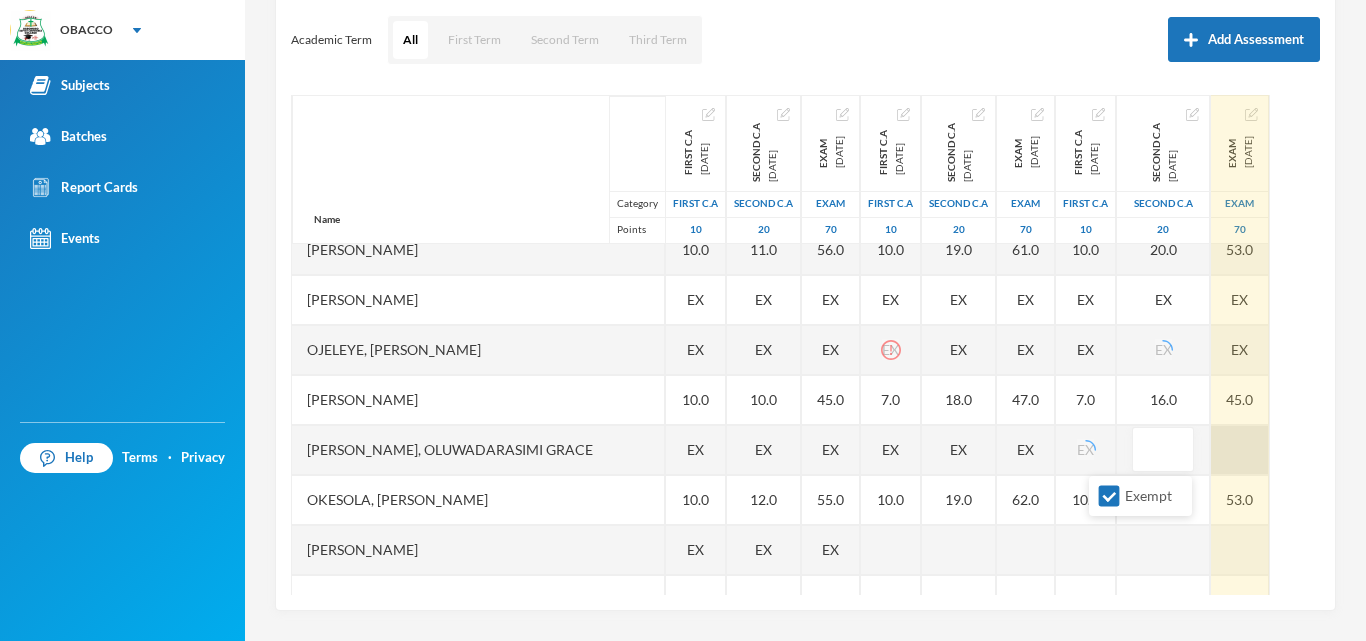 click at bounding box center [1240, 450] 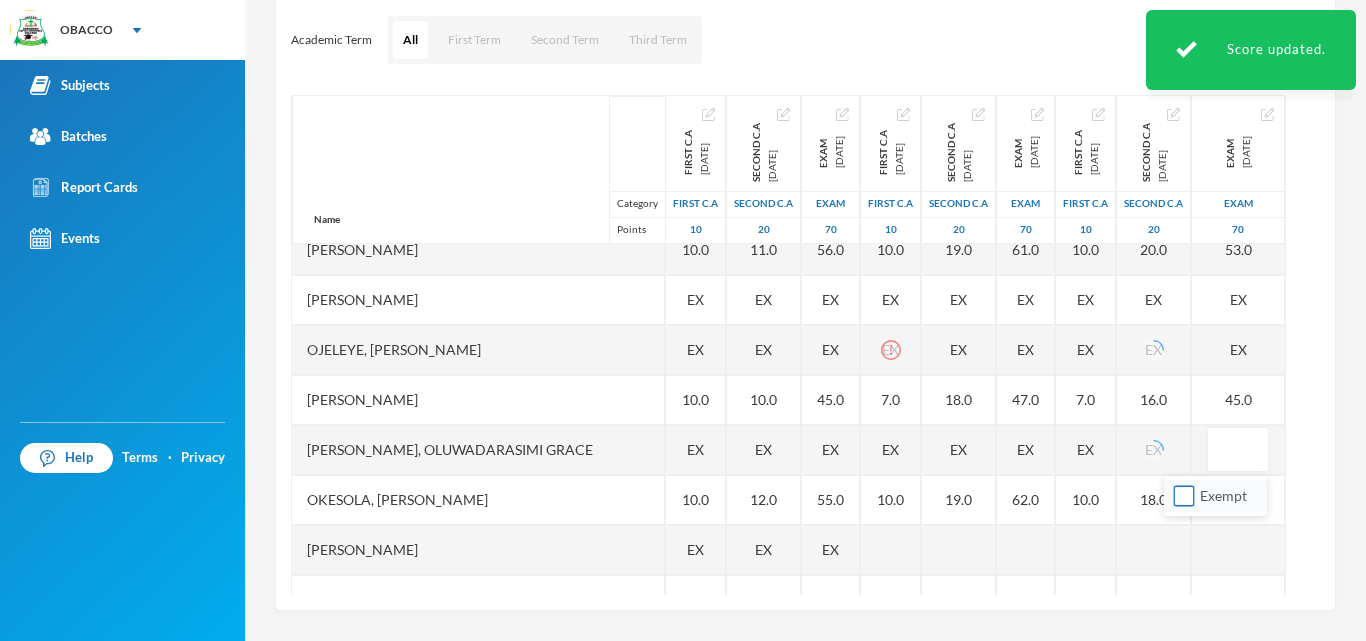 click on "Exempt" at bounding box center (1184, 496) 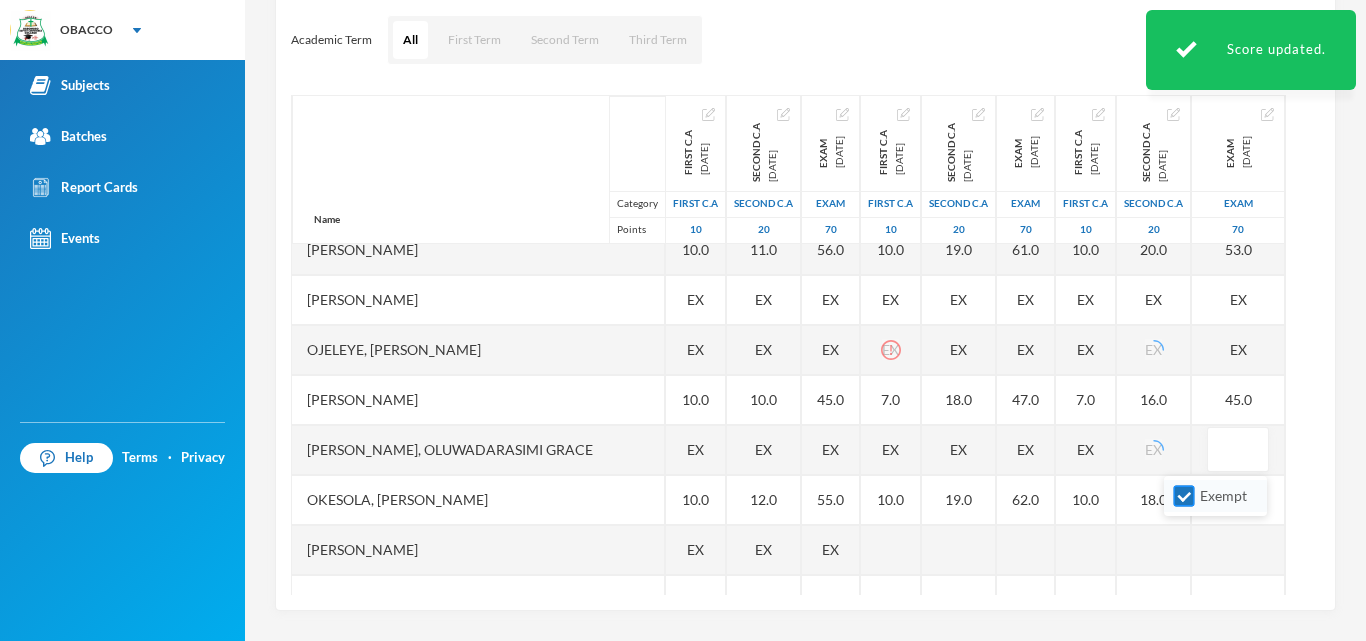 click on "Exempt" at bounding box center [1184, 496] 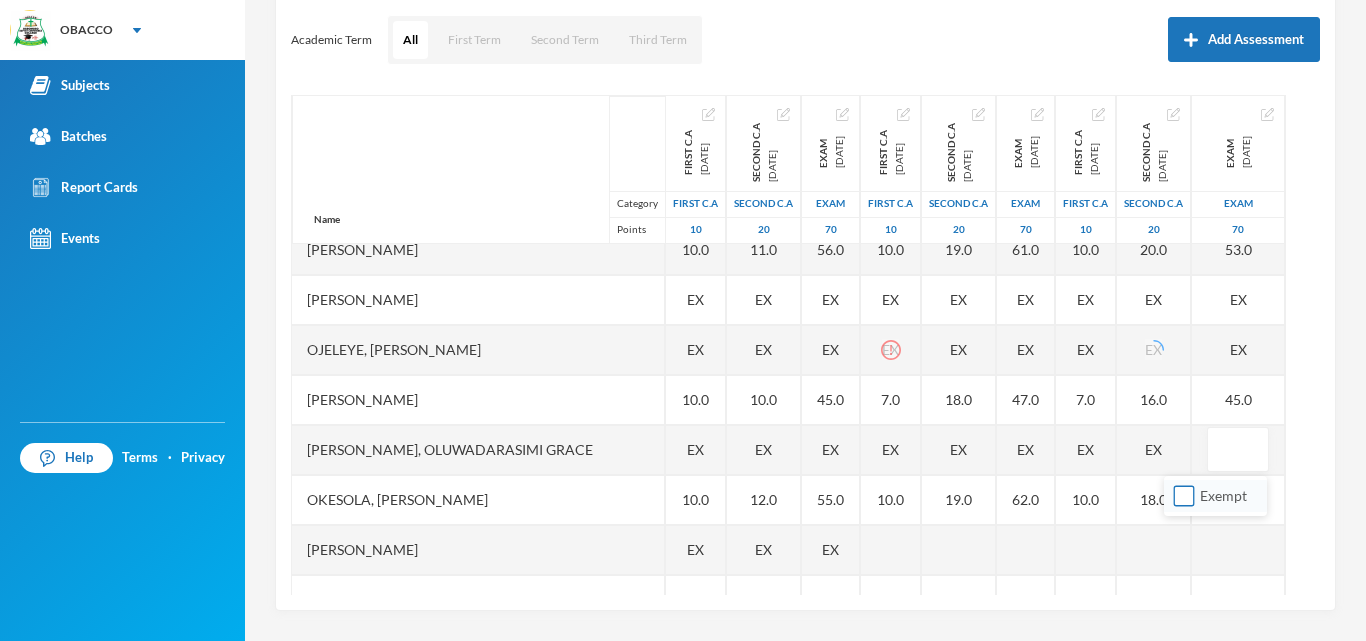 click on "Exempt" at bounding box center (1184, 496) 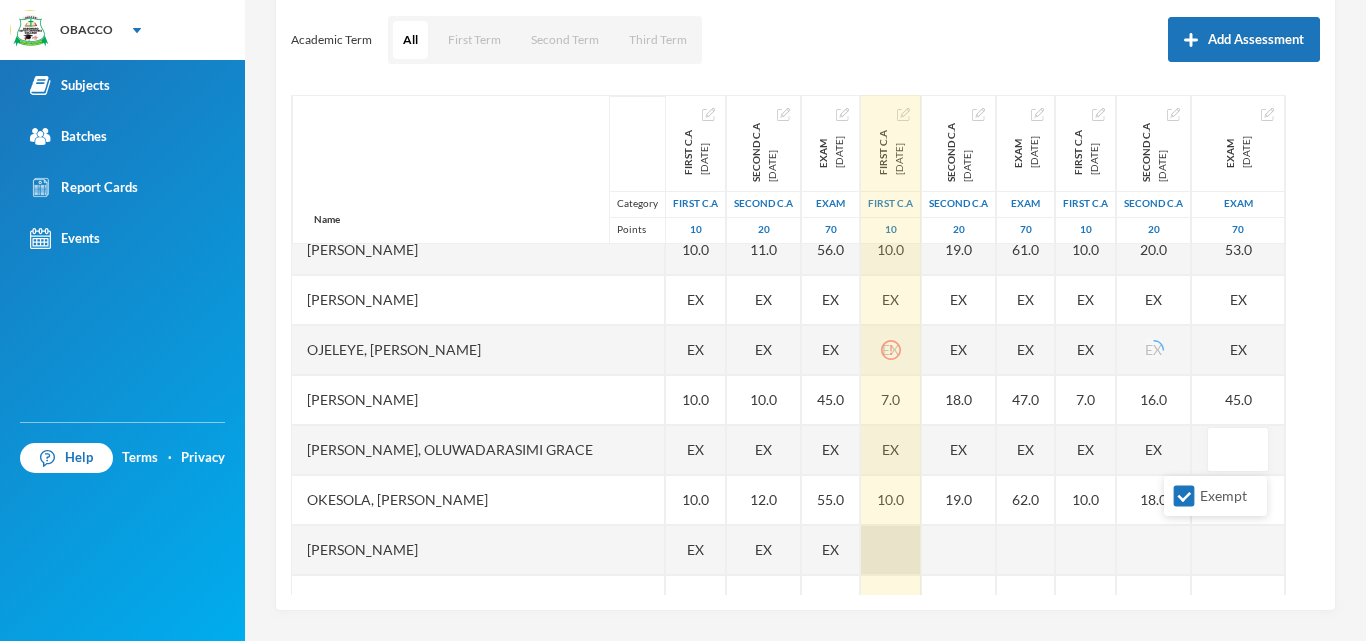 click at bounding box center (891, 550) 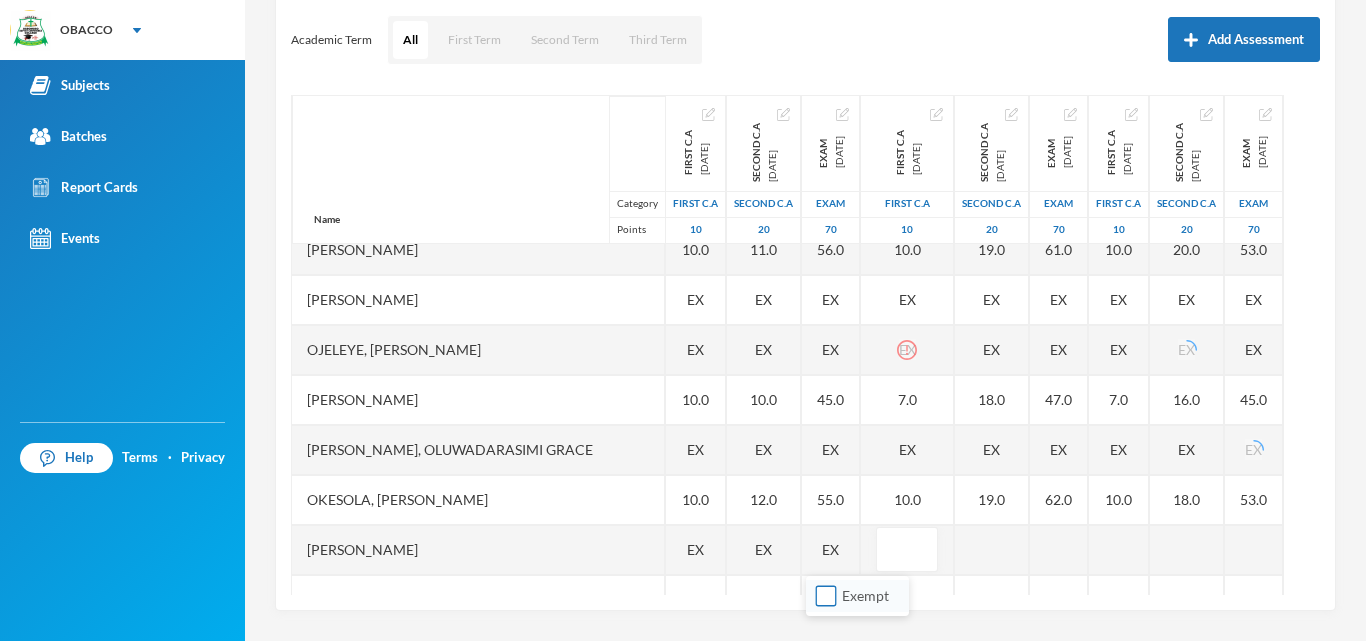 click on "Exempt" at bounding box center (826, 596) 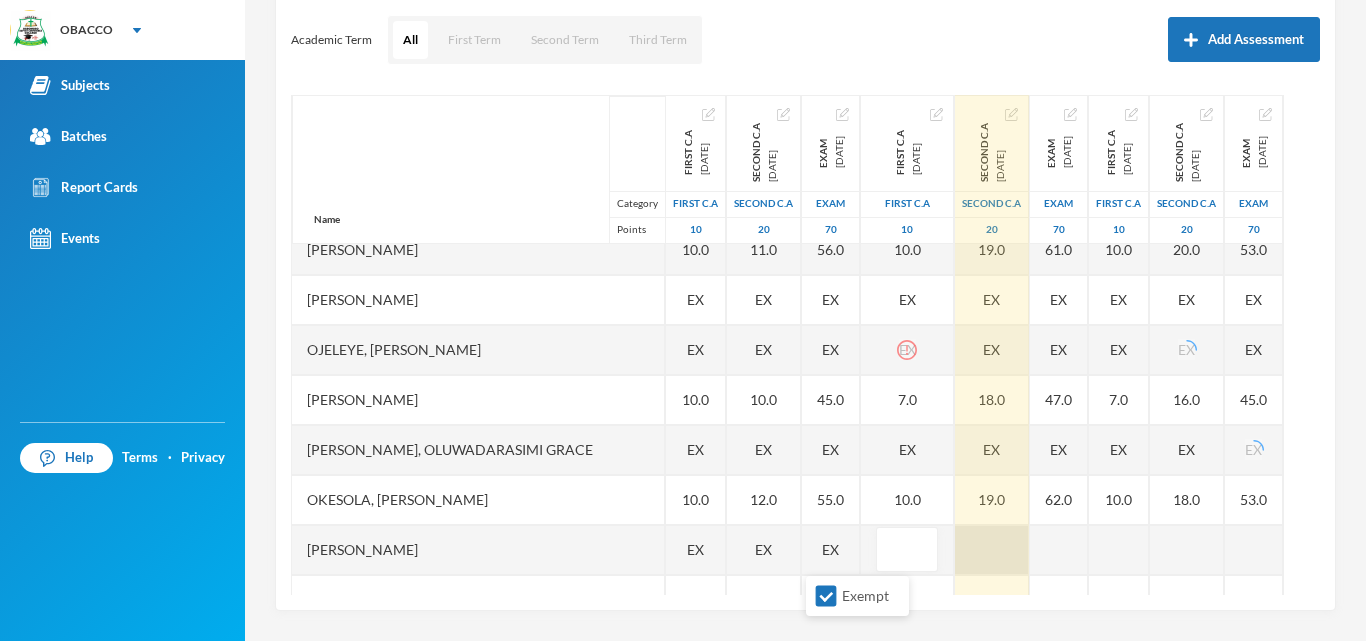click at bounding box center (992, 550) 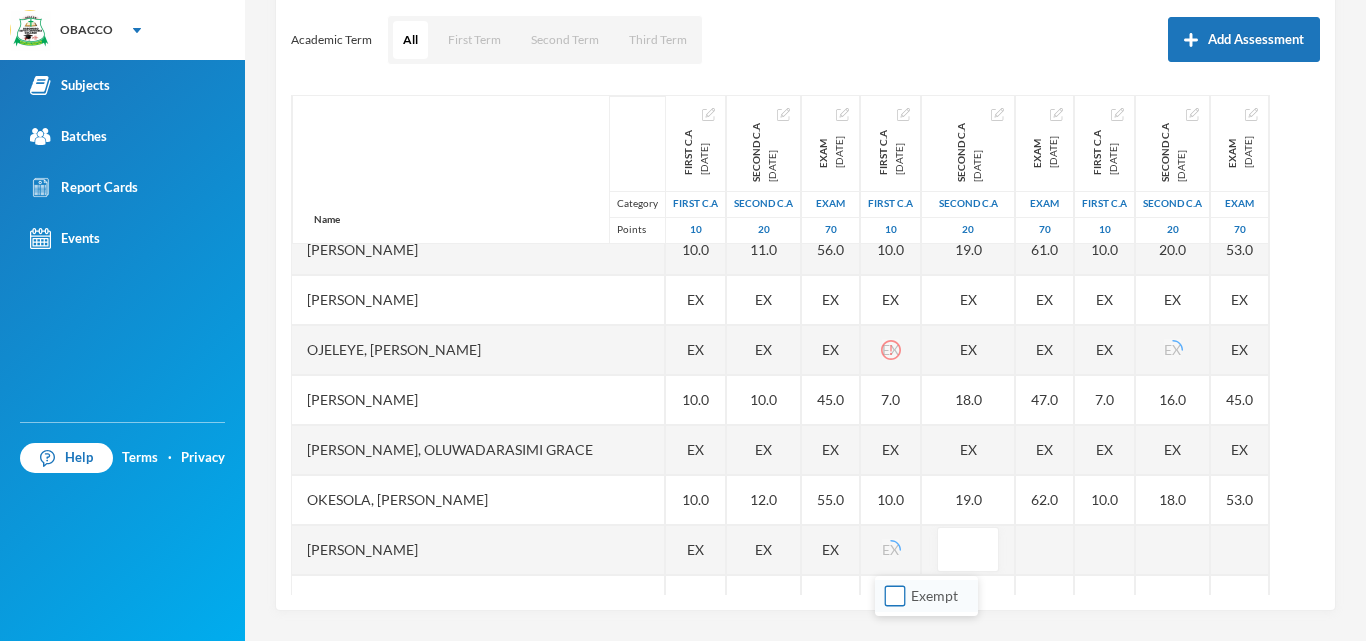 click on "Exempt" at bounding box center [895, 596] 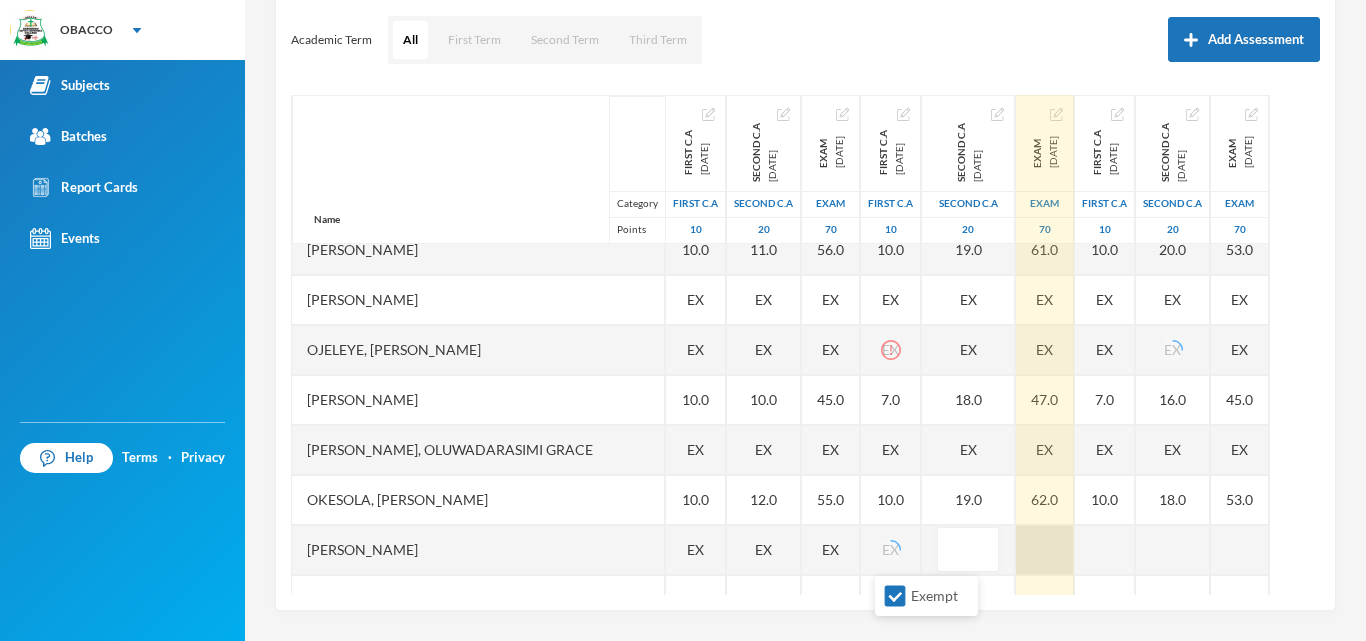 click at bounding box center [1045, 550] 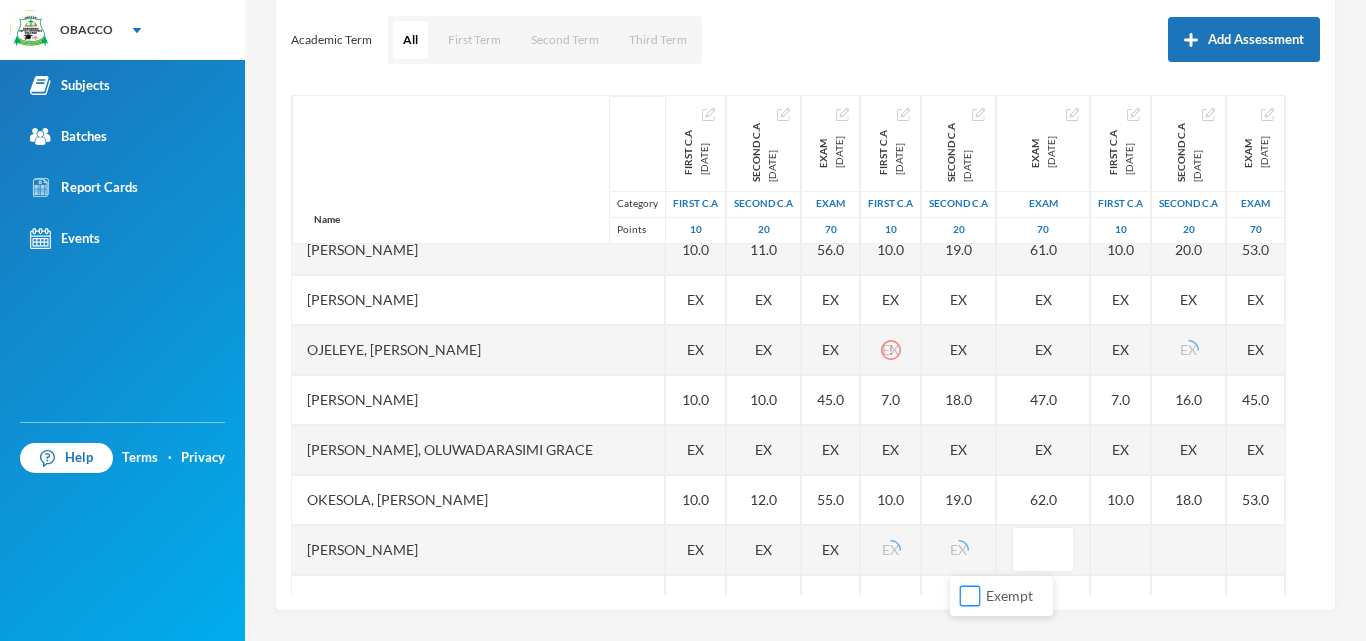 click on "Exempt" at bounding box center (970, 596) 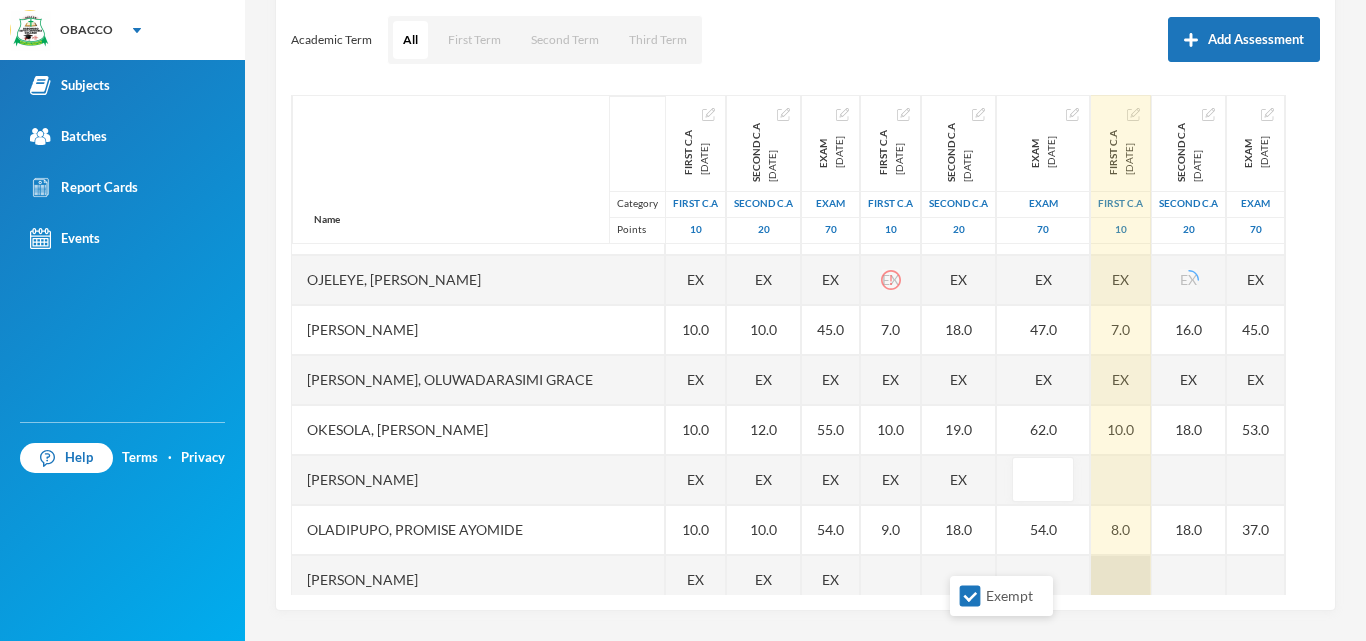 scroll, scrollTop: 1640, scrollLeft: 0, axis: vertical 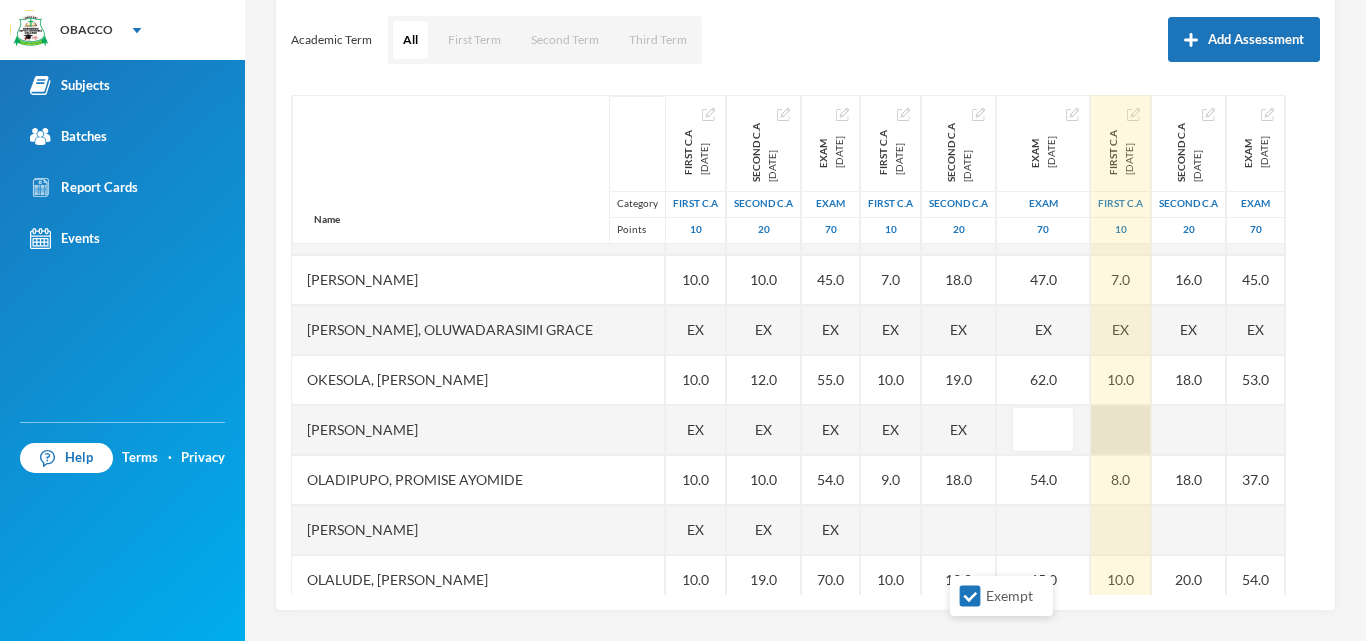 click at bounding box center (1121, 430) 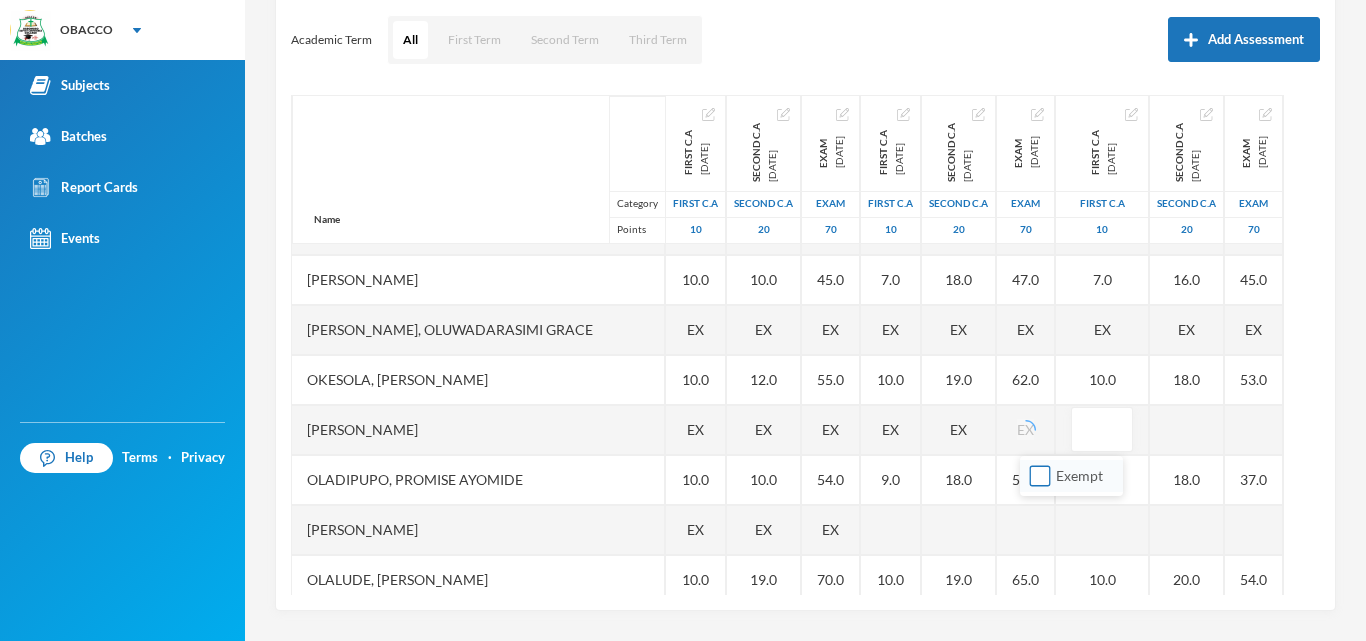 click on "Exempt" at bounding box center (1040, 476) 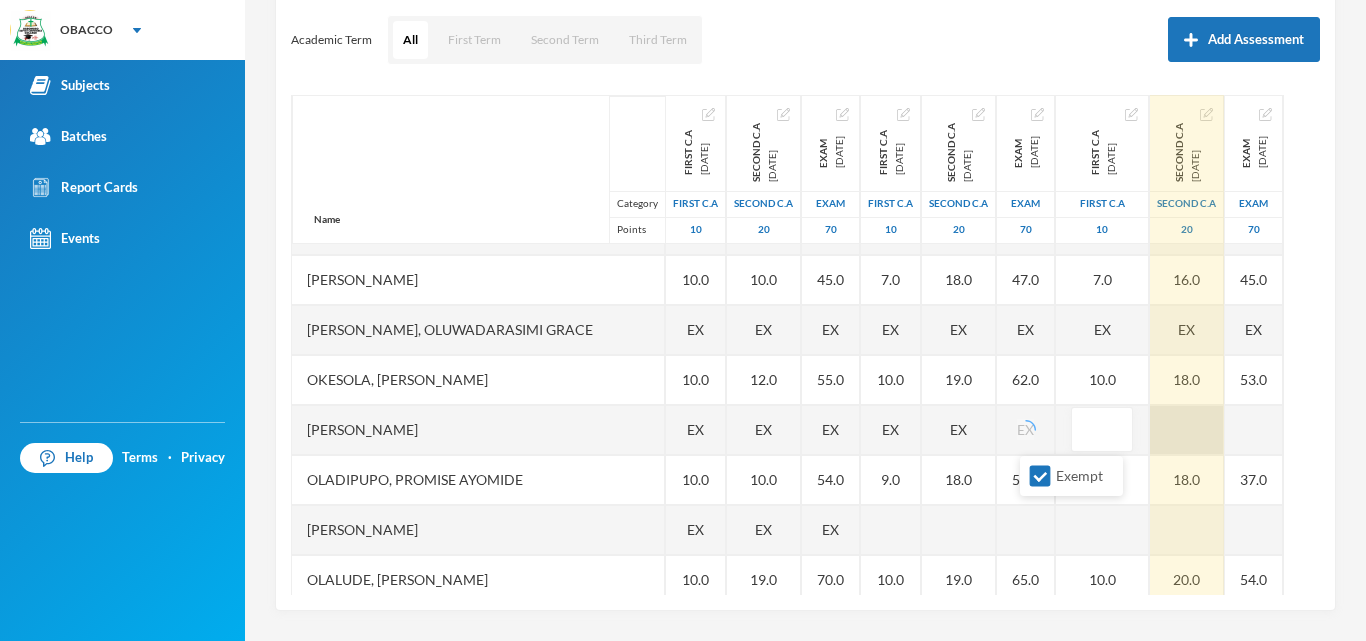 click at bounding box center [1187, 430] 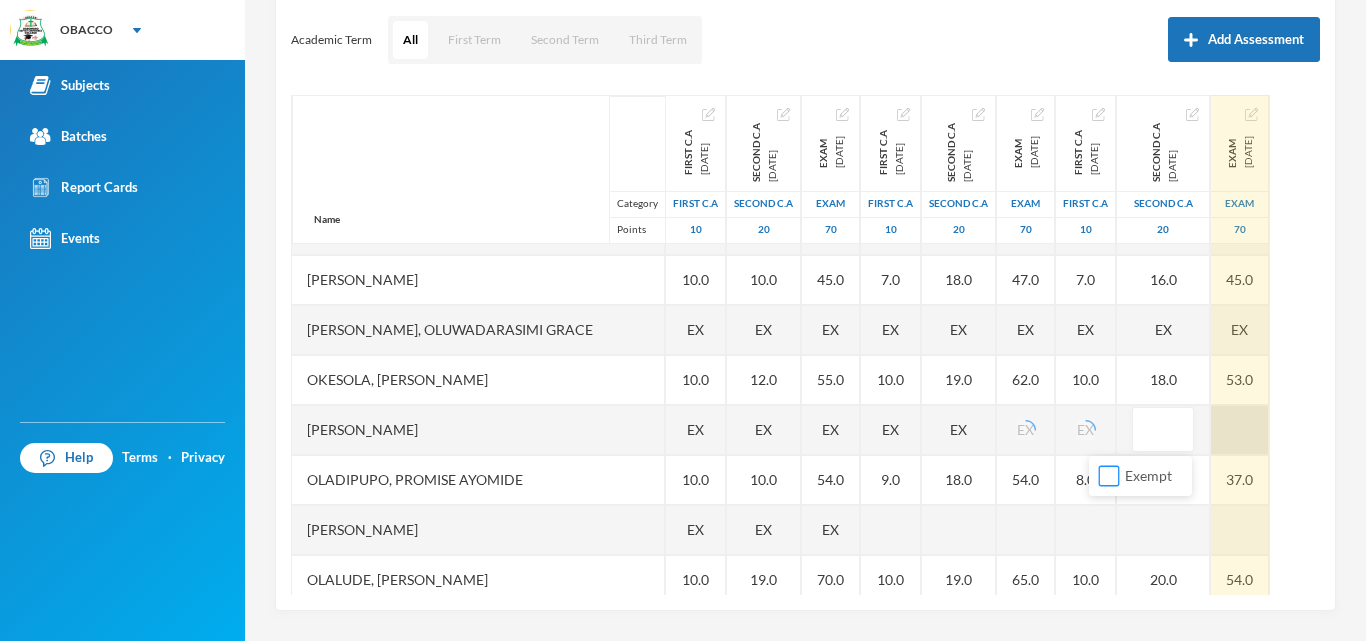 click on "Exempt" at bounding box center (1109, 476) 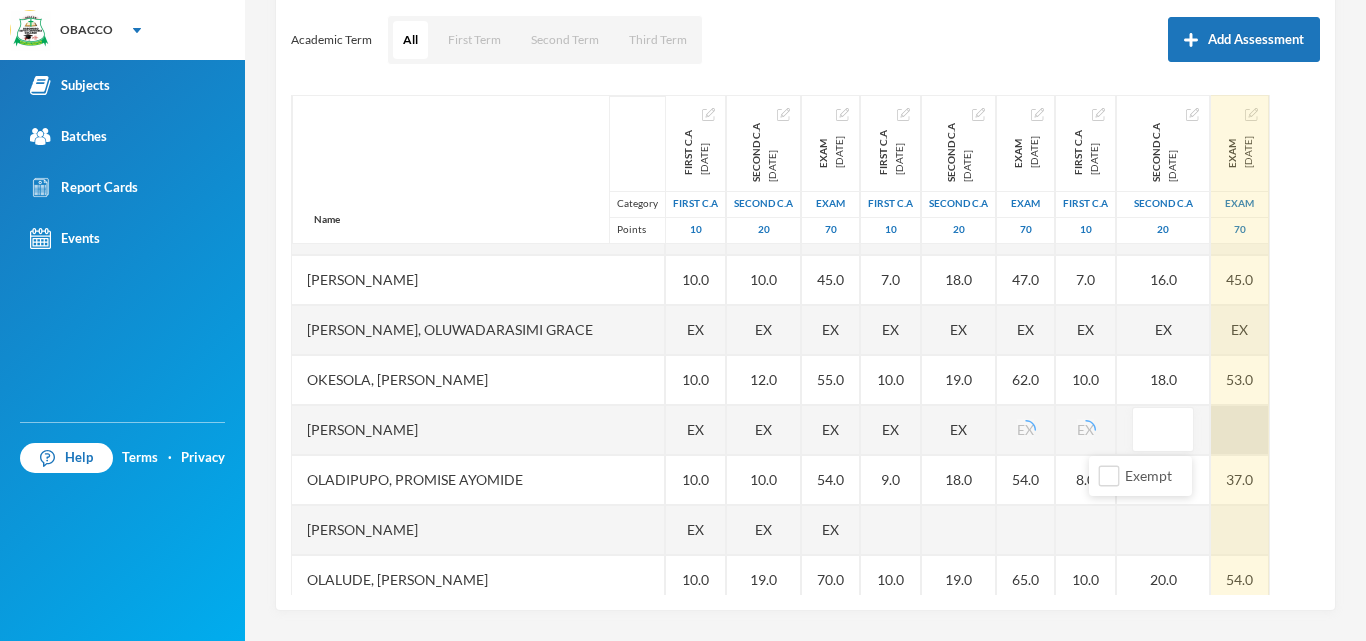 click at bounding box center [1240, 430] 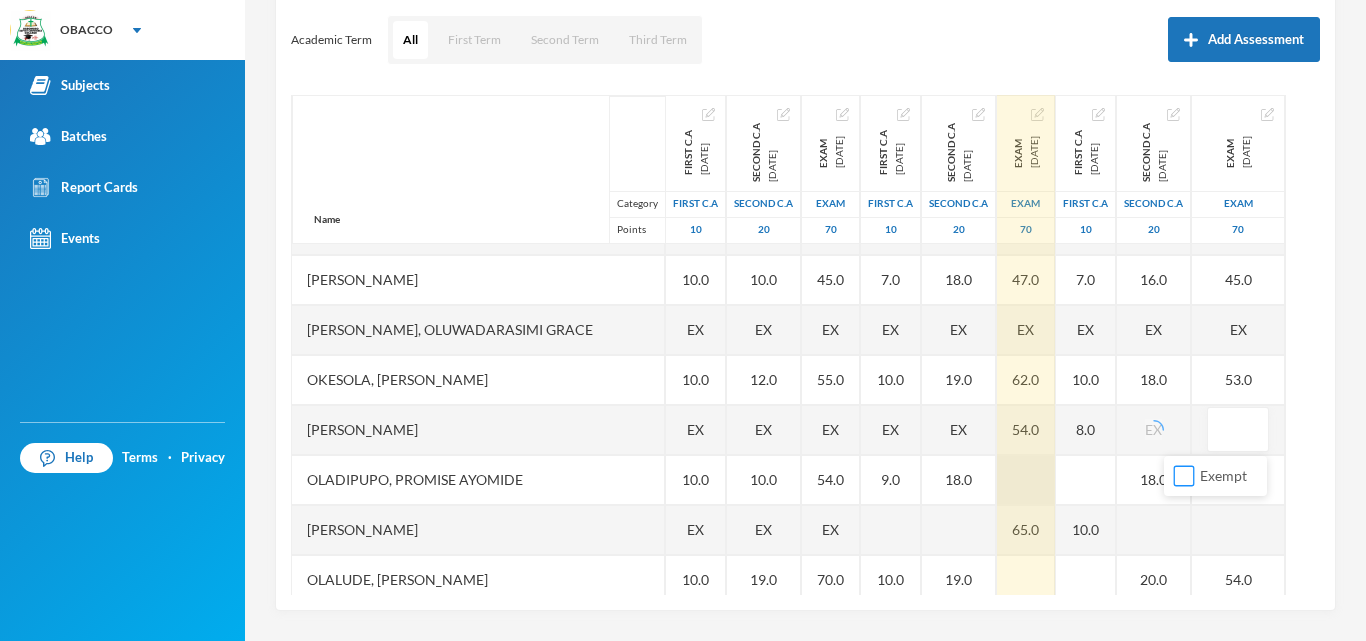 click on "Exempt" at bounding box center [1184, 476] 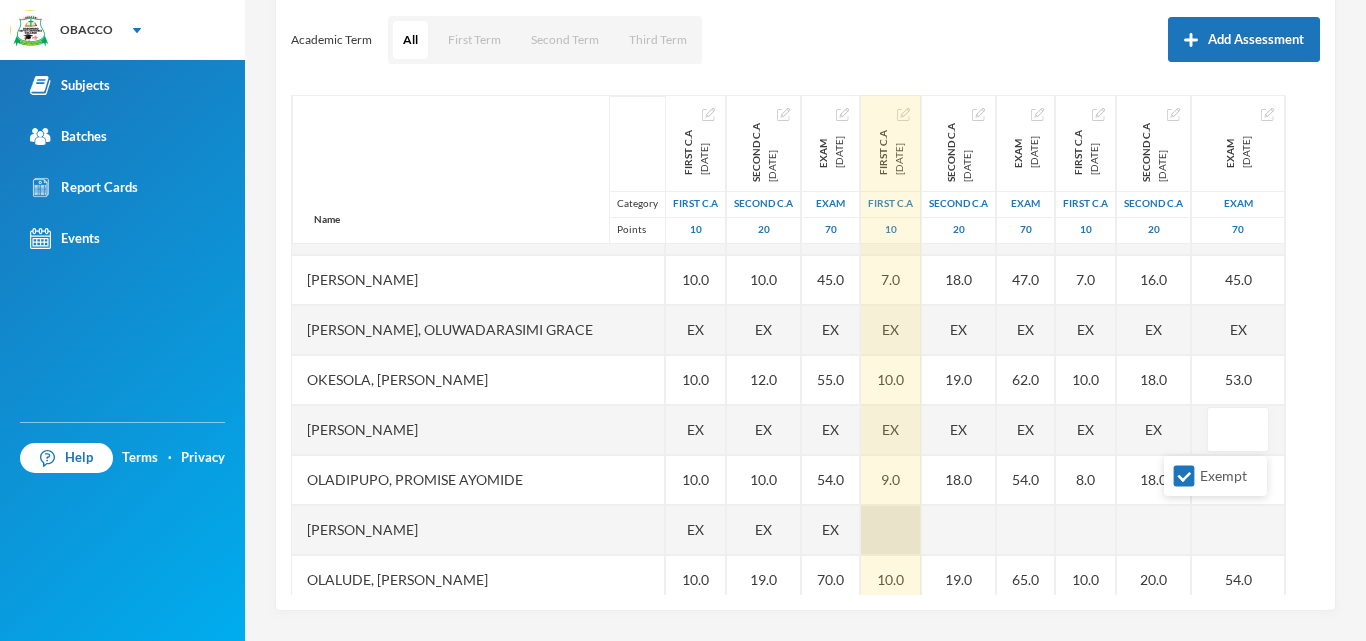 click at bounding box center [891, 530] 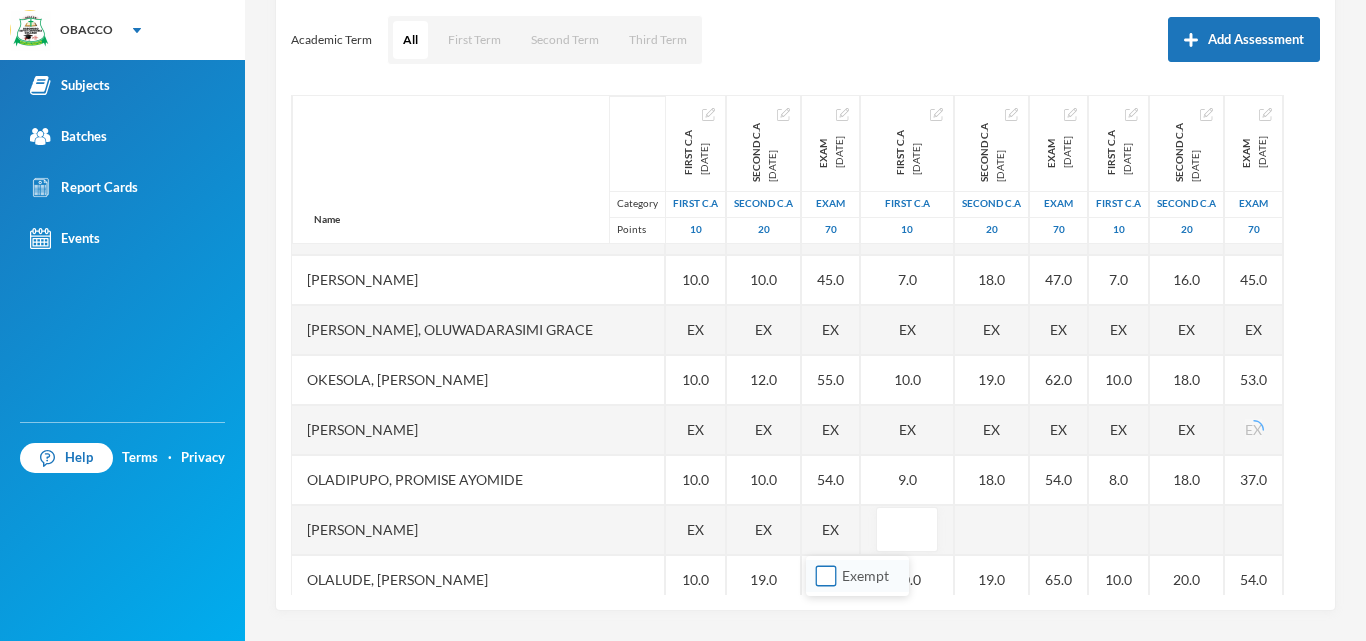 click on "Exempt" at bounding box center [826, 576] 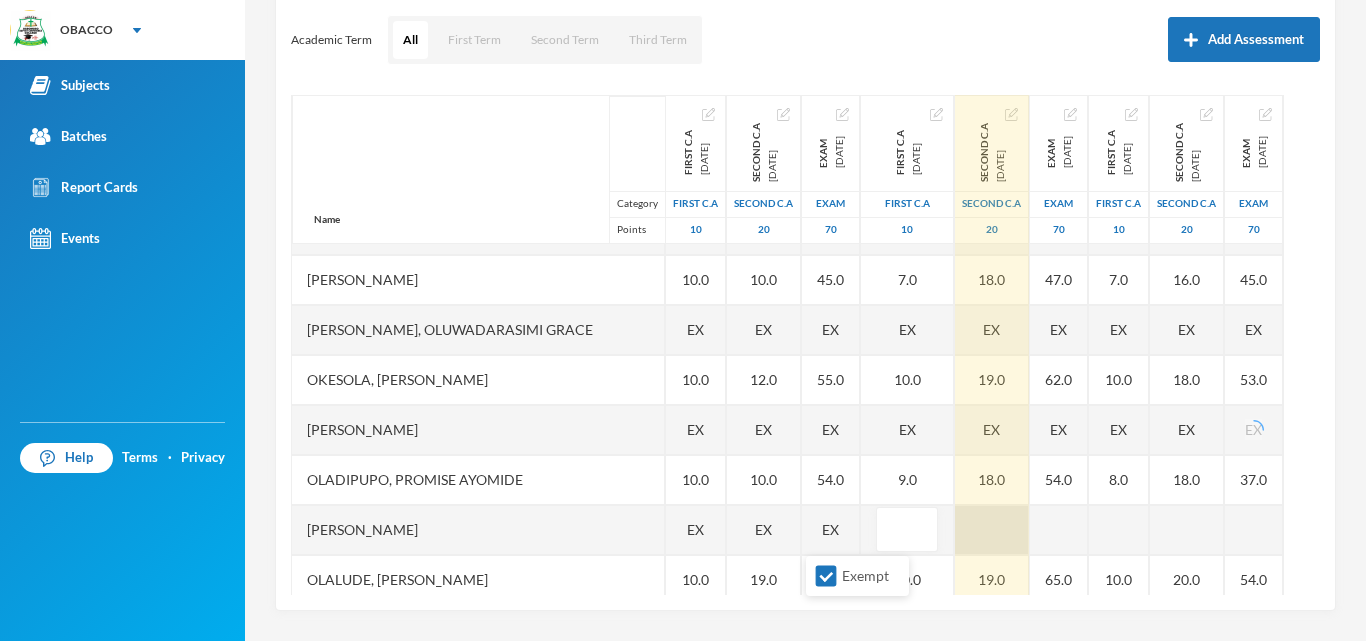 click at bounding box center [992, 530] 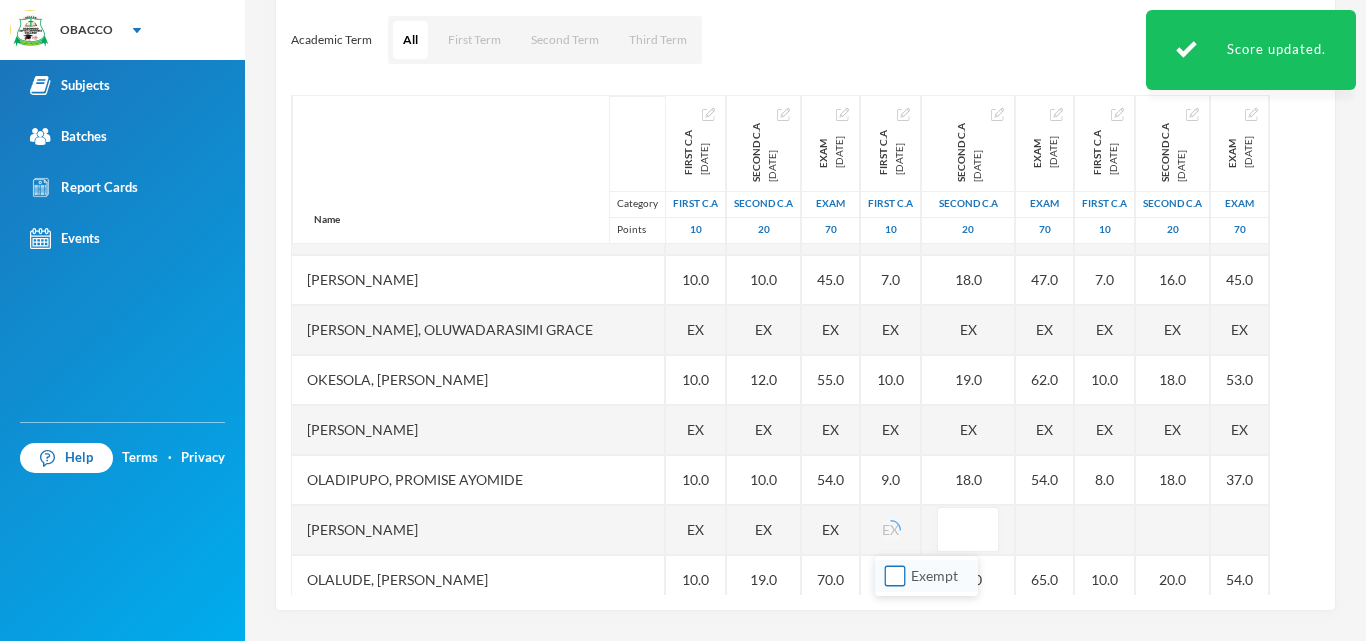 click on "Exempt" at bounding box center [895, 576] 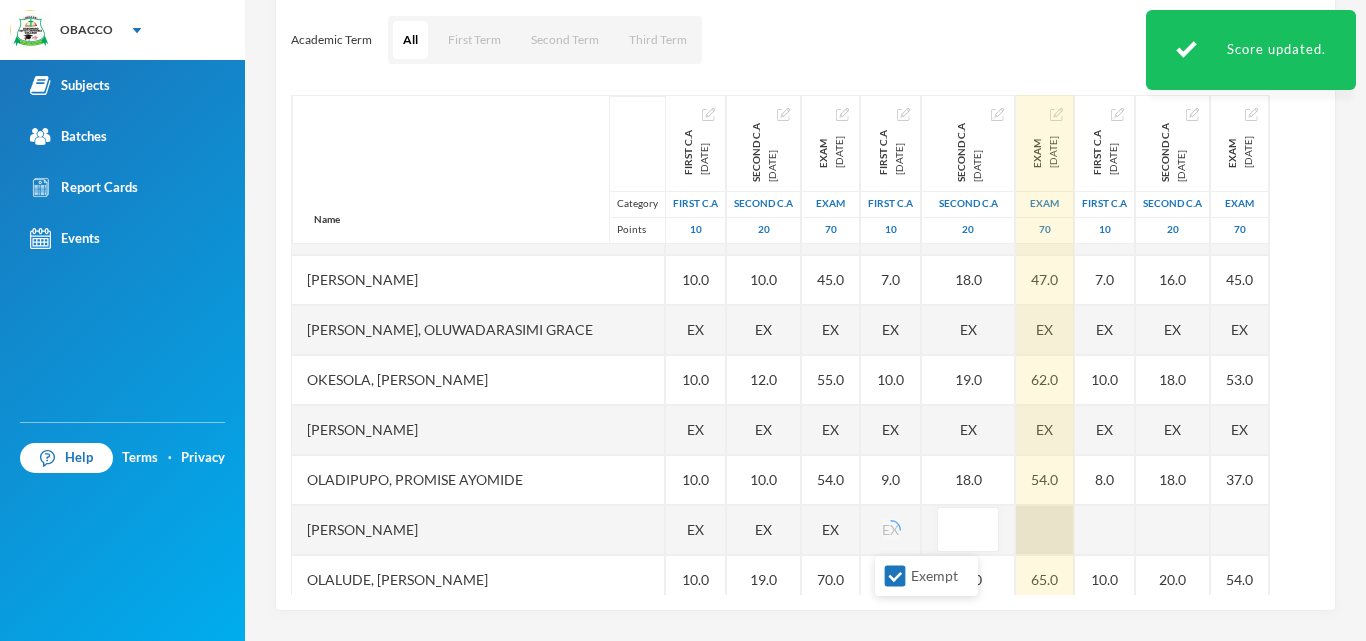 click at bounding box center (1045, 530) 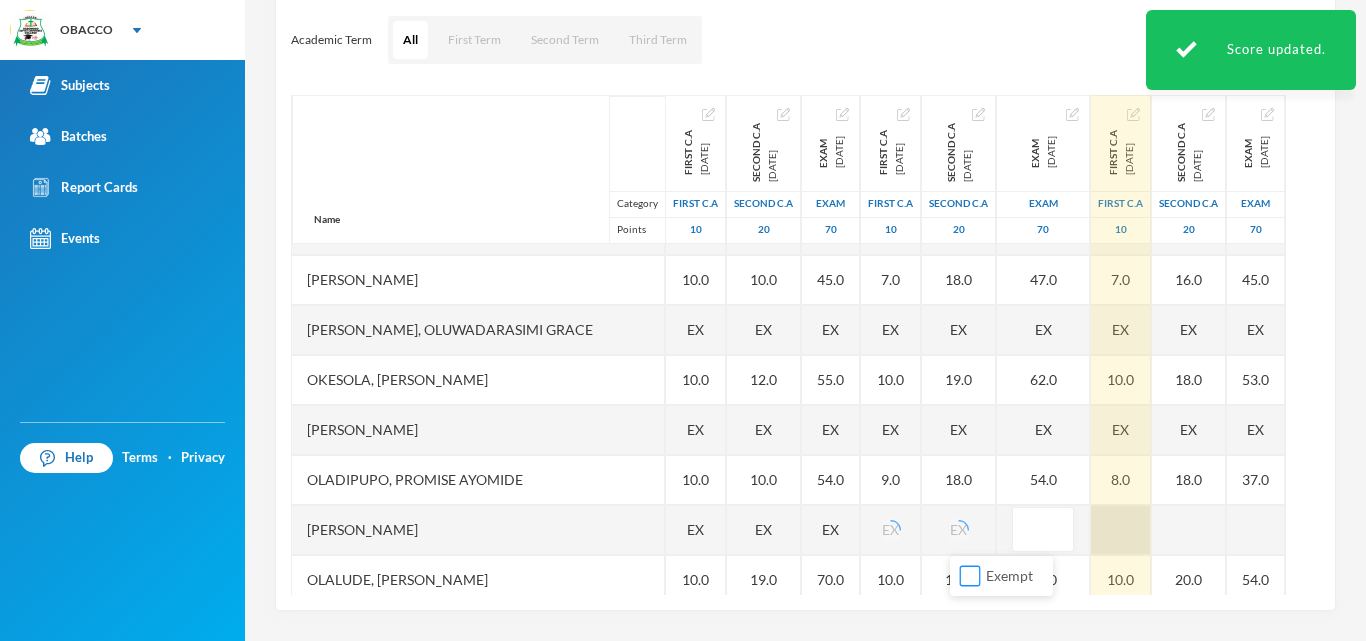 click on "Exempt" at bounding box center [970, 576] 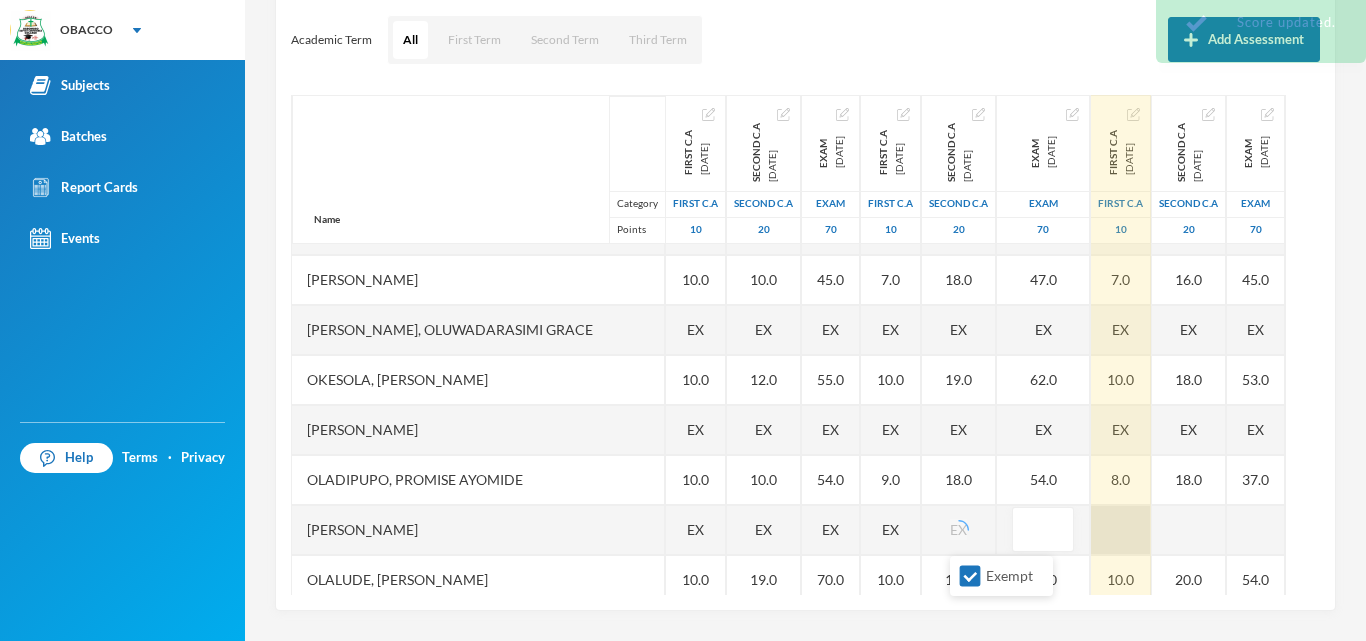 click at bounding box center [1121, 530] 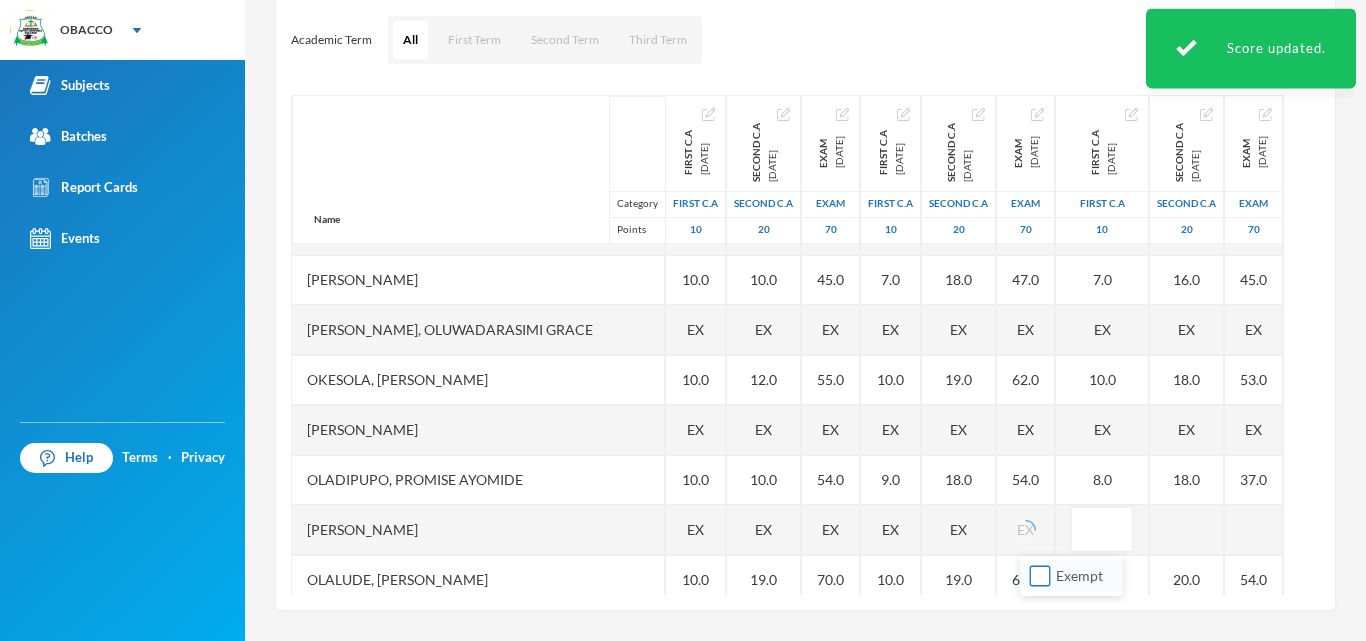 click on "Exempt" at bounding box center [1040, 576] 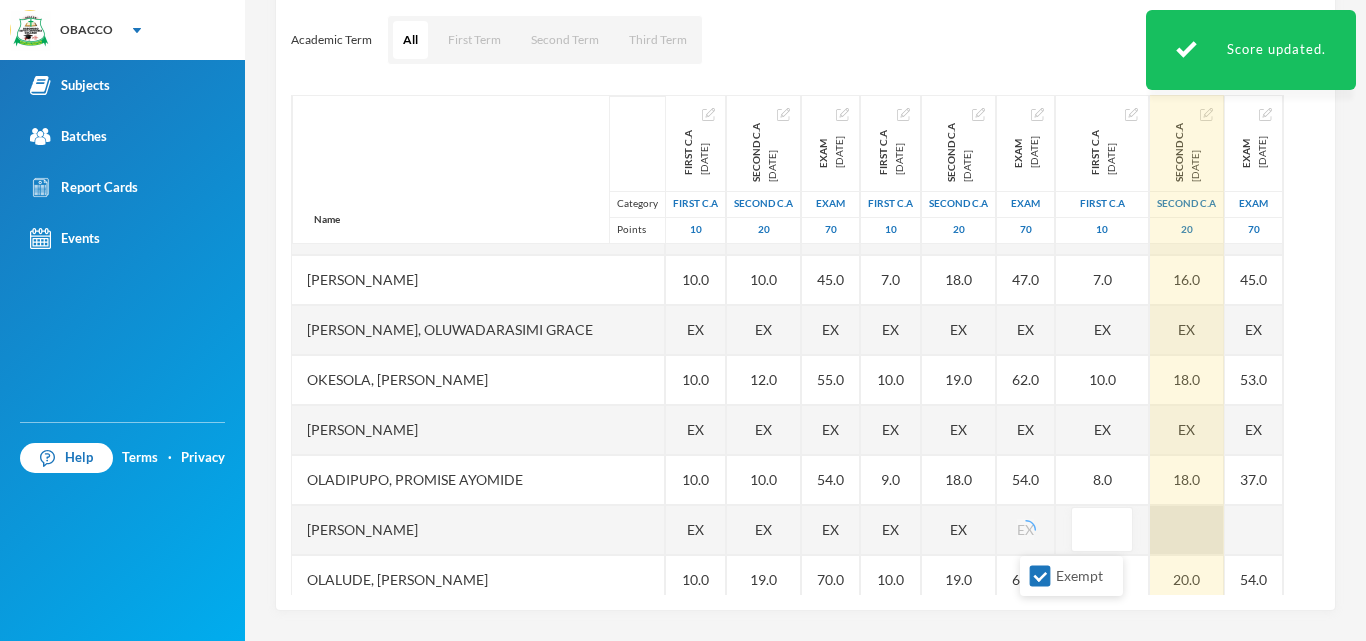 click at bounding box center [1187, 530] 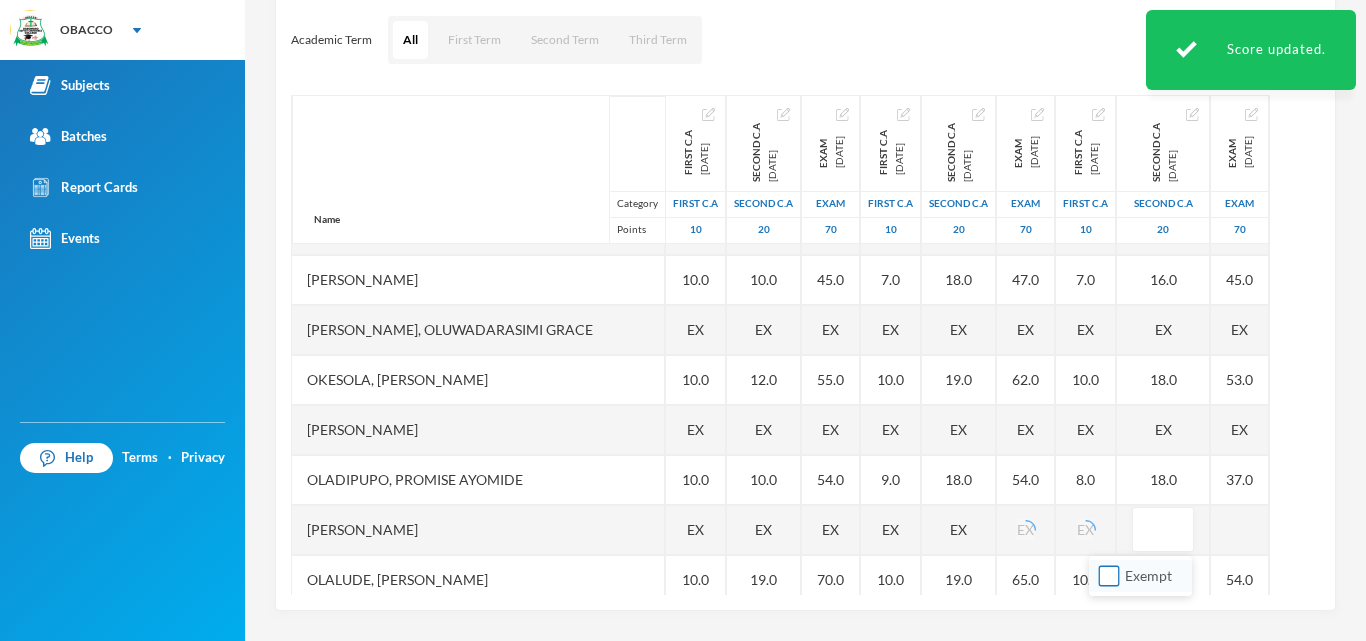 click on "Exempt" at bounding box center [1109, 576] 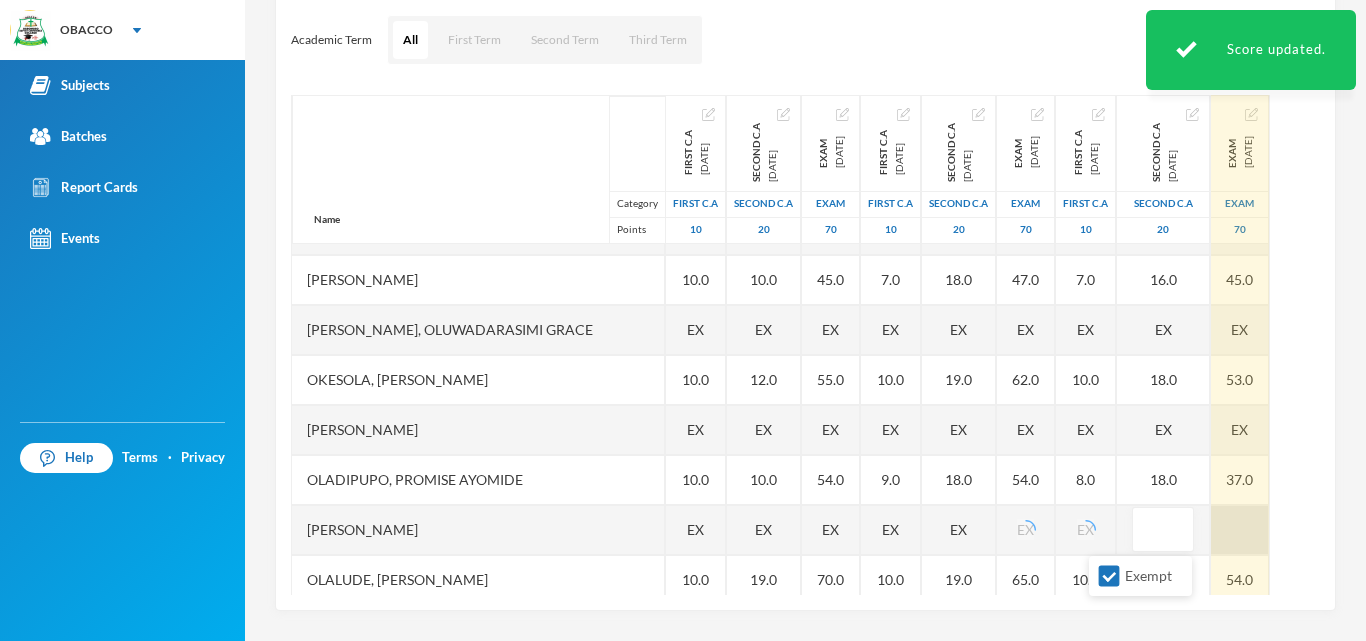 click at bounding box center [1240, 530] 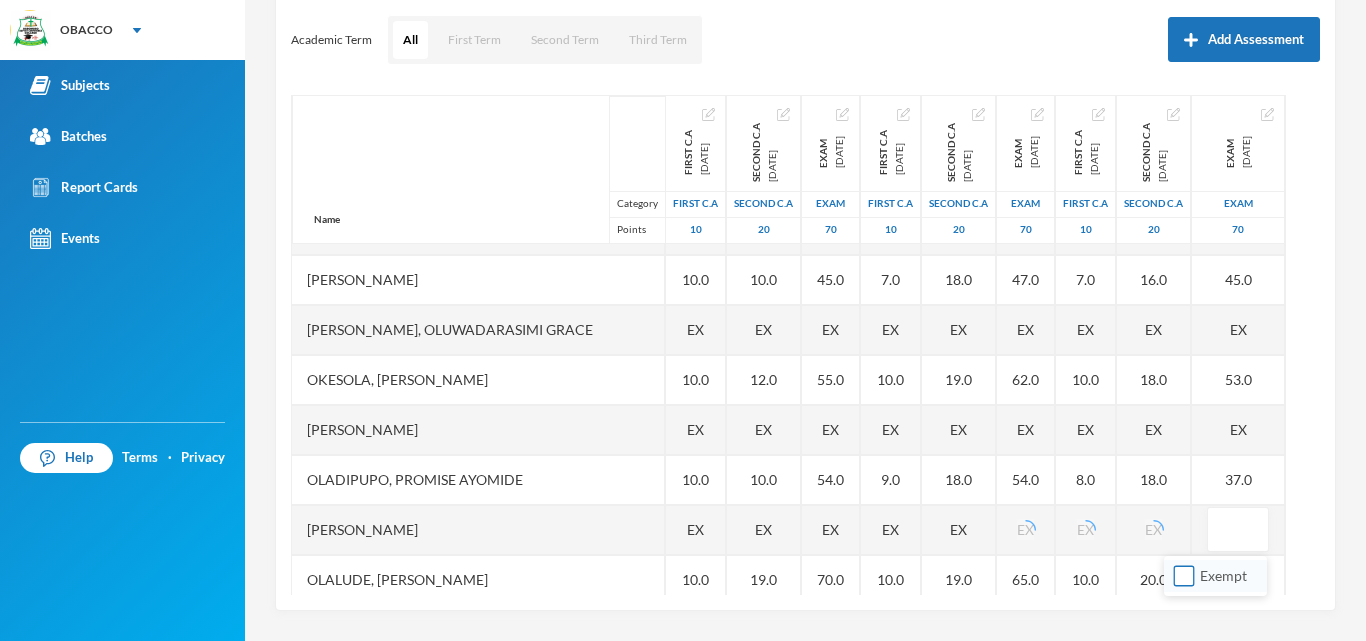 click on "Exempt" at bounding box center (1184, 576) 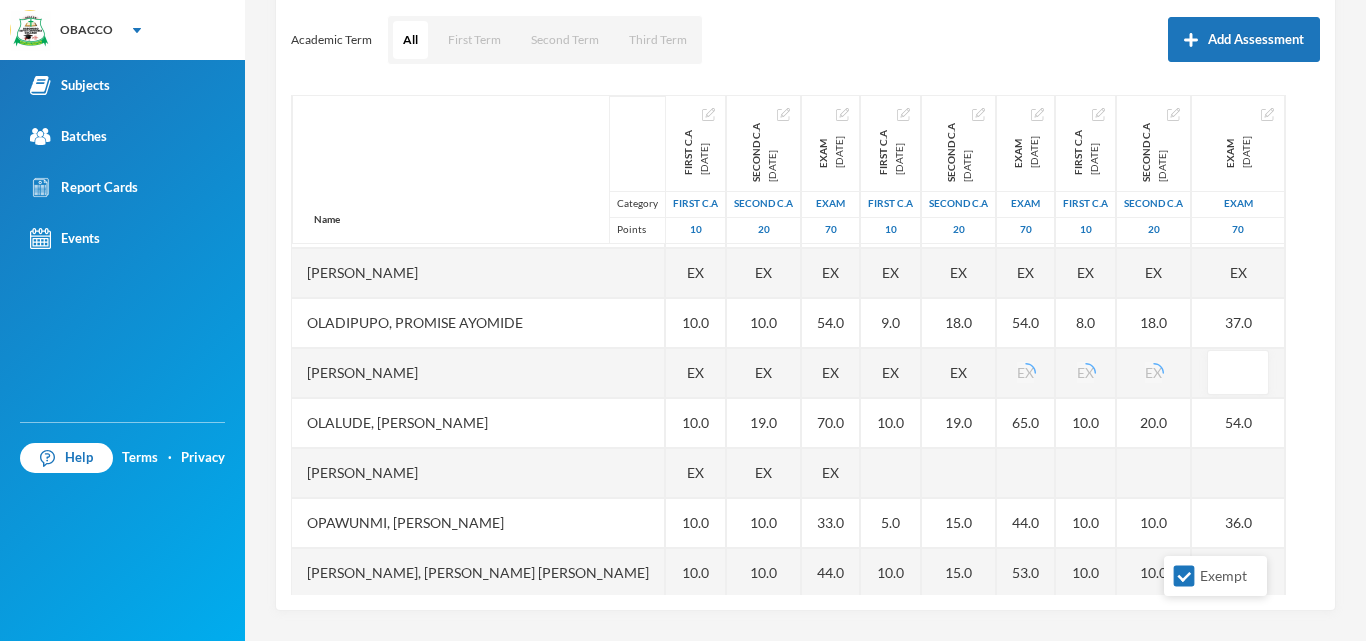 scroll, scrollTop: 1800, scrollLeft: 0, axis: vertical 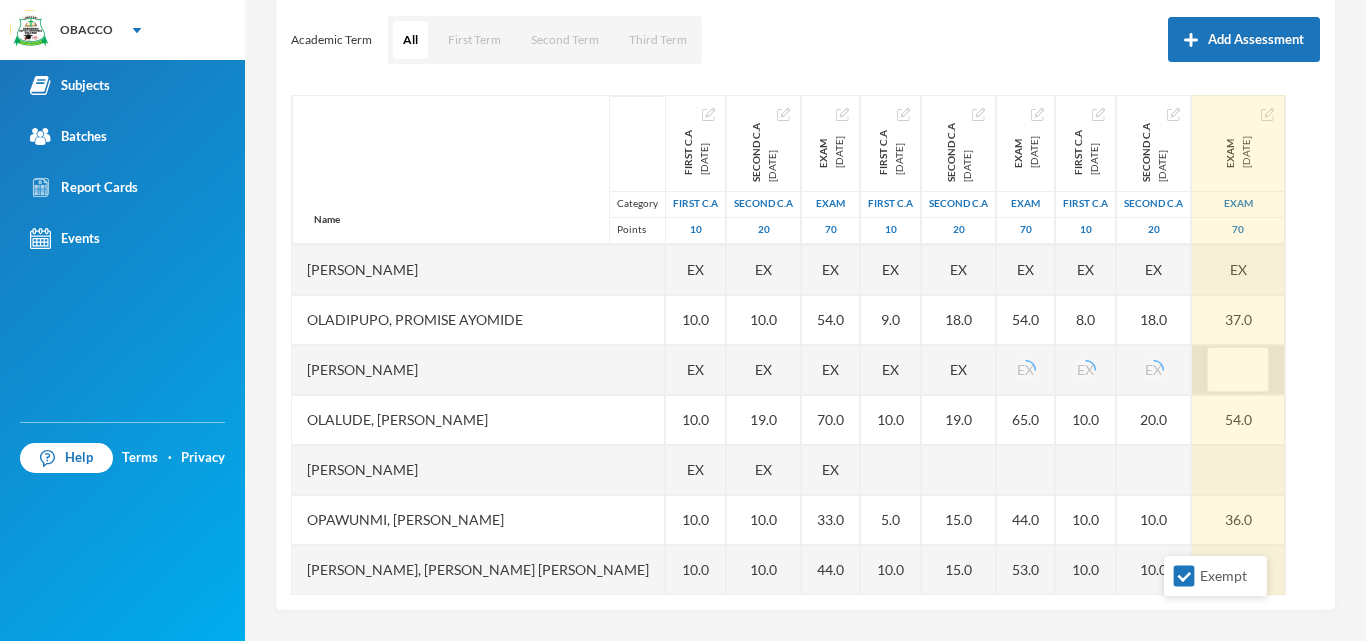 click at bounding box center [1238, 370] 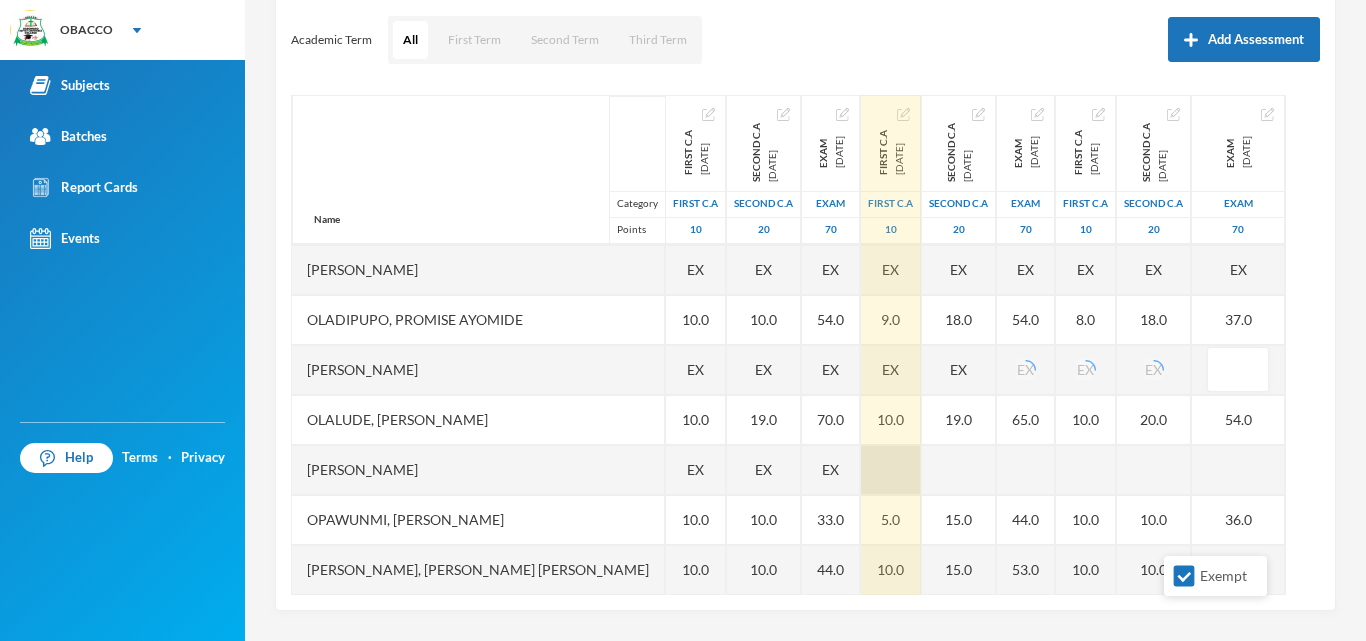click at bounding box center (891, 470) 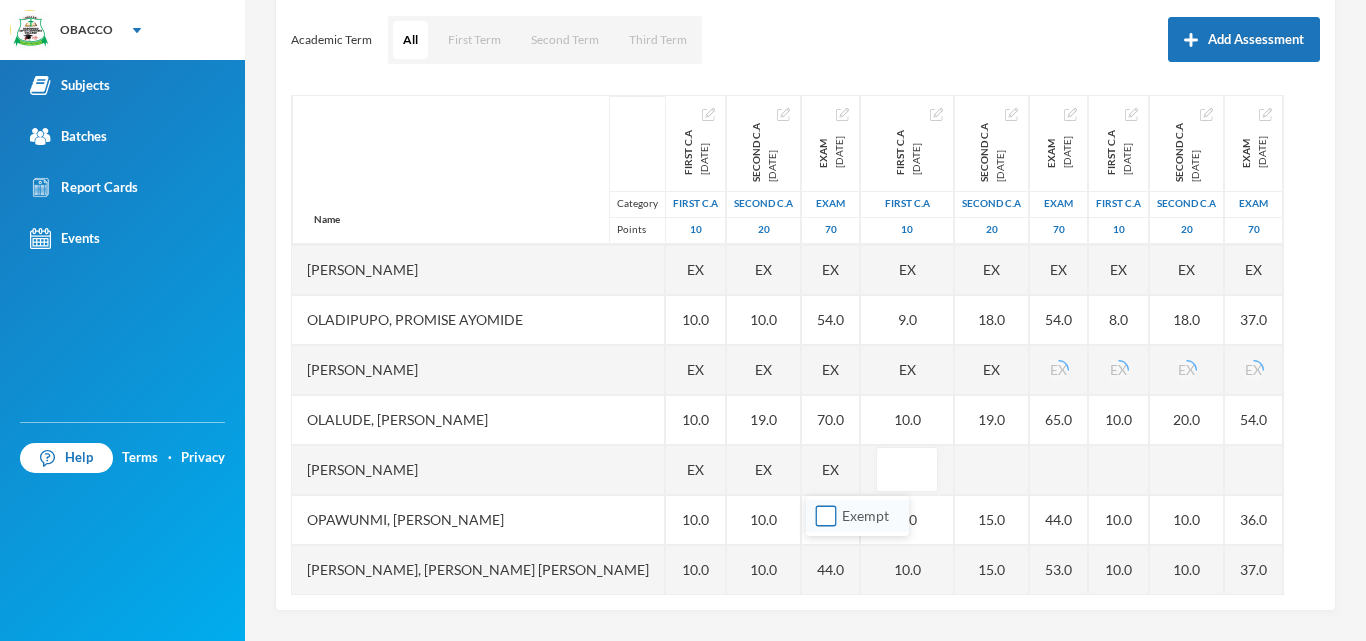 click on "Exempt" at bounding box center (826, 516) 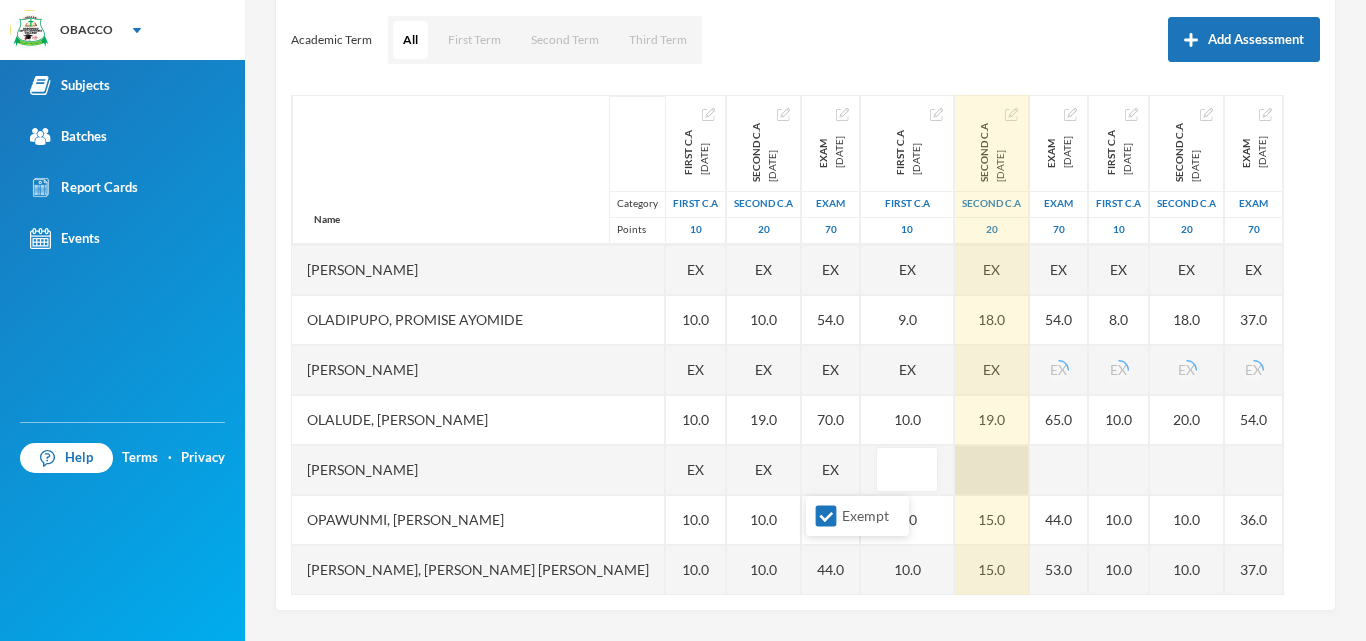 click at bounding box center [992, 470] 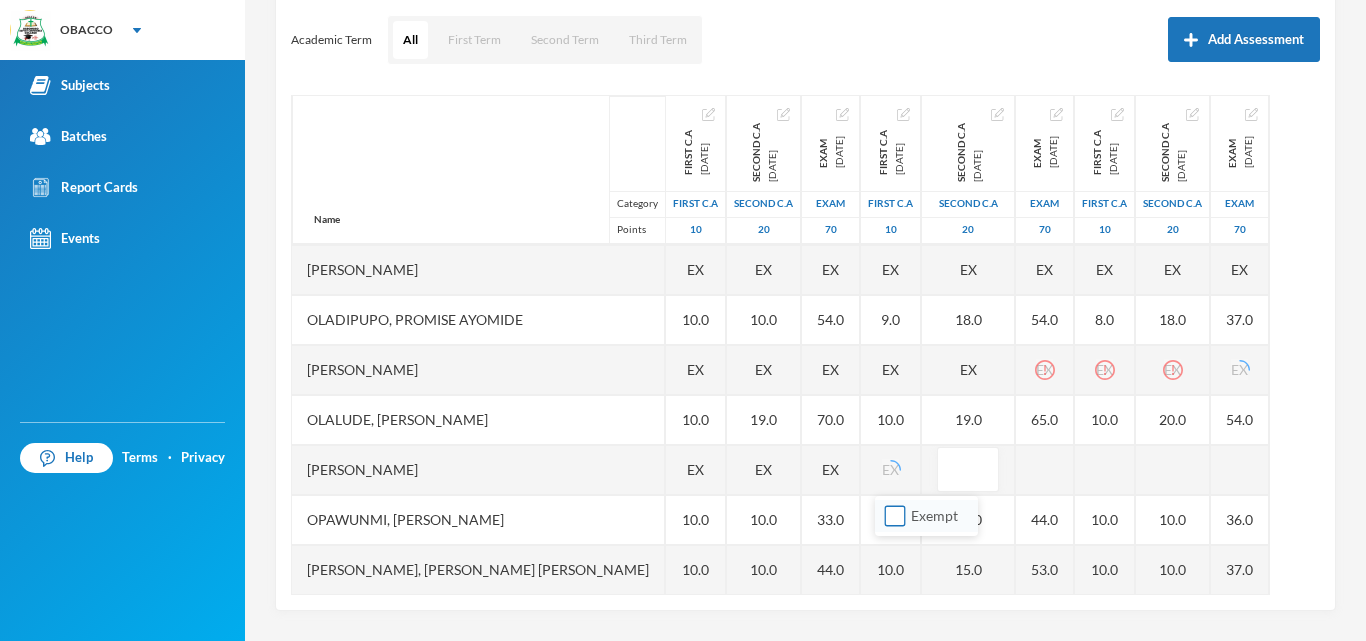 click on "Exempt" at bounding box center [895, 516] 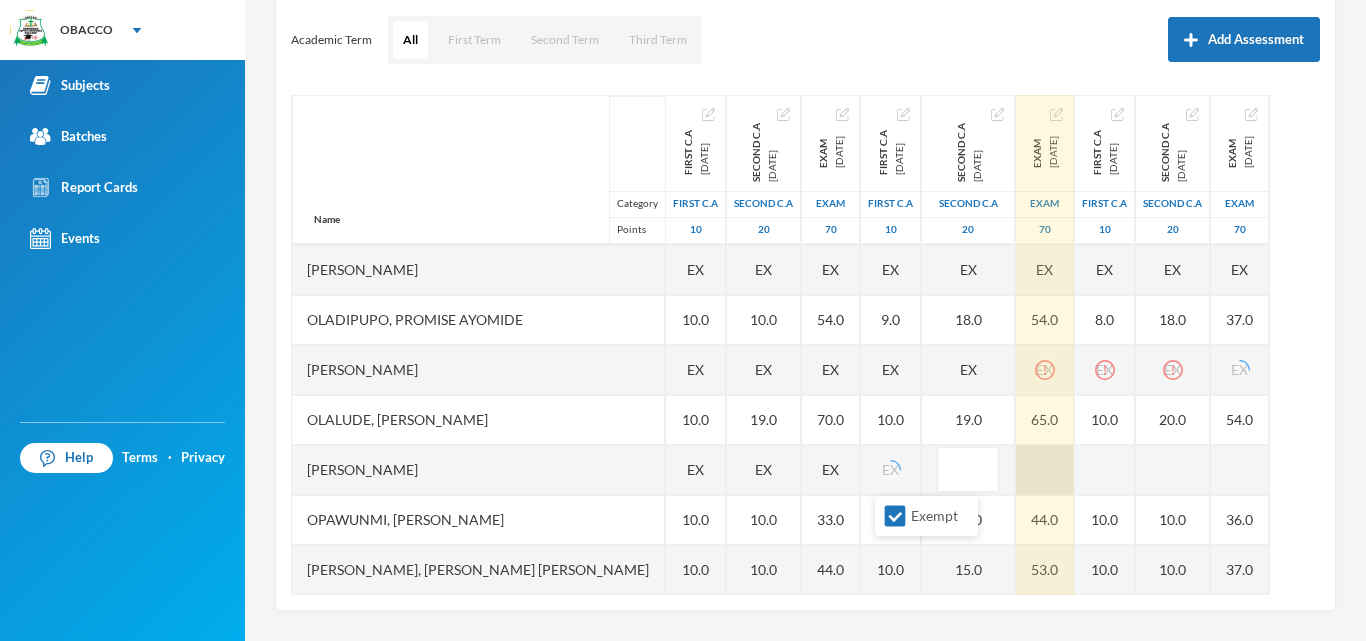 click at bounding box center [1045, 470] 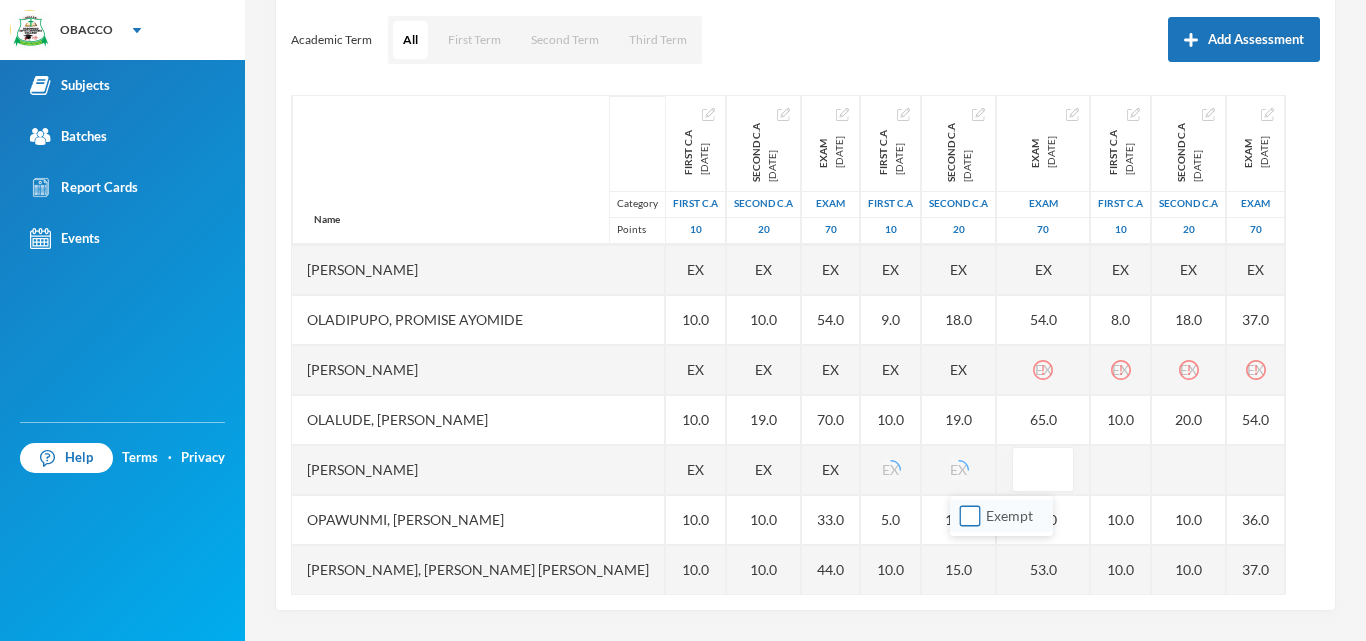click on "Exempt" at bounding box center [970, 516] 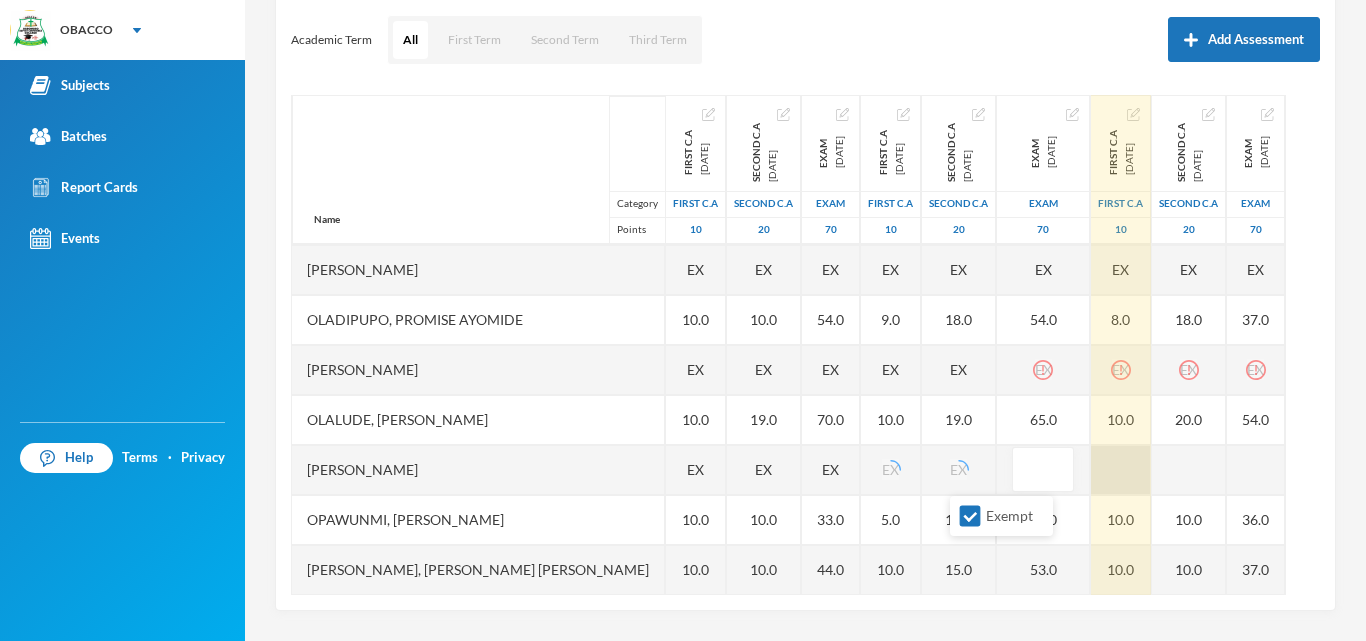 click at bounding box center [1121, 470] 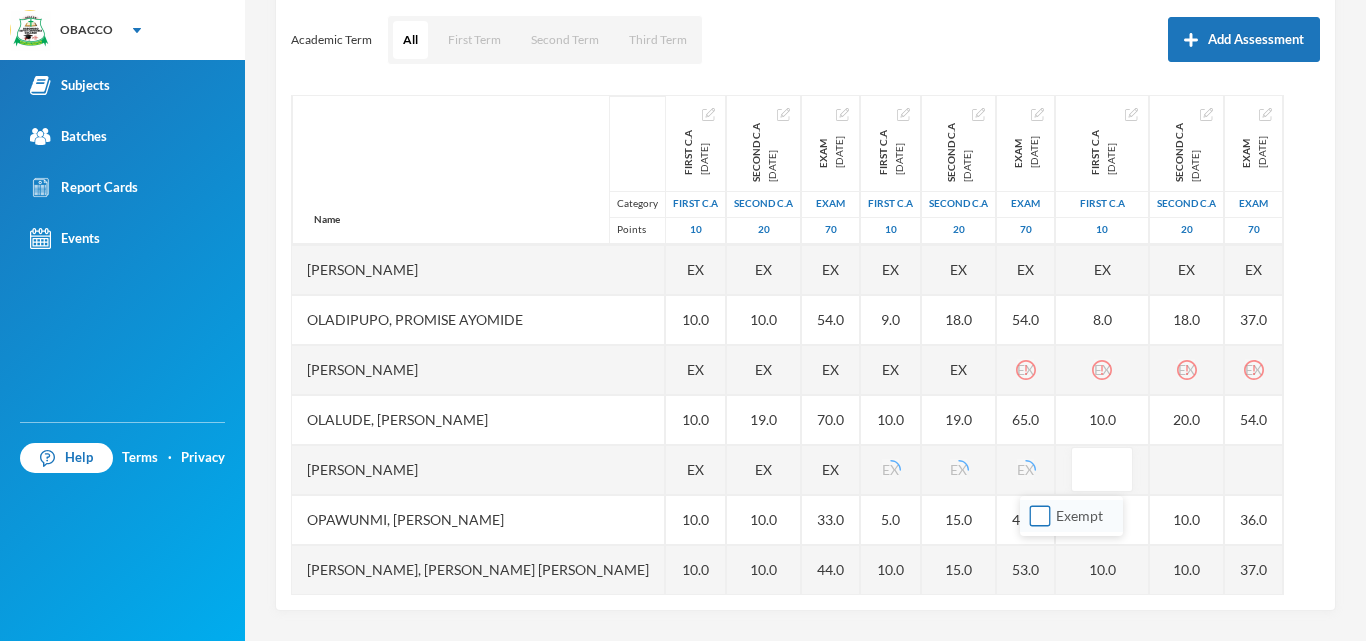 click on "Exempt" at bounding box center (1040, 516) 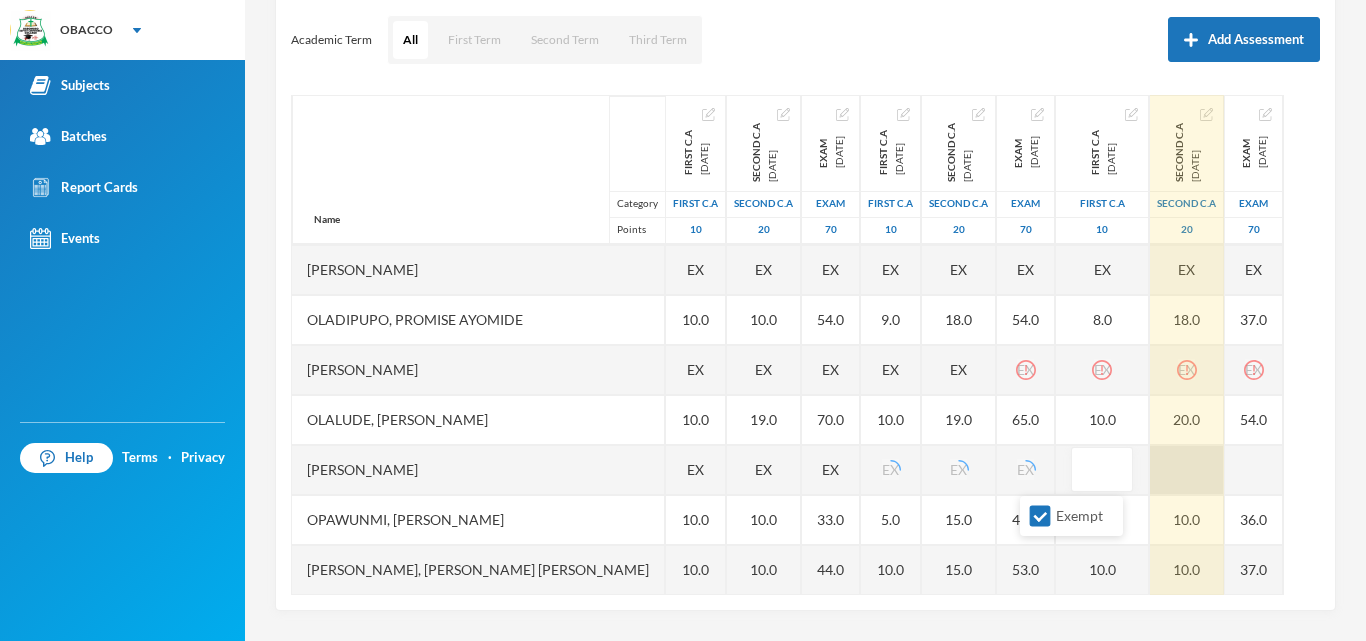 click at bounding box center (1187, 470) 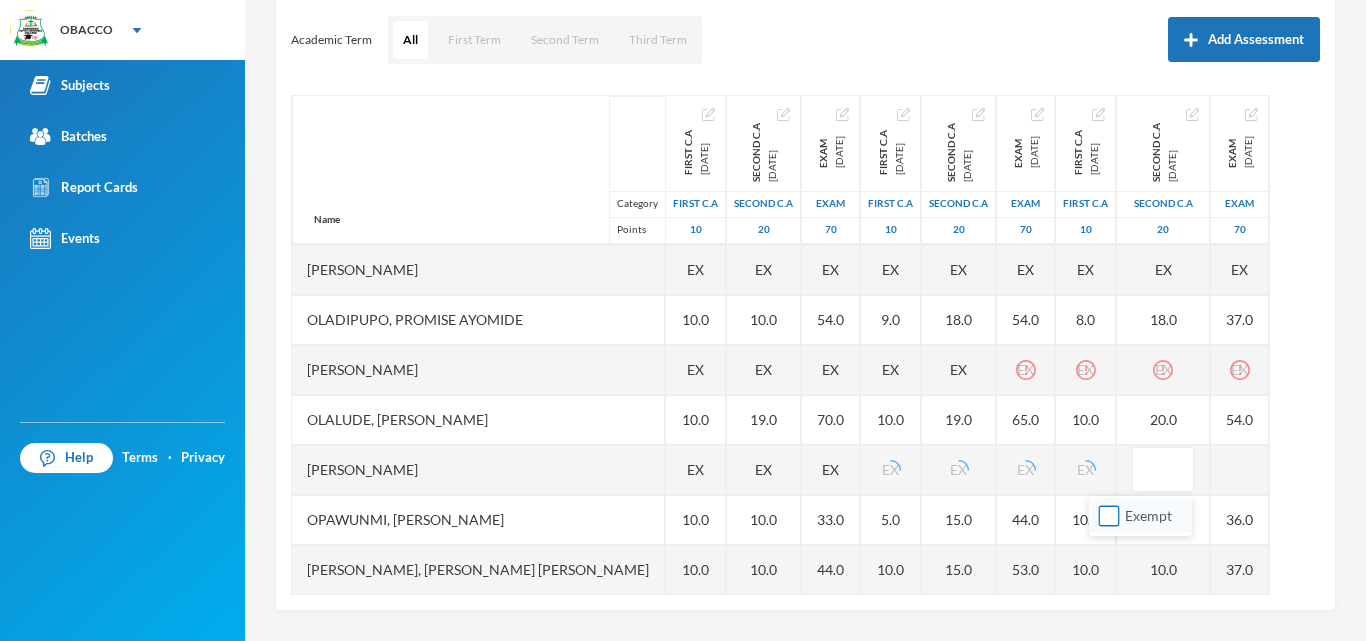 drag, startPoint x: 1120, startPoint y: 479, endPoint x: 1108, endPoint y: 516, distance: 38.8973 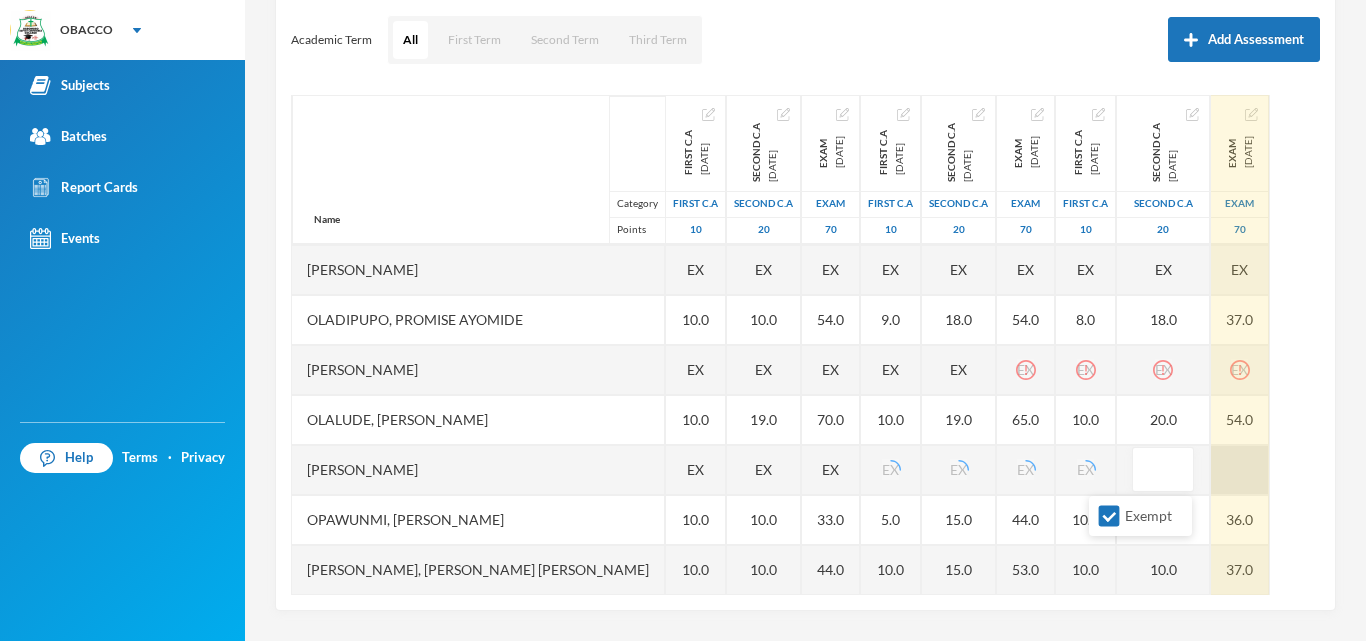 click at bounding box center [1240, 470] 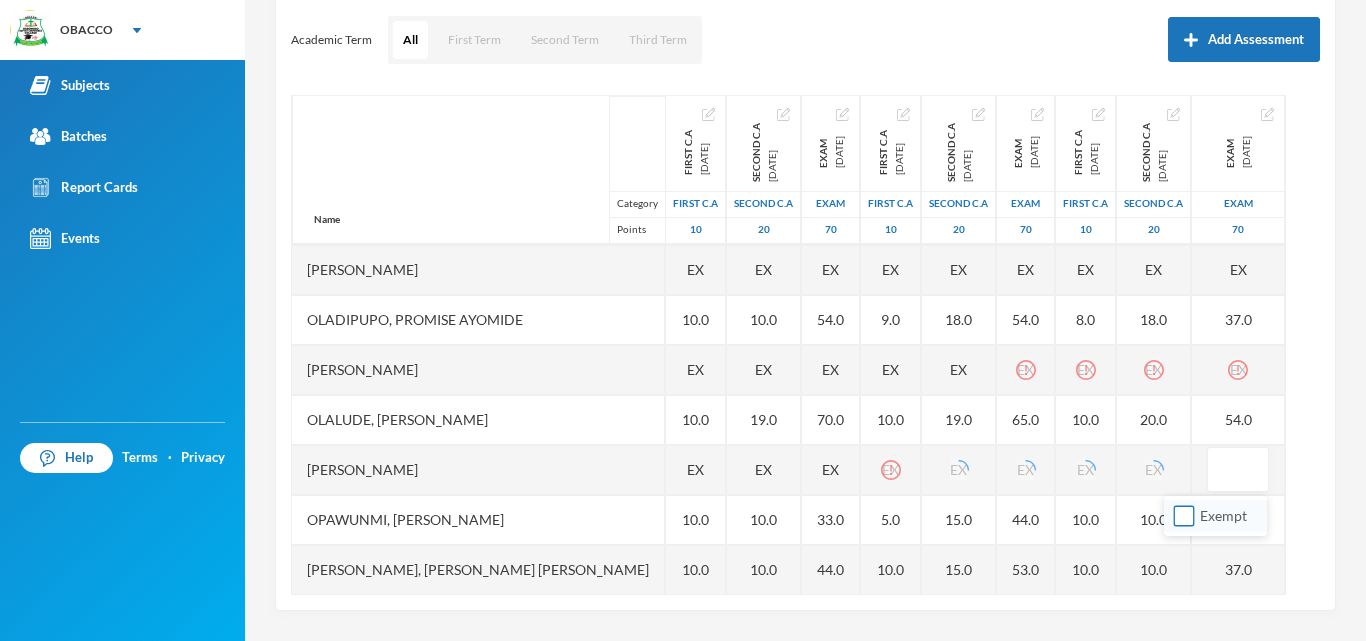 click on "Exempt" at bounding box center (1184, 516) 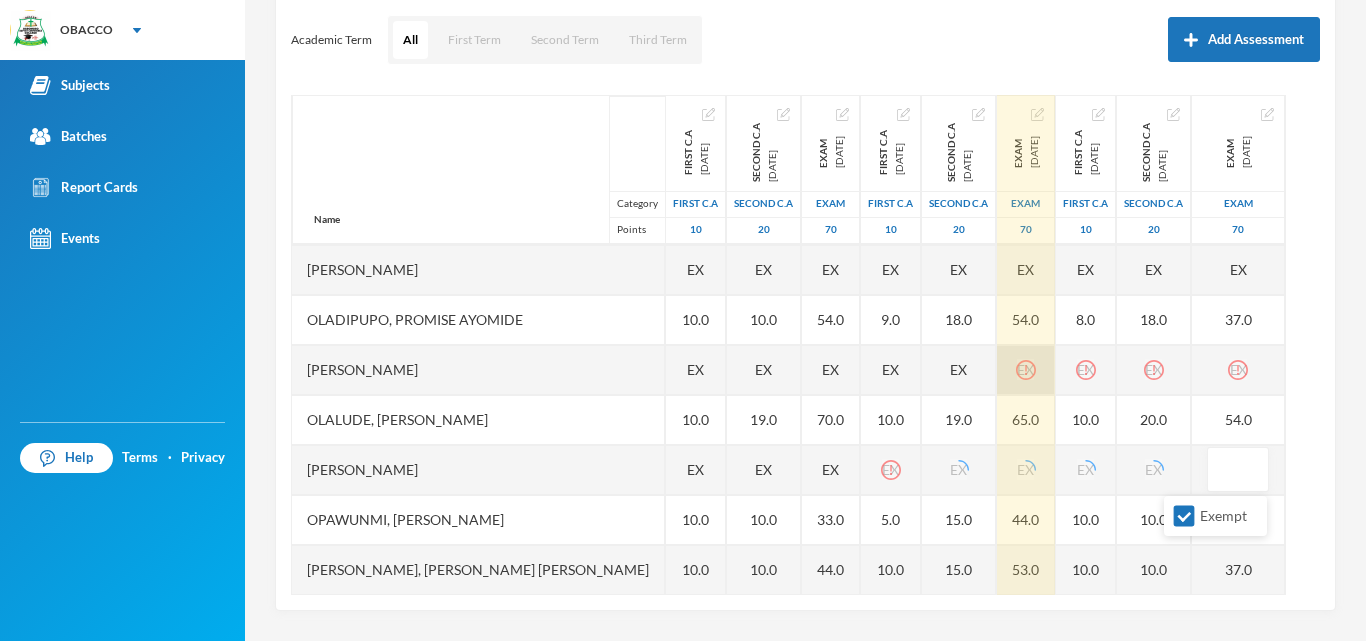 click 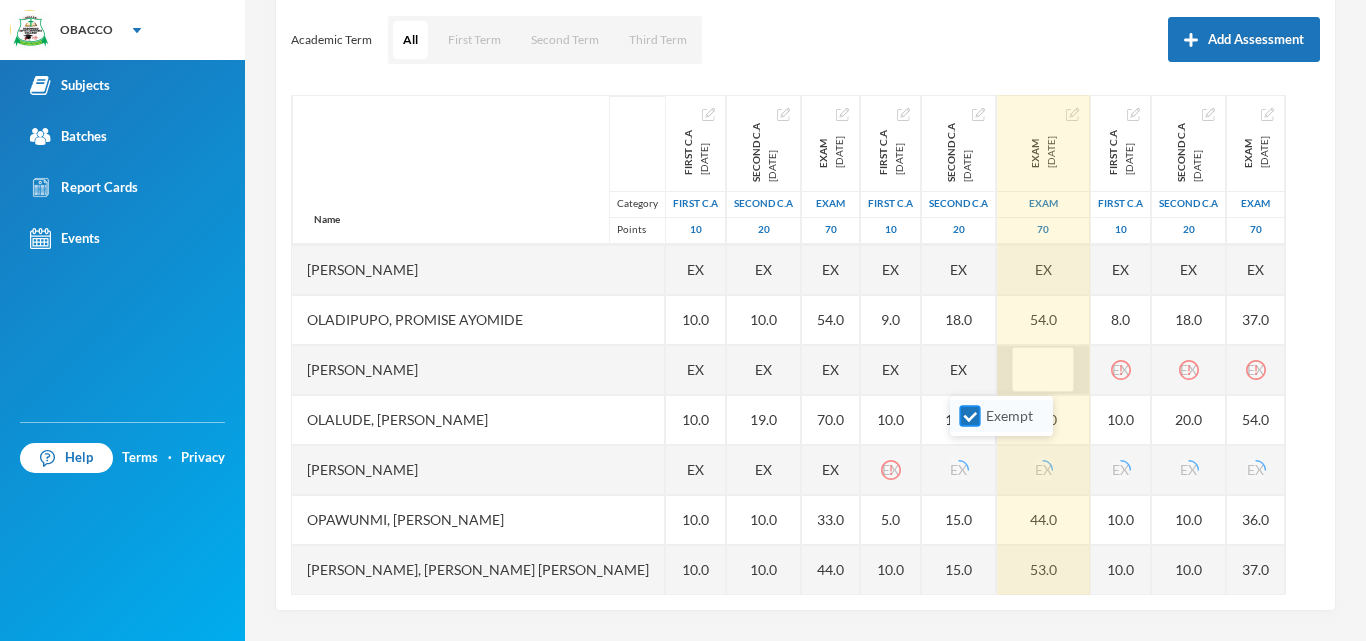 click on "Exempt" at bounding box center [970, 416] 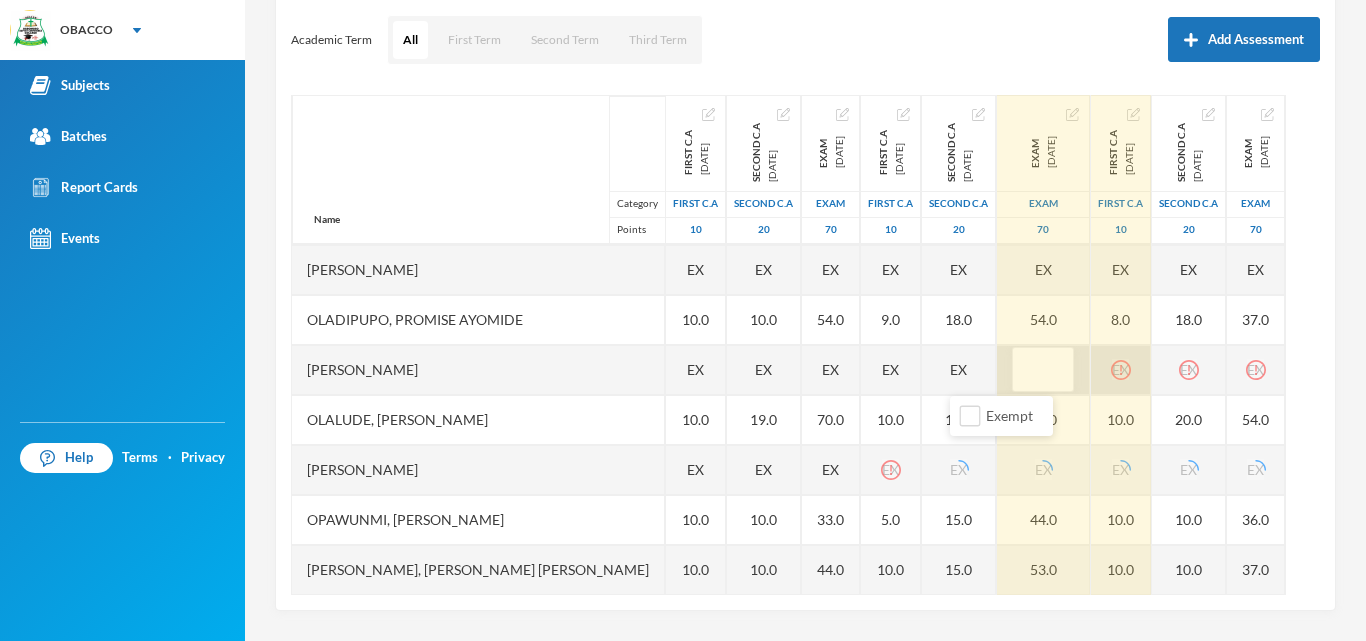 click on "EX" at bounding box center [1121, 370] 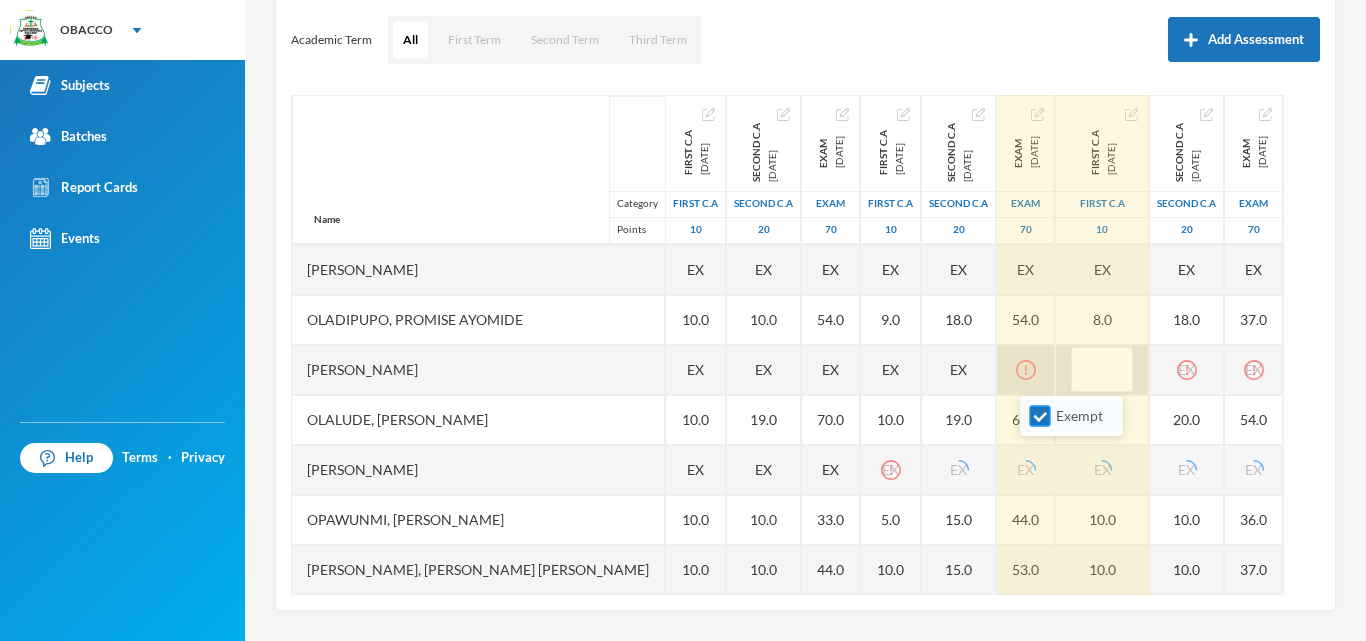 click on "Exempt" at bounding box center [1040, 416] 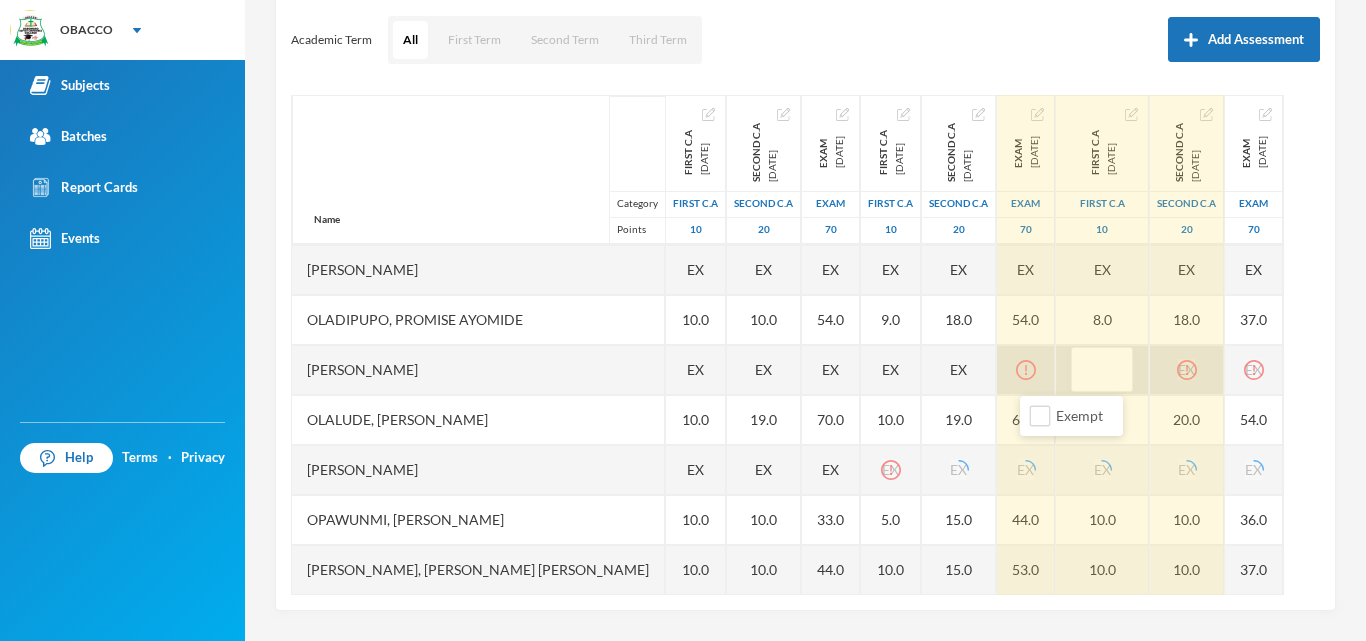 click on "EX" at bounding box center (1187, 370) 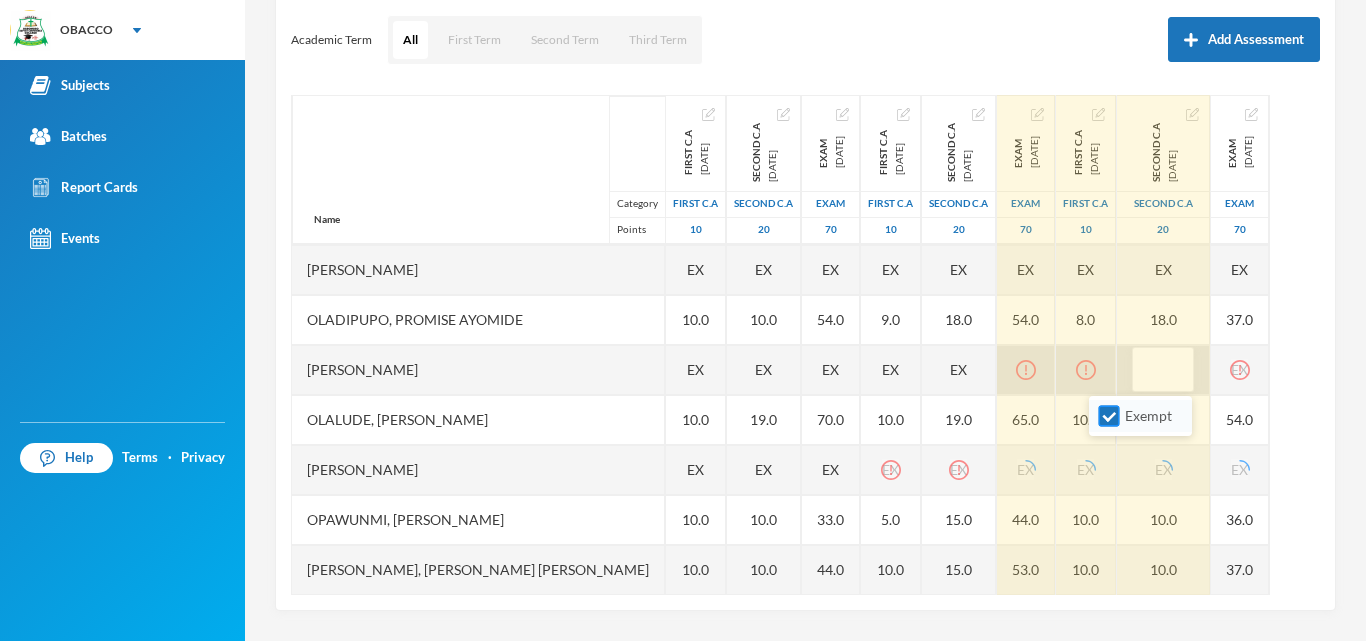 click on "Exempt" at bounding box center (1109, 416) 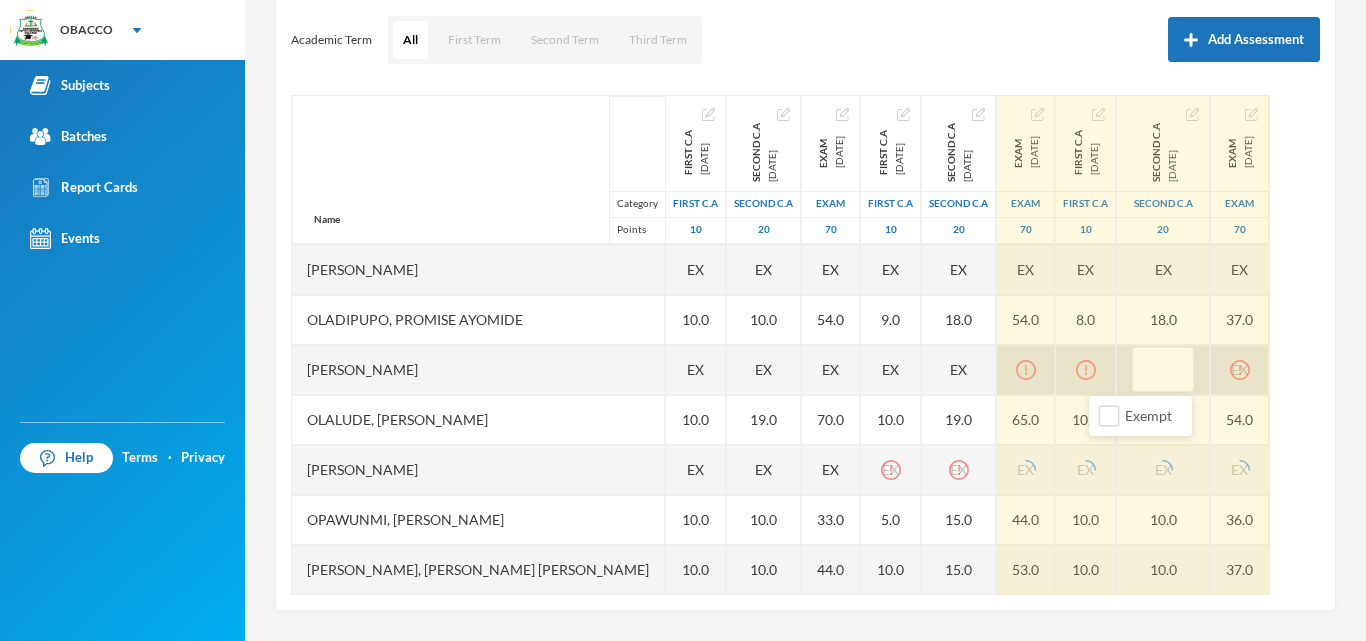 click on "EX" at bounding box center [1240, 370] 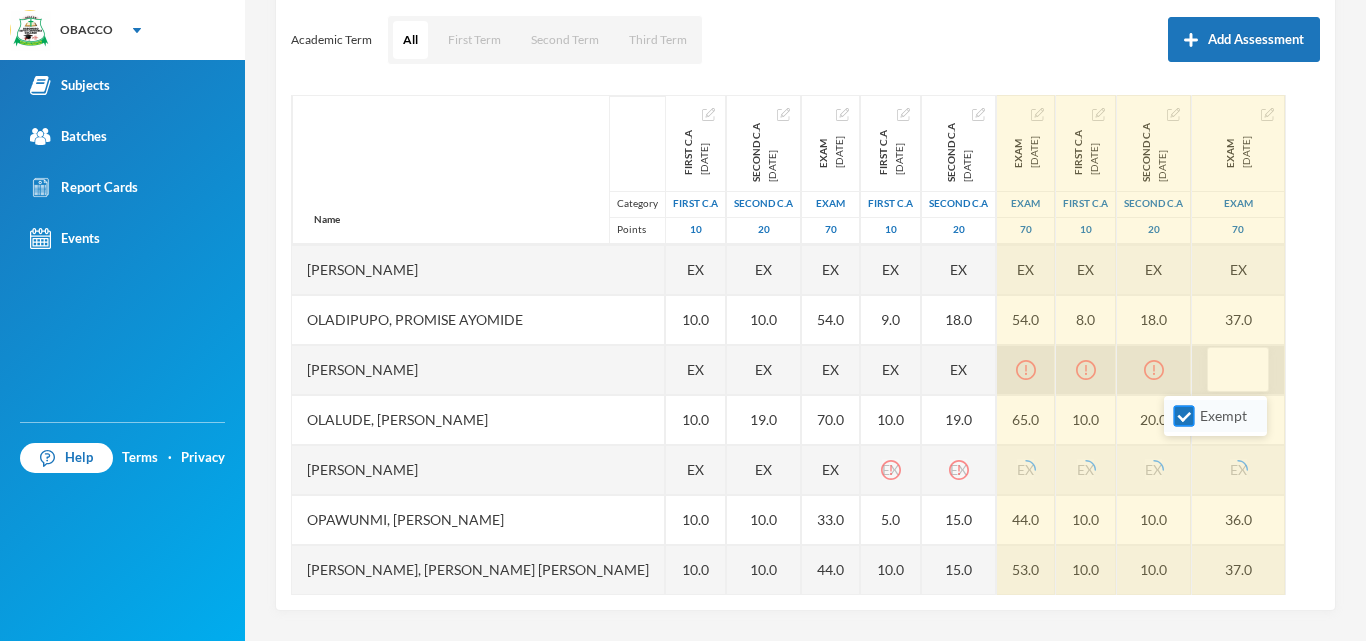 click on "Exempt" at bounding box center [1184, 416] 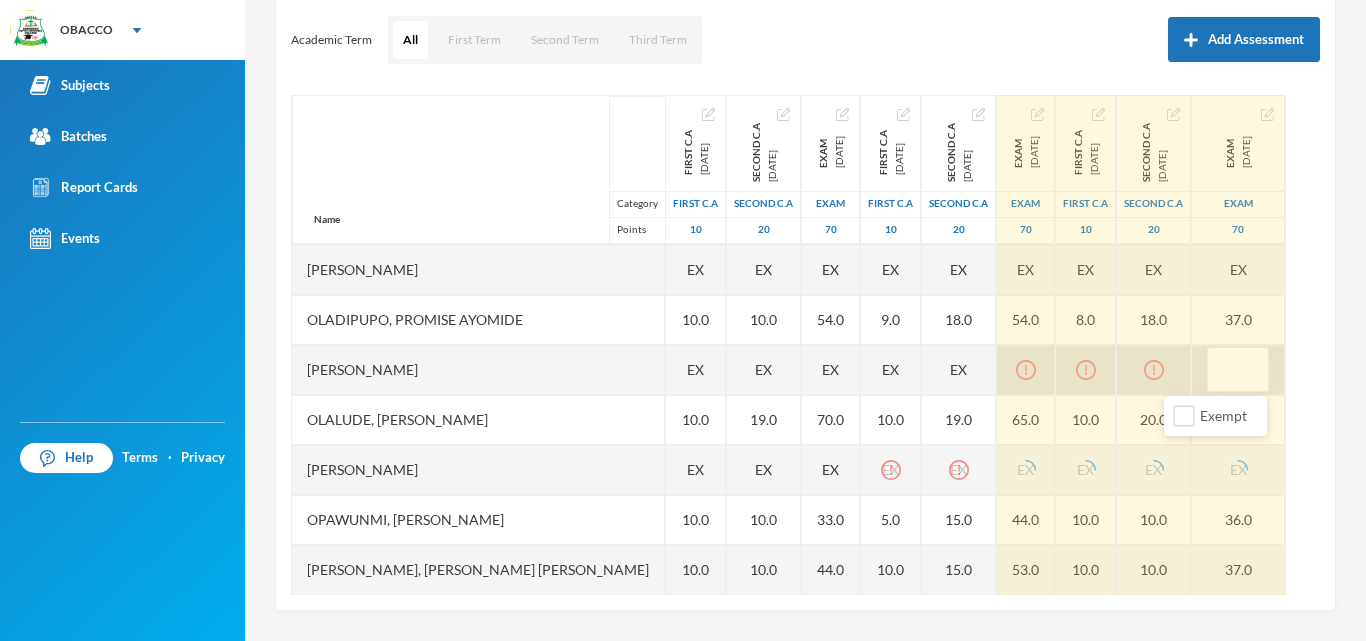 click 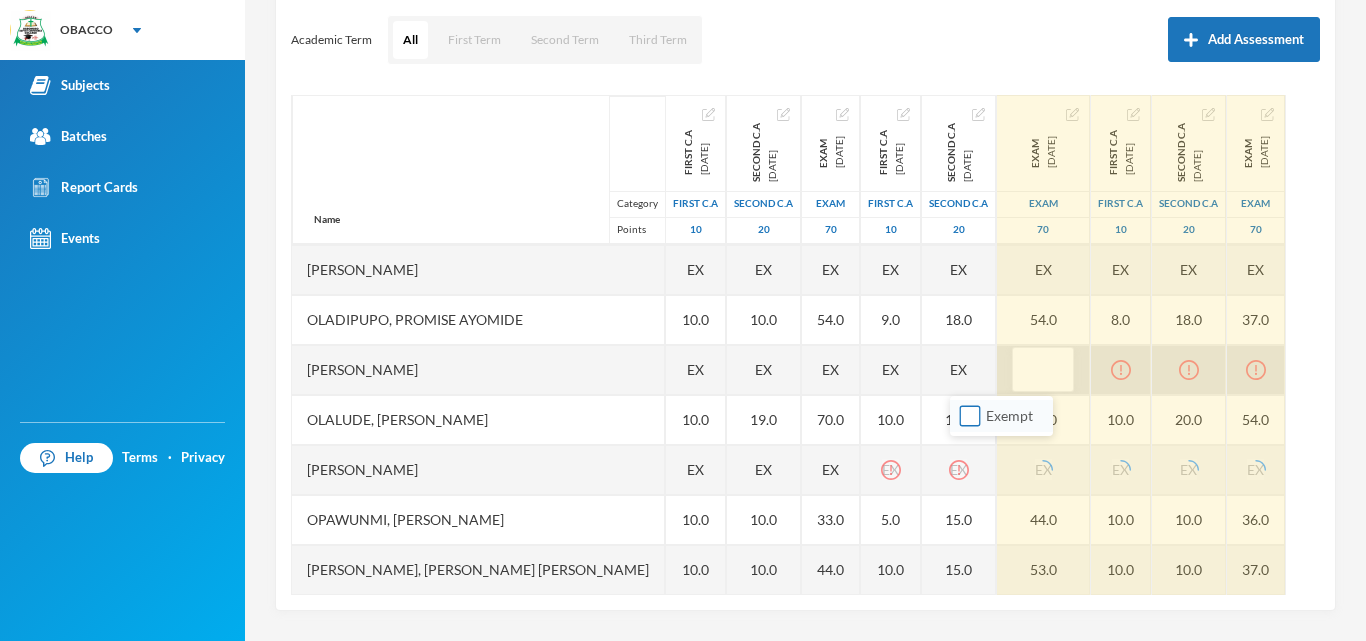 click on "Exempt" at bounding box center [970, 416] 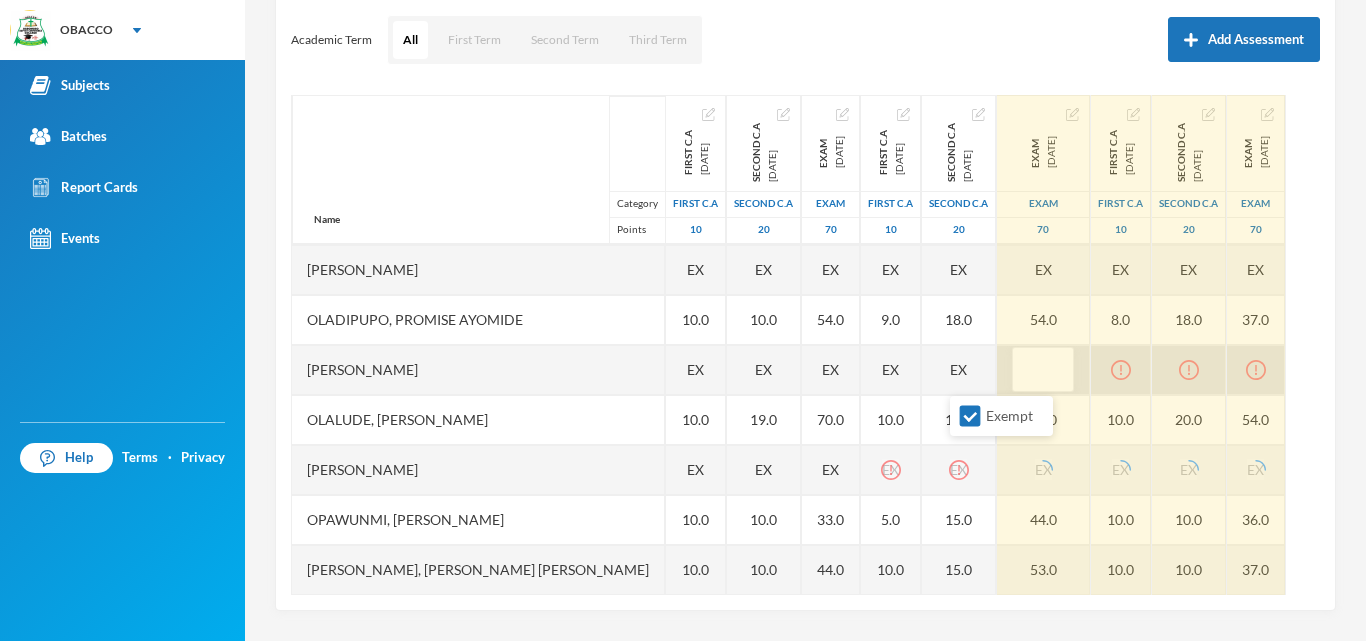click at bounding box center (1121, 370) 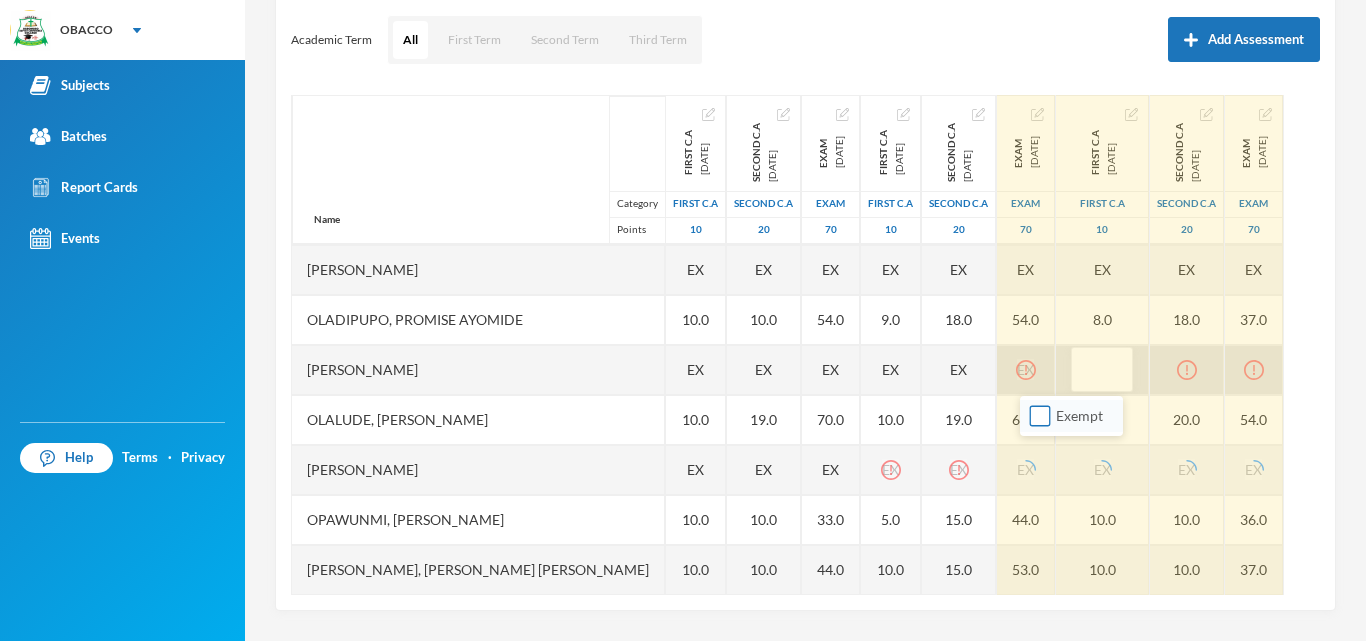 click on "Exempt" at bounding box center [1040, 416] 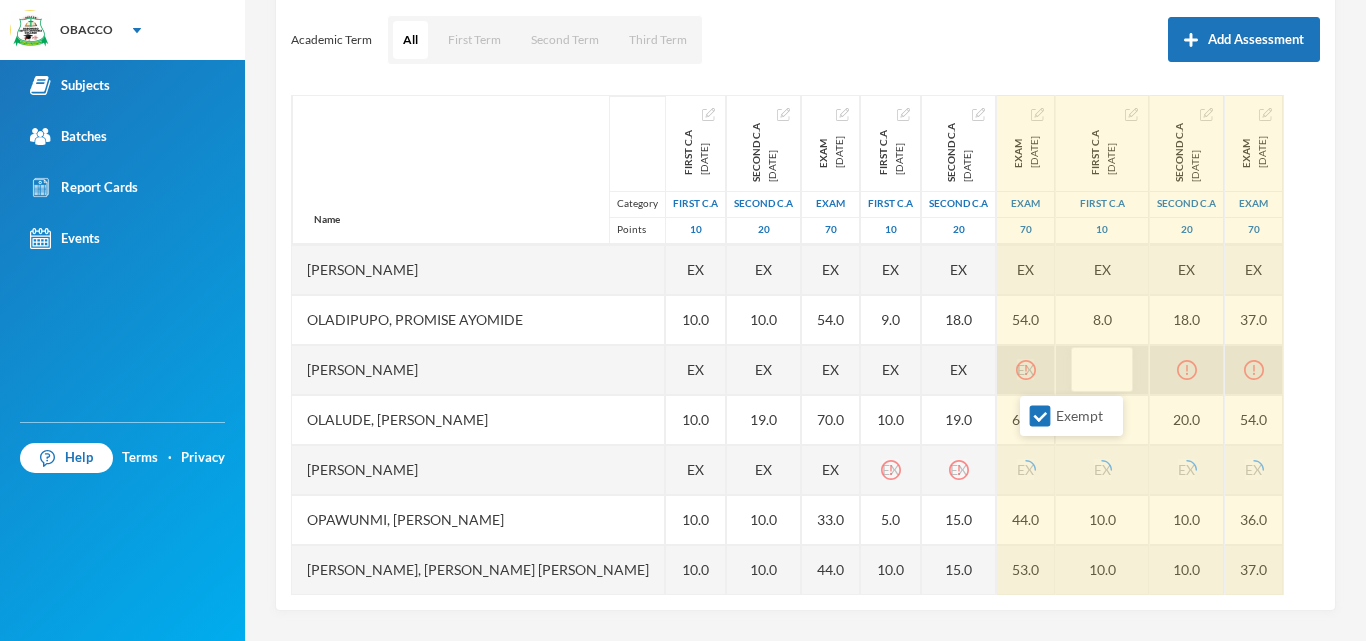click at bounding box center [1187, 370] 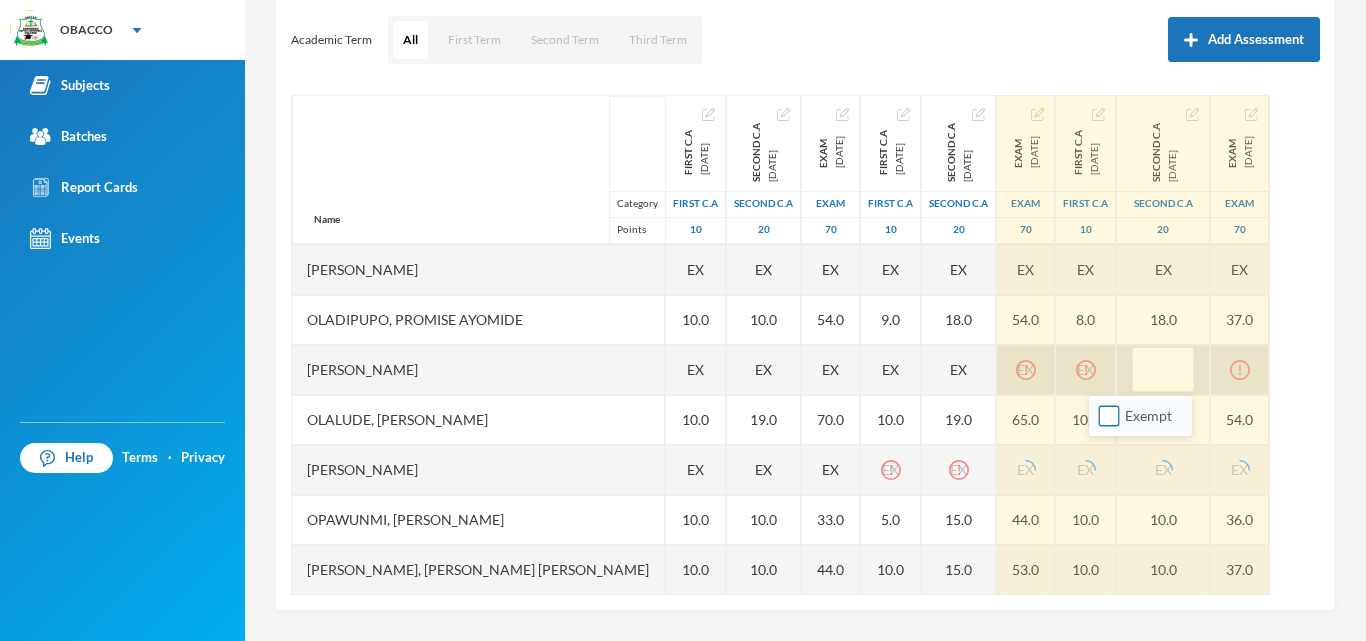click on "Exempt" at bounding box center [1109, 416] 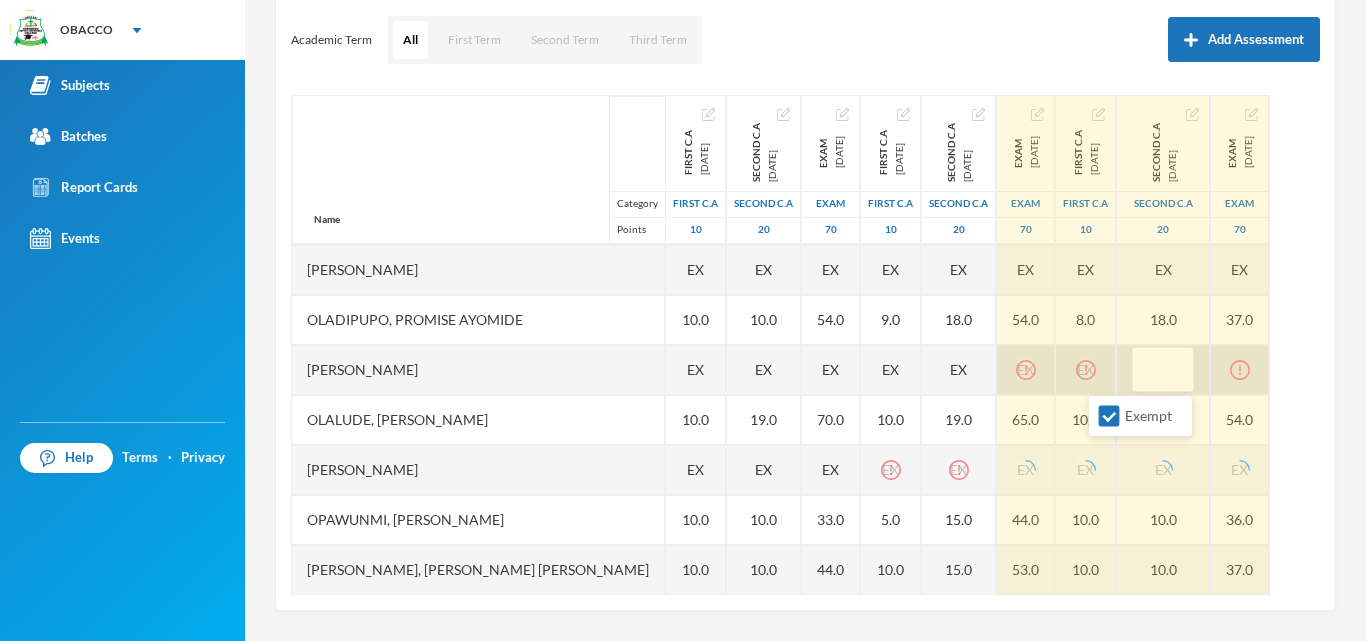 click at bounding box center [1240, 370] 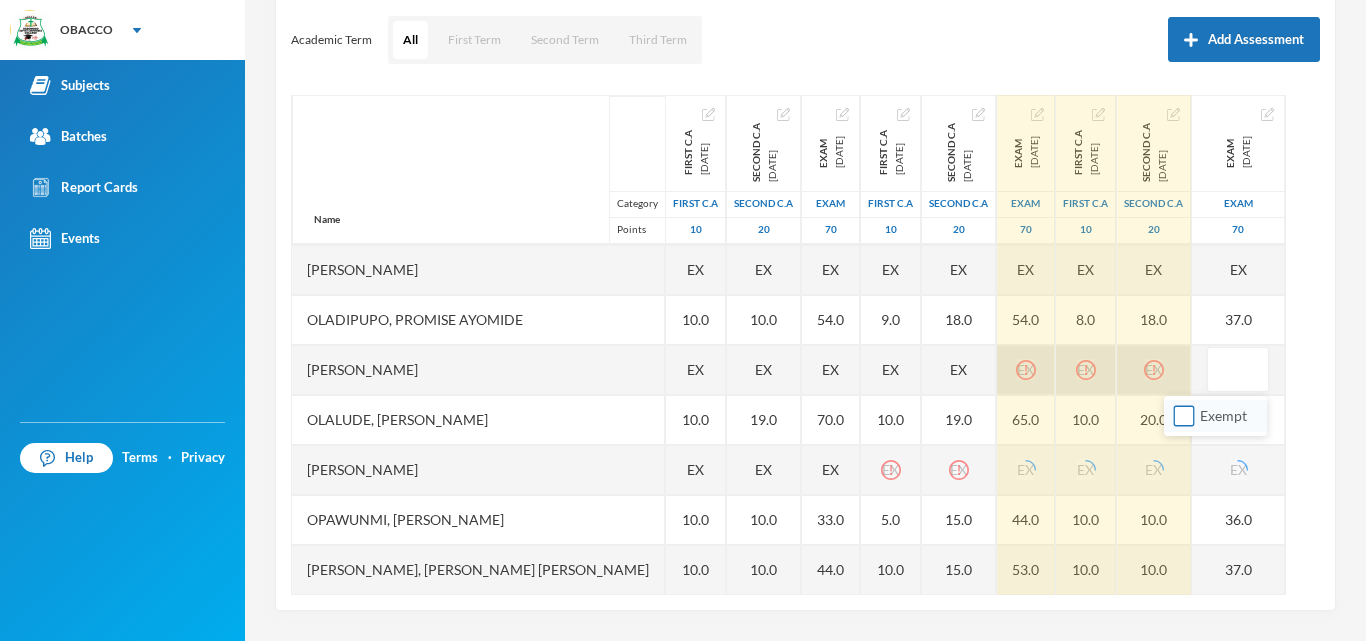 click on "Exempt" at bounding box center (1184, 416) 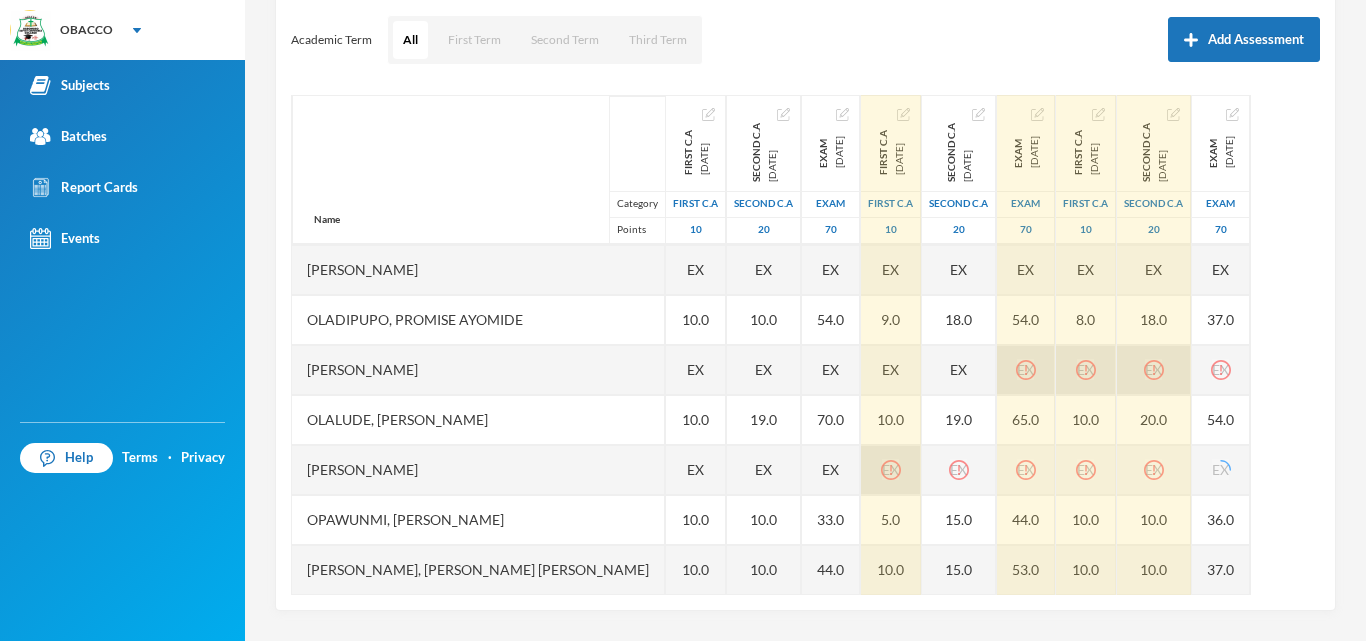 click on "EX" at bounding box center [891, 470] 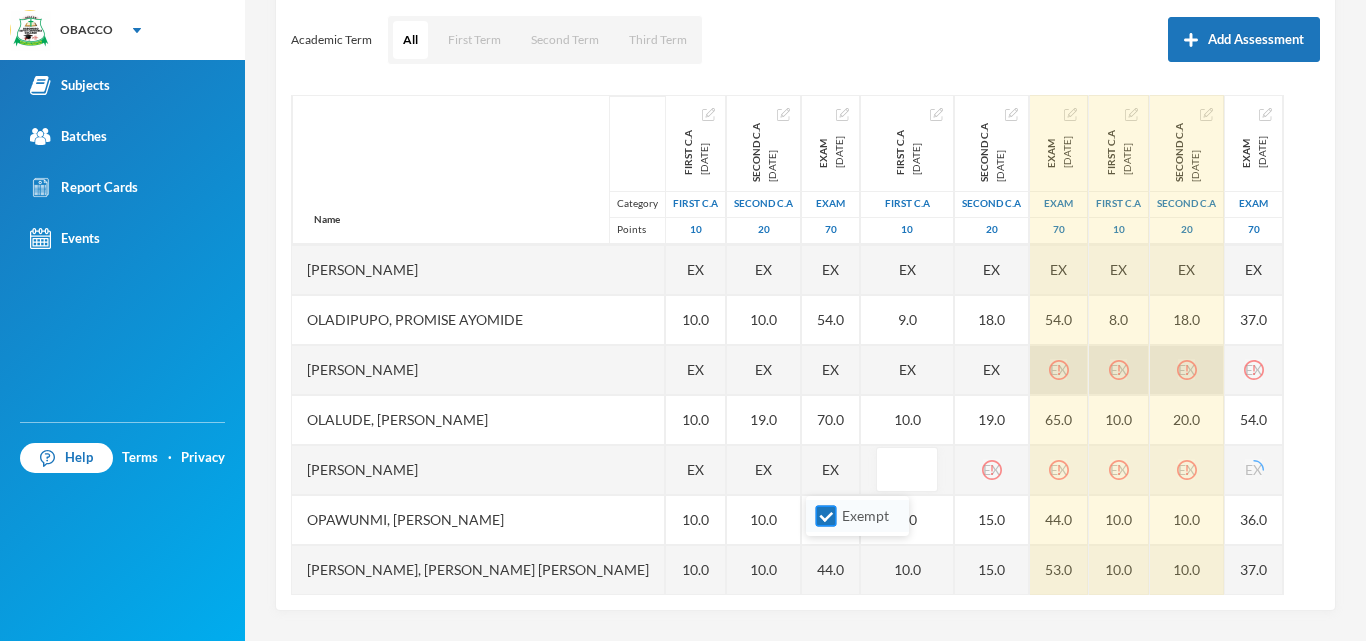 click on "Exempt" at bounding box center (826, 516) 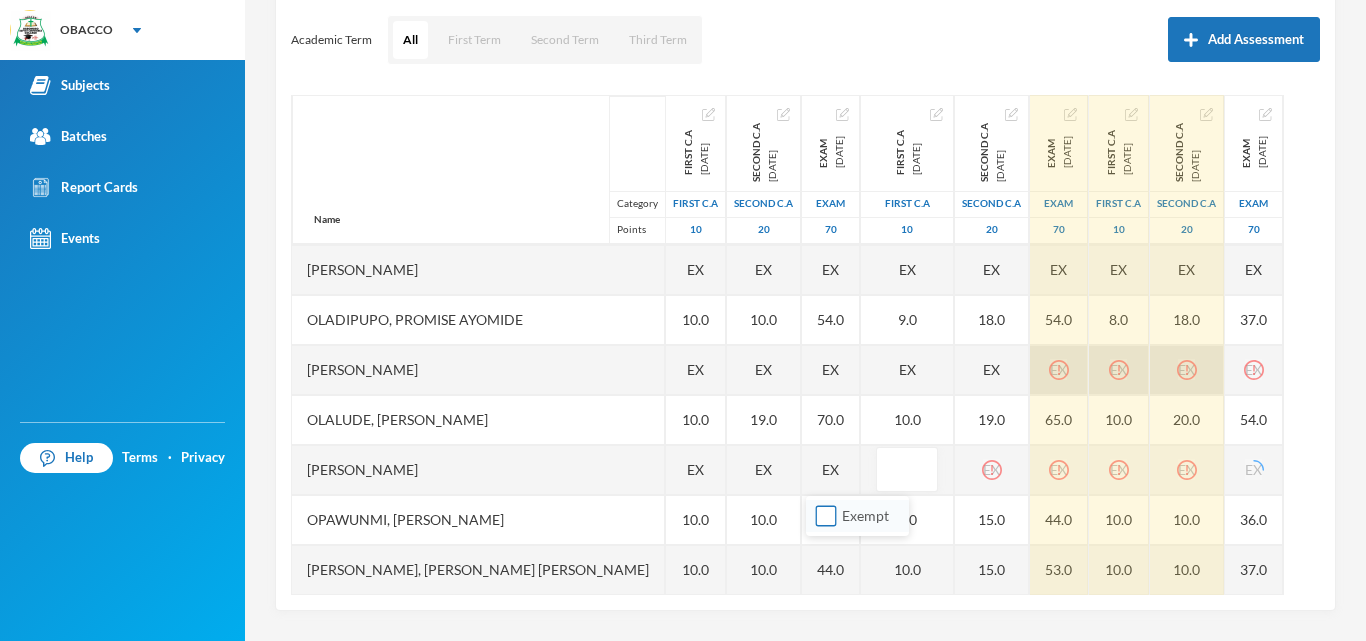 click on "Exempt" at bounding box center [826, 516] 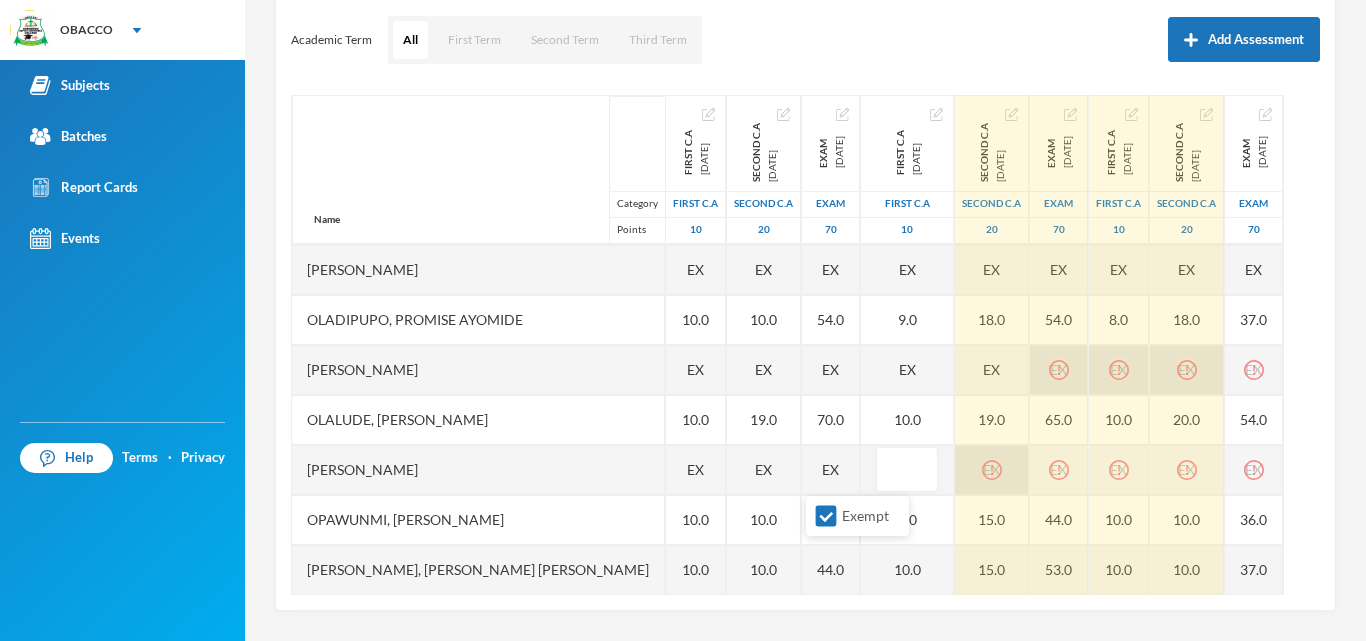 click on "EX" at bounding box center [992, 470] 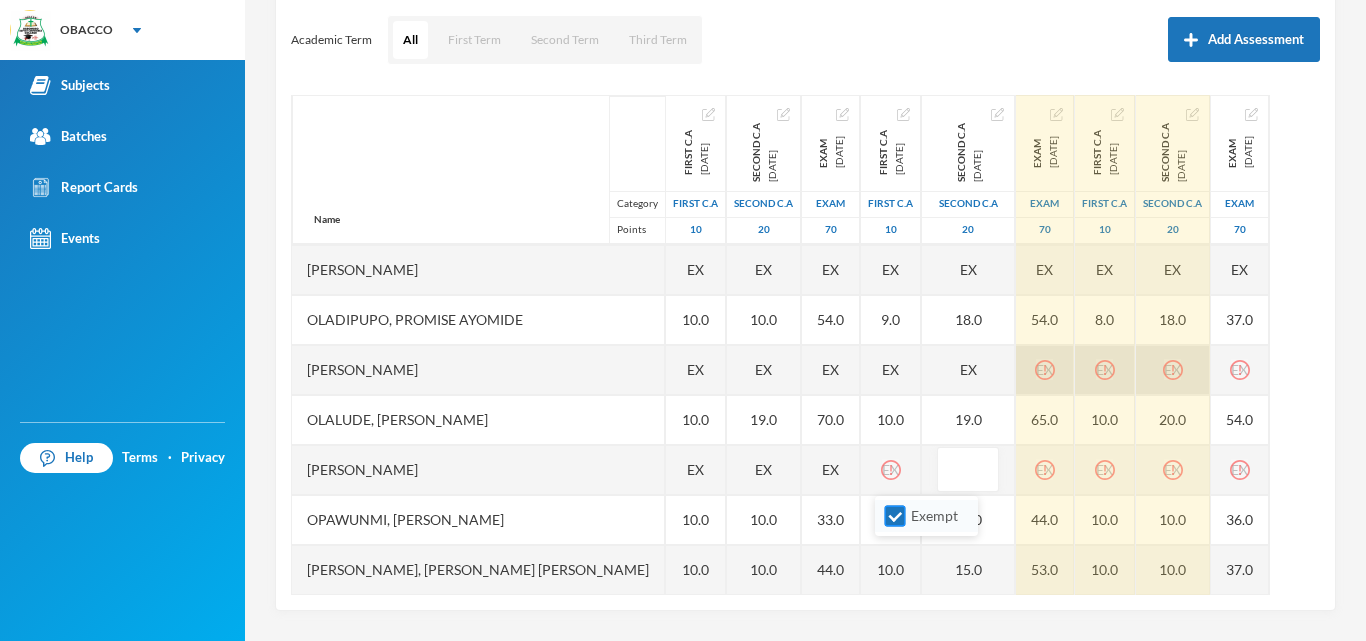 click on "Exempt" at bounding box center (934, 515) 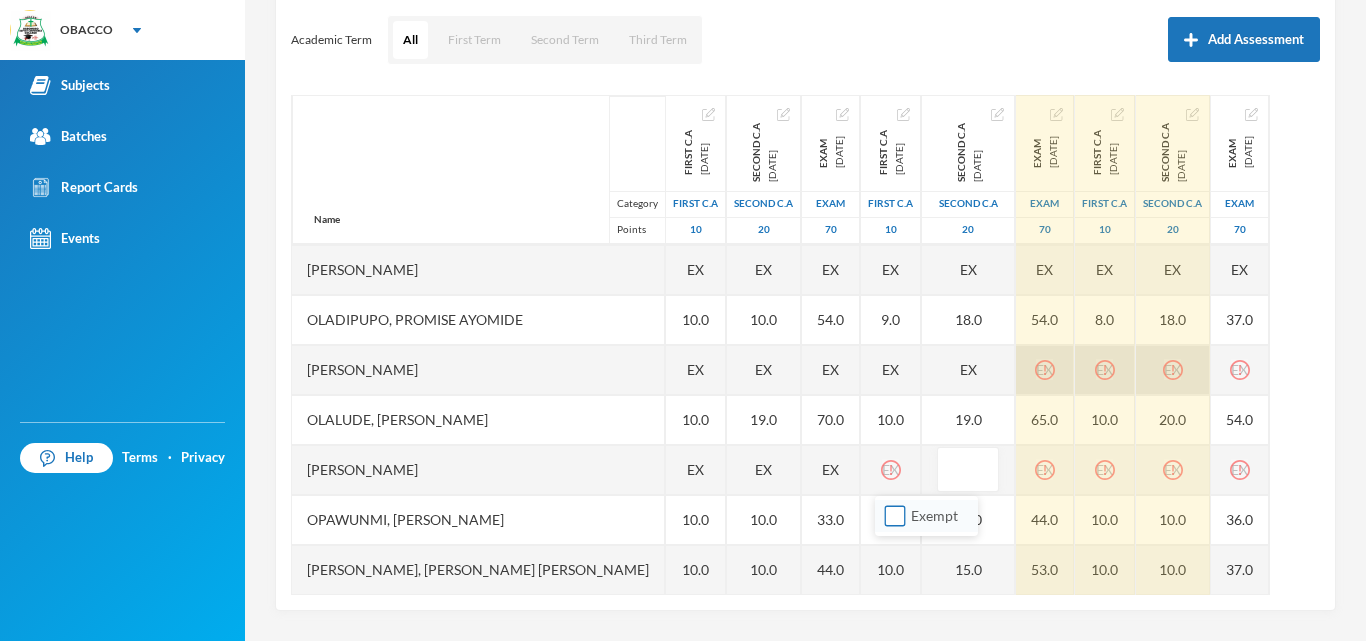 click on "Exempt" at bounding box center (895, 516) 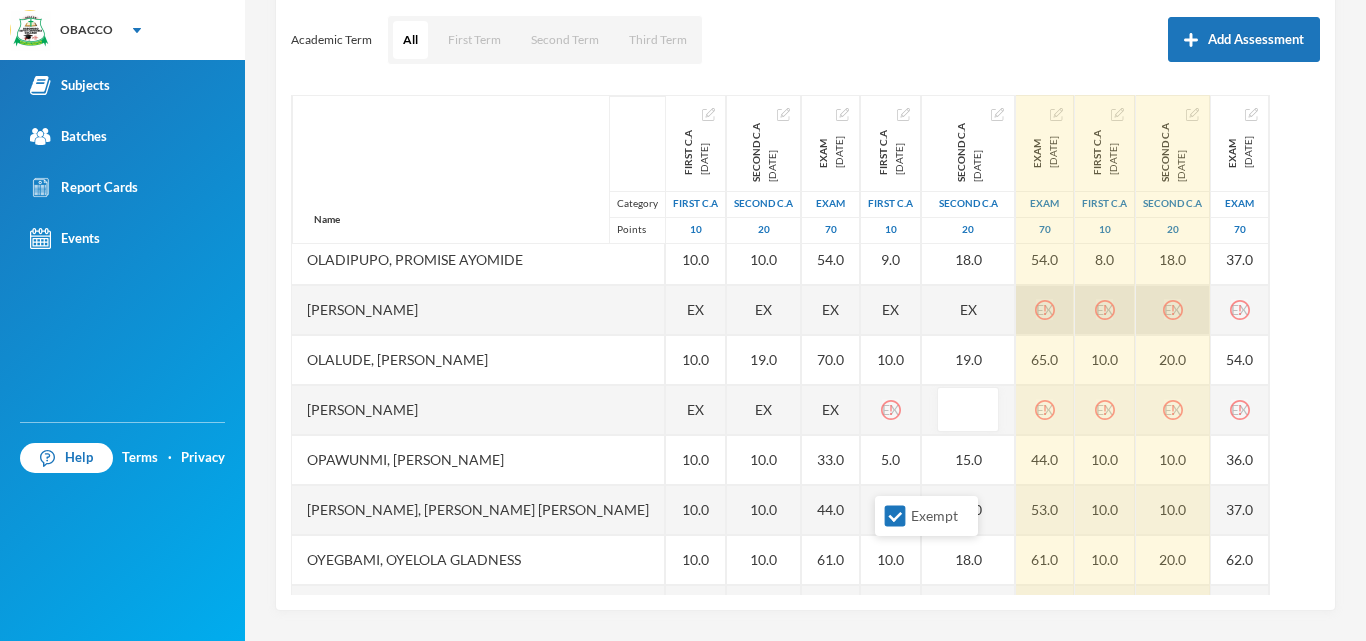 scroll, scrollTop: 1880, scrollLeft: 0, axis: vertical 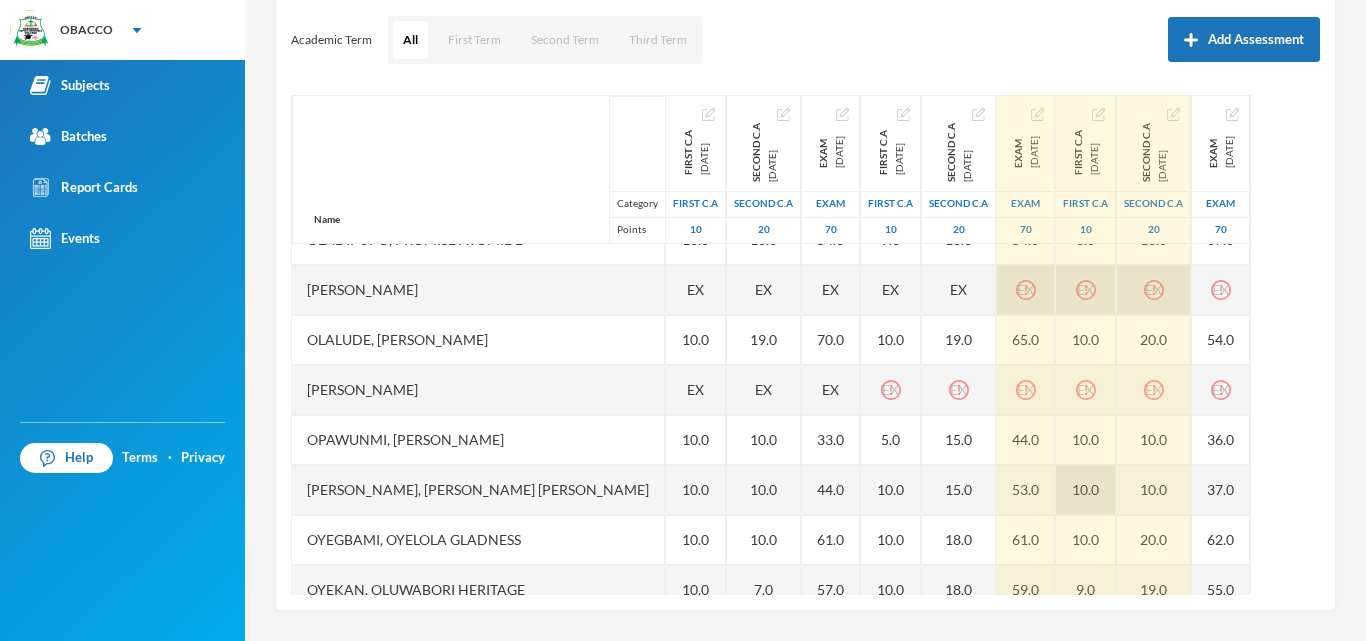 click on "10.0" at bounding box center [1086, 490] 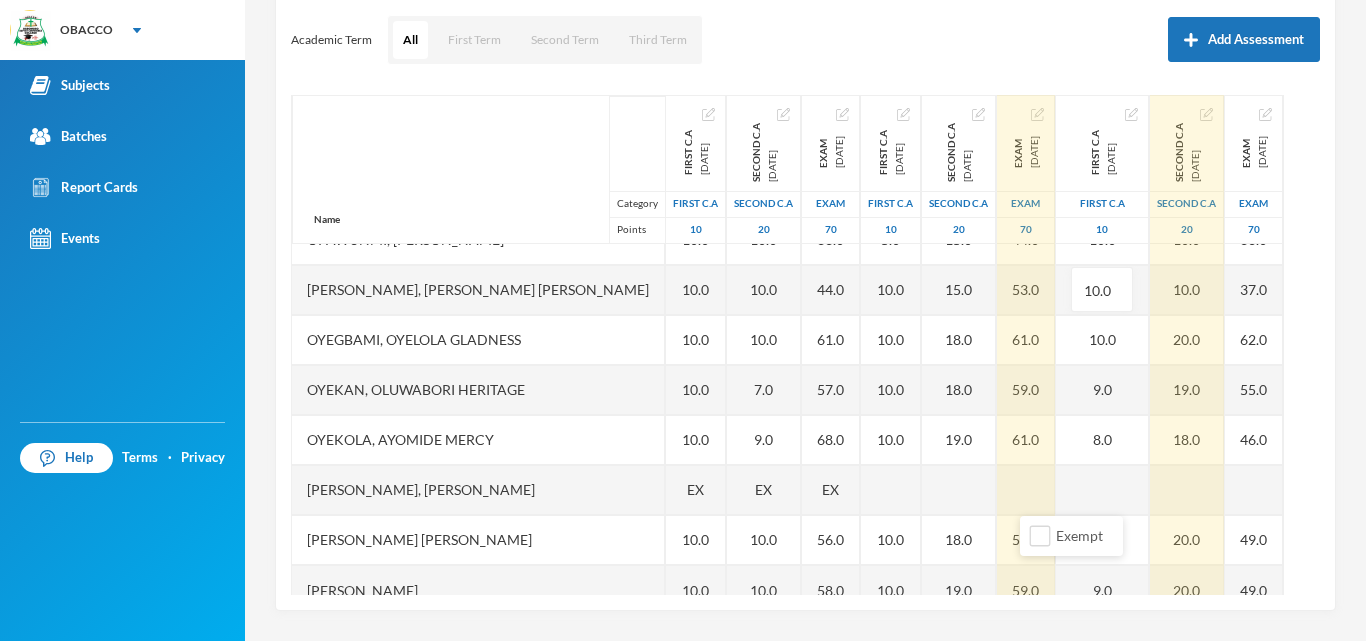 scroll, scrollTop: 2101, scrollLeft: 0, axis: vertical 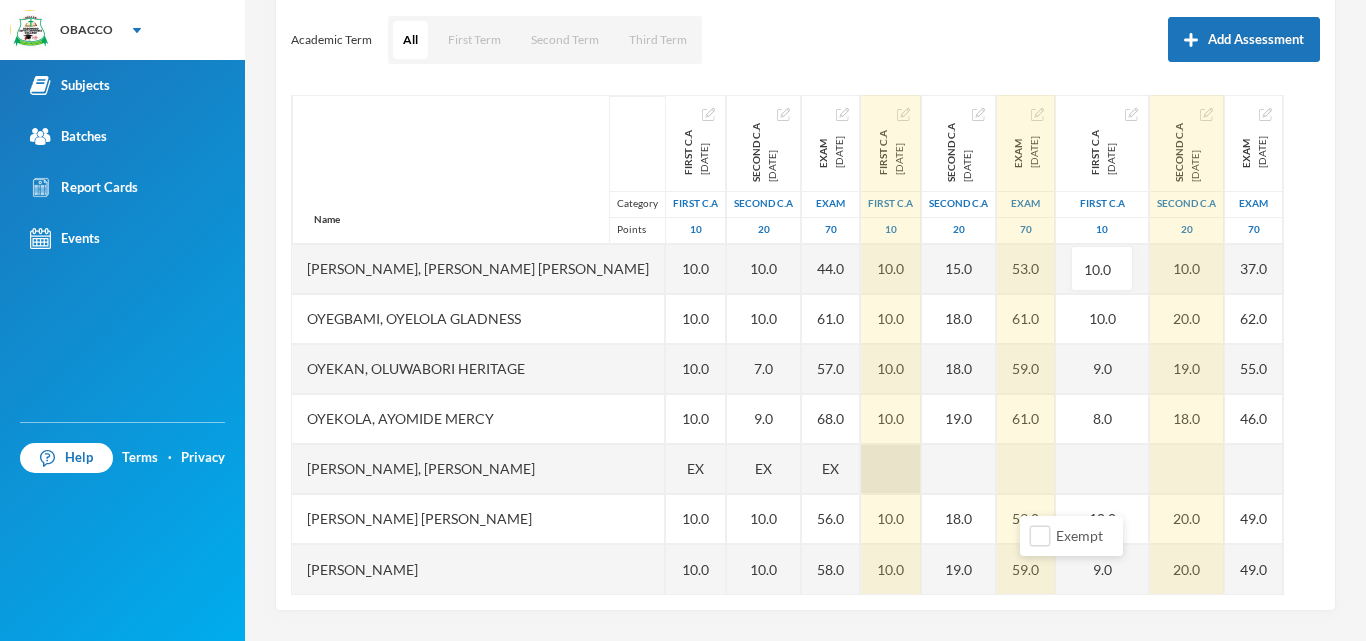 click at bounding box center (891, 469) 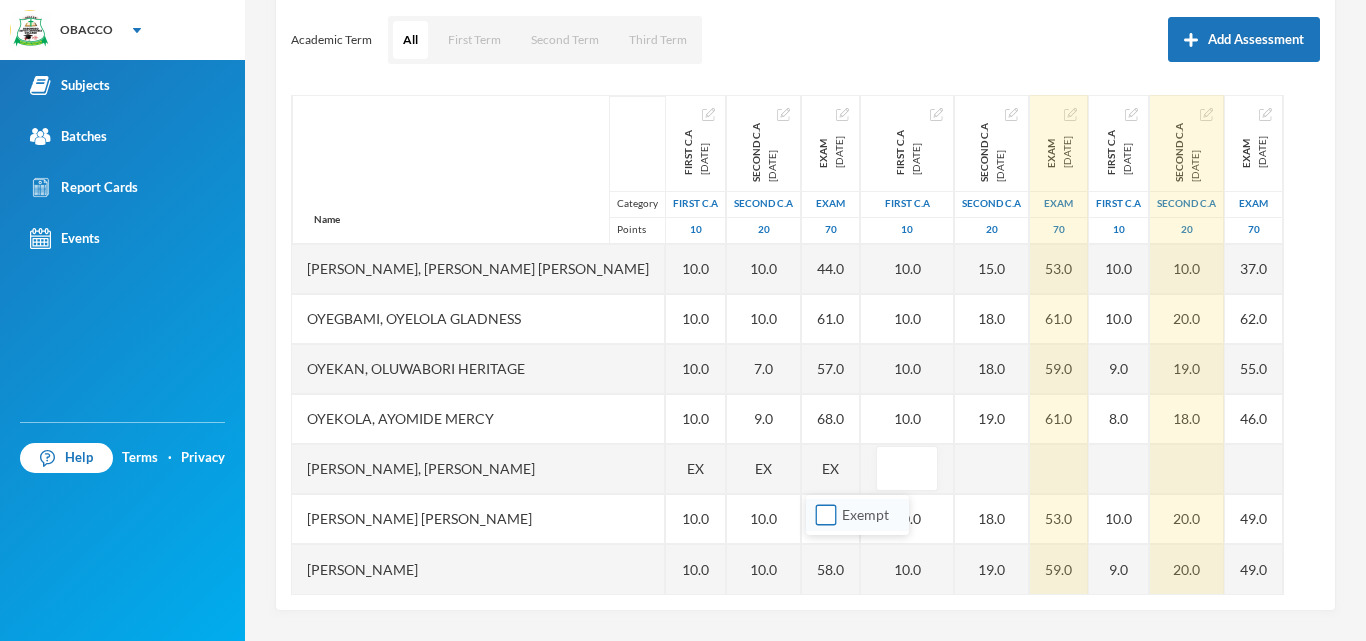 click on "Exempt" at bounding box center [826, 515] 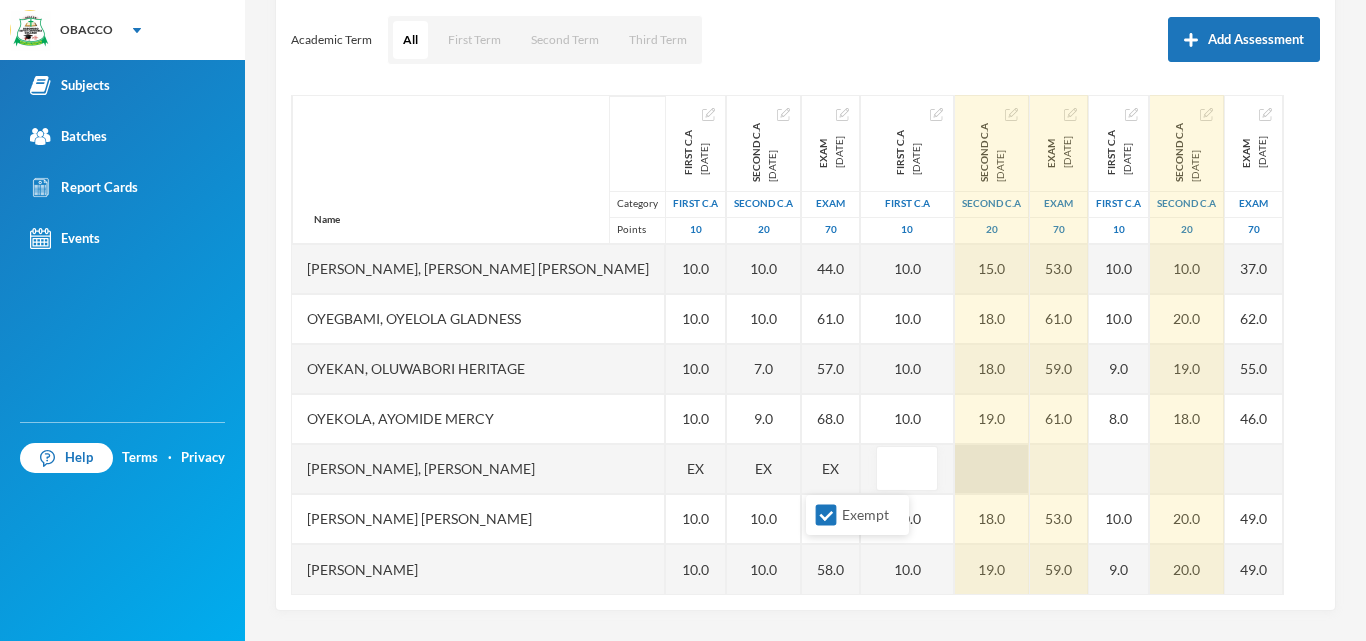 click at bounding box center (992, 469) 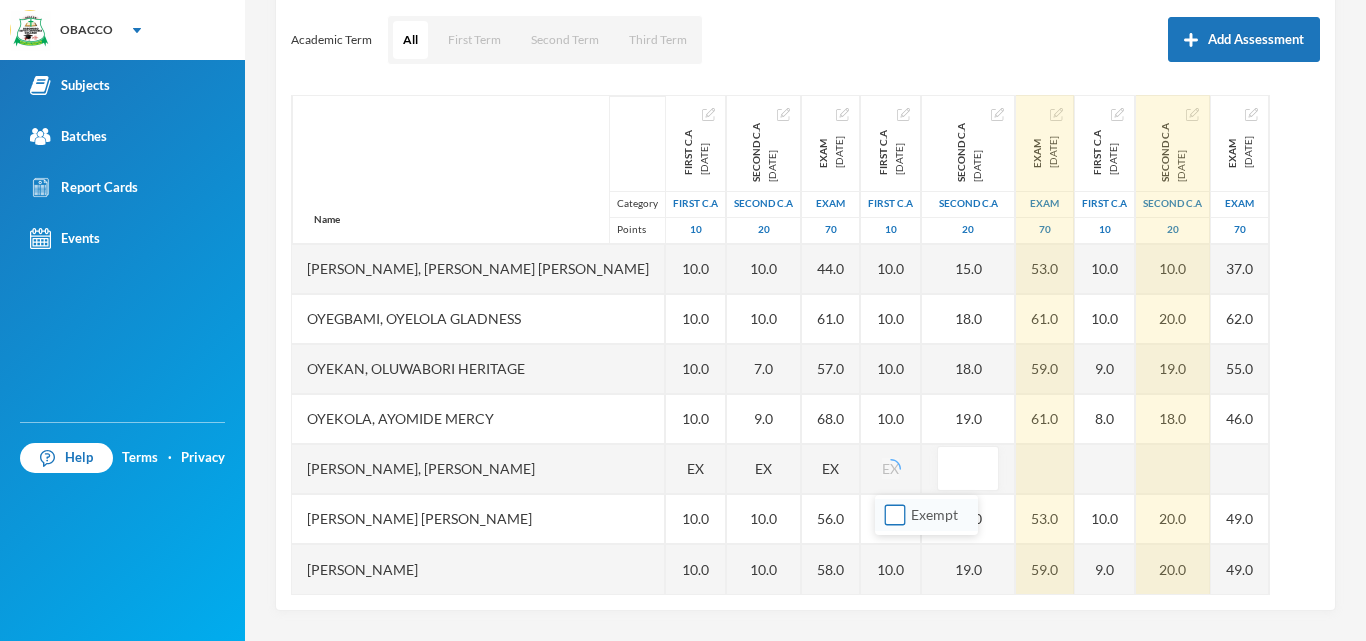click on "Exempt" at bounding box center [895, 515] 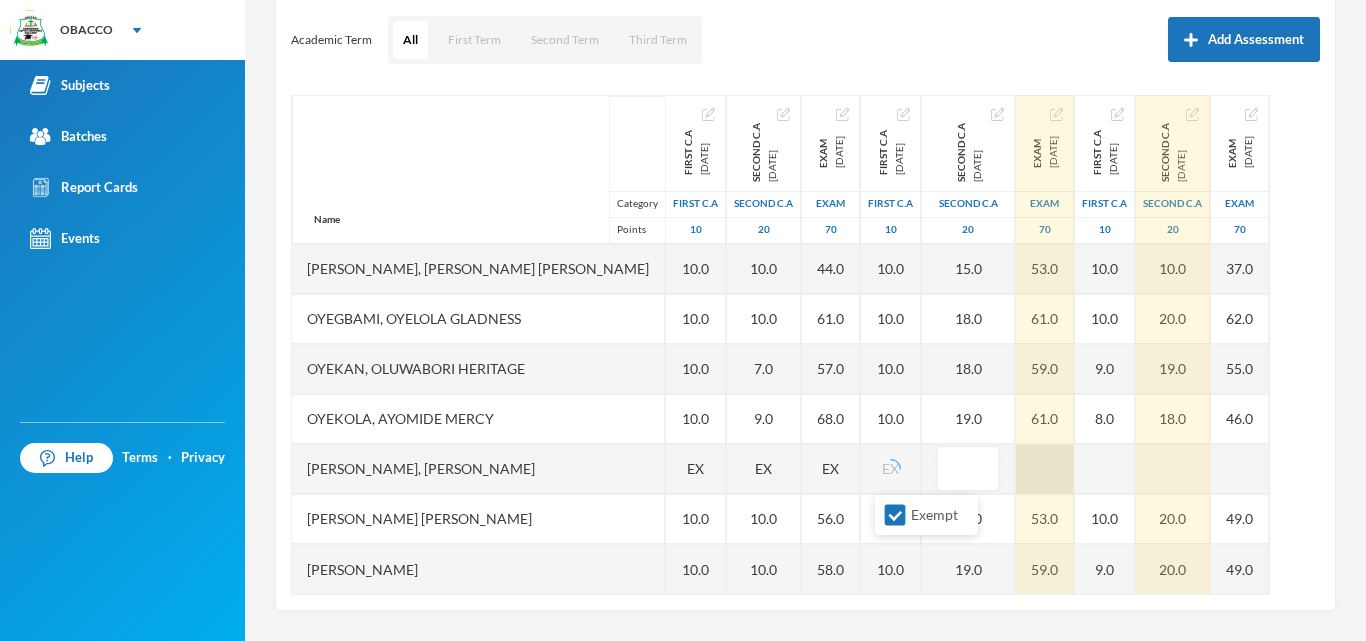 click at bounding box center (1045, 469) 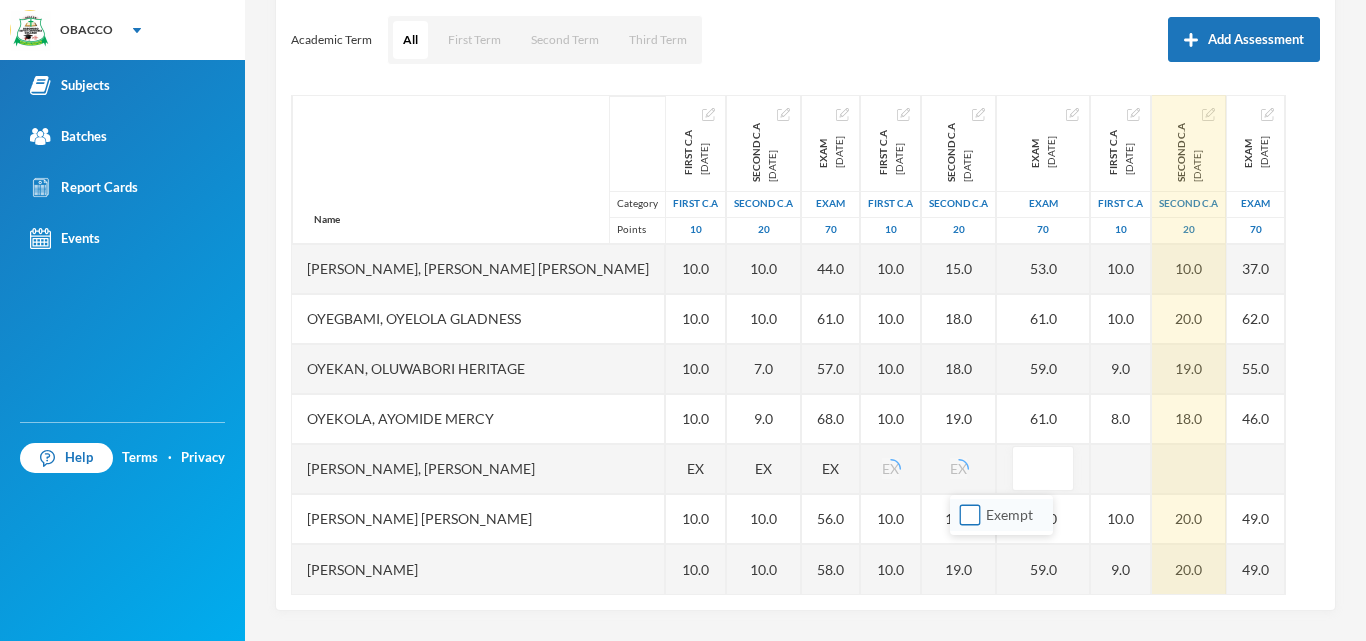 click on "Exempt" at bounding box center (970, 515) 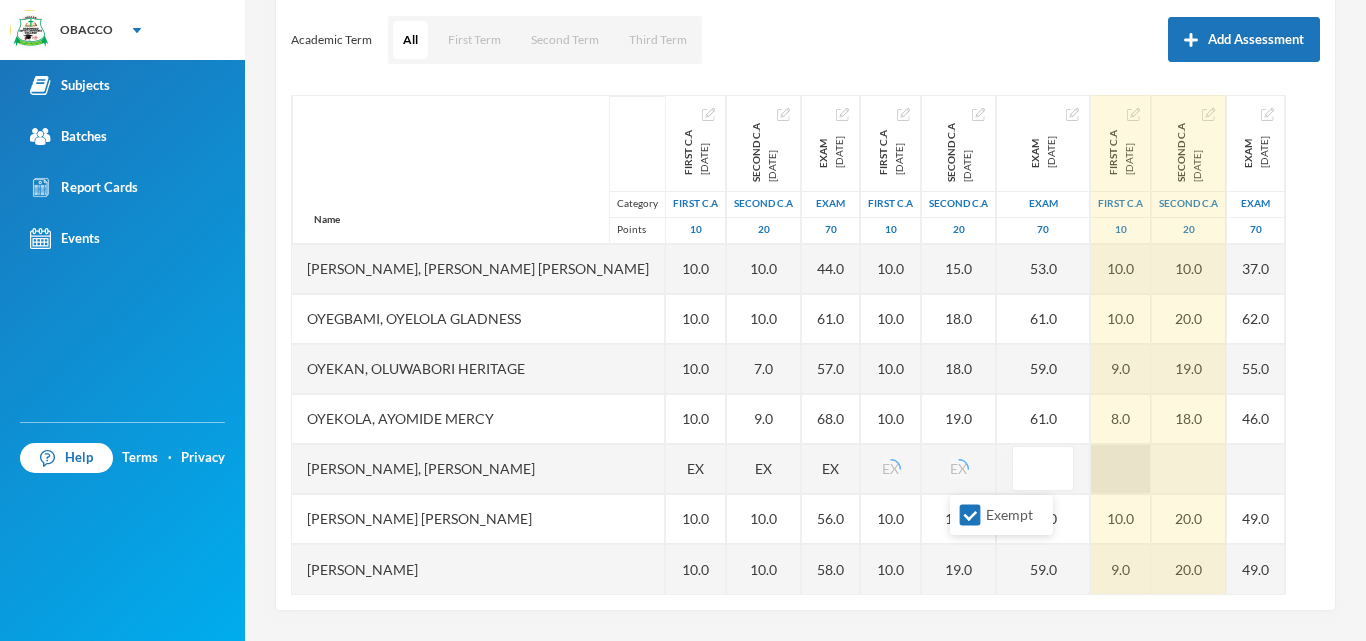 click at bounding box center [1121, 469] 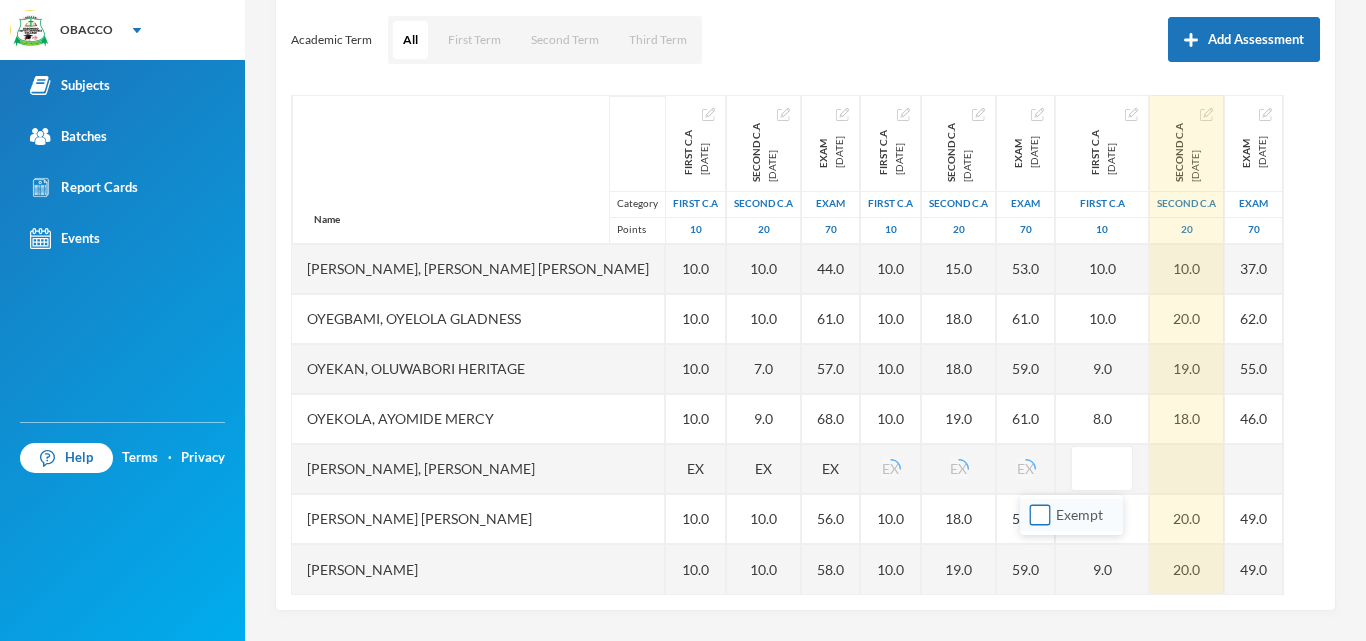 click on "Exempt" at bounding box center (1040, 515) 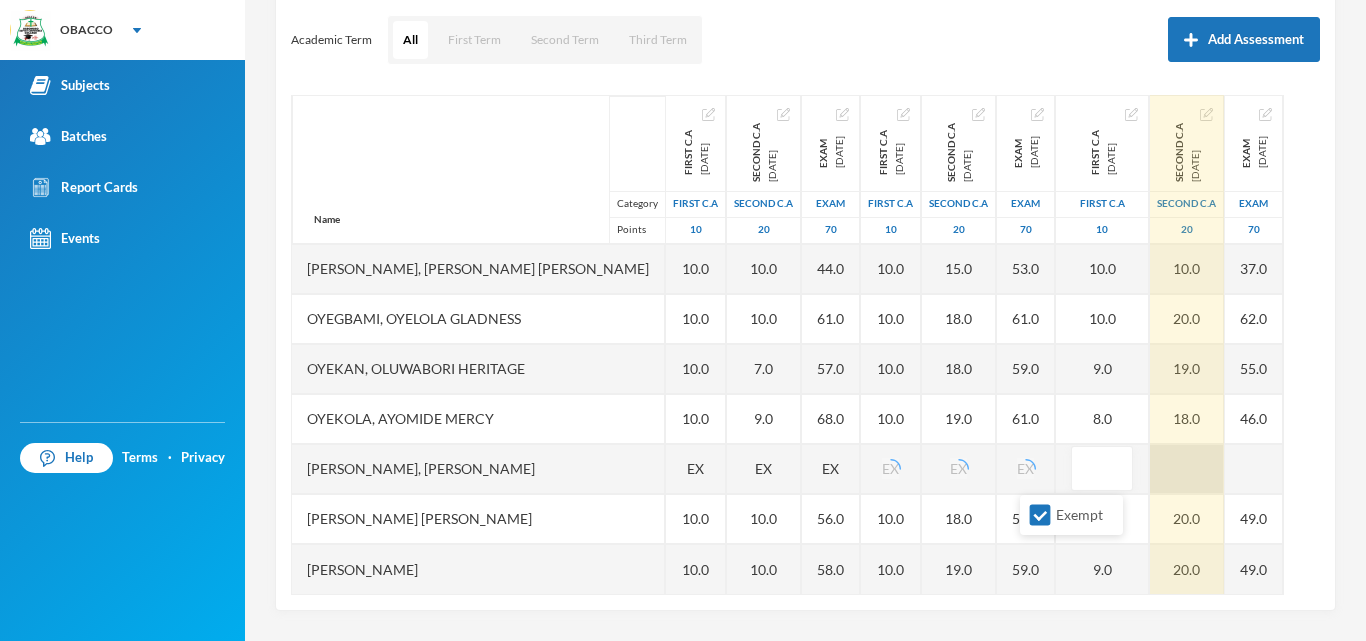 click at bounding box center [1187, 469] 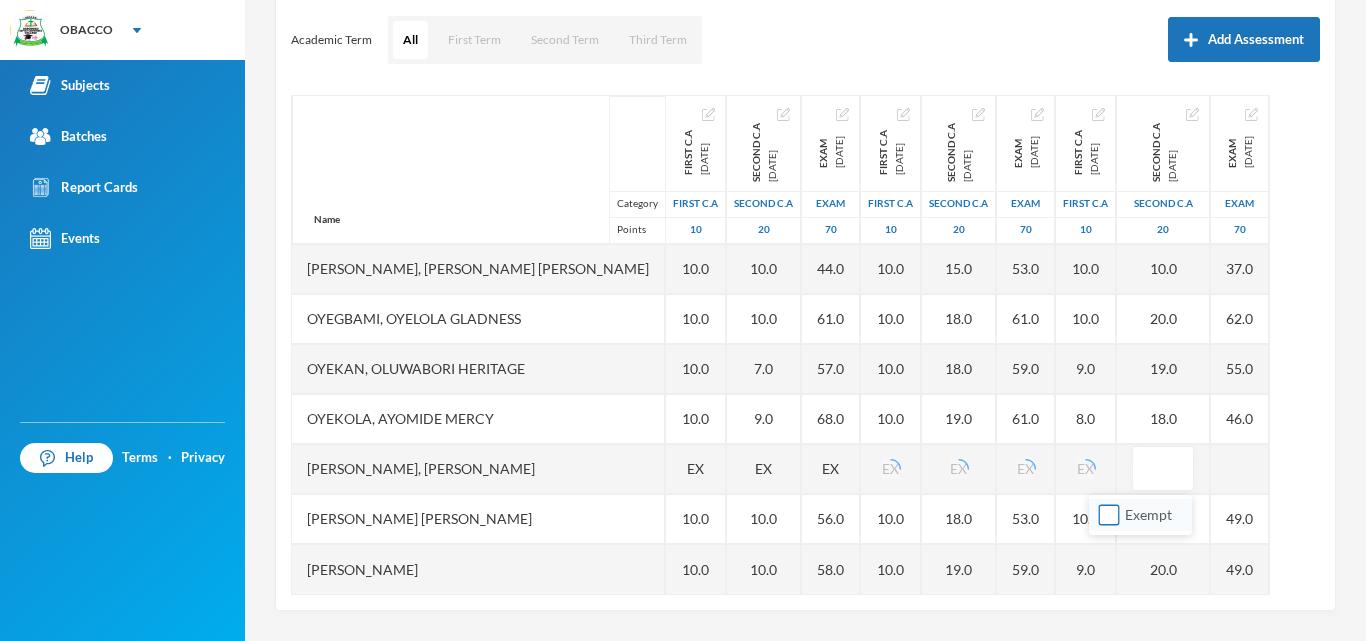 click on "Exempt" at bounding box center (1109, 515) 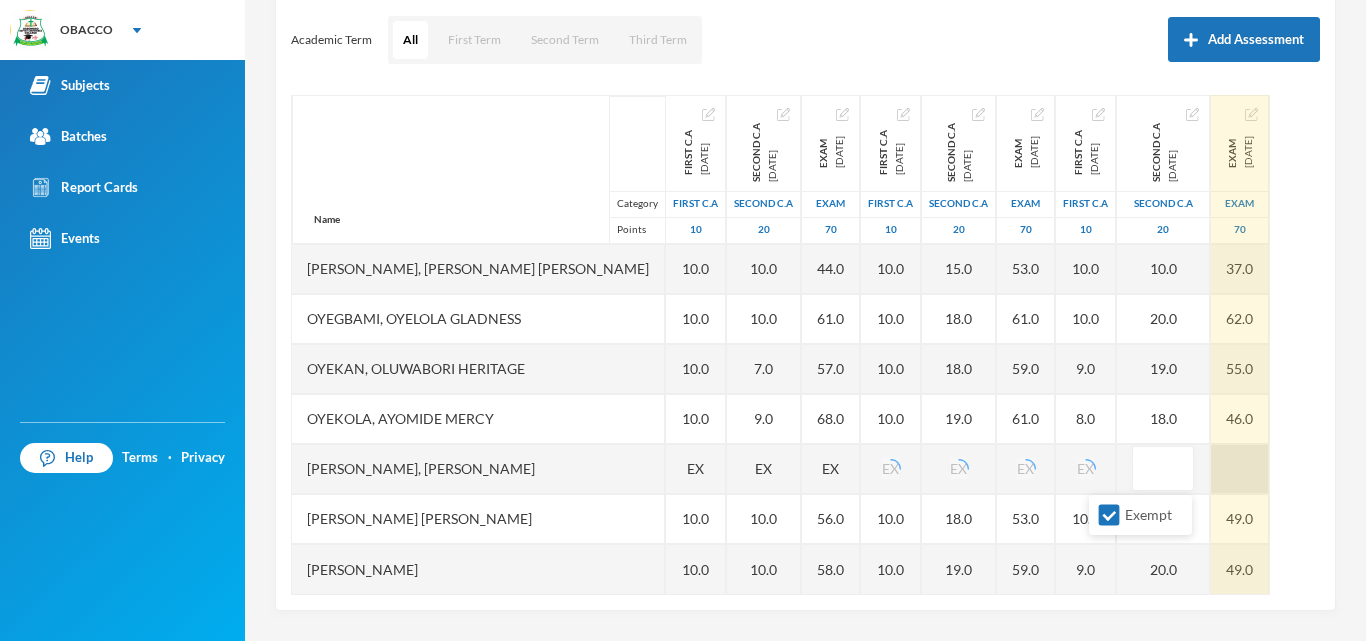 click at bounding box center [1240, 469] 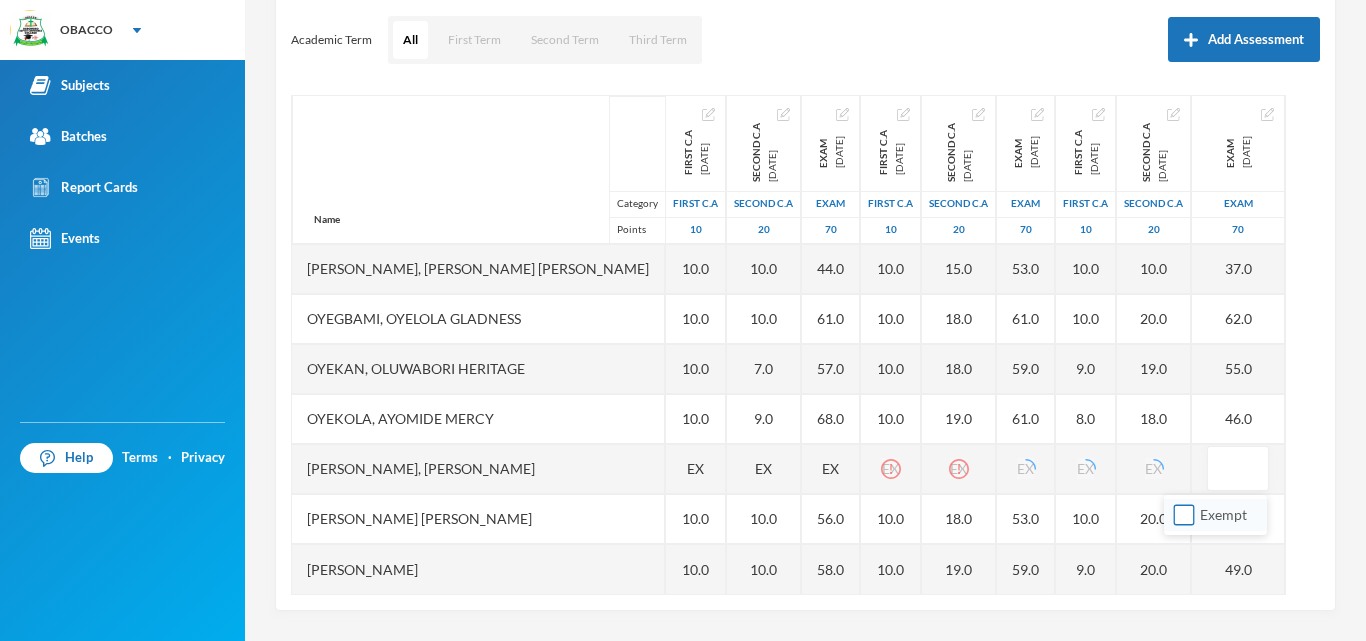 click on "Exempt" at bounding box center (1184, 515) 